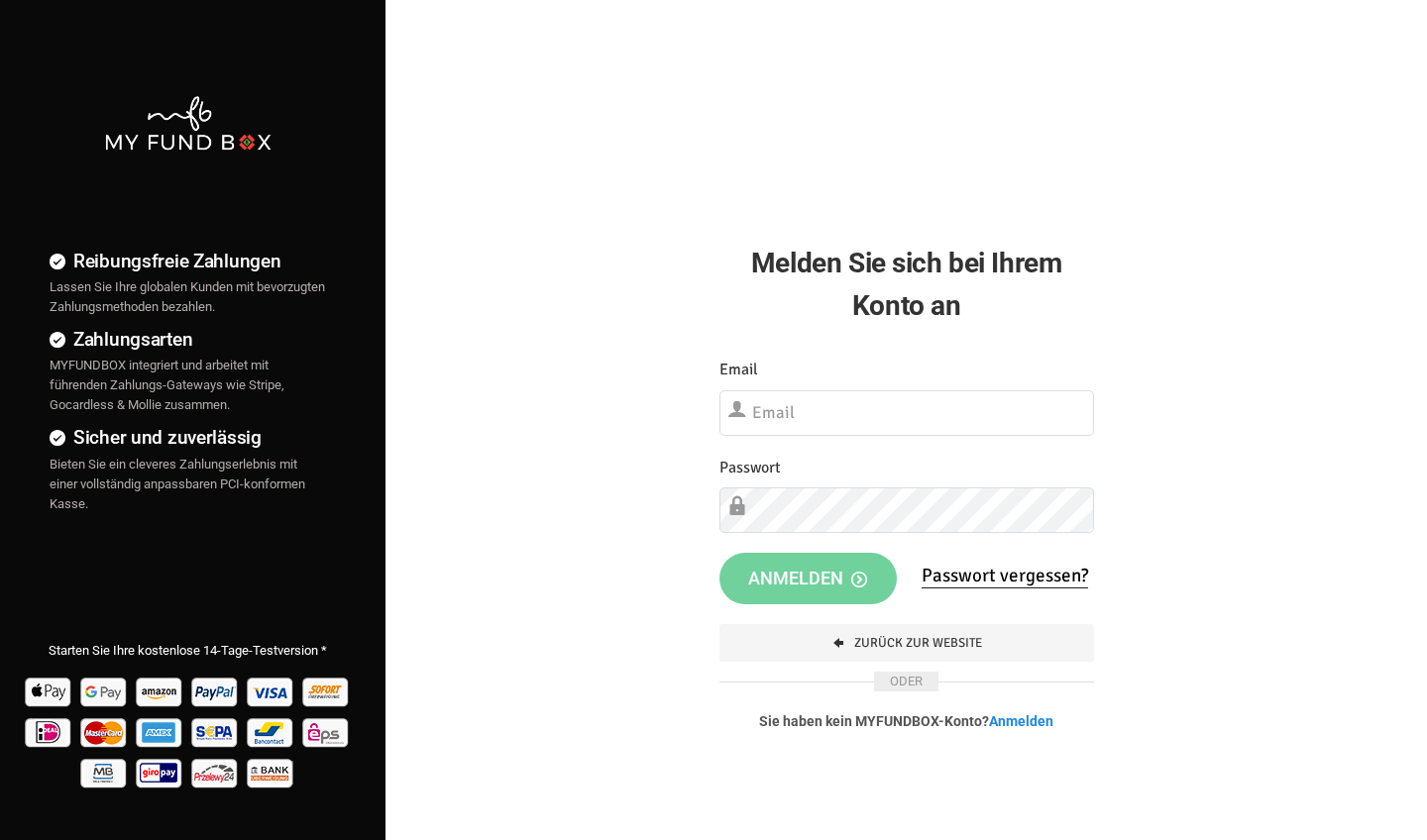scroll, scrollTop: 0, scrollLeft: 0, axis: both 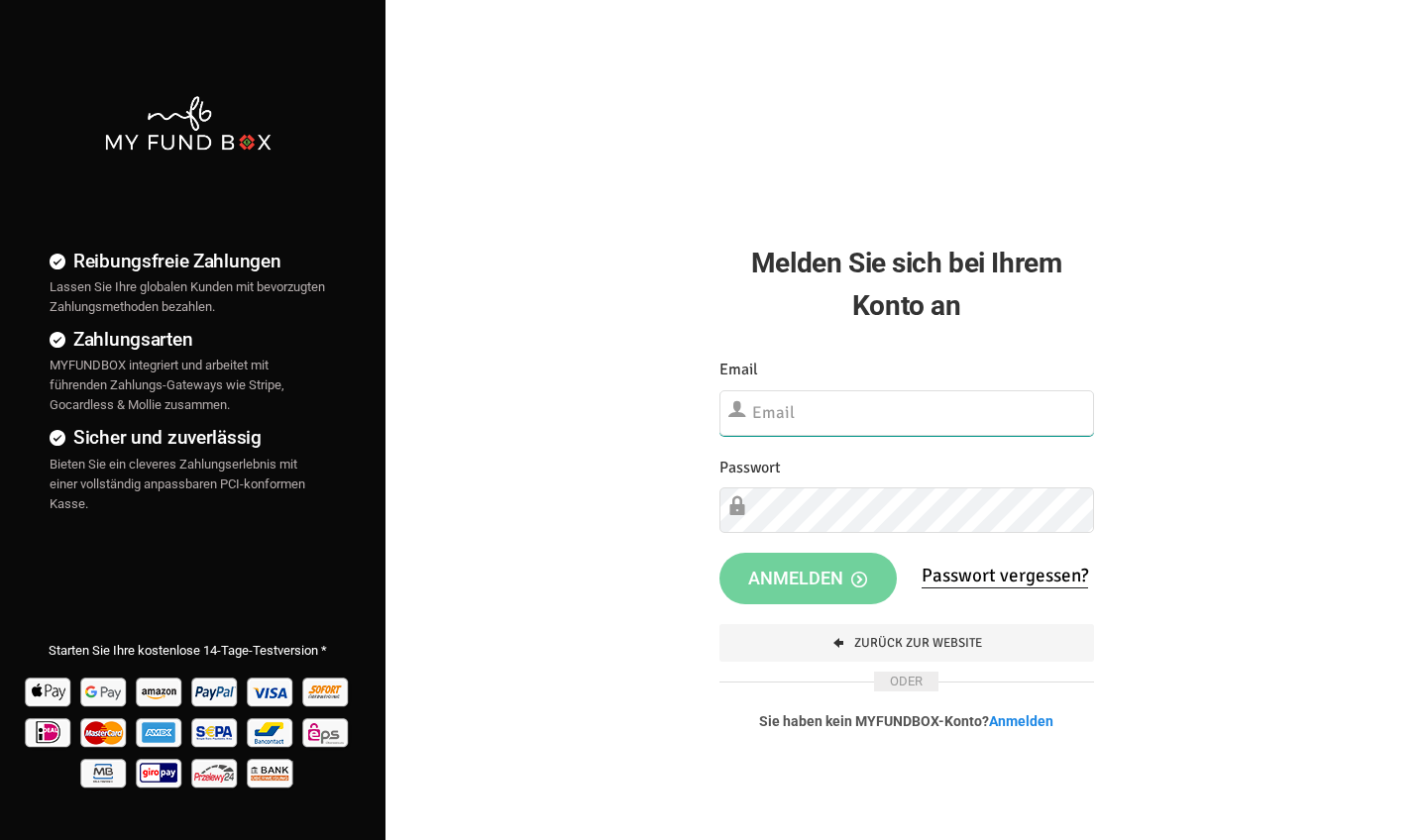 type on "[EMAIL_ADDRESS][DOMAIN_NAME]" 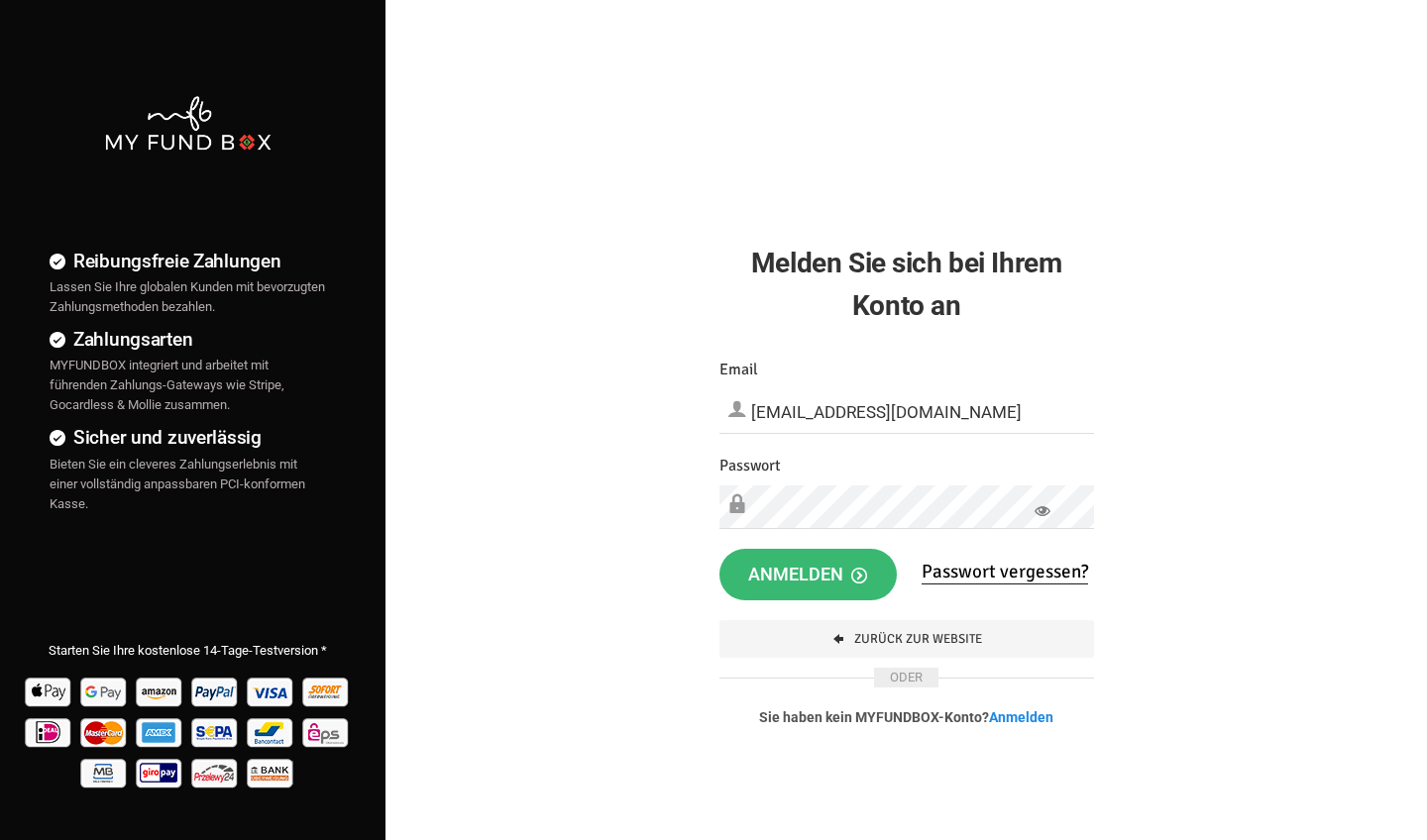 click on "Anmelden" at bounding box center (808, 574) 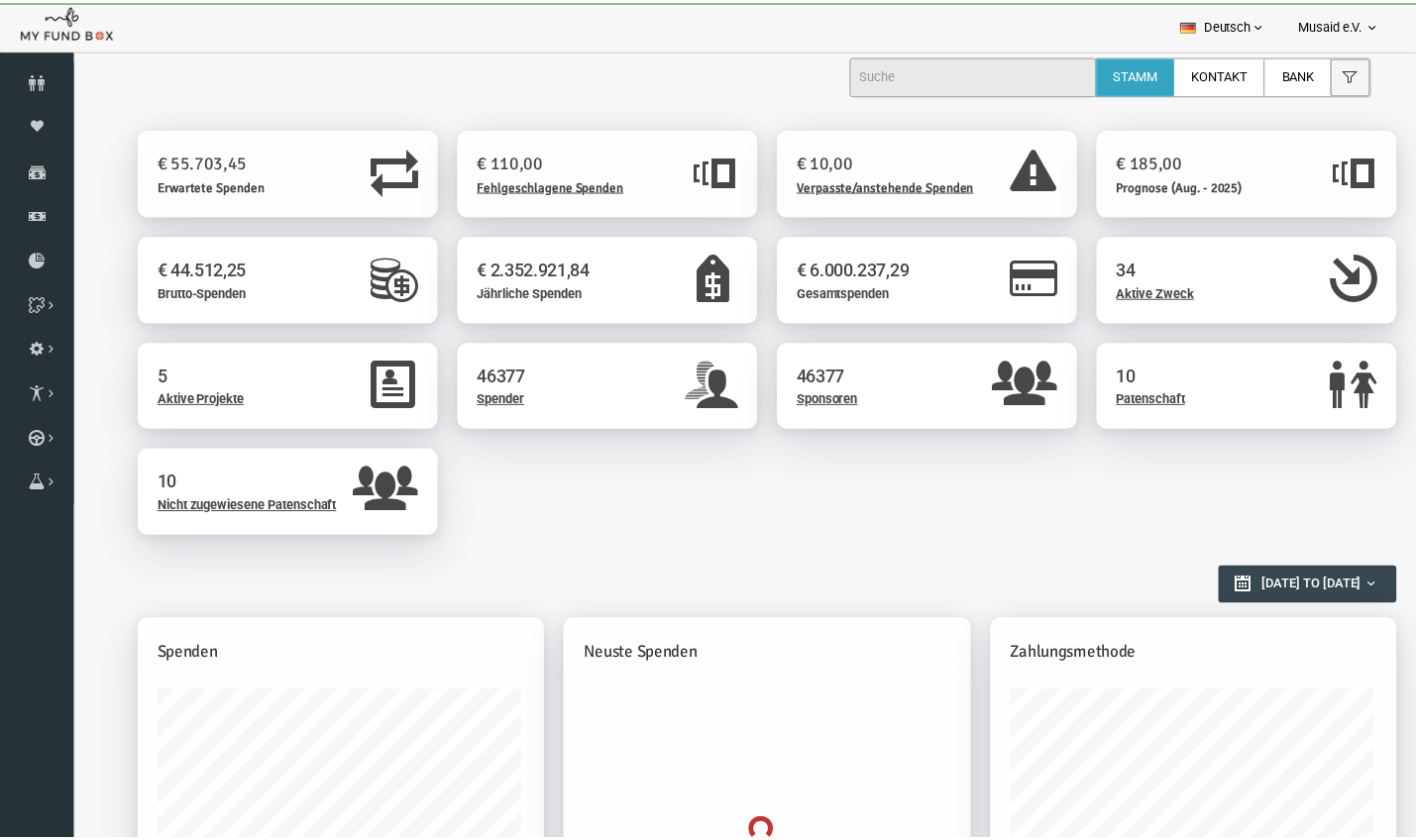 scroll, scrollTop: 0, scrollLeft: 0, axis: both 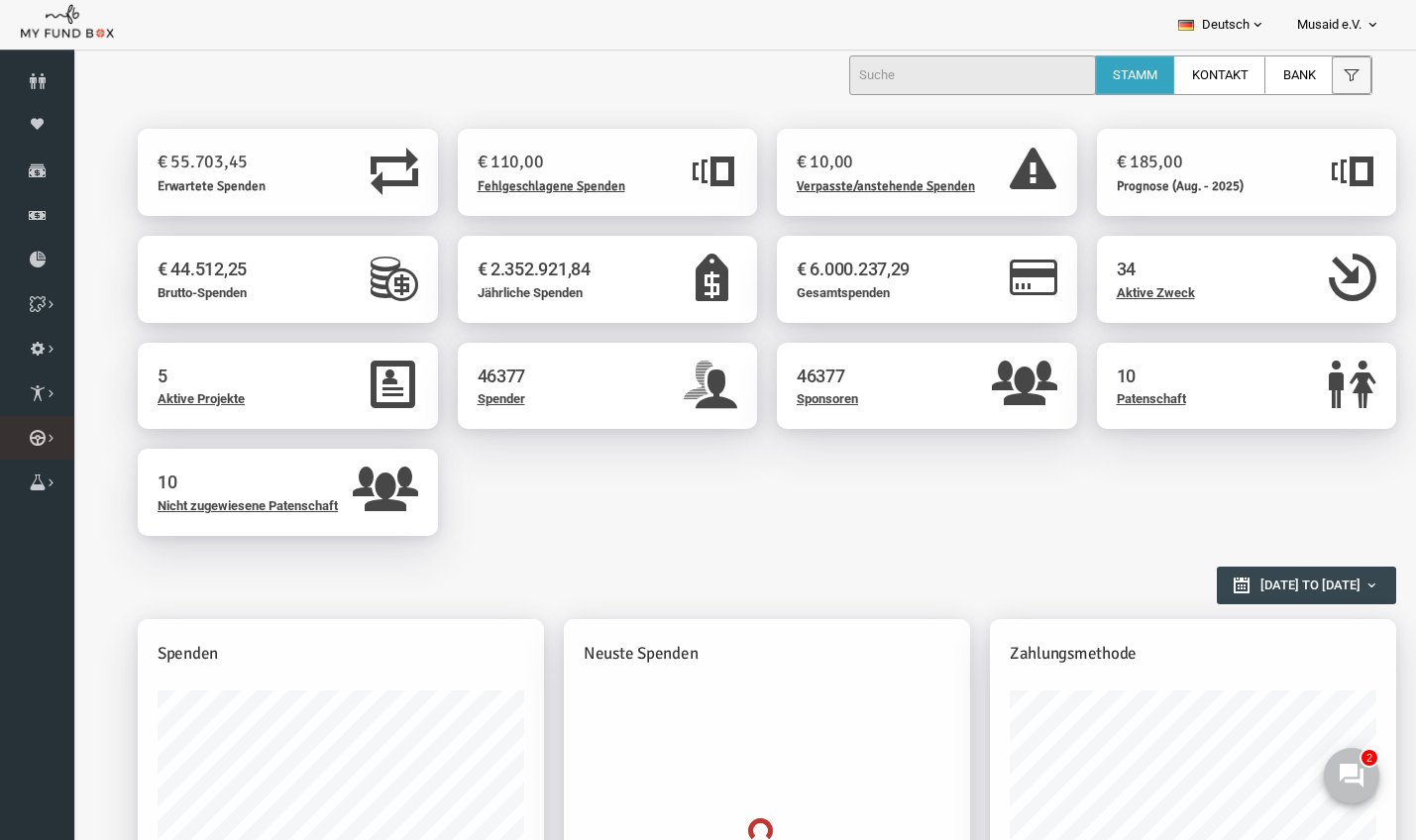 click at bounding box center (0, 0) 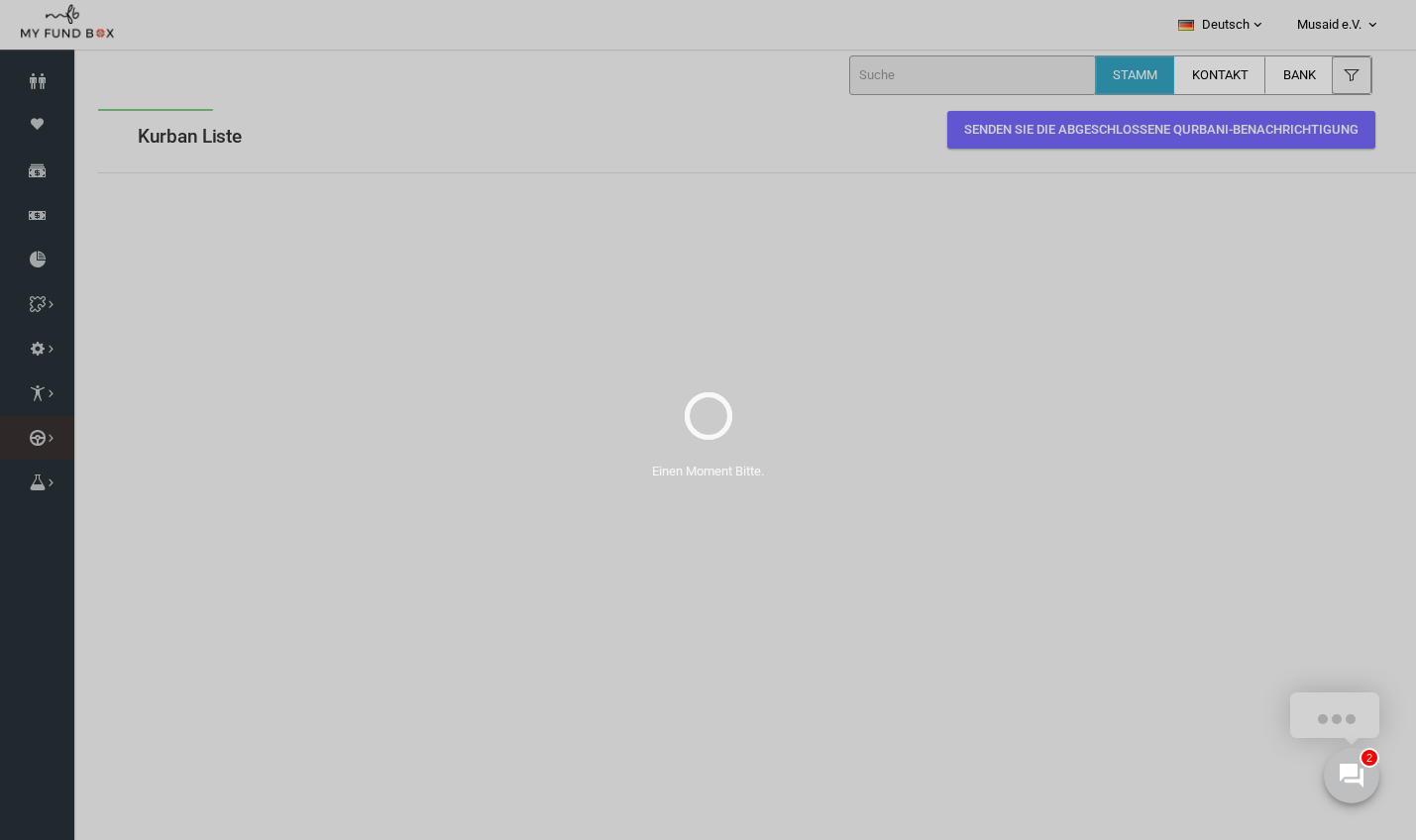 scroll, scrollTop: 0, scrollLeft: 0, axis: both 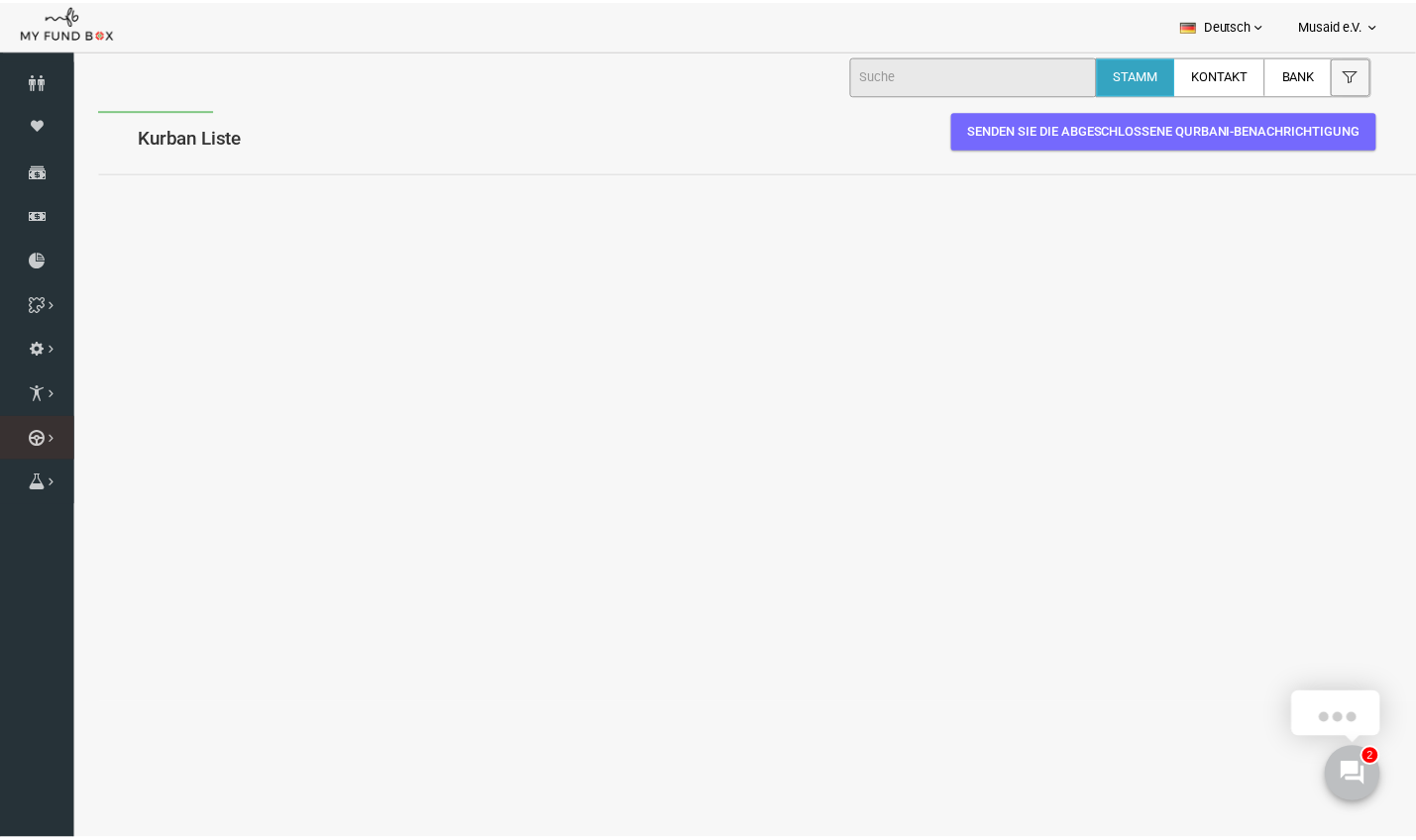 select on "100" 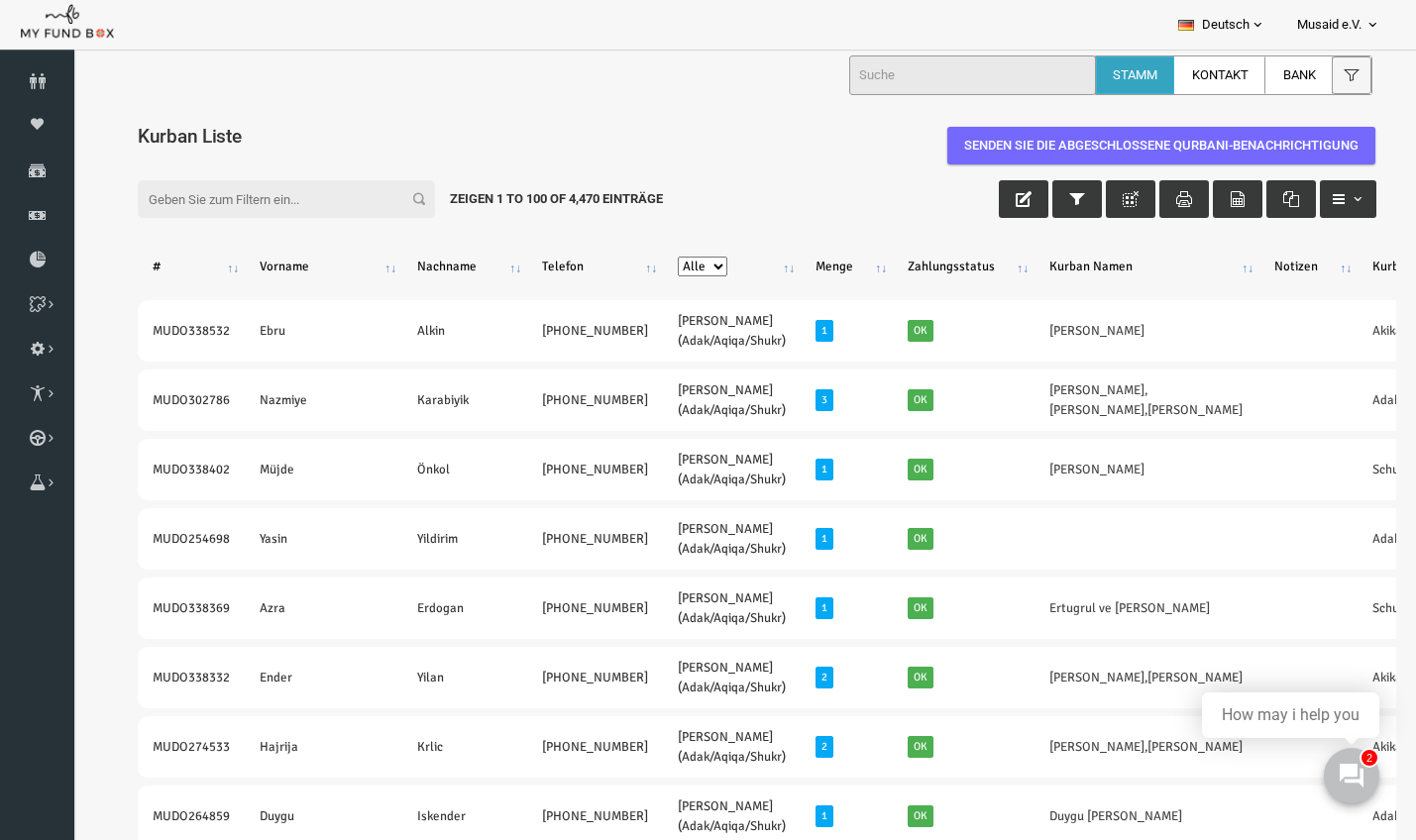 select on "[PERSON_NAME] (Adak/Aqiqa/Shukr)" 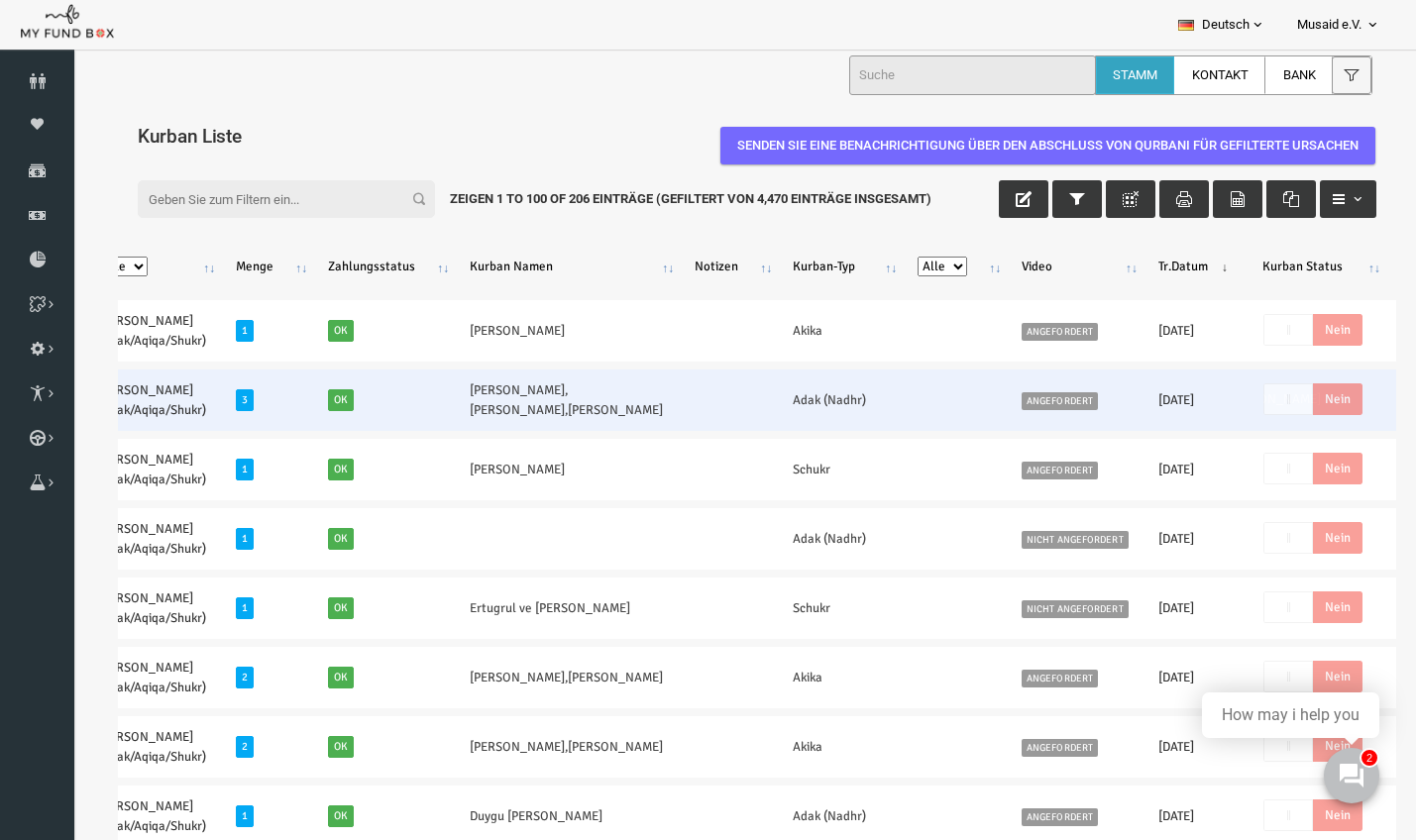 scroll, scrollTop: 0, scrollLeft: 565, axis: horizontal 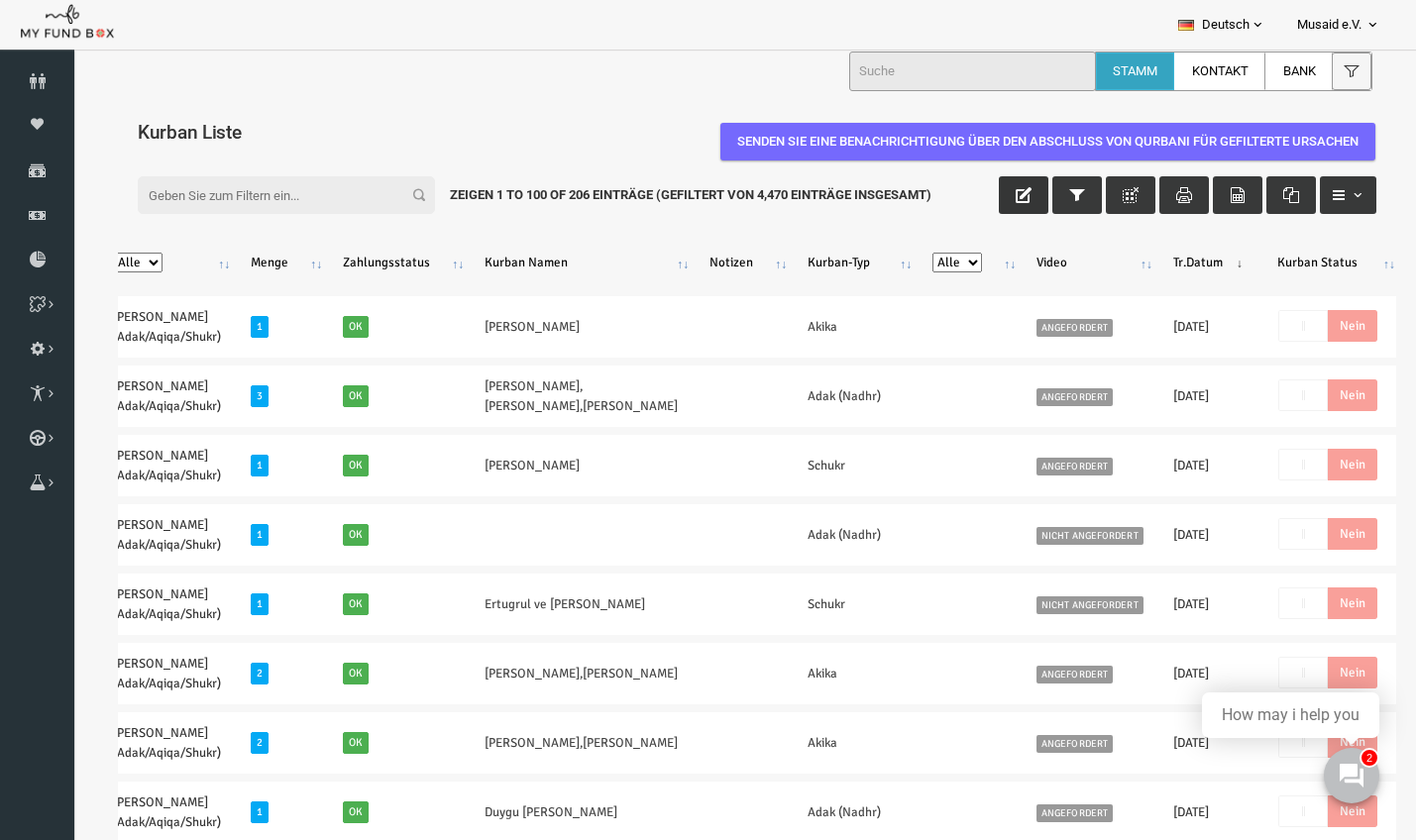 click at bounding box center (997, 195) 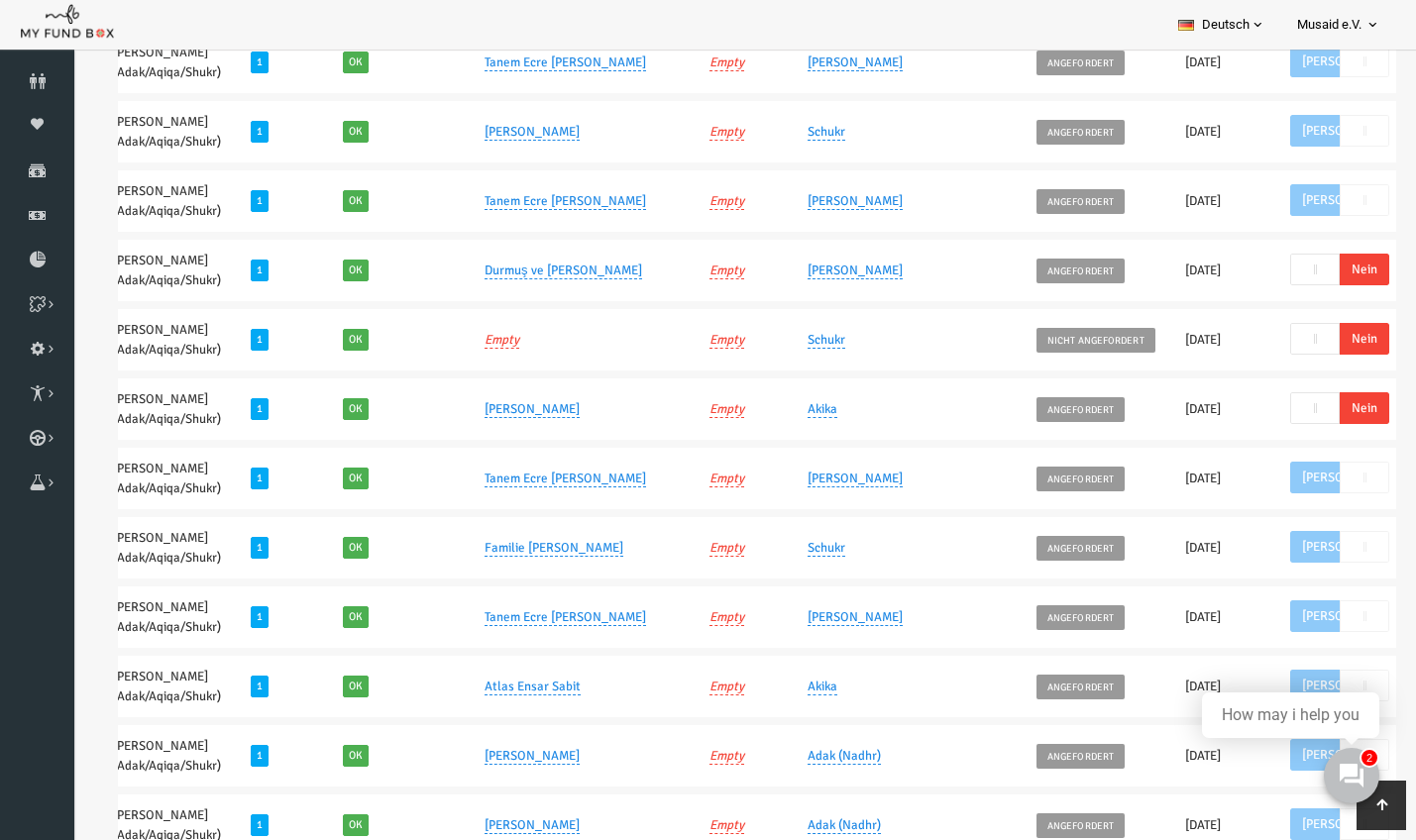 scroll, scrollTop: 2702, scrollLeft: 0, axis: vertical 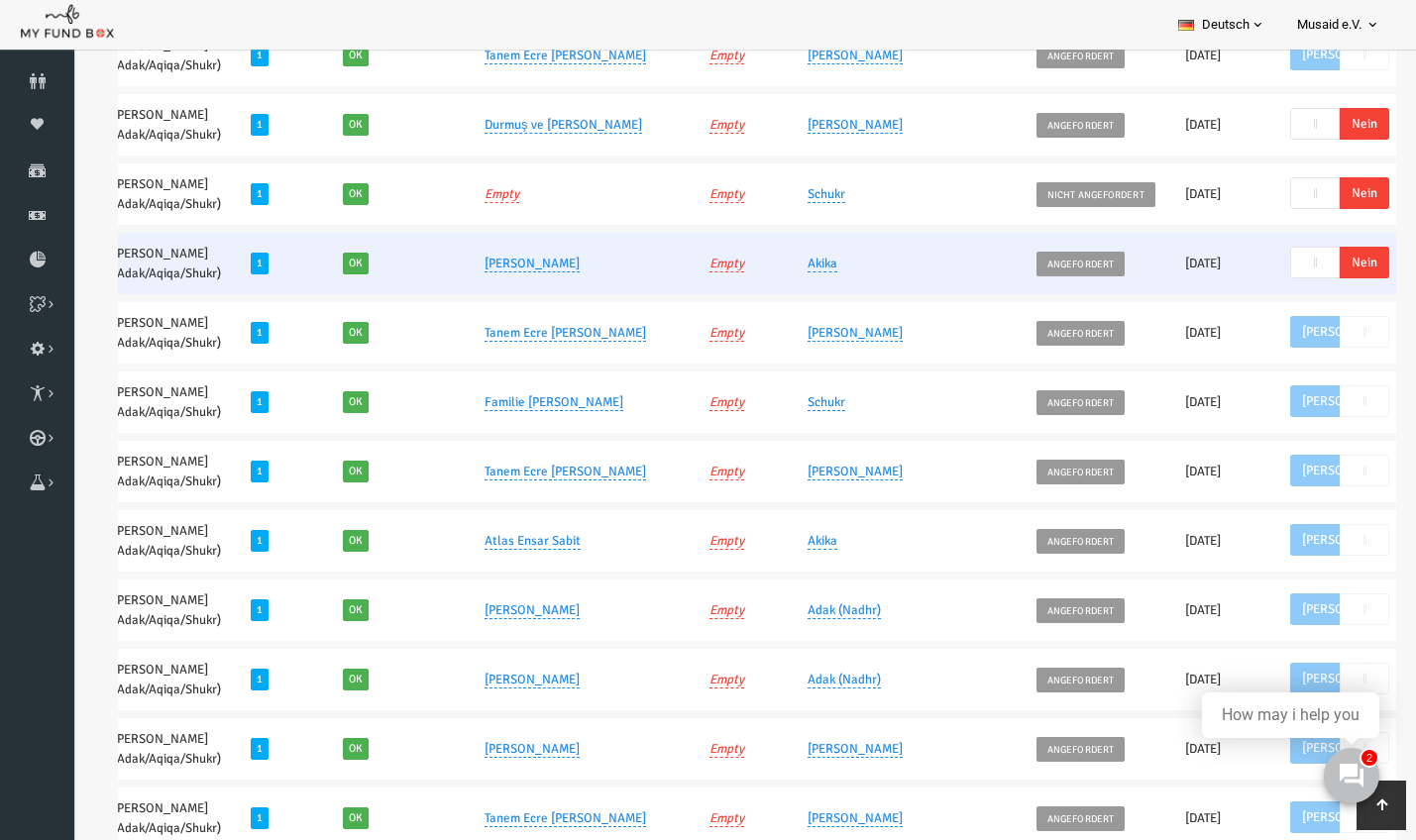 click on "Nein" at bounding box center [1338, 262] 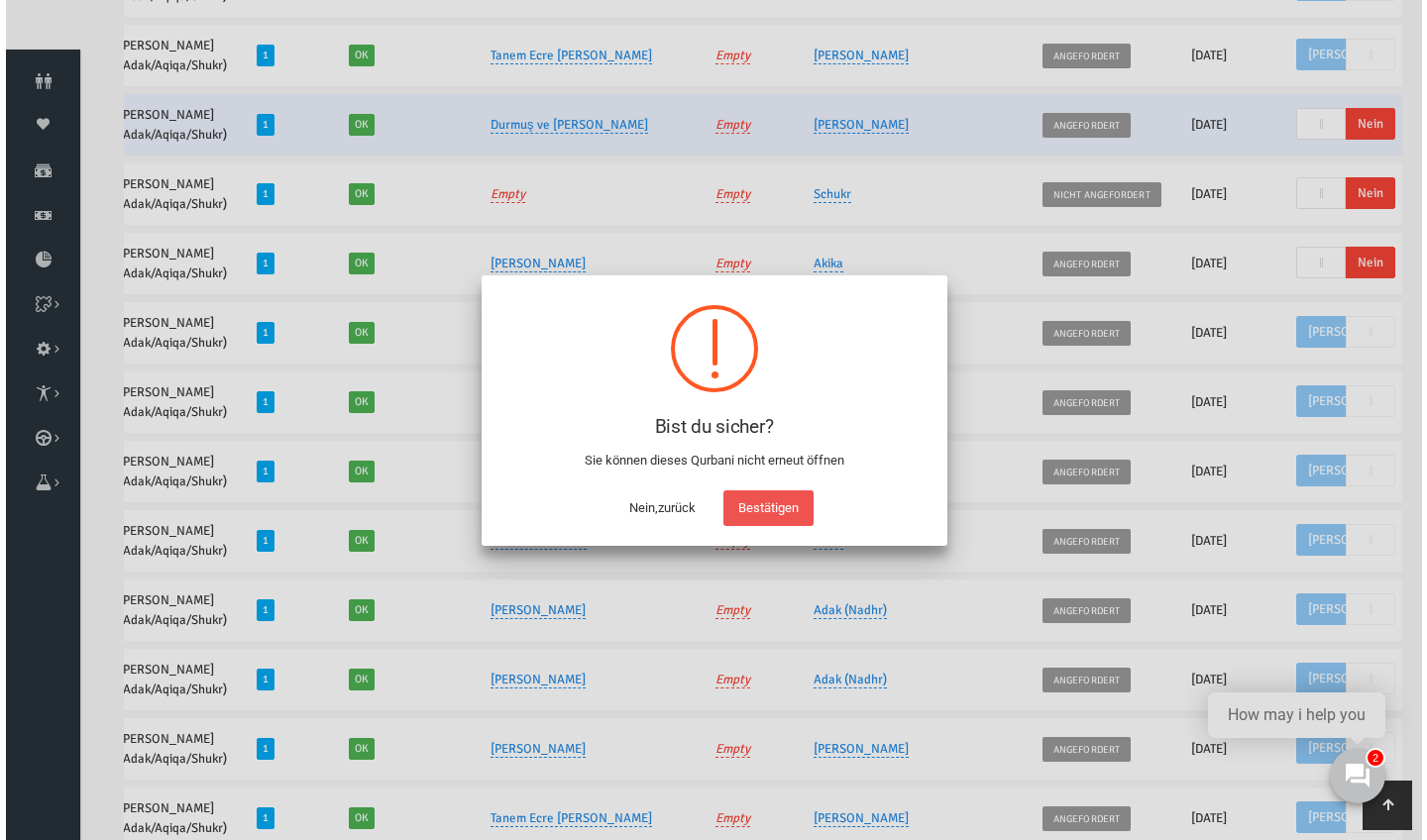 scroll, scrollTop: 0, scrollLeft: 0, axis: both 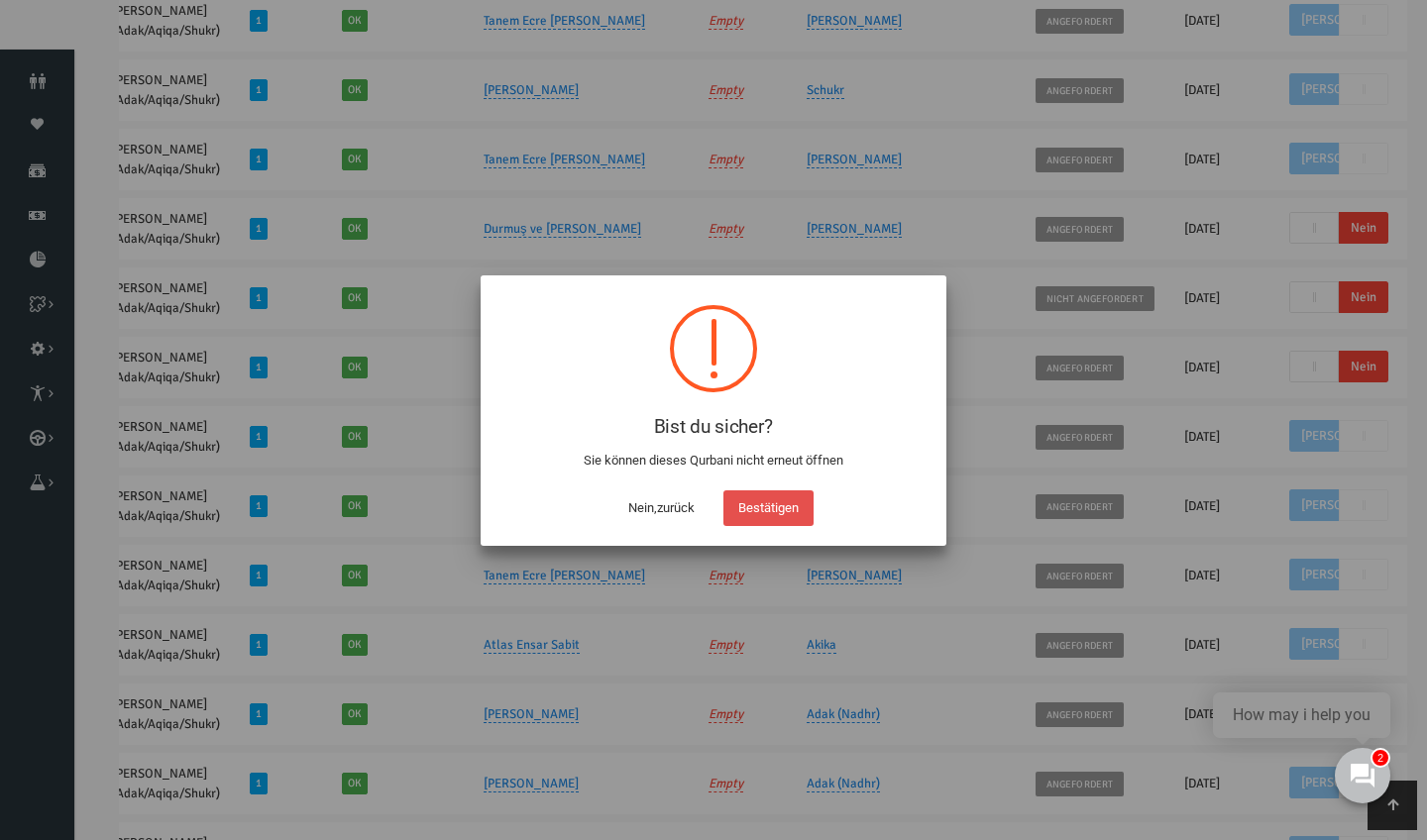 click on "Bestätigen" at bounding box center (768, 508) 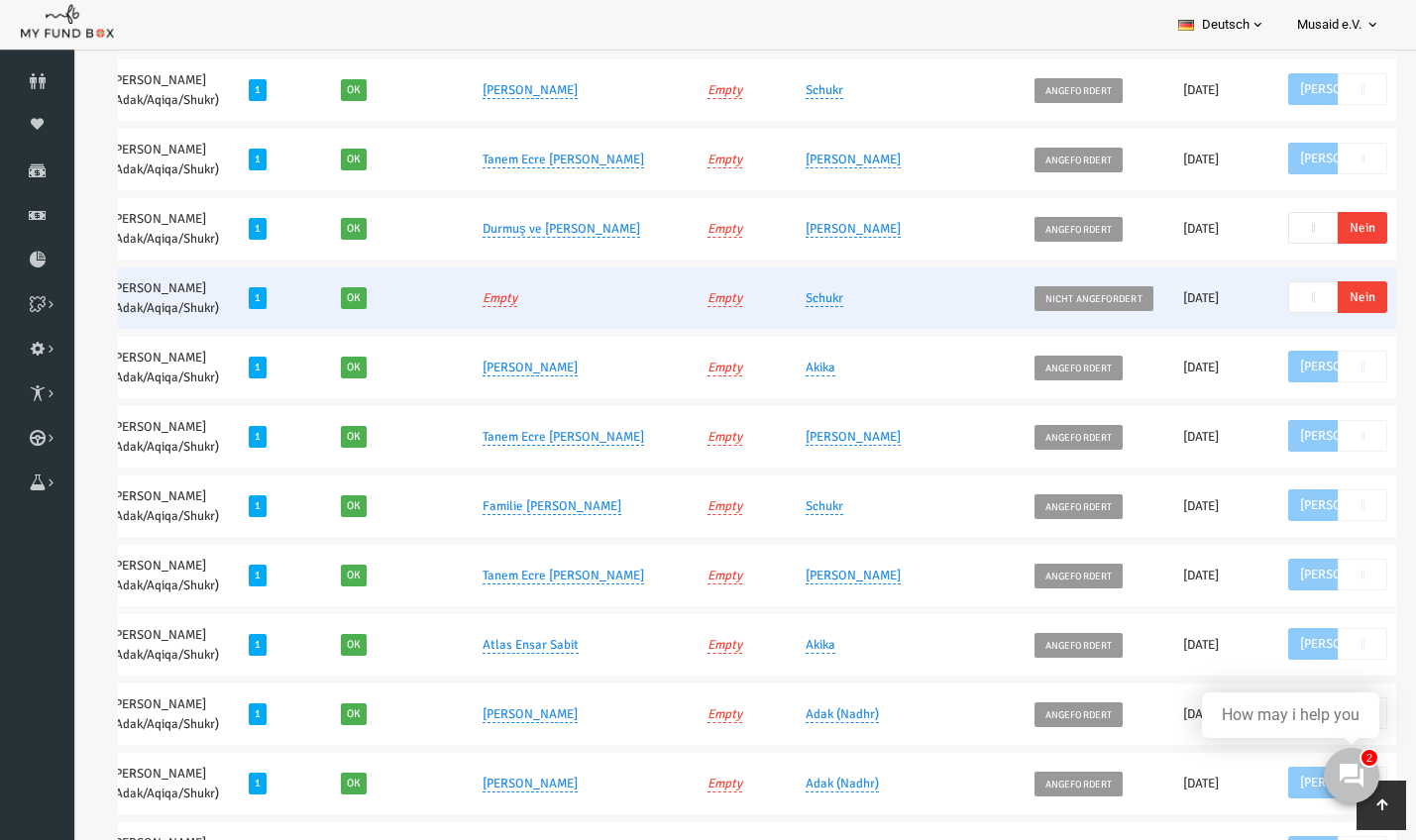 click on "Nein" at bounding box center (1336, 297) 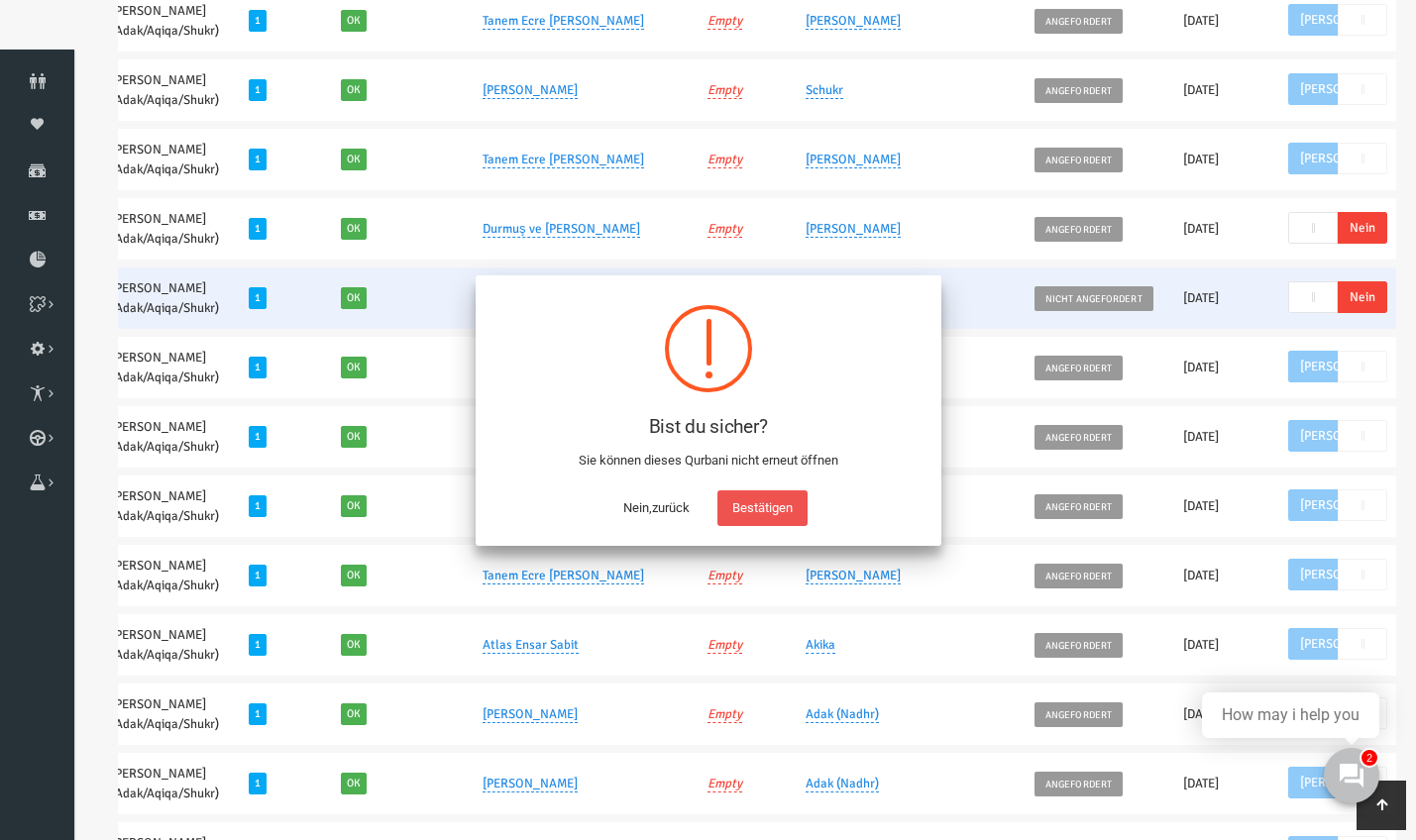 scroll, scrollTop: 2529, scrollLeft: 0, axis: vertical 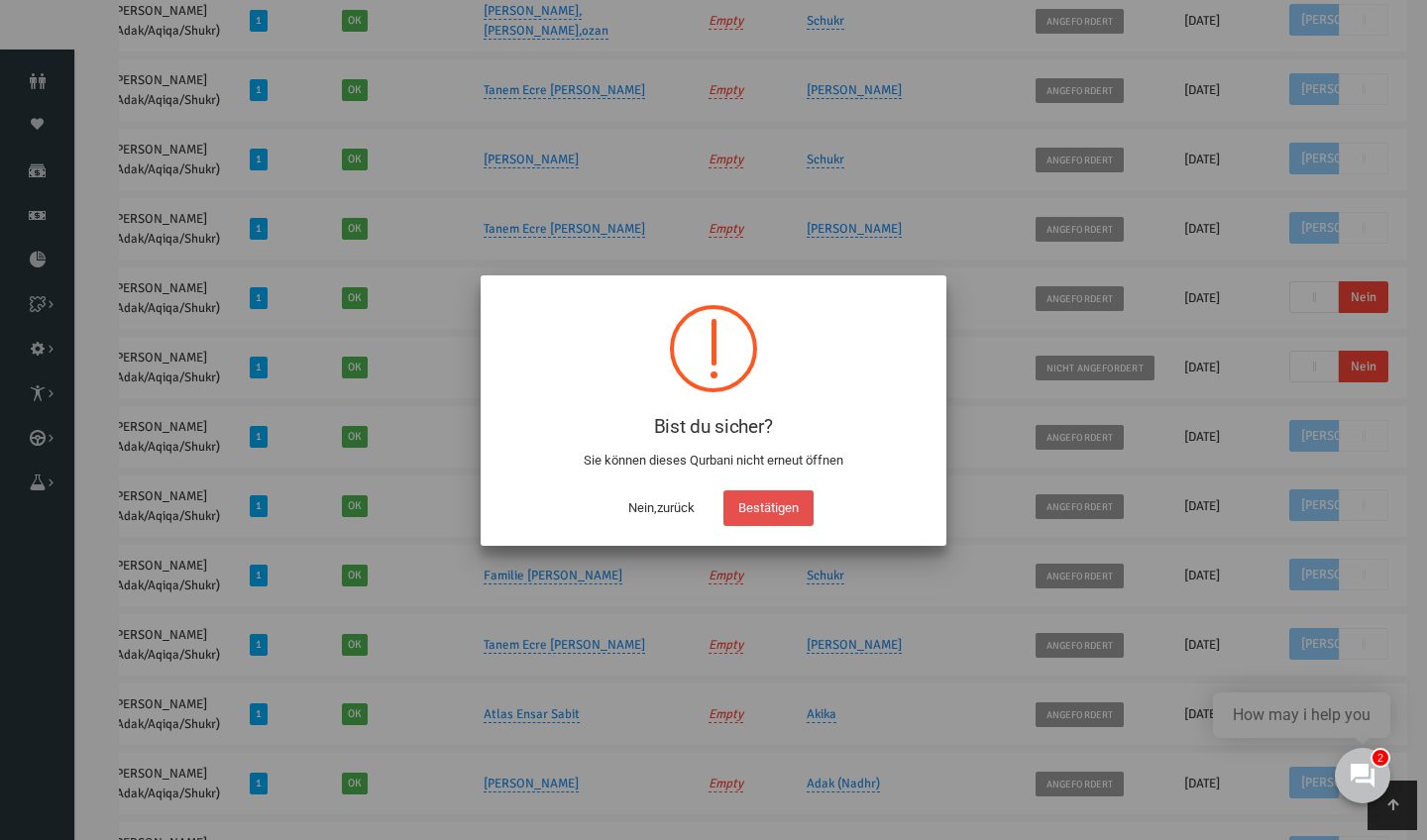 click on "Bestätigen" at bounding box center (768, 508) 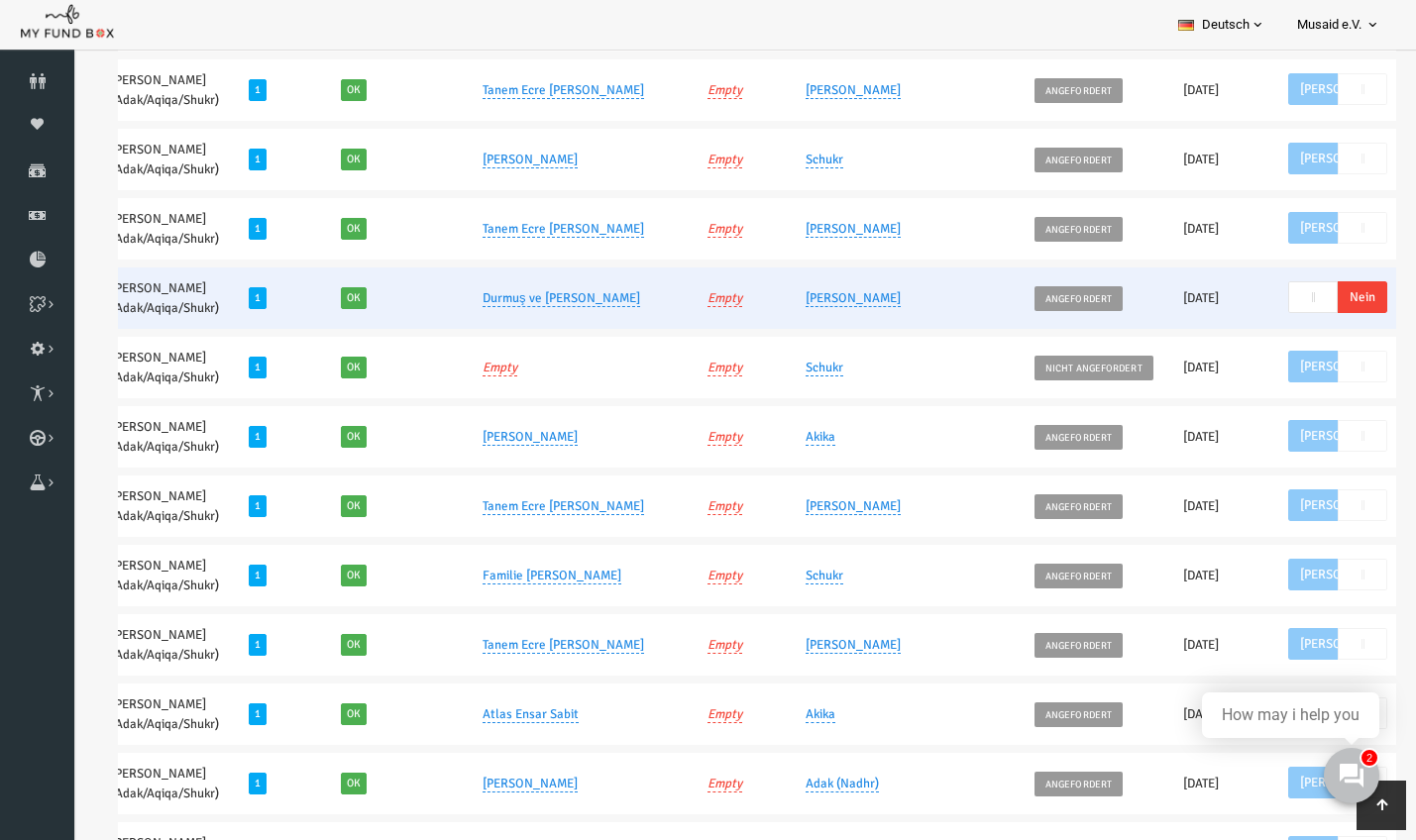 click on "Nein" at bounding box center [1336, 297] 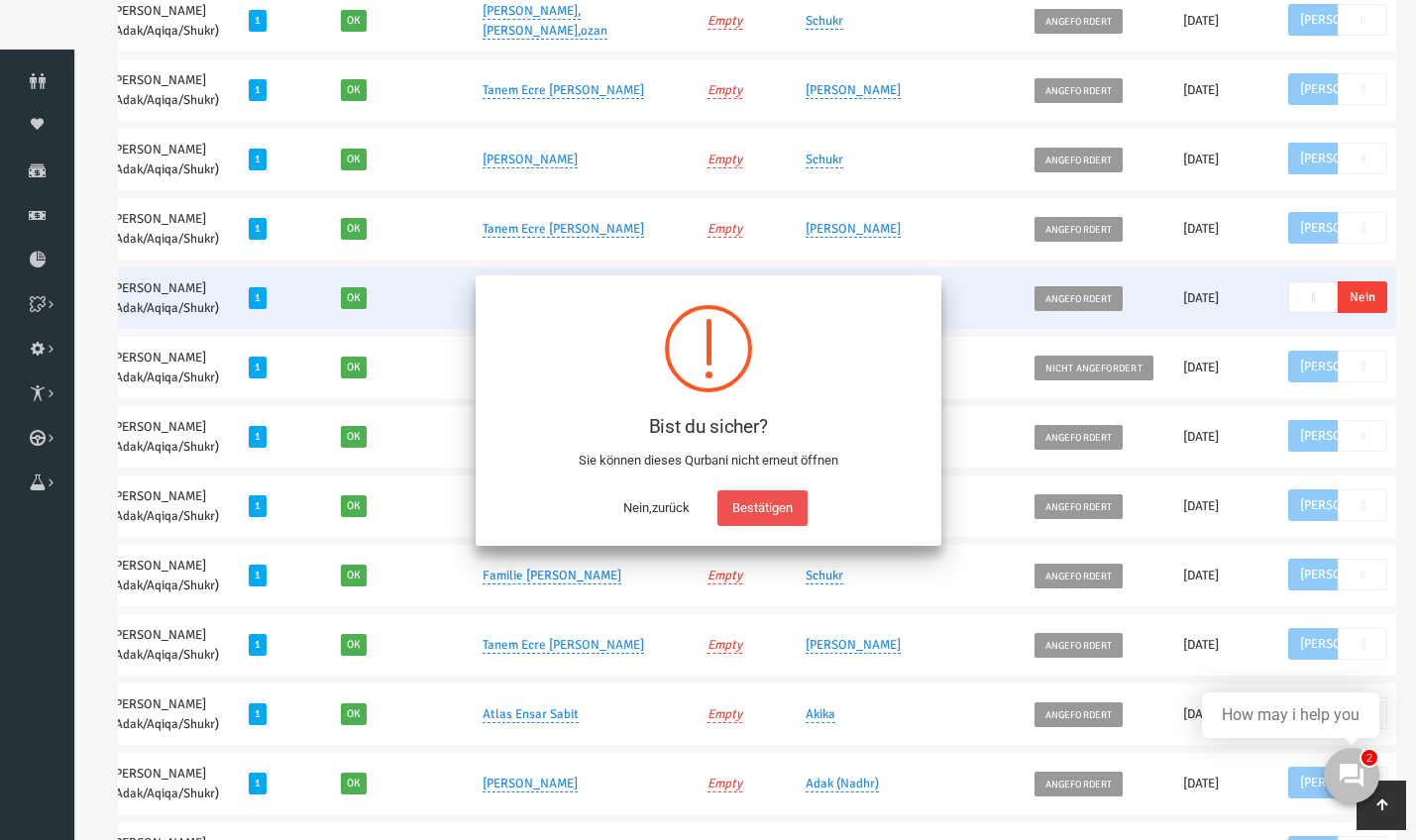 scroll, scrollTop: 2459, scrollLeft: 0, axis: vertical 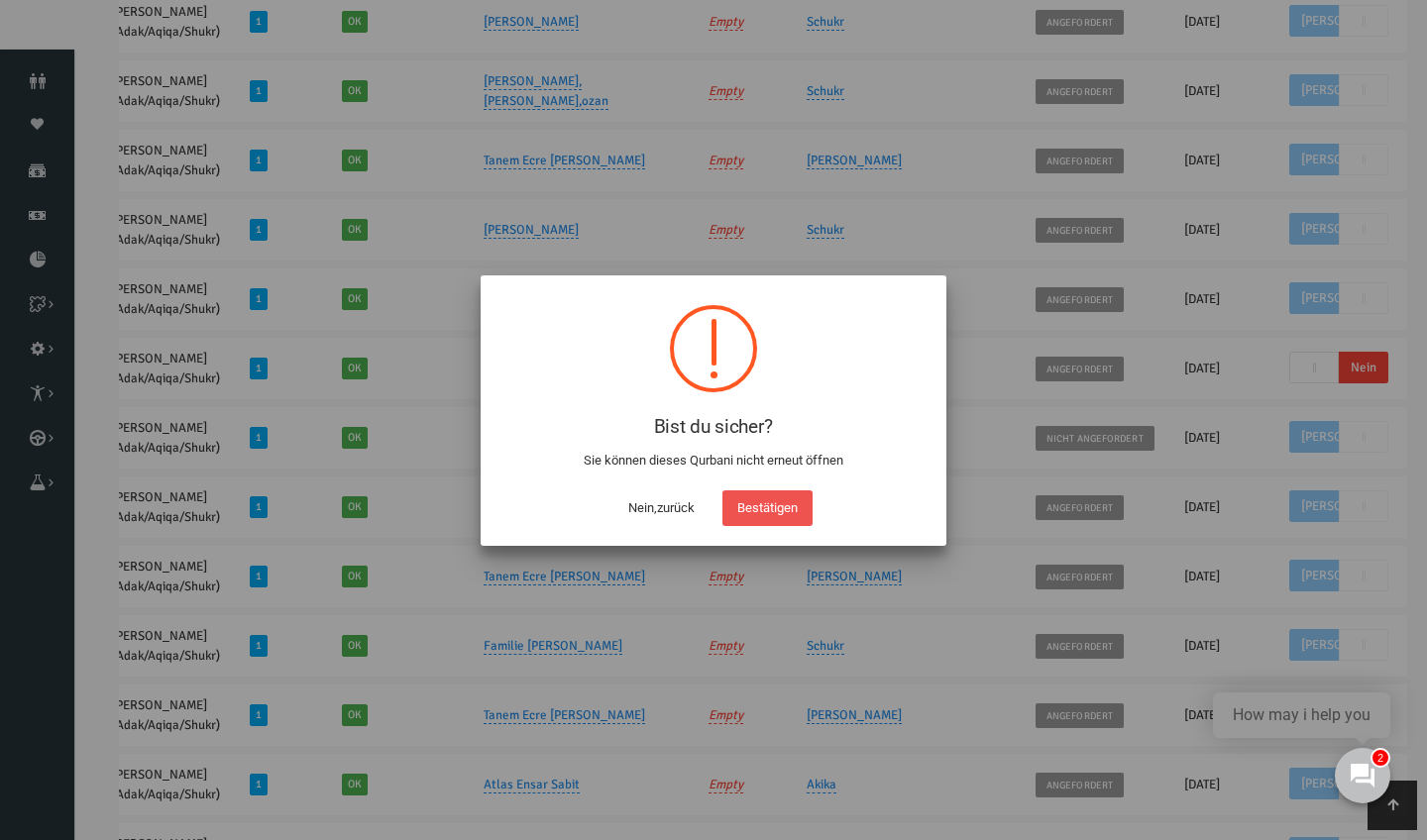 click on "Bestätigen" at bounding box center [768, 508] 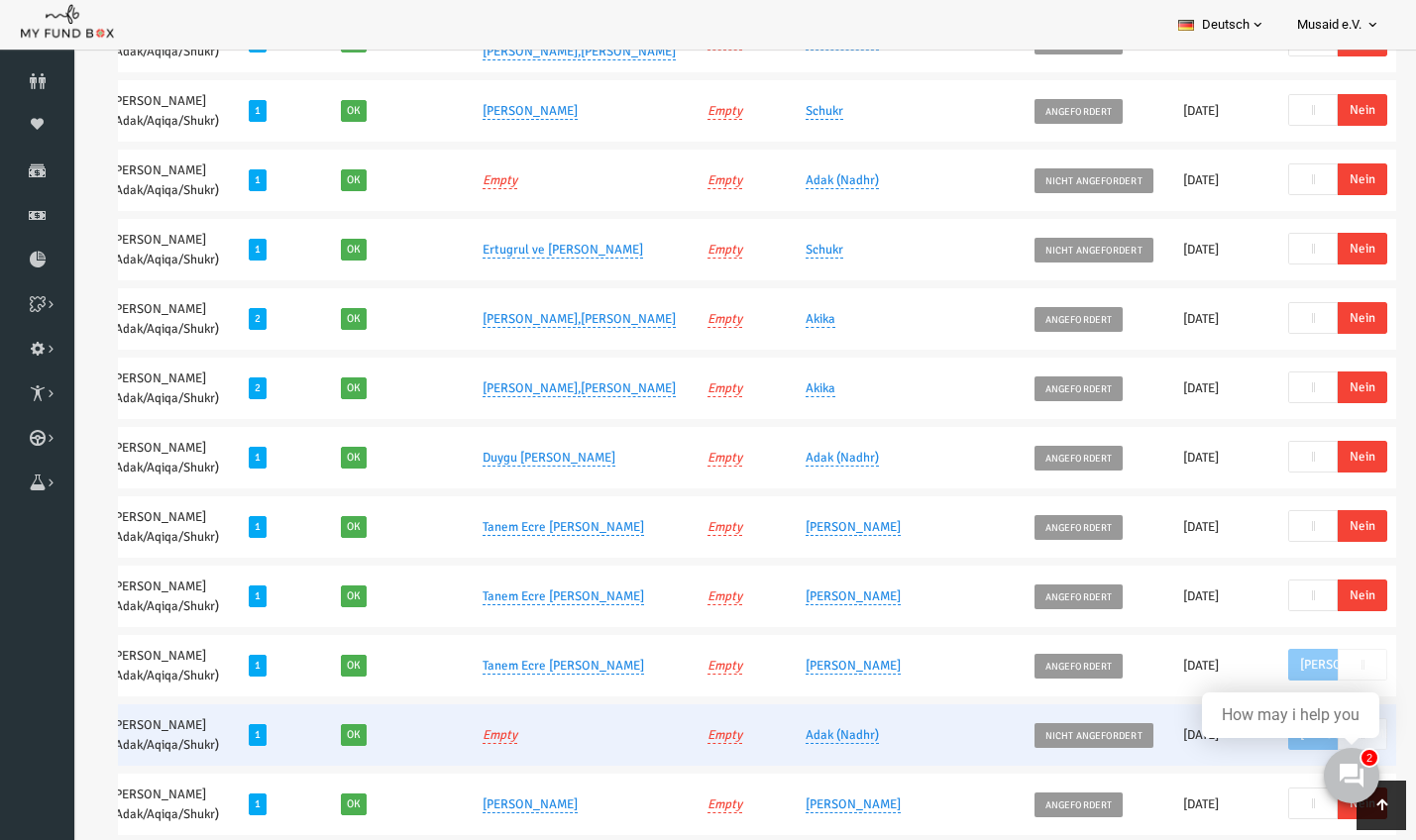 scroll, scrollTop: 369, scrollLeft: 0, axis: vertical 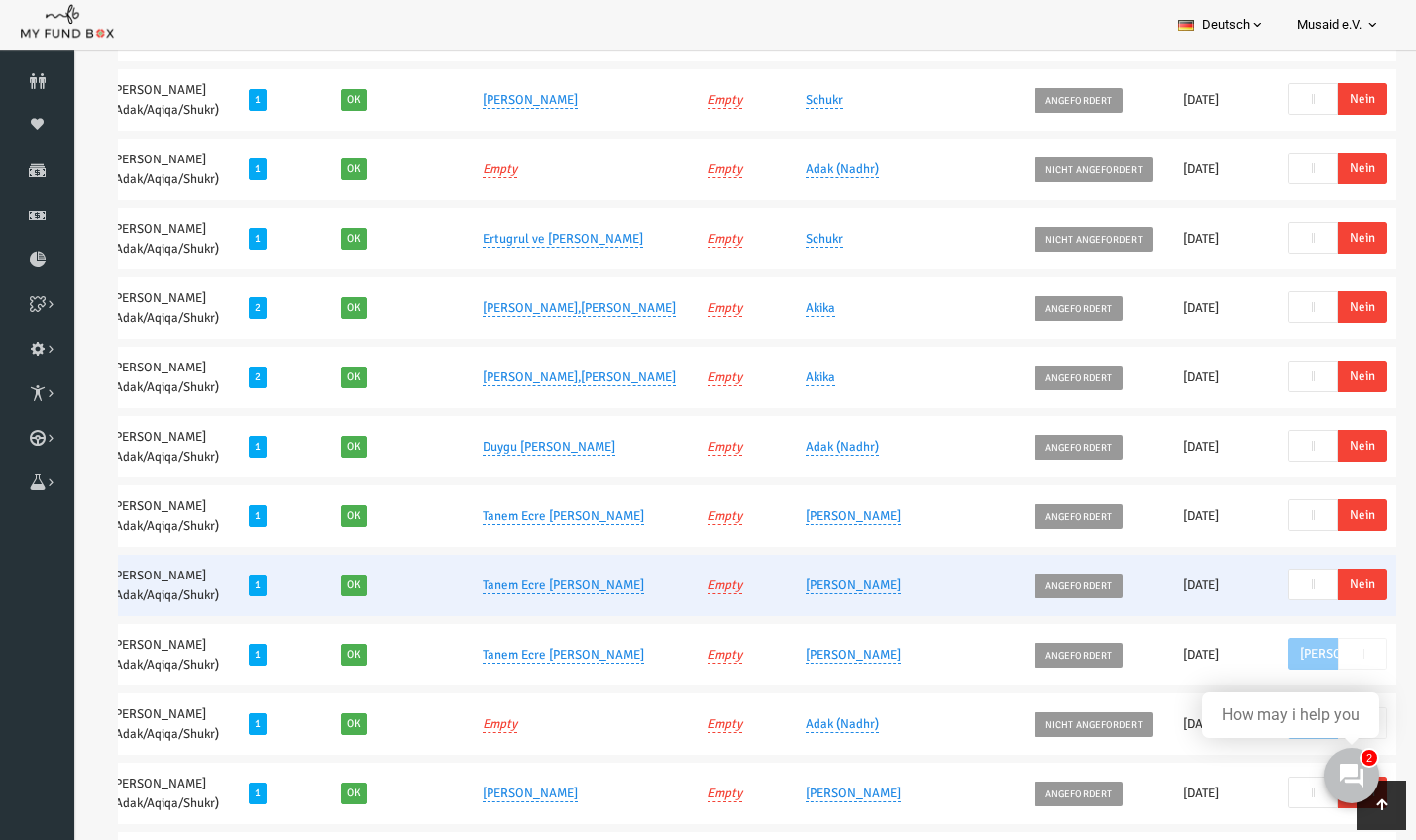 click on "Nein" at bounding box center [1336, 584] 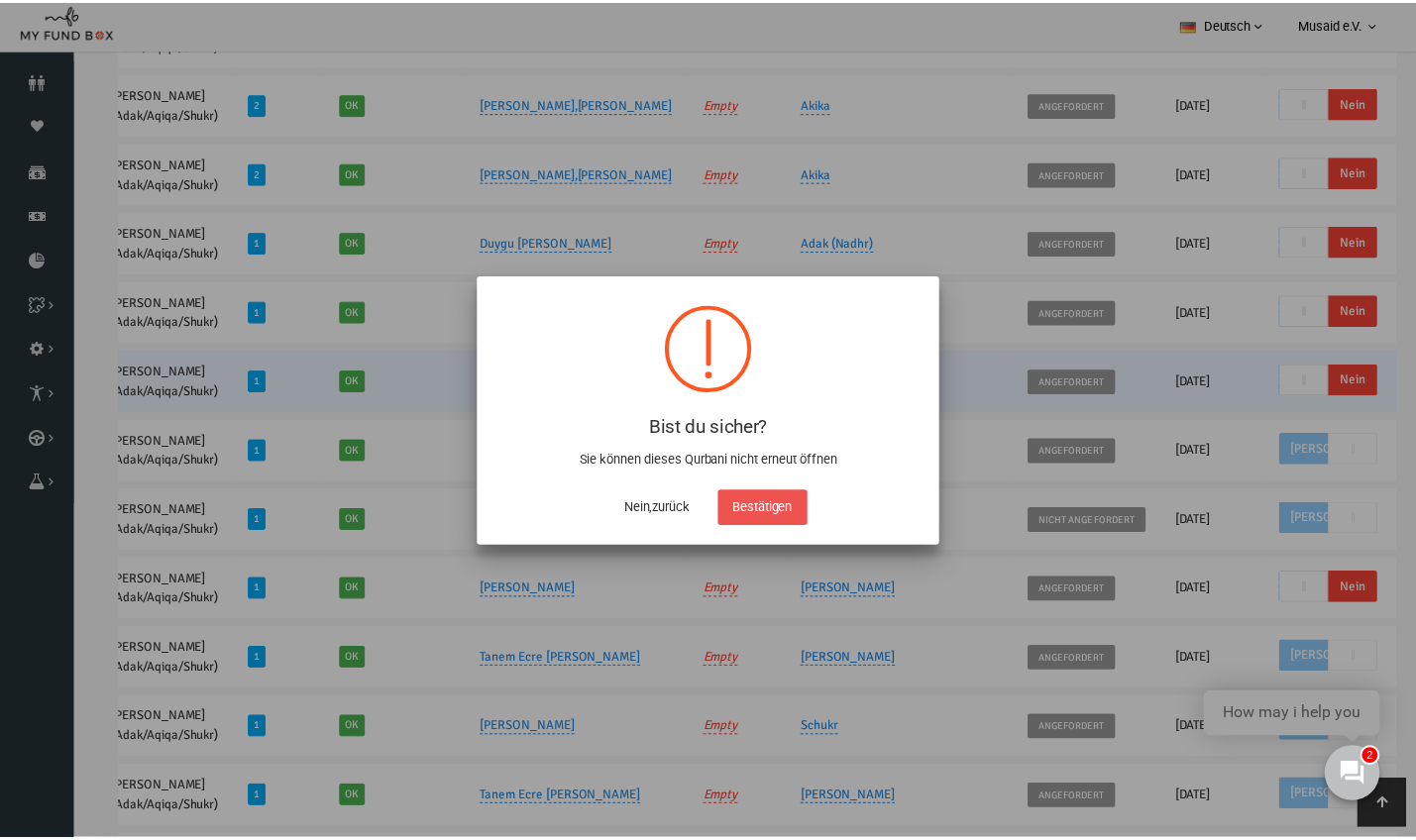 scroll, scrollTop: 0, scrollLeft: 0, axis: both 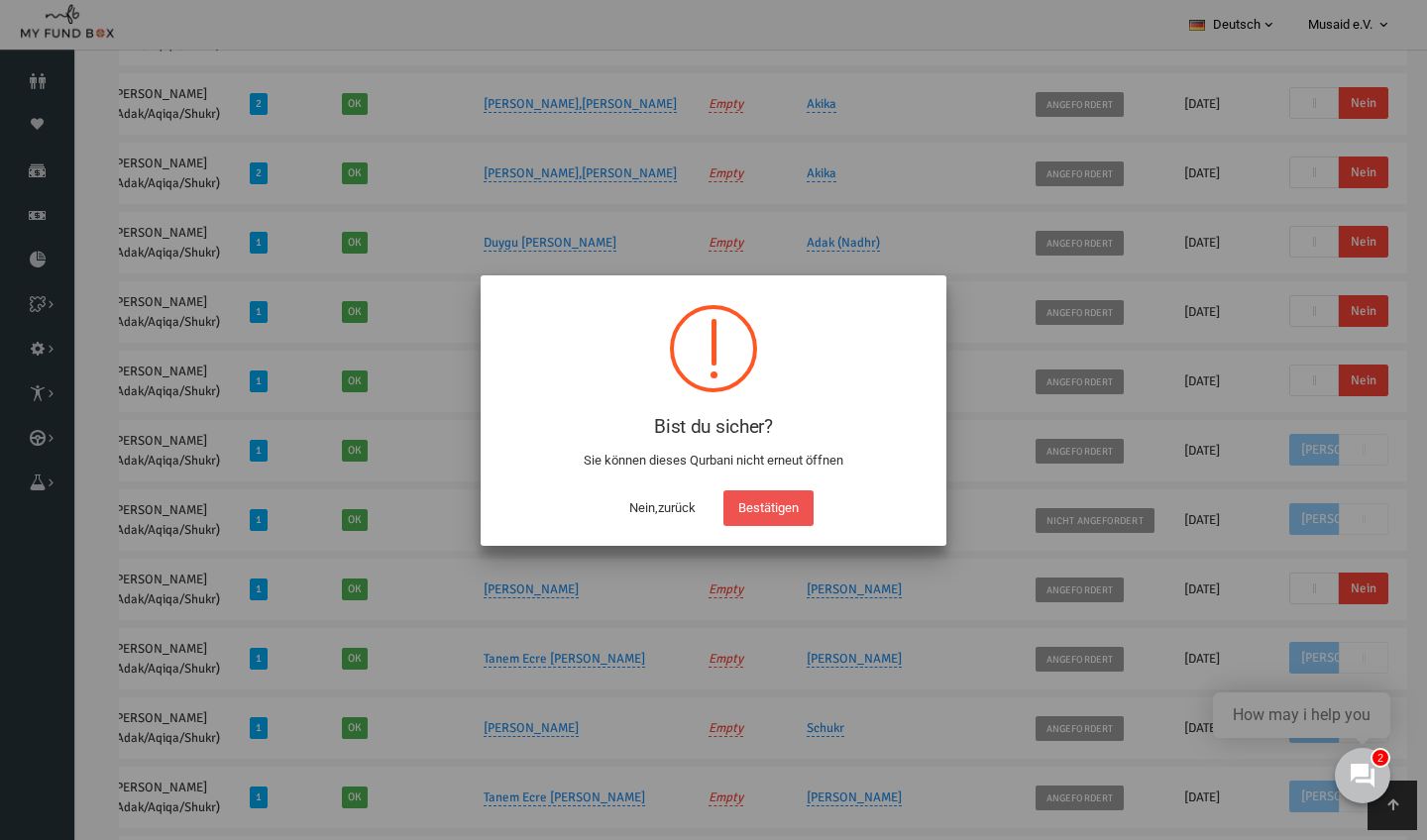 click on "Bestätigen" at bounding box center (768, 508) 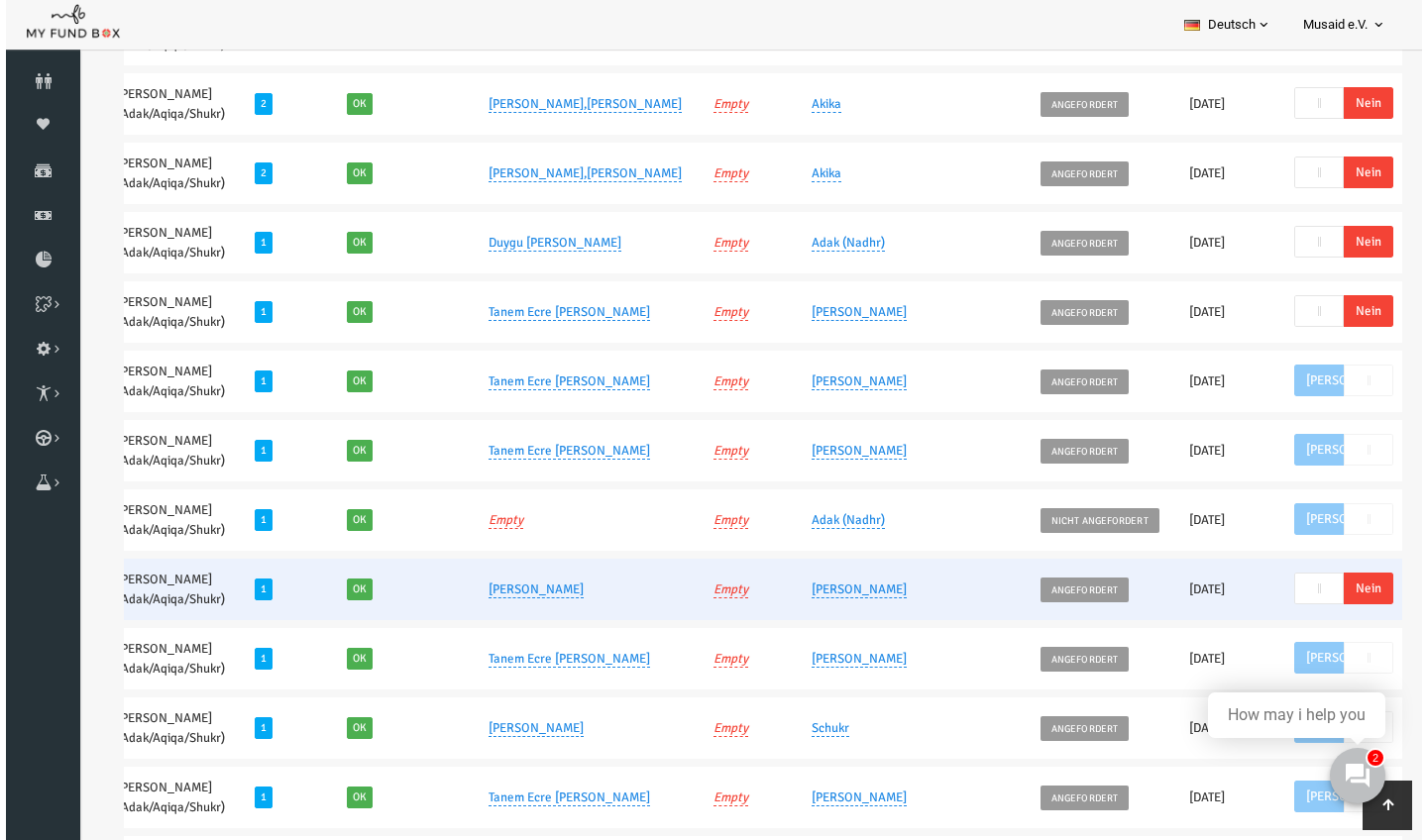 drag, startPoint x: 1145, startPoint y: 639, endPoint x: 1240, endPoint y: 174, distance: 474.6051 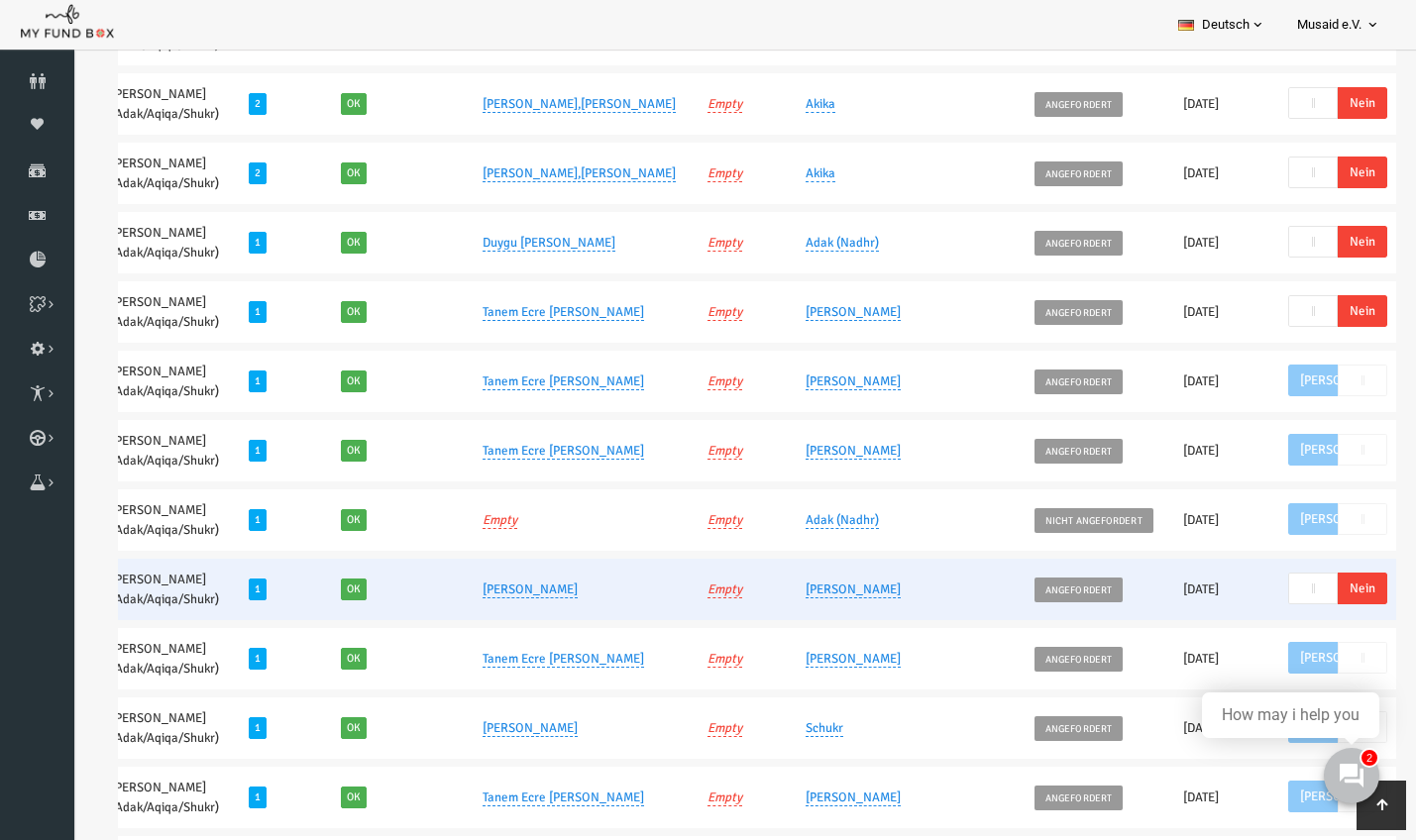 scroll, scrollTop: 783, scrollLeft: 0, axis: vertical 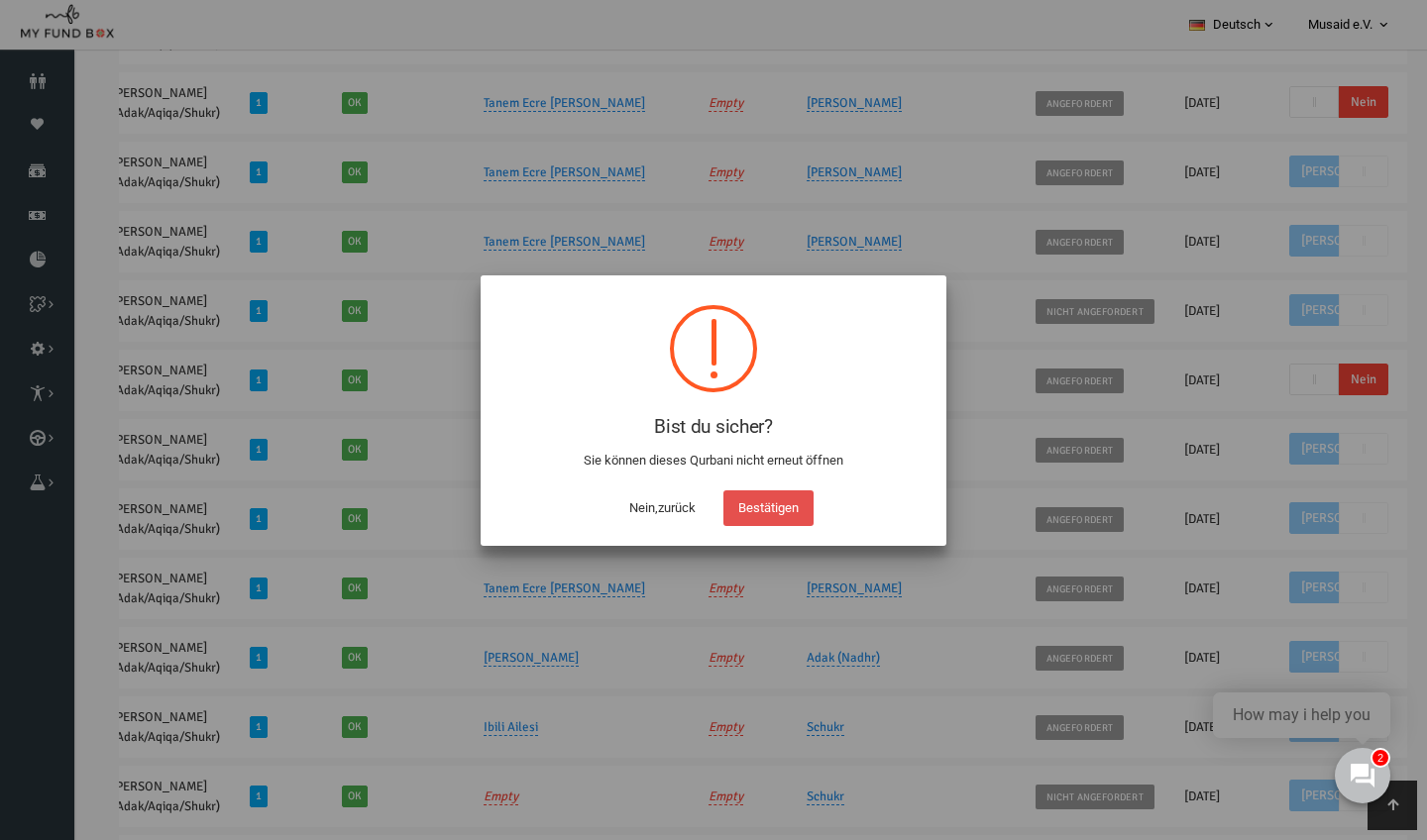 click on "Bestätigen" at bounding box center (768, 508) 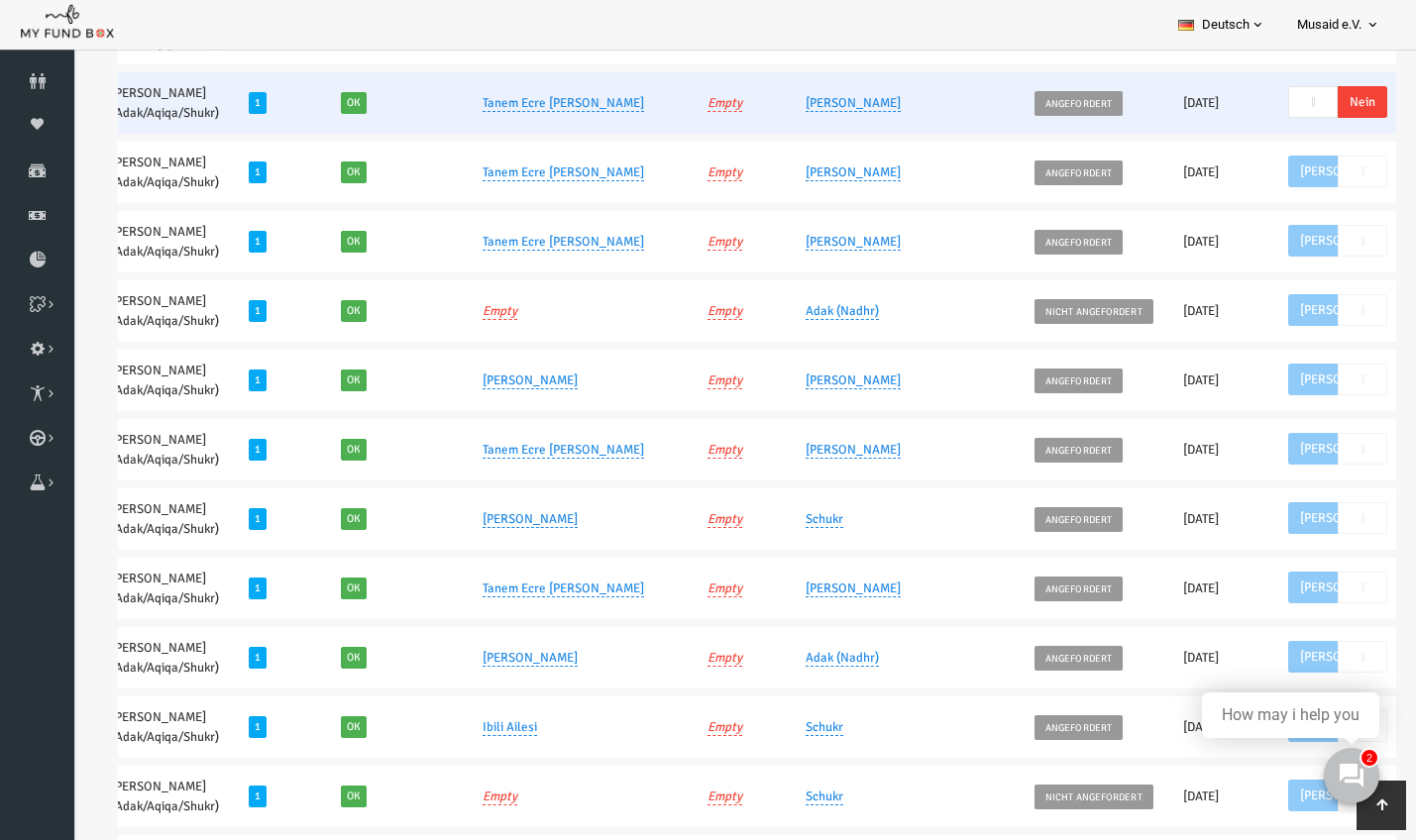 click on "Nein" at bounding box center (1336, 102) 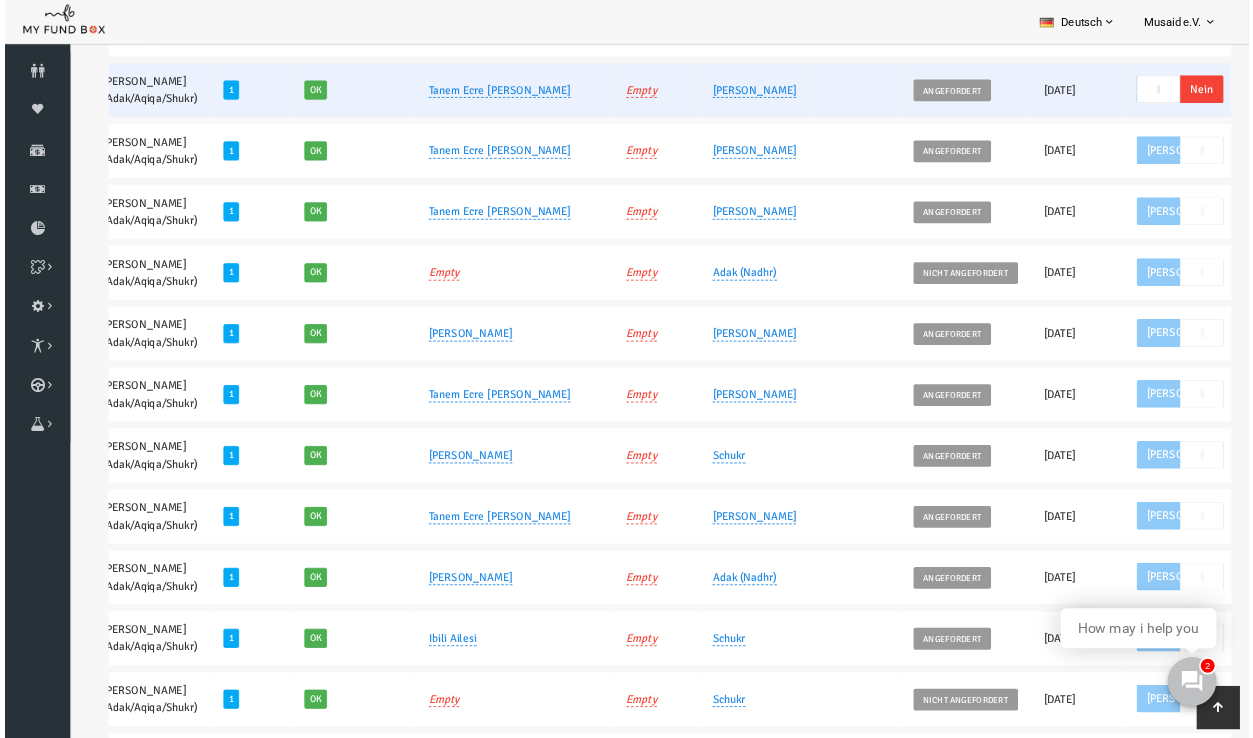 scroll 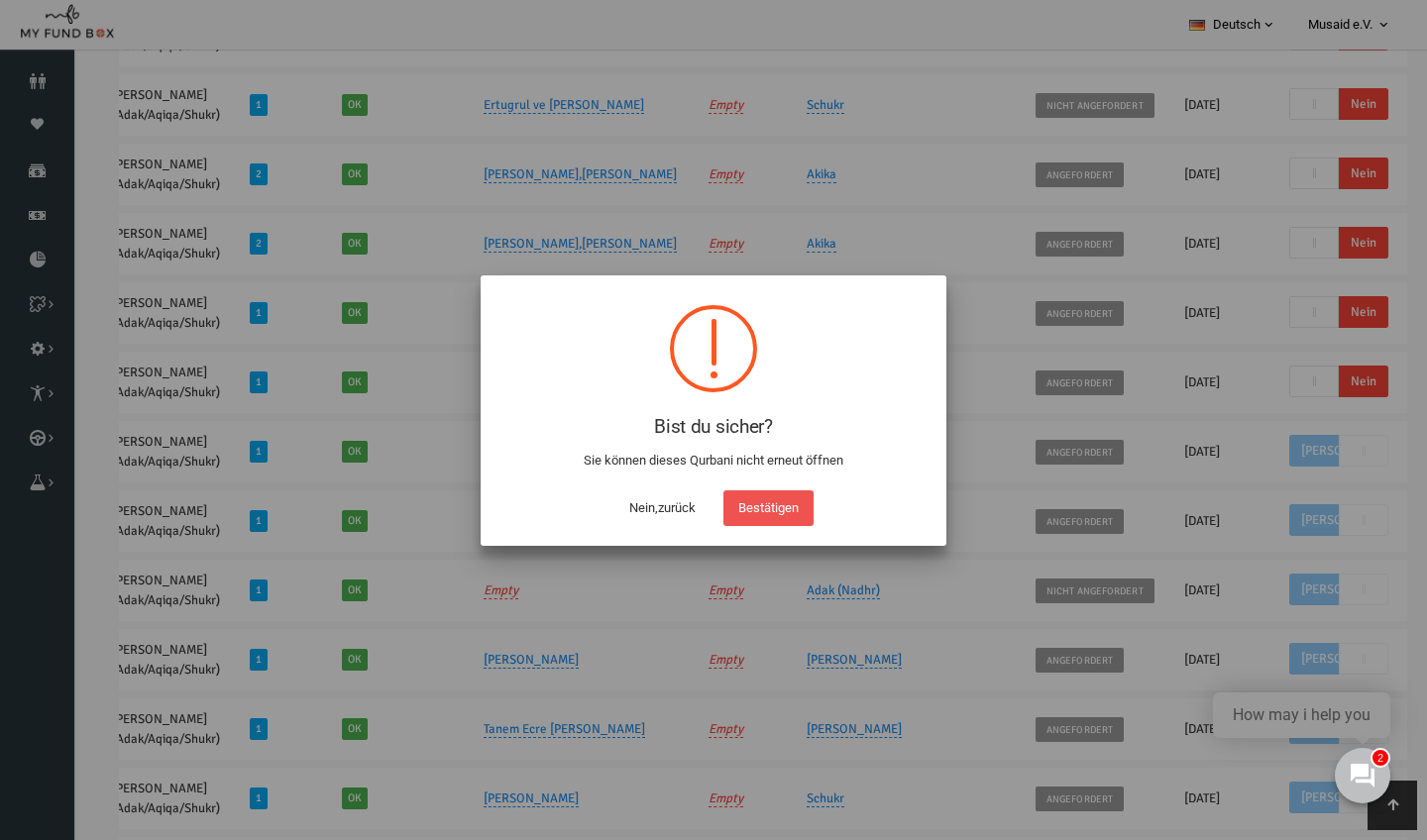 click on "Bestätigen" at bounding box center [768, 508] 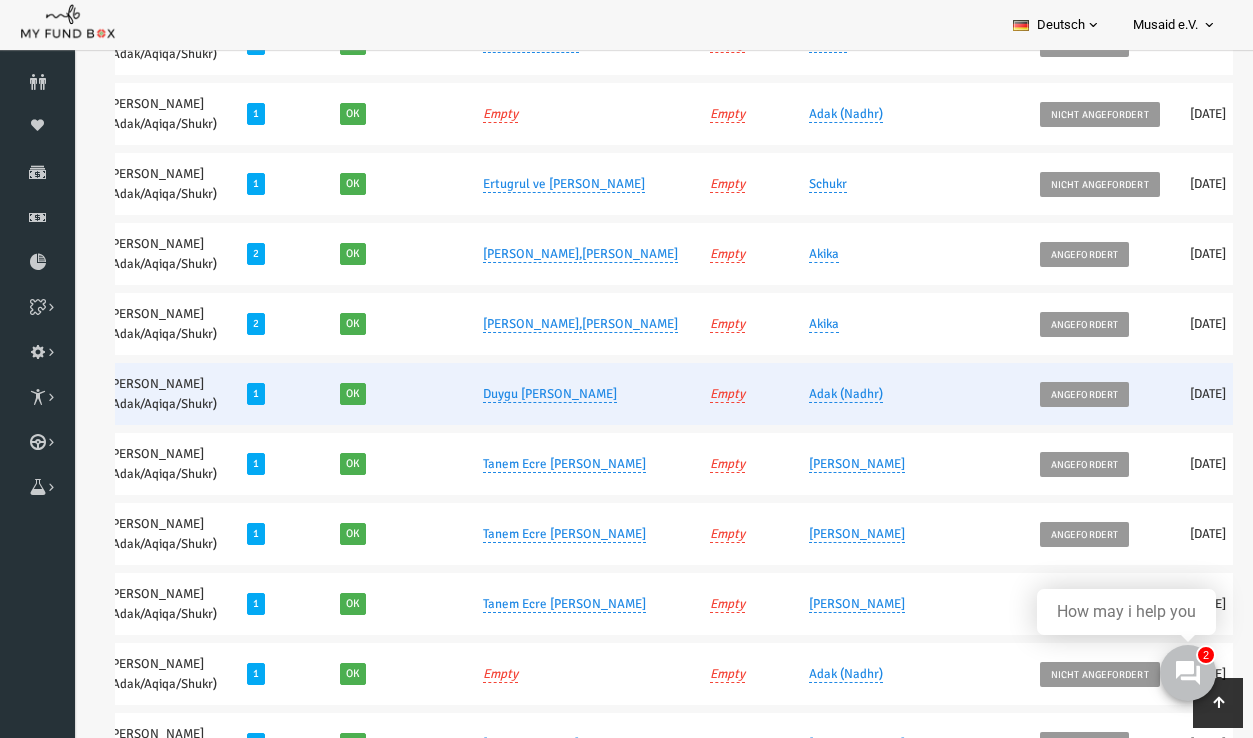 click on "Nein" at bounding box center (1347, 393) 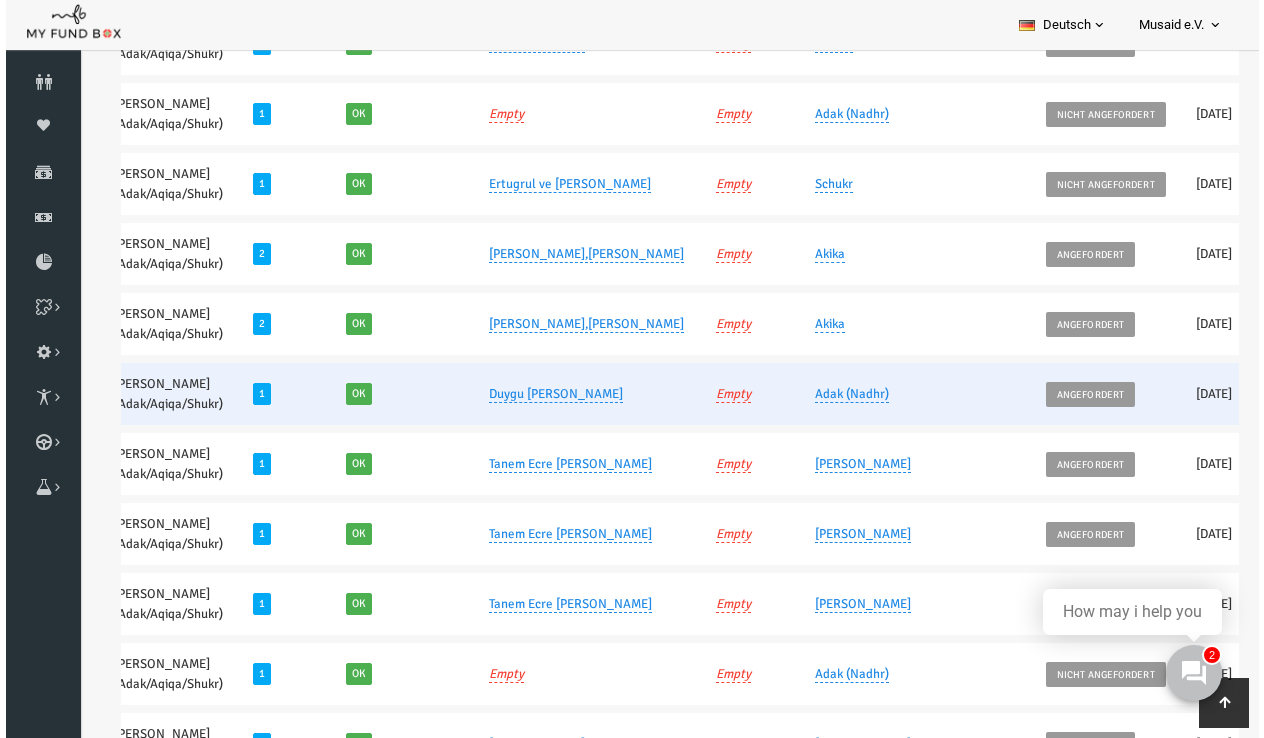 scroll, scrollTop: 571, scrollLeft: 0, axis: vertical 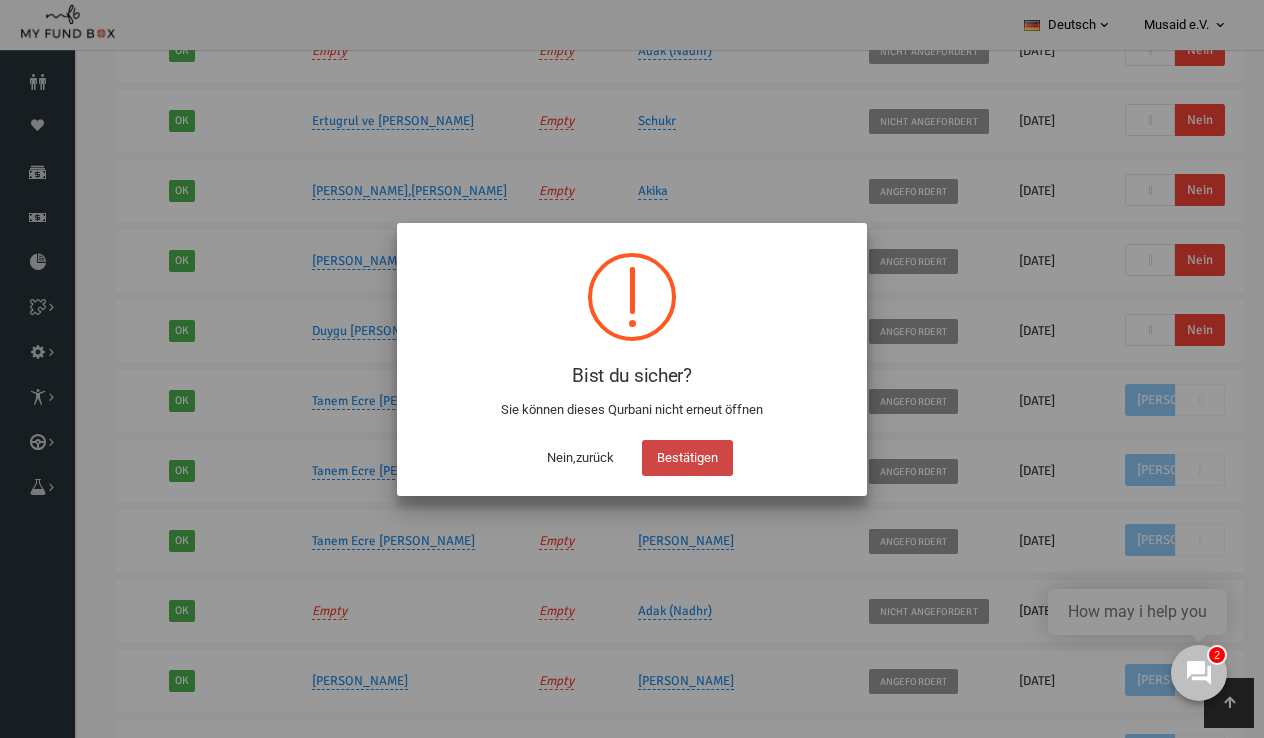 click on "Bestätigen" at bounding box center (687, 458) 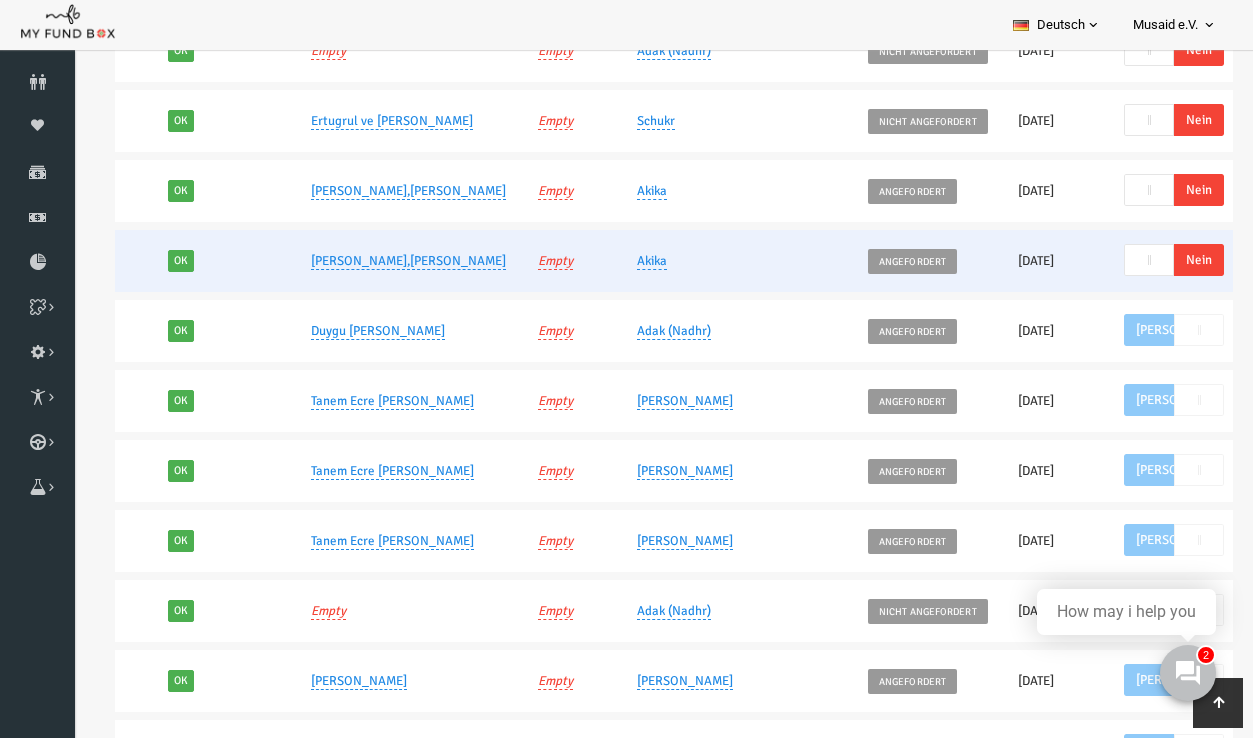 click on "Nein" at bounding box center [1175, 260] 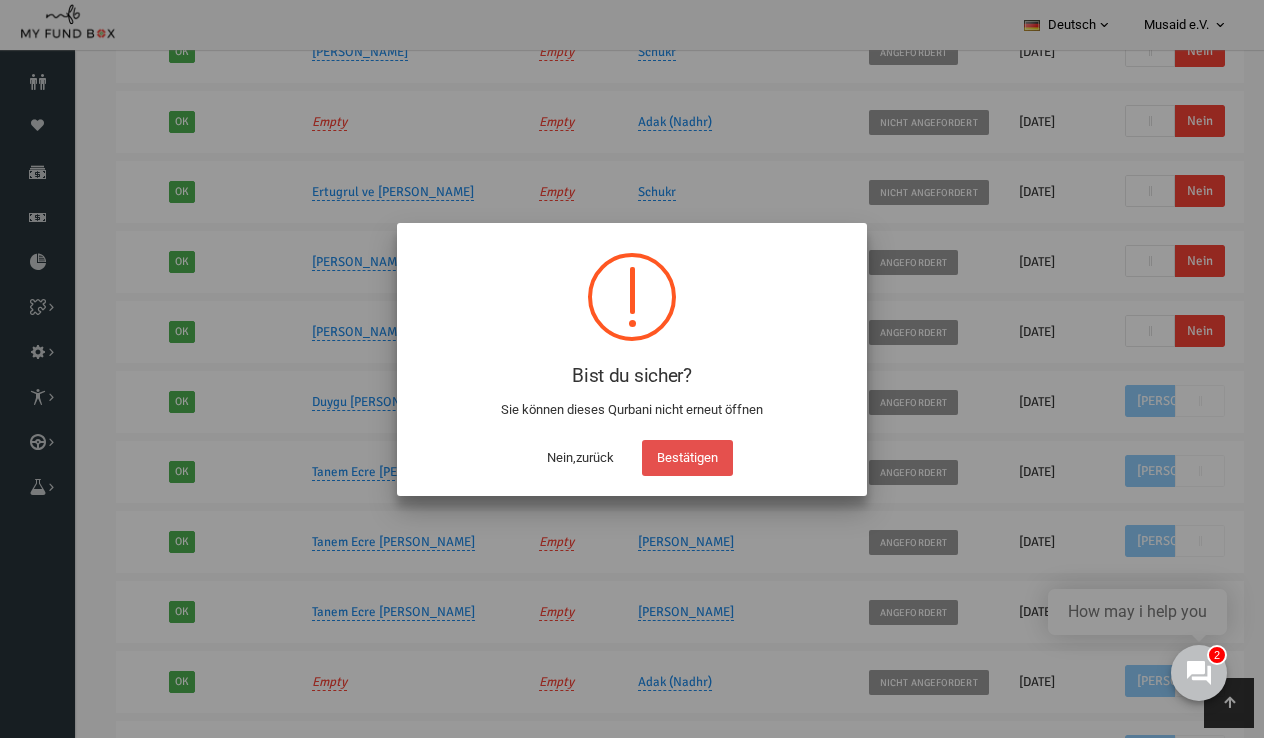 click on "Bestätigen" at bounding box center (687, 458) 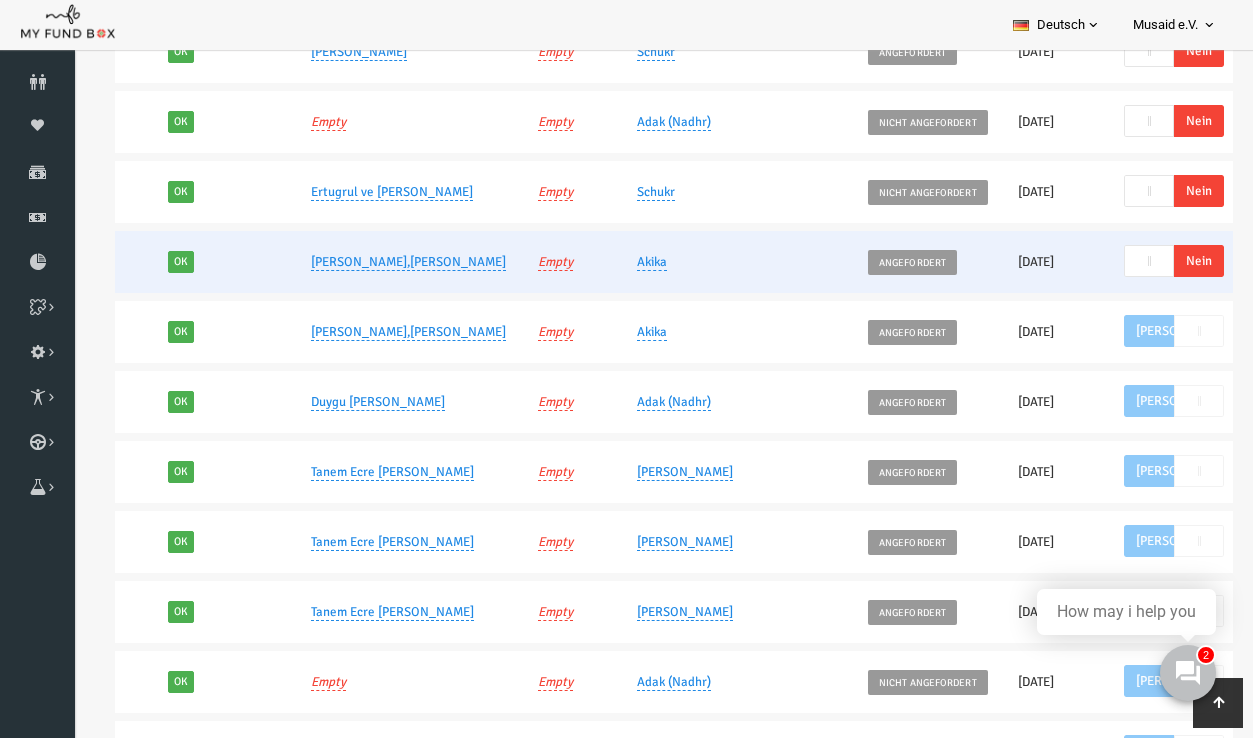 click on "Nein" at bounding box center [1175, 261] 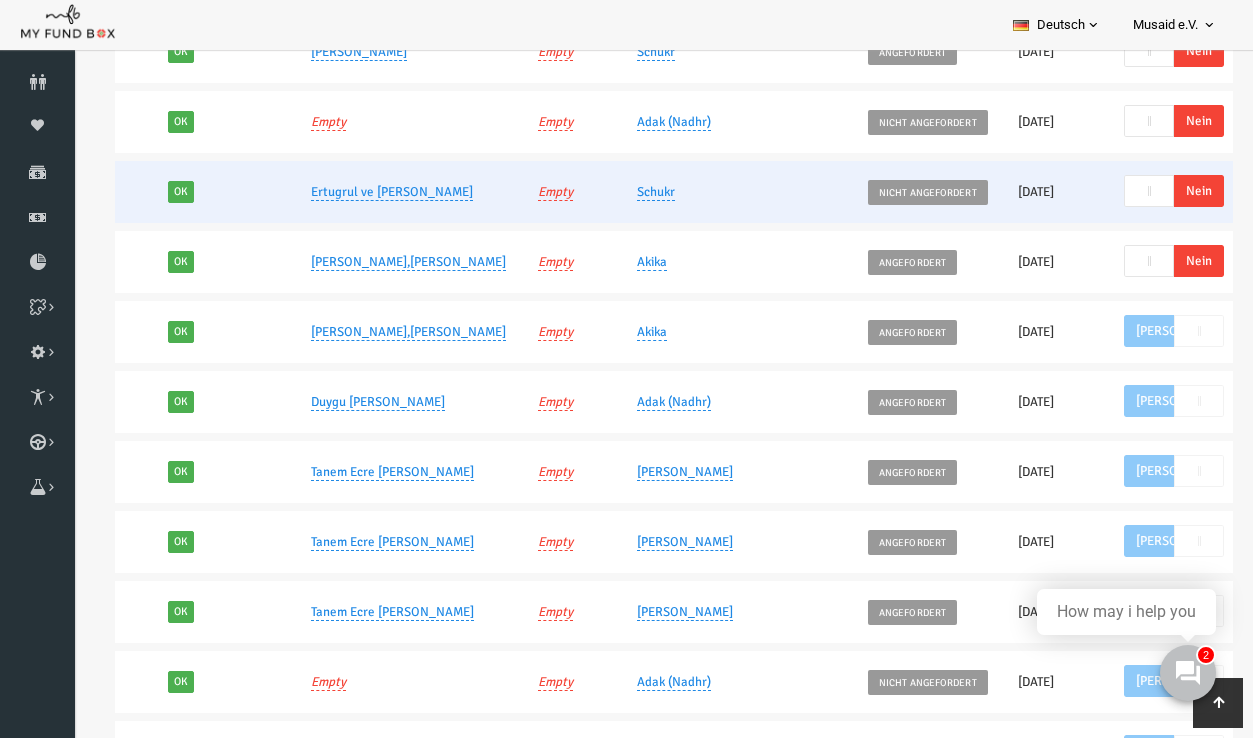 scroll, scrollTop: 425, scrollLeft: 0, axis: vertical 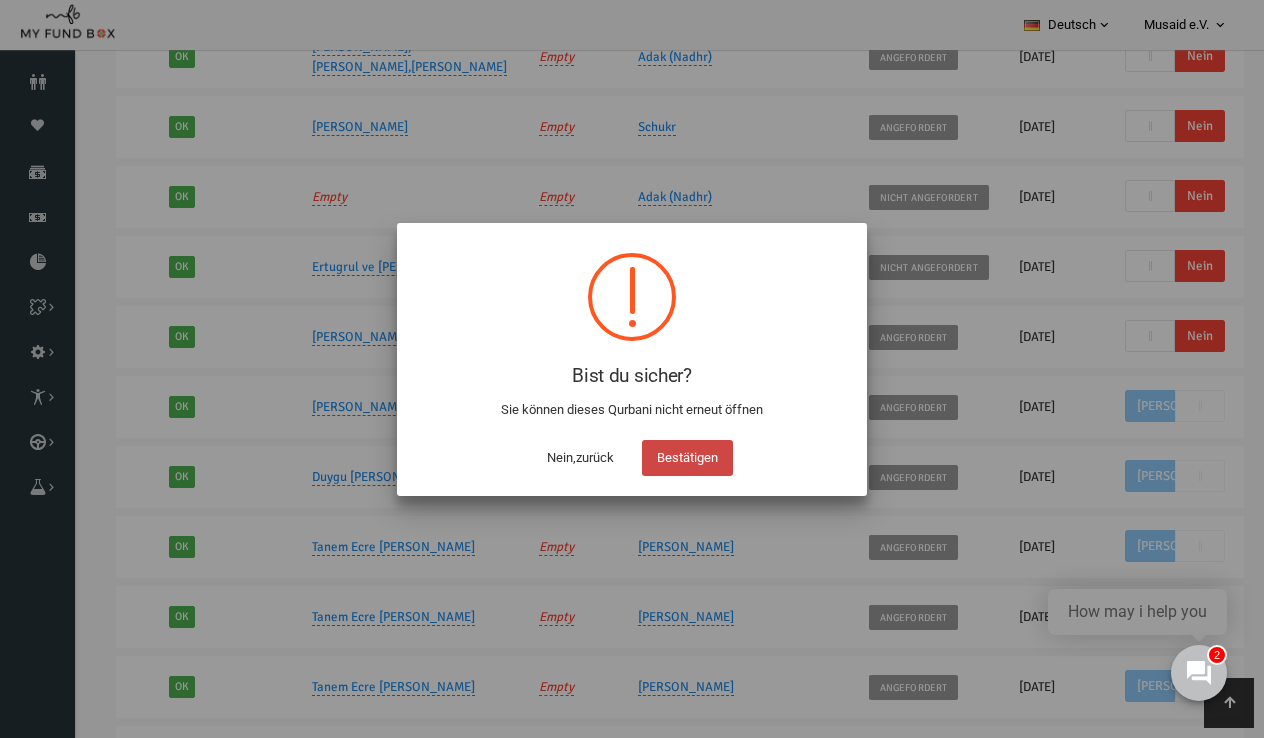 click on "Bestätigen" at bounding box center (687, 458) 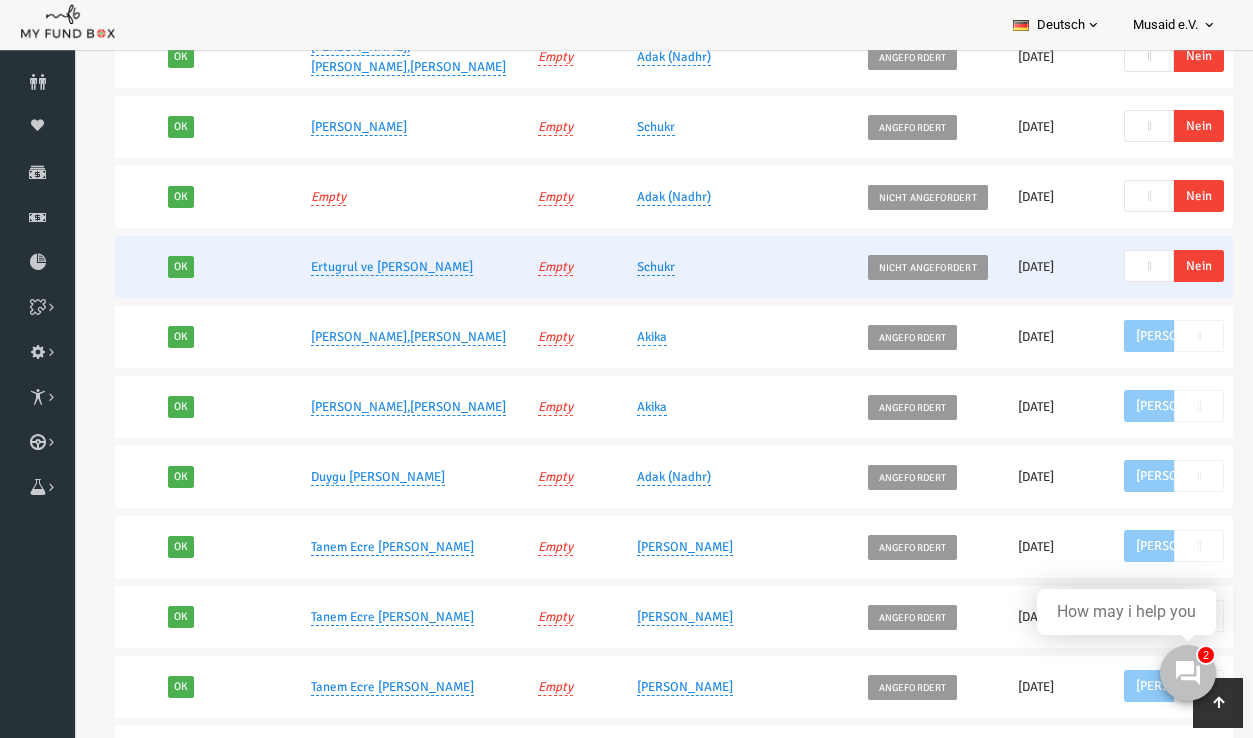 click on "Nein" at bounding box center (1175, 266) 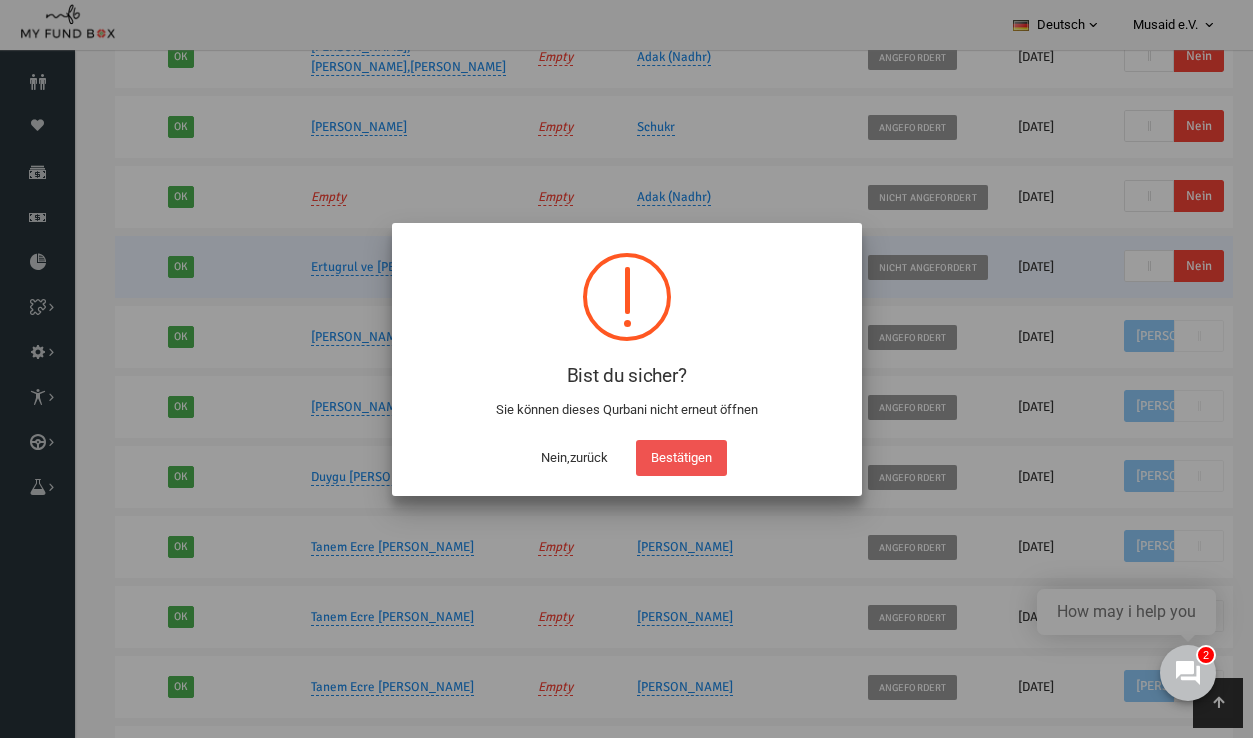 scroll, scrollTop: 349, scrollLeft: 0, axis: vertical 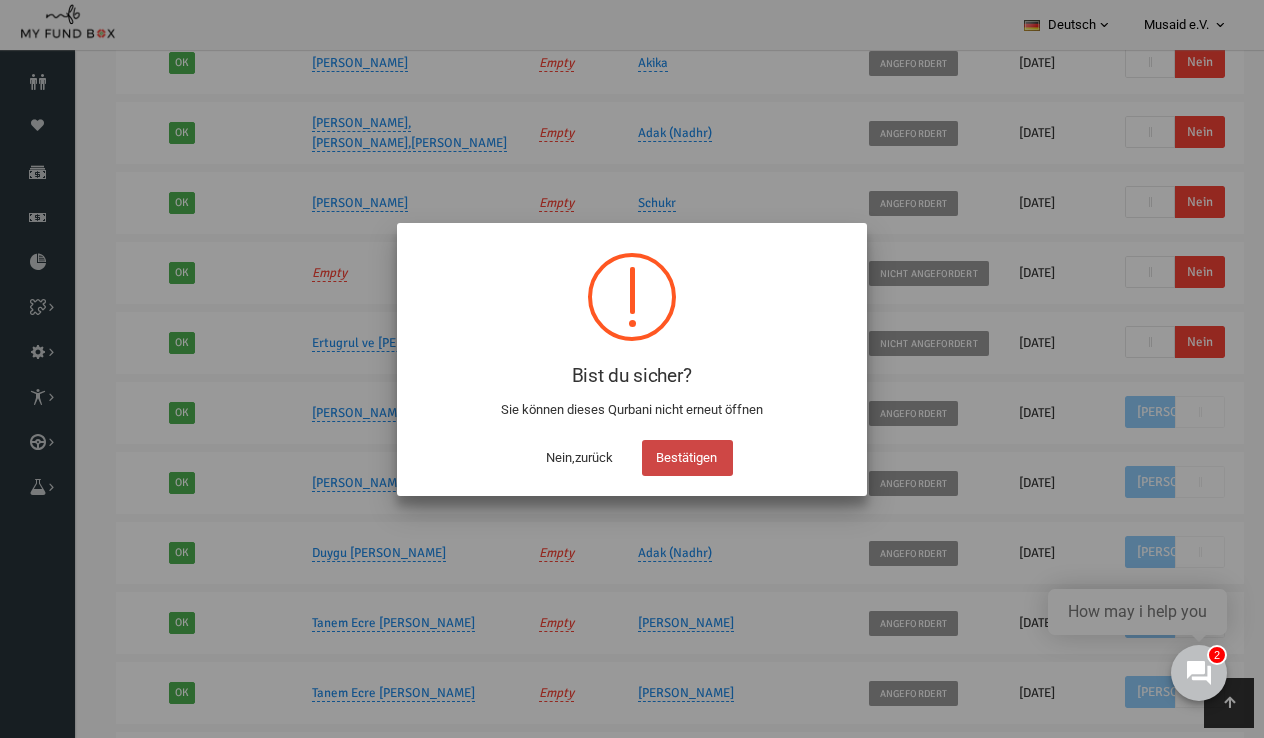click on "Bestätigen" at bounding box center (687, 458) 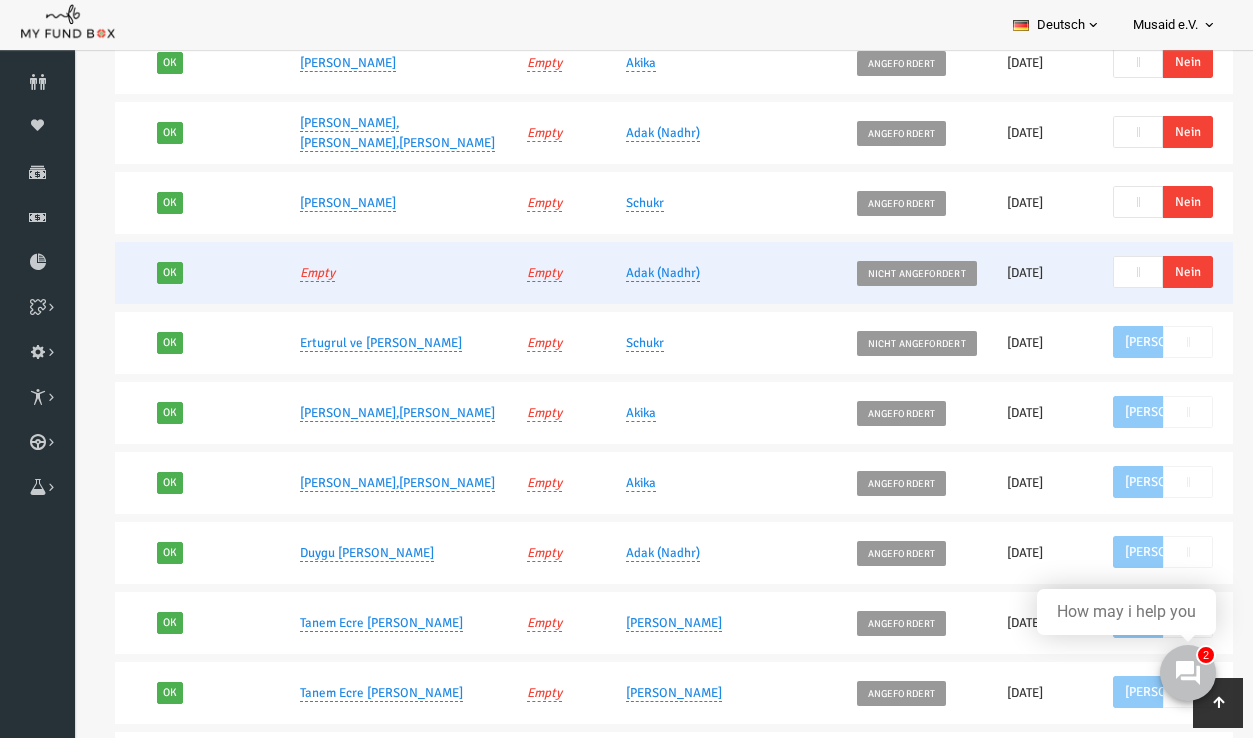scroll, scrollTop: 0, scrollLeft: 754, axis: horizontal 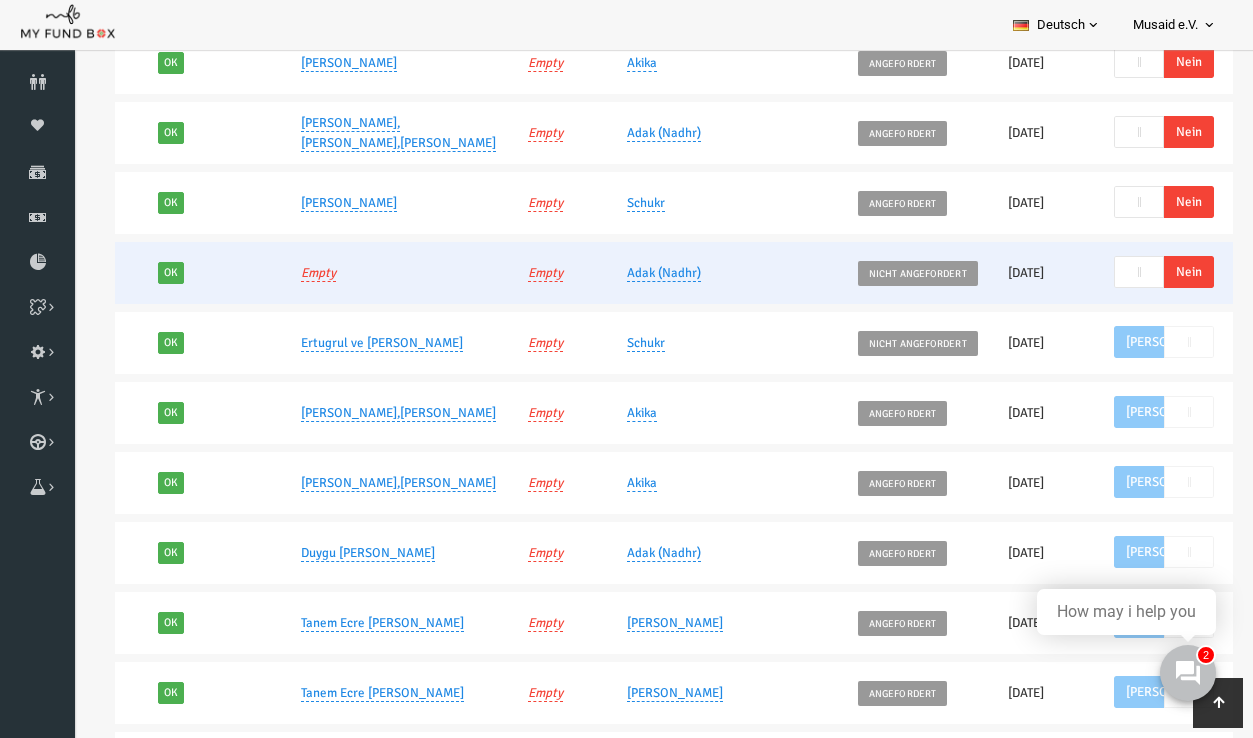 click on "Nein" at bounding box center [1165, 272] 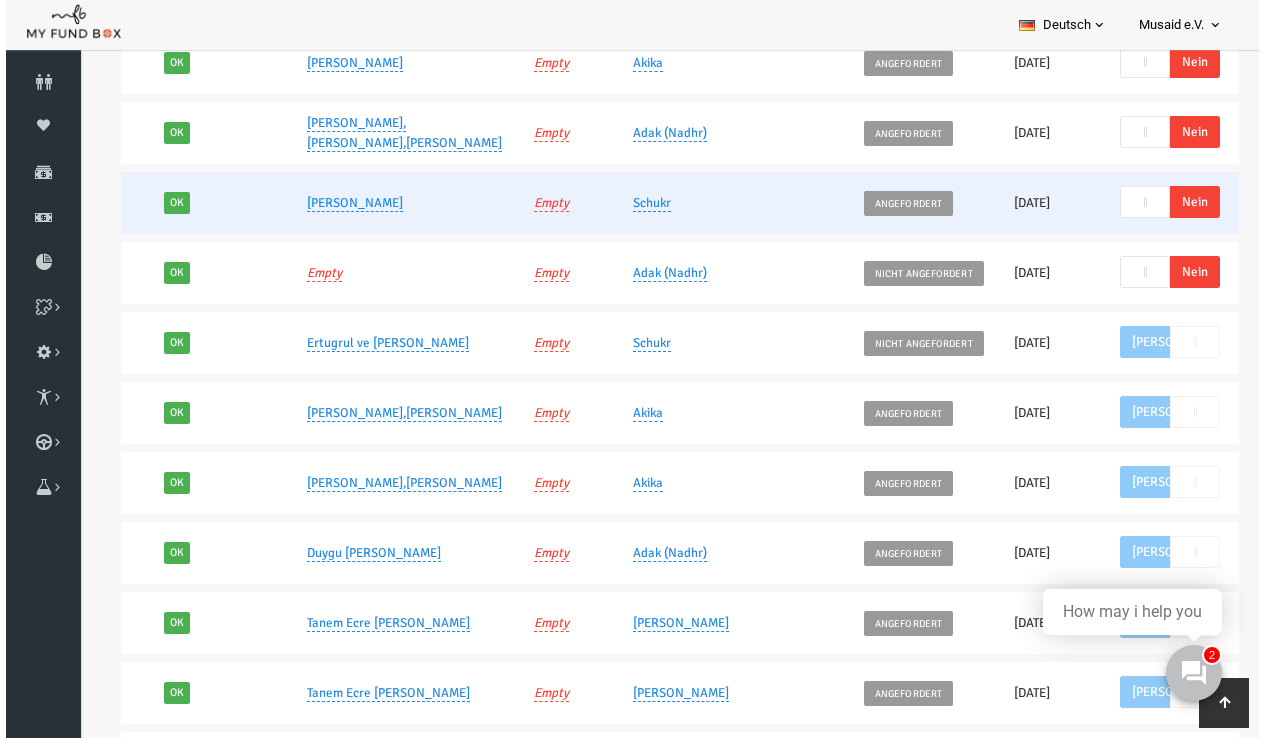 scroll, scrollTop: 279, scrollLeft: 0, axis: vertical 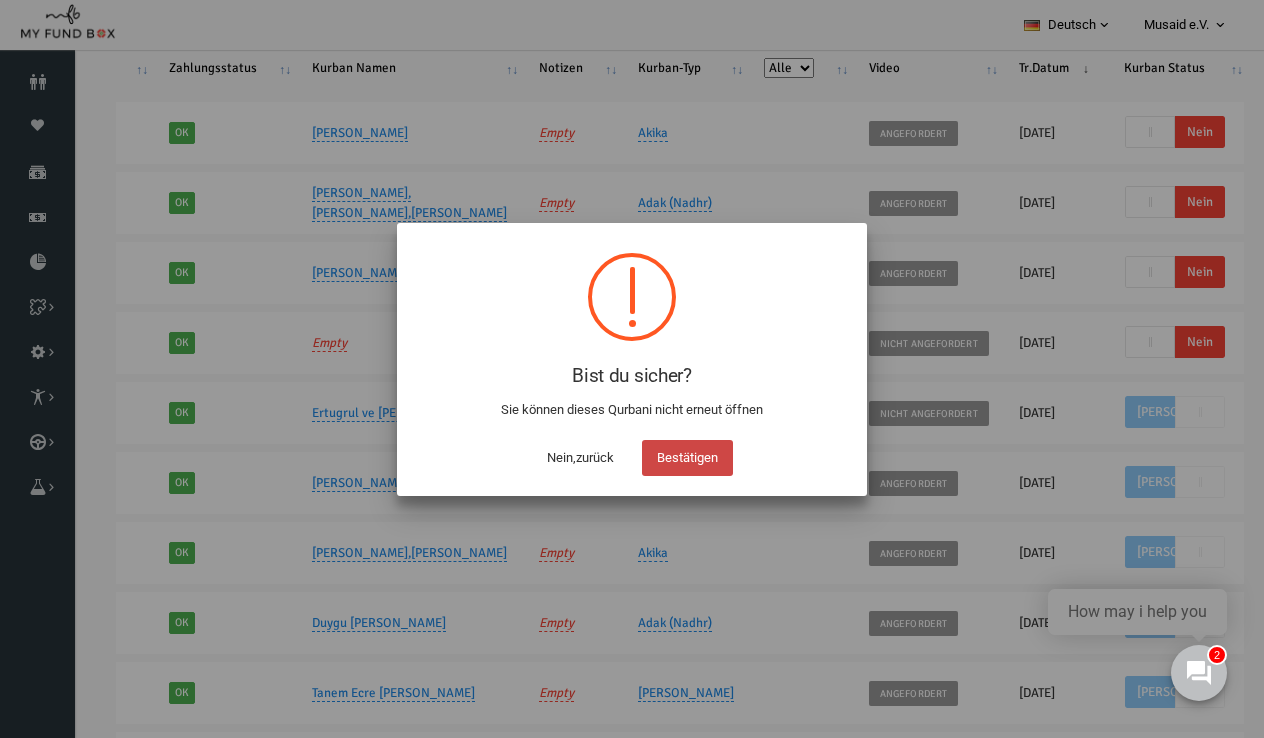 click on "Bestätigen" at bounding box center (687, 458) 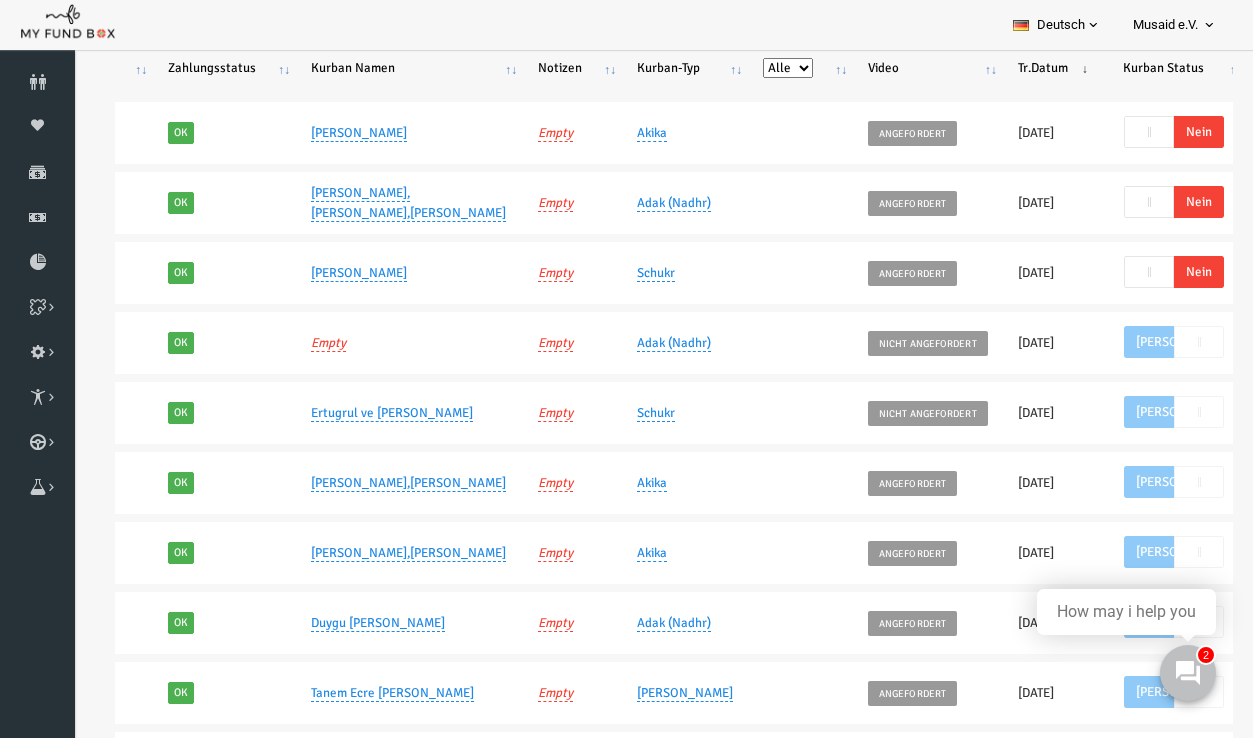 scroll, scrollTop: 0, scrollLeft: 0, axis: both 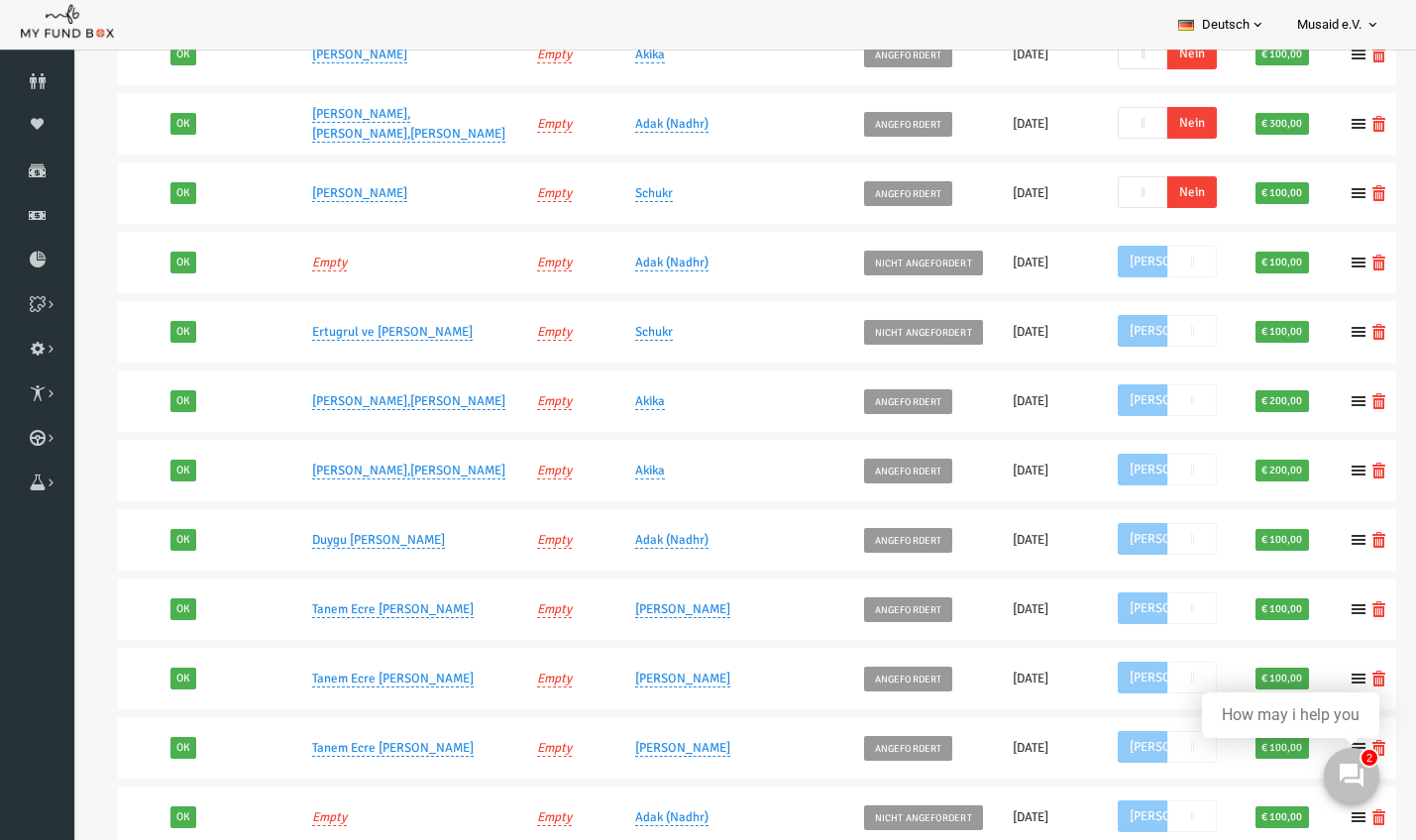 click on "Spender nicht gefunden
Patenschaft nicht gefunden
Partner nicht gefunden !!!!
Bitte füllen Sie dieses Feld aus
Bitte geben Sie eine E-mail-Adresse ein
Geben Sie den gültigen Zahlungsstatus ein
Zeigen
Einträge
Keine übereinstimmenden Aufzeichnungen gefunden
(Gefiltert von
Einträge insgesamt)" at bounding box center [708, 144] 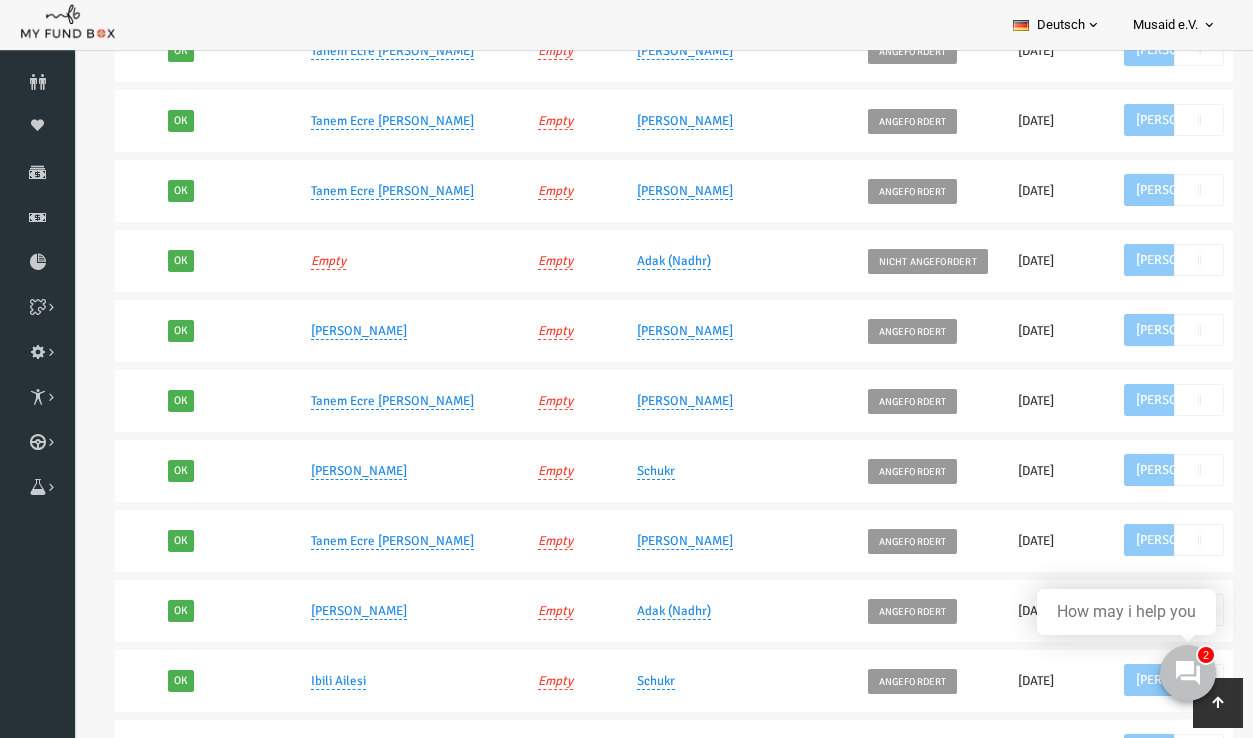 scroll, scrollTop: 928, scrollLeft: 0, axis: vertical 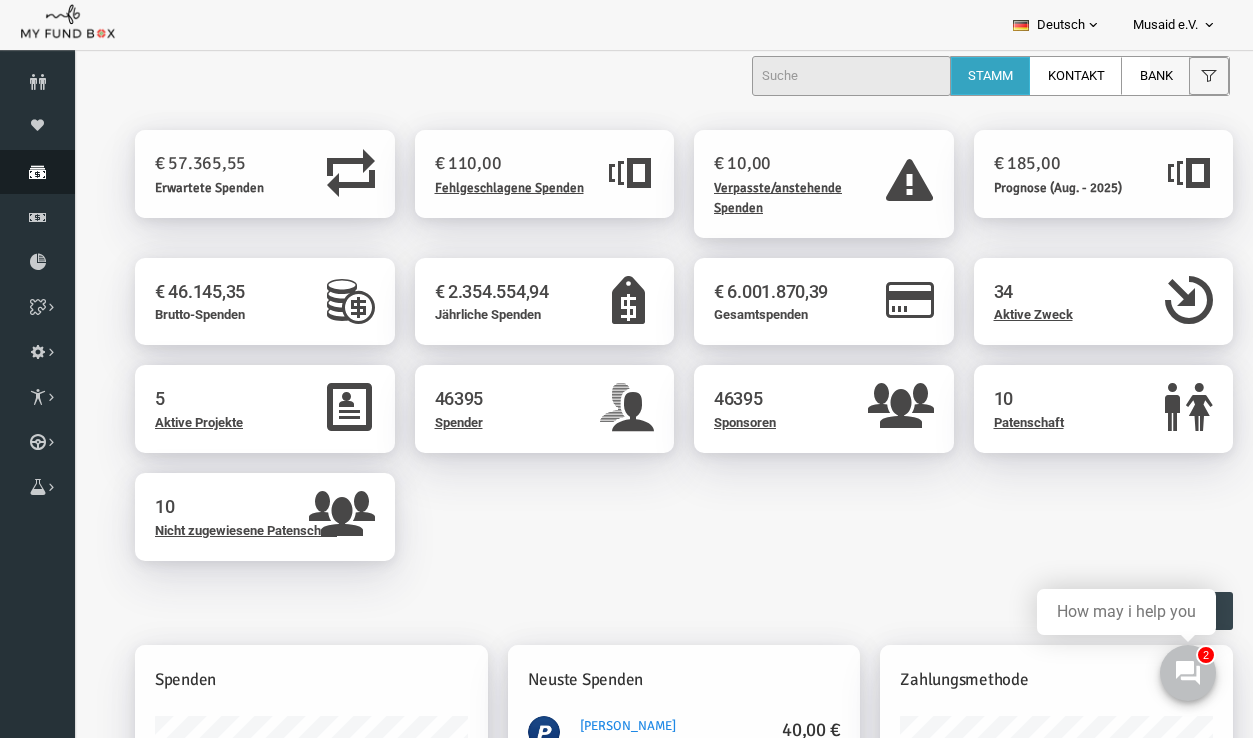 click on "Spenden" at bounding box center (37, 172) 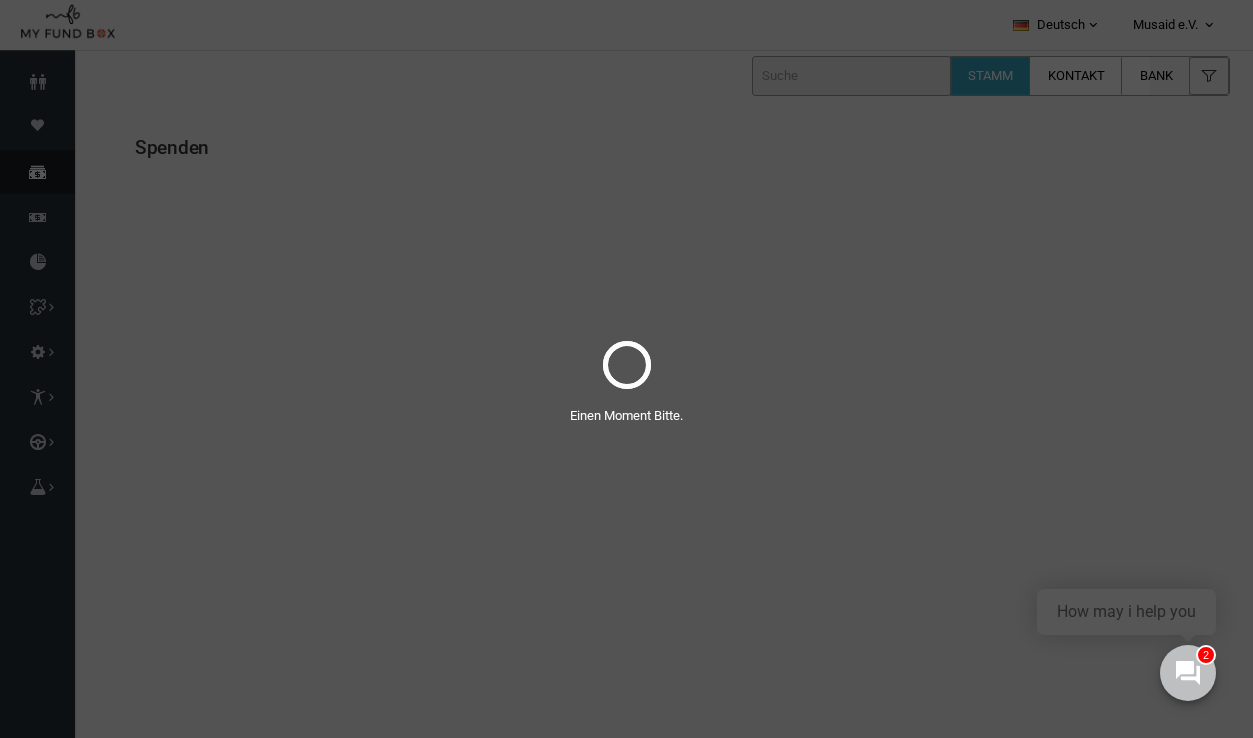 scroll, scrollTop: 0, scrollLeft: 0, axis: both 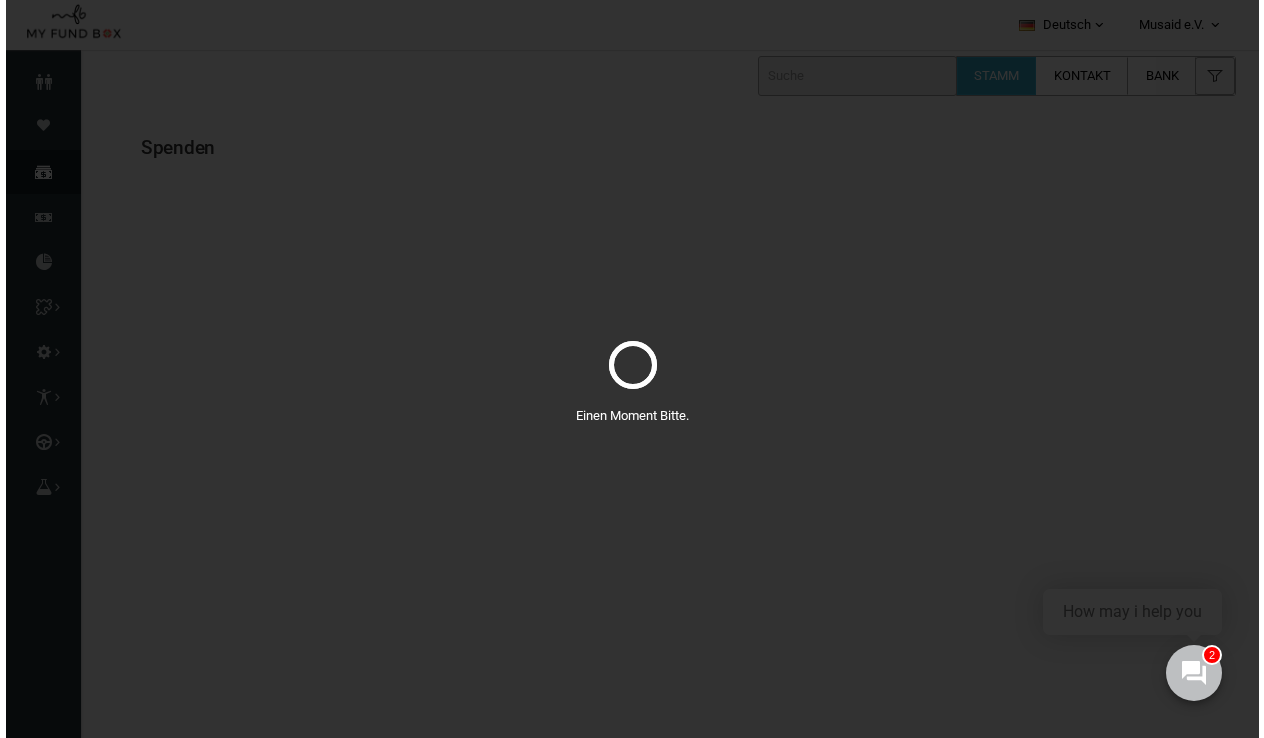 select on "100" 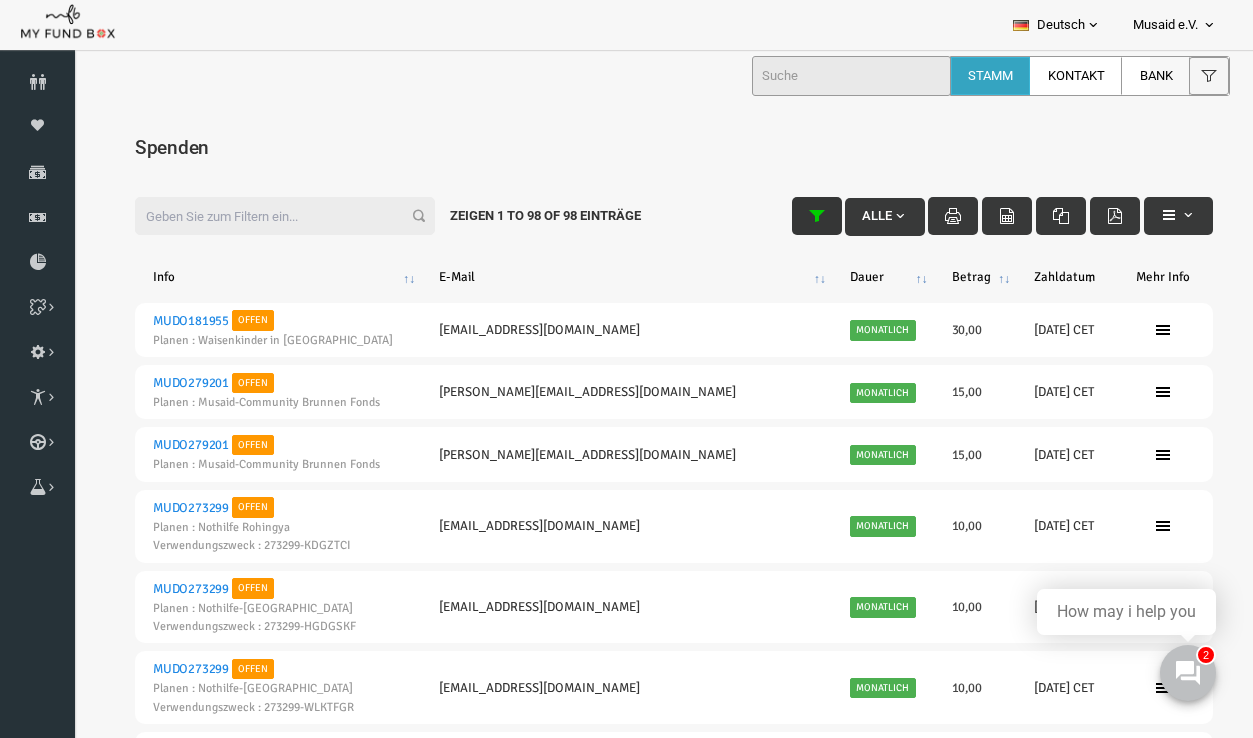 click at bounding box center (793, 216) 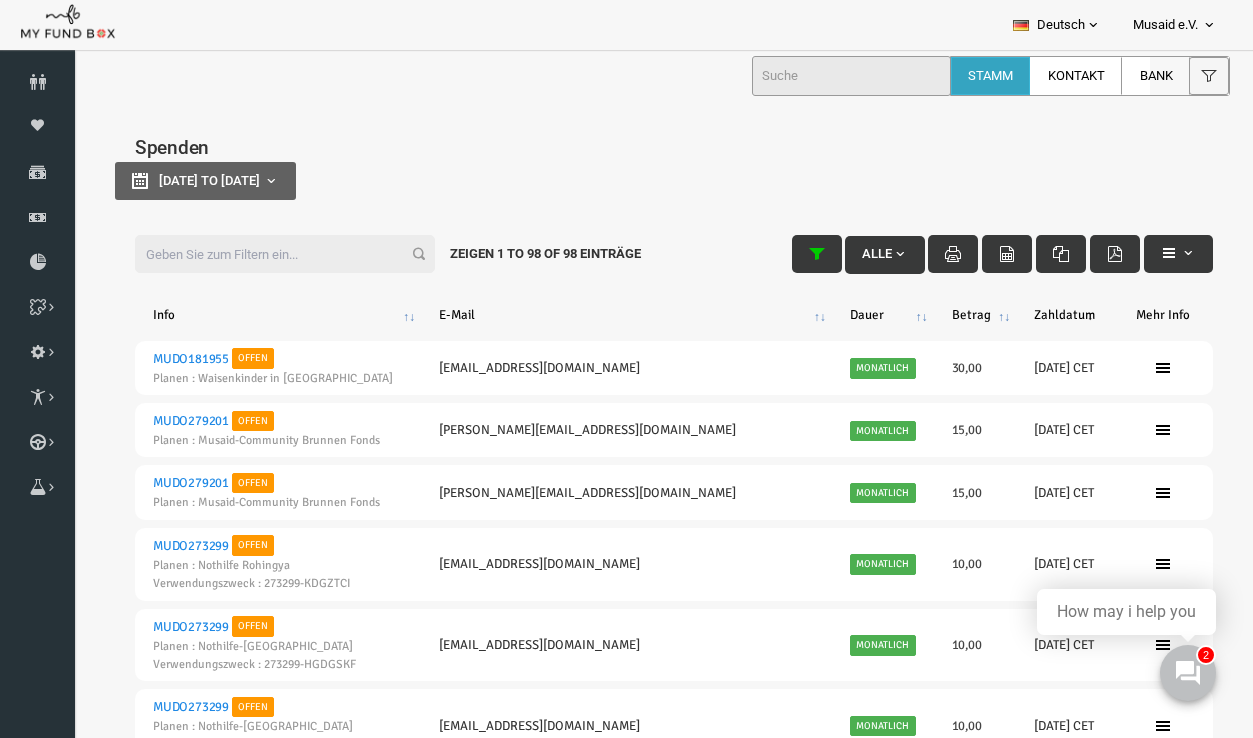 click on "[DATE] to [DATE]" at bounding box center (181, 181) 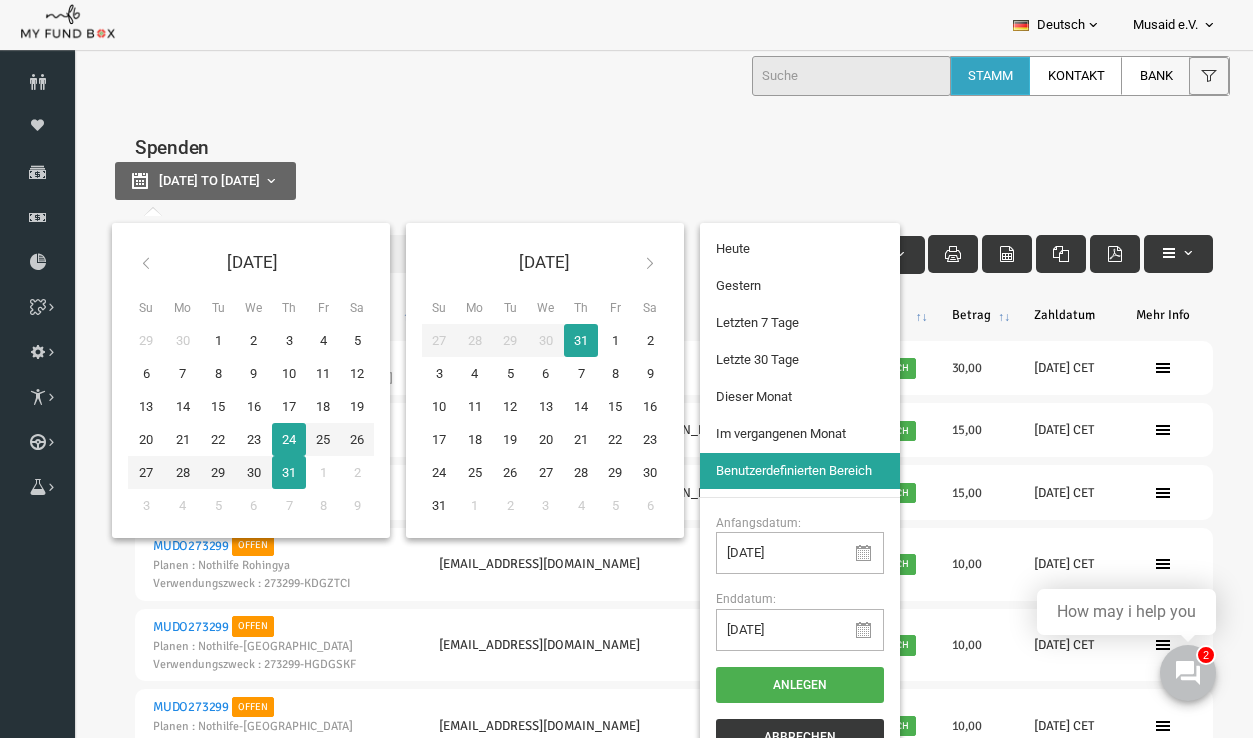 type on "[DATE]" 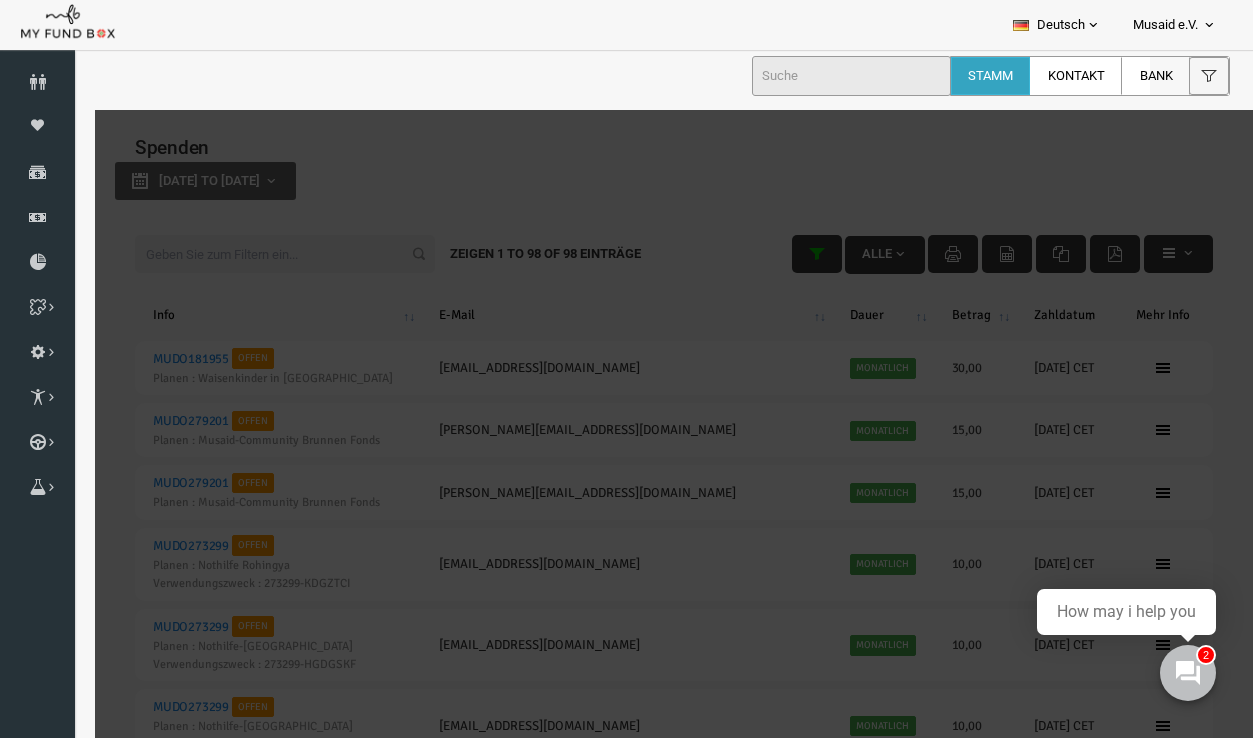 select on "100" 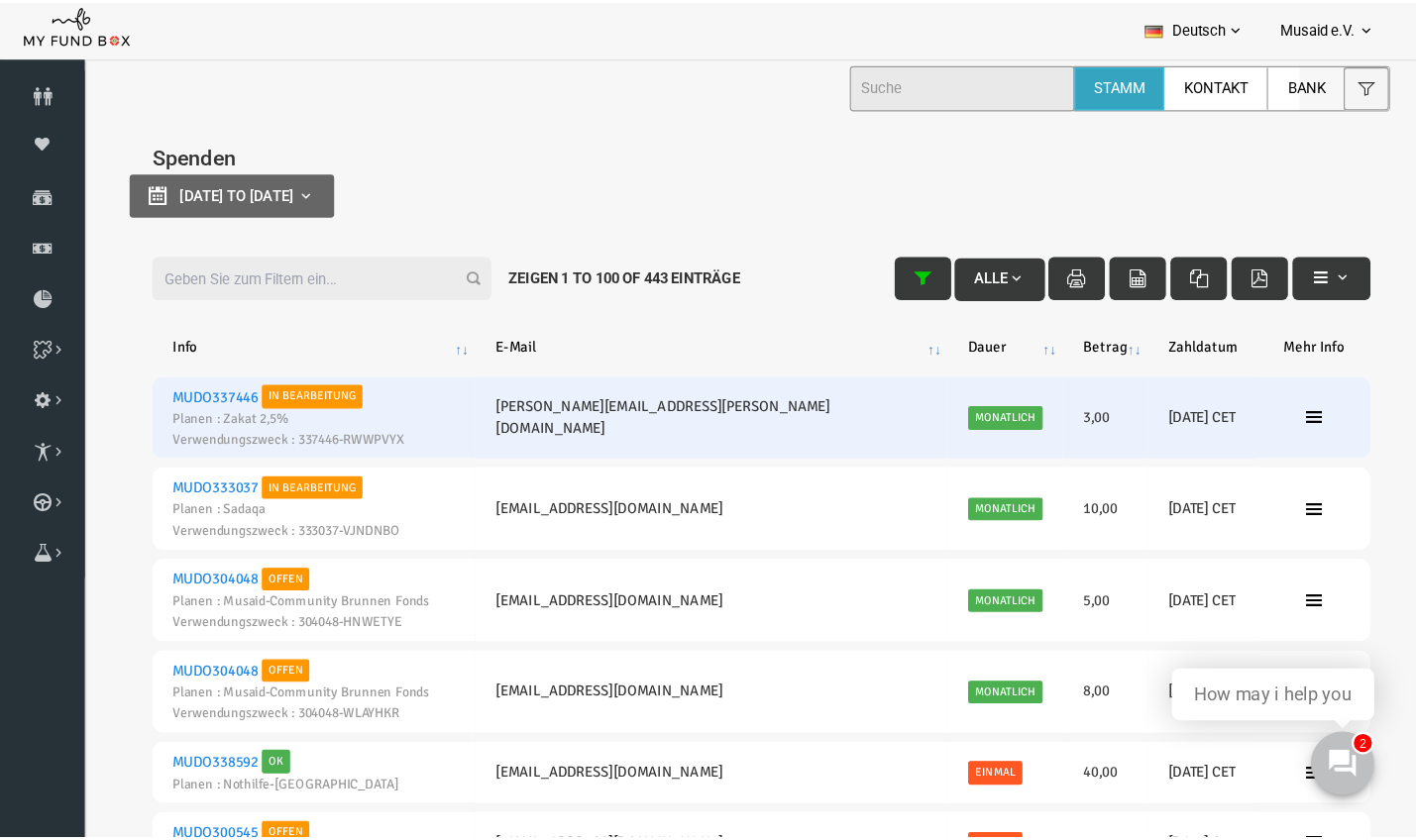 scroll, scrollTop: 64, scrollLeft: 0, axis: vertical 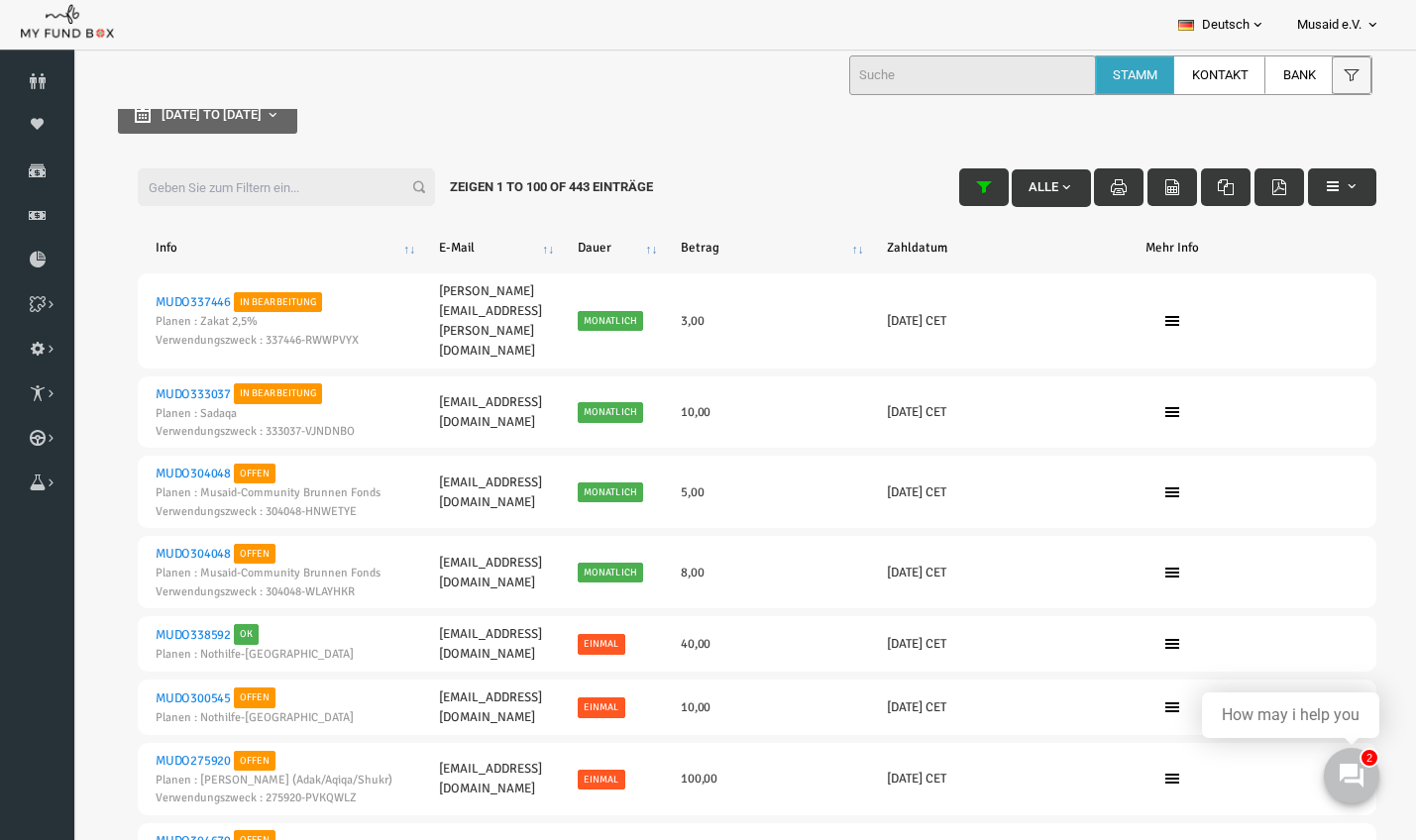 click on "Filter:                                                 Alle                Zeigen 1 to 100 of 443 Einträge" at bounding box center (730, 187) 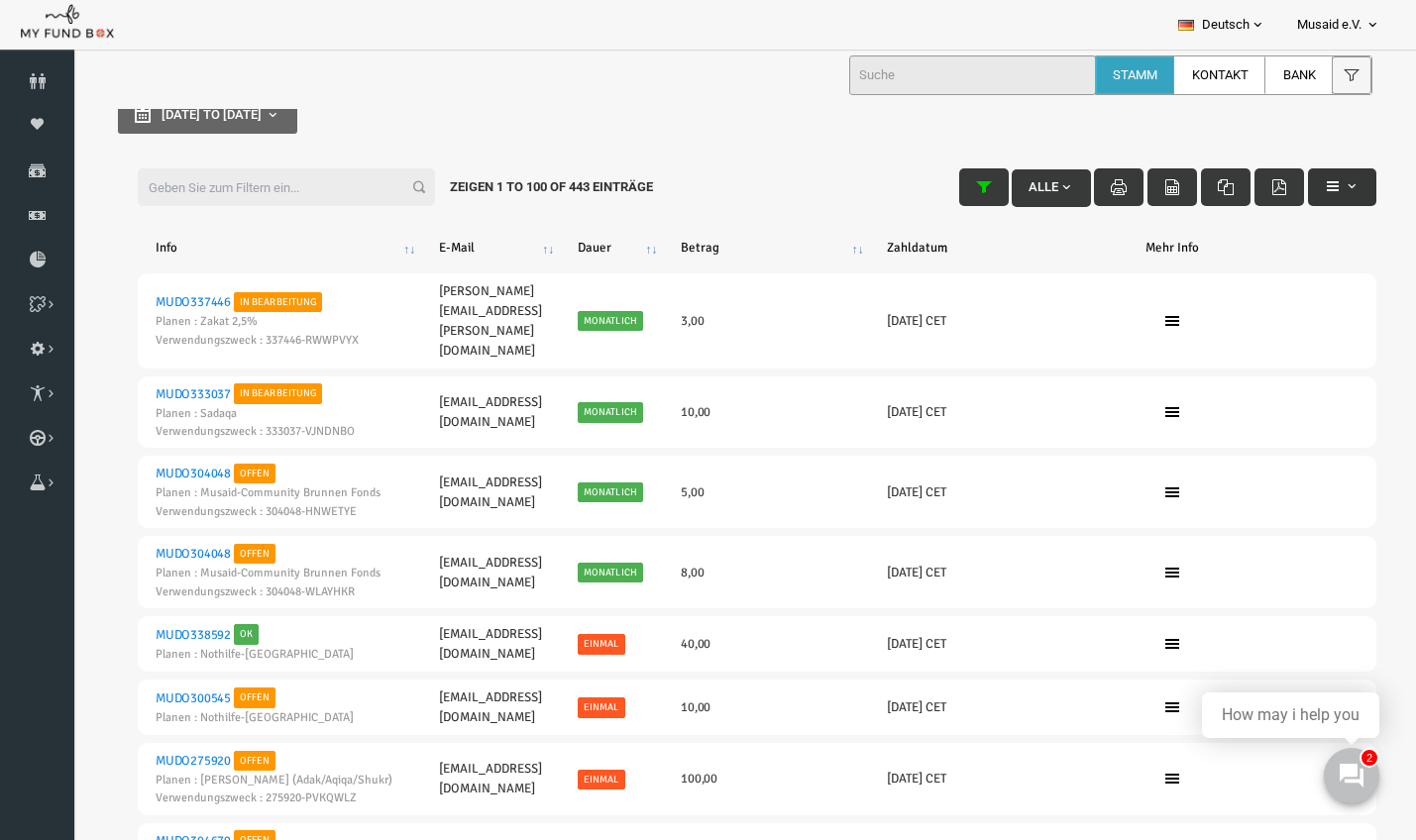 click at bounding box center (1315, 187) 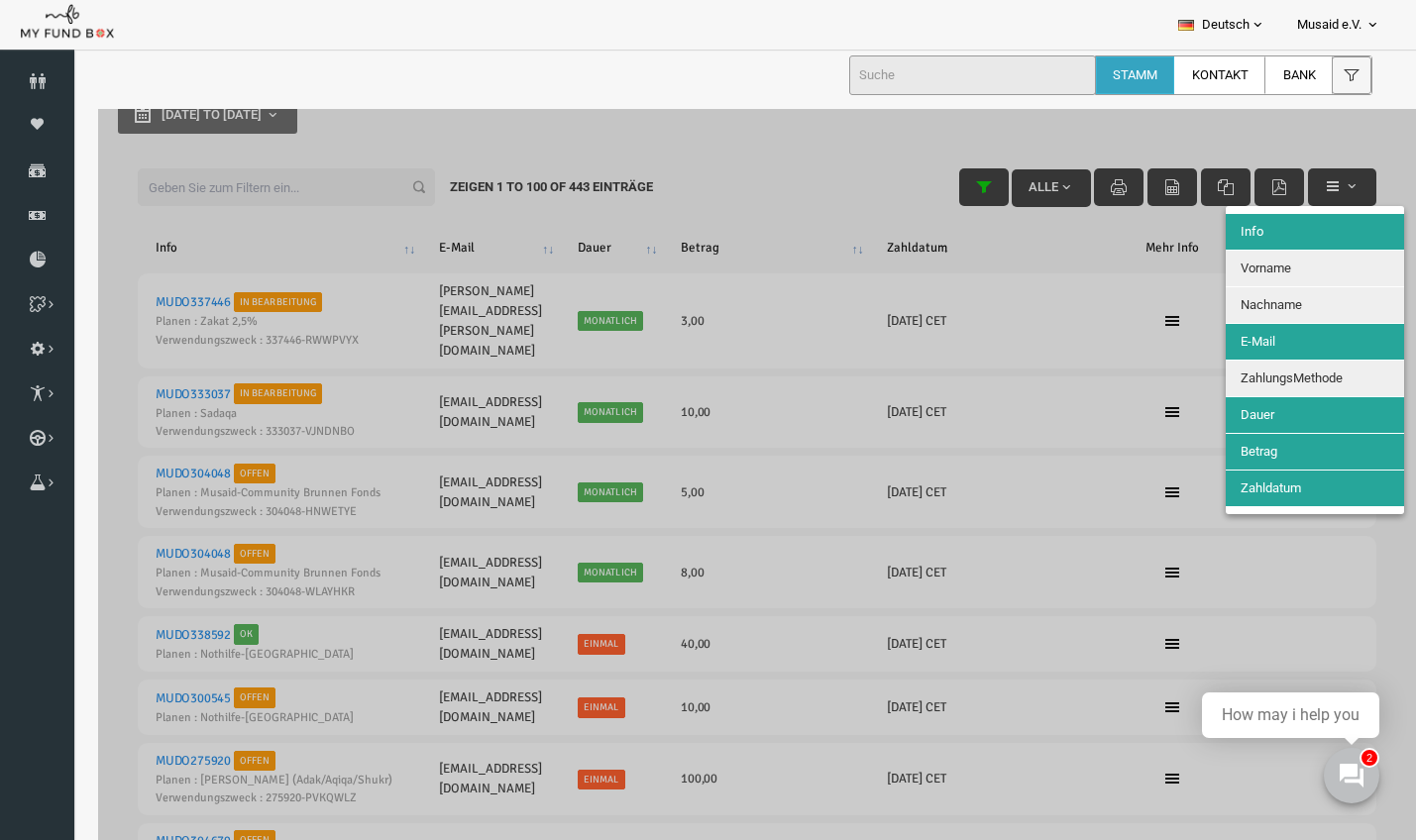 click on "ZahlungsMethode" at bounding box center (1264, 377) 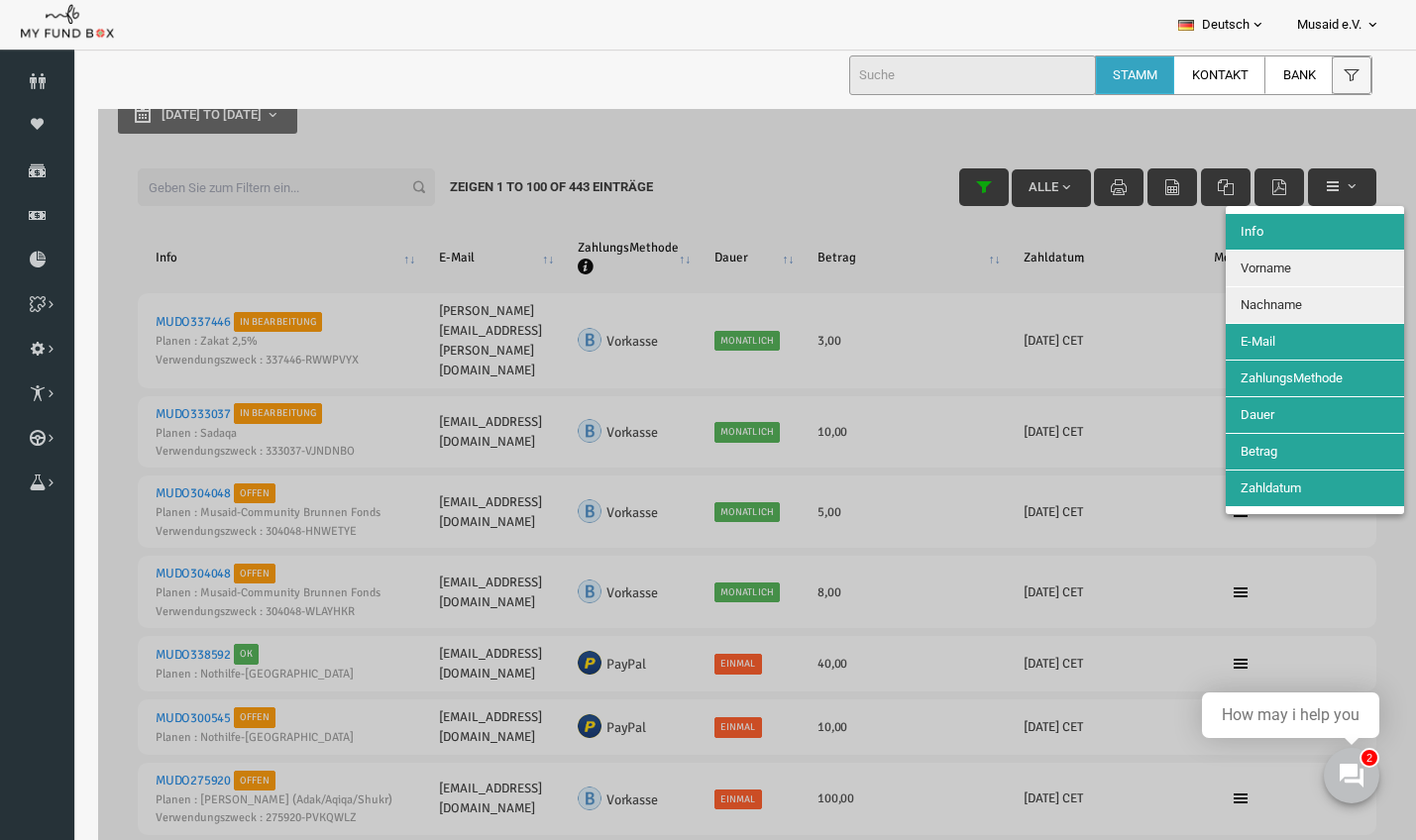 click at bounding box center (730, 3597) 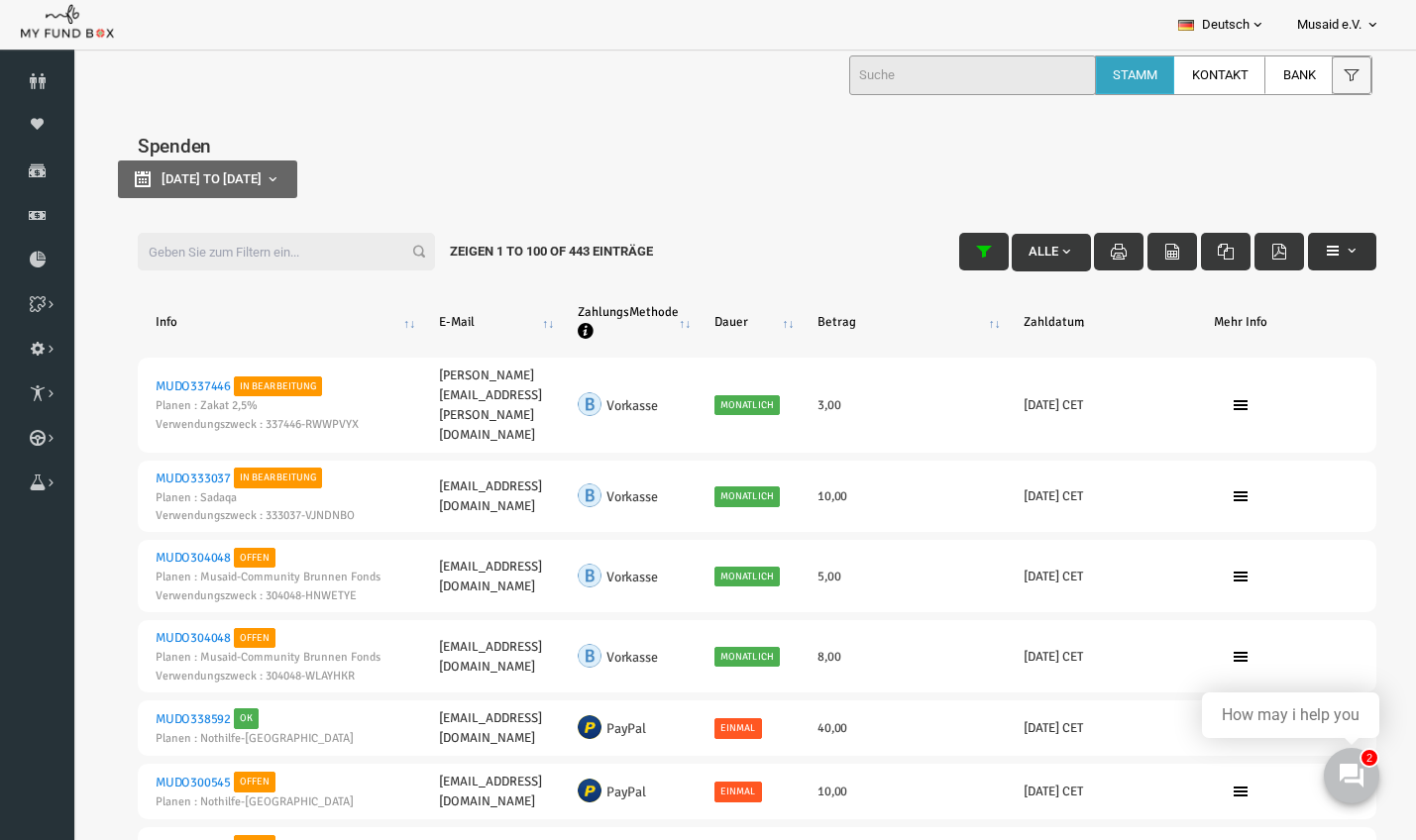 scroll, scrollTop: 0, scrollLeft: 0, axis: both 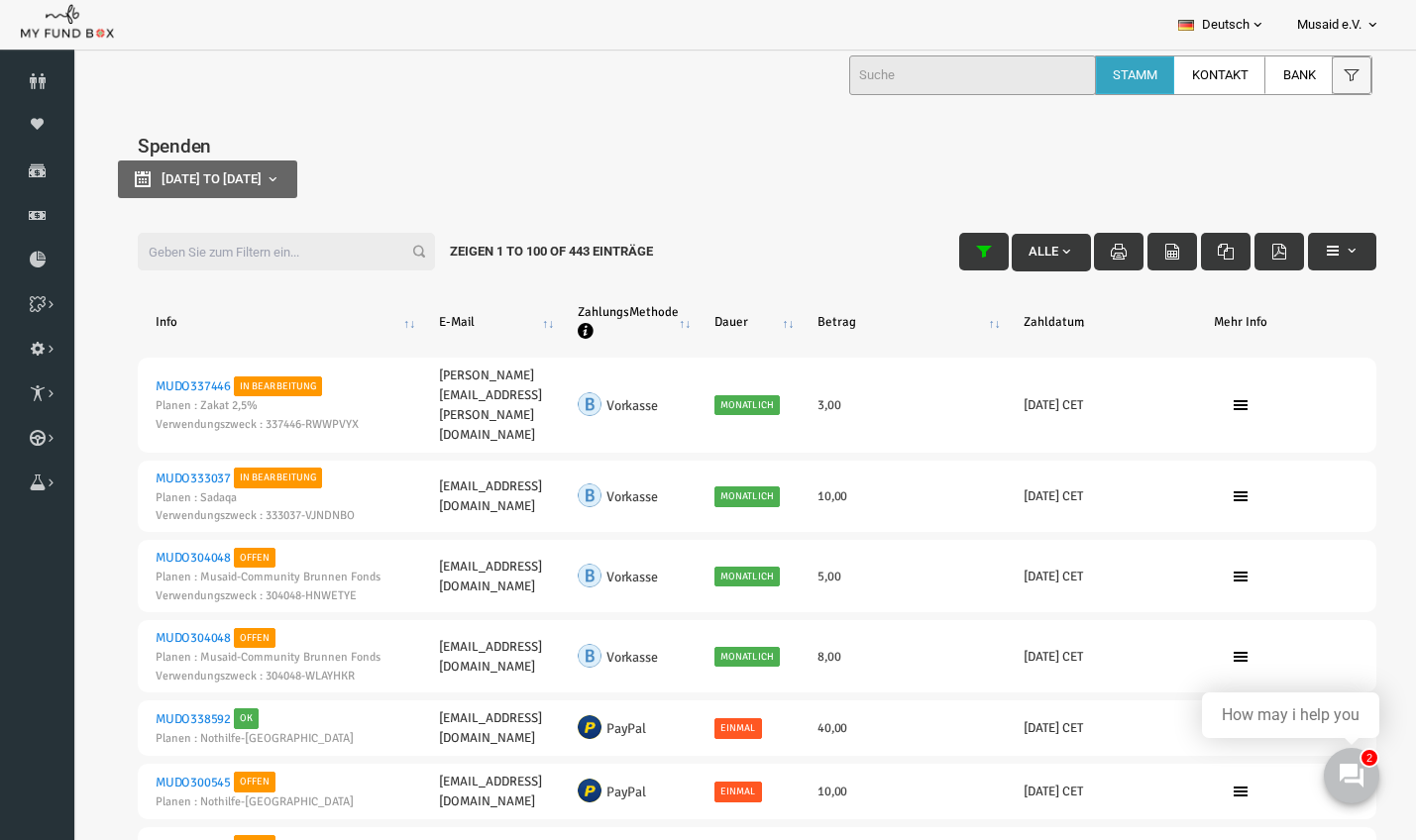click on "Filter:                                                 Alle                Zeigen 1 to 100 of 443 Einträge" at bounding box center (730, 252) 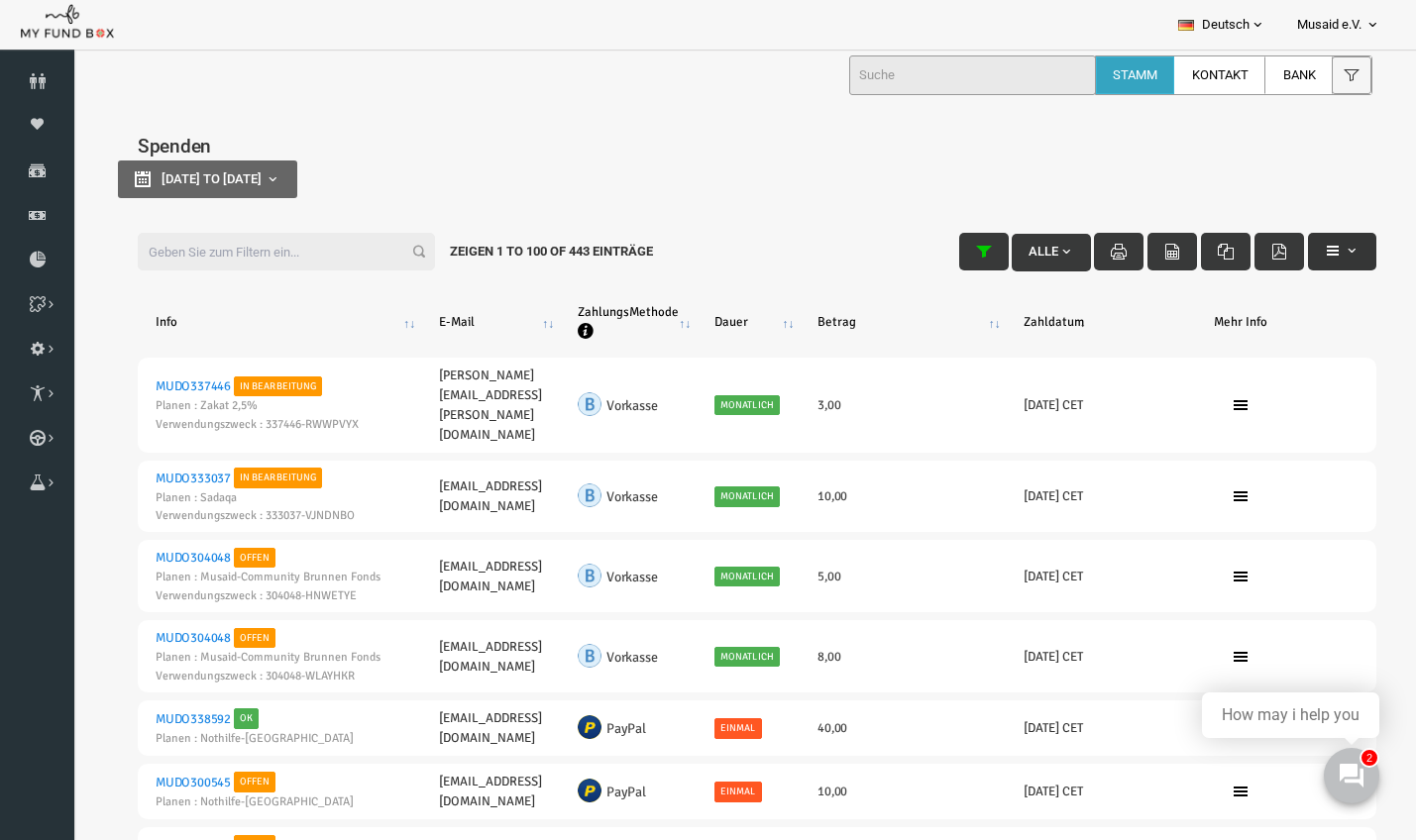 click at bounding box center [1315, 252] 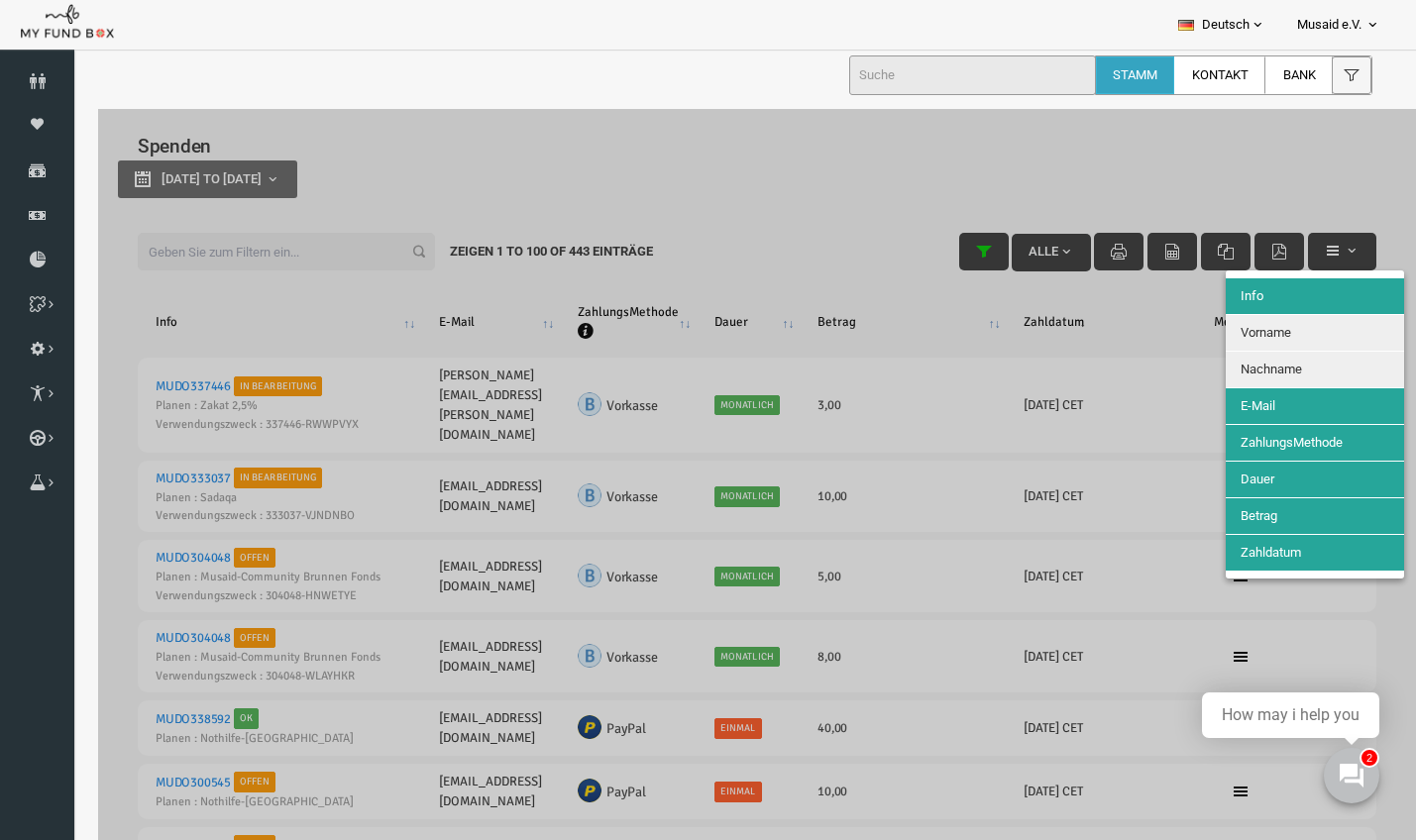 click at bounding box center (730, 3597) 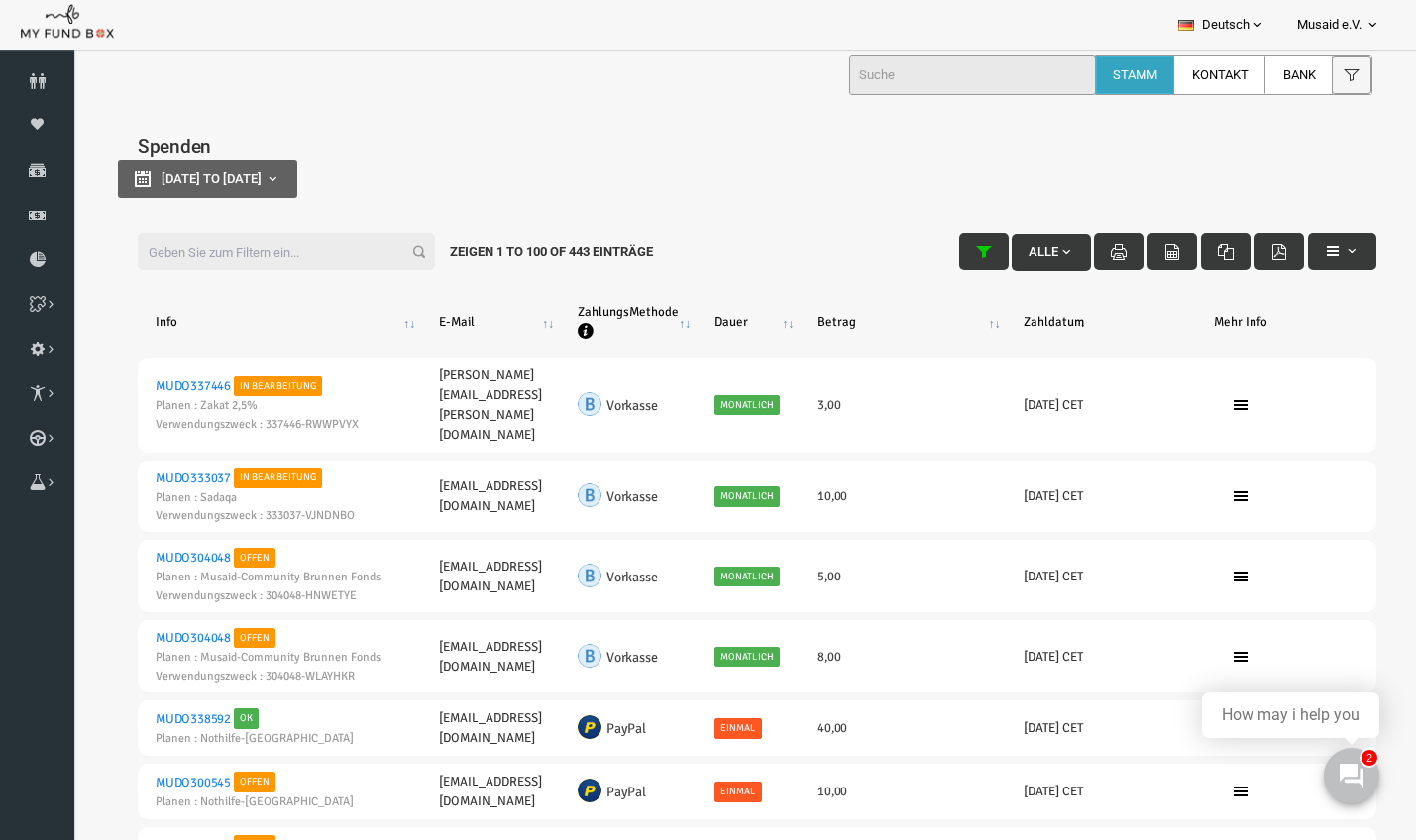 click on "[DATE] to [DATE]" at bounding box center (180, 179) 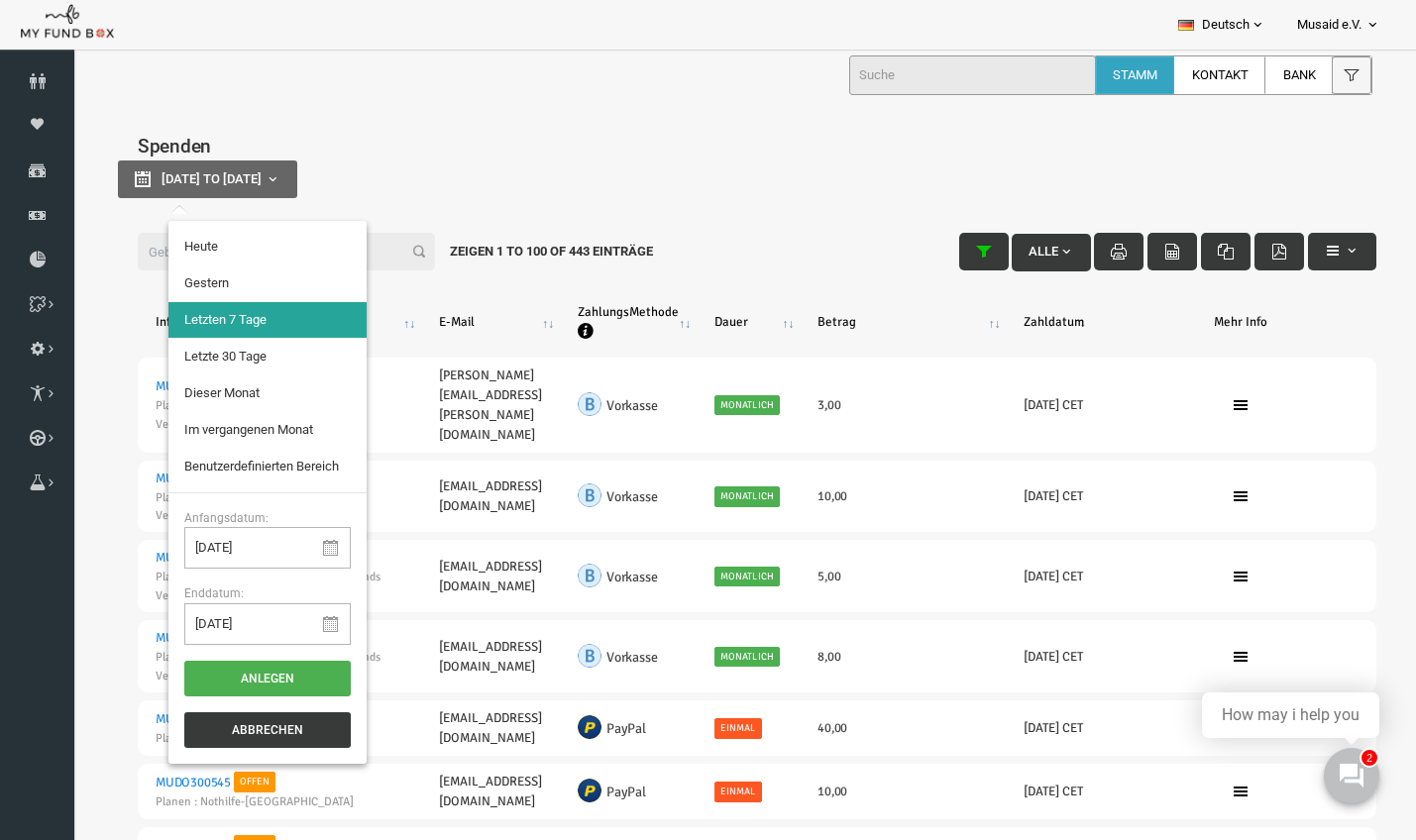 type on "[DATE]" 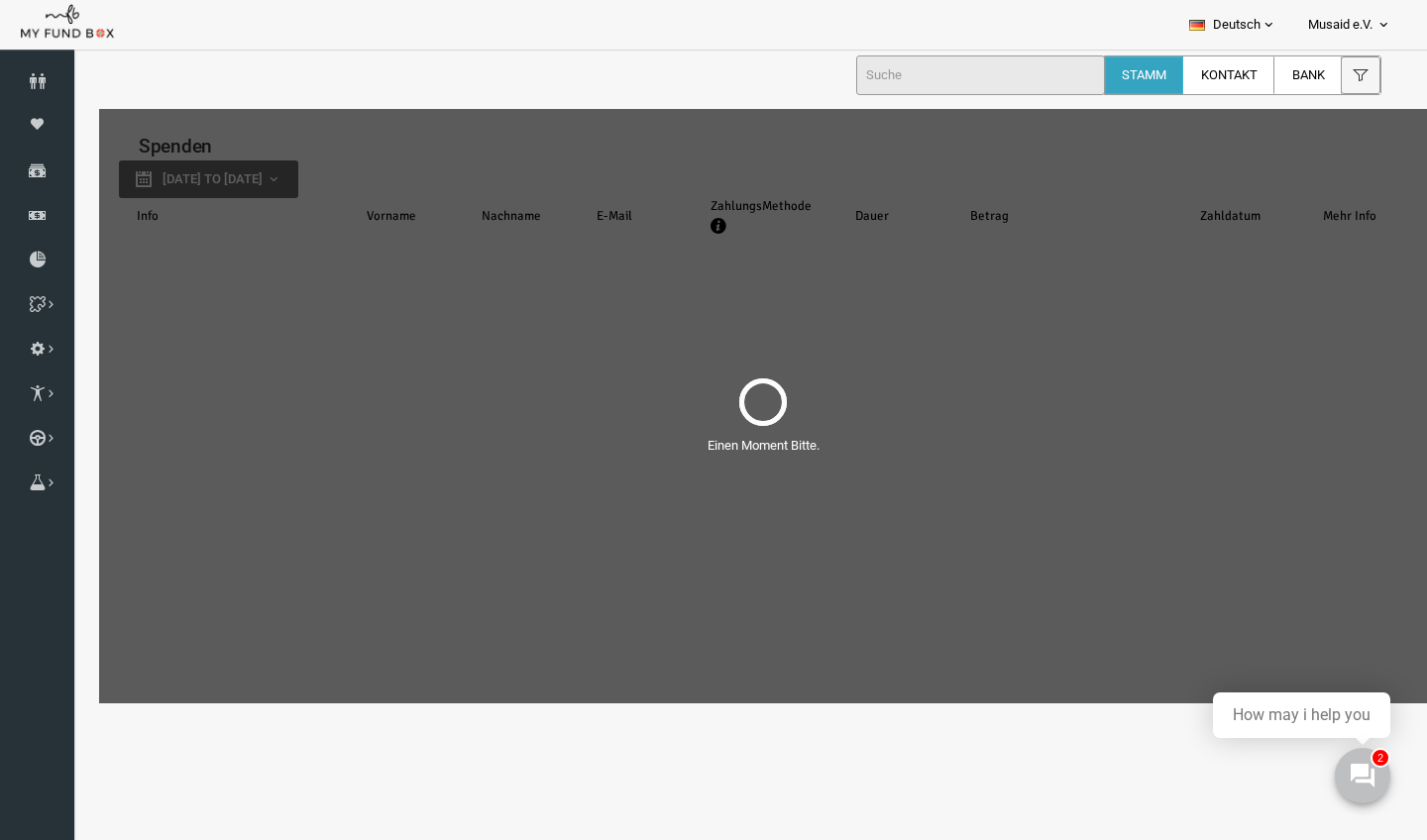 select on "100" 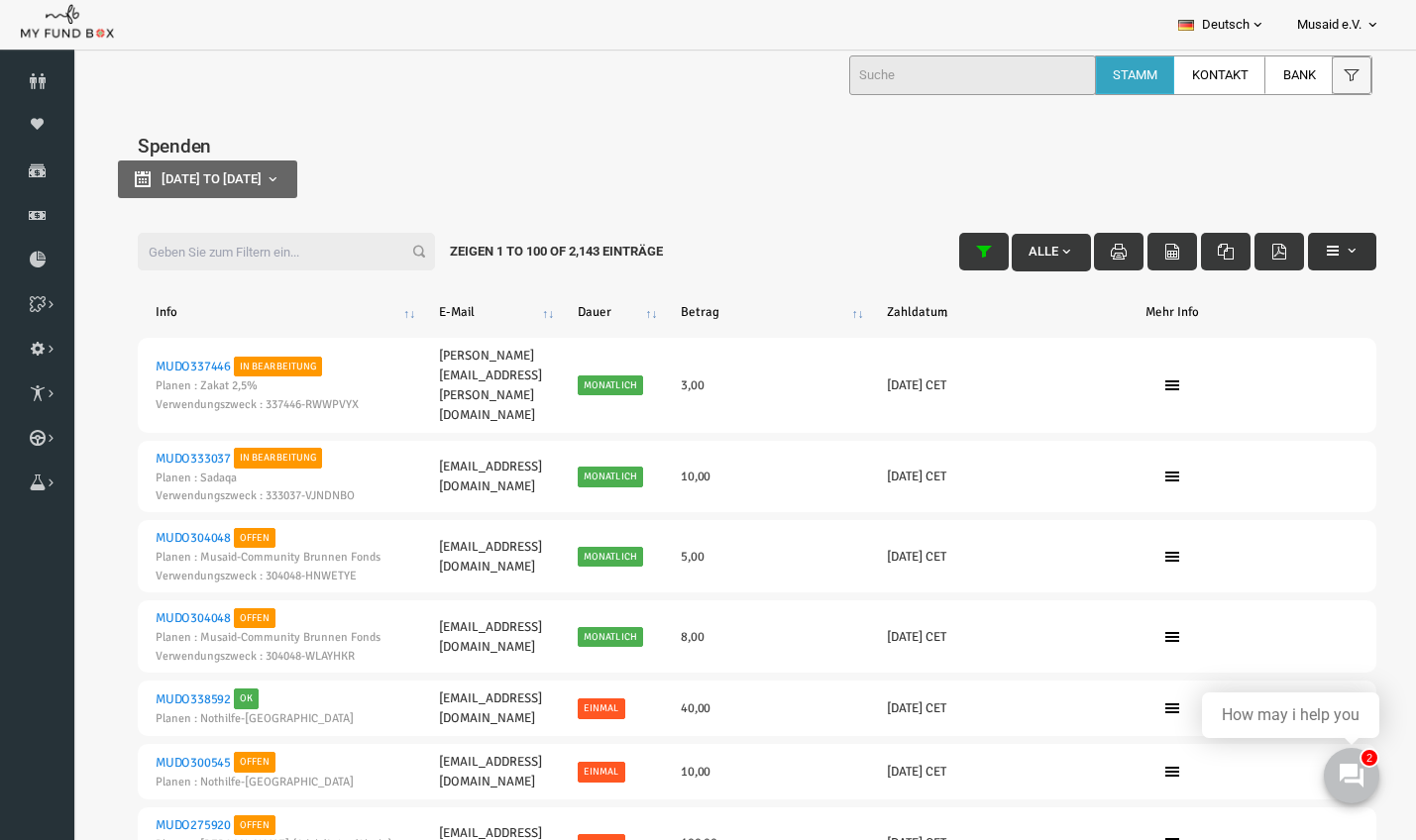 click at bounding box center [1315, 252] 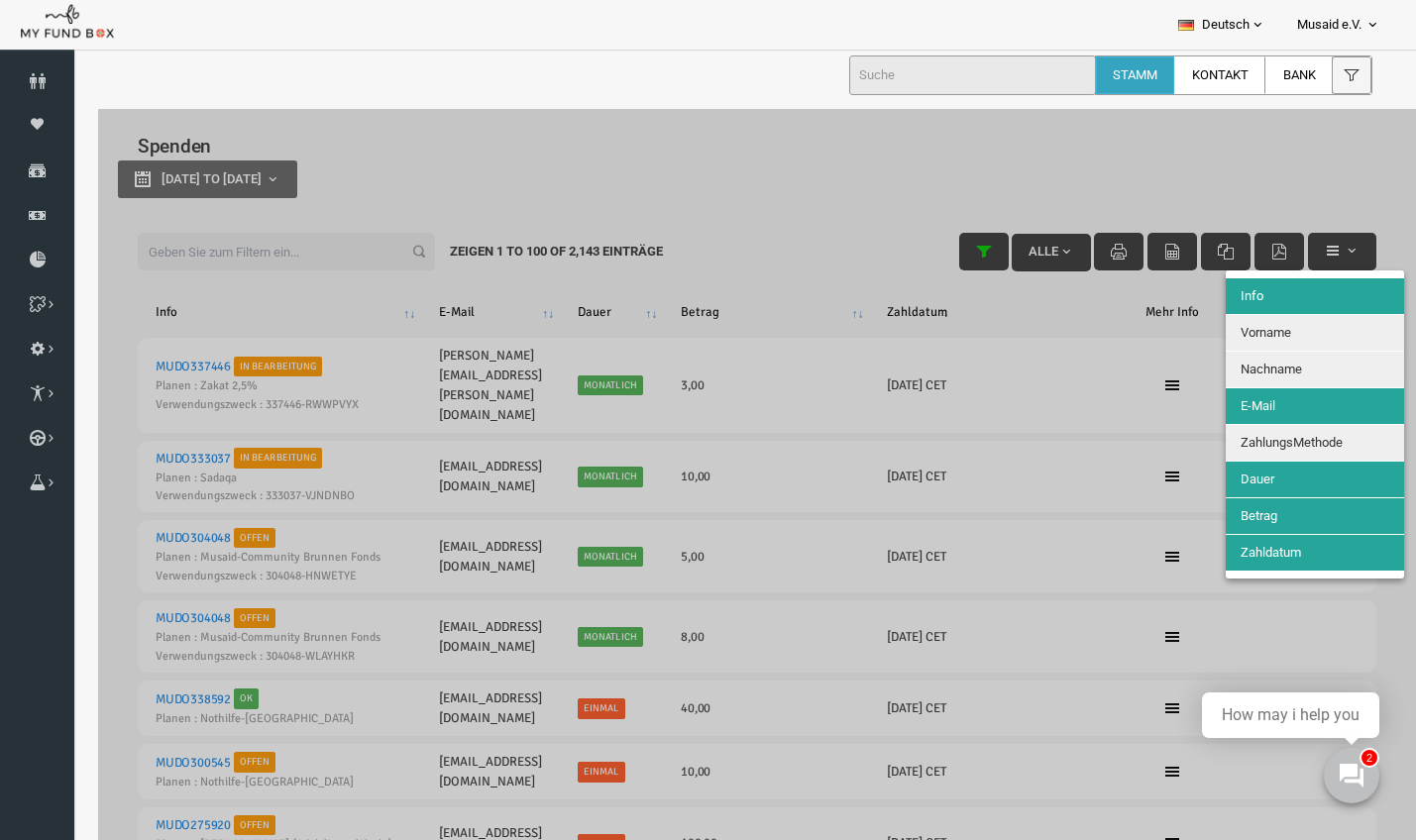click on "Nachname" at bounding box center (1288, 369) 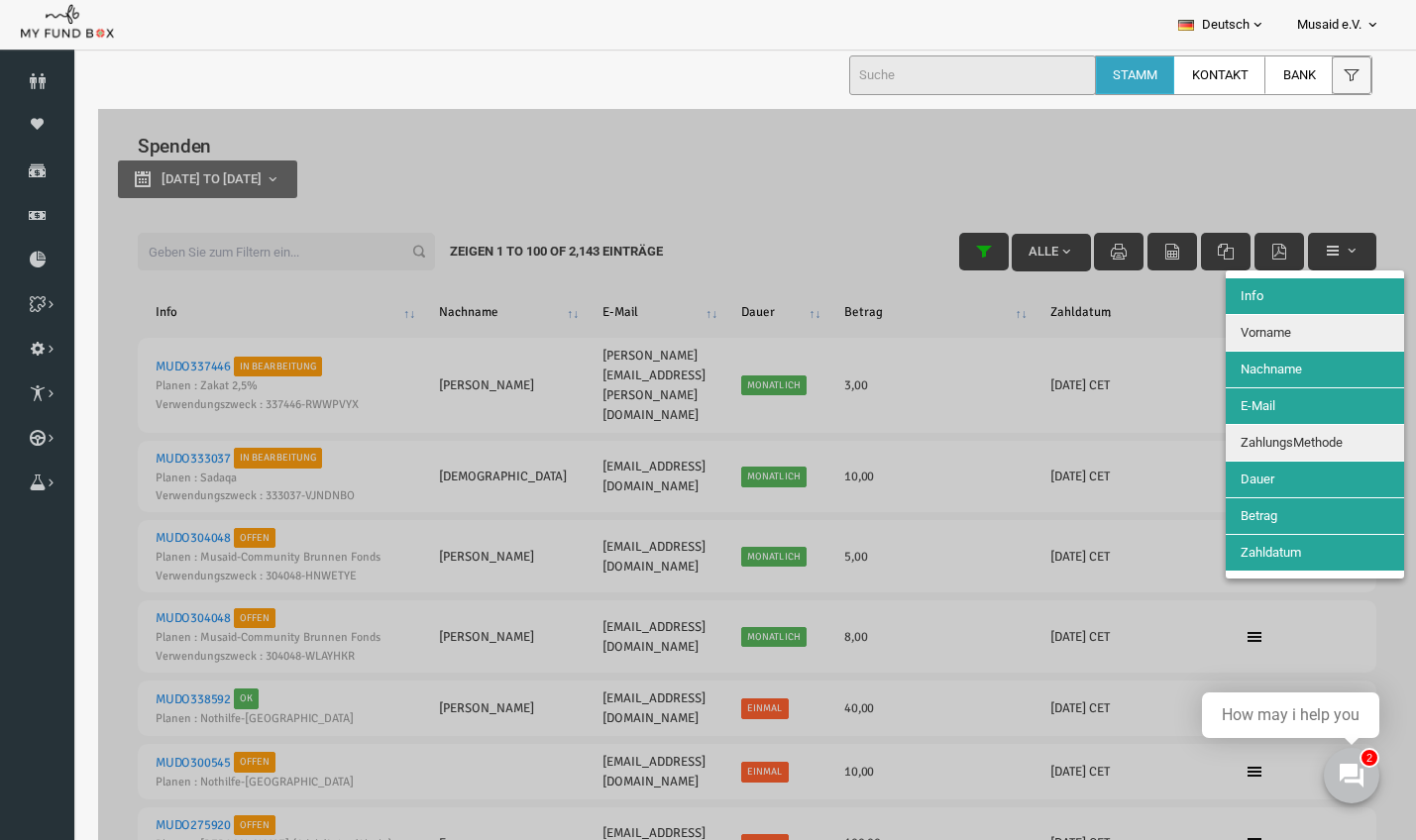 click on "Vorname" at bounding box center [1288, 333] 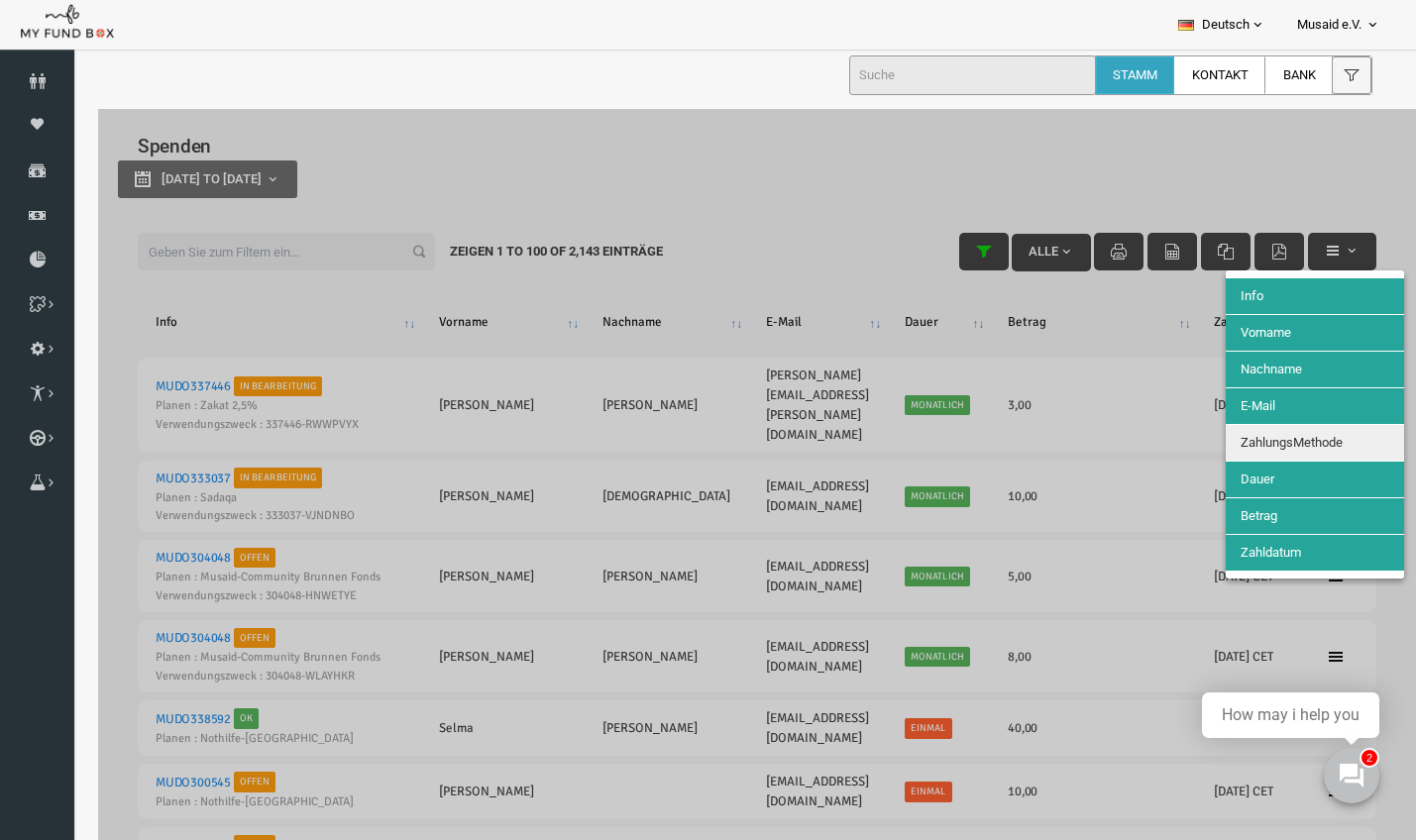 click on "ZahlungsMethode" at bounding box center (1264, 442) 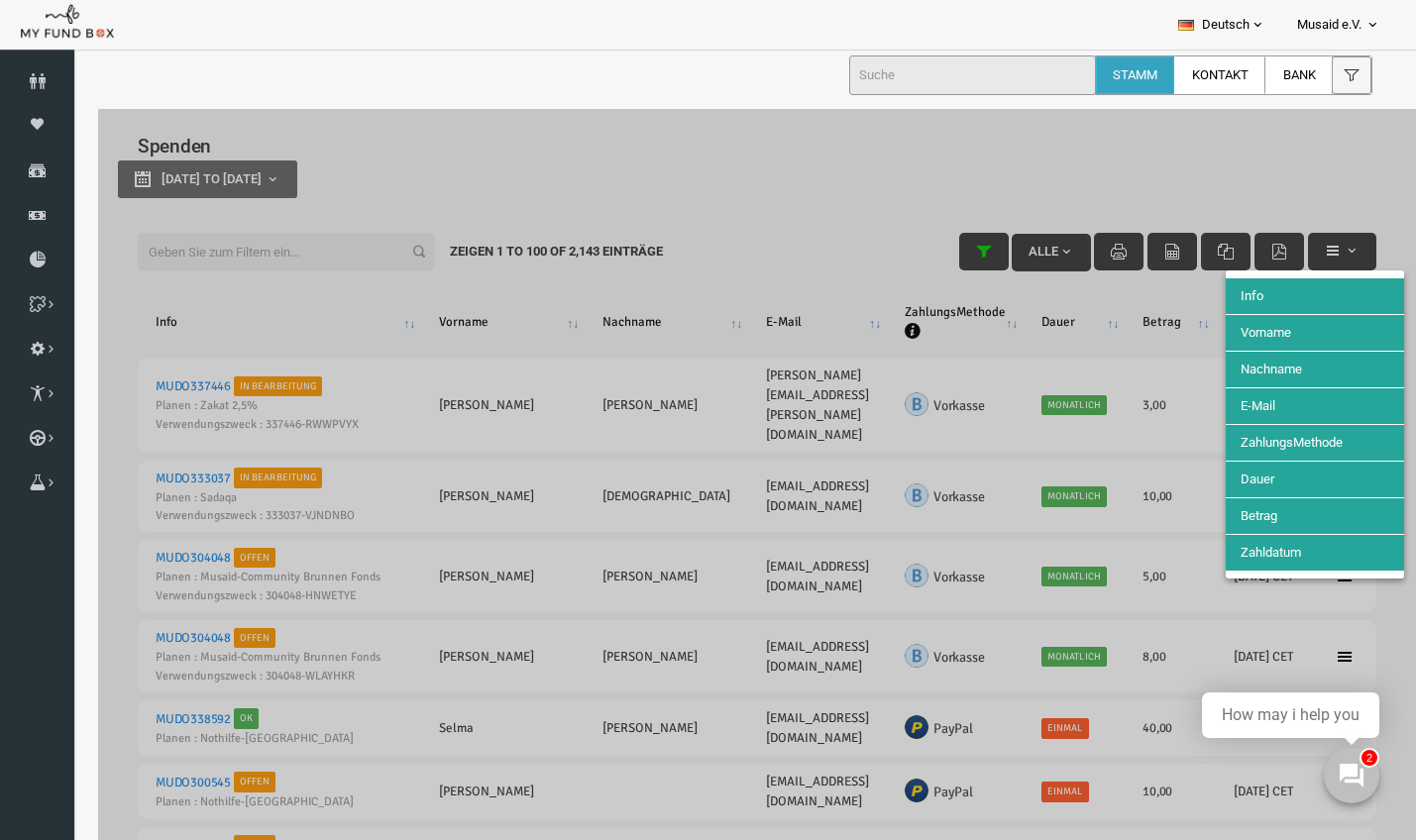 click at bounding box center [730, 3621] 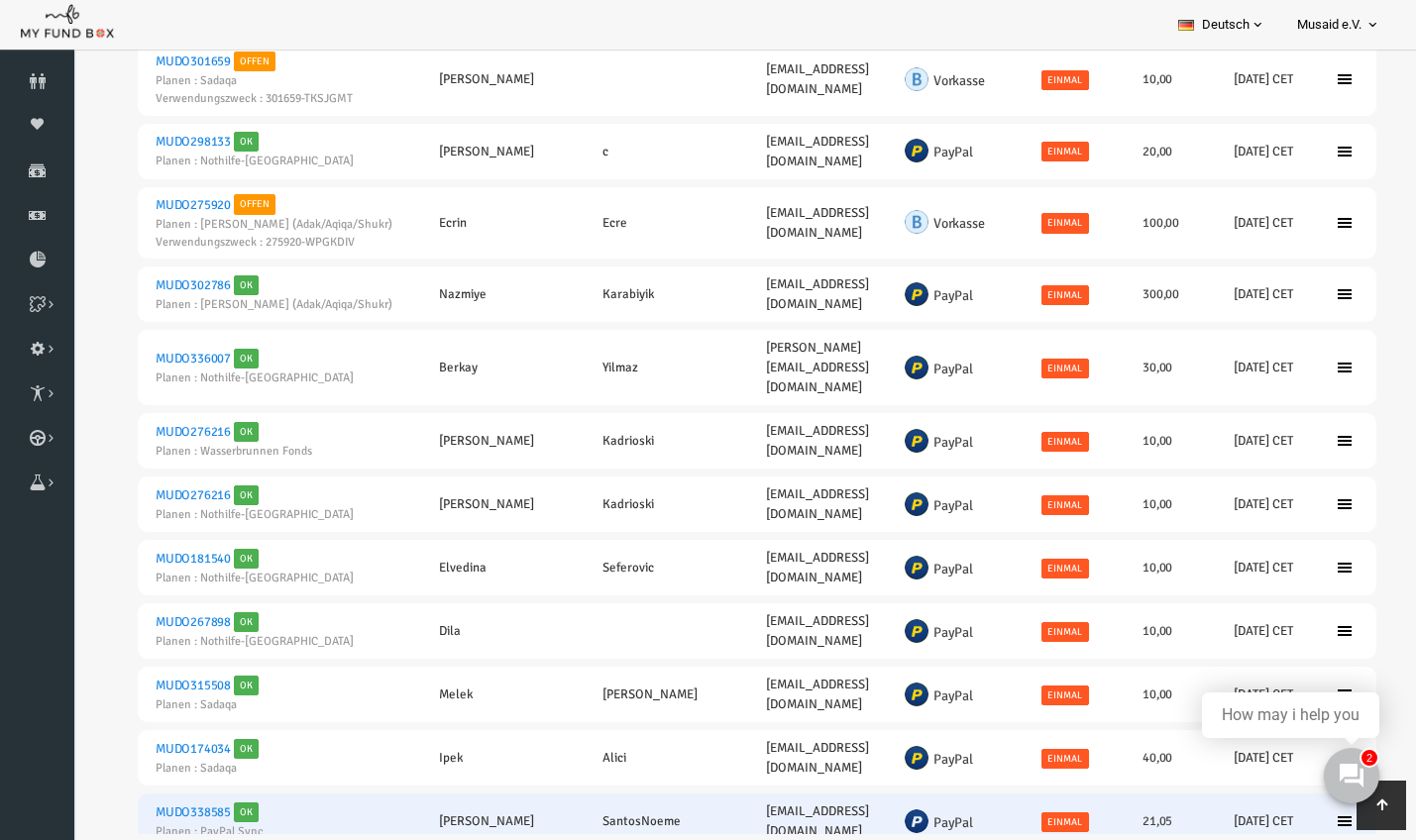 scroll, scrollTop: 6299, scrollLeft: 0, axis: vertical 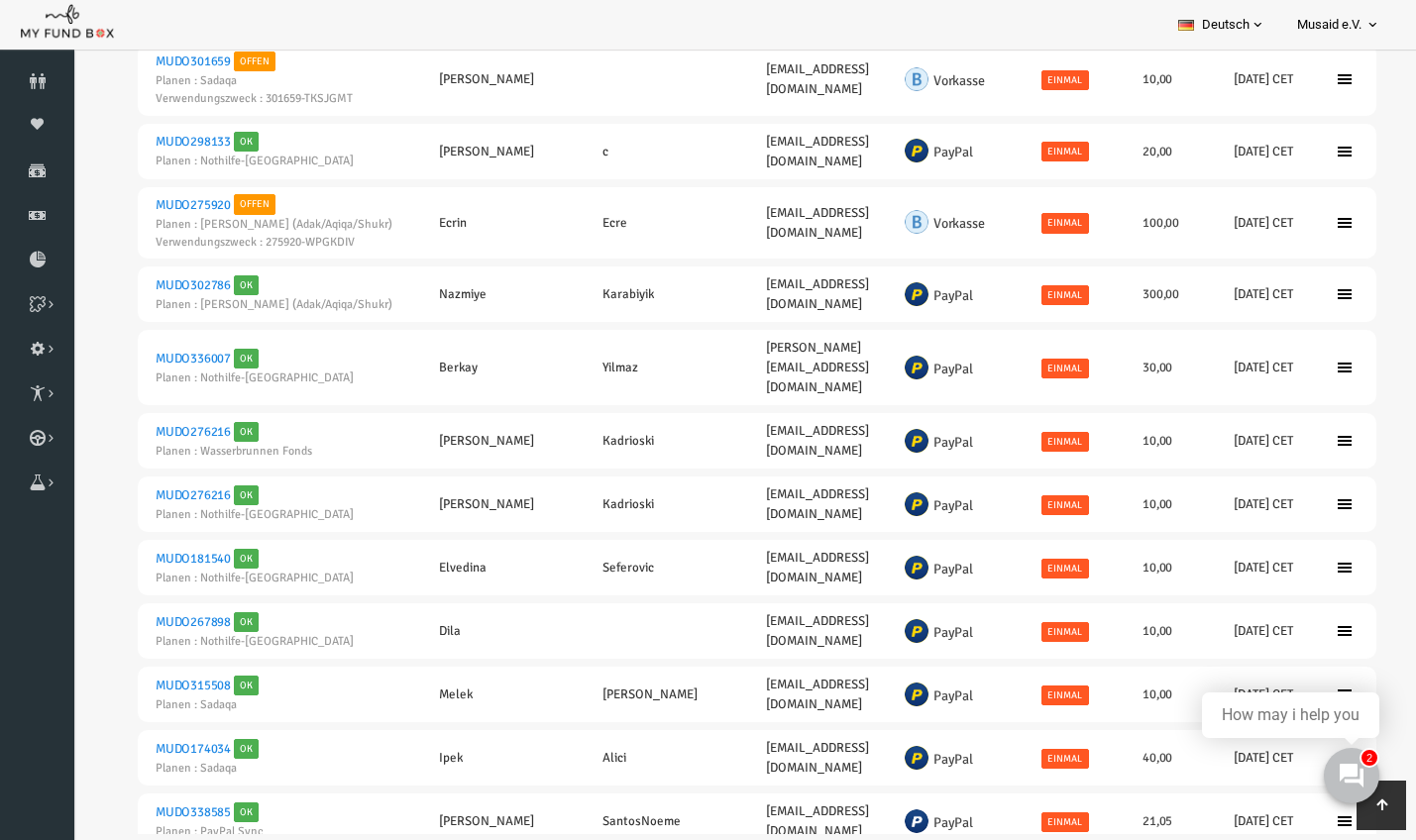 click on "2" at bounding box center (1144, 895) 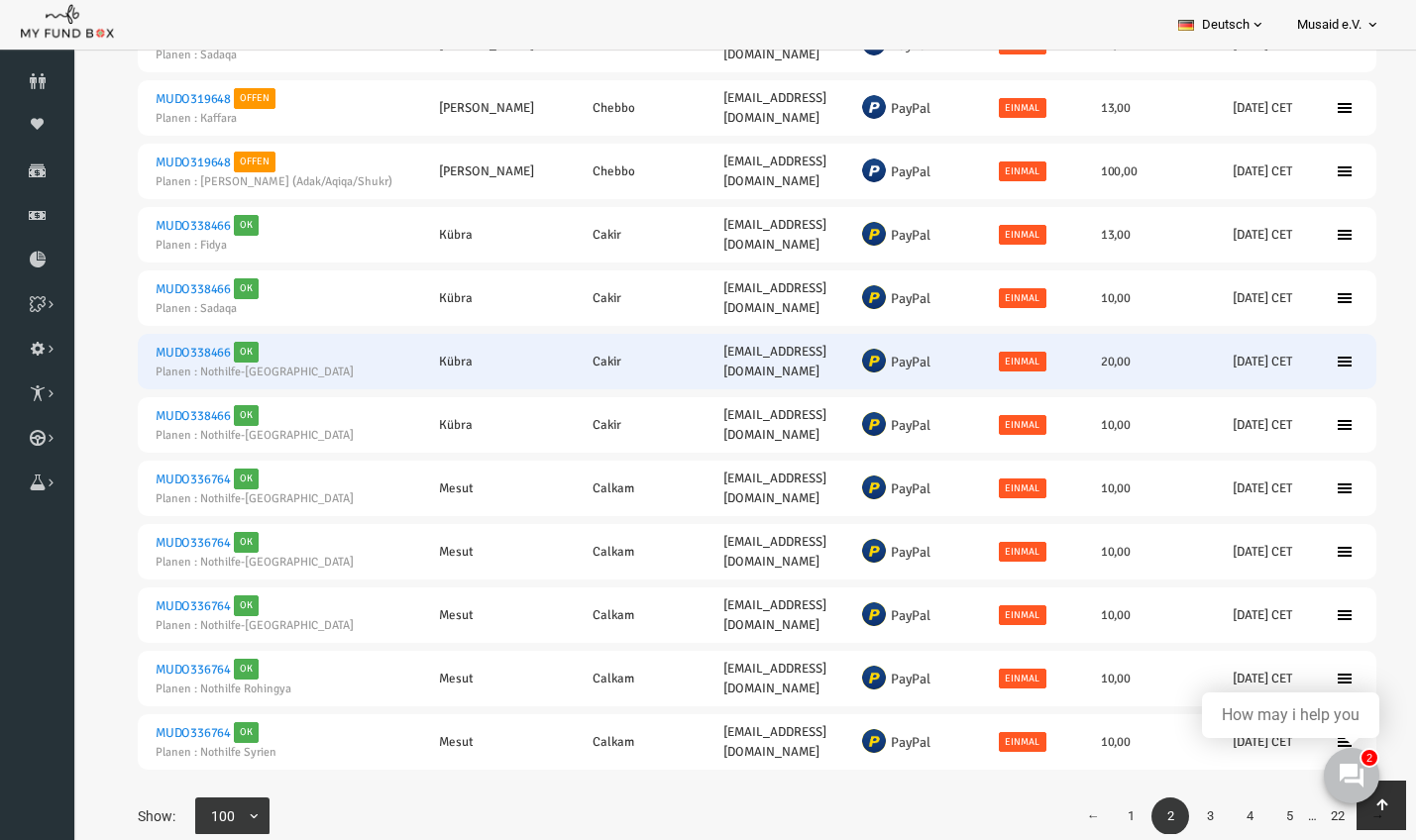 scroll, scrollTop: 6196, scrollLeft: 0, axis: vertical 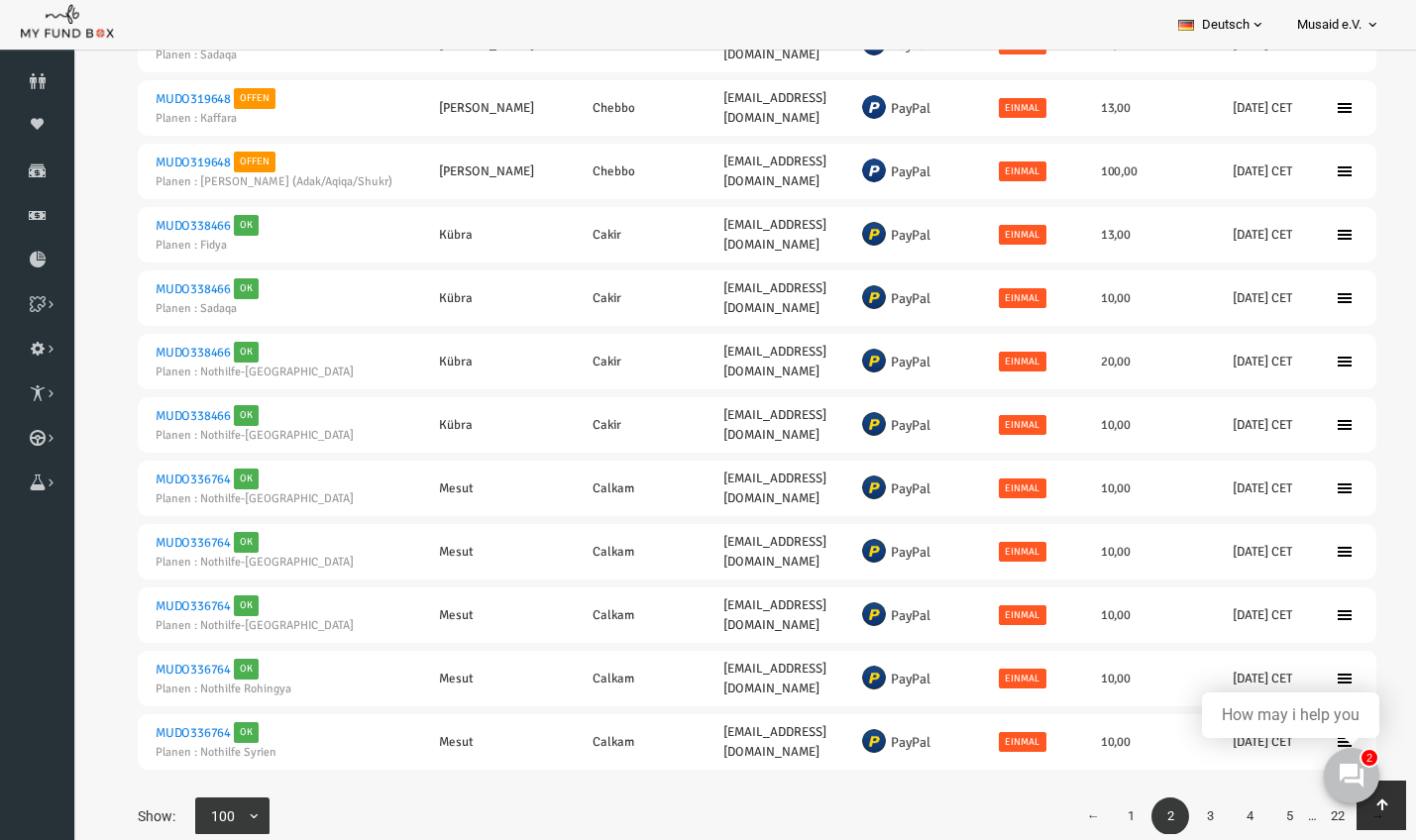 click on "3" at bounding box center (1183, 816) 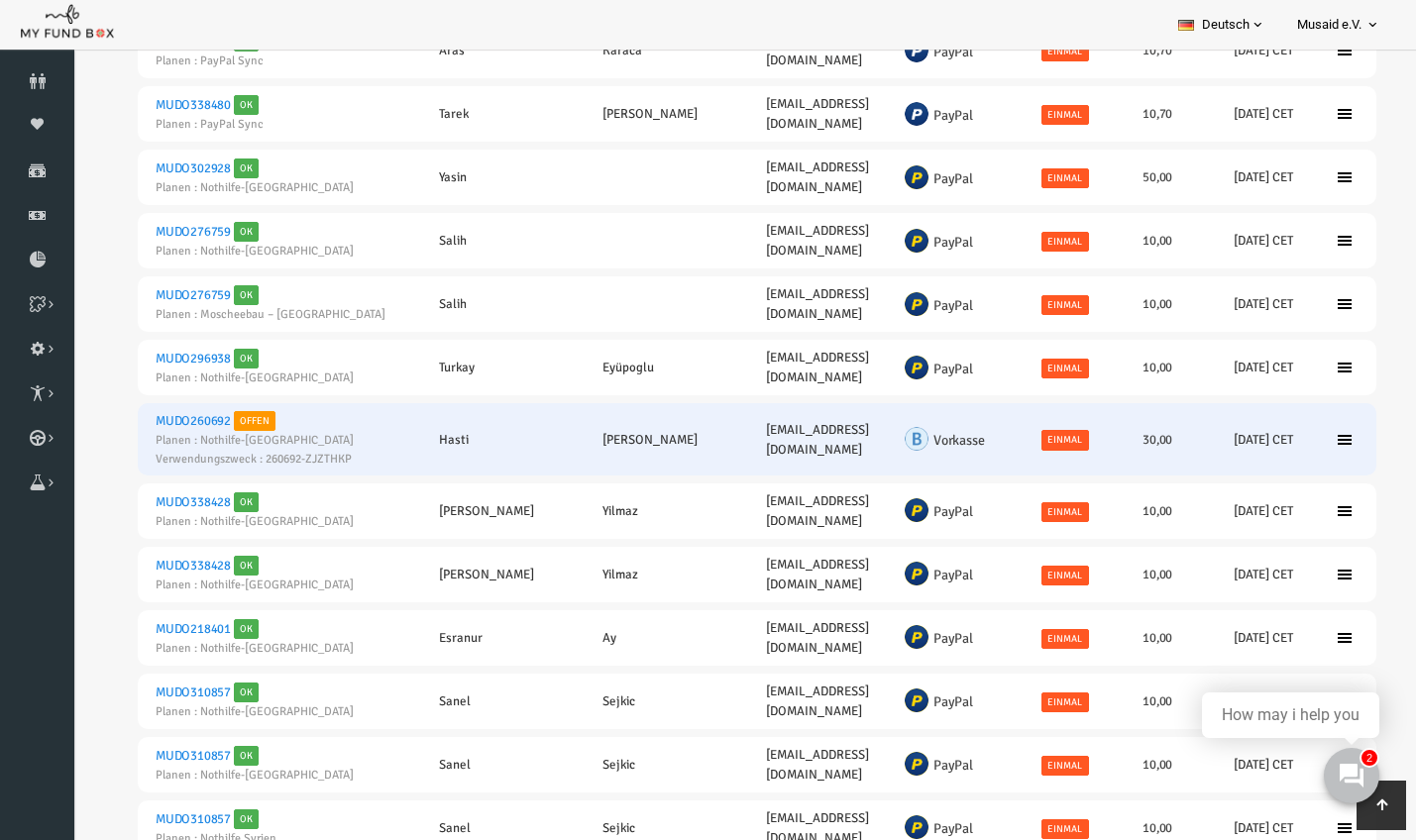 scroll, scrollTop: 3, scrollLeft: 0, axis: vertical 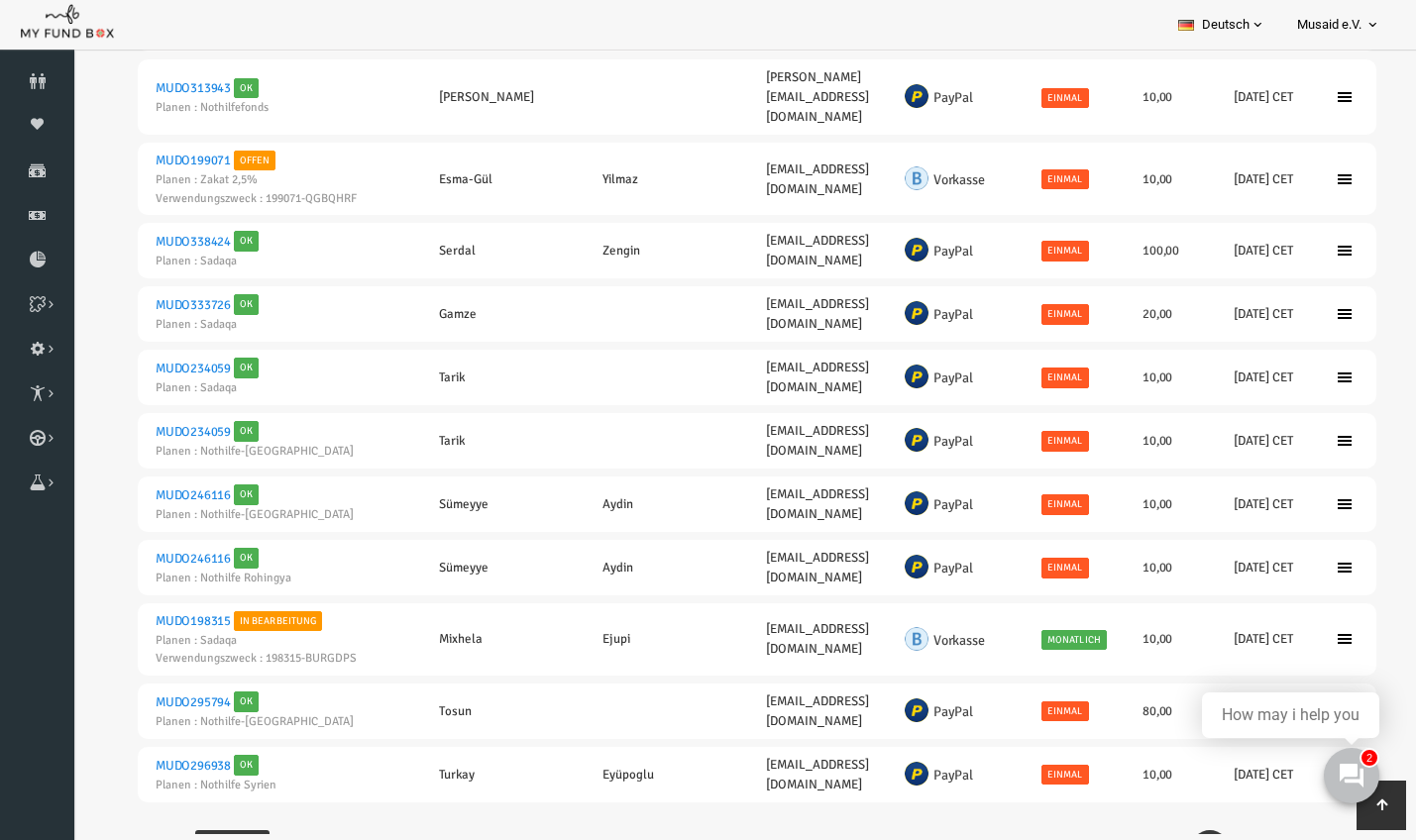 click on "4" at bounding box center [1223, 849] 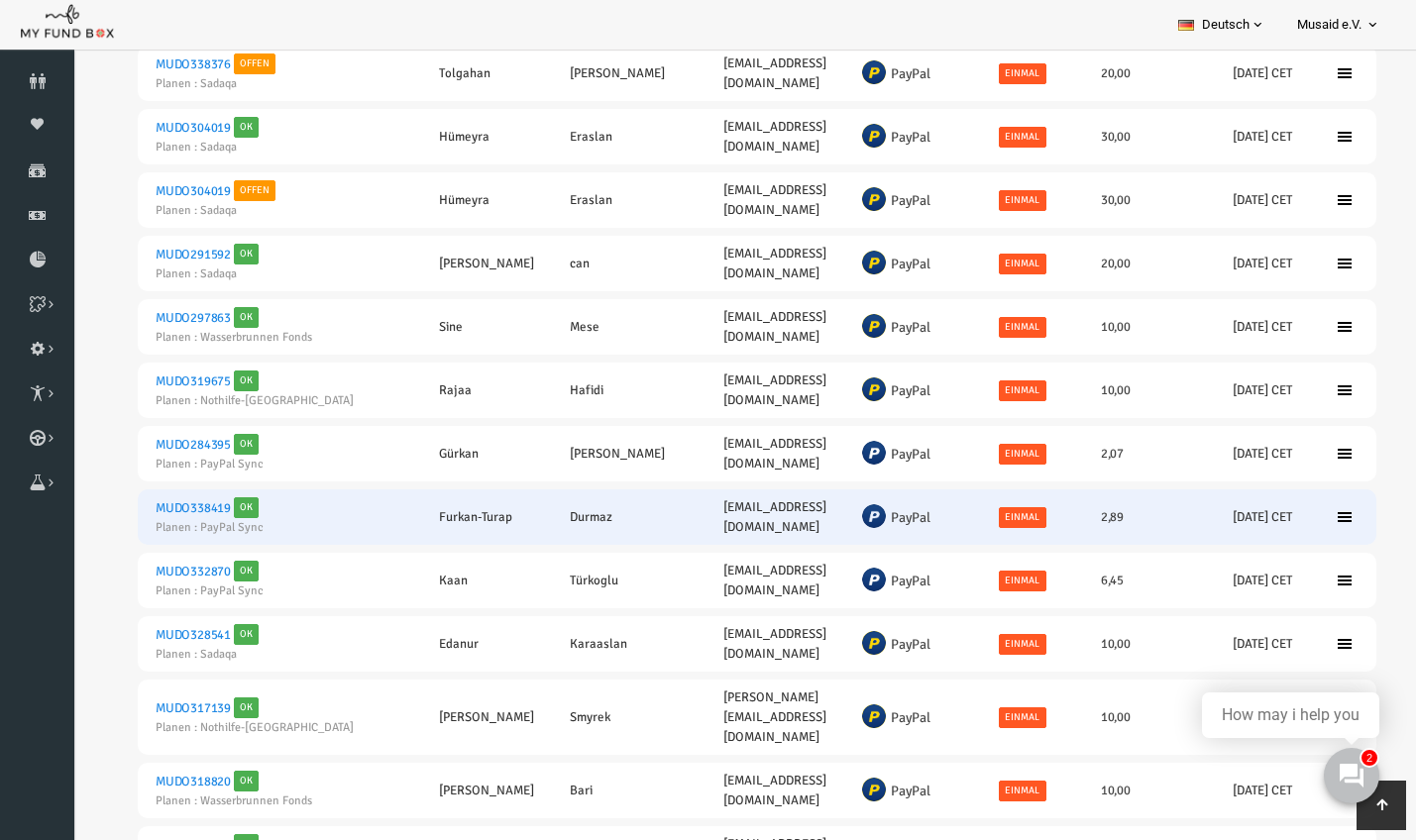 scroll, scrollTop: 4671, scrollLeft: 0, axis: vertical 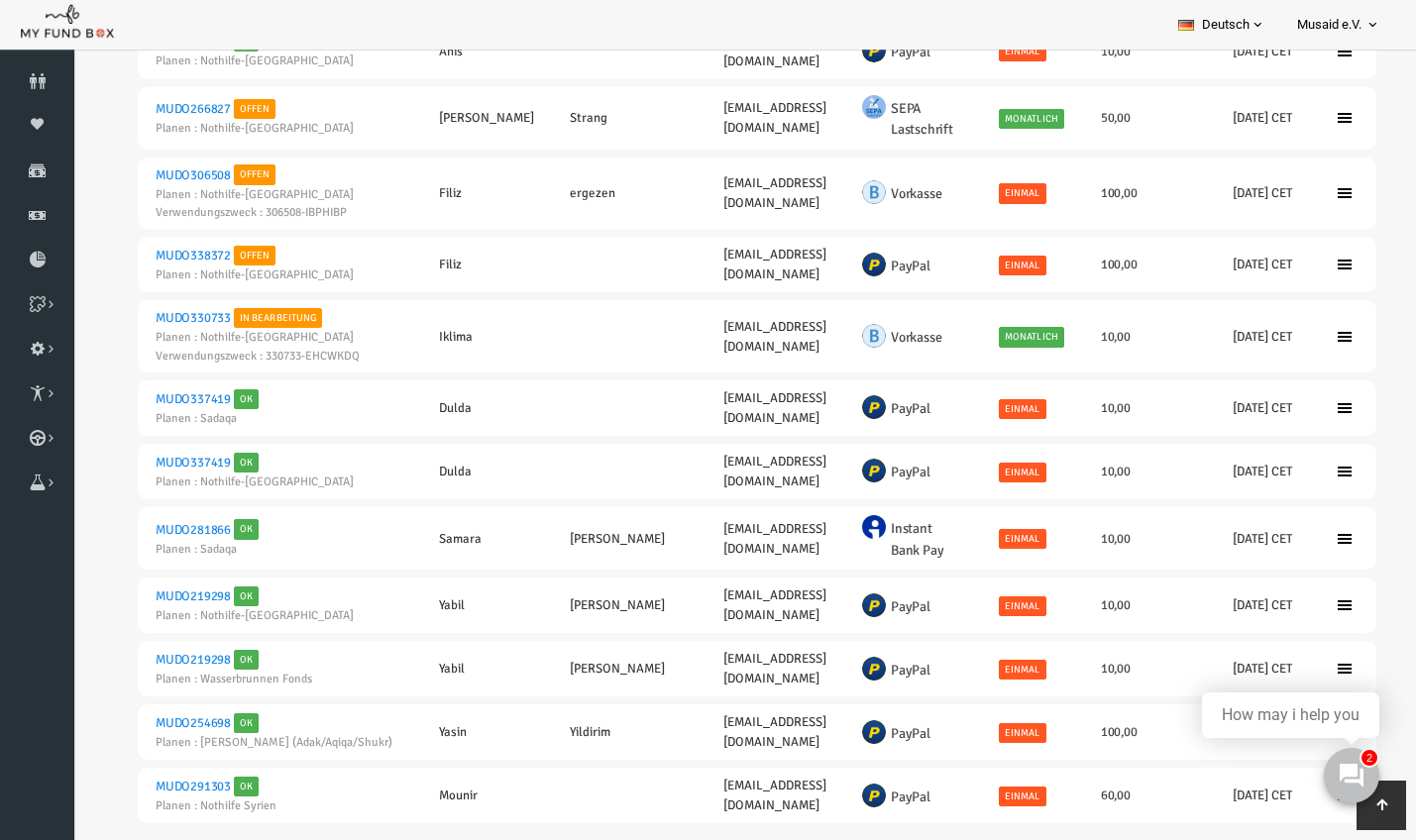 click on "5" at bounding box center (1262, 870) 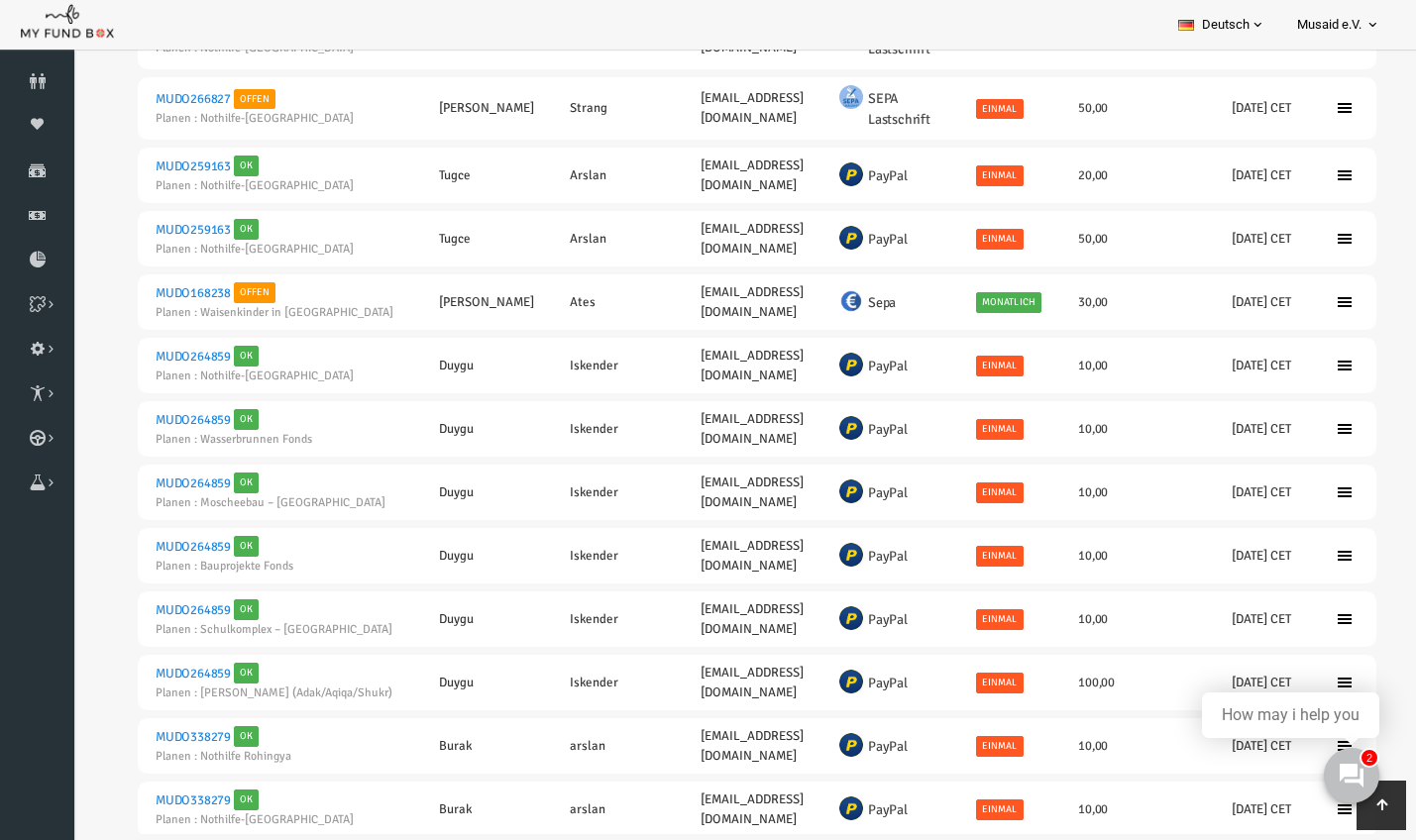 click on "6" at bounding box center [1262, 884] 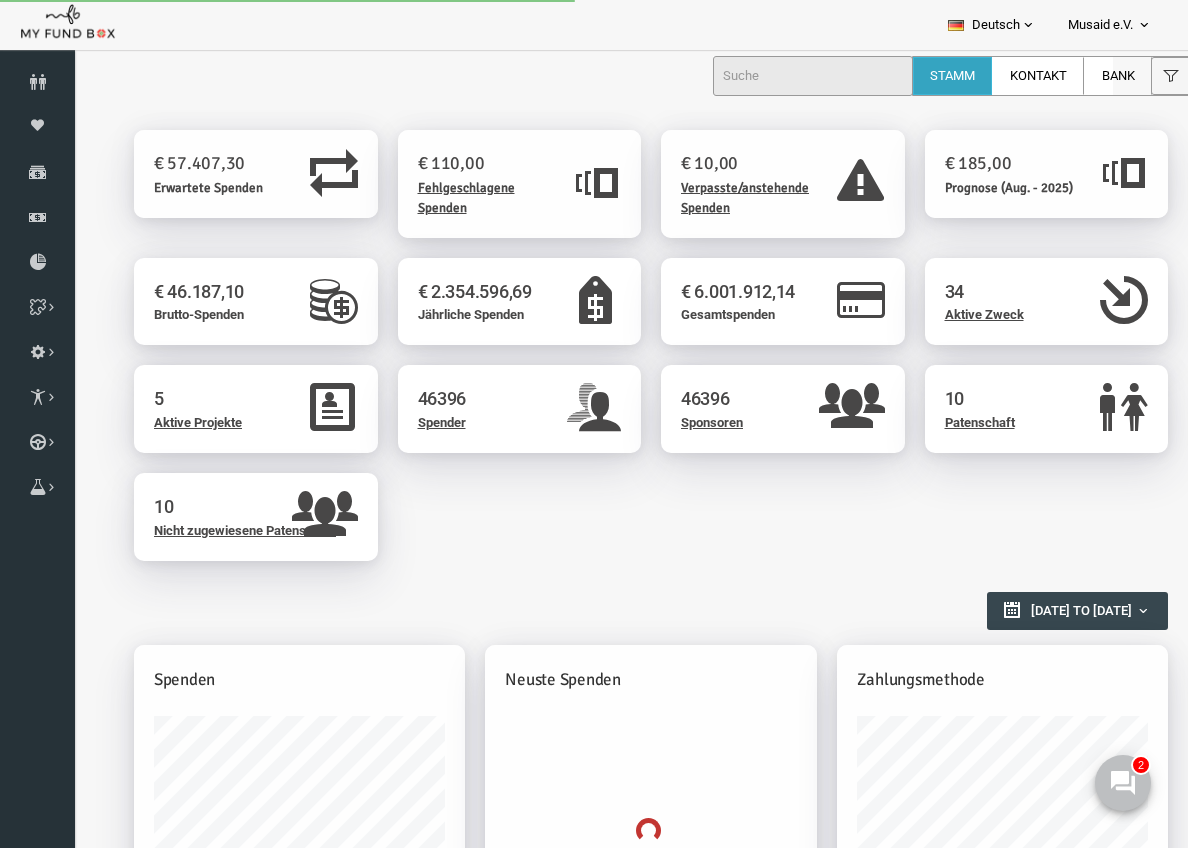 scroll, scrollTop: 0, scrollLeft: 0, axis: both 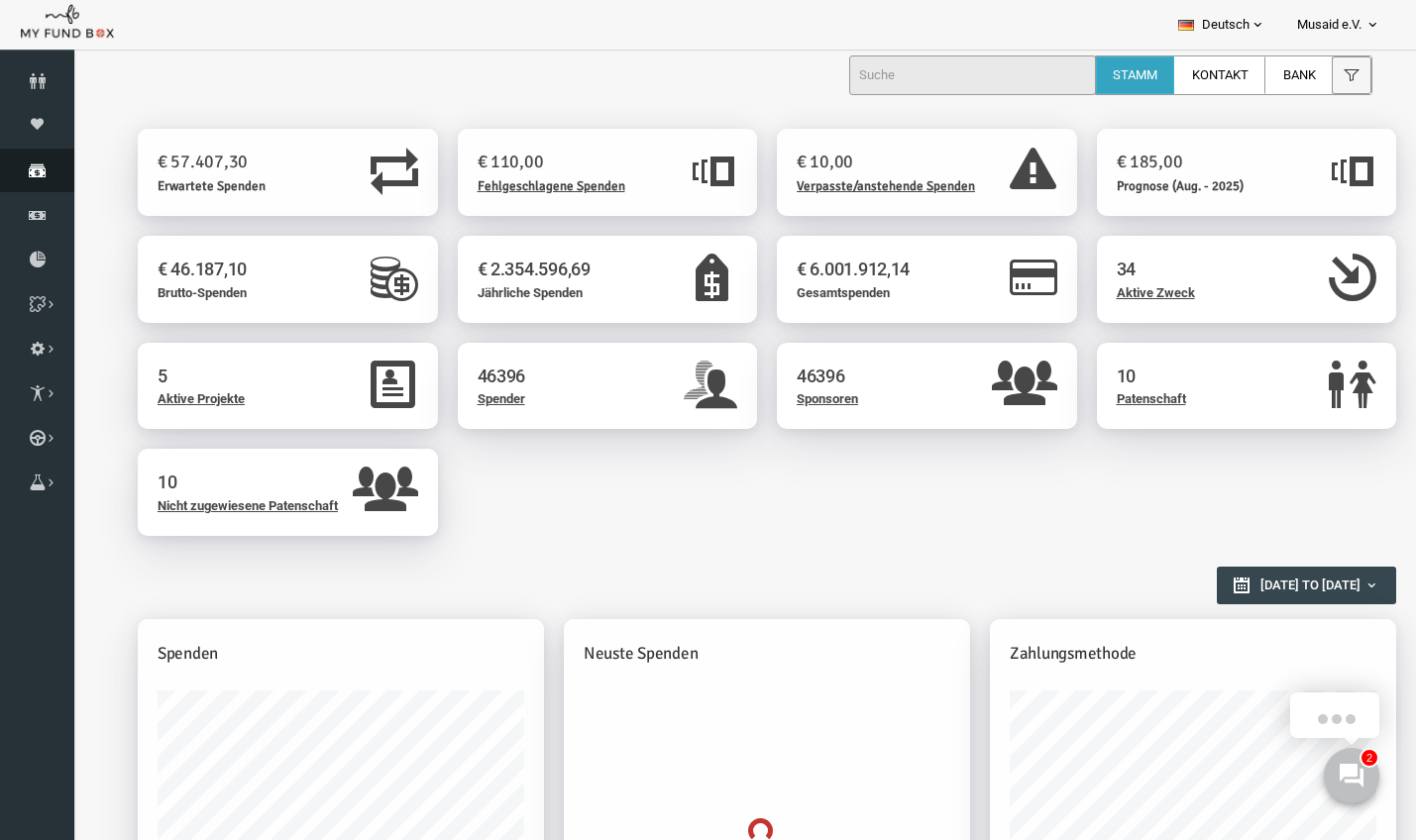 click at bounding box center (37, 170) 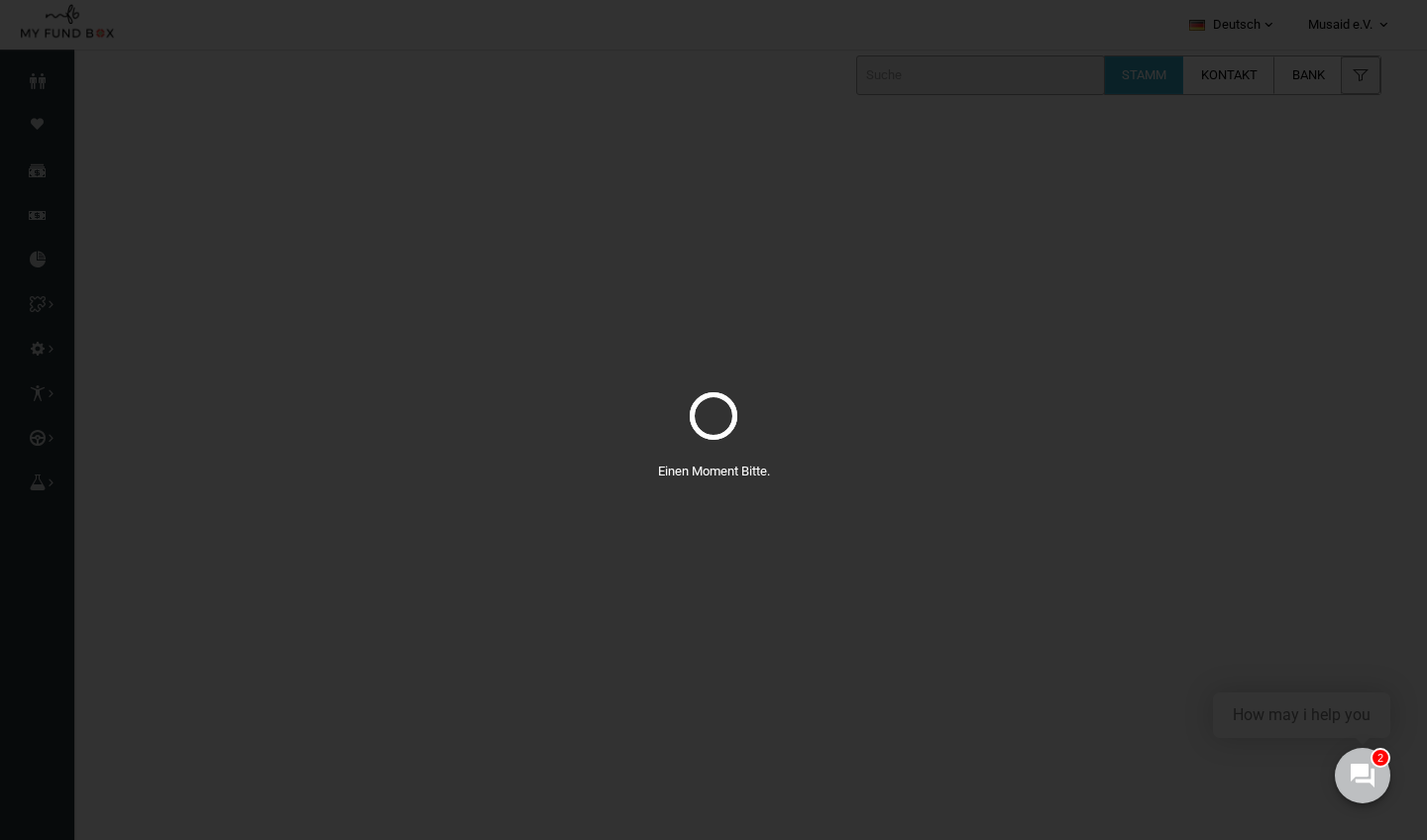 select on "100" 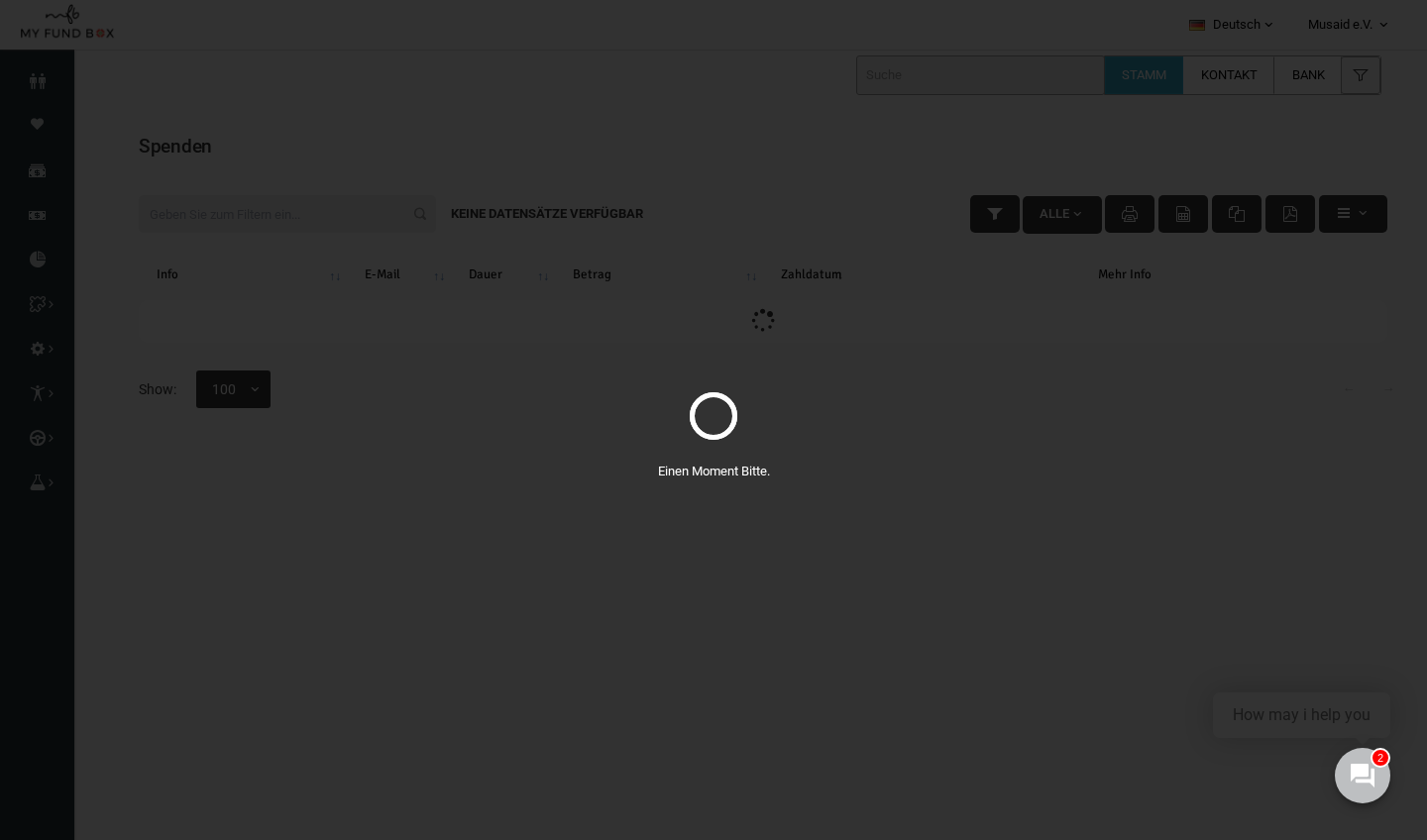 scroll, scrollTop: 0, scrollLeft: 0, axis: both 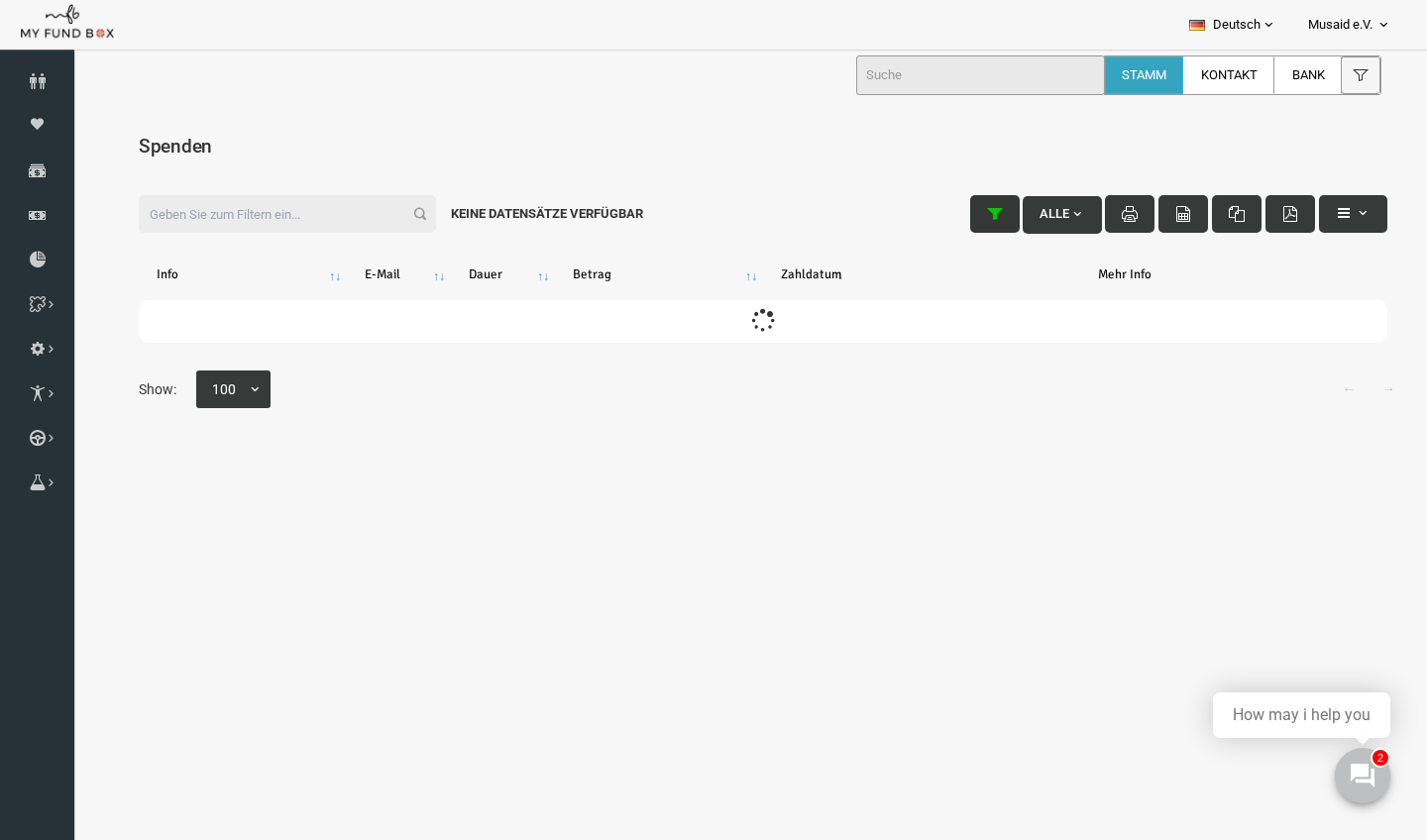 click at bounding box center [967, 214] 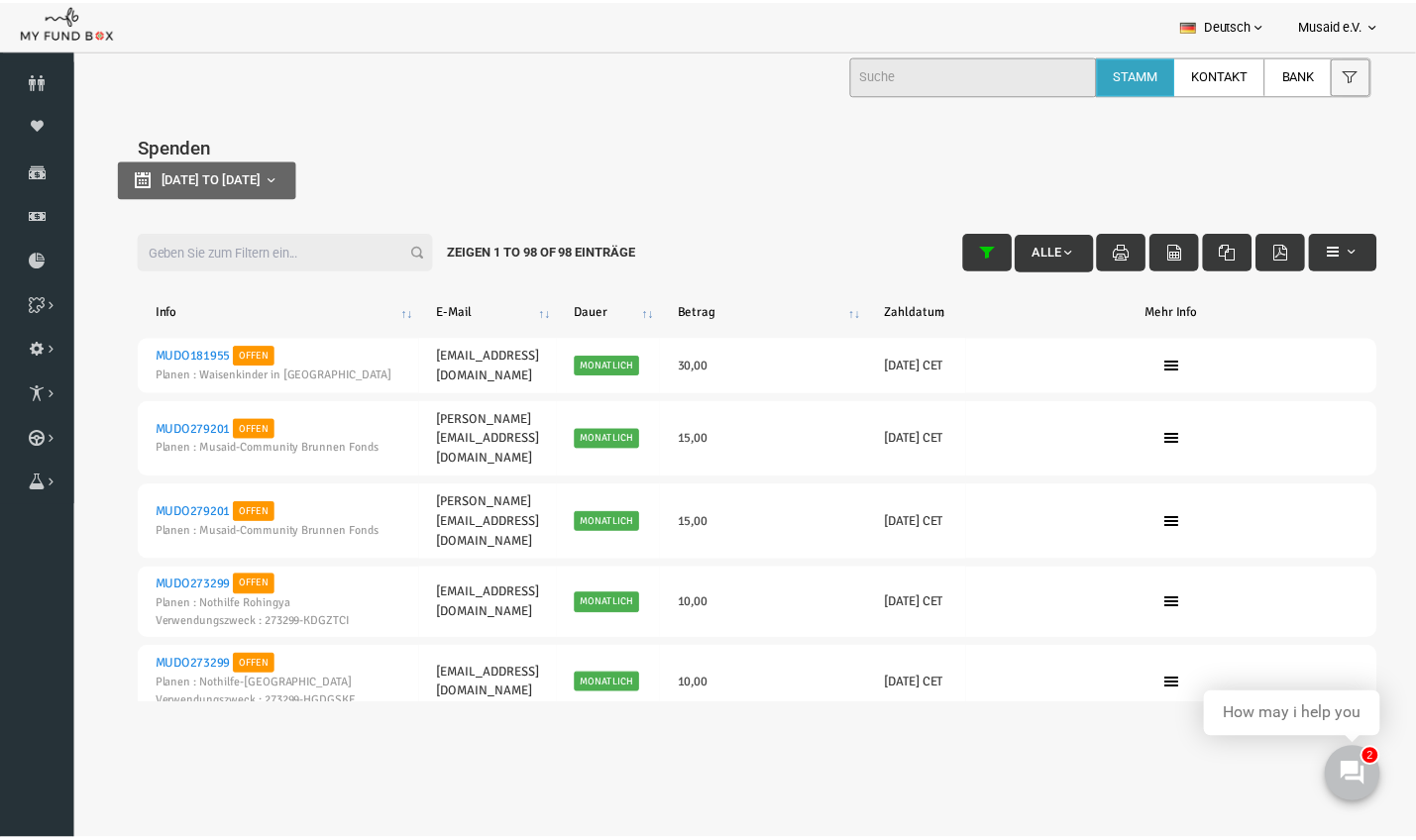 click on "Filter:                                                 Alle                Zeigen 1 to 98 of 98 Einträge
Info E-Mail [PERSON_NAME] Betrag Zahldatum Mehr Info
MUDO181955   Offen Planen : Waisenkinder in IDLIB [EMAIL_ADDRESS][DOMAIN_NAME] Monatlich  30,00  20250801-- [DATE] CET        MUDO279201   Offen Planen : Musaid-Community Brunnen Fonds [PERSON_NAME][EMAIL_ADDRESS][DOMAIN_NAME] Monatlich  15,00  20250731-- [DATE] CET        MUDO279201   Offen Planen : Musaid-Community Brunnen Fonds [PERSON_NAME][EMAIL_ADDRESS][DOMAIN_NAME] Monatlich  15,00  20250731-- [DATE] CET        MUDO273299   Offen Planen : Nothilfe Rohingya Verwendungszweck : 273299-KDGZTCI [EMAIL_ADDRESS][DOMAIN_NAME] Monatlich  10,00  20250731-- [DATE] CET        MUDO273299   Offen Planen : Nothilfe-Gaza Verwendungszweck : 273299-HGDGSKF [EMAIL_ADDRESS][DOMAIN_NAME] Monatlich  10,00  20250731-- [DATE] CET        MUDO273299   Offen Planen : Nothilfe-[GEOGRAPHIC_DATA]" at bounding box center (734, 3966) 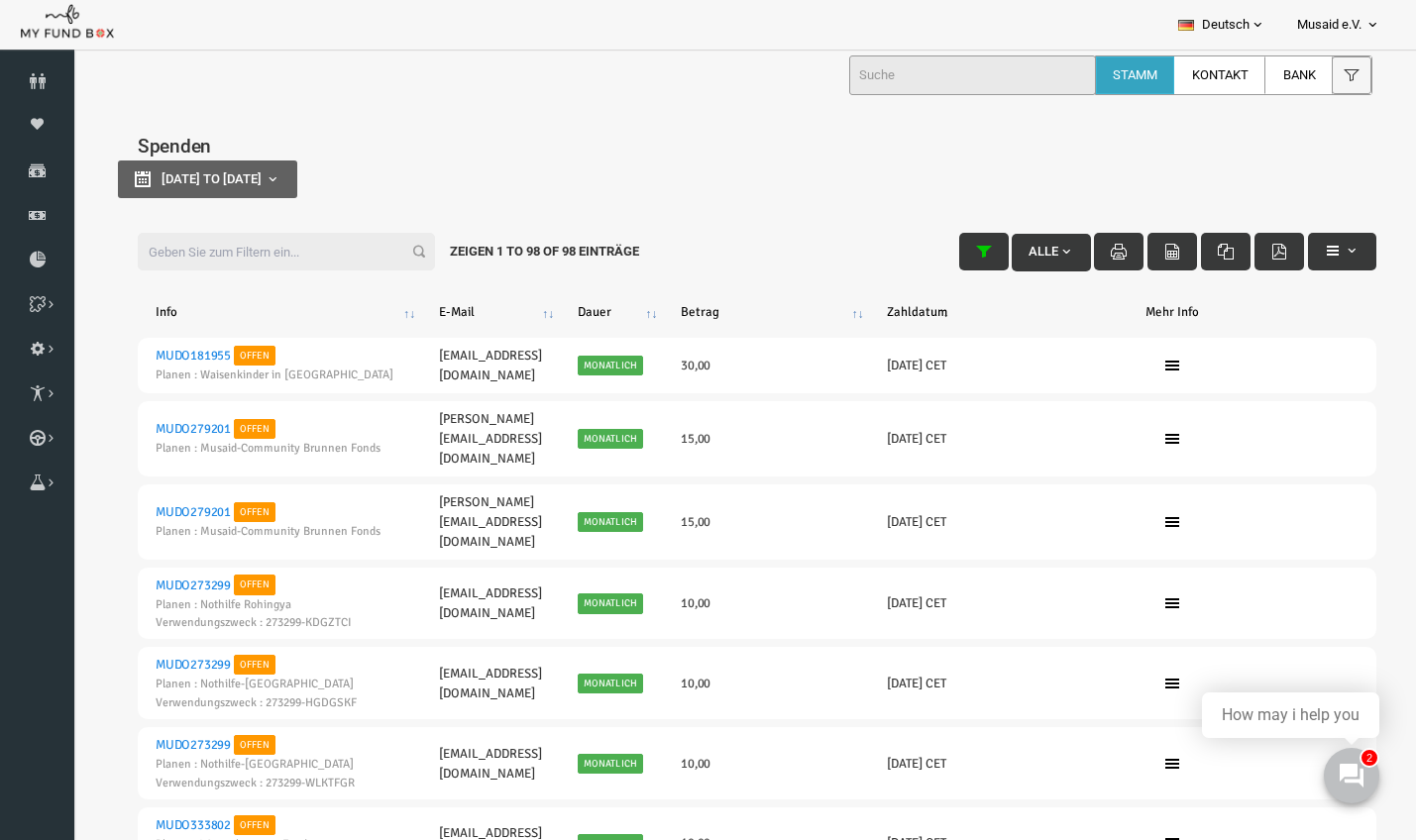 click on "[DATE] to [DATE]" at bounding box center [180, 179] 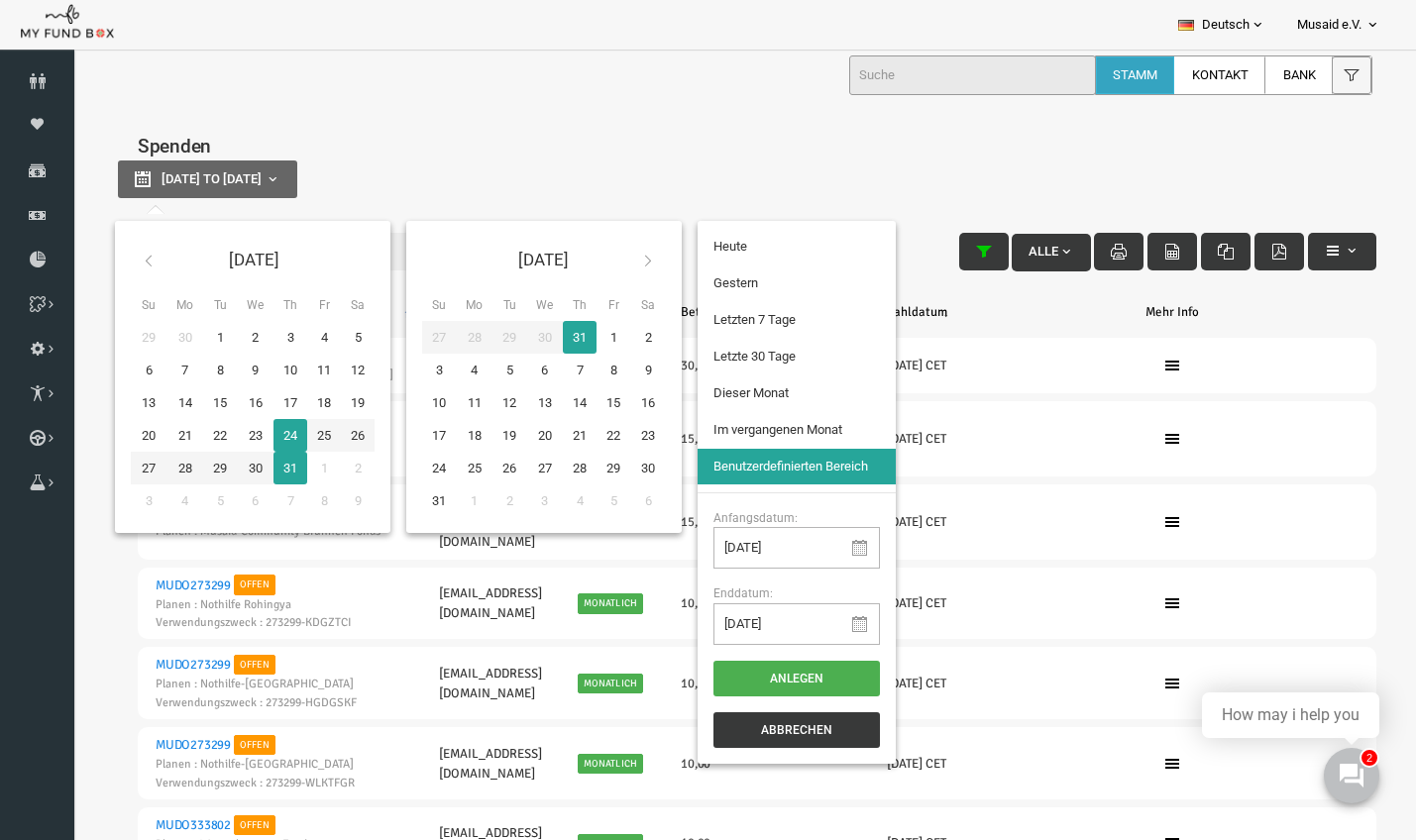 type on "[DATE]" 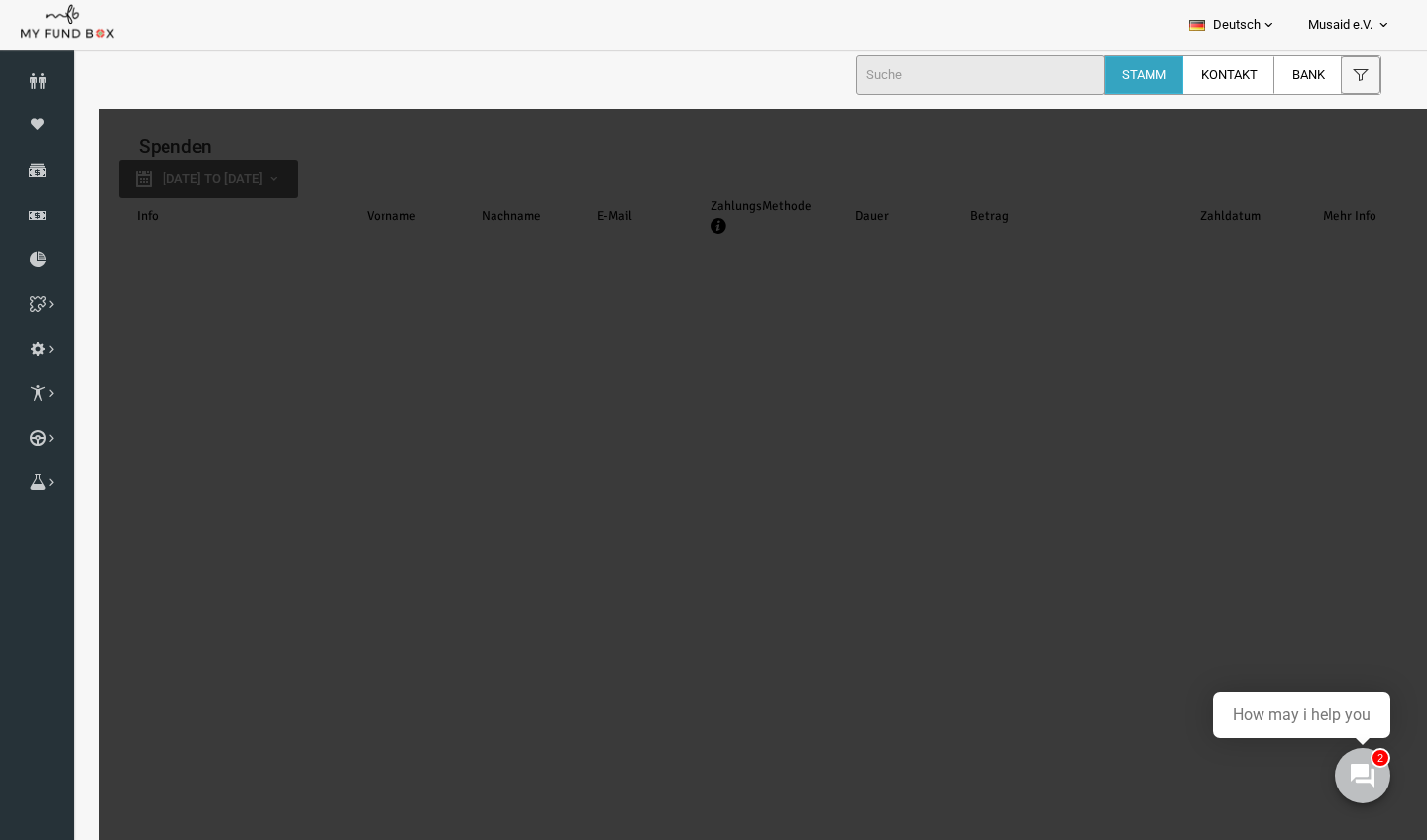 select on "100" 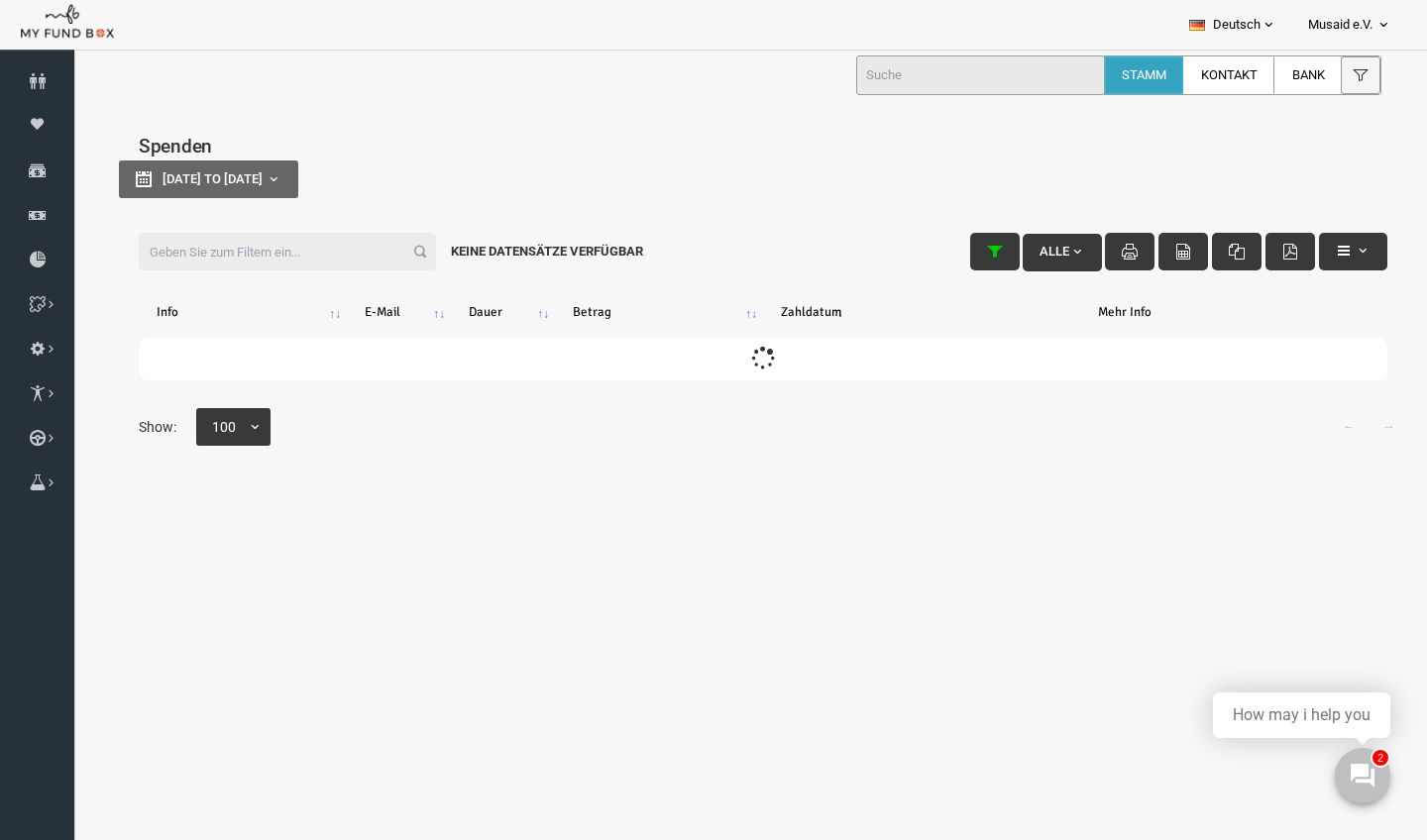 click on "Filter:" at bounding box center [260, 252] 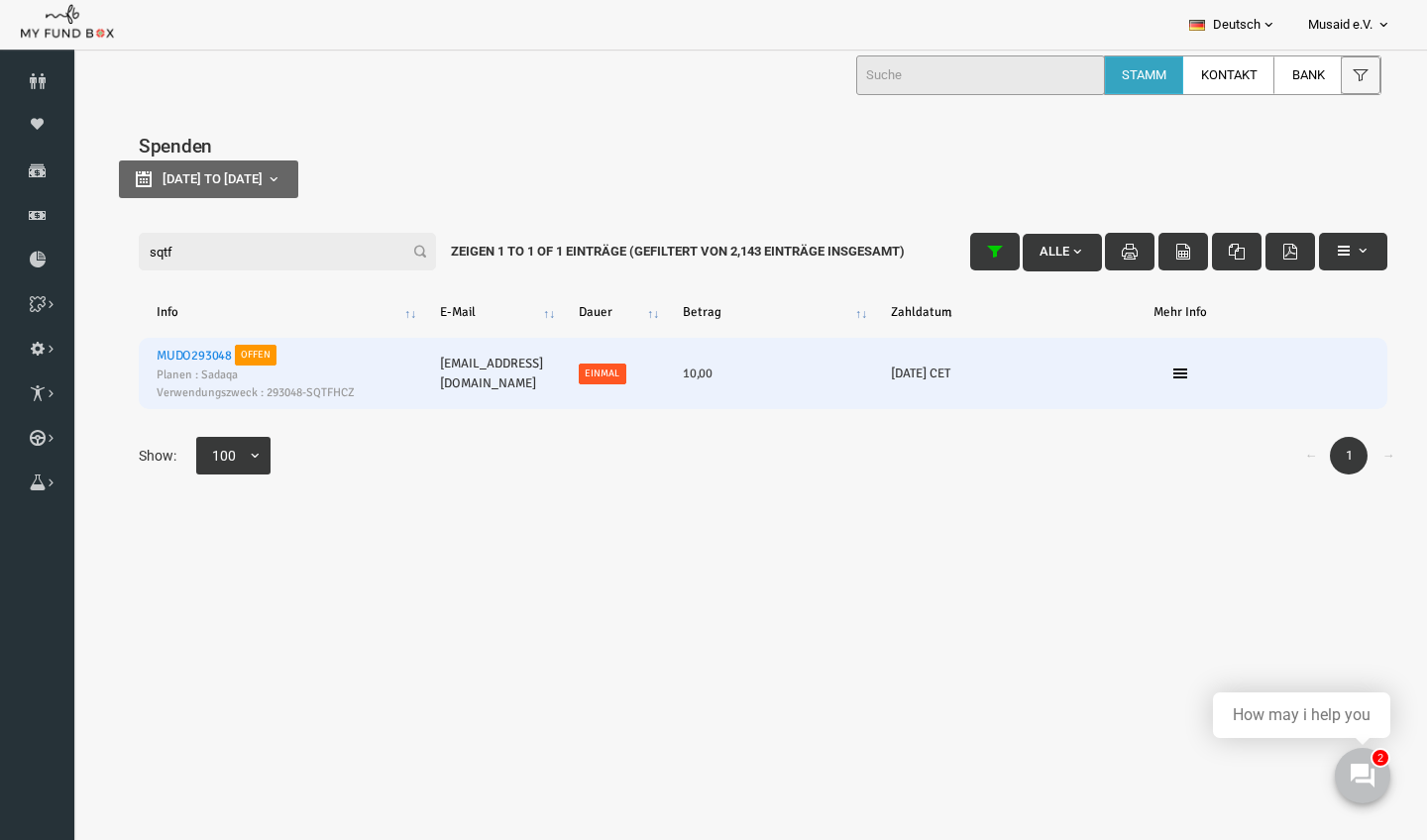 type on "sqtf" 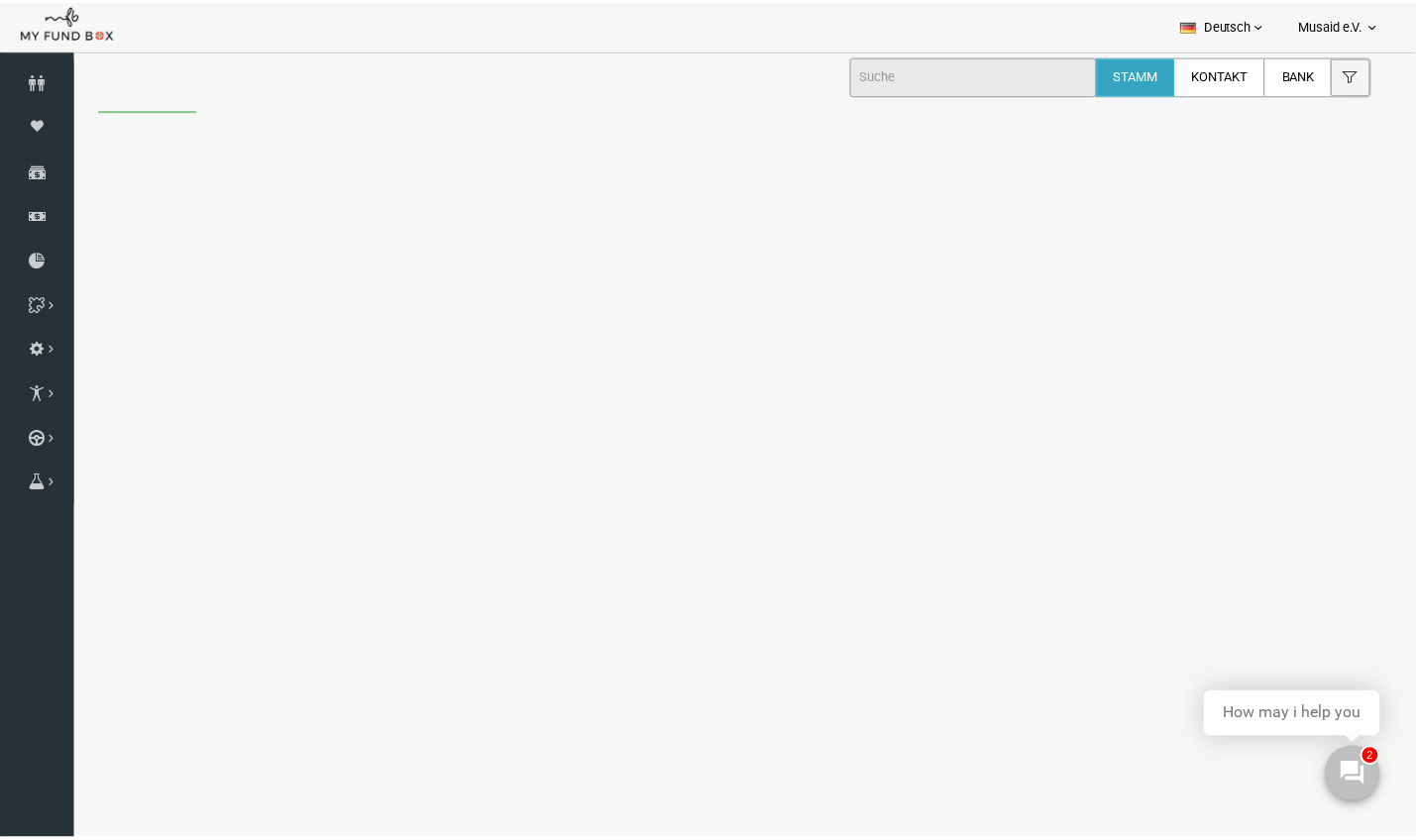 scroll, scrollTop: 0, scrollLeft: 0, axis: both 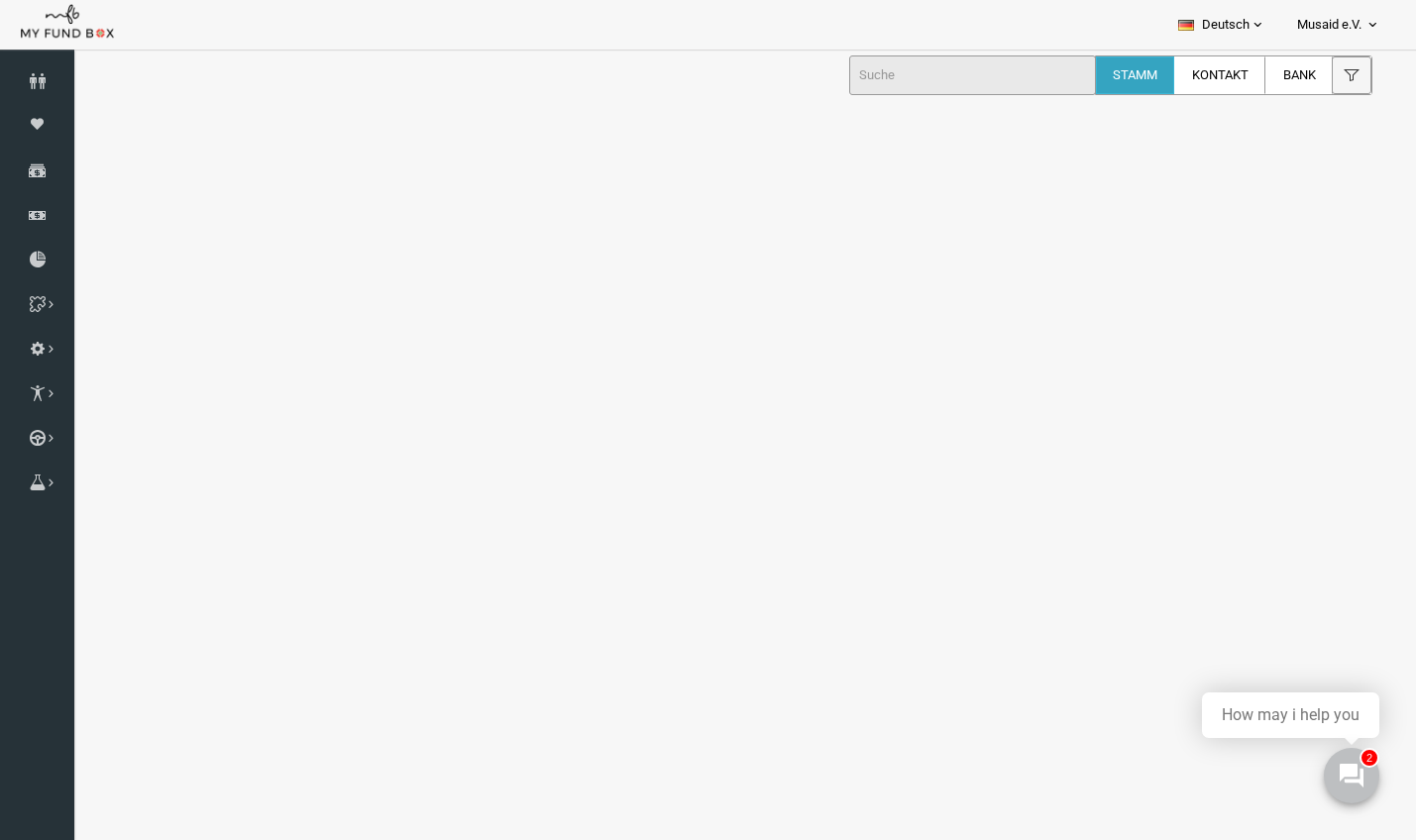 select on "100" 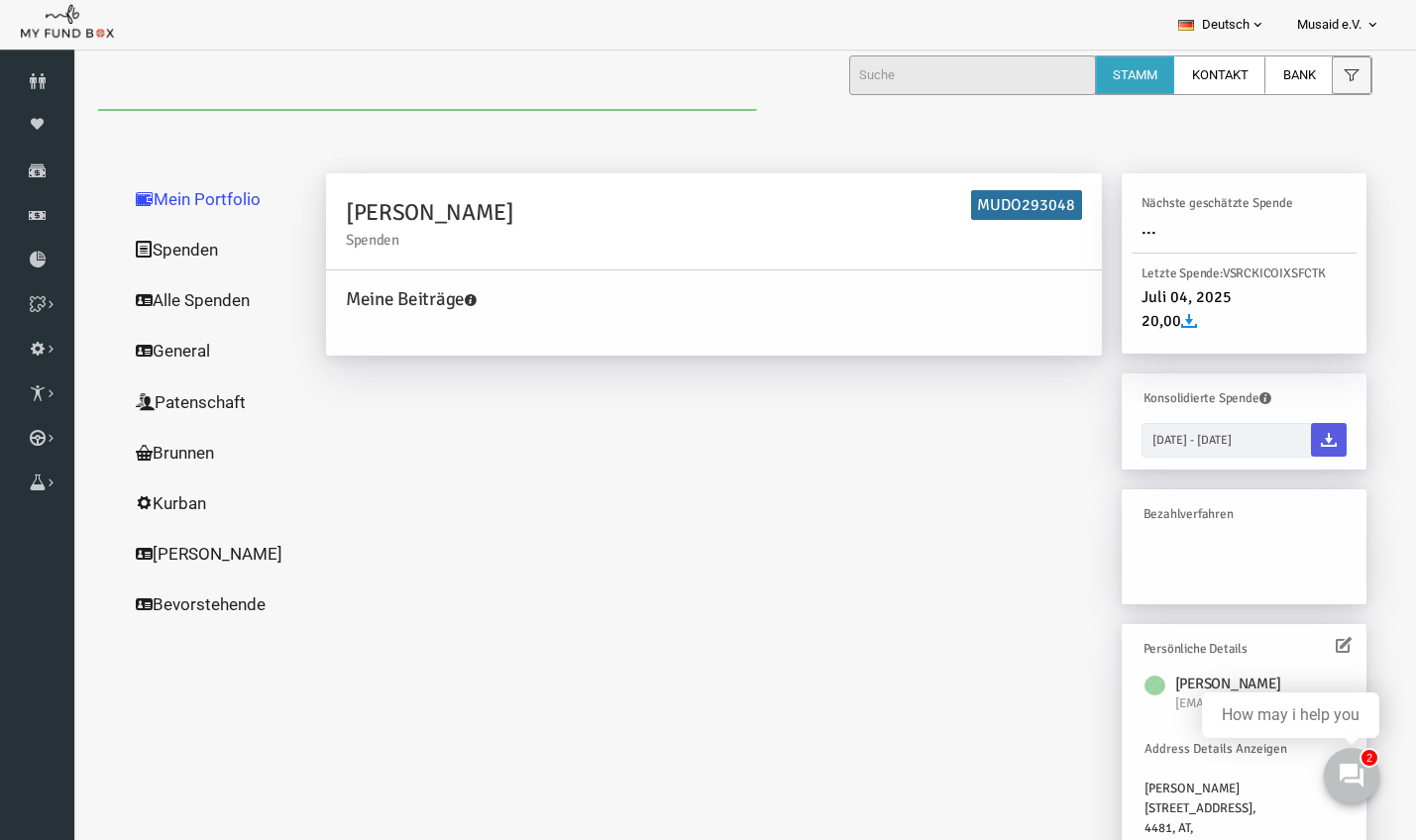scroll, scrollTop: 0, scrollLeft: 0, axis: both 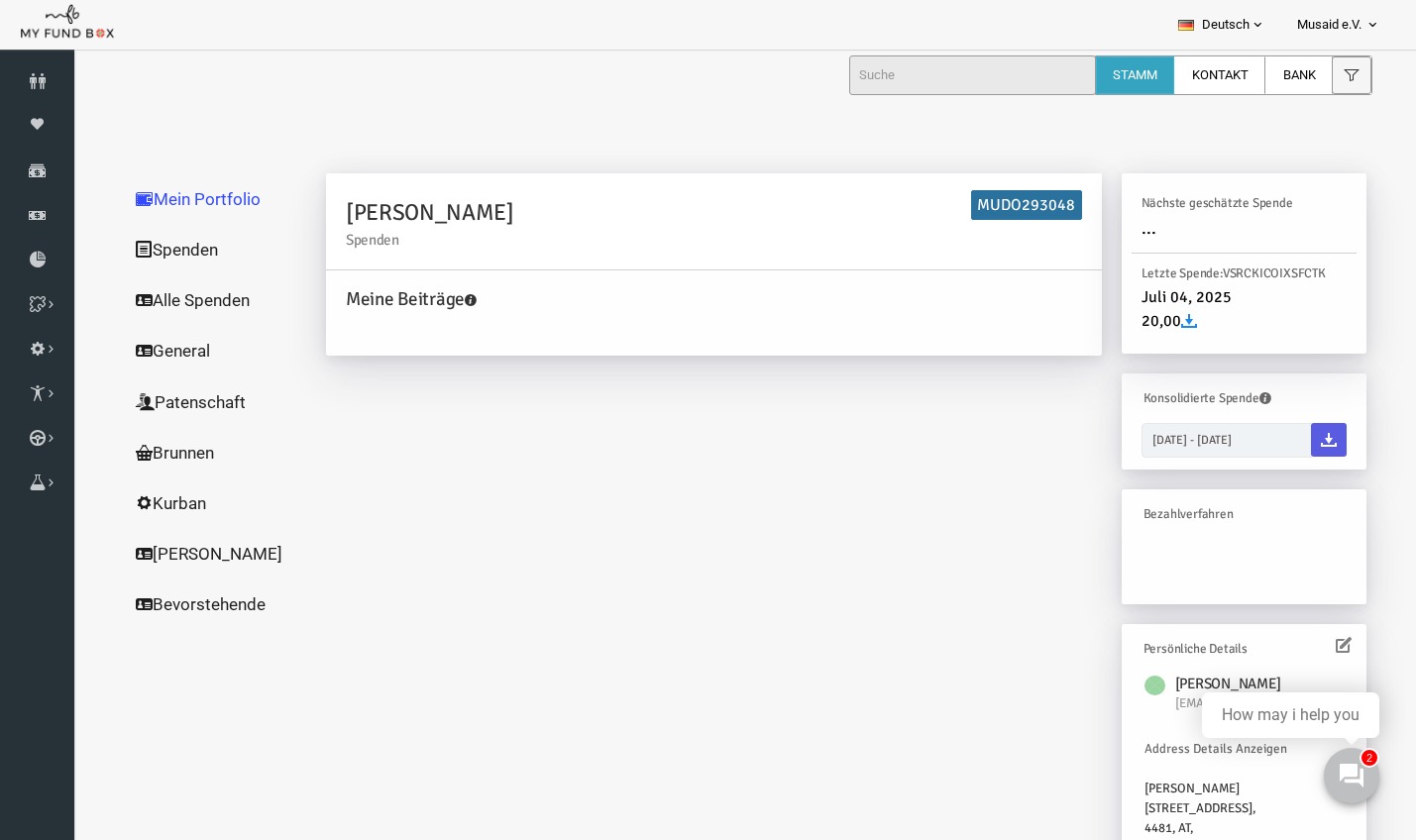 click on "Mein Portfolio
Spenden
Alle Spenden
General
Patenschaft
Brunnen
[PERSON_NAME]
Bevorstehende" at bounding box center (190, 541) 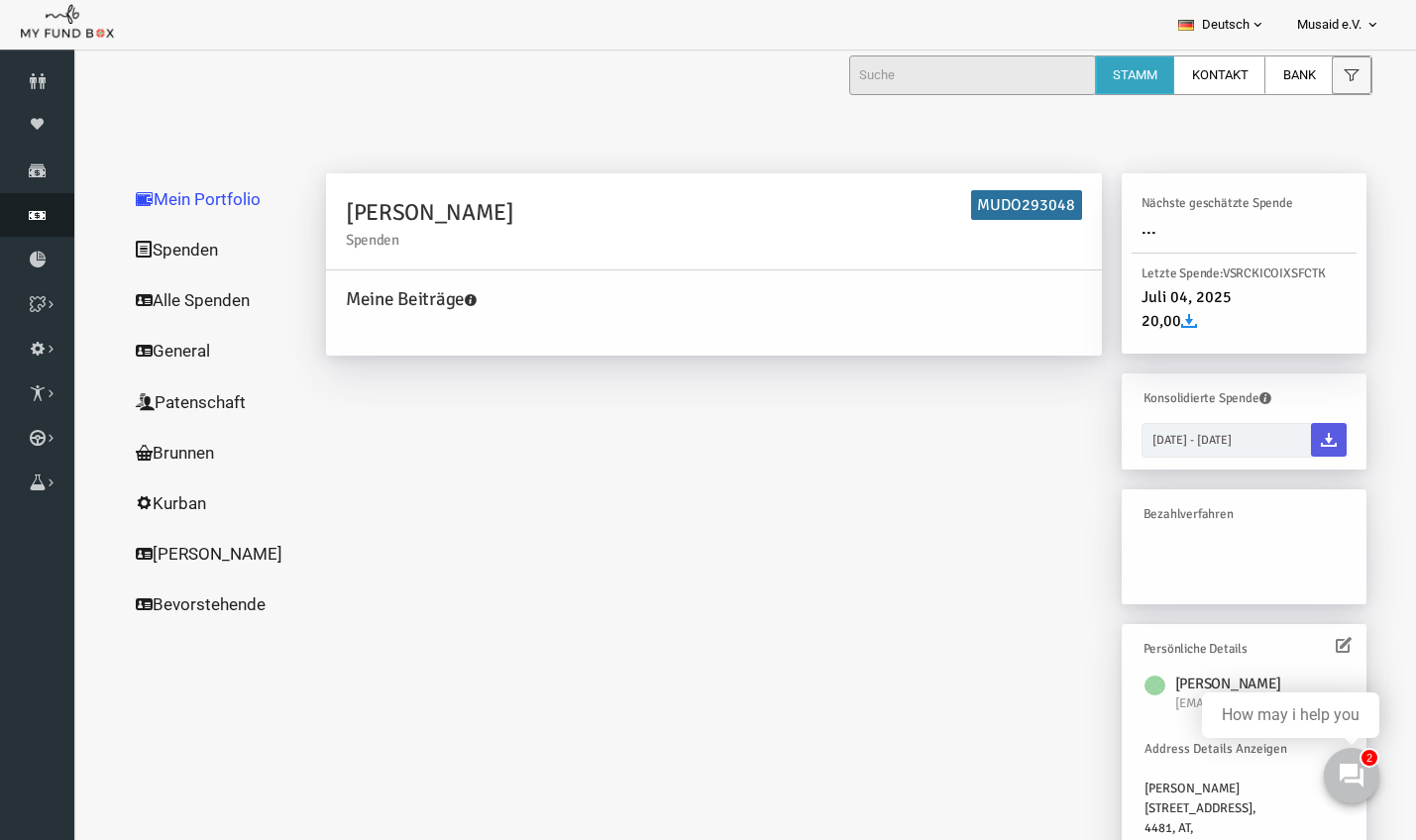click on "Finanz" at bounding box center (37, 215) 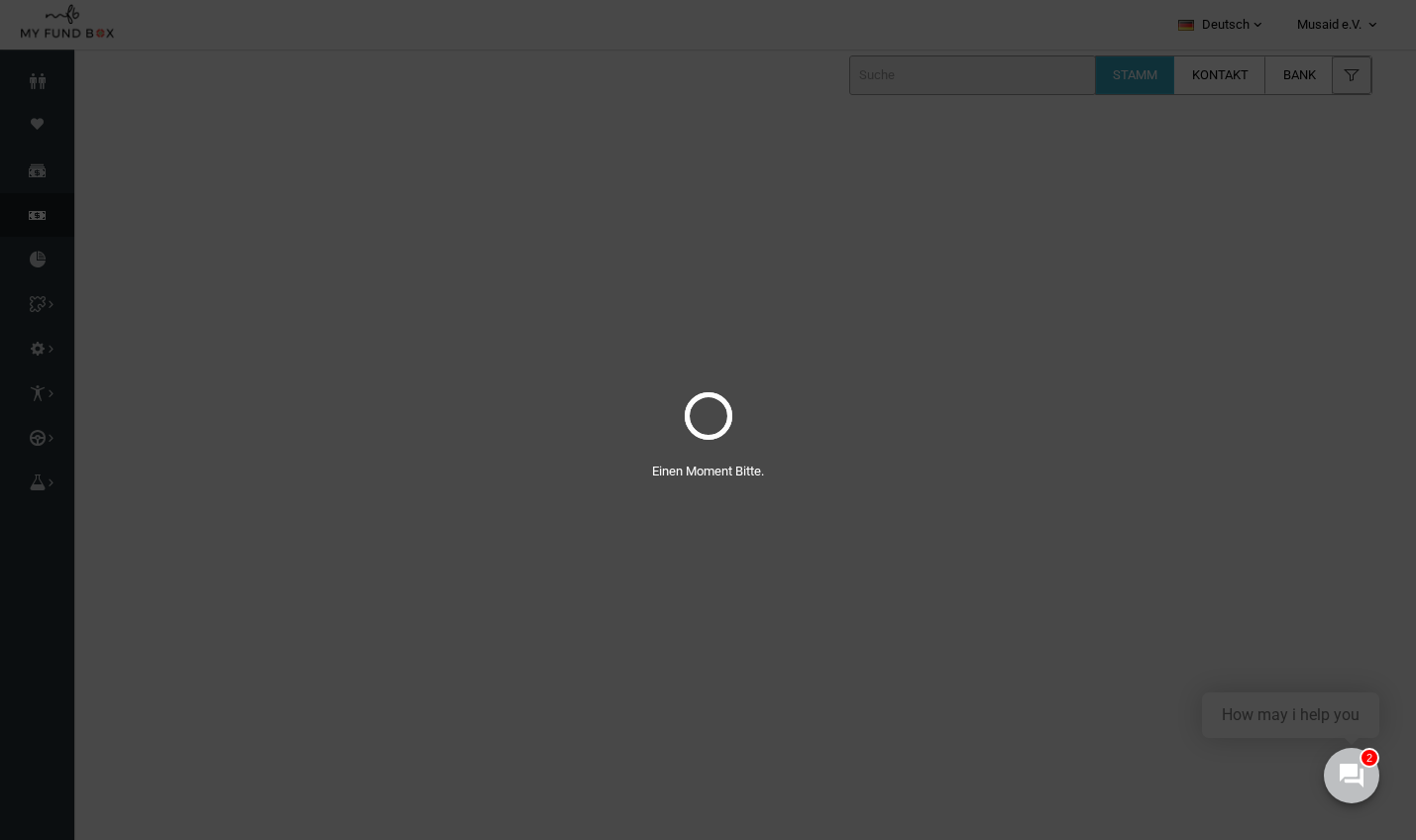 select on "100" 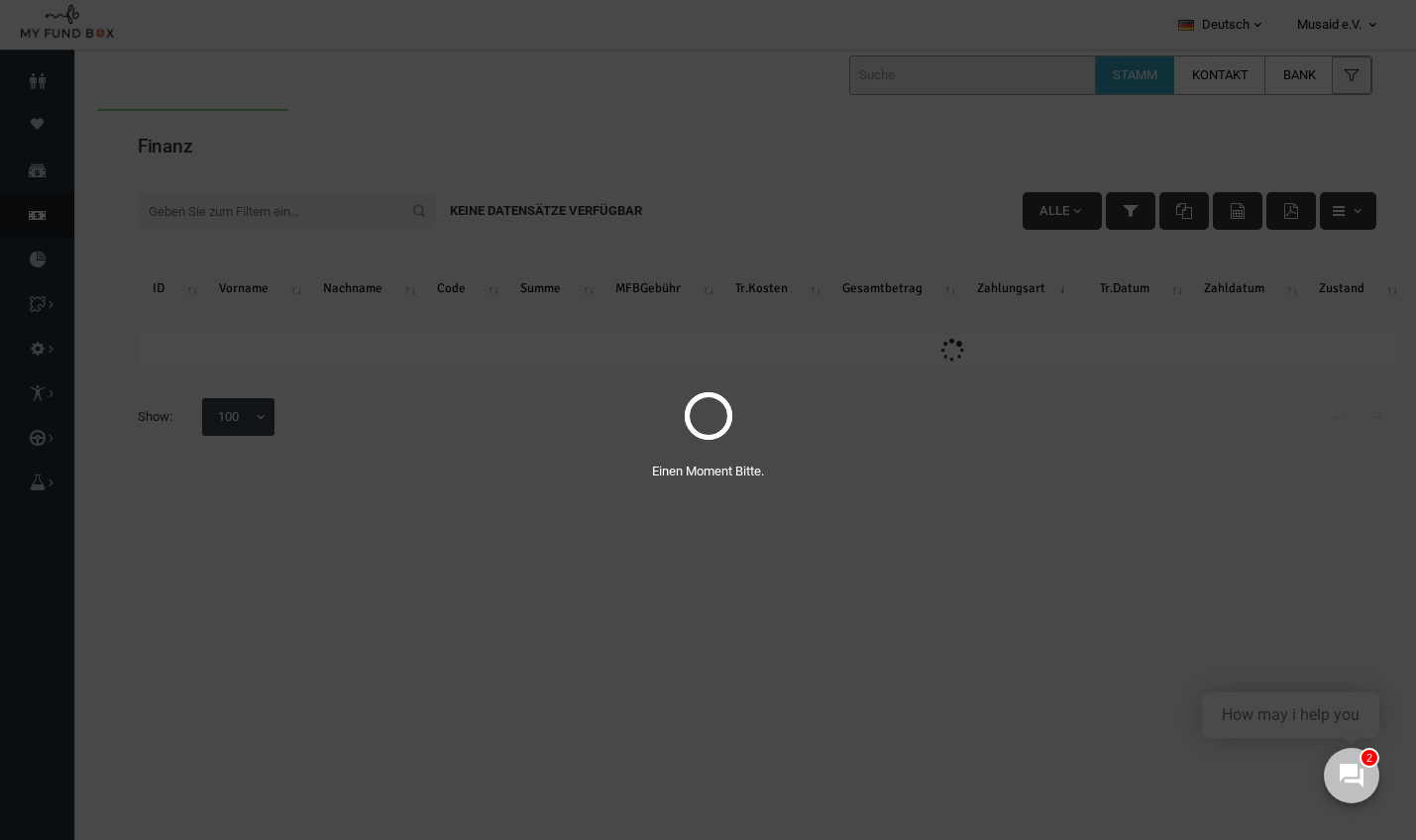 scroll, scrollTop: 0, scrollLeft: 0, axis: both 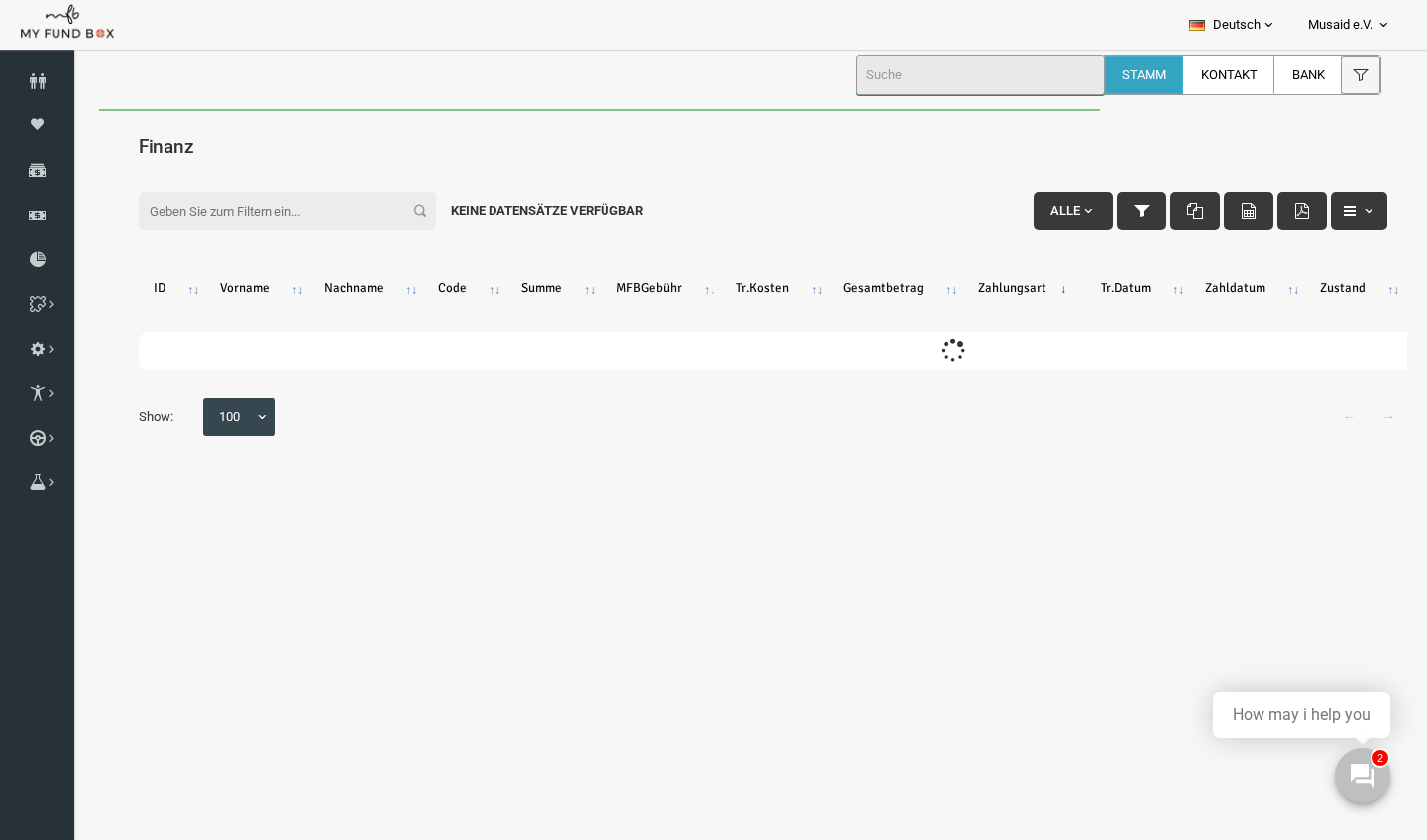 click at bounding box center (980, 75) 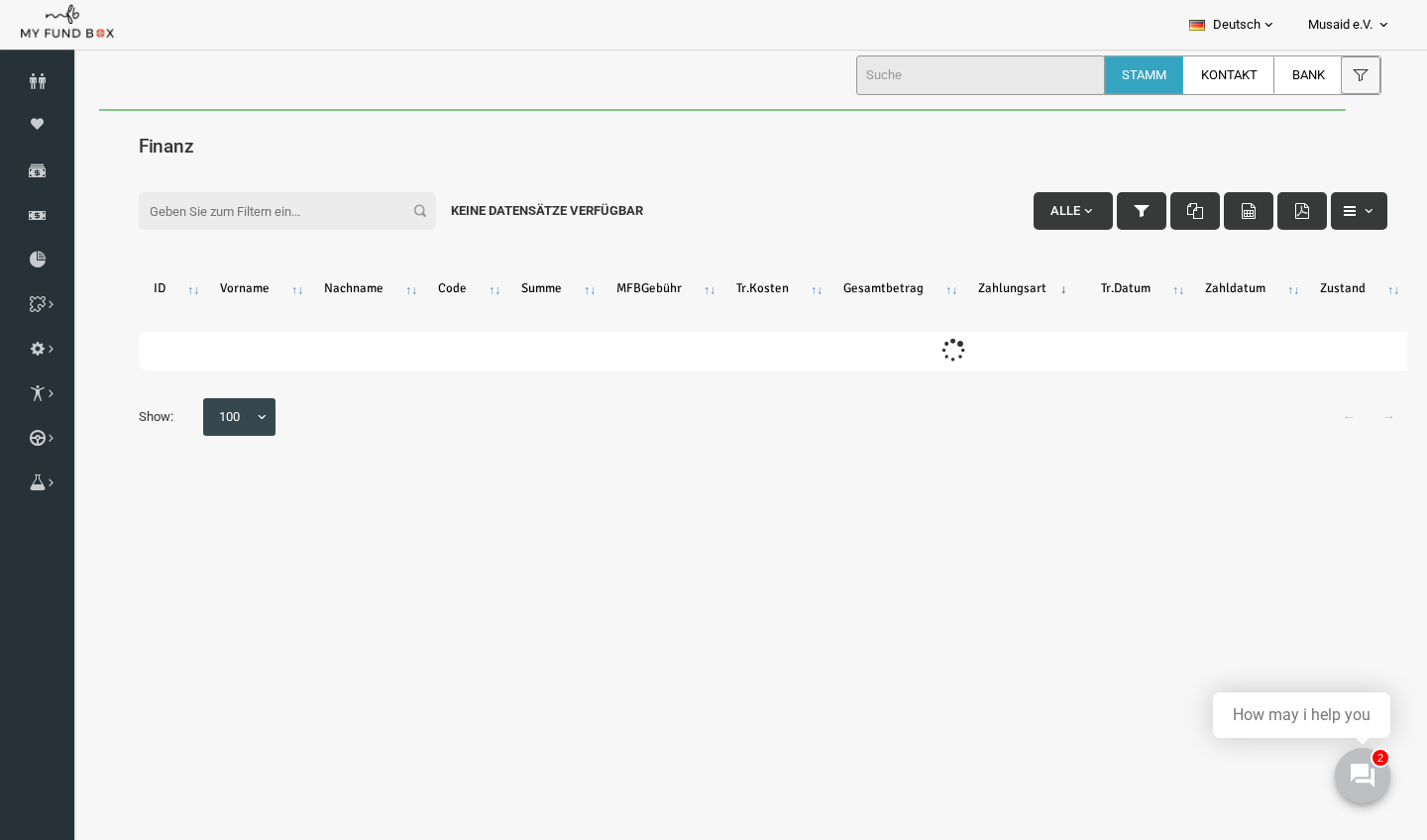 click on "Filter:" at bounding box center [260, 211] 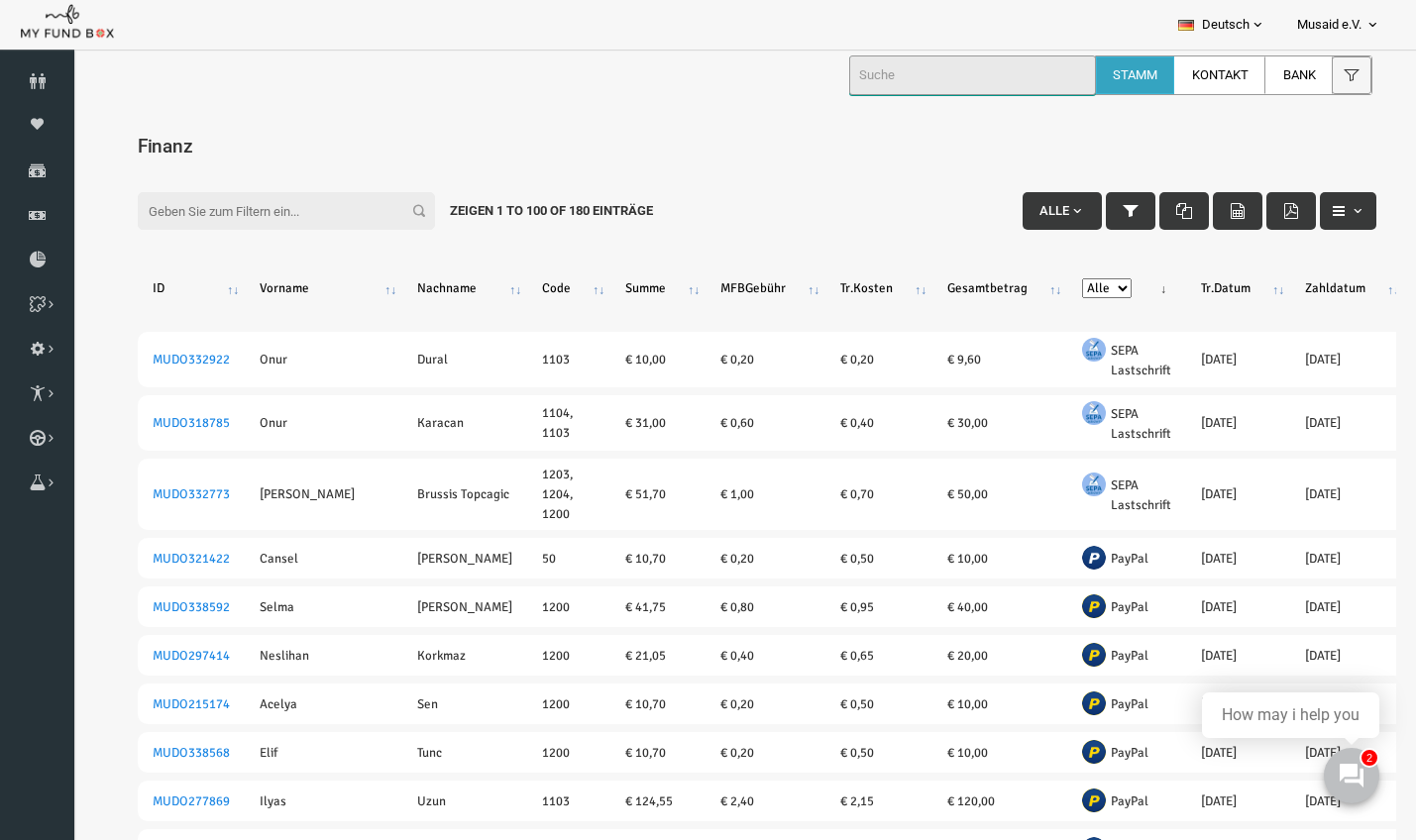 click at bounding box center [972, 75] 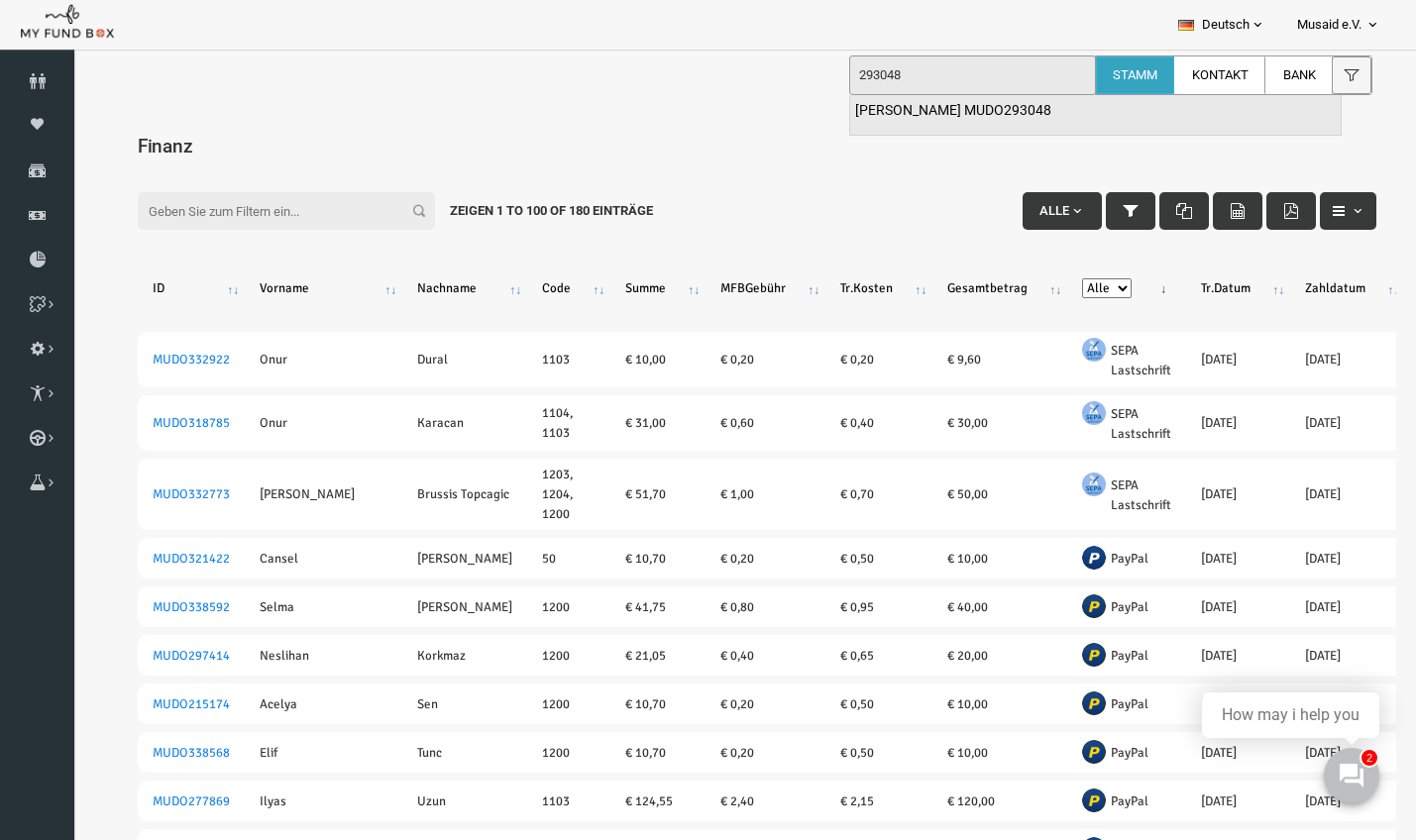 click on "[PERSON_NAME] MUDO293048" at bounding box center (1095, 115) 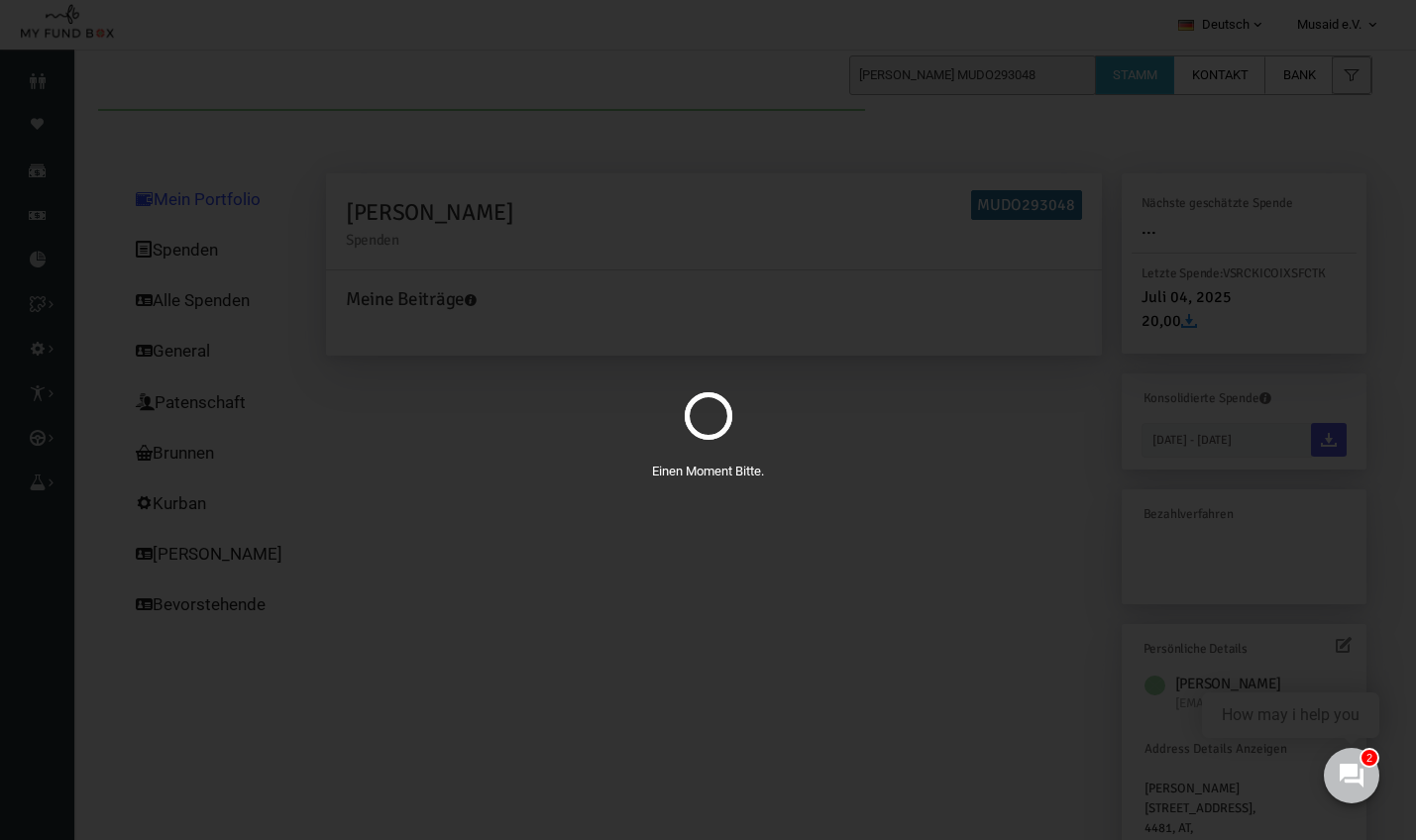 scroll, scrollTop: 0, scrollLeft: 0, axis: both 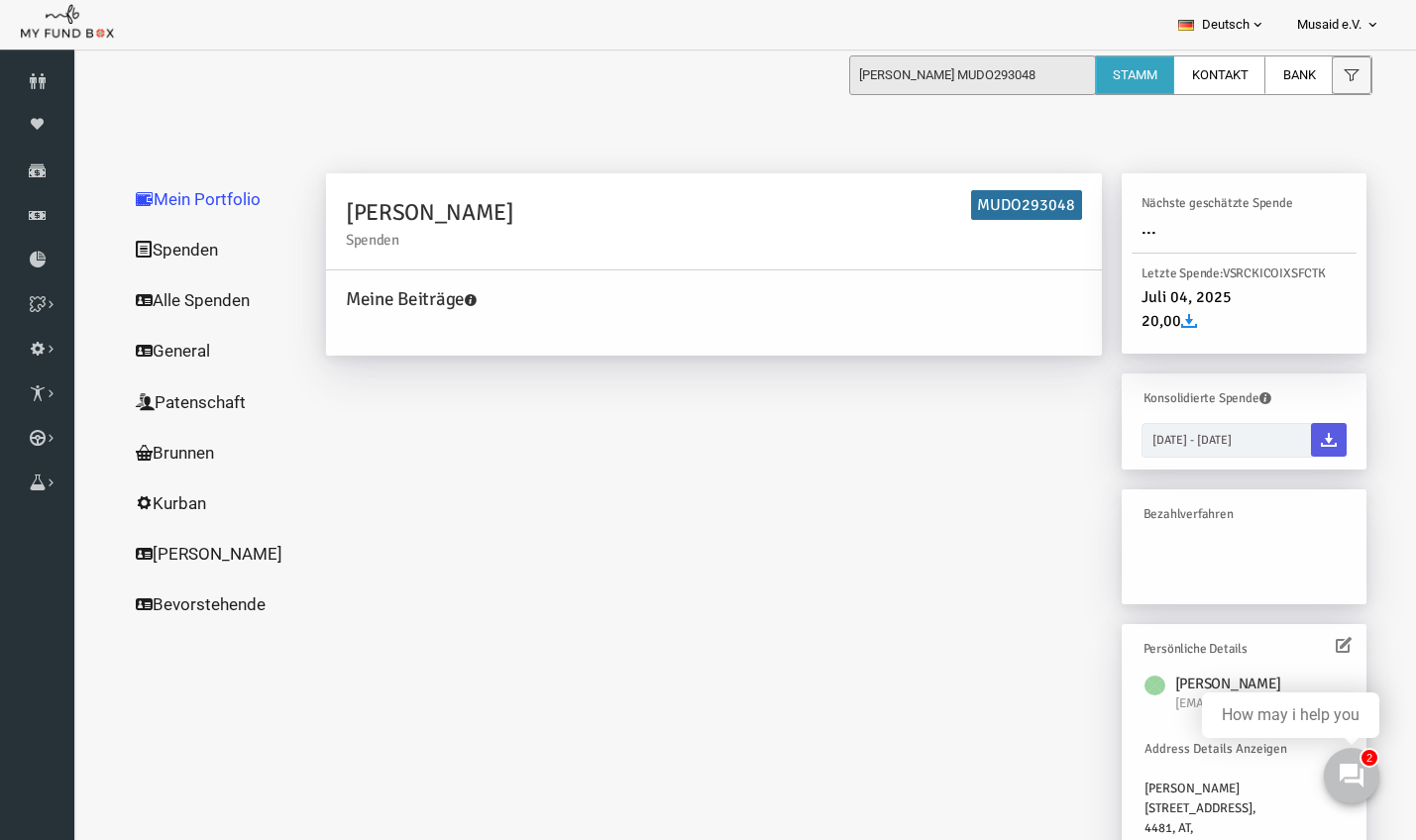 click on "Mein Portfolio
Spenden
Alle Spenden
General
Patenschaft
Brunnen
[PERSON_NAME]
Bevorstehende" at bounding box center [190, 541] 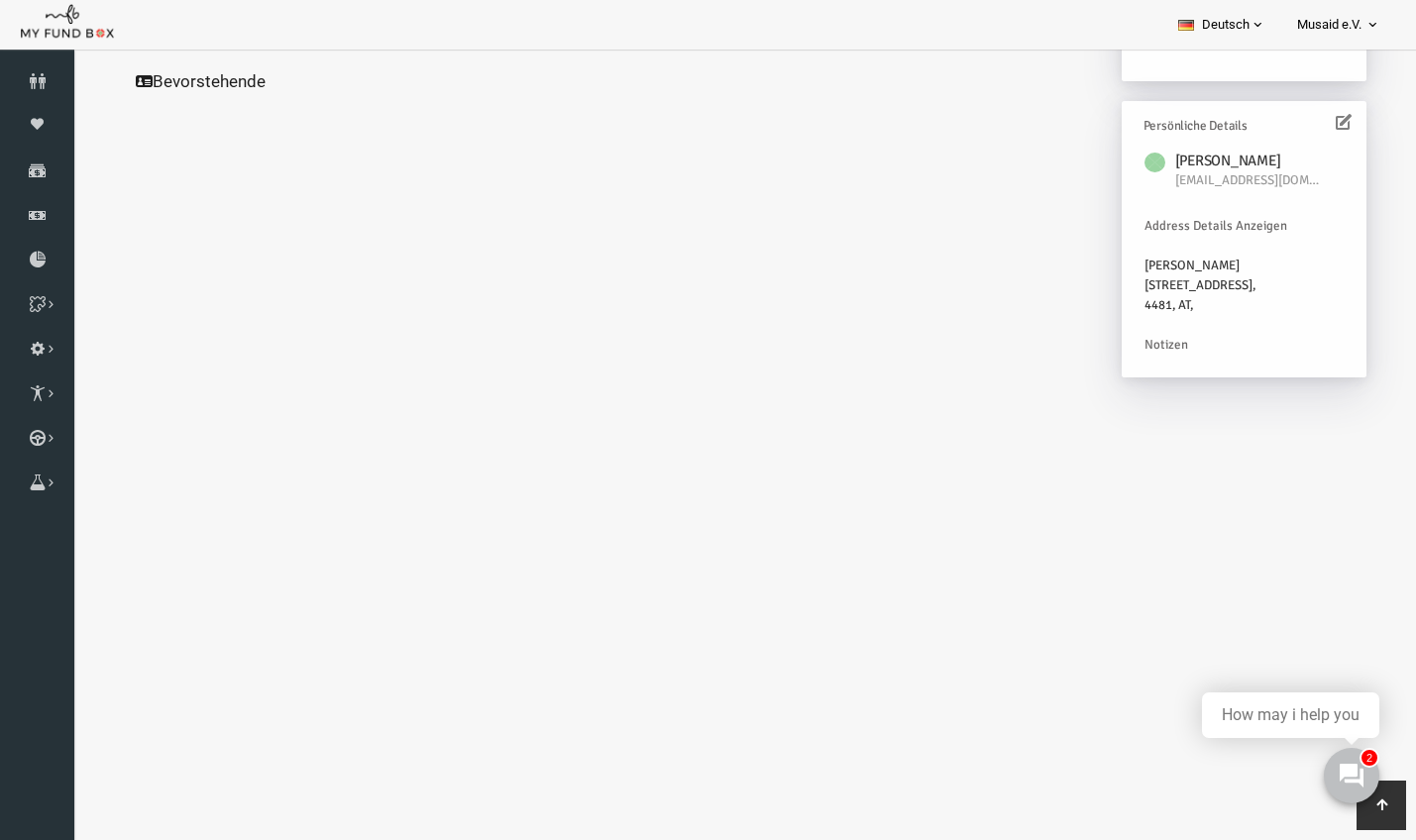 scroll, scrollTop: 523, scrollLeft: 0, axis: vertical 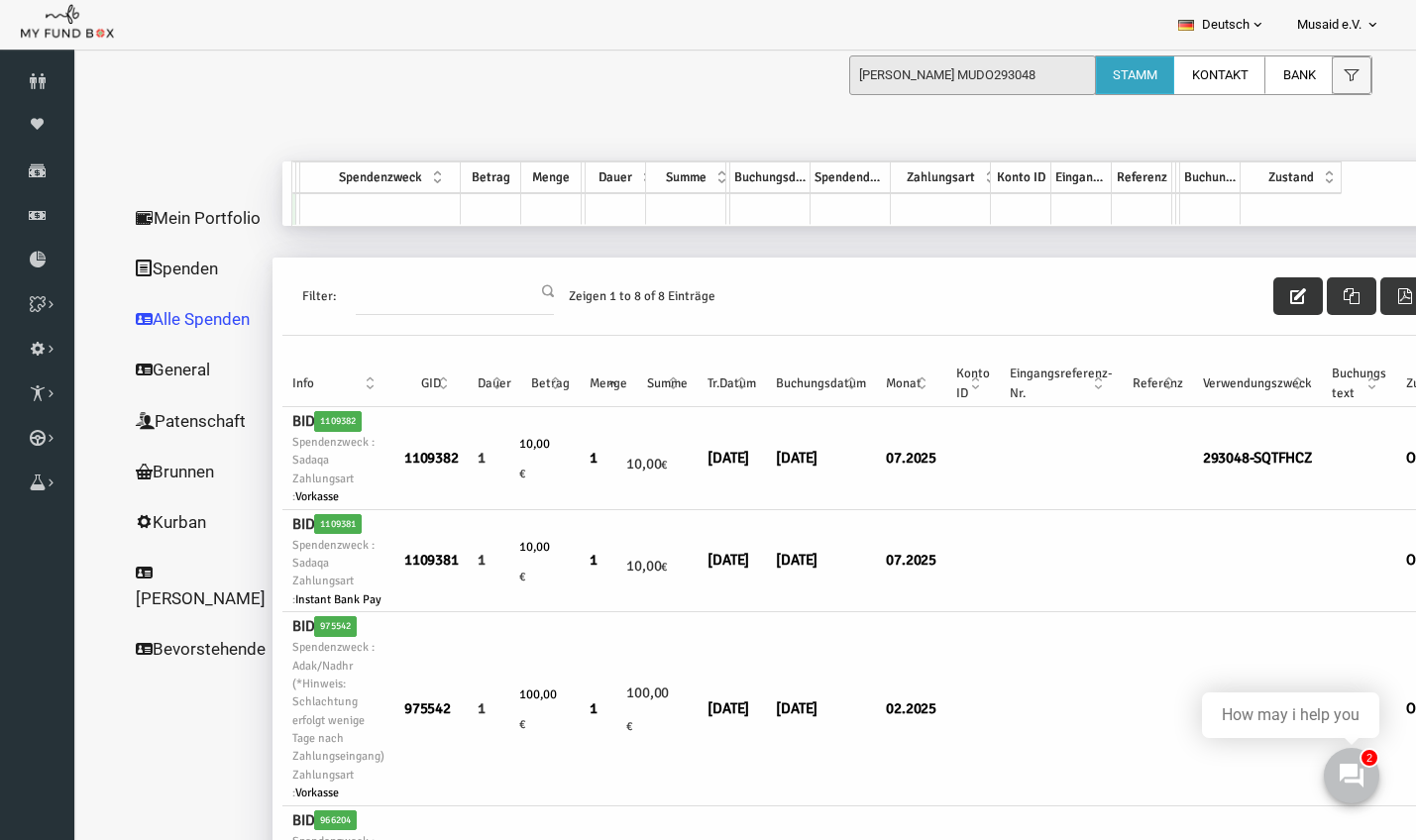 click at bounding box center (1271, 296) 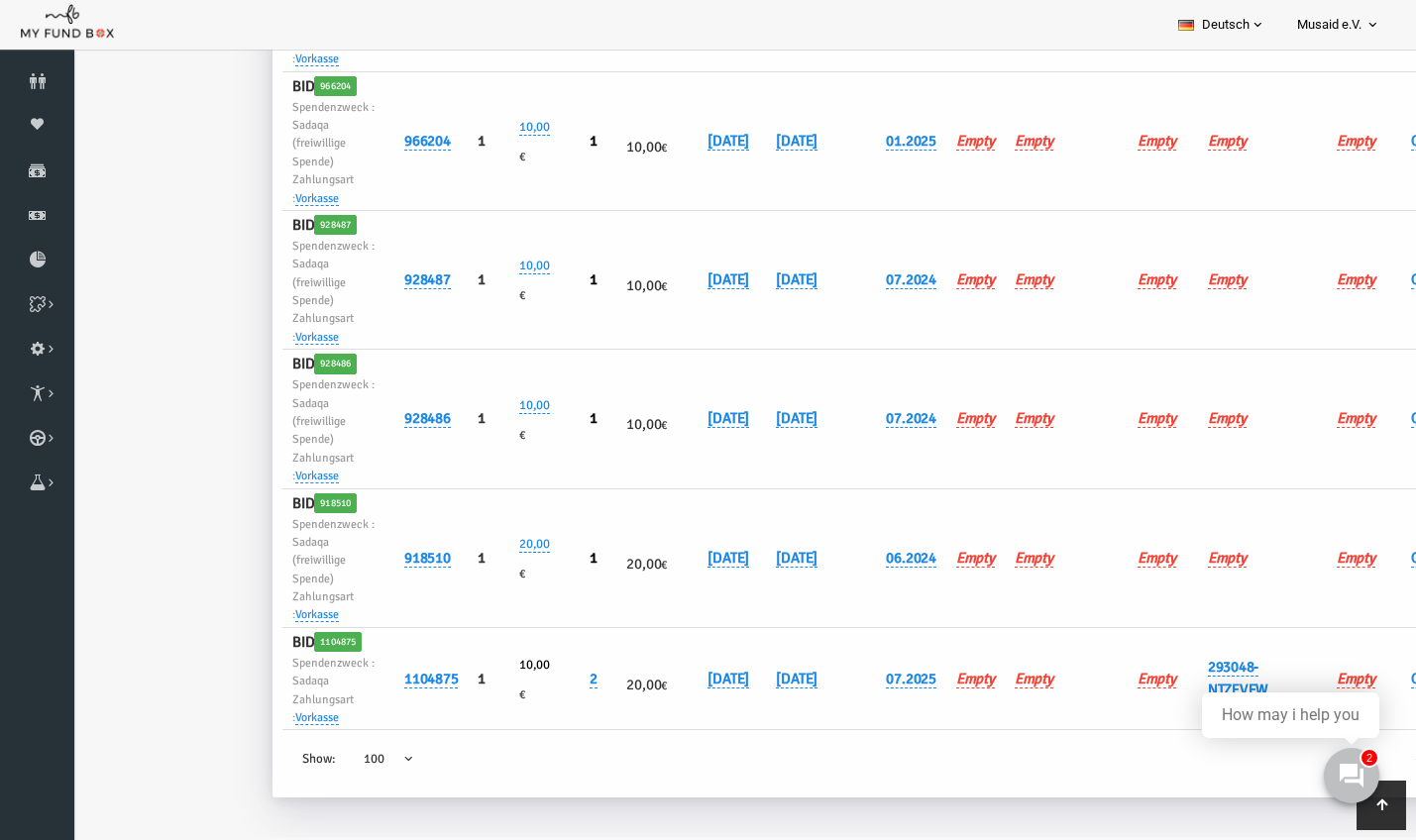 scroll, scrollTop: 696, scrollLeft: 1, axis: both 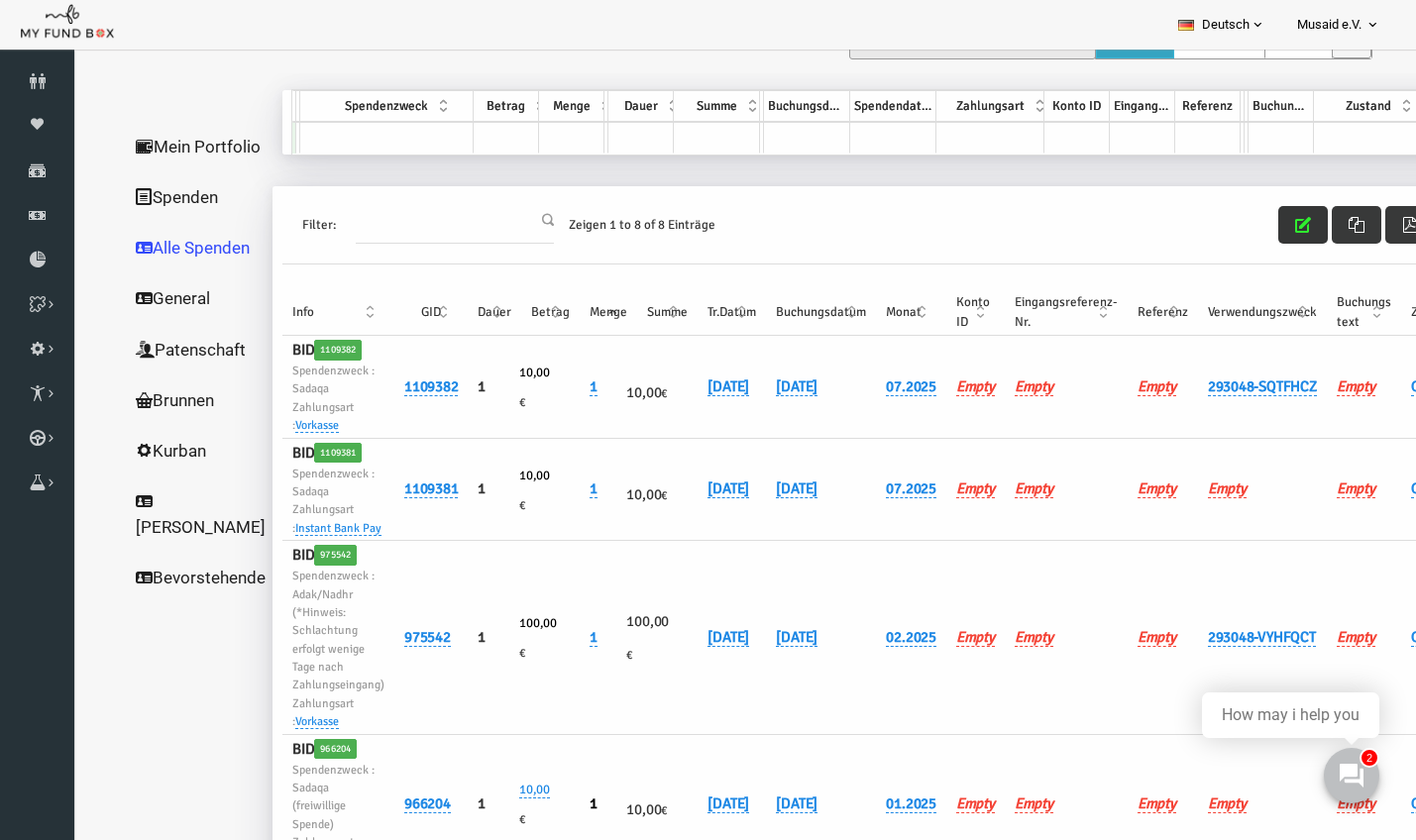 click at bounding box center (1276, 225) 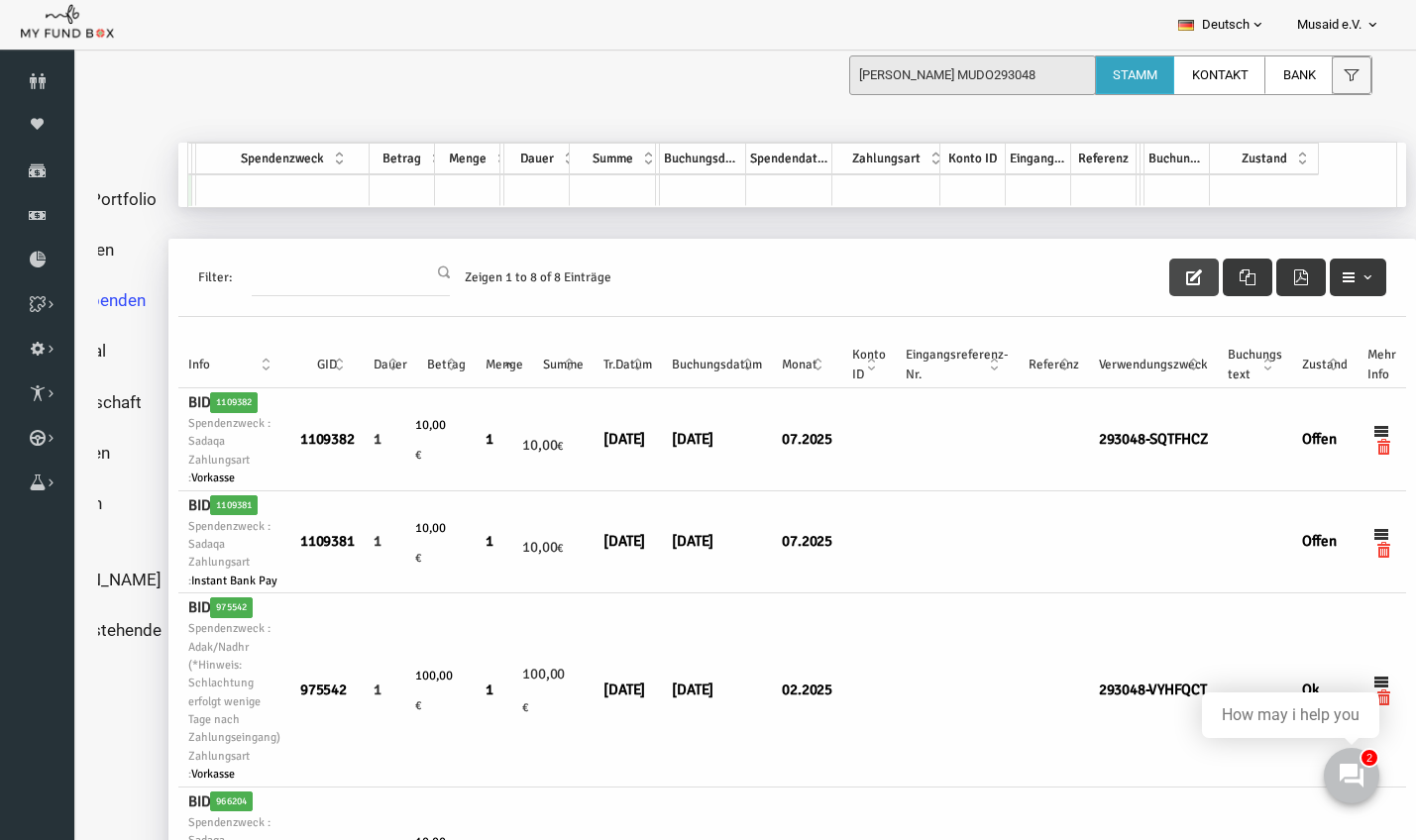 click at bounding box center (1167, 277) 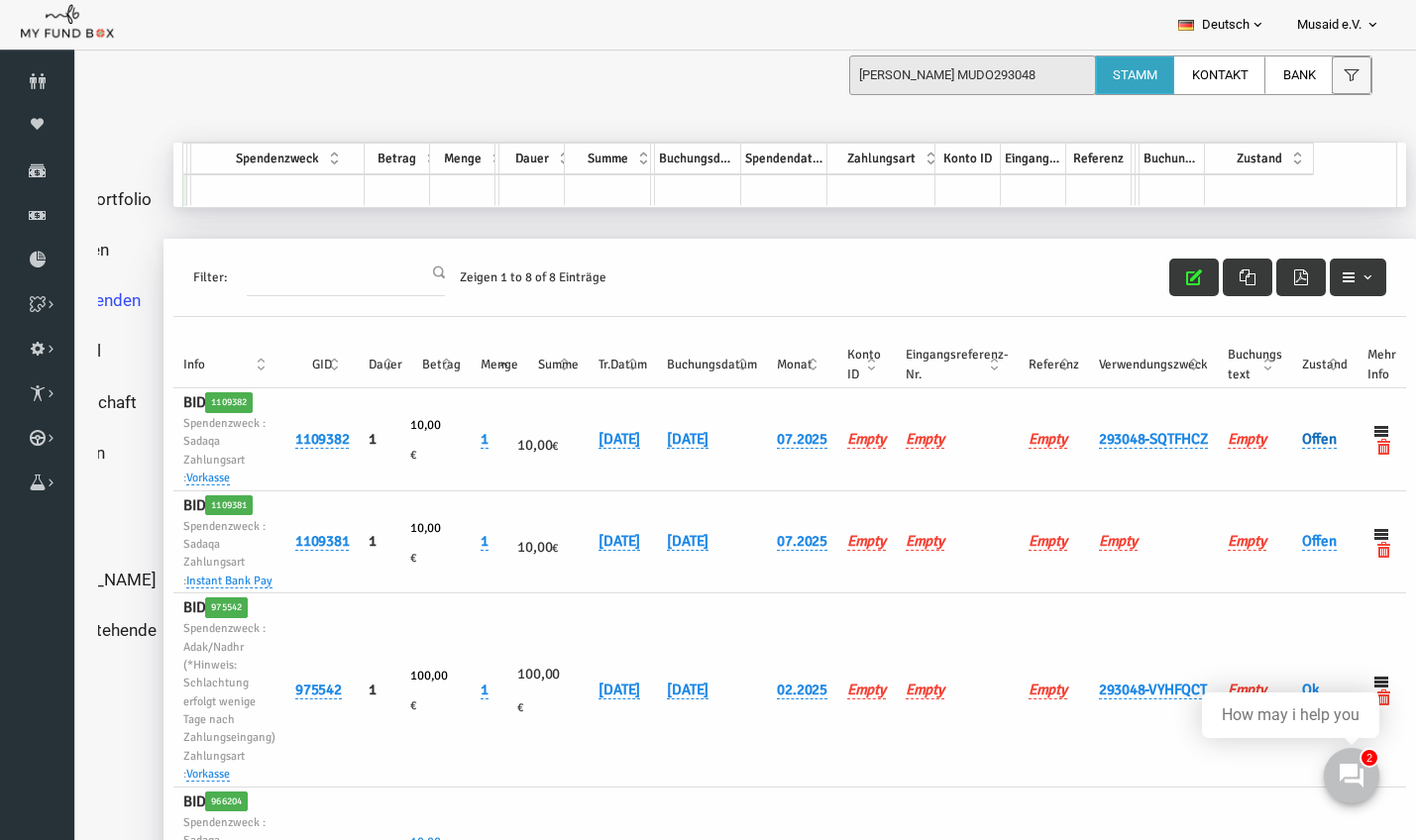 click on "Offen" at bounding box center [1292, 439] 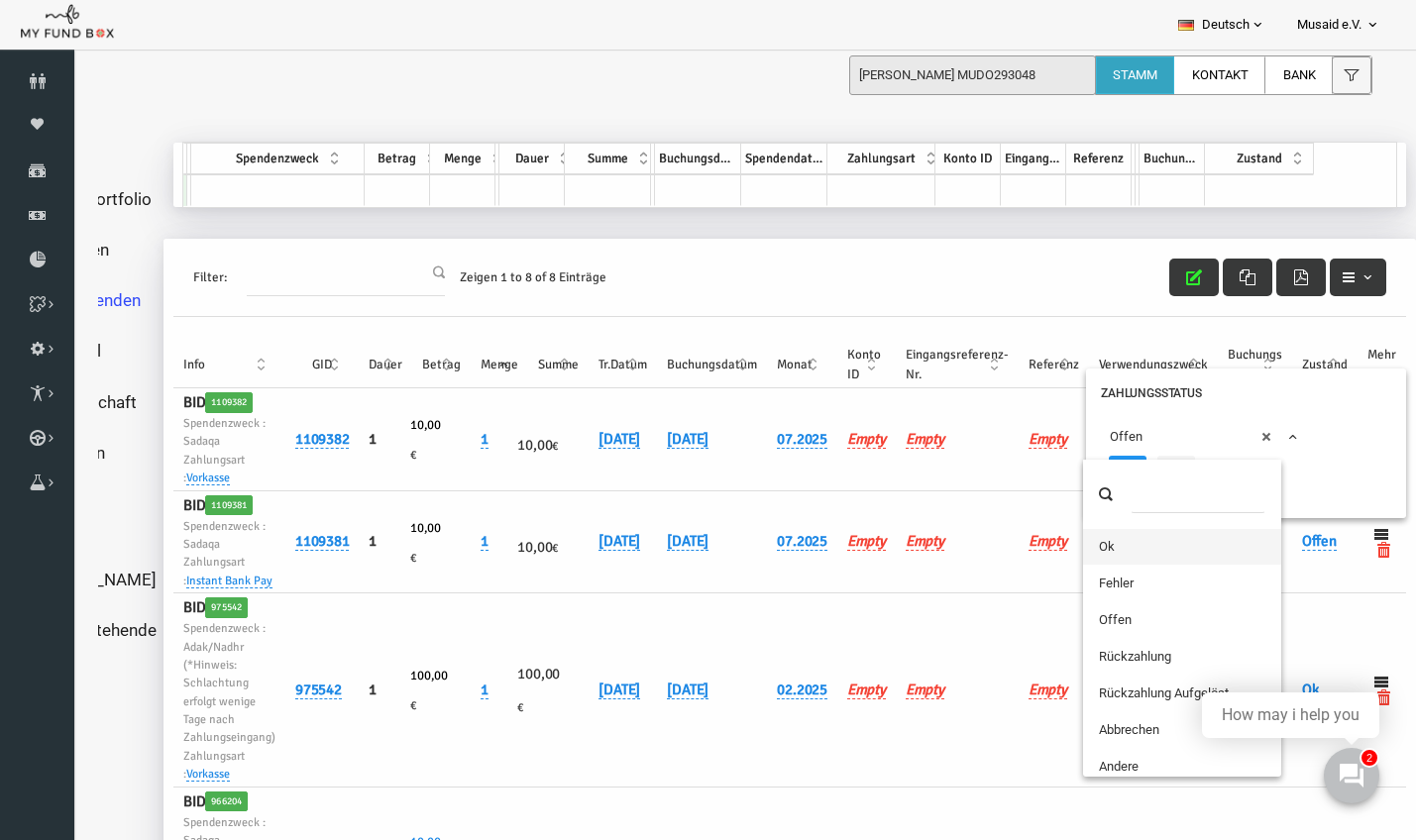 click on "× Offen" at bounding box center (1173, 437) 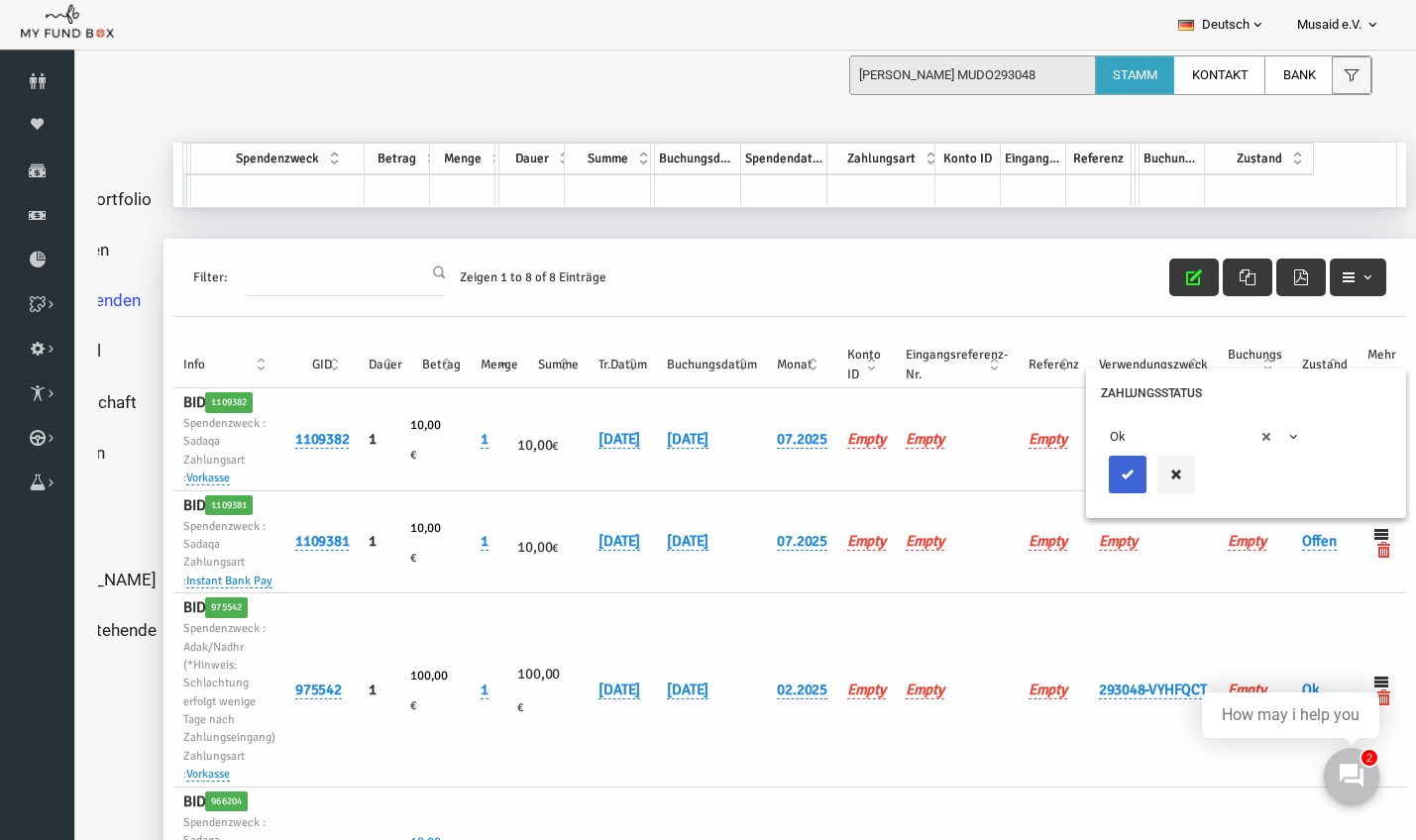 click at bounding box center (1101, 474) 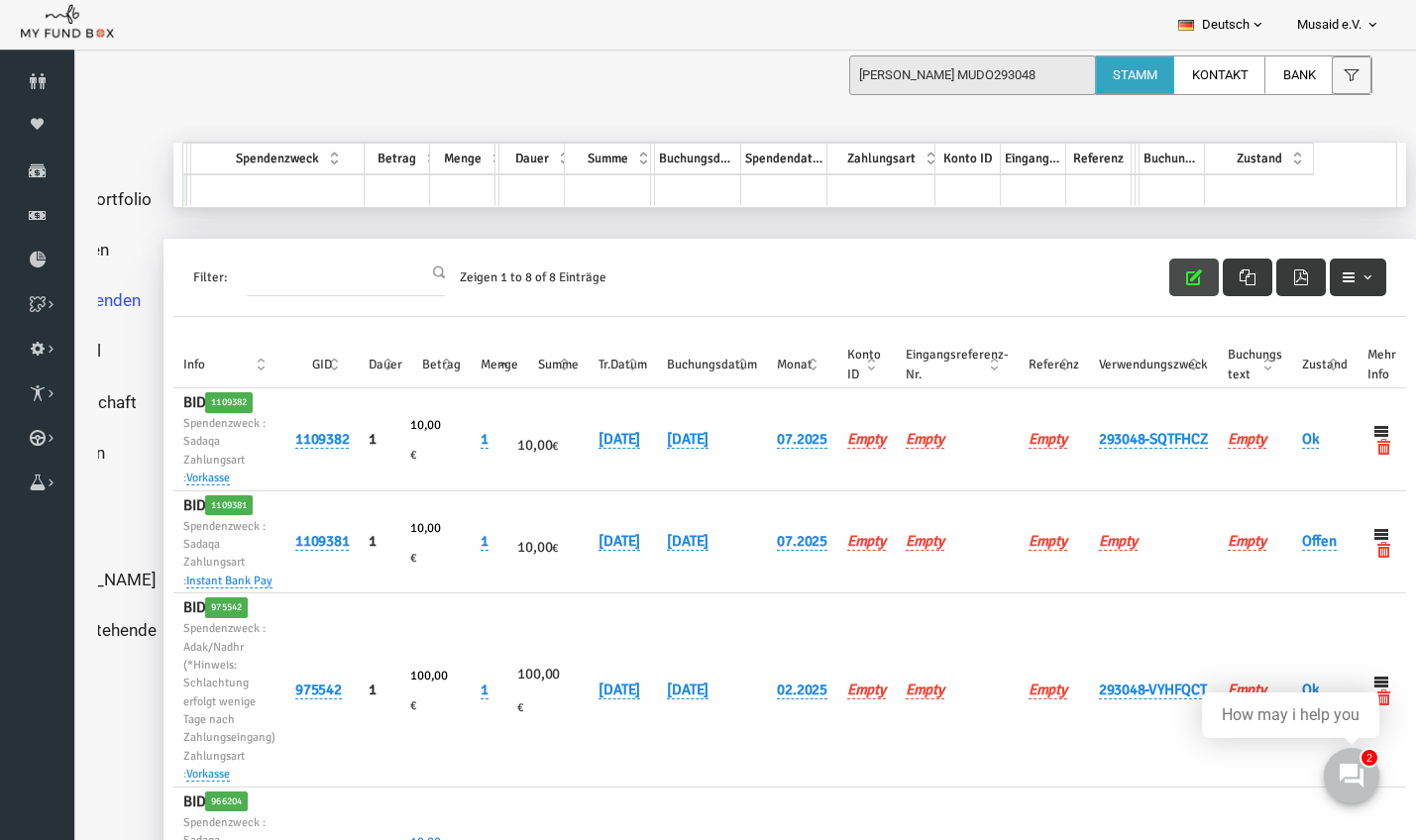 click at bounding box center [1167, 277] 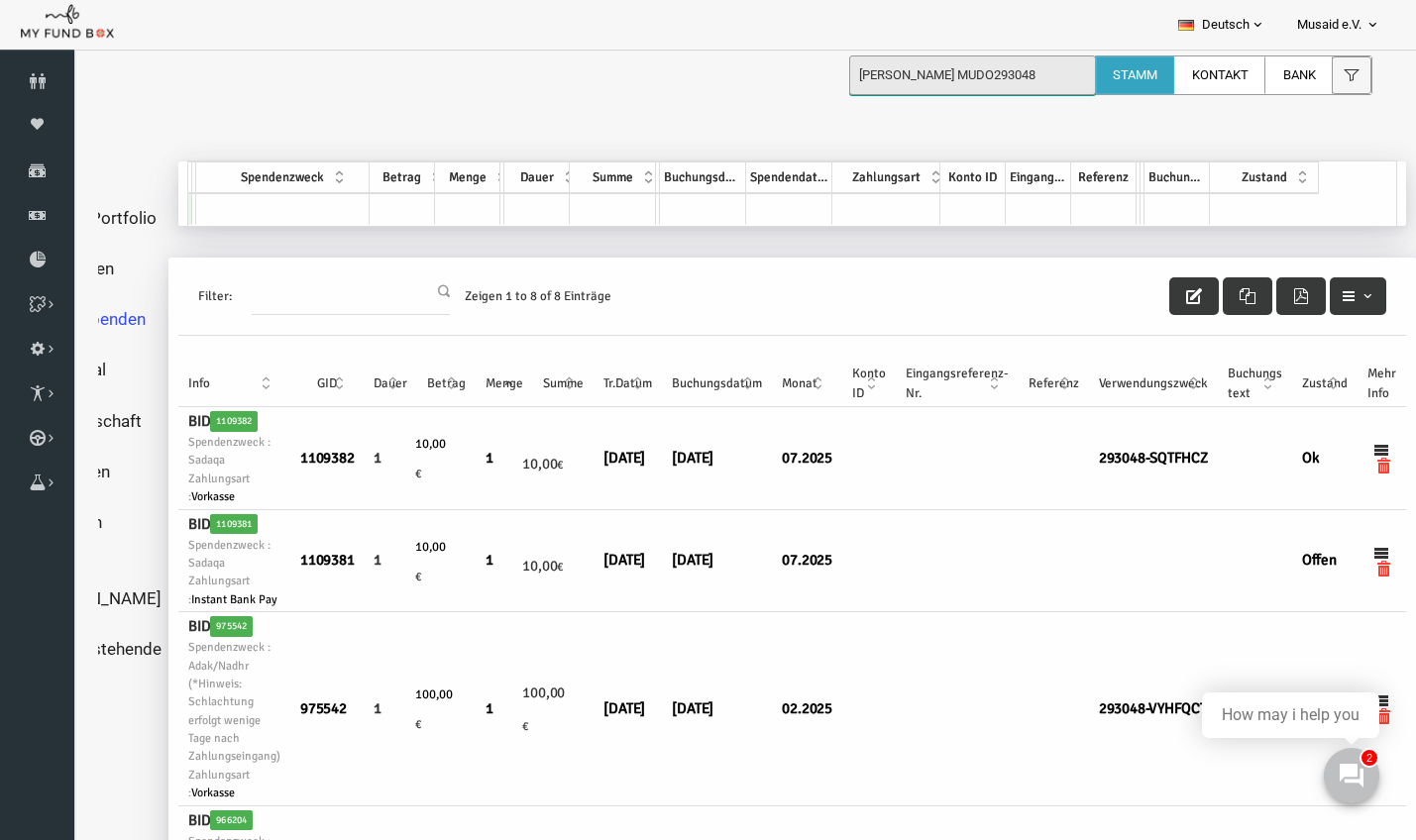 drag, startPoint x: 1083, startPoint y: 73, endPoint x: 740, endPoint y: 81, distance: 343.09328 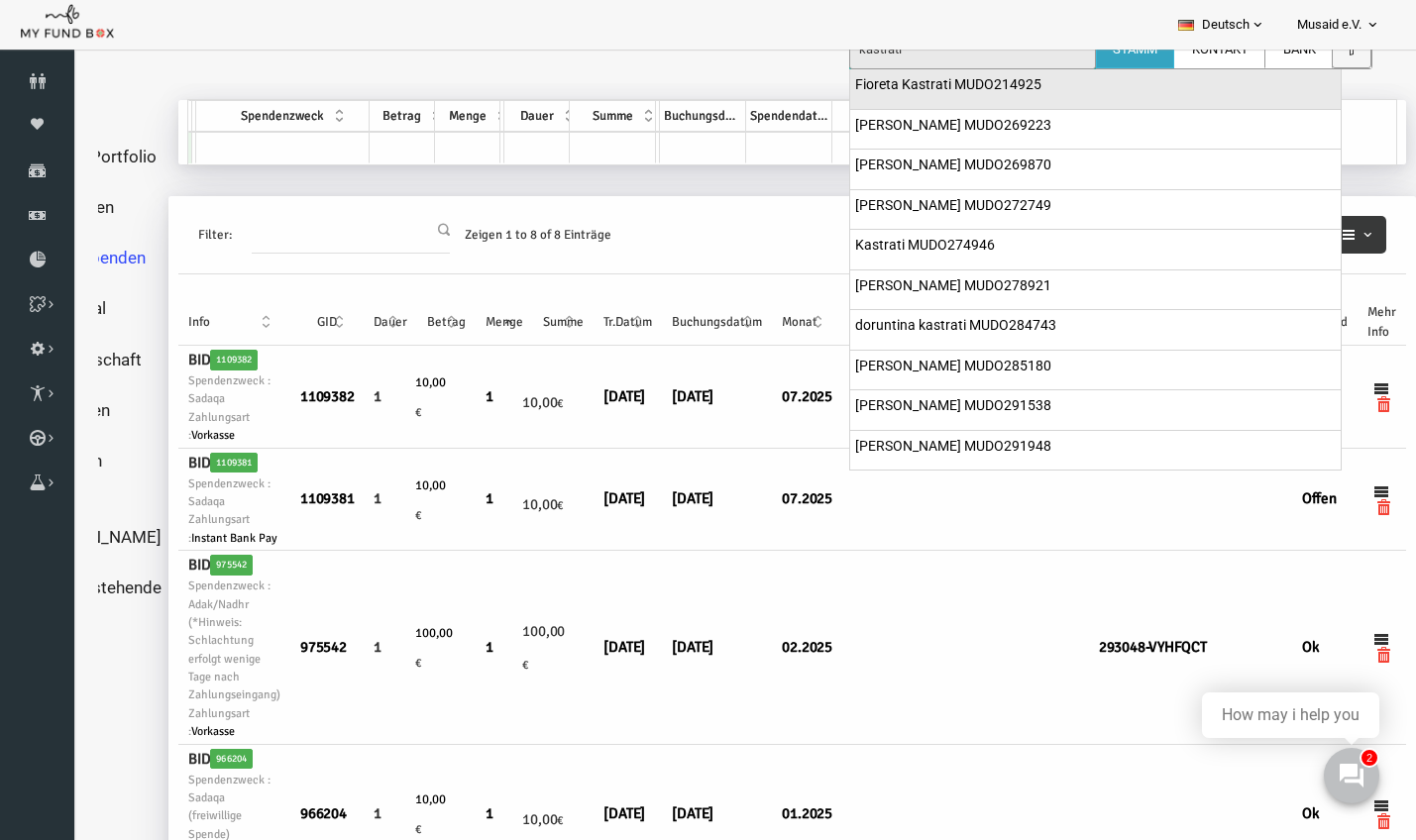 scroll, scrollTop: 28, scrollLeft: 0, axis: vertical 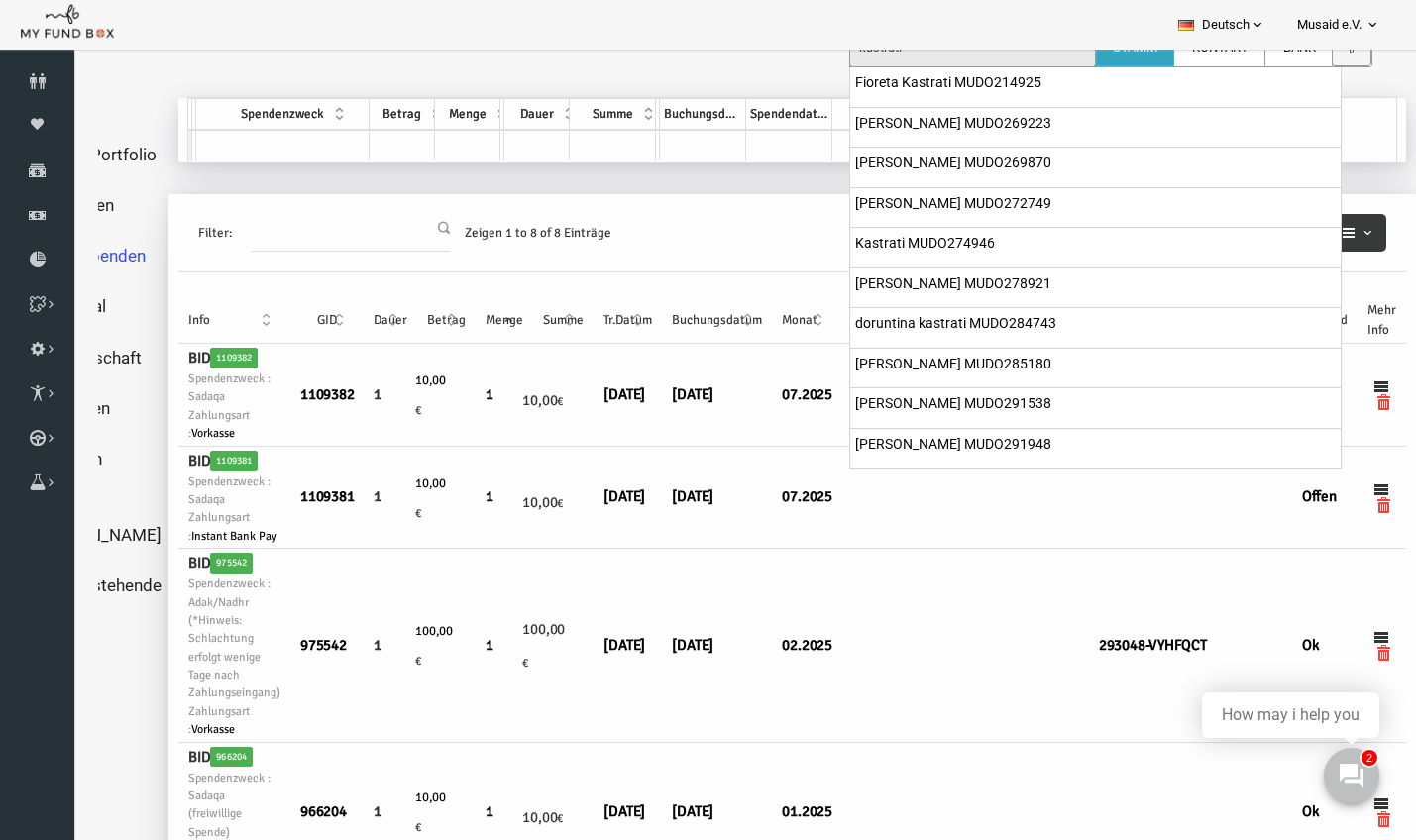 click on "kastrati" at bounding box center (972, 48) 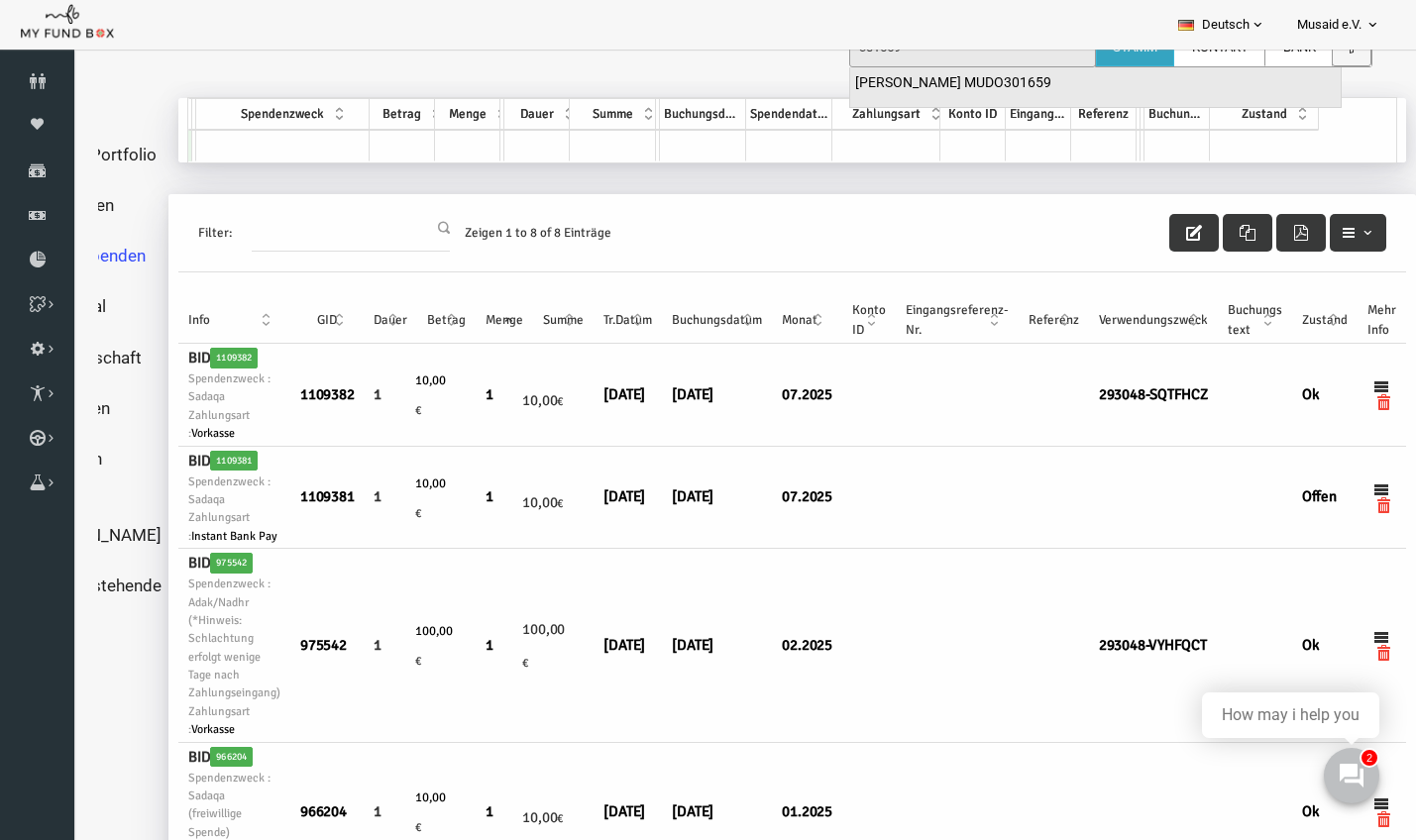 click on "[PERSON_NAME] MUDO301659" at bounding box center (953, 83) 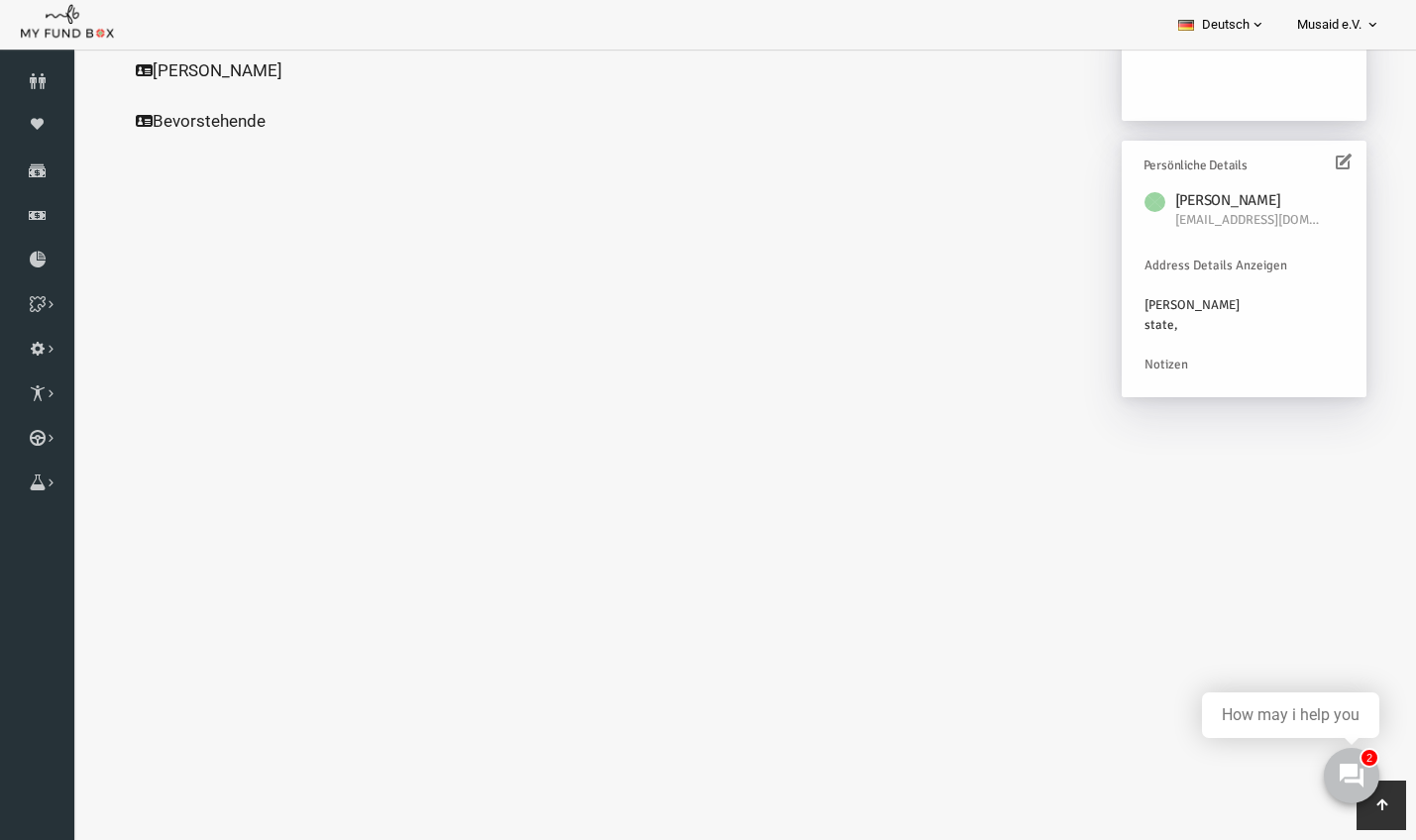 scroll, scrollTop: 483, scrollLeft: 0, axis: vertical 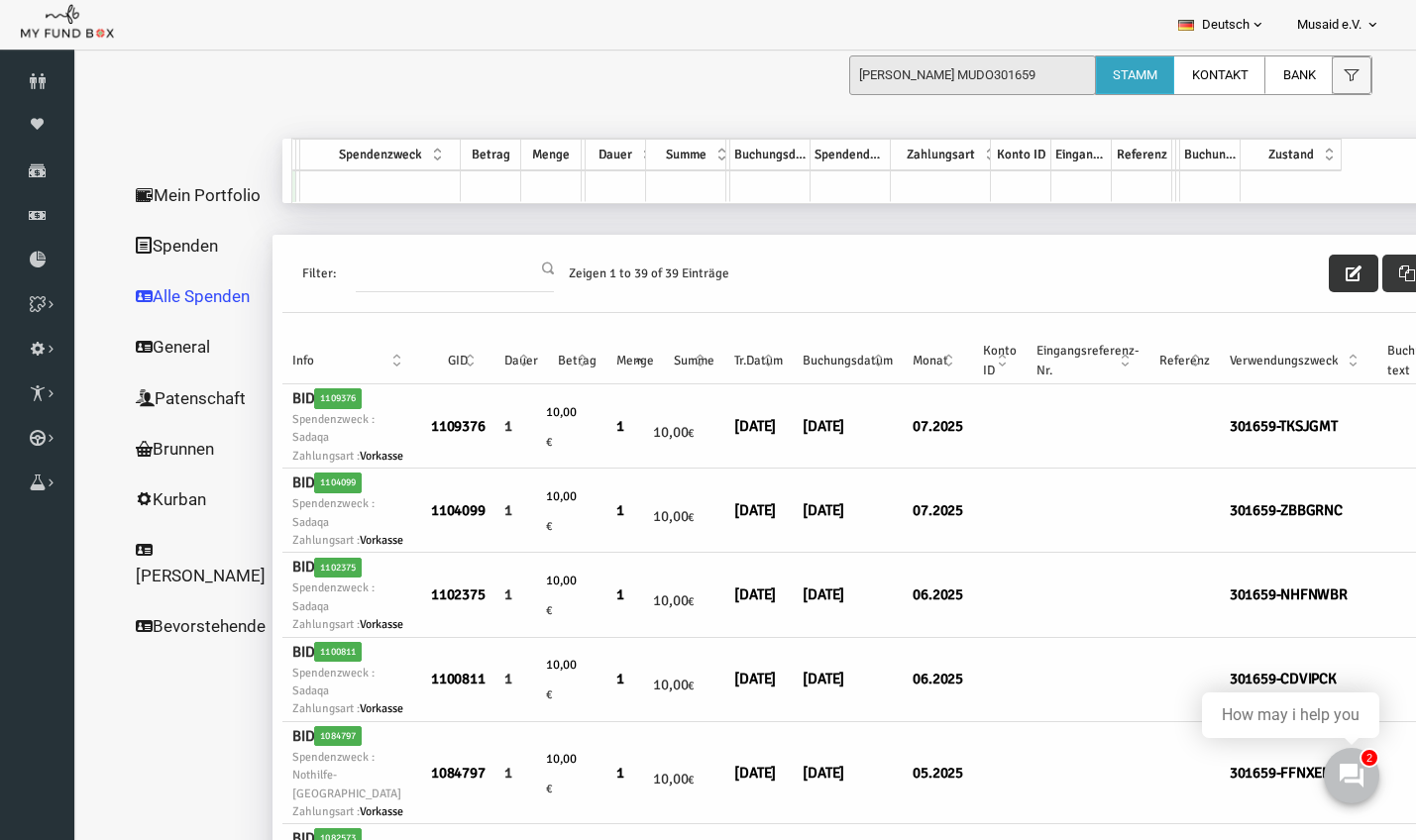 click at bounding box center (1327, 273) 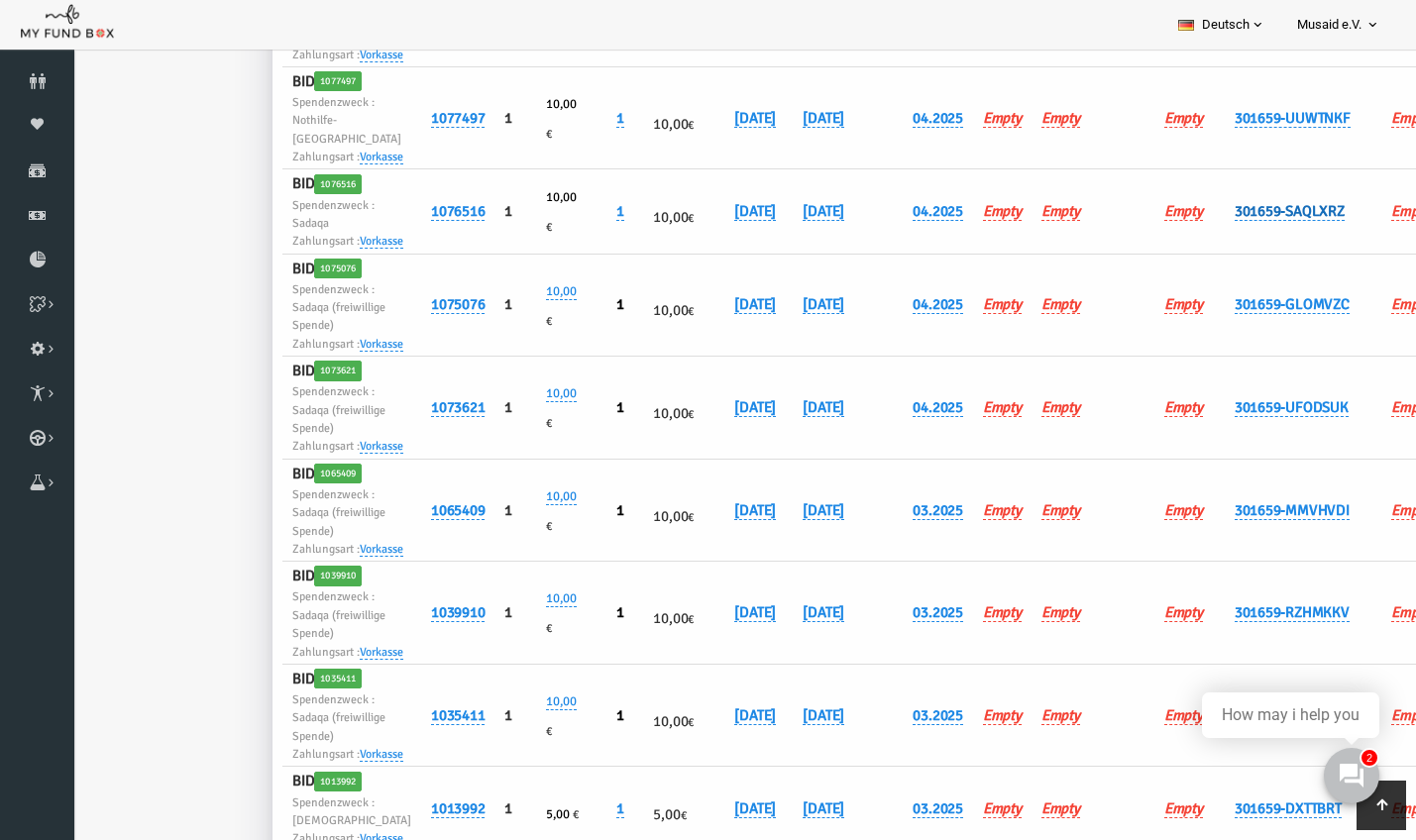 scroll, scrollTop: 1038, scrollLeft: 1, axis: both 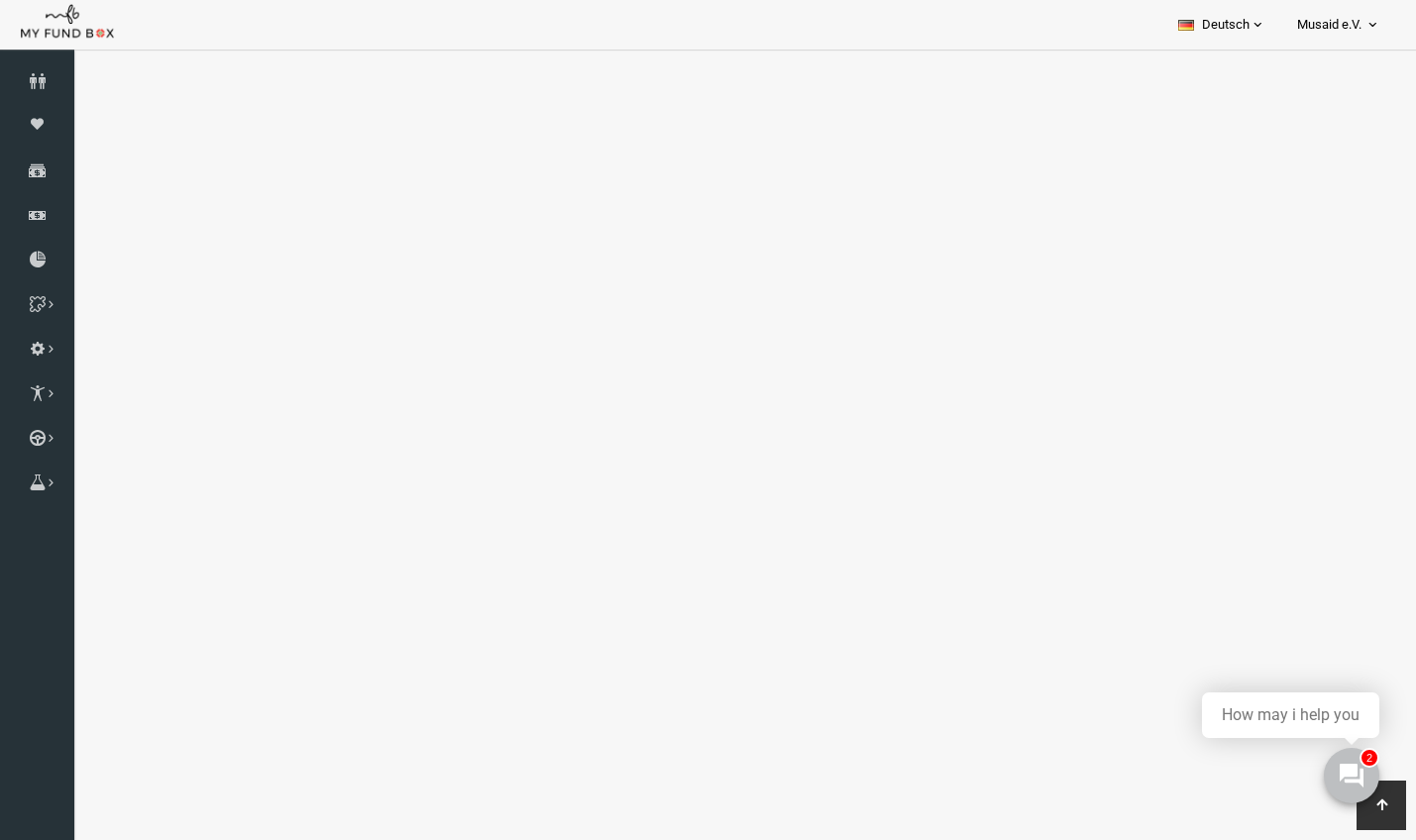 click on "Empty" at bounding box center [1276, -725] 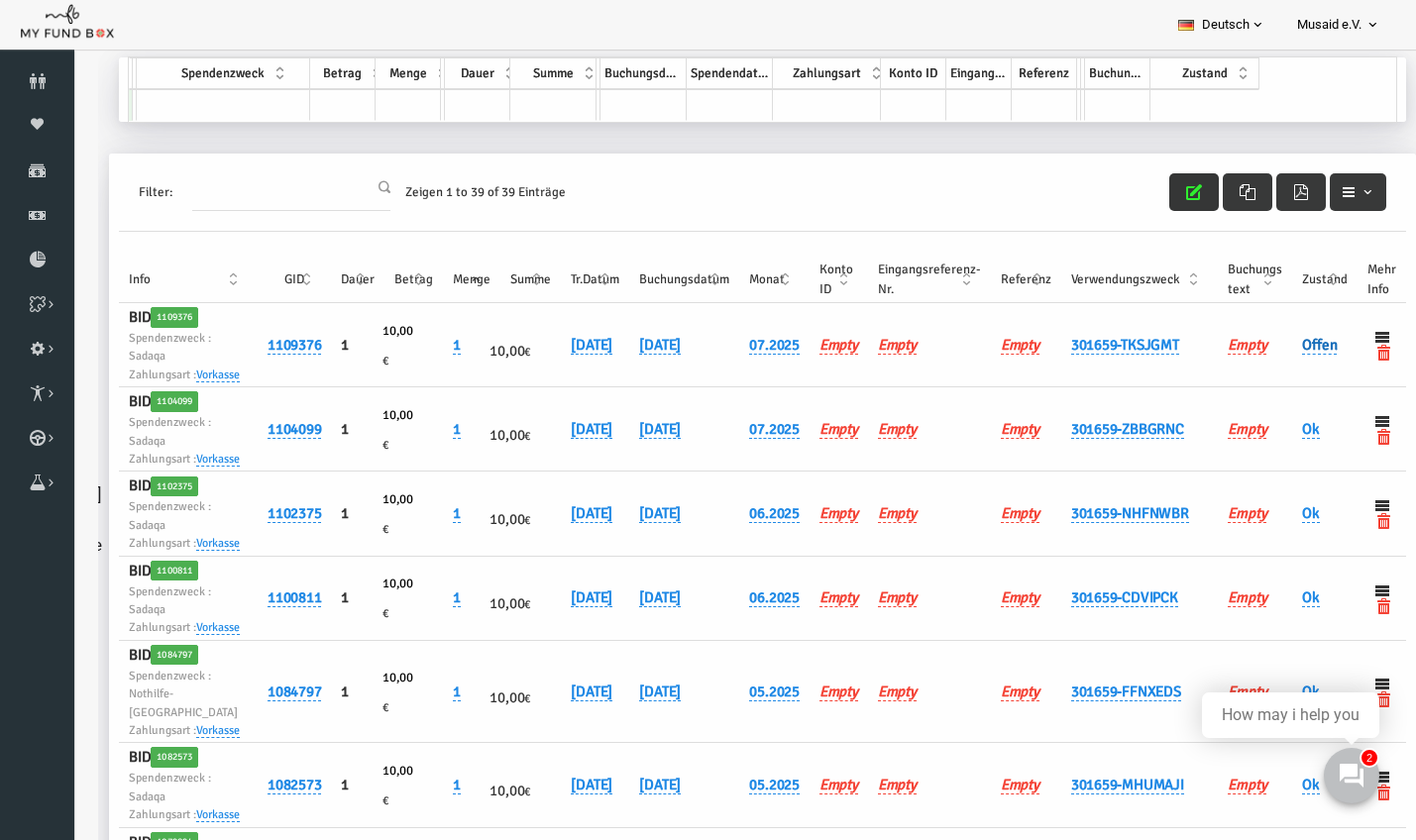 click on "Offen" at bounding box center [1292, 345] 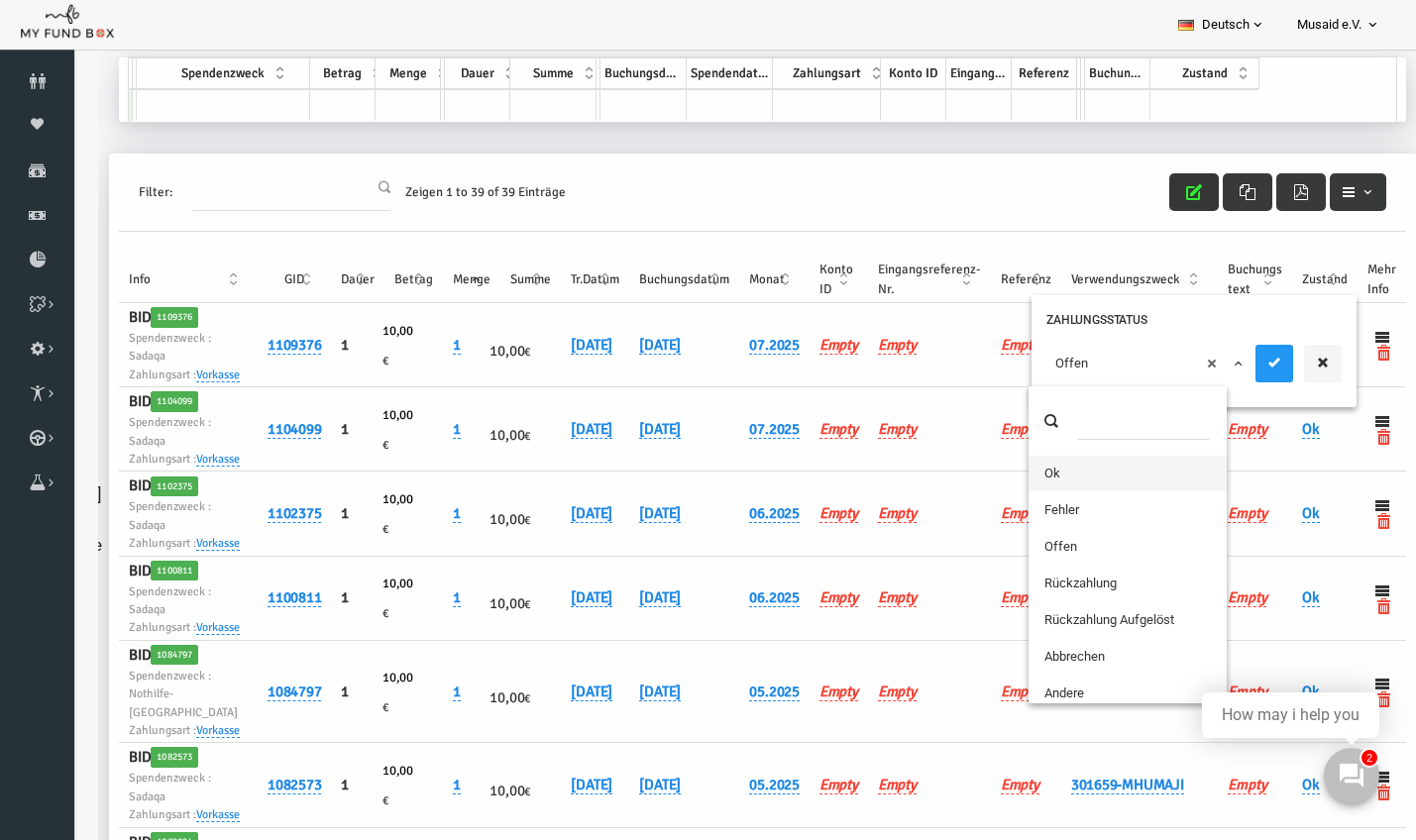 click on "× Offen" at bounding box center [1119, 364] 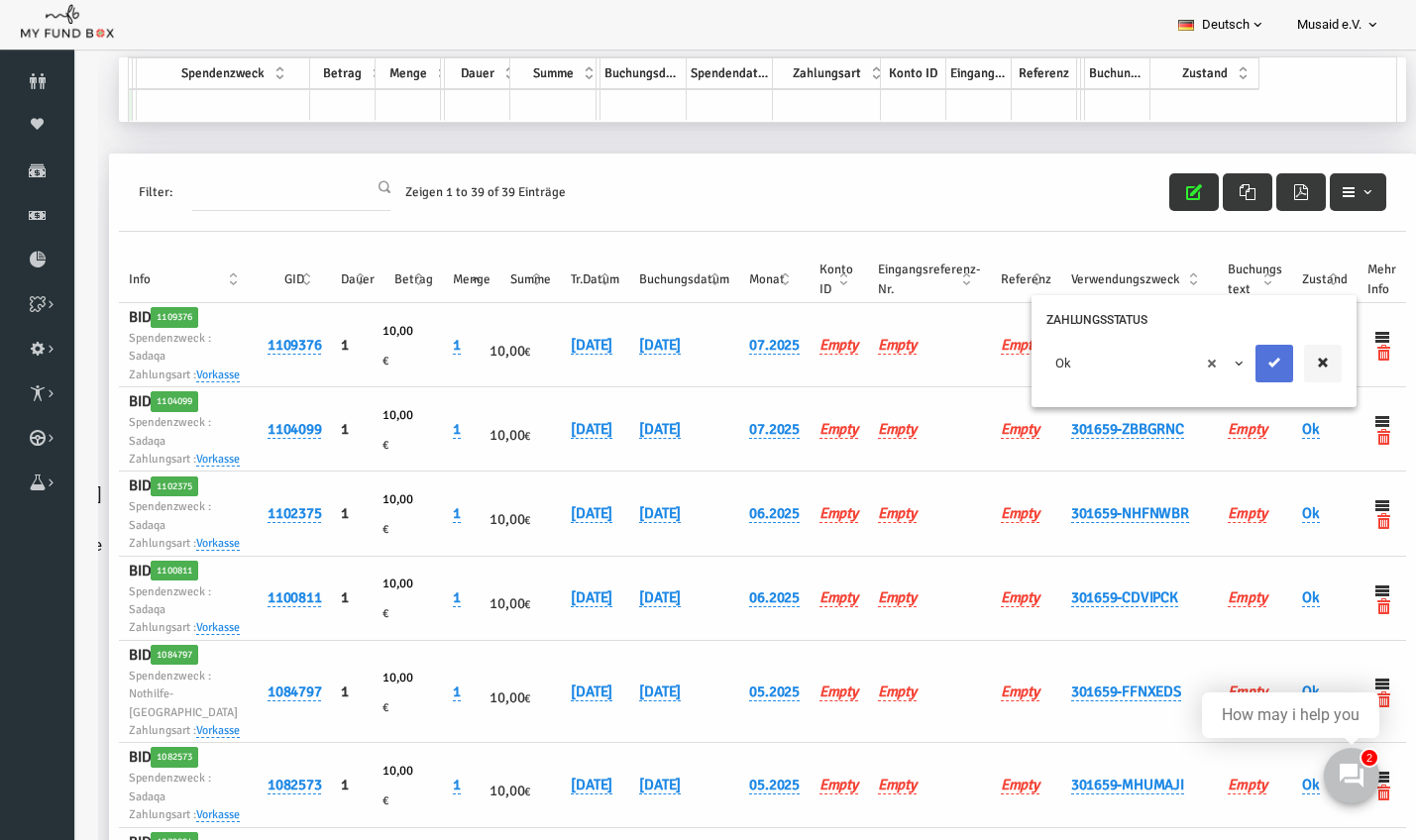 click at bounding box center (1248, 364) 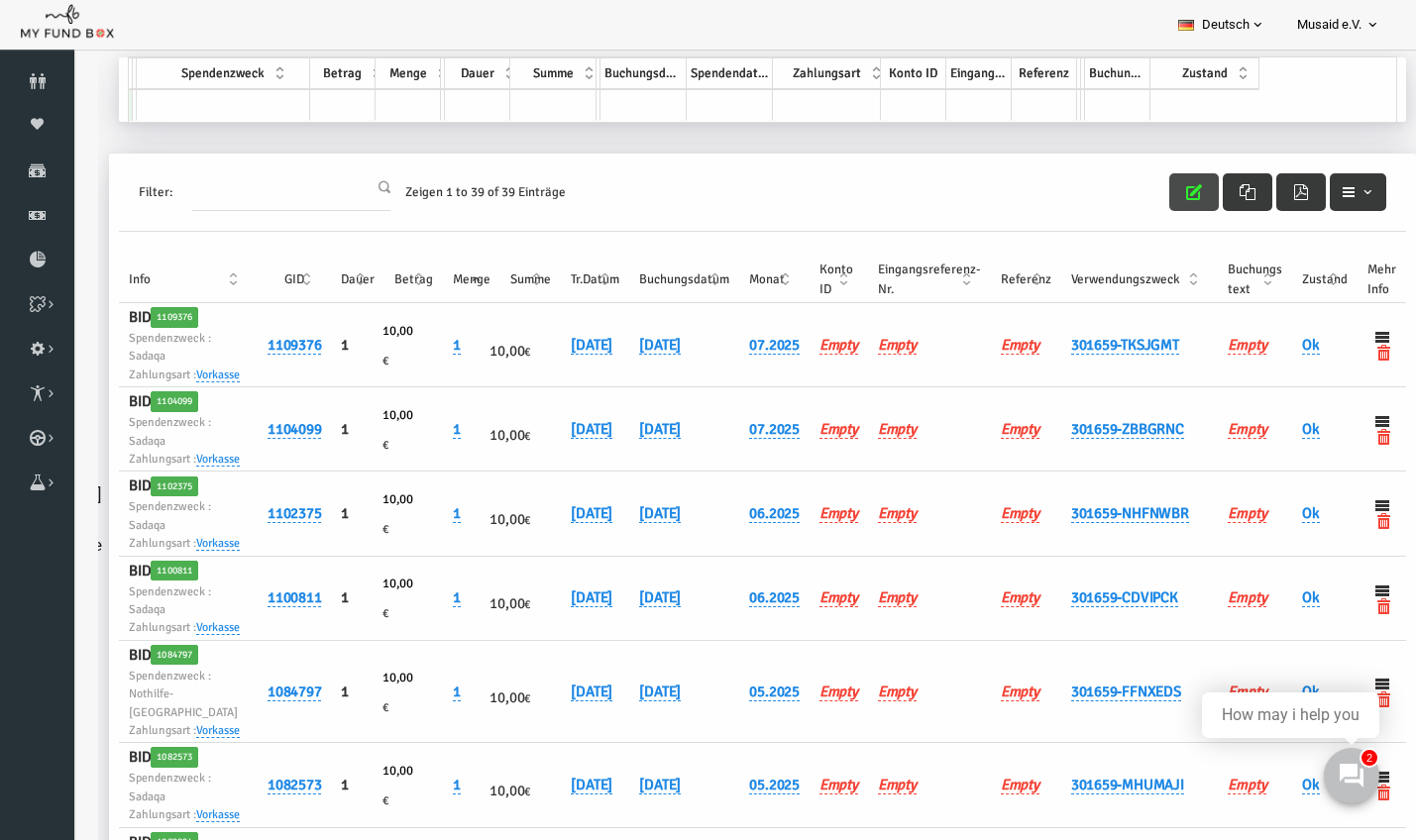 click at bounding box center (1167, 192) 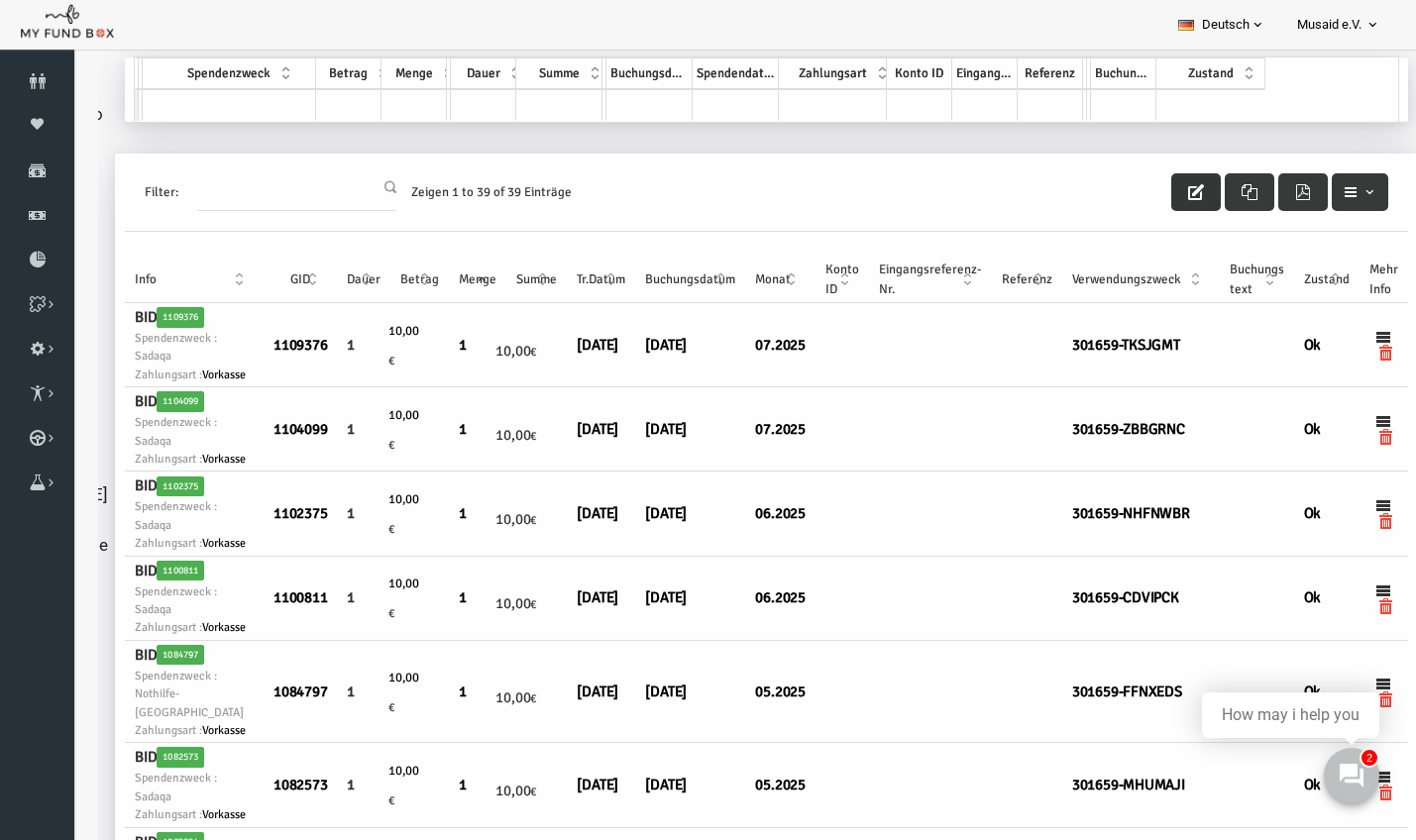 scroll, scrollTop: 0, scrollLeft: 158, axis: horizontal 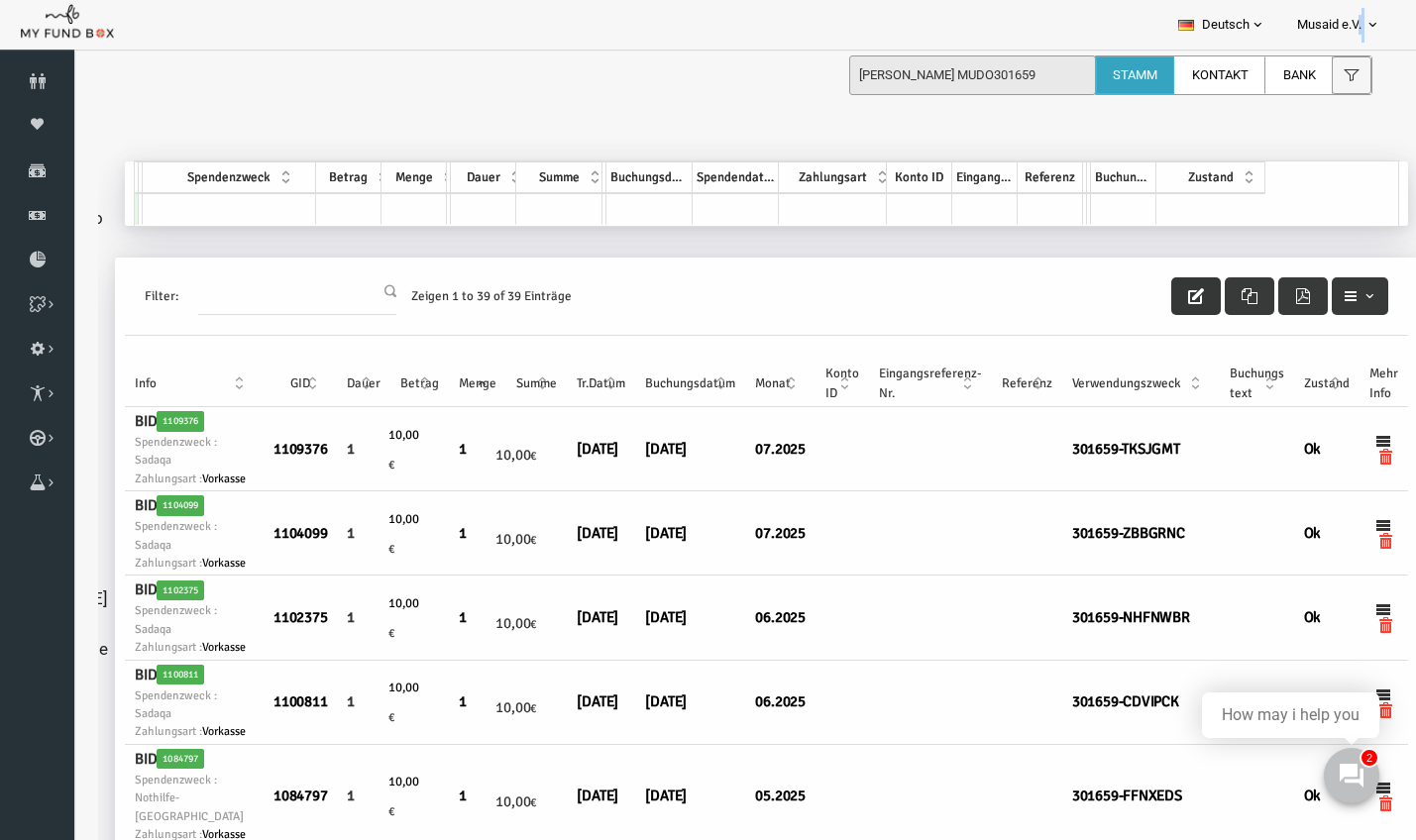 drag, startPoint x: 1037, startPoint y: 47, endPoint x: 881, endPoint y: 97, distance: 163.817 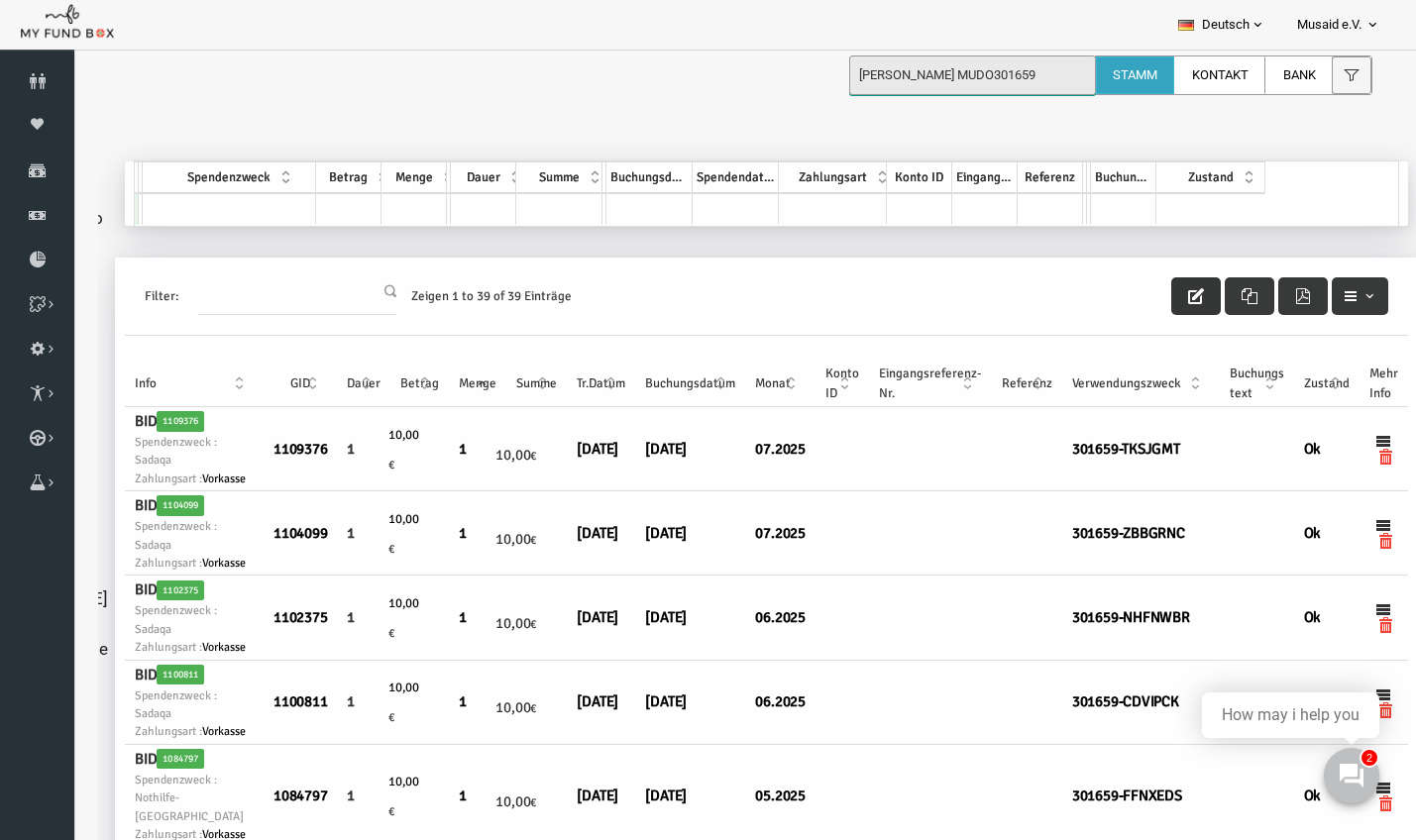 click on "Florian MUDO301659" at bounding box center [972, 75] 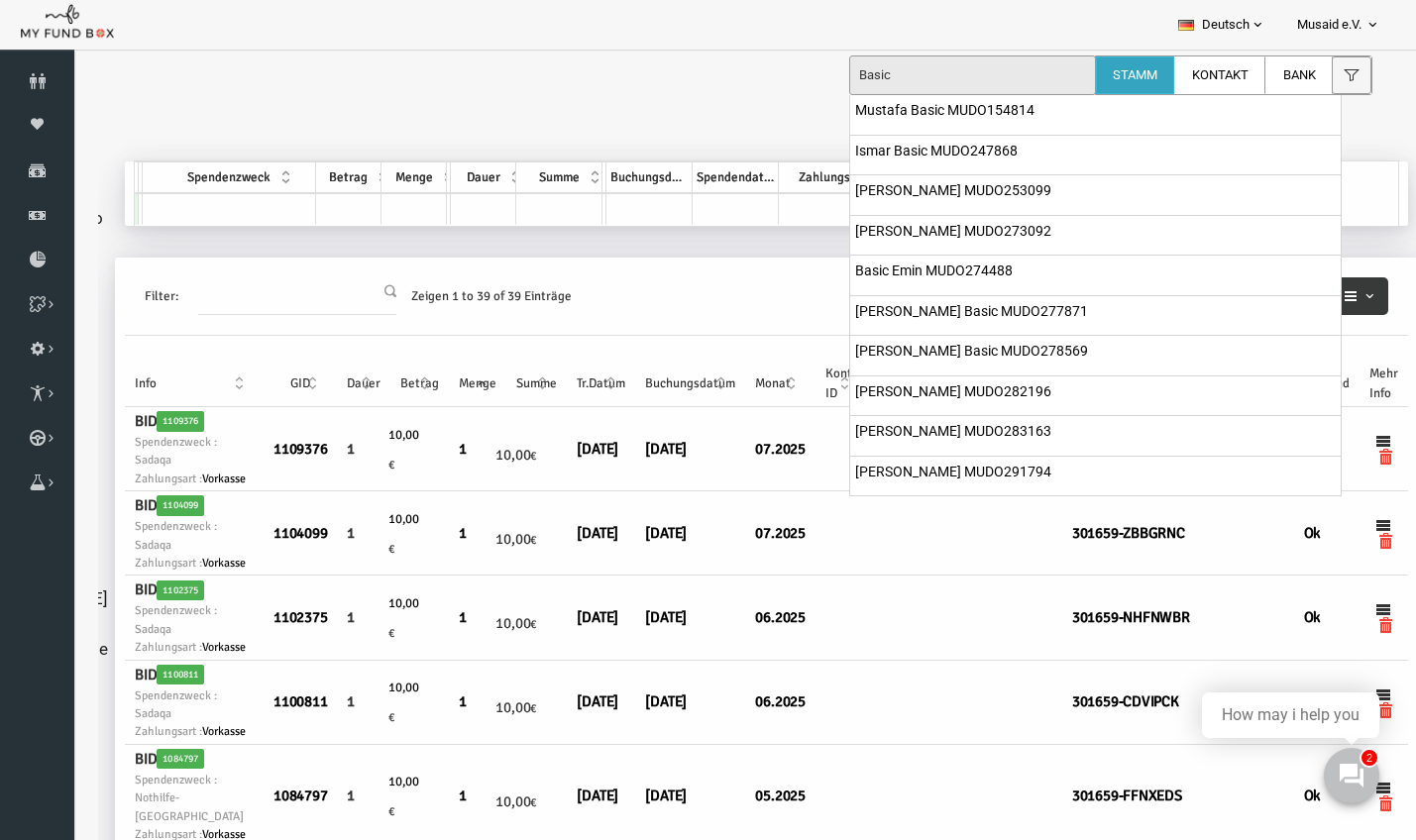 drag, startPoint x: 1110, startPoint y: 204, endPoint x: 849, endPoint y: 221, distance: 261.55305 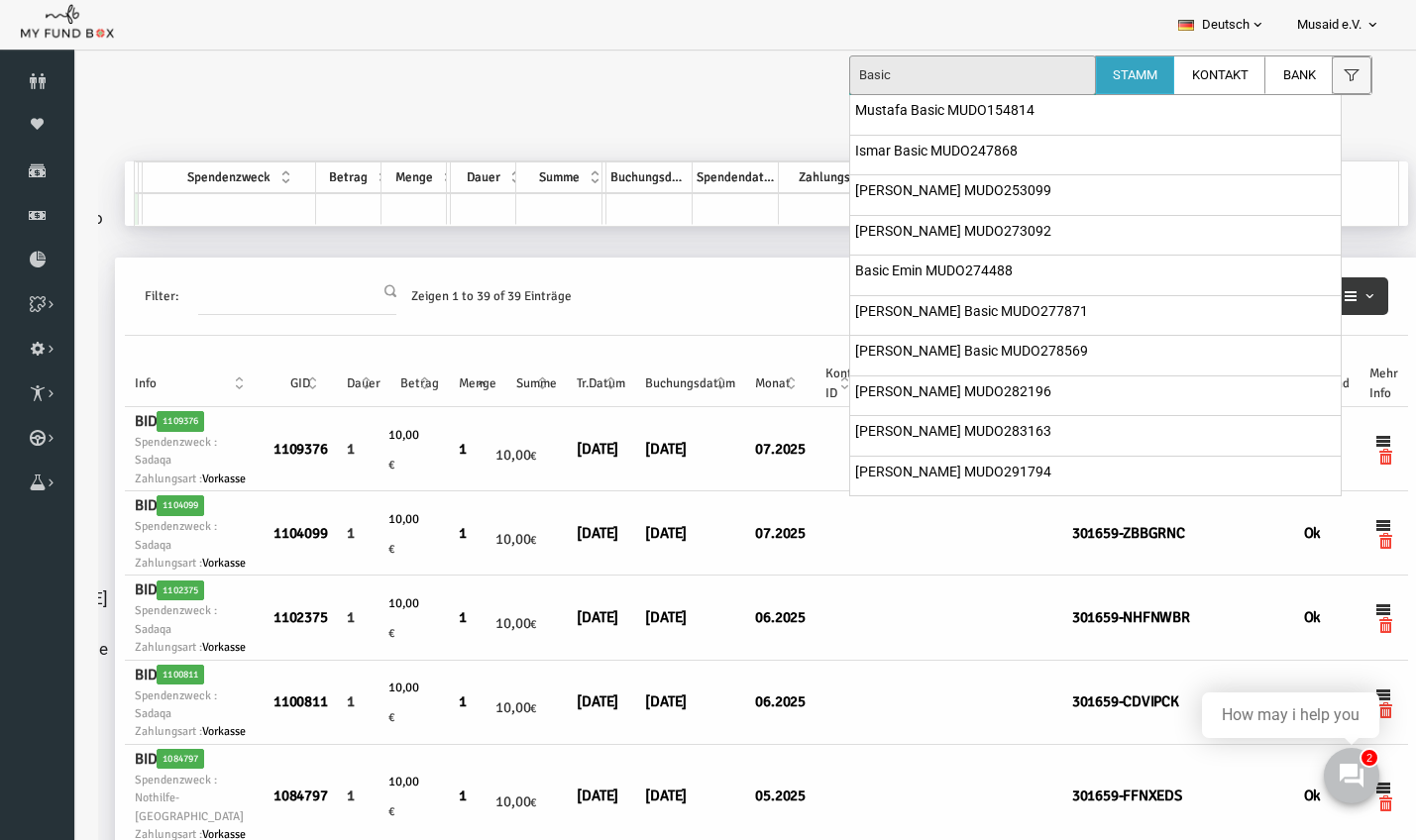 click on "Basic" at bounding box center (972, 75) 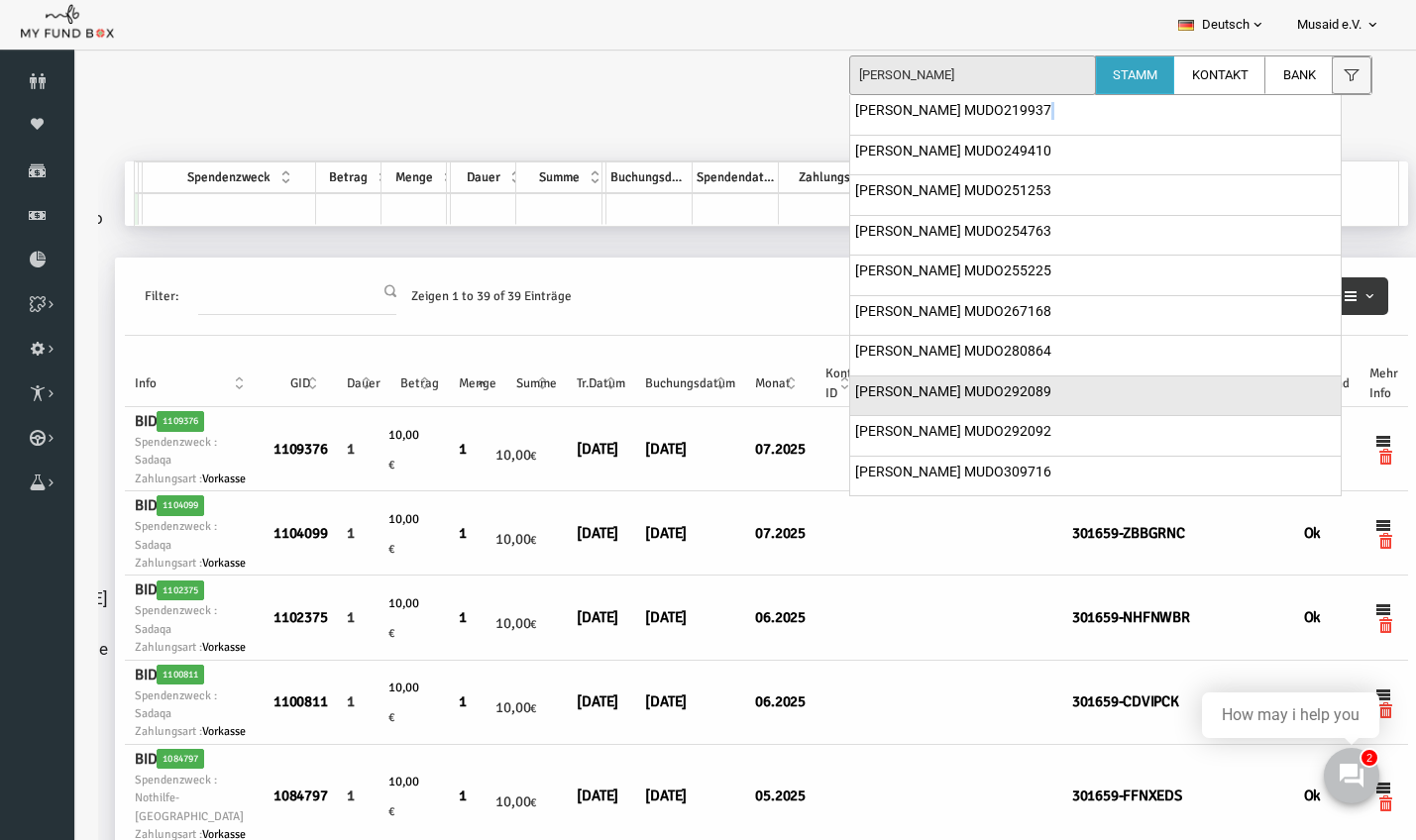 drag, startPoint x: 1050, startPoint y: 115, endPoint x: 1117, endPoint y: 397, distance: 289.84996 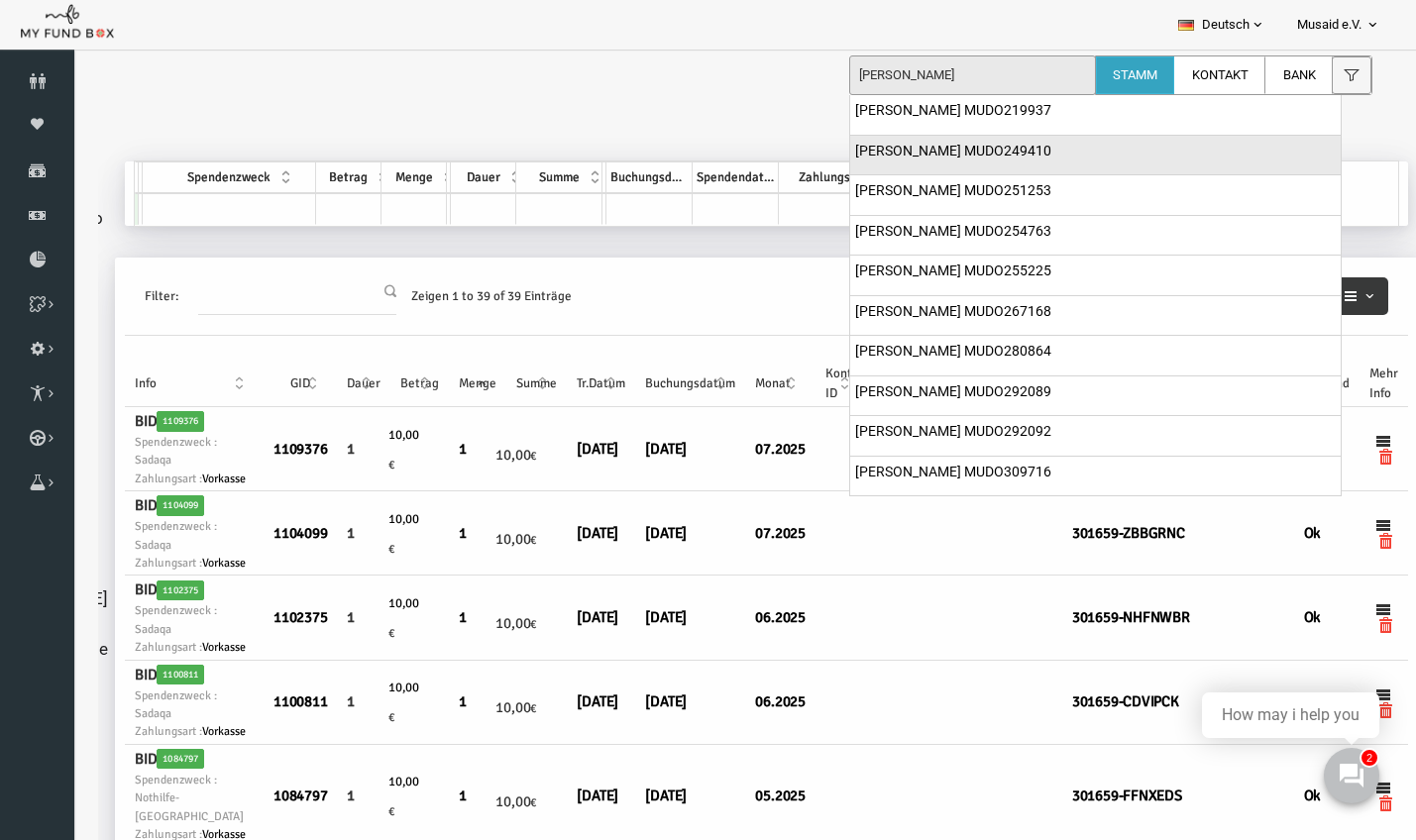 click on "Pasic Samira MUDO249410" at bounding box center [1095, 156] 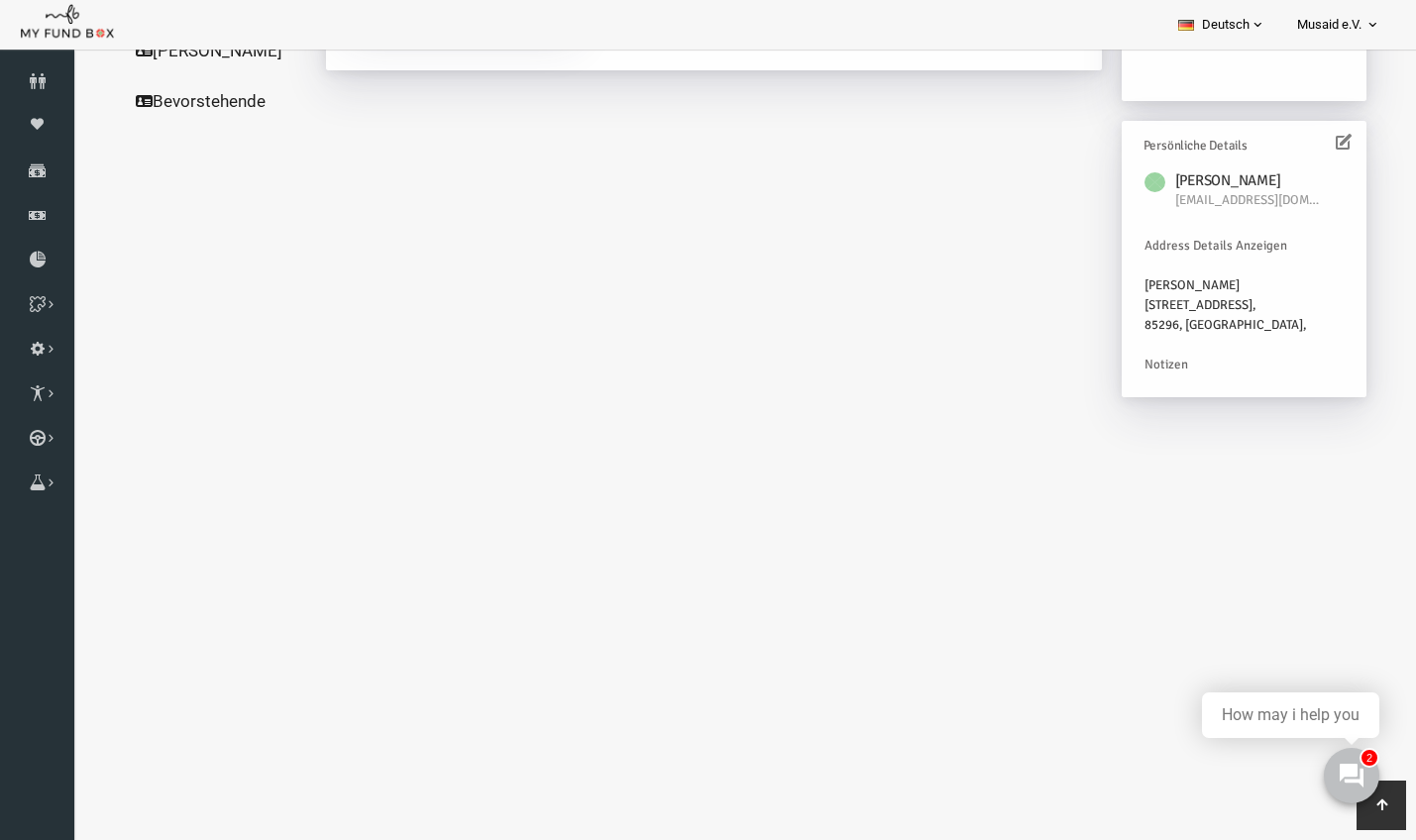 scroll, scrollTop: 503, scrollLeft: 0, axis: vertical 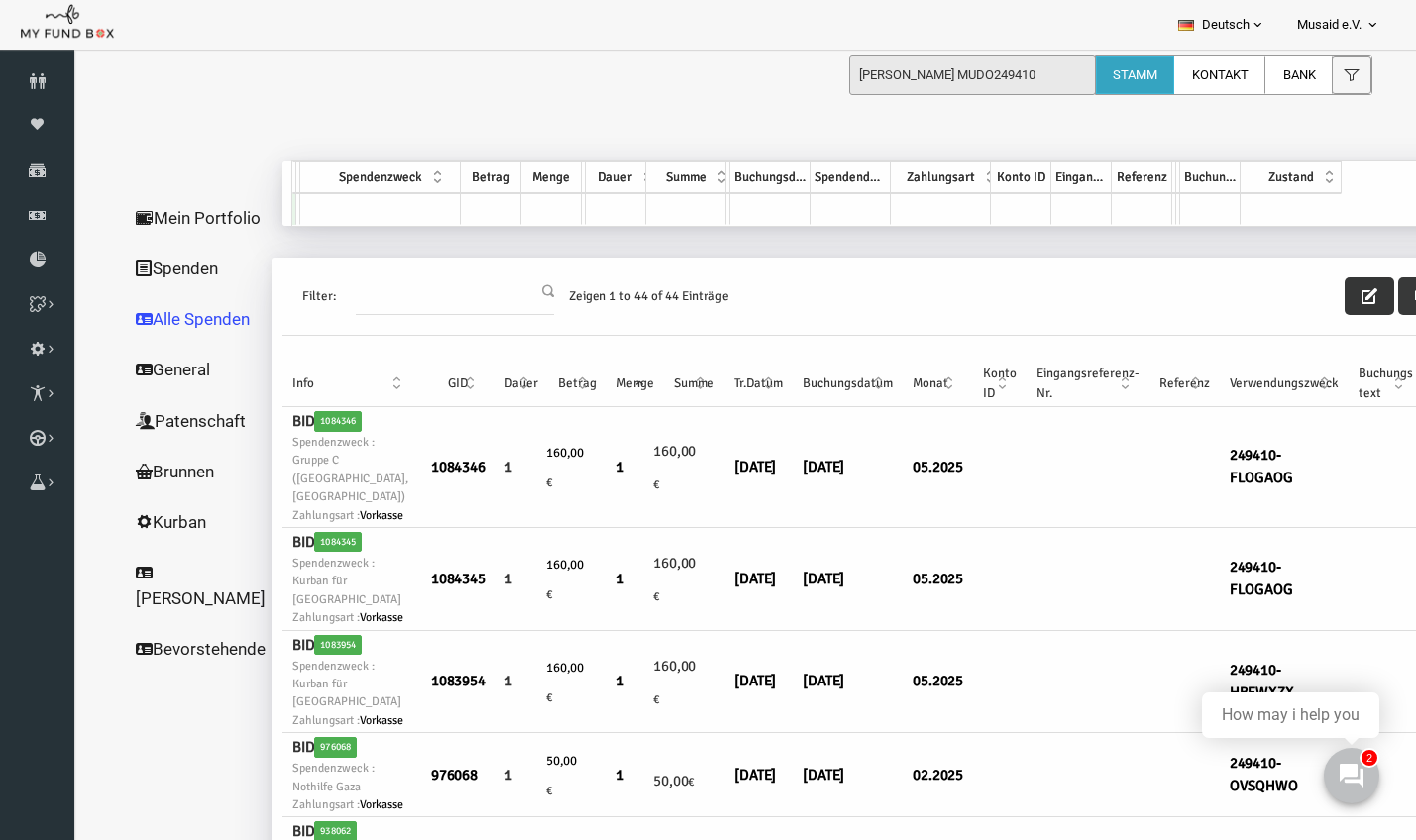 click at bounding box center (1343, 296) 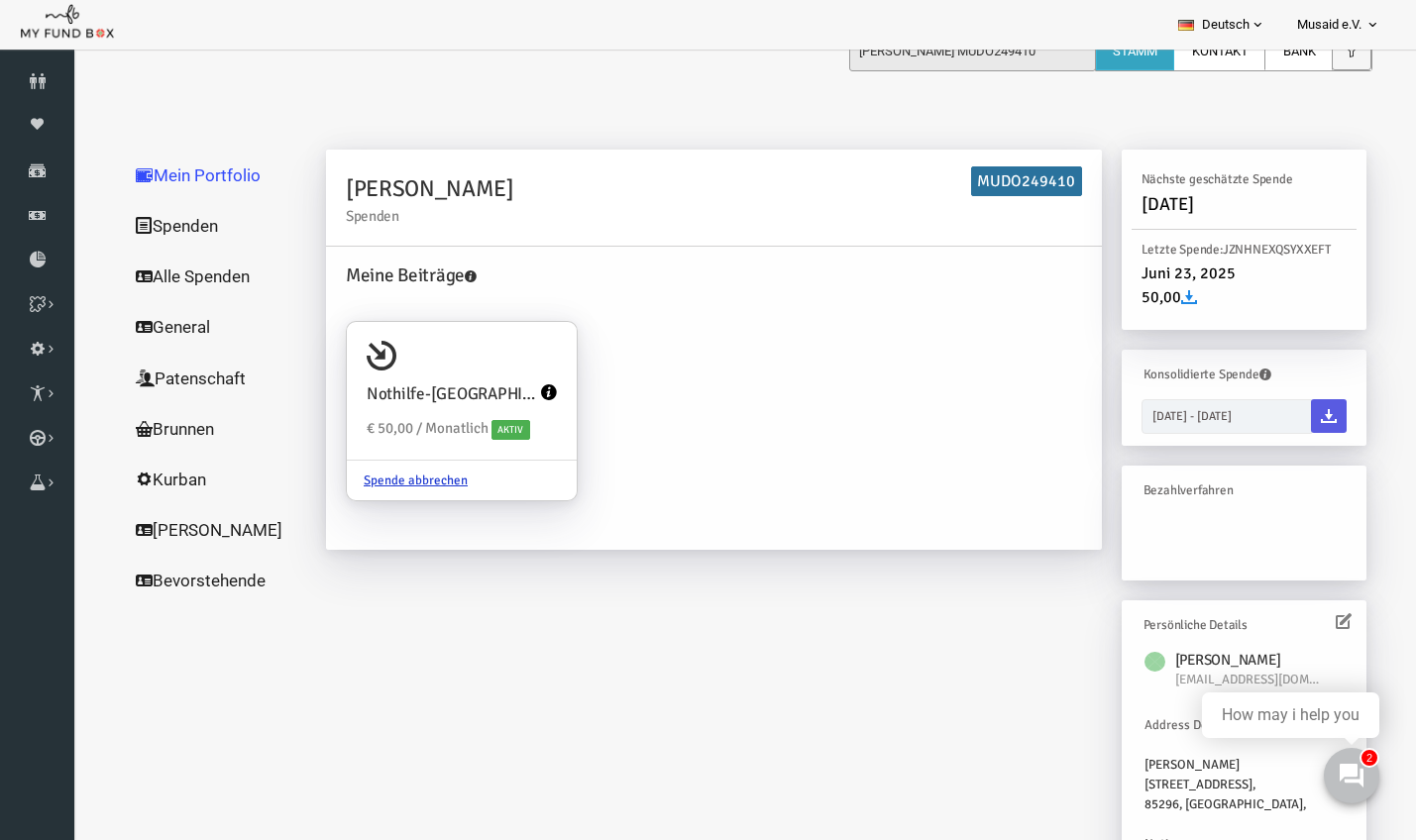 scroll, scrollTop: 0, scrollLeft: 0, axis: both 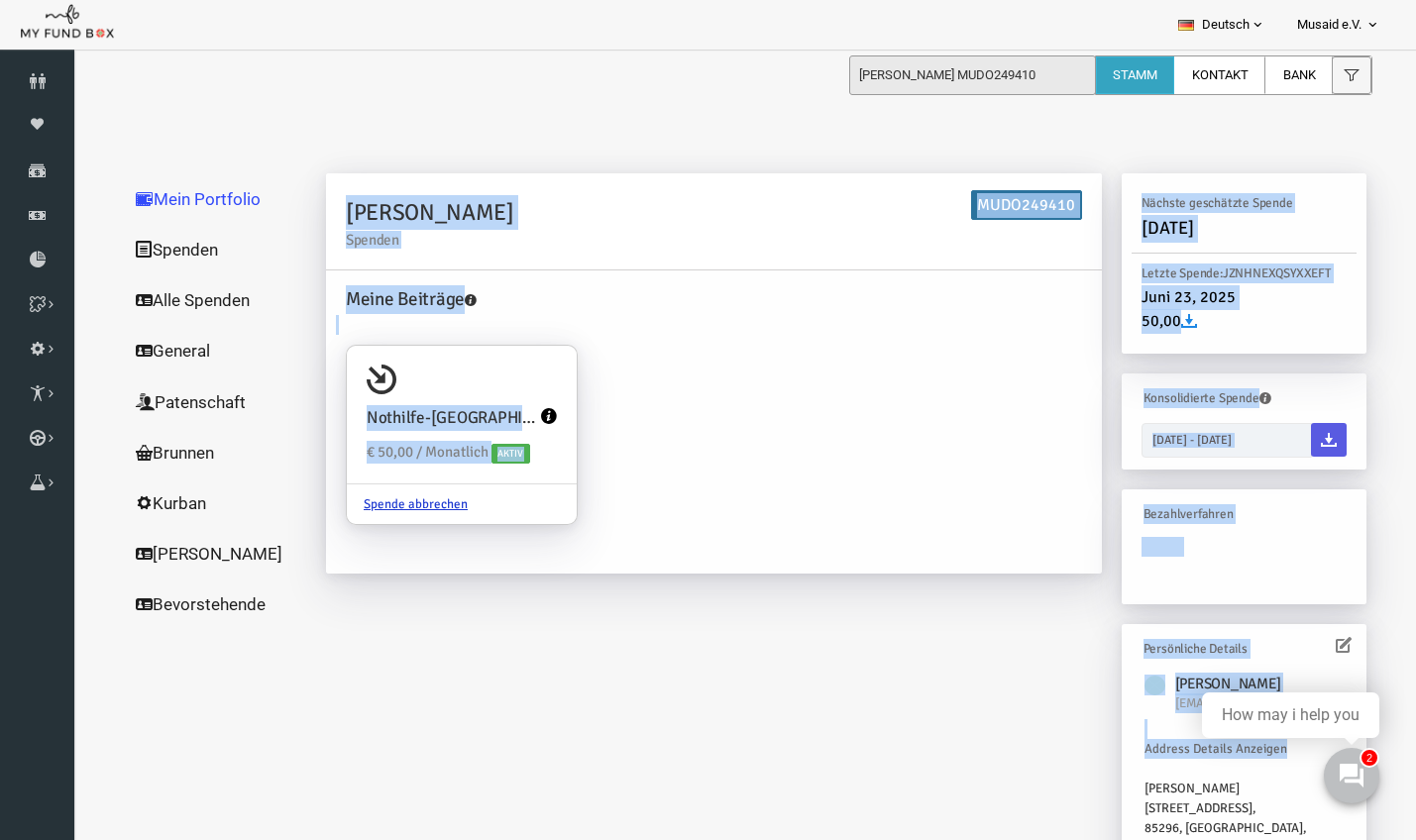 drag, startPoint x: 329, startPoint y: 758, endPoint x: 362, endPoint y: 57, distance: 701.7763 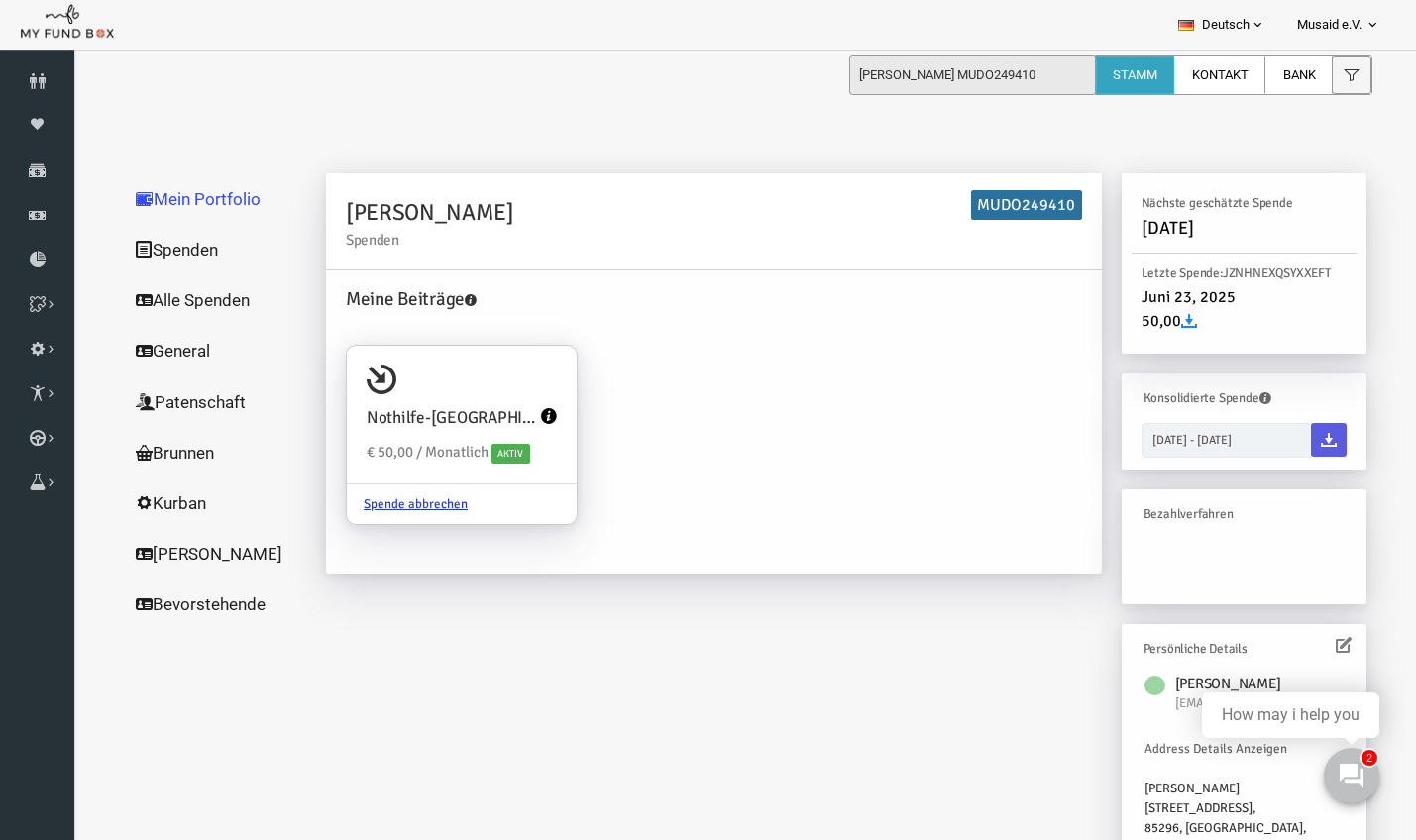 click on "Pasic Samira
Spenden
MUDO249410
Meine Beiträge
Nothilfe-Gaza
€ 50,00  / Monatlich
Aktiv
Spende abbrechen
Holen Sie sich kostenloses Kontoguthaben
Freunde einladen" at bounding box center [819, 547] 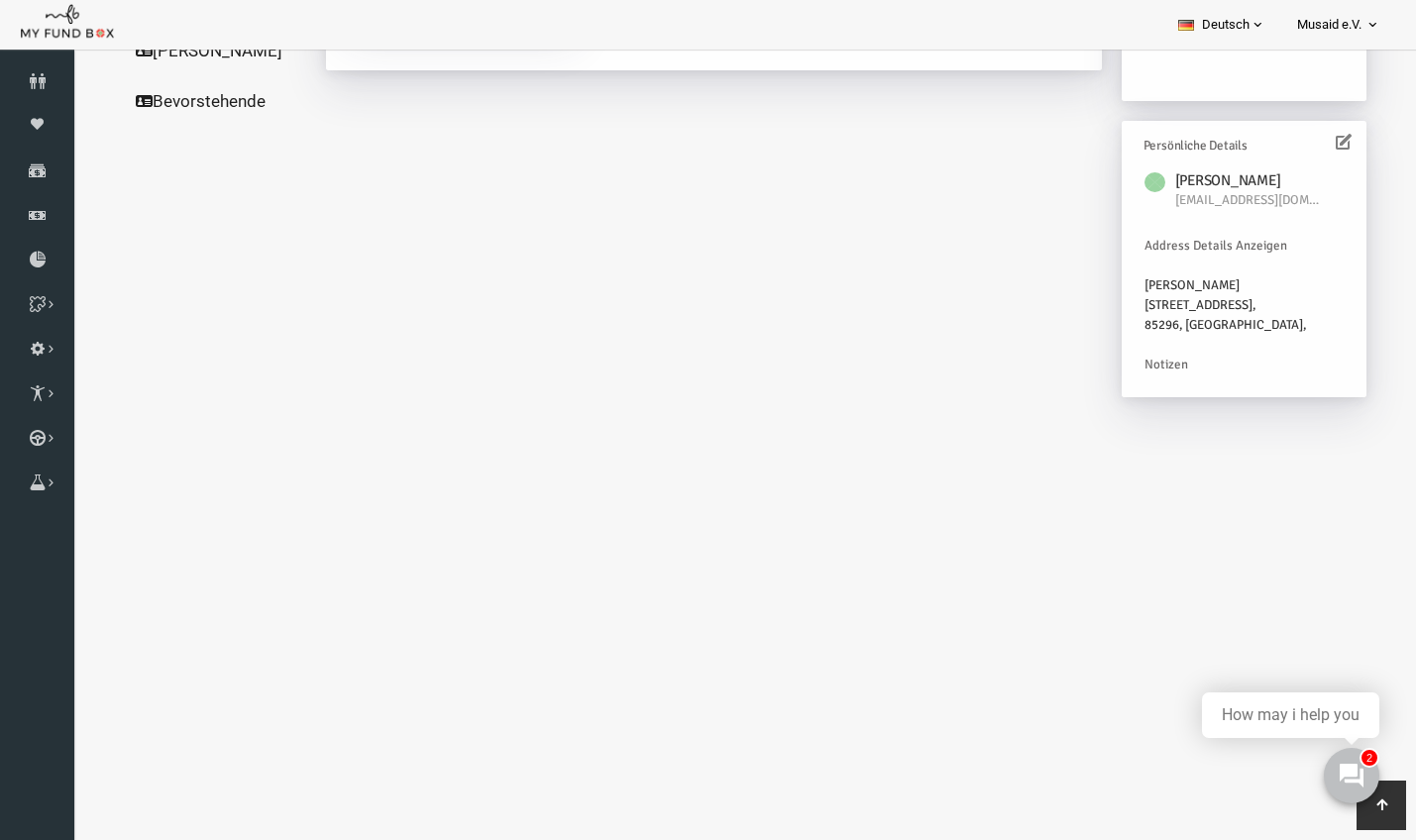 click on "Alle Spenden" at bounding box center (190, -203) 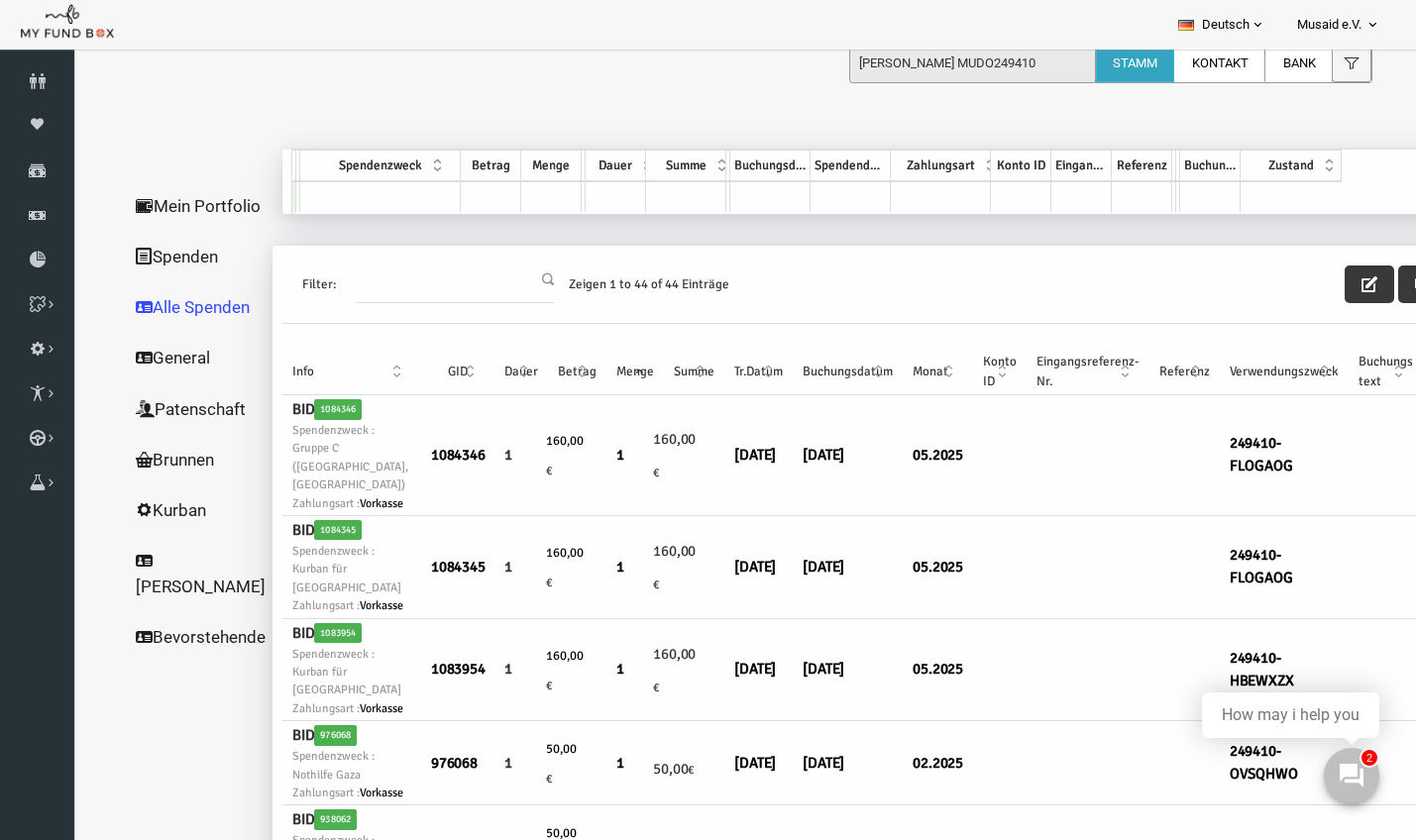 click on "Info GID Dauer Betrag Menge Summe Tr.Datum Buchungsdatum Monat Konto ID Eingangsreferenz-Nr. Referenz Verwendungszweck Buchungs text Zustand Mehr Info
BID  1084346
Spendenzweck : Gruppe C (Afghanistan, Jemen)
1" at bounding box center (905, 2407) 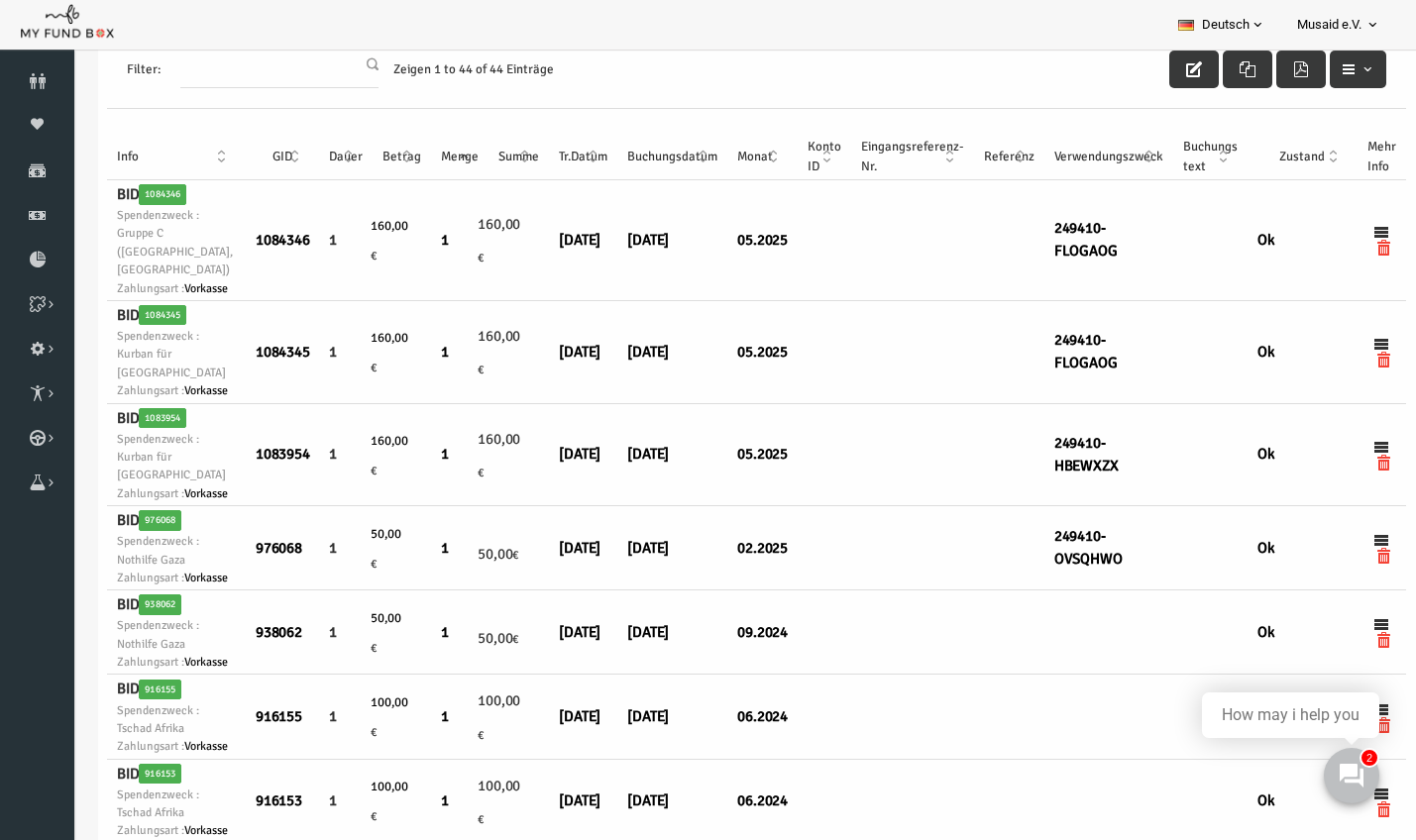 click on "Tr.Datum" at bounding box center (556, 157) 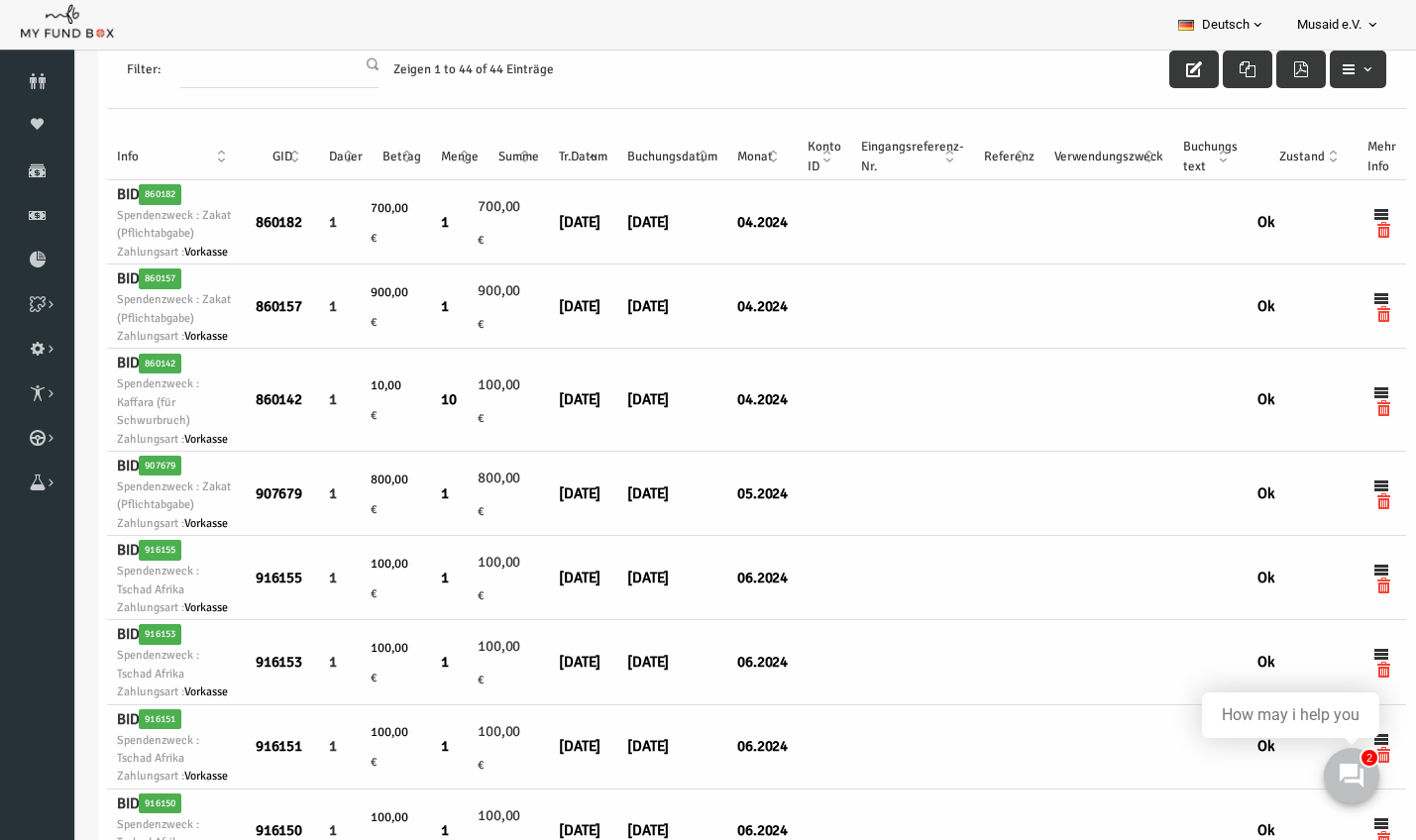 click on "Tr.Datum" at bounding box center [556, 157] 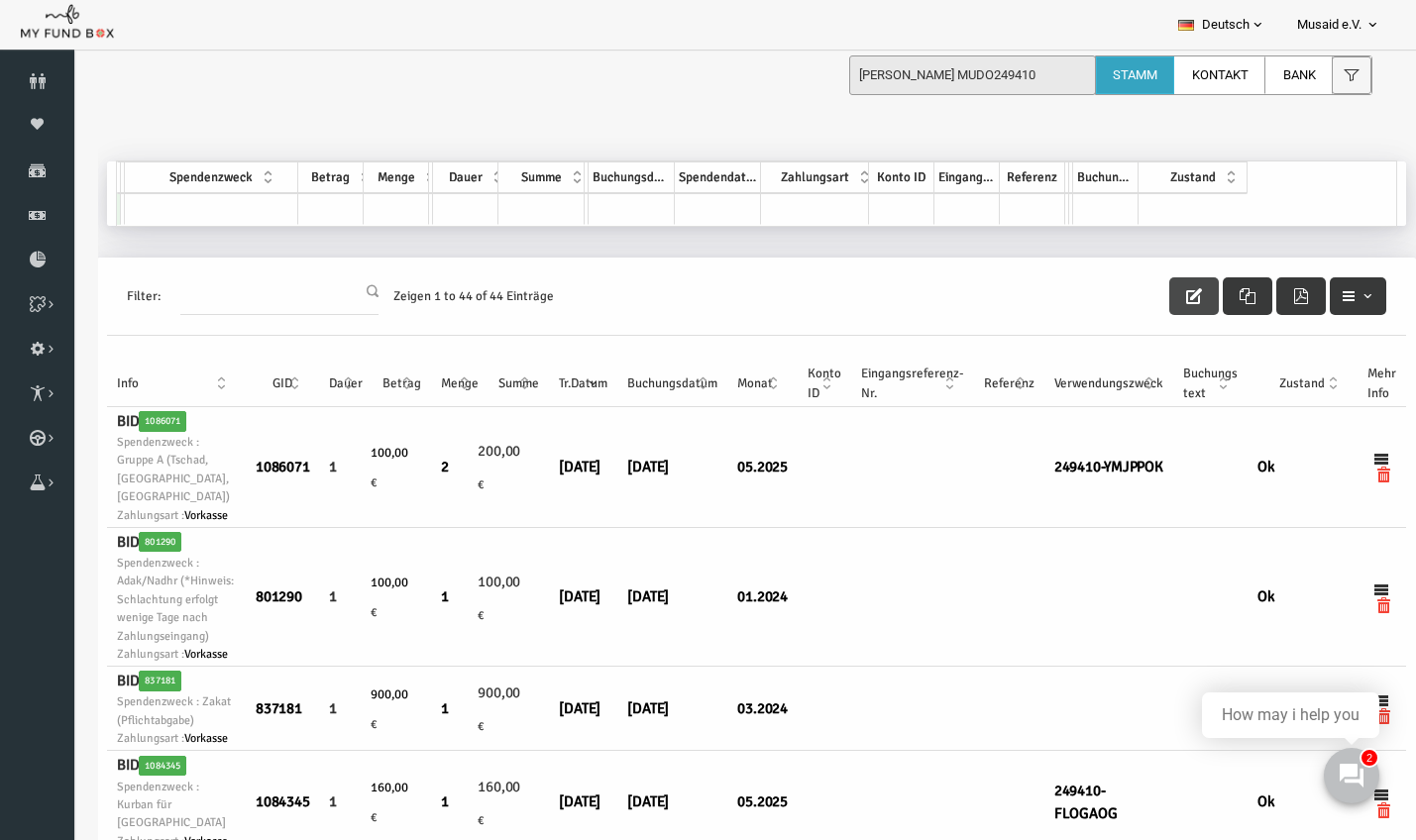 click at bounding box center [1167, 296] 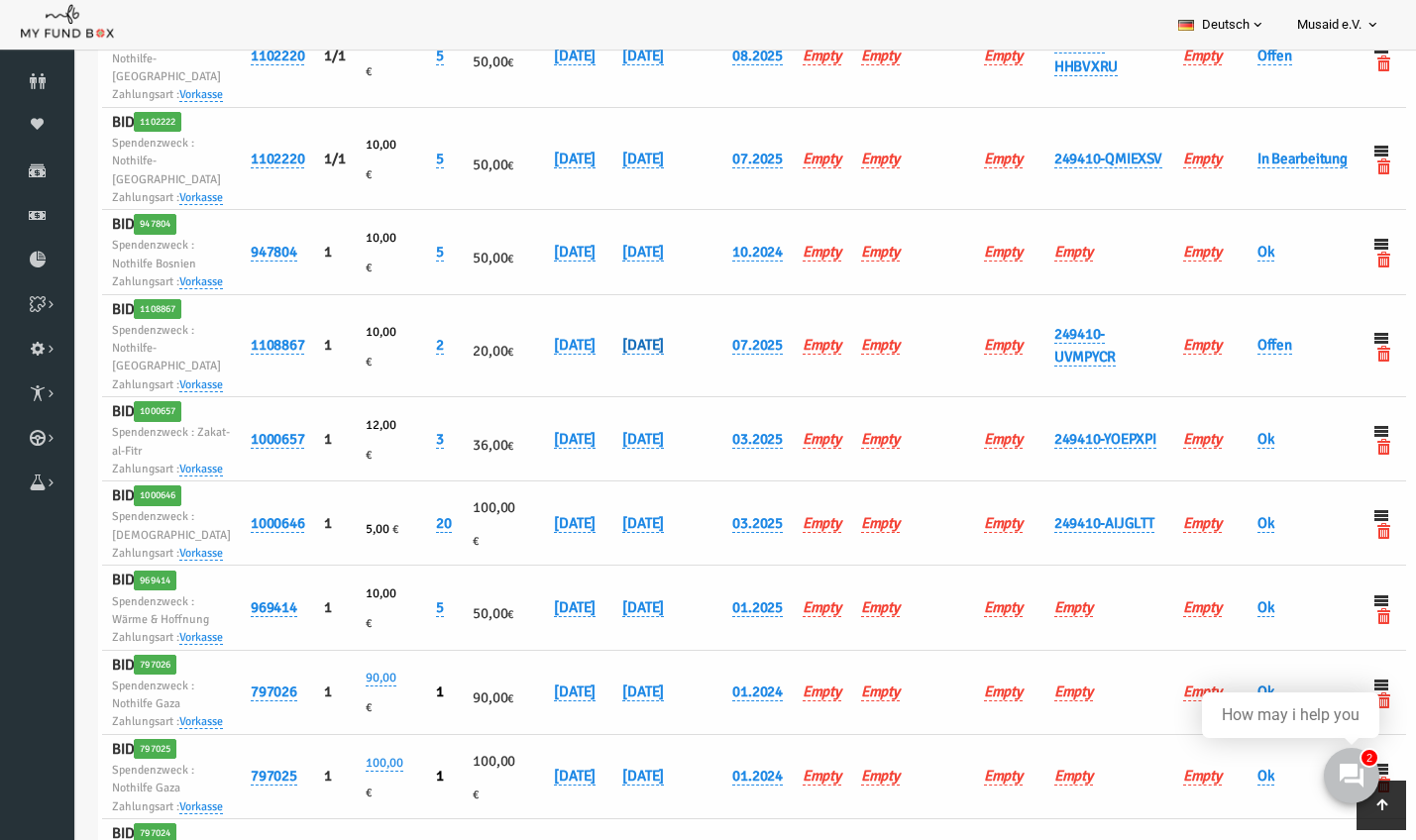 click on "20.07.2025" at bounding box center (616, 345) 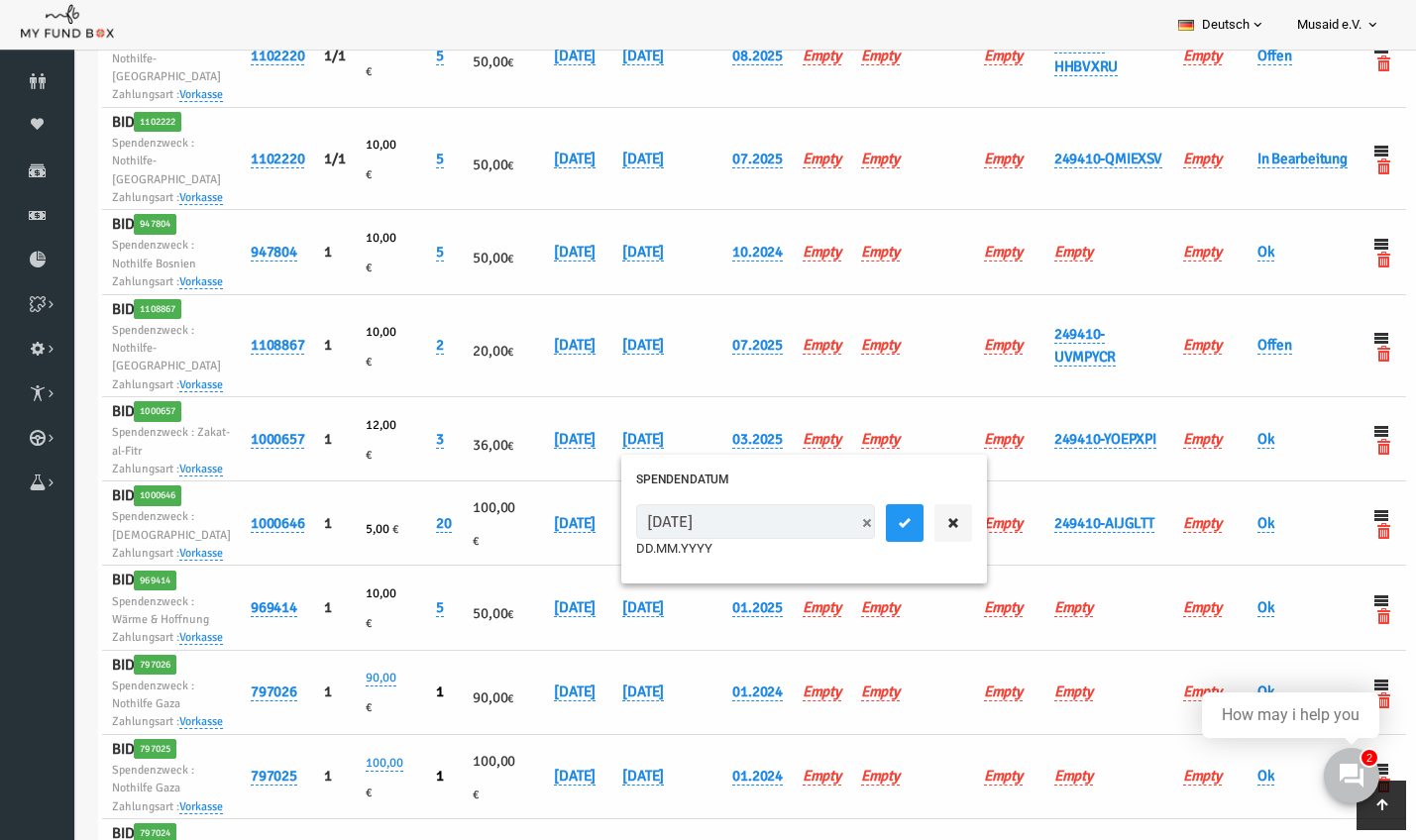 click on "20.07.2025" at bounding box center (551, 347) 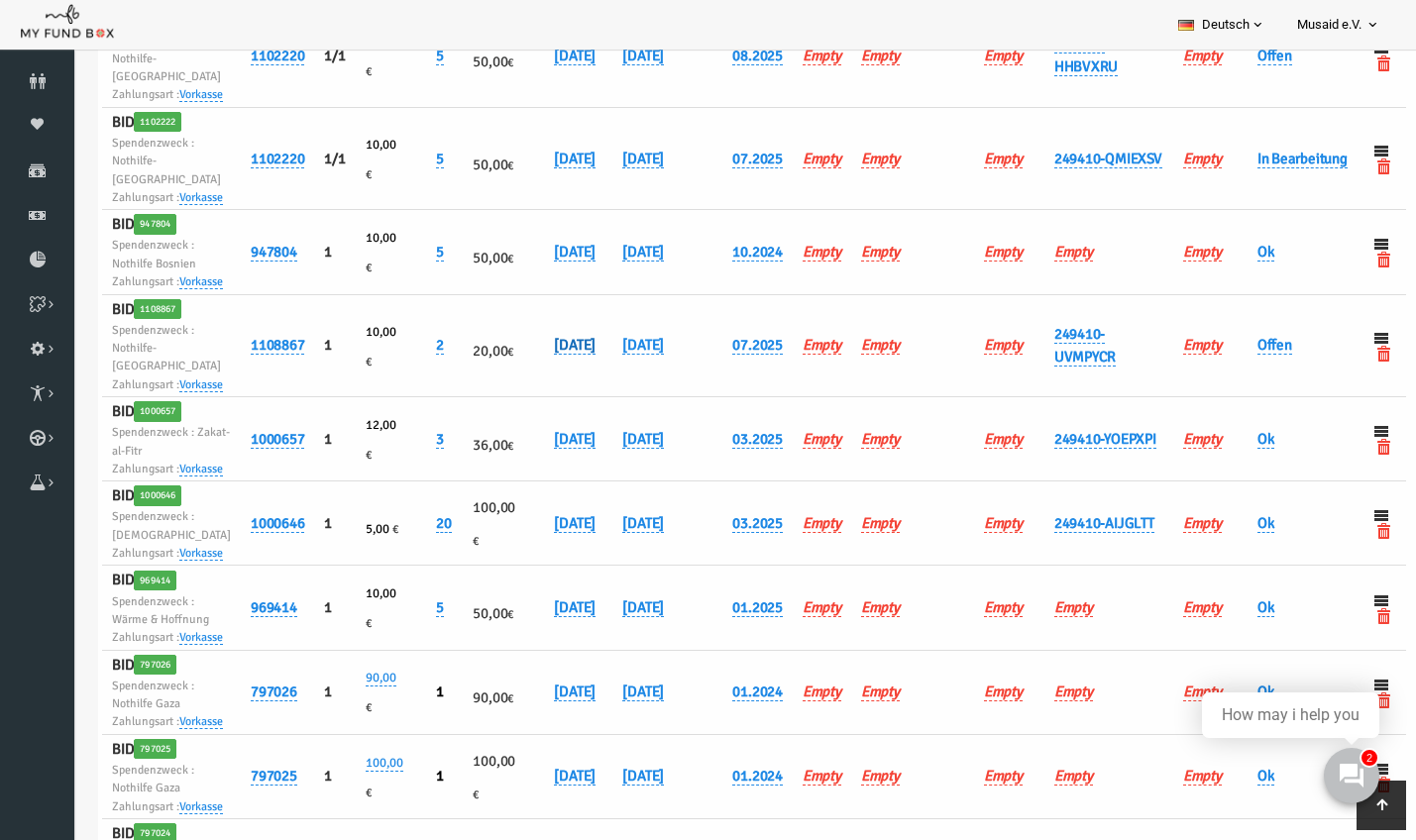 click on "20.07.2025" at bounding box center (548, 345) 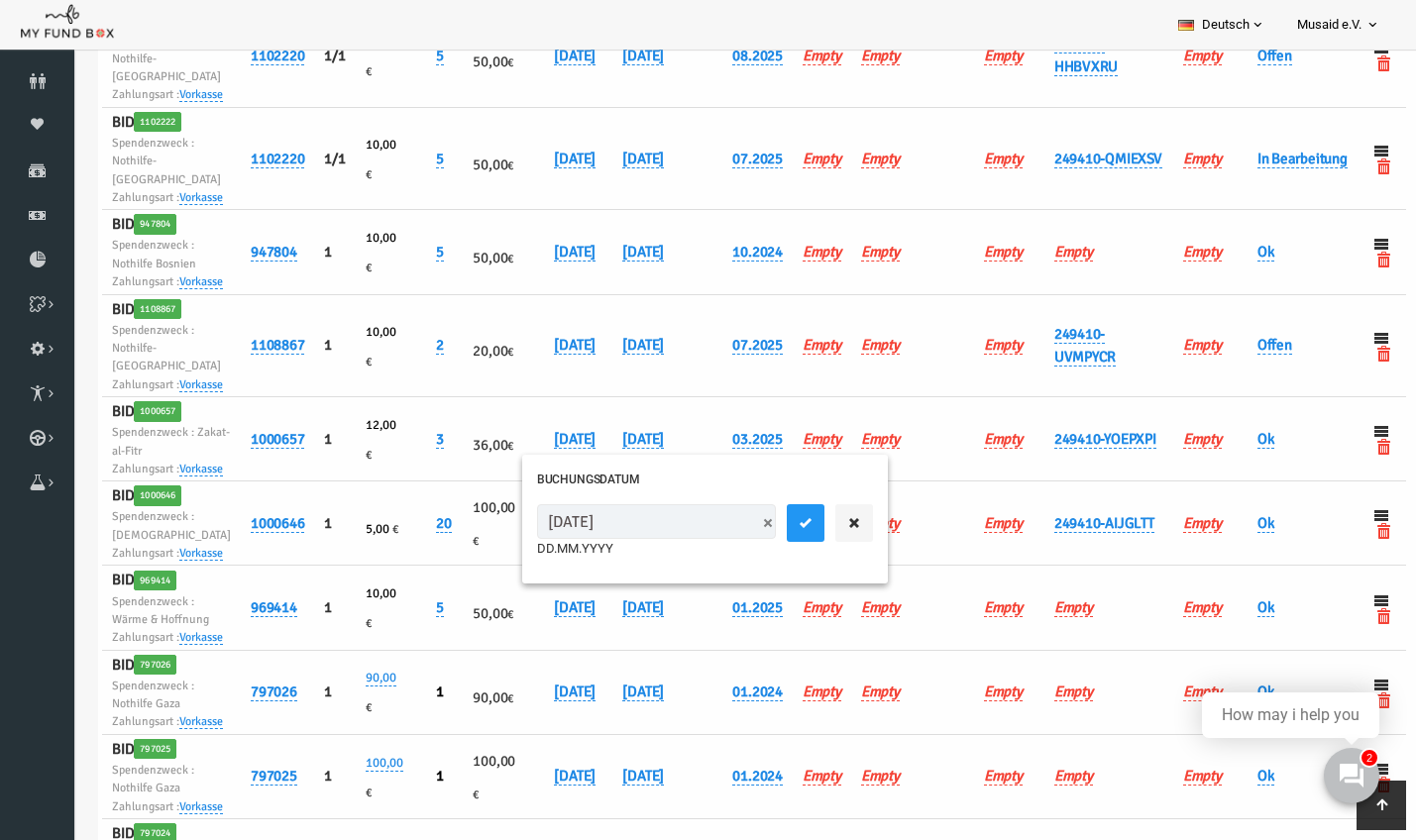 click on "20.07.2025" at bounding box center (629, 521) 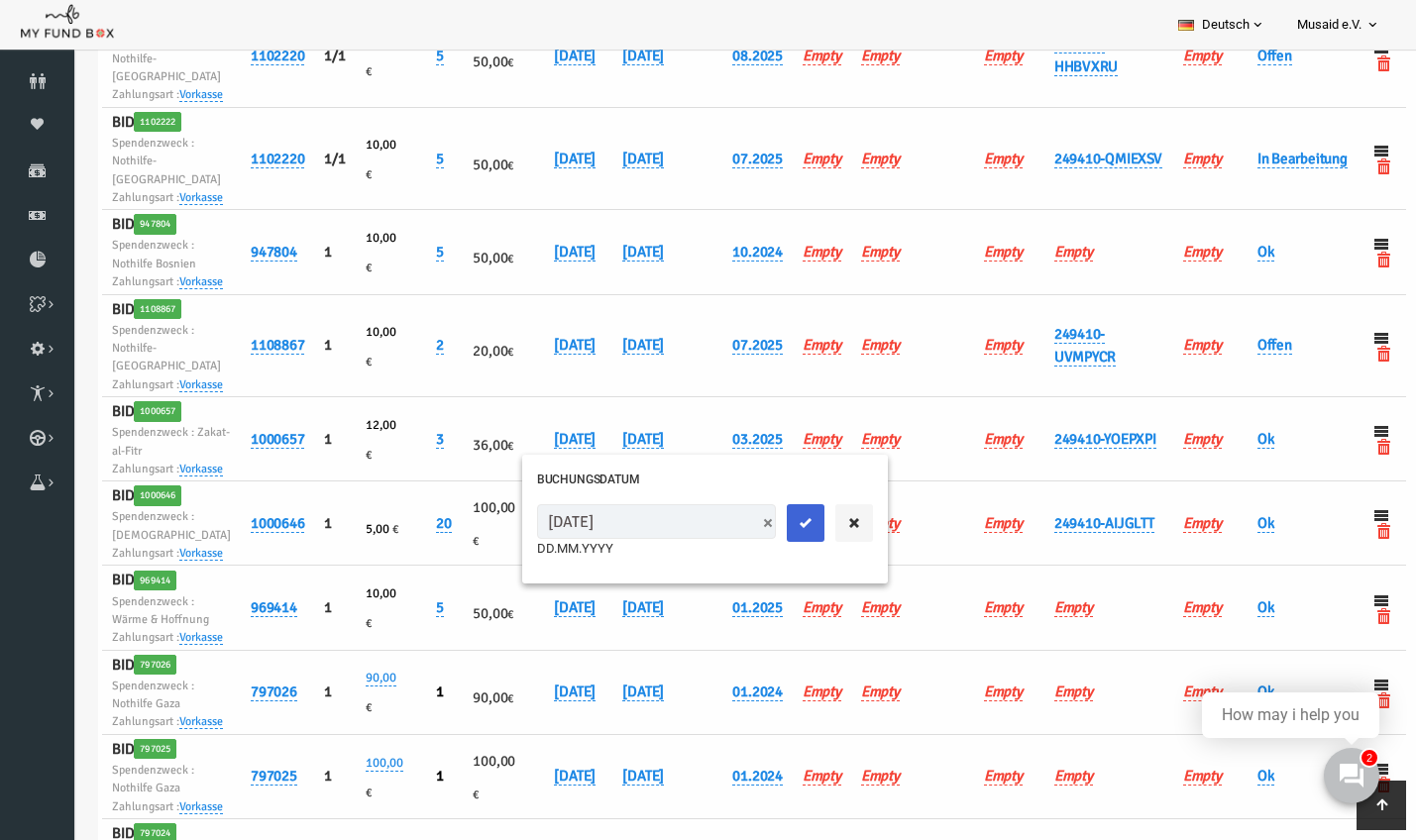 click at bounding box center (779, 523) 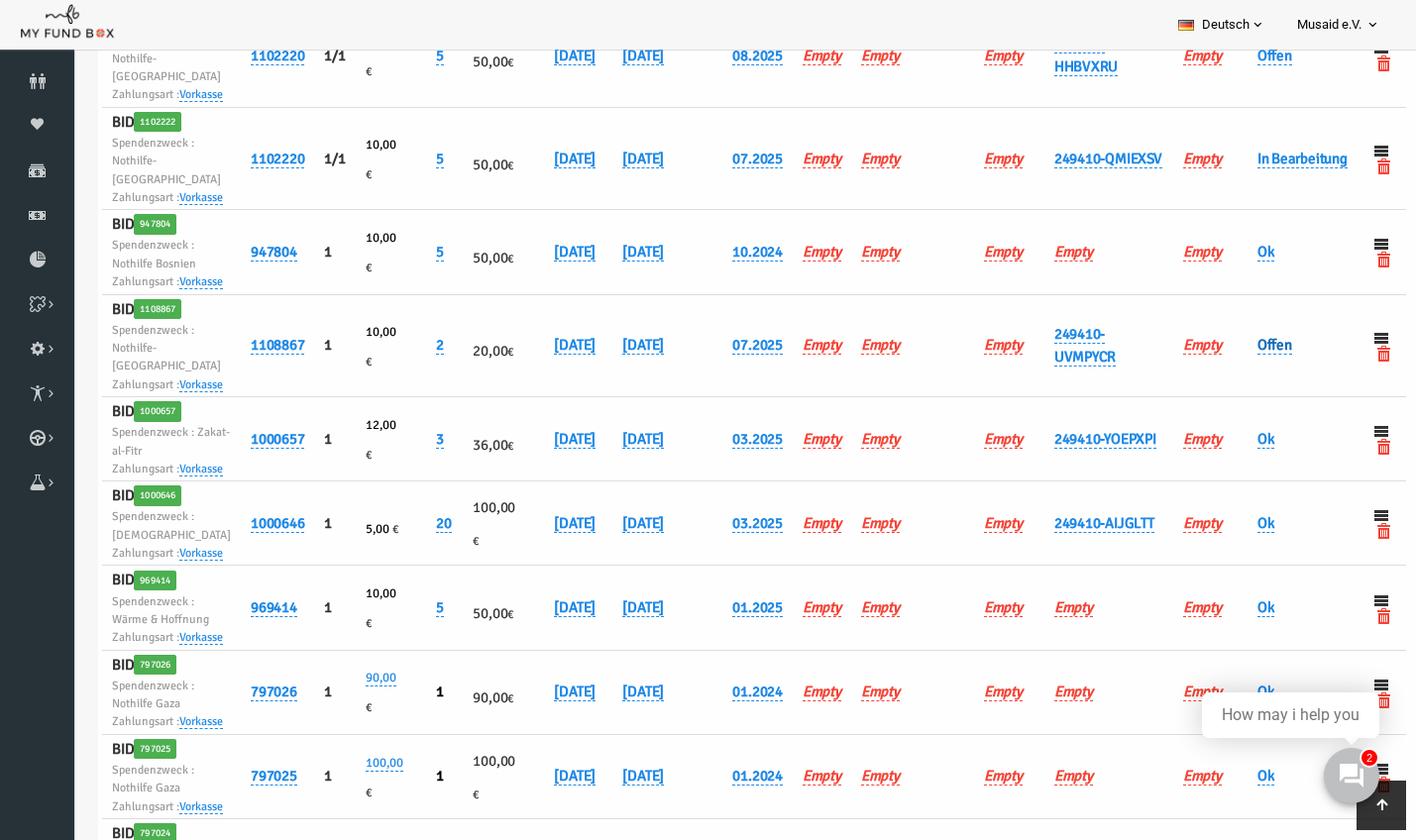 click on "Offen" at bounding box center (1248, 345) 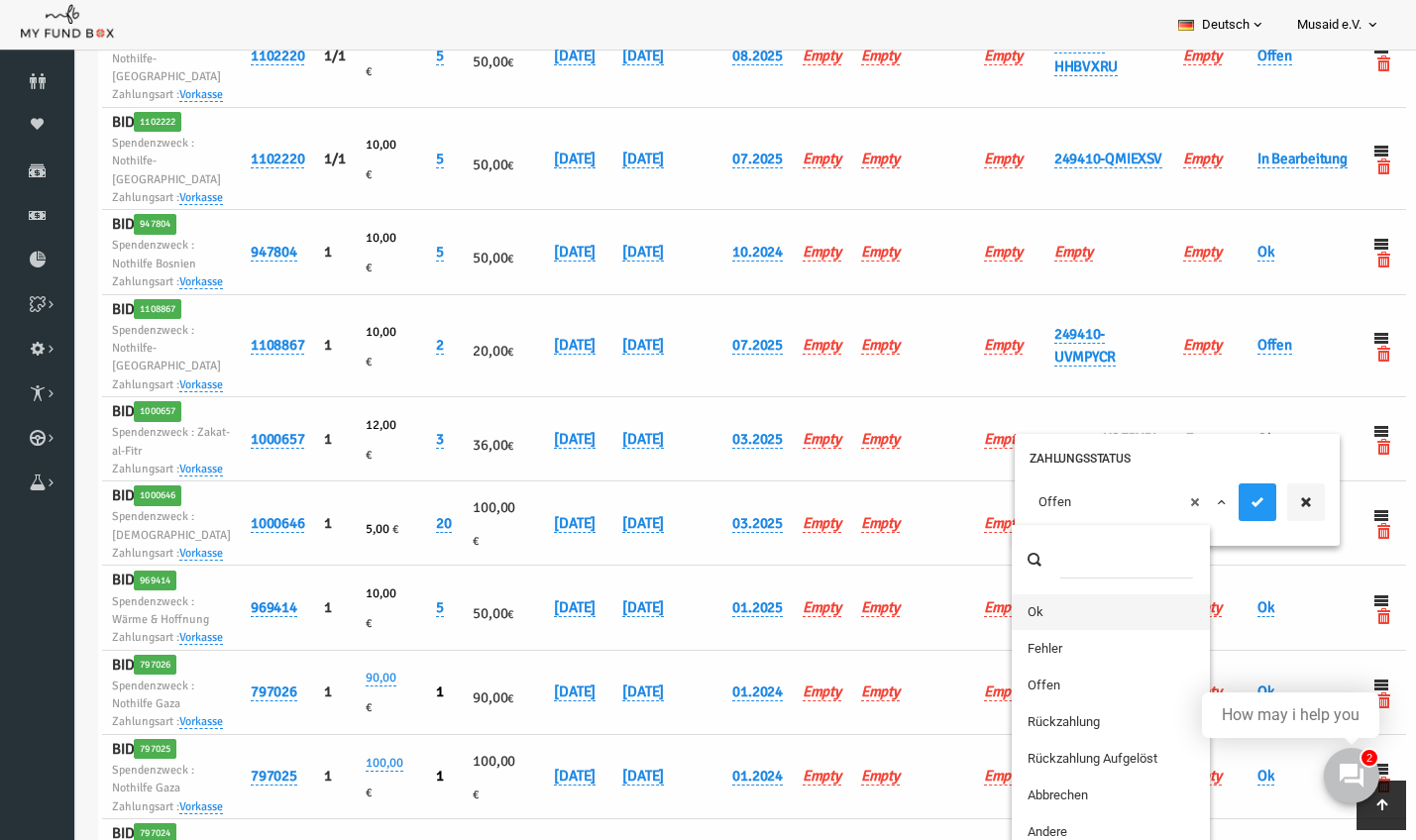click on "× Offen" at bounding box center [1102, 502] 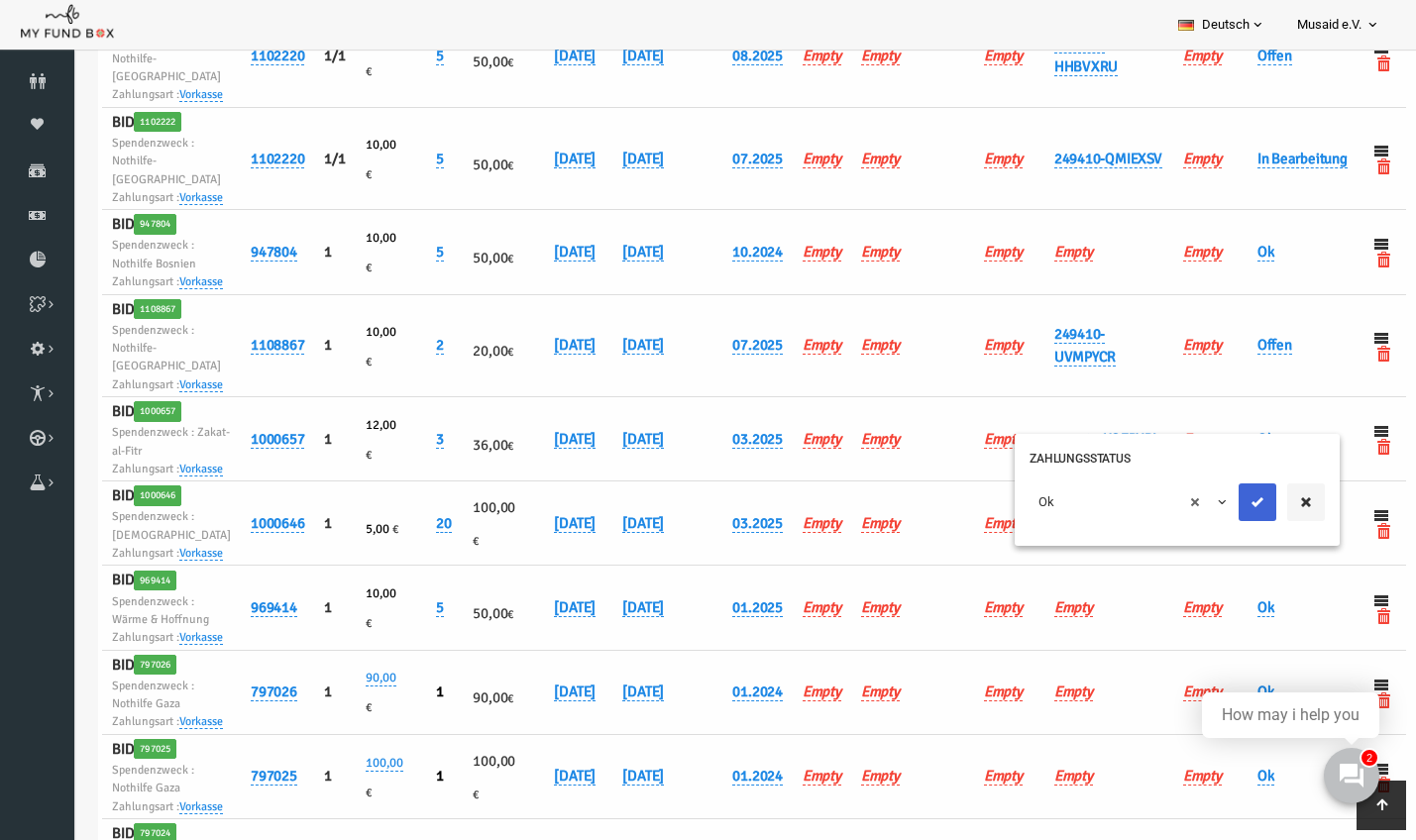click at bounding box center (1231, 502) 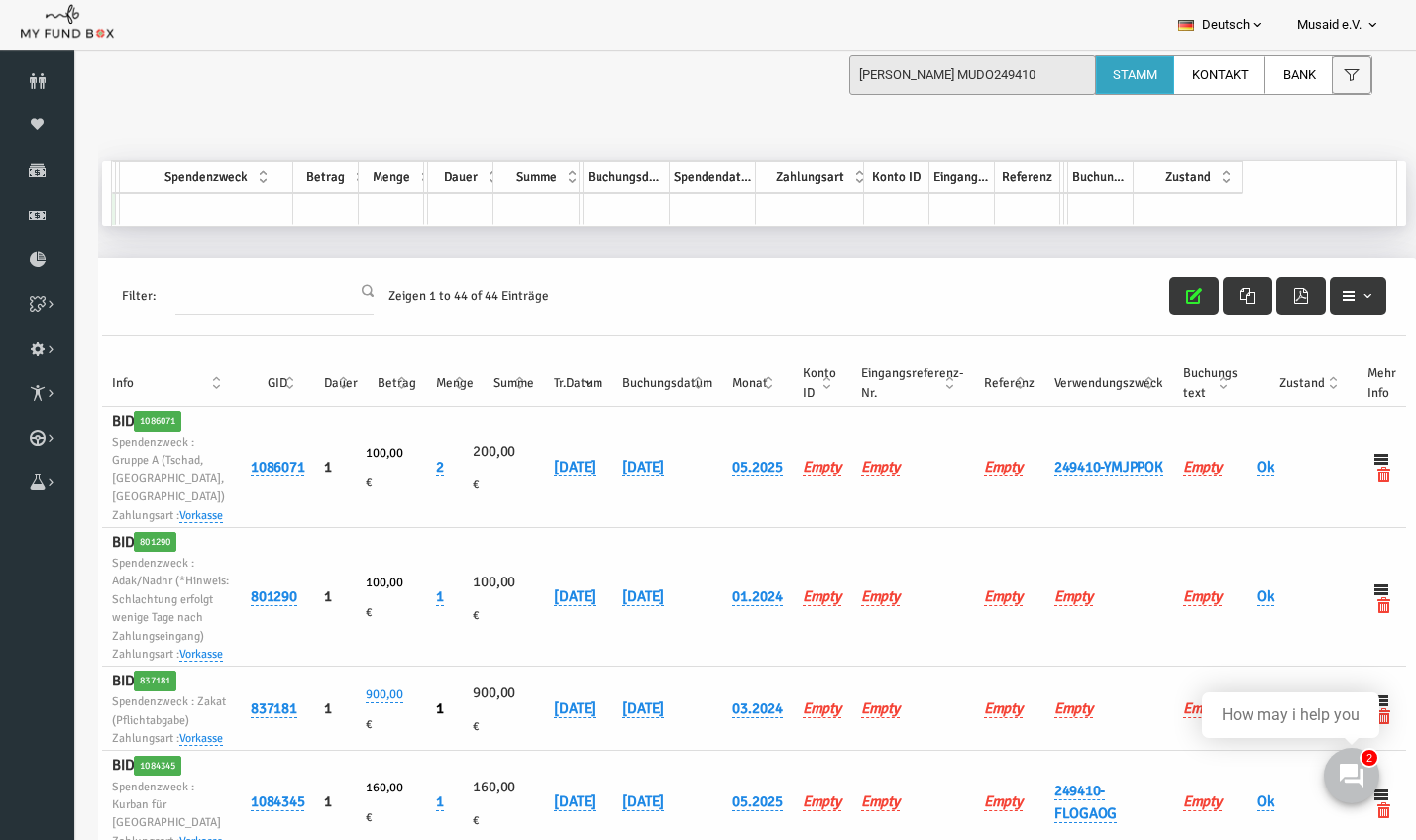 scroll, scrollTop: 0, scrollLeft: 0, axis: both 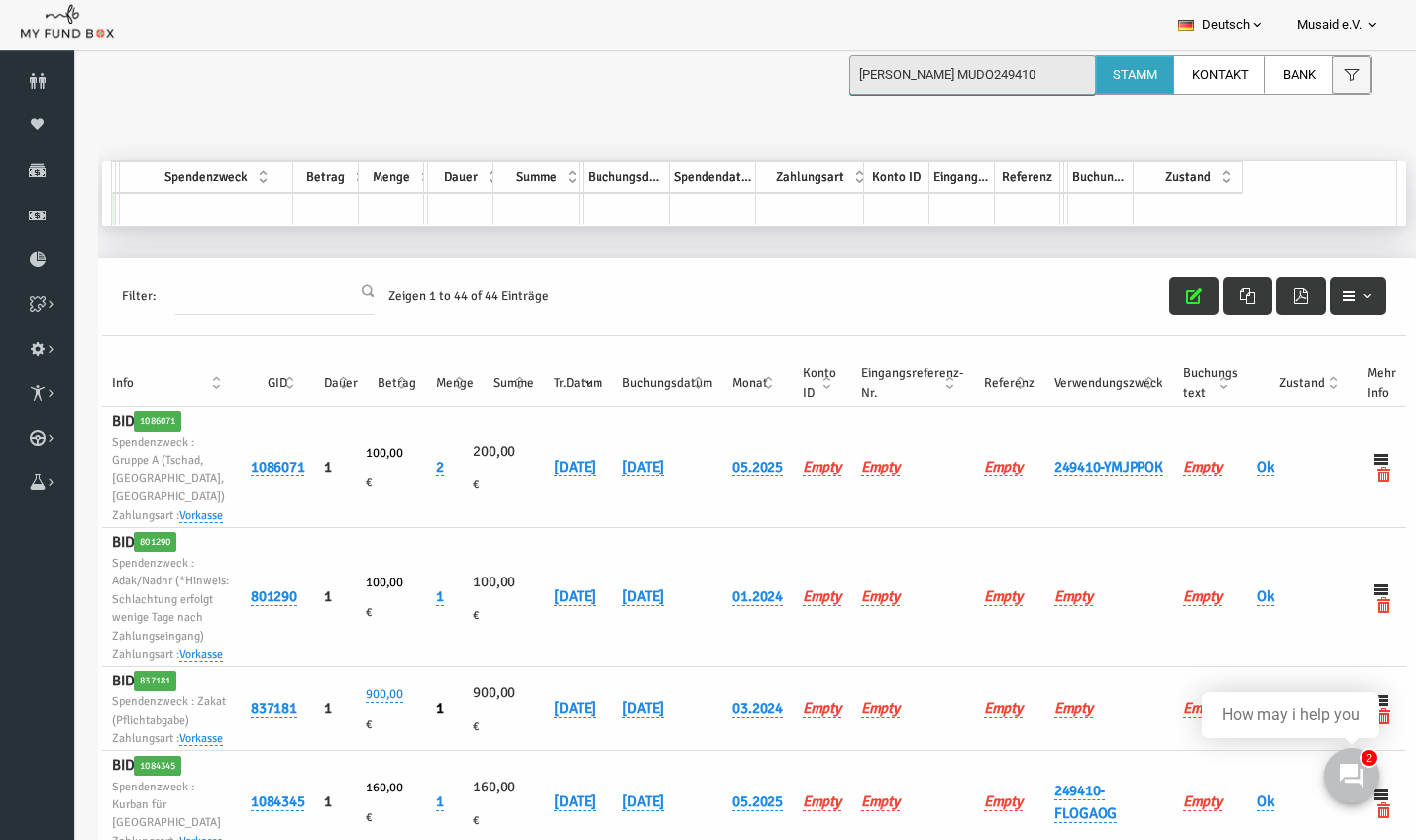 click on "Pasic Samira MUDO249410" at bounding box center [972, 75] 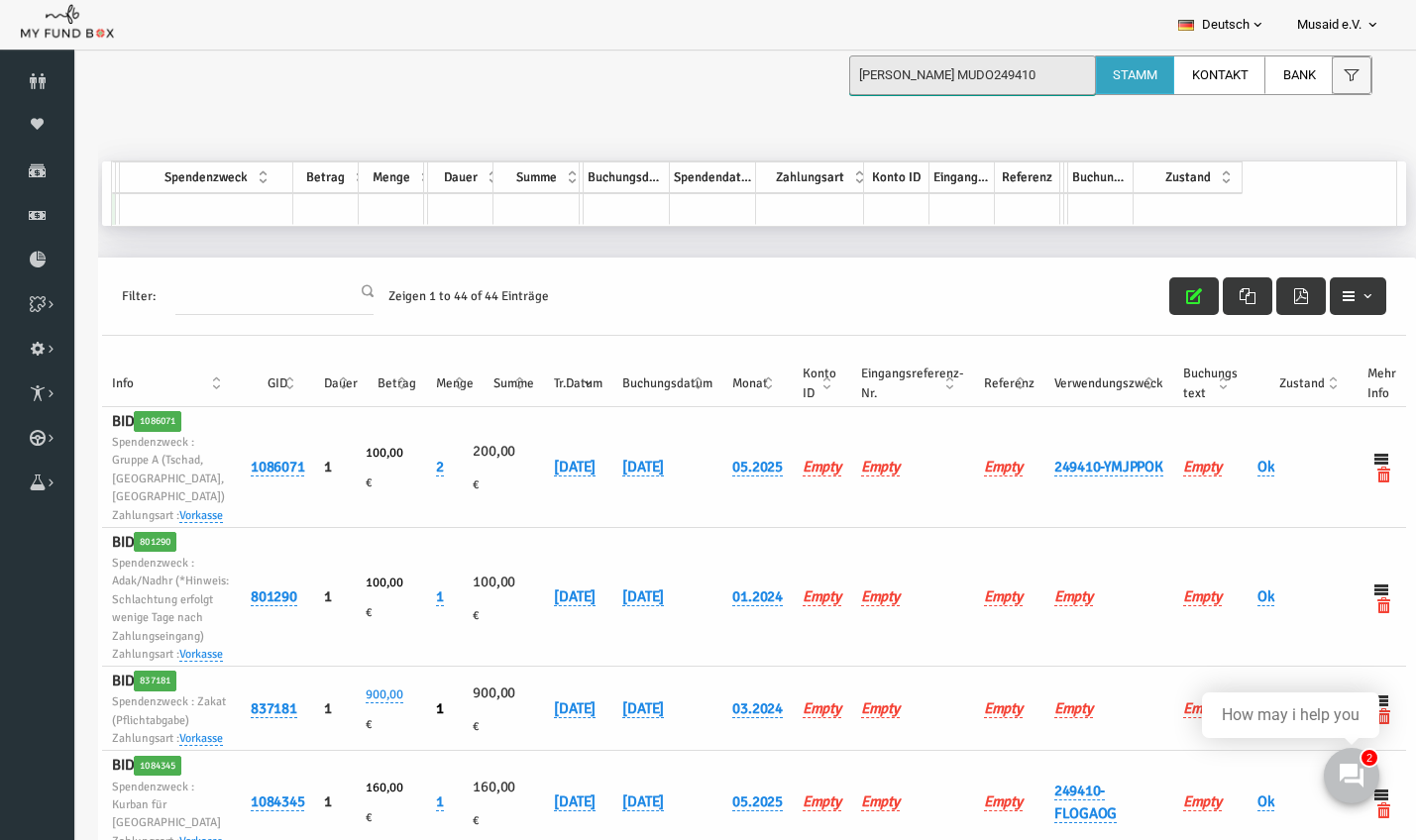 drag, startPoint x: 1060, startPoint y: 79, endPoint x: 894, endPoint y: 78, distance: 166.00301 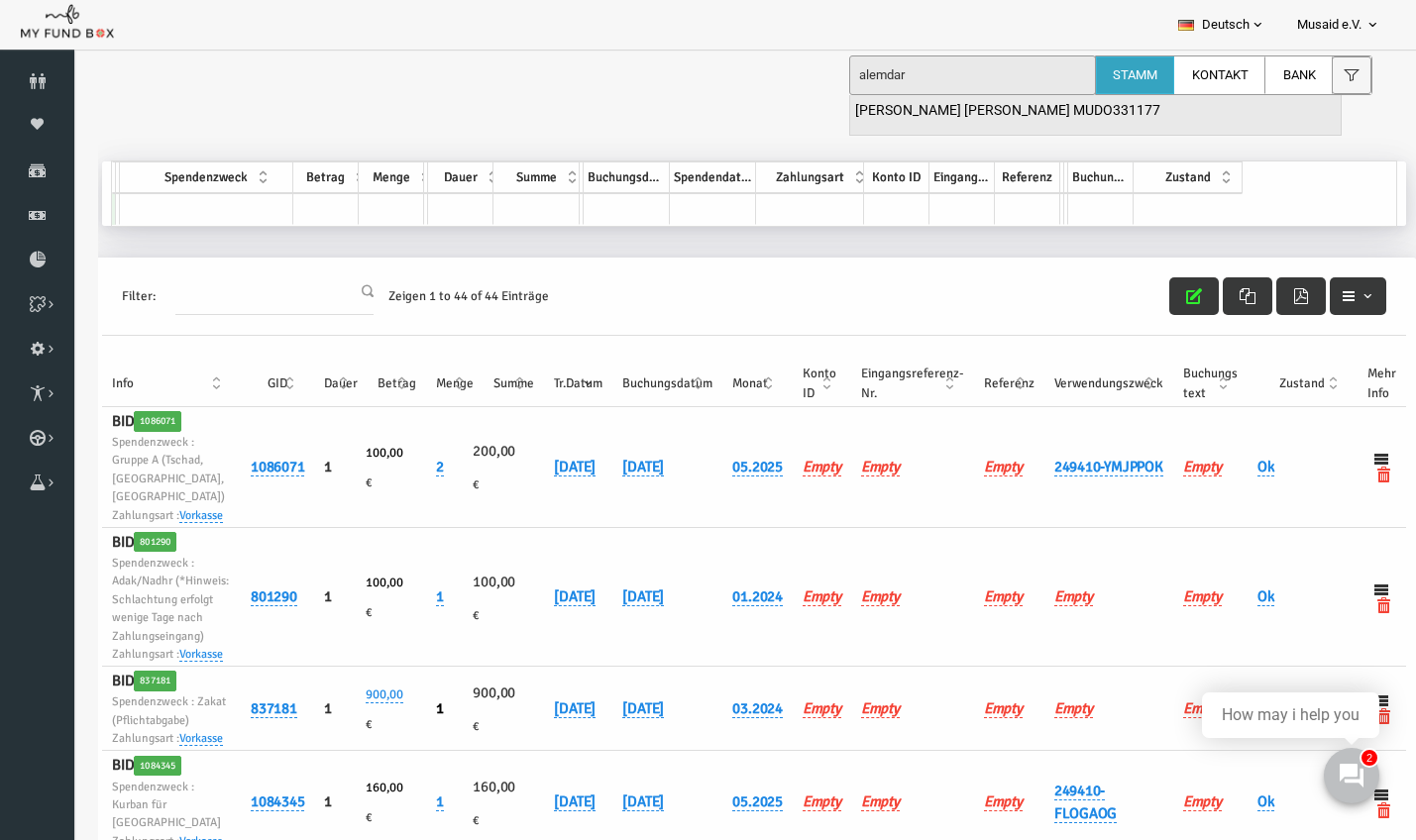 click on "Tugba Alemdaroglu Isa Tagner MUDO331177" at bounding box center (1008, 111) 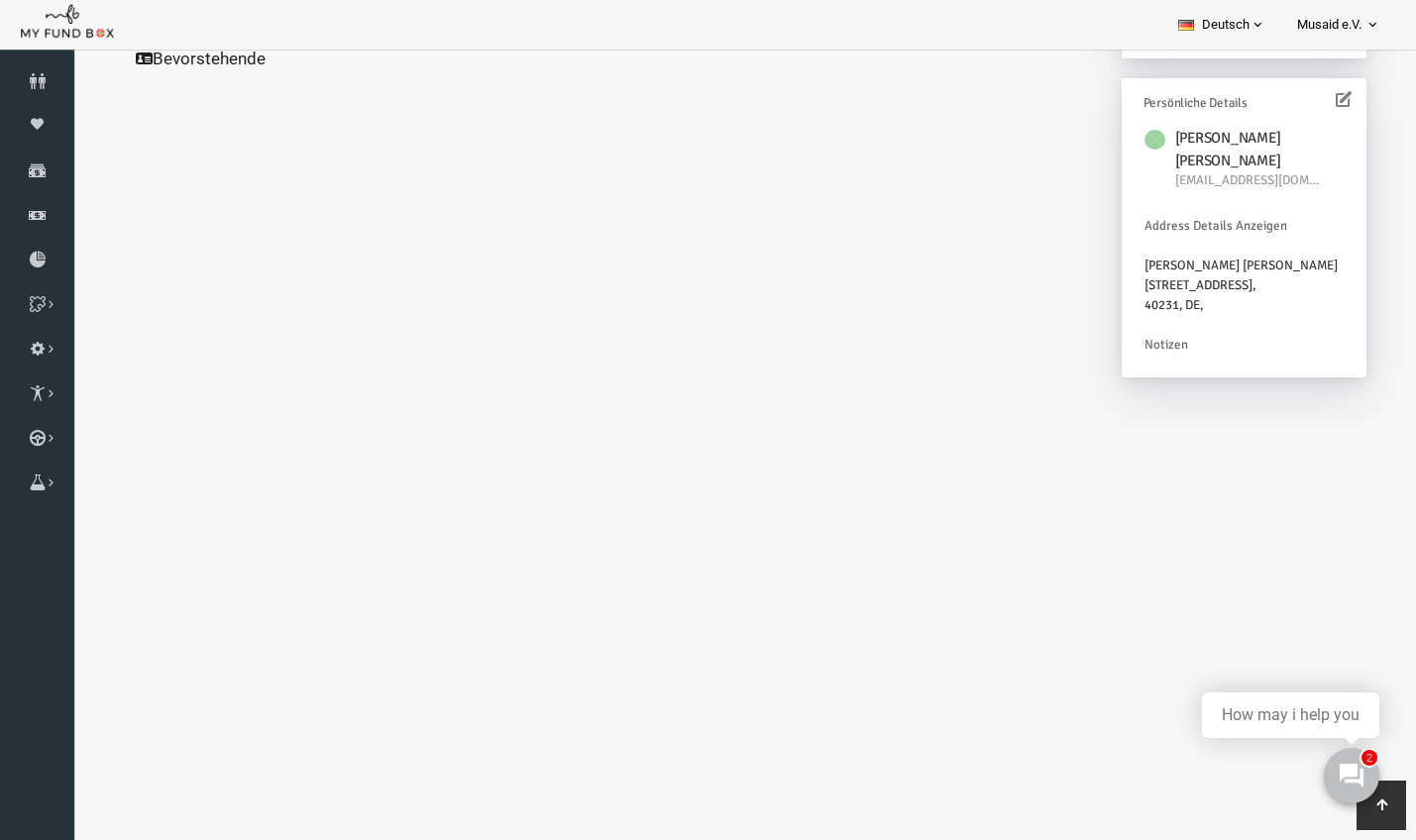 scroll, scrollTop: 546, scrollLeft: 0, axis: vertical 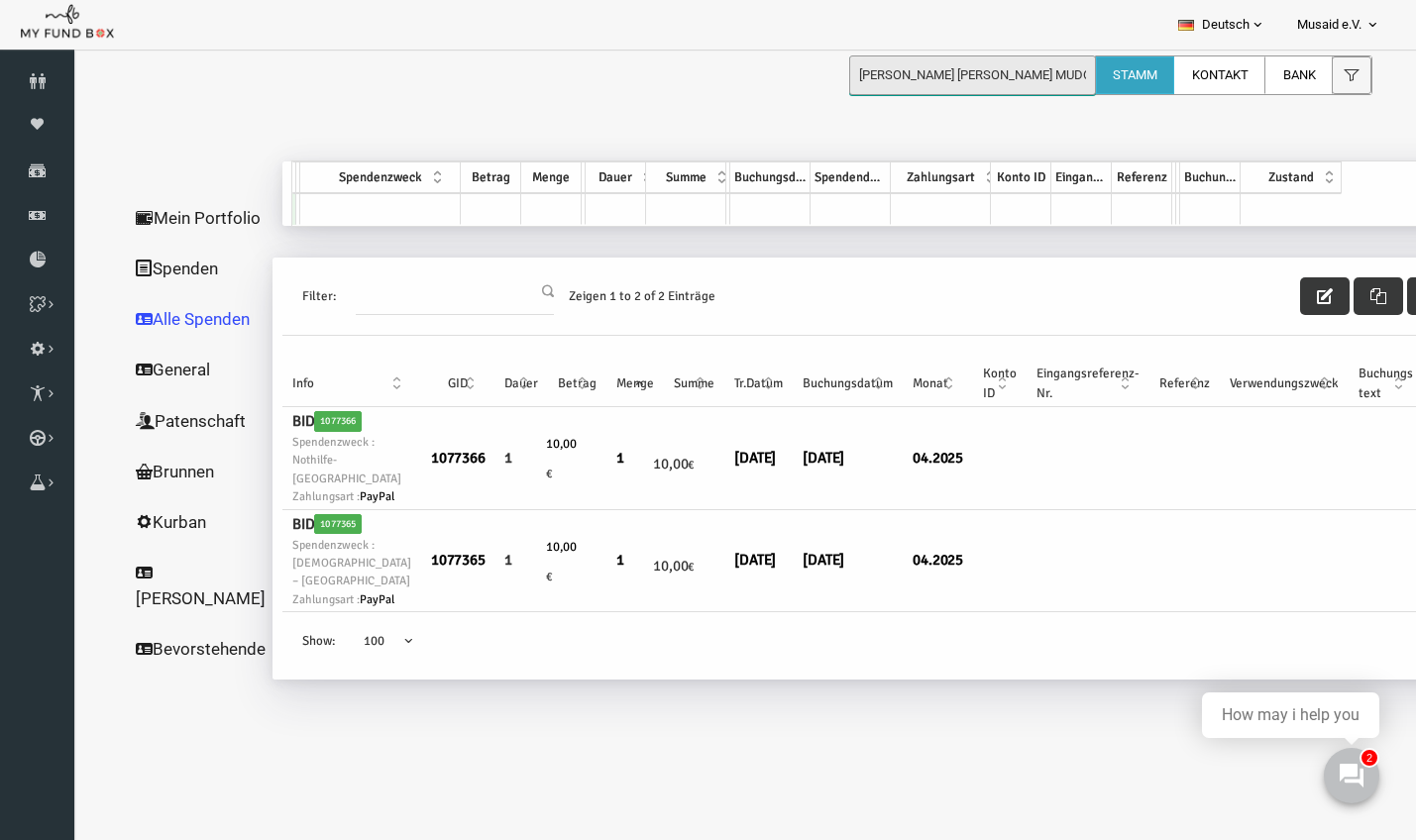 click on "Tugba Alemdaroglu Isa Tagner MUDO331177" at bounding box center [972, 75] 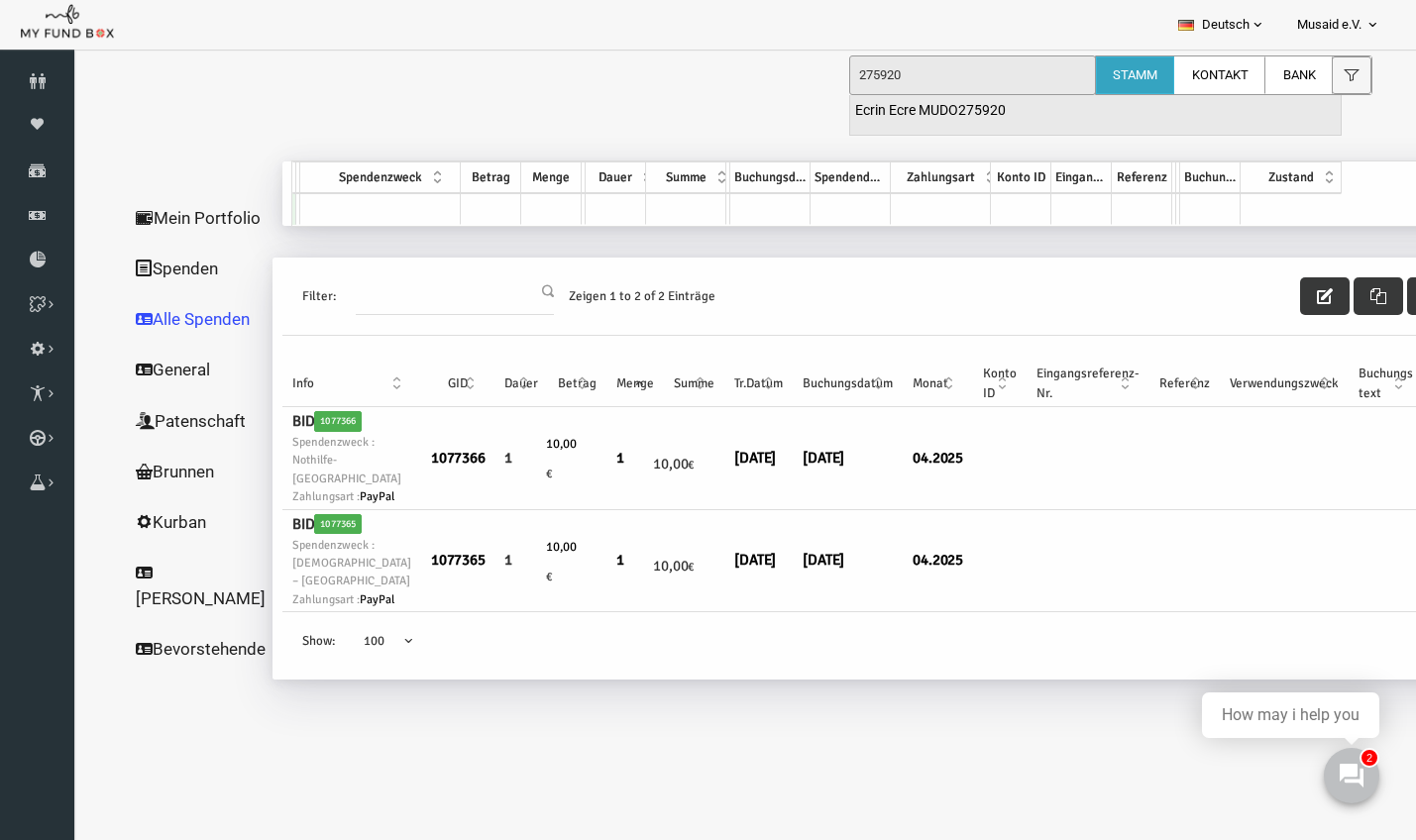 click on "Ecrin Ecre MUDO275920" at bounding box center (930, 111) 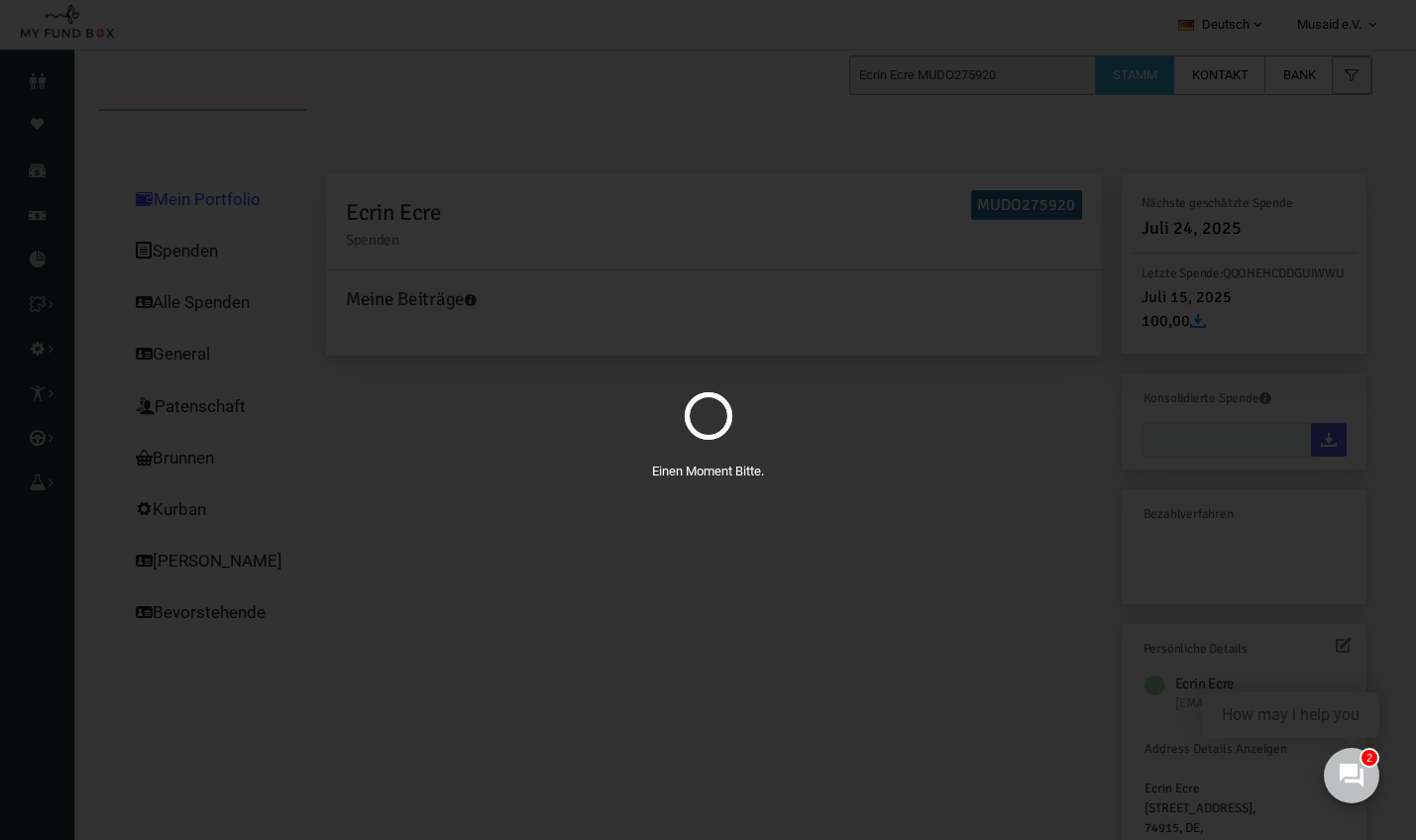 scroll, scrollTop: 0, scrollLeft: 0, axis: both 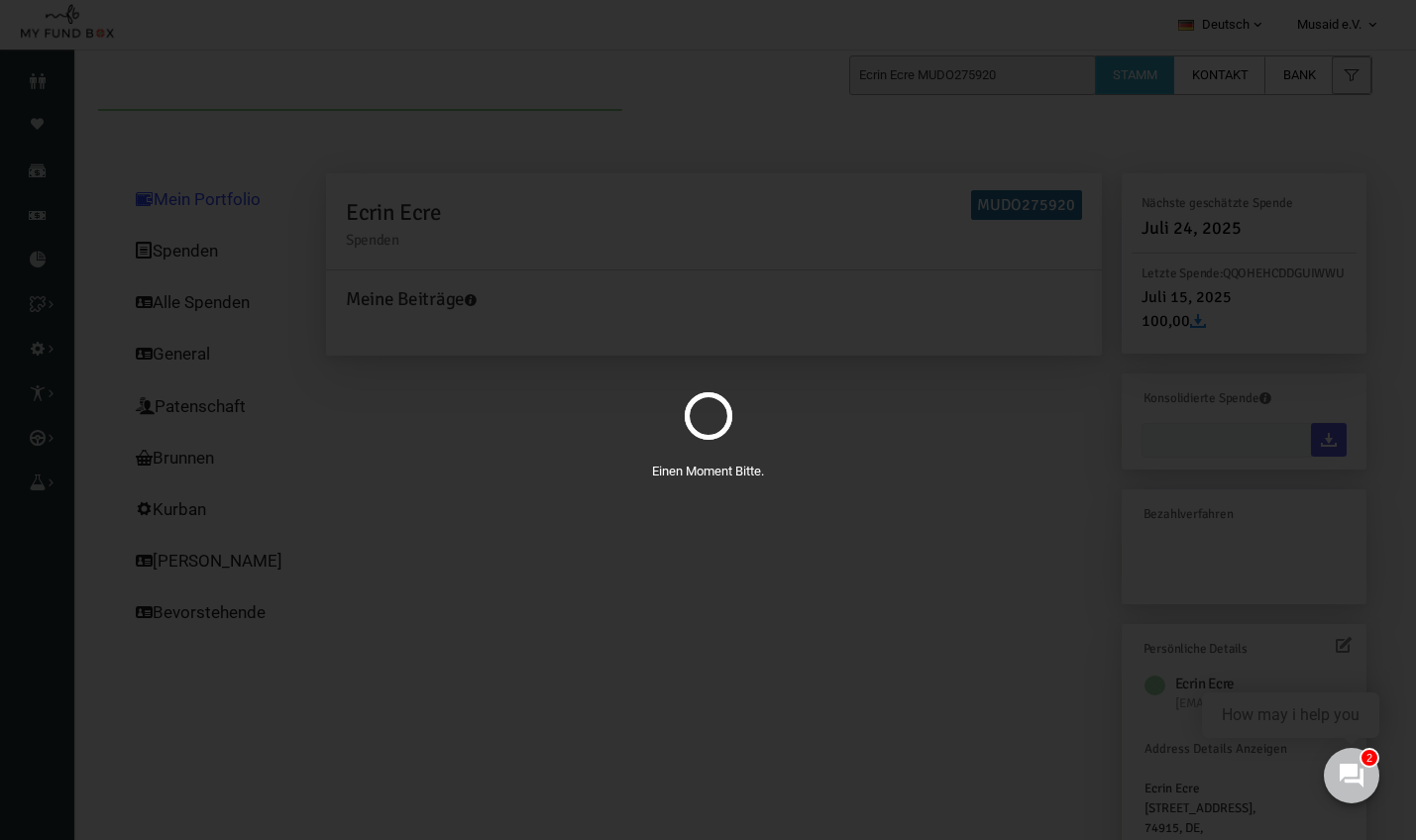 type on "24-07-2025 - 24-07-2025" 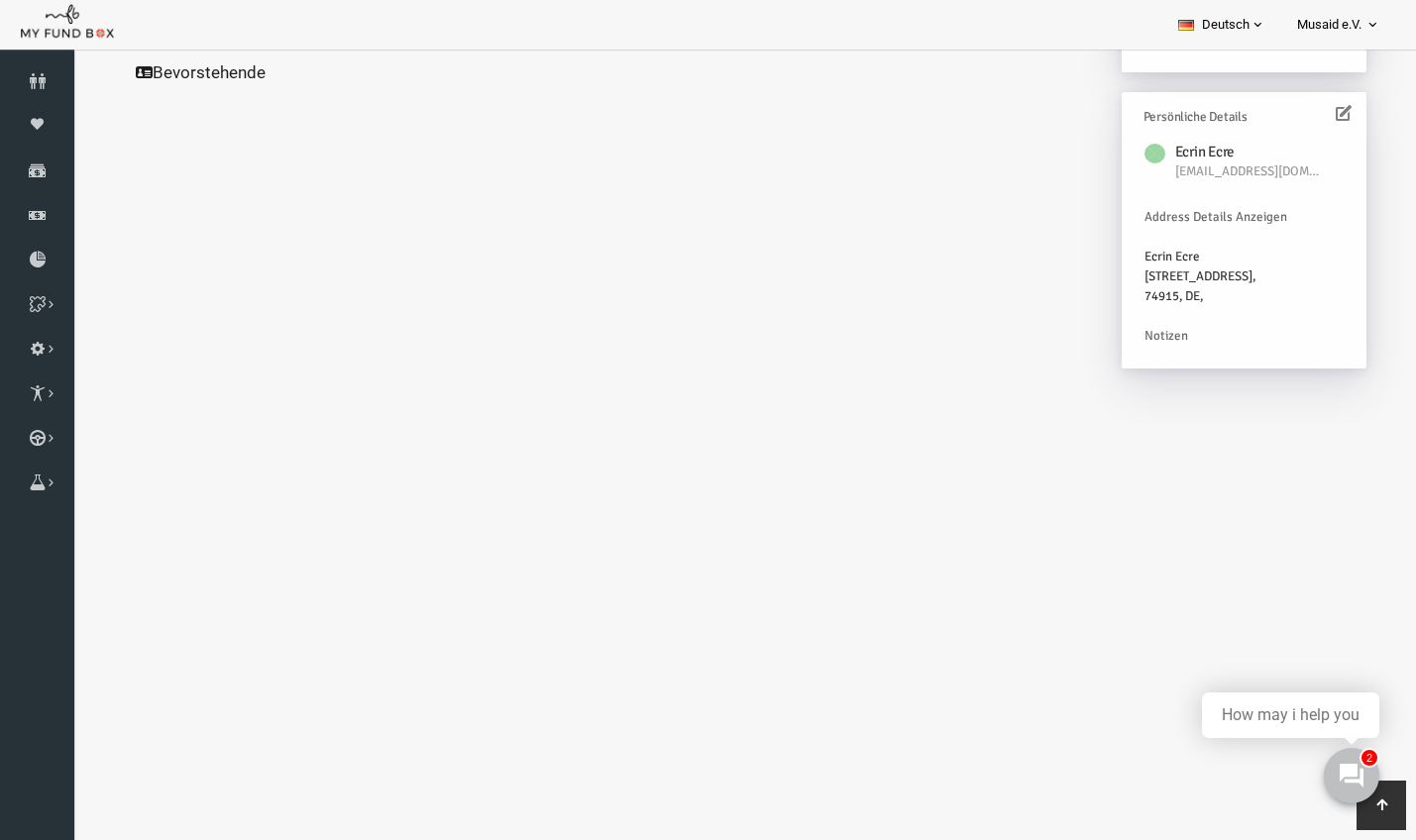 scroll, scrollTop: 532, scrollLeft: 0, axis: vertical 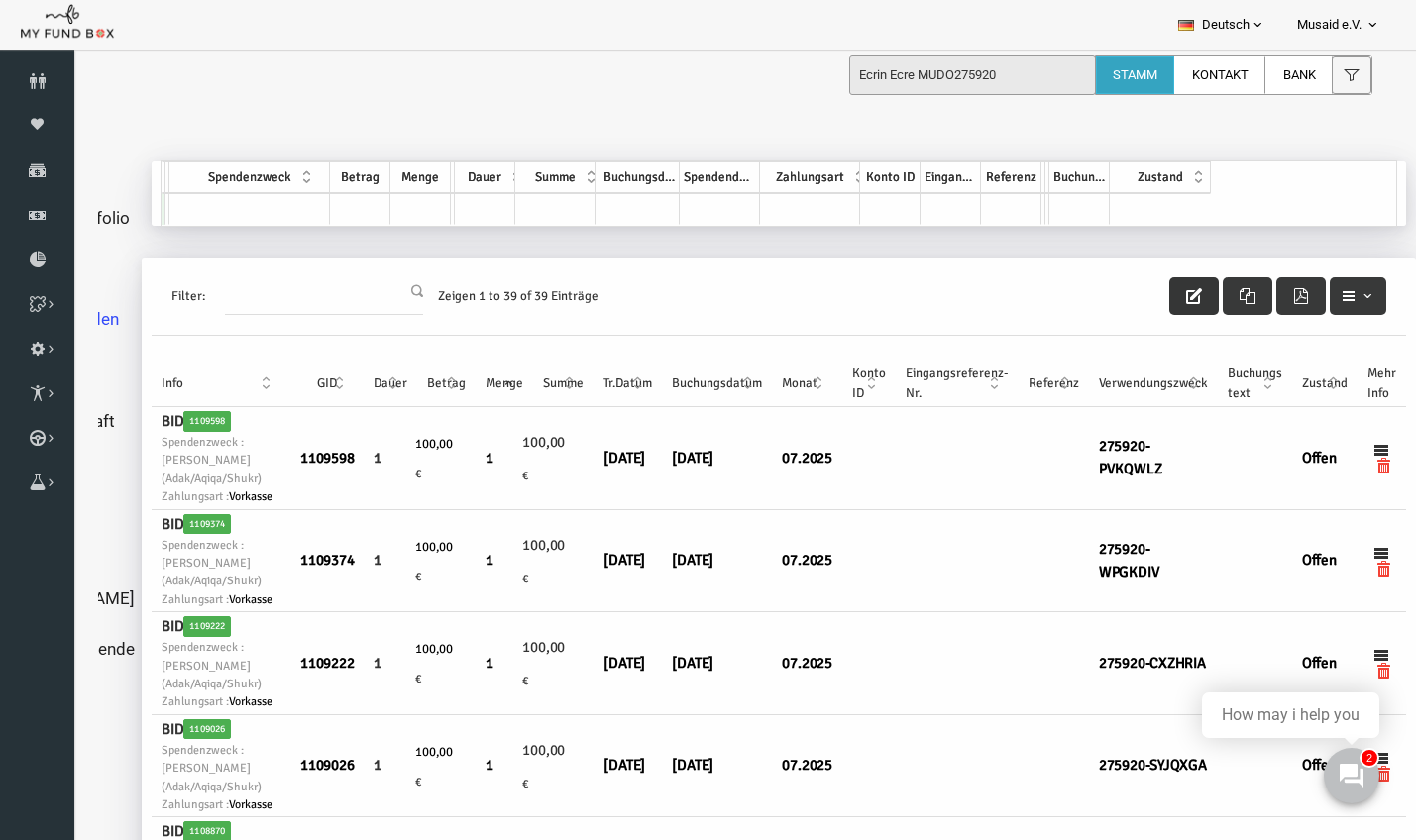 click at bounding box center [1167, 296] 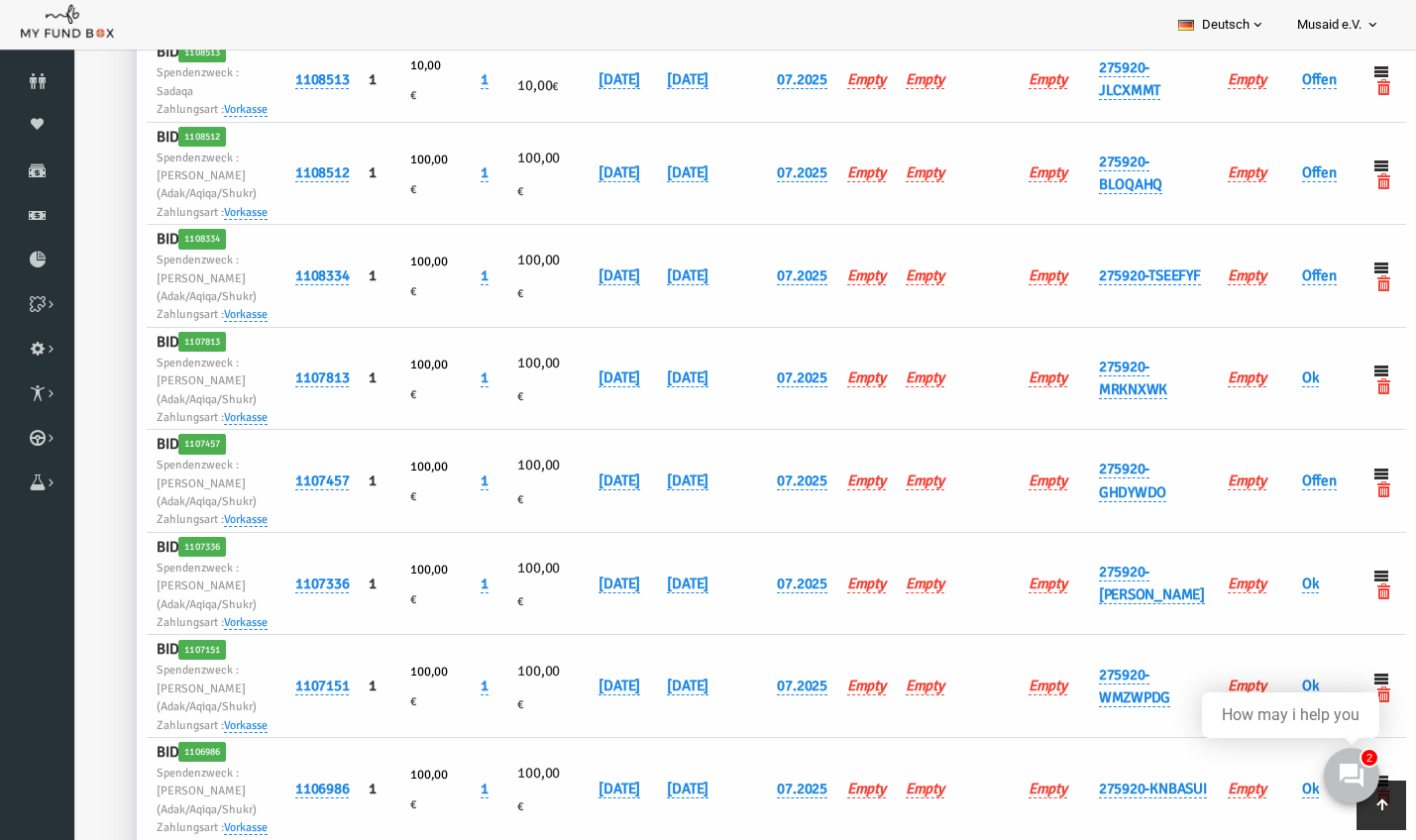 scroll, scrollTop: 983, scrollLeft: 0, axis: vertical 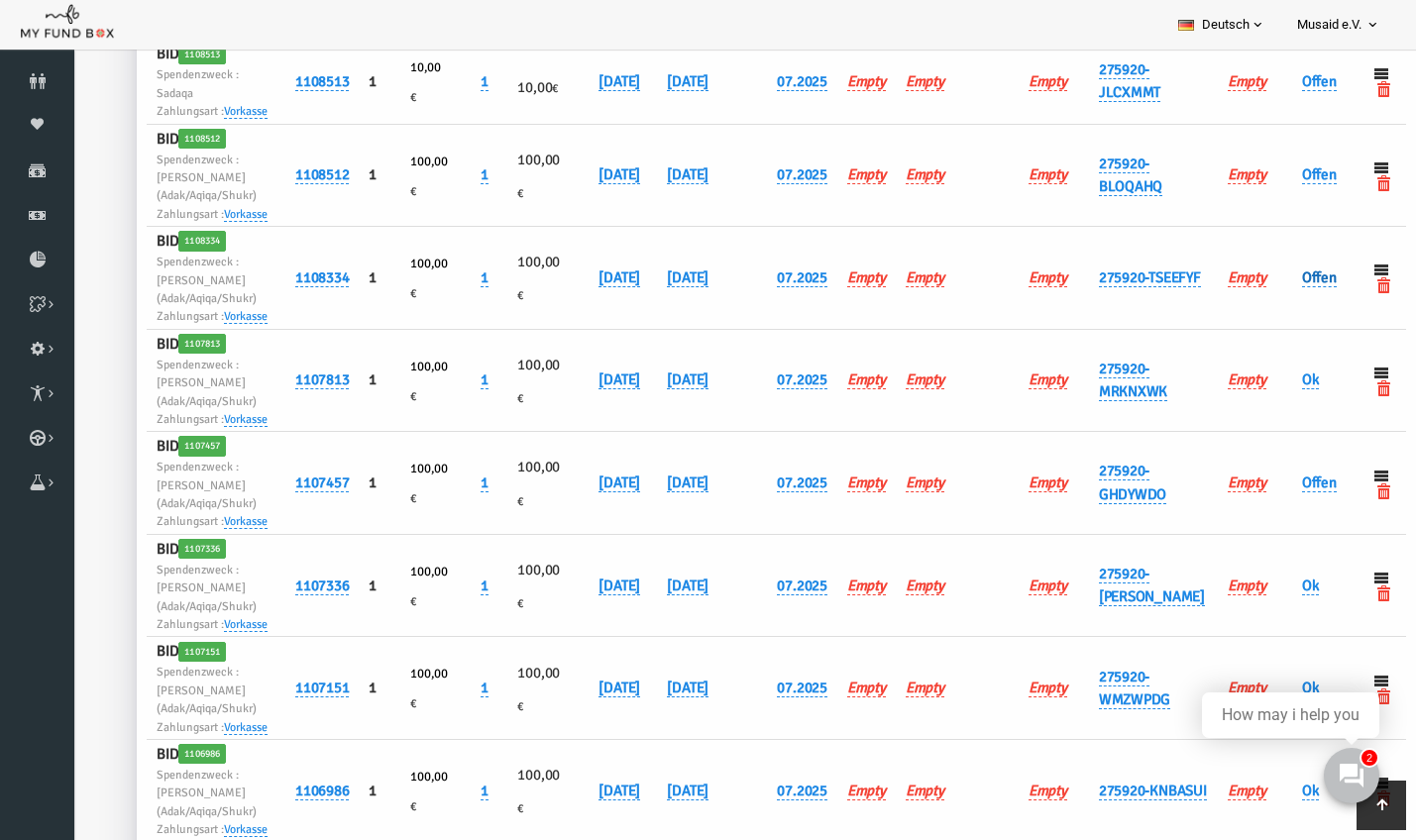 click on "Offen" at bounding box center [1292, 277] 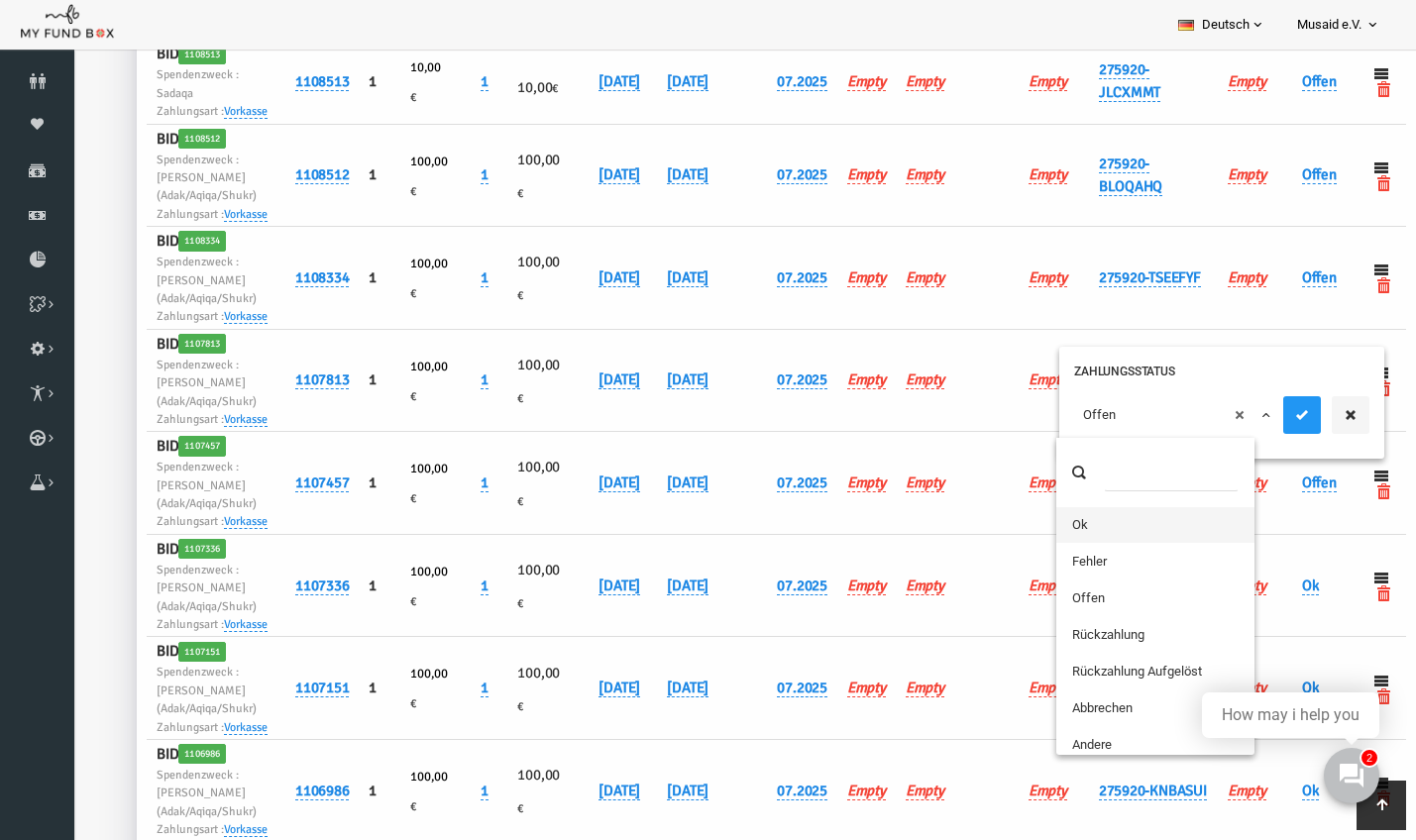click on "× Offen" at bounding box center [1146, 415] 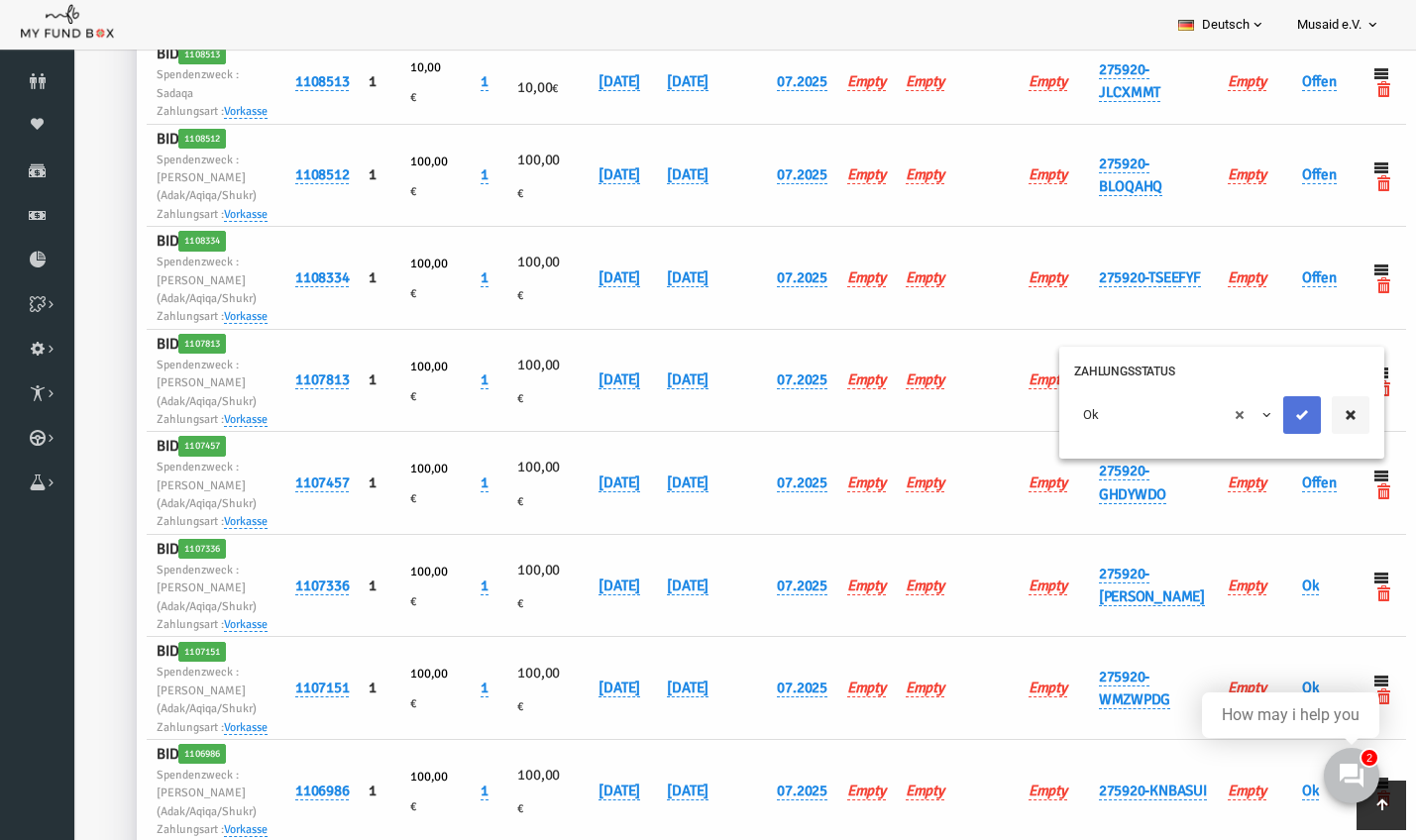 click at bounding box center [1275, 415] 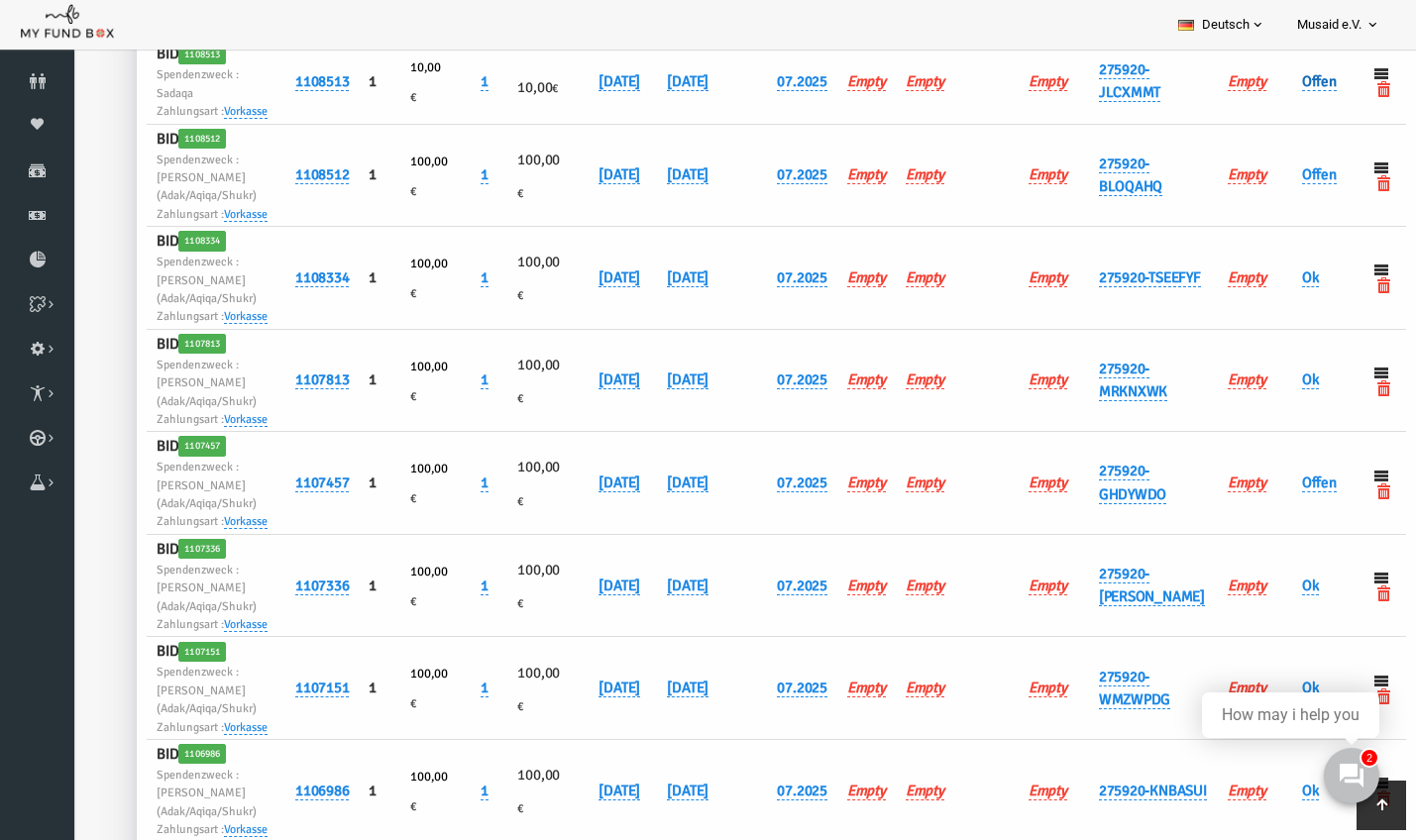 click on "Offen" at bounding box center (1292, 81) 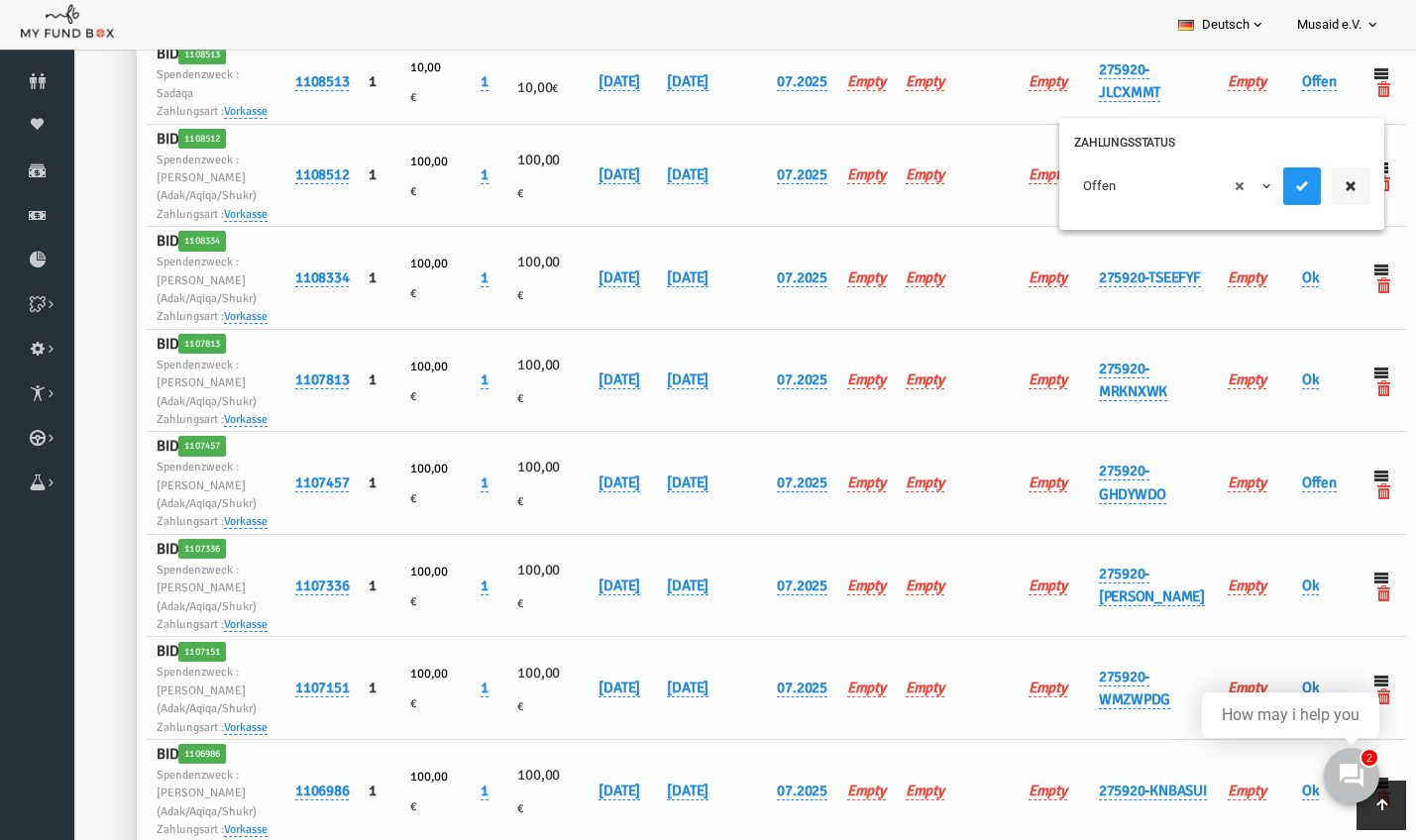 click on "× Offen" at bounding box center [1146, 186] 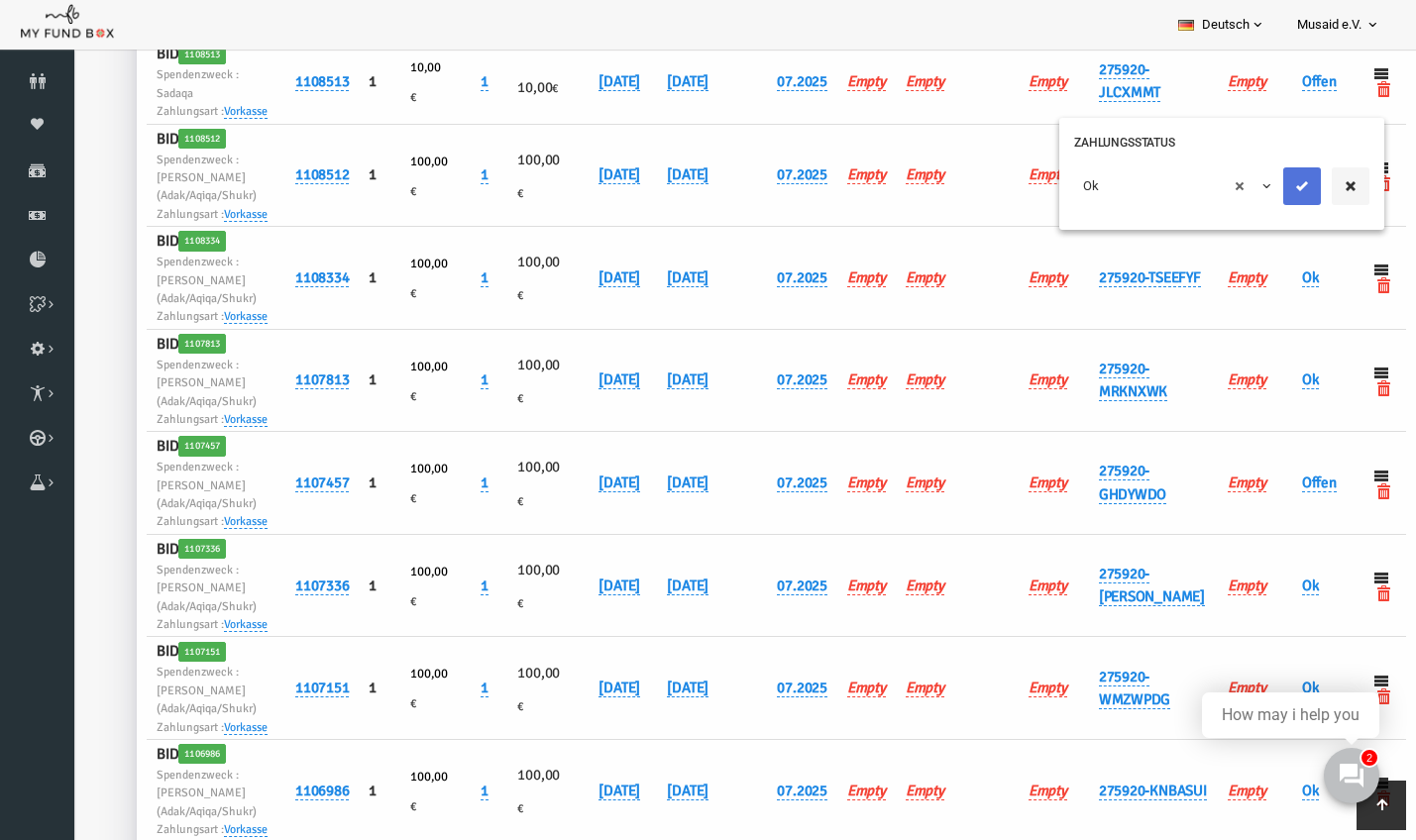 click at bounding box center (1275, 186) 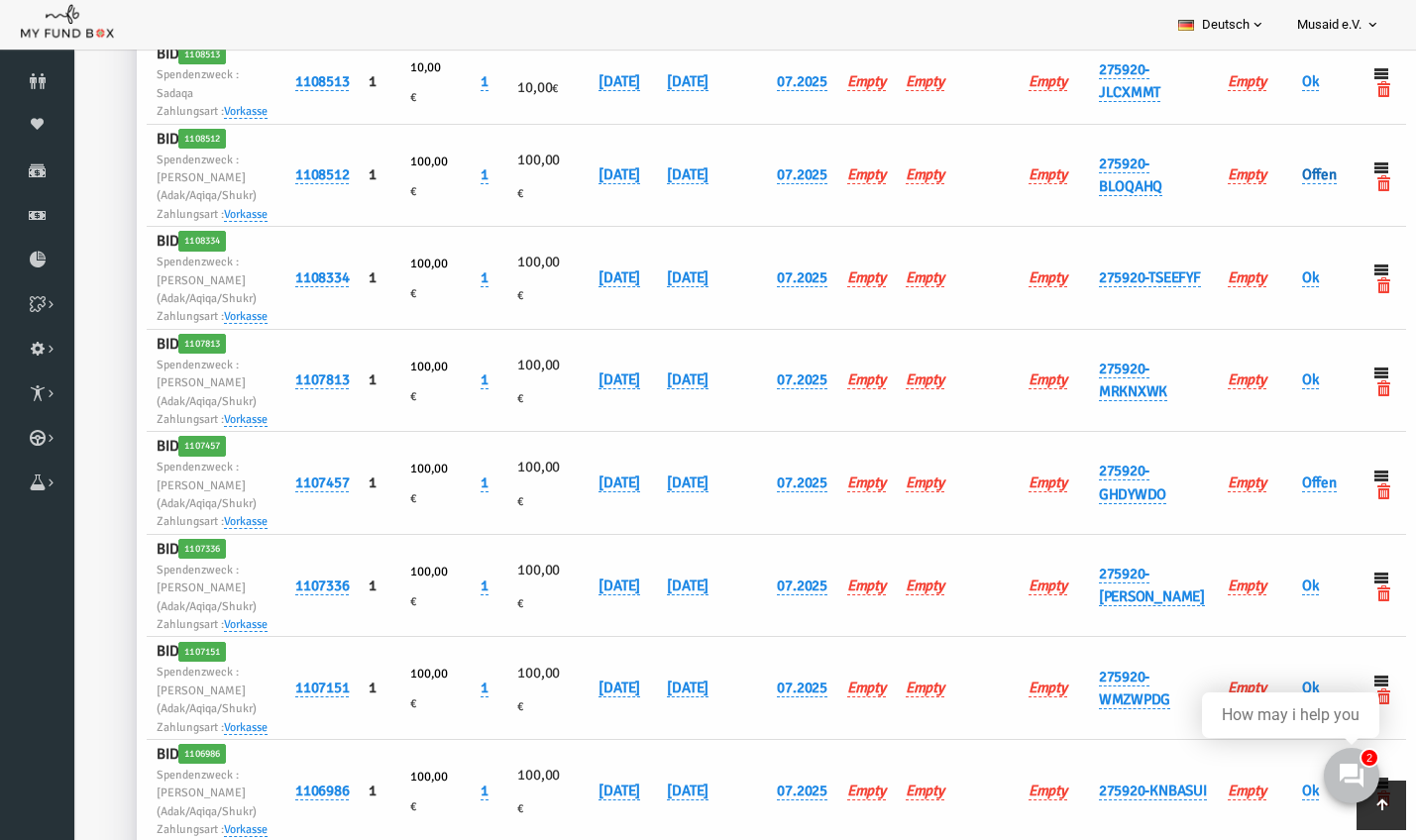 click on "Offen" at bounding box center (1292, 174) 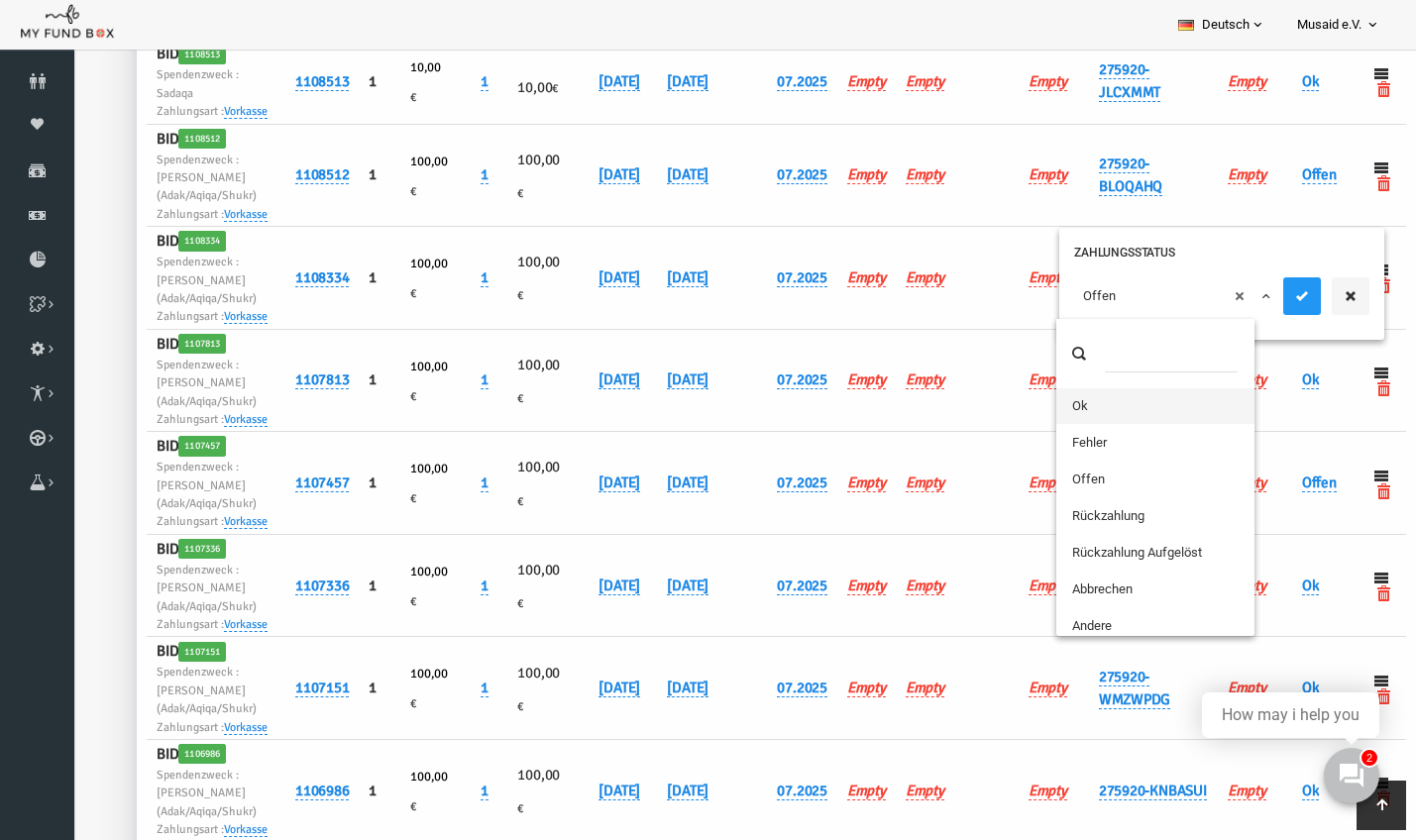 click on "× Offen" at bounding box center (1146, 296) 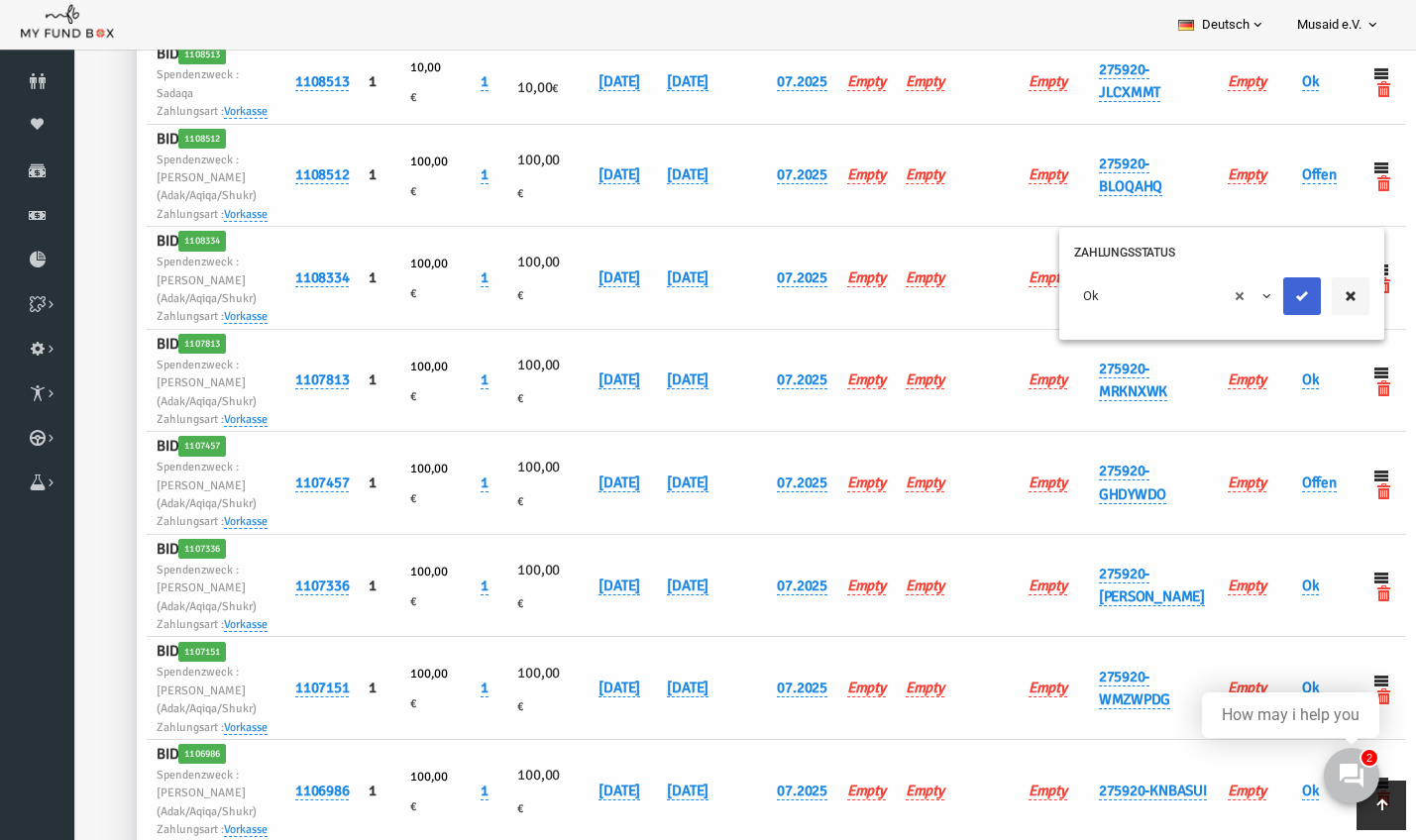 click at bounding box center (1275, 296) 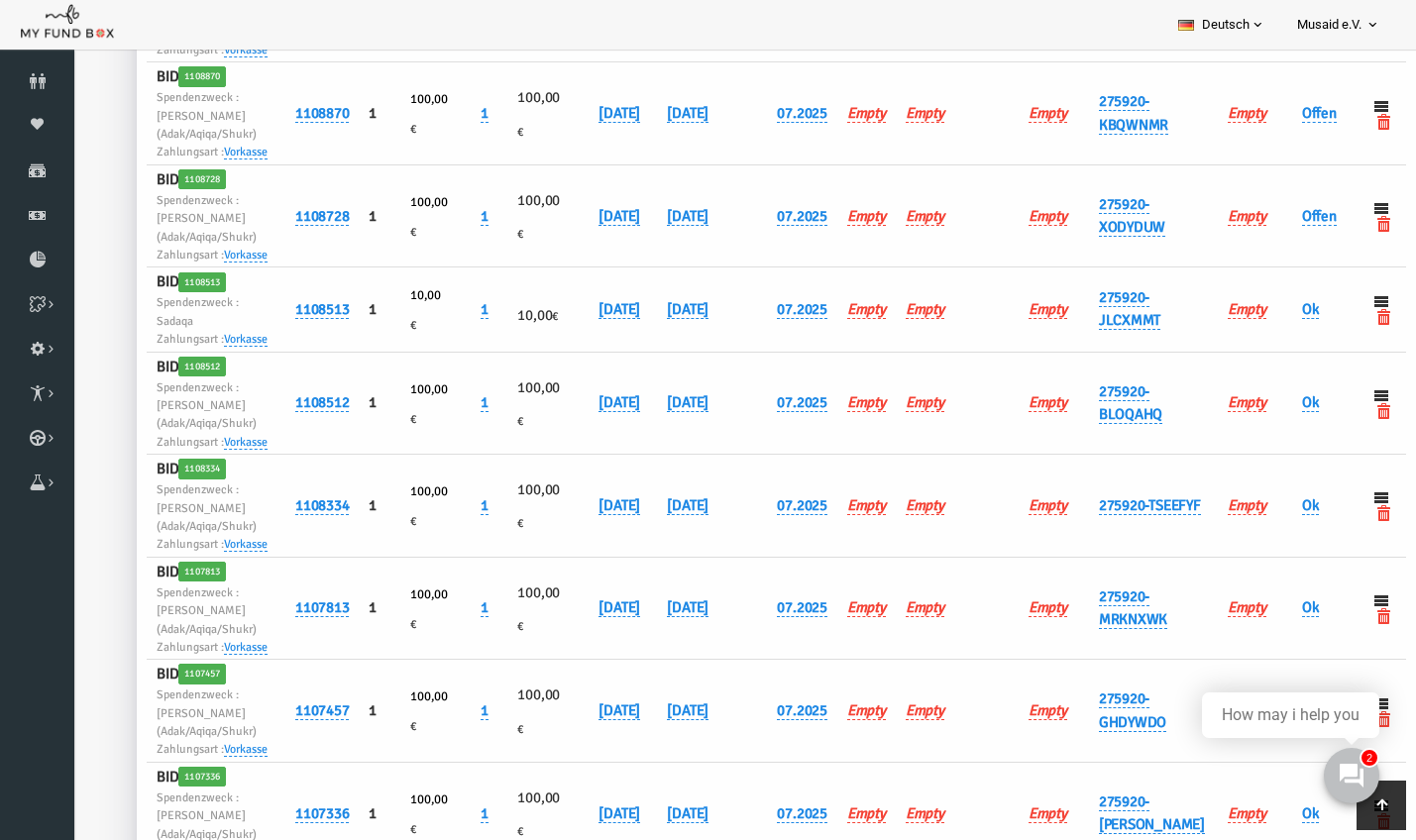 scroll, scrollTop: 747, scrollLeft: 0, axis: vertical 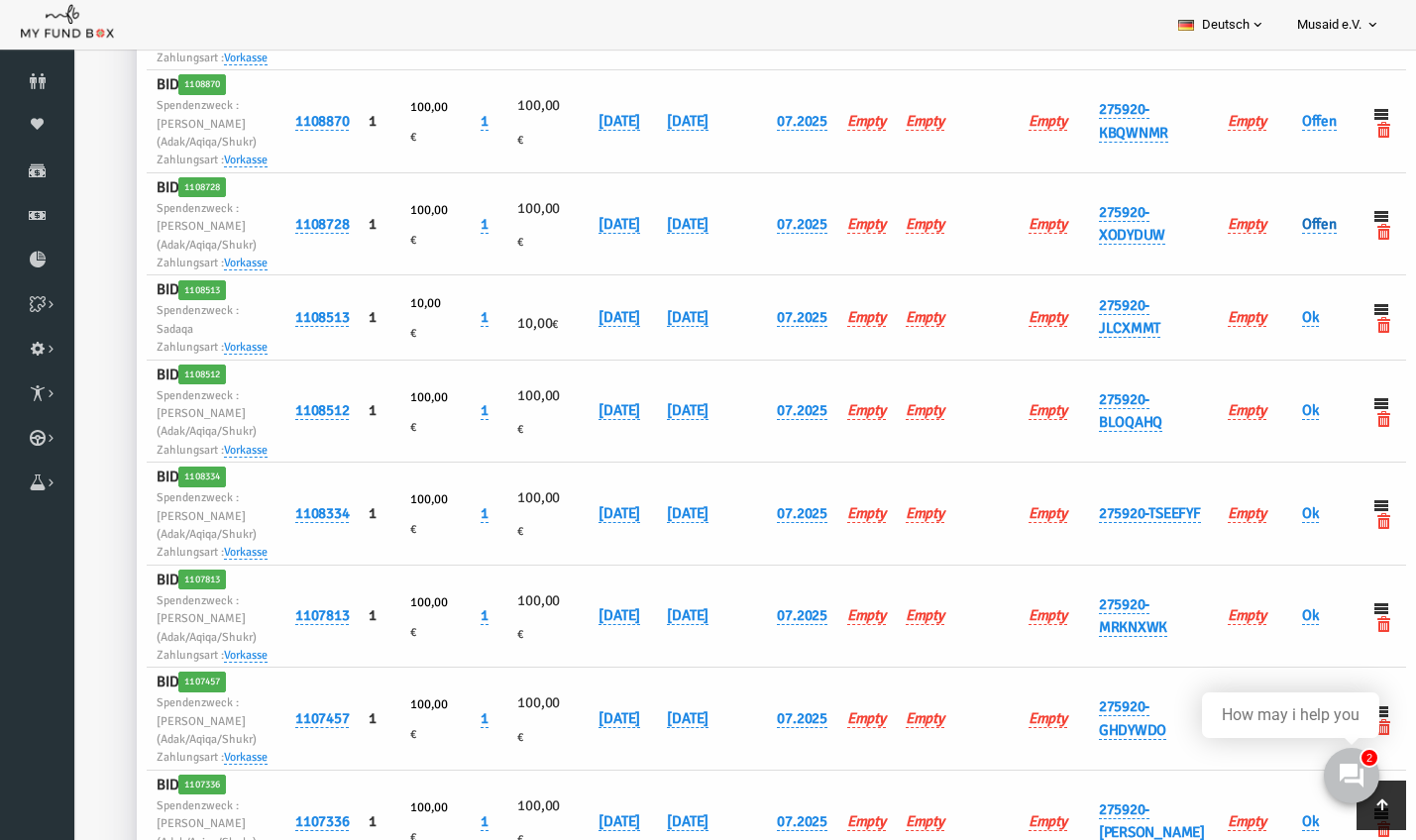 click on "Offen" at bounding box center [1292, 224] 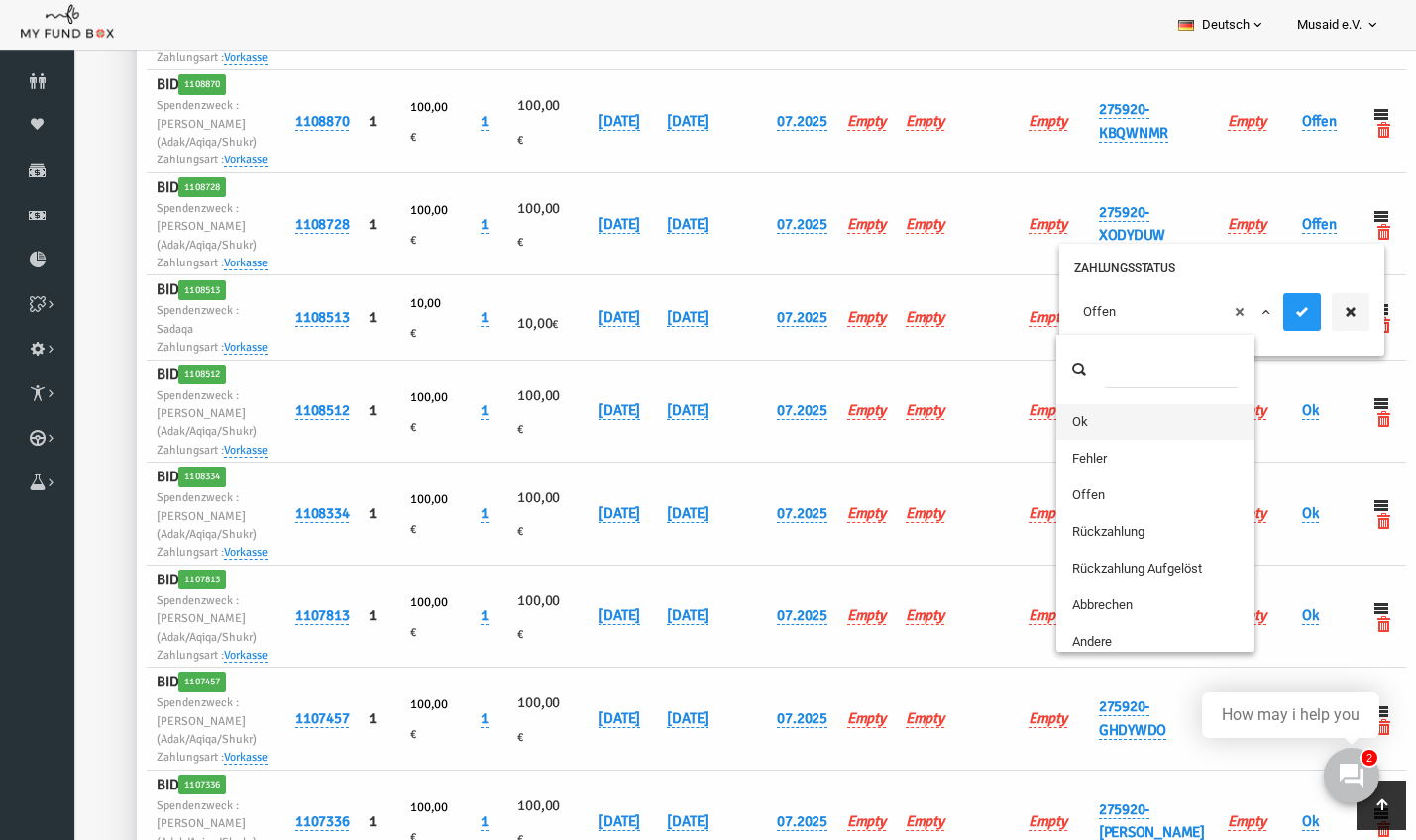 click on "× Offen" at bounding box center [1146, 312] 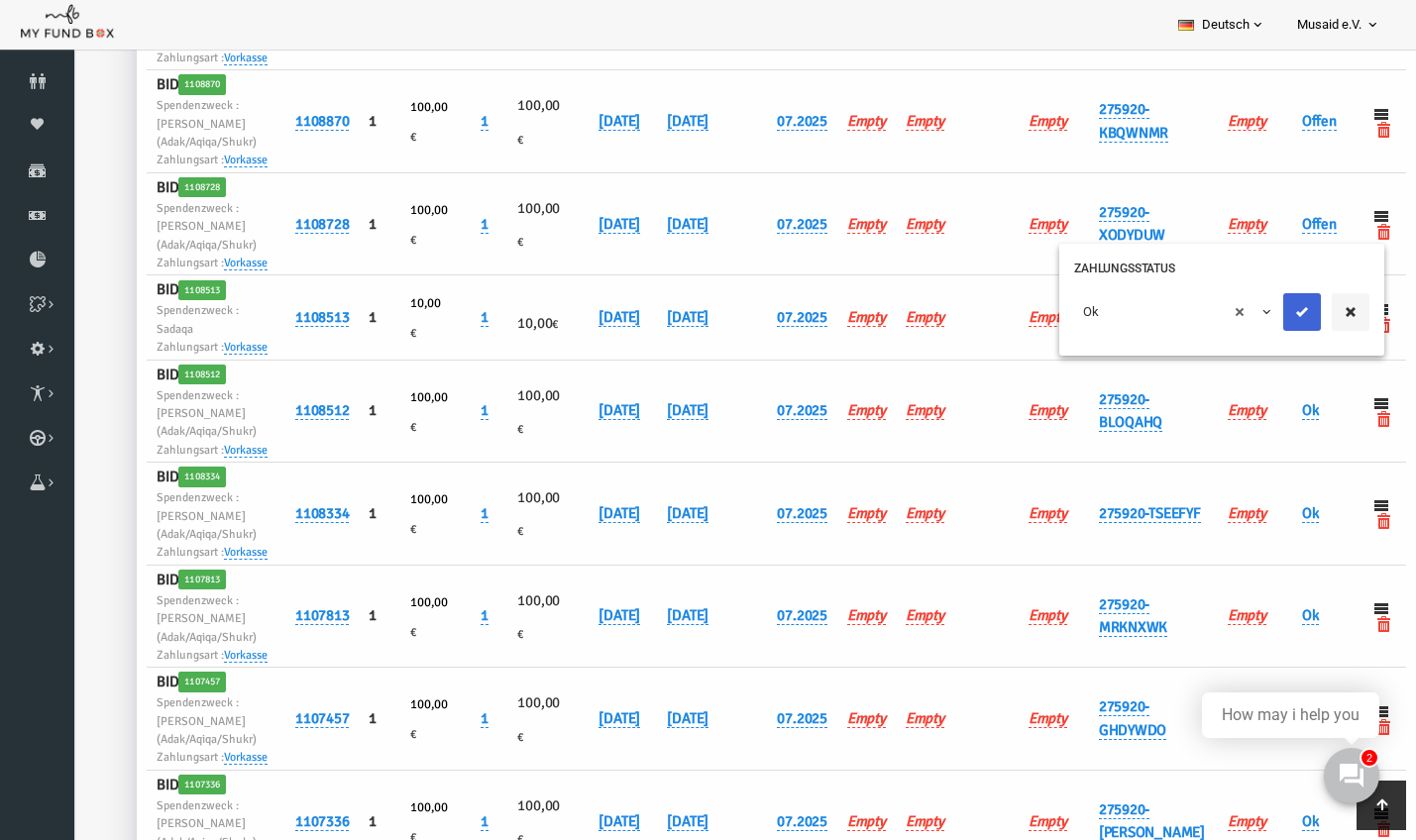 click at bounding box center (1275, 312) 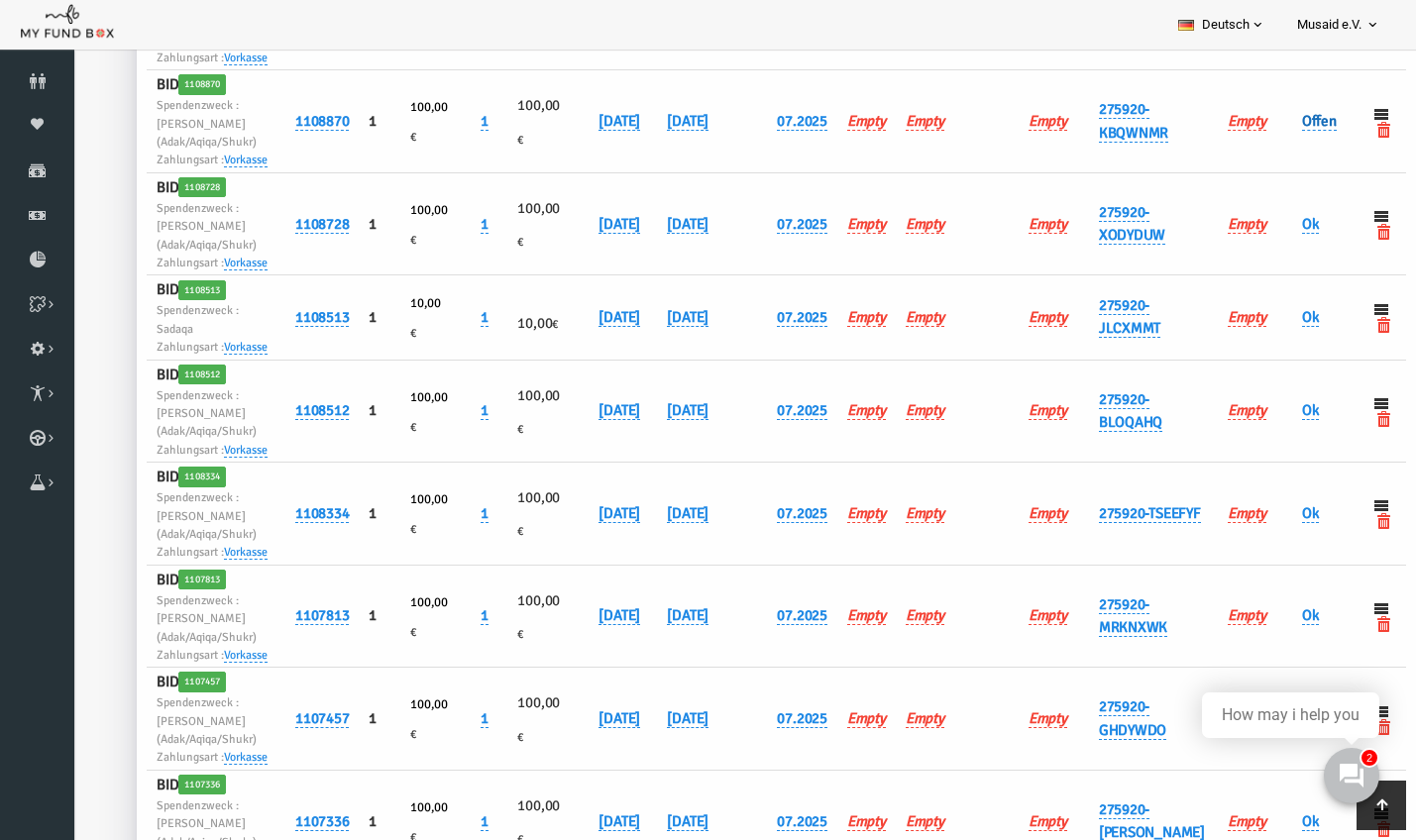 click on "Offen" at bounding box center [1292, 121] 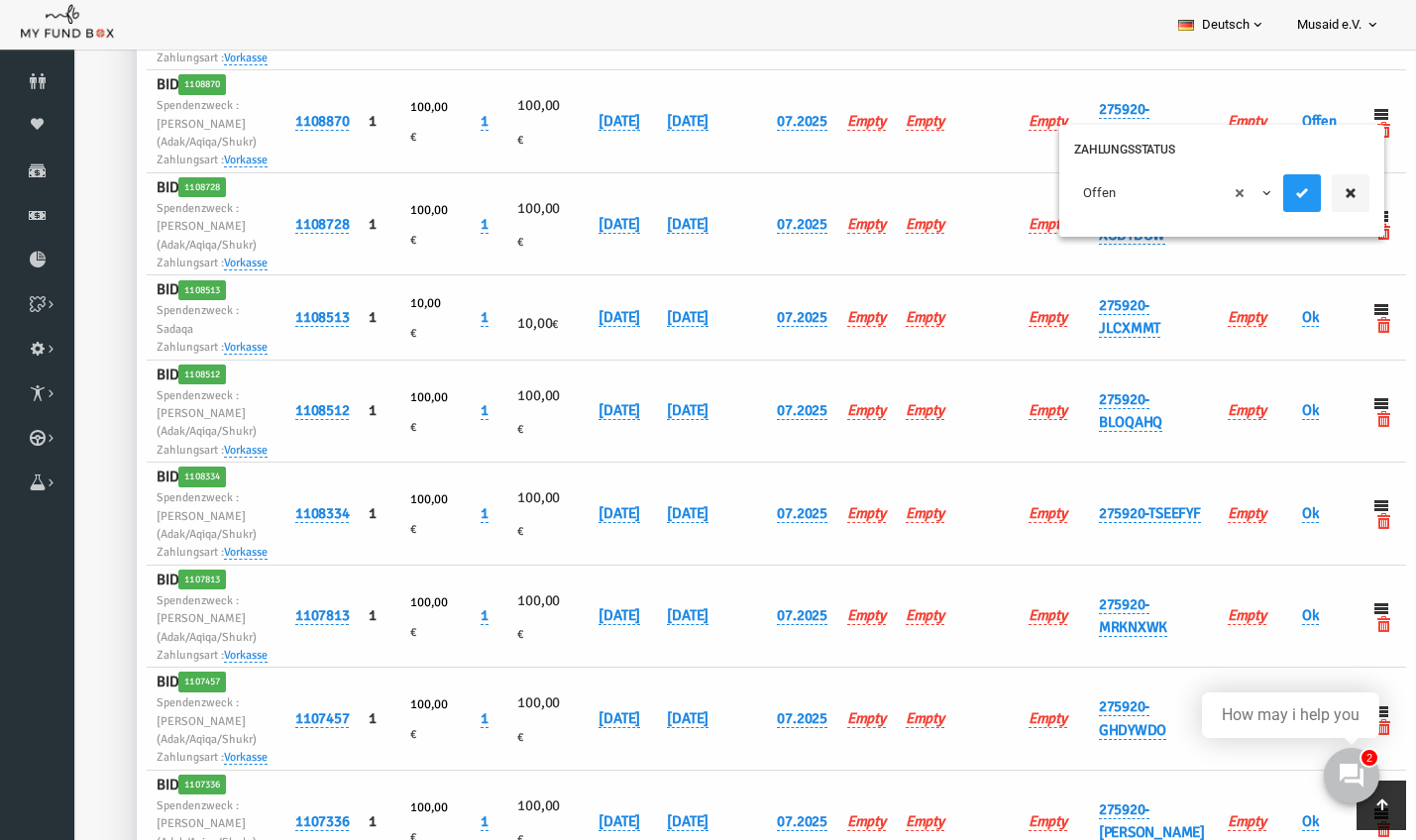 click on "× Offen" at bounding box center (1146, 193) 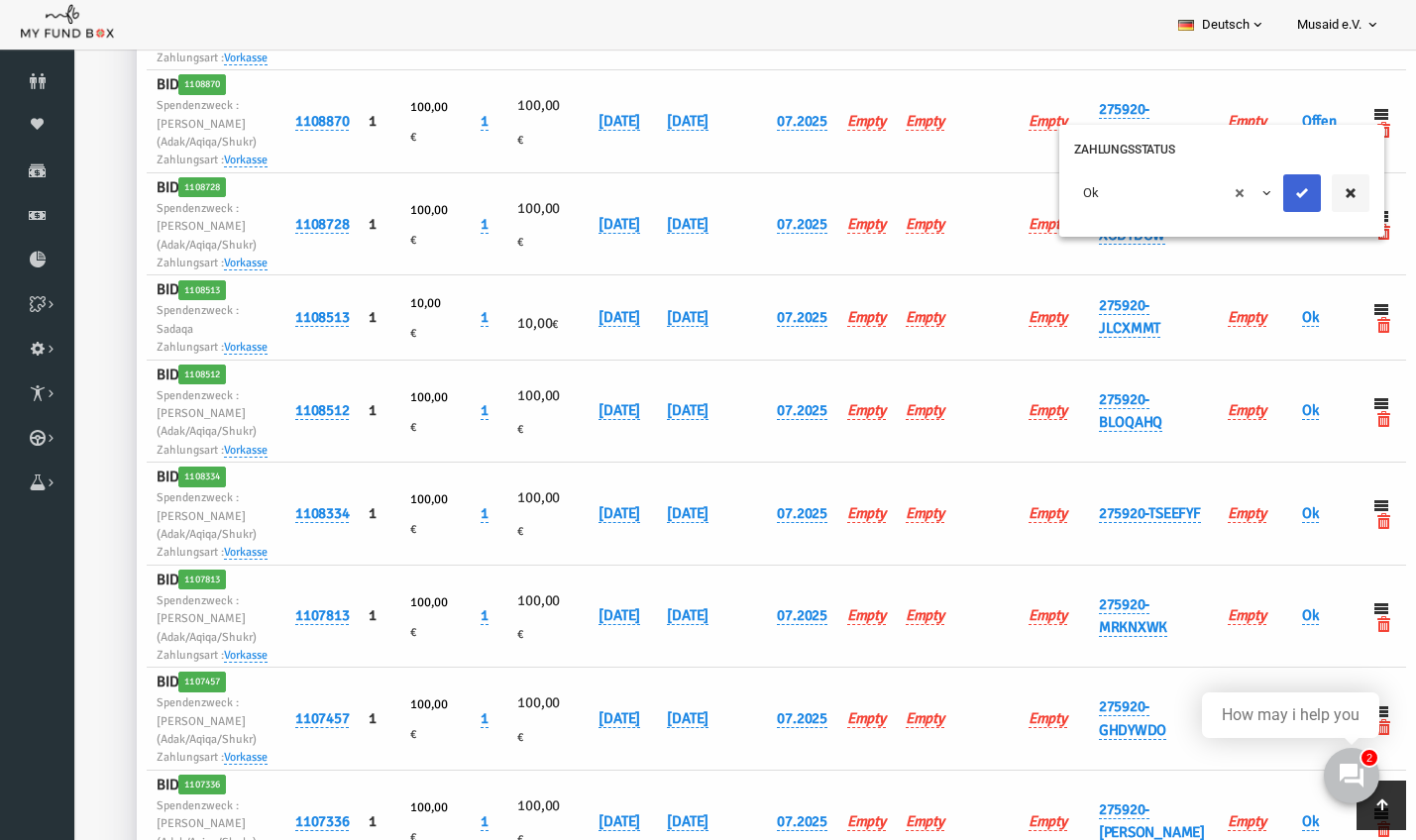 click at bounding box center [1275, 193] 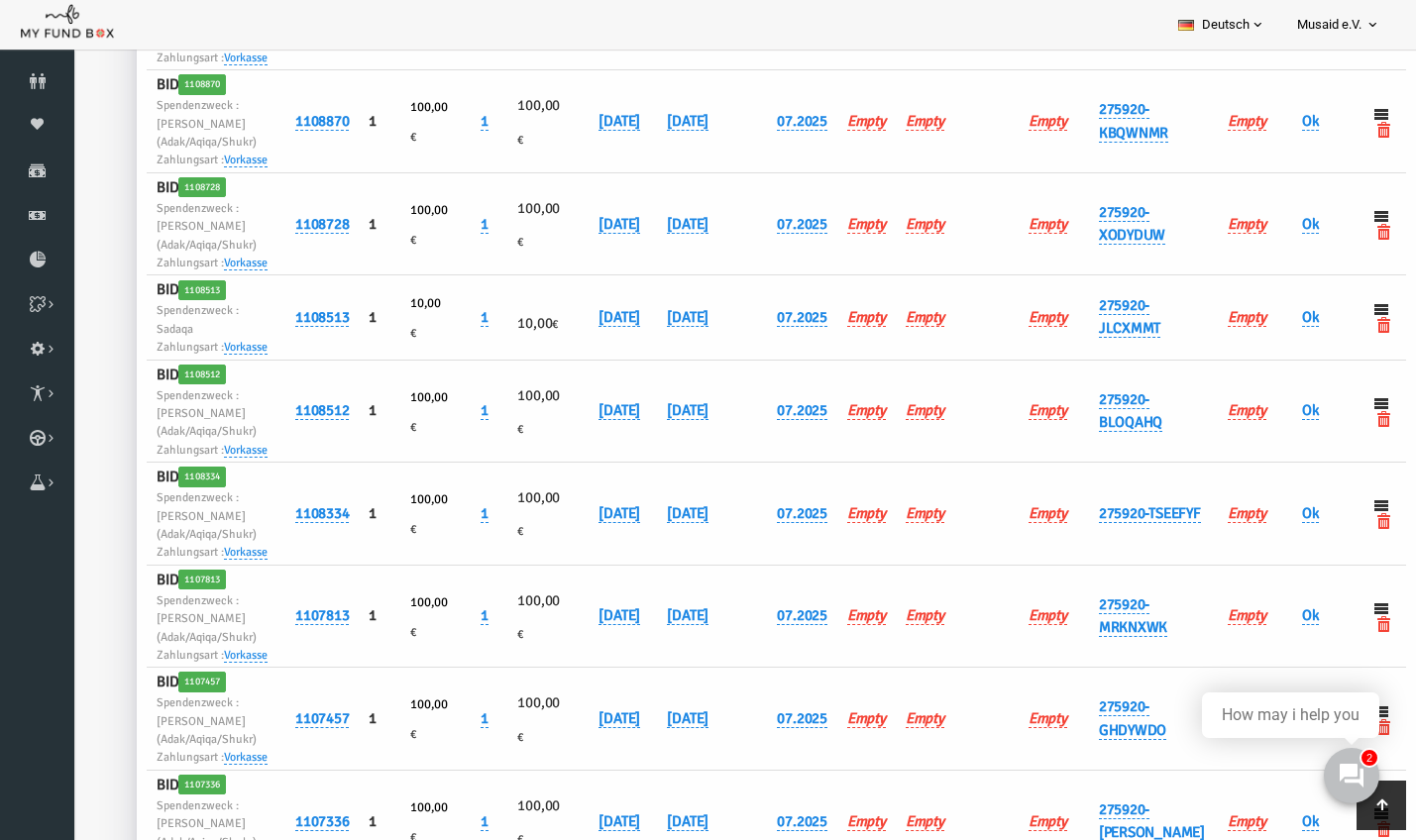 click on "Offen" at bounding box center [1298, 18] 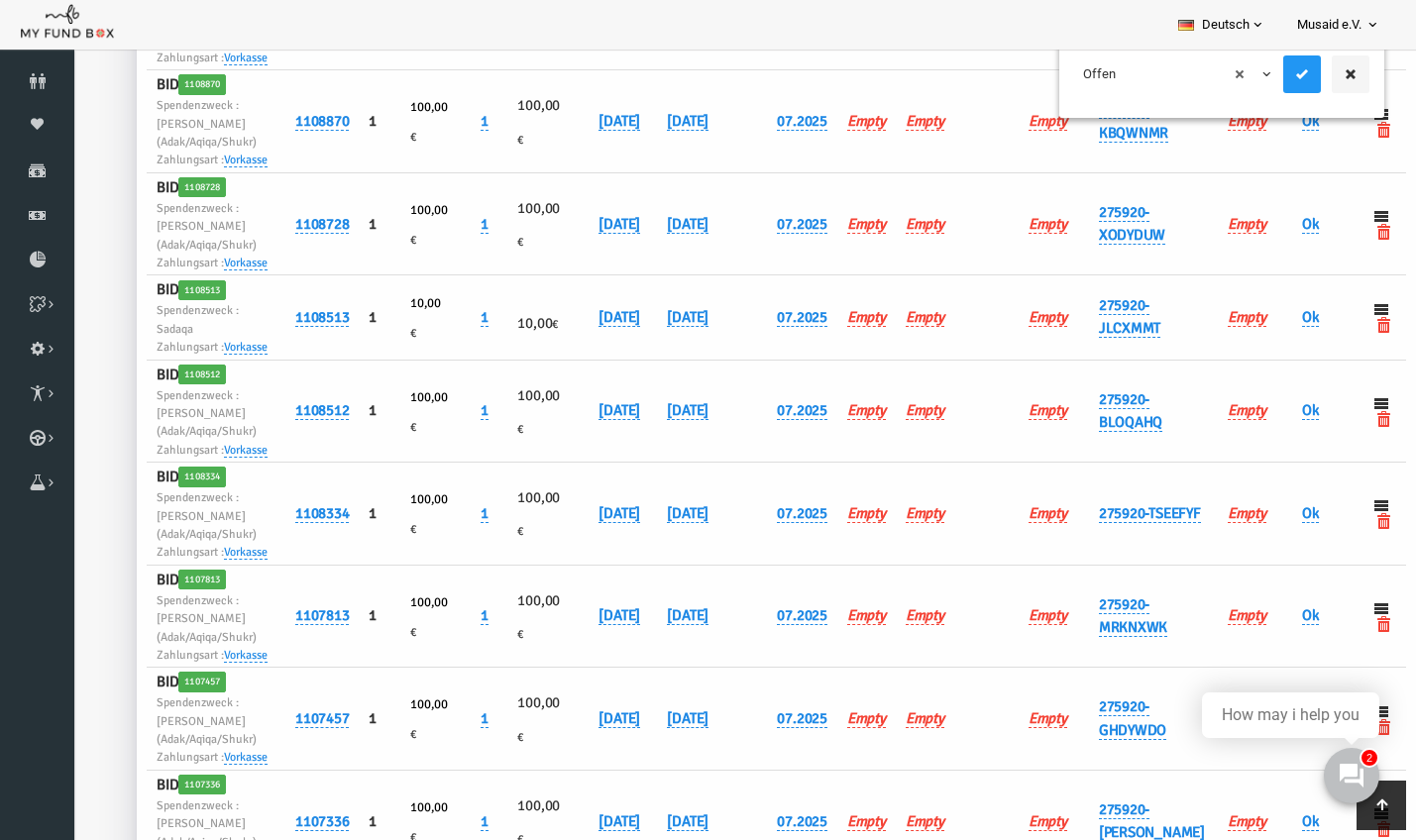 click on "× Offen" at bounding box center (1146, 74) 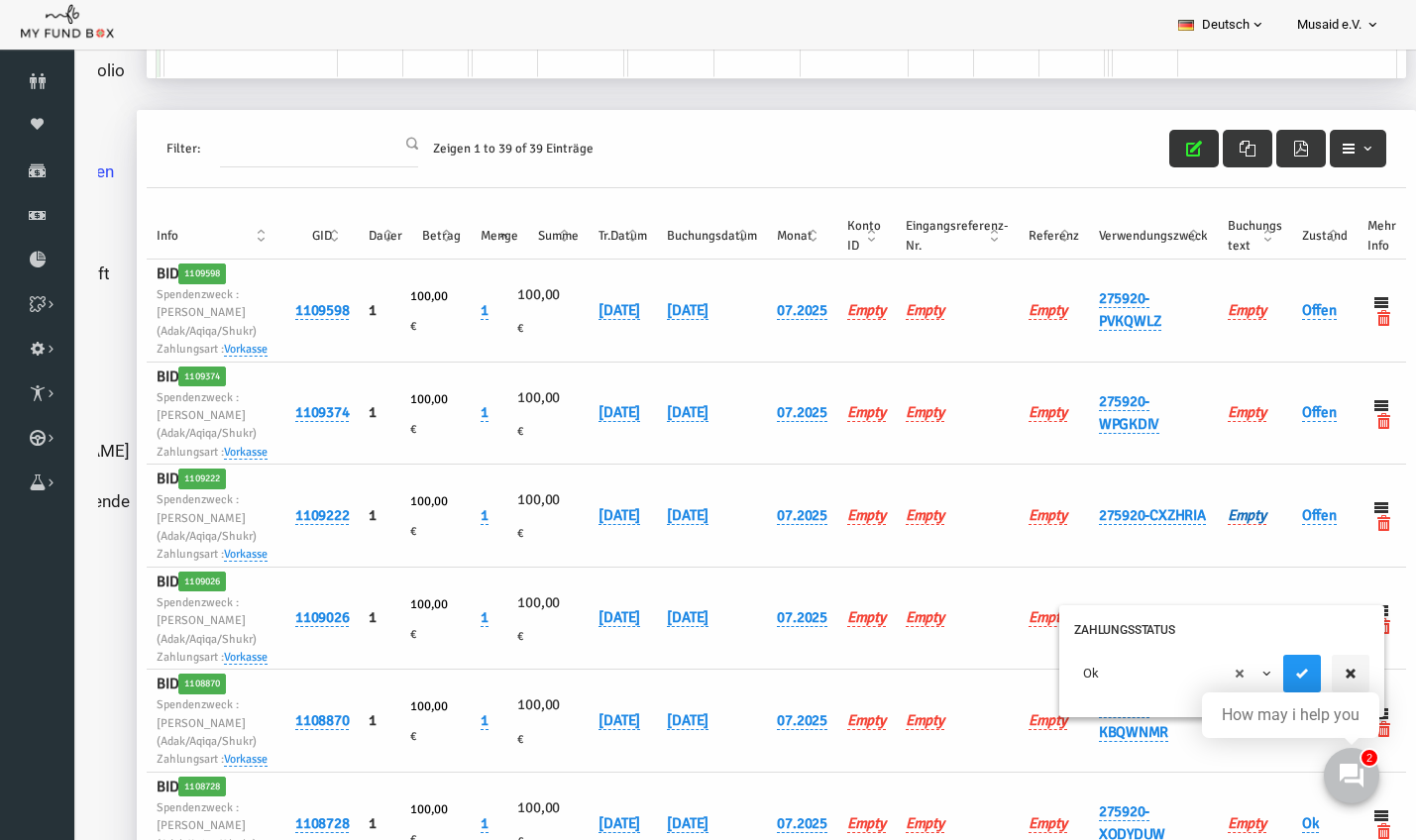 scroll, scrollTop: 122, scrollLeft: 0, axis: vertical 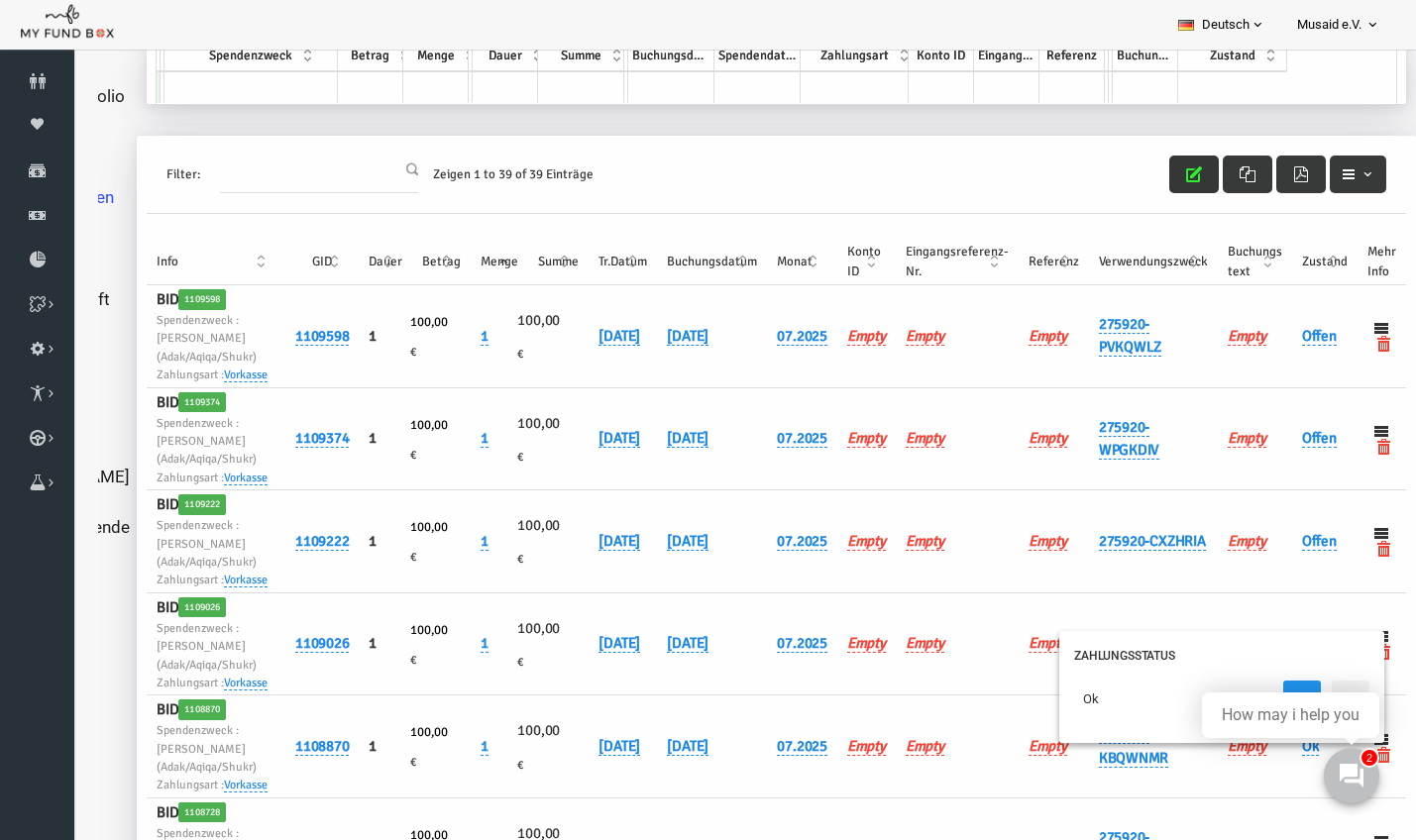 click on "How may i help you" at bounding box center [1290, 715] 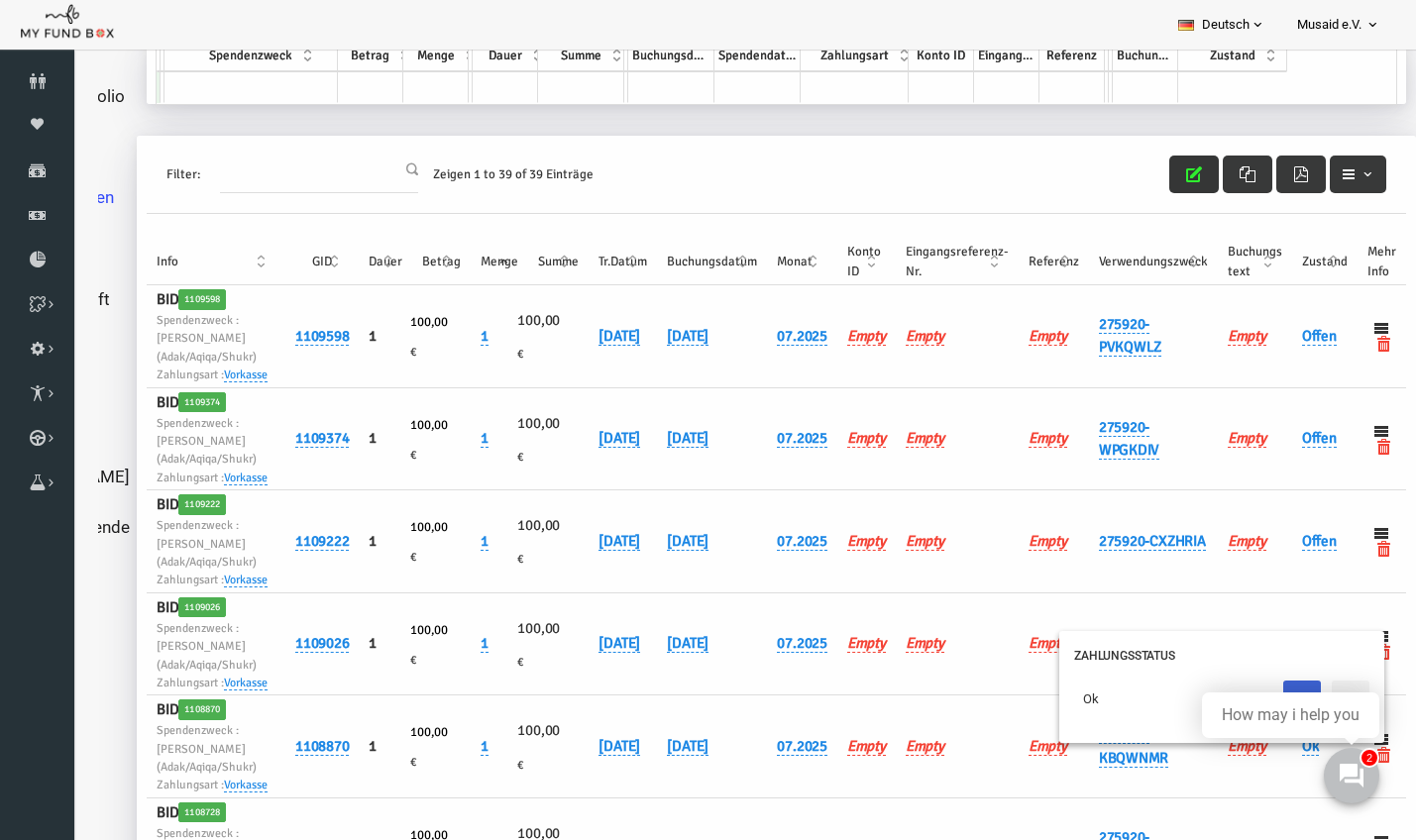 click at bounding box center (1275, 699) 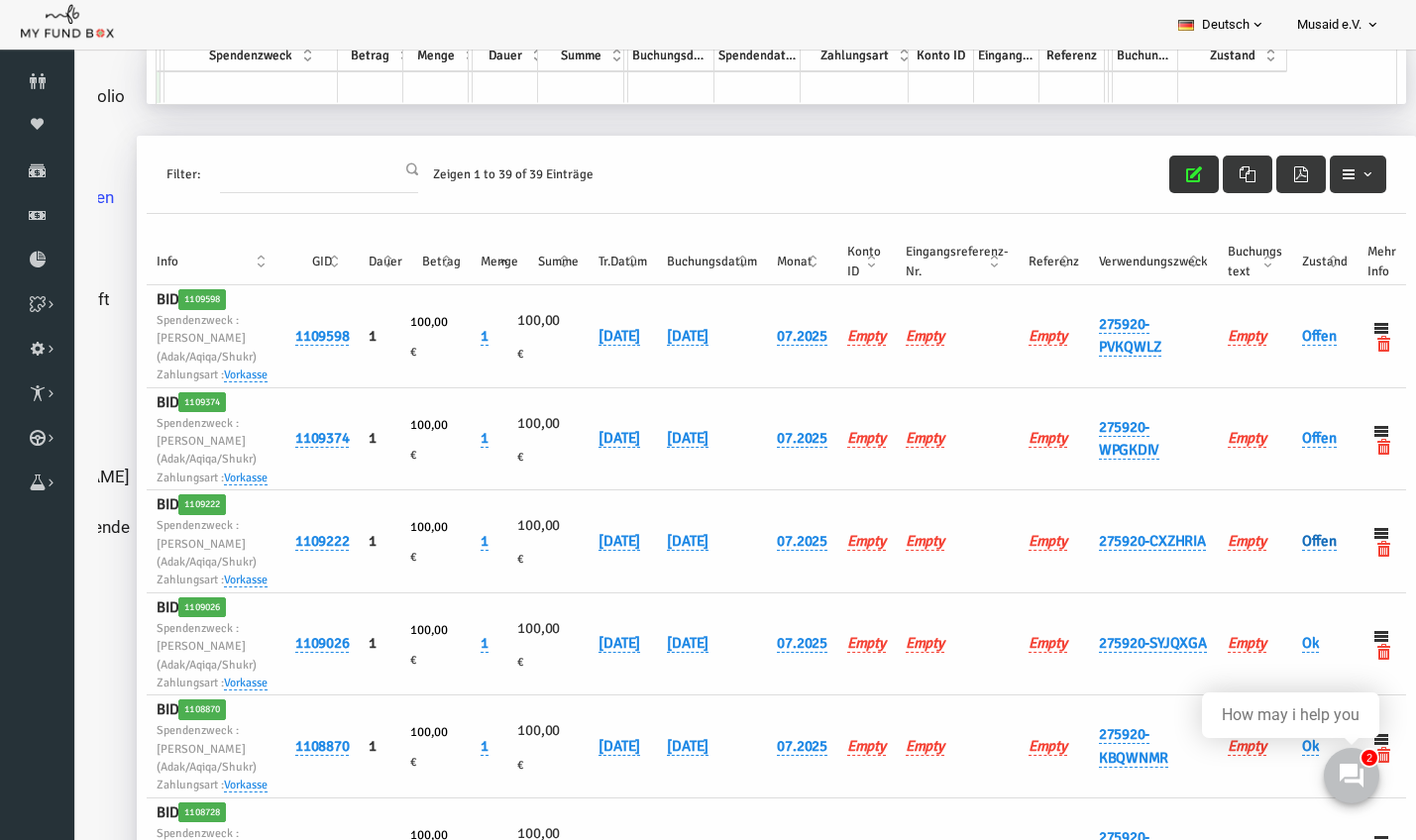click on "Offen" at bounding box center [1292, 541] 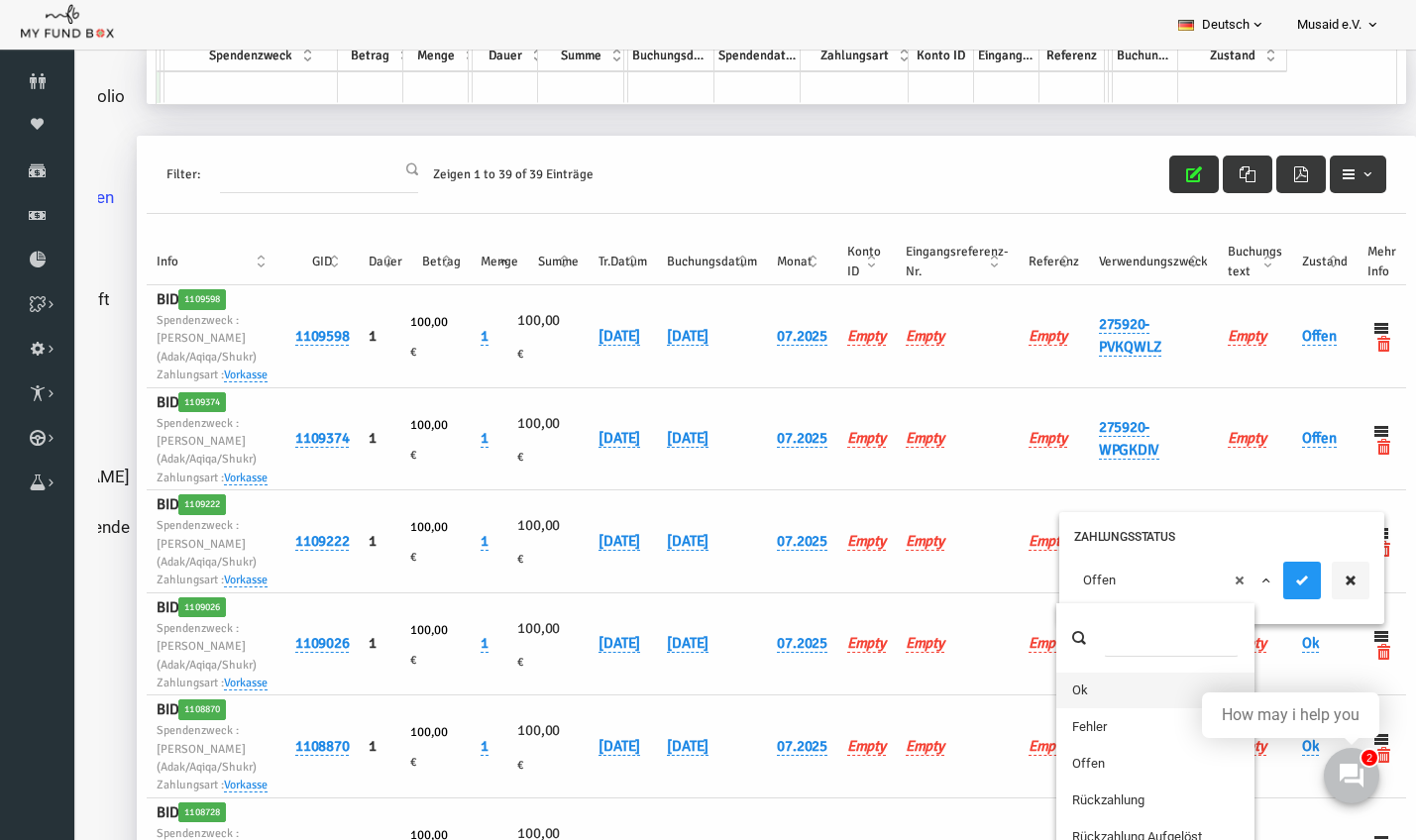 click on "× Offen" at bounding box center [1146, 580] 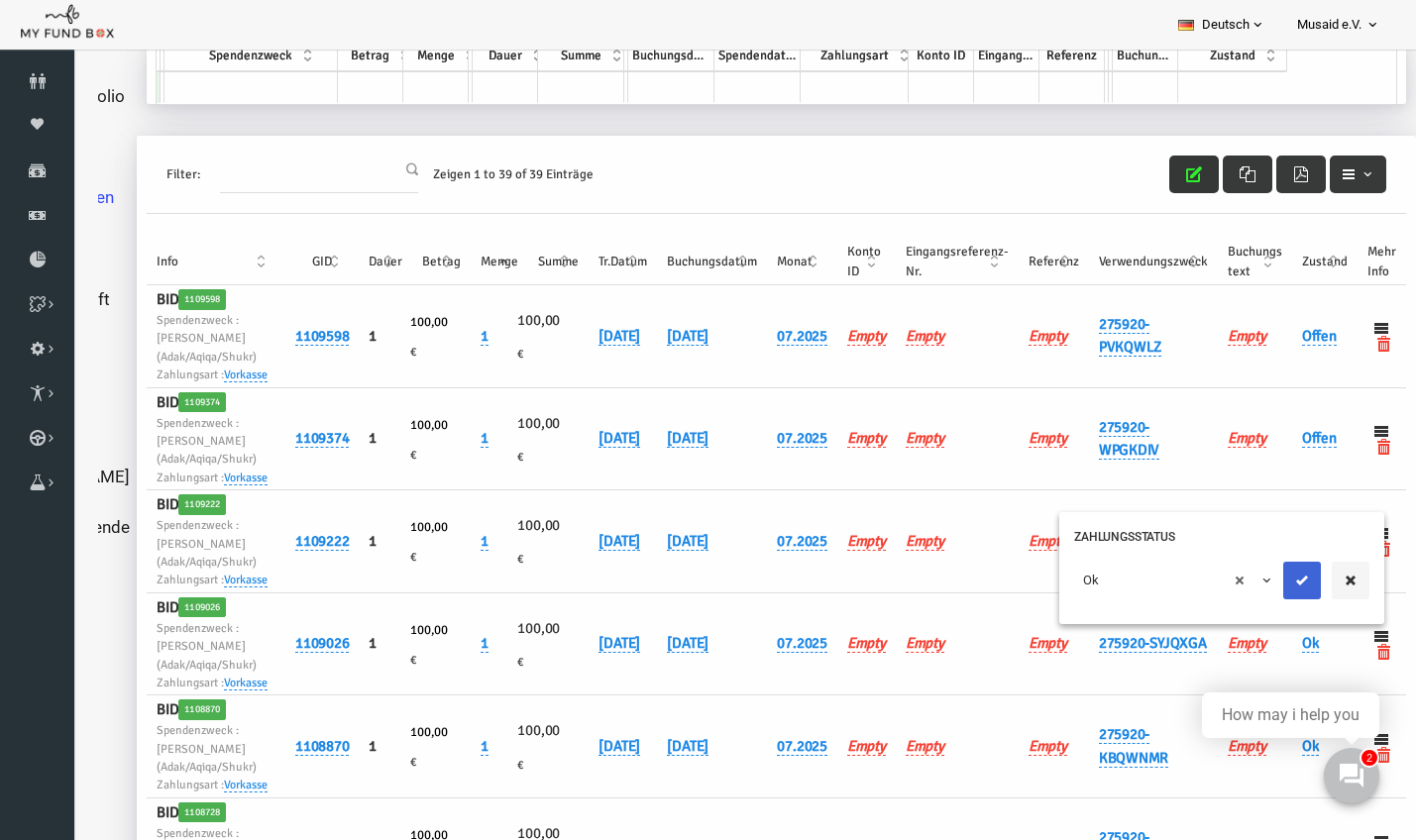 click at bounding box center [1275, 580] 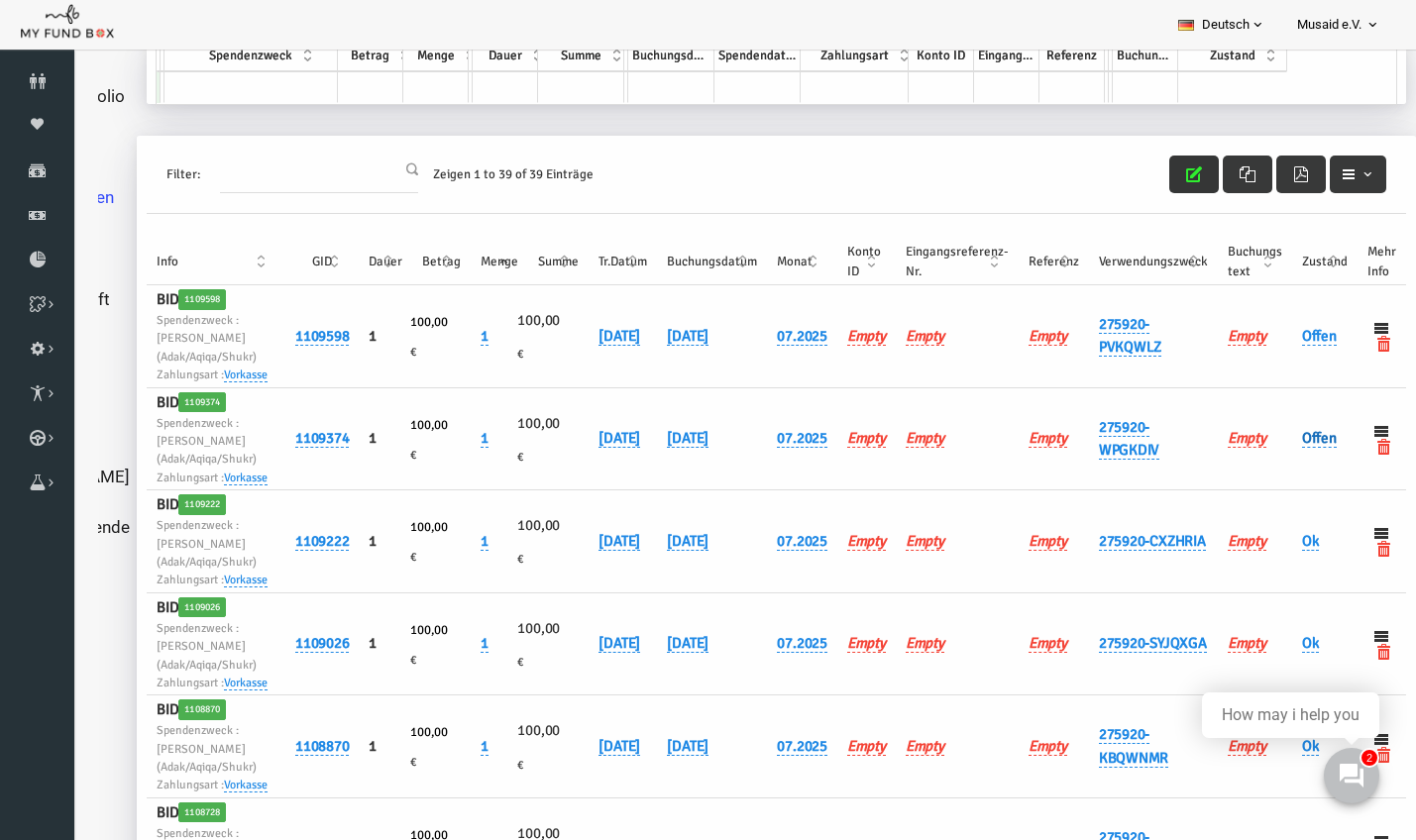 click on "Offen" at bounding box center (1292, 438) 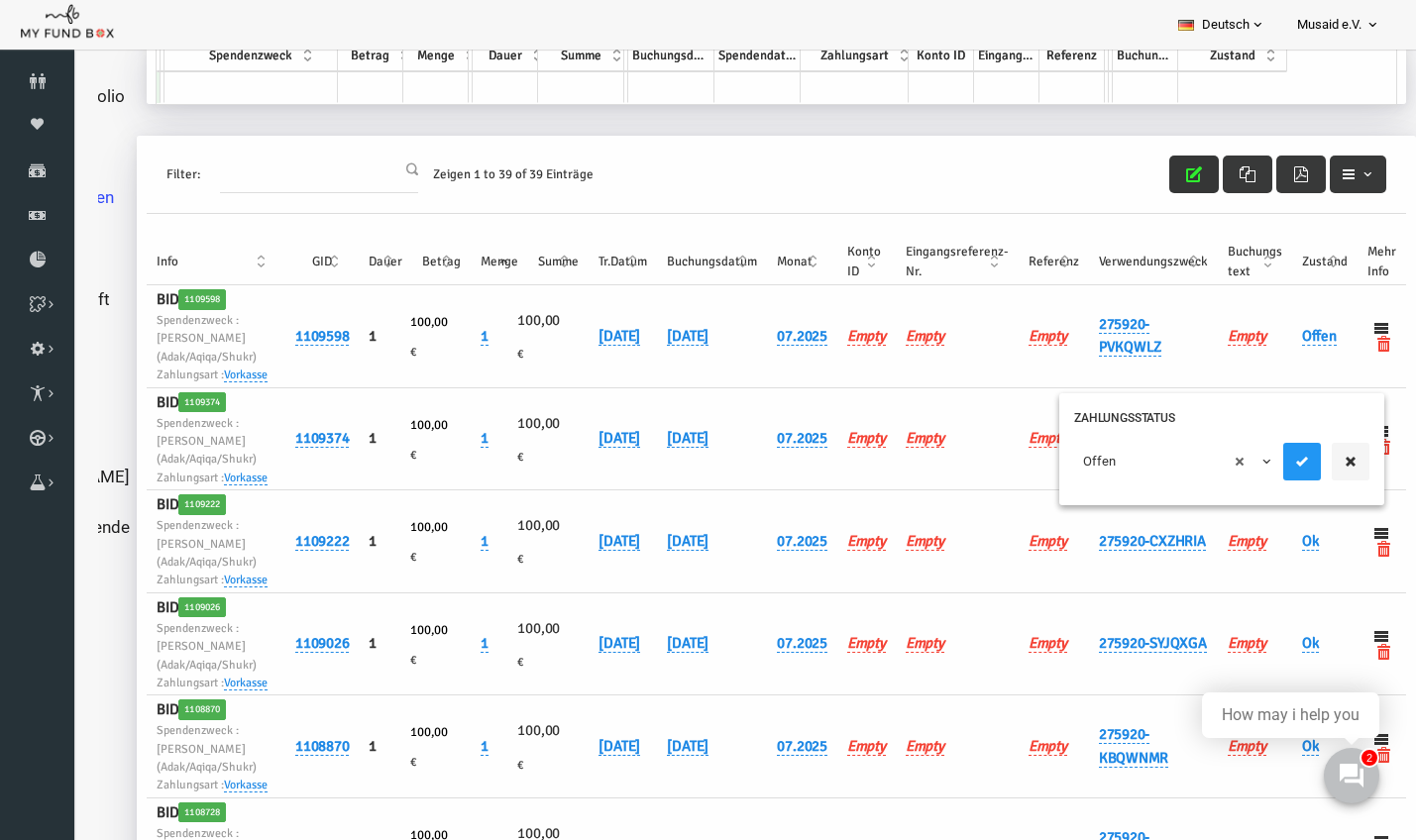 click on "× Offen" at bounding box center [1146, 462] 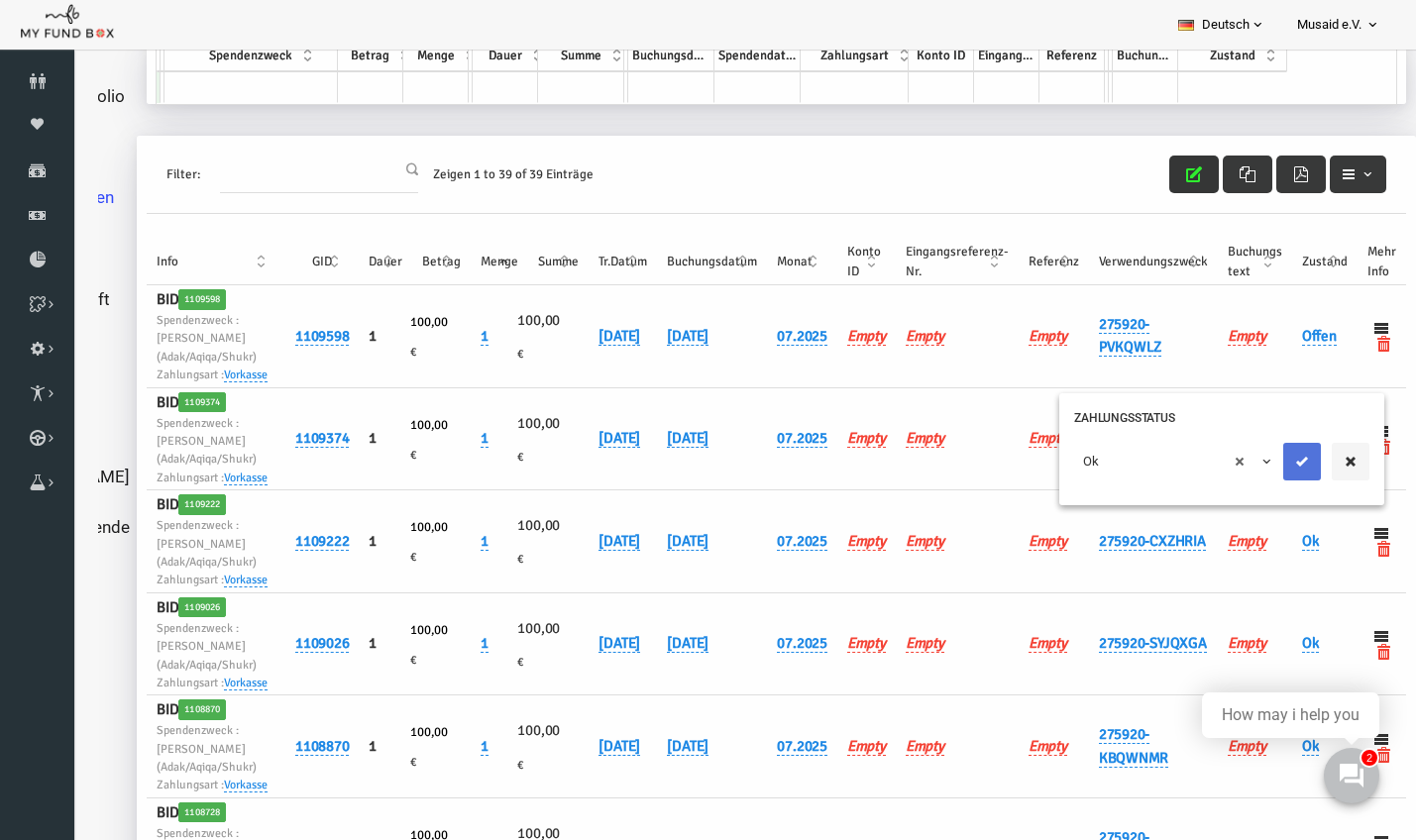 click at bounding box center (1275, 462) 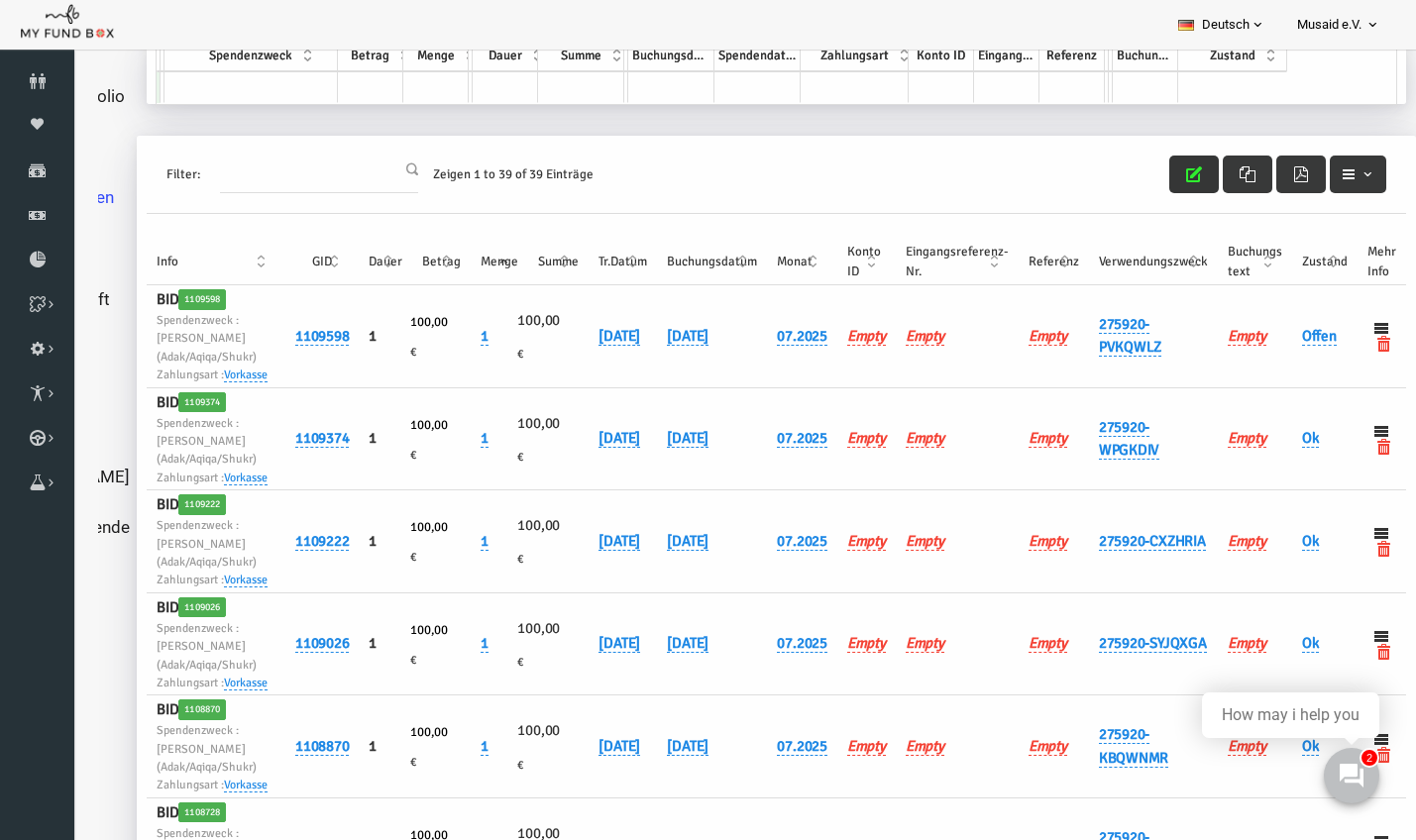 click at bounding box center (1167, 174) 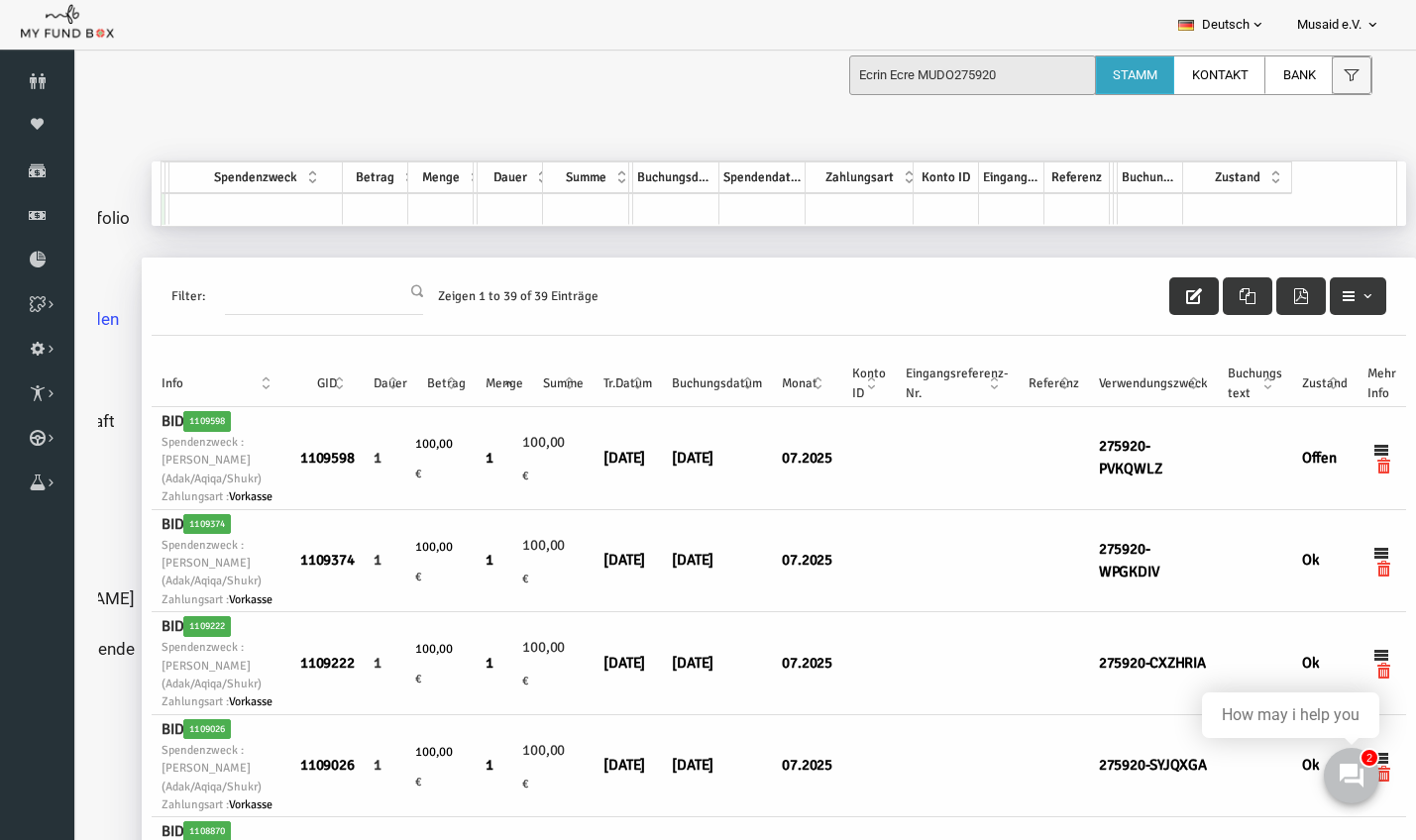 scroll, scrollTop: 0, scrollLeft: 0, axis: both 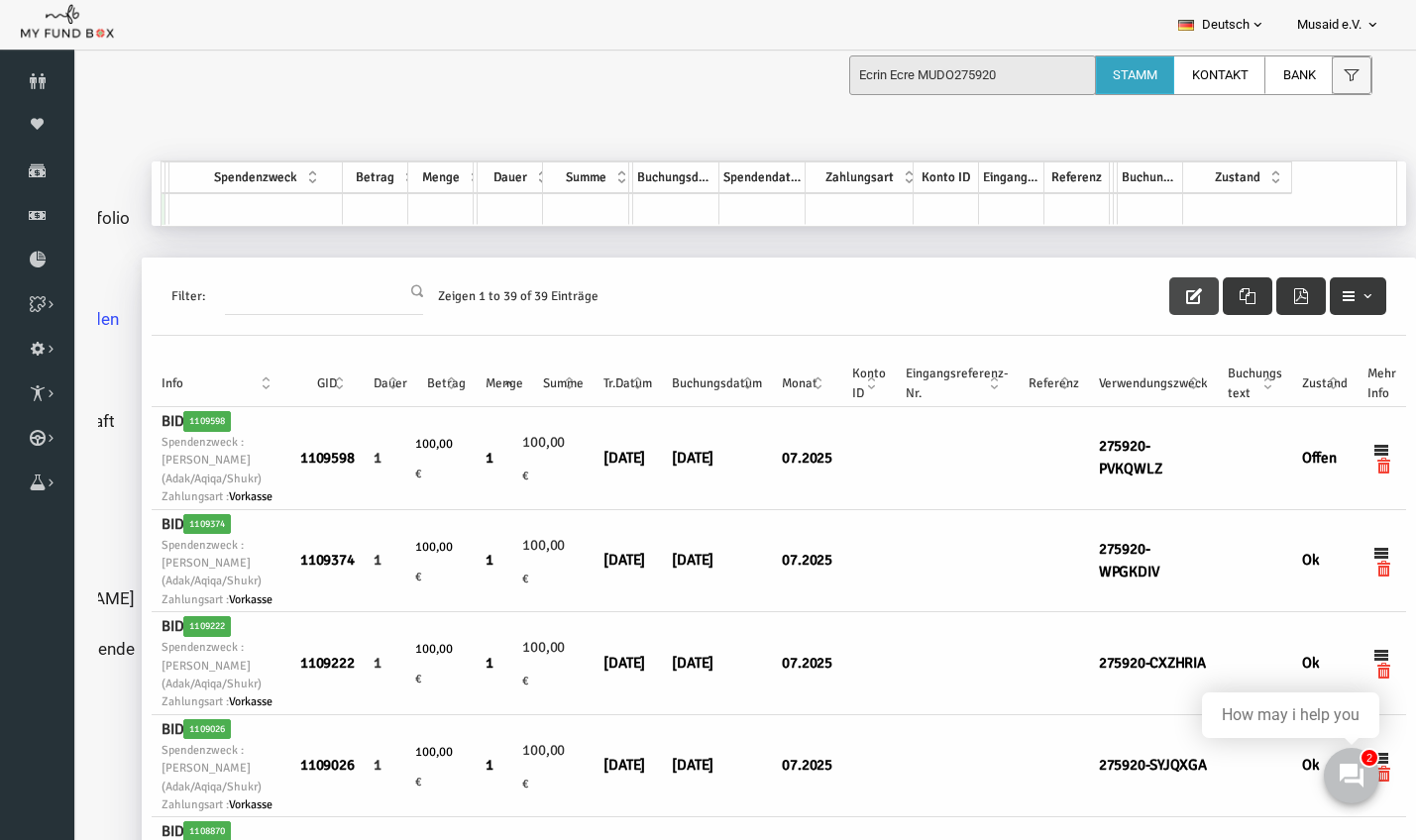 click at bounding box center (1167, 296) 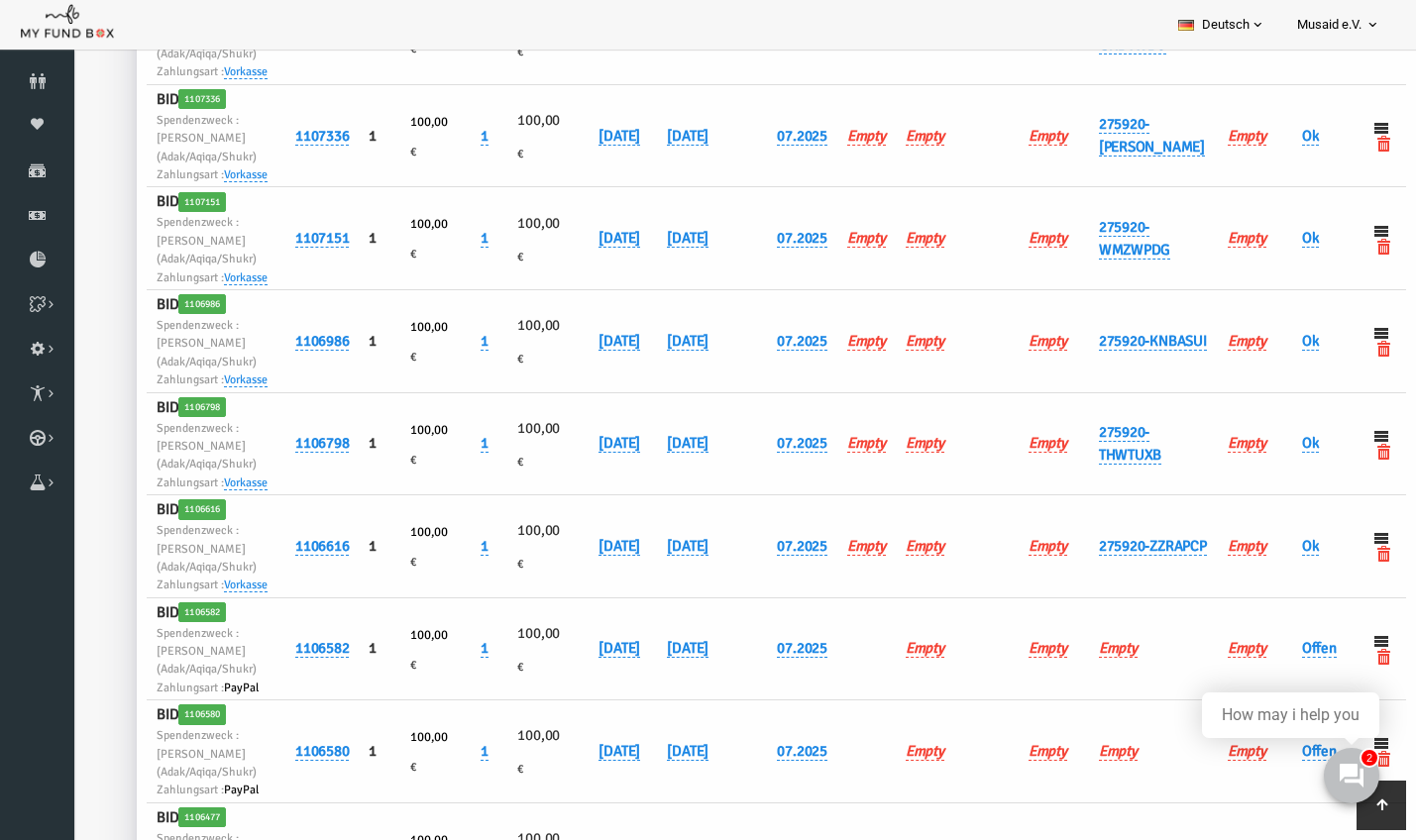 scroll, scrollTop: 1470, scrollLeft: 0, axis: vertical 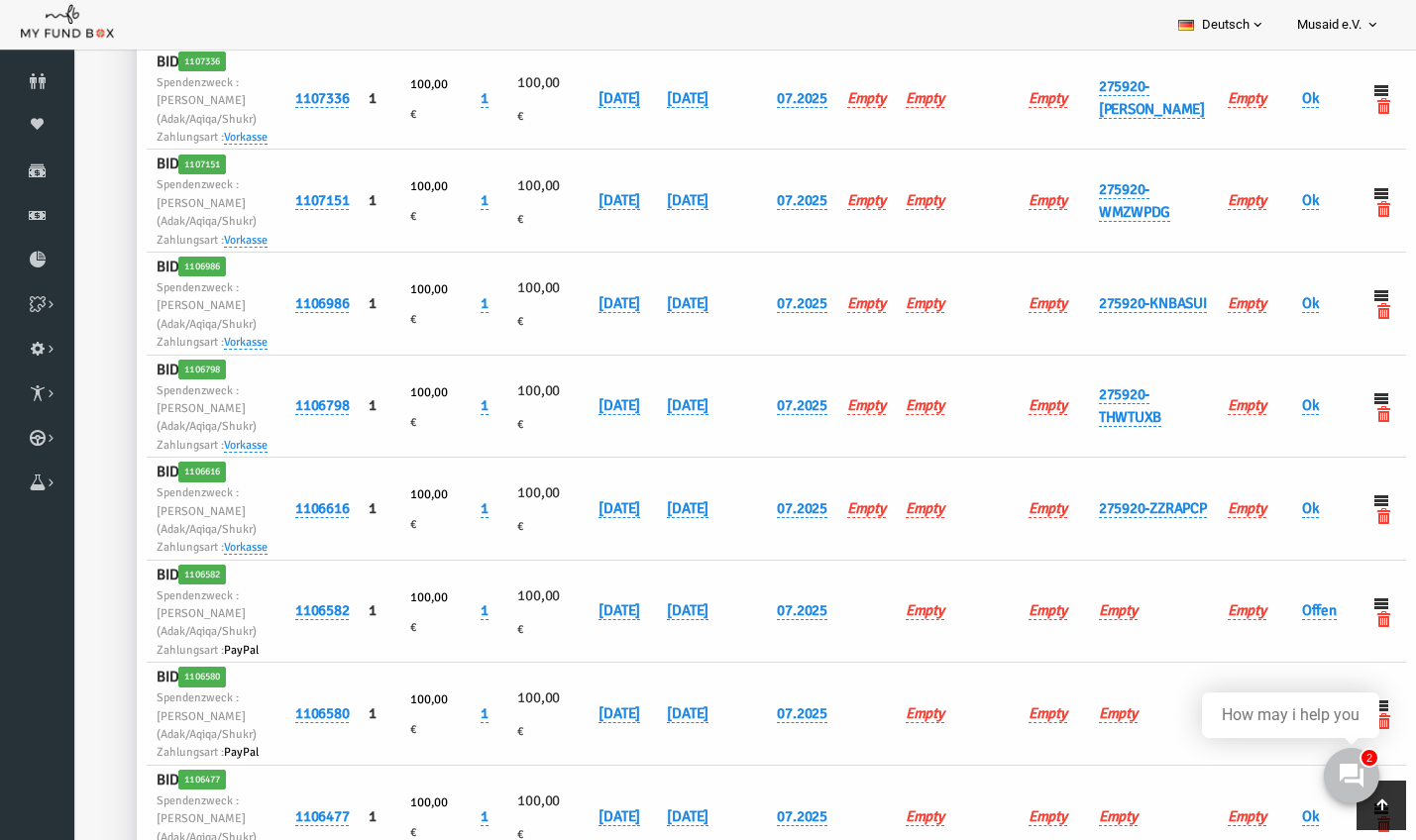 click on "Offen" at bounding box center (1298, -4) 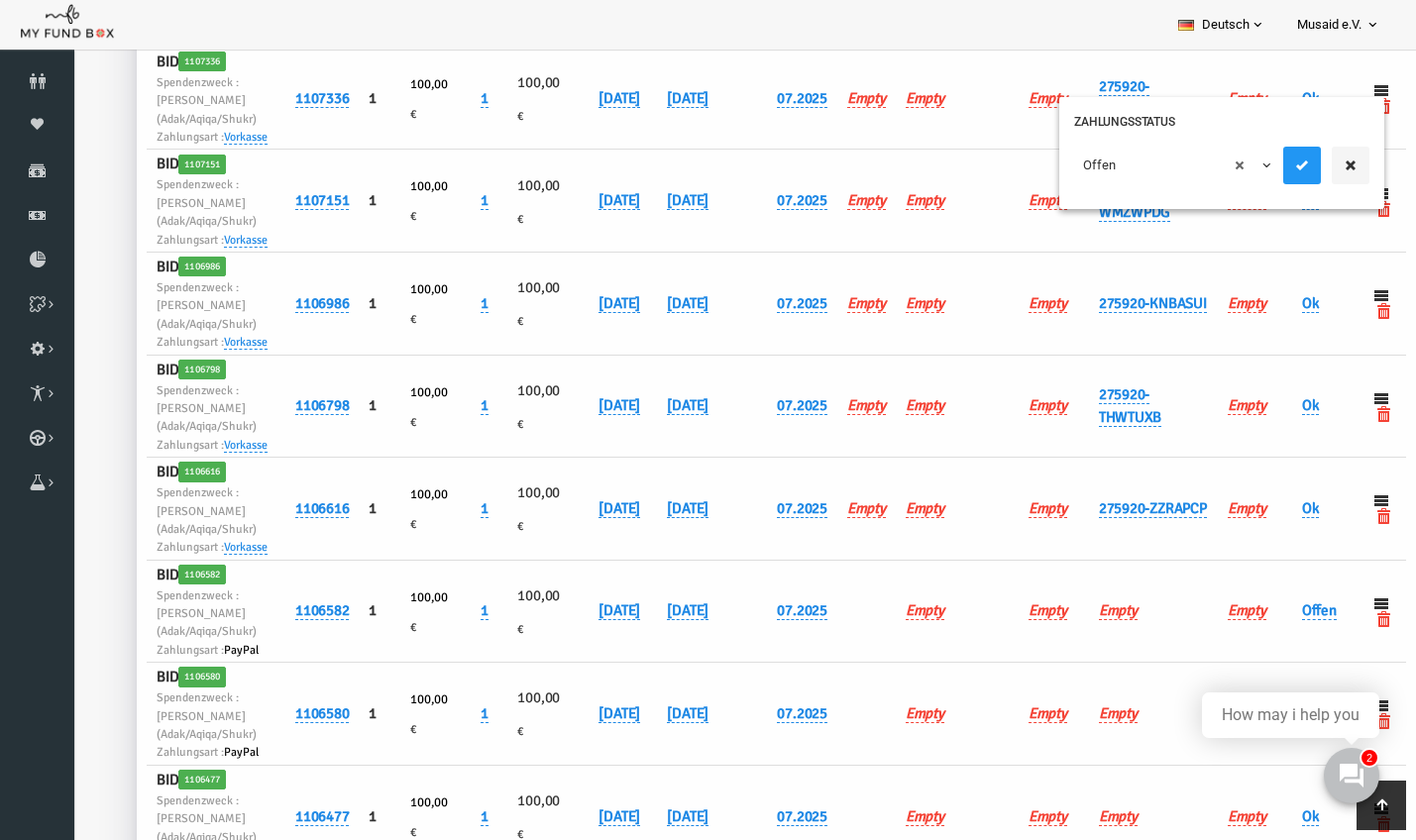 click on "× Offen" at bounding box center [1195, 170] 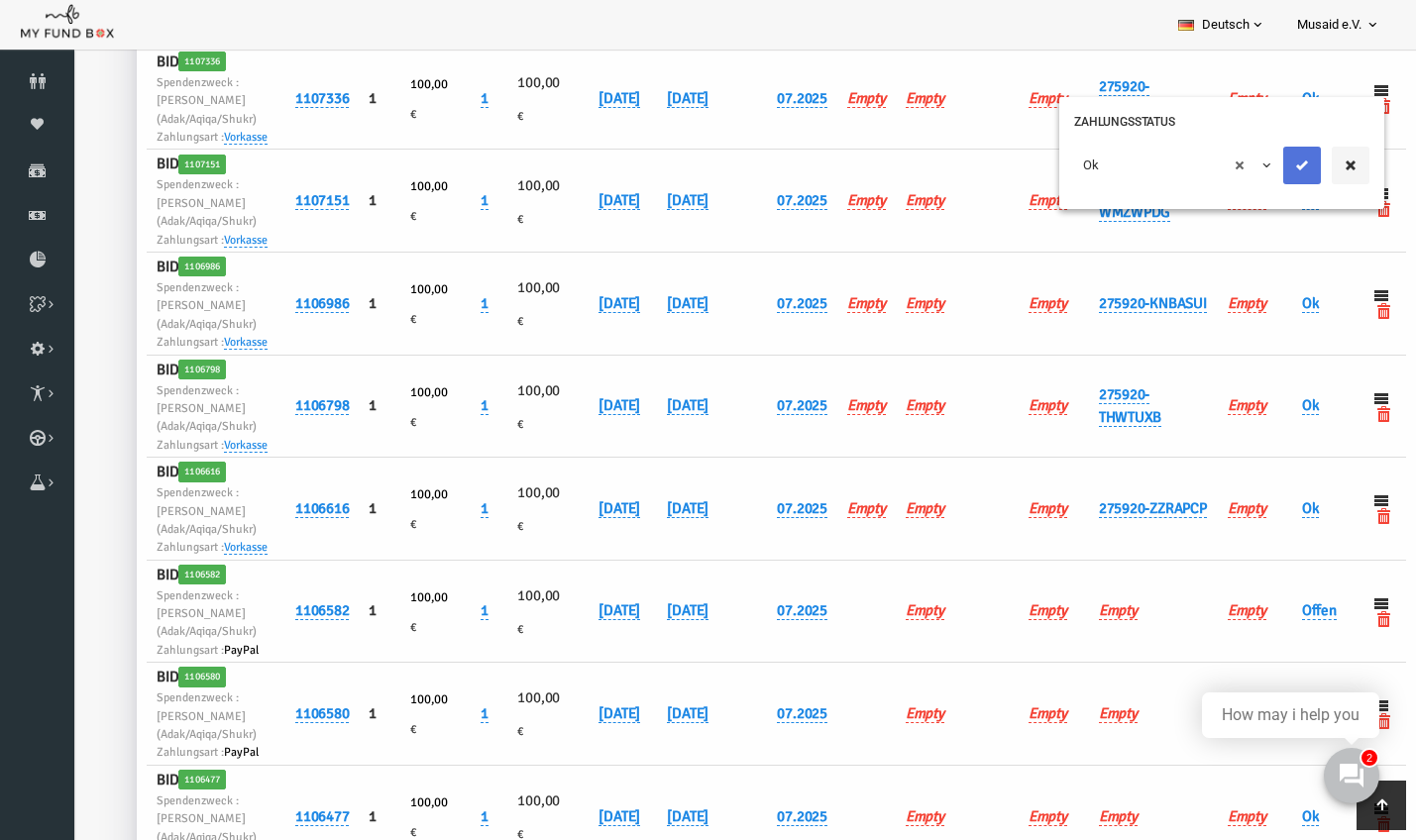 click at bounding box center (1275, 165) 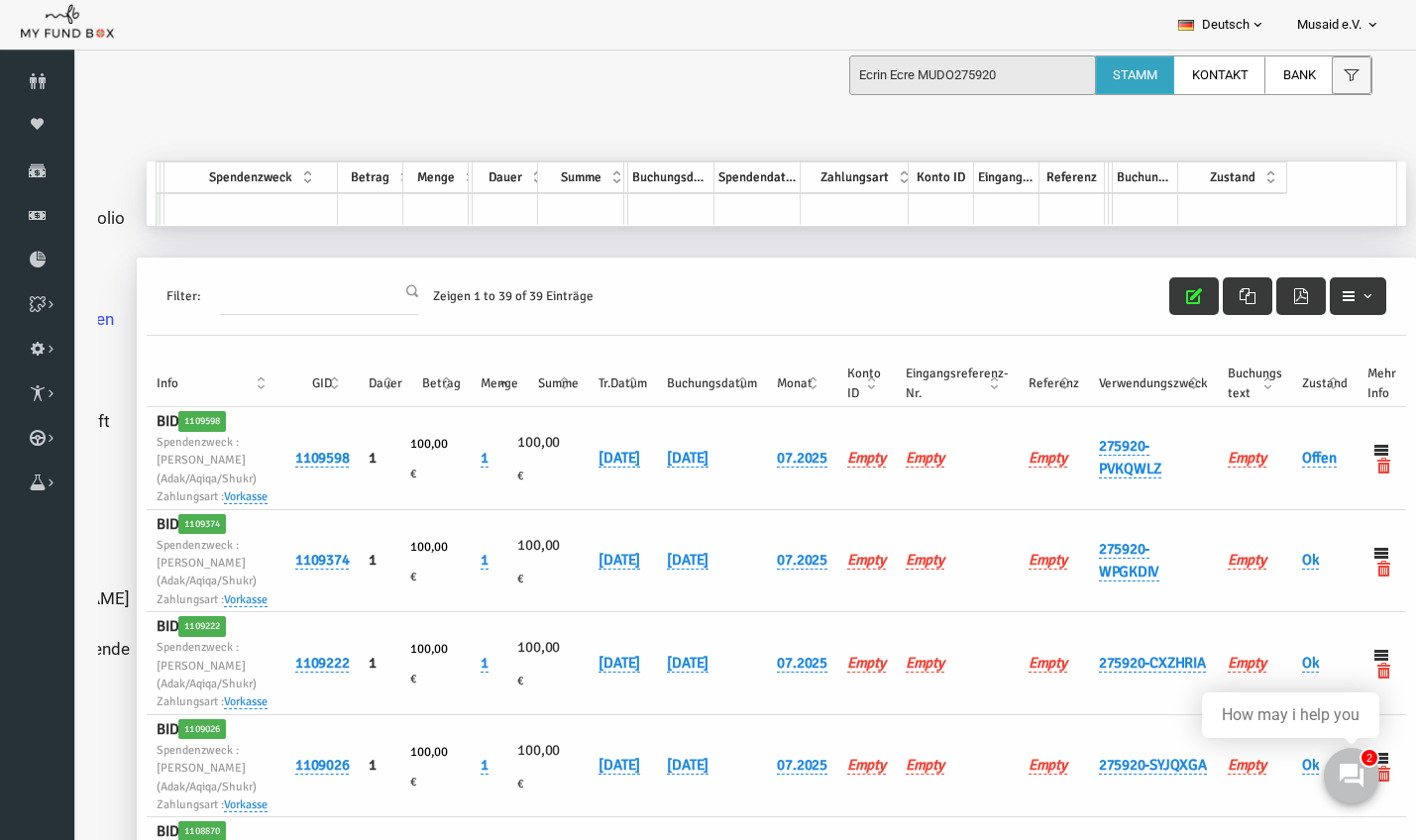 scroll, scrollTop: -1, scrollLeft: 0, axis: vertical 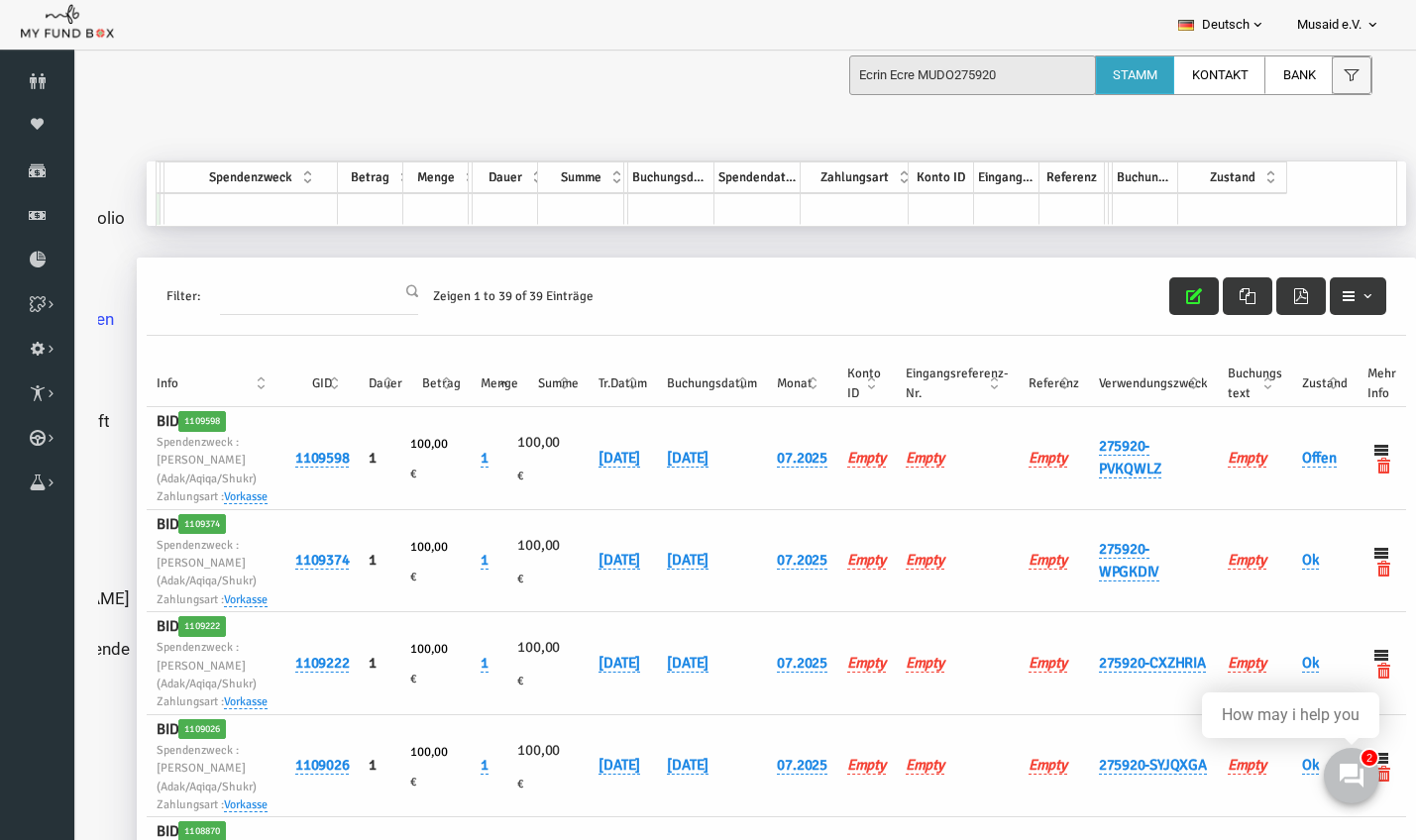 click at bounding box center [1167, 296] 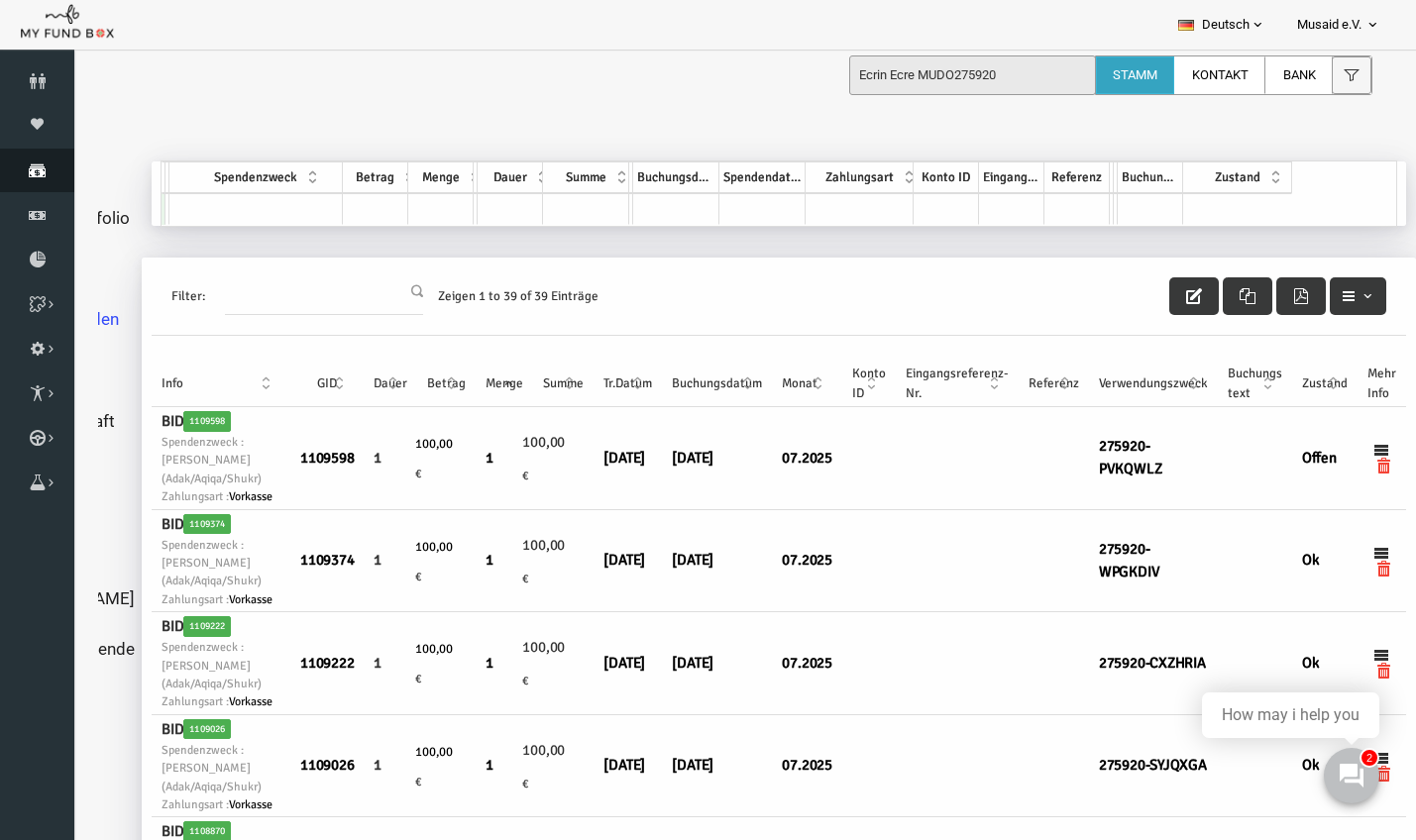 click at bounding box center [37, 170] 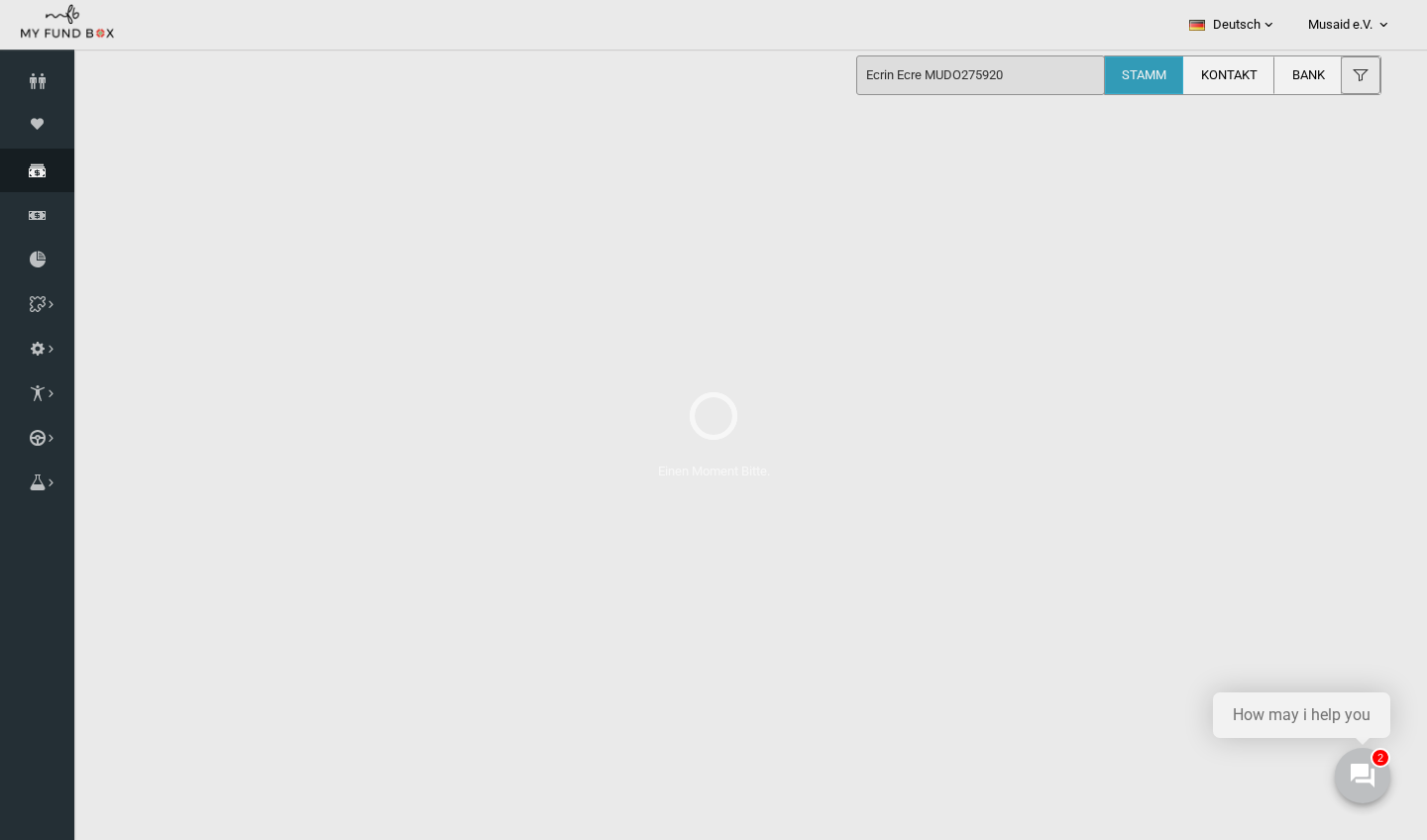 select on "100" 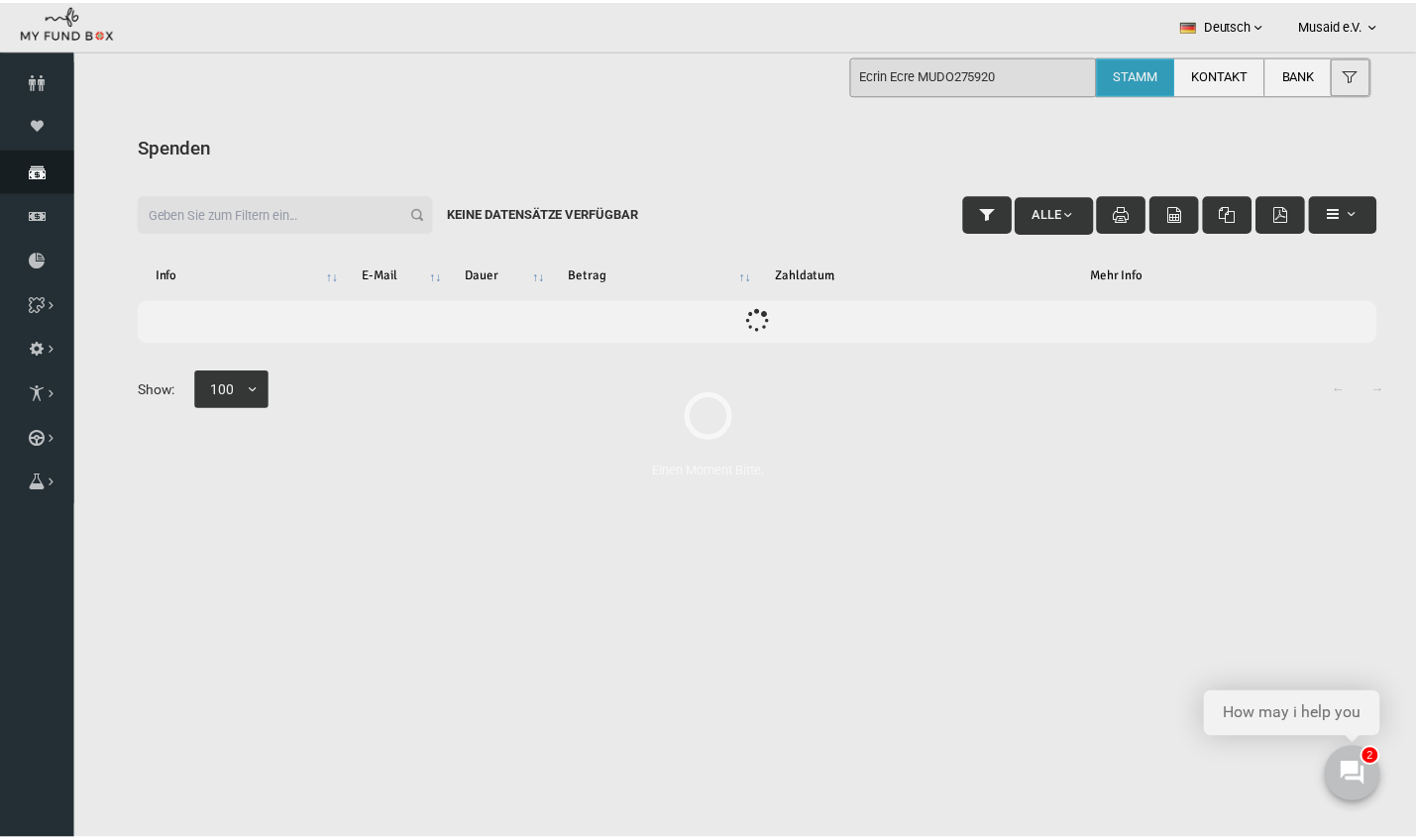 scroll, scrollTop: 0, scrollLeft: 0, axis: both 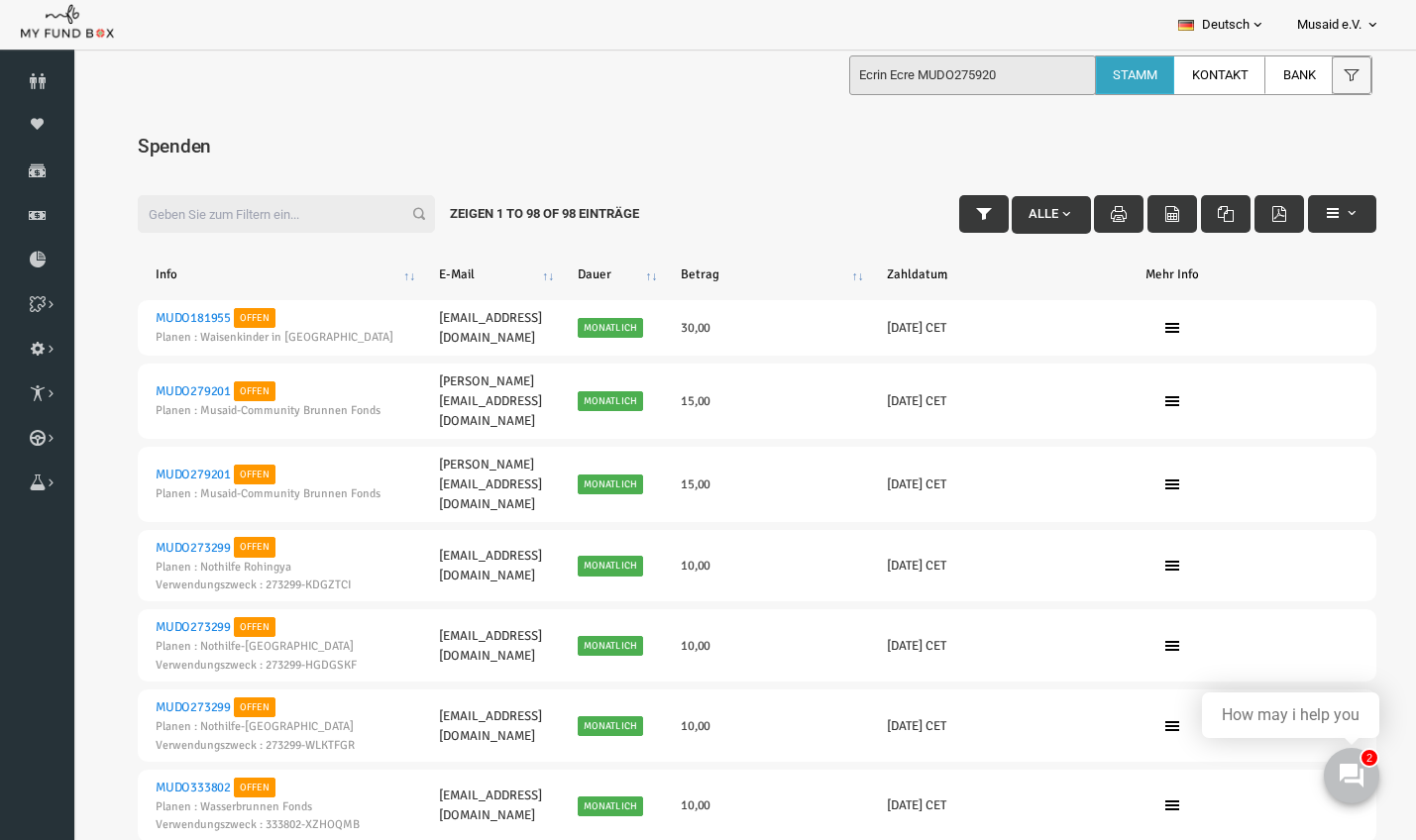 click on "Musaid e.V.
Ecrin Ecre MUDO275920
Stamm
Kontakt
Bank
BID
Orphan
GID
Zahlungsstatus" at bounding box center (708, 74) 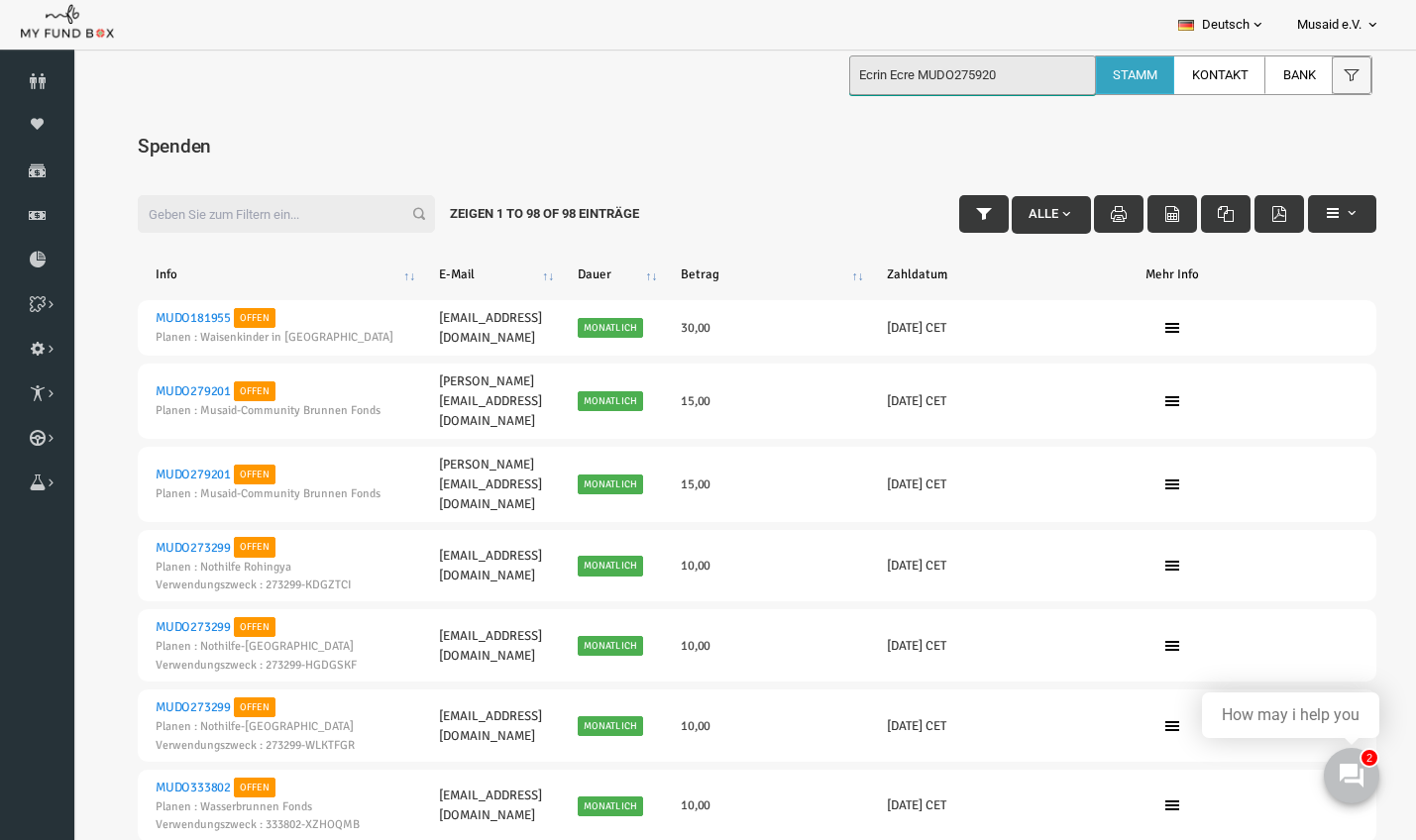 click on "Ecrin Ecre MUDO275920" at bounding box center [972, 75] 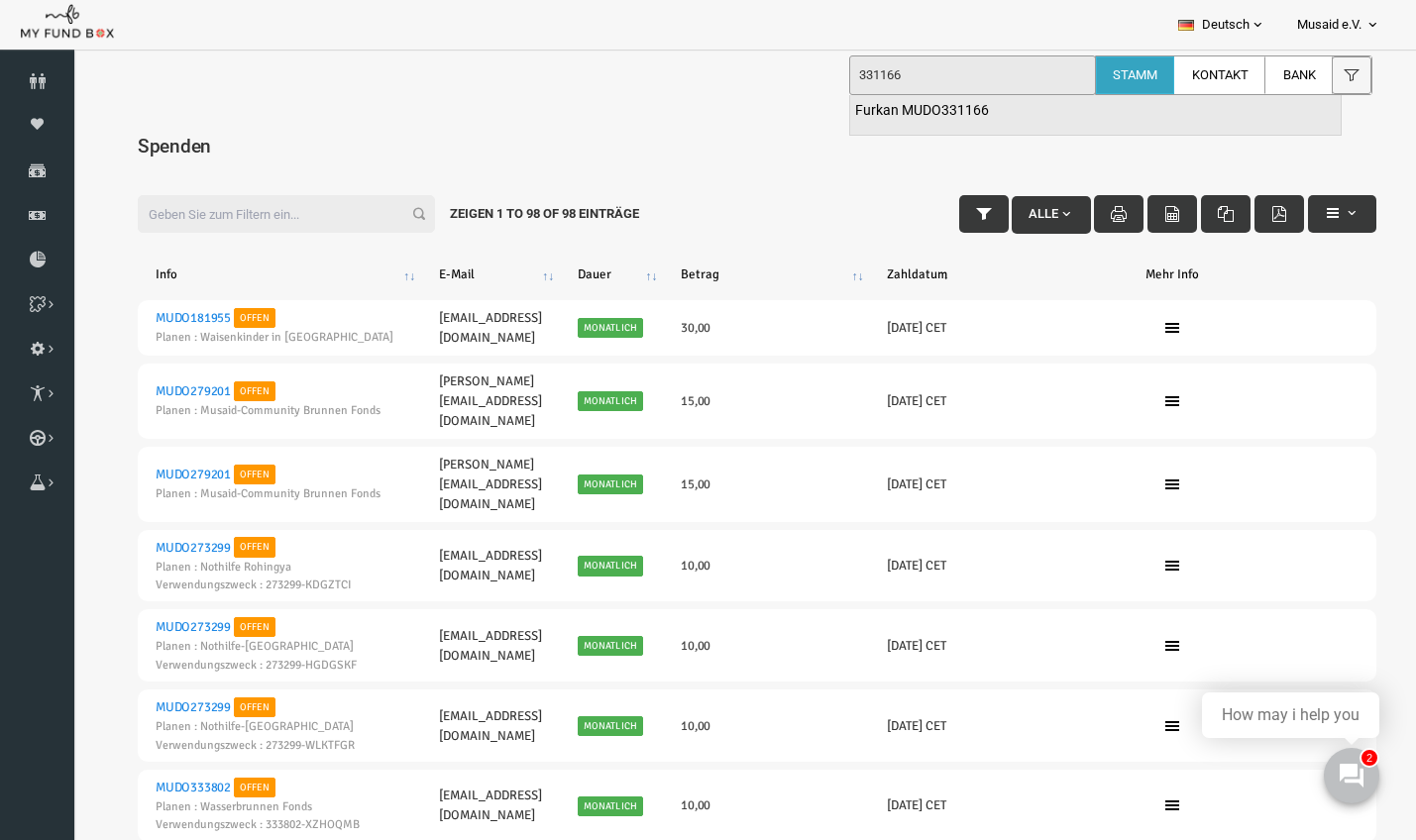 click on "Furkan MUDO331166" at bounding box center [922, 111] 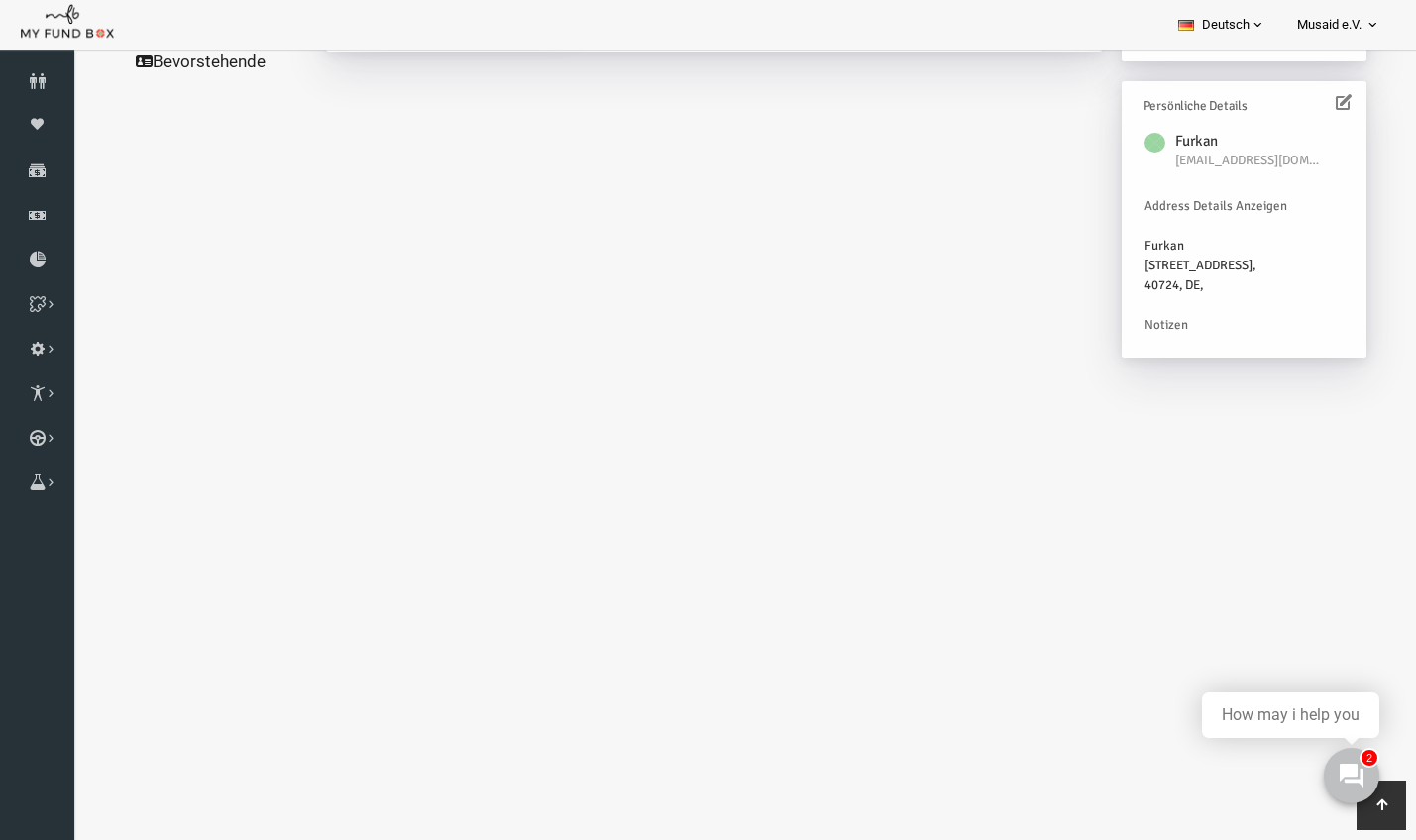 scroll, scrollTop: 23, scrollLeft: 0, axis: vertical 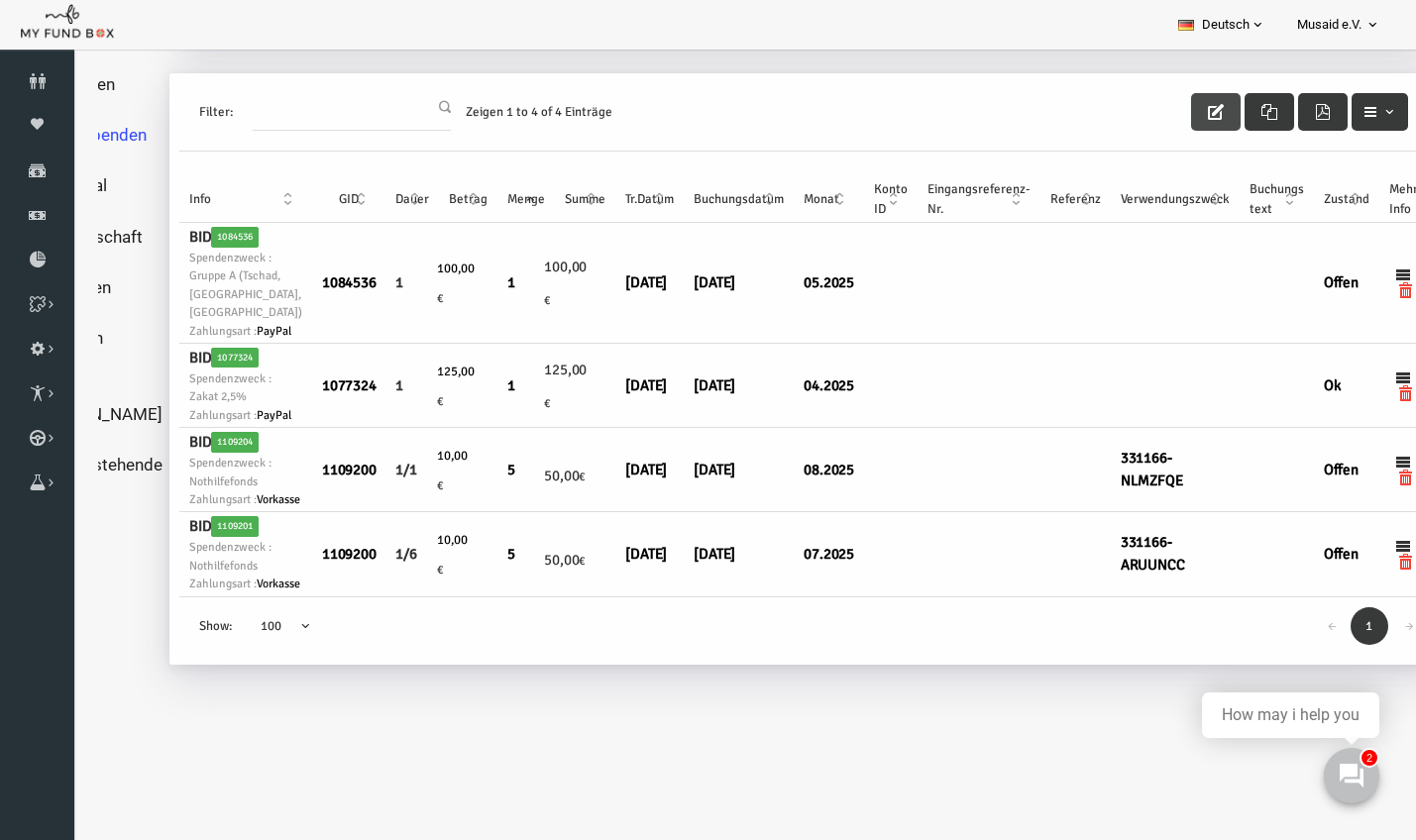 click at bounding box center [1189, 112] 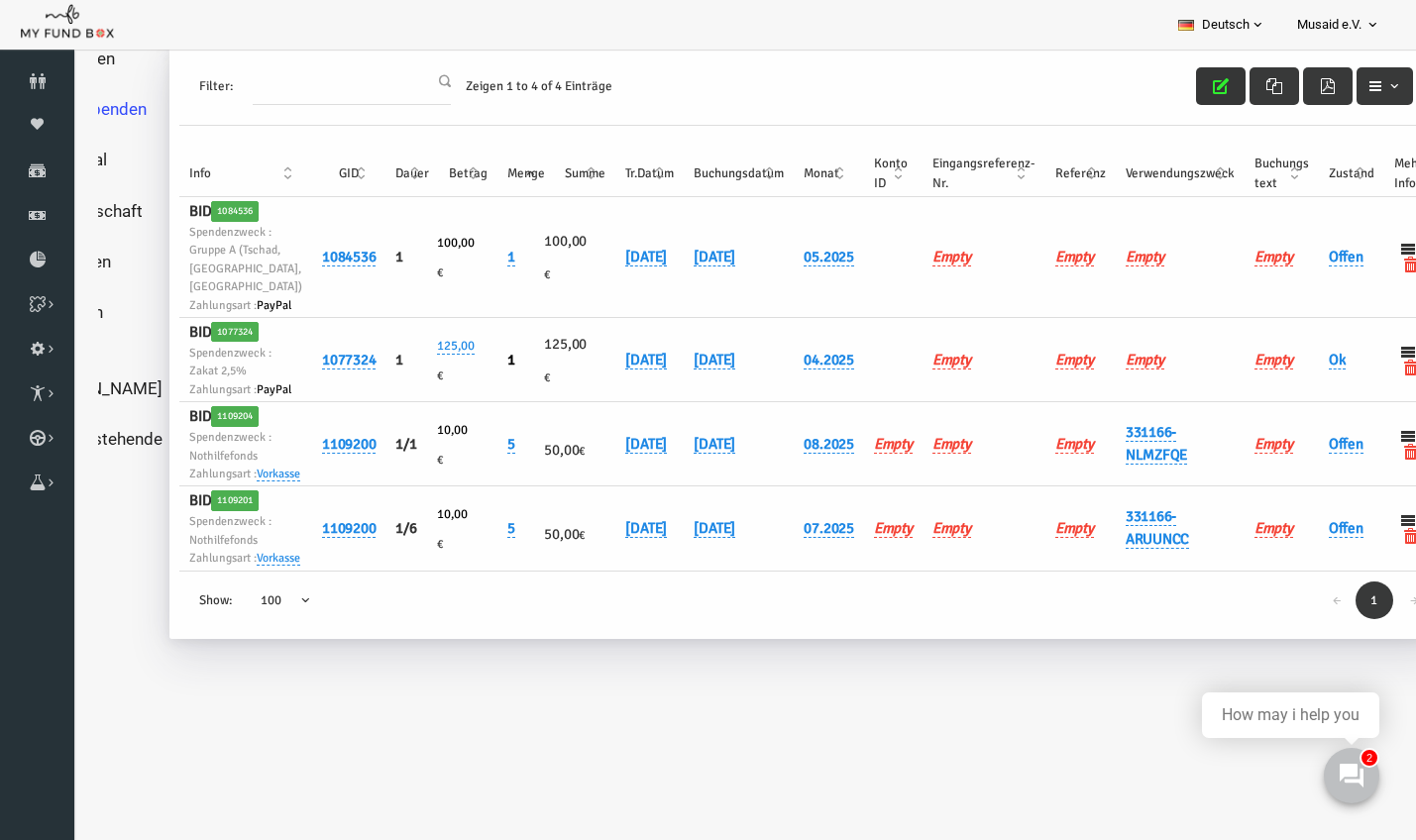 scroll, scrollTop: 210, scrollLeft: 0, axis: vertical 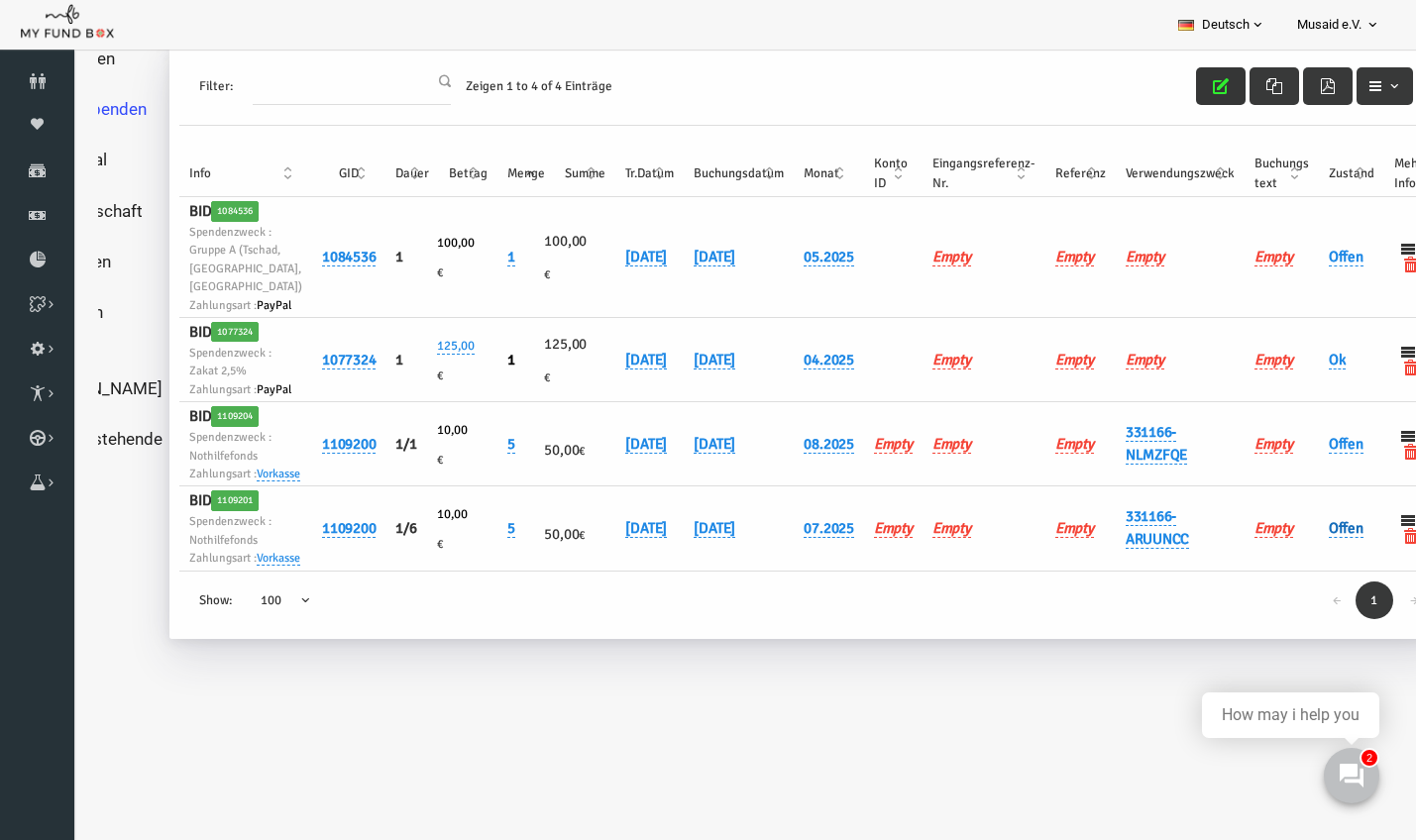 click on "Offen" at bounding box center (1319, 528) 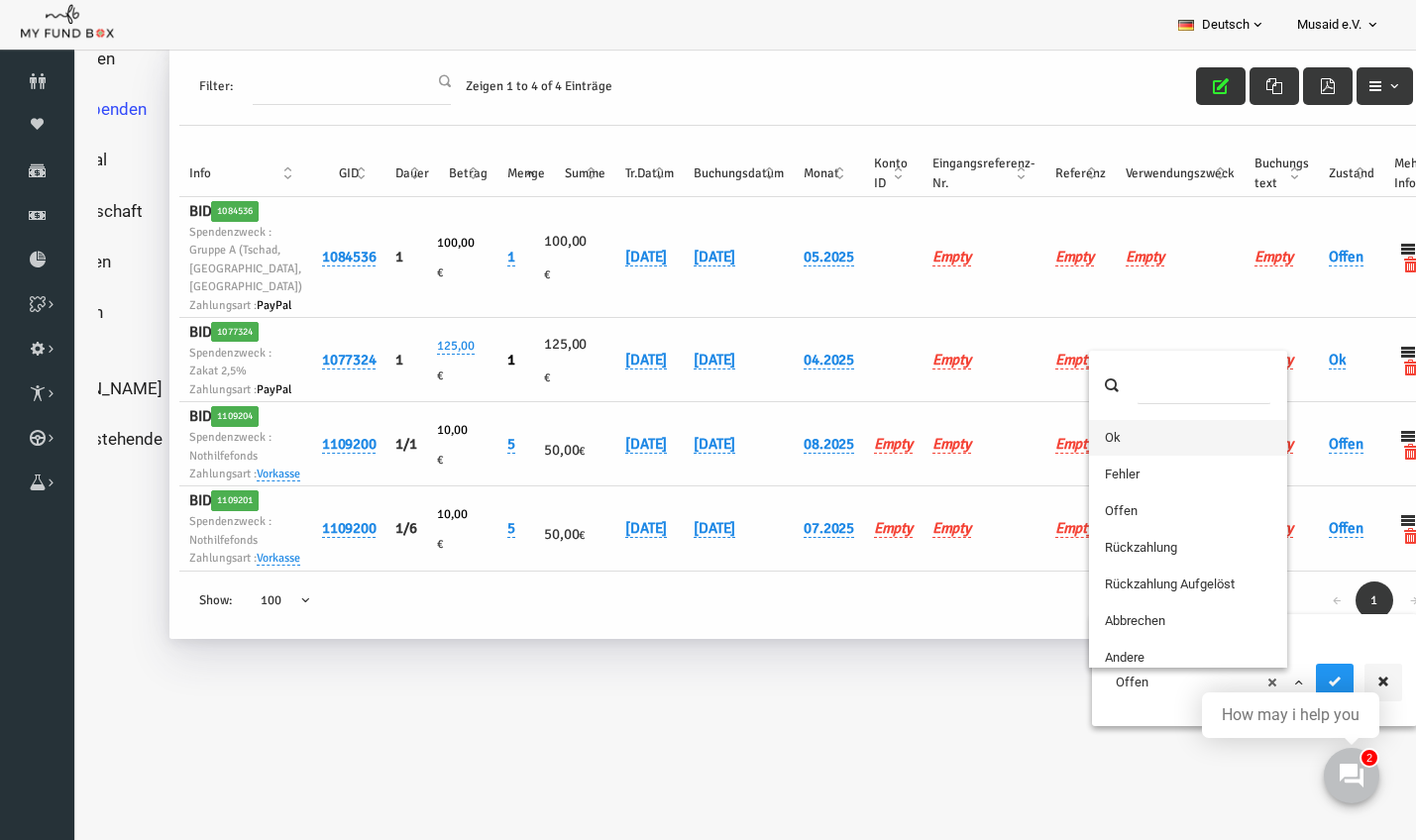 click on "× Offen" at bounding box center (1179, 682) 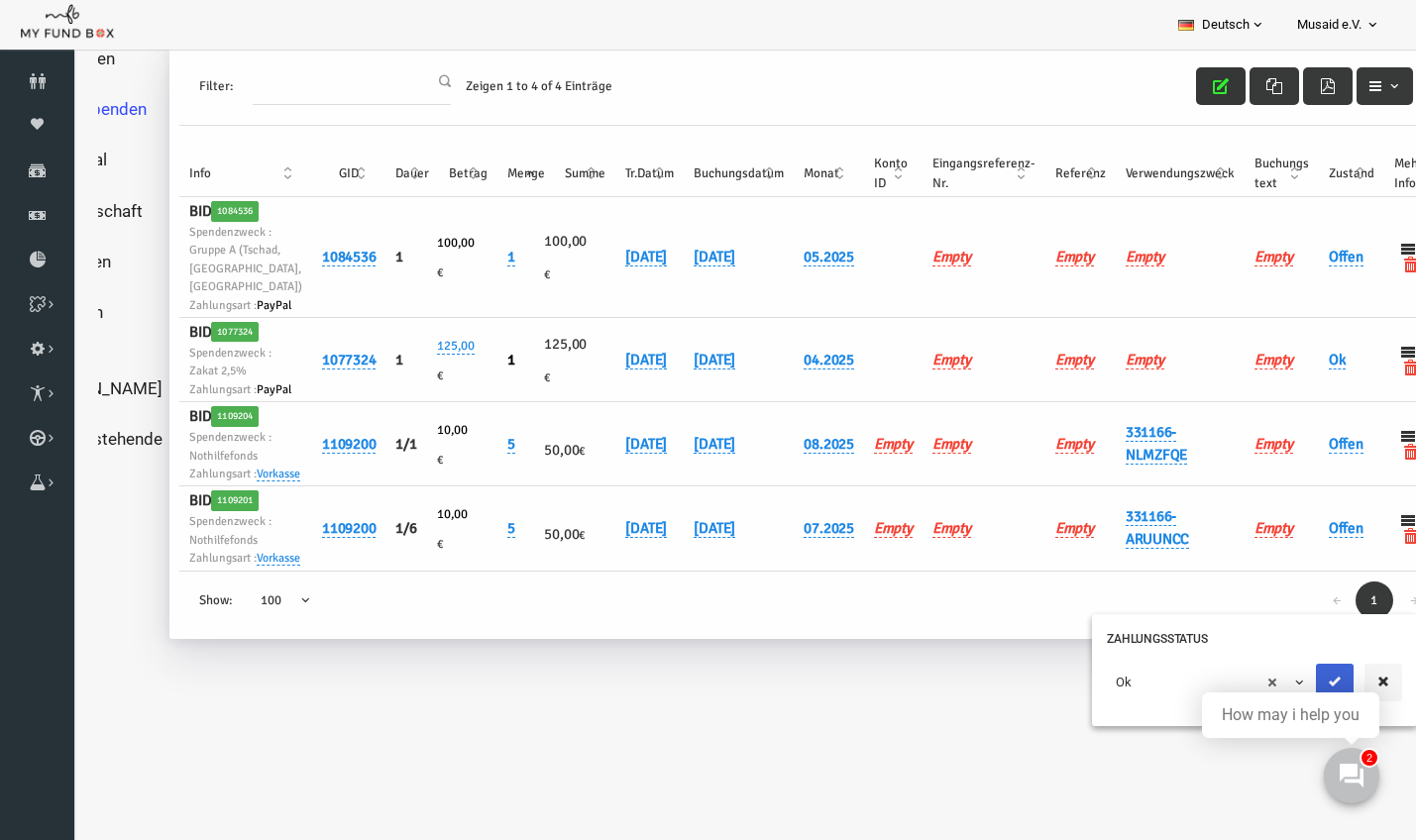 click at bounding box center (1308, 682) 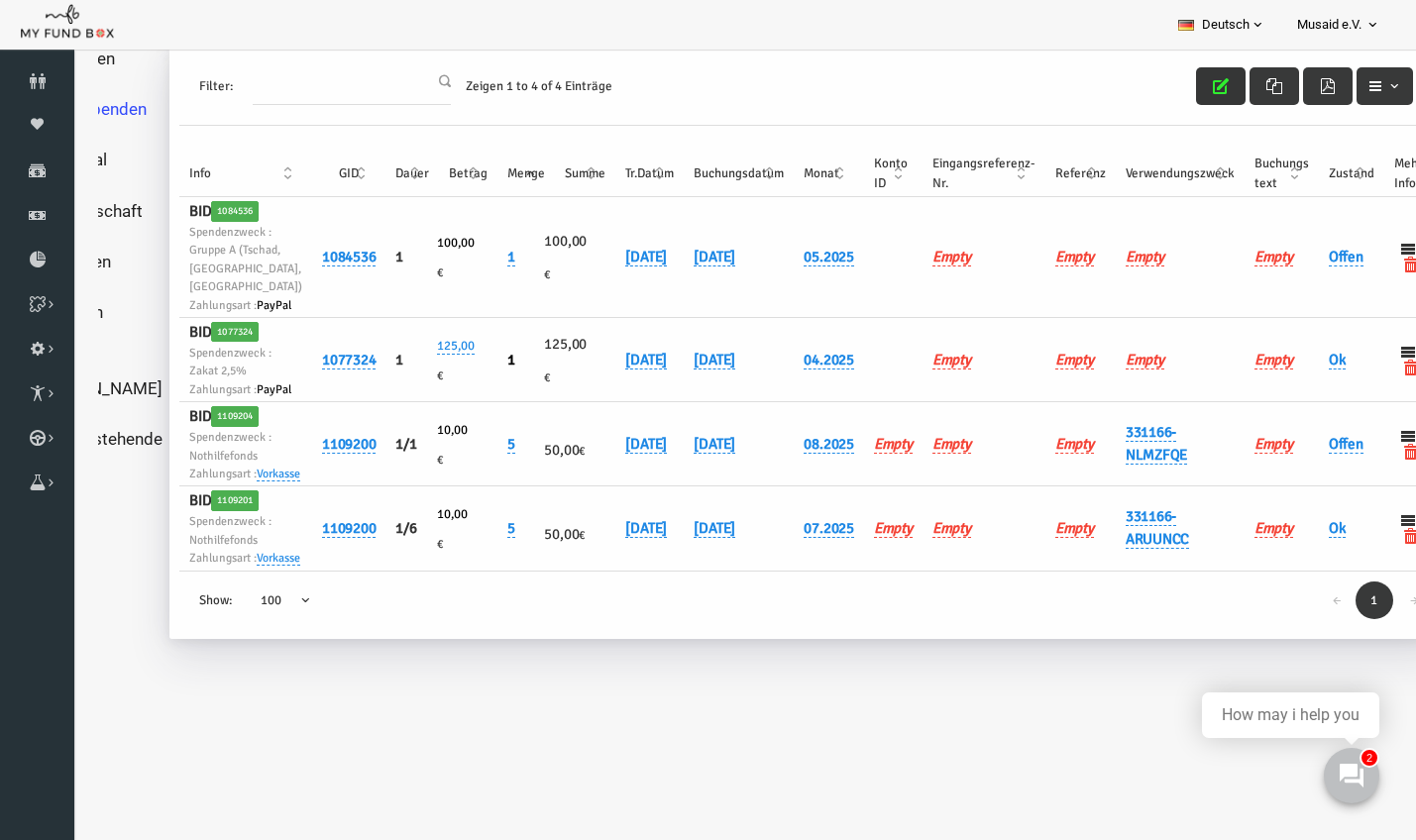 click at bounding box center [1194, 86] 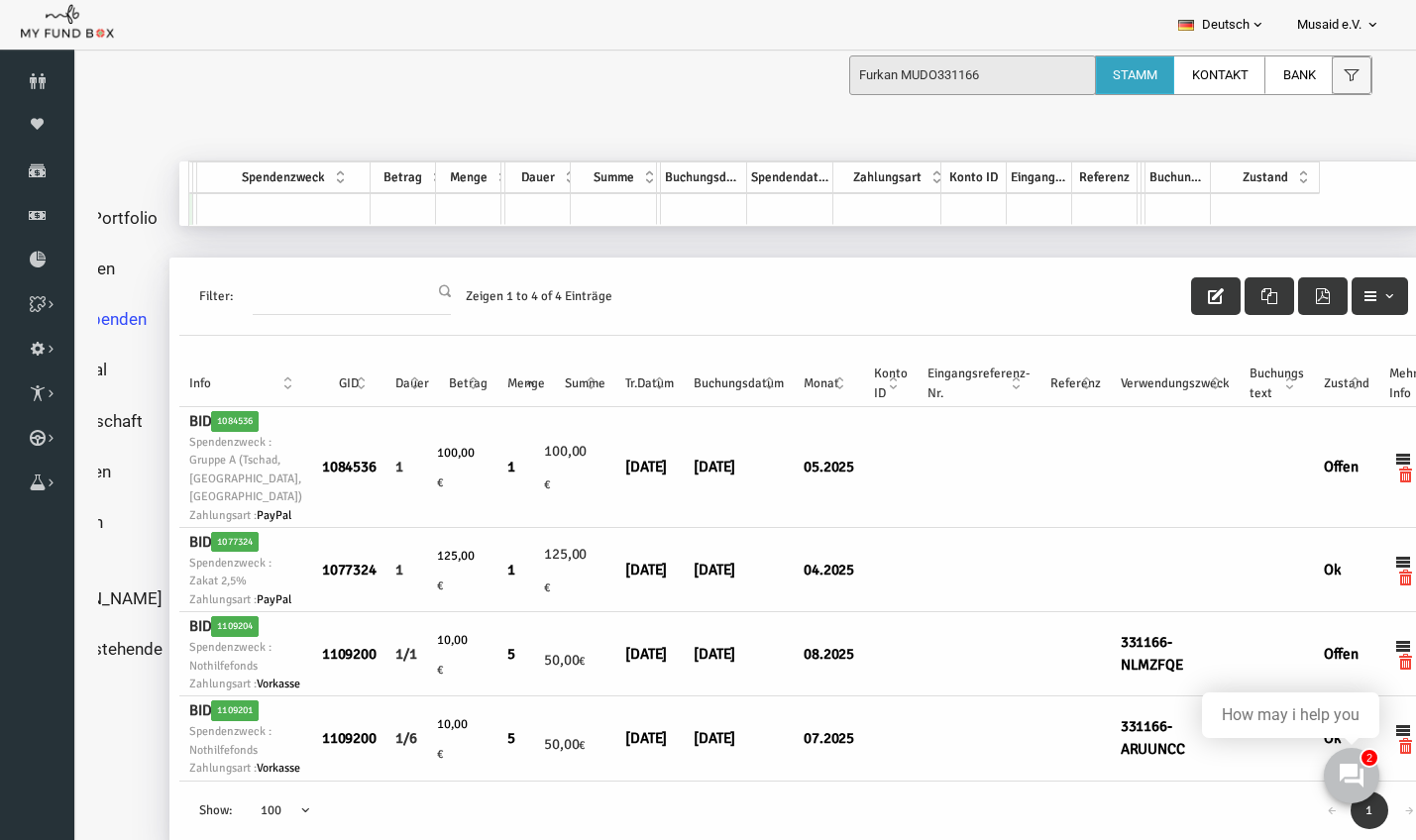 scroll, scrollTop: 0, scrollLeft: 0, axis: both 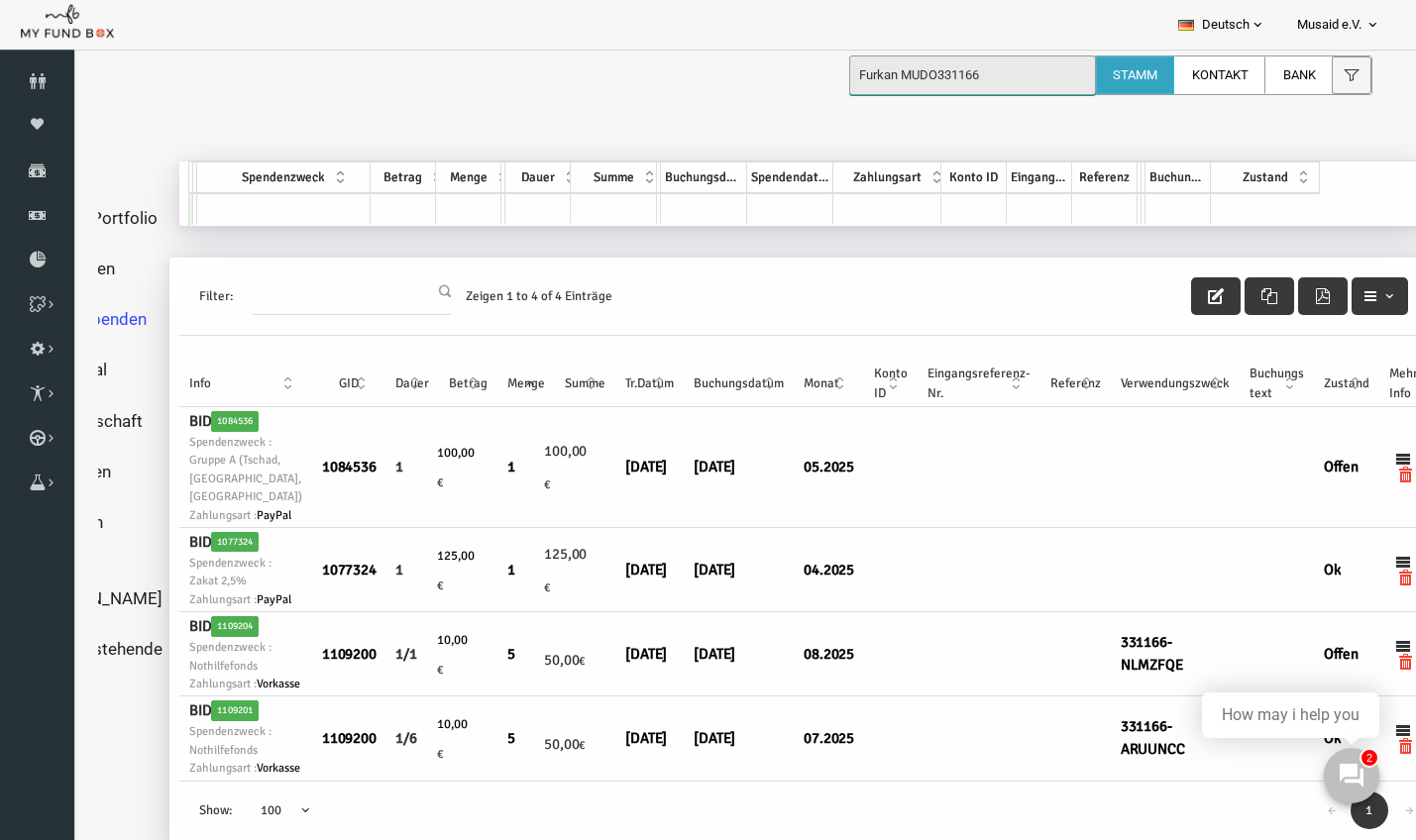 click on "Furkan MUDO331166" at bounding box center (972, 75) 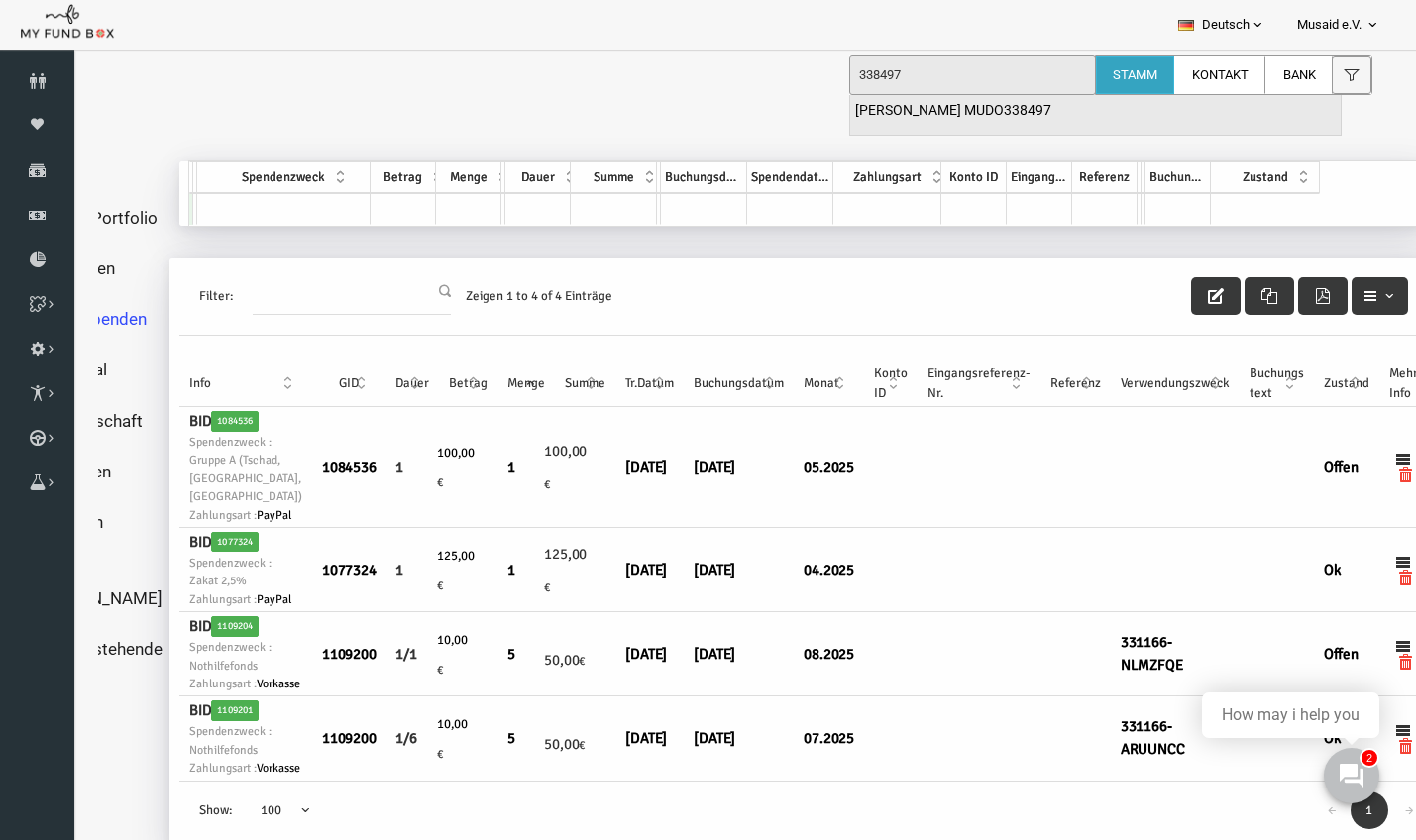 click on "Semiha Akar MUDO338497" at bounding box center (953, 111) 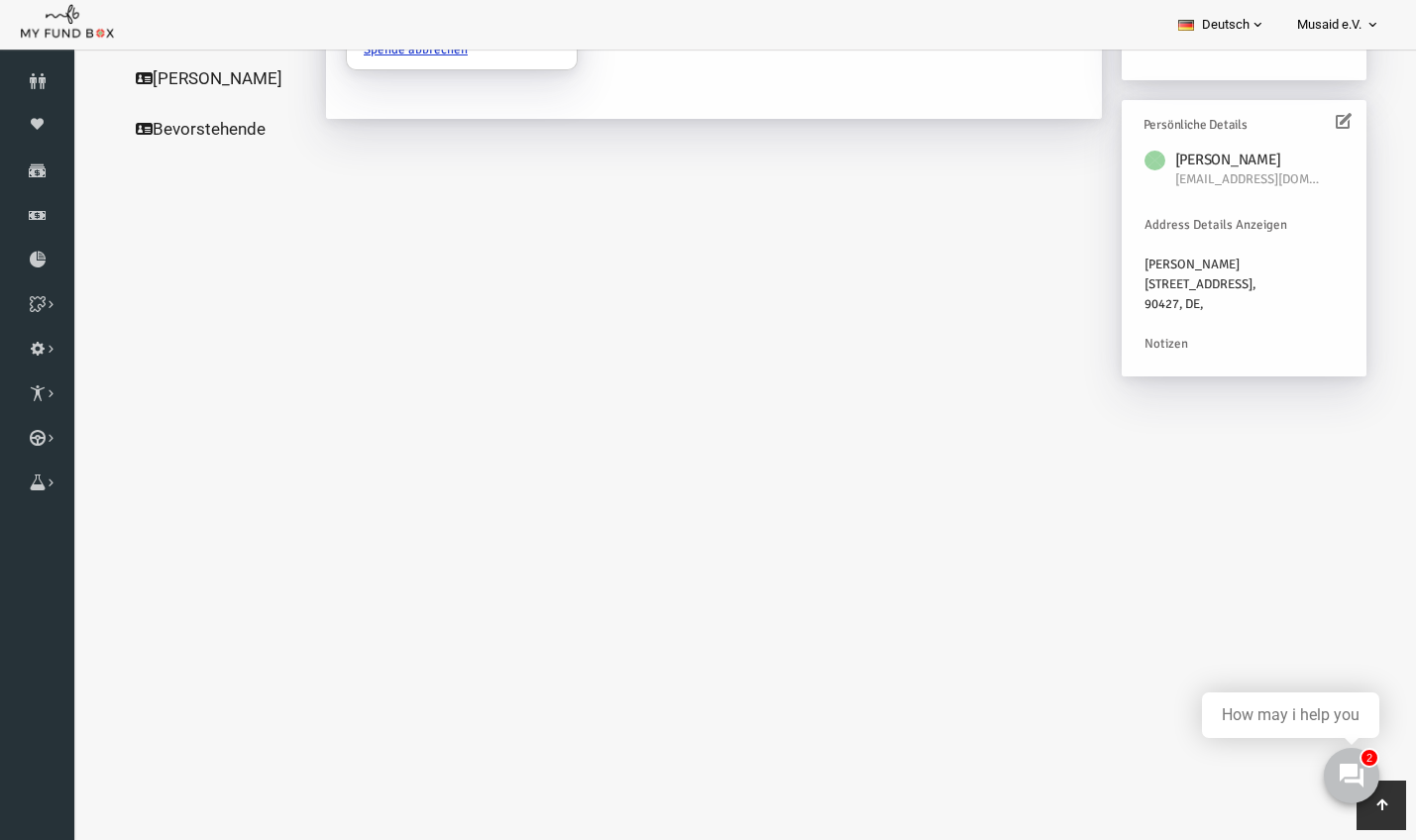scroll, scrollTop: 475, scrollLeft: 0, axis: vertical 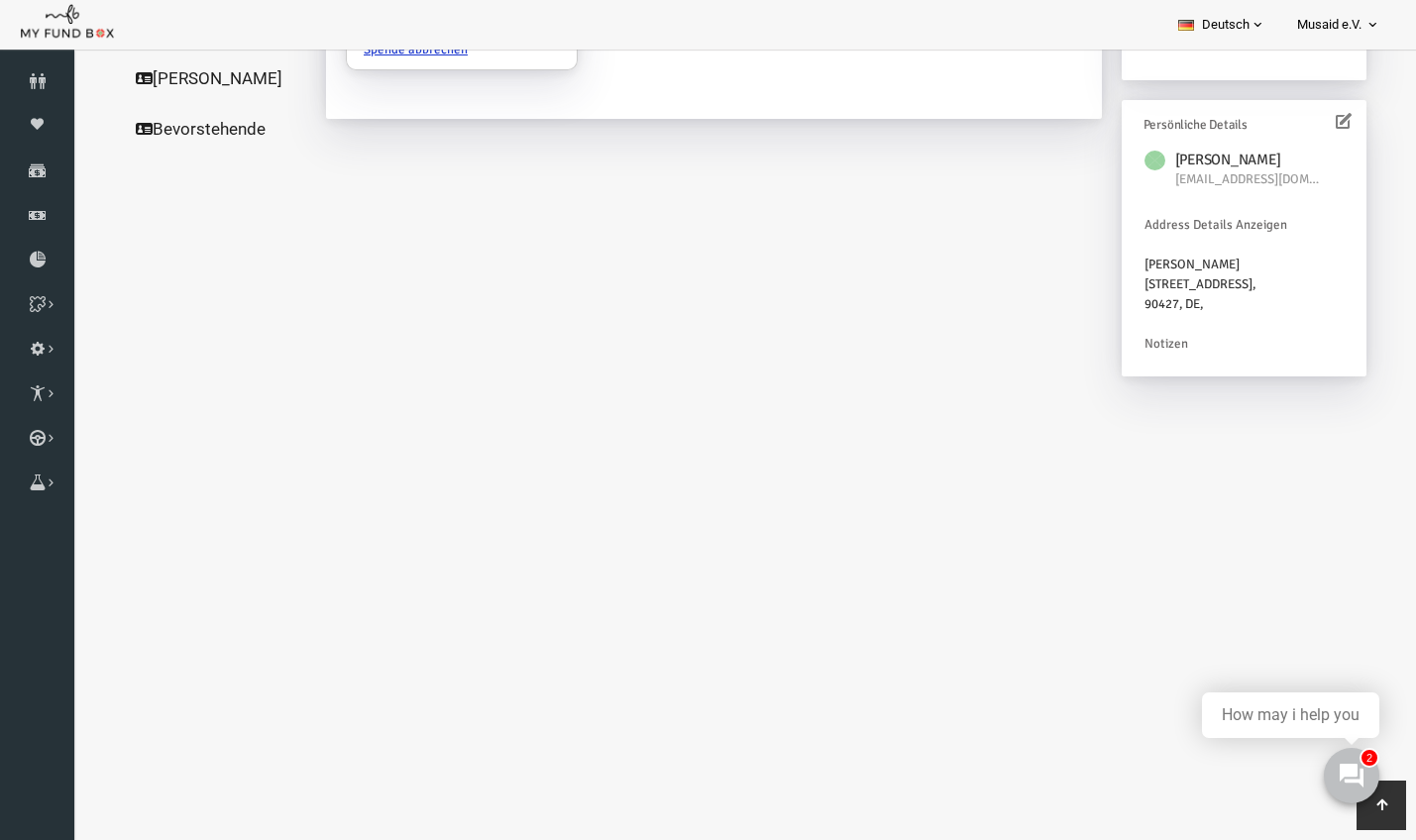 click on "Spenden" at bounding box center (190, -226) 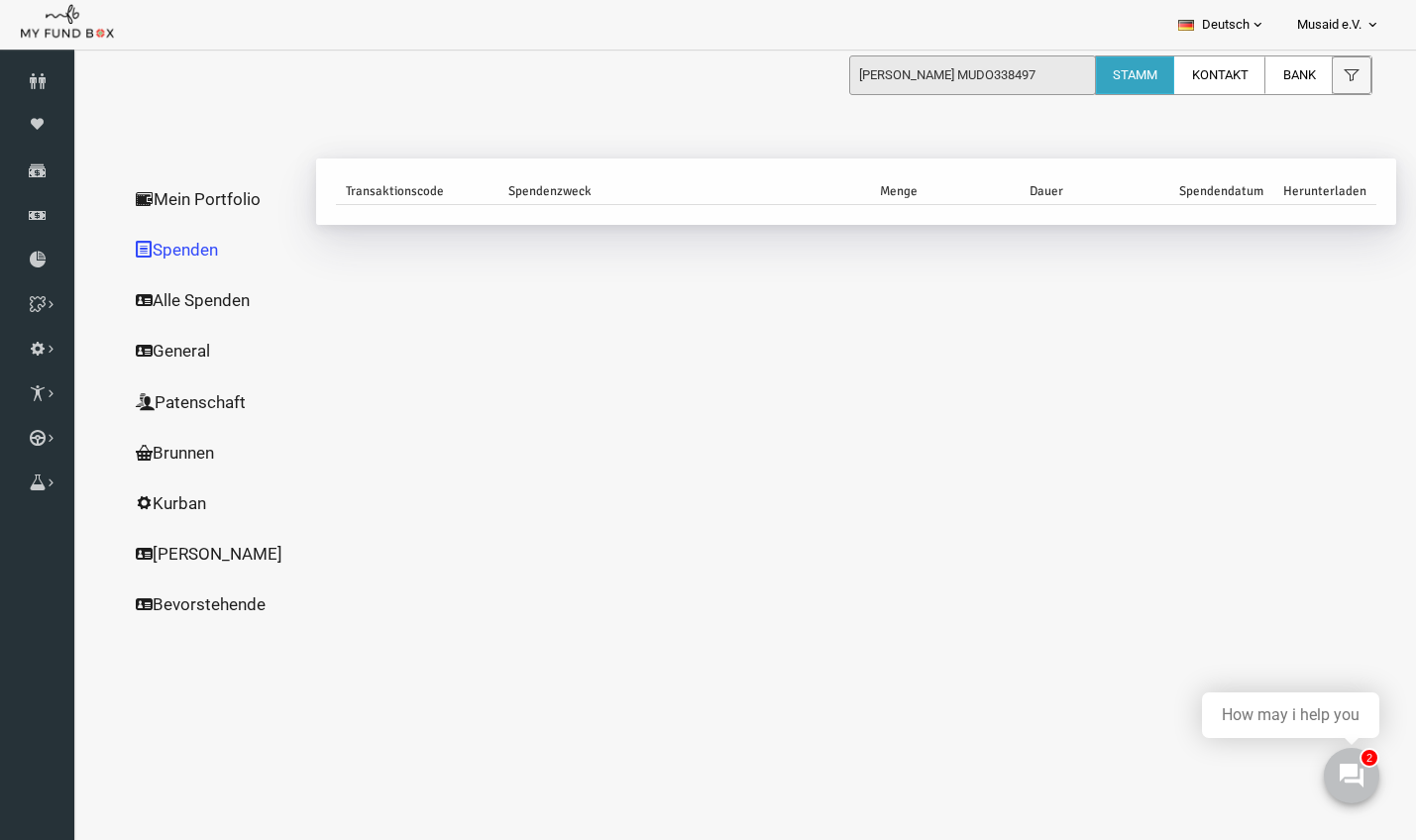 scroll, scrollTop: -1, scrollLeft: 0, axis: vertical 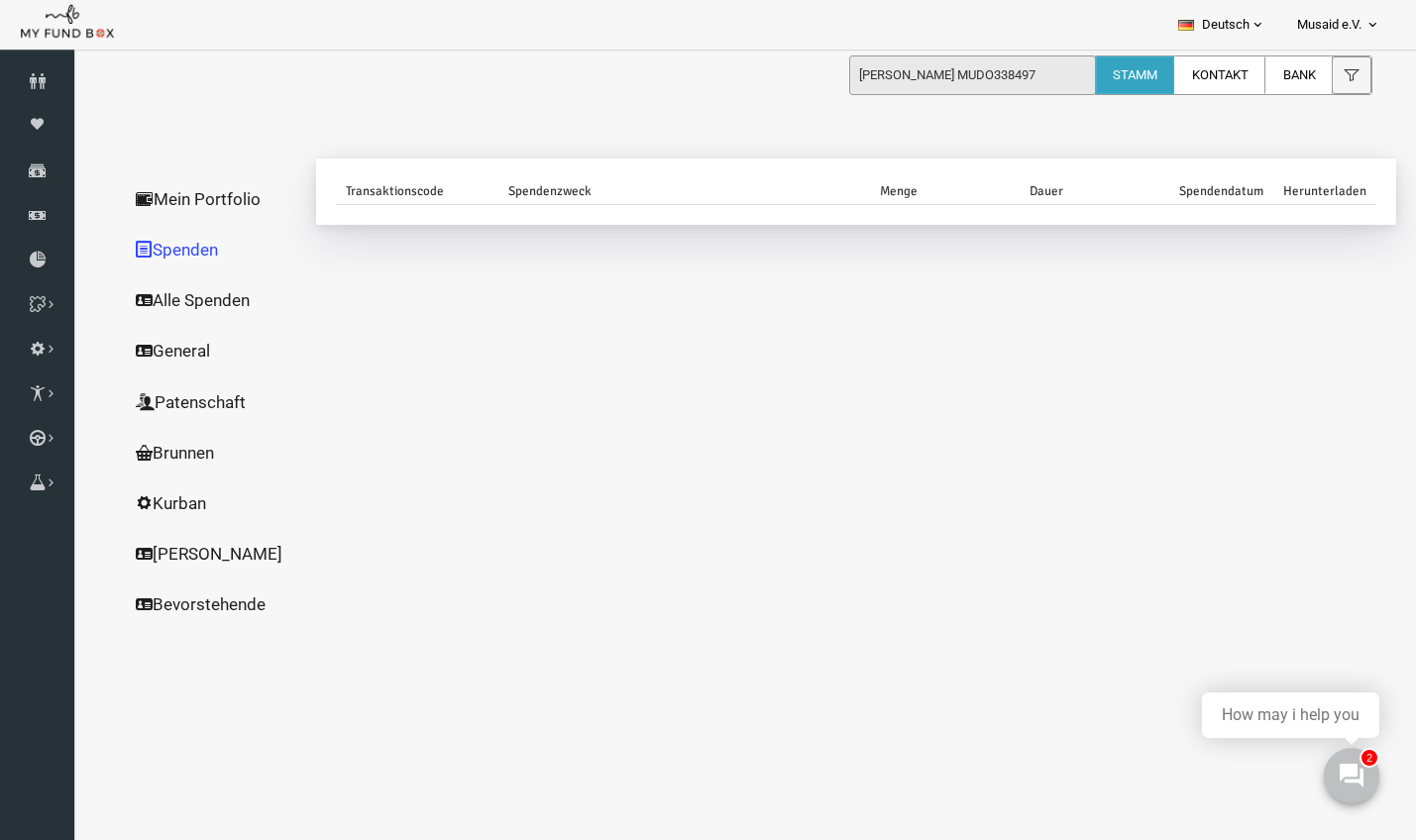 click on "Alle Spenden" at bounding box center [190, 300] 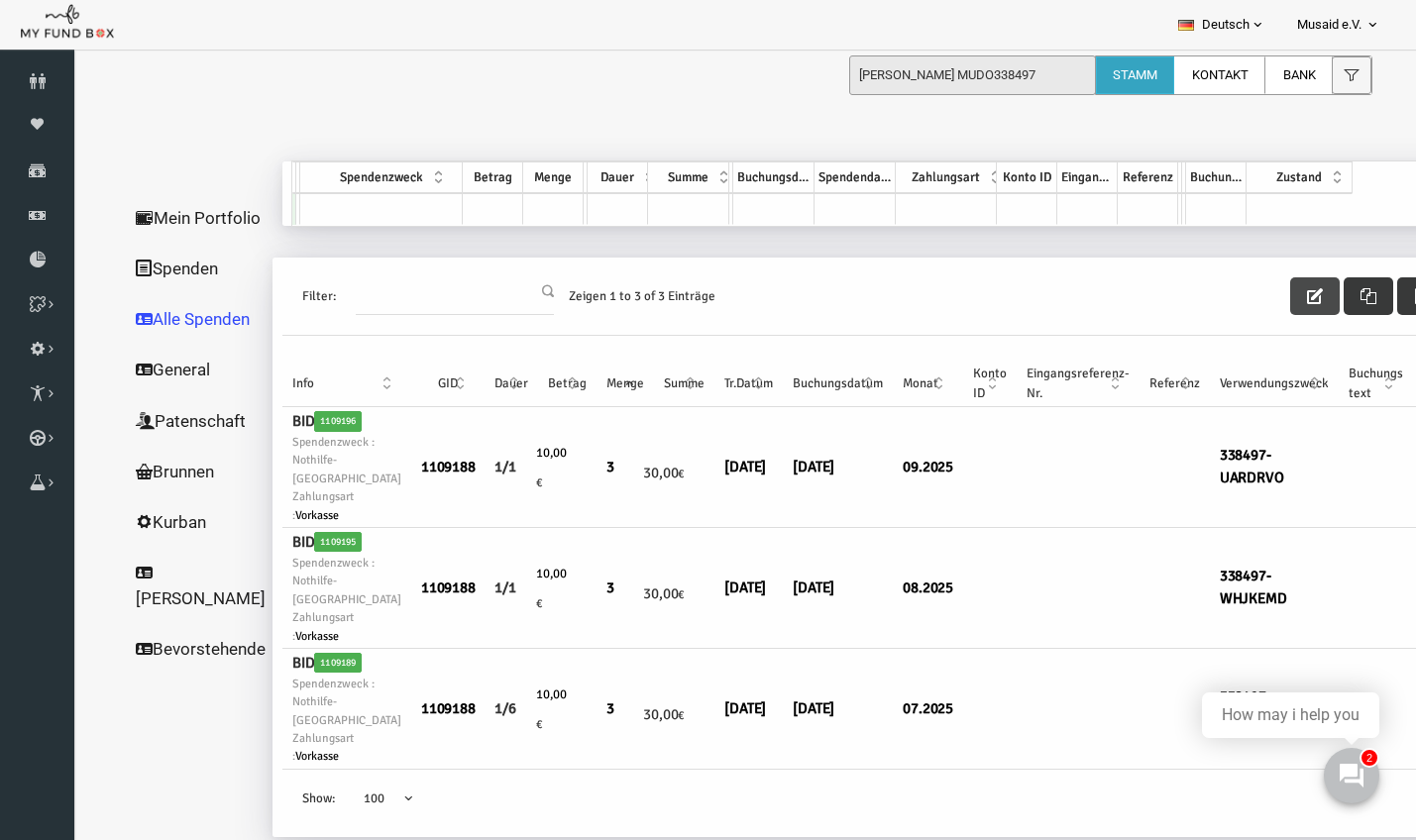 click at bounding box center [1288, 296] 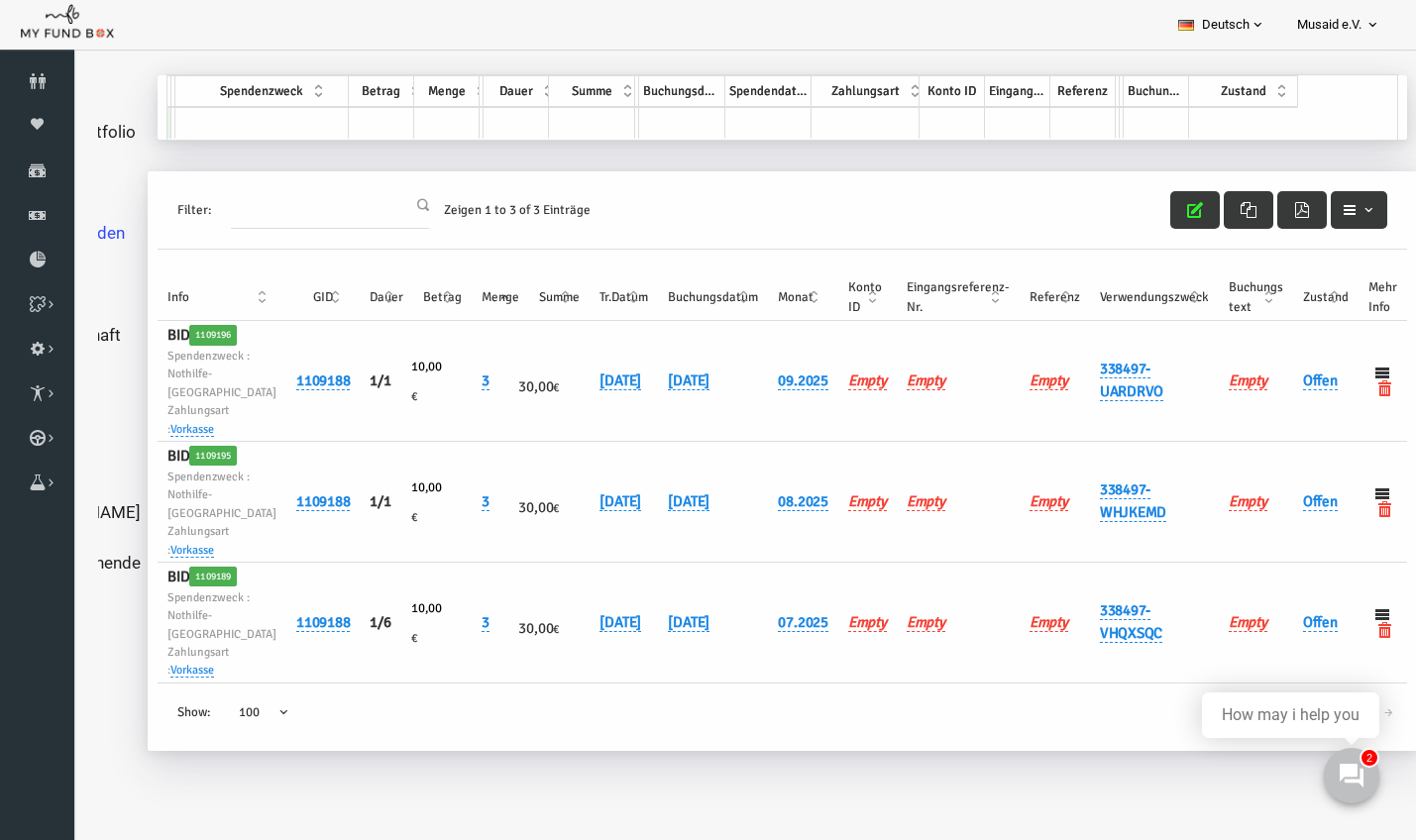 scroll, scrollTop: 86, scrollLeft: 0, axis: vertical 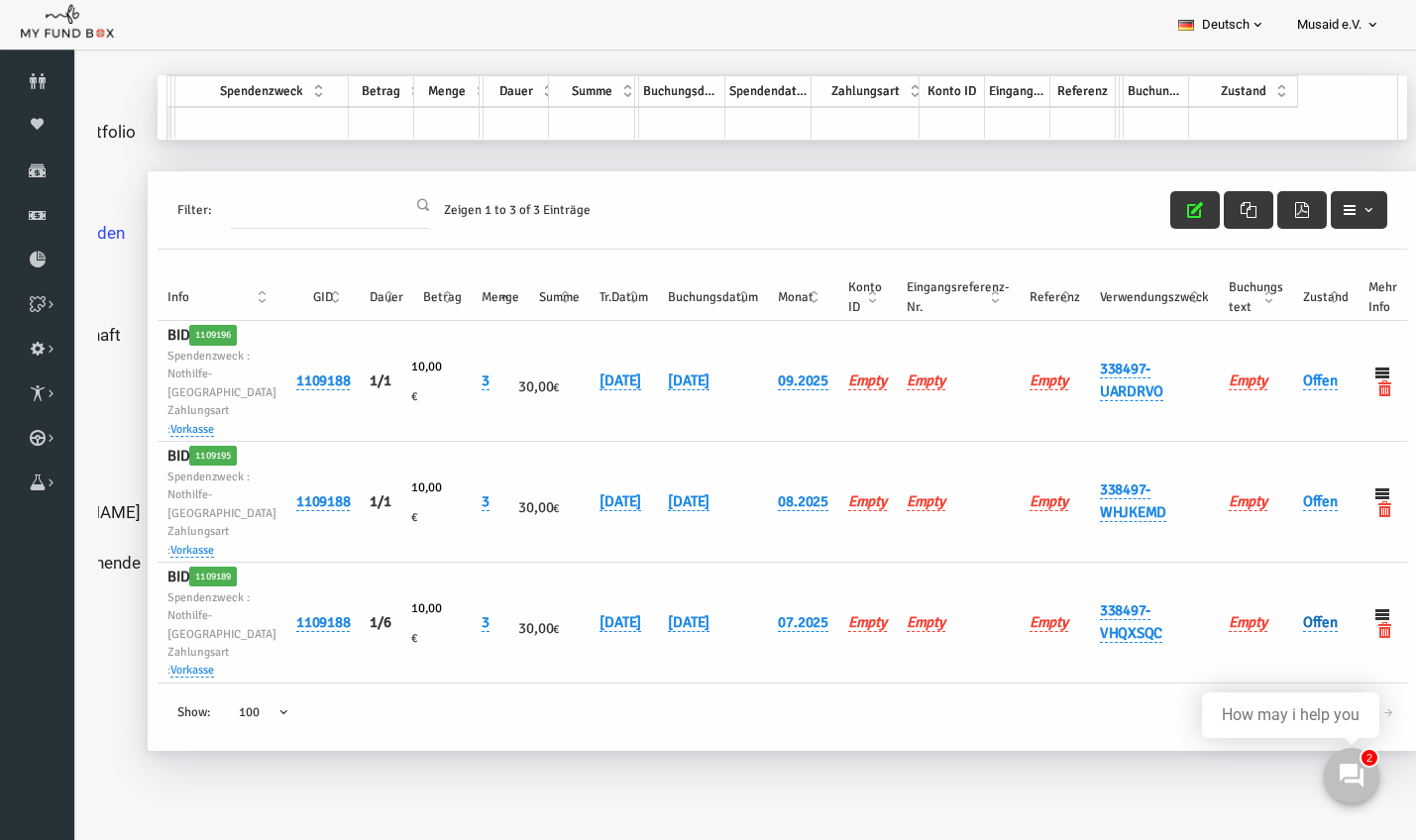 click on "Offen" at bounding box center [1293, 622] 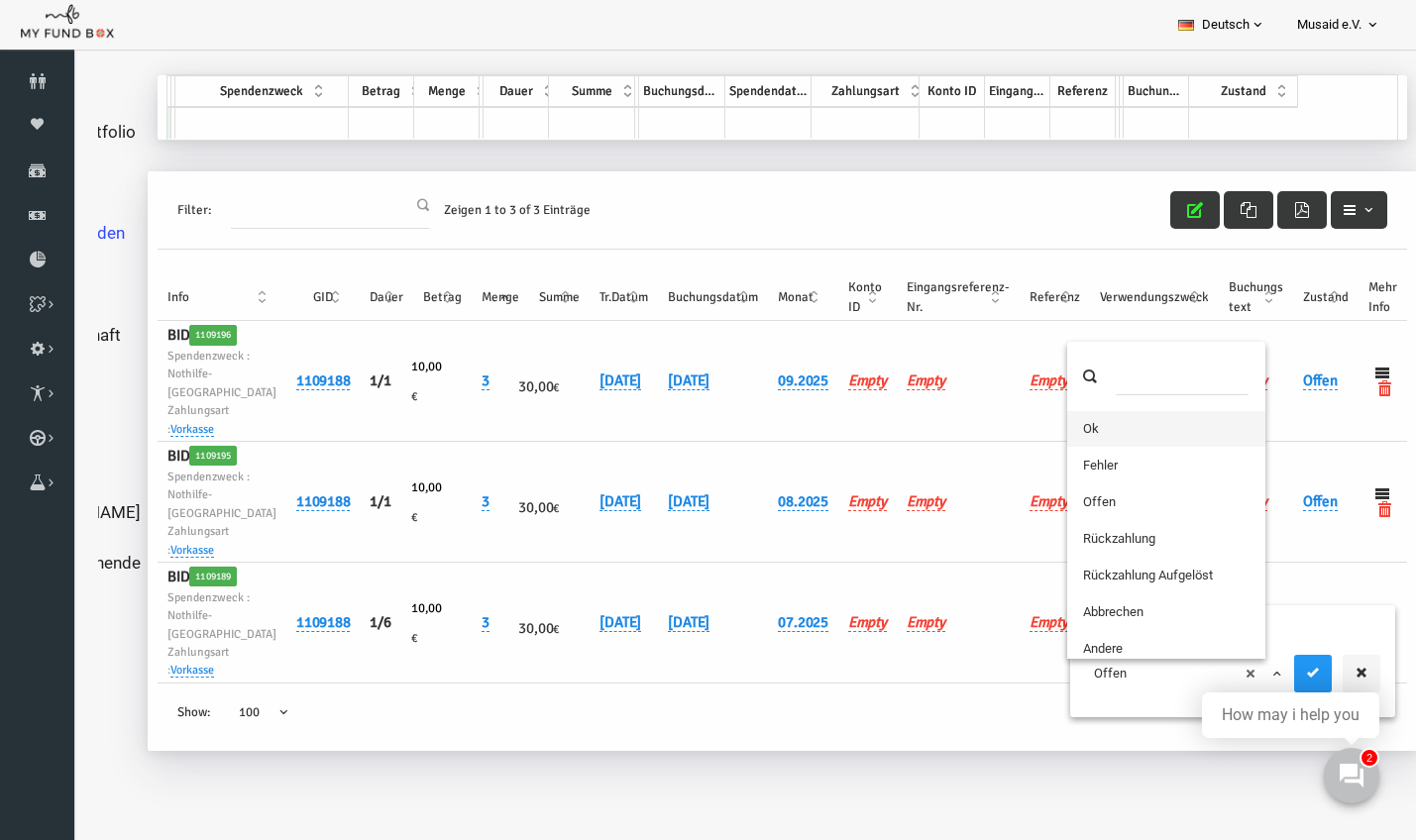 click on "× Offen" at bounding box center [1157, 674] 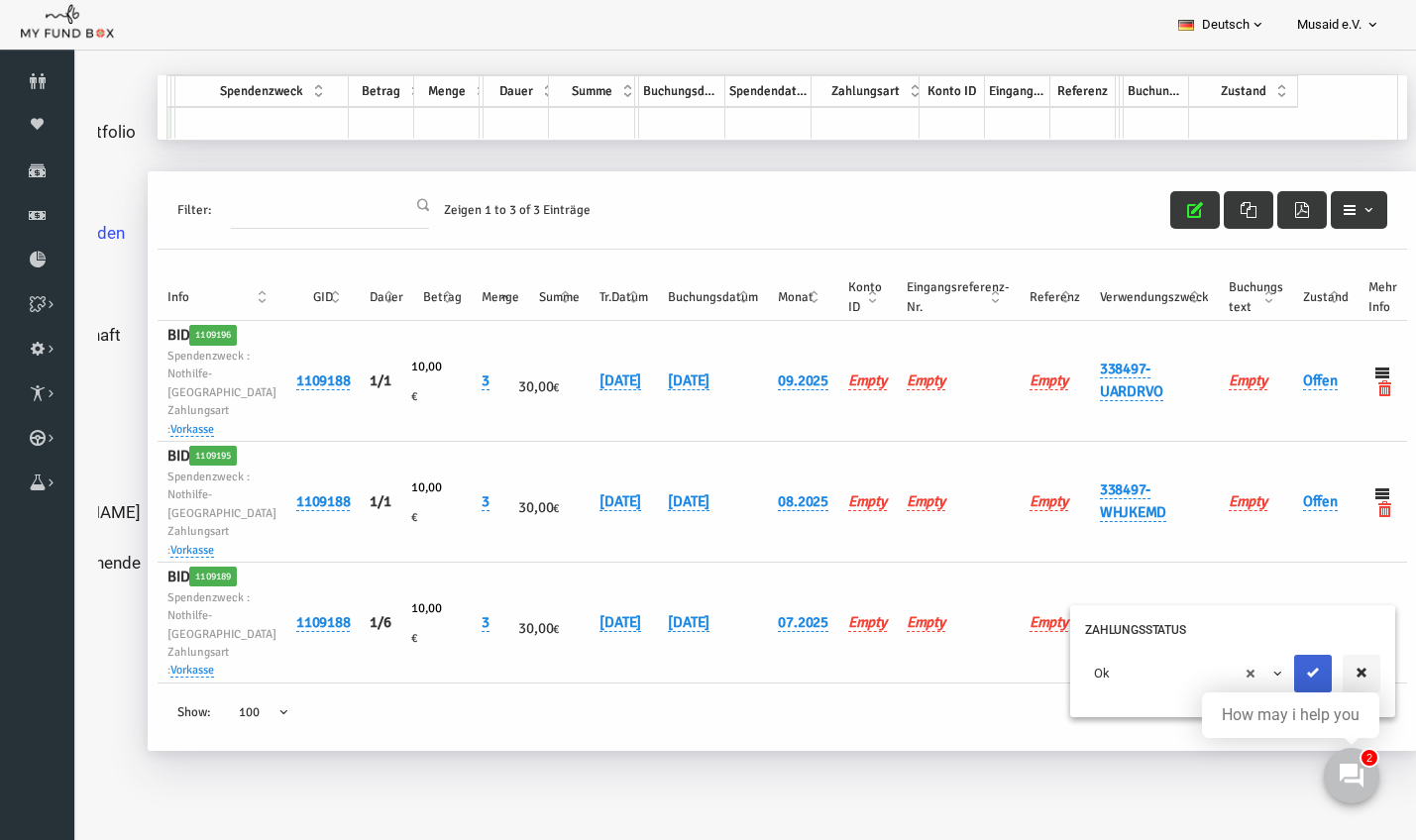 click at bounding box center (1286, 674) 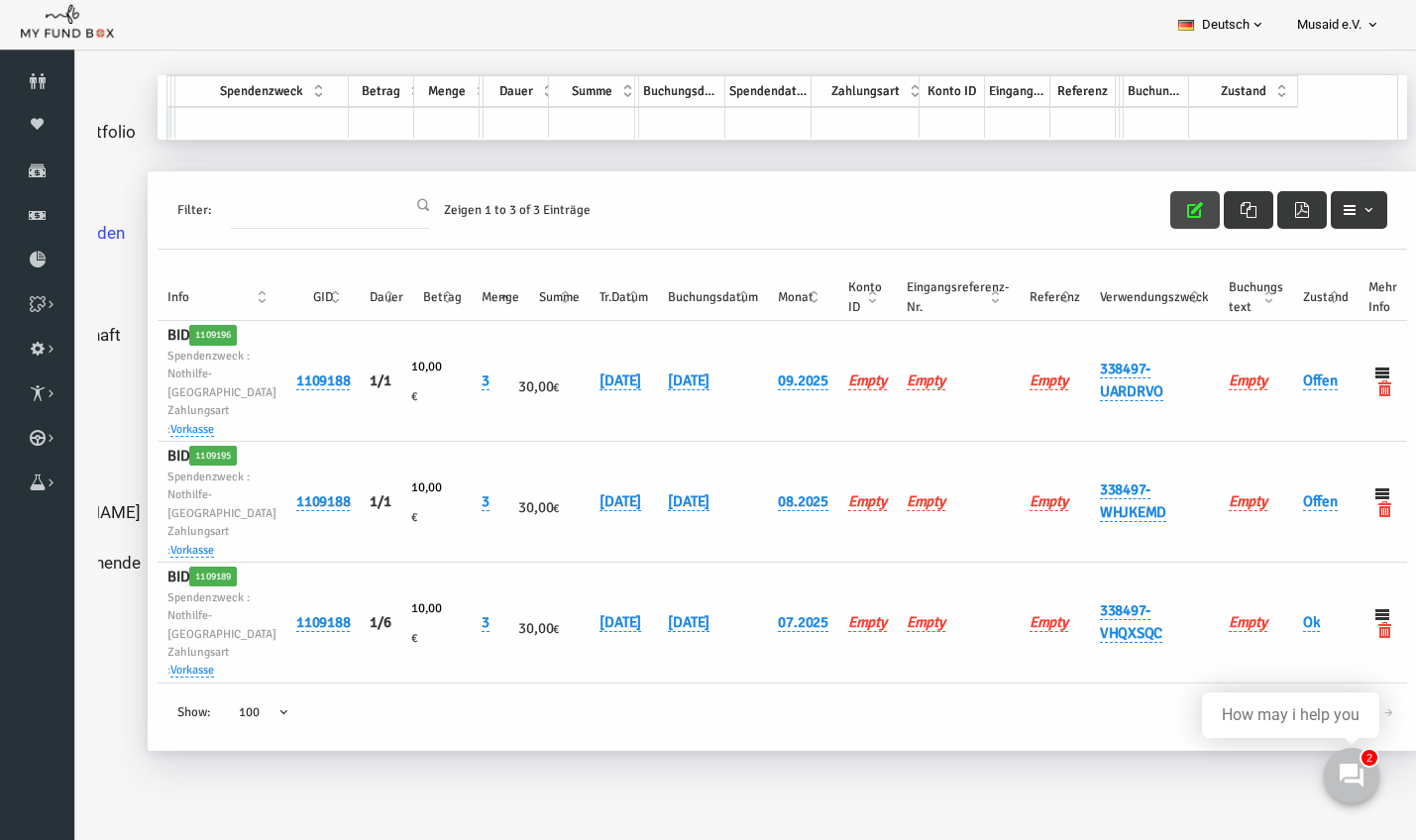 click at bounding box center [1168, 210] 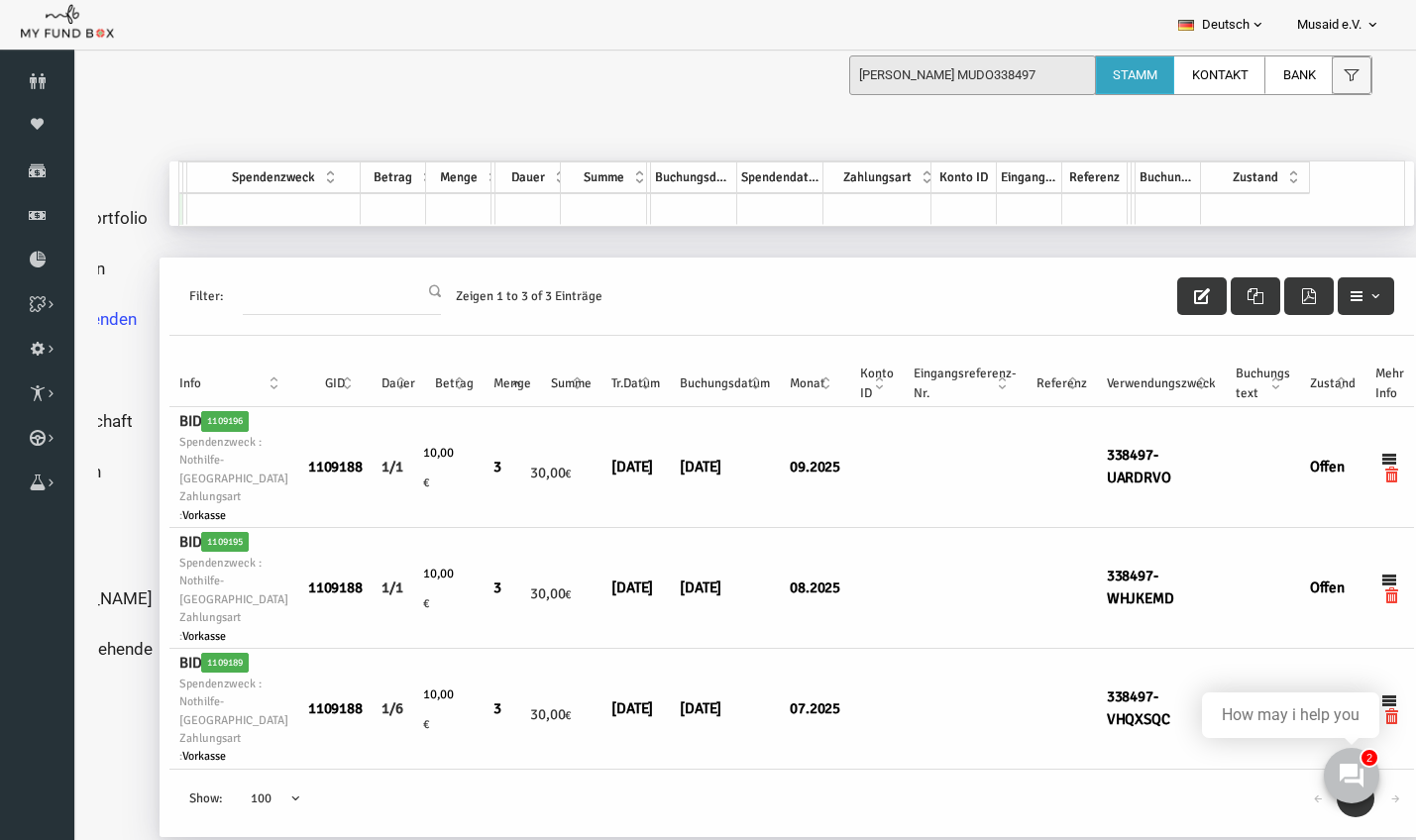 scroll, scrollTop: 0, scrollLeft: 0, axis: both 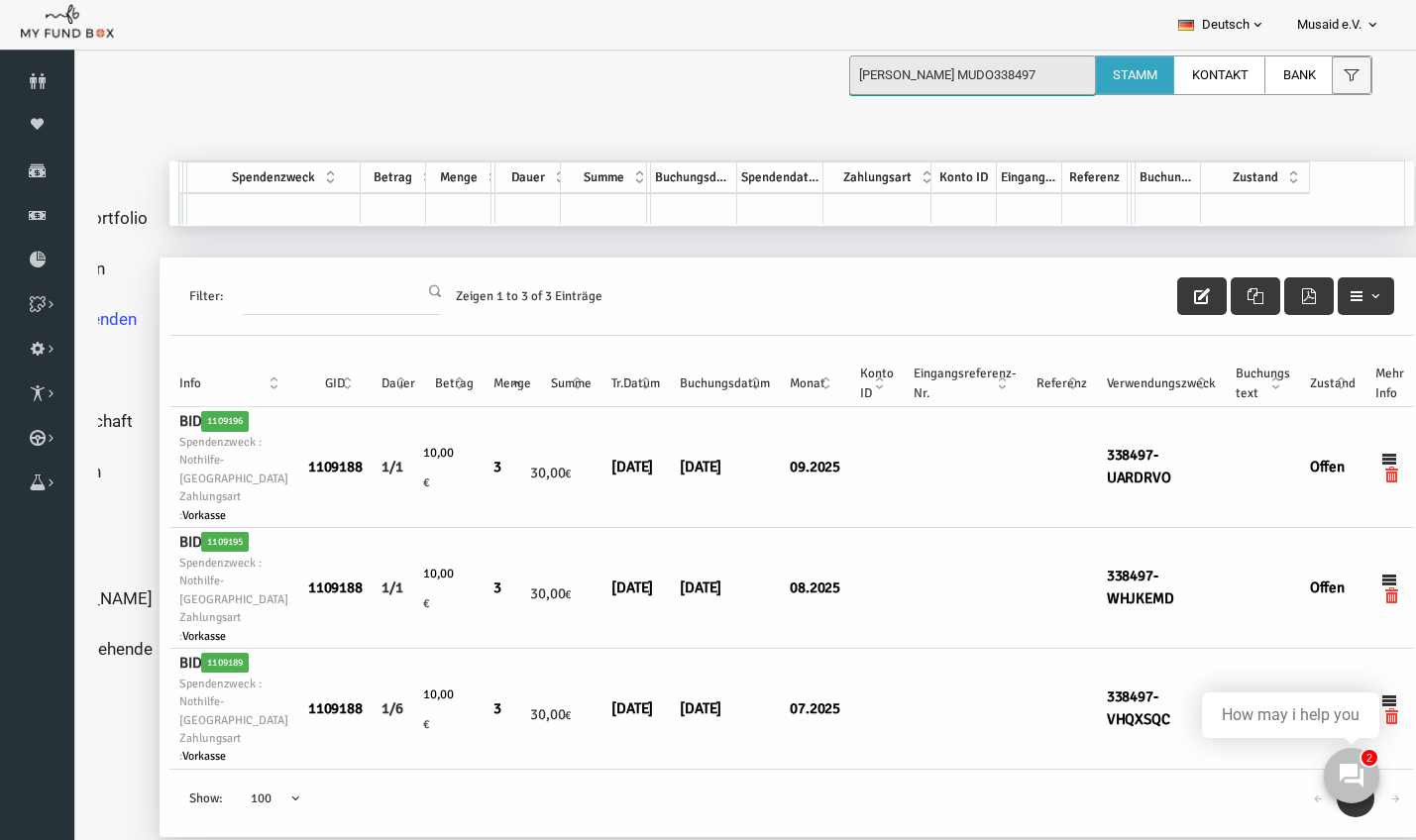 click on "Semiha Akar MUDO338497" at bounding box center (972, 75) 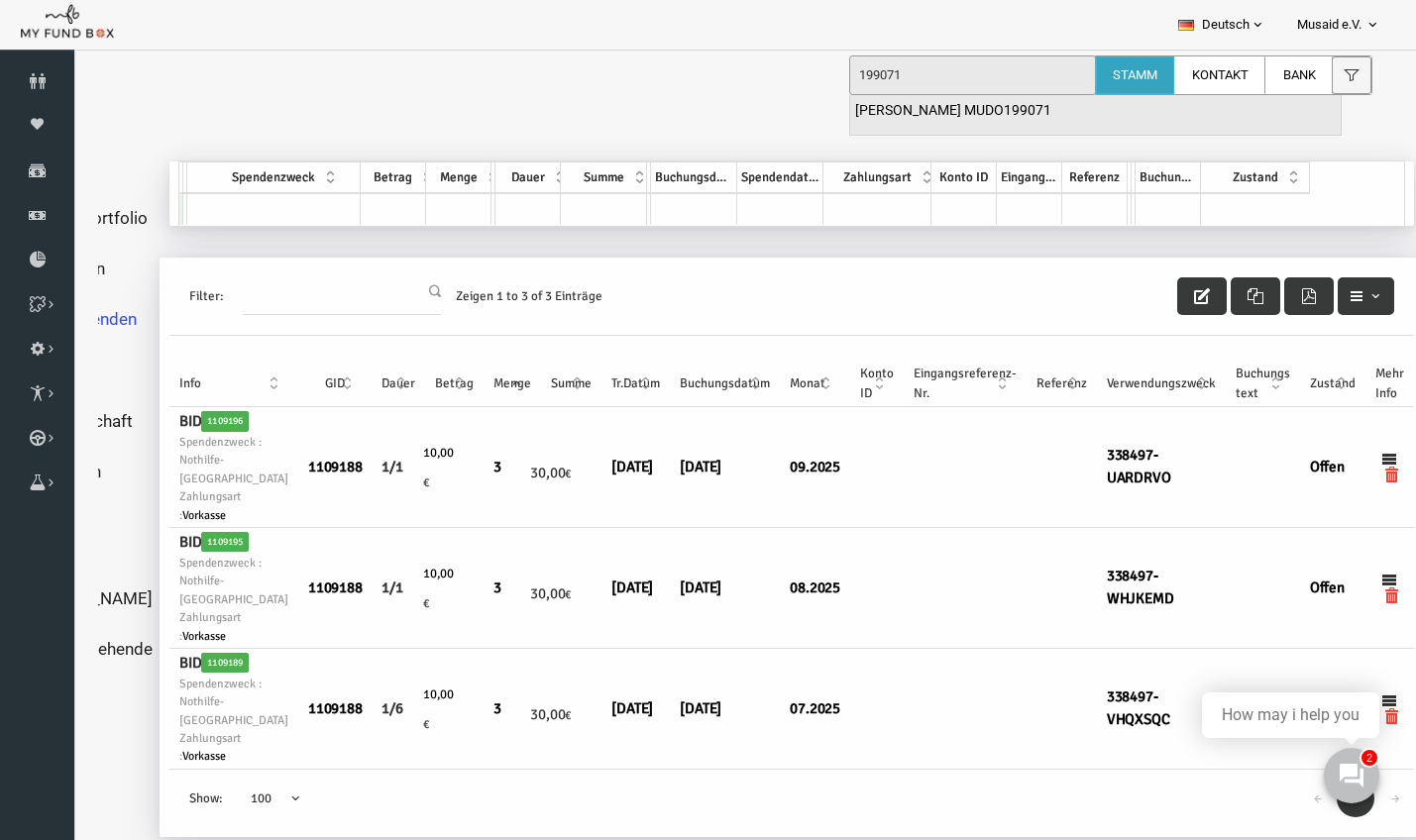 click on "Esma-Gül Yilmaz MUDO199071" at bounding box center (953, 111) 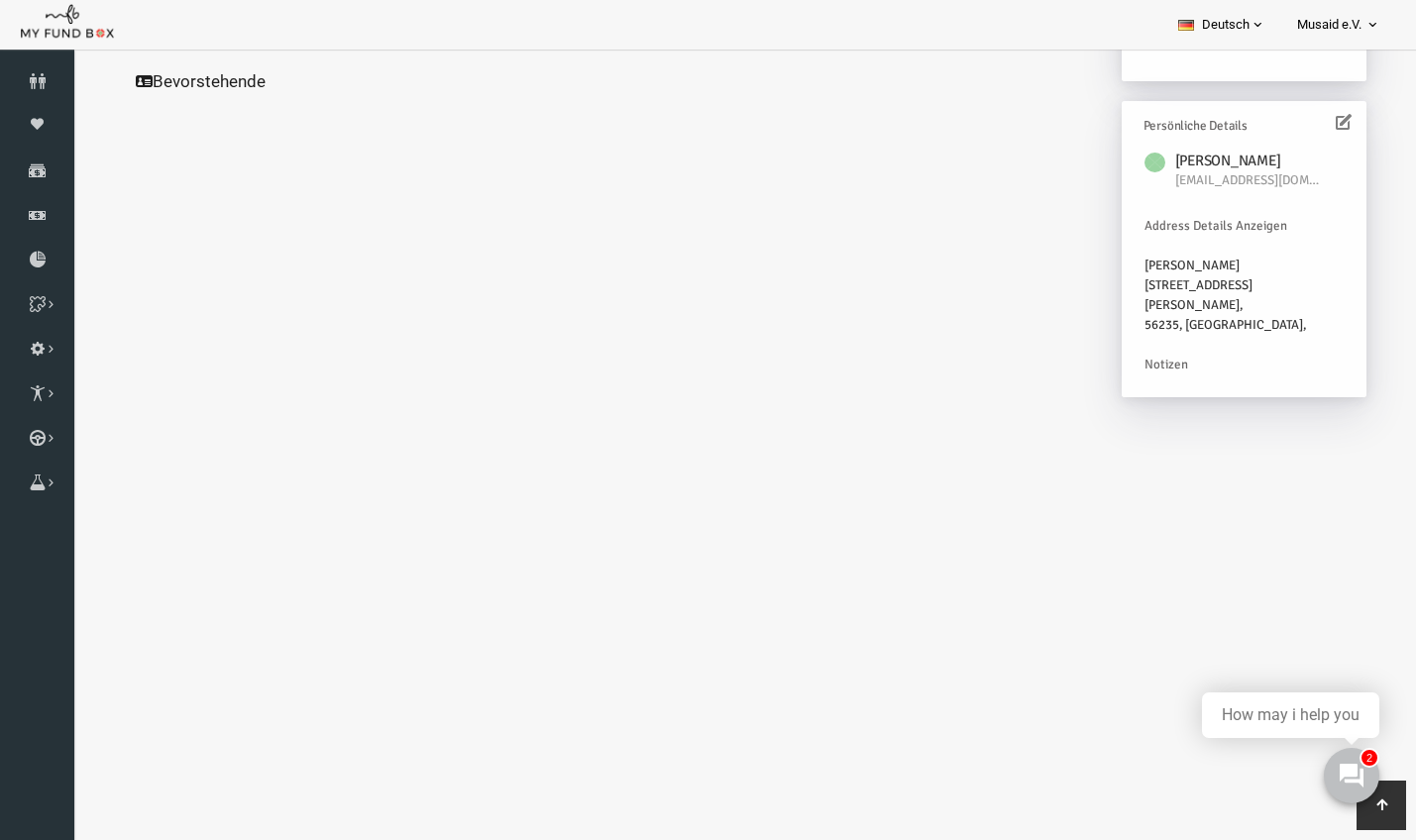 scroll, scrollTop: 523, scrollLeft: 0, axis: vertical 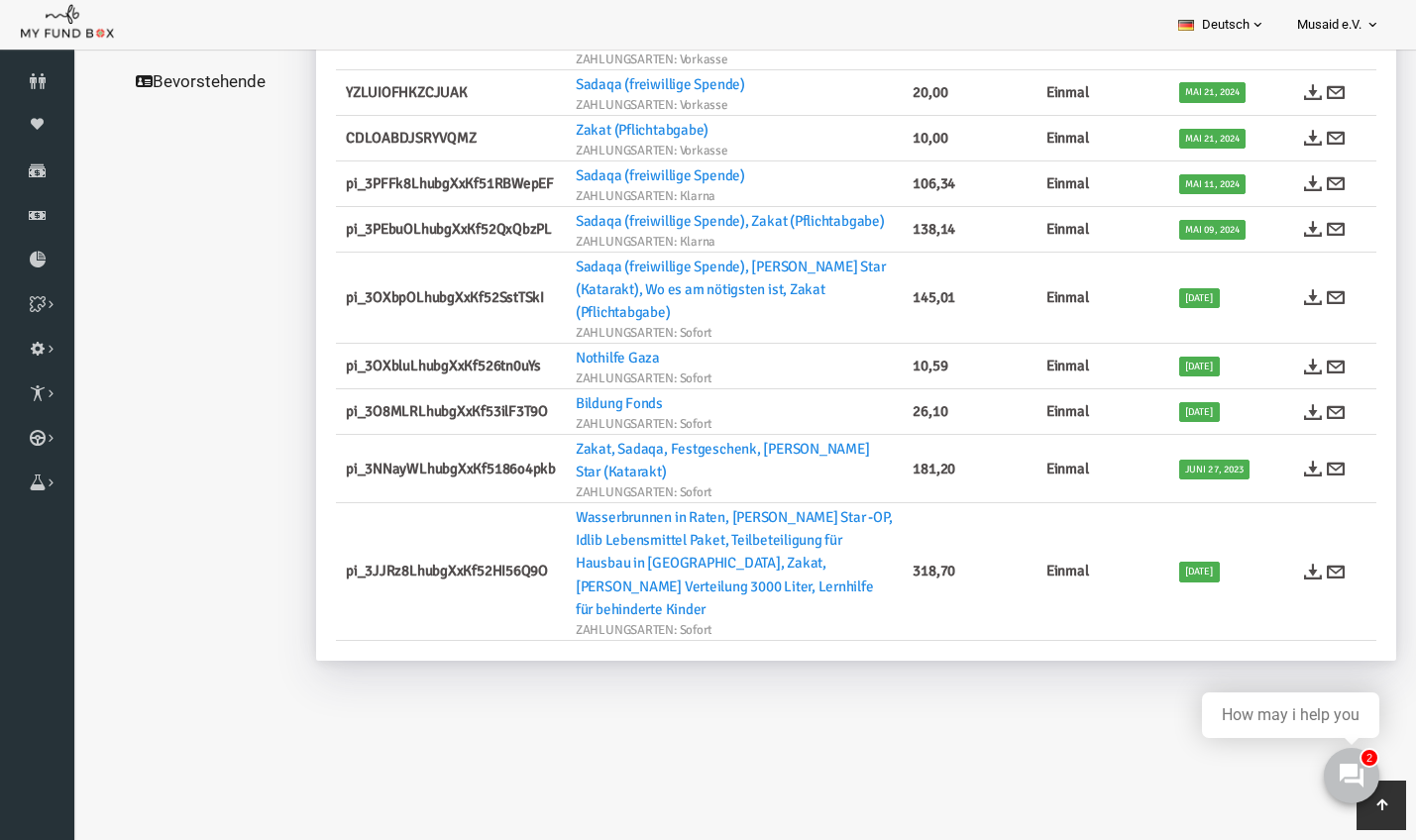 click on "Alle Spenden" at bounding box center [190, -223] 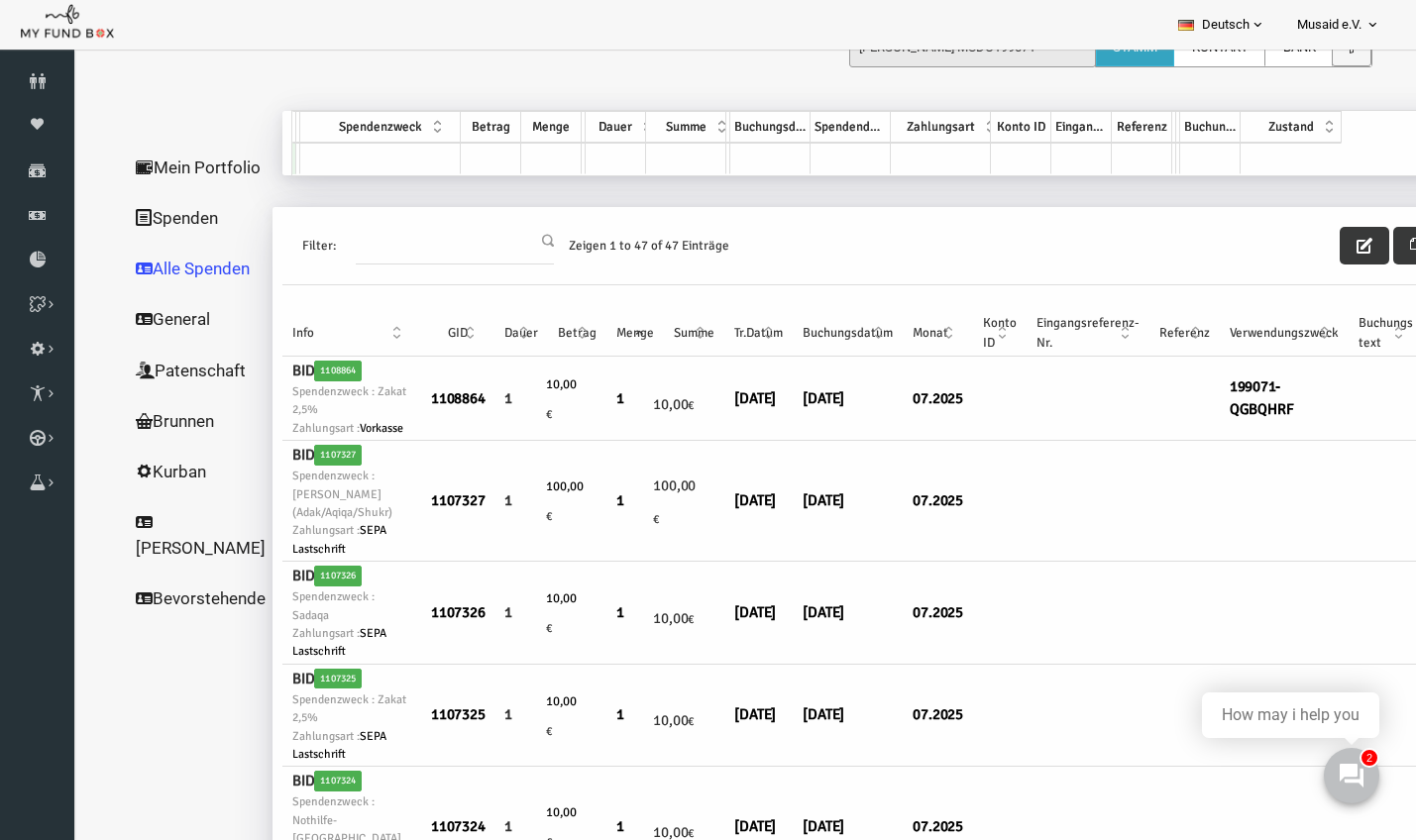 scroll, scrollTop: 35, scrollLeft: 0, axis: vertical 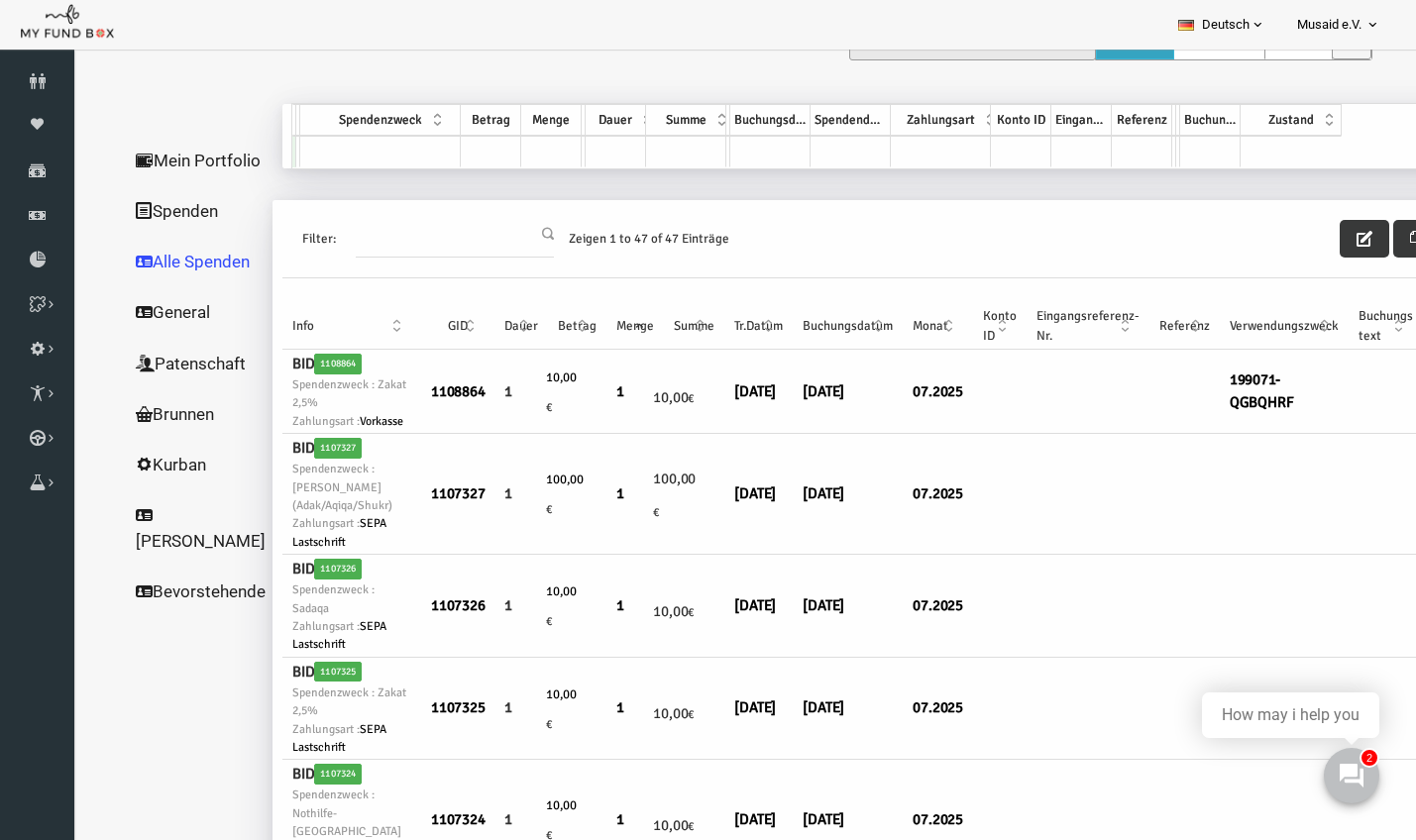 click on "Filter:                           Zeigen 1 to 47 of 47 Einträge" at bounding box center (903, 239) 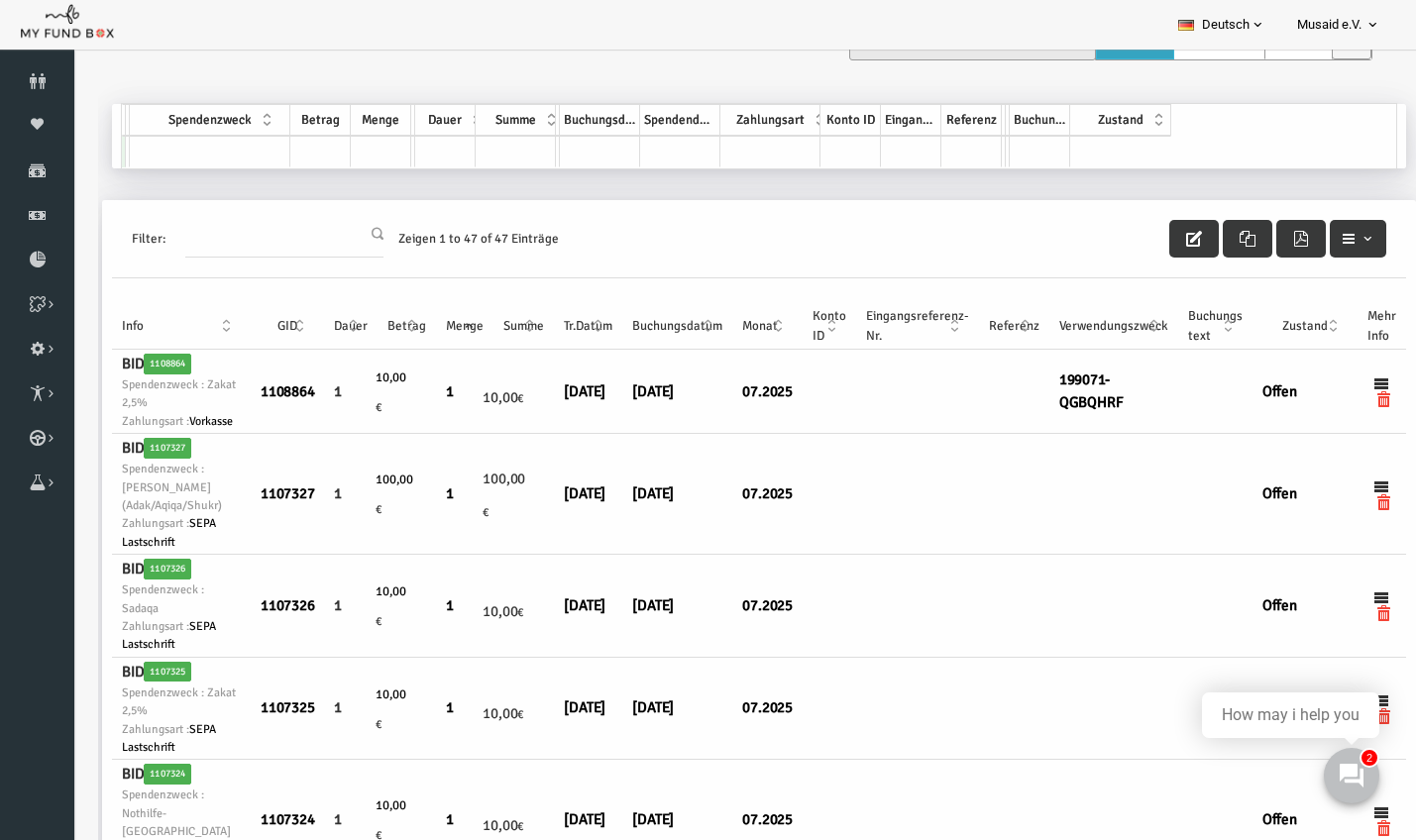 scroll, scrollTop: 23, scrollLeft: 193, axis: both 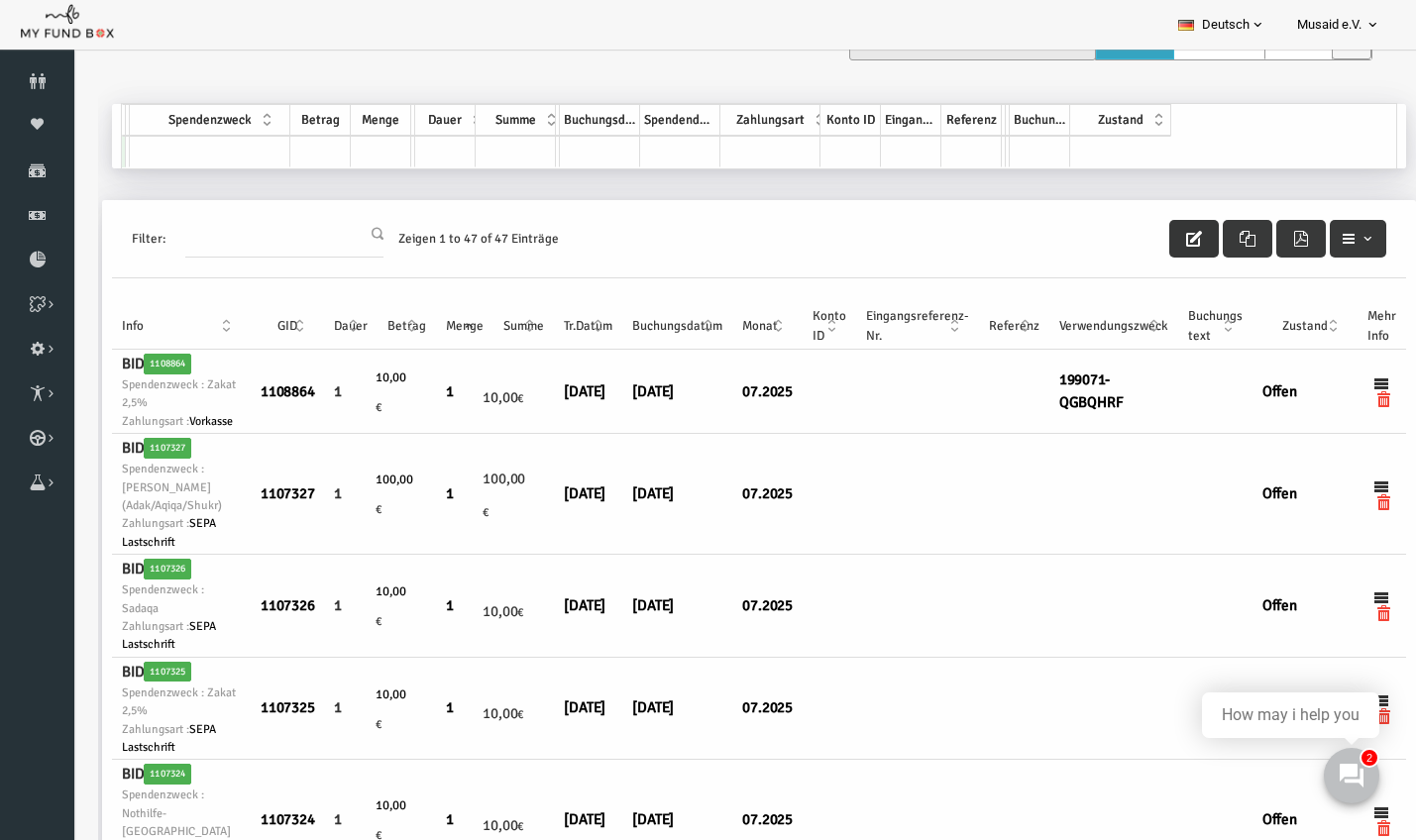 click at bounding box center (1167, 239) 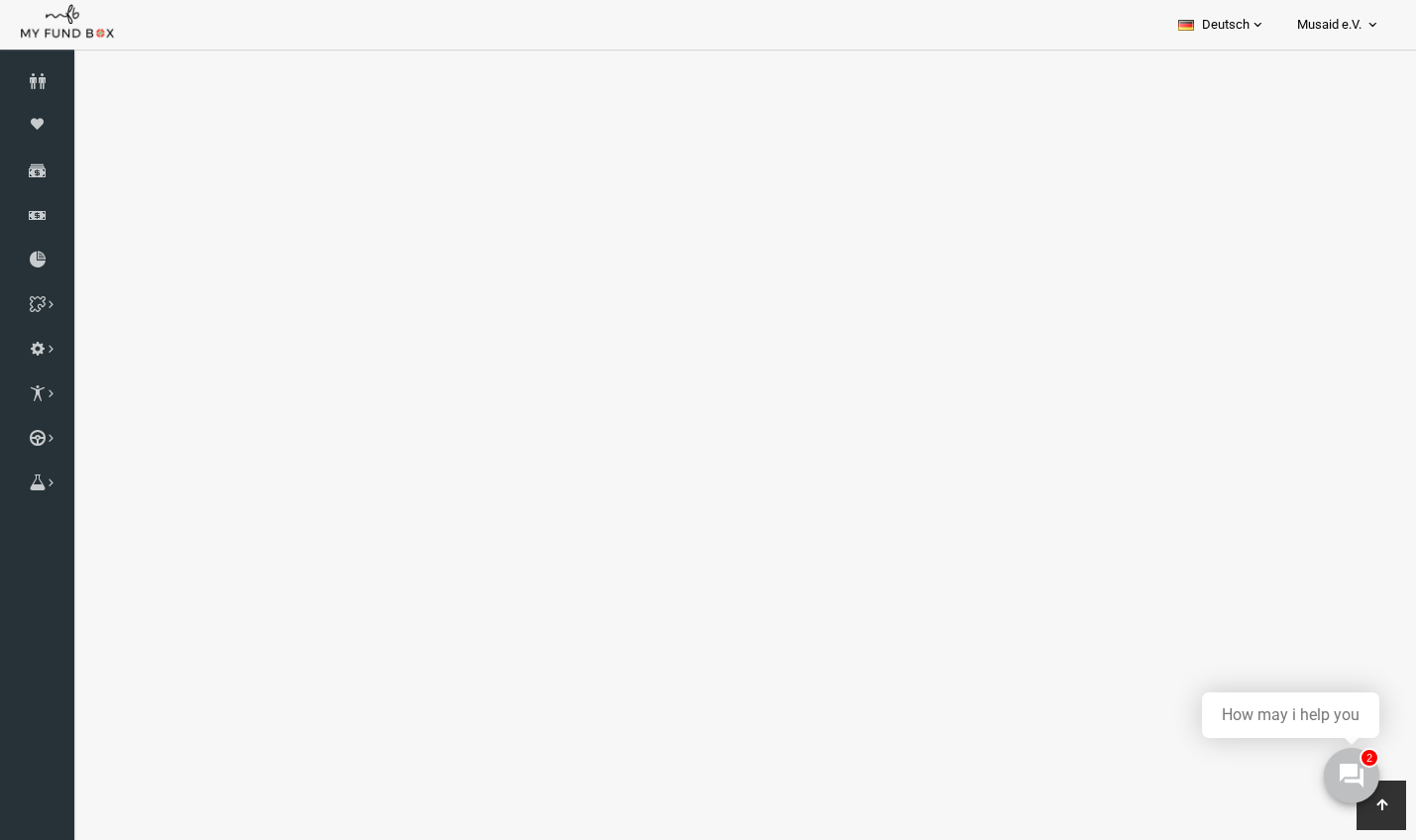 scroll, scrollTop: 5266, scrollLeft: 0, axis: vertical 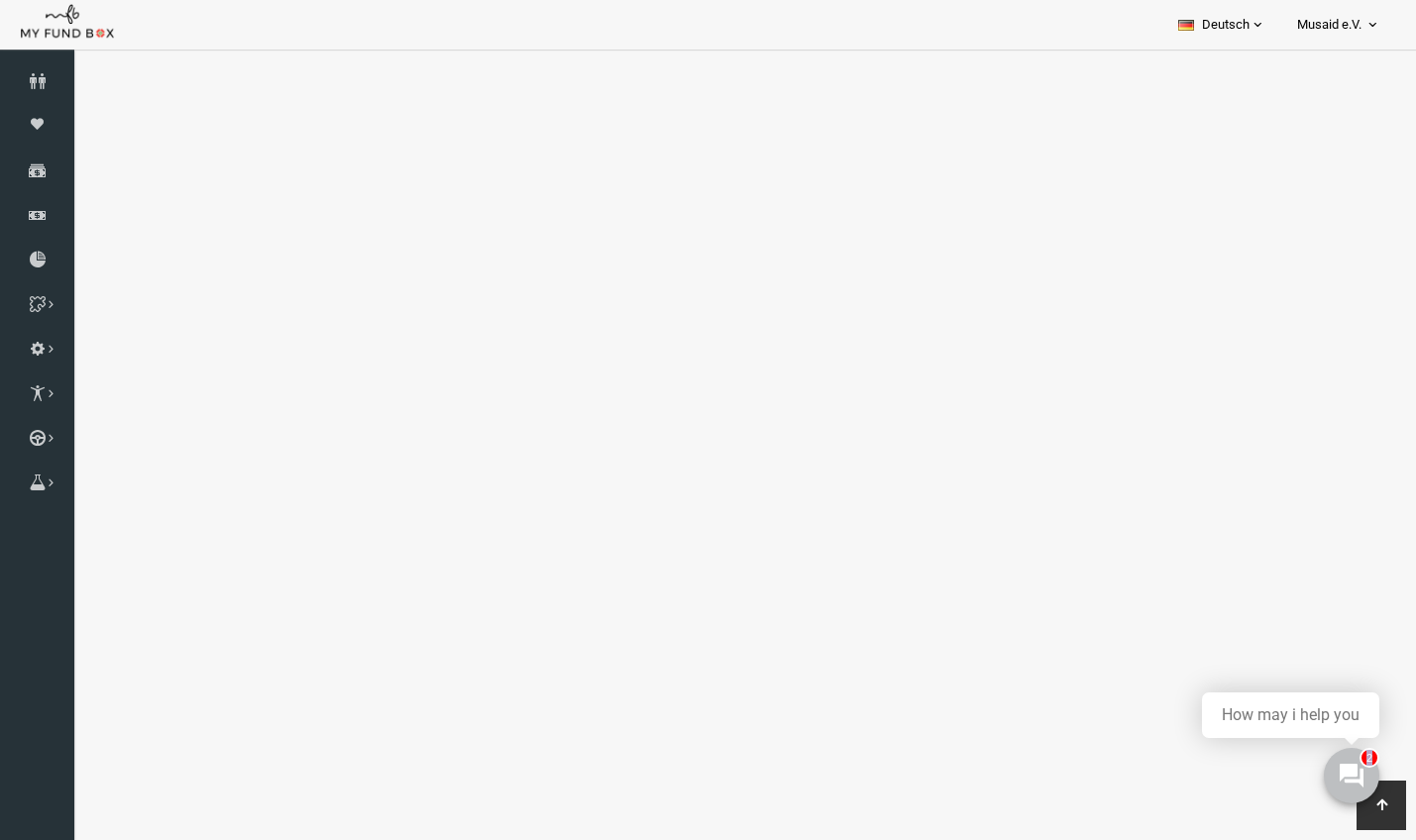 click on "2" at bounding box center [1352, 776] 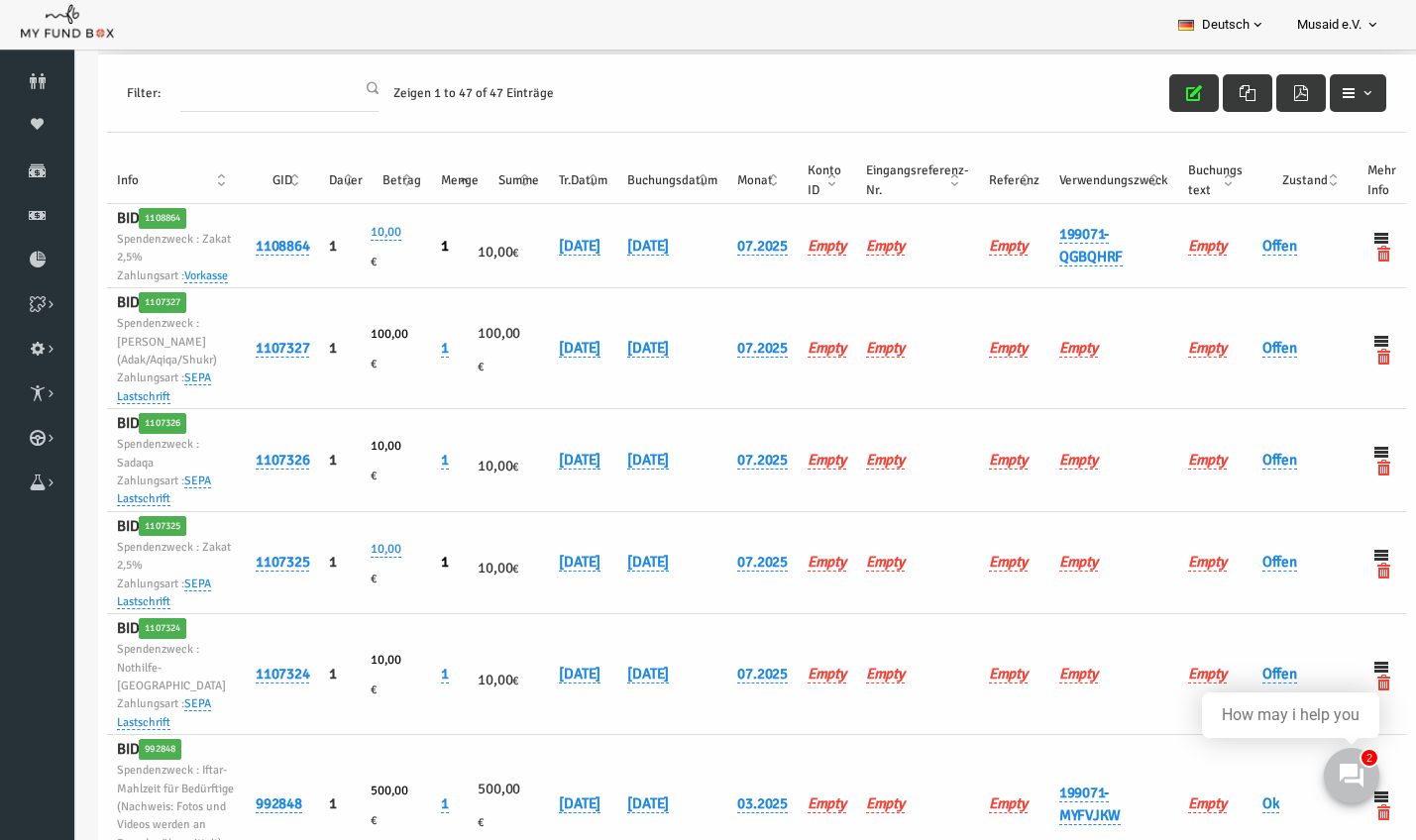 scroll, scrollTop: 205, scrollLeft: 0, axis: vertical 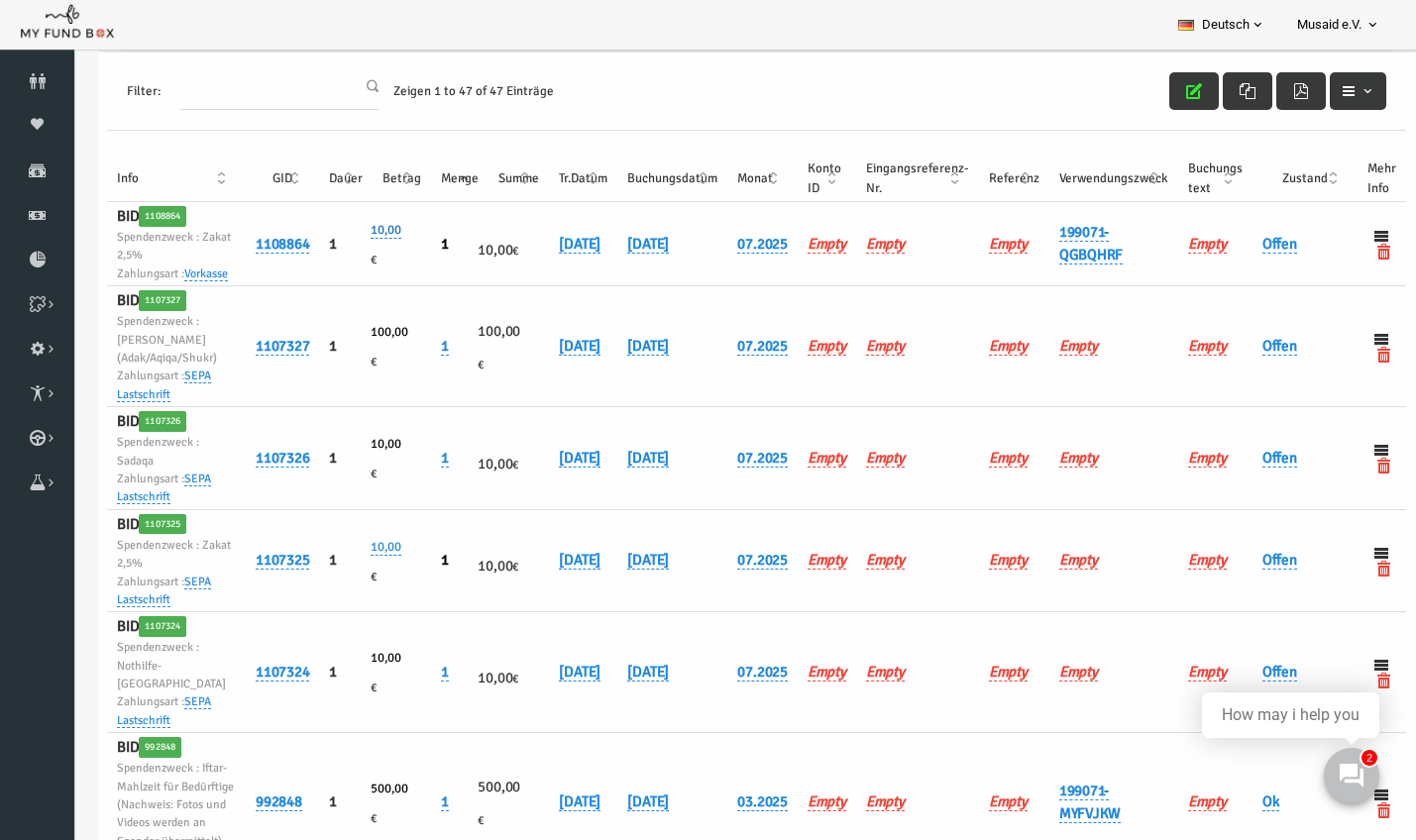 click on "10,00" at bounding box center (359, 230) 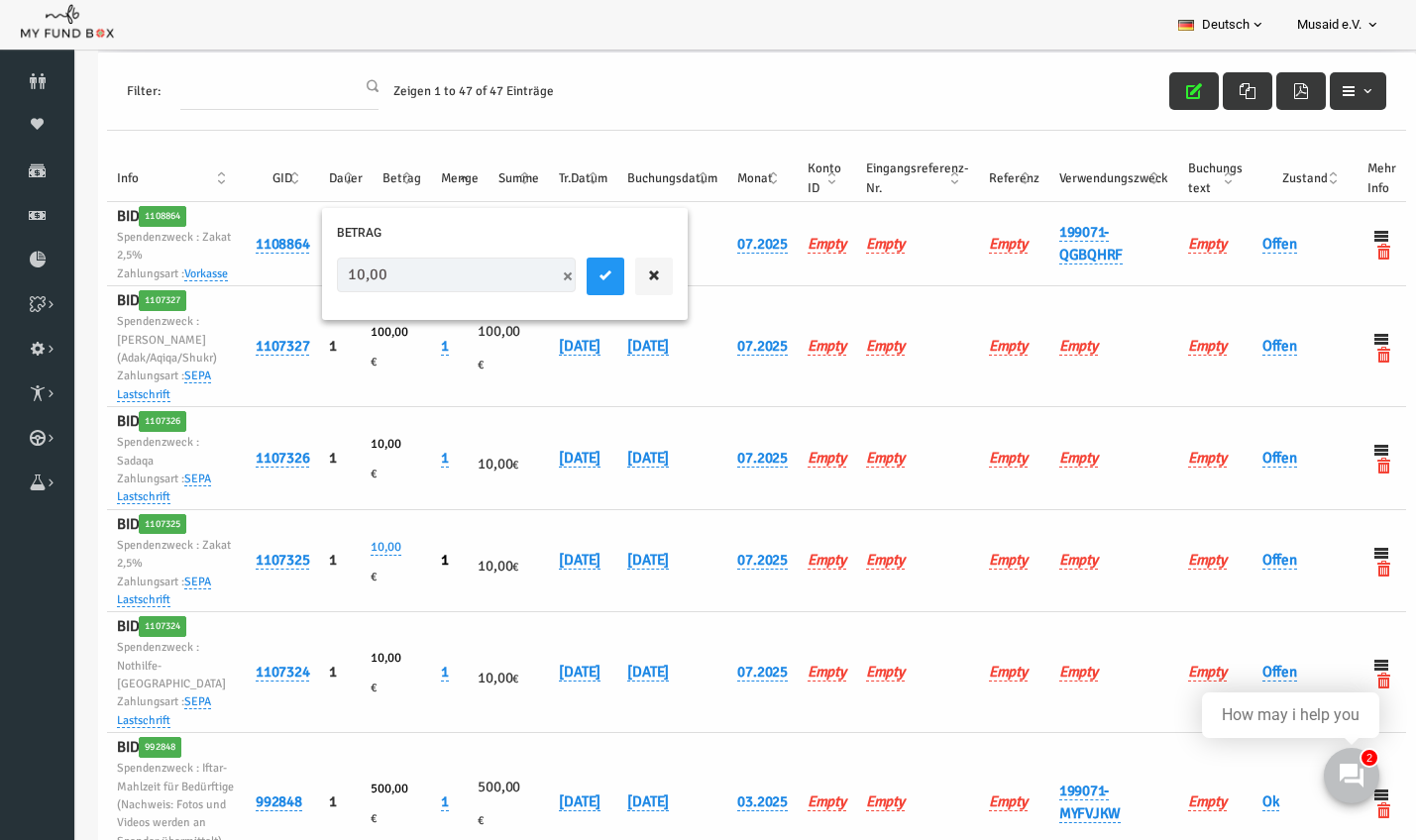 click on "10,00" at bounding box center [429, 274] 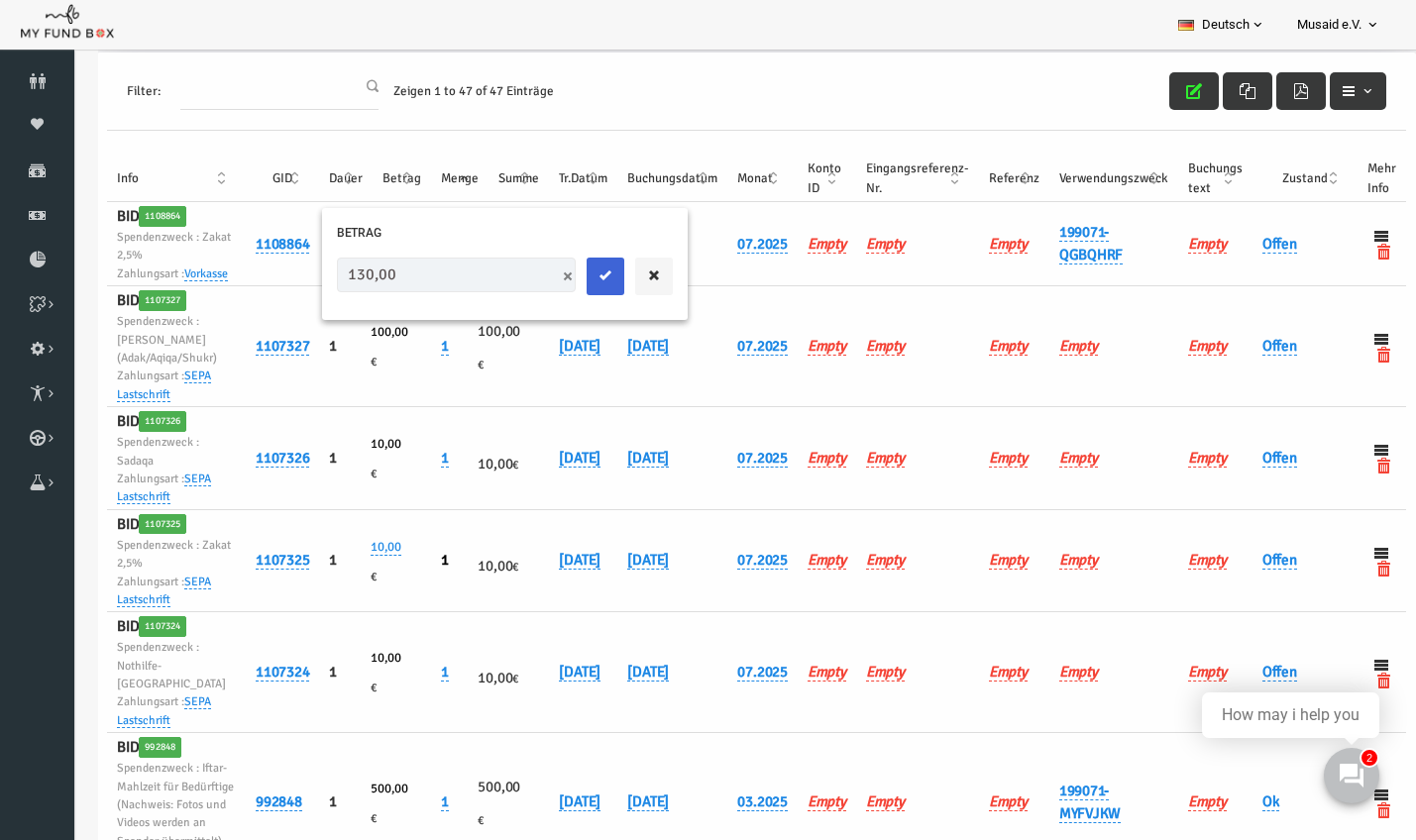 type on "130,00" 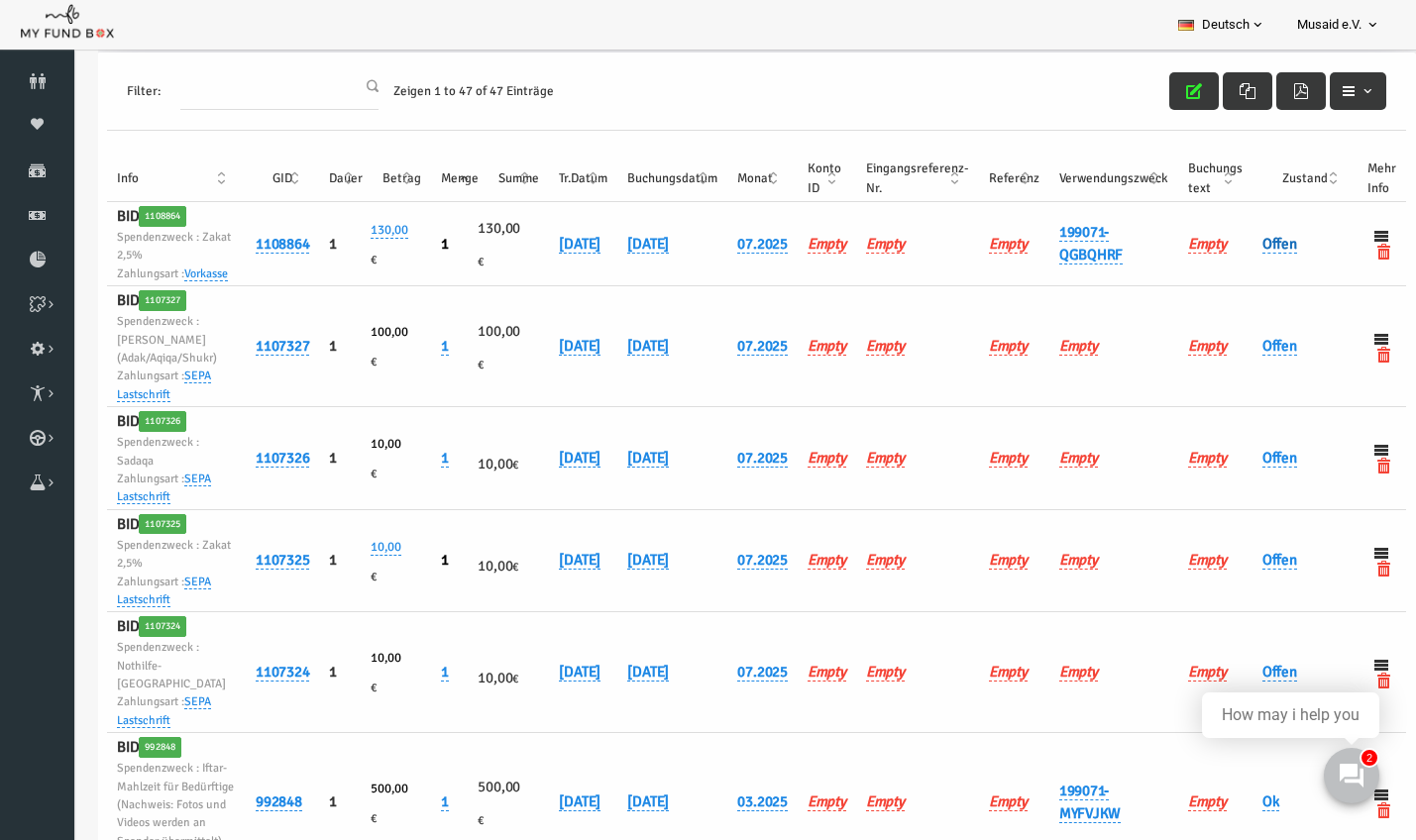 click on "Offen" at bounding box center [1253, 244] 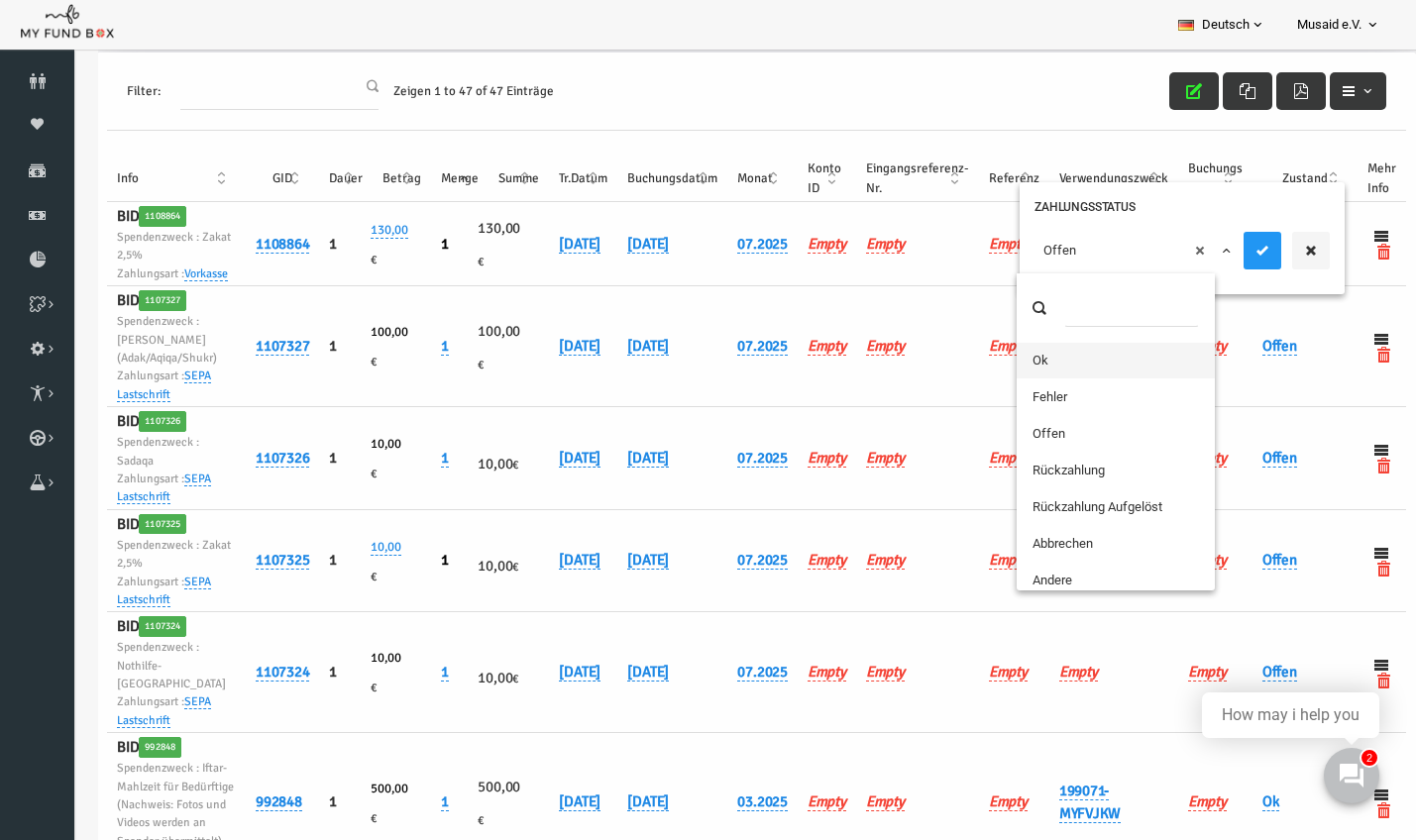 click on "× Offen" at bounding box center (1107, 251) 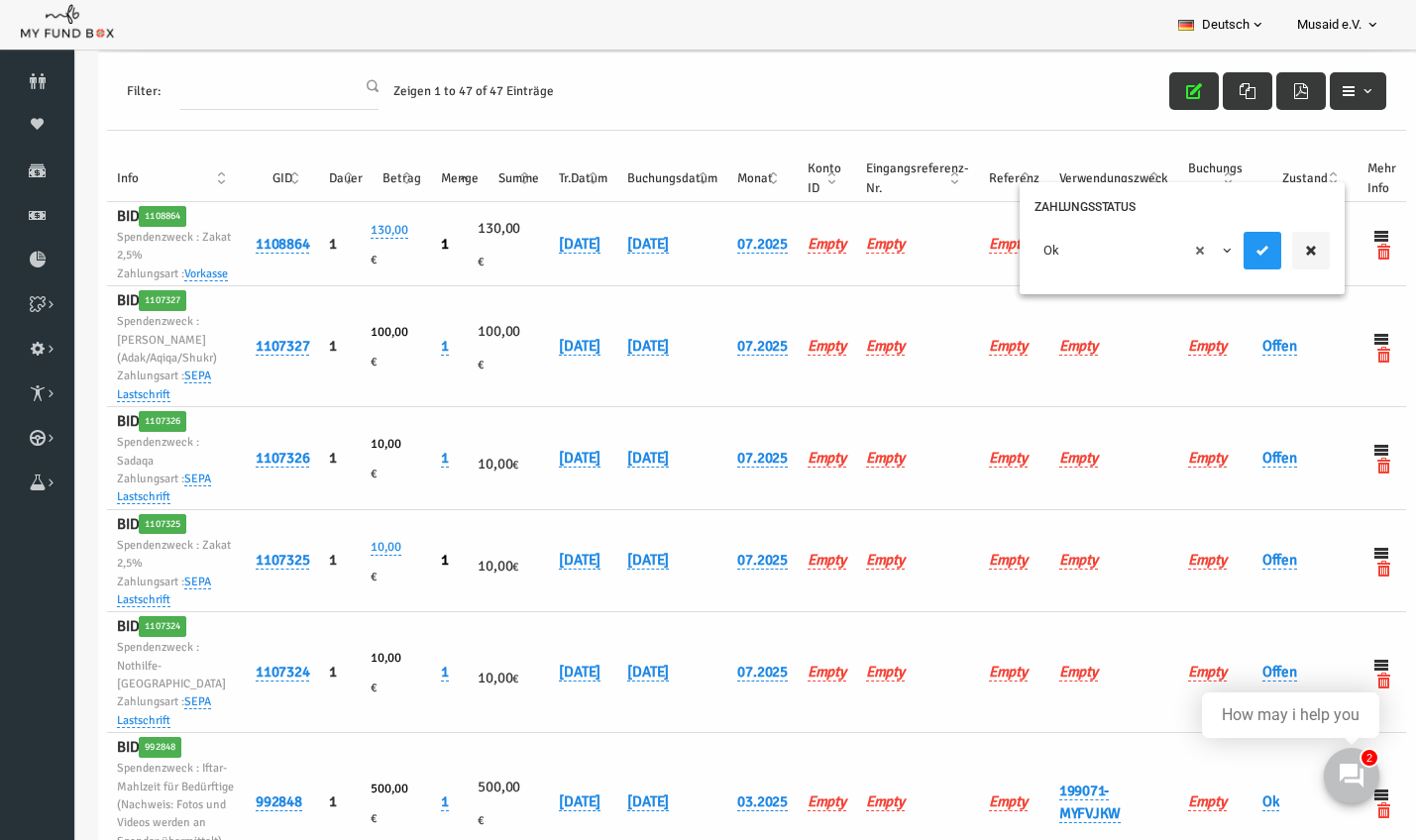 click on "× Ok" at bounding box center (1155, 251) 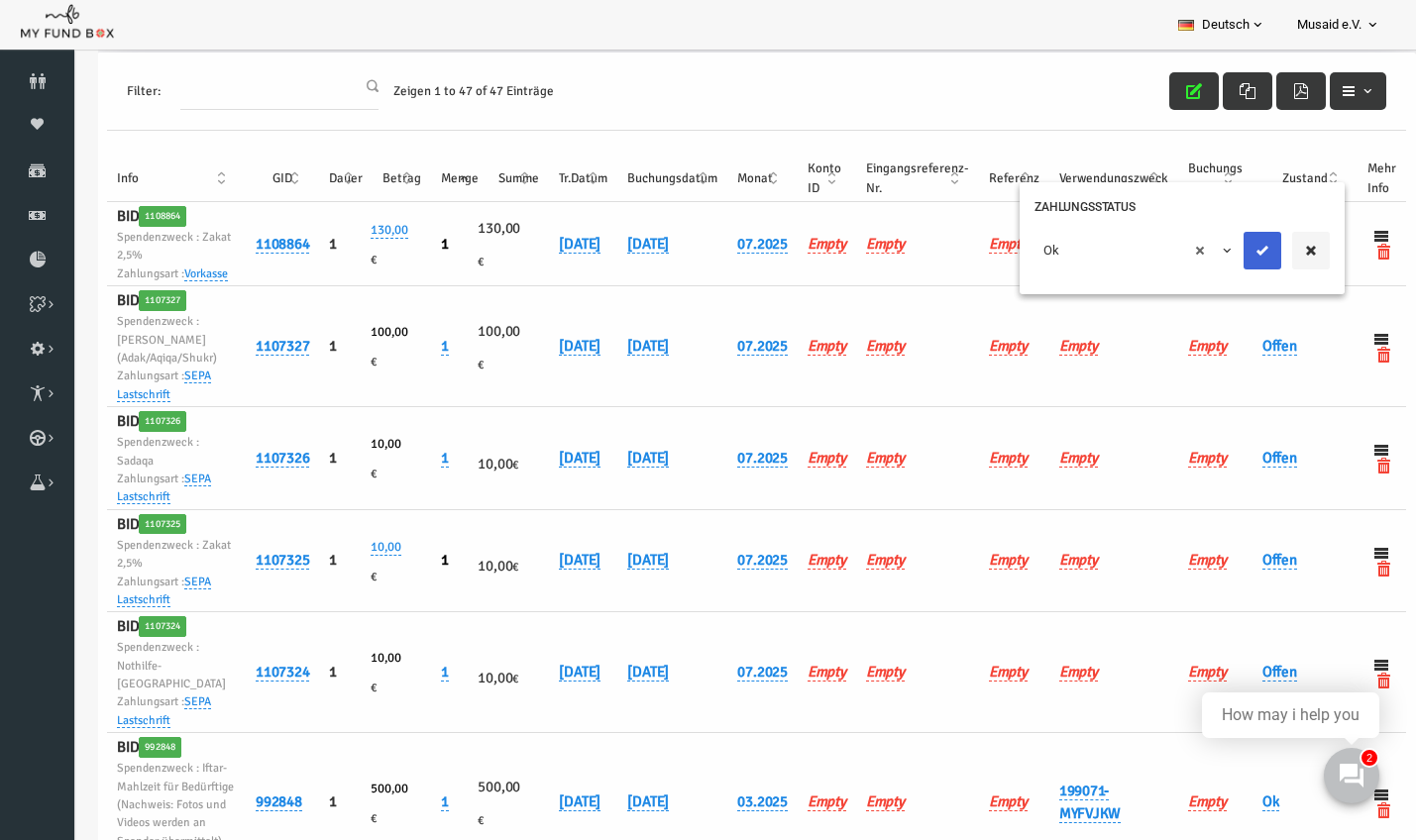 click at bounding box center (1236, 251) 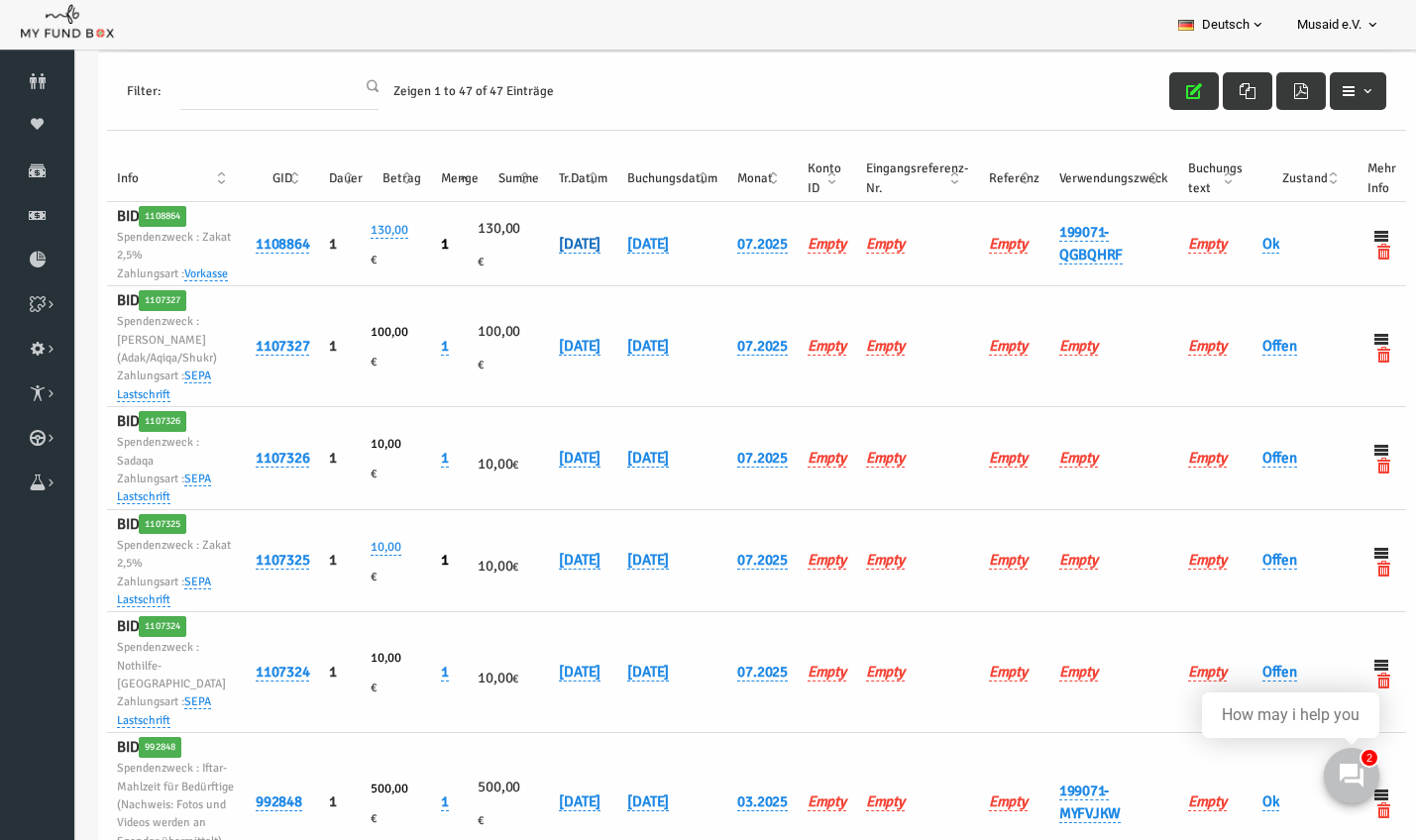 click on "20.07.2025" at bounding box center (553, 244) 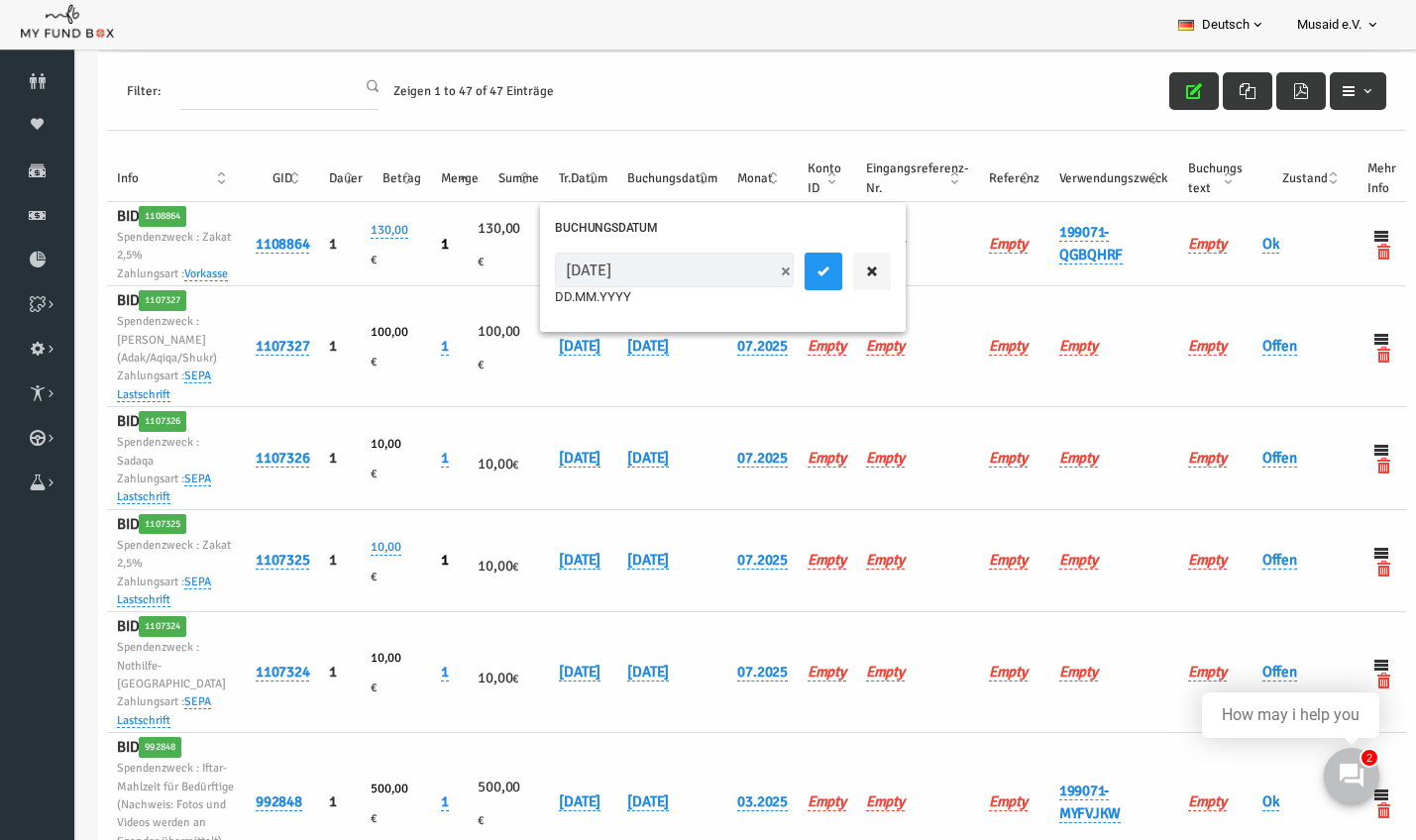 click on "20.07.2025" at bounding box center [647, 269] 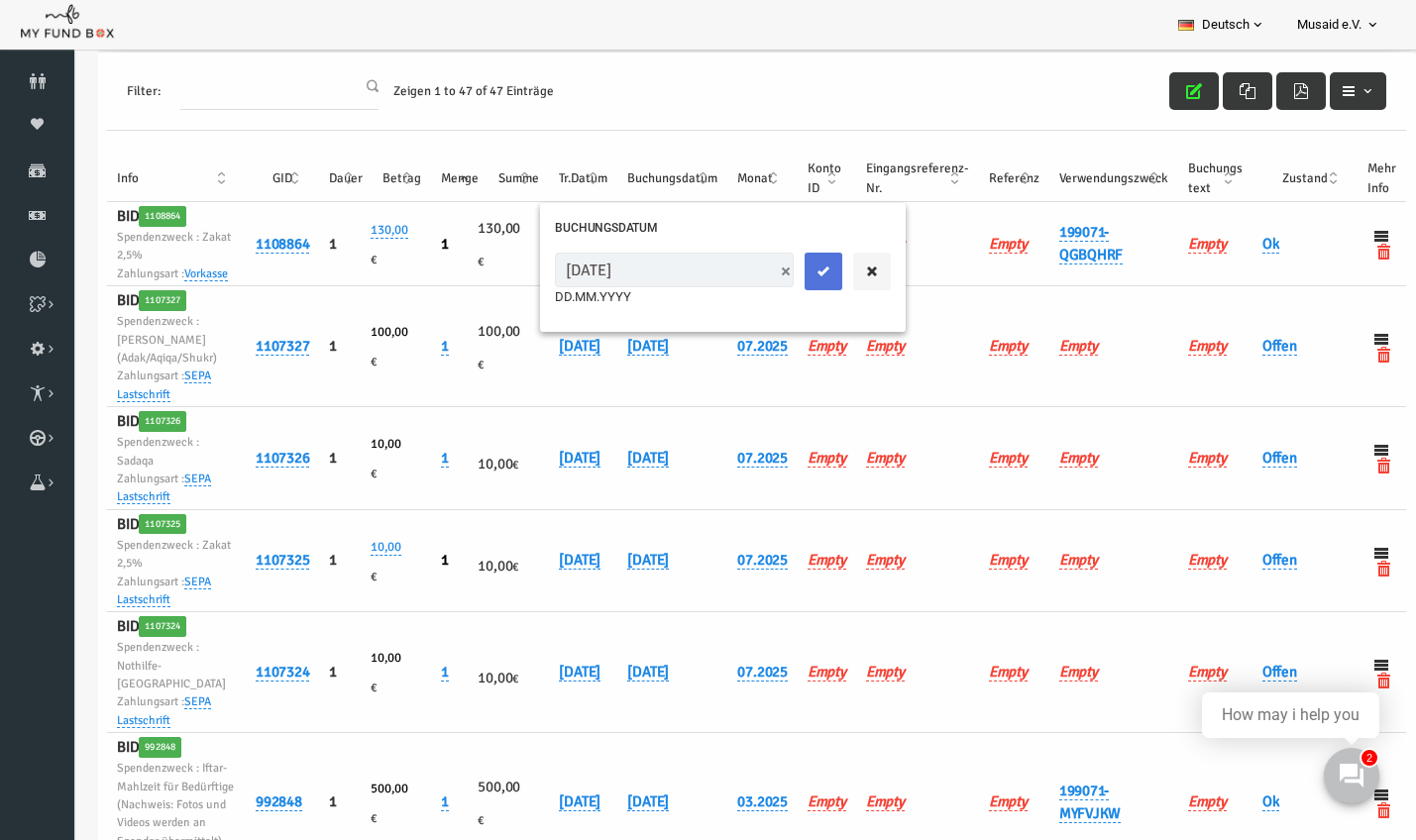 click at bounding box center (797, 271) 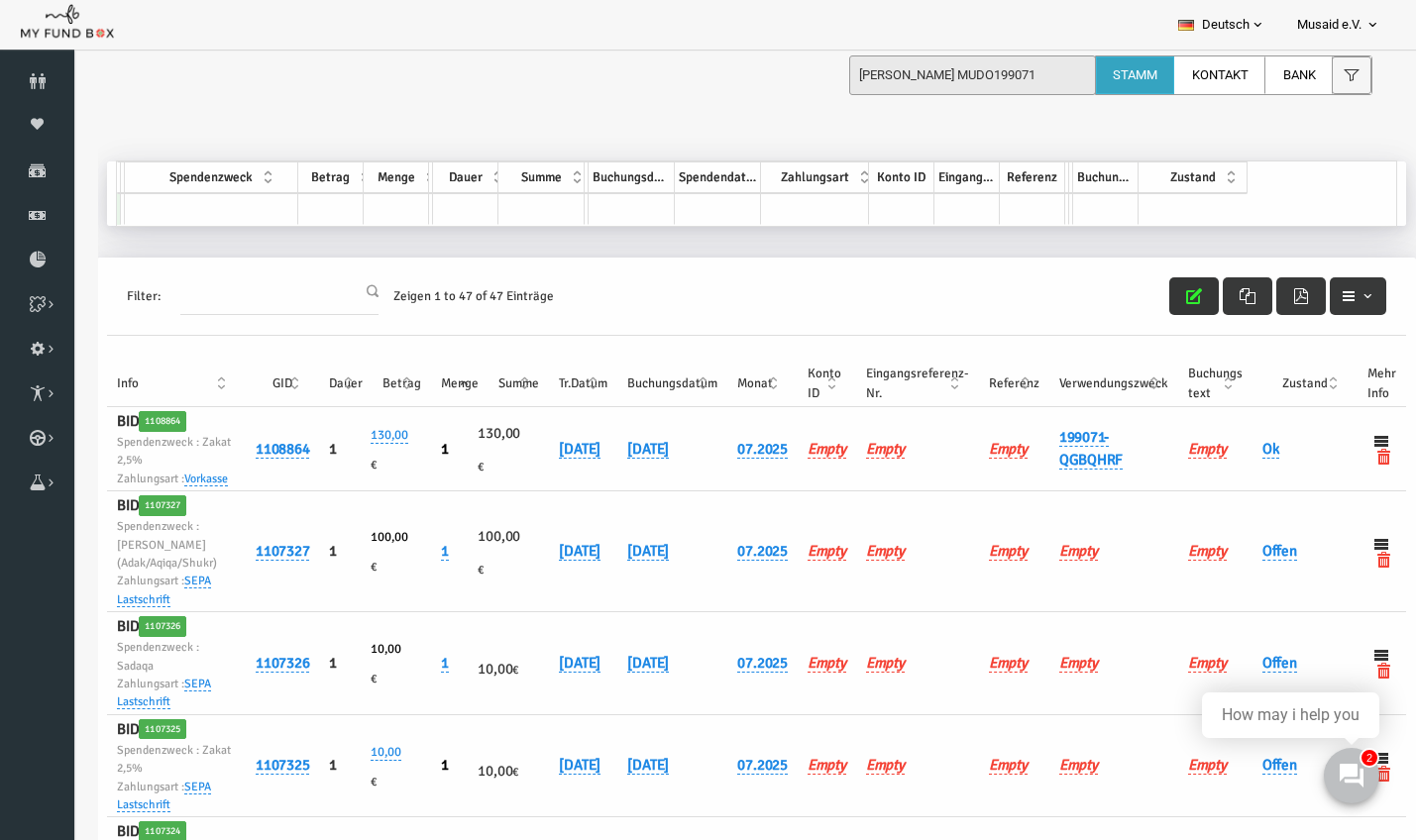 scroll, scrollTop: -1, scrollLeft: 0, axis: vertical 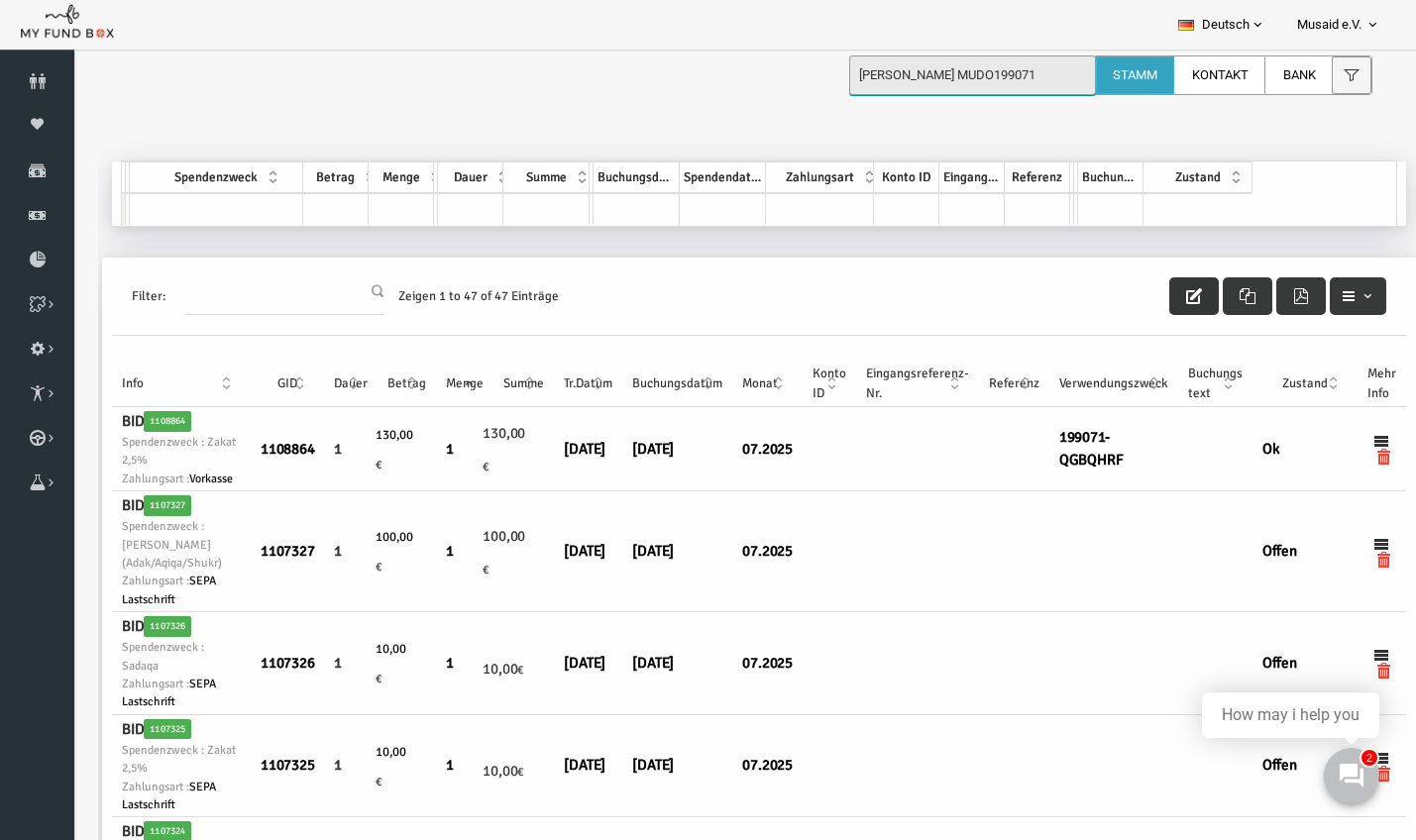 drag, startPoint x: 1085, startPoint y: 80, endPoint x: 860, endPoint y: 80, distance: 225 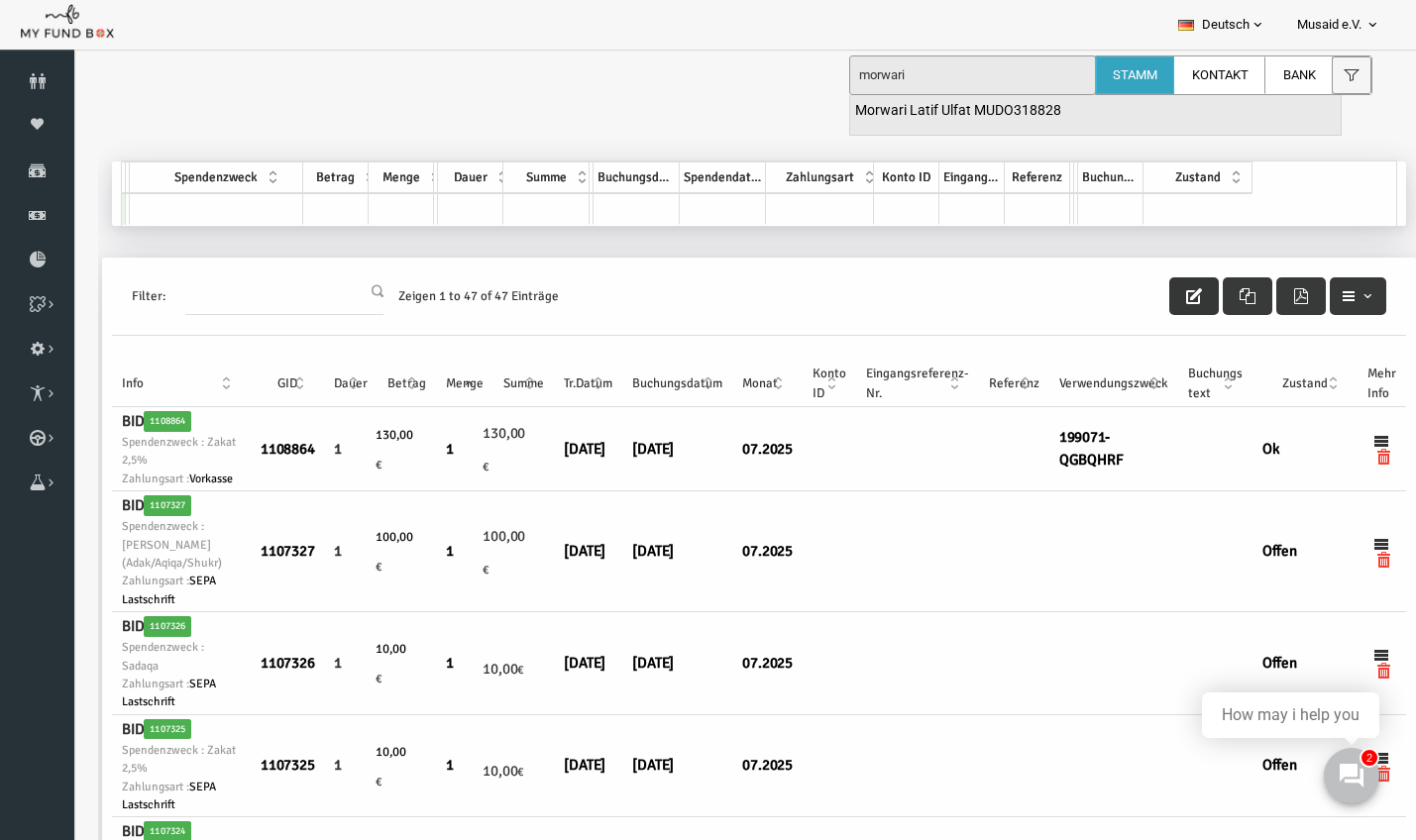 click on "Morwari Latif Ulfat MUDO318828" at bounding box center [1095, 115] 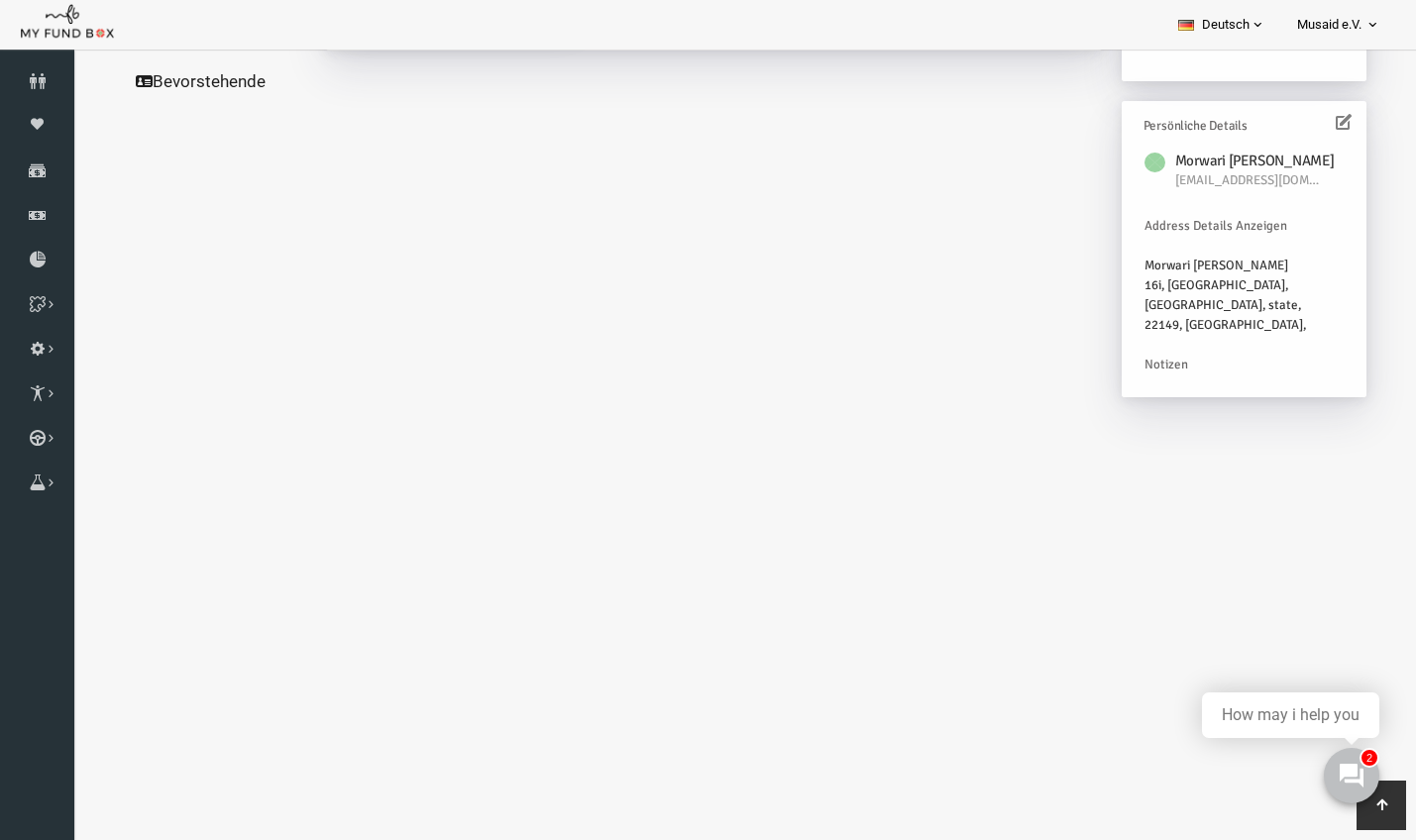 scroll, scrollTop: 523, scrollLeft: 0, axis: vertical 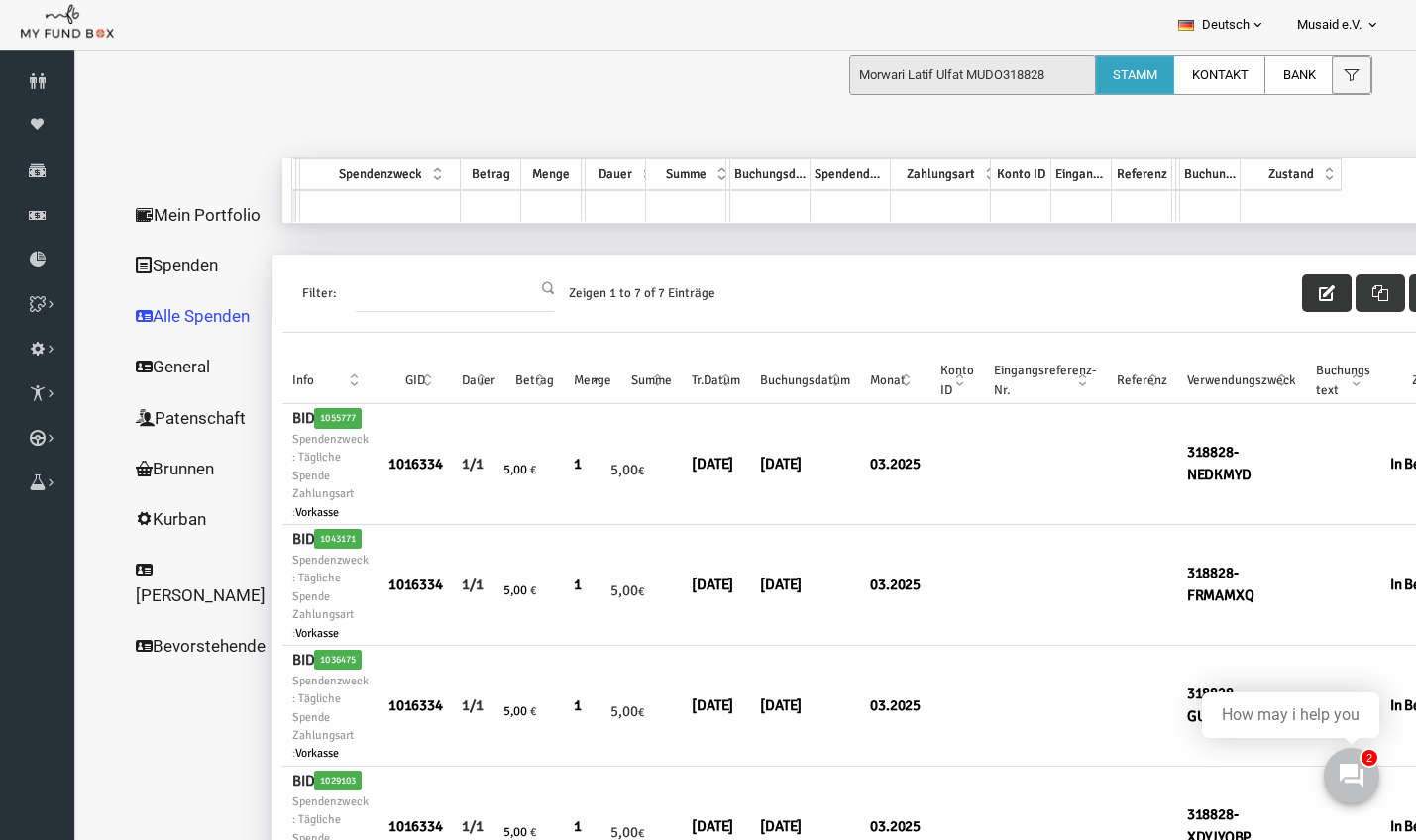 click at bounding box center [1300, 293] 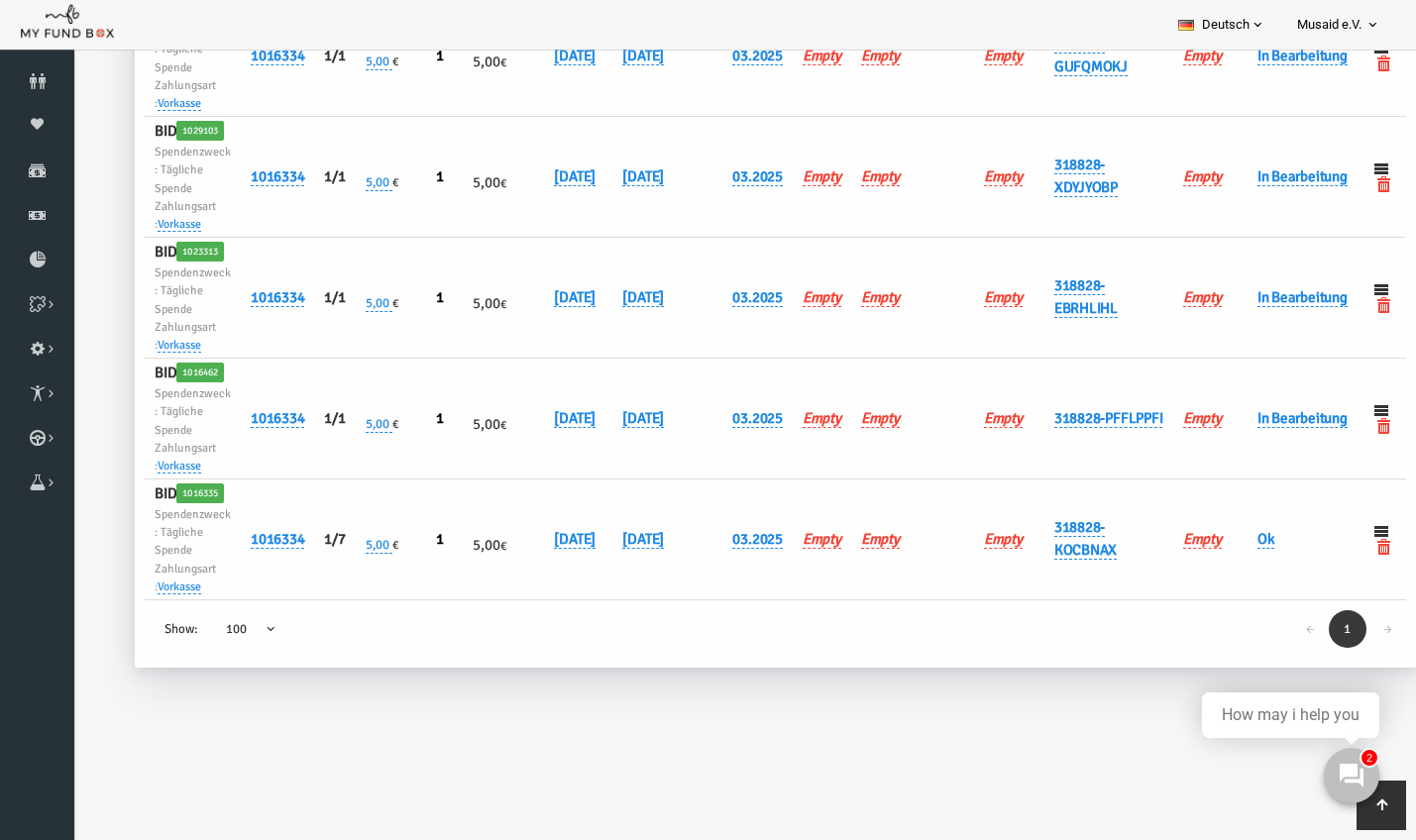 scroll, scrollTop: 653, scrollLeft: 0, axis: vertical 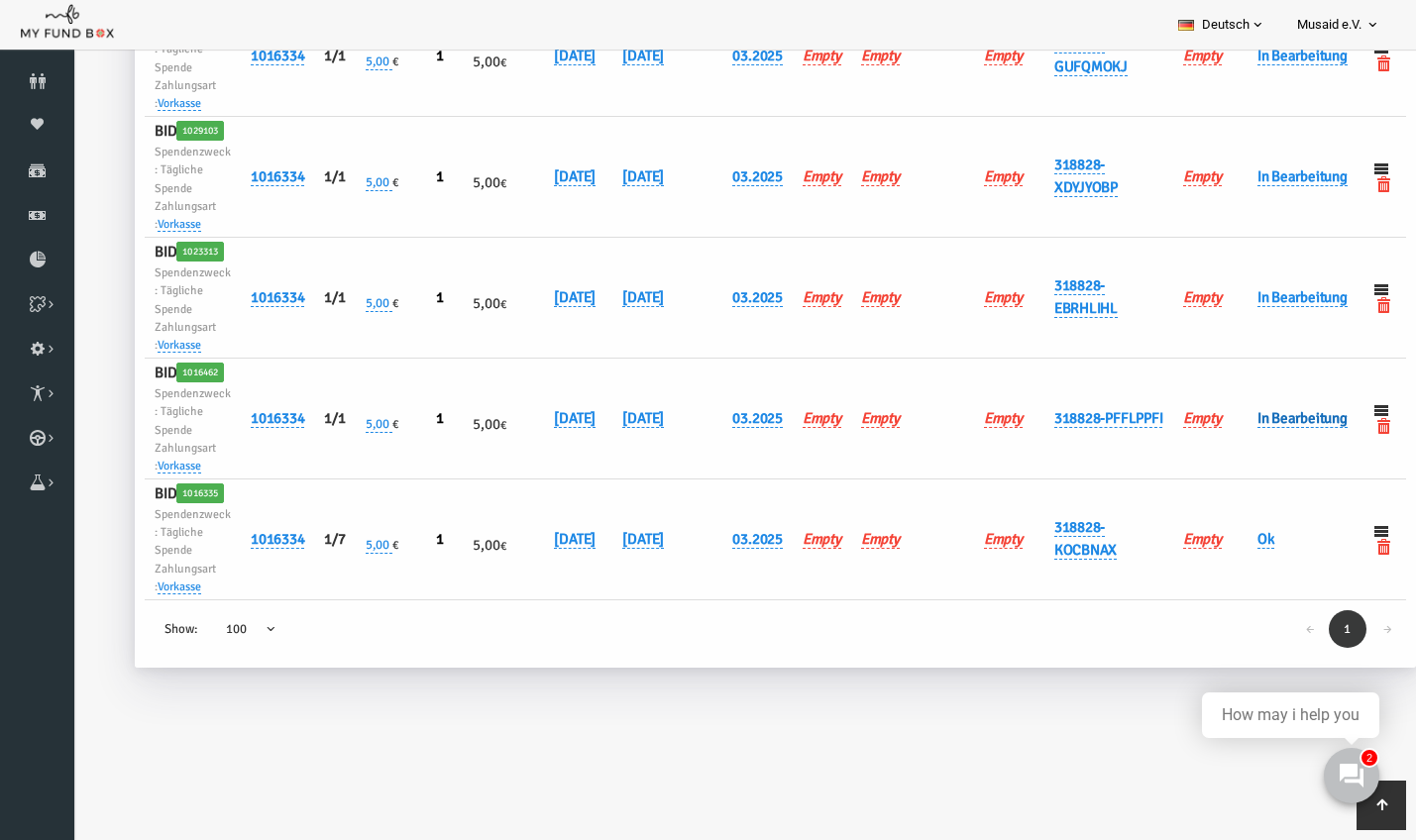 click on "In Bearbeitung" at bounding box center [1275, 418] 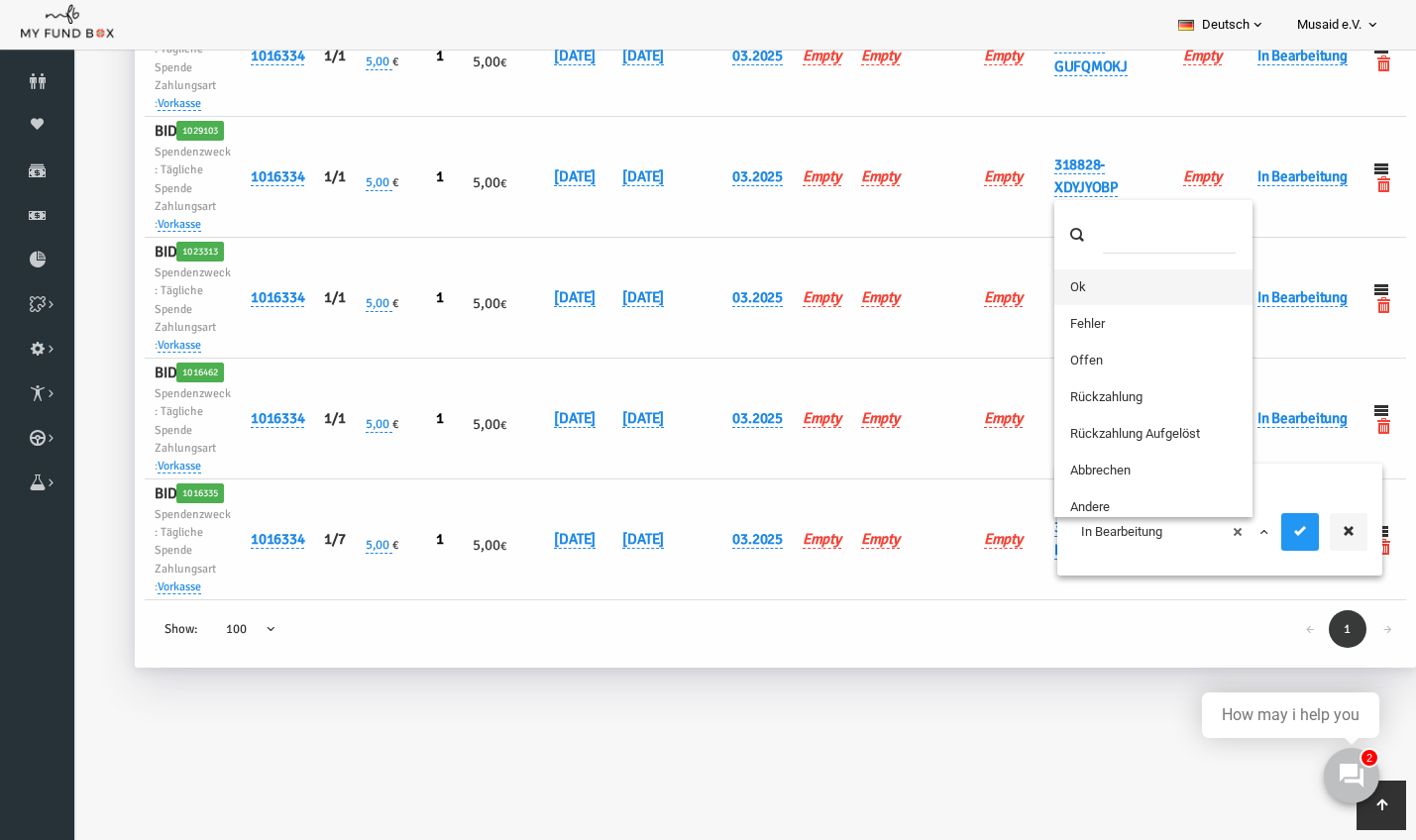 click on "× In Bearbeitung" at bounding box center (1144, 532) 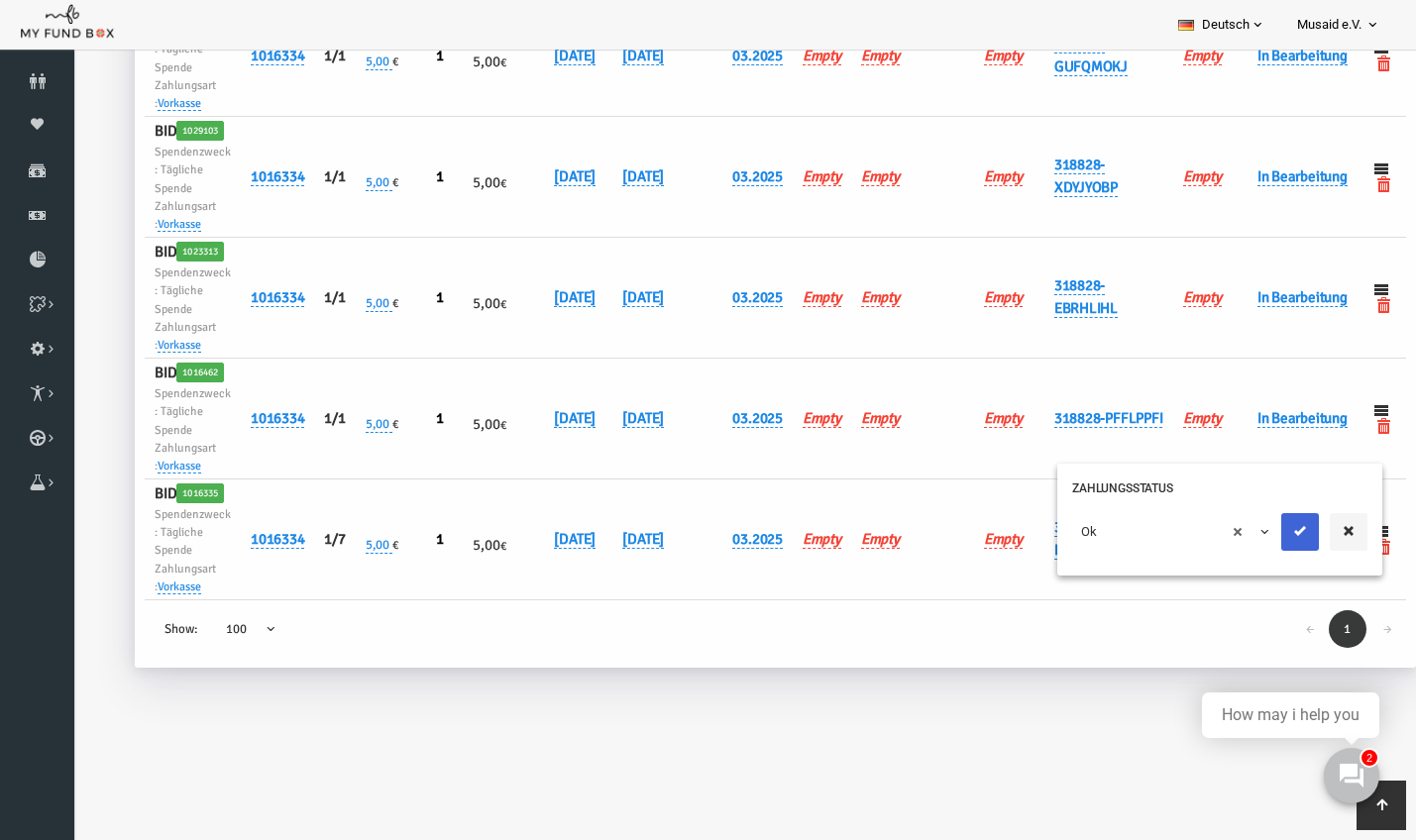 click at bounding box center [1273, 532] 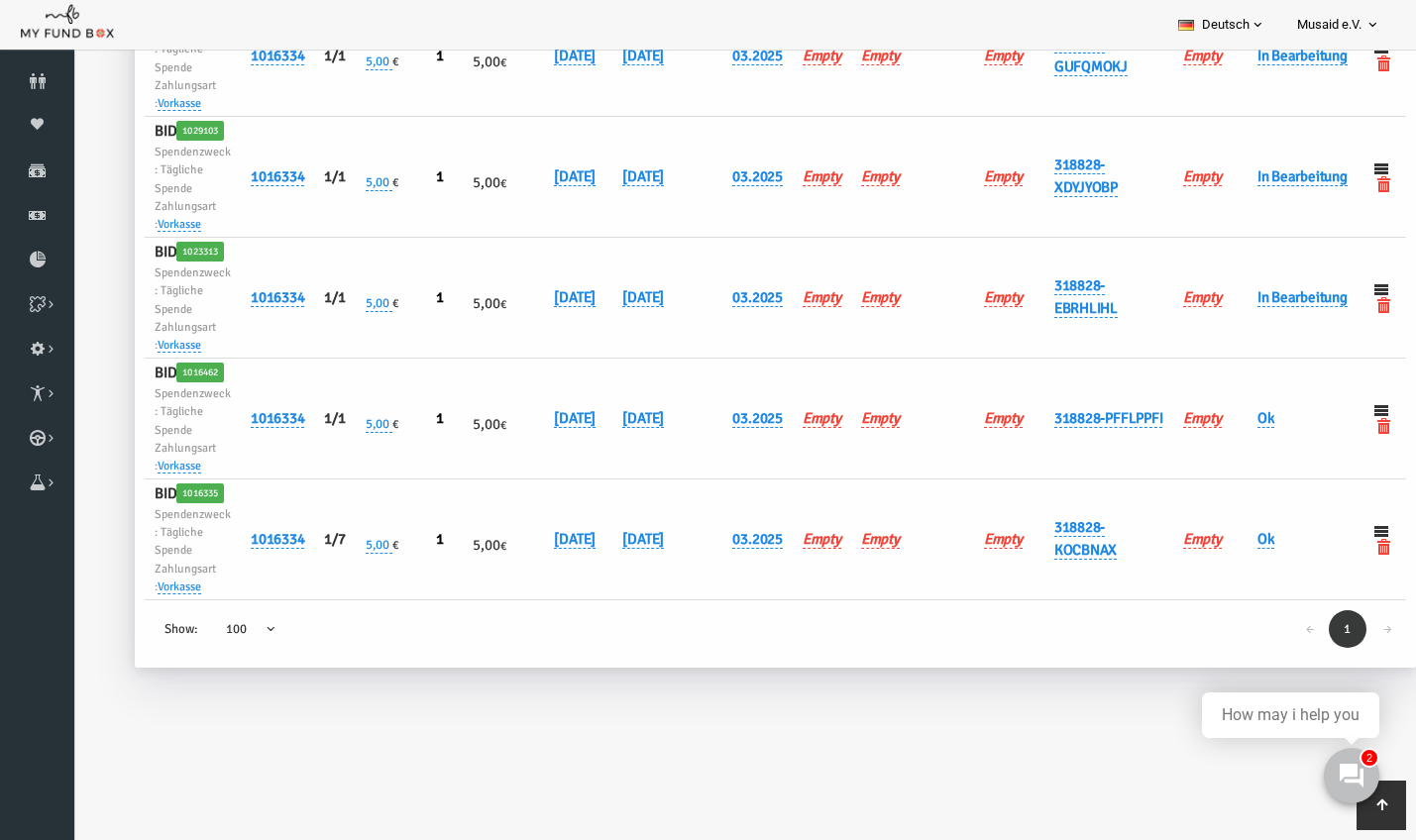 click at bounding box center [1297, 532] 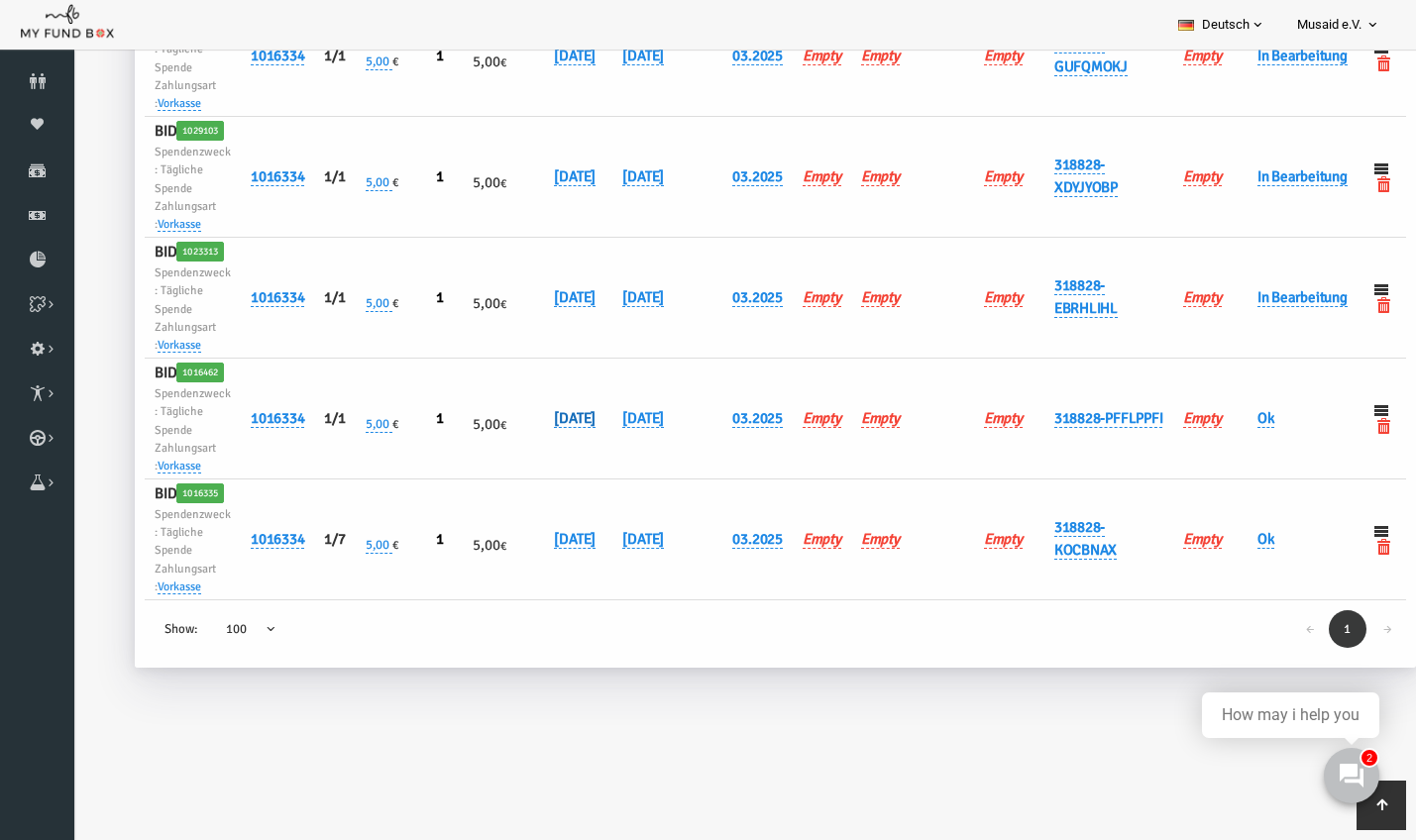 click on "23.03.2025" at bounding box center [548, 418] 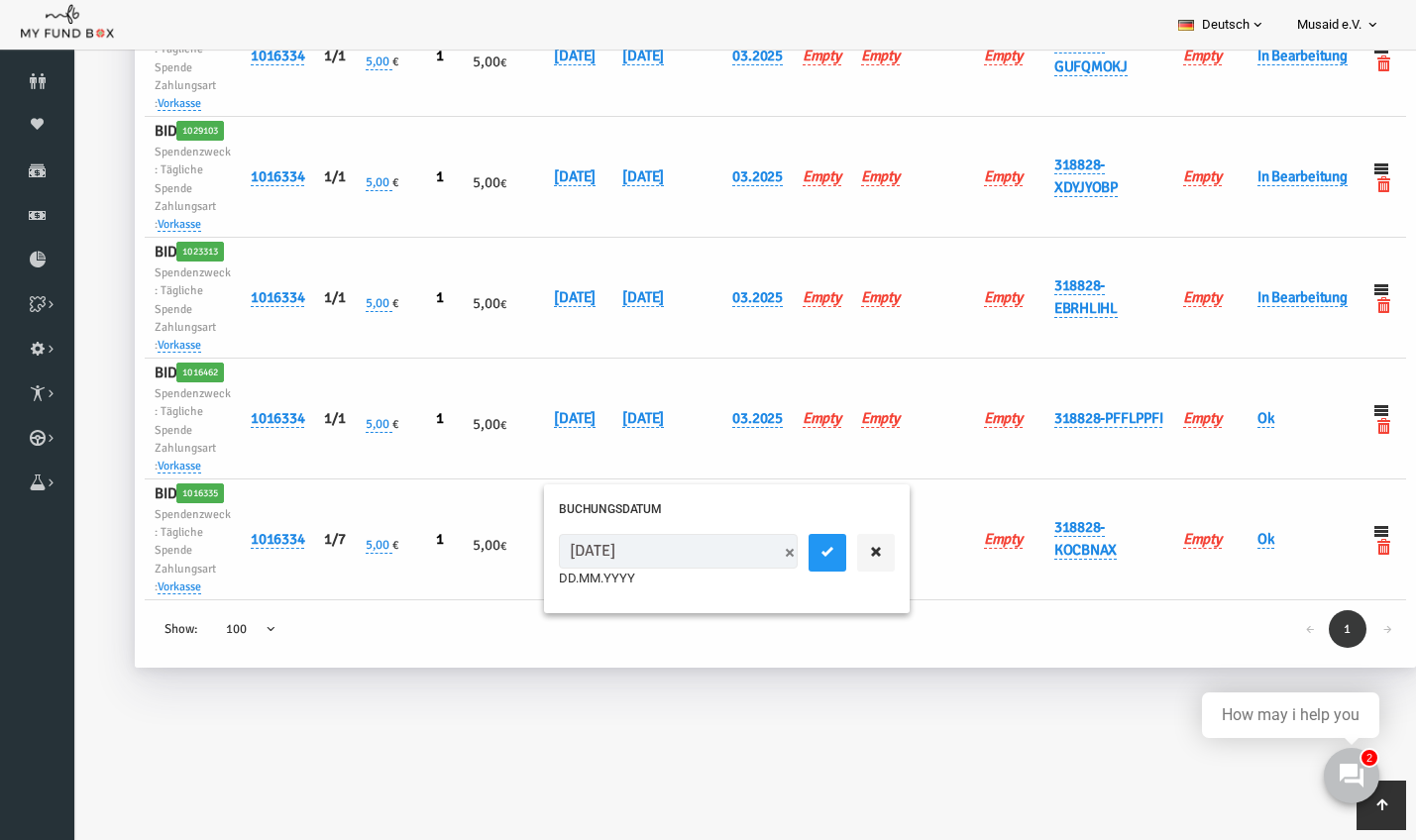 click on "23.03.2025" at bounding box center [651, 551] 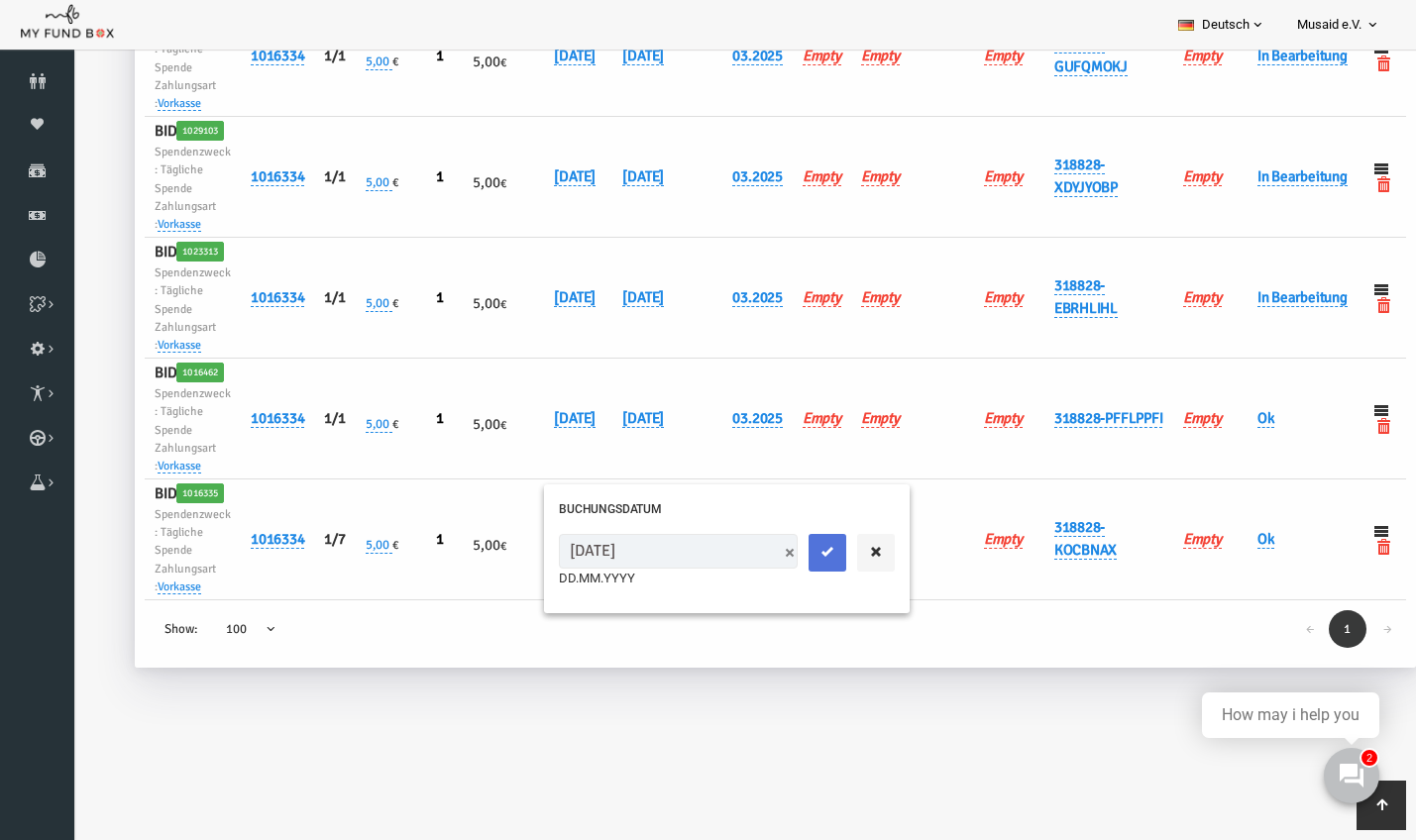 click at bounding box center (801, 553) 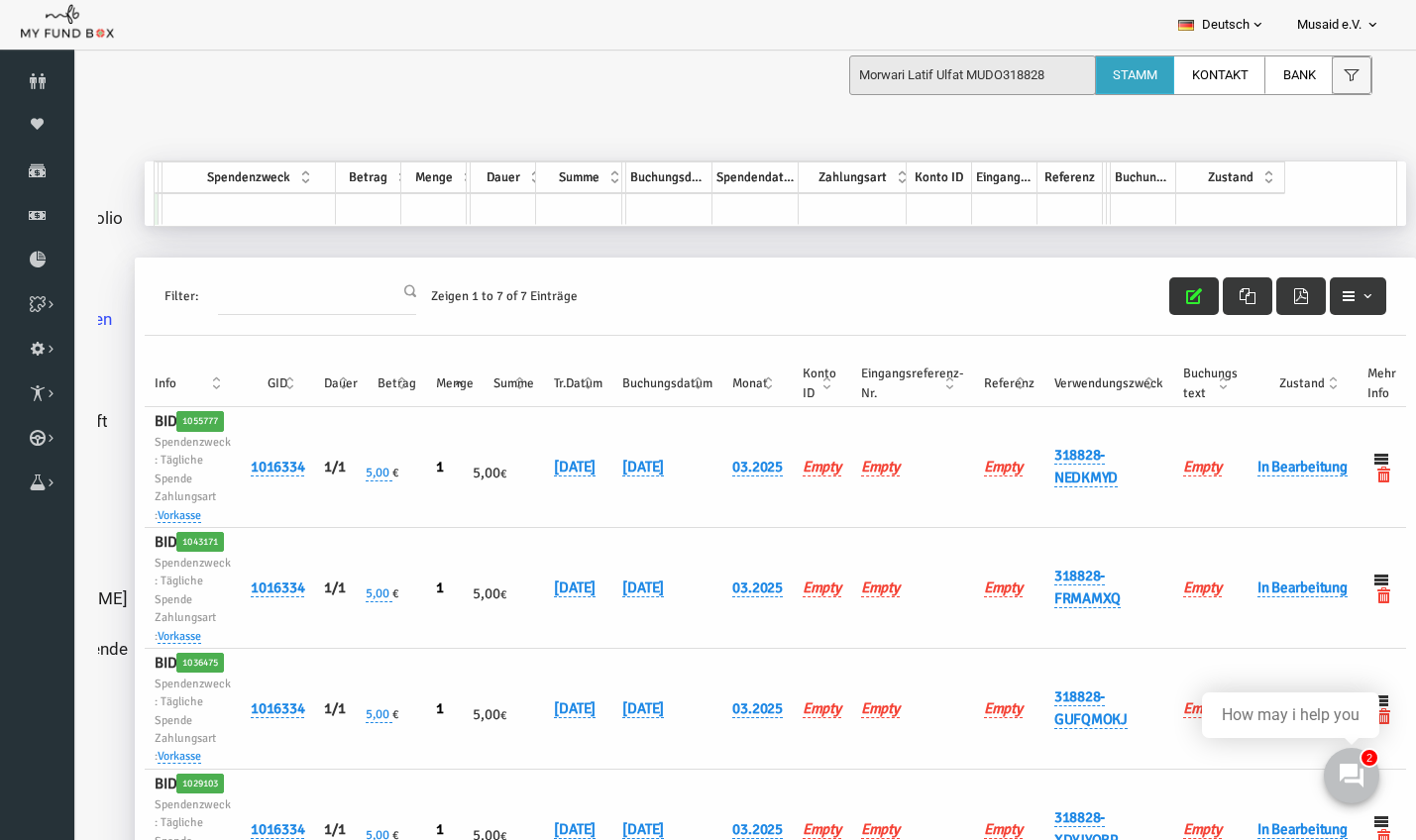 scroll, scrollTop: -1, scrollLeft: 0, axis: vertical 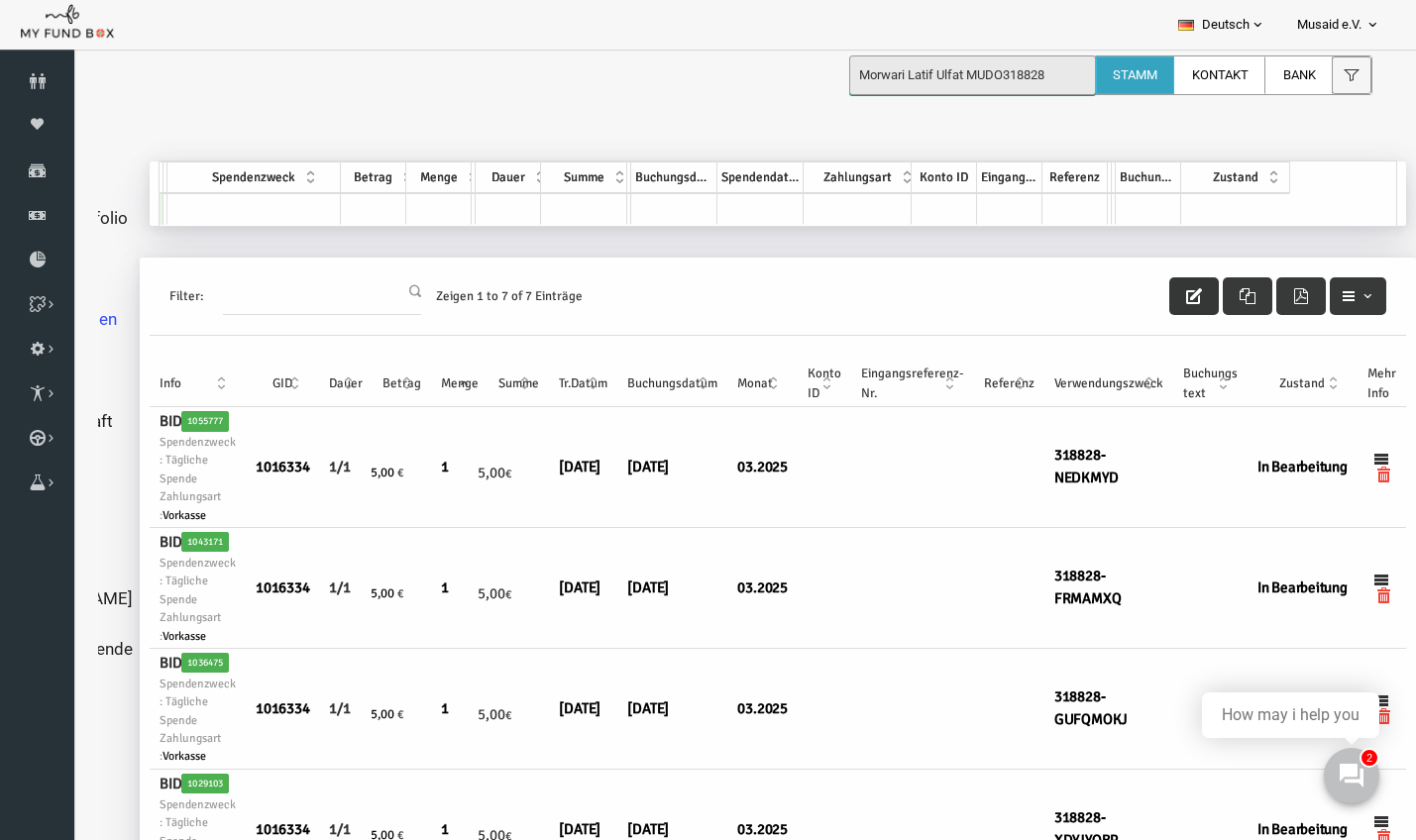 drag, startPoint x: 1081, startPoint y: 74, endPoint x: 857, endPoint y: 74, distance: 224 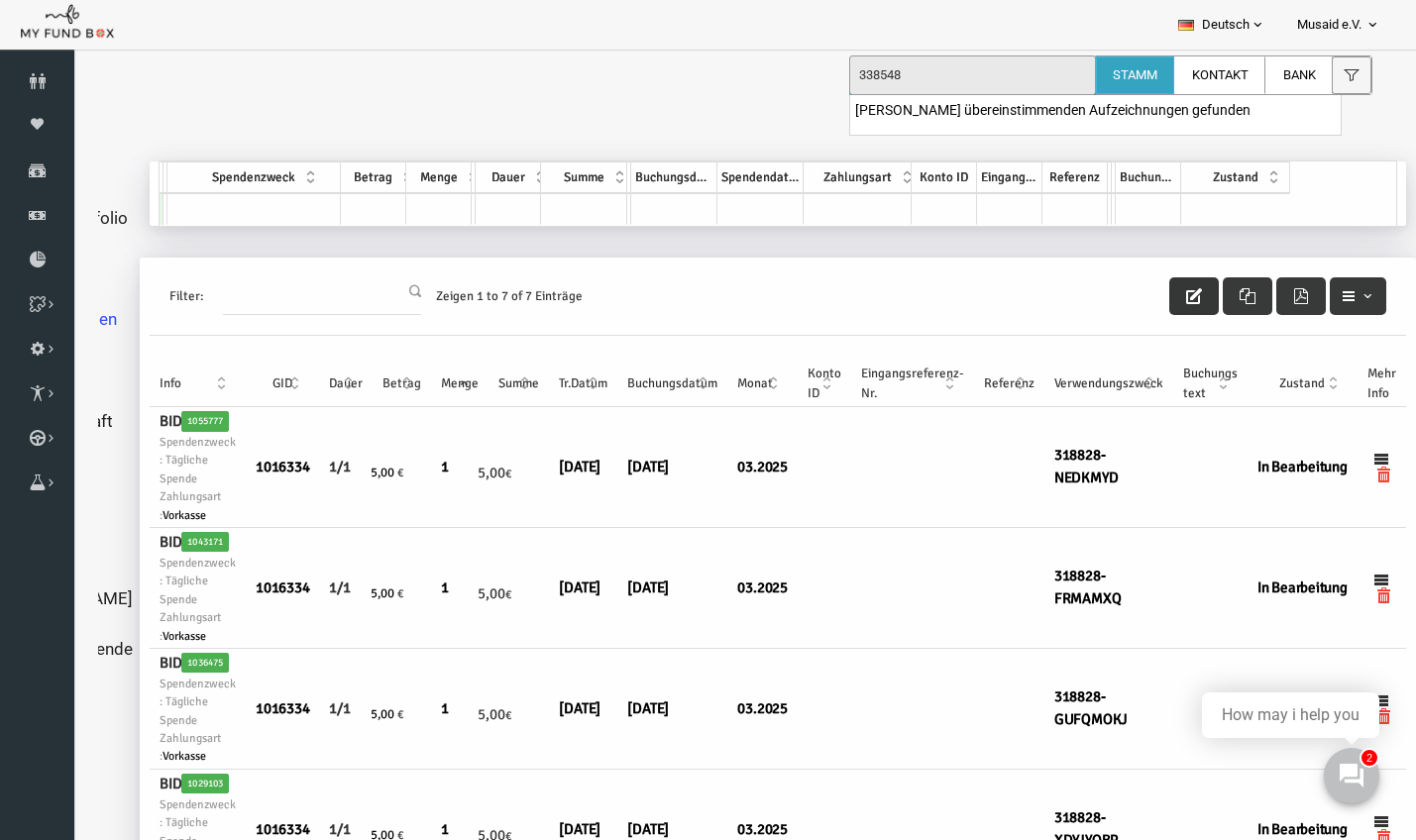 drag, startPoint x: 969, startPoint y: 75, endPoint x: 893, endPoint y: 70, distance: 76.1643 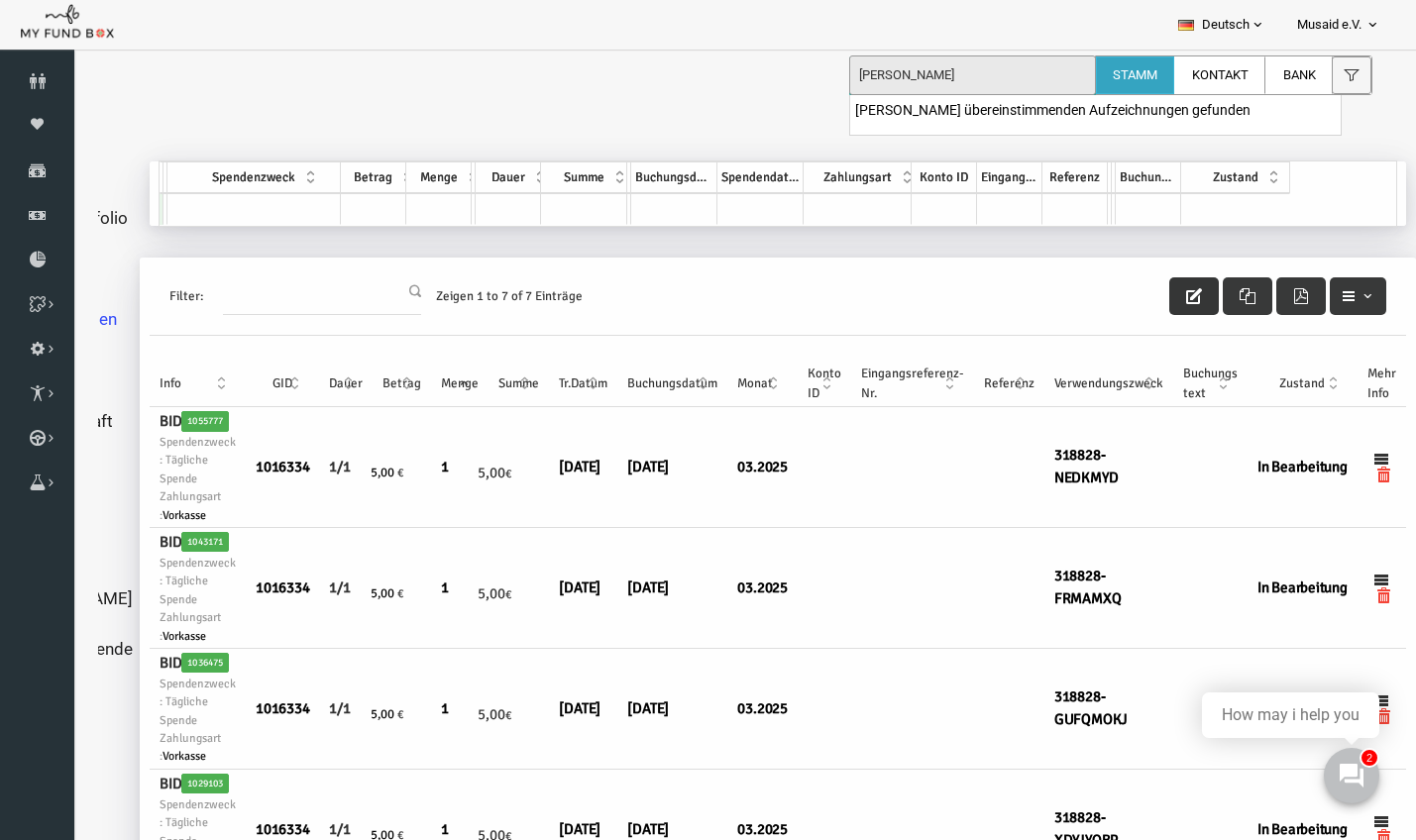 drag, startPoint x: 960, startPoint y: 77, endPoint x: 861, endPoint y: 77, distance: 99 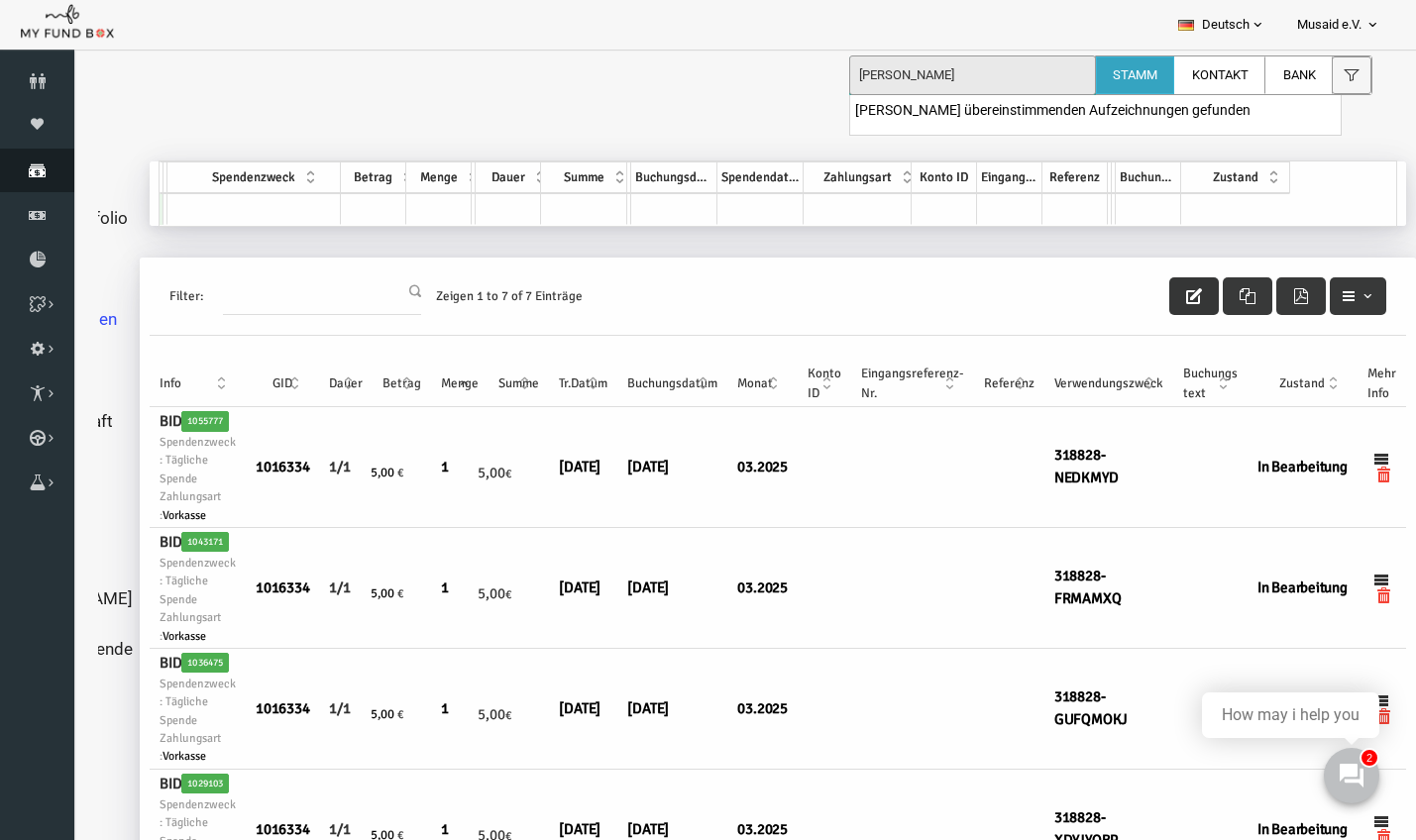 type on "fREITAS" 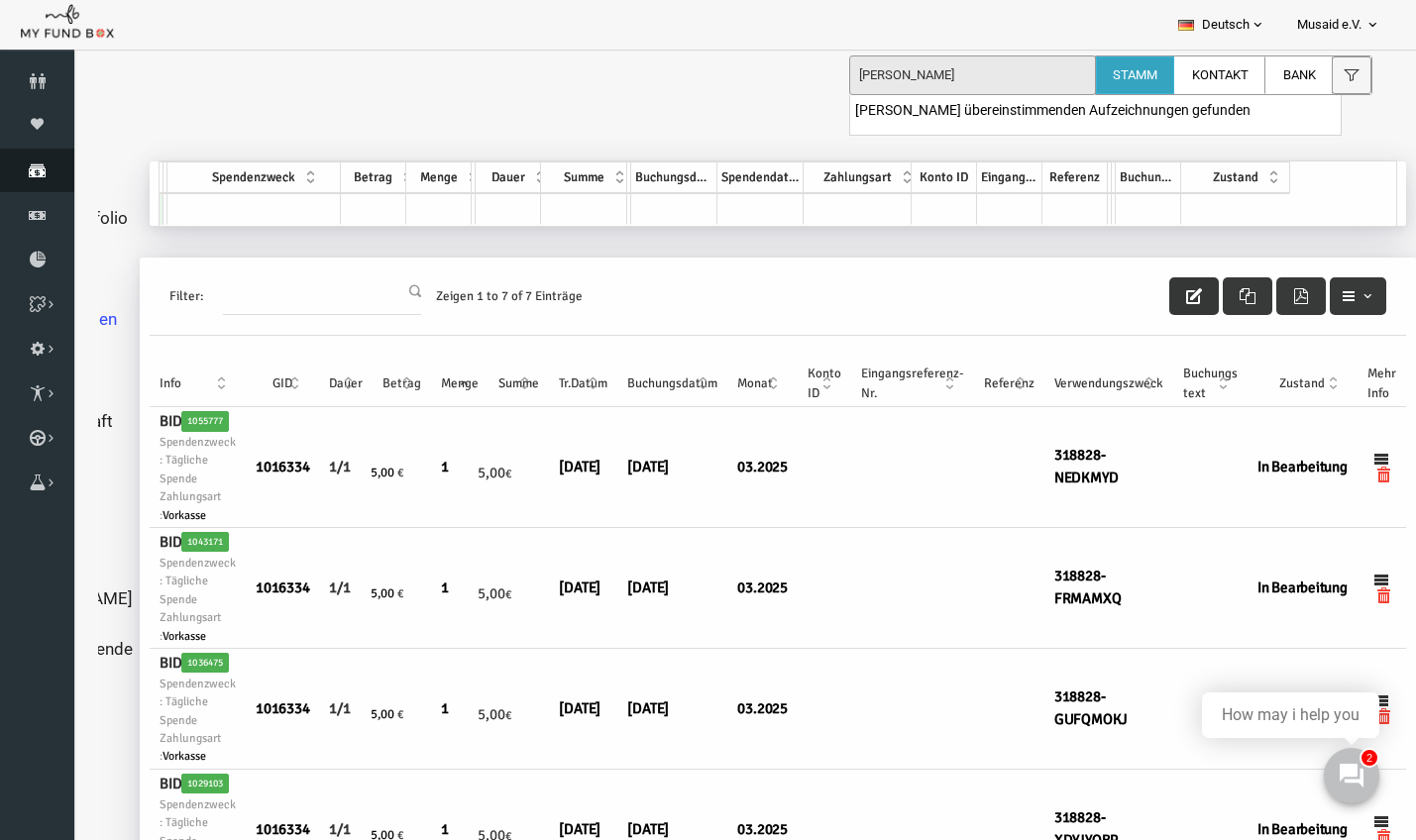 click on "Spenden" at bounding box center (37, 170) 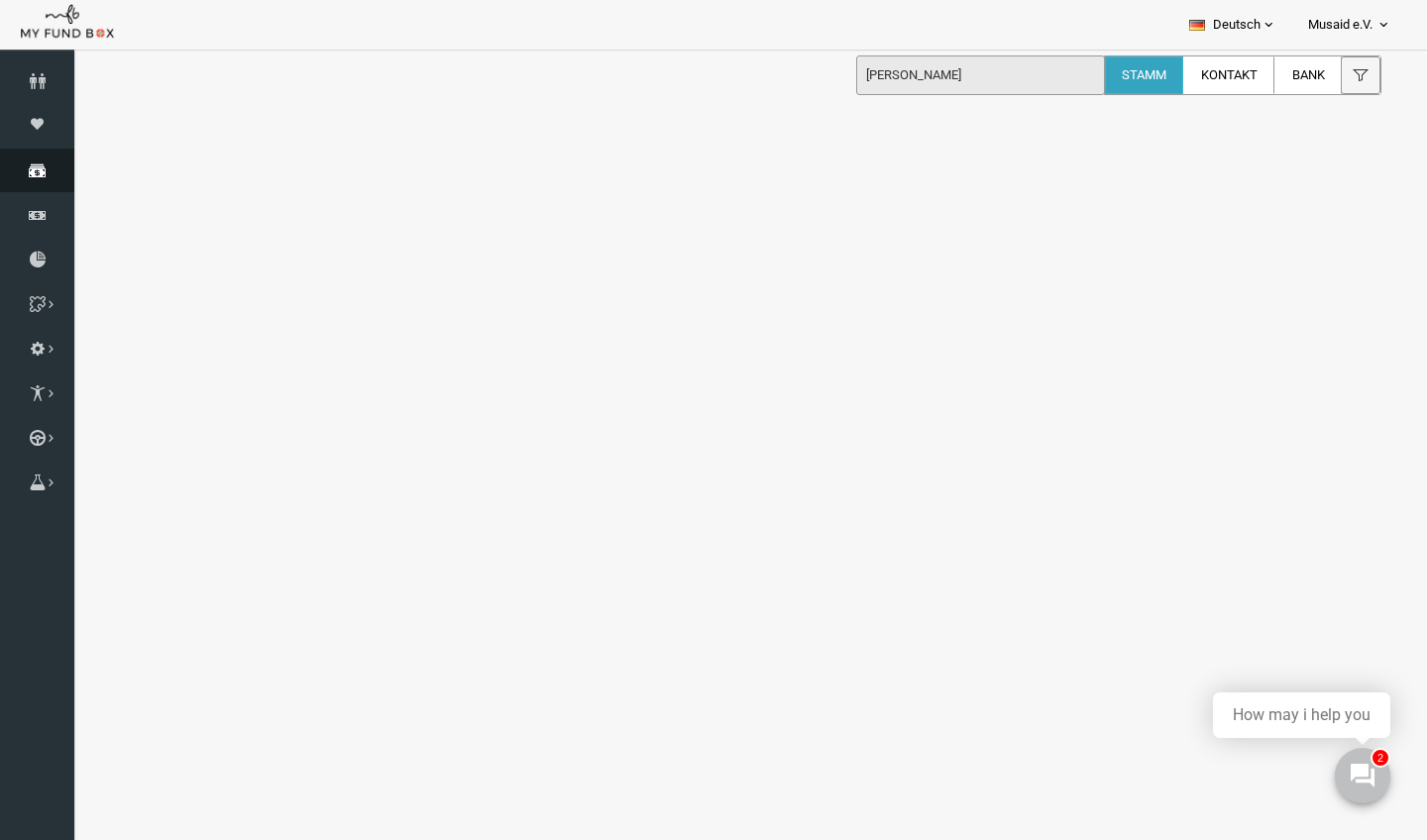 select on "100" 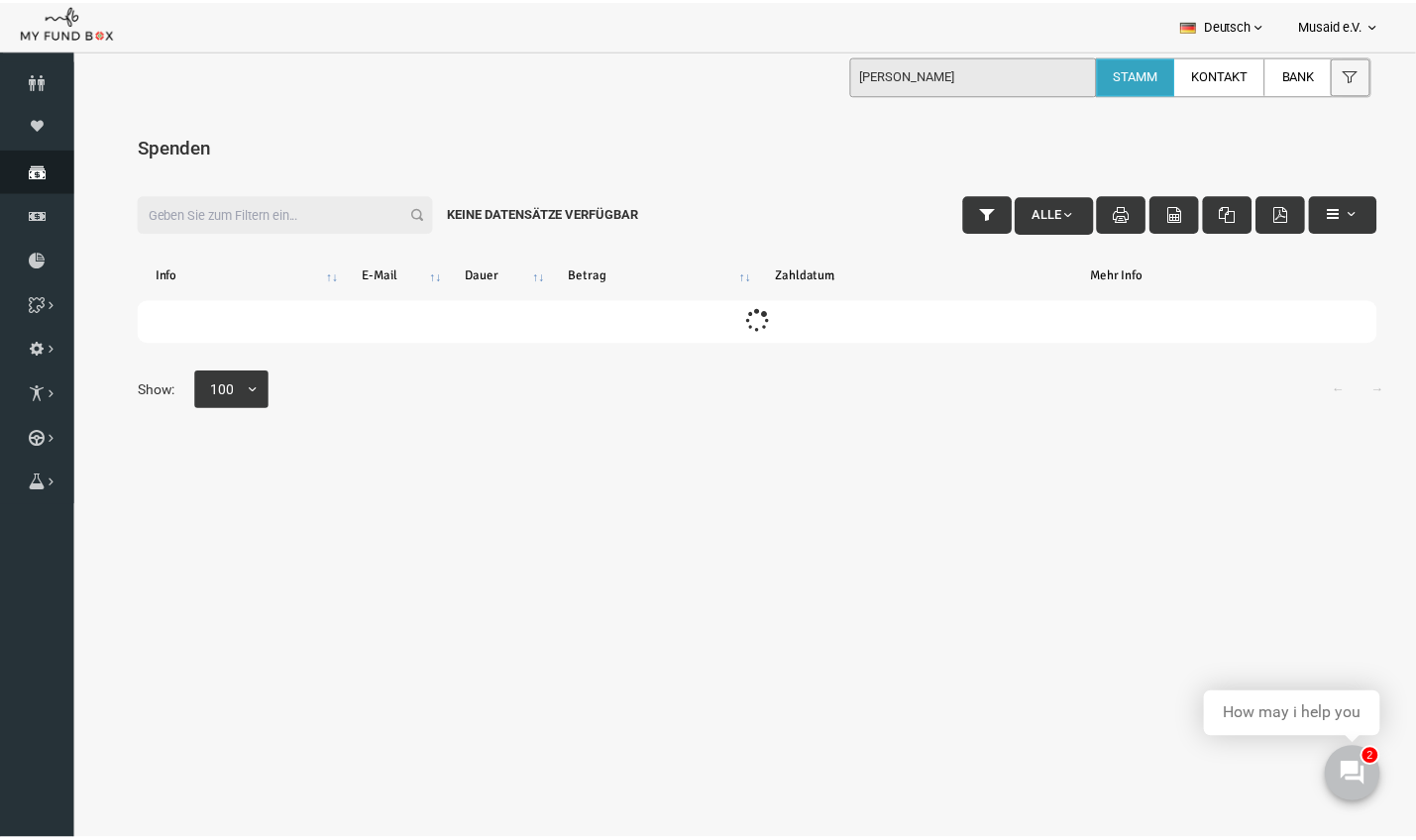 scroll, scrollTop: 0, scrollLeft: 0, axis: both 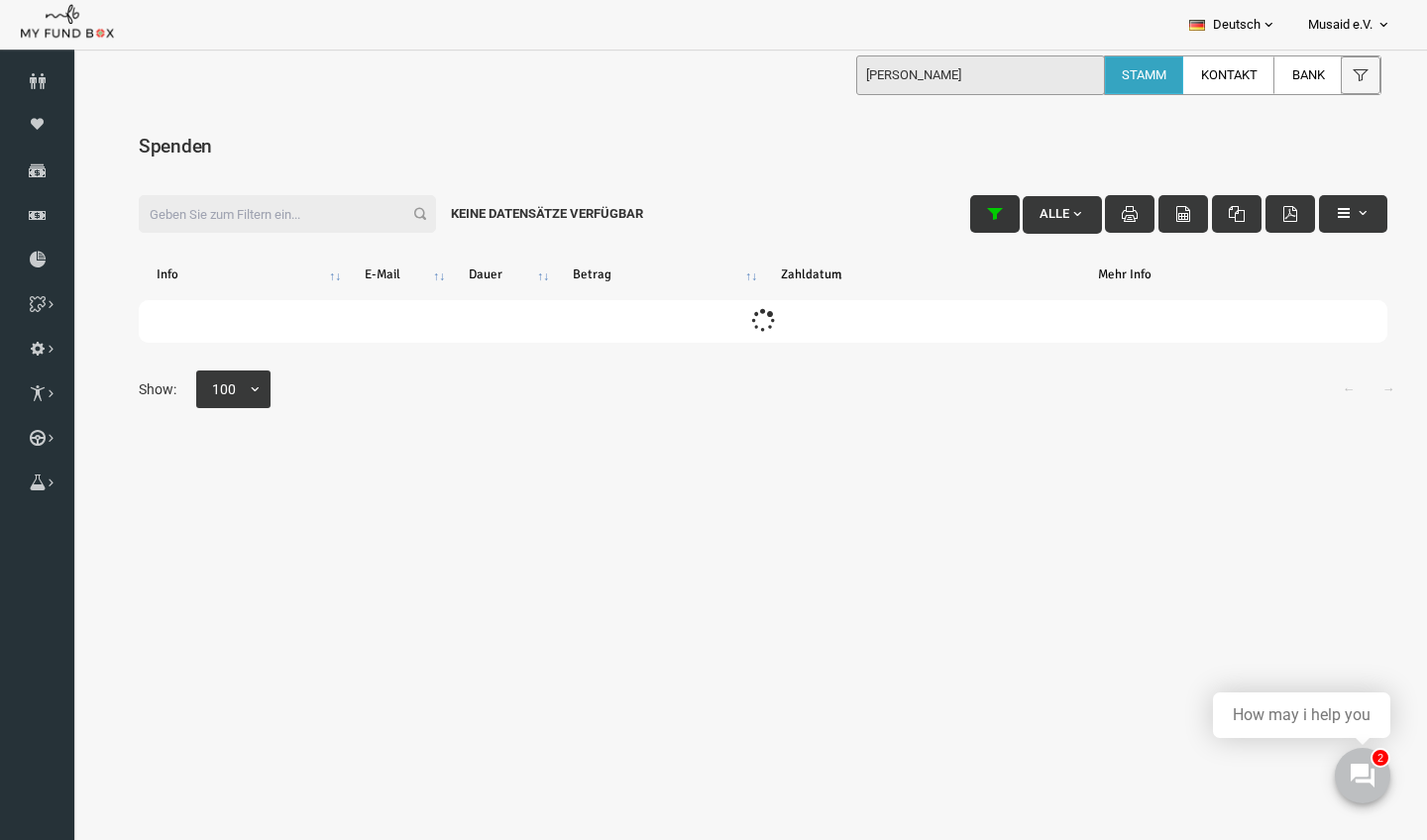 click at bounding box center (967, 214) 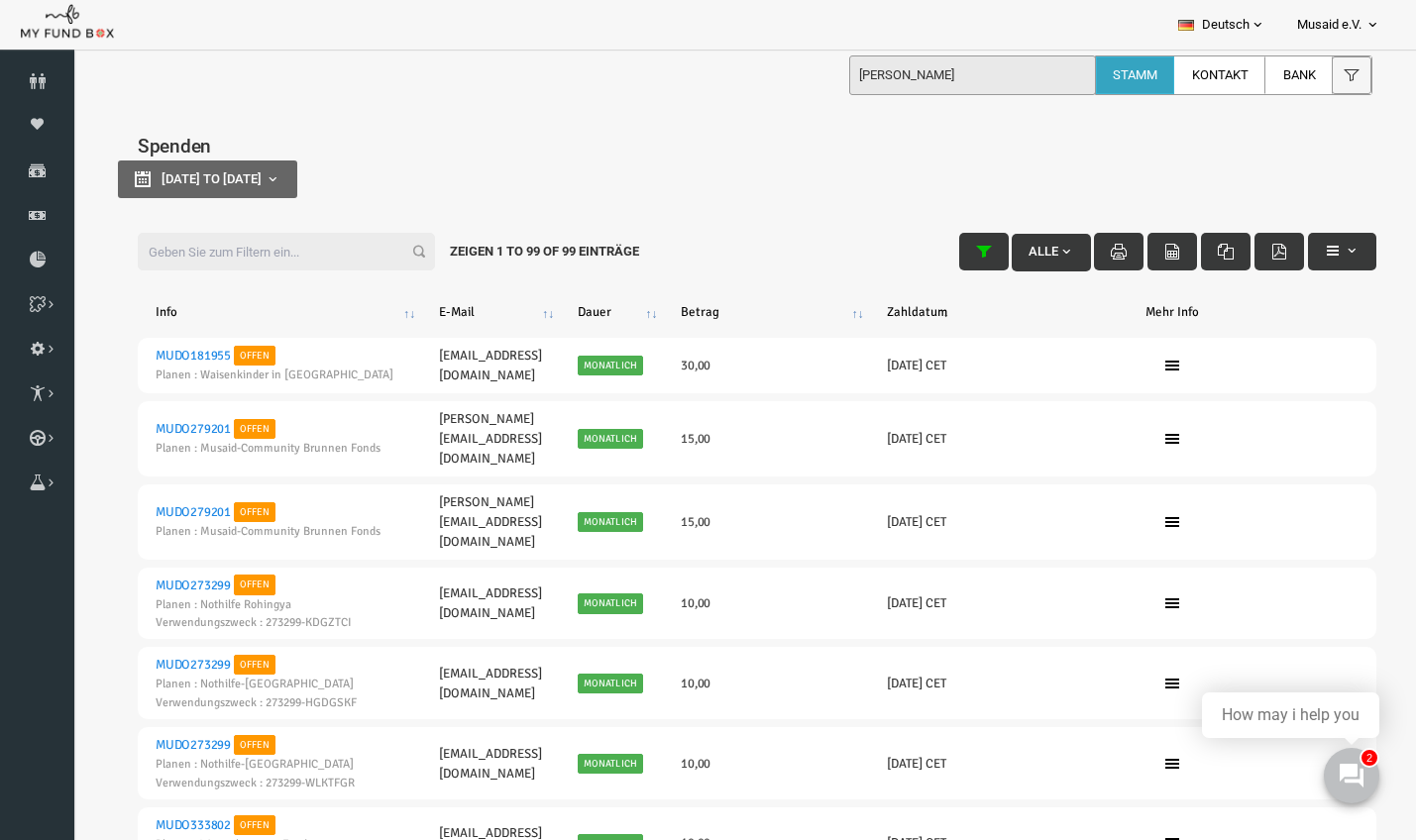 click on "Spenden" at bounding box center (730, 146) 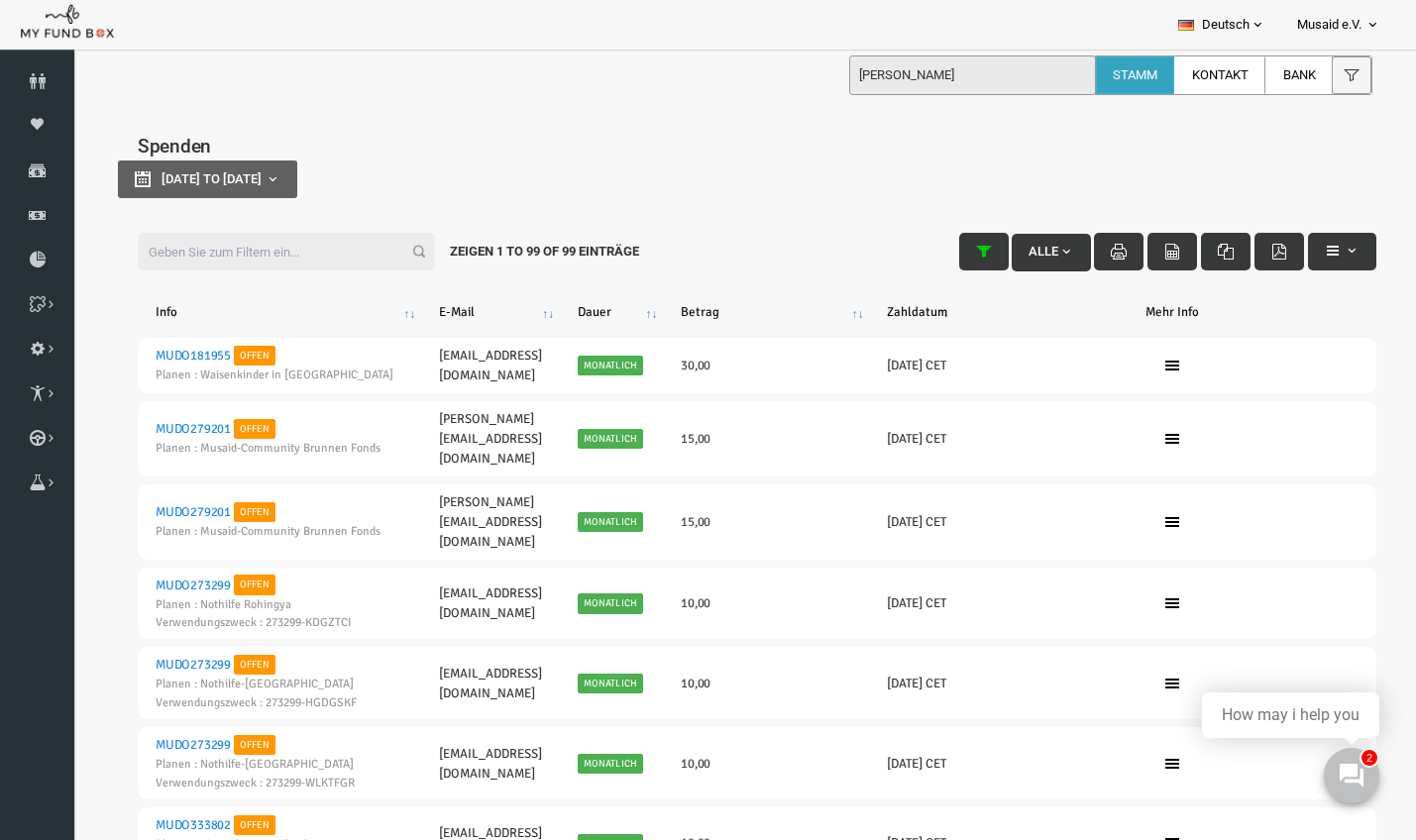 click on "24-07-2025 to 31-07-2025" at bounding box center (180, 179) 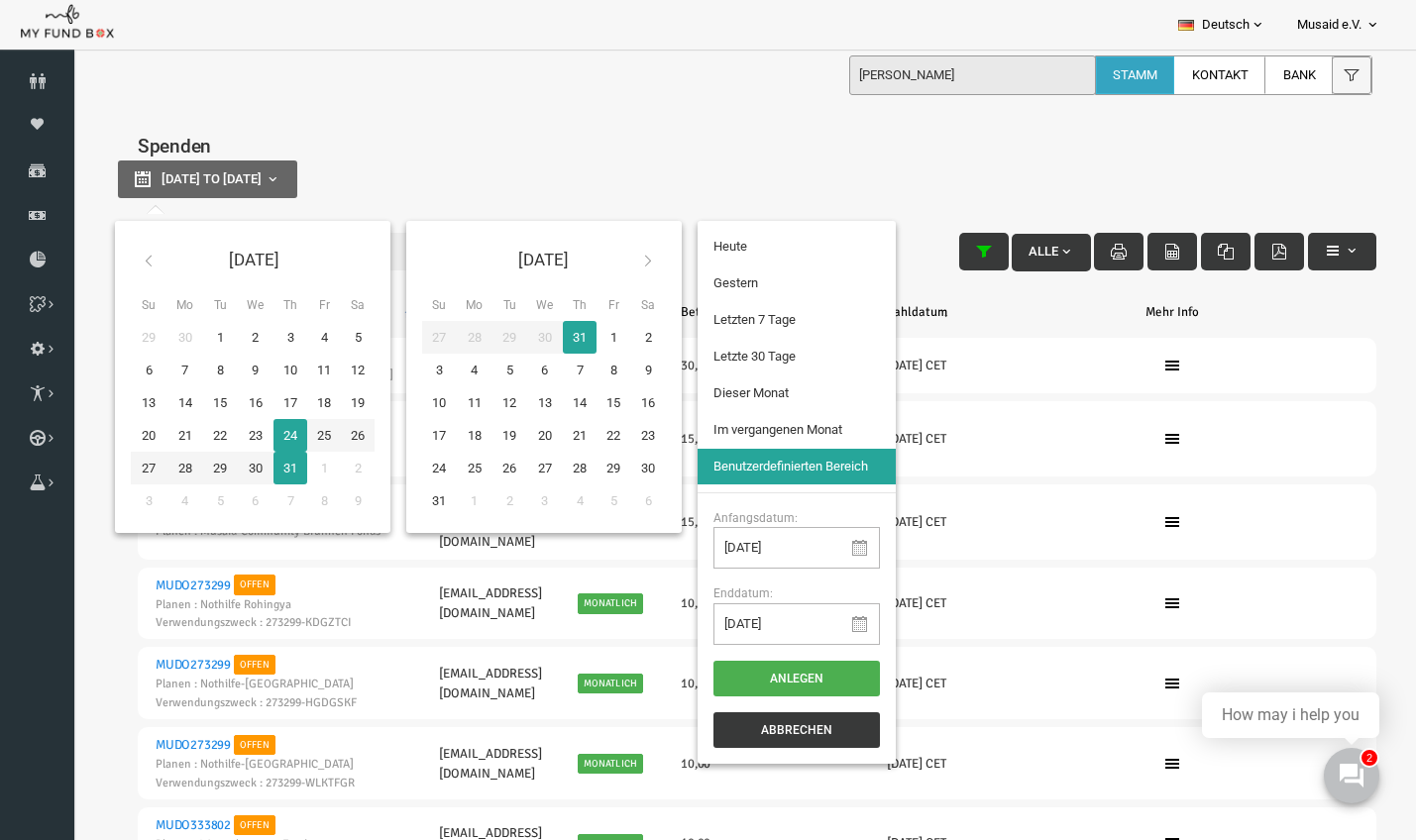 type on "24-07-2025" 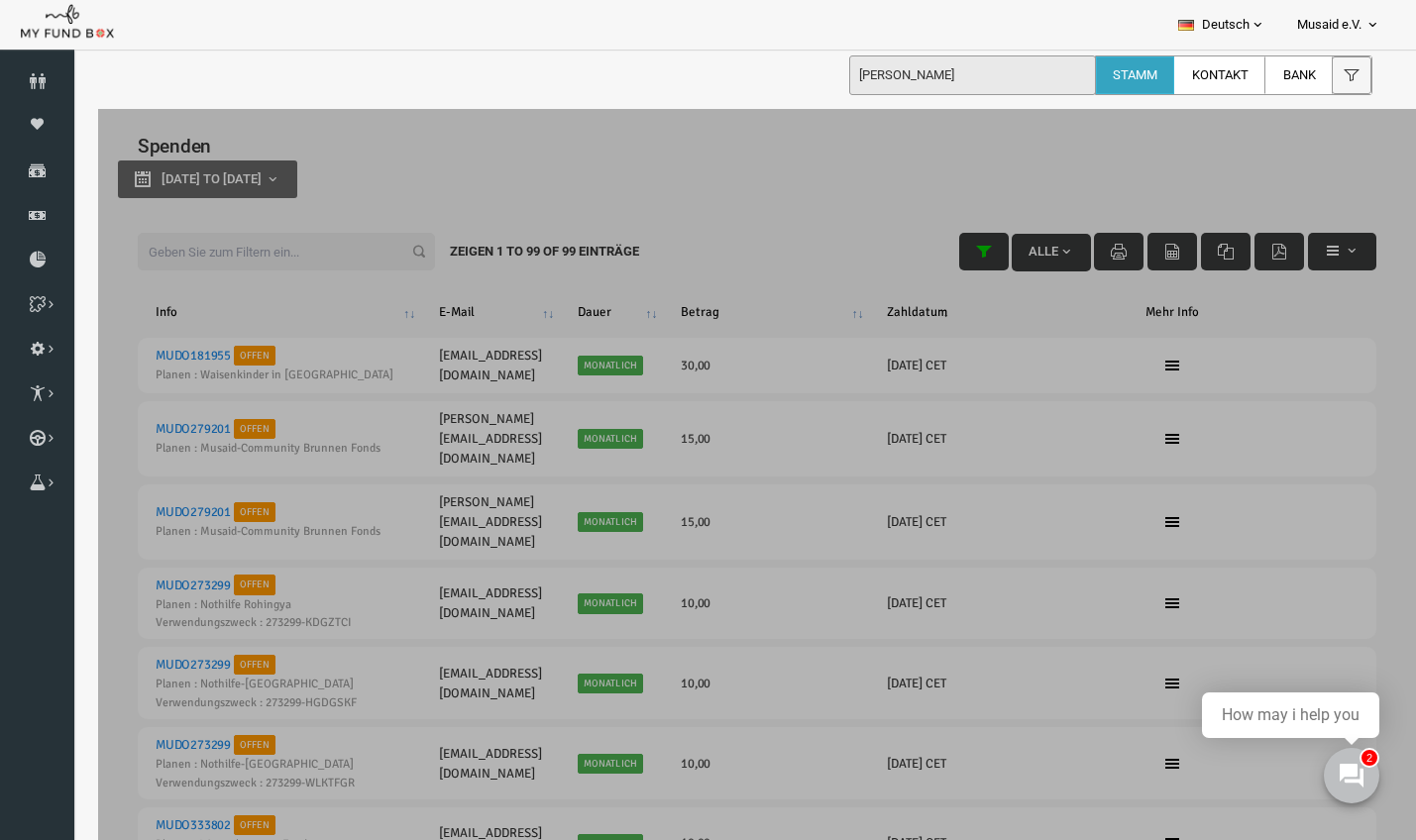 select on "100" 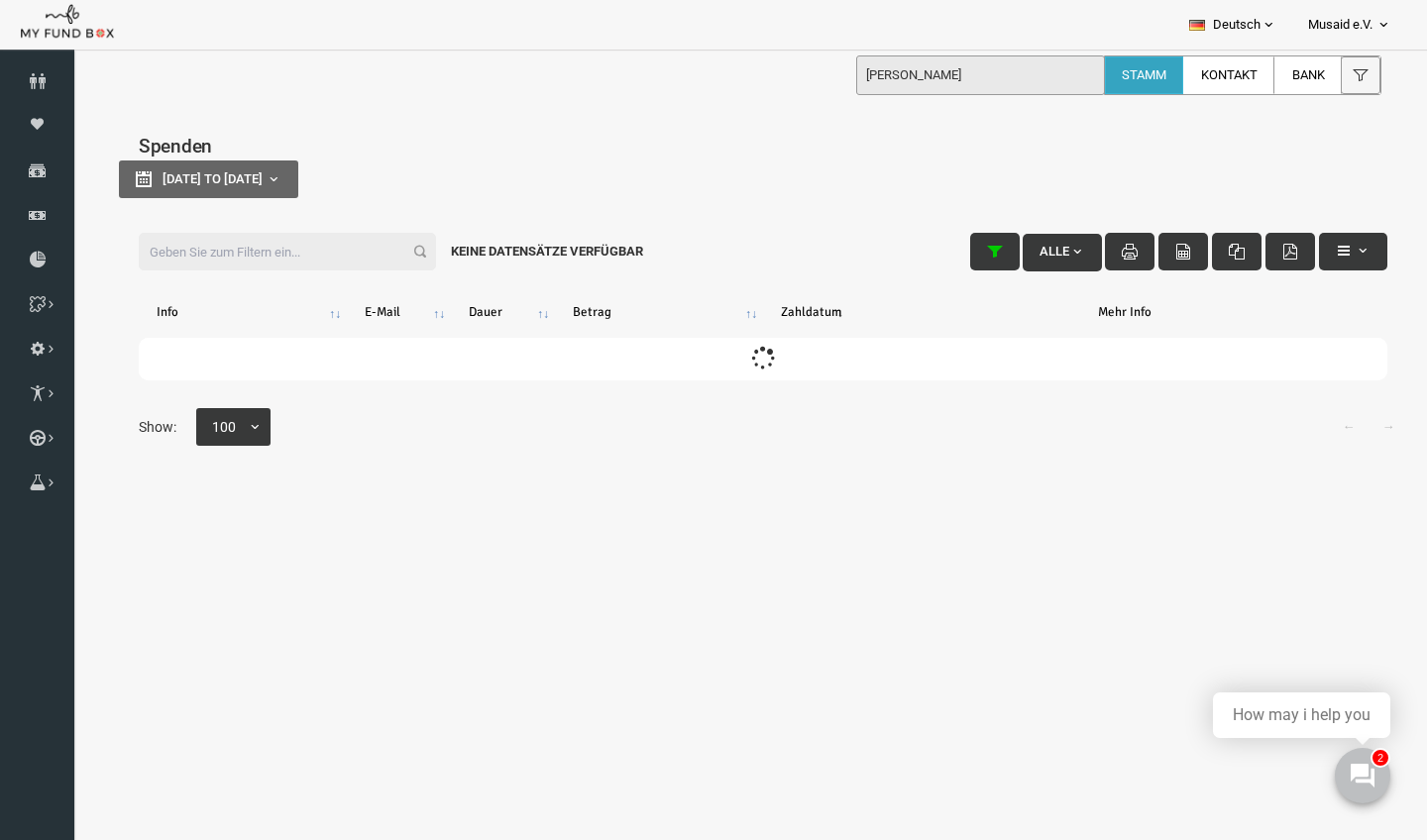 click on "Filter:                                                 Alle                Keine Datensätze verfügbar" at bounding box center [735, 252] 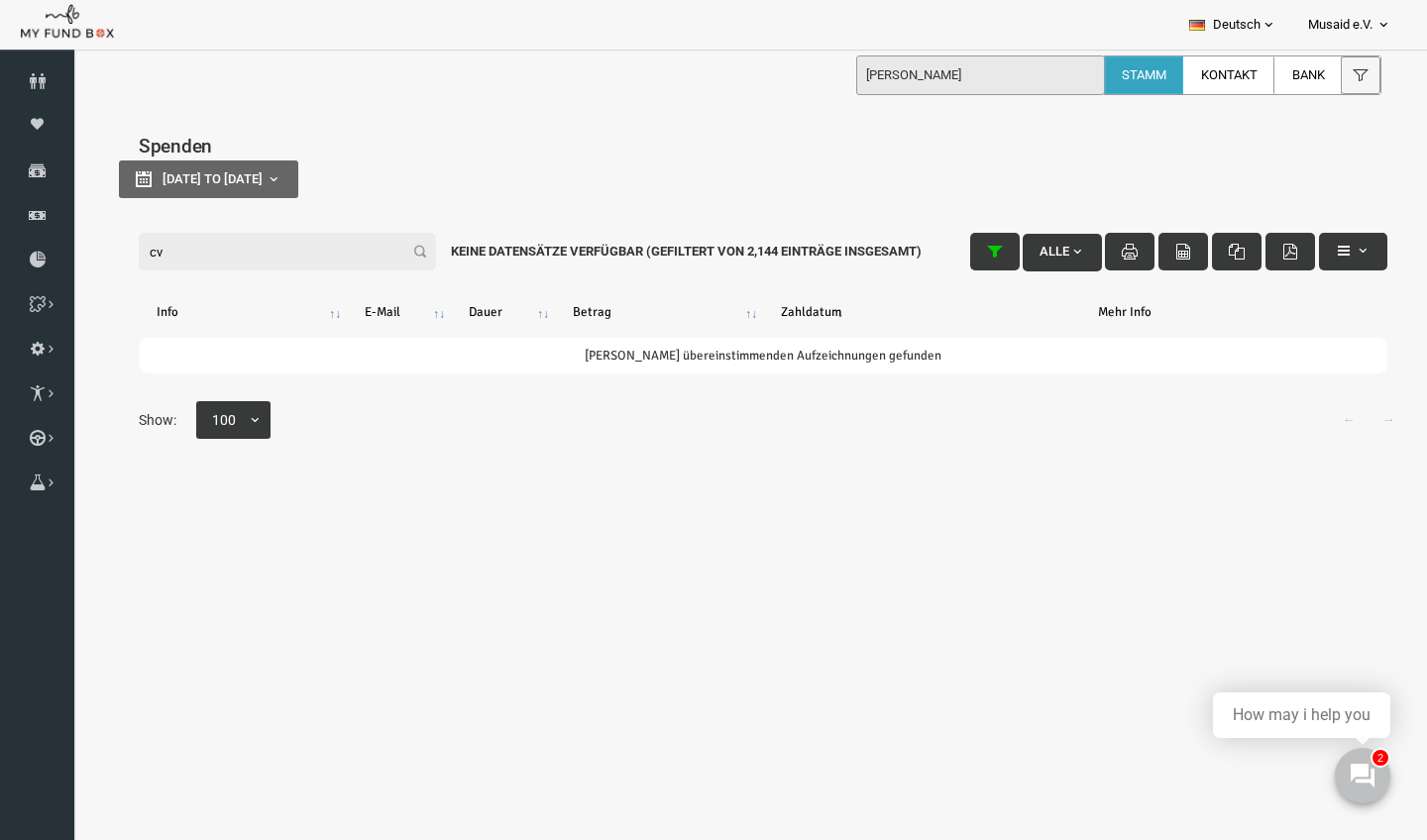 type on "c" 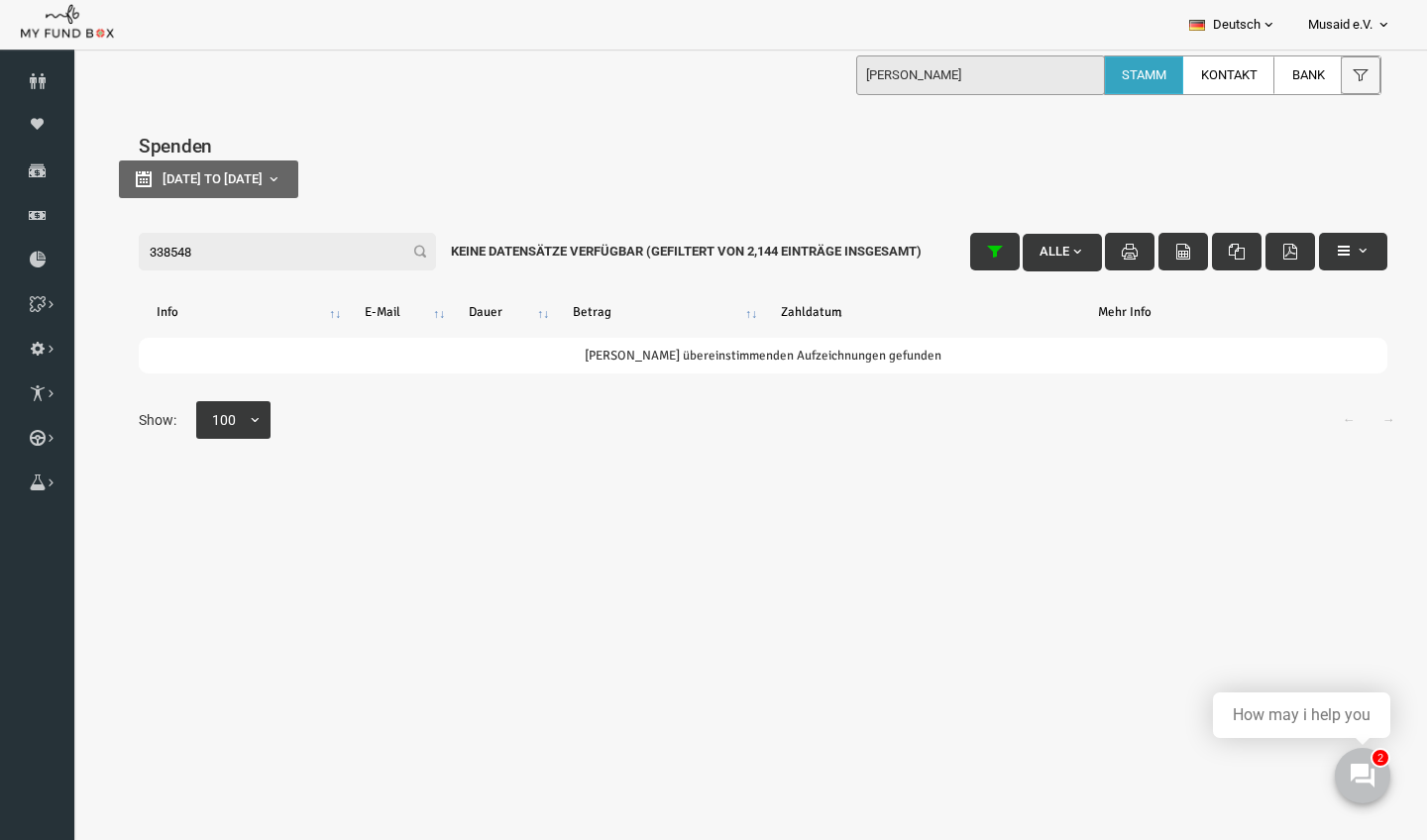 drag, startPoint x: 98, startPoint y: 262, endPoint x: 109, endPoint y: 268, distance: 12.529964 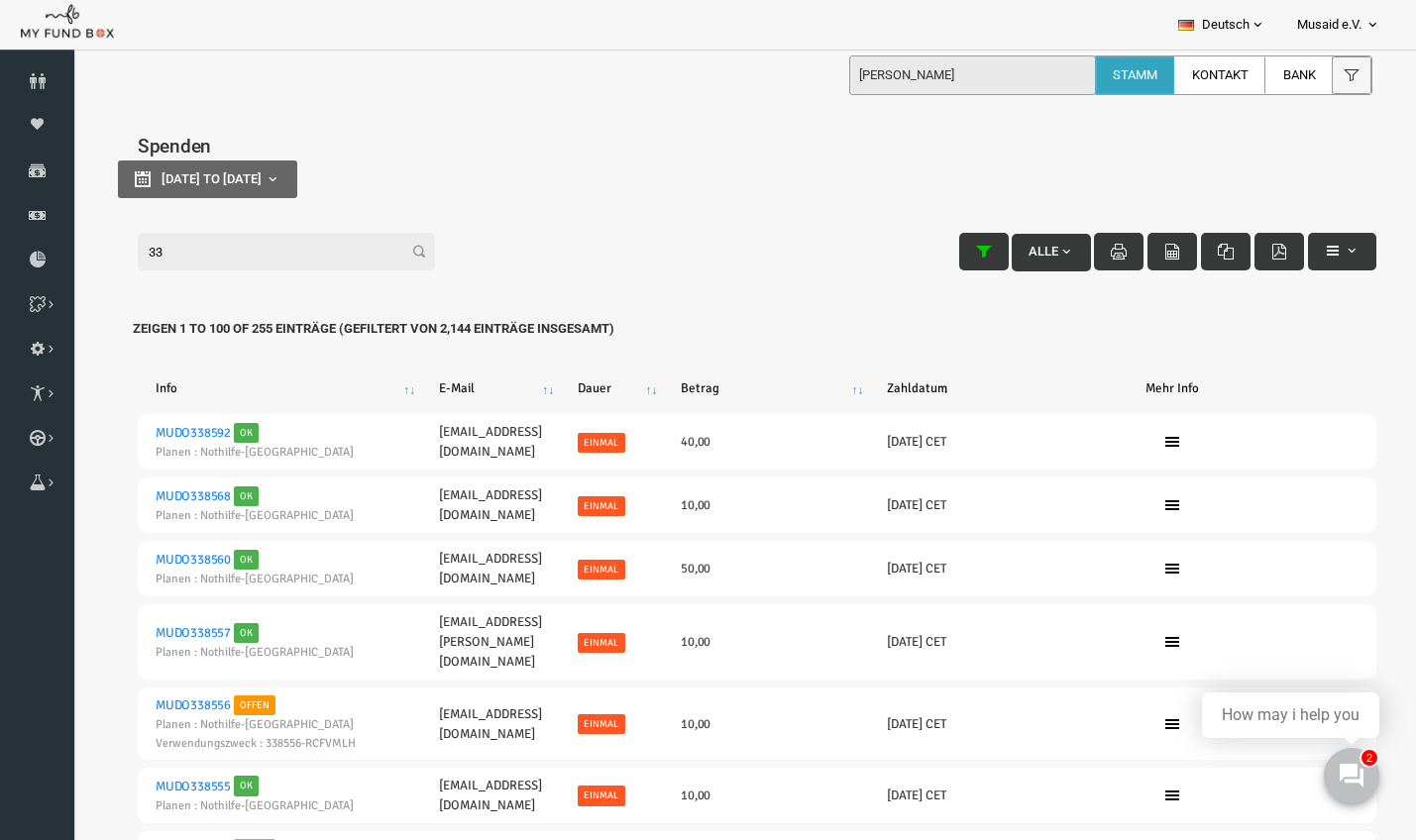 type on "3" 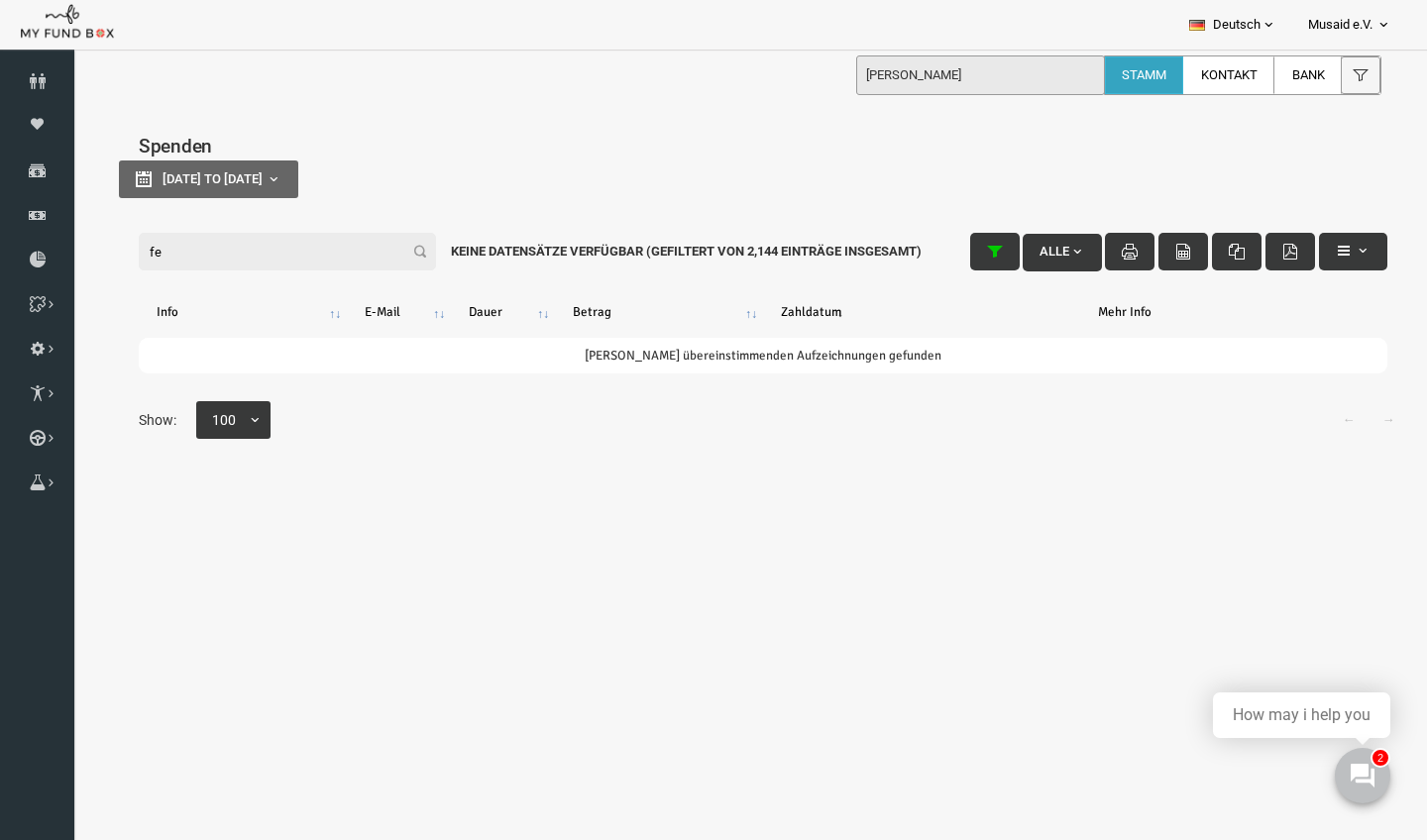 type on "f" 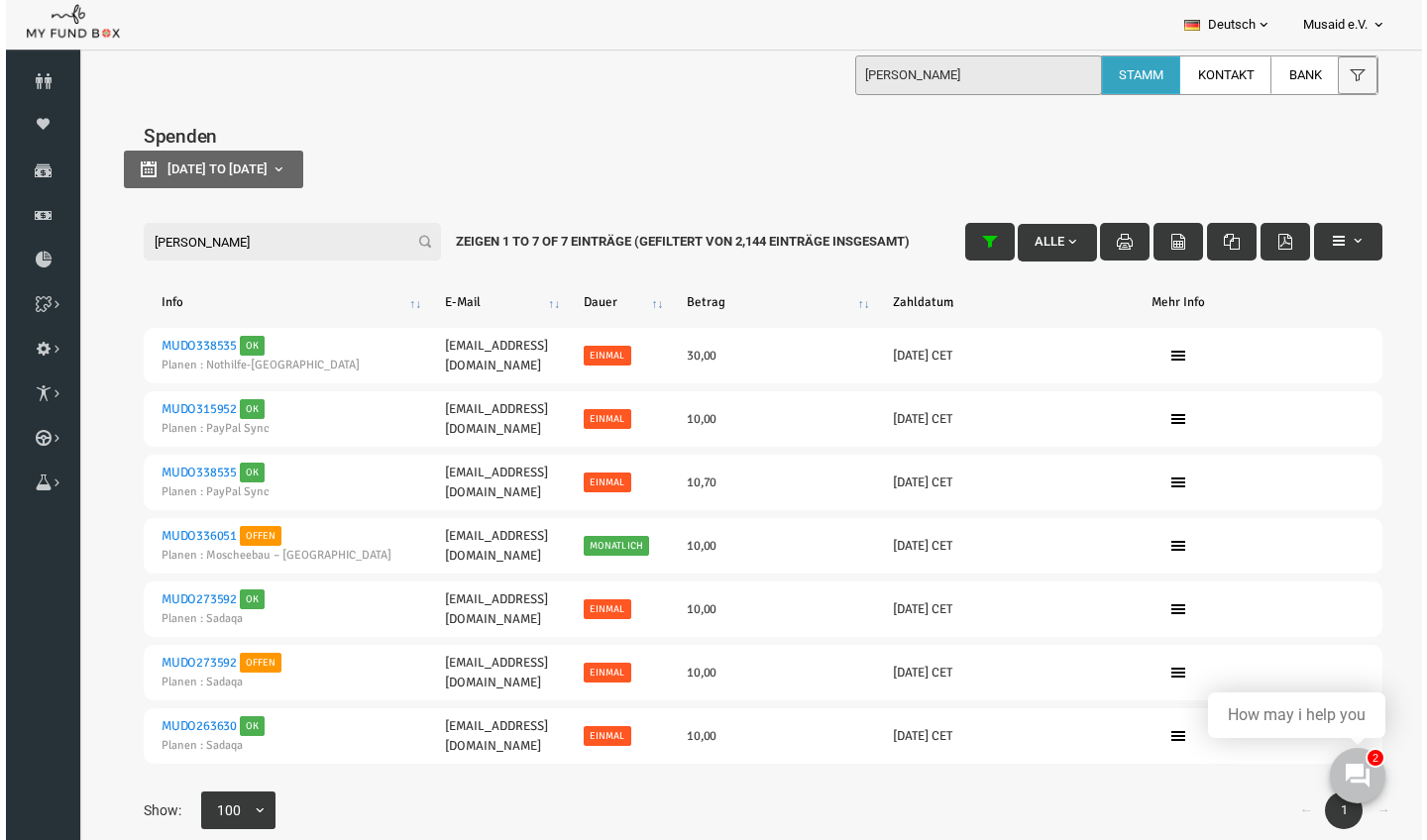 scroll, scrollTop: 64, scrollLeft: 0, axis: vertical 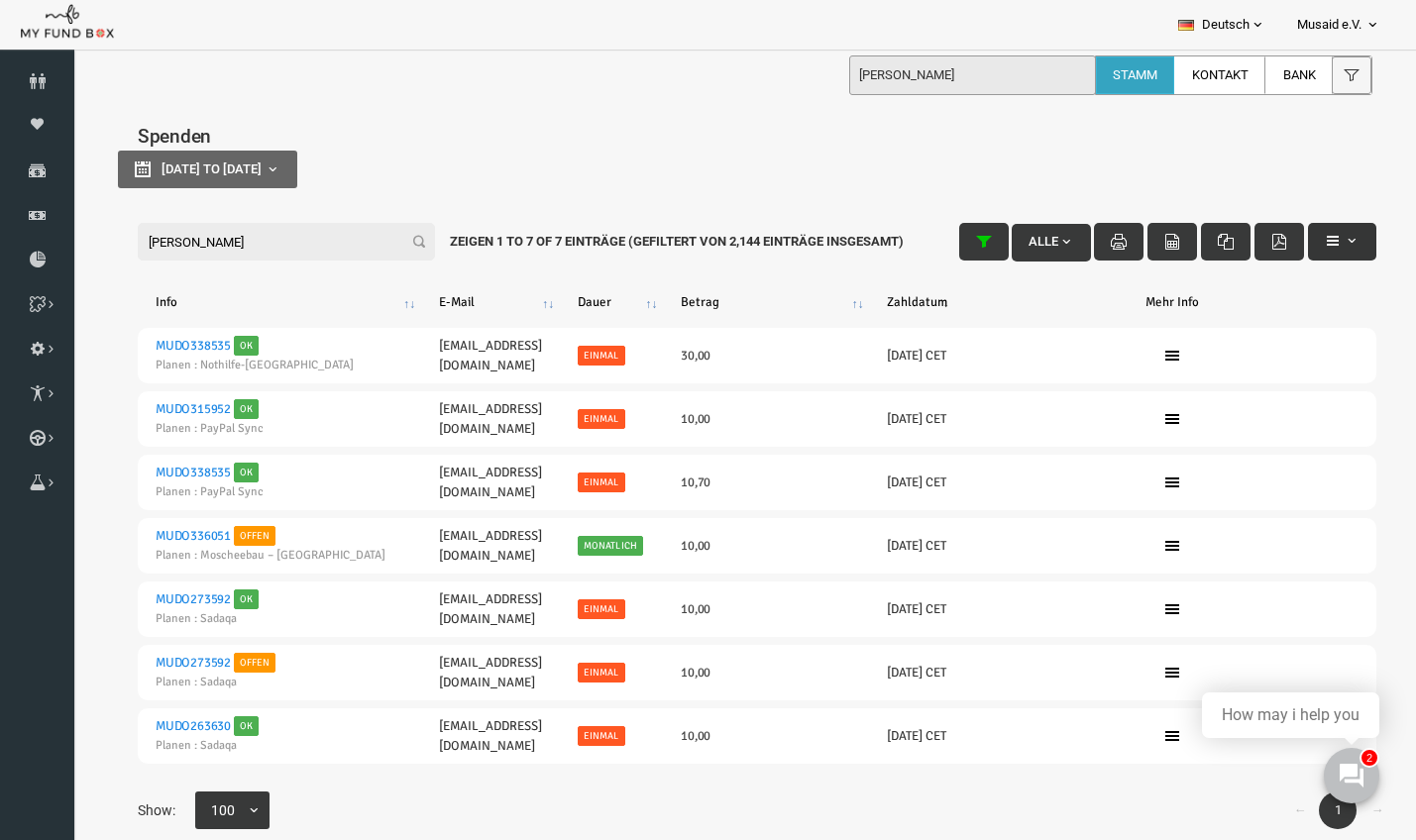 click at bounding box center (1306, 241) 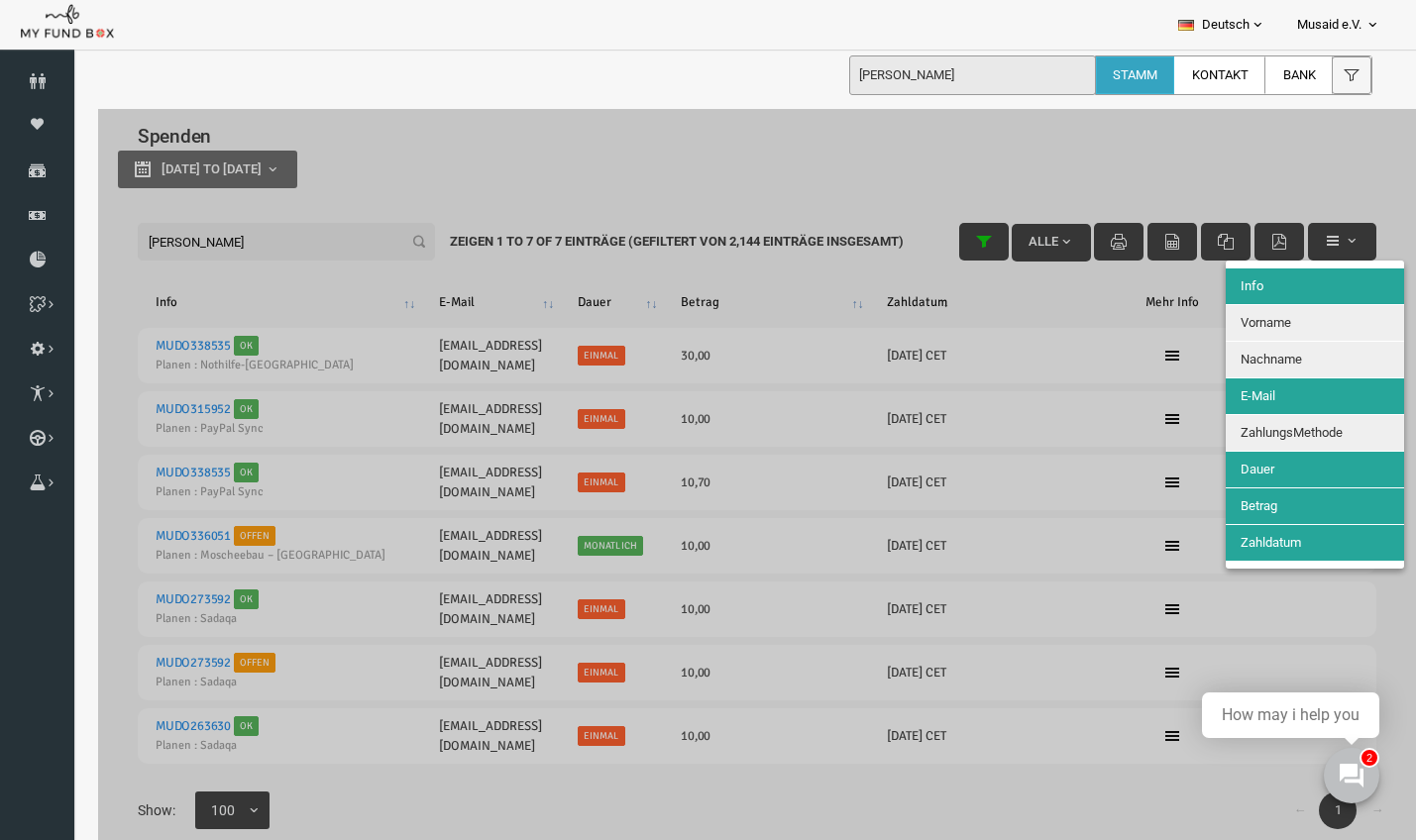click on "Nachname" at bounding box center [1245, 359] 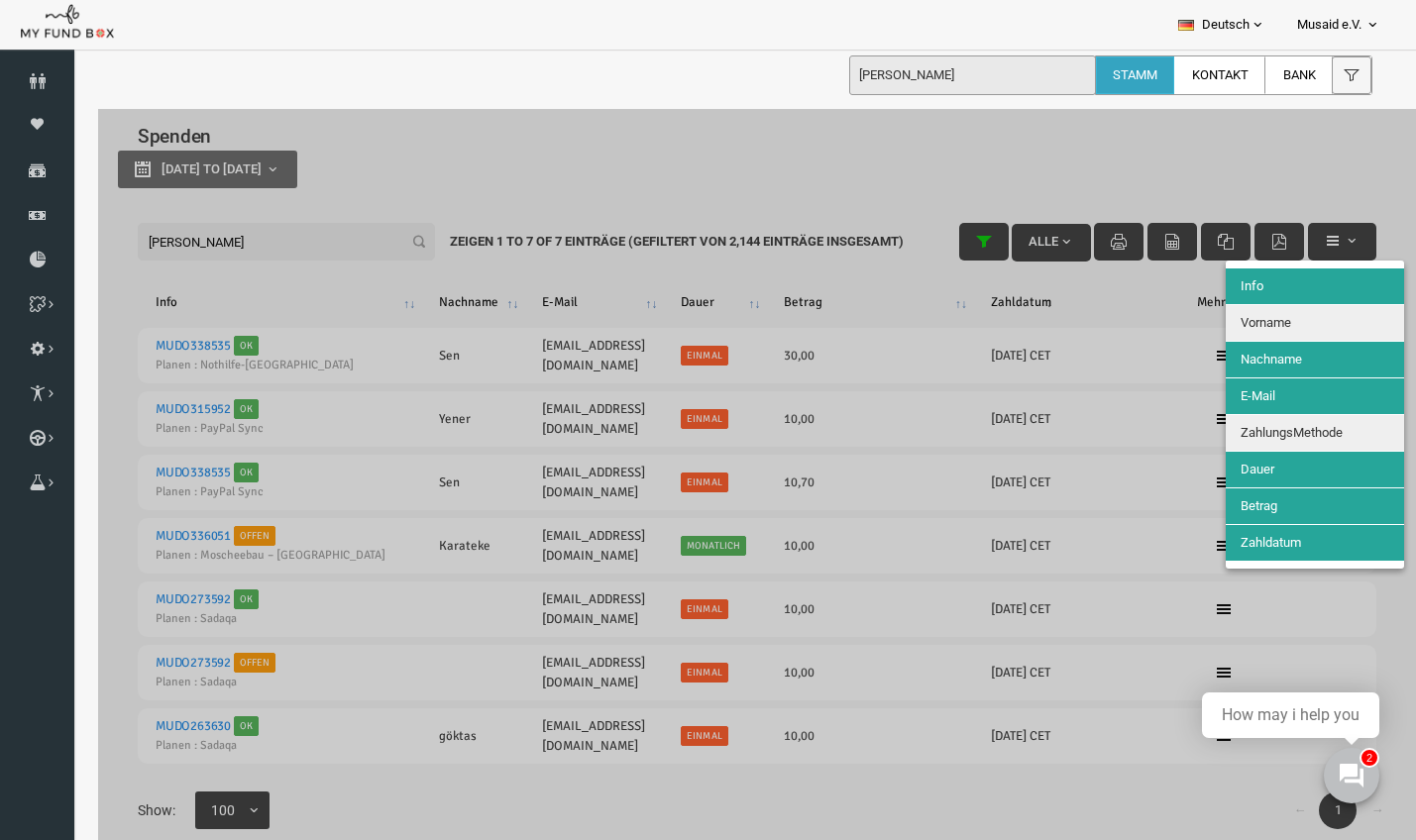 click on "Vorname" at bounding box center [1239, 322] 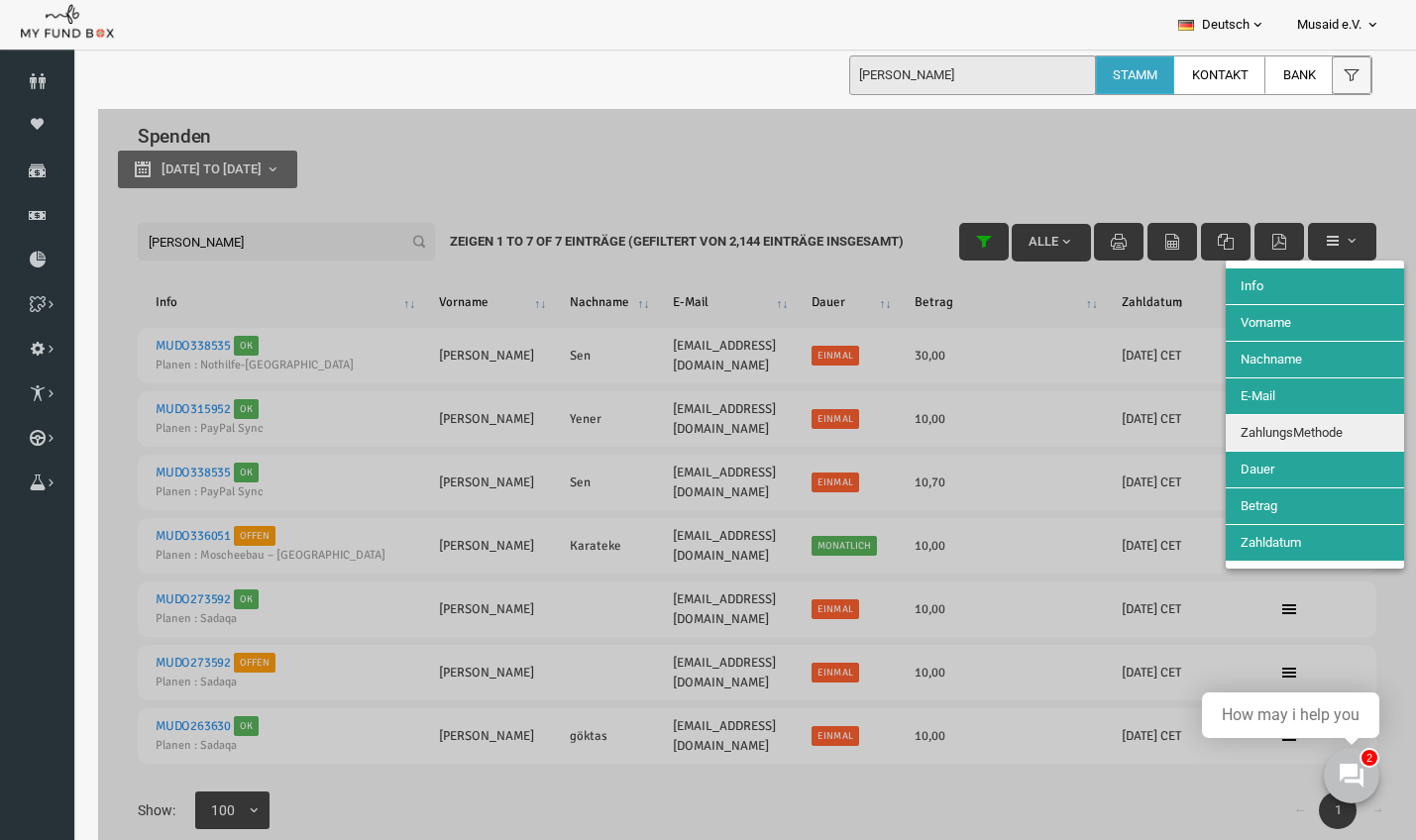 click on "ZahlungsMethode" at bounding box center [1264, 432] 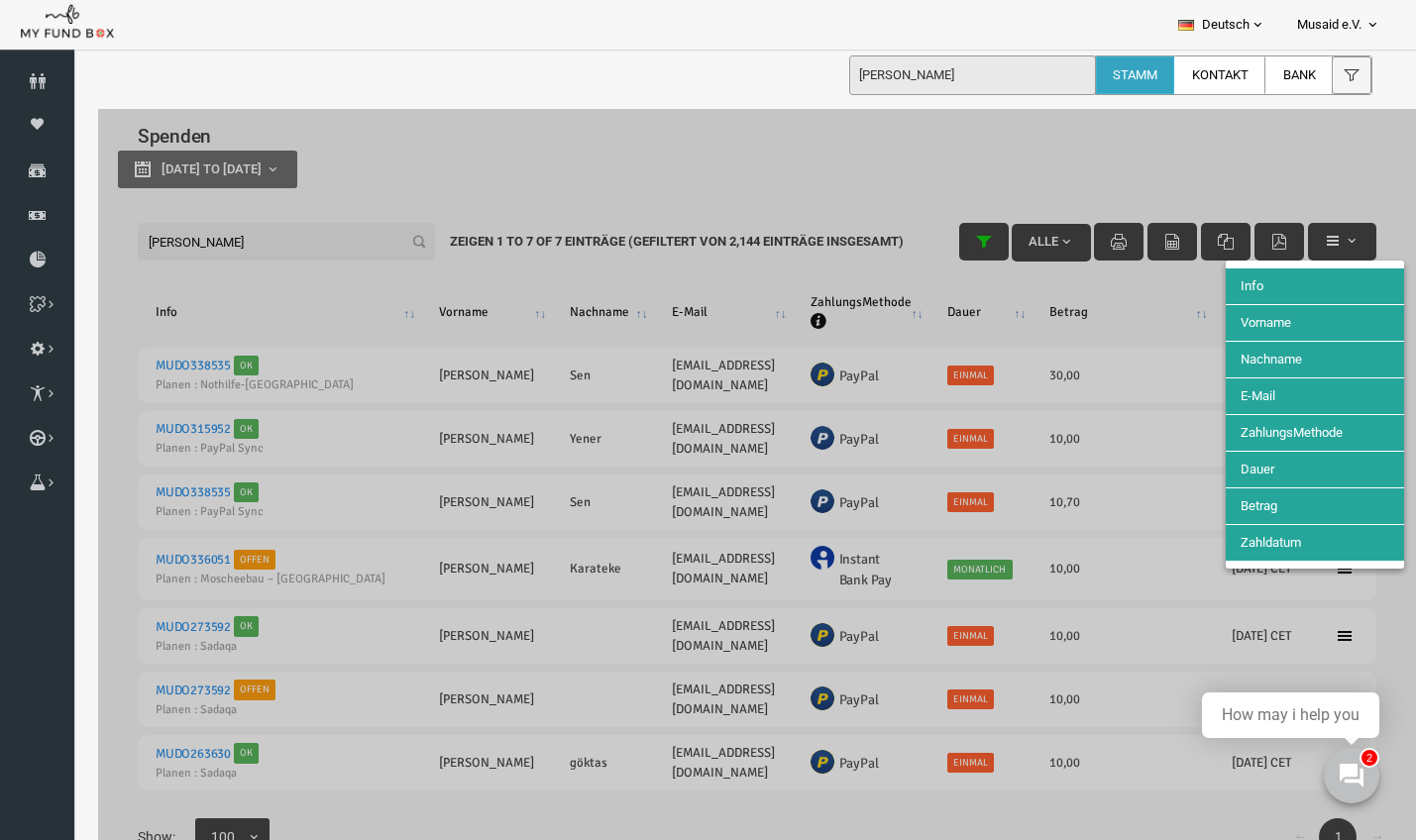 click at bounding box center [730, 515] 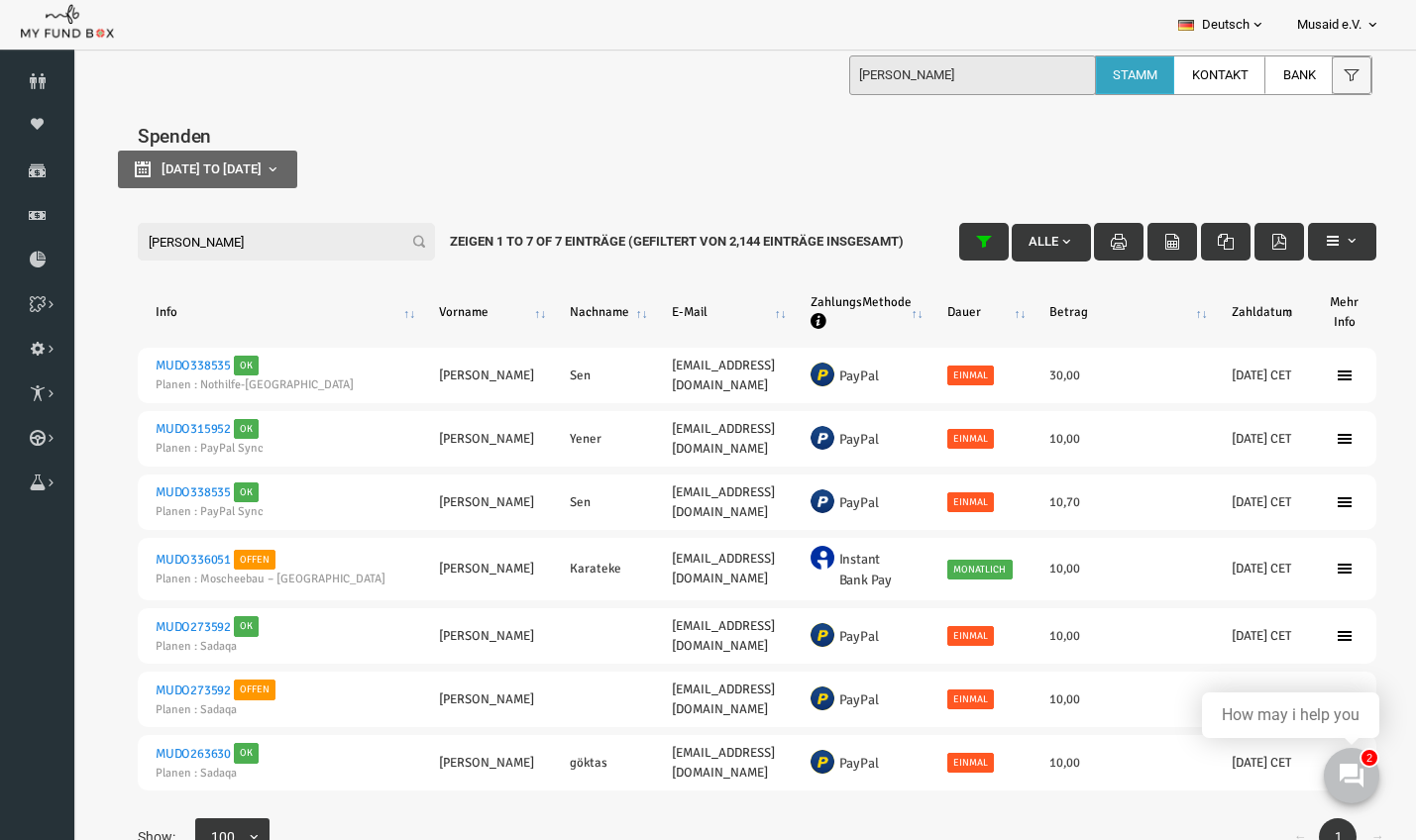 drag, startPoint x: 188, startPoint y: 187, endPoint x: 96, endPoint y: 191, distance: 92.08692 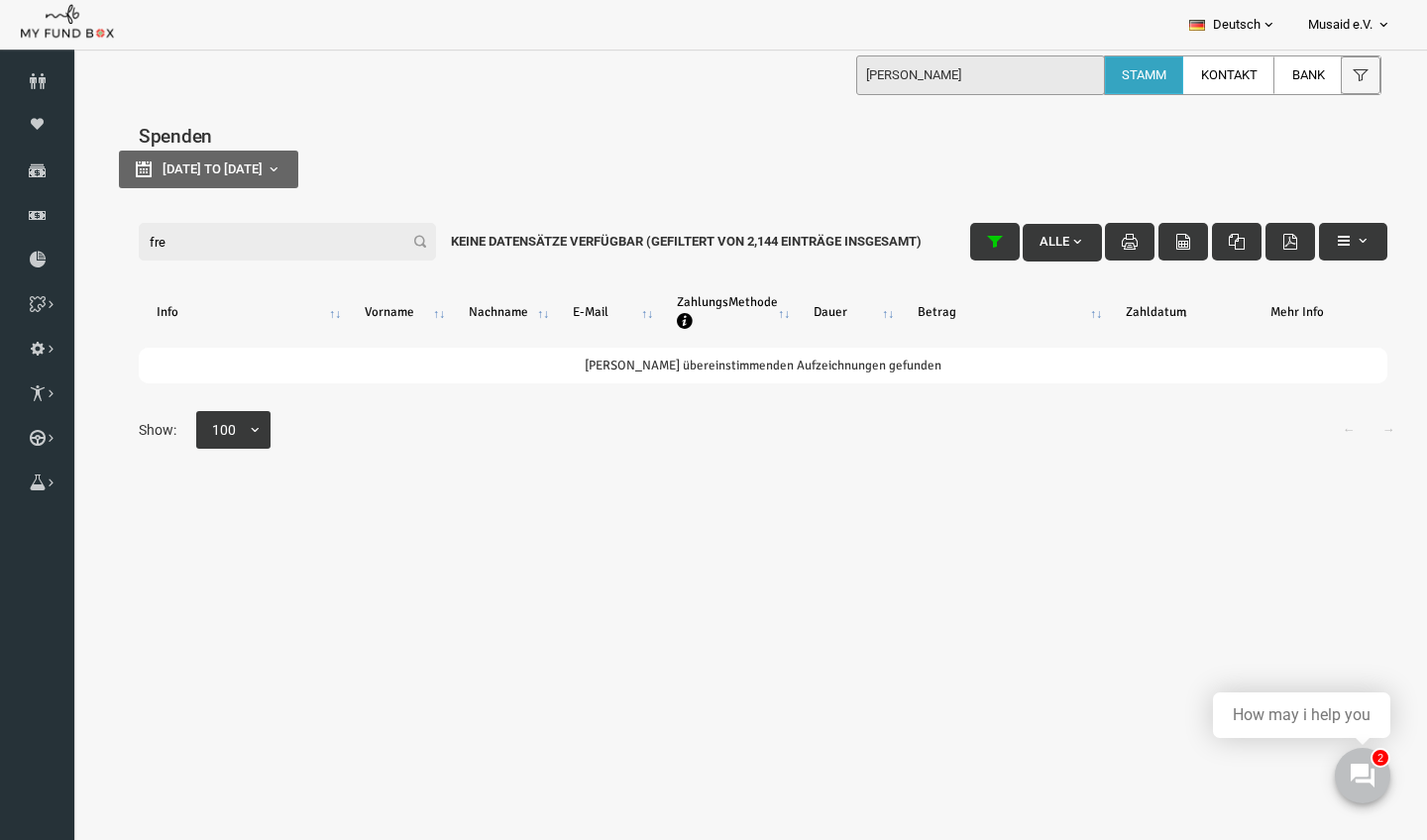 scroll, scrollTop: 10, scrollLeft: 0, axis: vertical 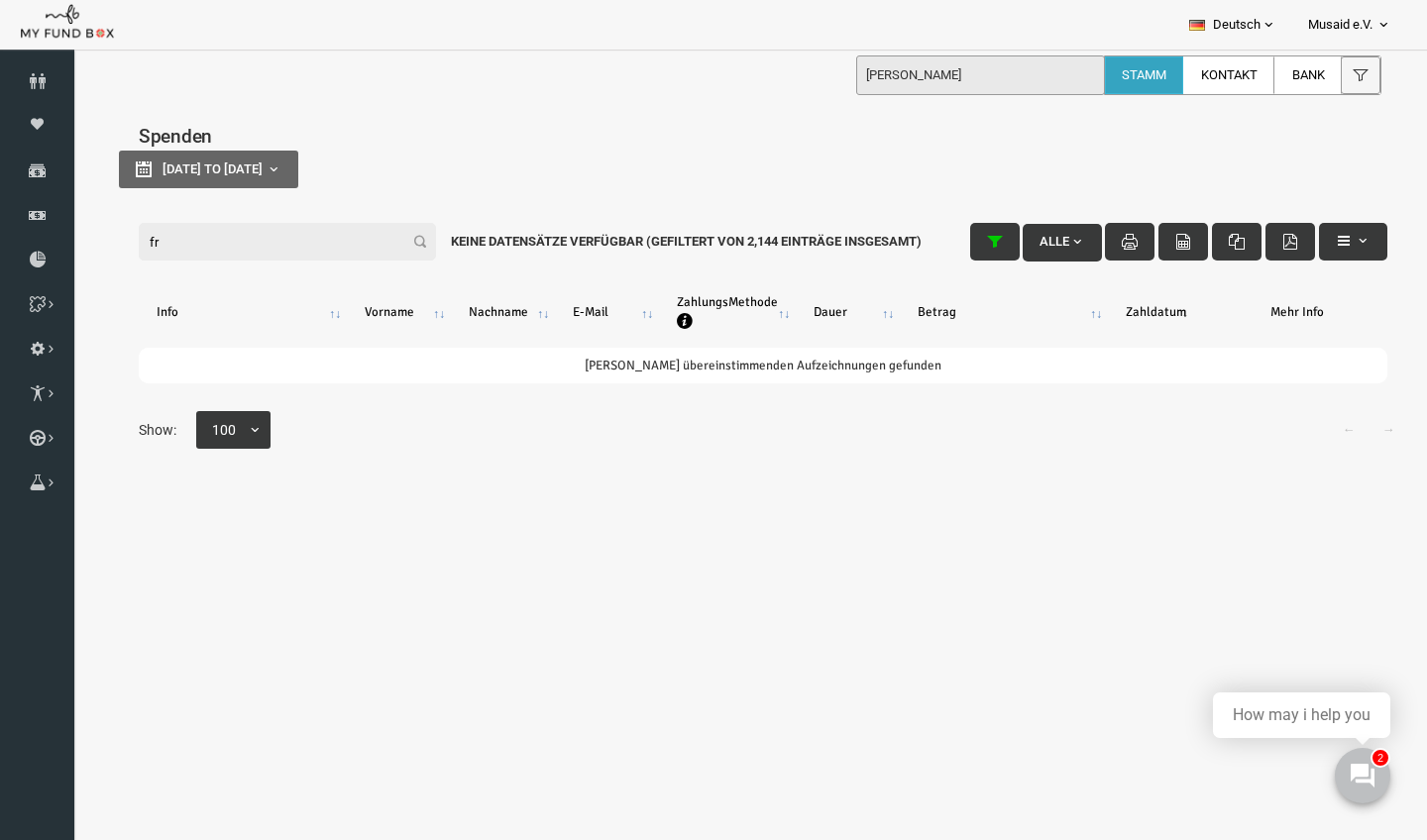 type on "f" 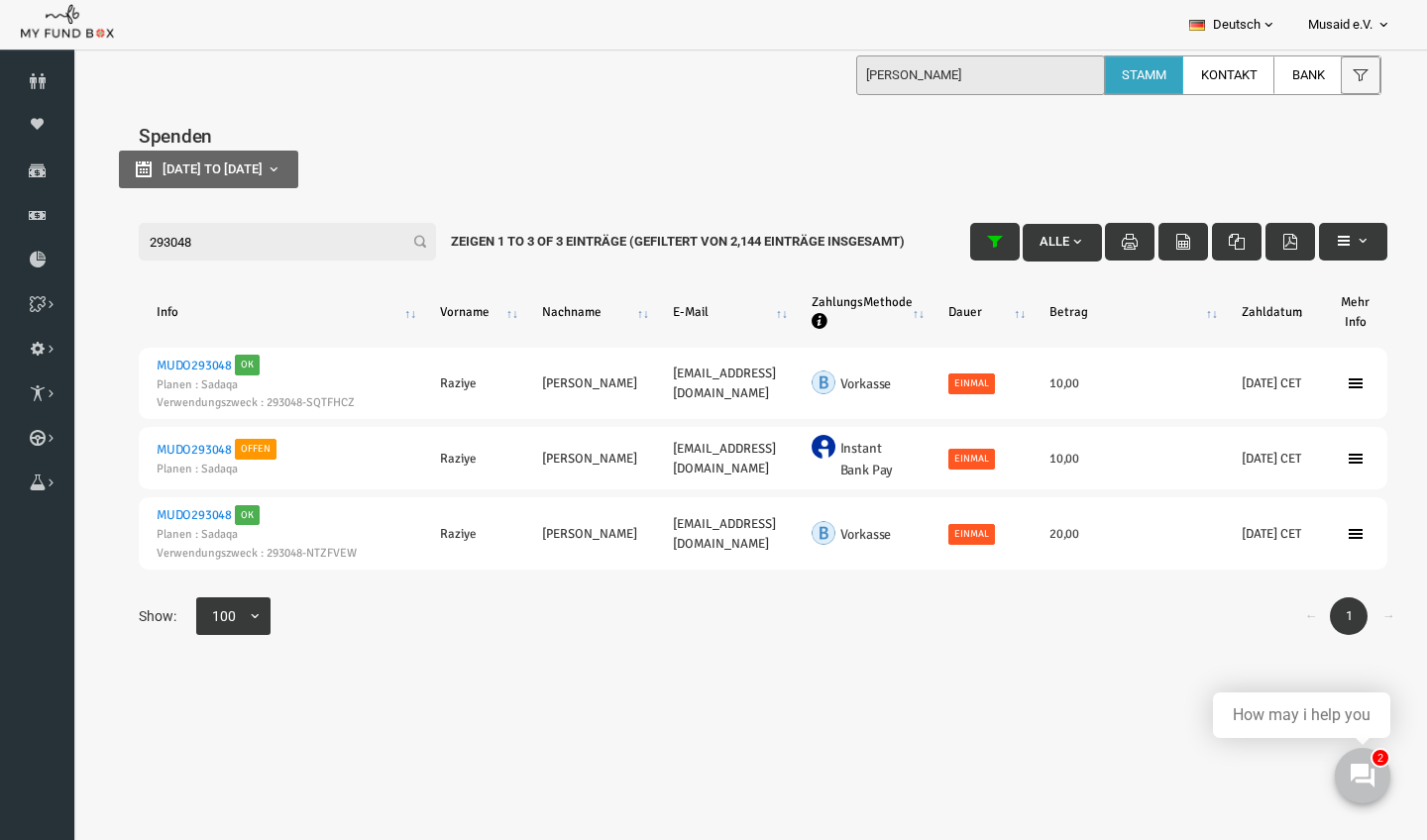 click on "293048" at bounding box center [260, 242] 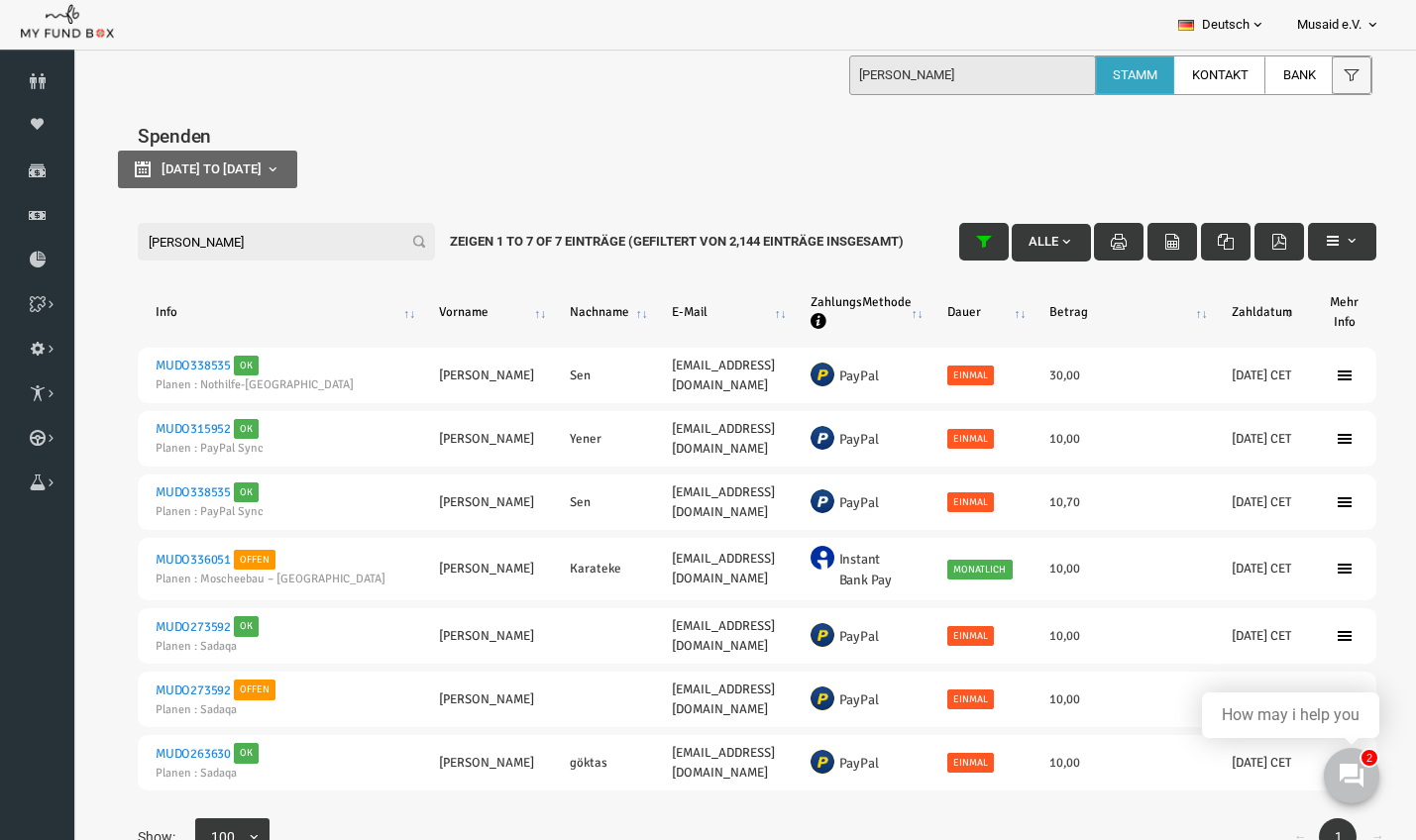 click on "aleyna" at bounding box center [260, 242] 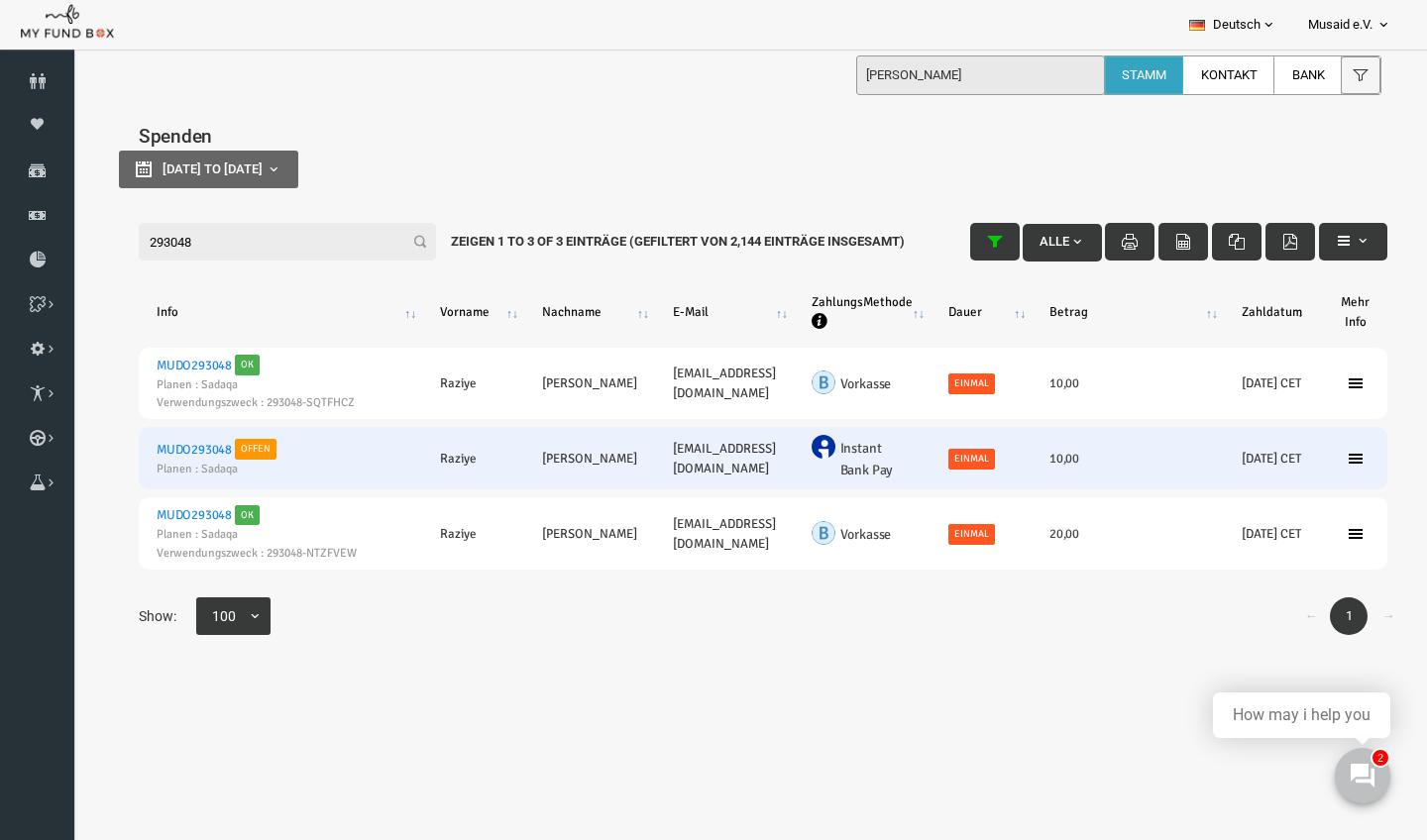 type on "293048" 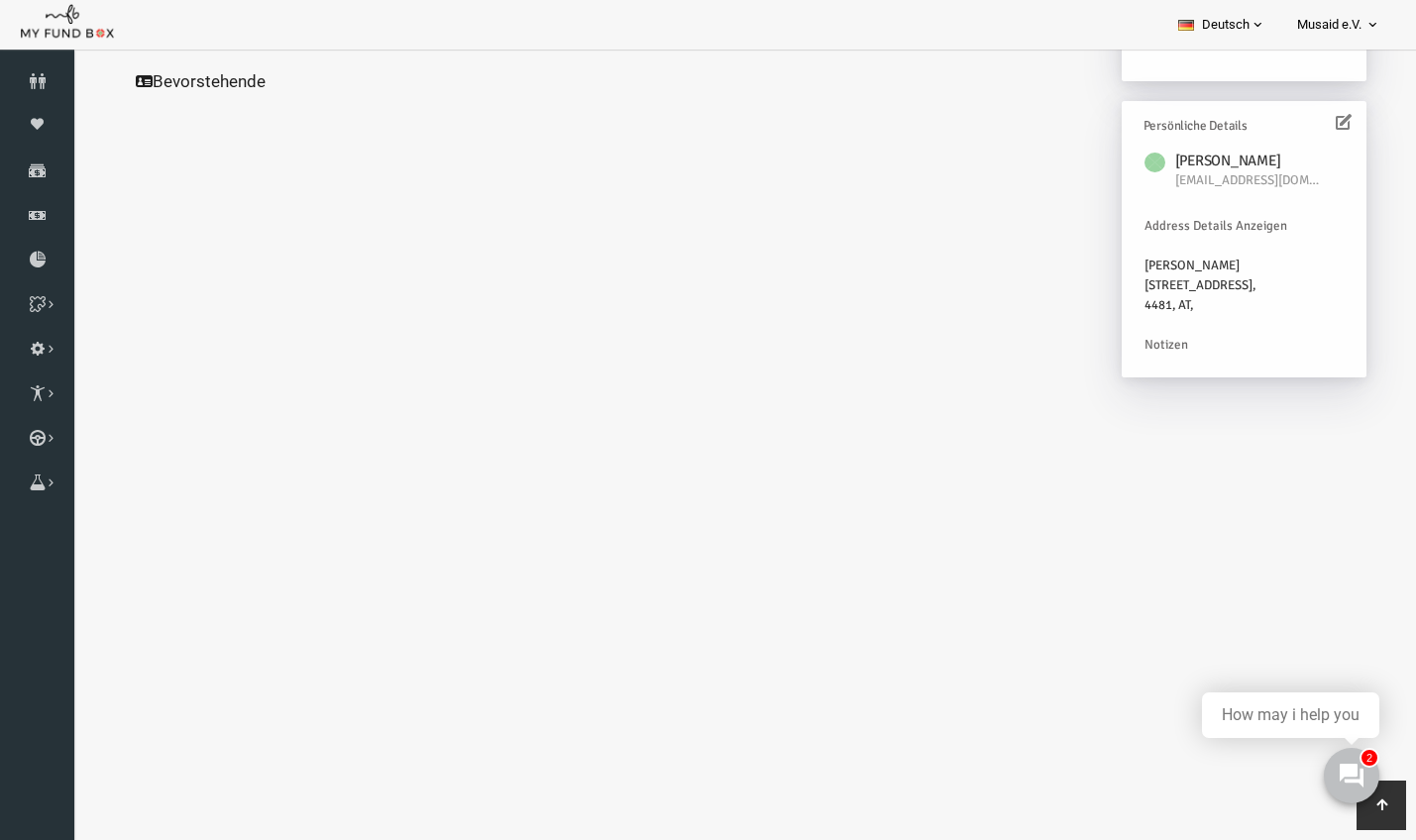 scroll, scrollTop: 523, scrollLeft: 0, axis: vertical 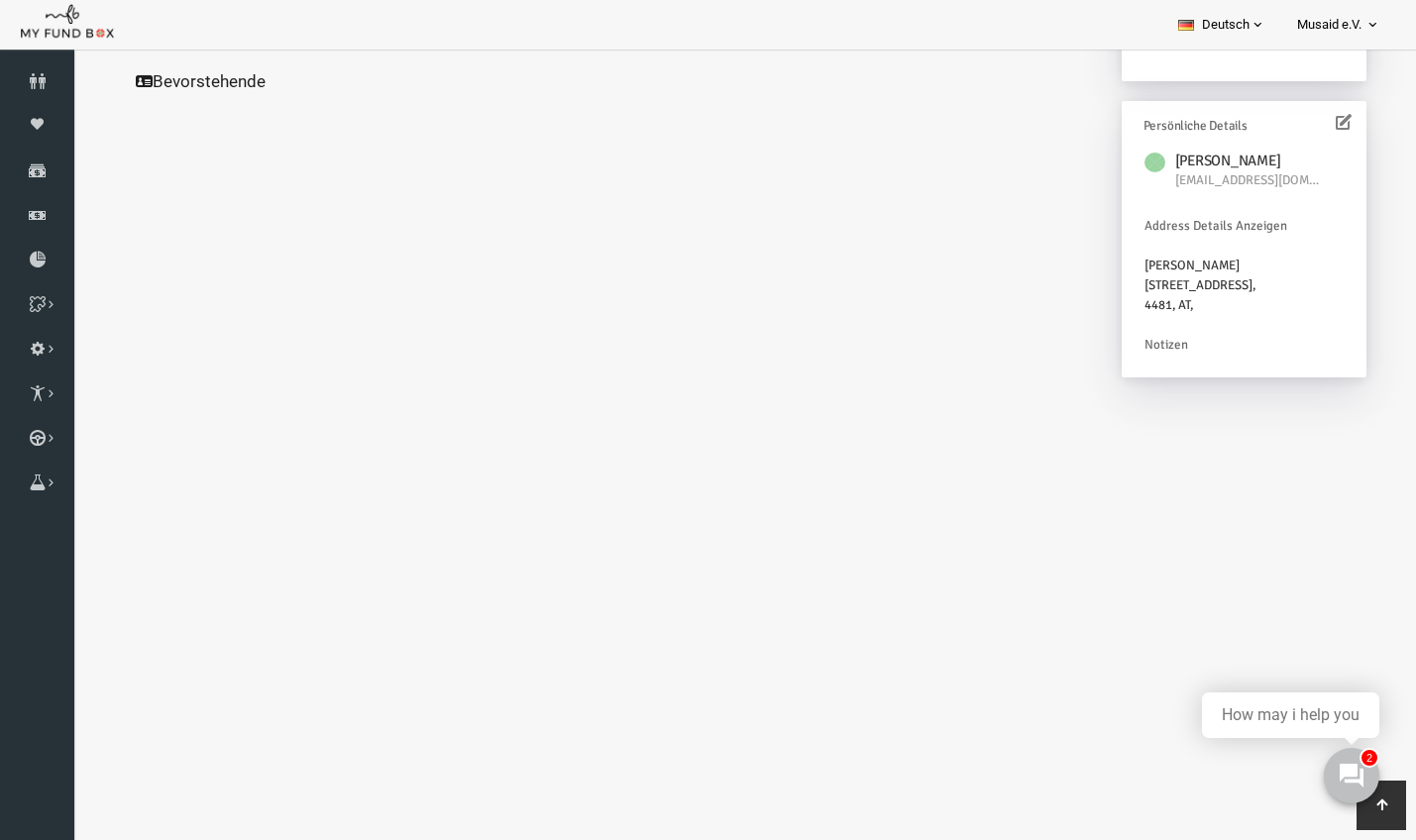 click on "Alle Spenden" at bounding box center (190, -223) 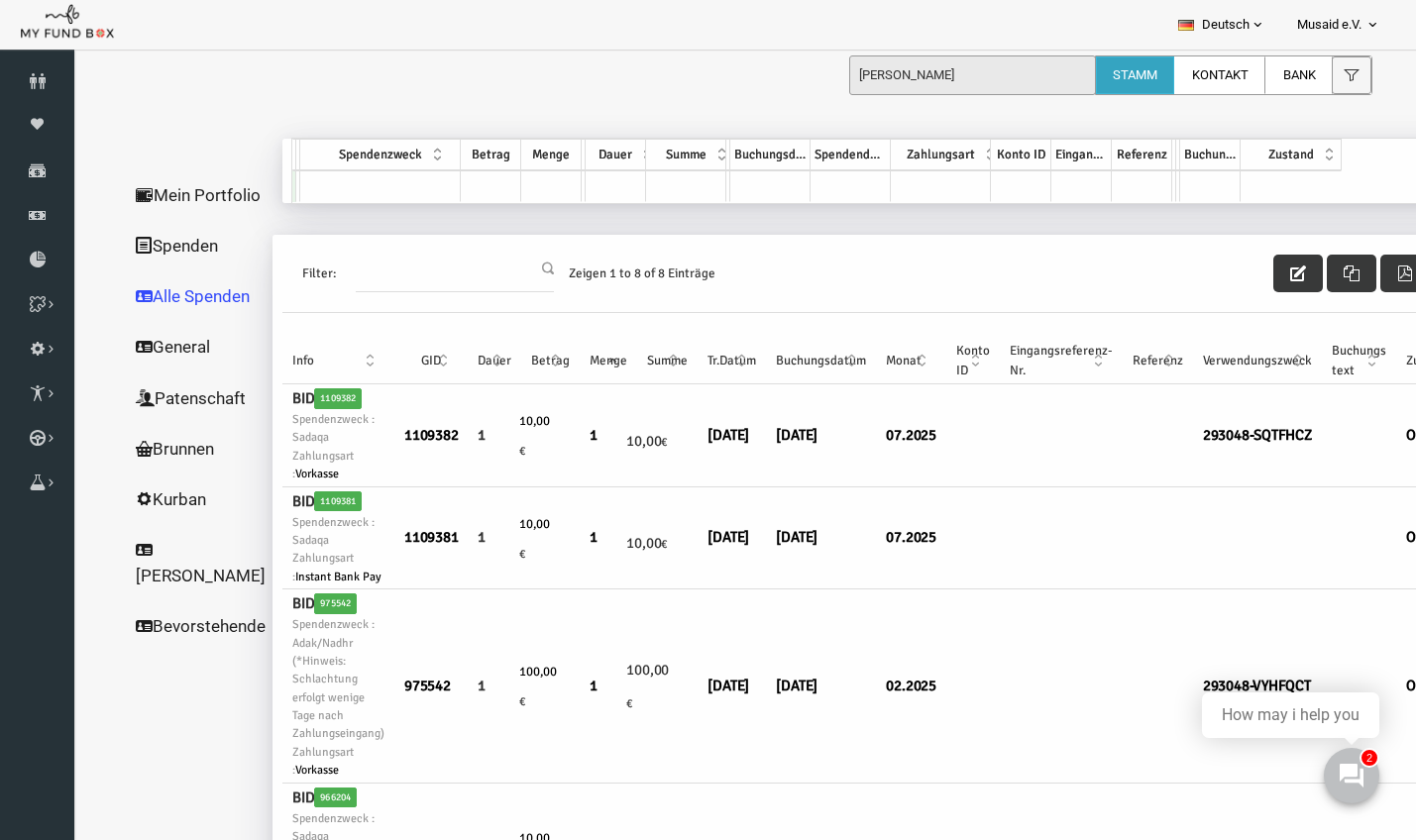 scroll, scrollTop: 0, scrollLeft: 0, axis: both 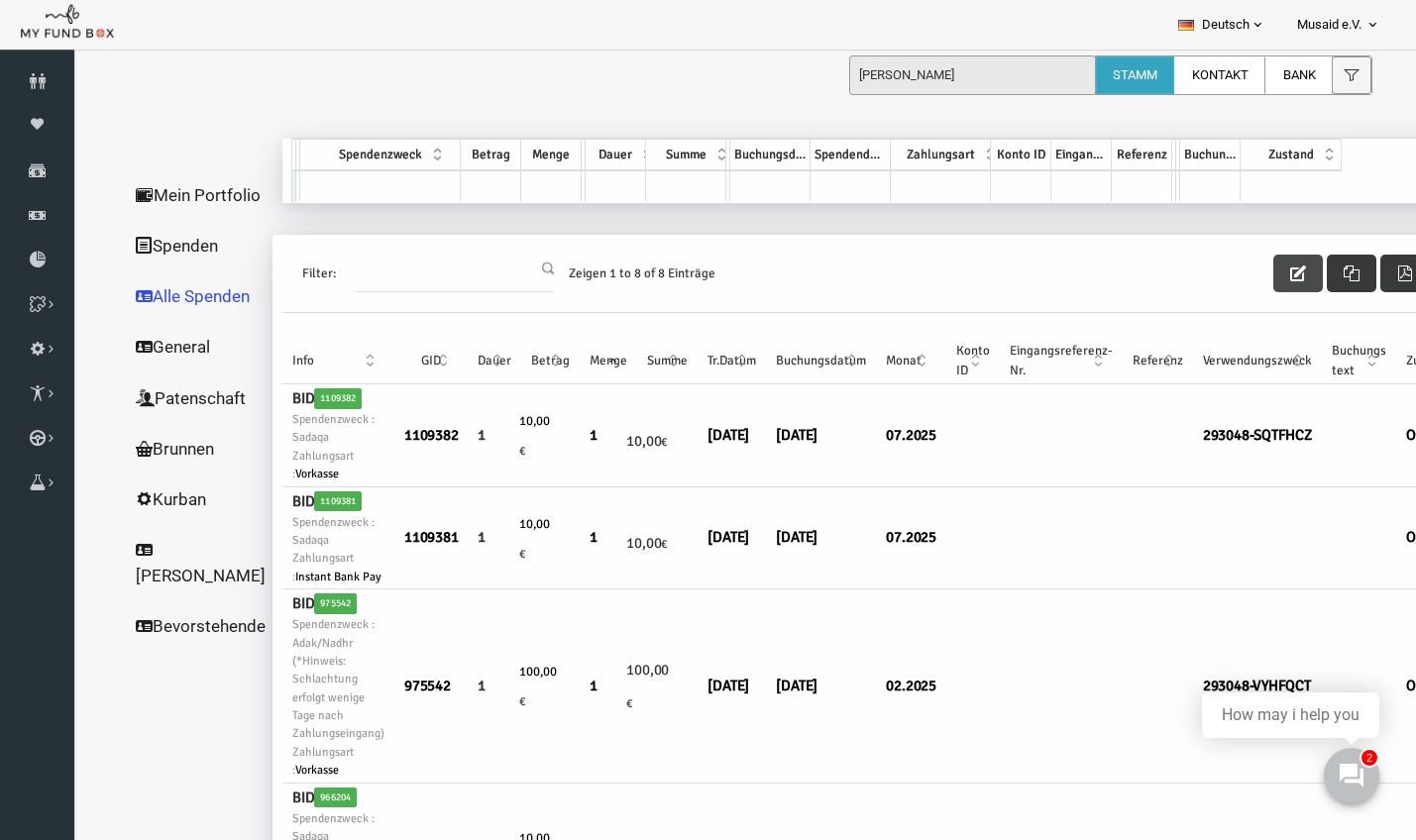 click at bounding box center [1271, 273] 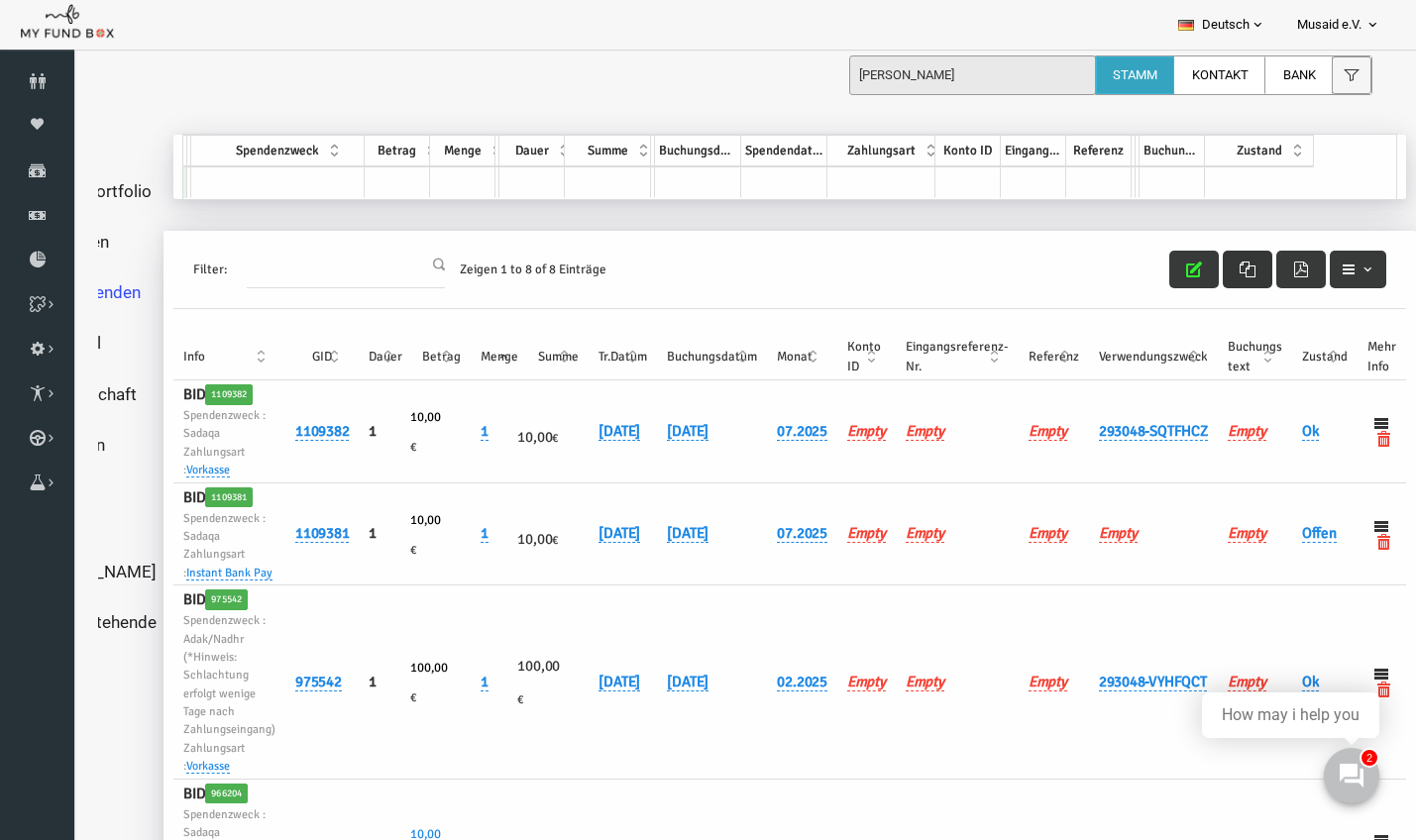scroll, scrollTop: 27, scrollLeft: 143, axis: both 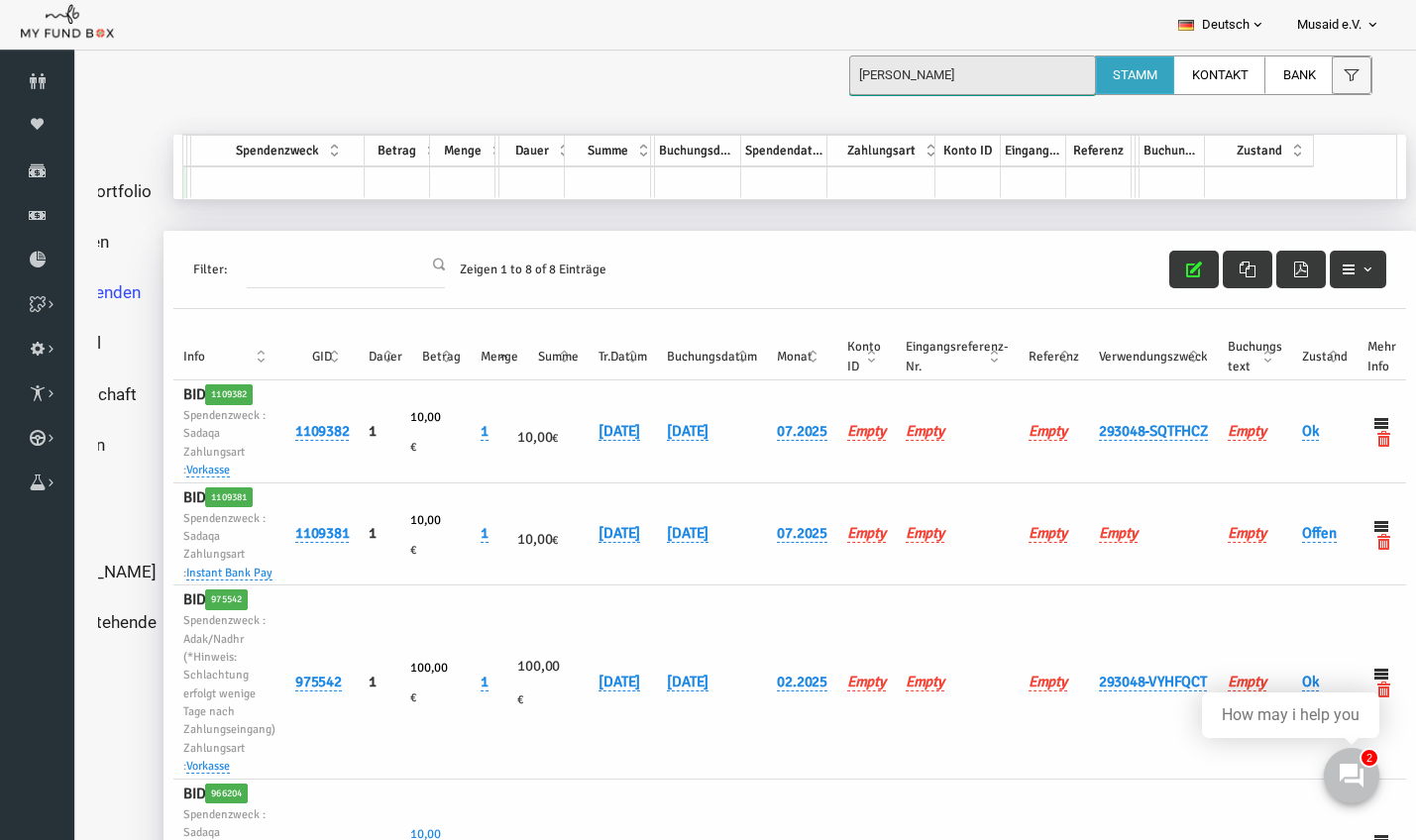 click on "fREITAS" at bounding box center [972, 75] 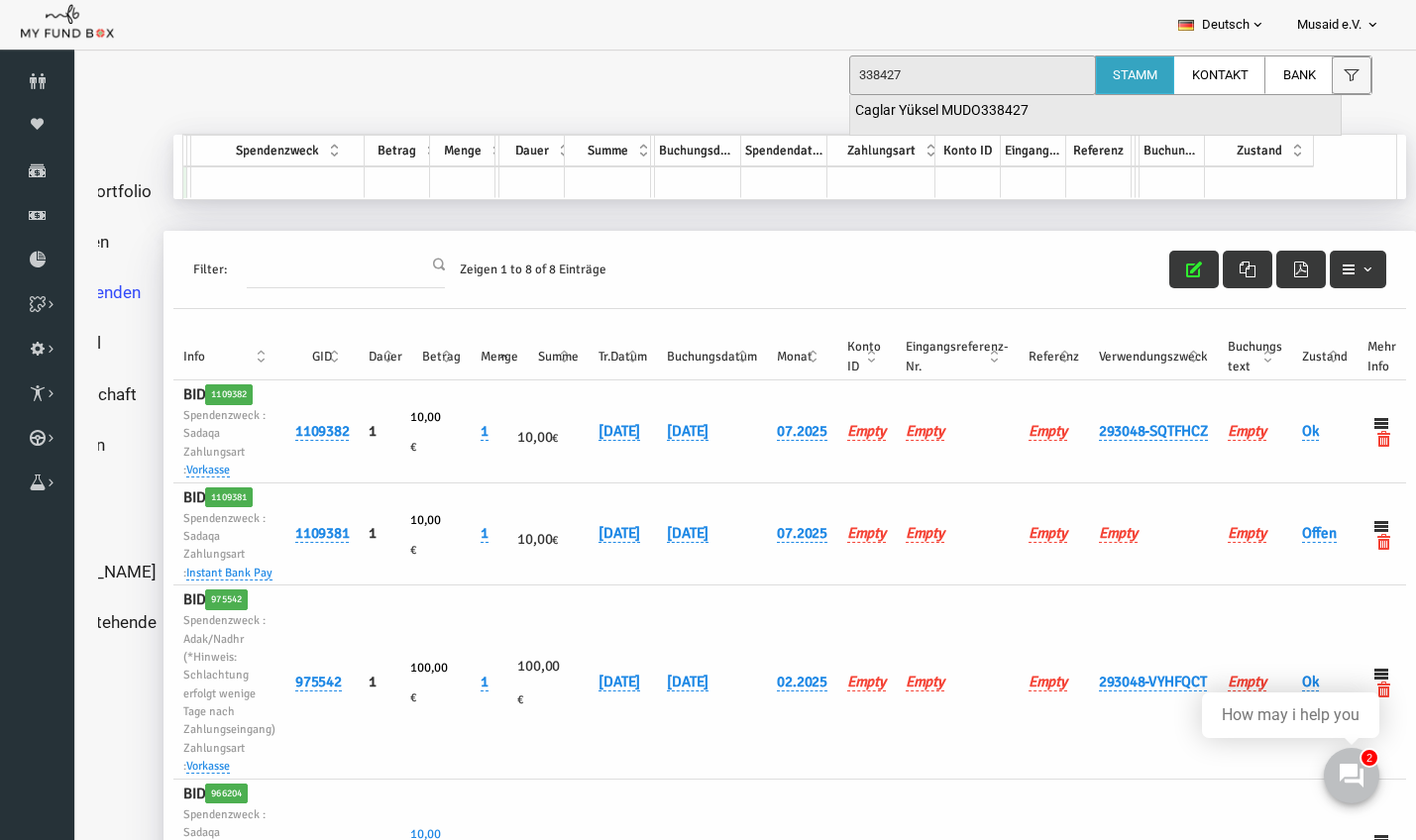 click on "Caglar Yüksel MUDO338427" at bounding box center (941, 111) 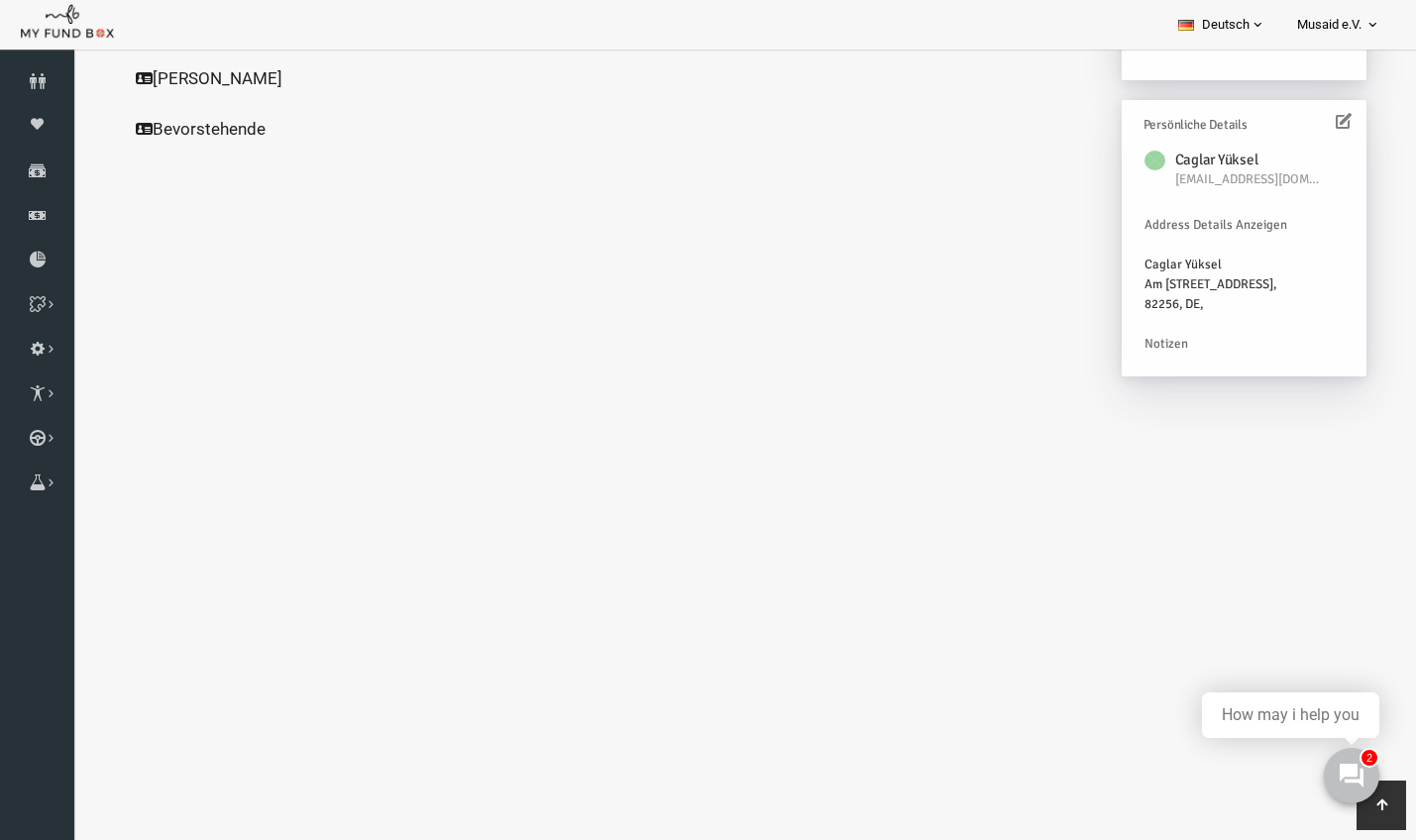 scroll, scrollTop: 475, scrollLeft: 0, axis: vertical 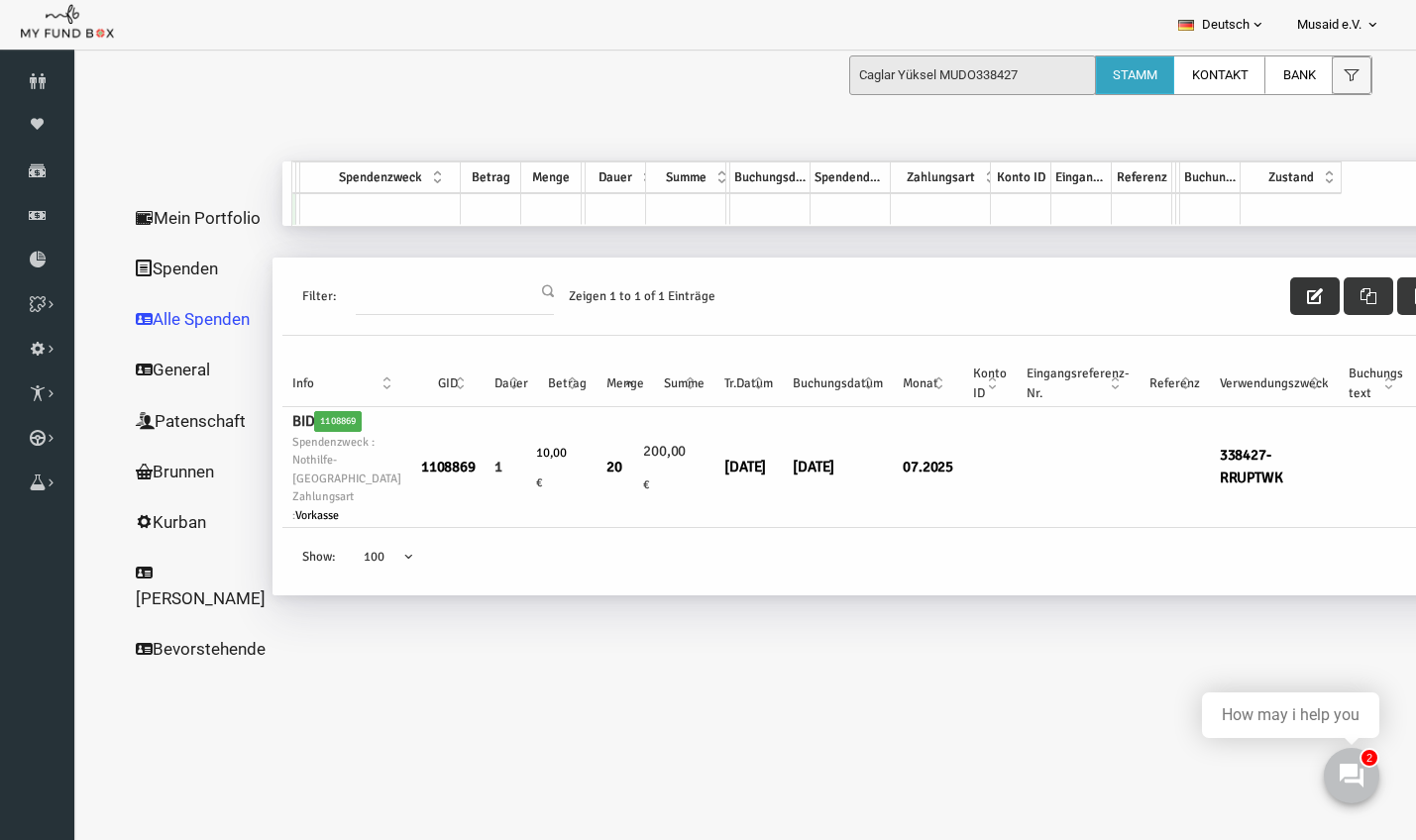 click at bounding box center (1288, 296) 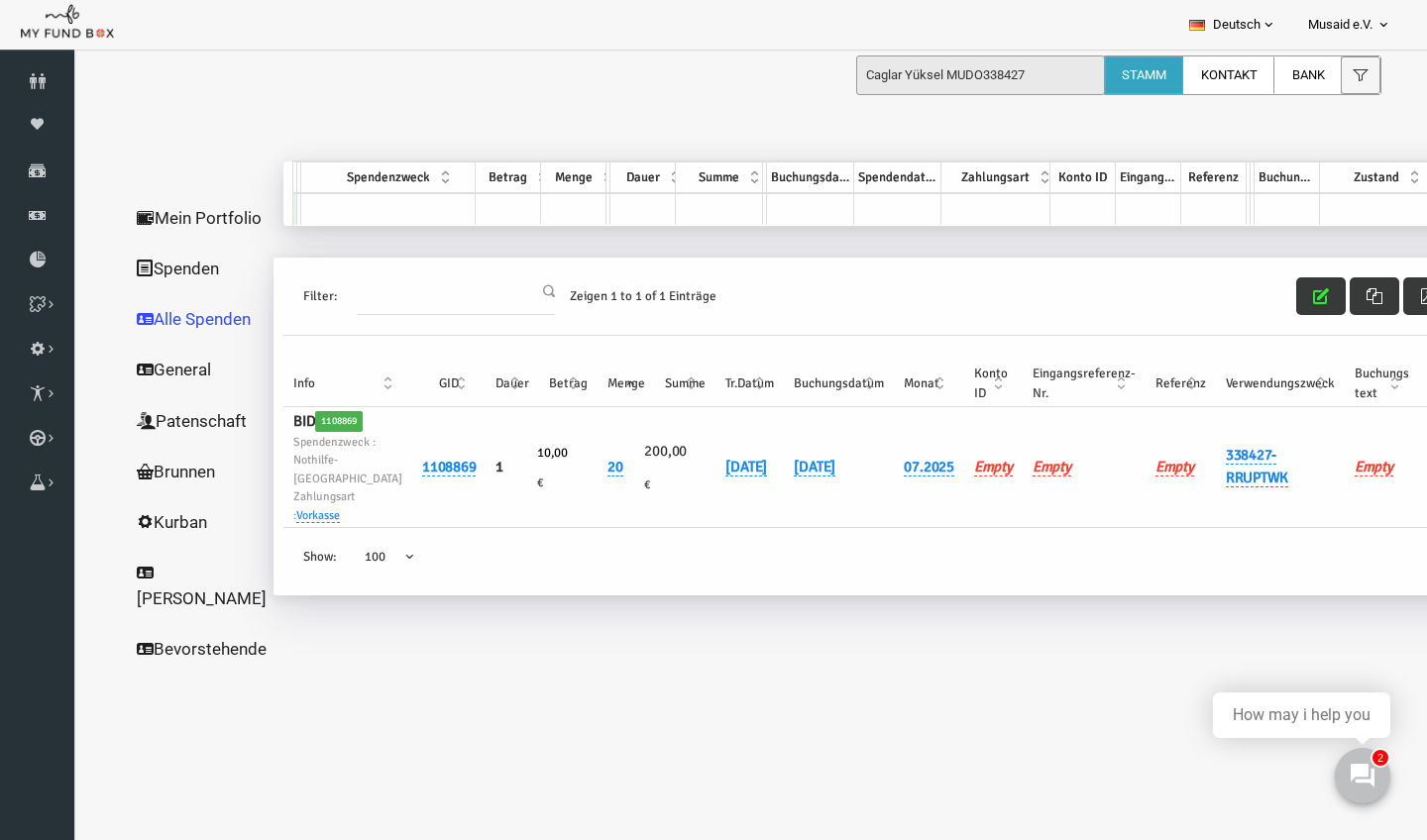 scroll, scrollTop: 0, scrollLeft: 1, axis: horizontal 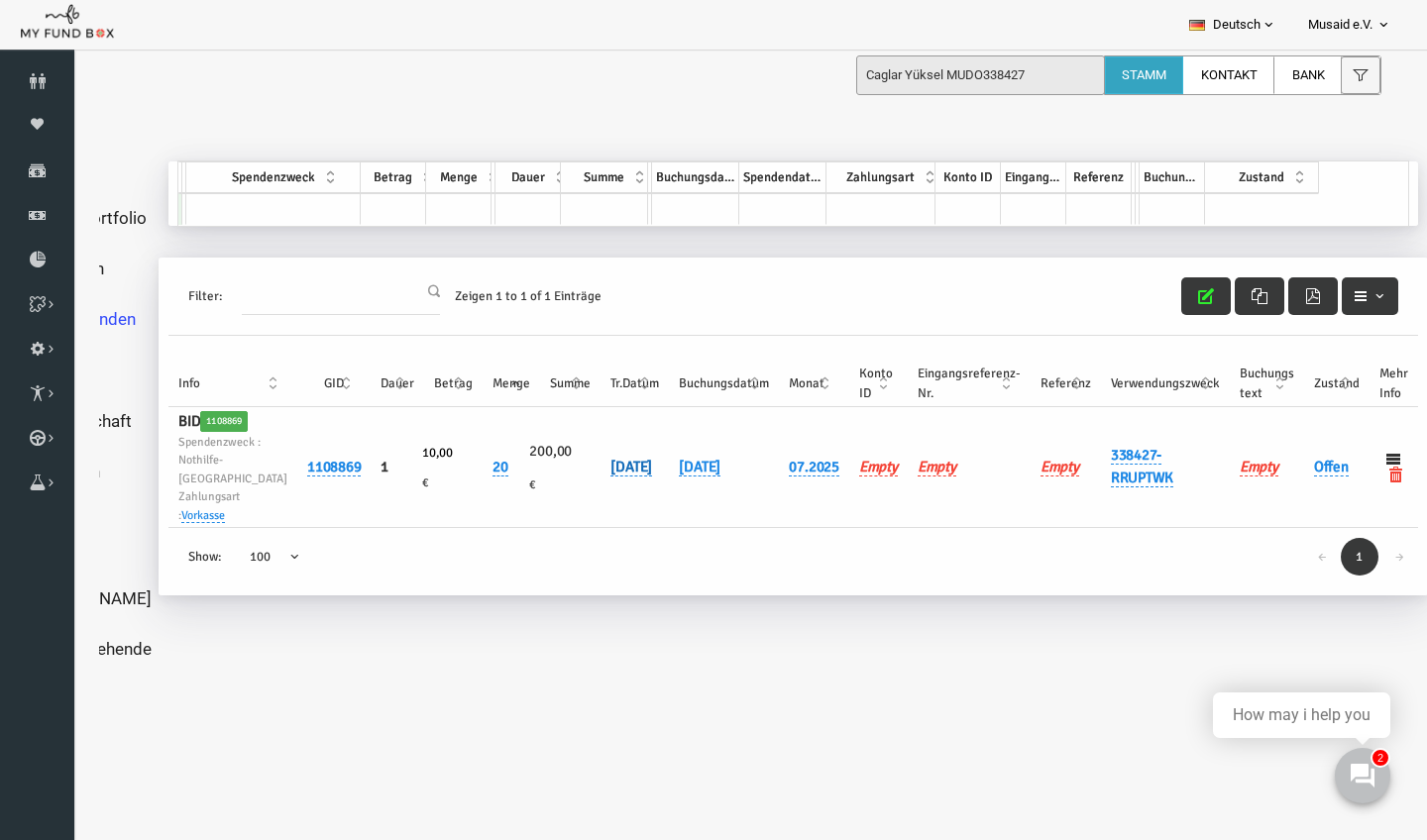 click on "20.07.2025" at bounding box center (604, 467) 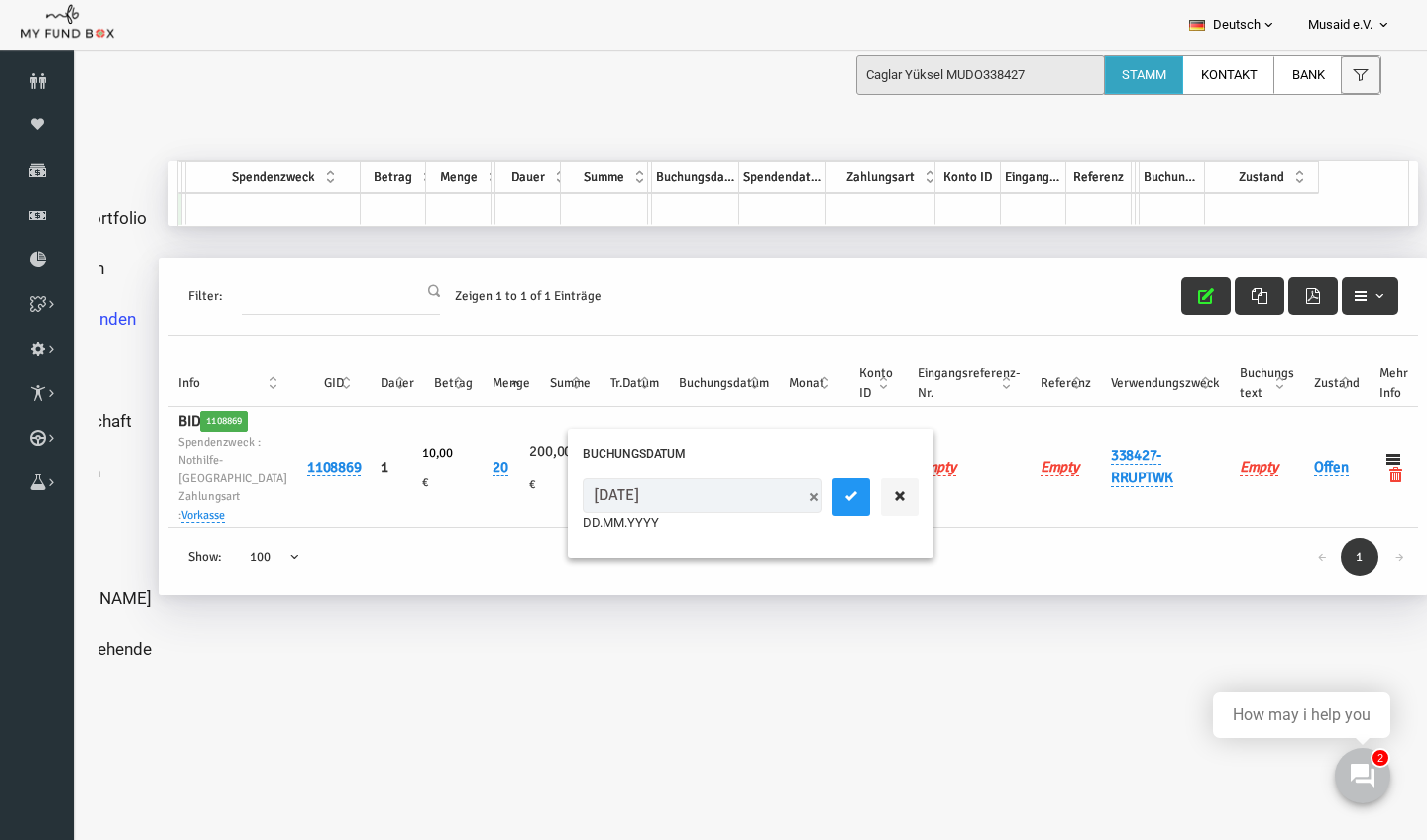 click on "20.07.2025" at bounding box center [674, 495] 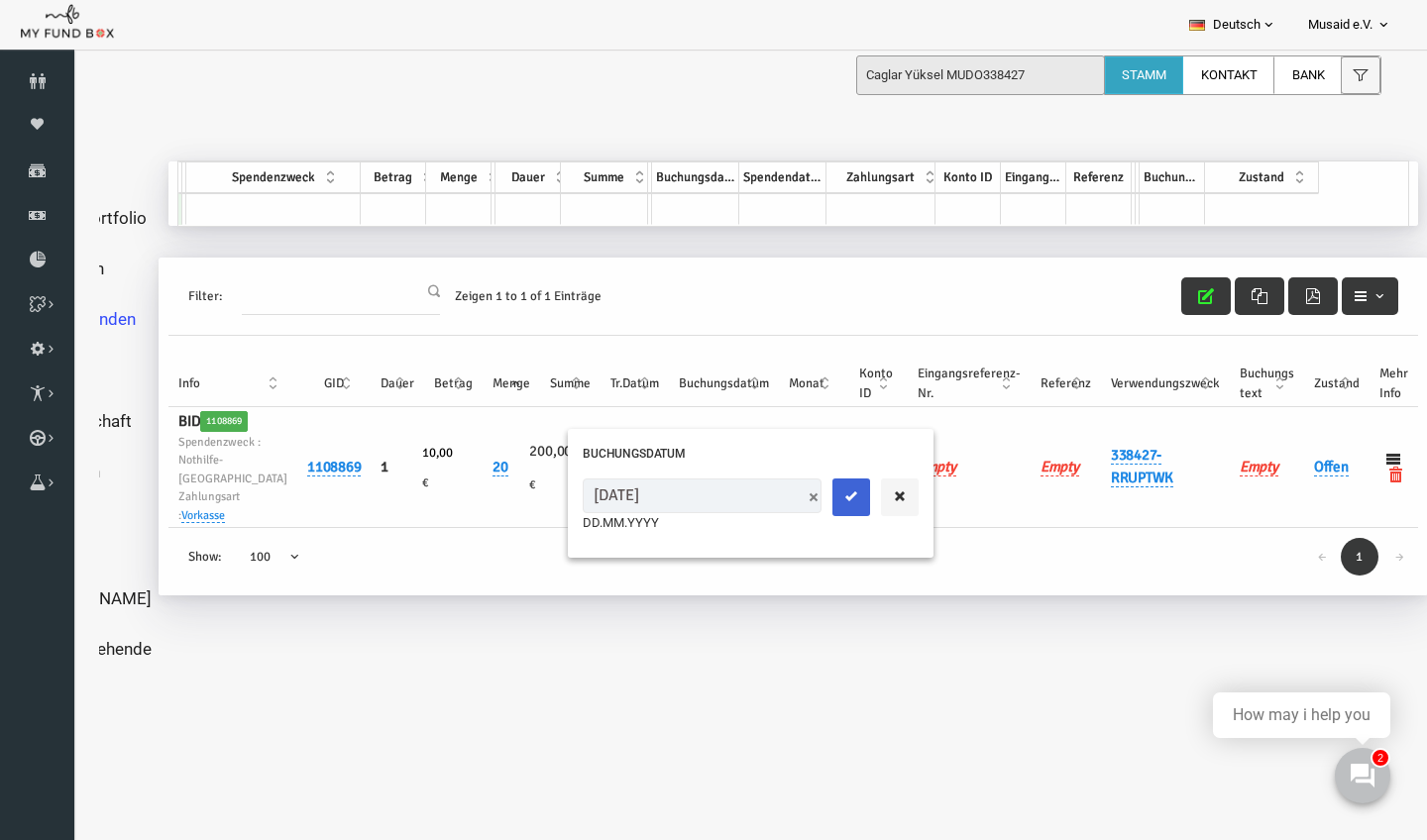 click at bounding box center [823, 496] 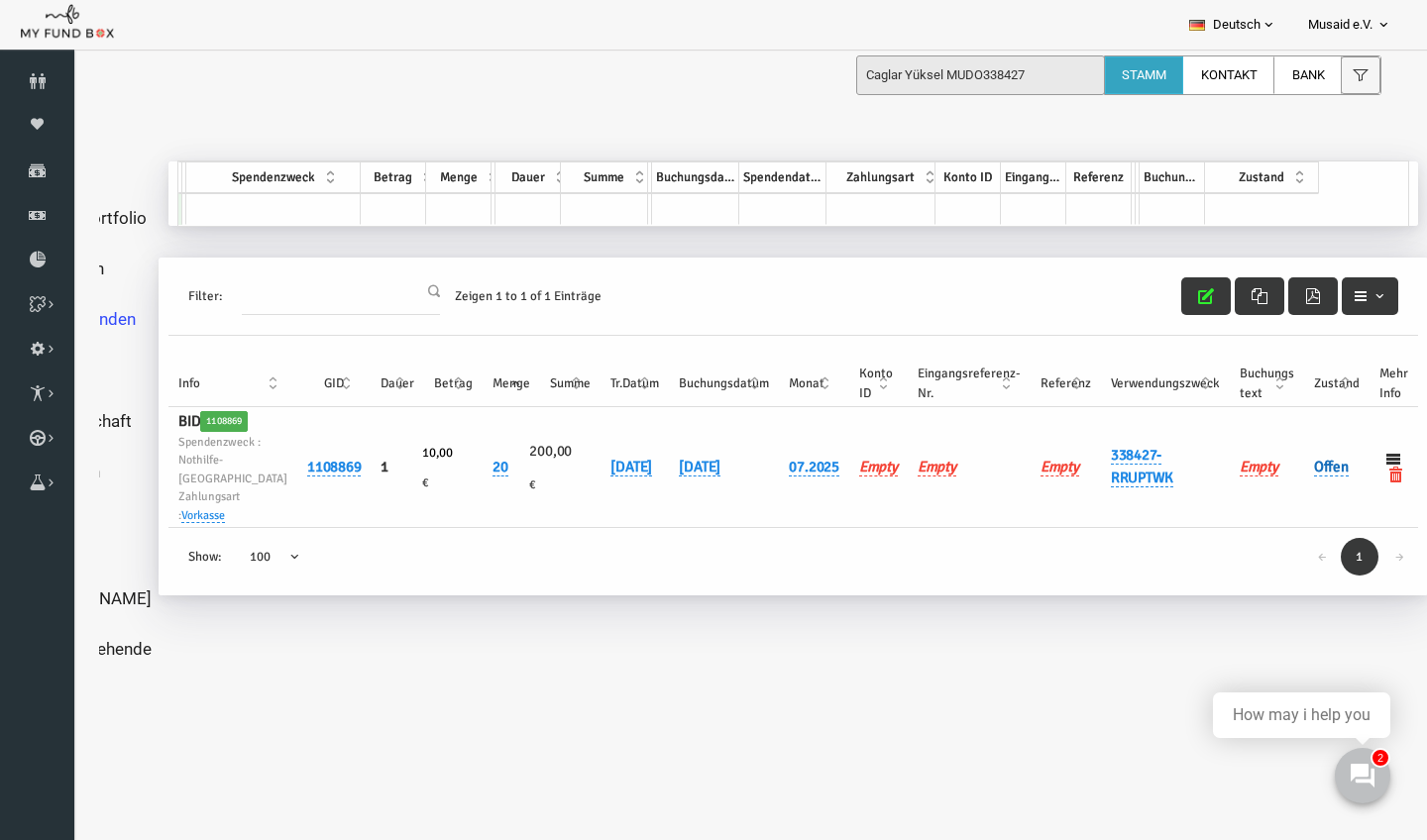 click on "Offen" at bounding box center [1303, 467] 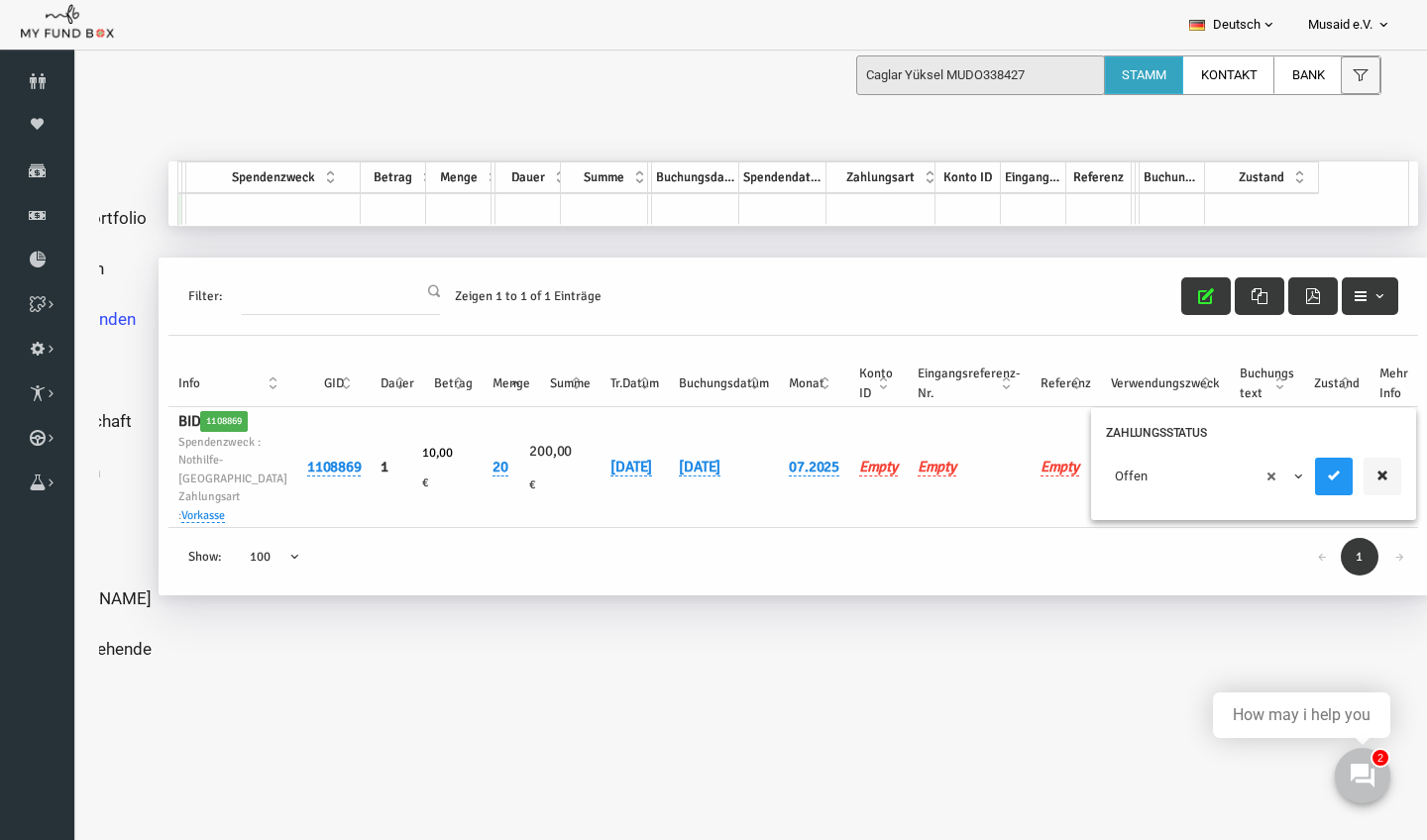 click on "× Offen" at bounding box center [1177, 476] 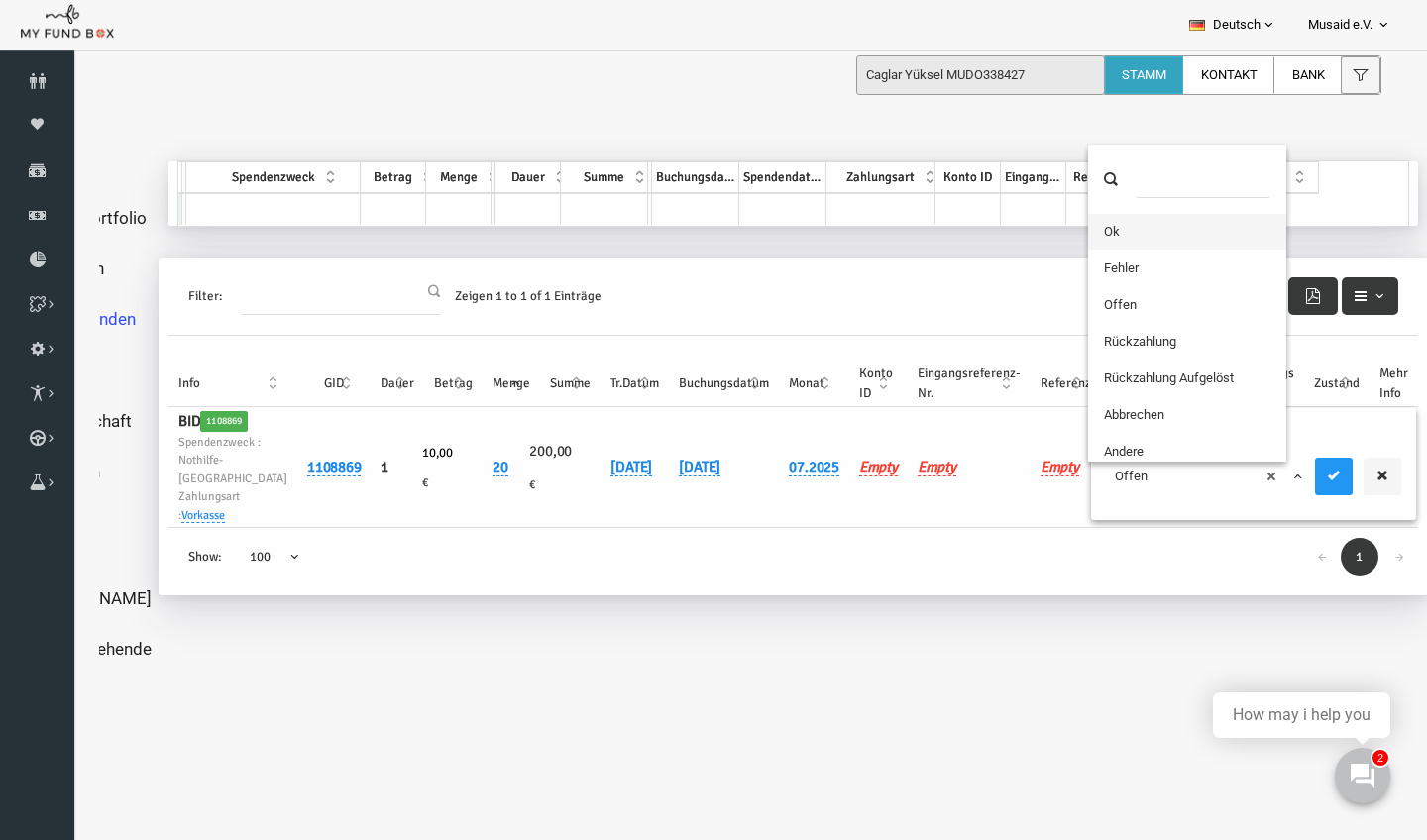 drag, startPoint x: 1113, startPoint y: 243, endPoint x: 1084, endPoint y: 220, distance: 37.01351 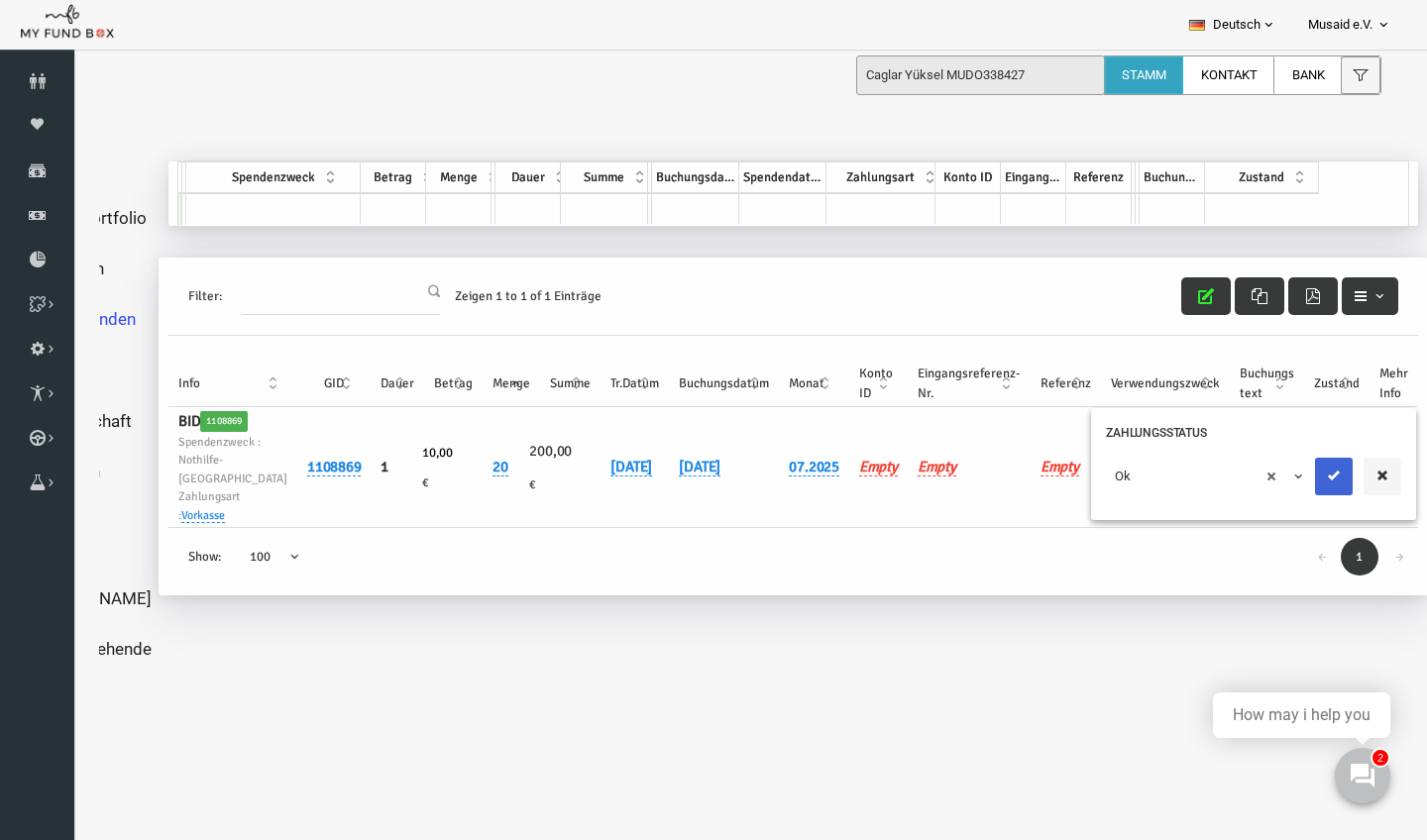 click at bounding box center [1306, 476] 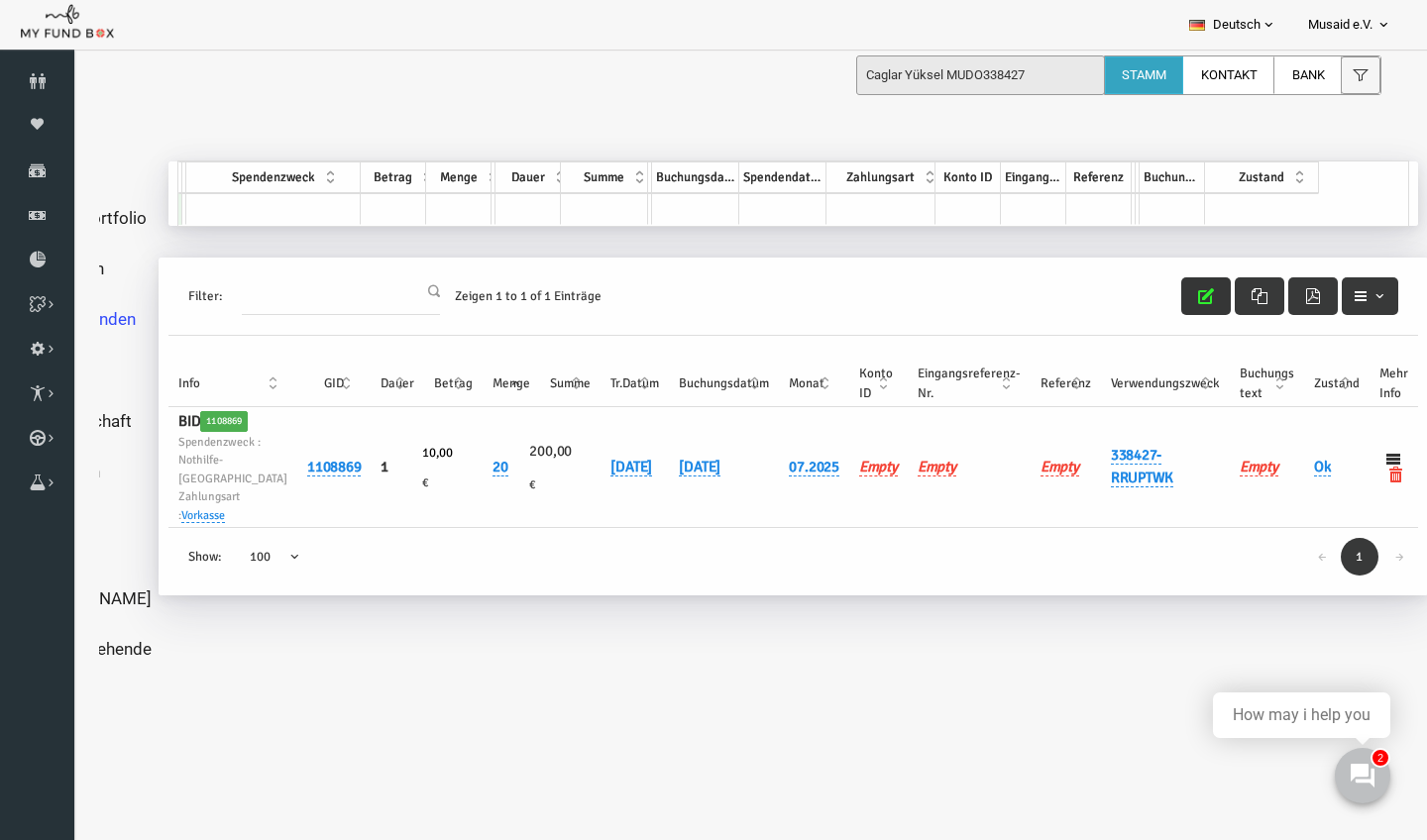 click at bounding box center (1178, 296) 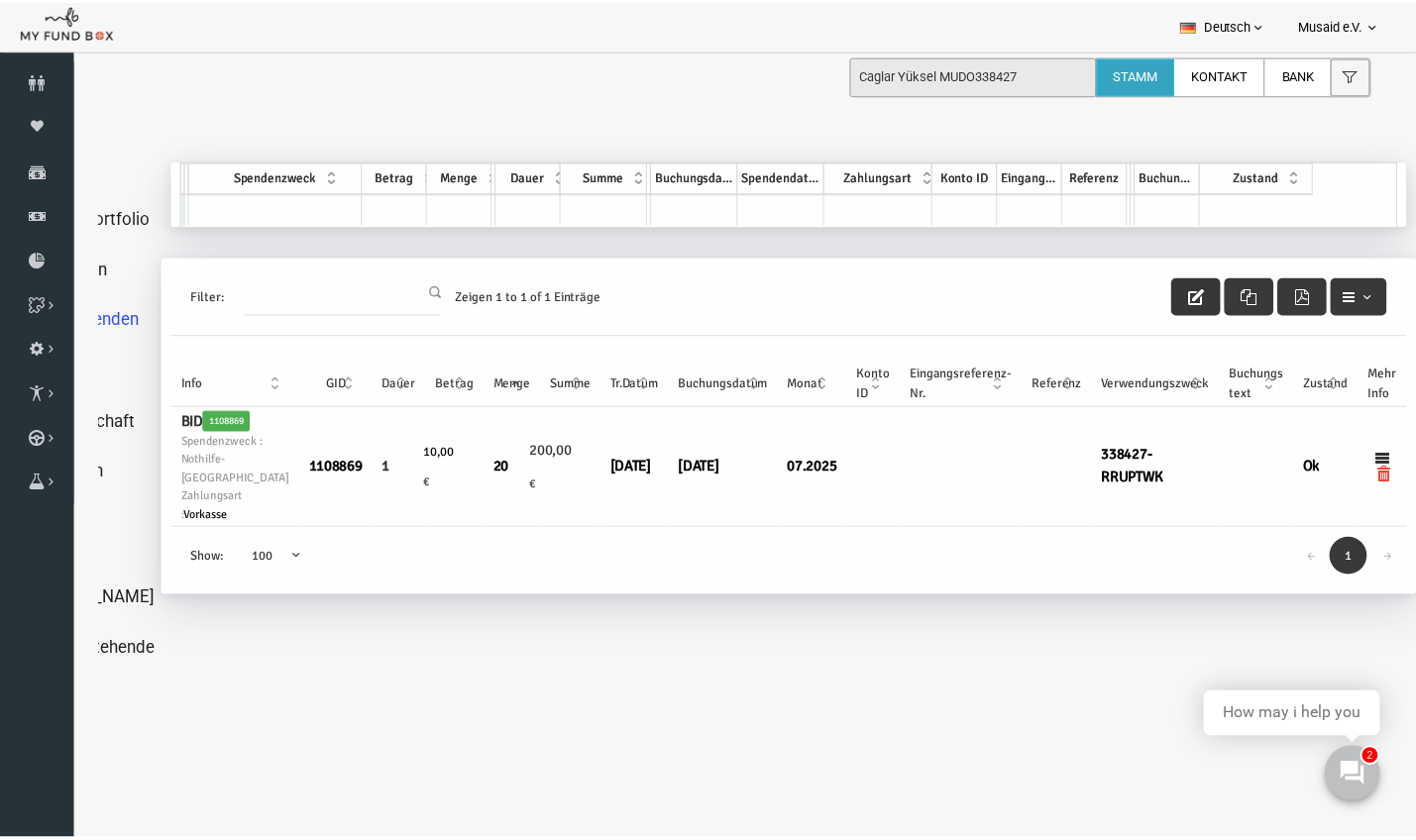 scroll, scrollTop: 12, scrollLeft: 103, axis: both 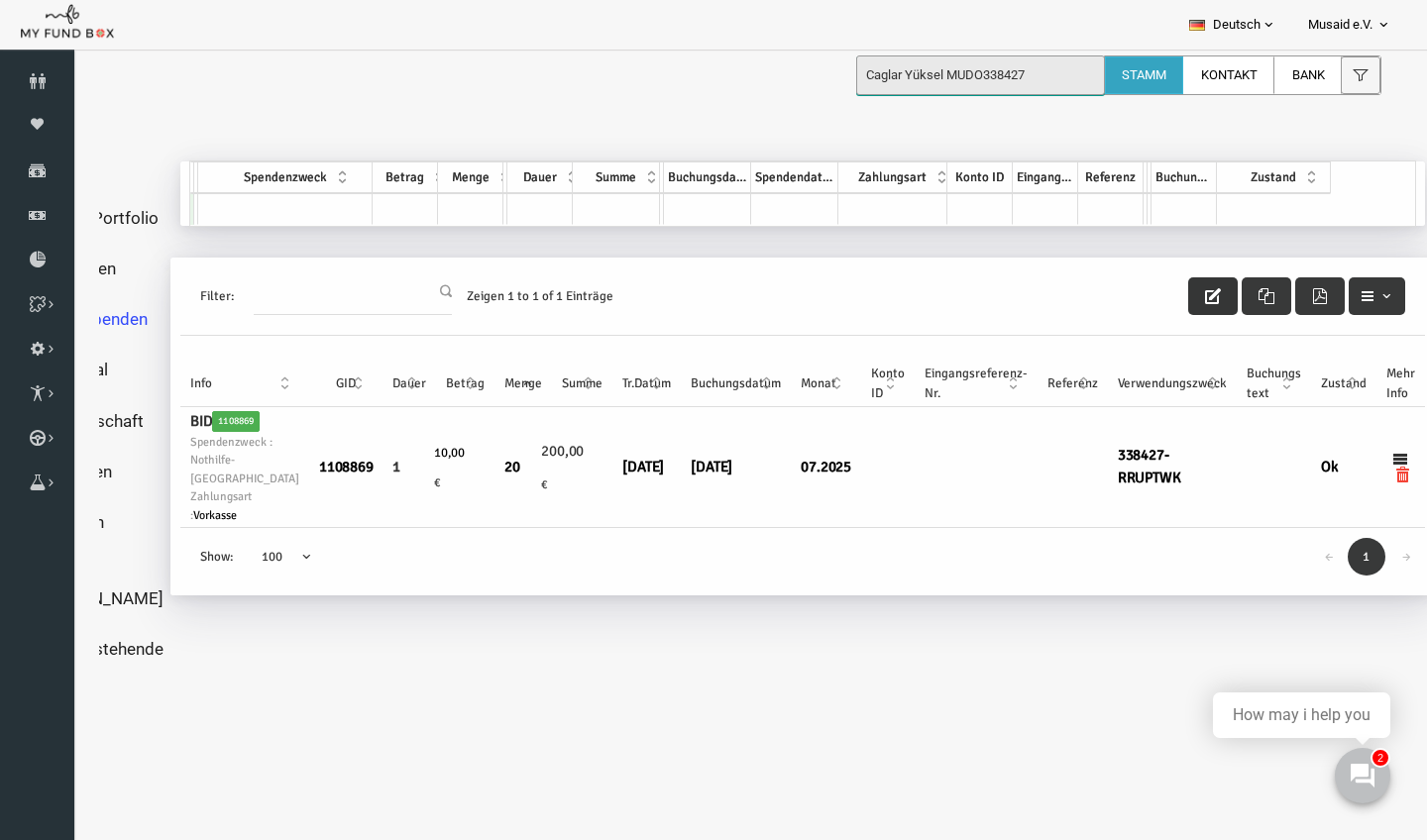 drag, startPoint x: 1099, startPoint y: 81, endPoint x: 846, endPoint y: 81, distance: 253 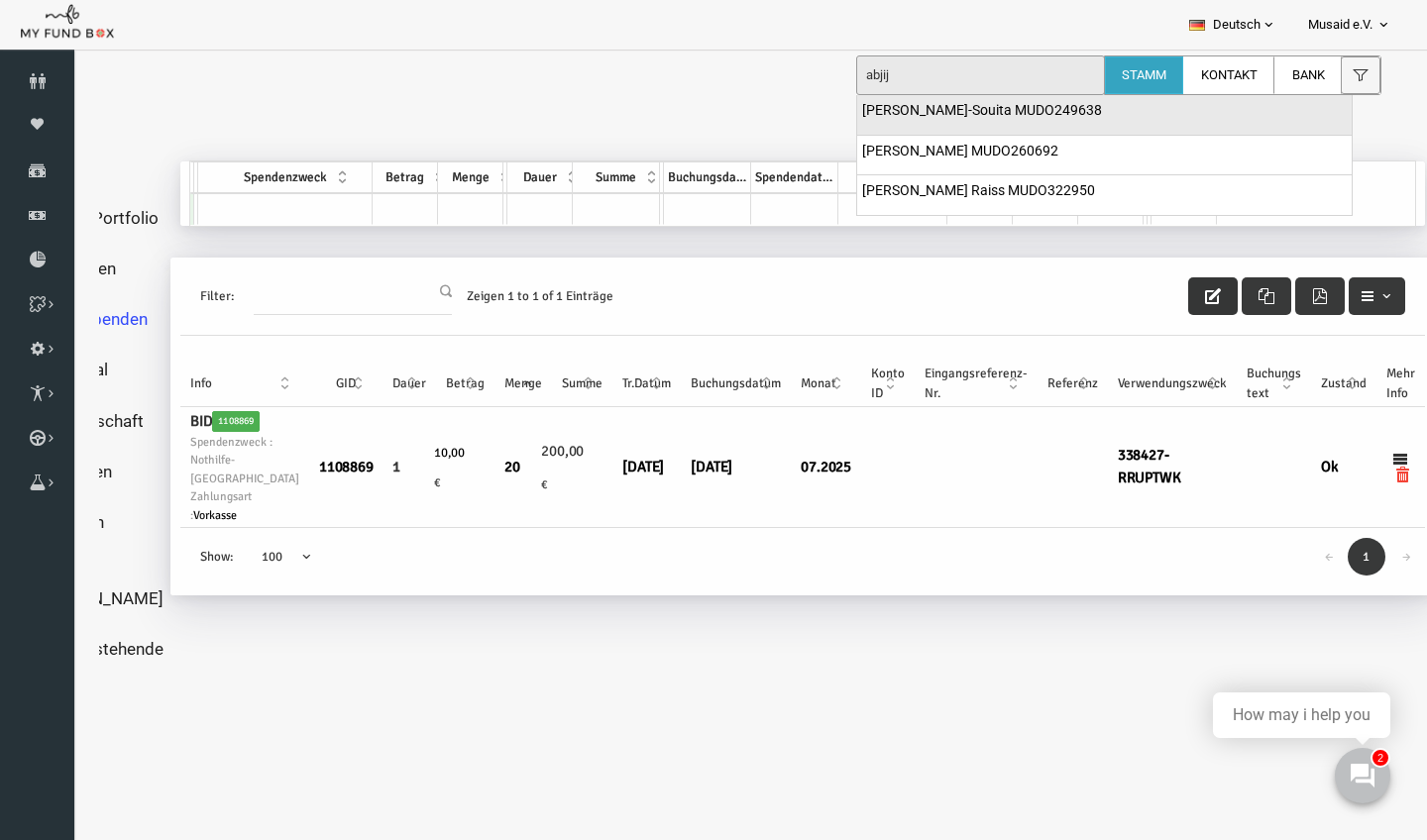 click on "Nassira Abjij-Souita MUDO249638" at bounding box center [982, 111] 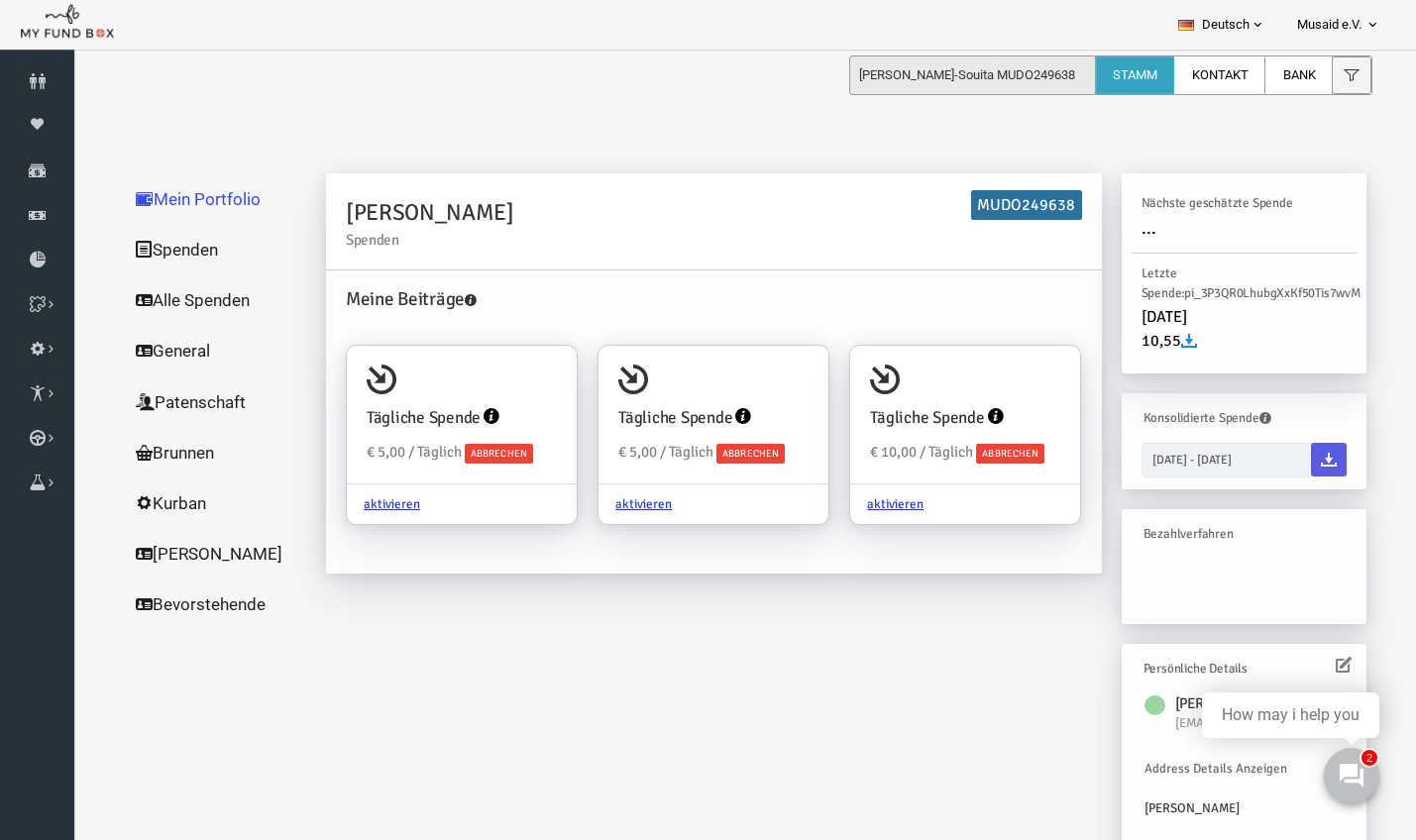 scroll, scrollTop: 0, scrollLeft: 0, axis: both 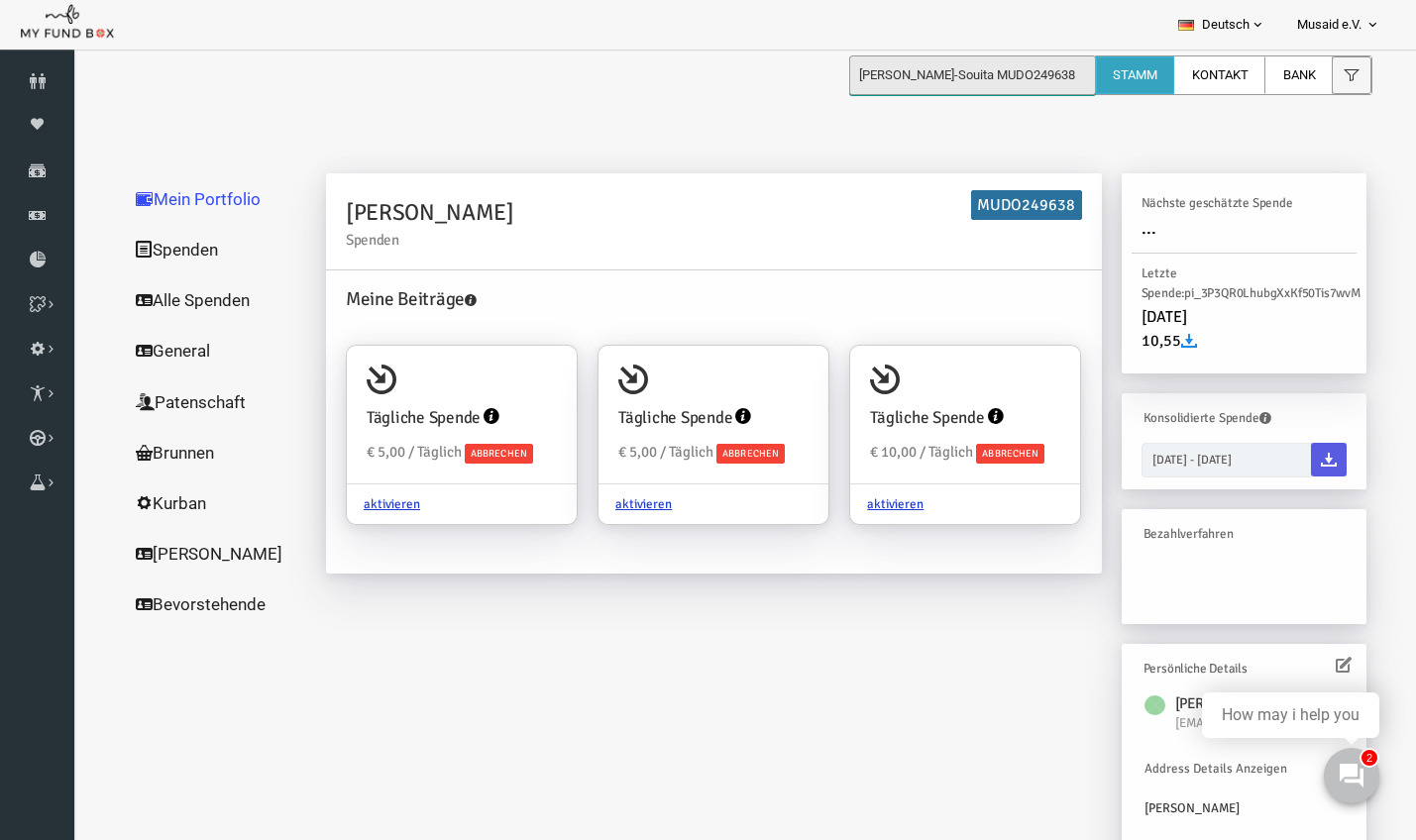 click on "Nassira Abjij-Souita MUDO249638" at bounding box center (972, 75) 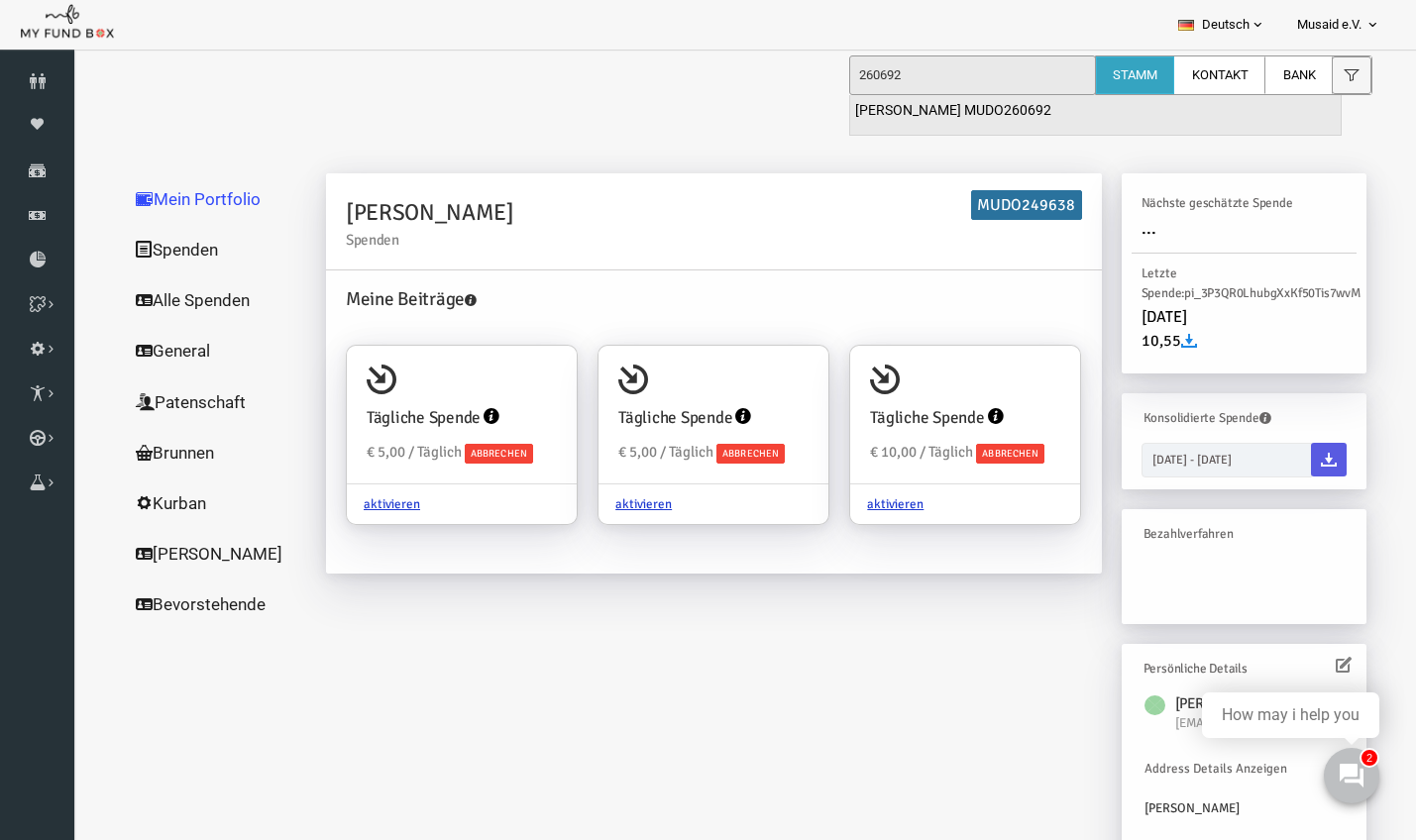 click on "Hasti Ali Abjij MUDO260692" at bounding box center (953, 111) 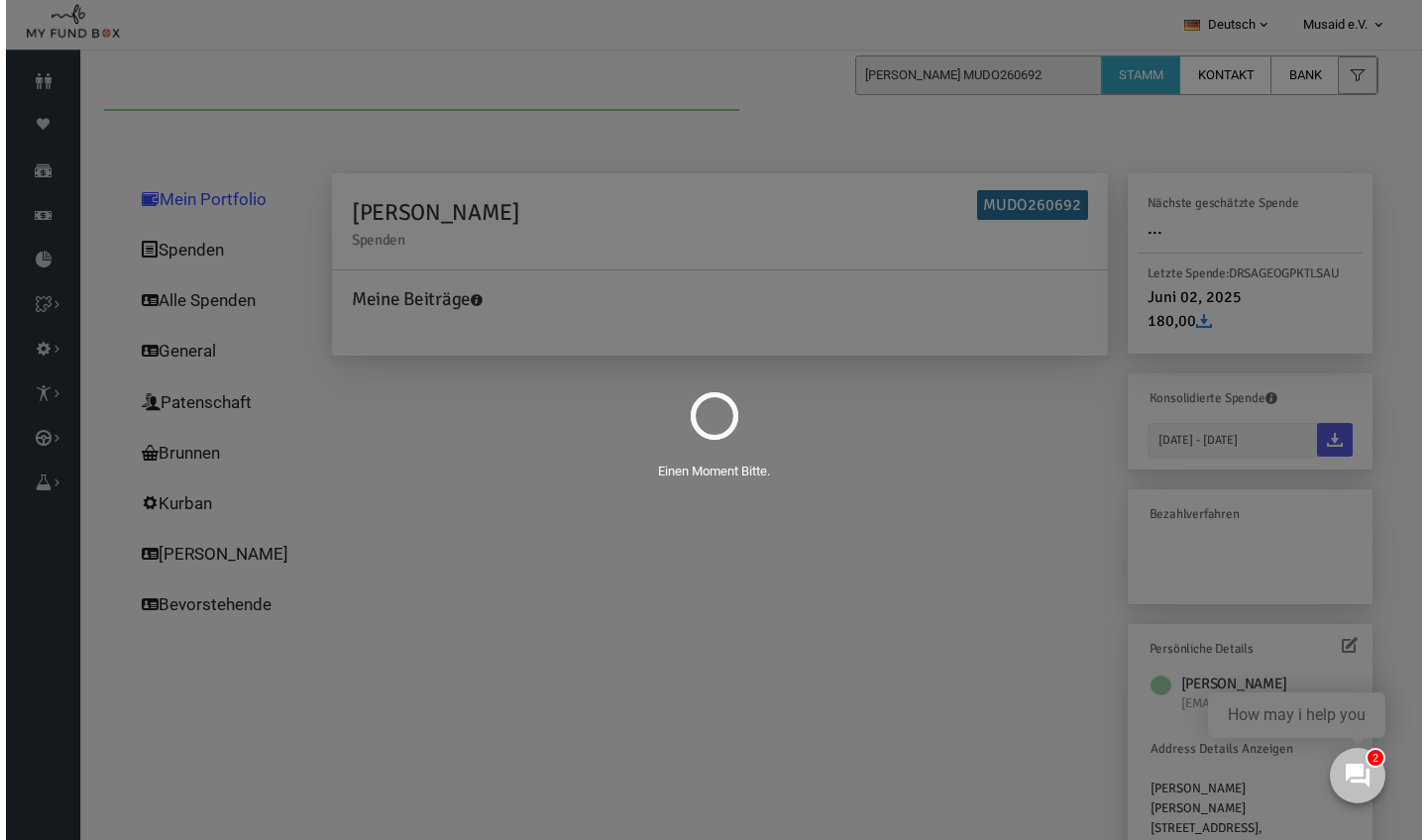 scroll, scrollTop: 0, scrollLeft: 0, axis: both 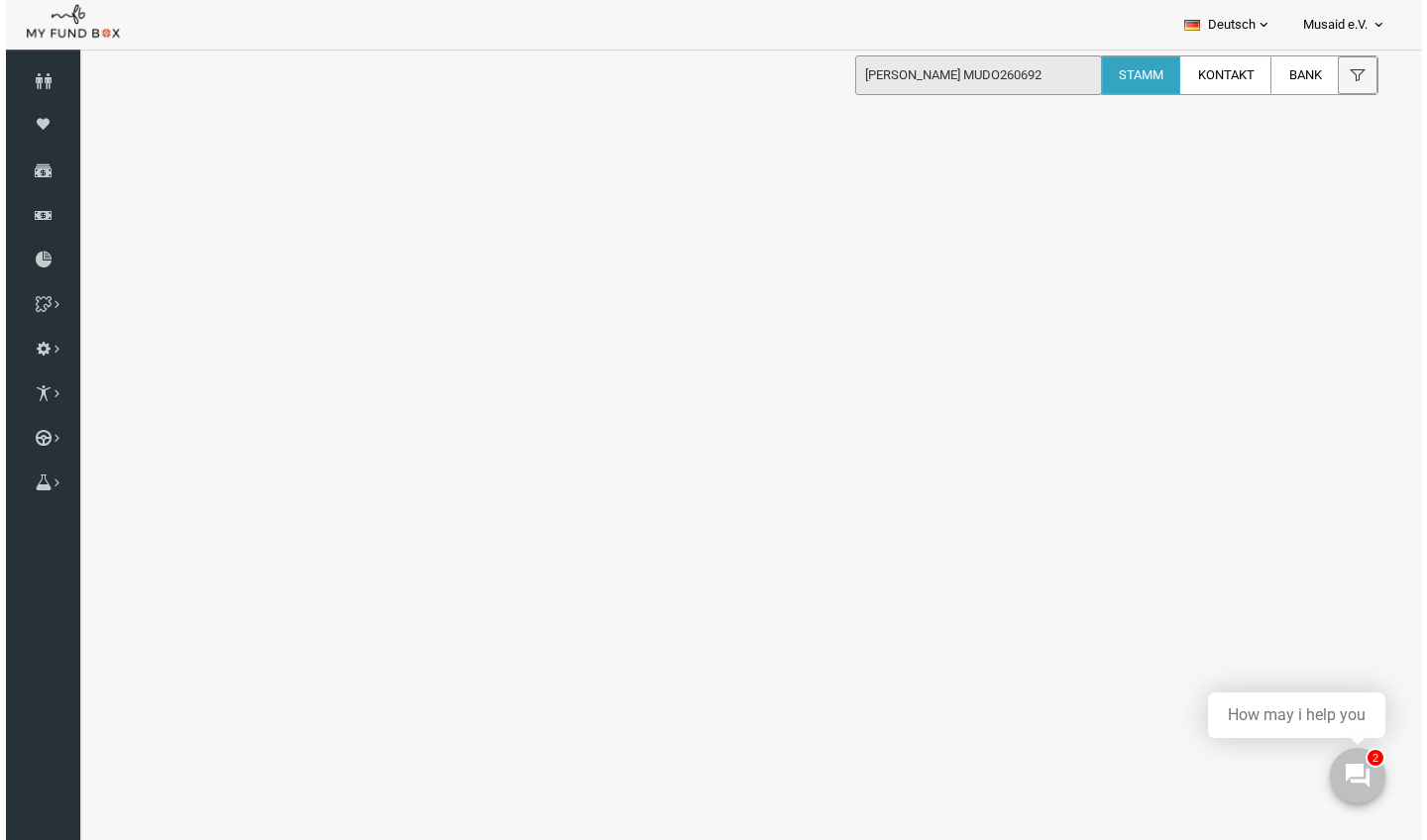 select on "100" 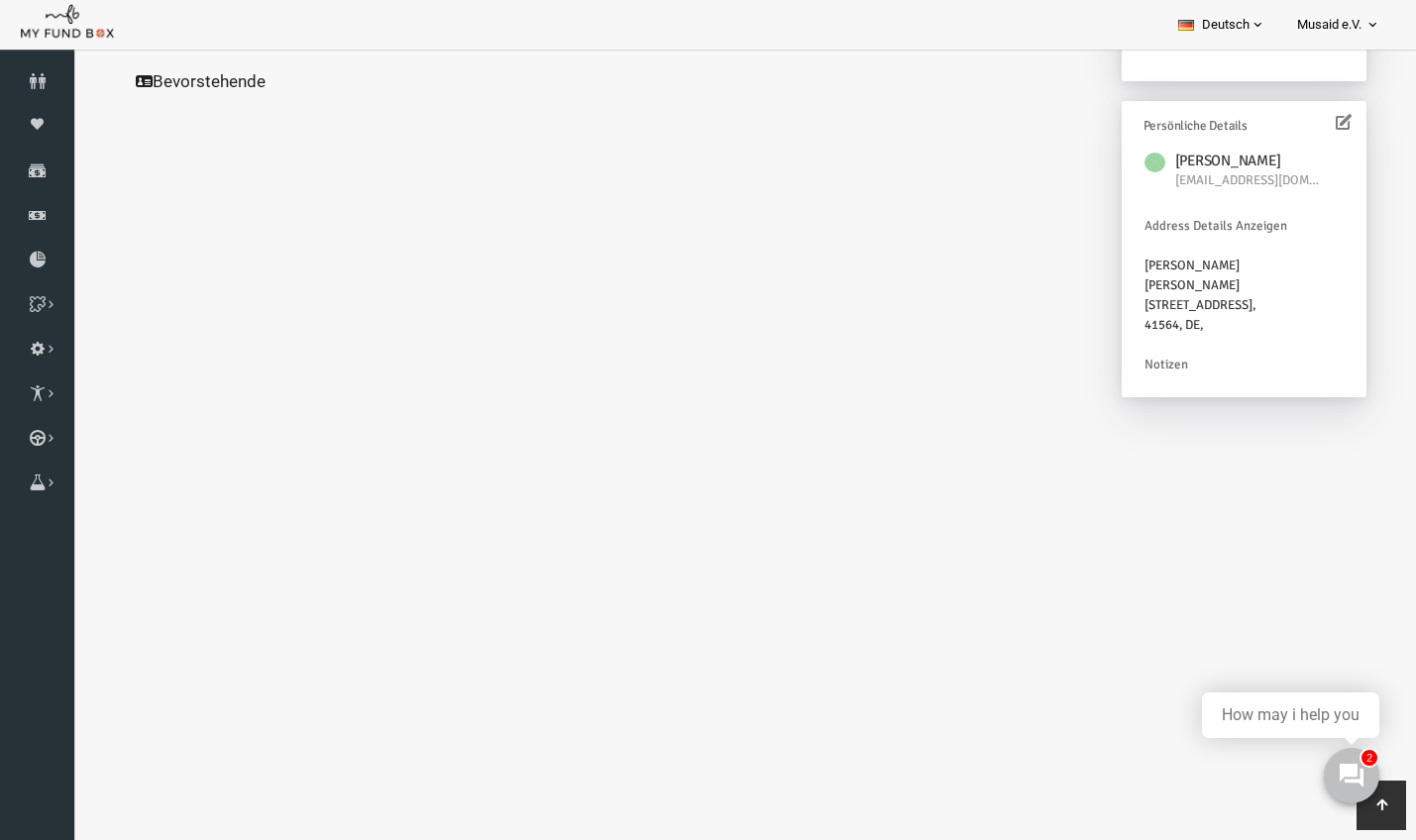 scroll, scrollTop: 523, scrollLeft: 0, axis: vertical 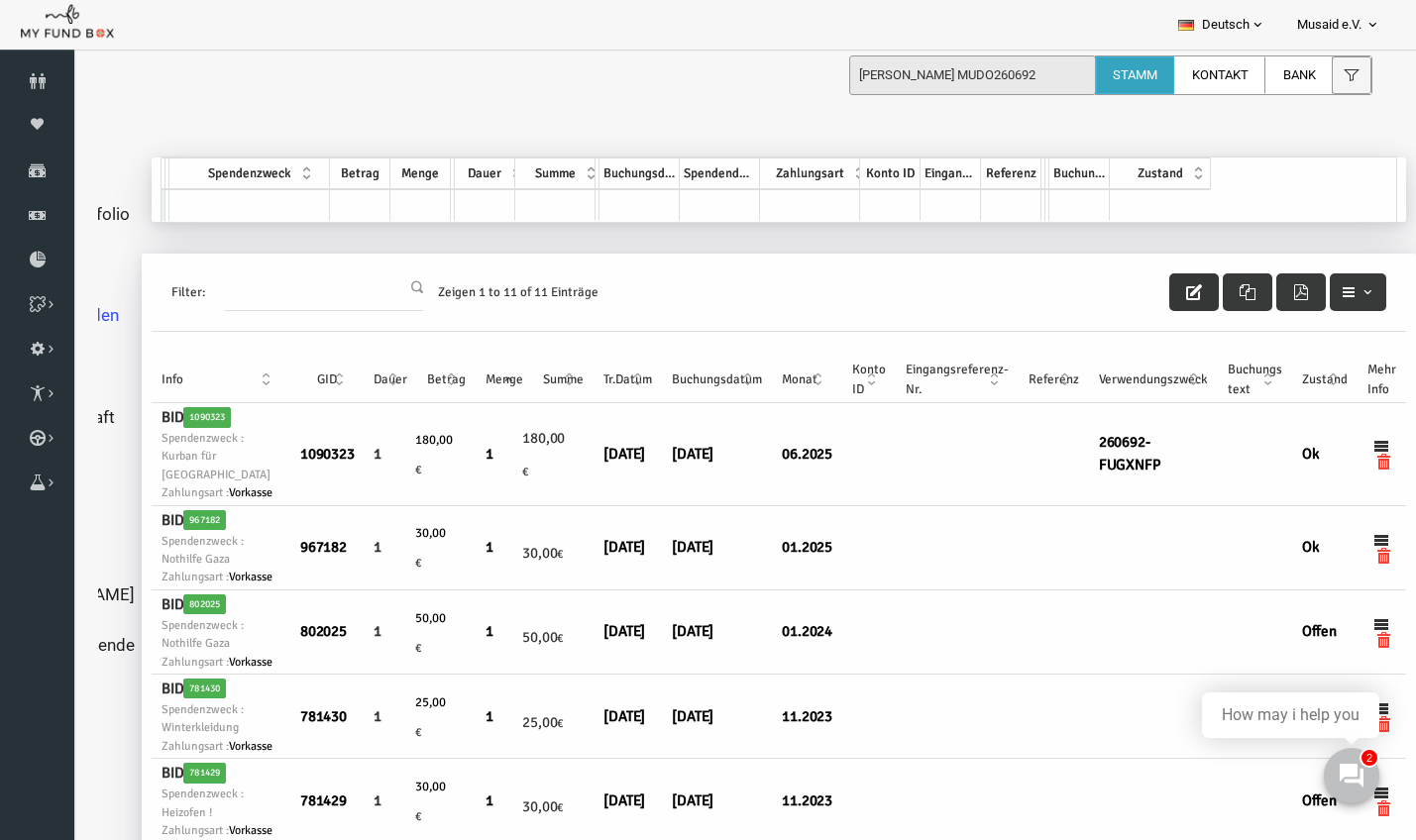 click at bounding box center (1167, 292) 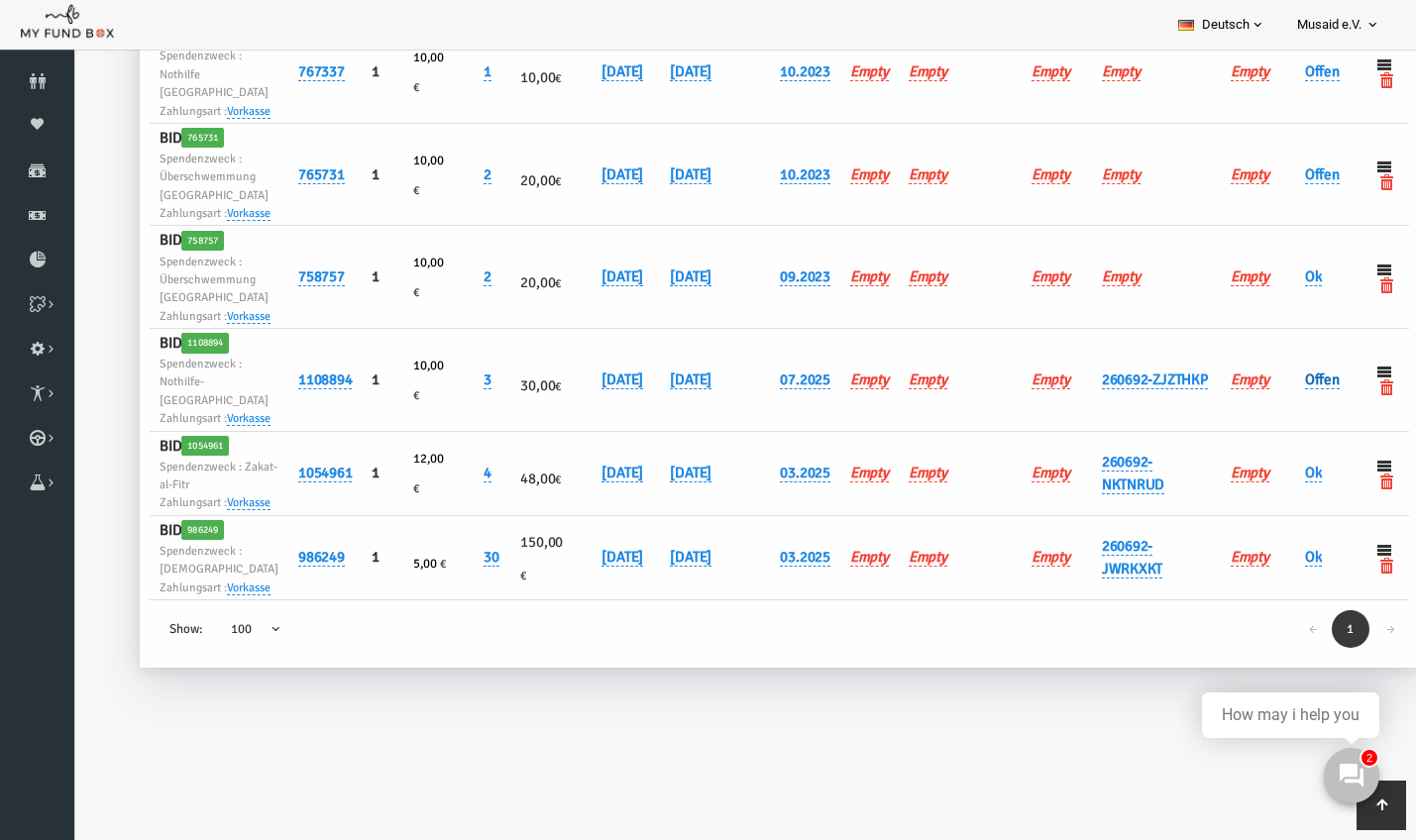 scroll, scrollTop: 826, scrollLeft: 0, axis: vertical 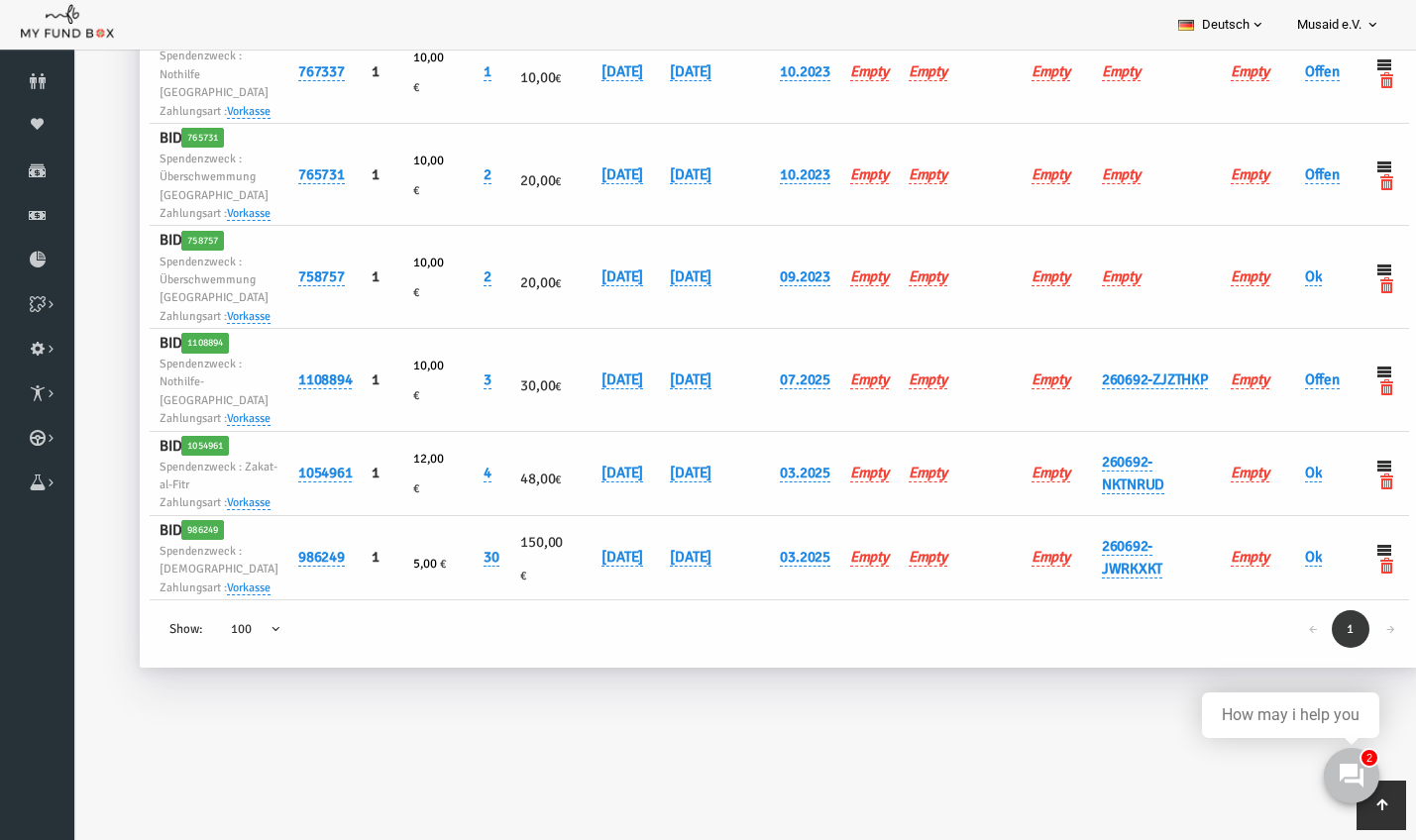 click on "Offen" at bounding box center [1301, 380] 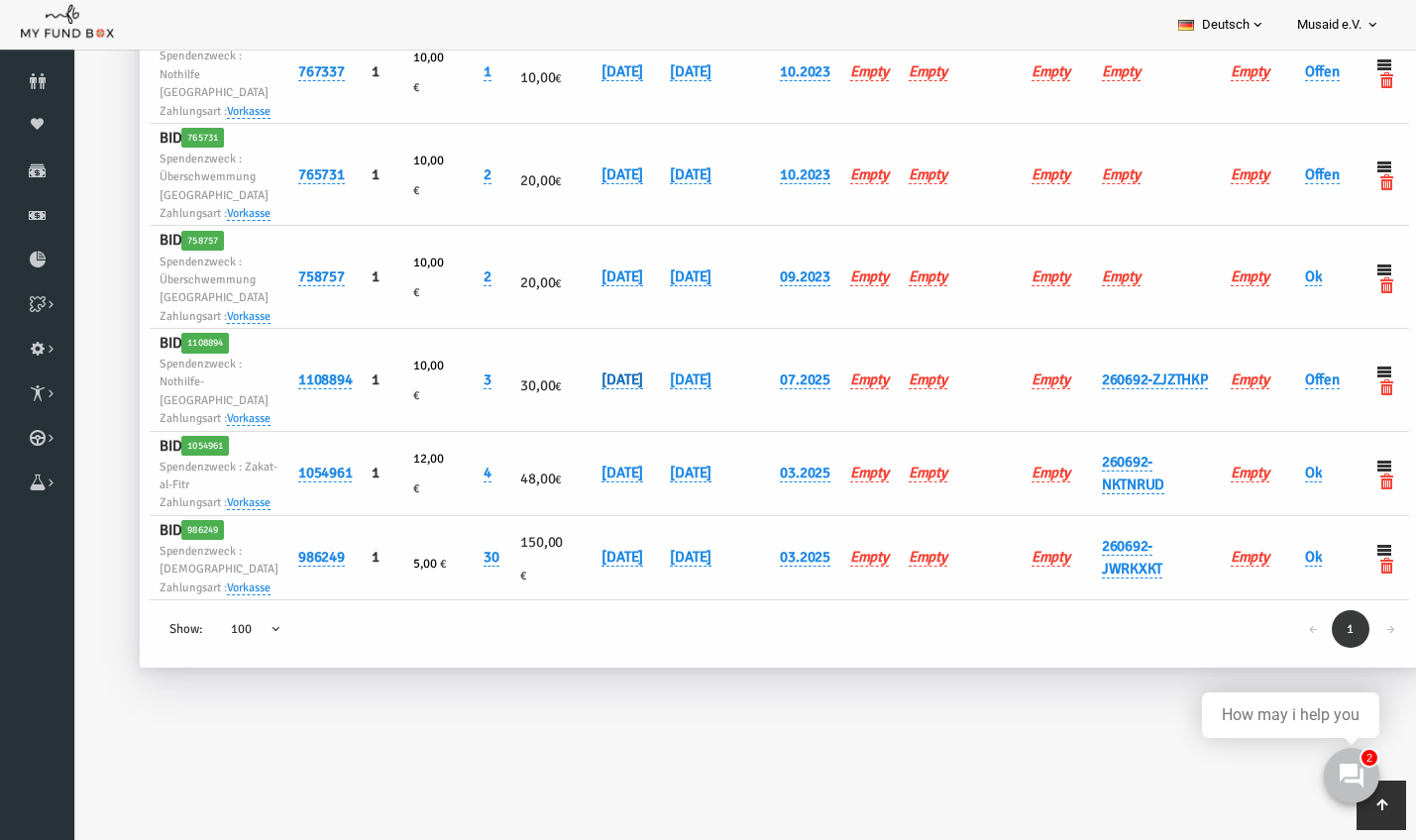 click on "20.07.2025" at bounding box center (596, 379) 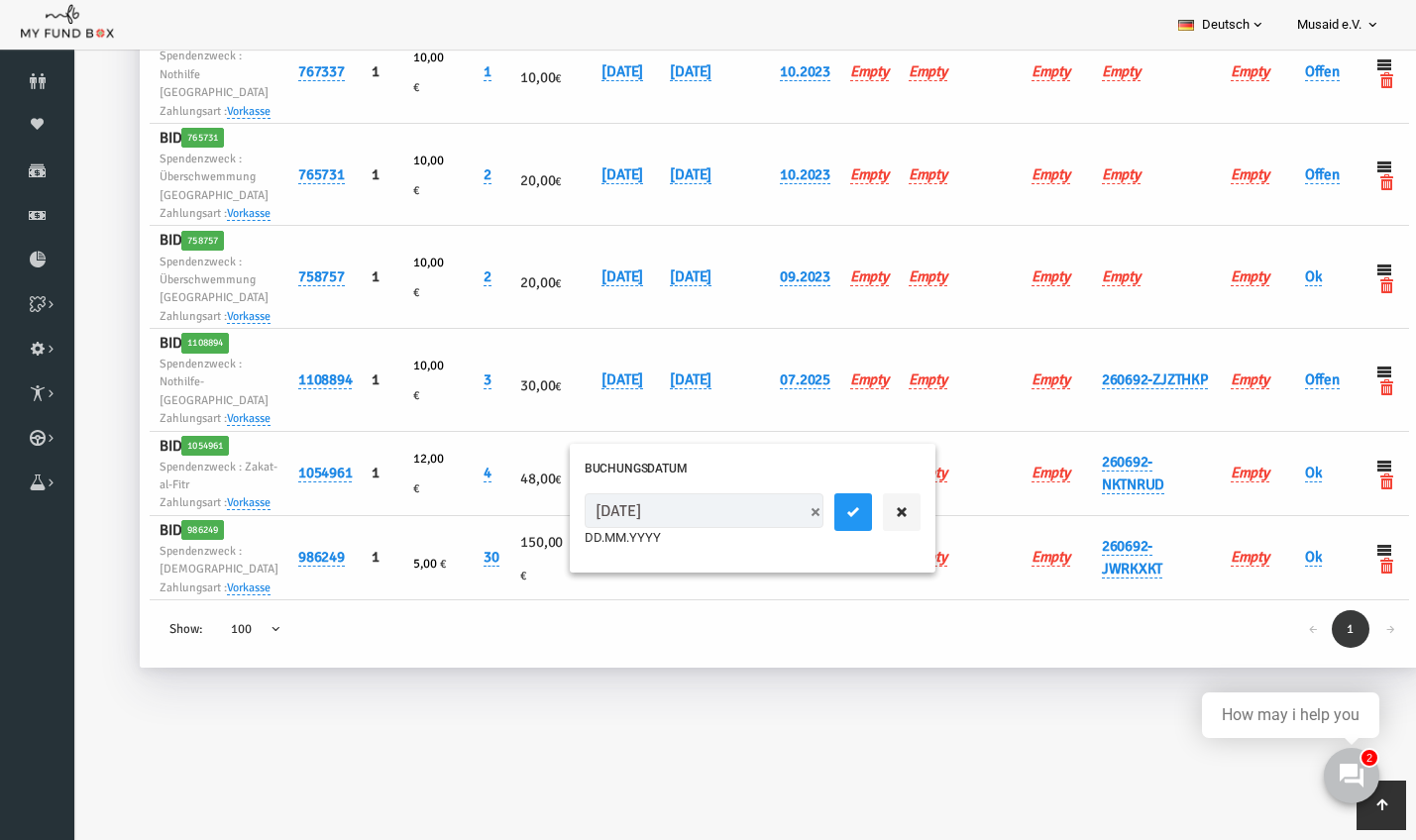 click on "20.07.2025" at bounding box center (677, 510) 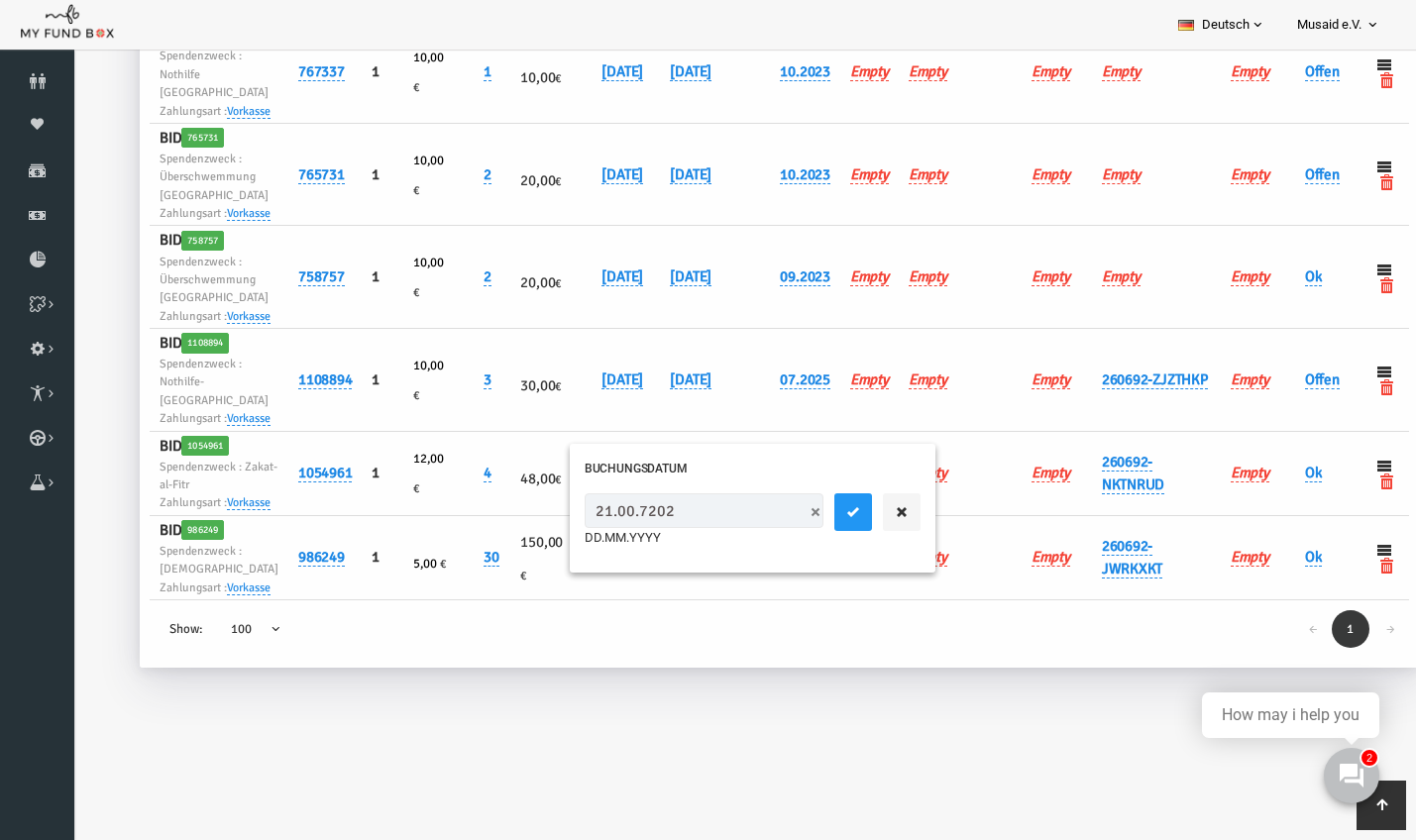 drag, startPoint x: 654, startPoint y: 506, endPoint x: 503, endPoint y: 506, distance: 151 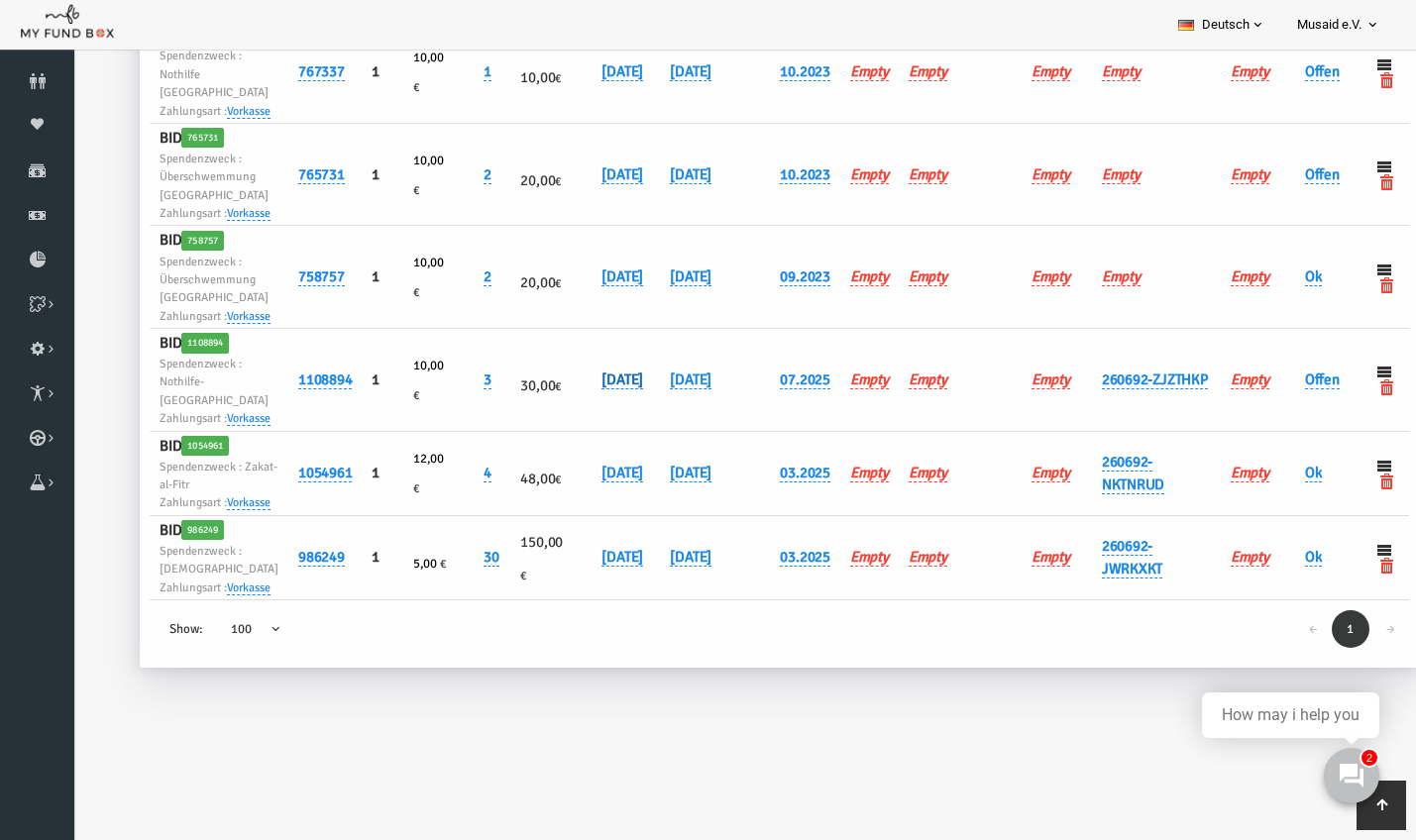 click on "20.07.2025" at bounding box center [596, 379] 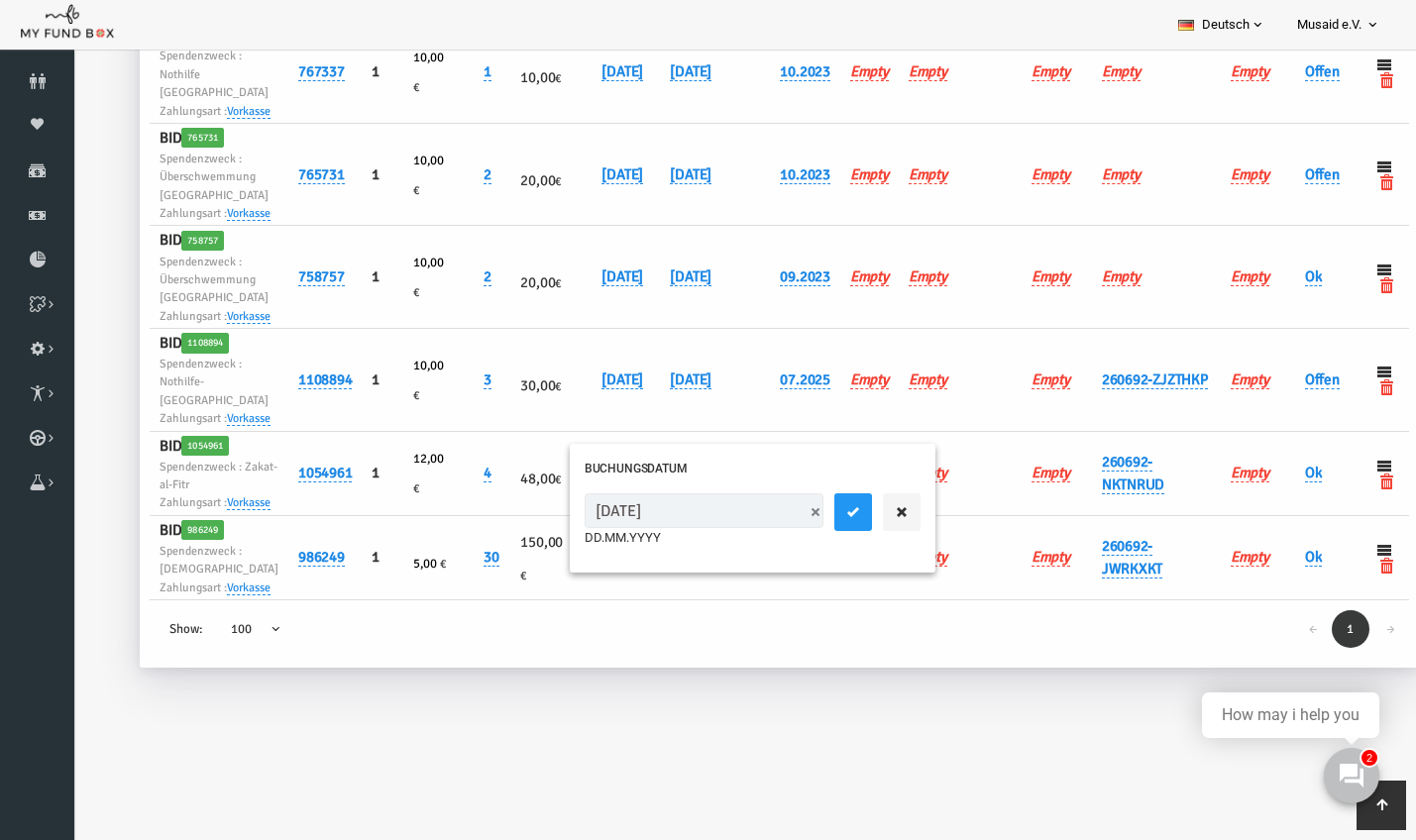 click on "20.07.2025" at bounding box center (677, 510) 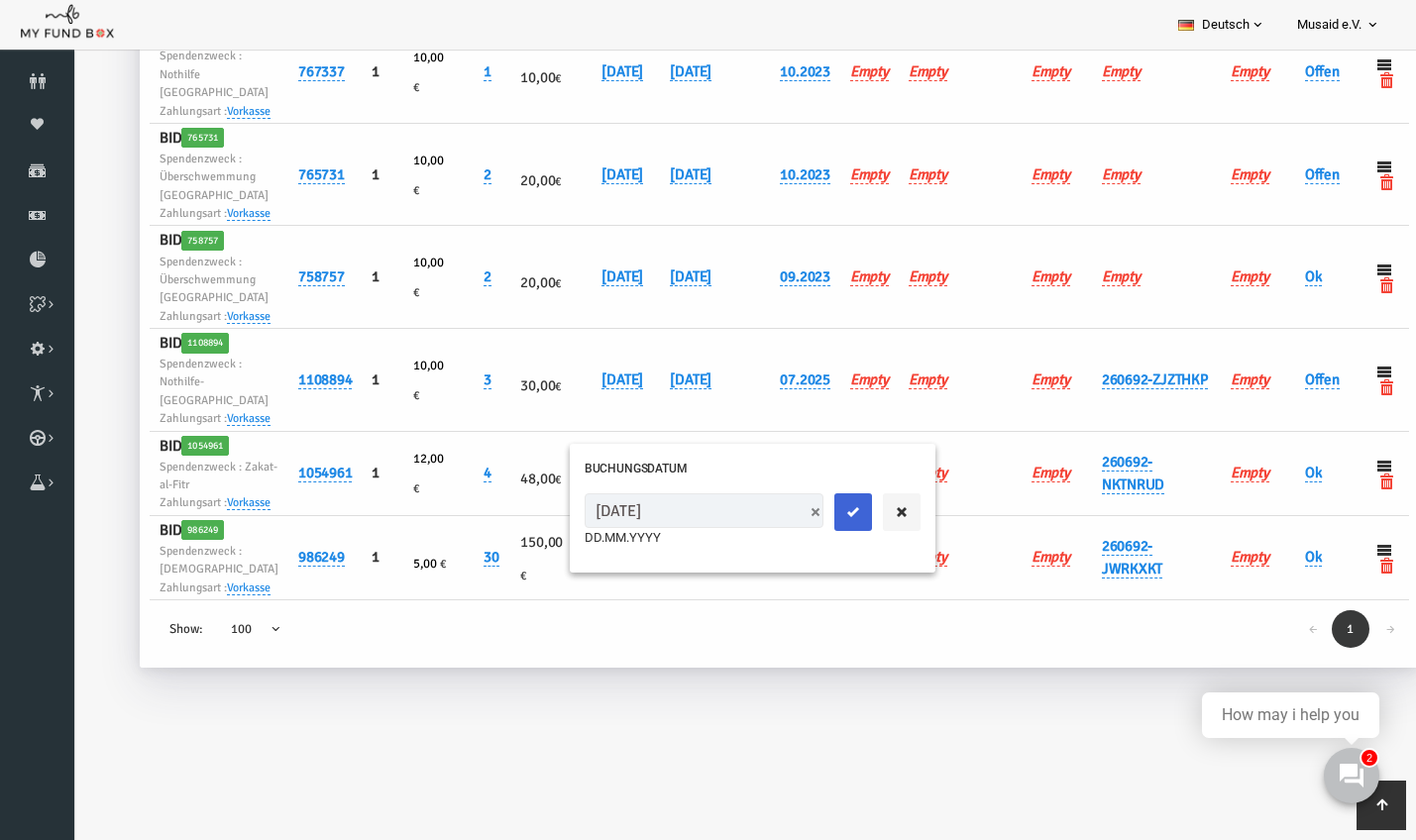 click at bounding box center [826, 512] 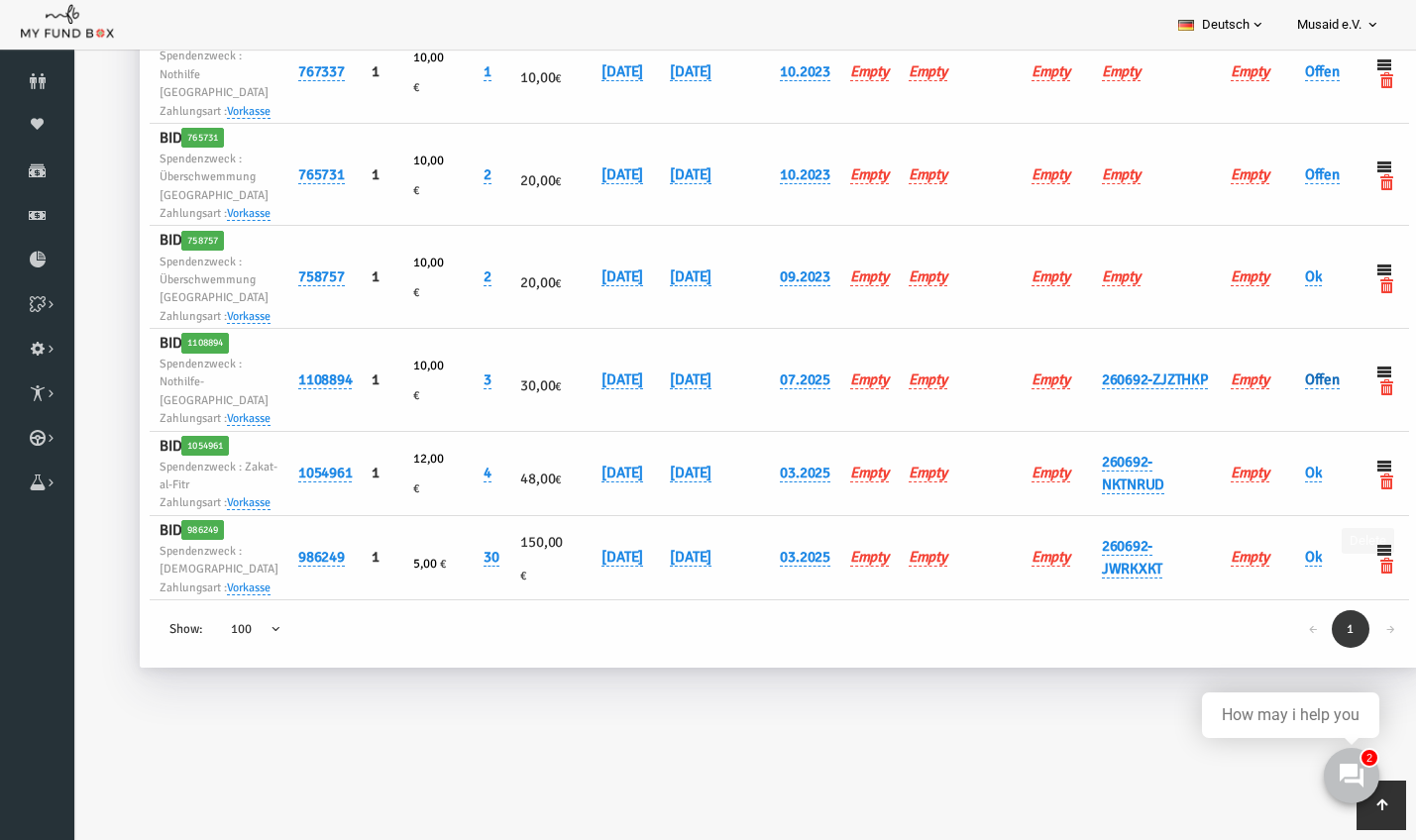 click on "Offen" at bounding box center [1295, 379] 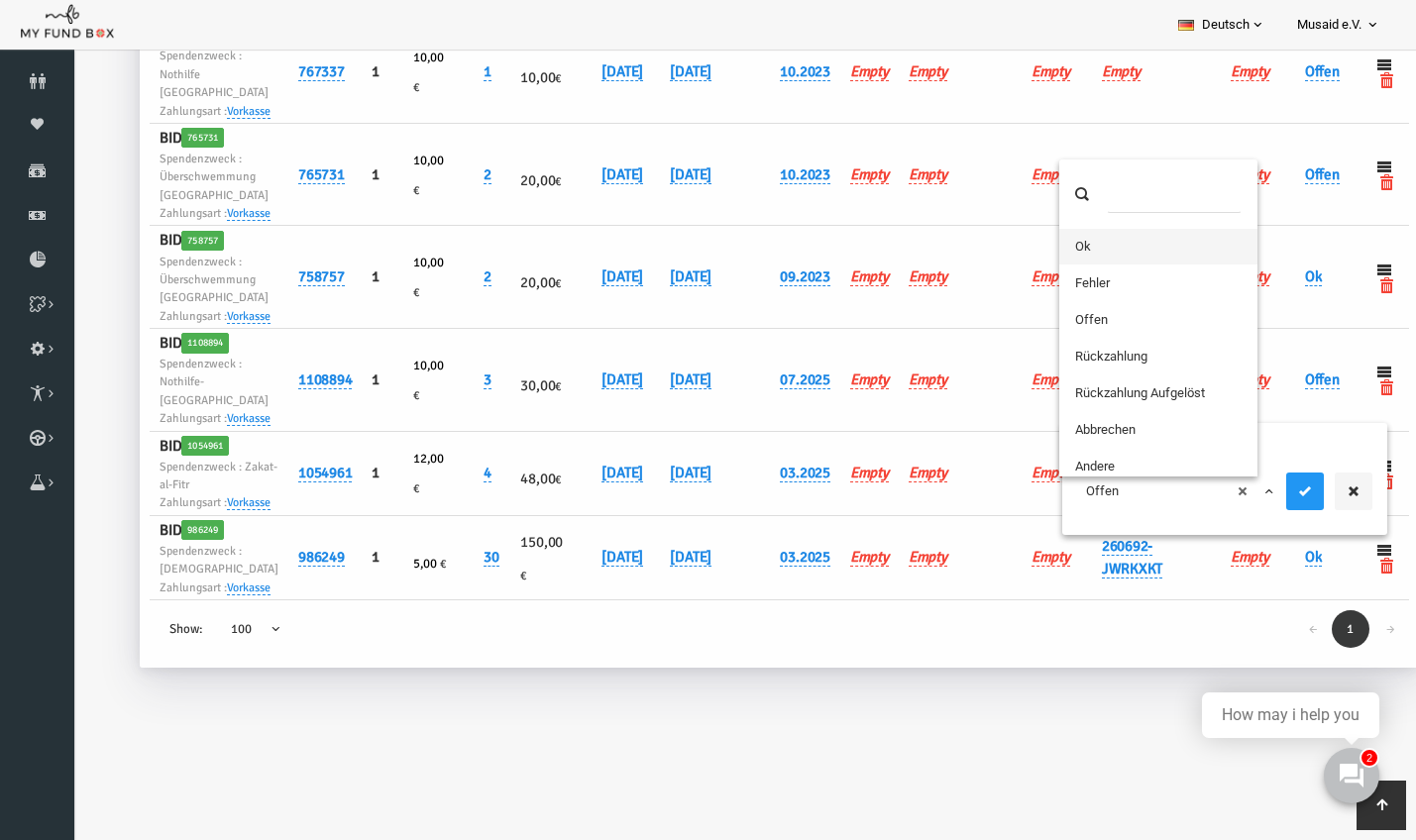 click on "× Offen" at bounding box center [1149, 491] 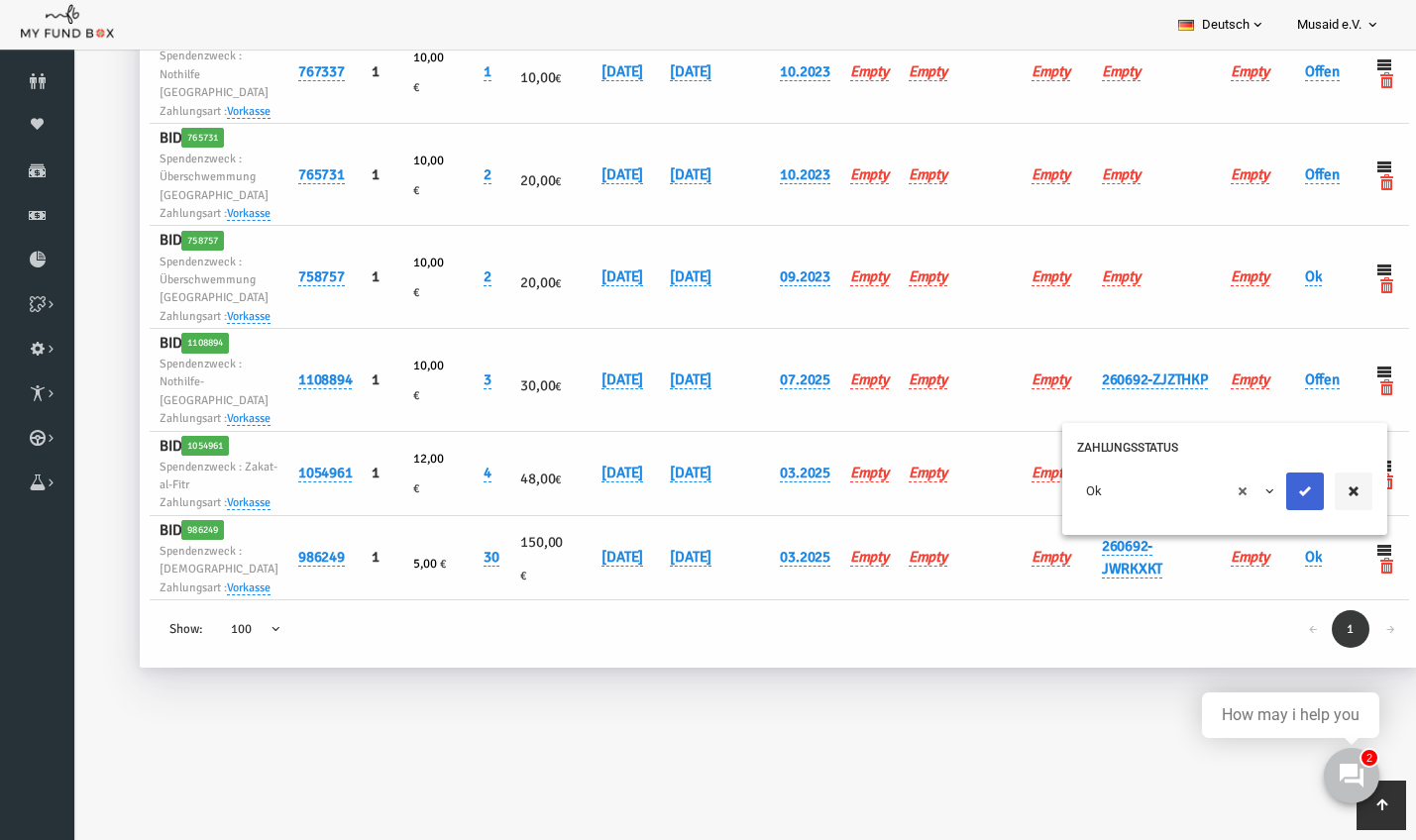 click at bounding box center [1278, 491] 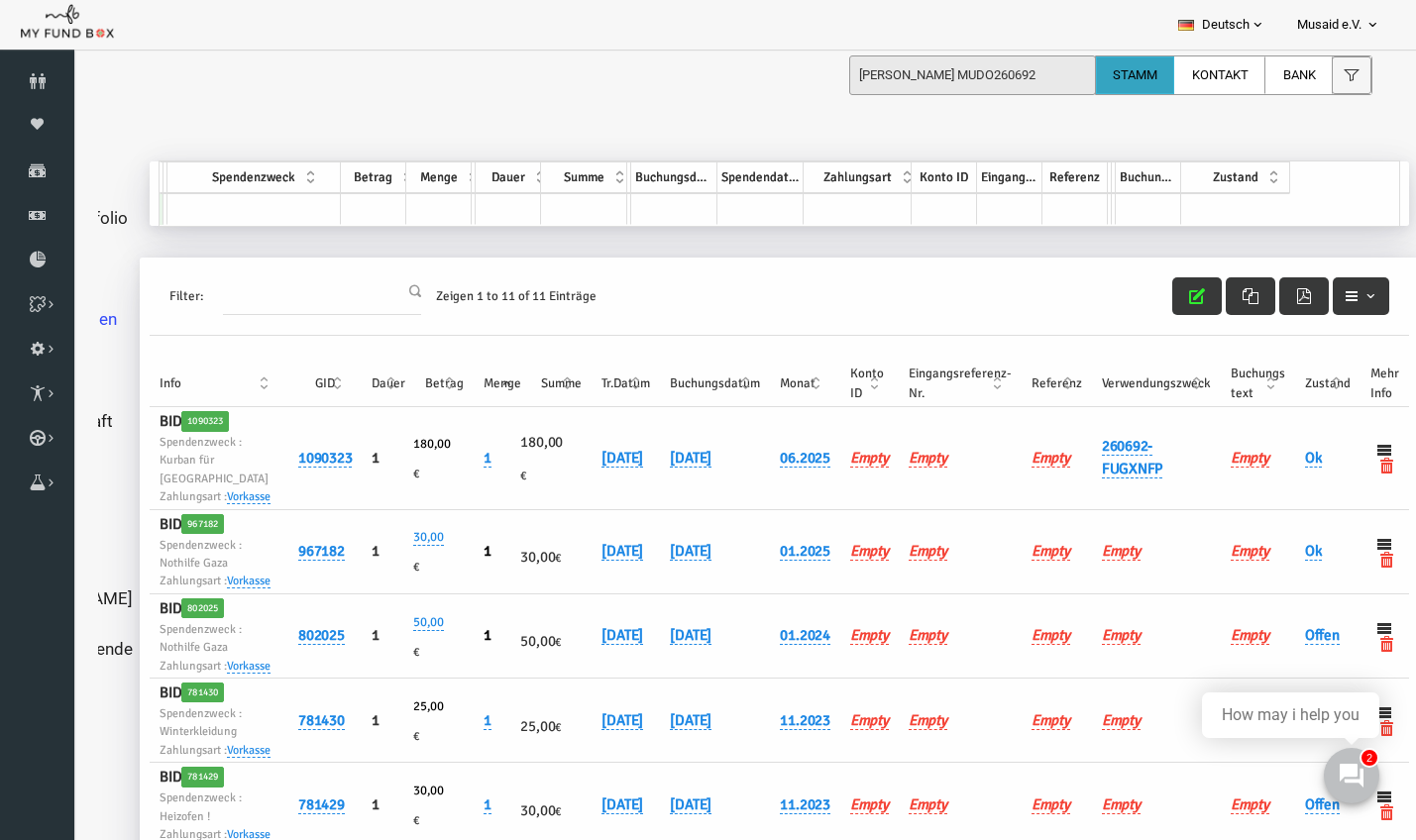 scroll, scrollTop: 0, scrollLeft: 0, axis: both 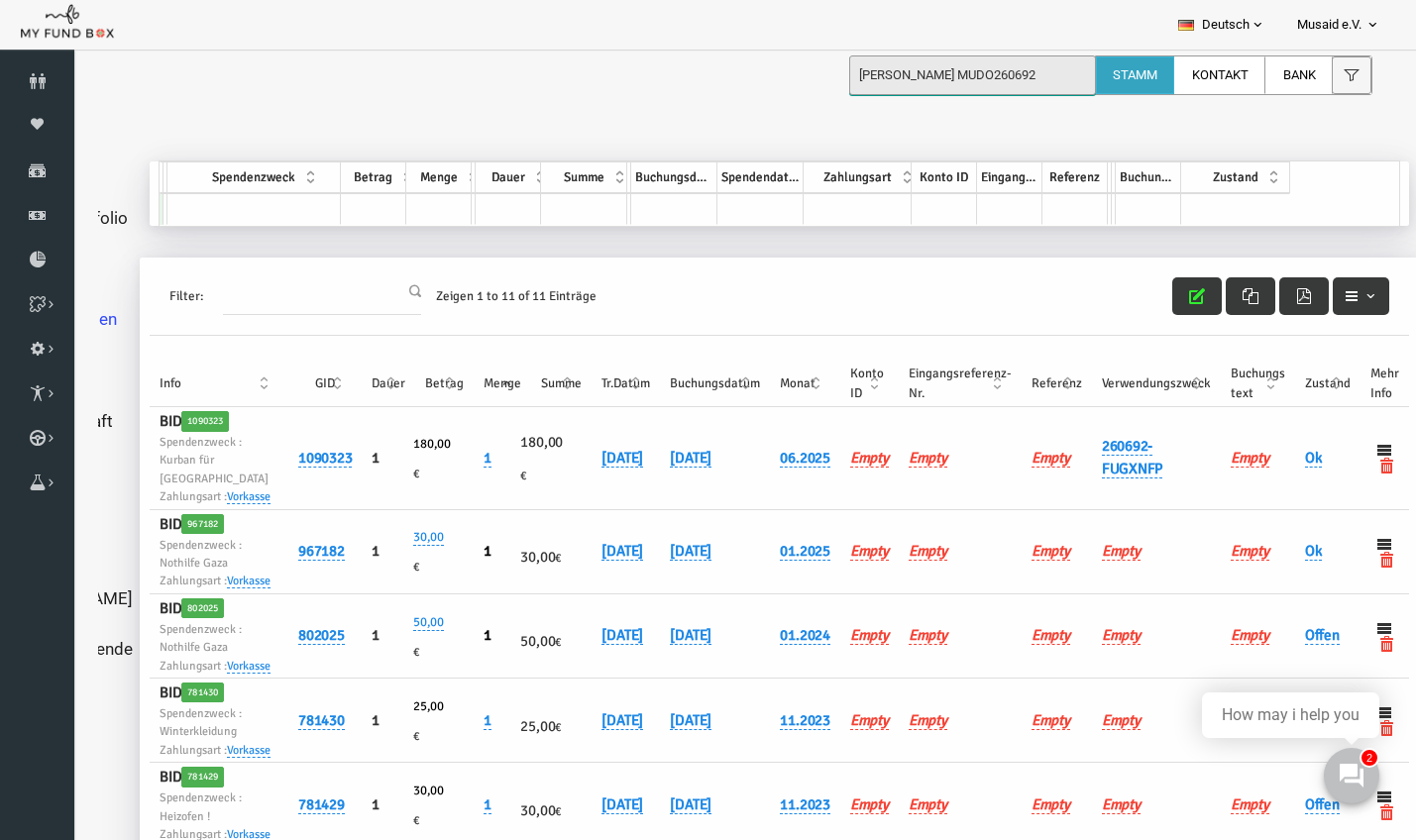 drag, startPoint x: 1068, startPoint y: 71, endPoint x: 882, endPoint y: 60, distance: 186.32498 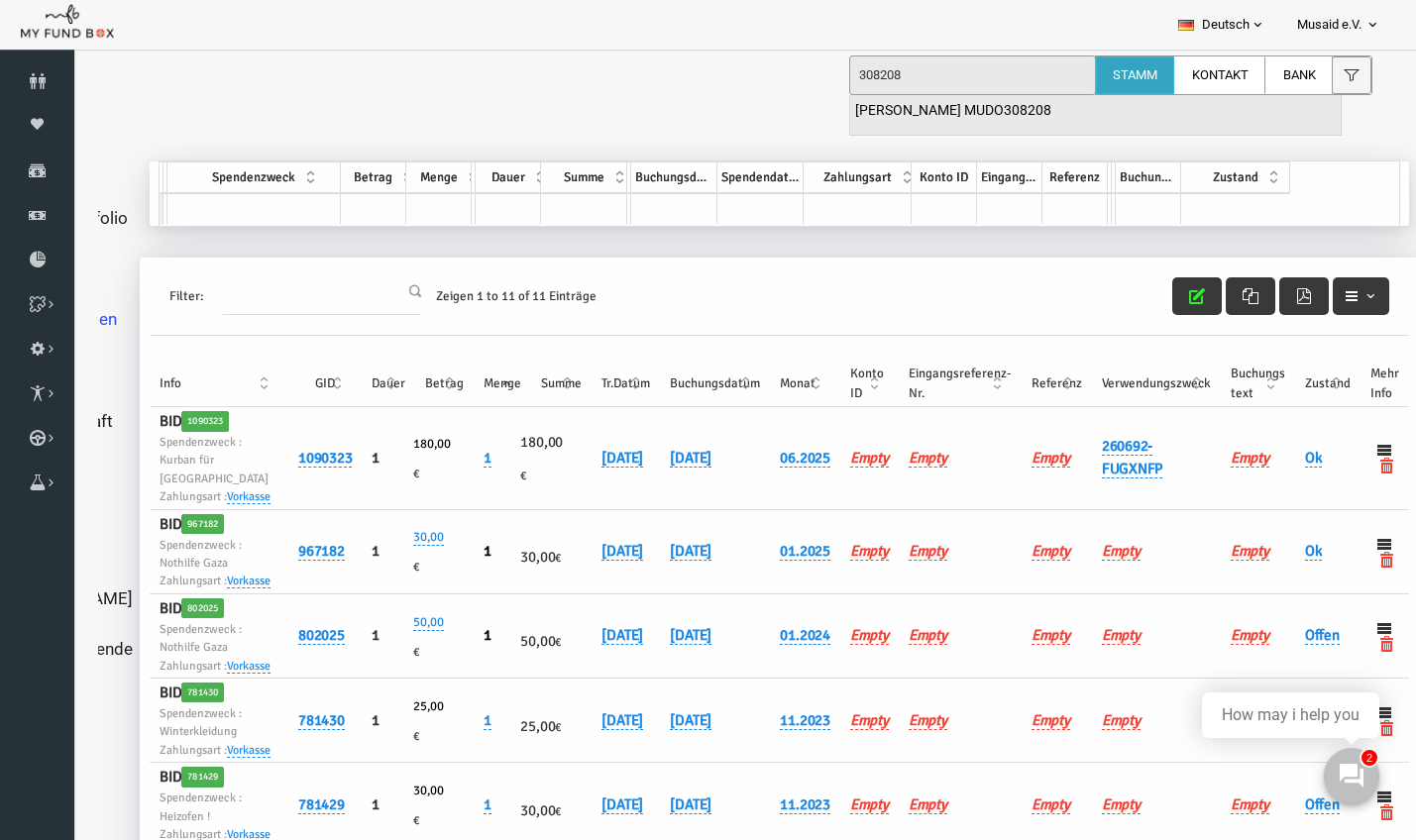 click on "Gülten Tanrikulu MUDO308208" at bounding box center [953, 111] 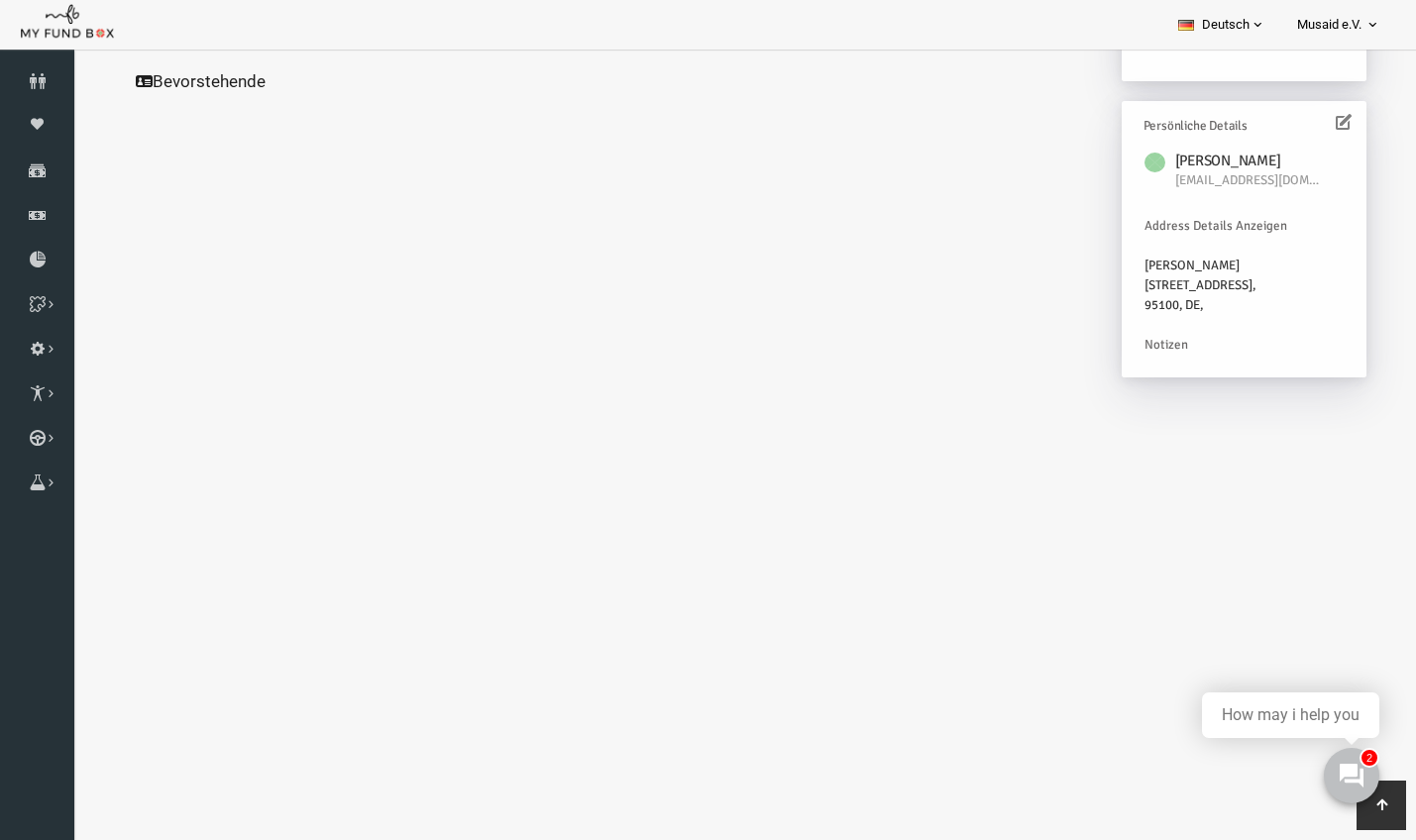 scroll, scrollTop: 523, scrollLeft: 0, axis: vertical 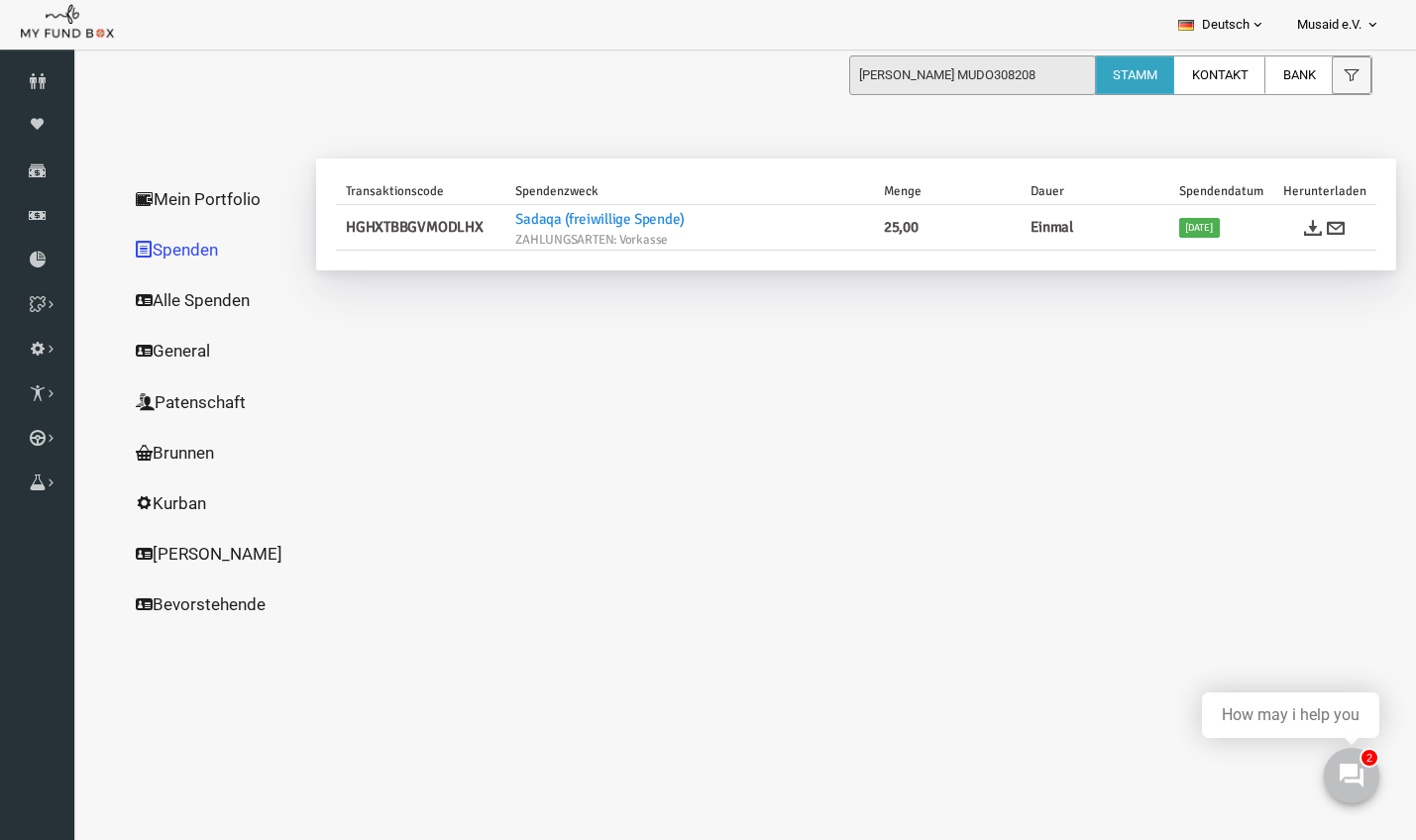 click on "Alle Spenden" at bounding box center (190, 300) 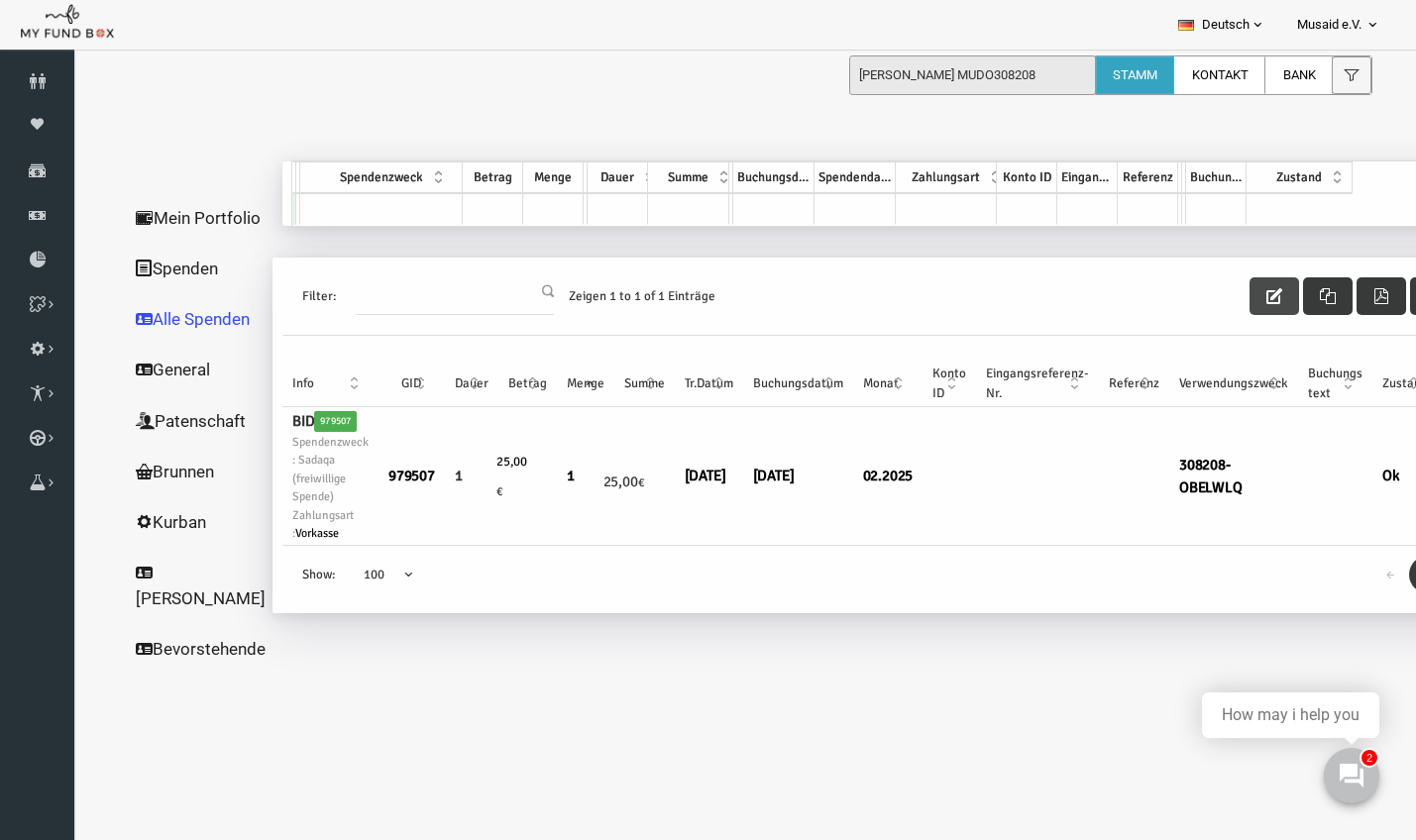 click at bounding box center (1248, 296) 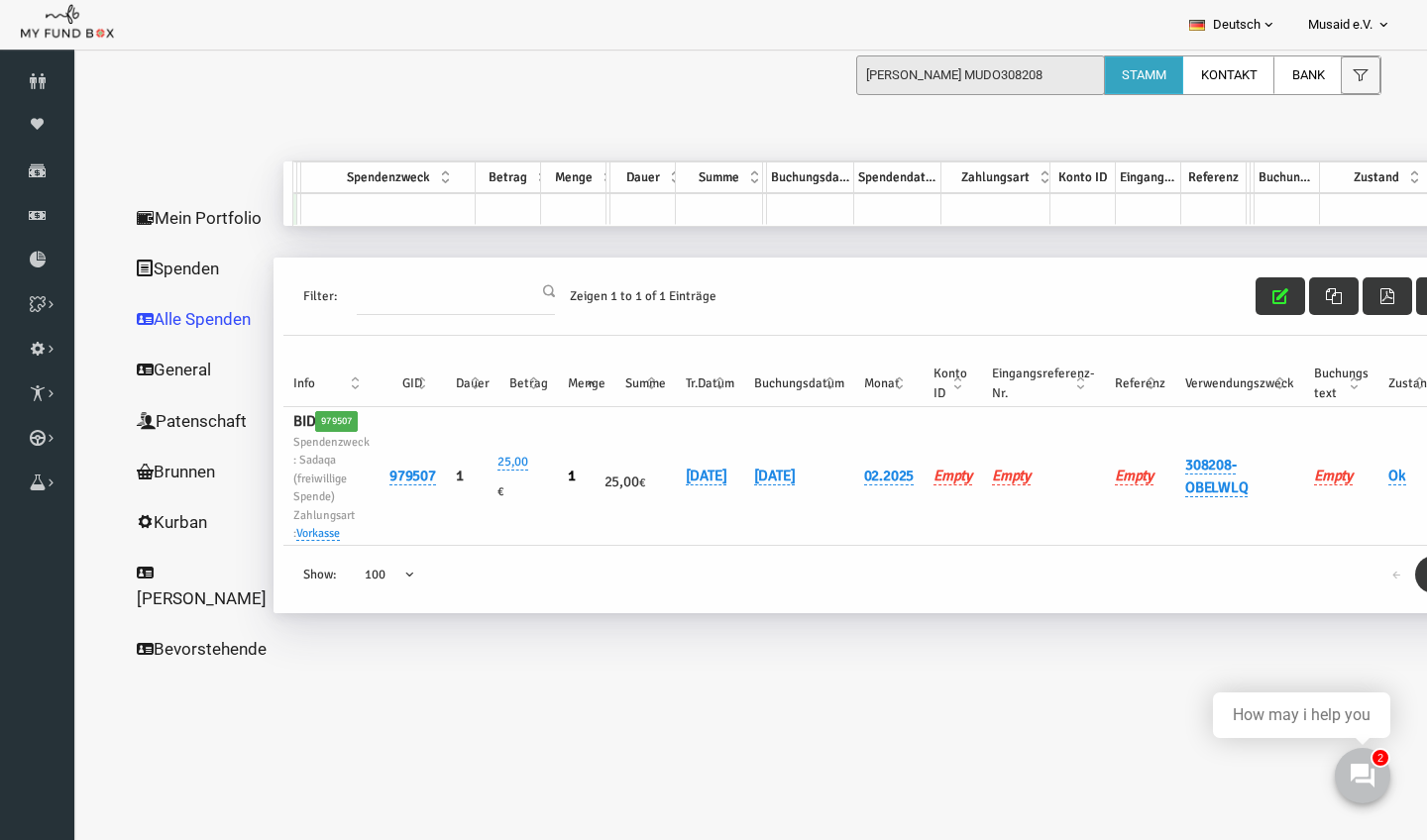 scroll, scrollTop: 0, scrollLeft: 0, axis: both 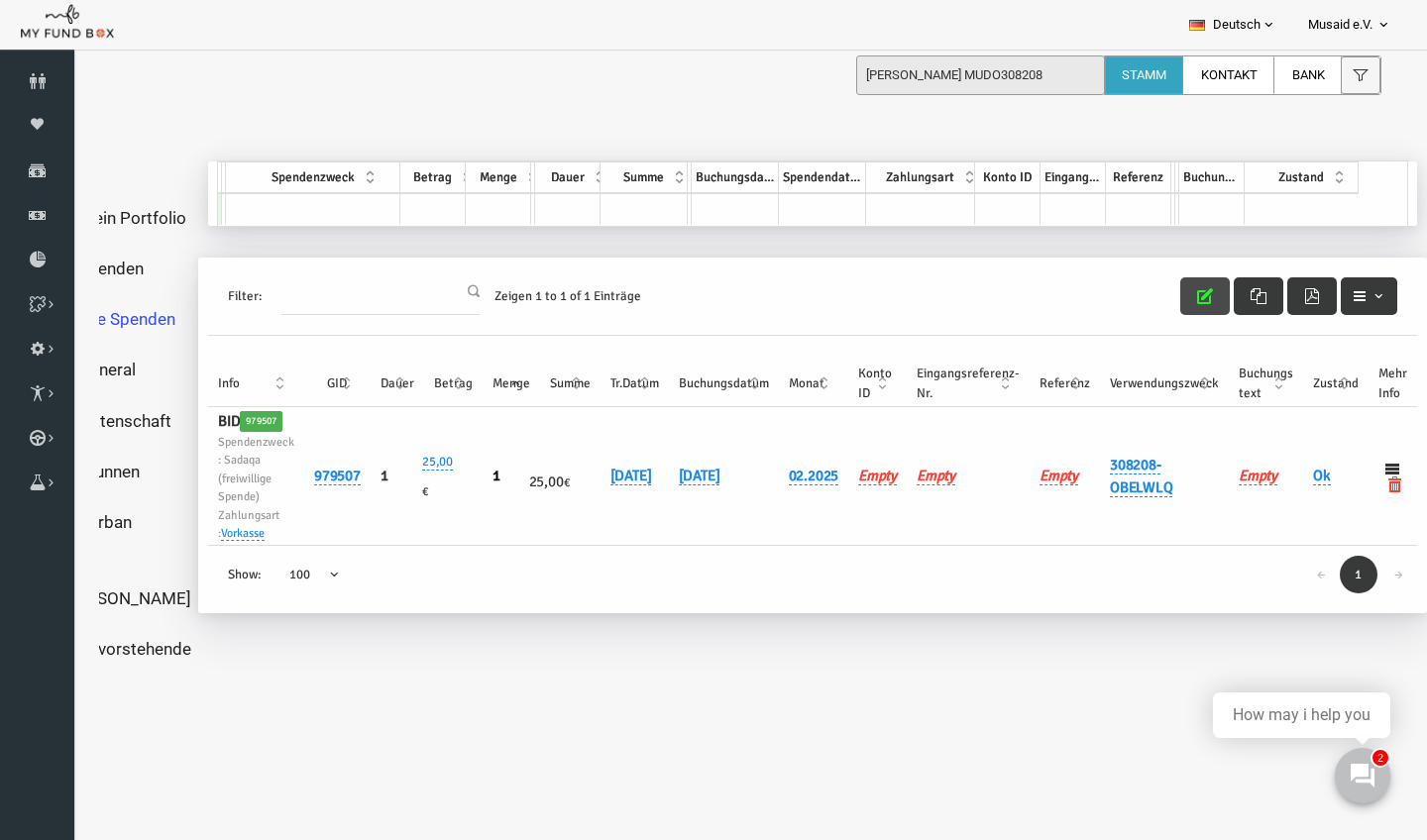 click at bounding box center [1177, 296] 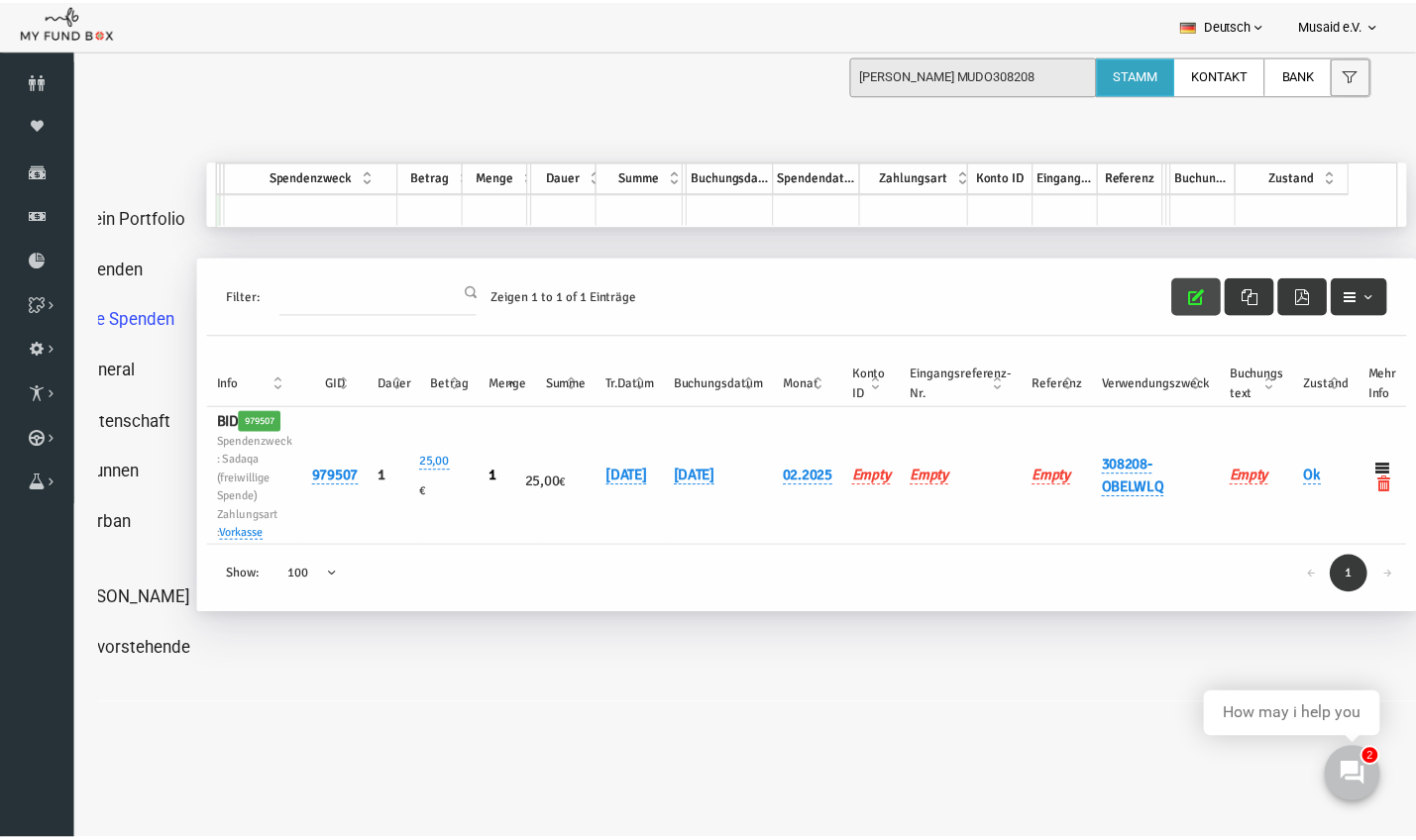 scroll, scrollTop: 0, scrollLeft: 94, axis: horizontal 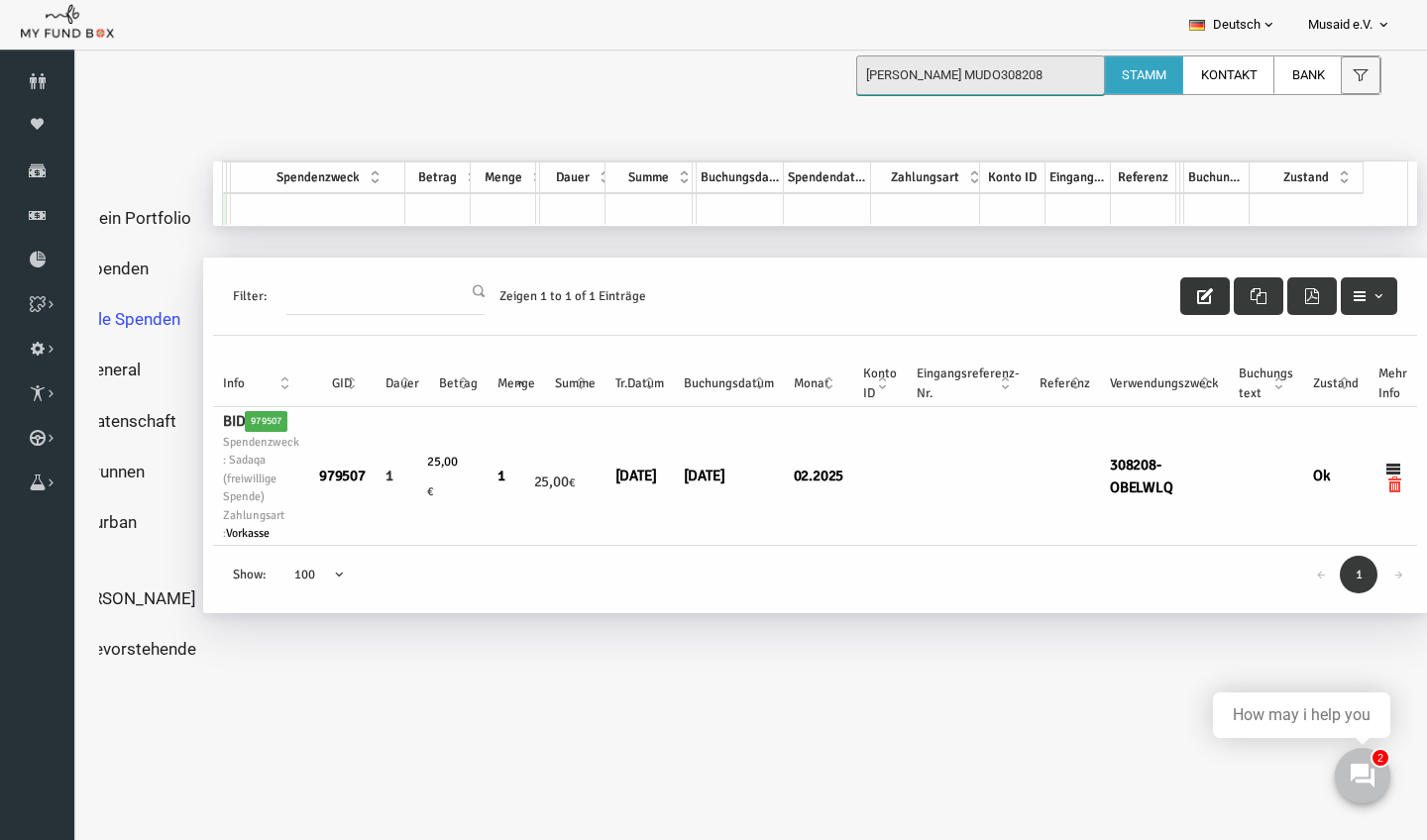 click on "Gülten Tanrikulu MUDO308208" at bounding box center [980, 75] 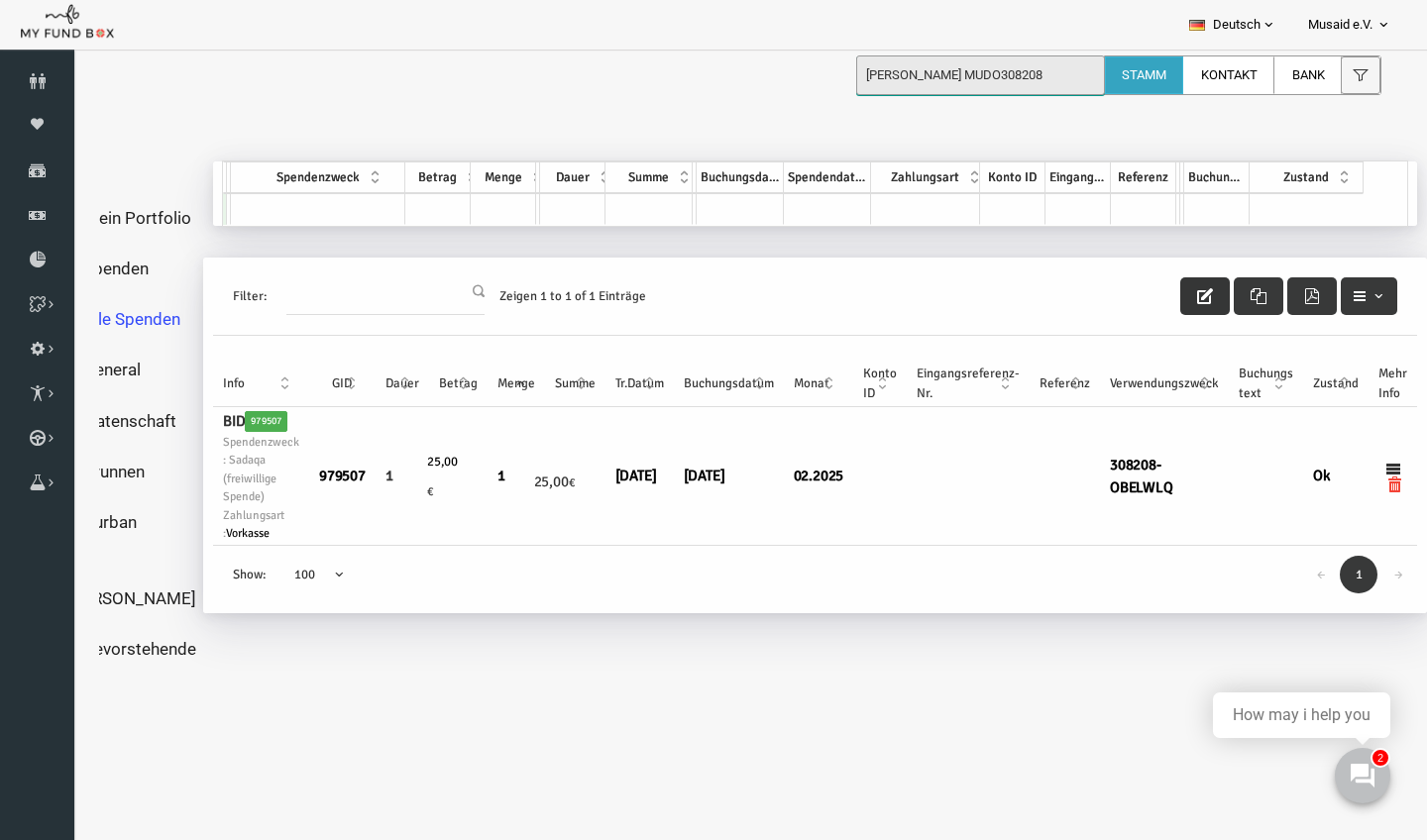 click on "Gülten Tanrikulu MUDO308208" at bounding box center (980, 75) 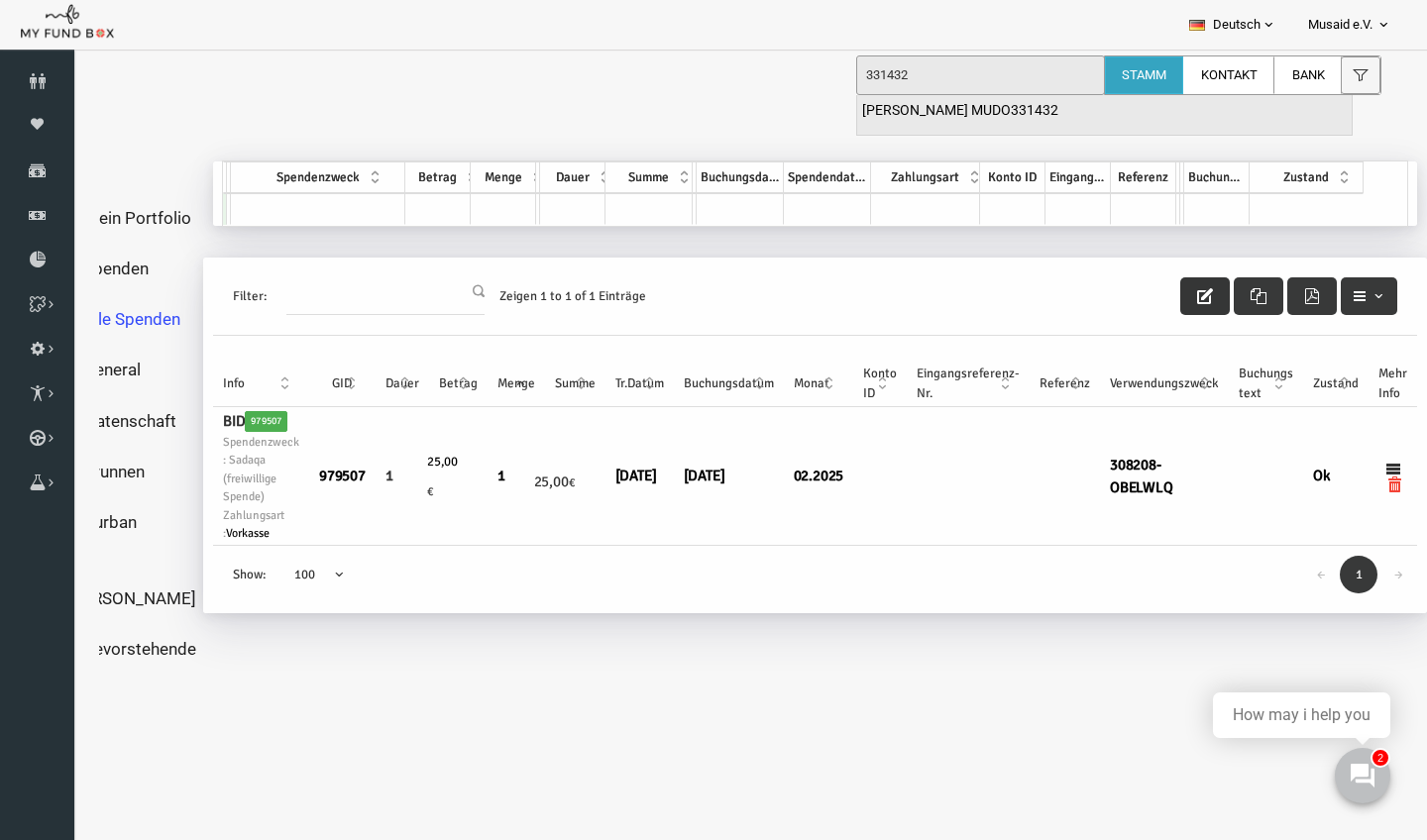 click on "Karim Sebta MUDO331432" at bounding box center [960, 111] 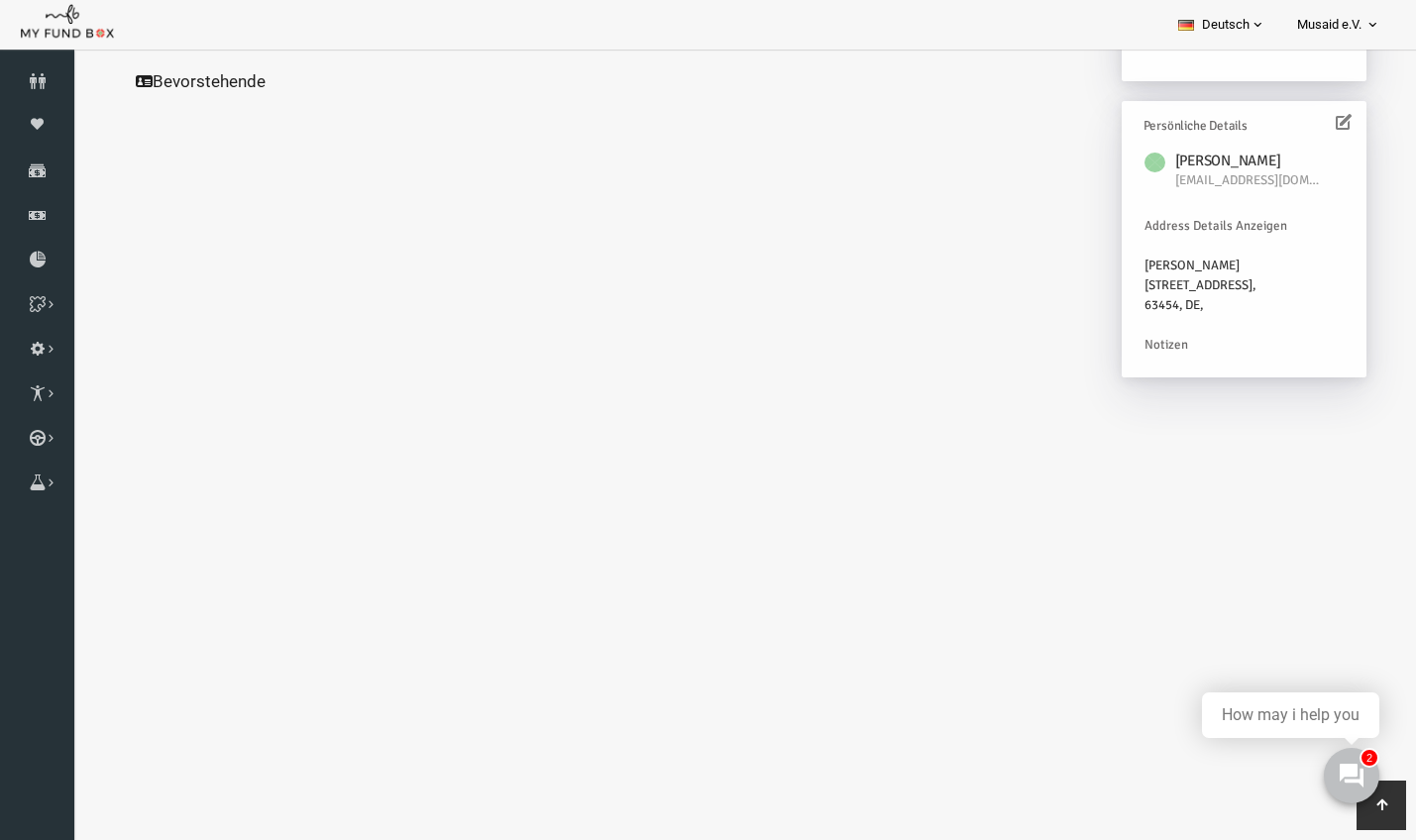 scroll, scrollTop: 523, scrollLeft: 0, axis: vertical 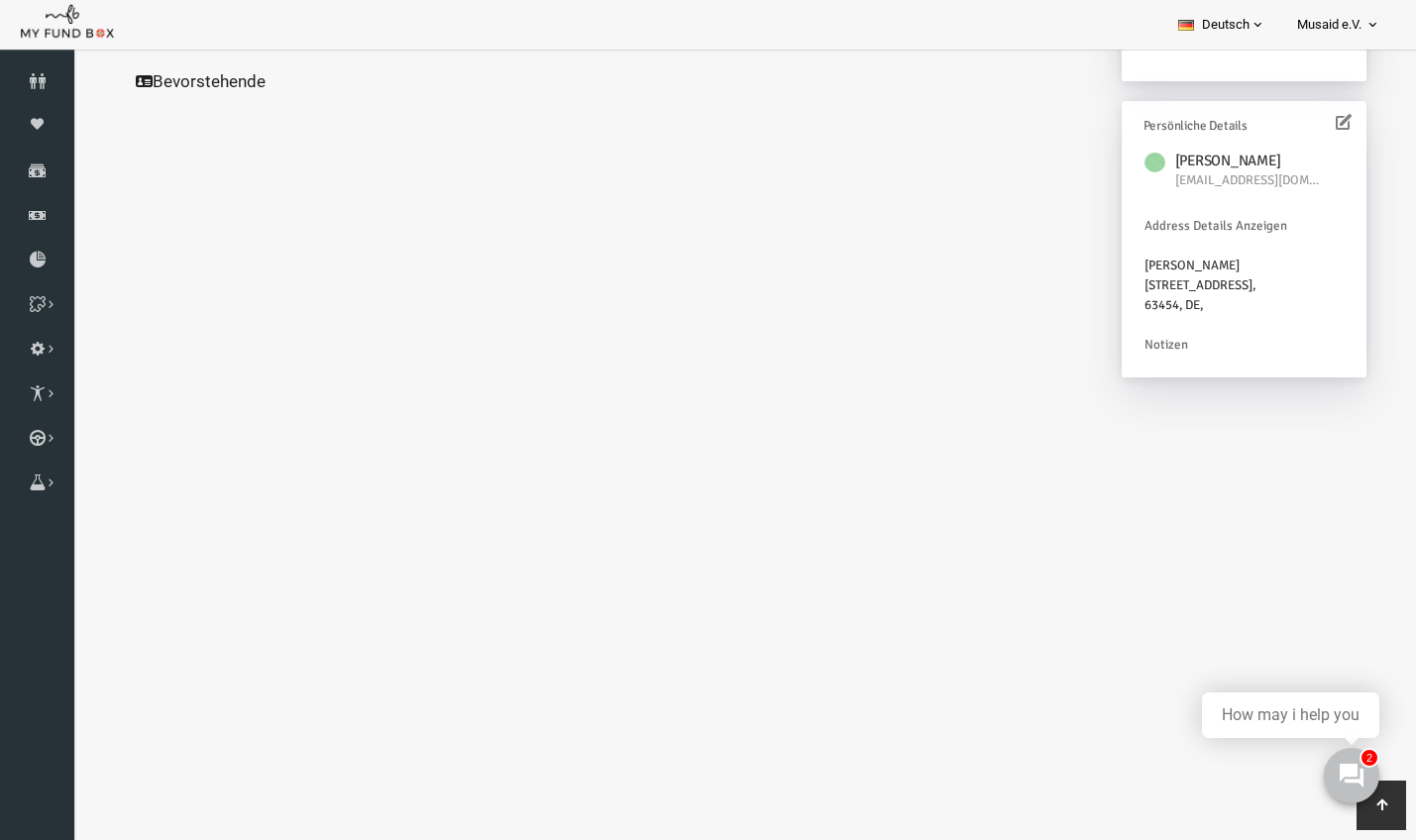 click on "Alle Spenden" at bounding box center (190, -223) 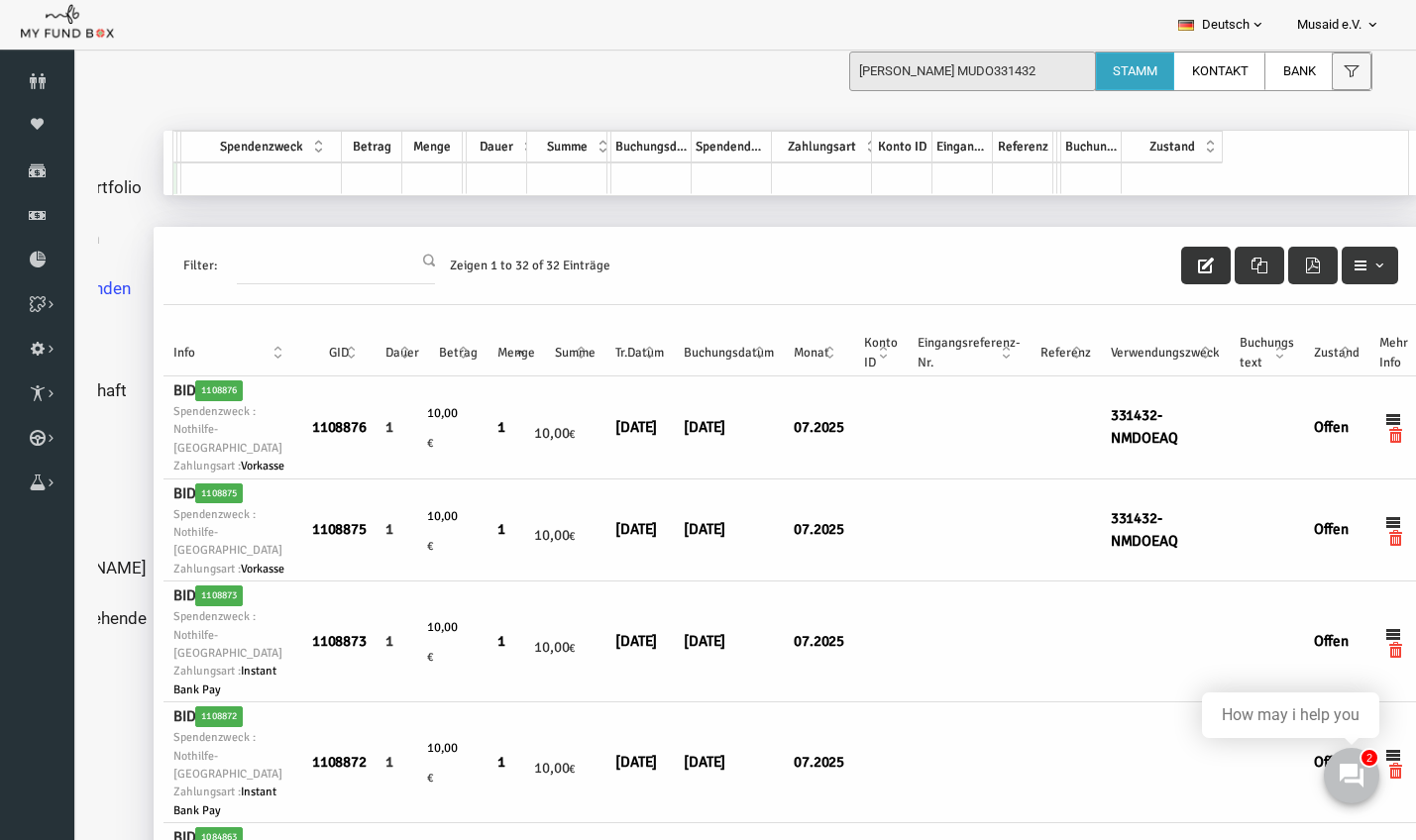 scroll, scrollTop: 27, scrollLeft: 118, axis: both 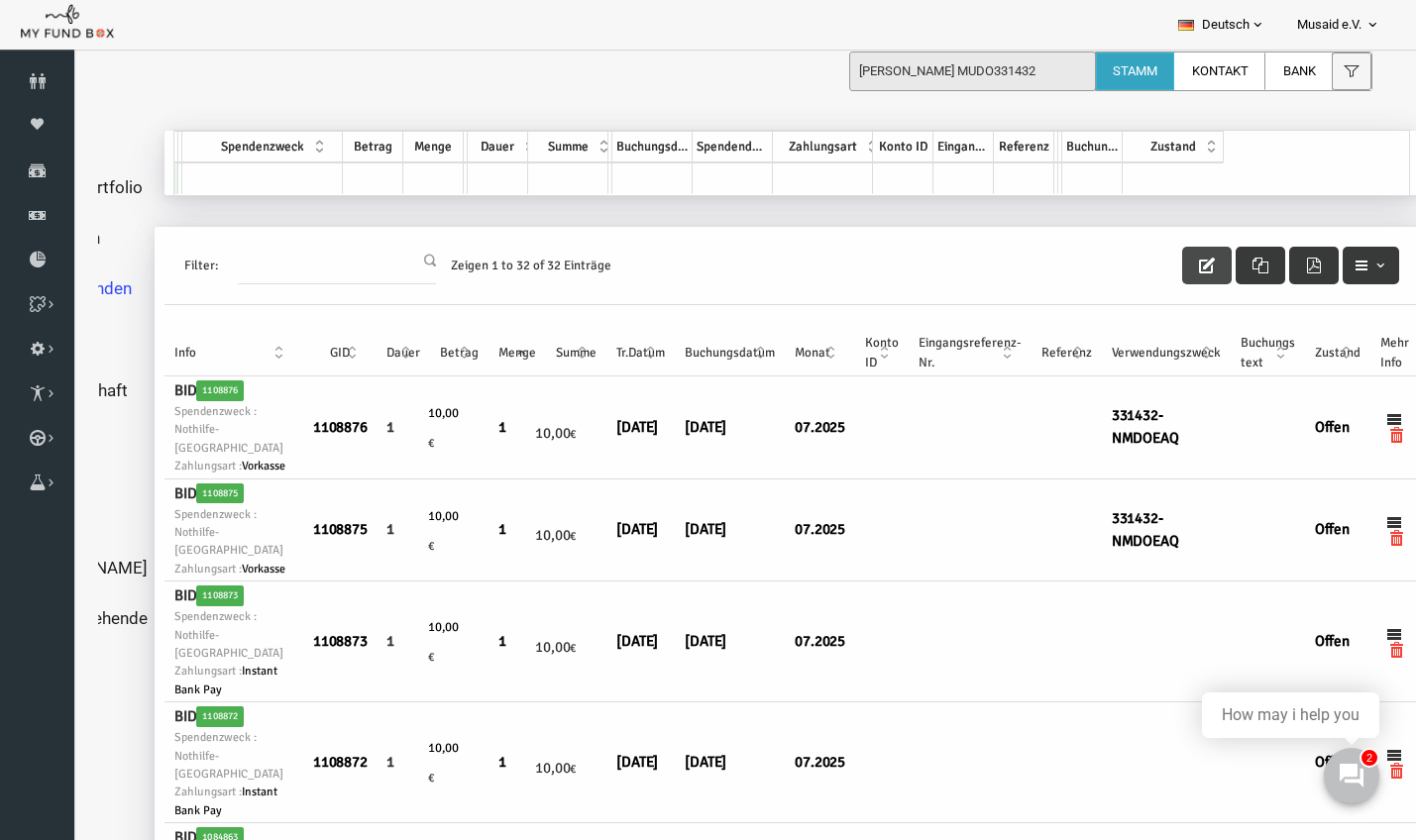 click at bounding box center [1180, 265] 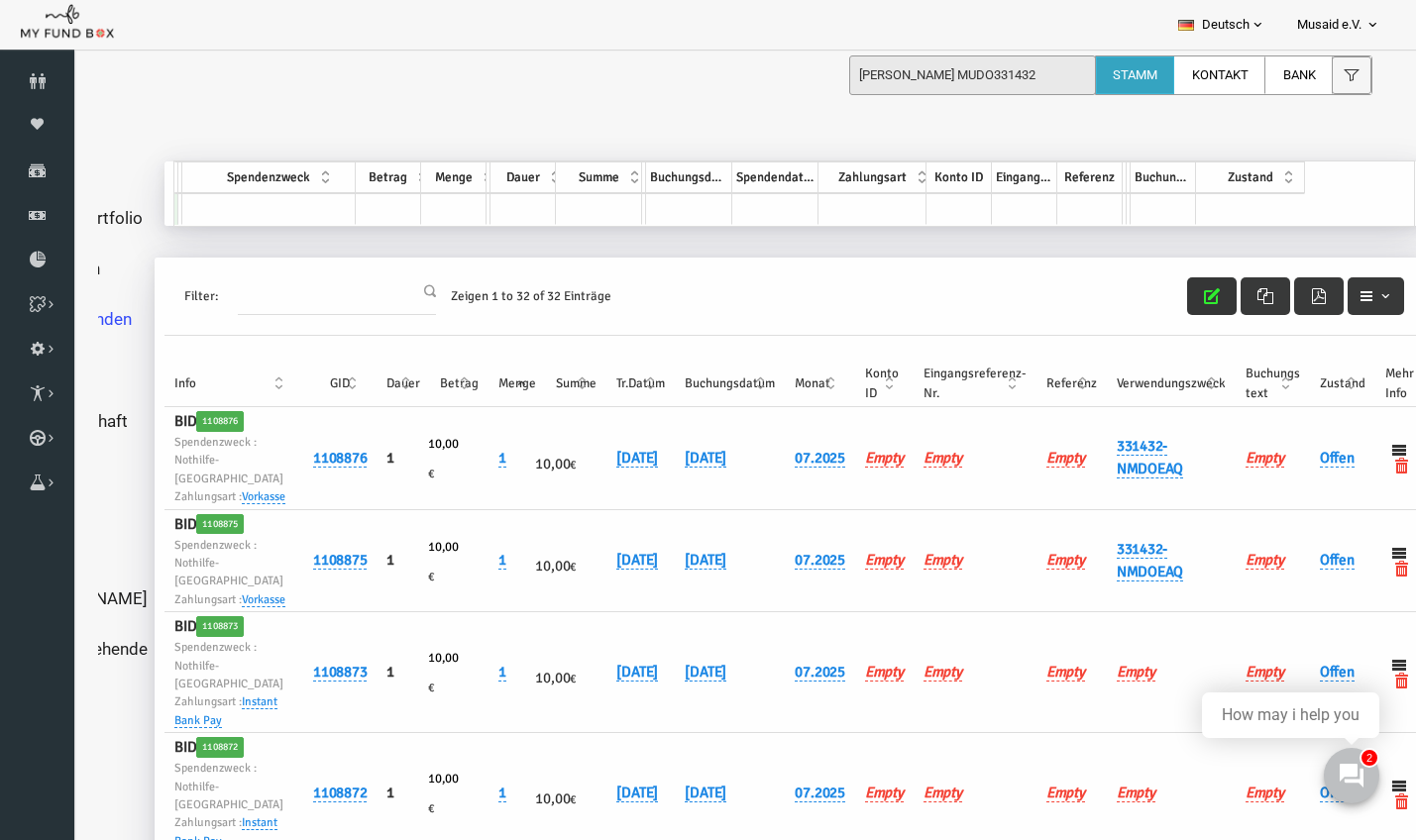 scroll, scrollTop: 0, scrollLeft: 0, axis: both 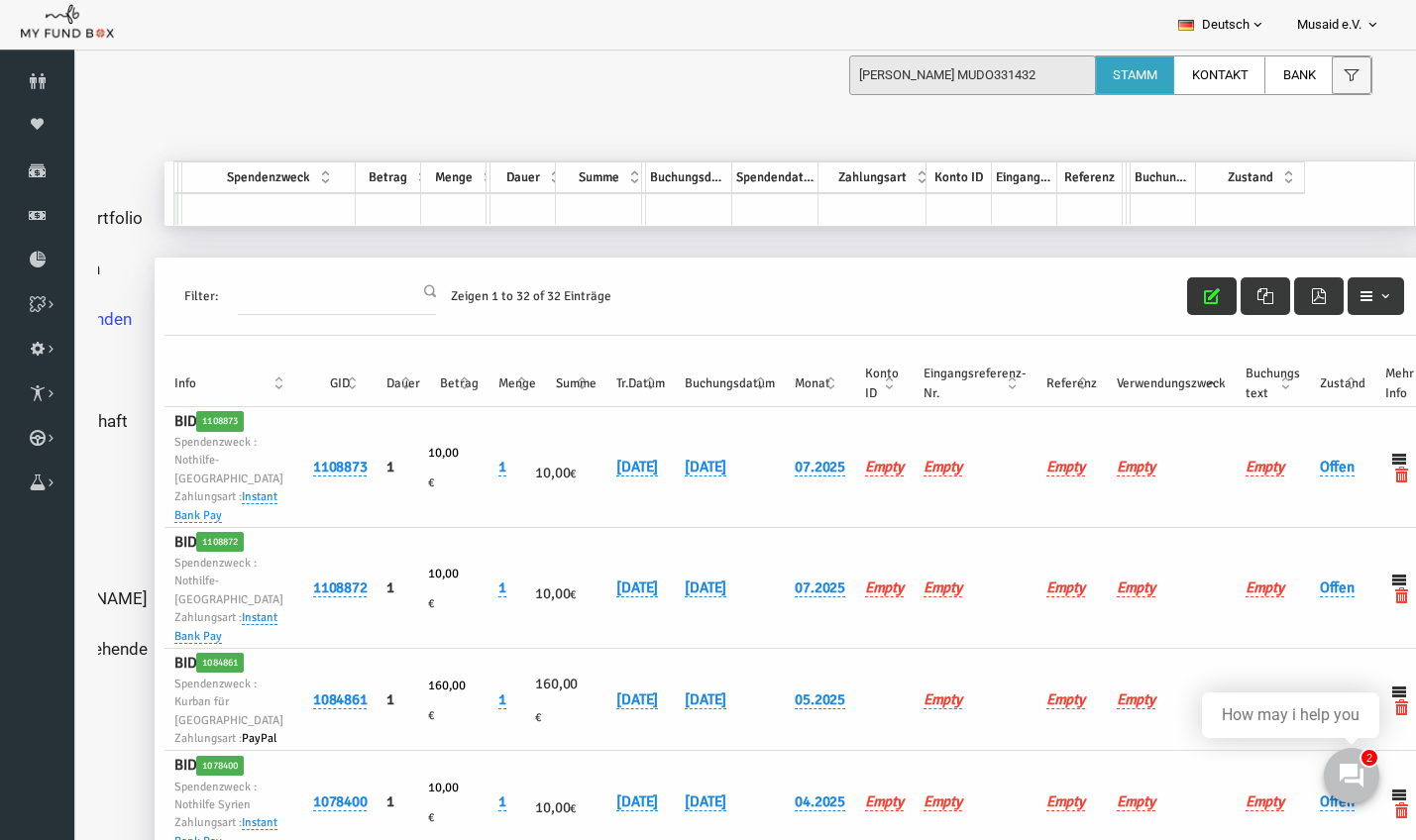 click on "Verwendungszweck" at bounding box center (1144, 383) 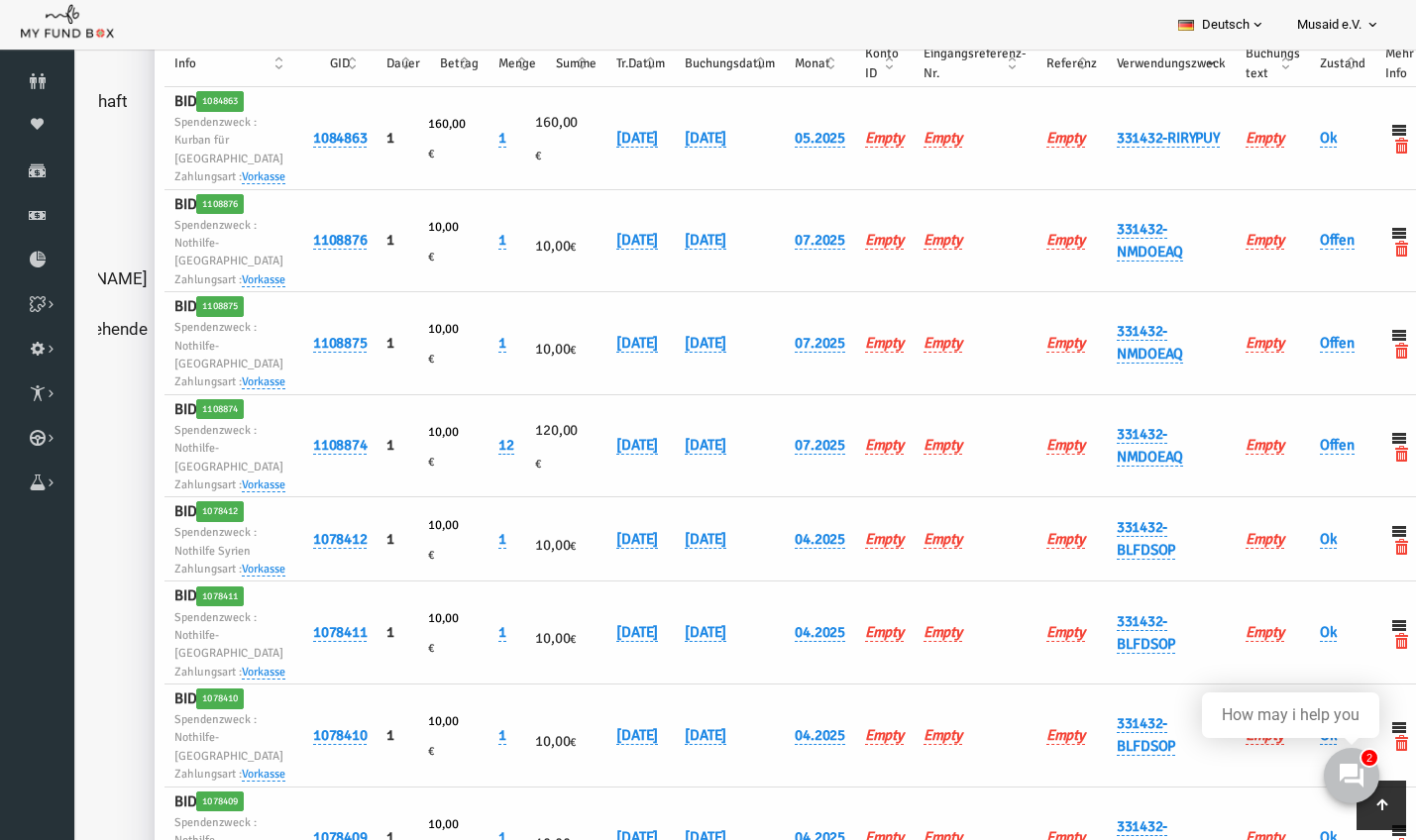 scroll, scrollTop: 315, scrollLeft: 0, axis: vertical 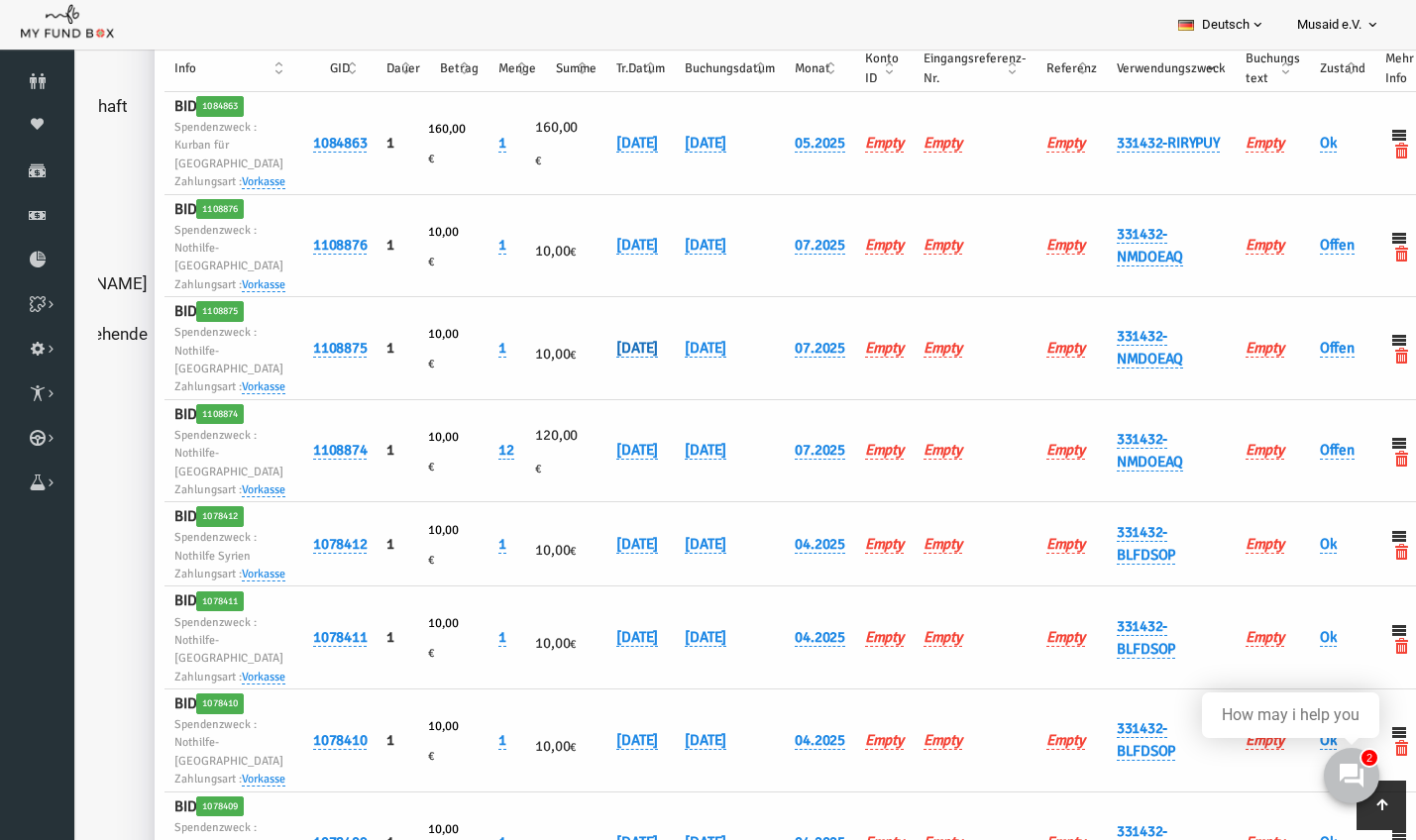 click on "20.07.2025" at bounding box center [610, 348] 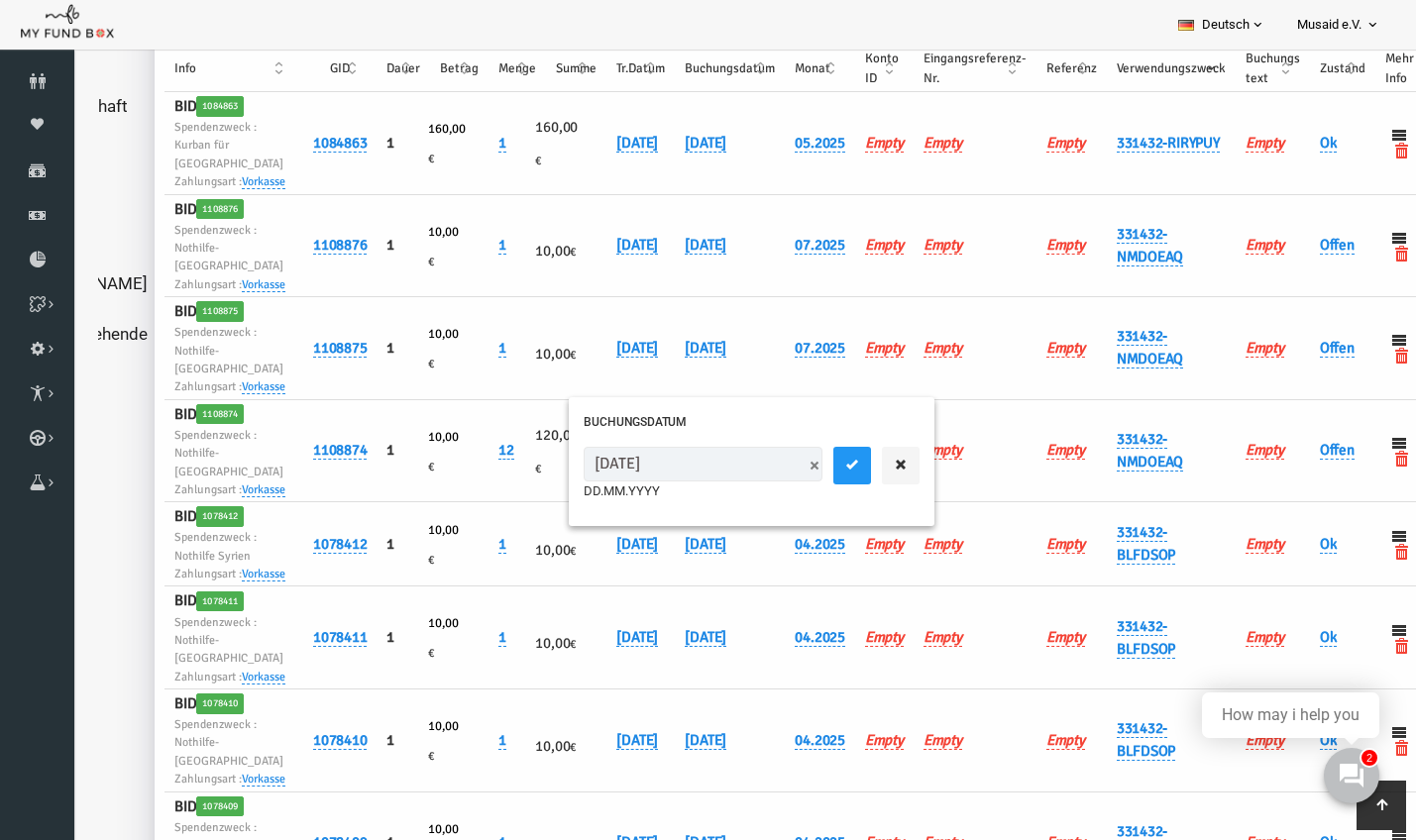 click on "20.07.2025" at bounding box center [676, 464] 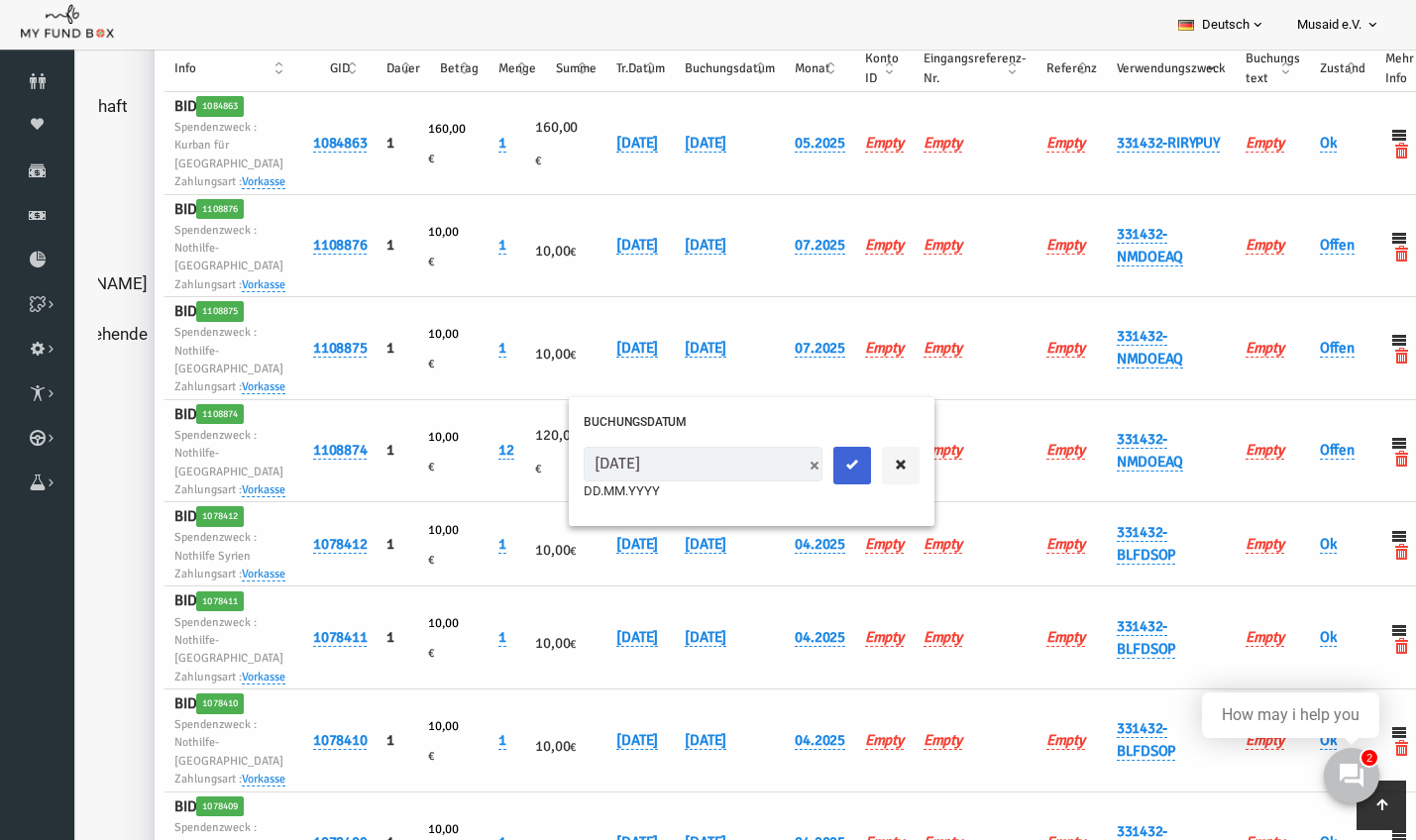 click at bounding box center (825, 465) 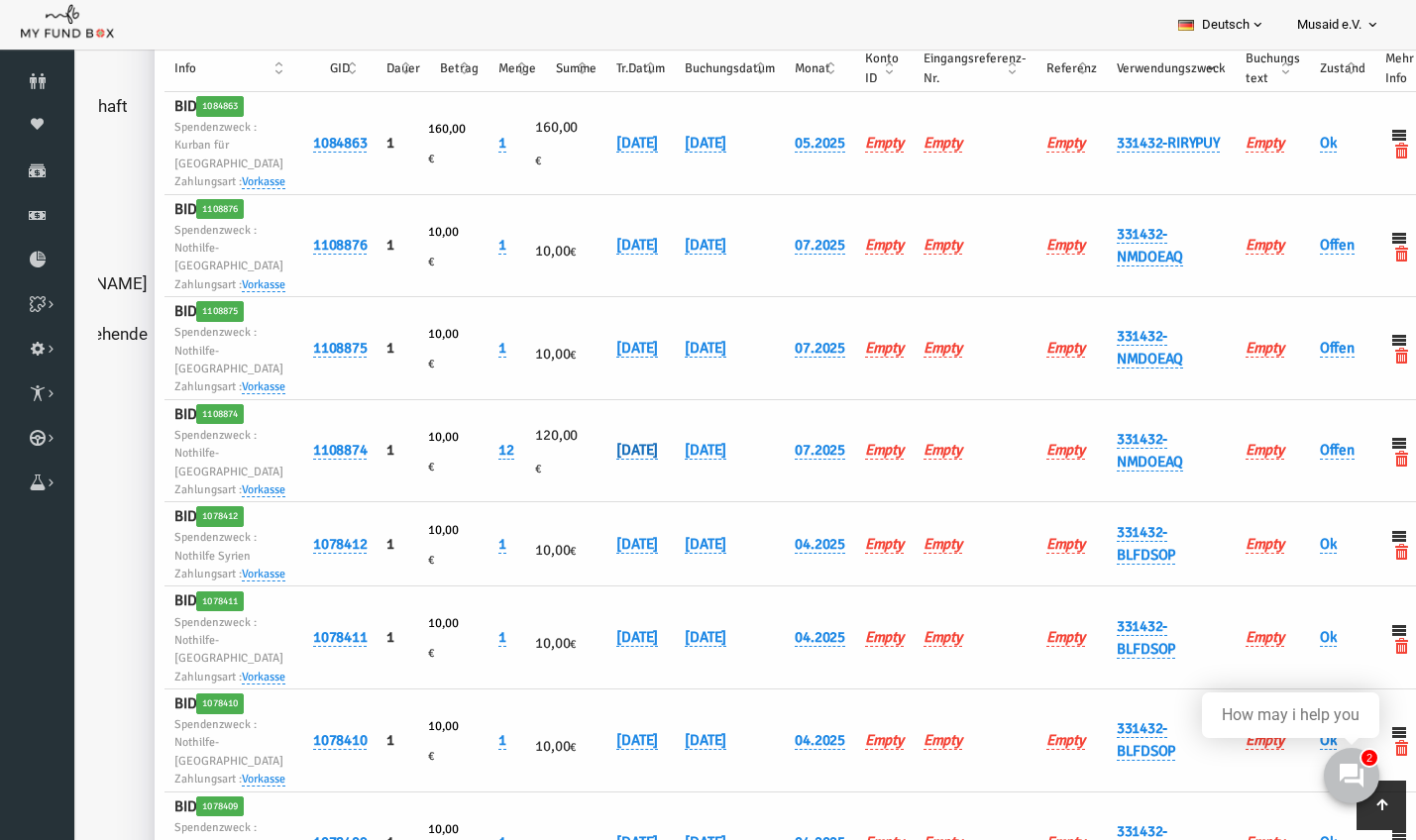 click on "20.07.2025" at bounding box center [610, 450] 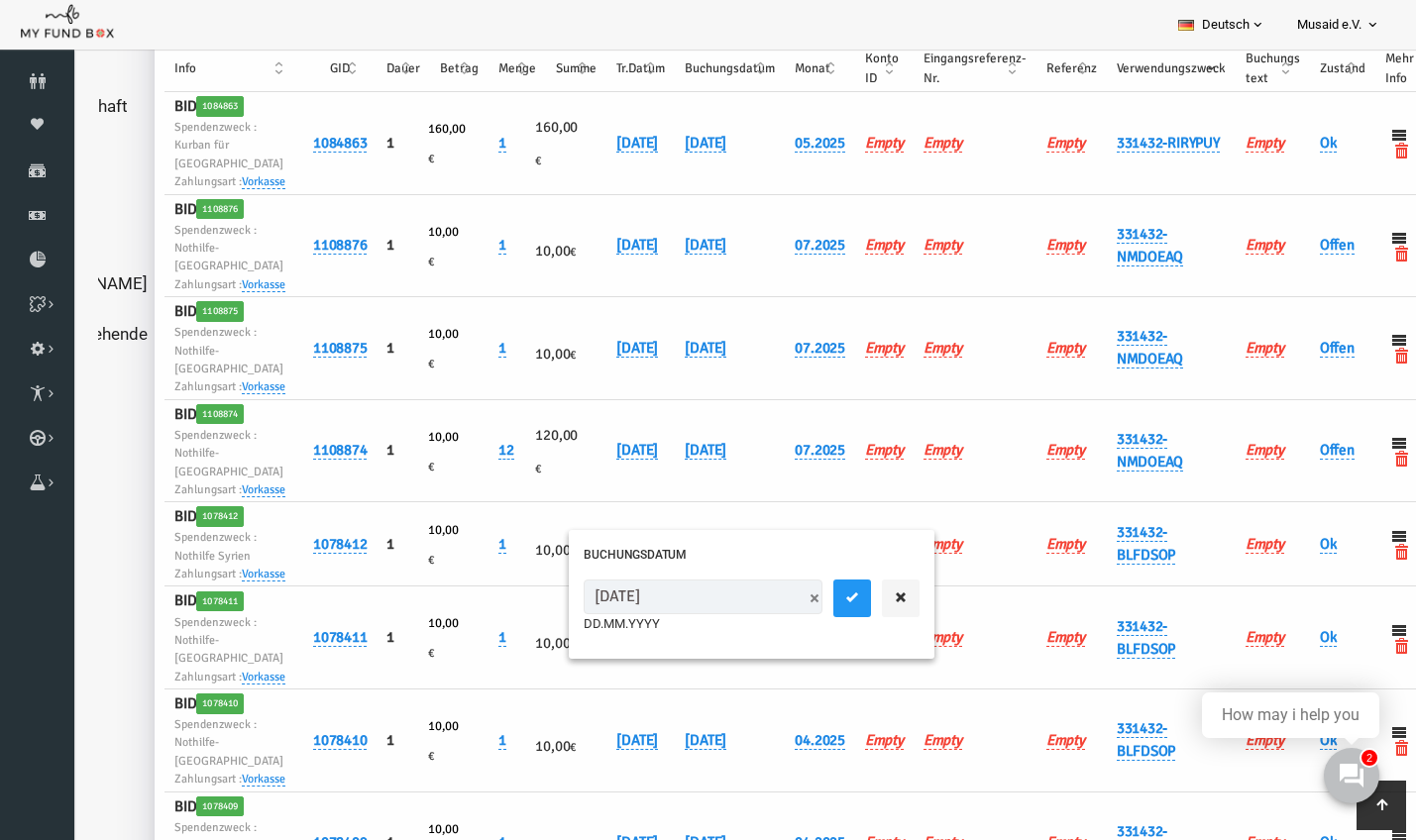click on "20.07.2025" at bounding box center (676, 596) 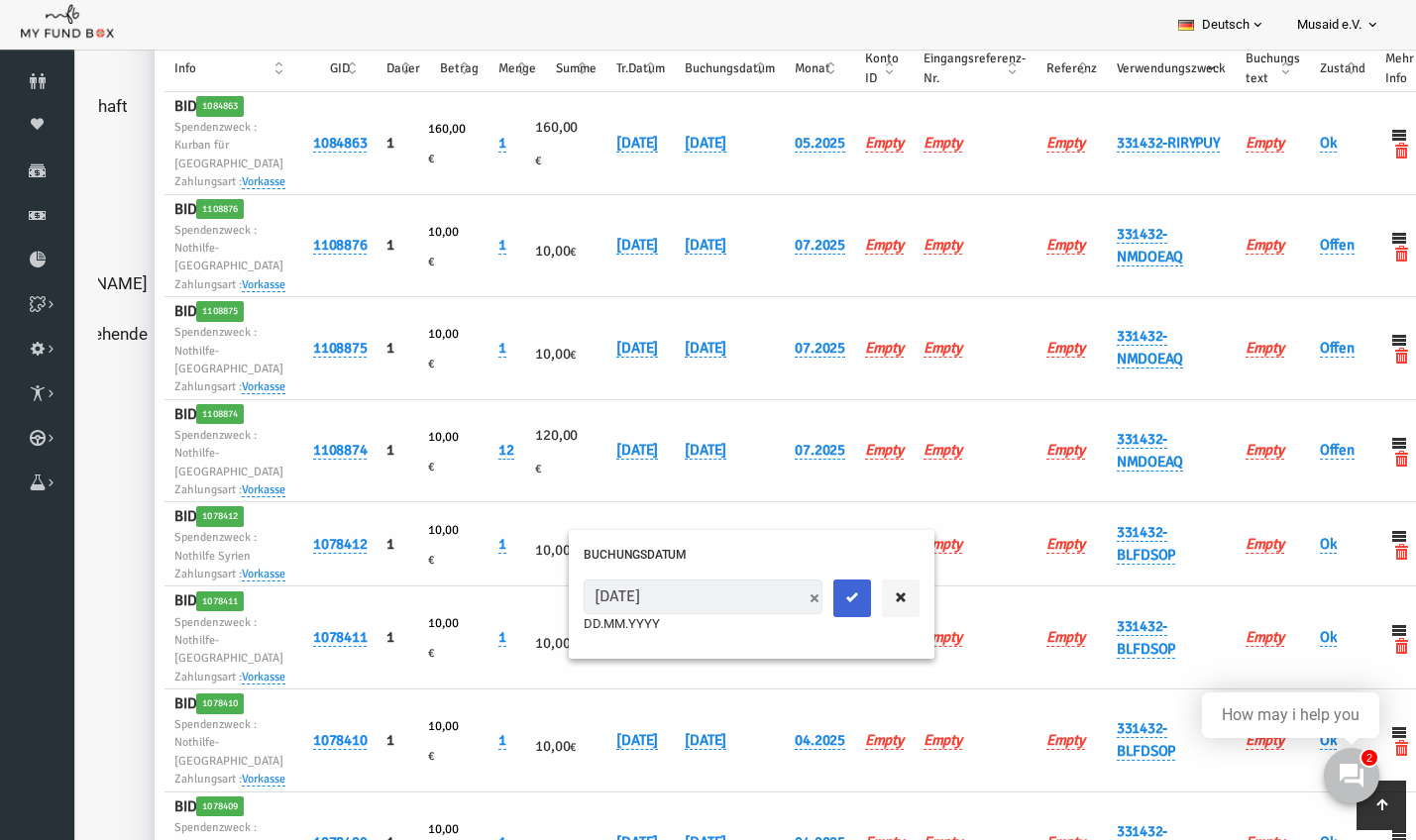 click at bounding box center [825, 598] 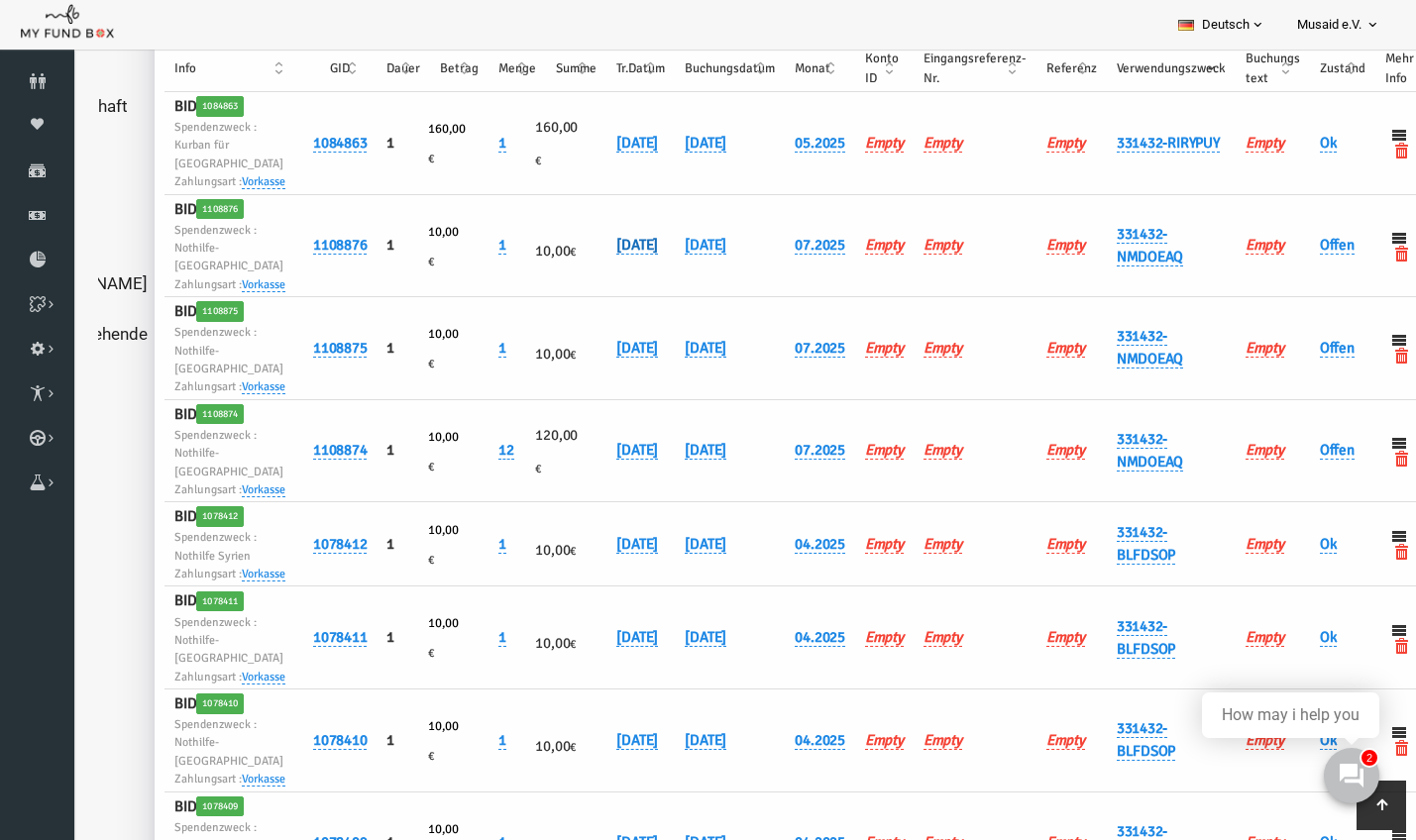 click on "20.07.2025" at bounding box center (610, 245) 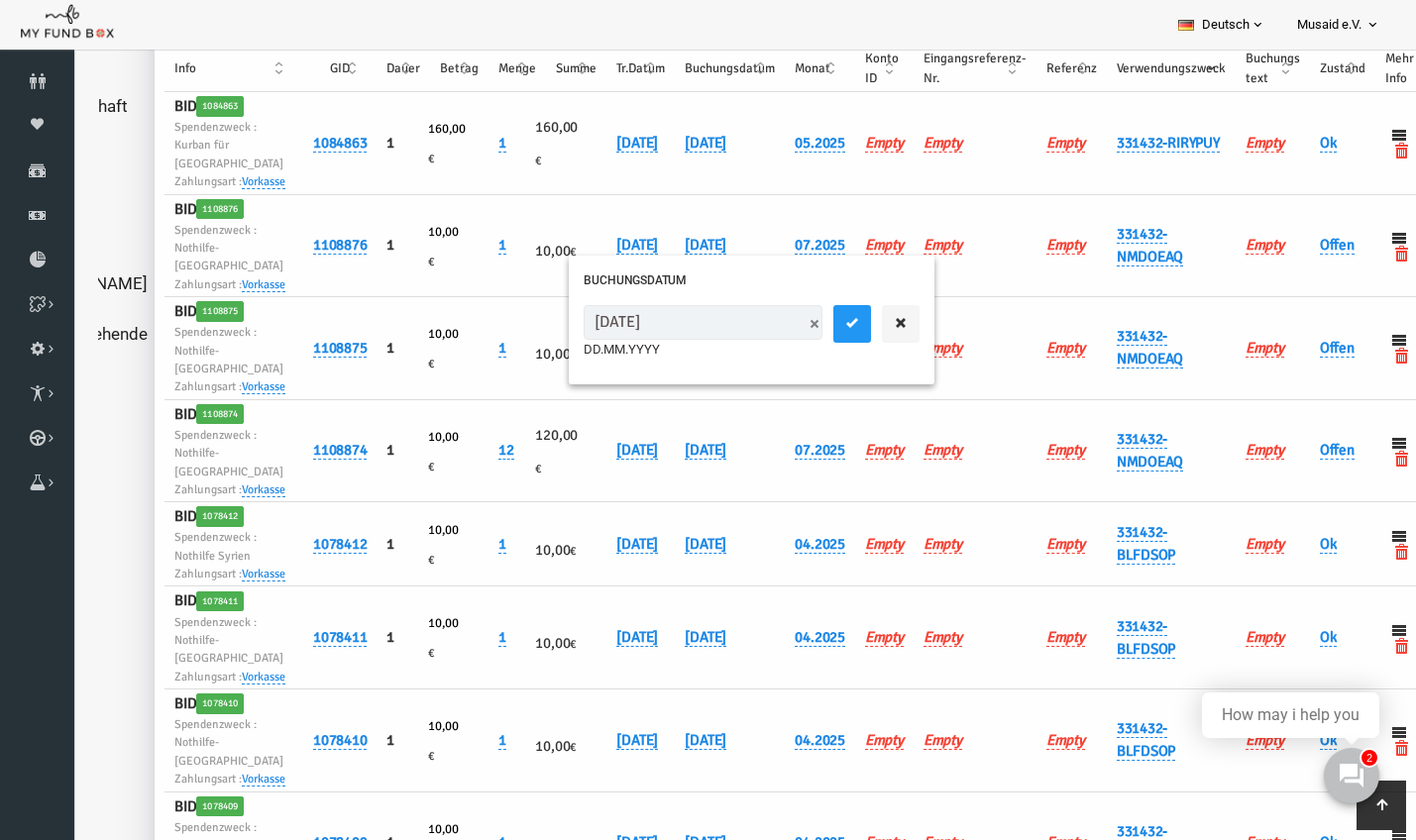 click on "20.07.2025" at bounding box center (676, 322) 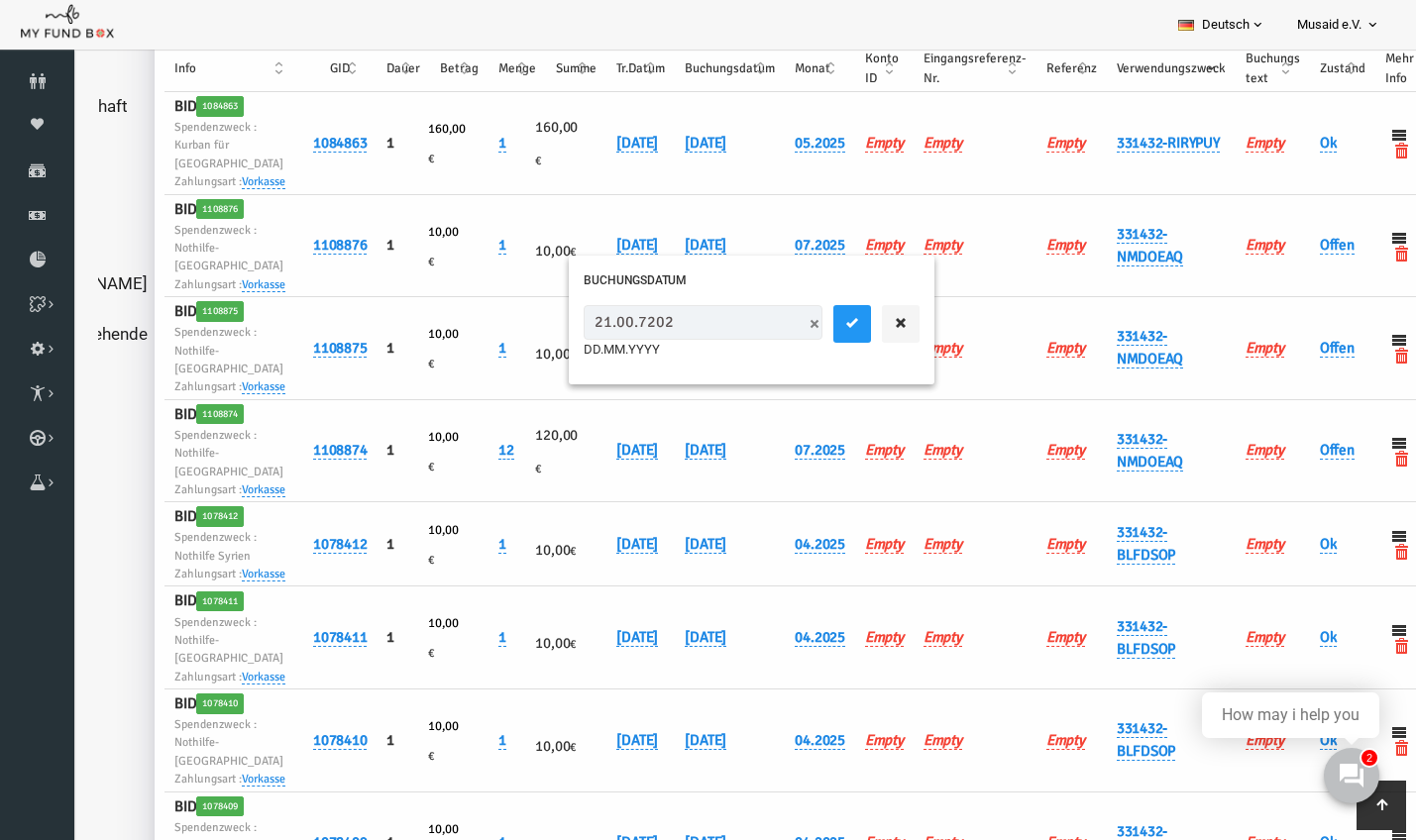 click at bounding box center (788, 324) 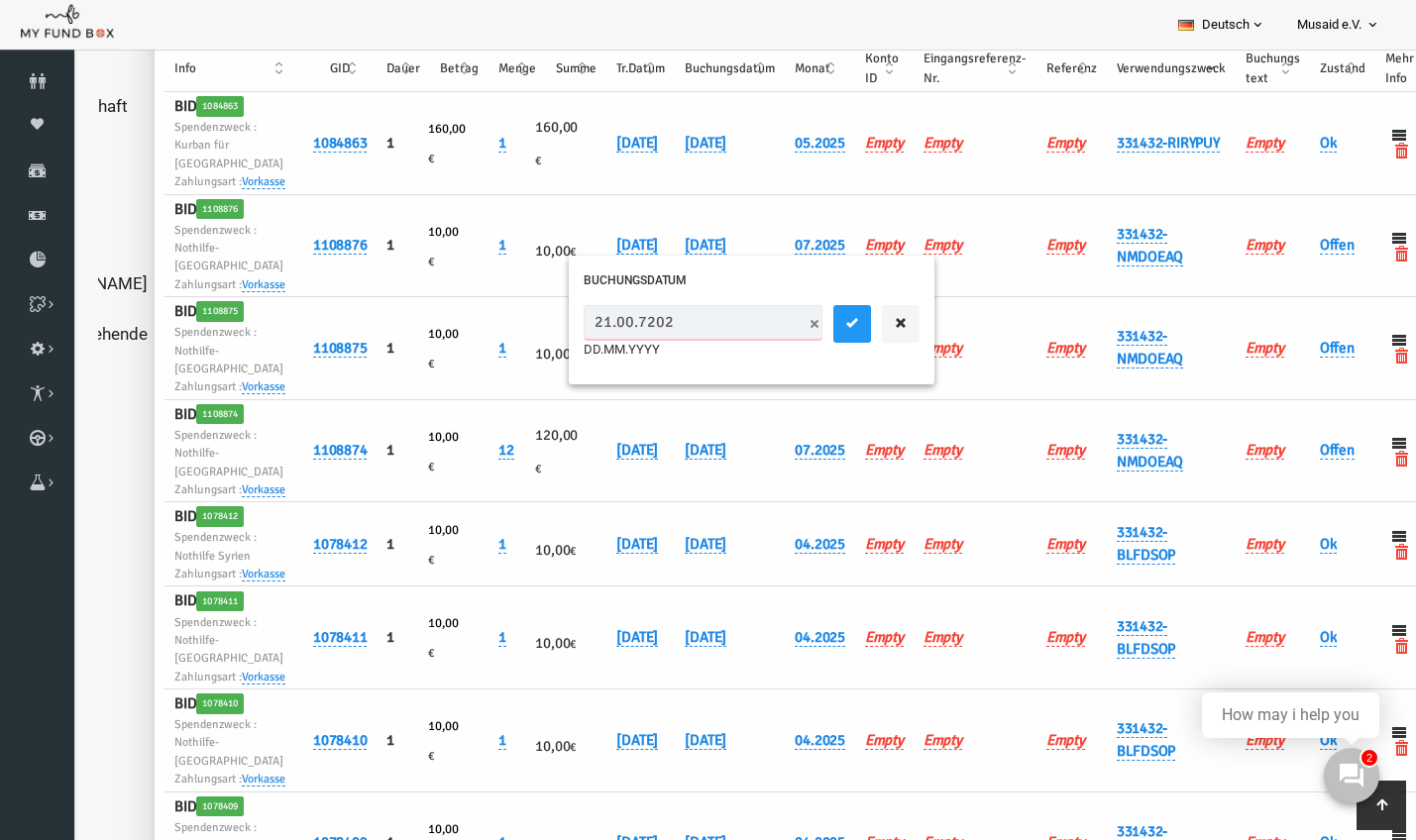 type 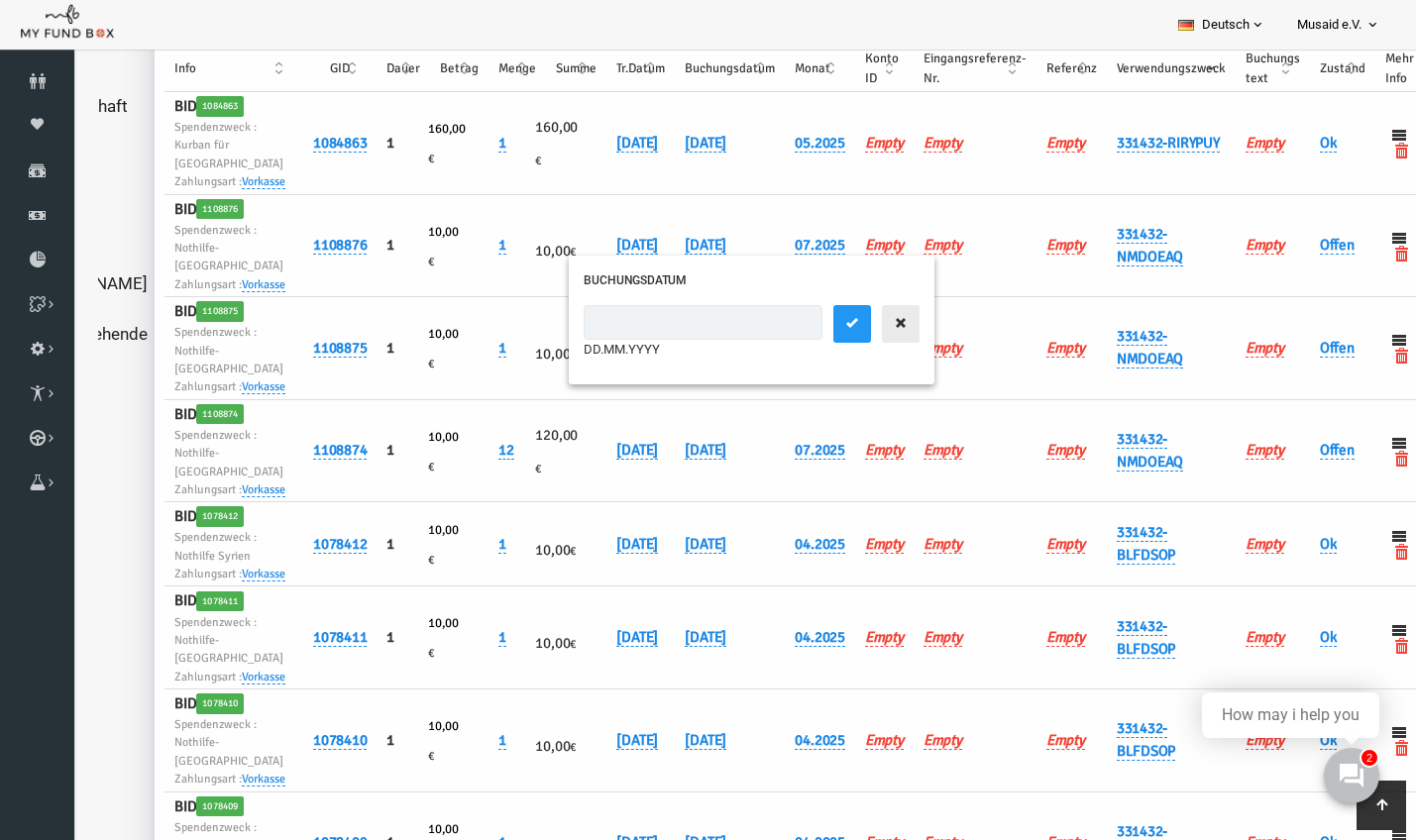 click at bounding box center [874, 324] 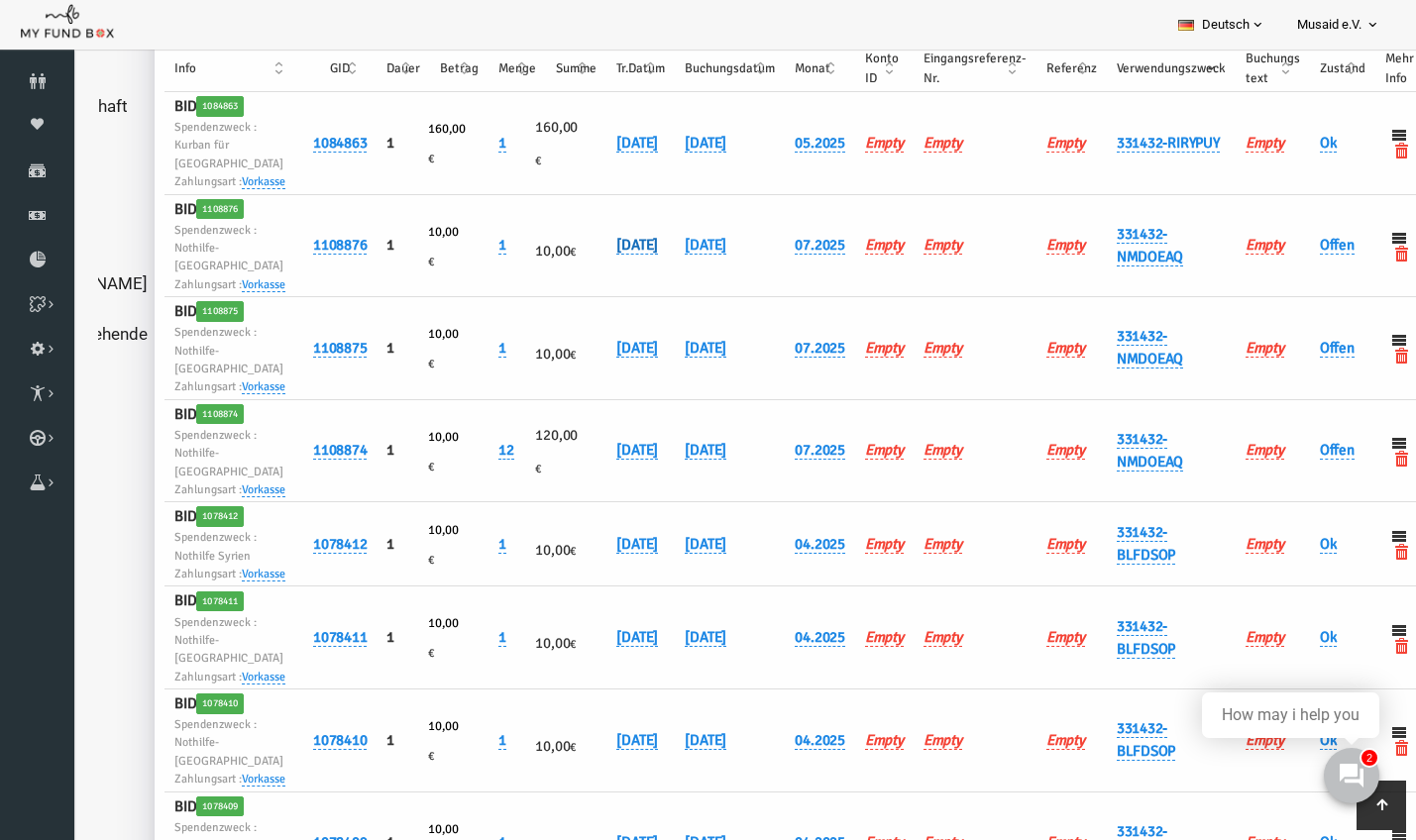 click on "20.07.2025" at bounding box center (610, 245) 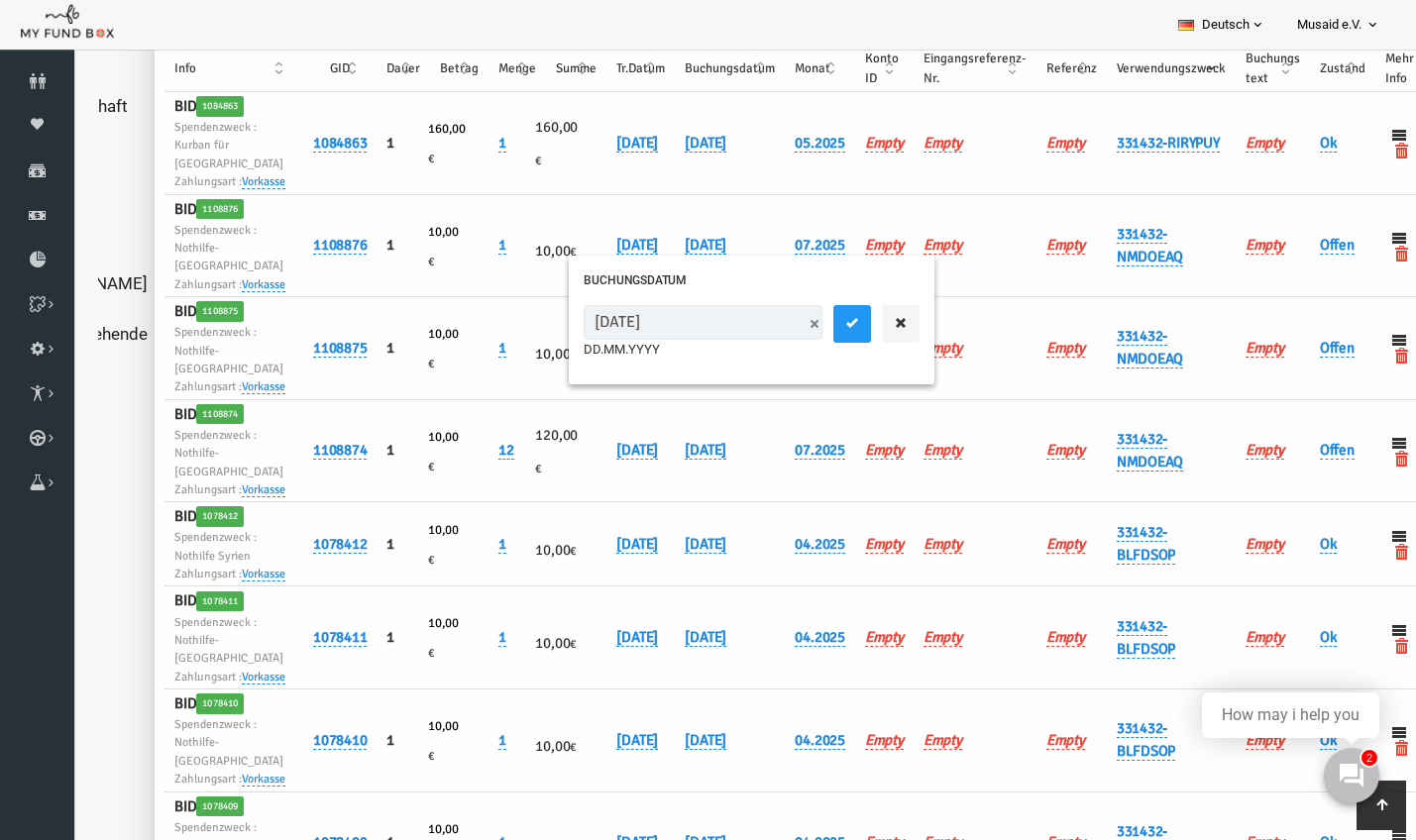 type on "[DATE]" 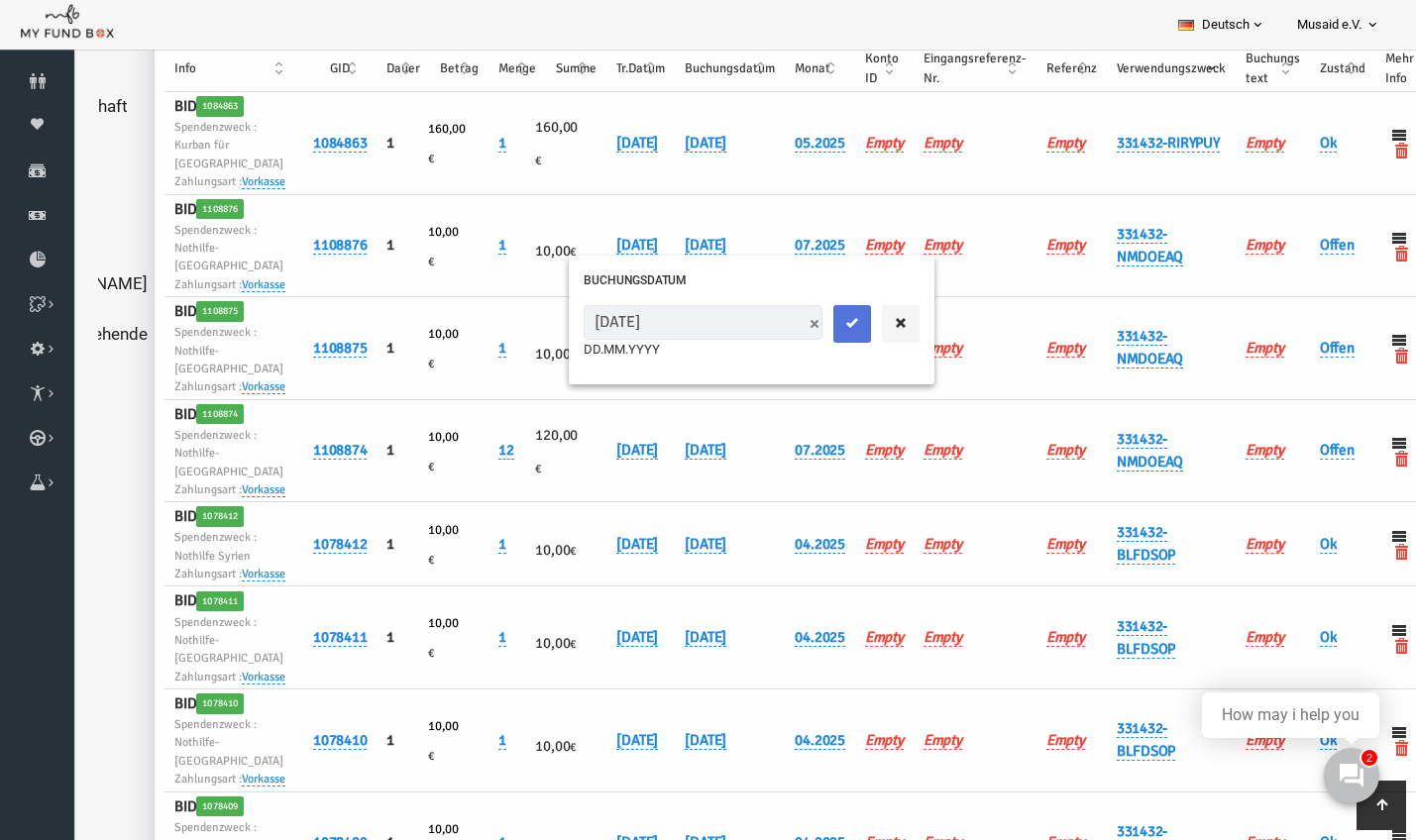 click at bounding box center [825, 323] 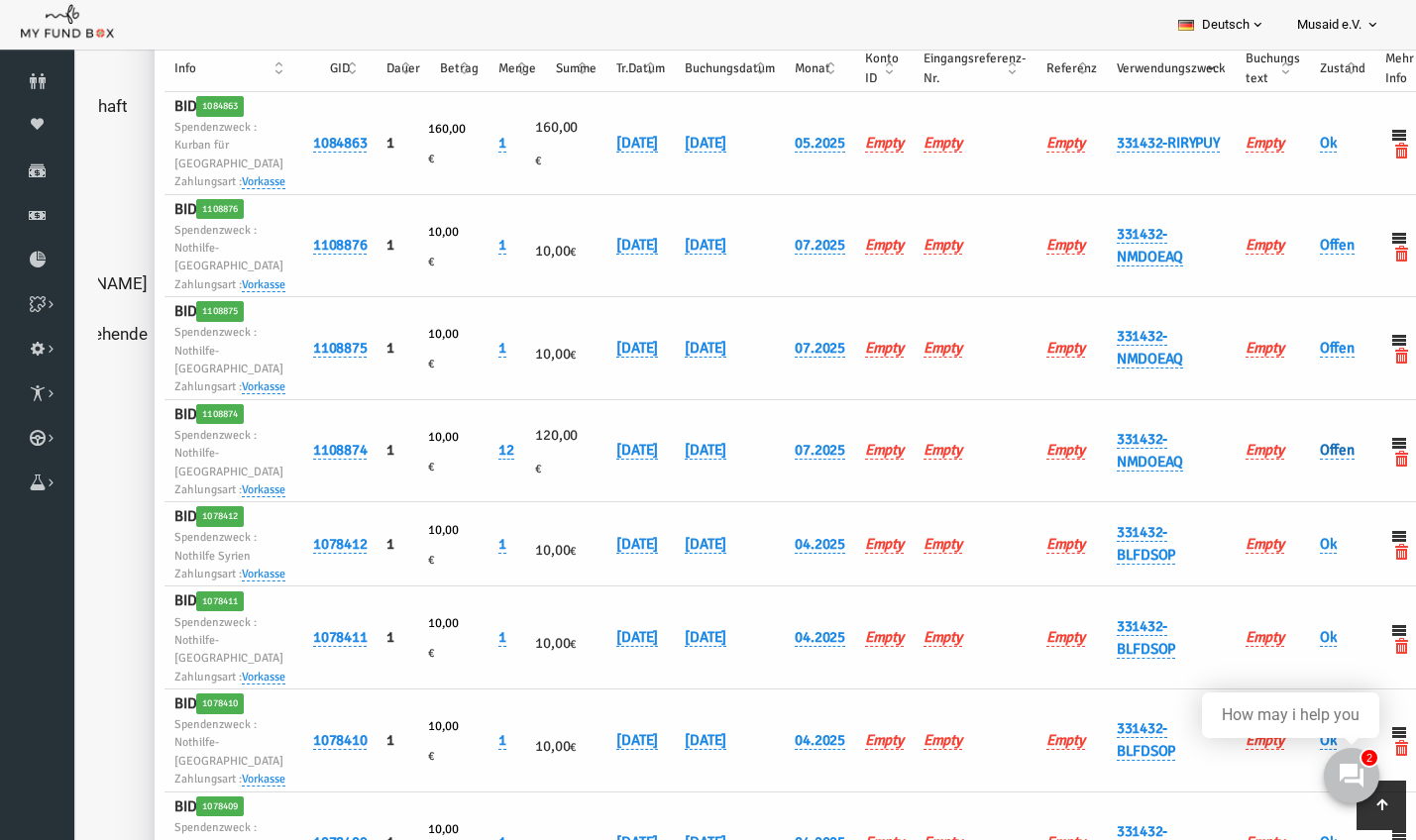 click on "Offen" at bounding box center [1310, 450] 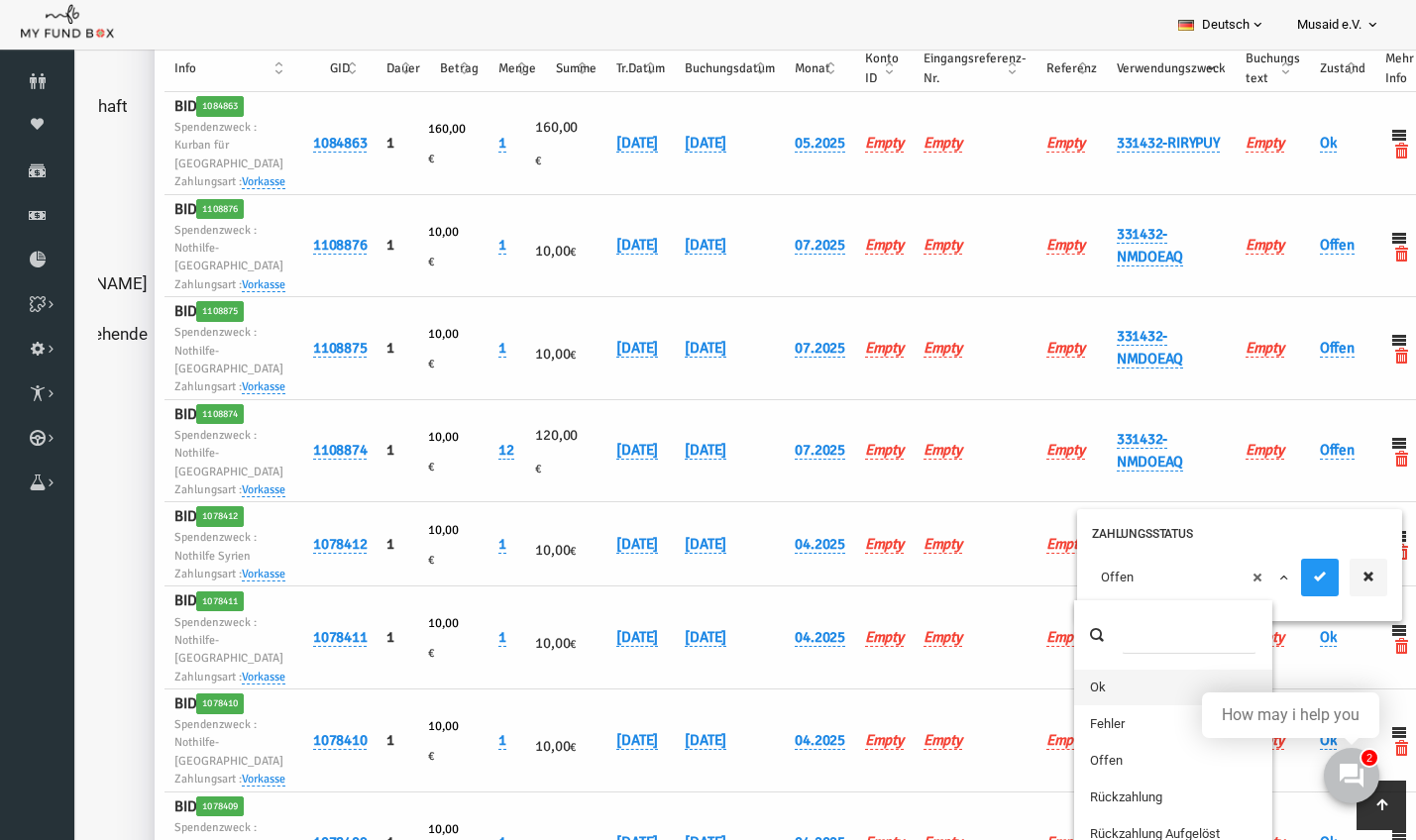 click on "× Offen" at bounding box center [1164, 578] 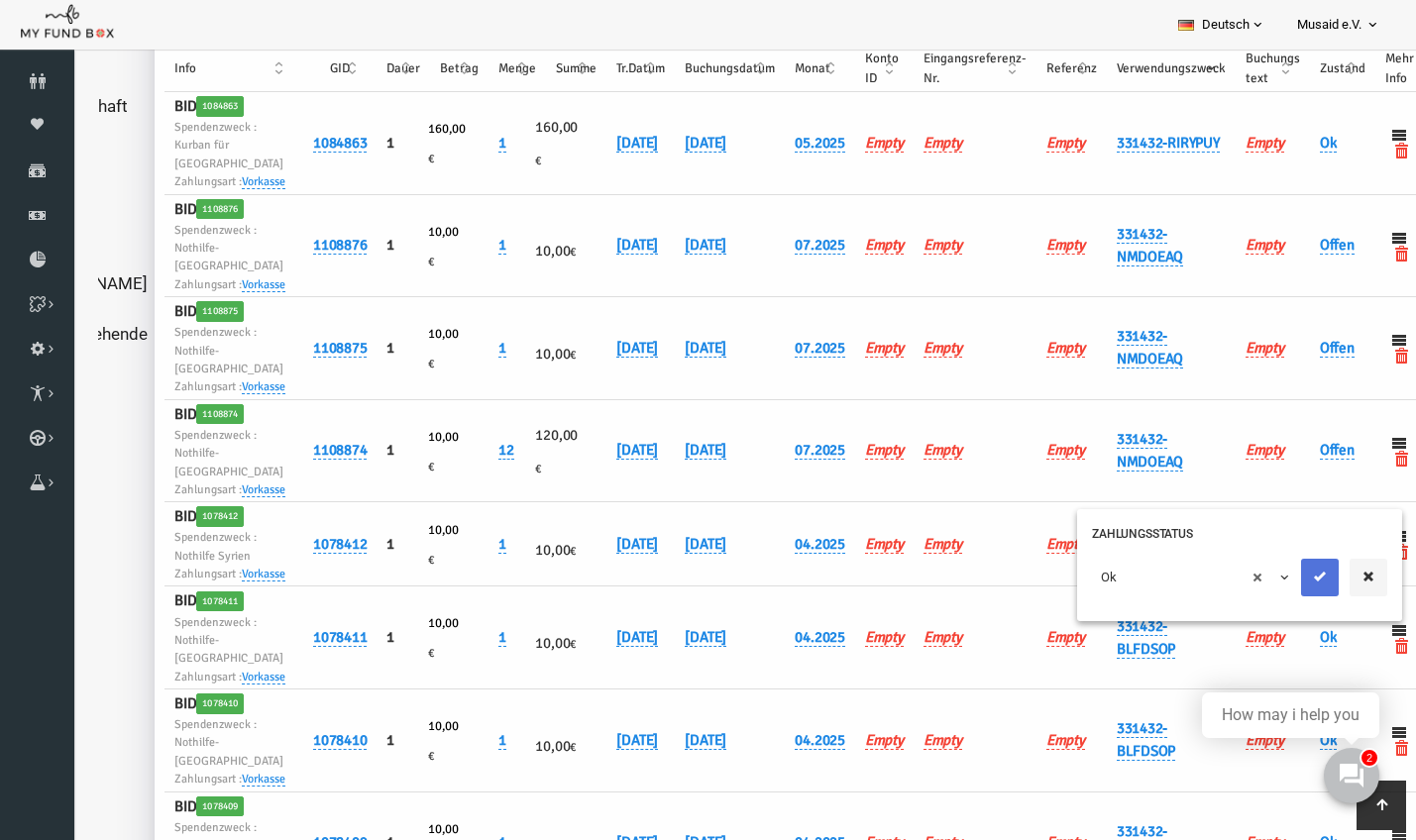 click at bounding box center (1293, 578) 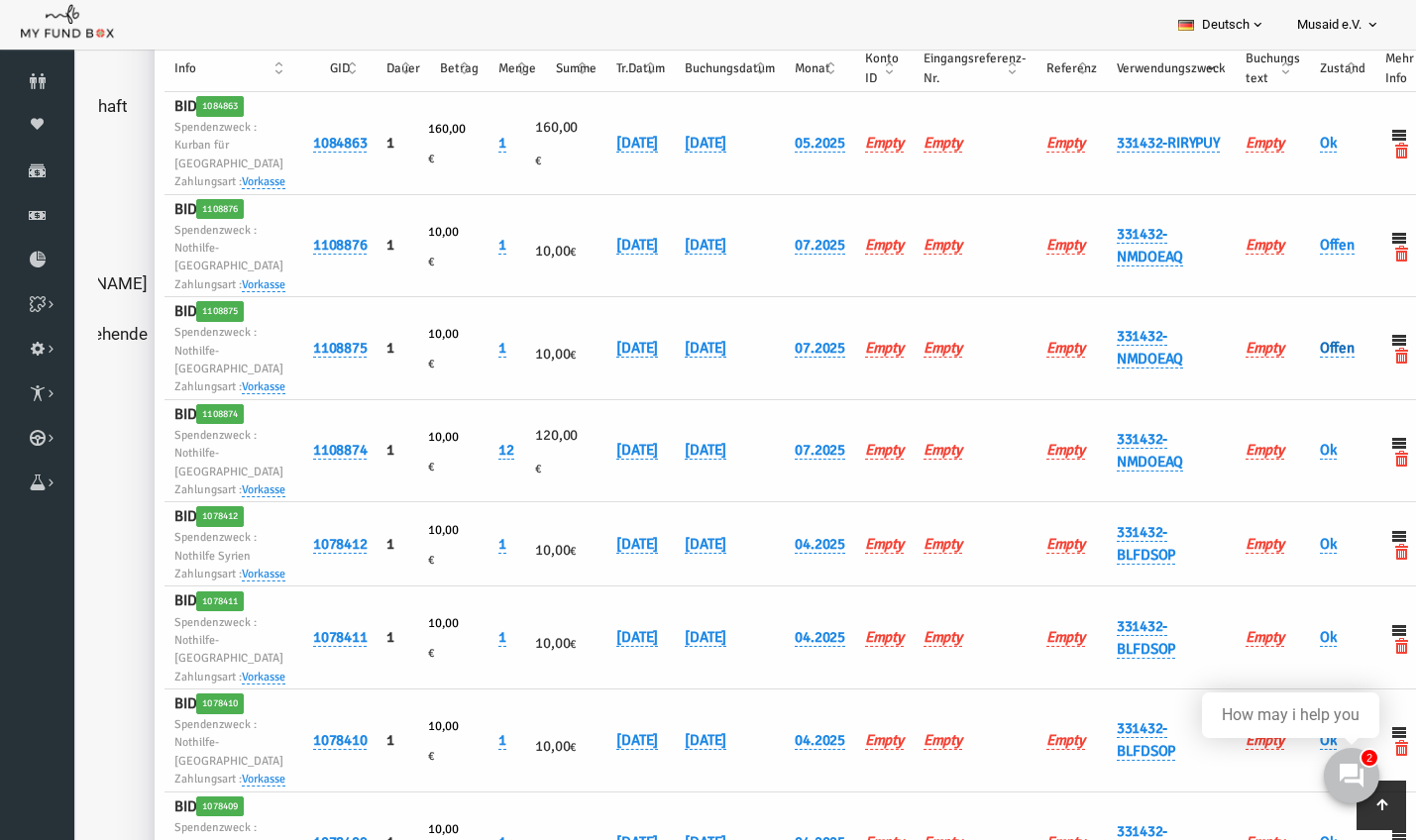 click on "Offen" at bounding box center [1310, 348] 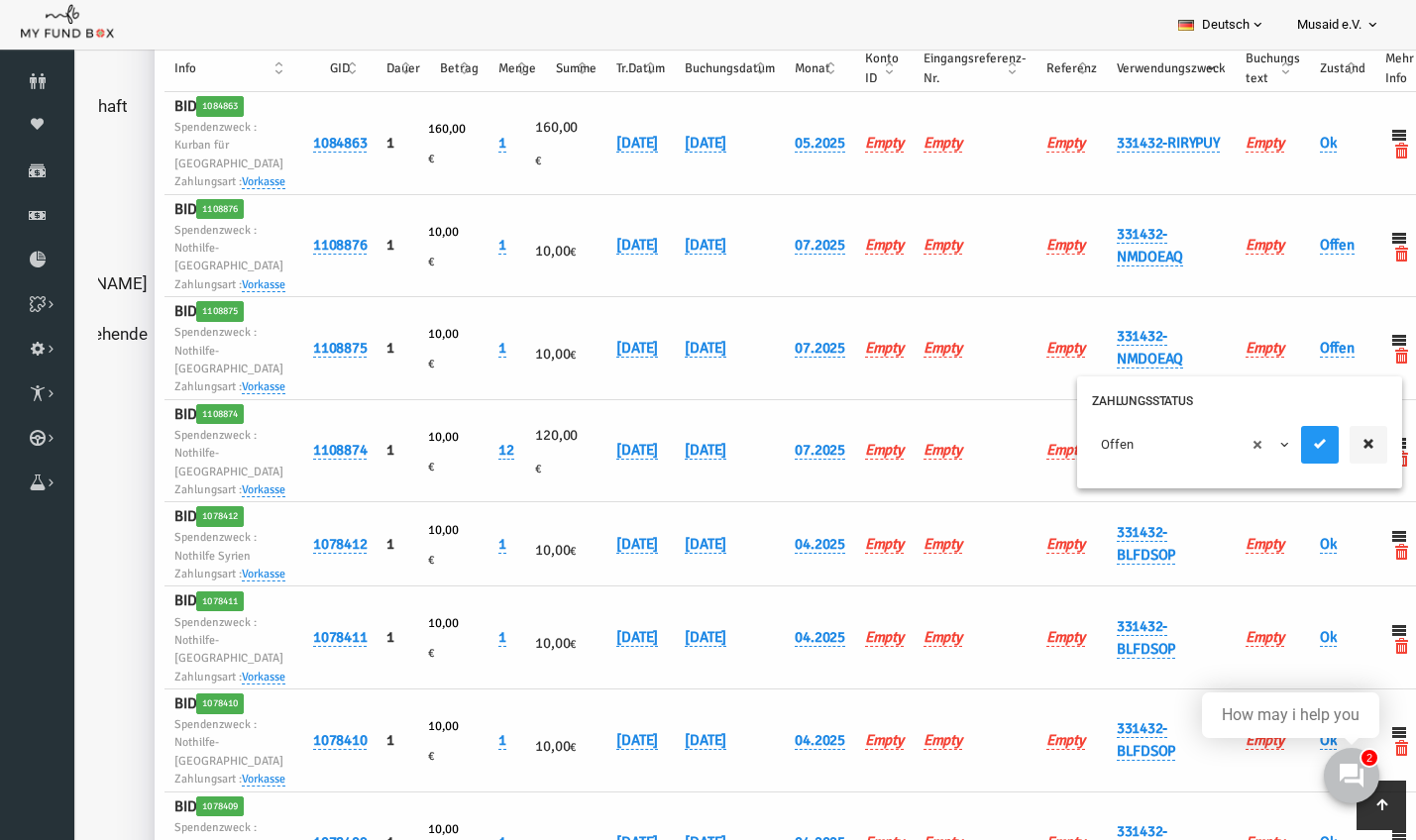 click on "× Offen" at bounding box center (1164, 445) 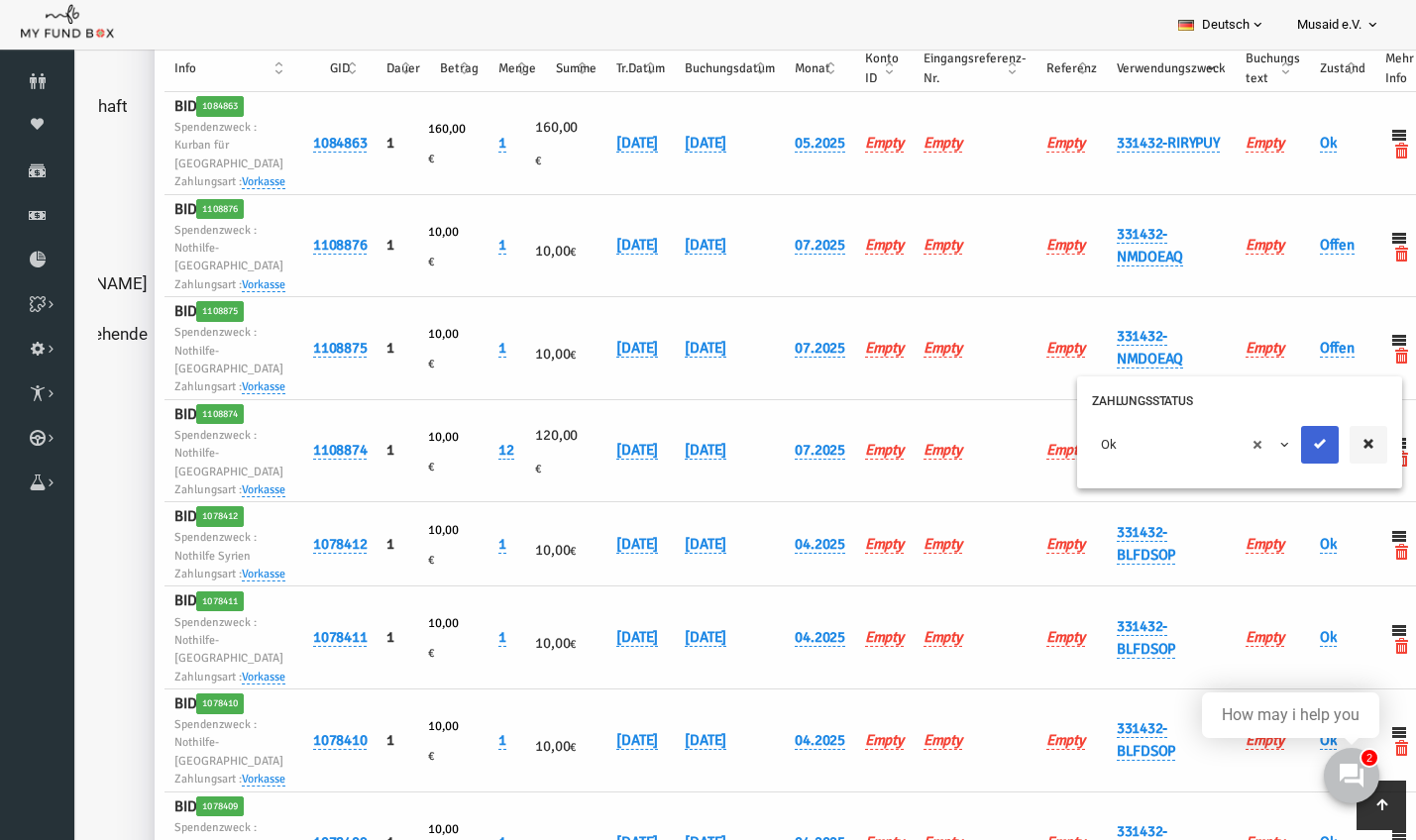 click at bounding box center [1293, 445] 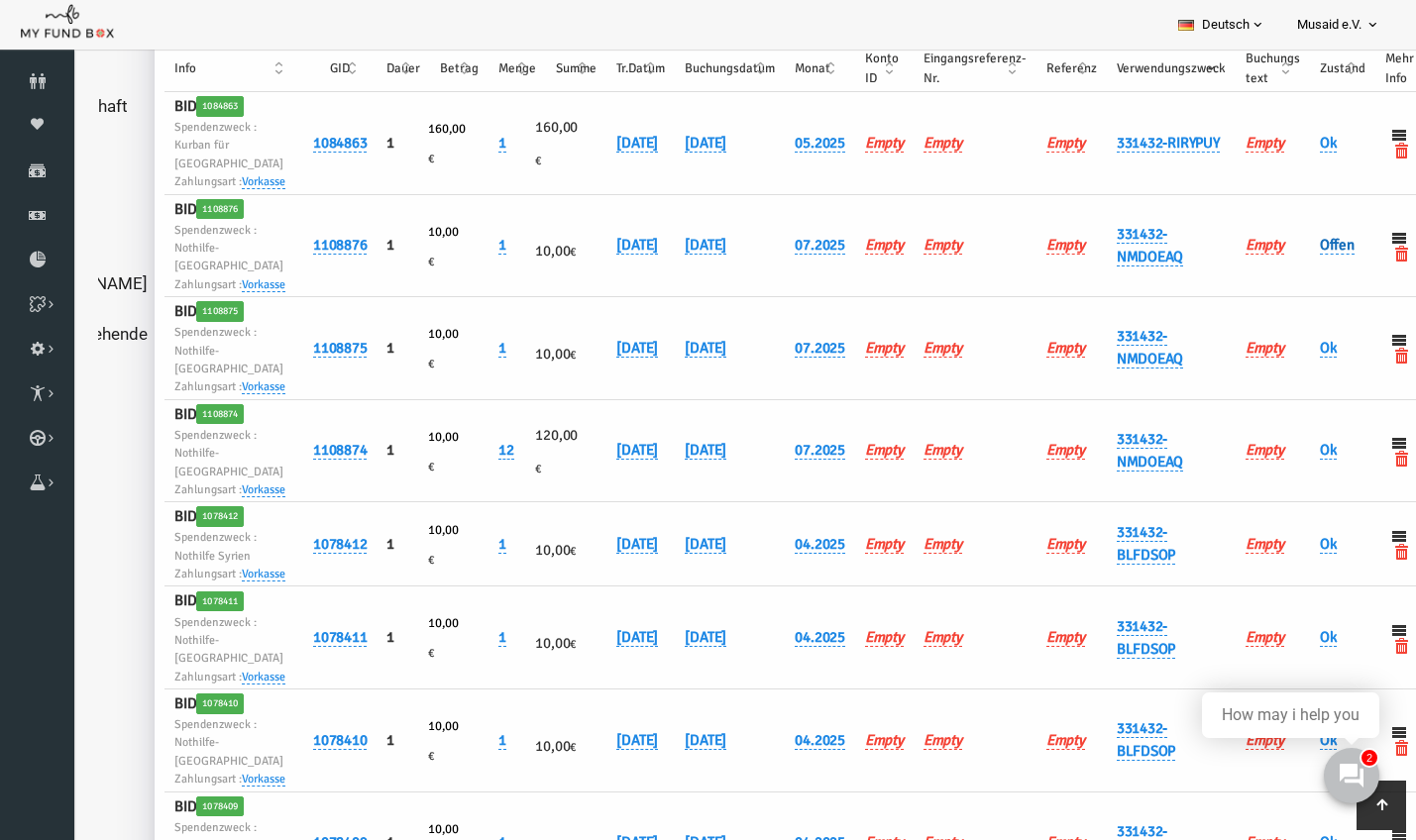 click on "Offen" at bounding box center [1310, 245] 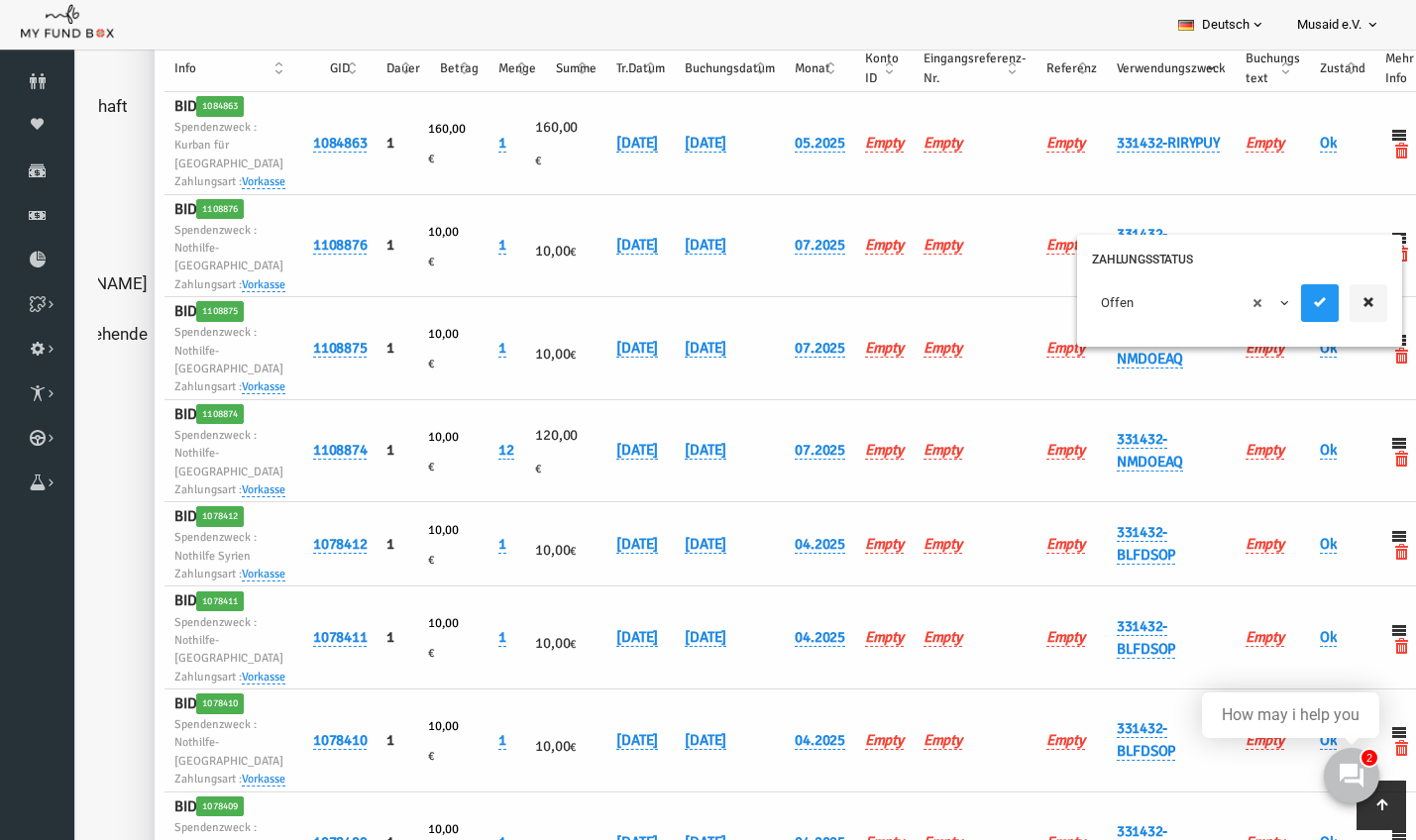 click on "× Offen" at bounding box center (1164, 303) 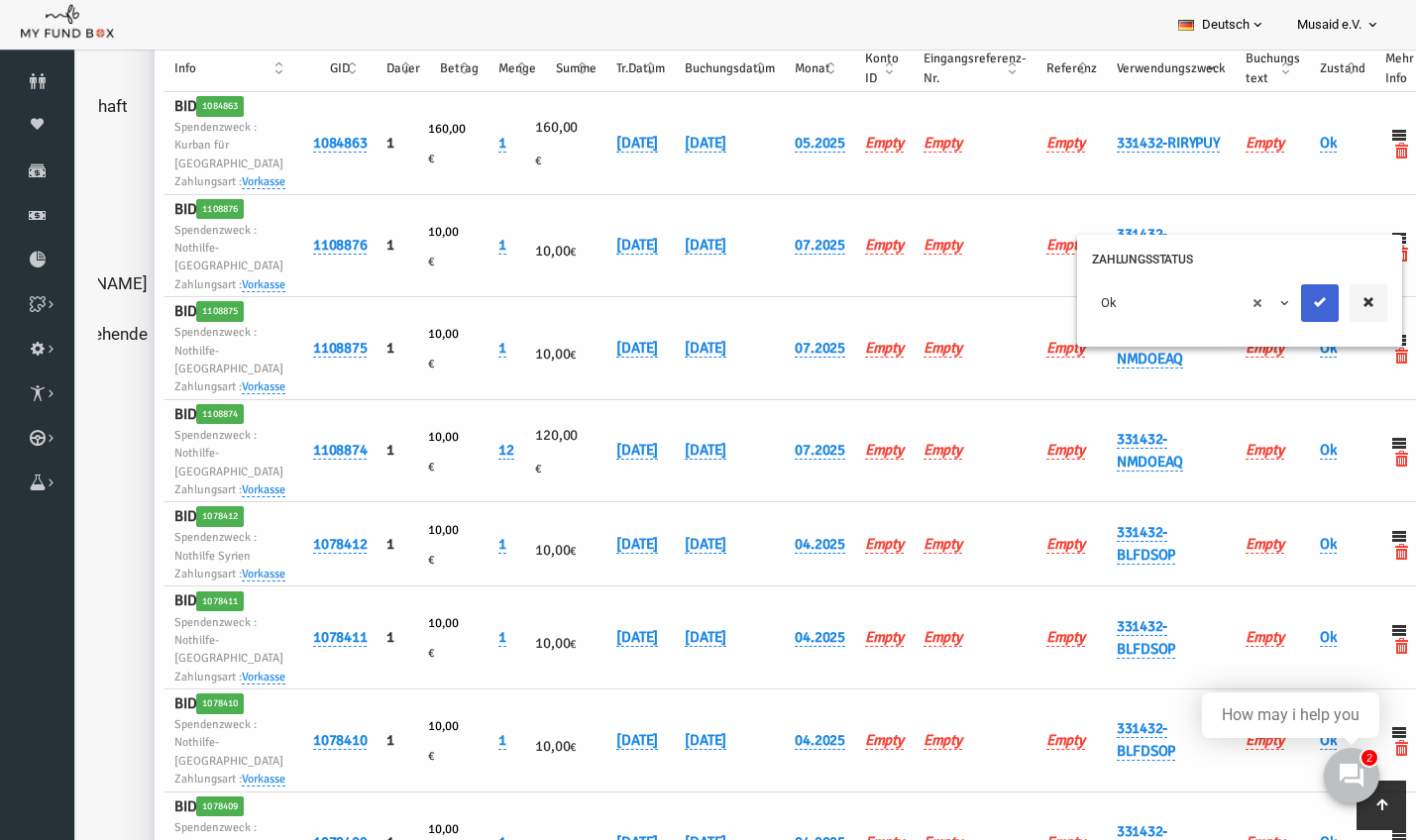 click at bounding box center (1293, 303) 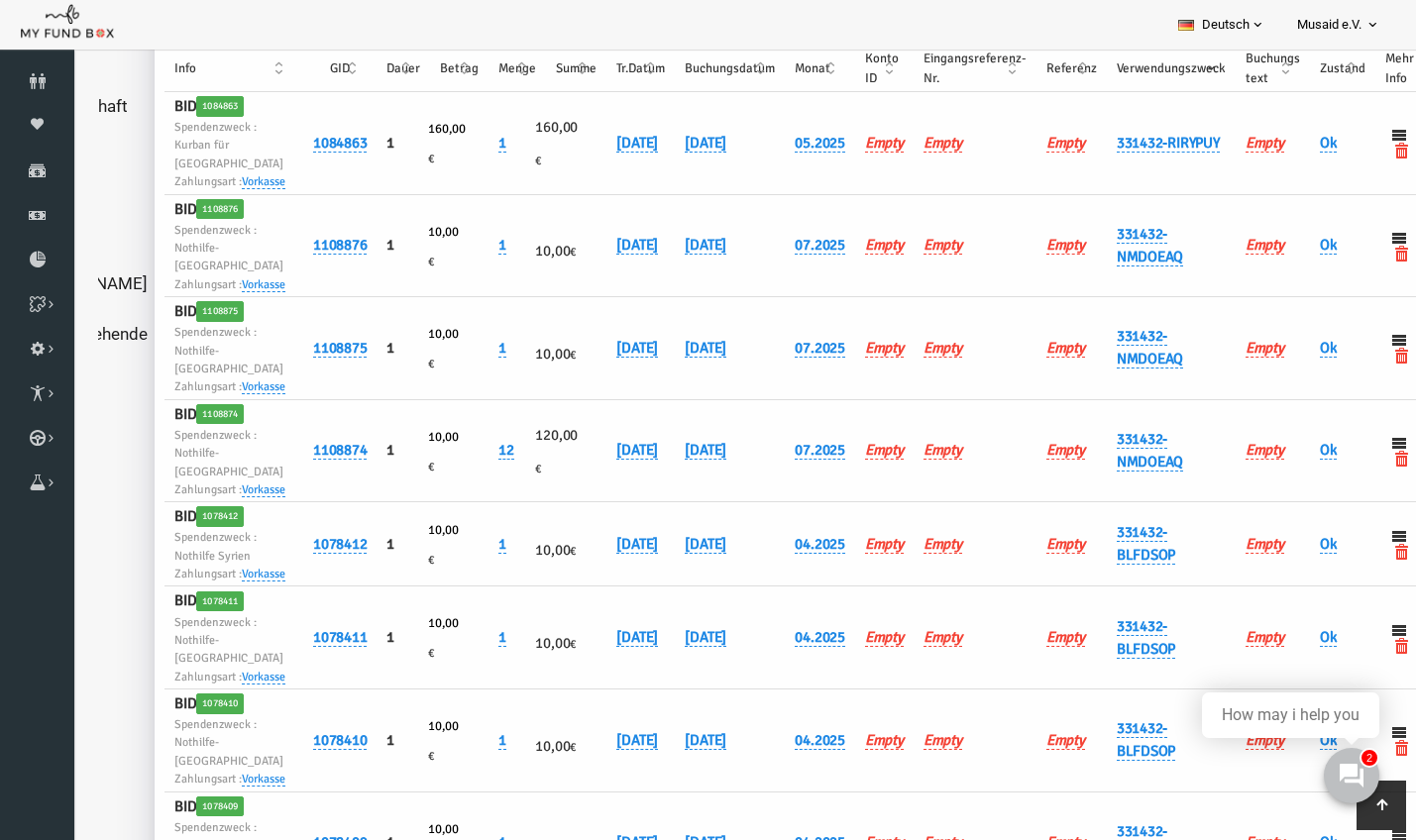 scroll, scrollTop: 0, scrollLeft: 0, axis: both 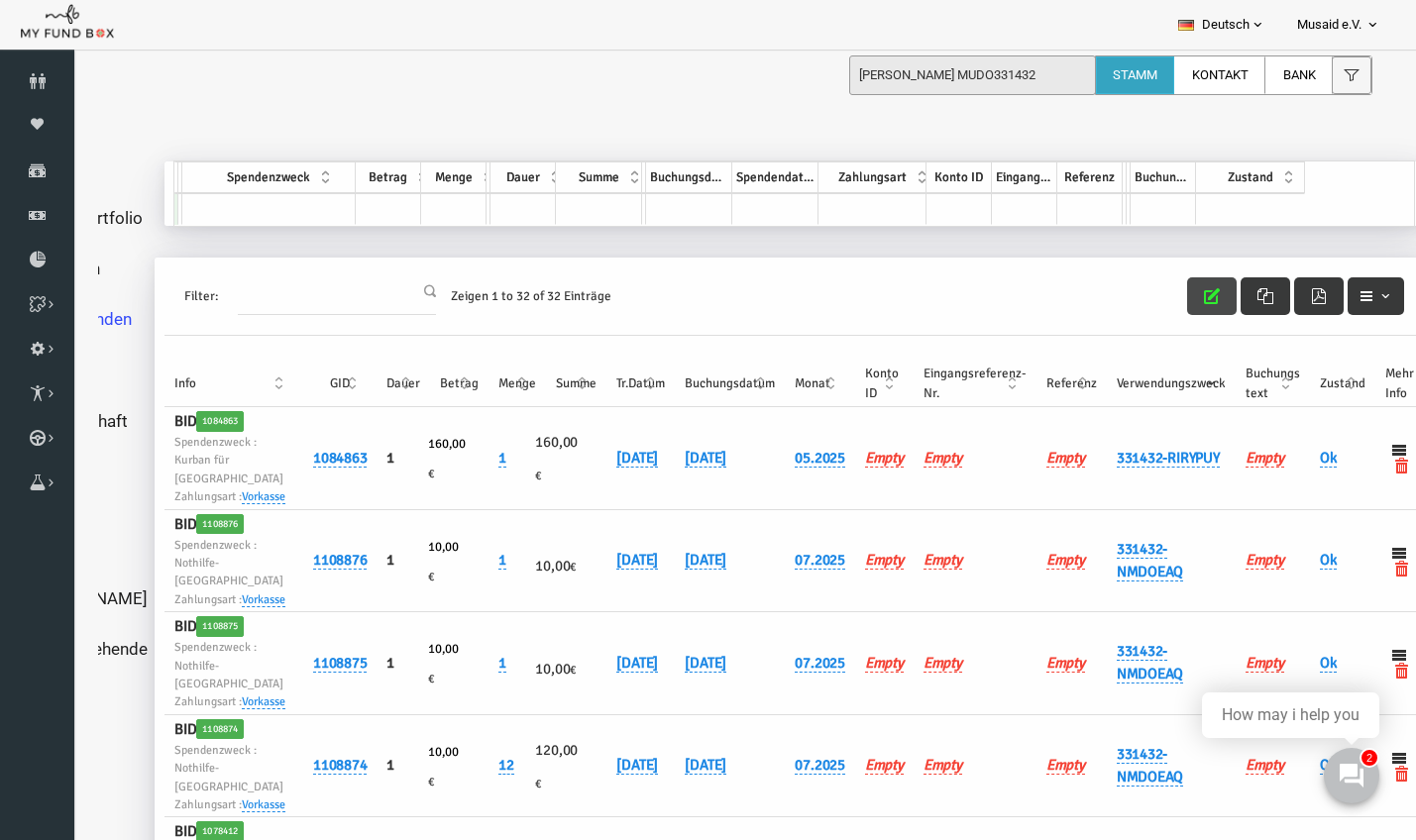 click at bounding box center [1185, 296] 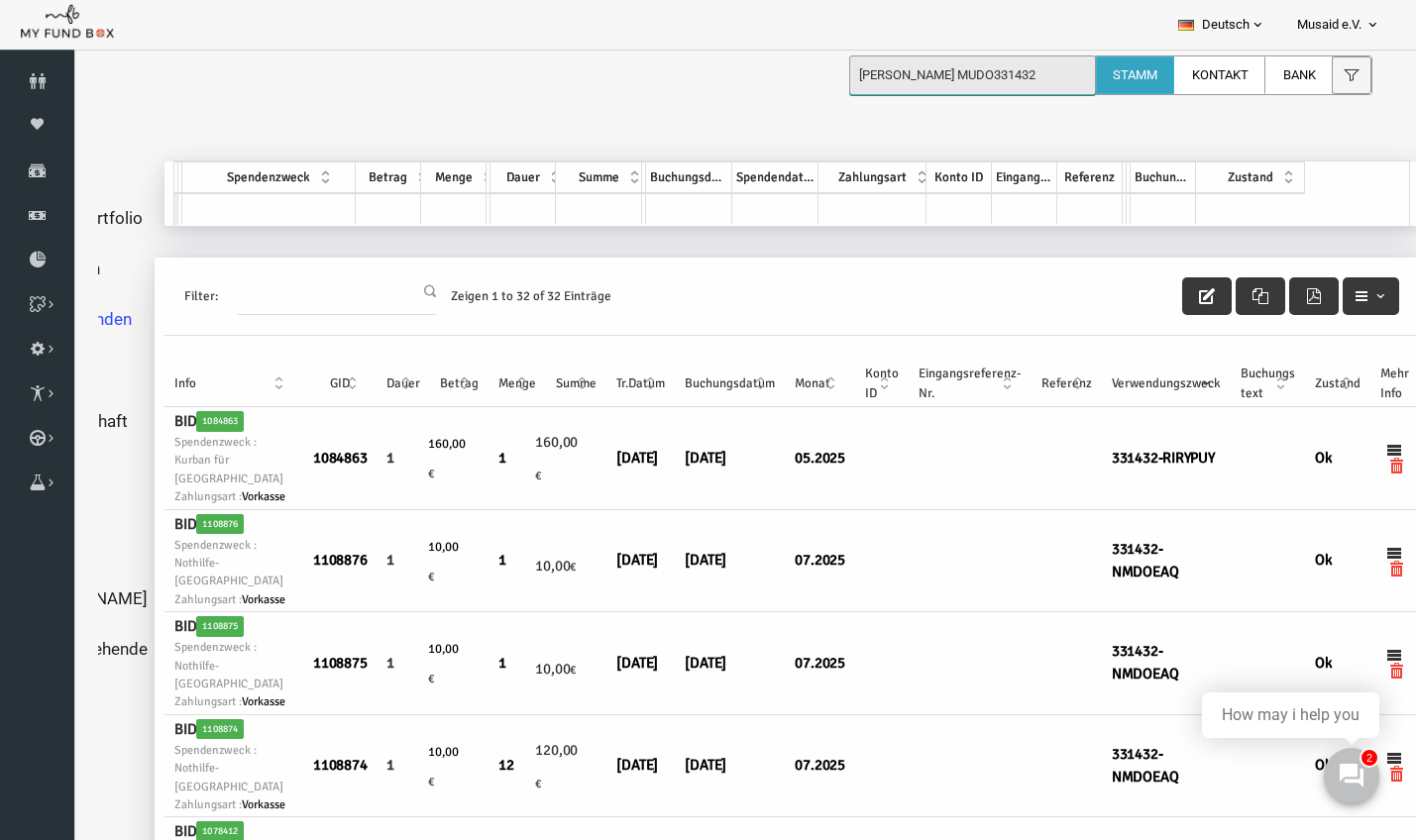 drag, startPoint x: 1089, startPoint y: 89, endPoint x: 867, endPoint y: 88, distance: 222.00225 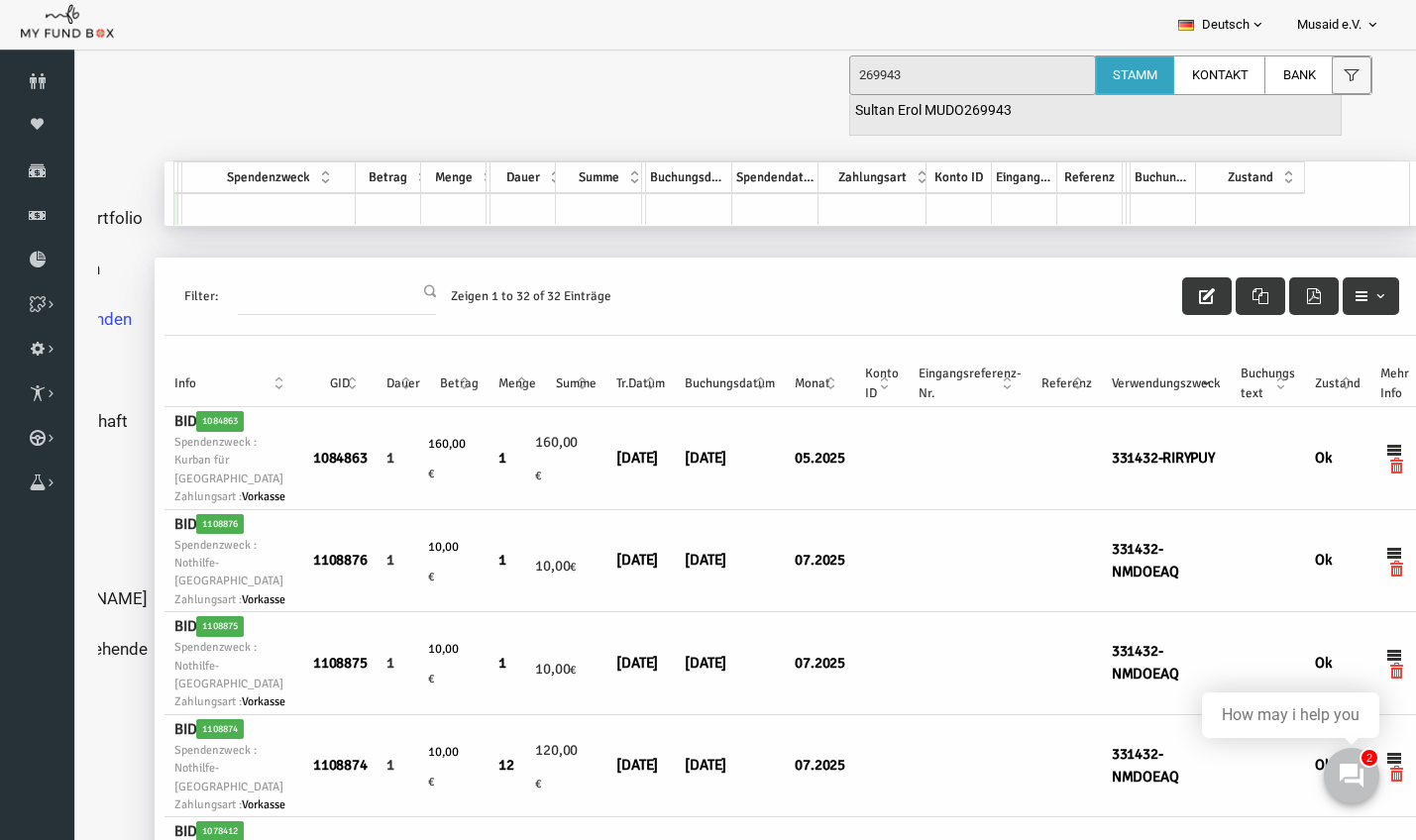 click on "Sultan Erol MUDO269943" at bounding box center (933, 111) 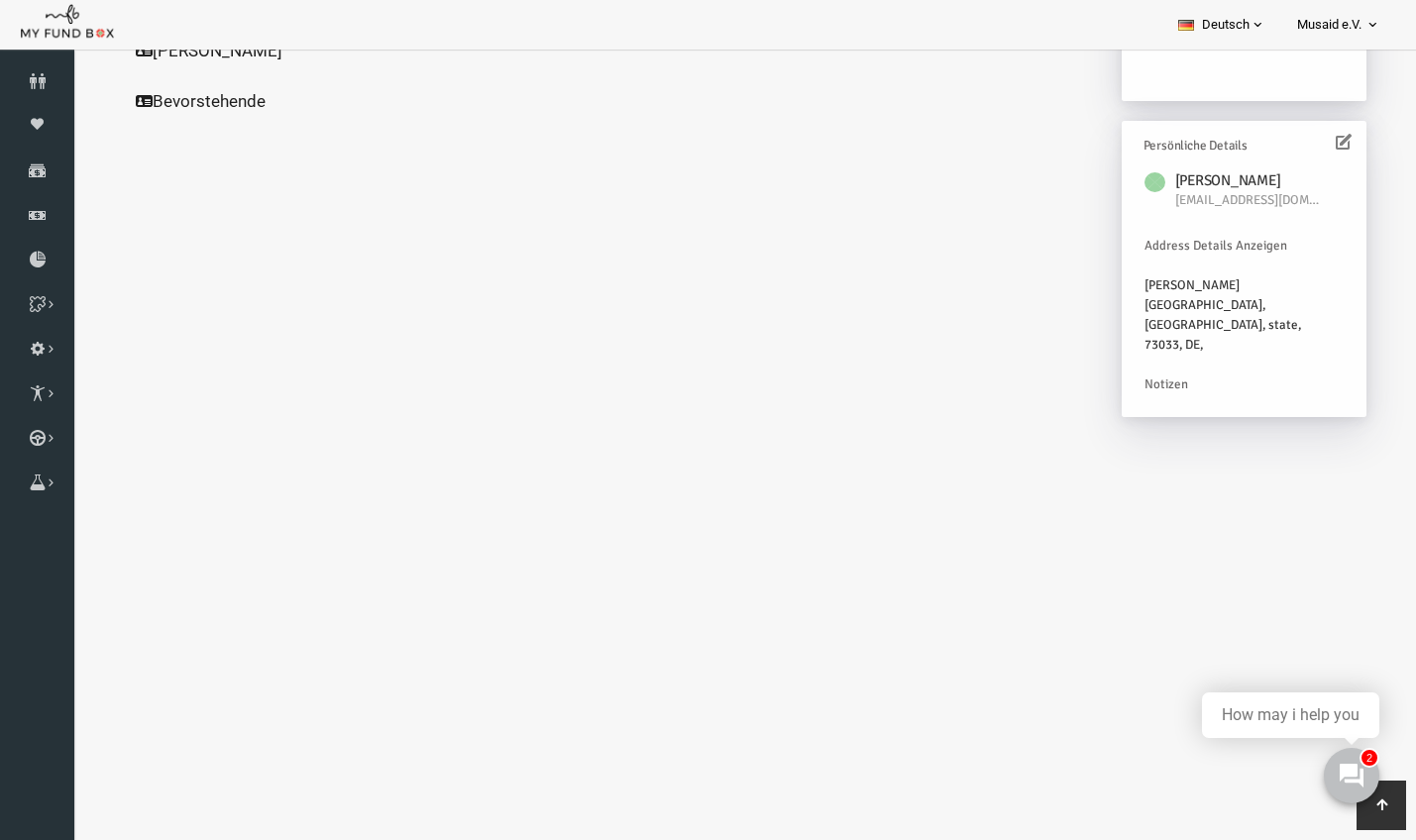 scroll, scrollTop: 503, scrollLeft: 0, axis: vertical 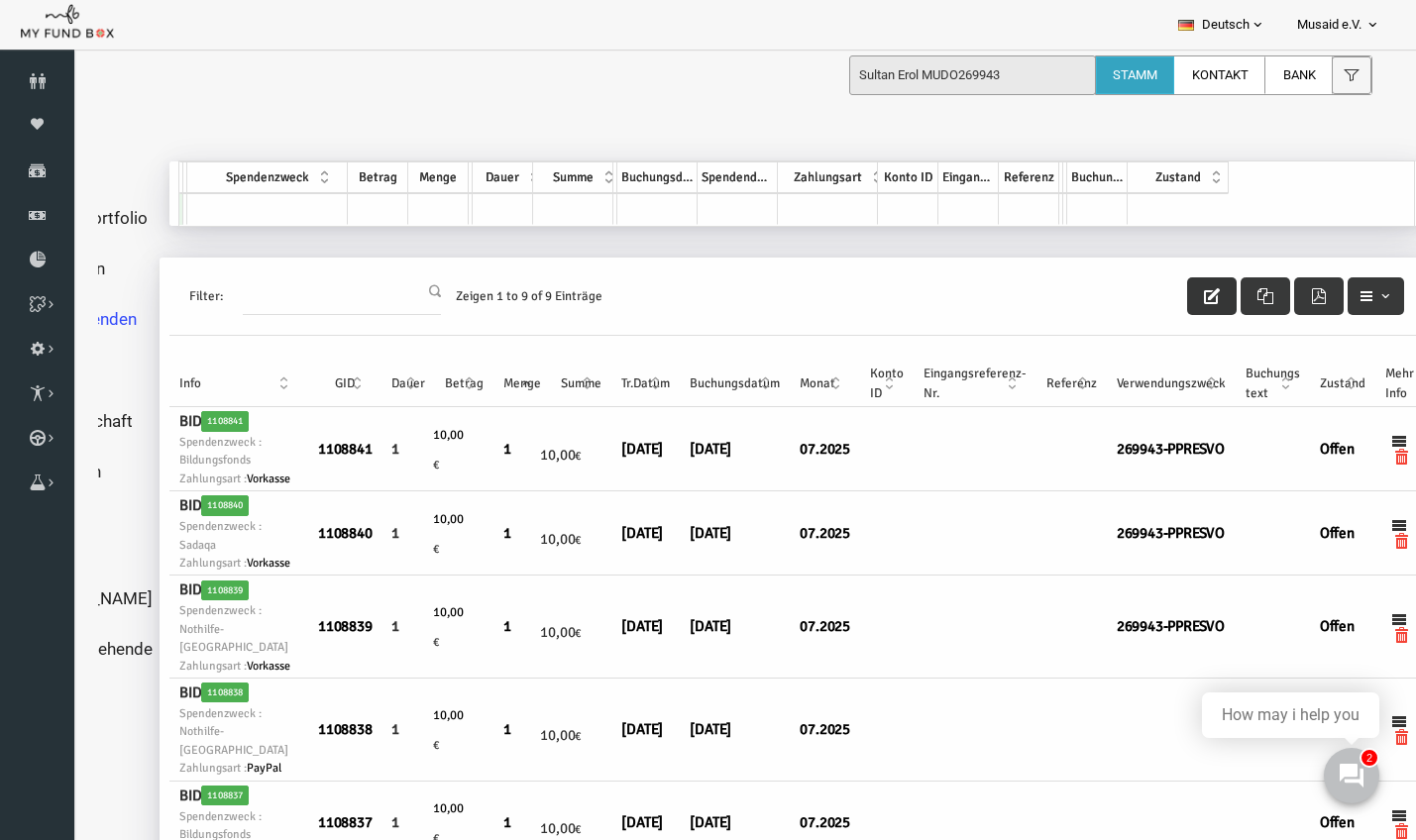click at bounding box center [1185, 296] 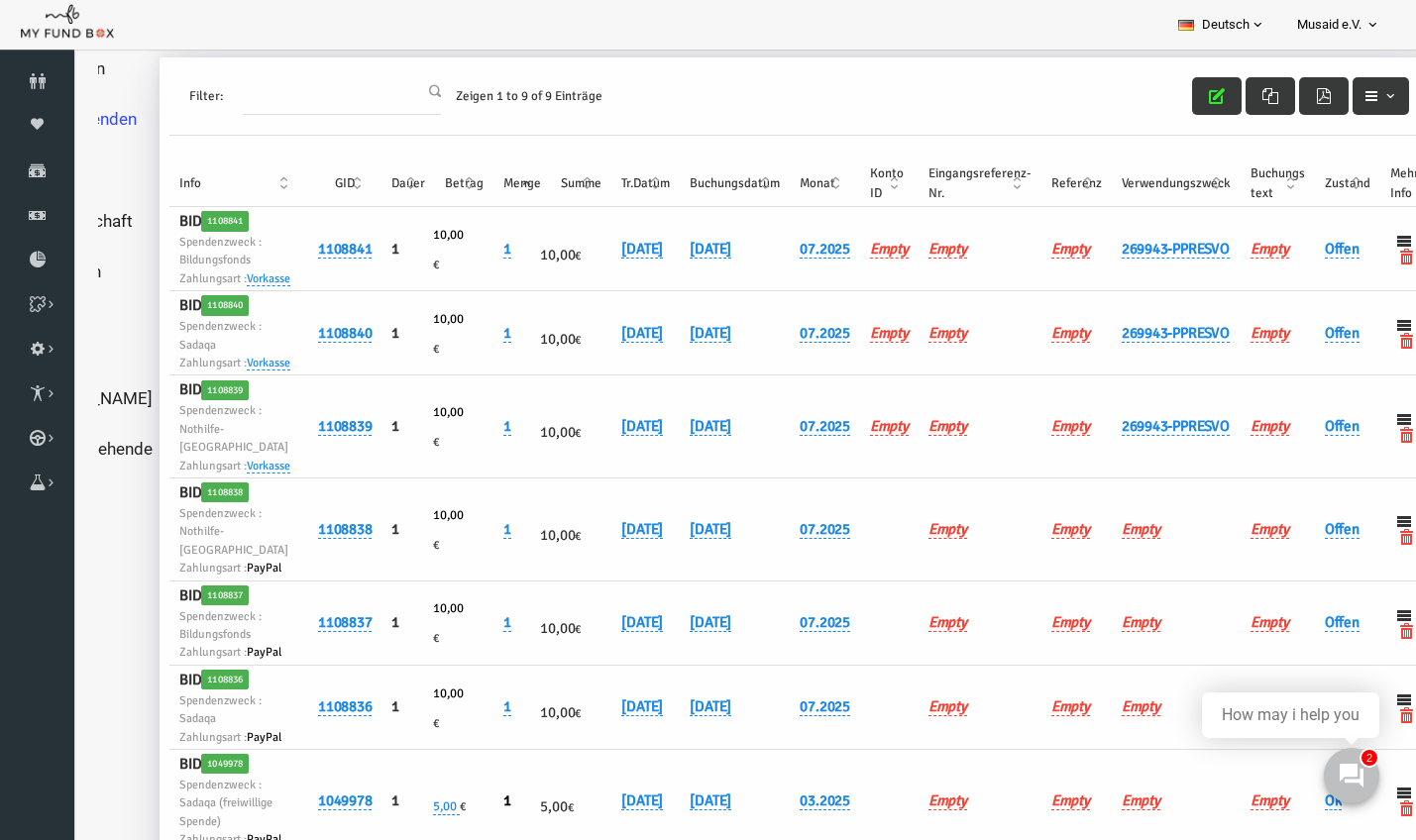 scroll, scrollTop: 204, scrollLeft: 0, axis: vertical 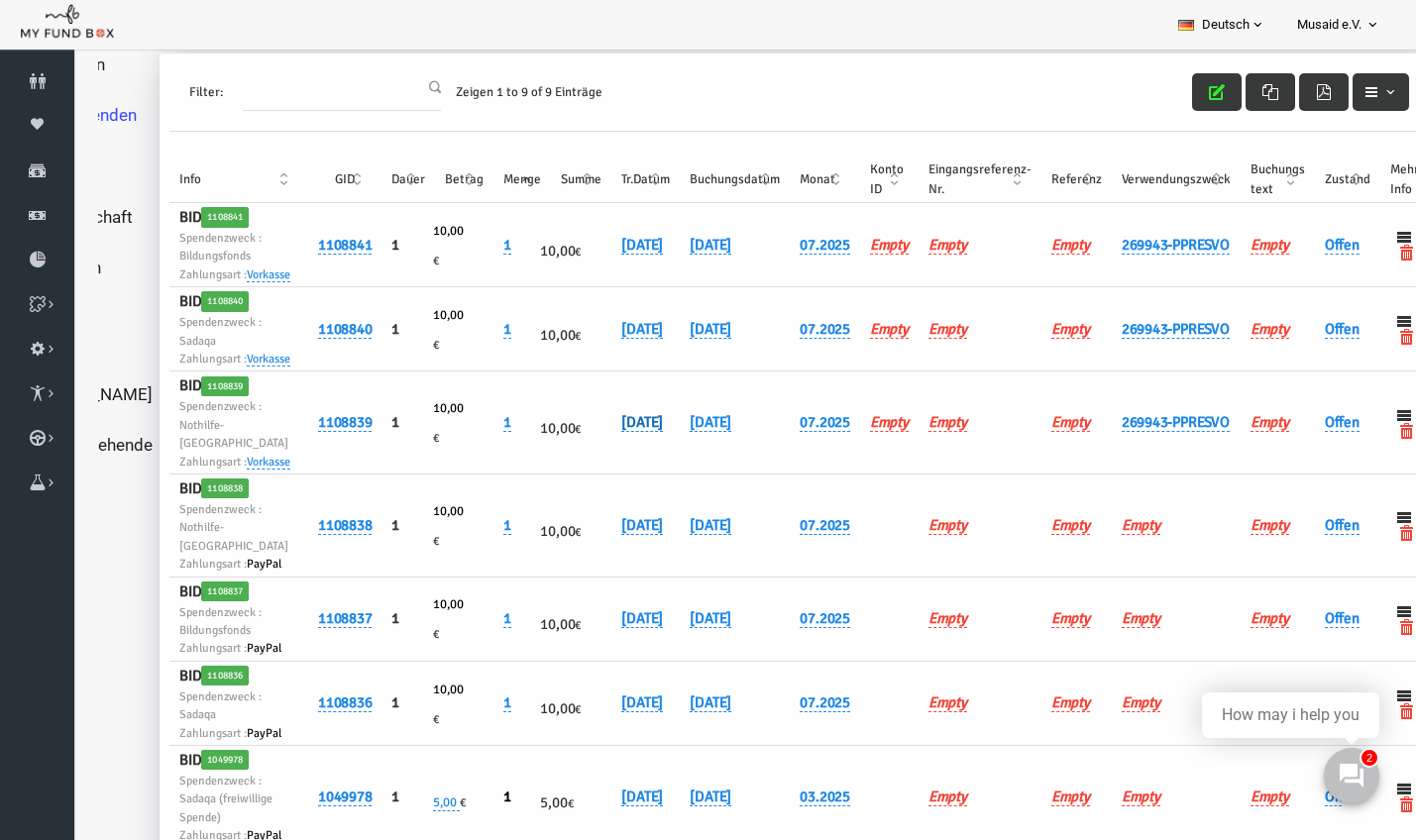 click on "20.07.2025" at bounding box center (615, 422) 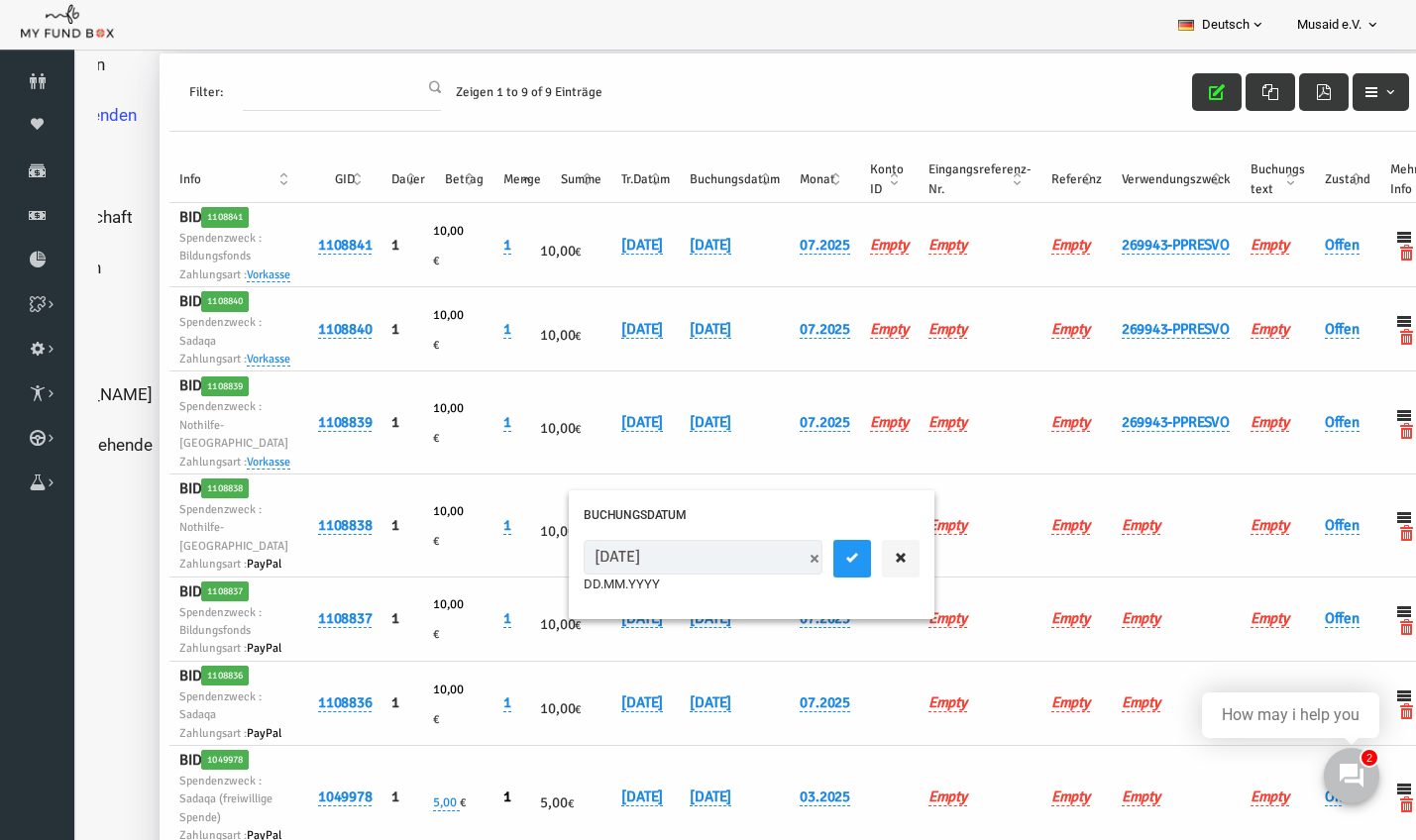 click on "20.07.2025" at bounding box center (676, 557) 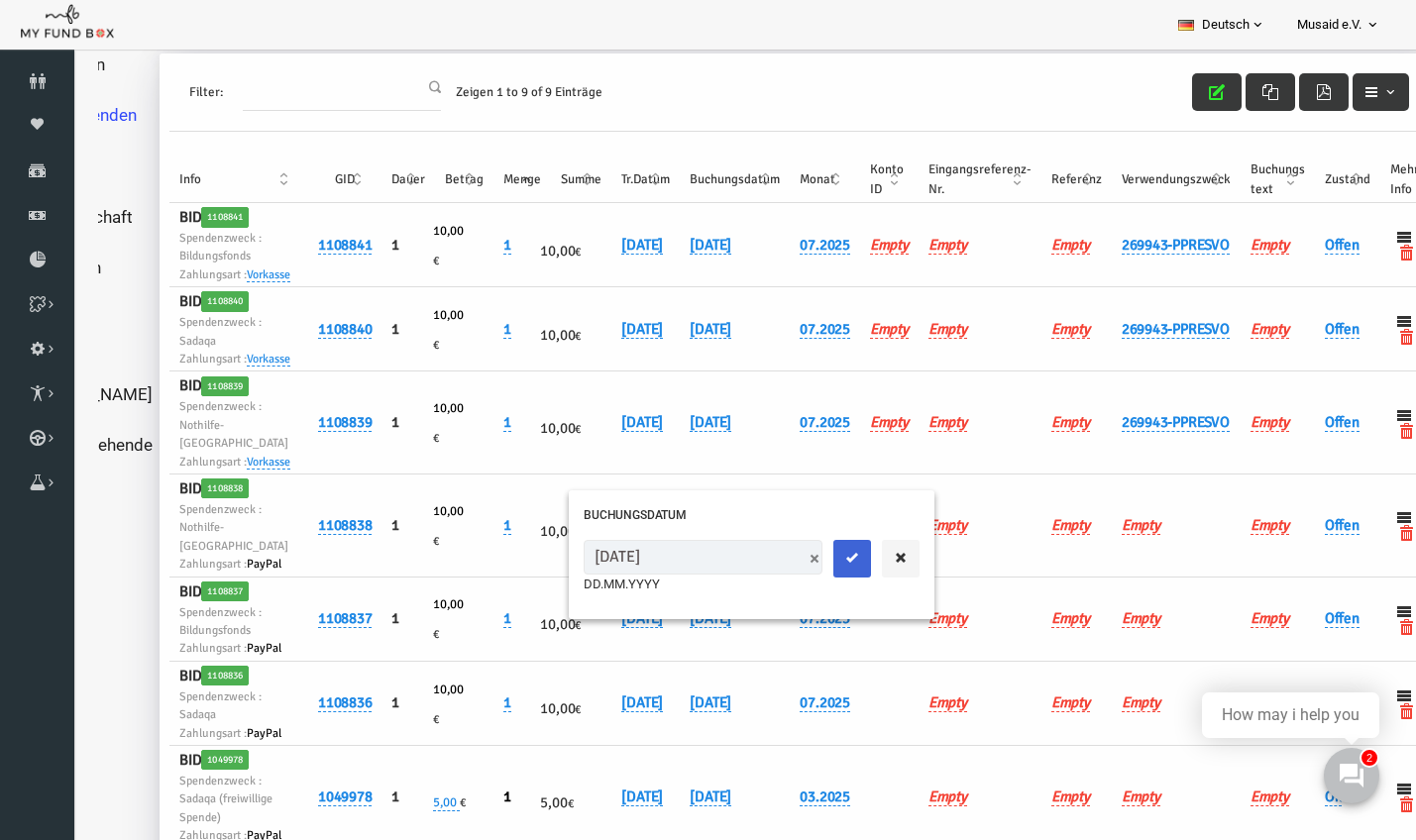 click at bounding box center [825, 558] 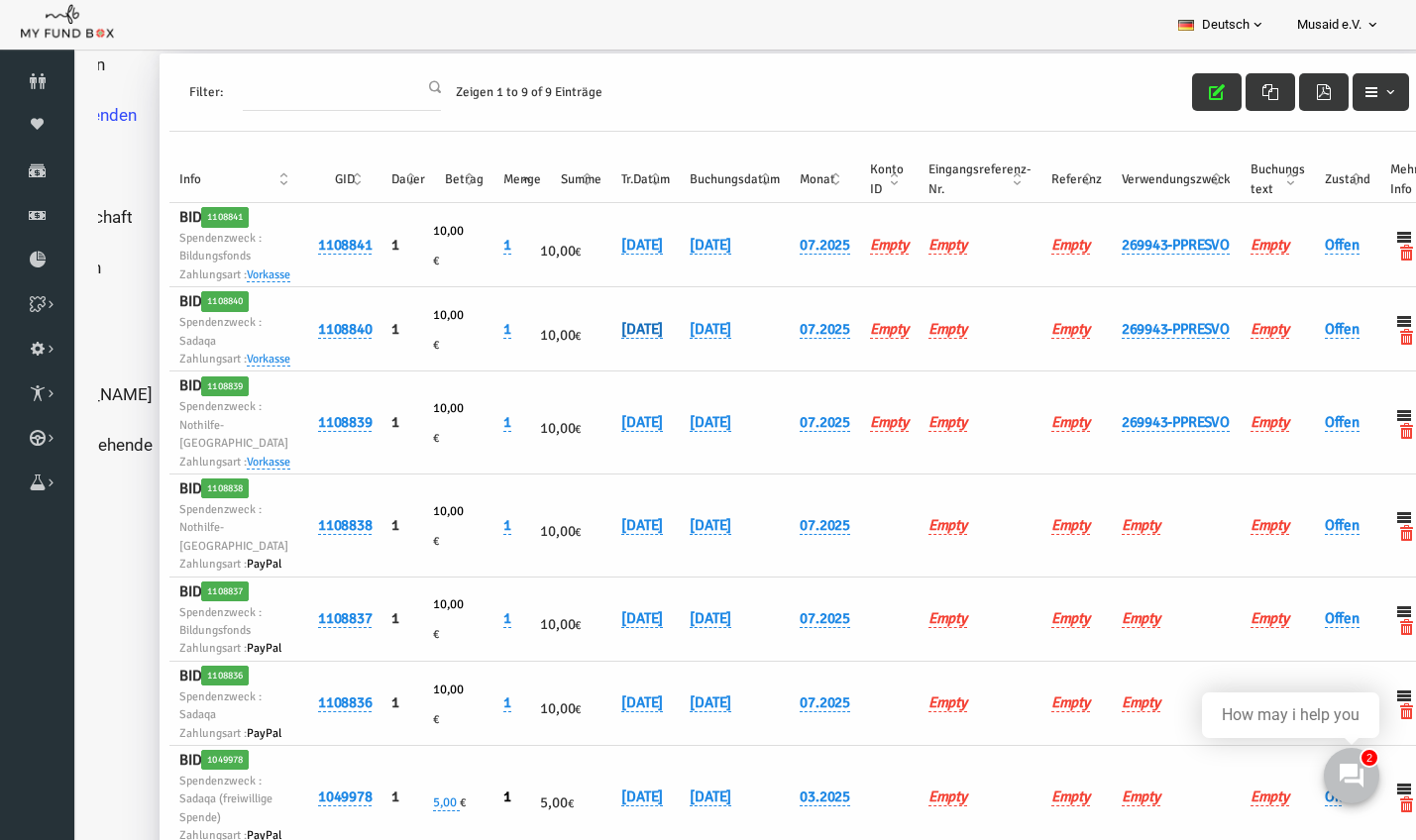 click on "20.07.2025" at bounding box center (615, 329) 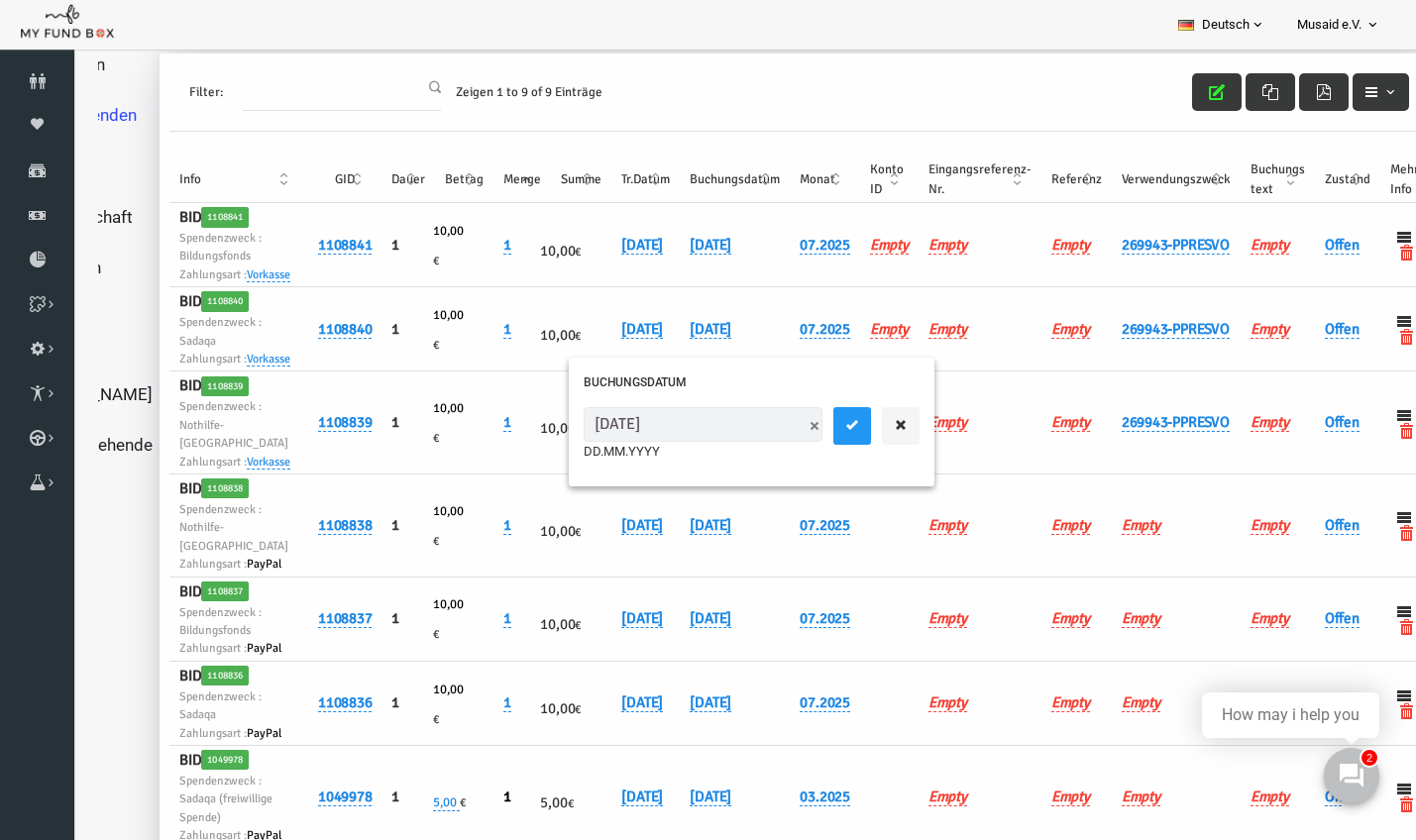 type on "[DATE]" 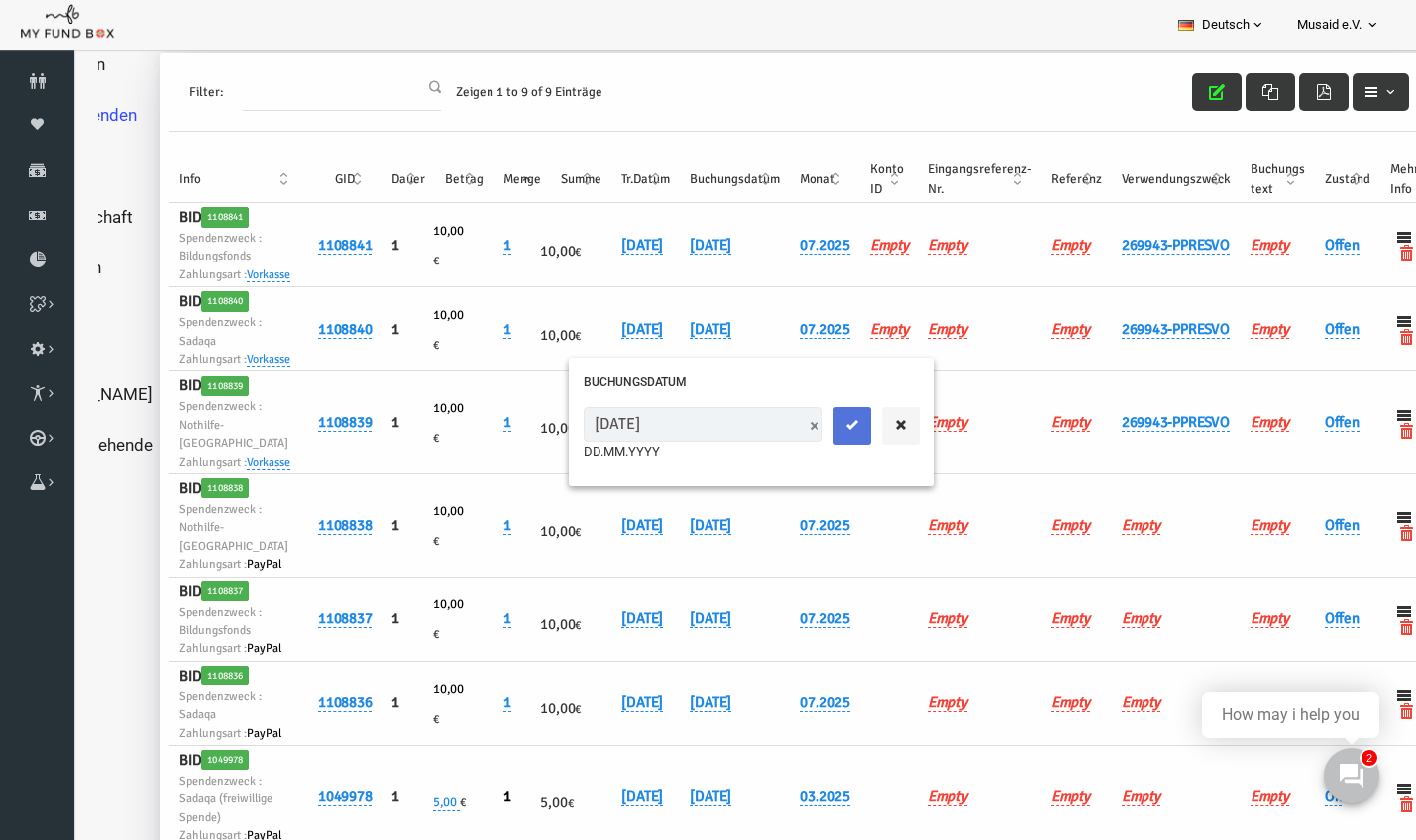 click at bounding box center (825, 426) 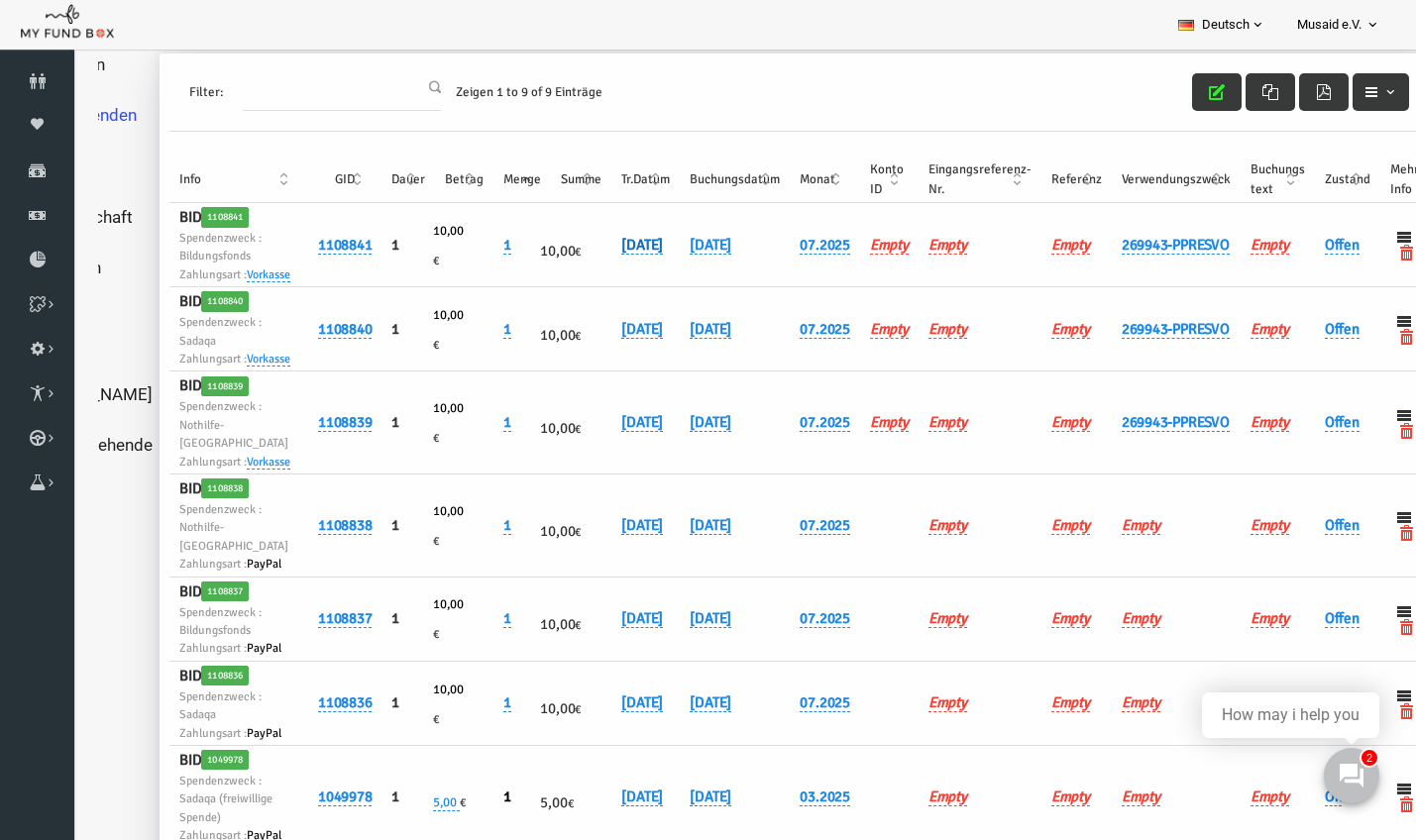 click on "20.07.2025" at bounding box center [615, 245] 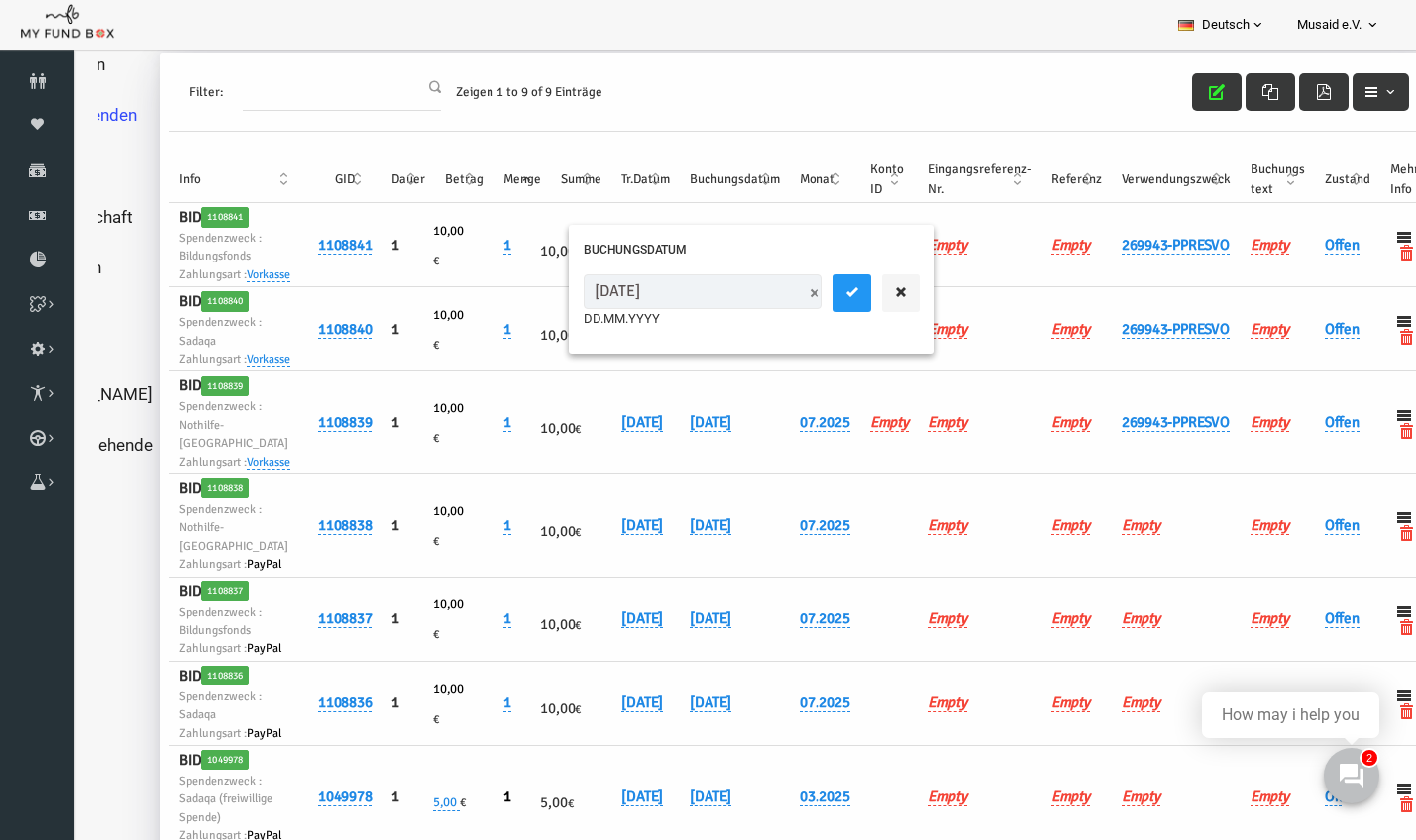 type on "21.00.7202" 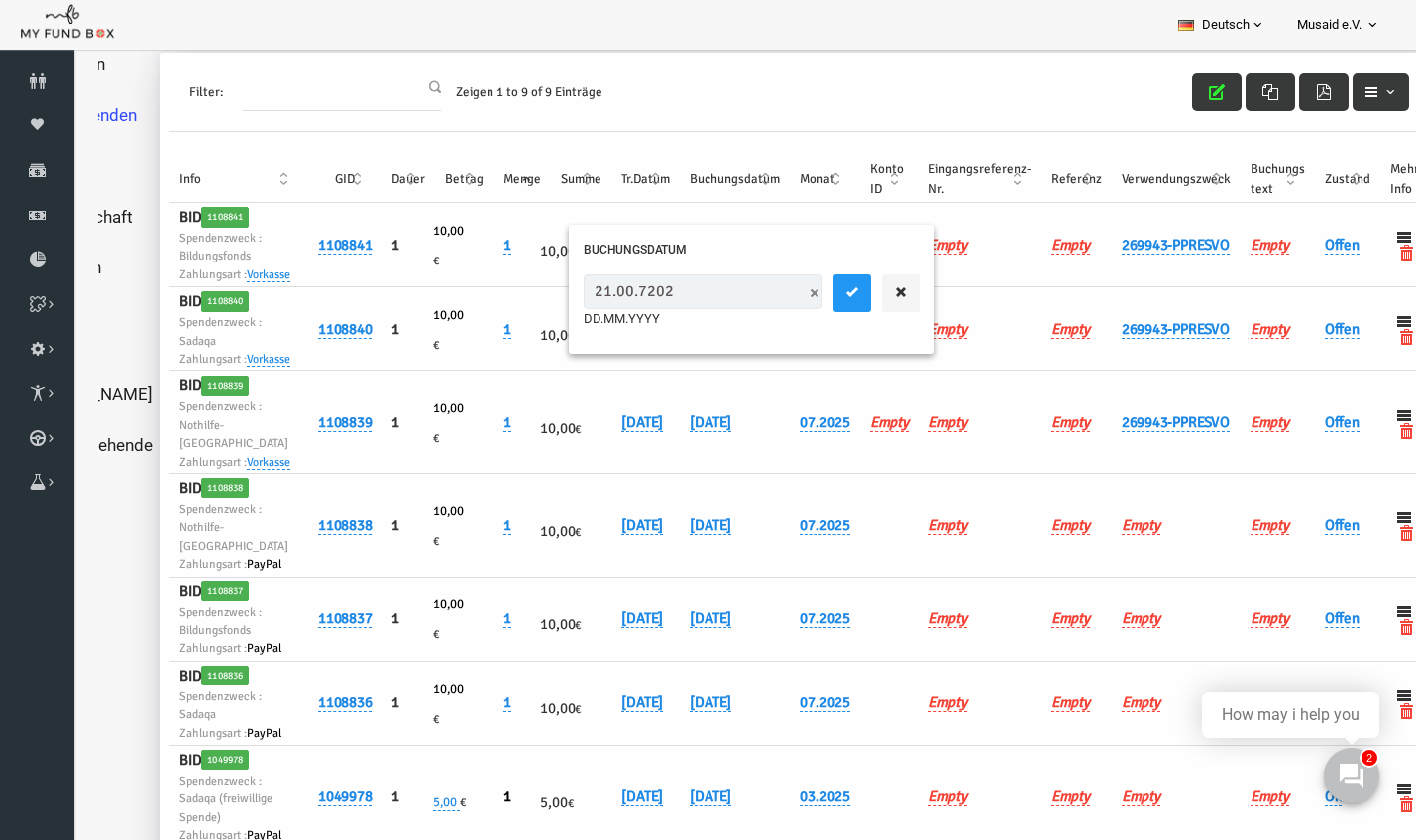 click on "21.00.7202" at bounding box center [676, 291] 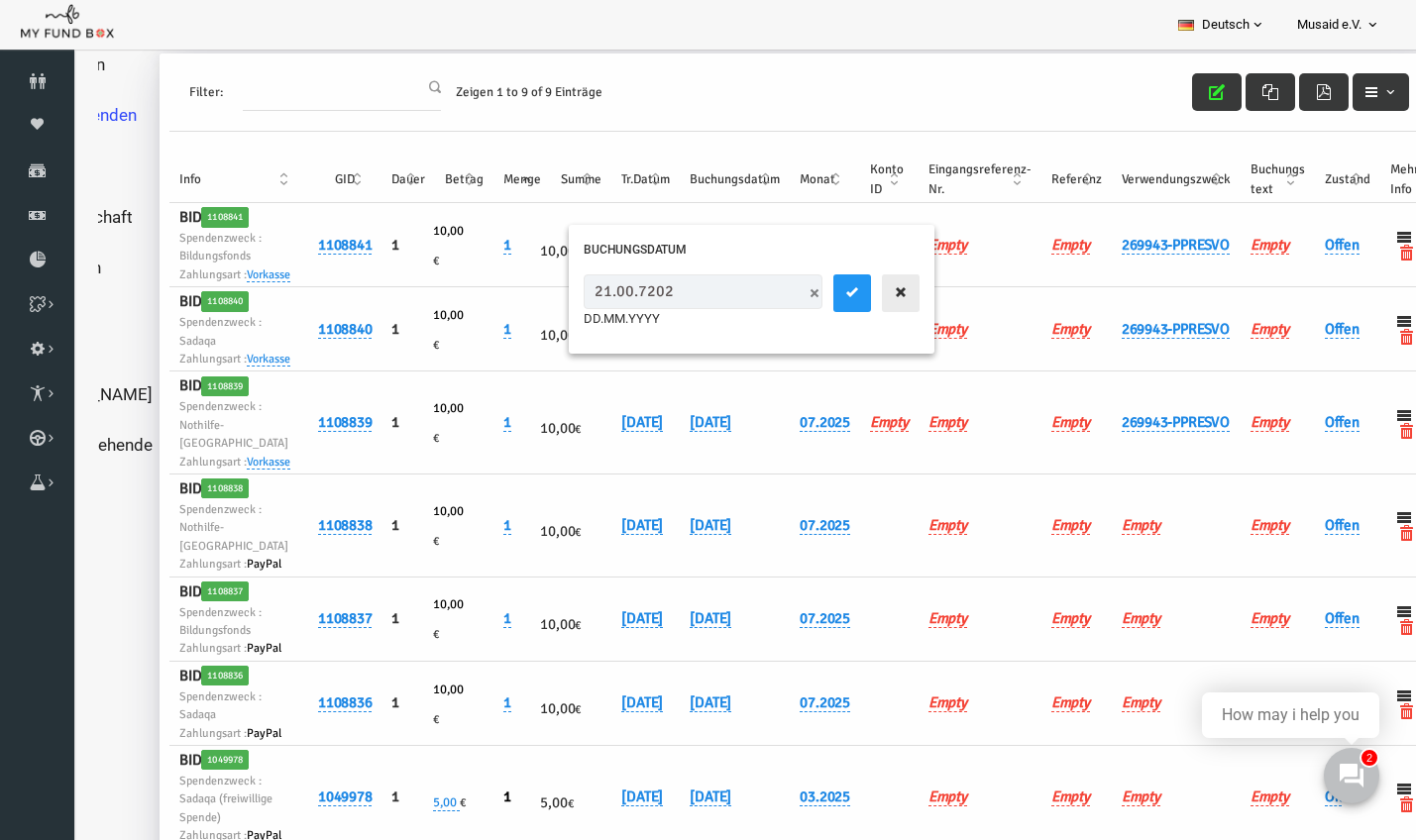 click at bounding box center (874, 292) 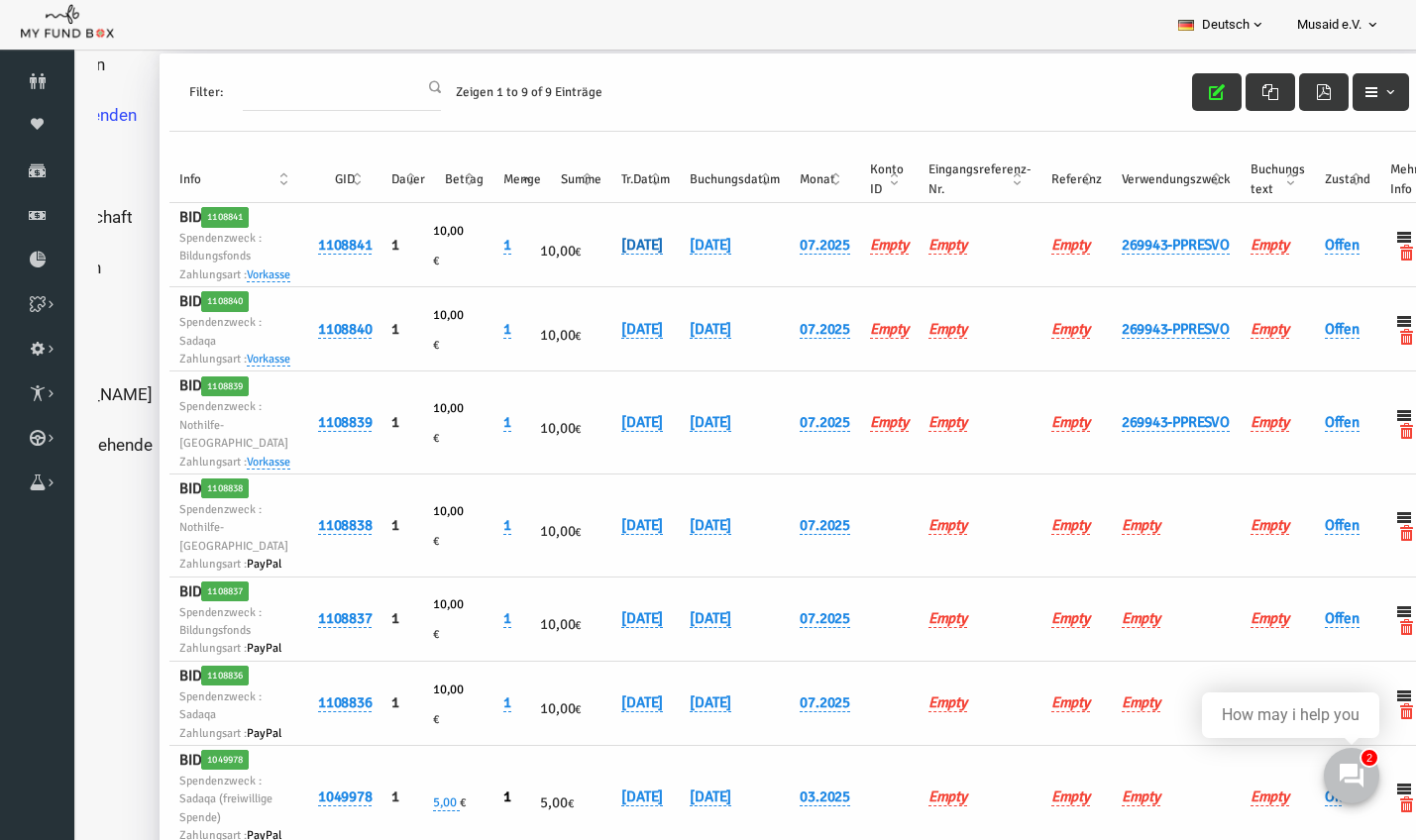 click on "20.07.2025" at bounding box center (615, 245) 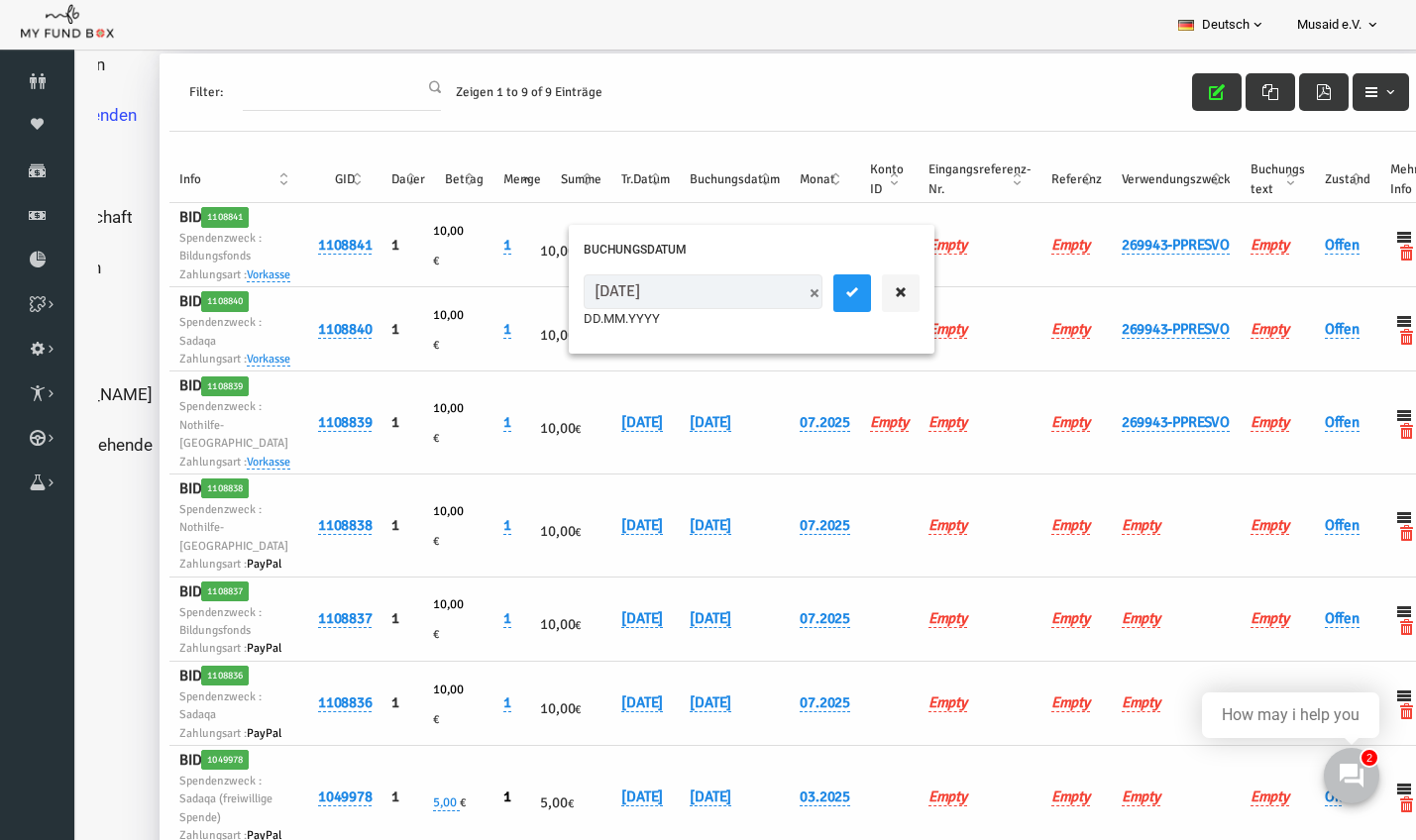 type on "[DATE]" 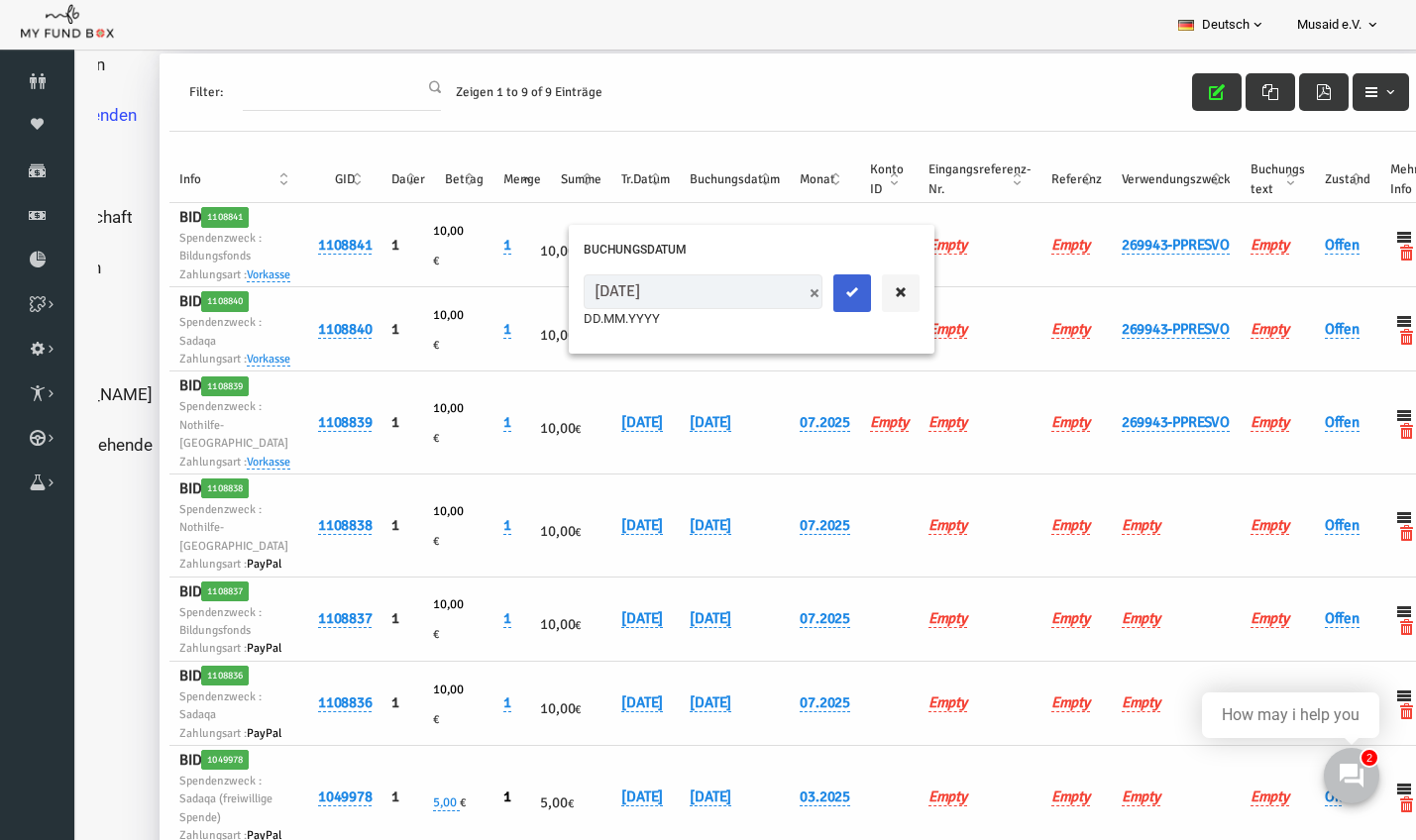 click at bounding box center (825, 293) 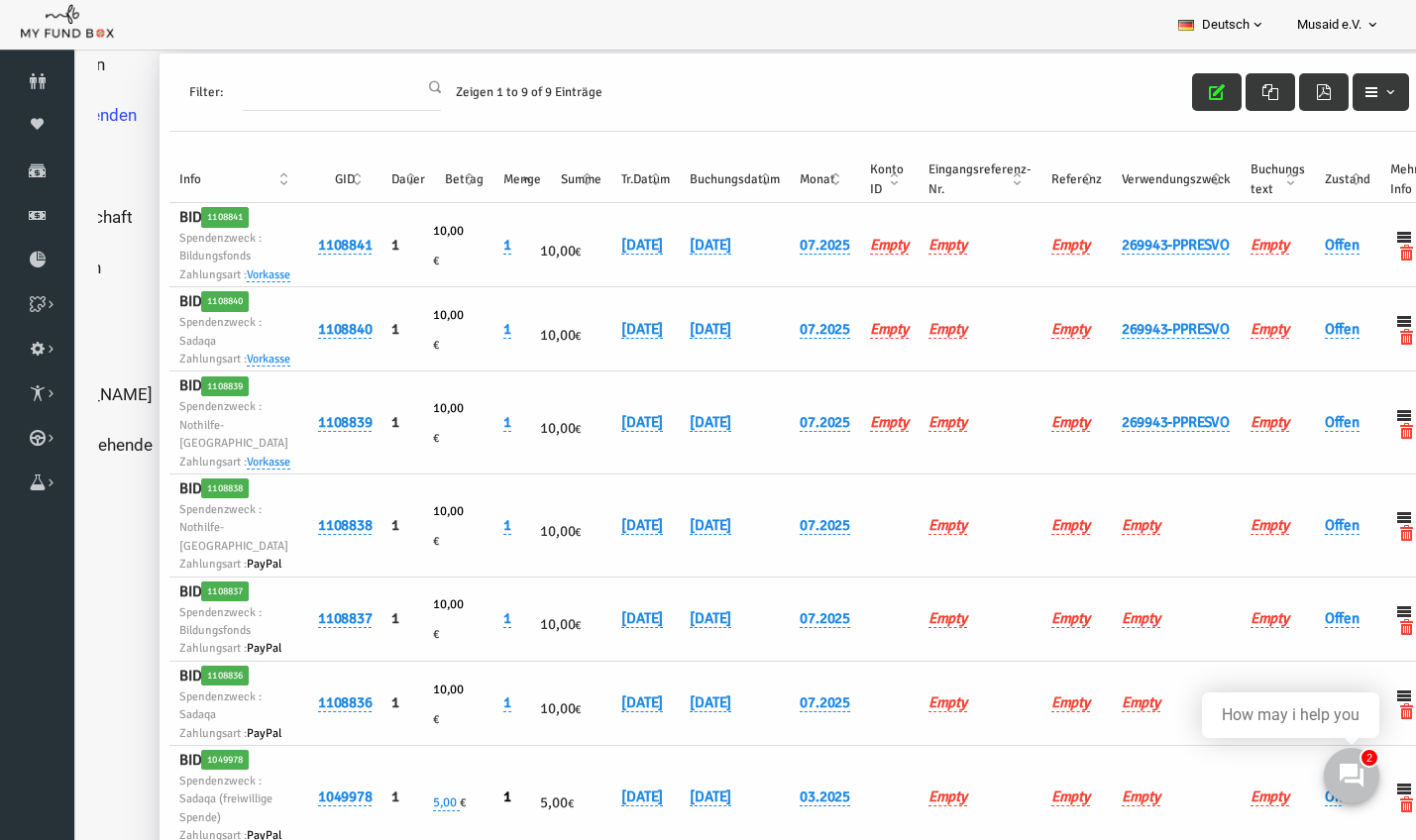 click on "Offen" at bounding box center (1321, 422) 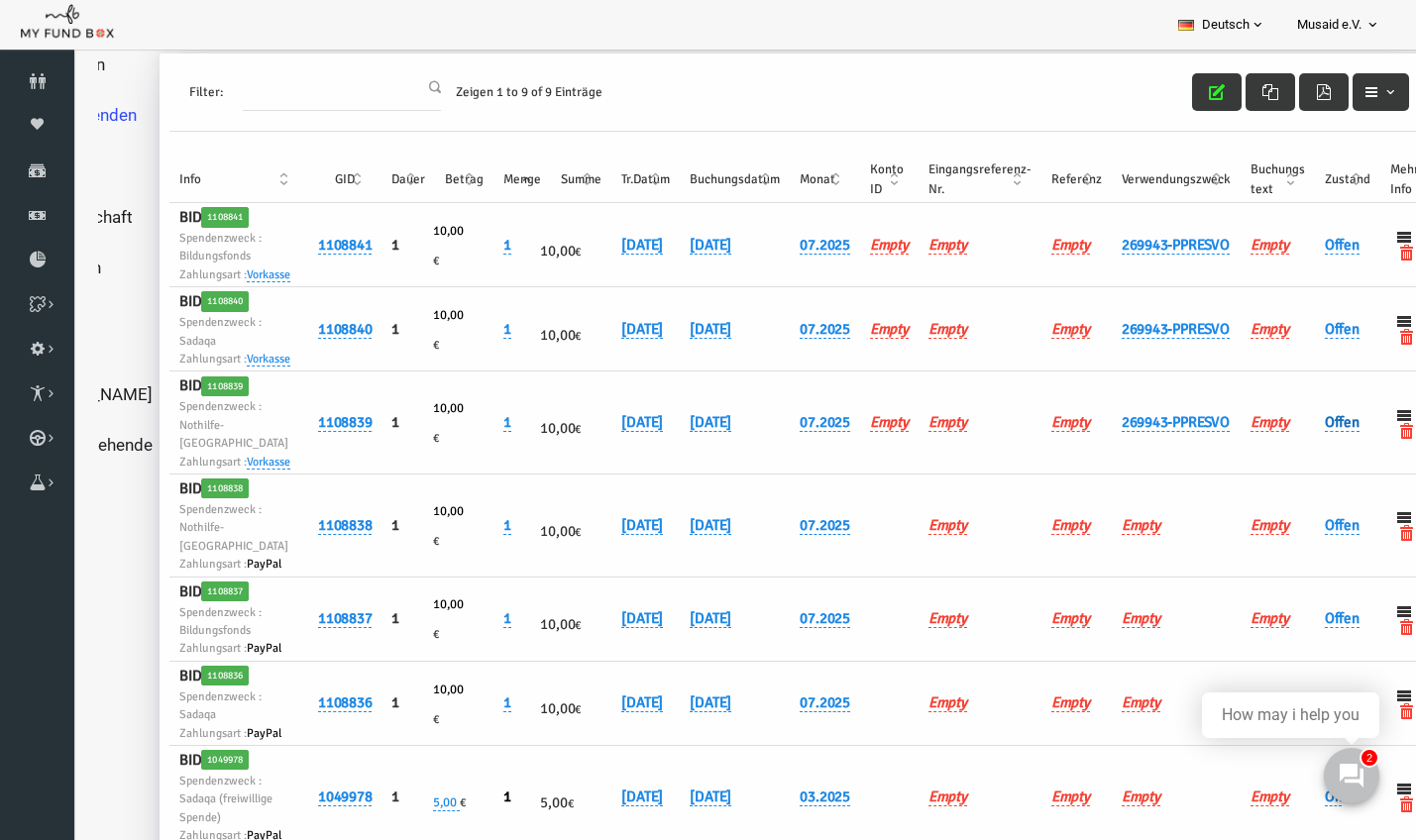 click on "Offen" at bounding box center (1315, 422) 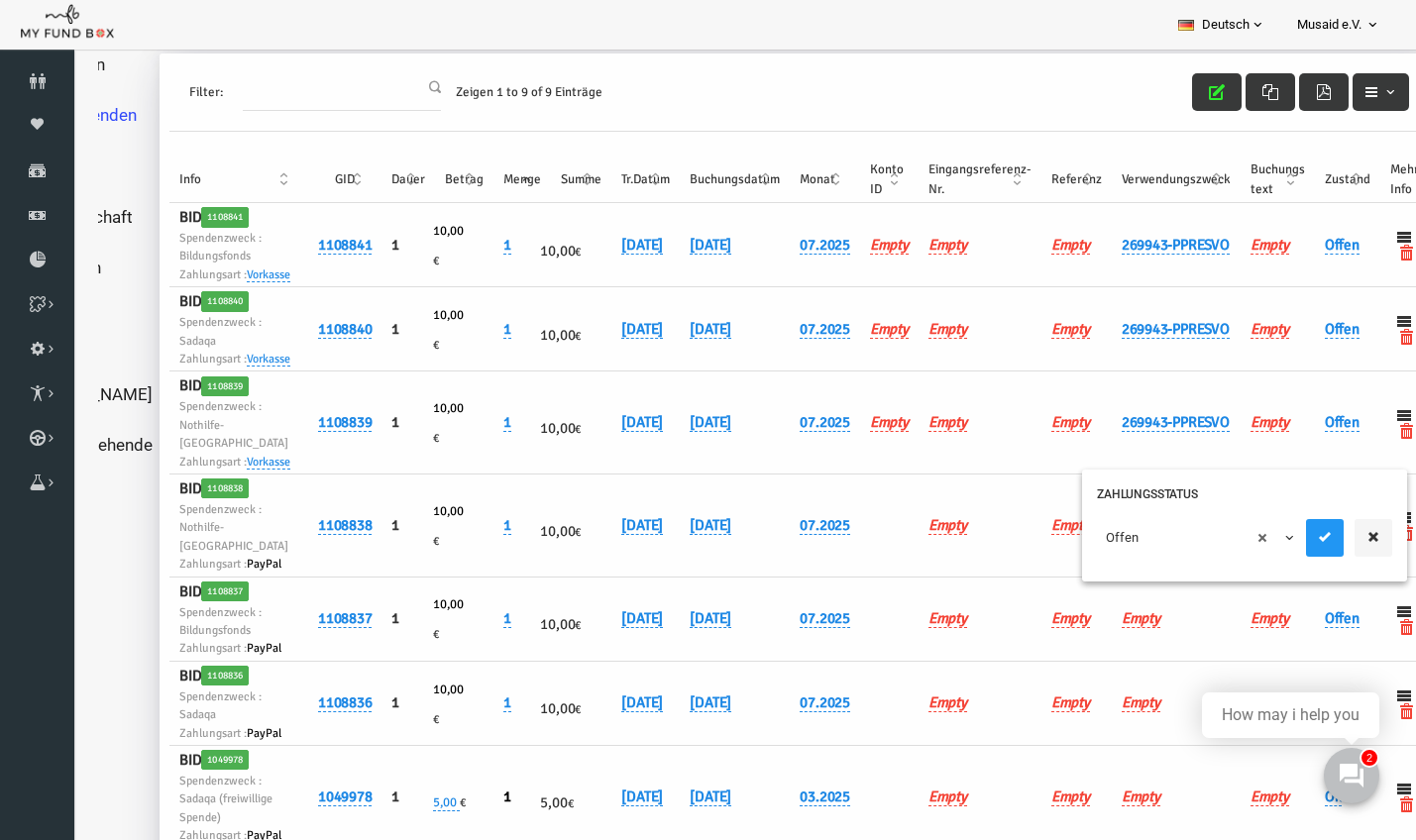 click on "× Offen" at bounding box center (1218, 543) 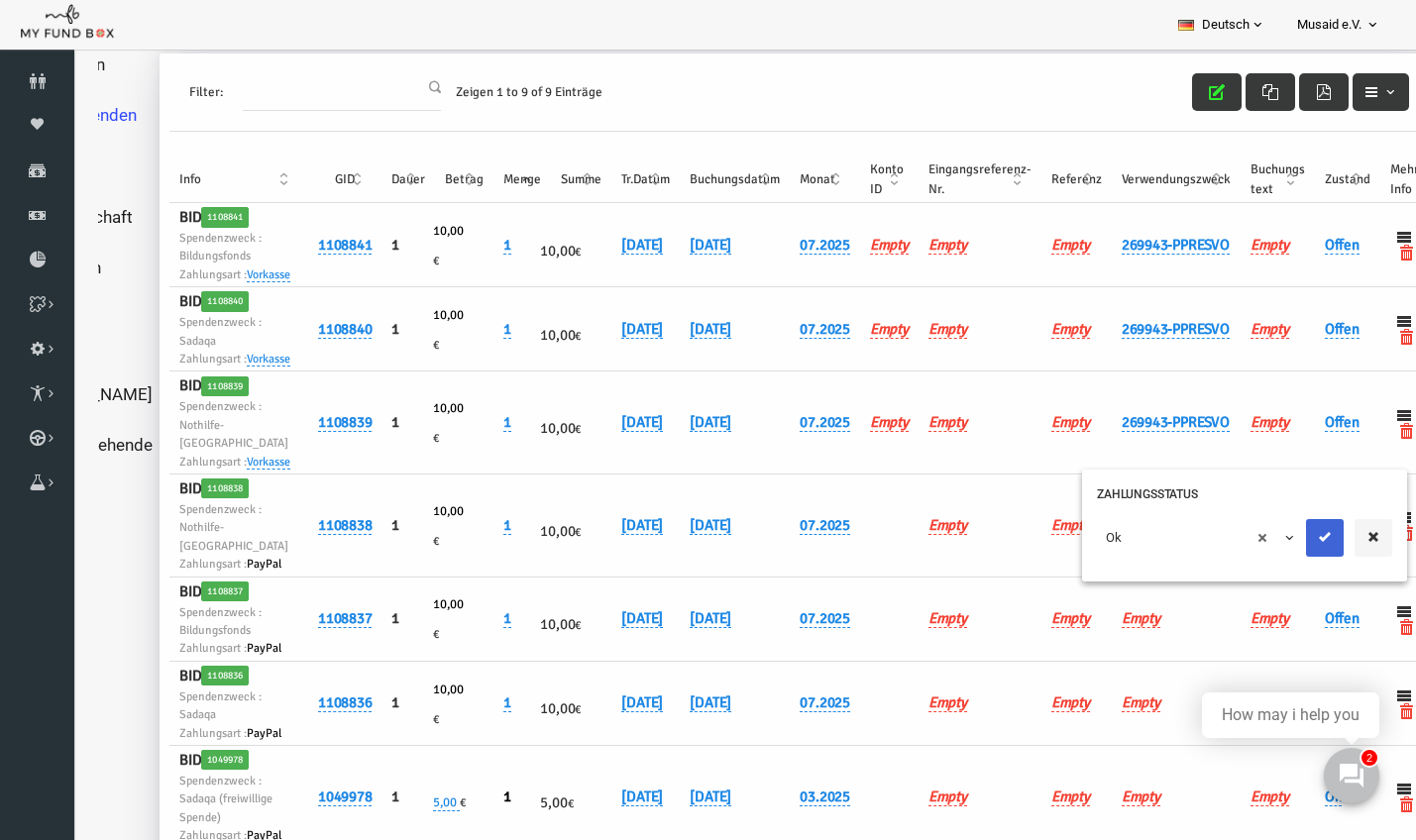 click at bounding box center (1298, 537) 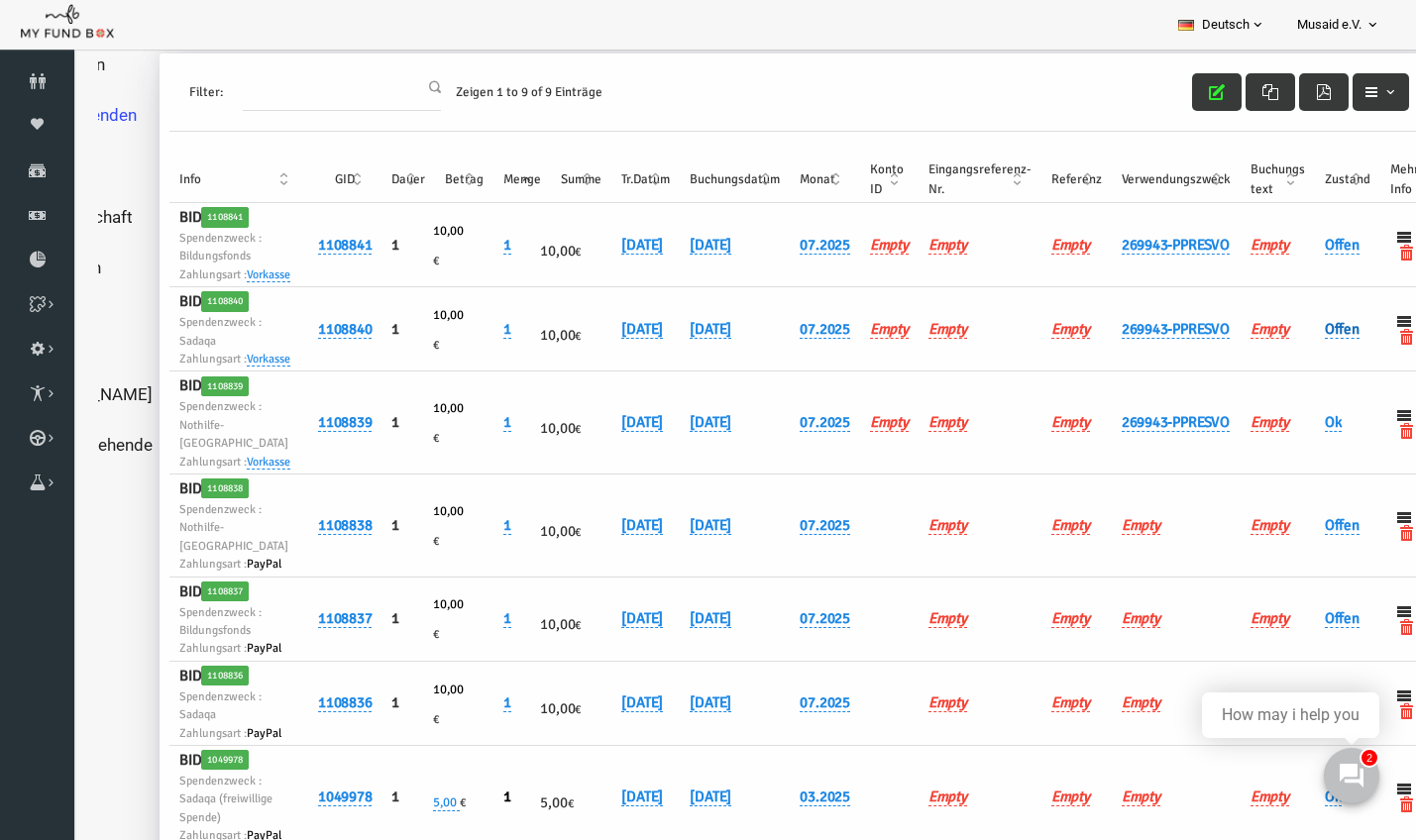 click on "Offen" at bounding box center (1315, 329) 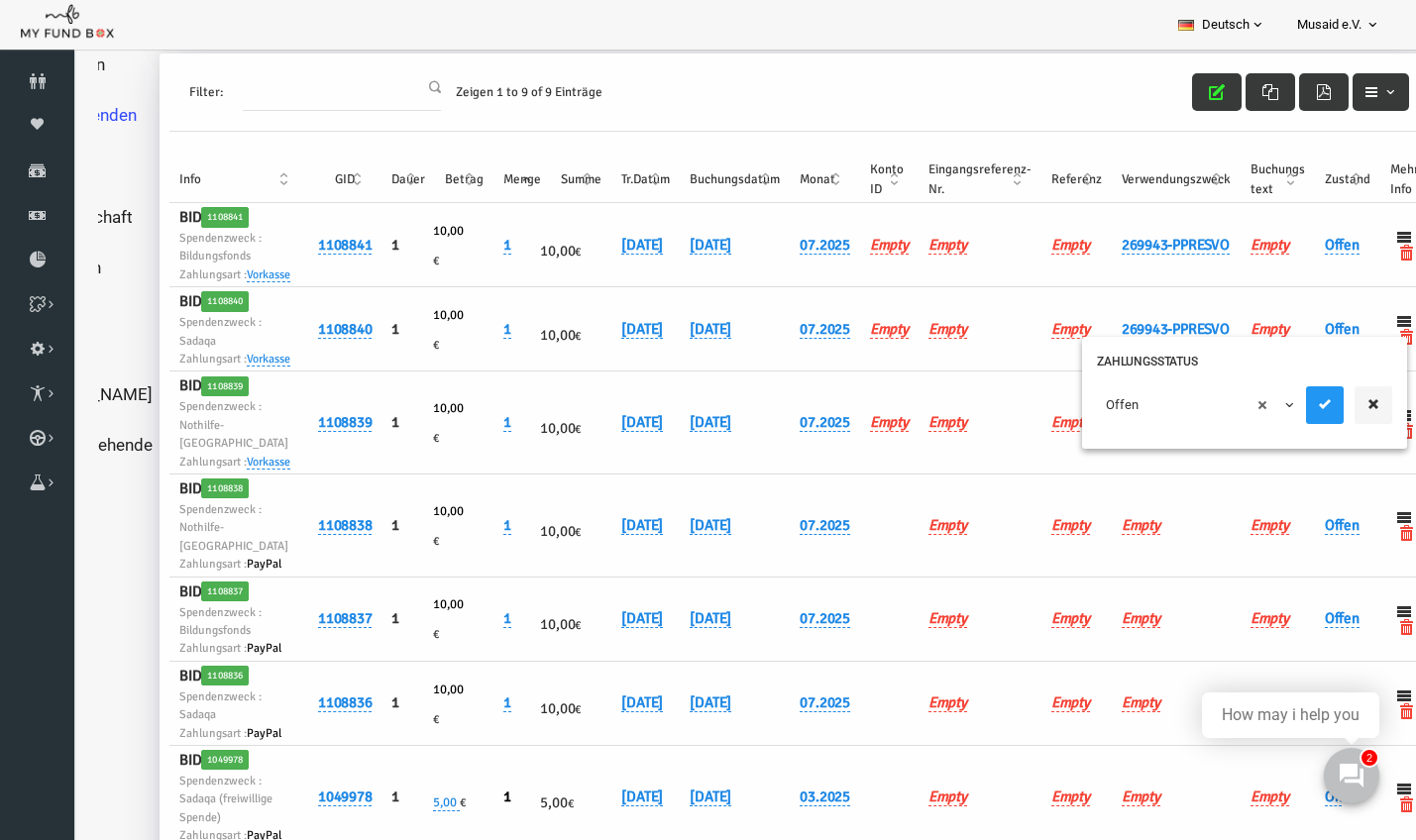 click on "× Offen" at bounding box center (1169, 405) 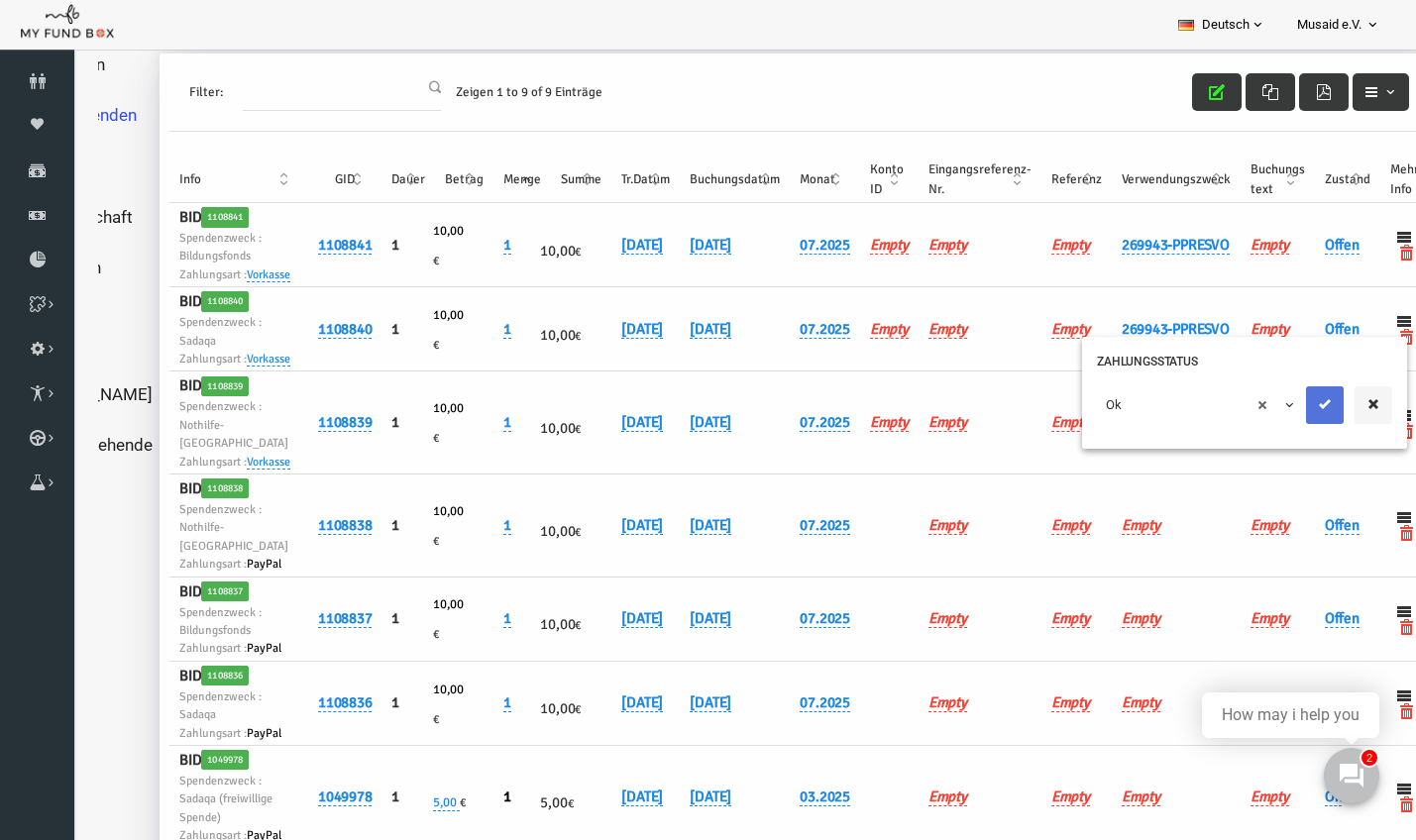 click at bounding box center (1298, 404) 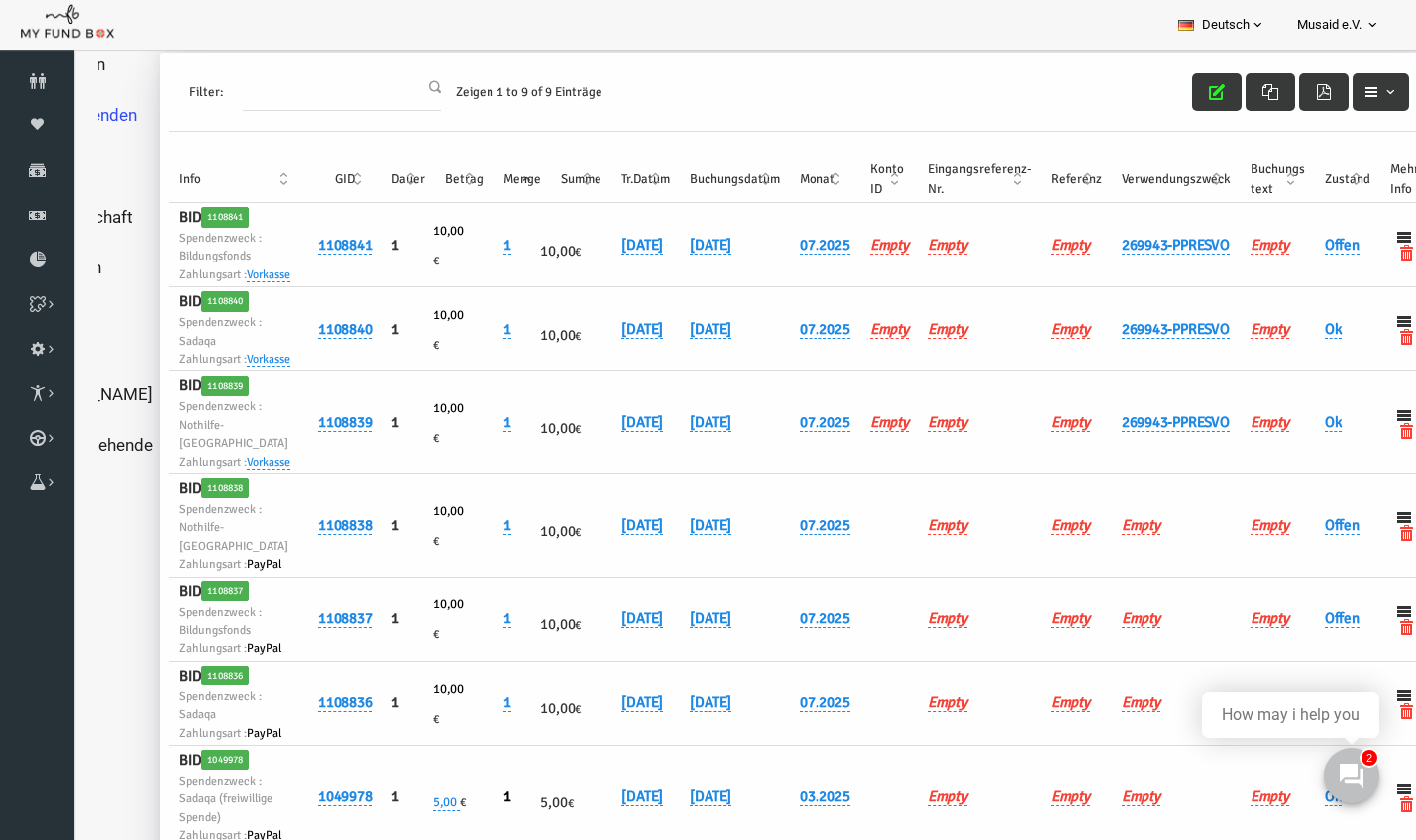 click on "Offen" at bounding box center [1321, 245] 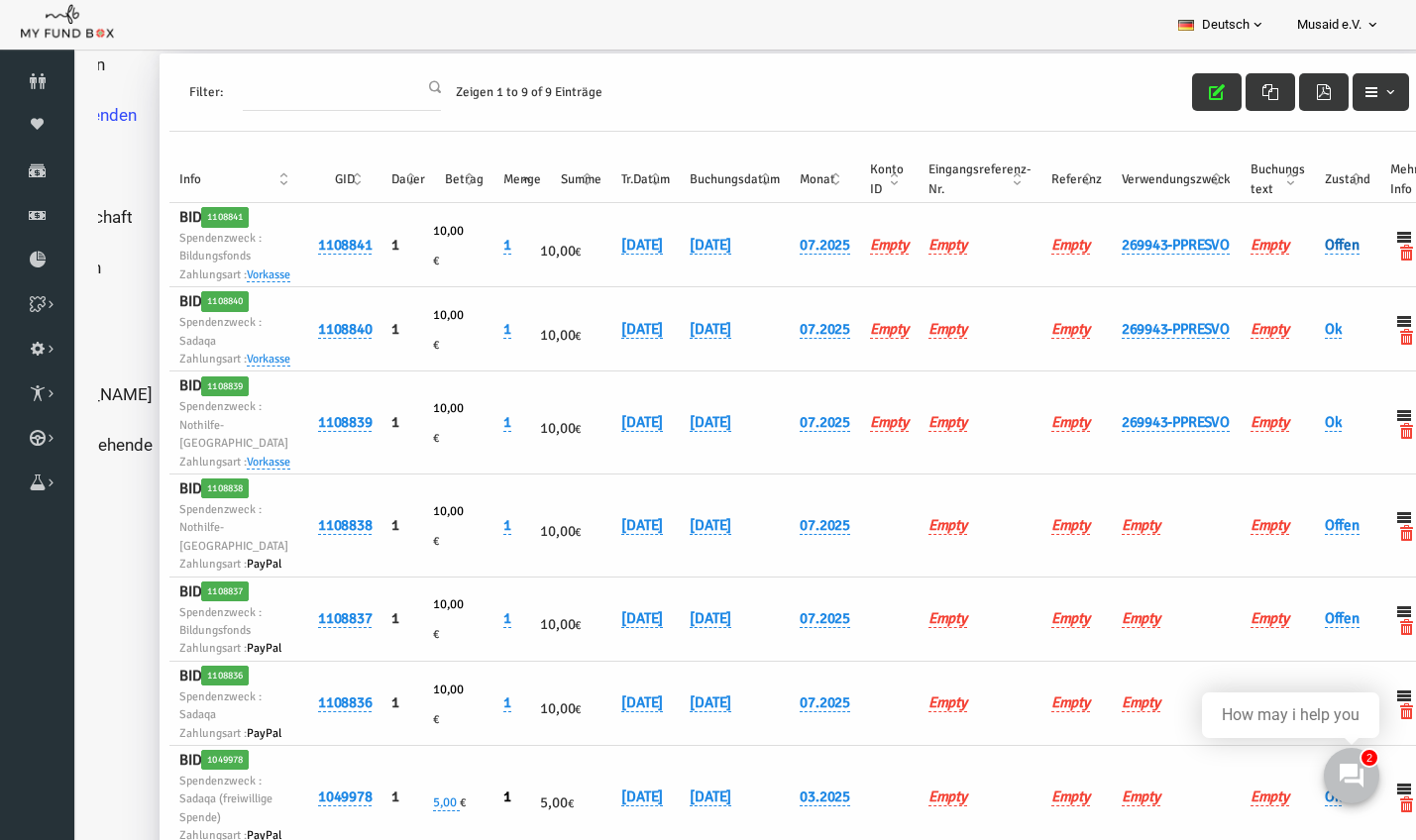 click on "Offen" at bounding box center (1315, 245) 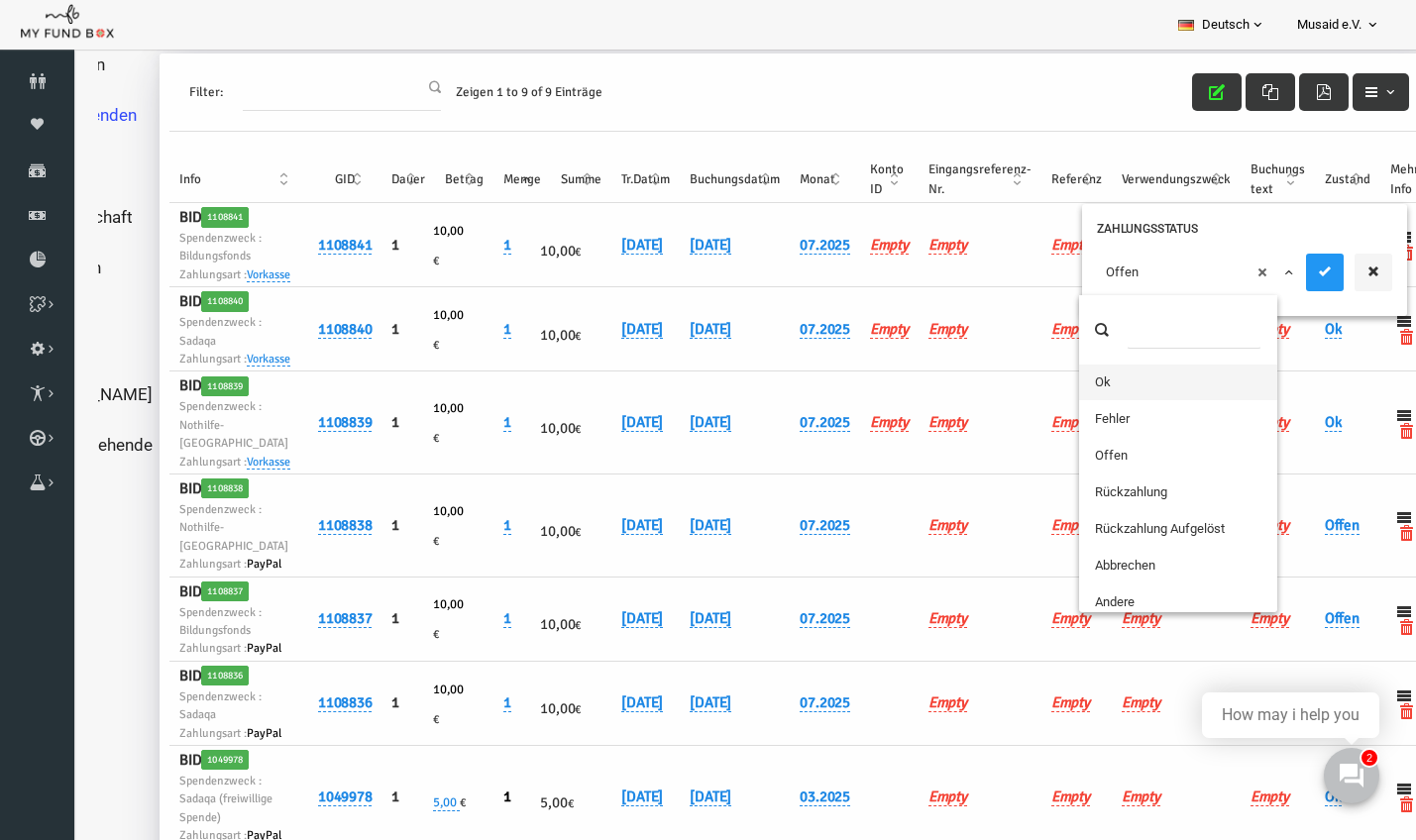 click on "× Offen" at bounding box center [1169, 272] 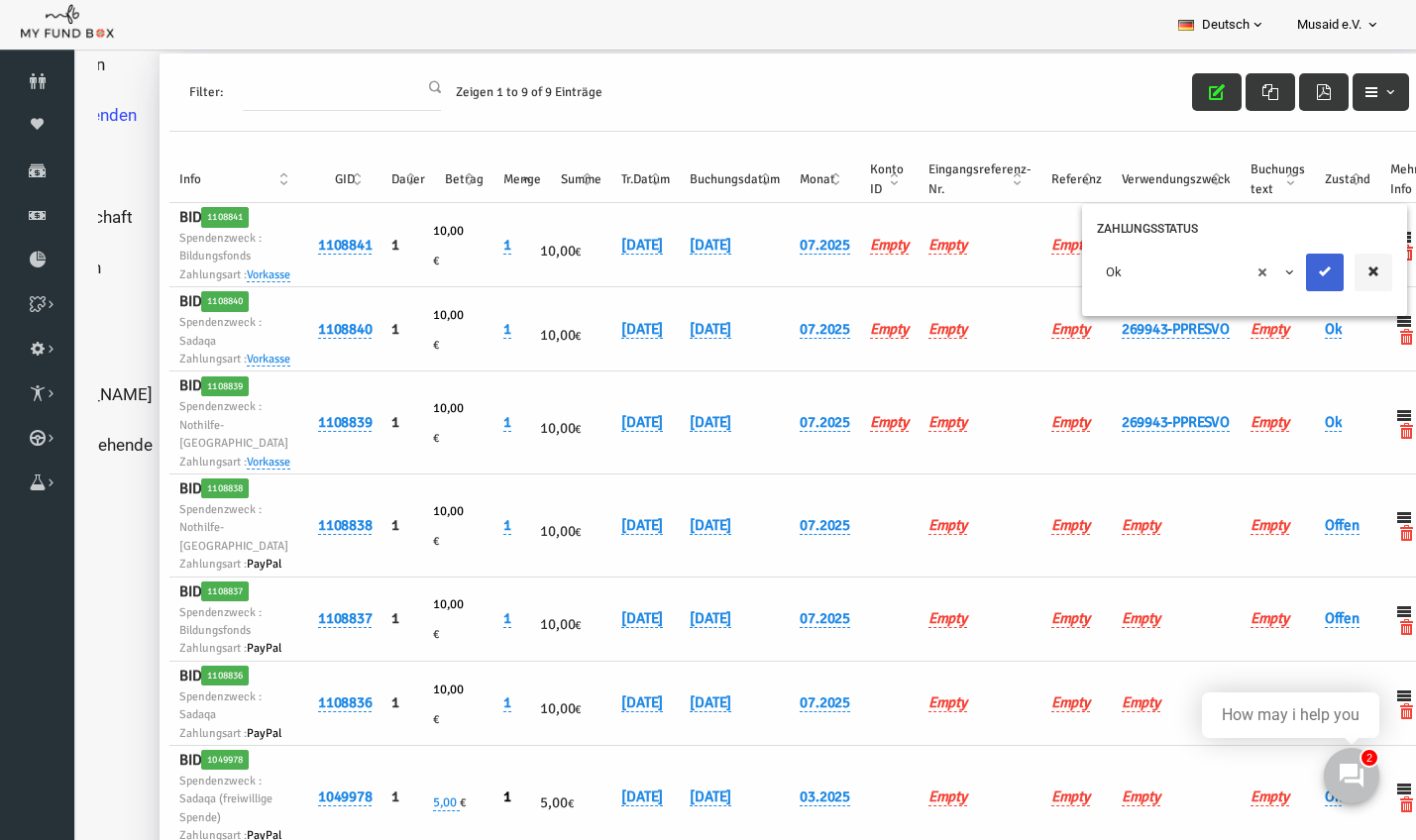 click at bounding box center (1298, 271) 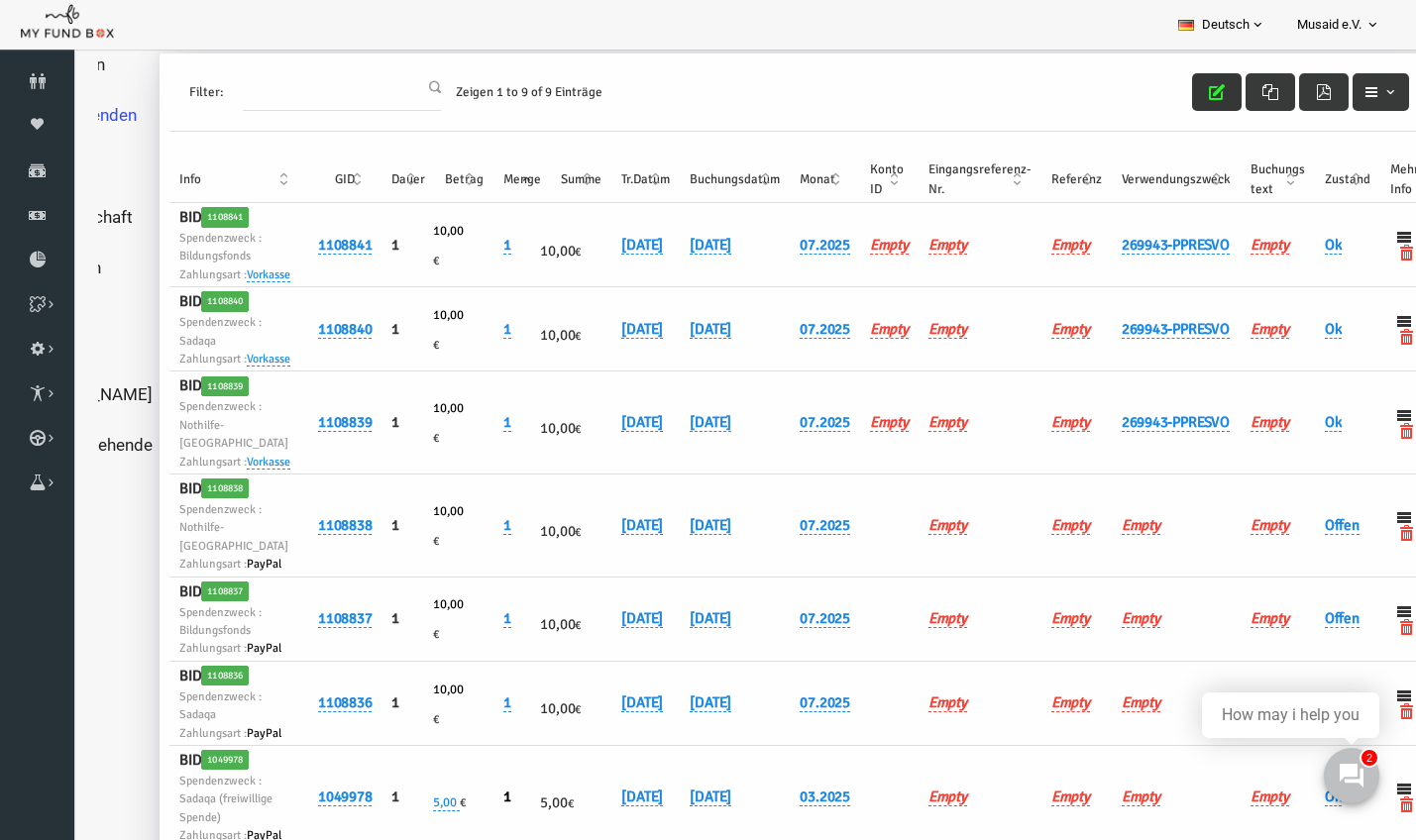 click at bounding box center (1190, 92) 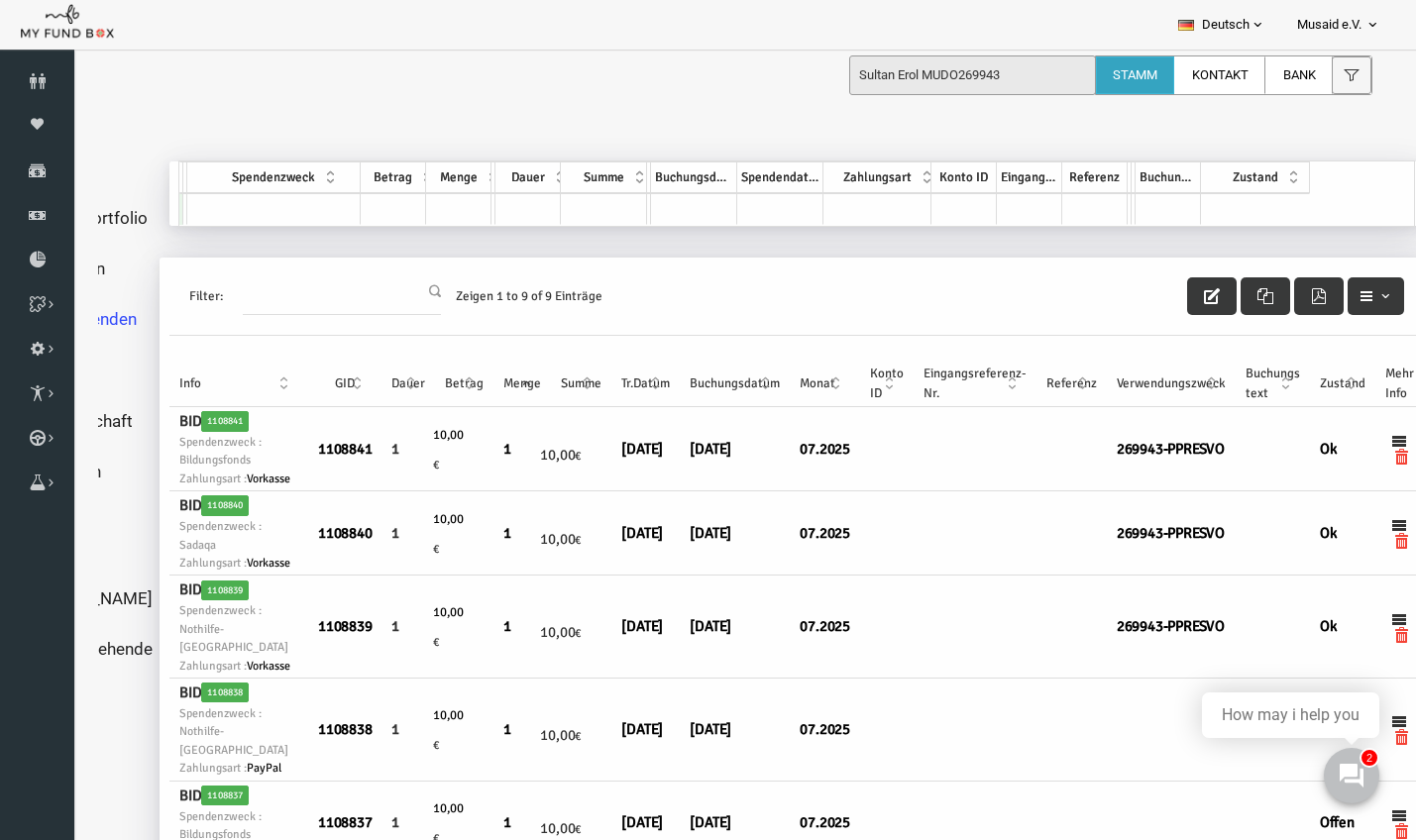 scroll, scrollTop: 0, scrollLeft: 0, axis: both 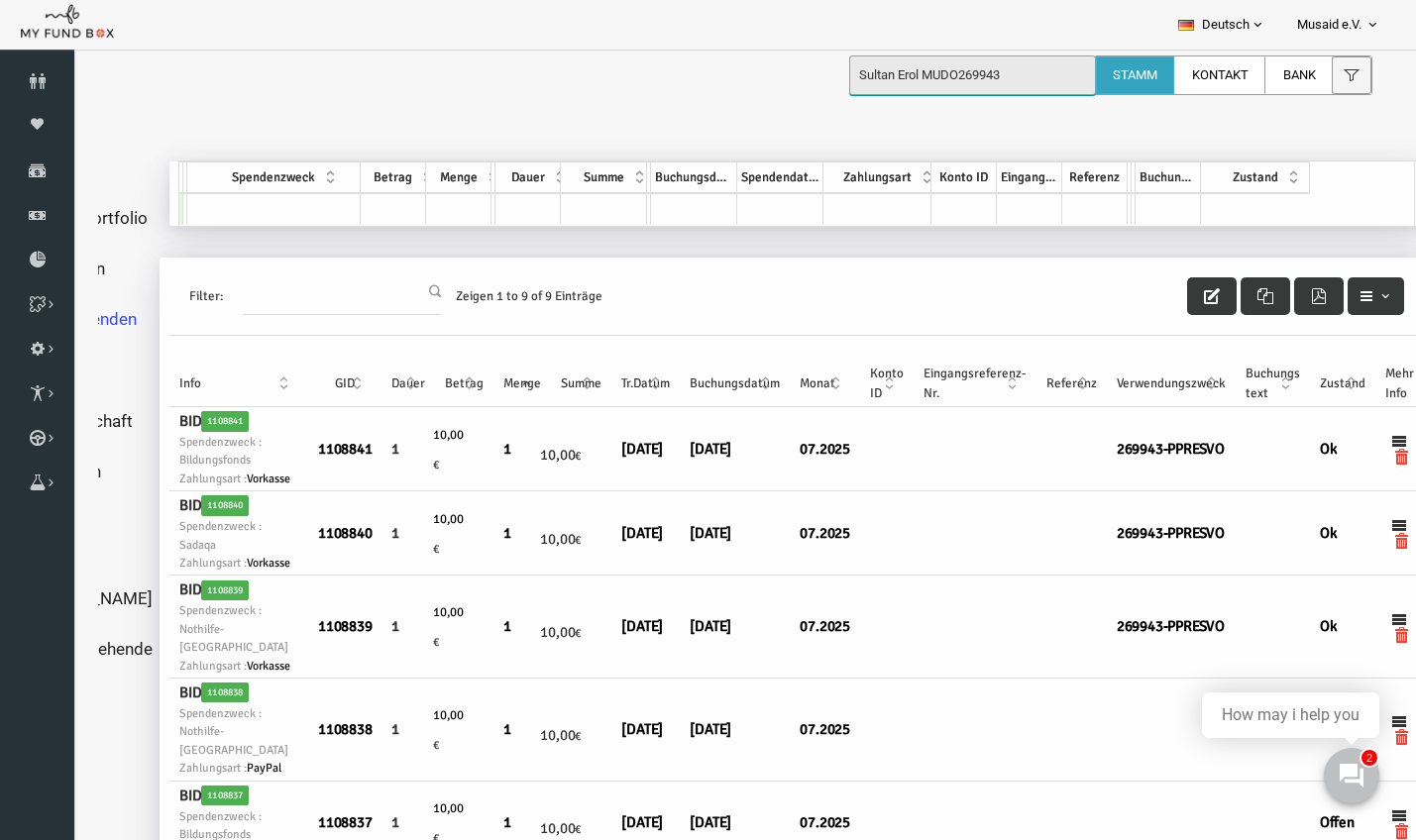 click on "Sultan Erol MUDO269943" at bounding box center [972, 75] 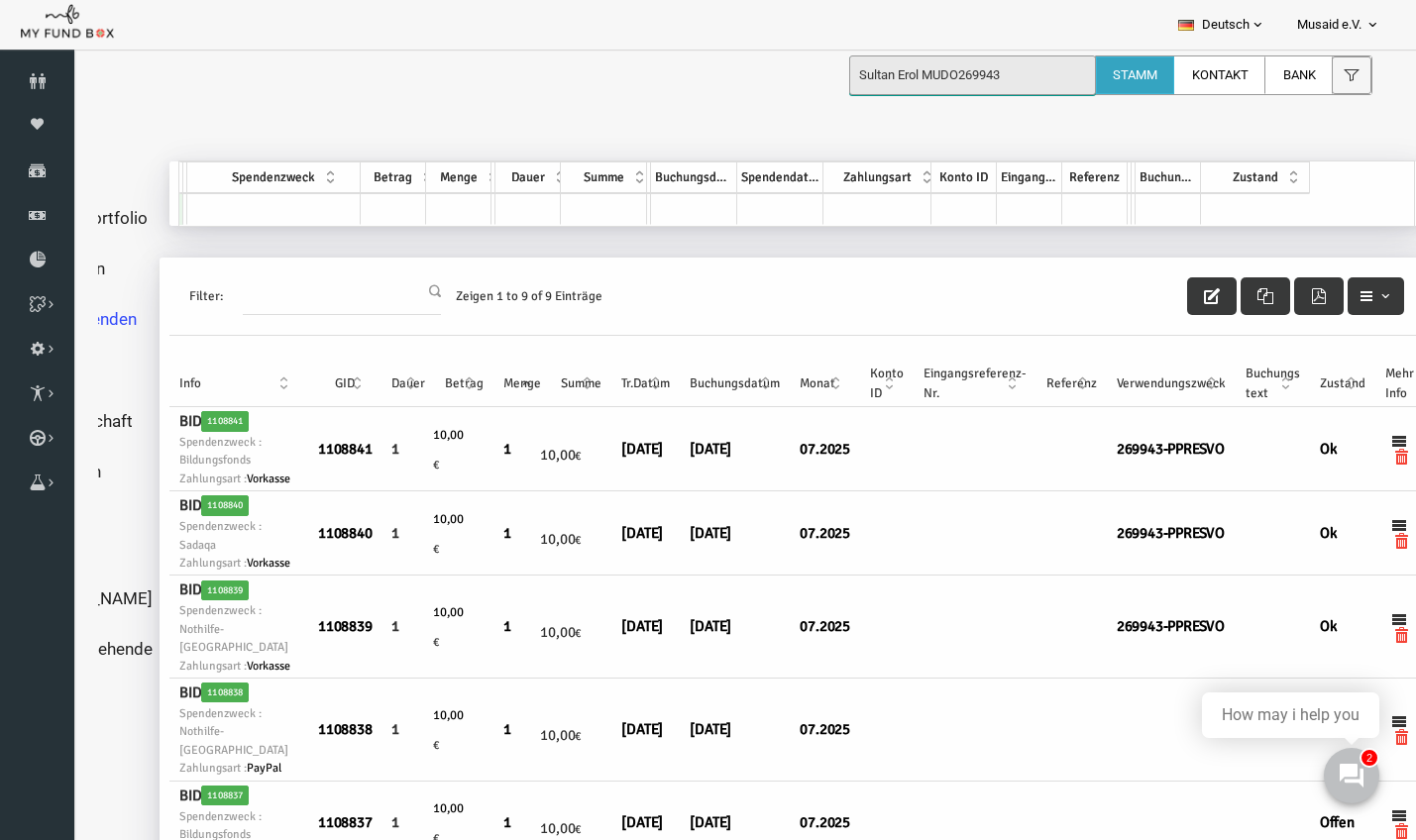 click on "Sultan Erol MUDO269943" at bounding box center (972, 75) 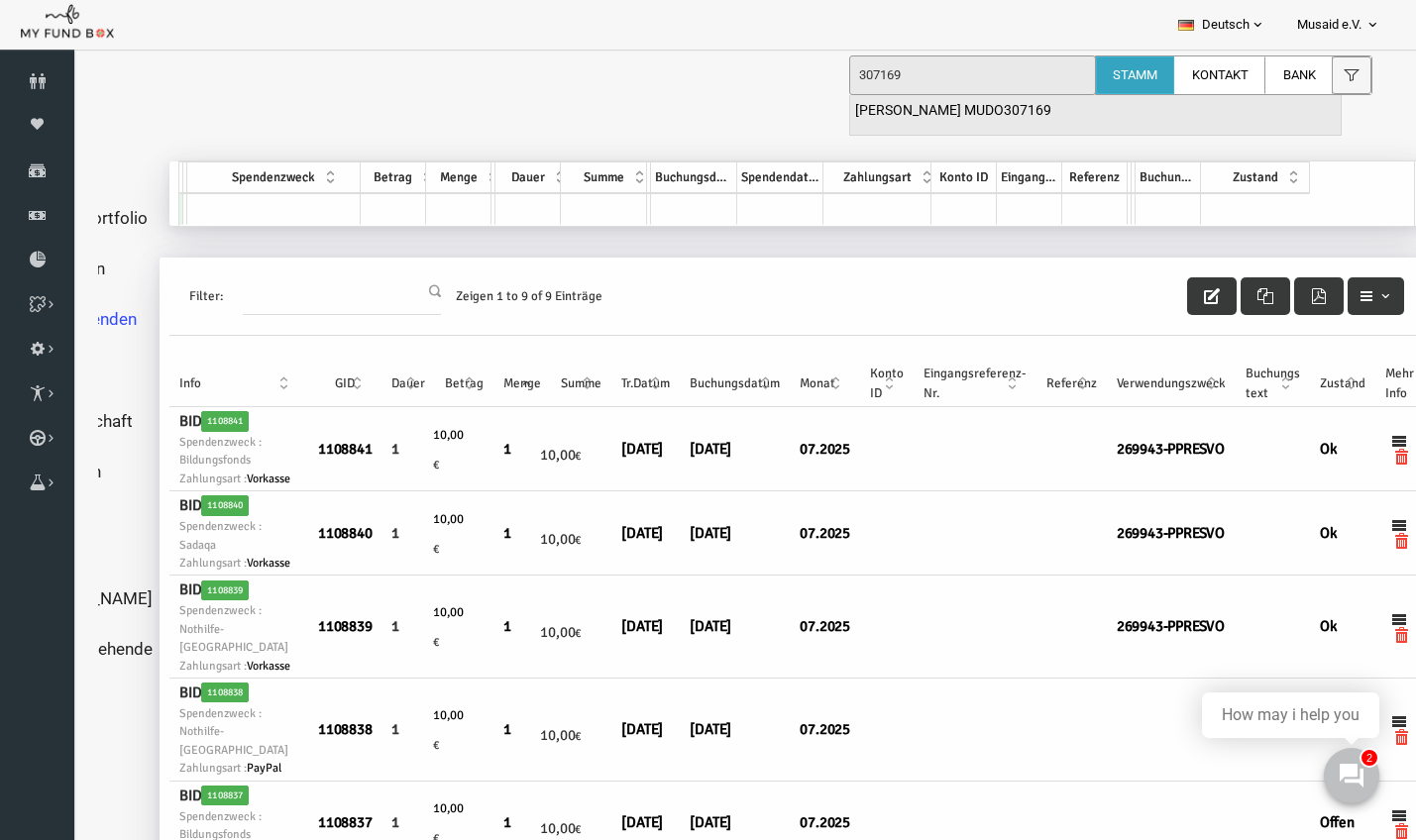 click on "Edgar Schmidt MUDO307169" at bounding box center [953, 111] 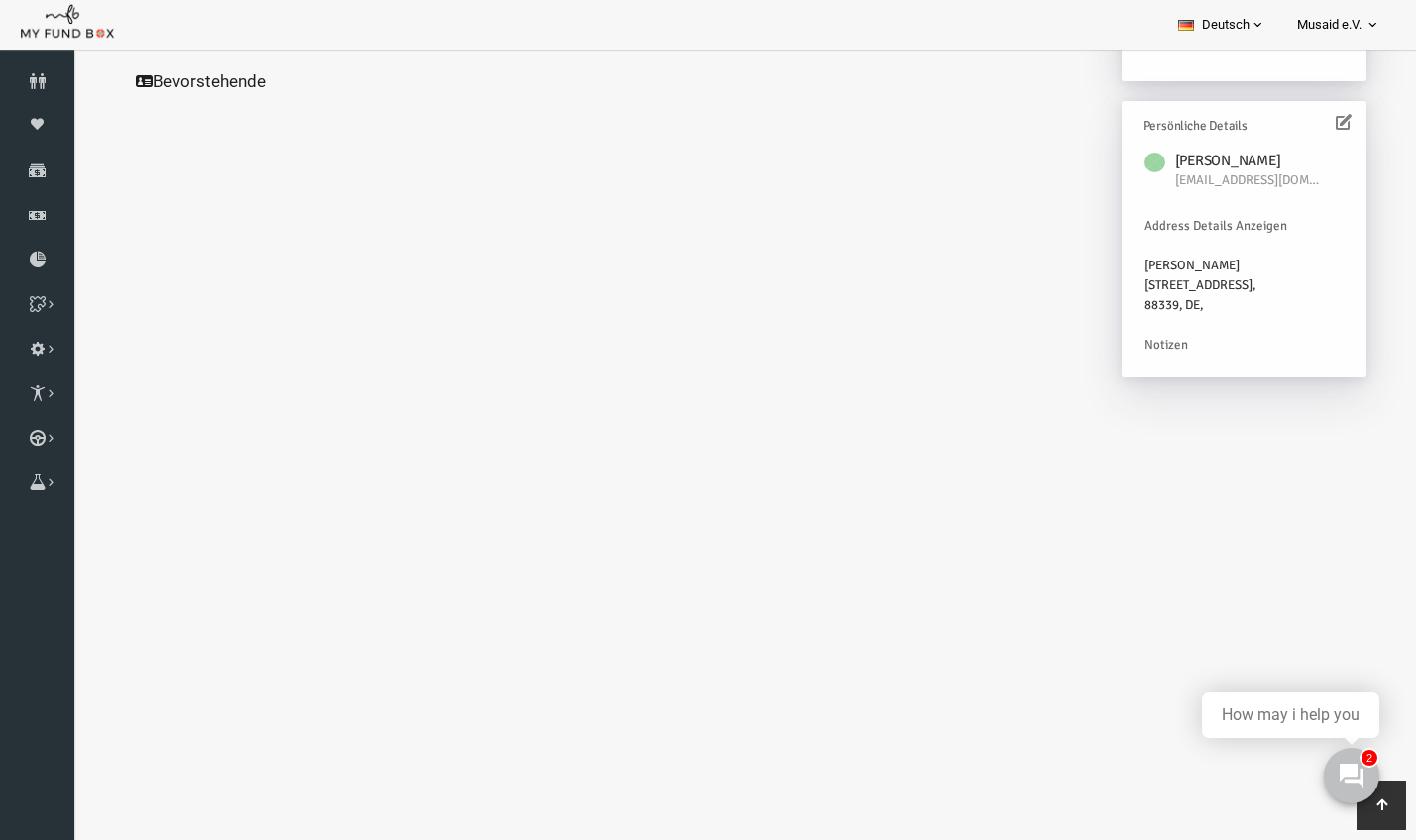 scroll, scrollTop: 523, scrollLeft: 0, axis: vertical 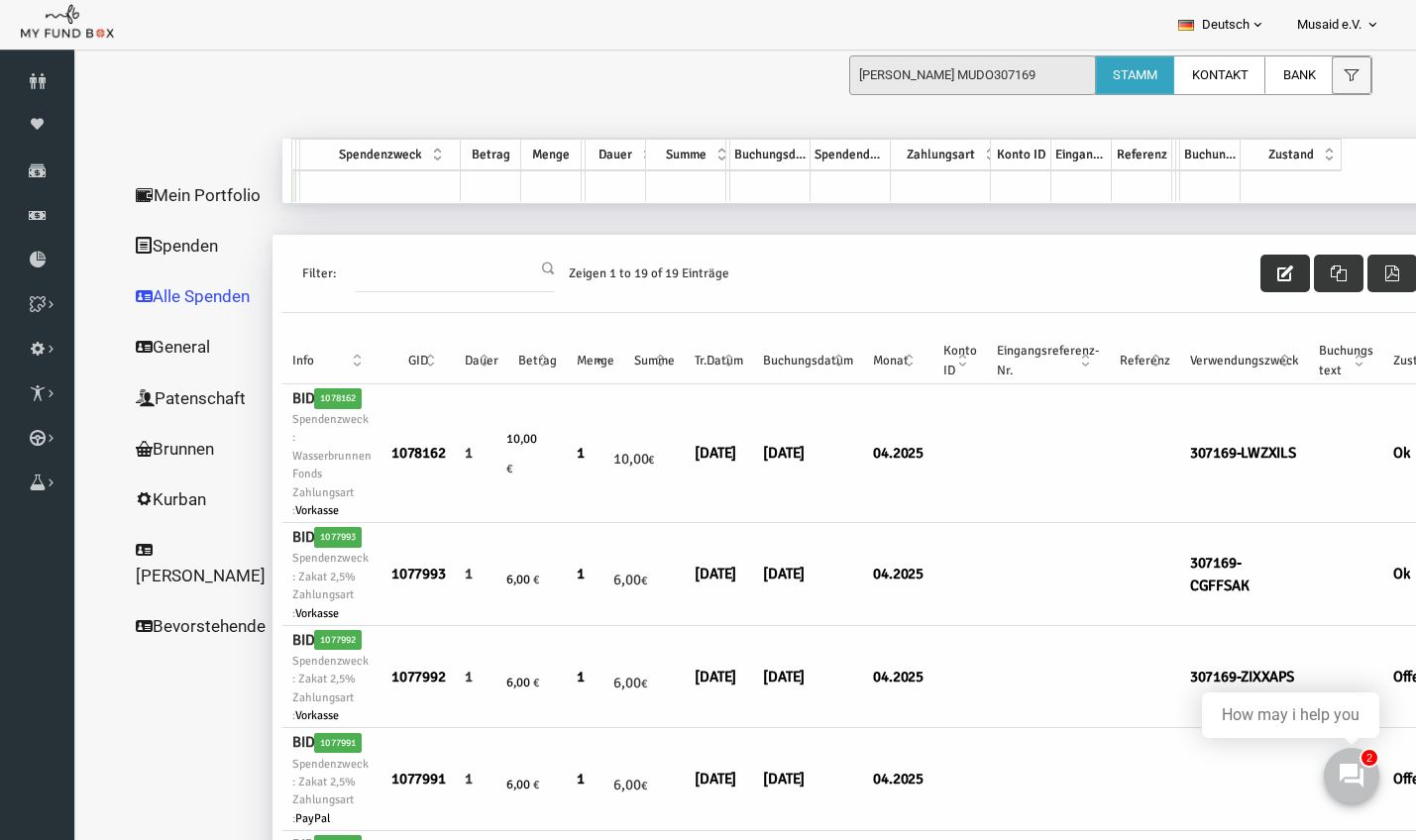 click at bounding box center (1258, 273) 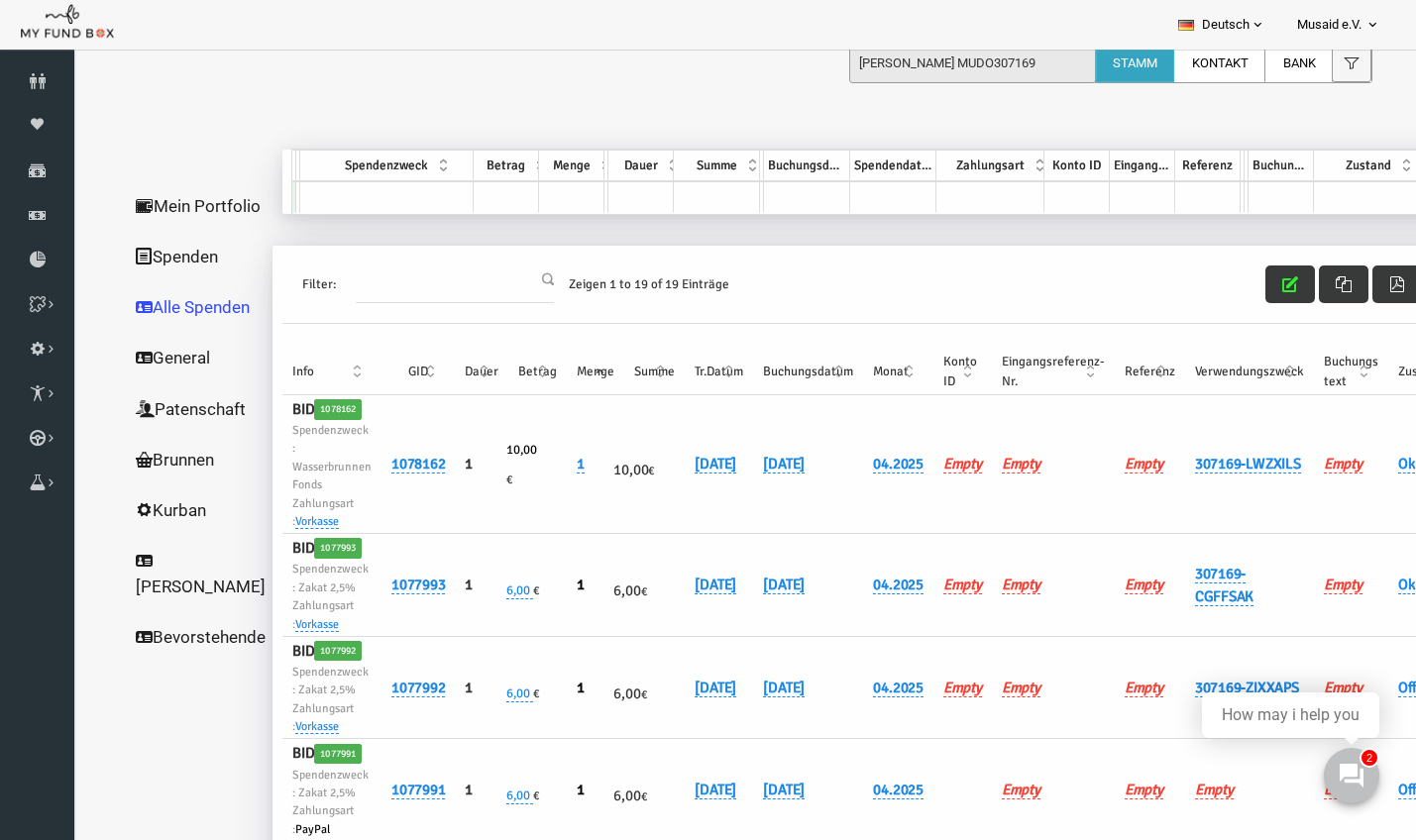 scroll, scrollTop: 12, scrollLeft: 0, axis: vertical 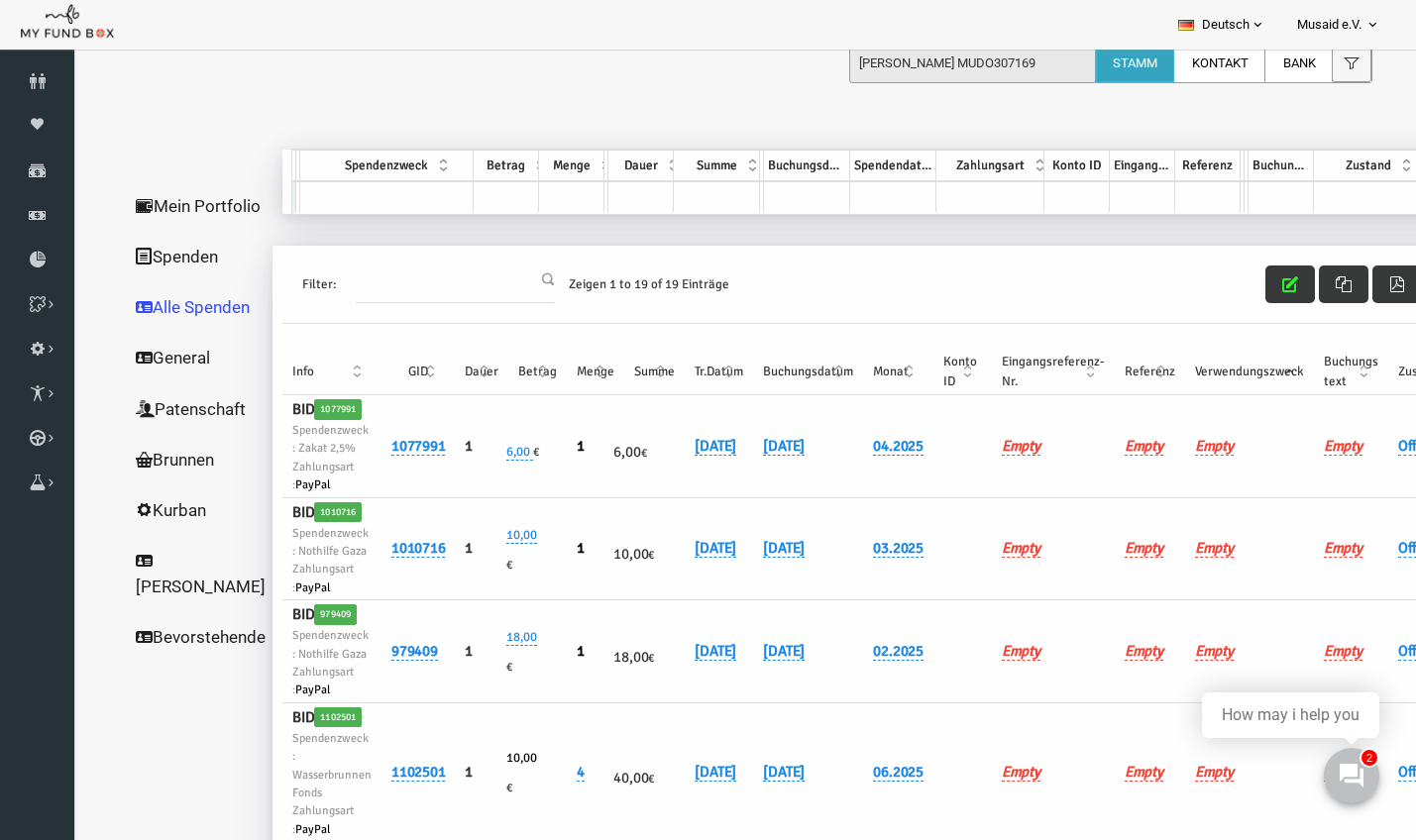 click on "Verwendungszweck" at bounding box center (1223, 371) 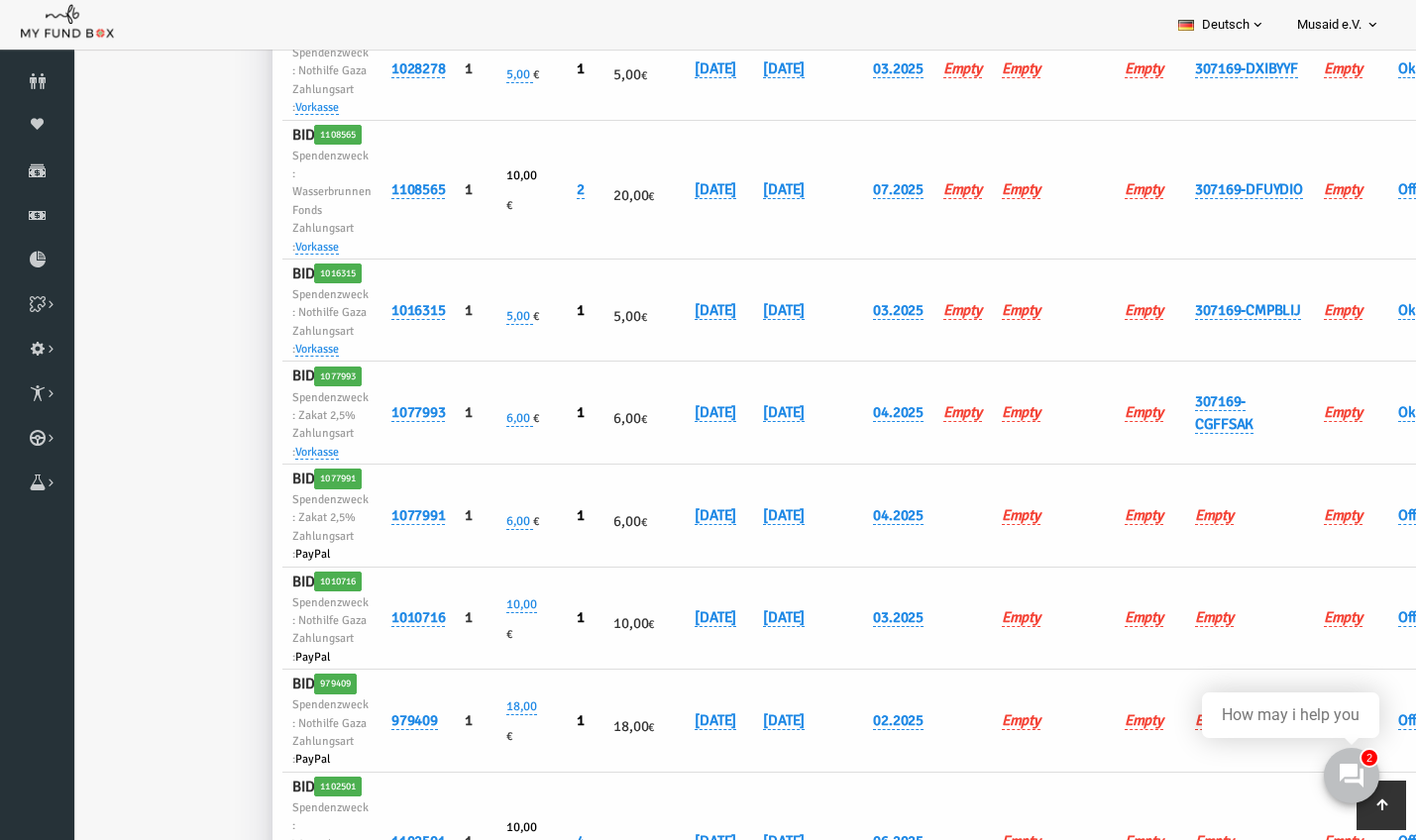 scroll, scrollTop: 1579, scrollLeft: 0, axis: vertical 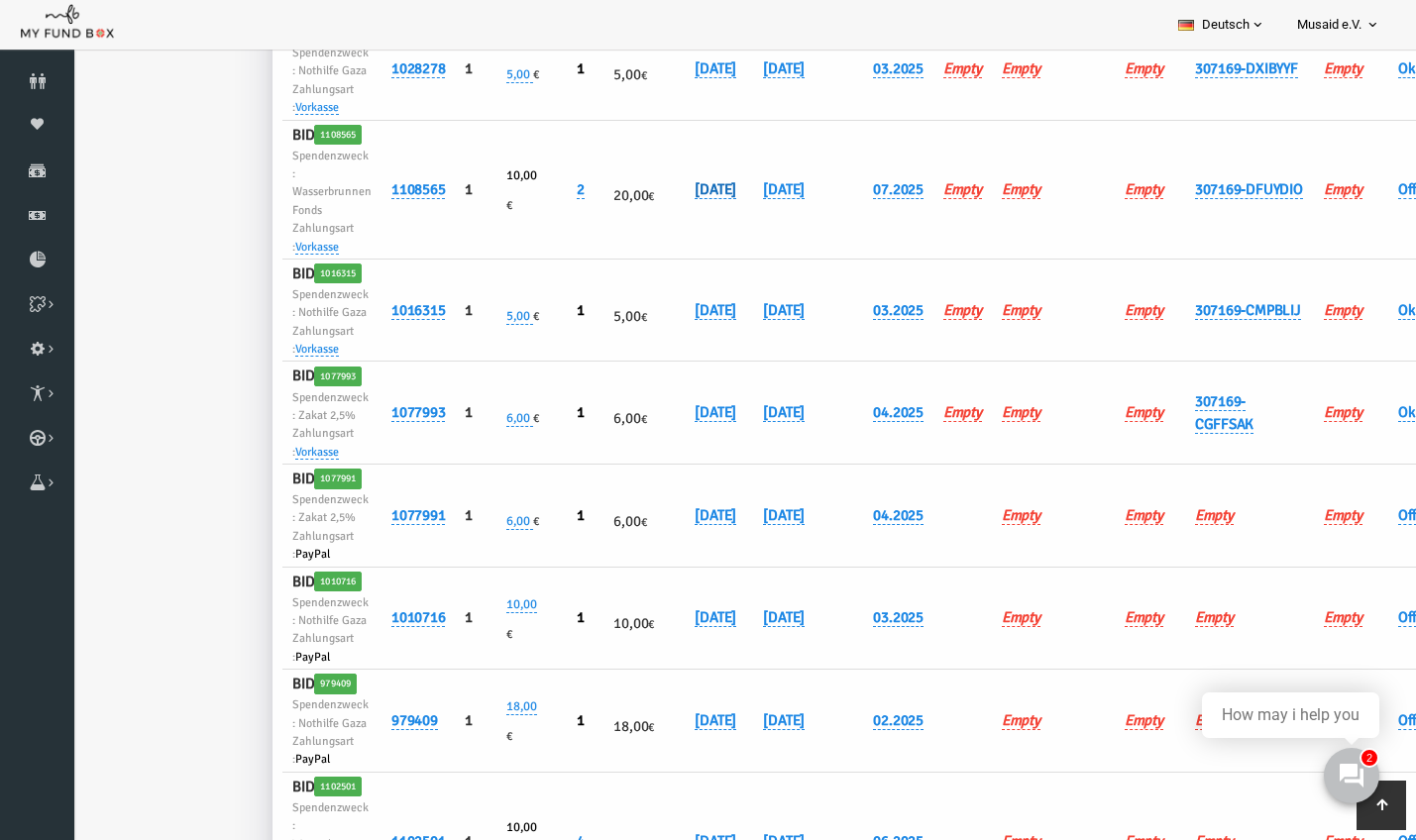 click on "[DATE]" at bounding box center (689, 189) 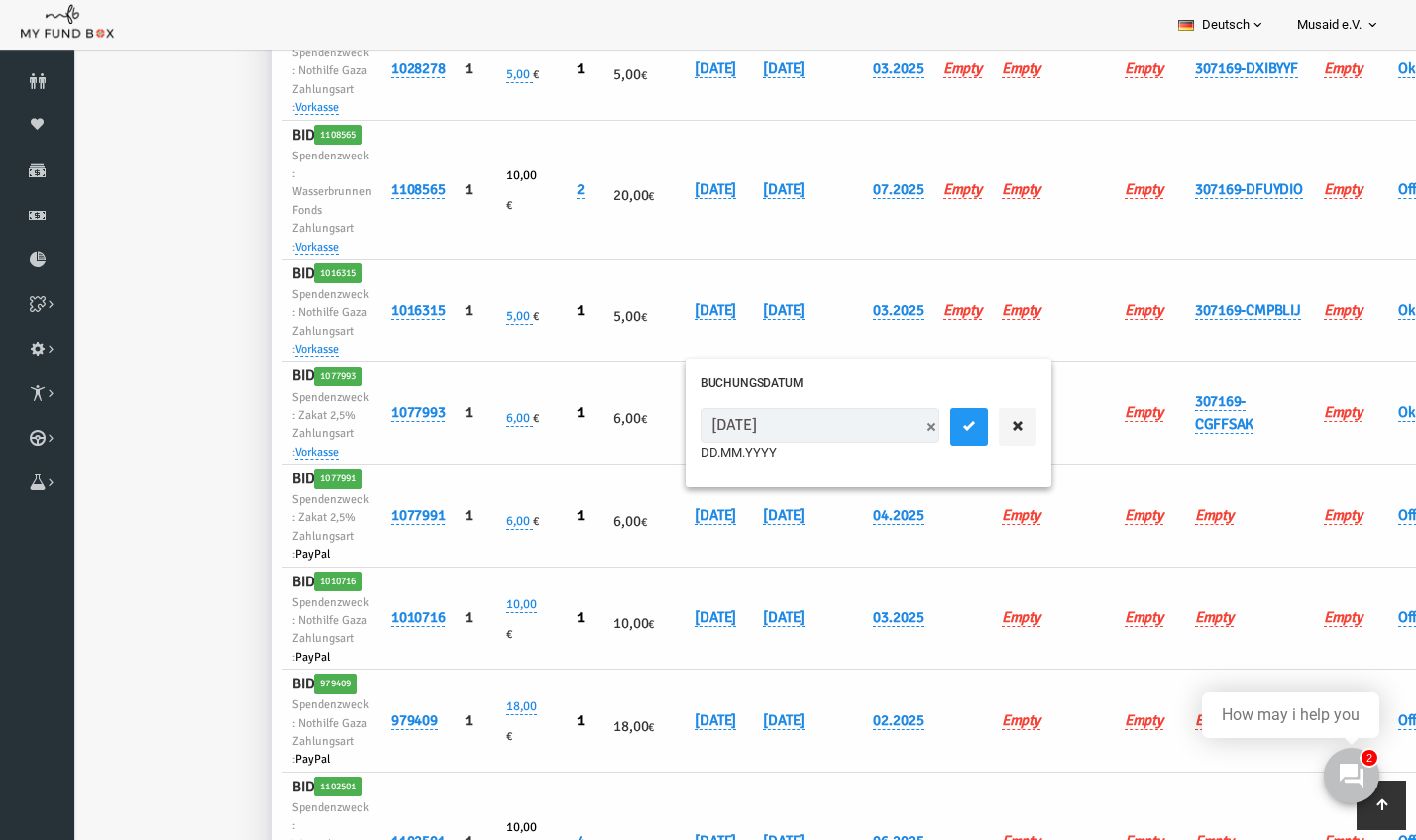 click on "[DATE]" at bounding box center [793, 425] 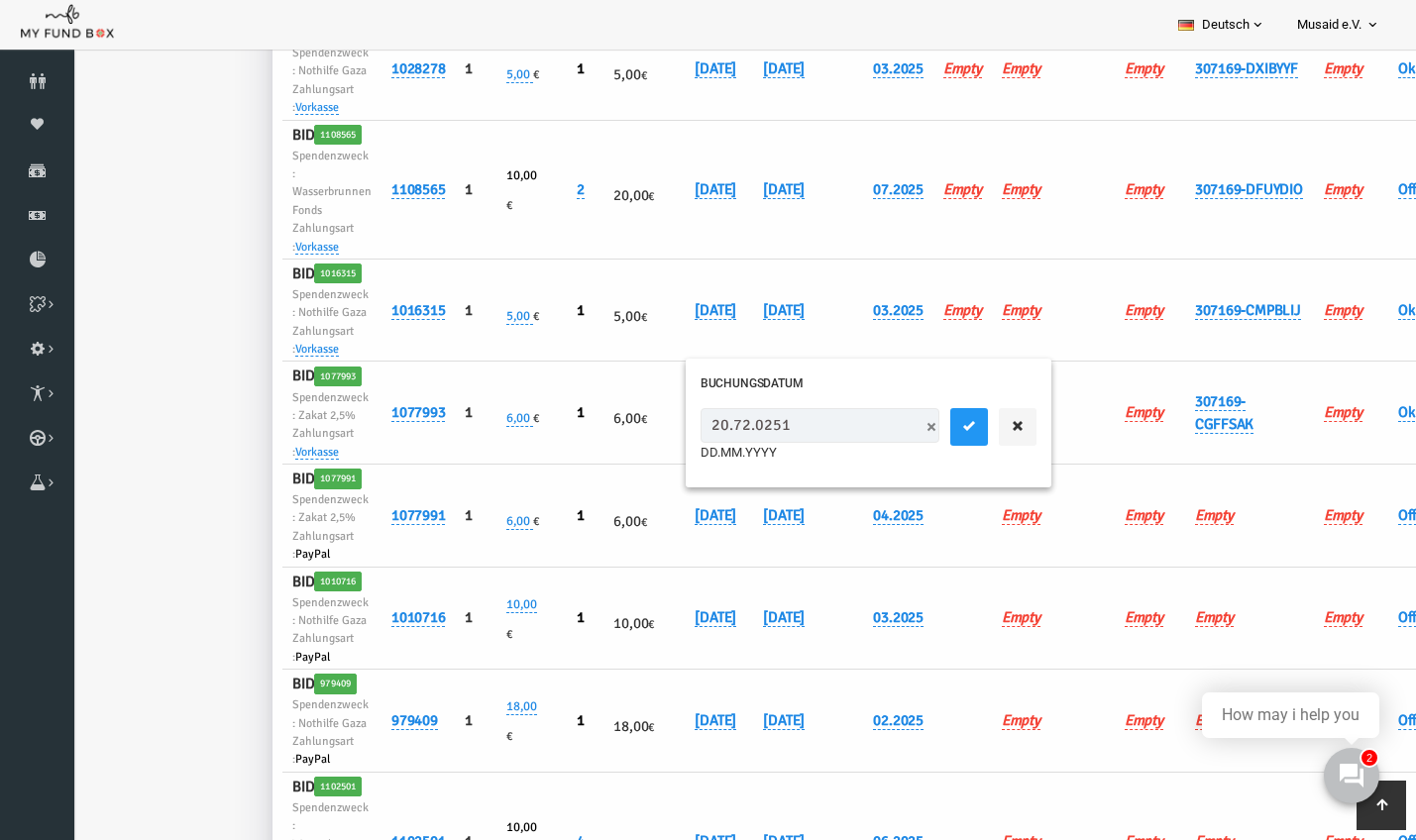 click on "20.72.0251" at bounding box center (793, 425) 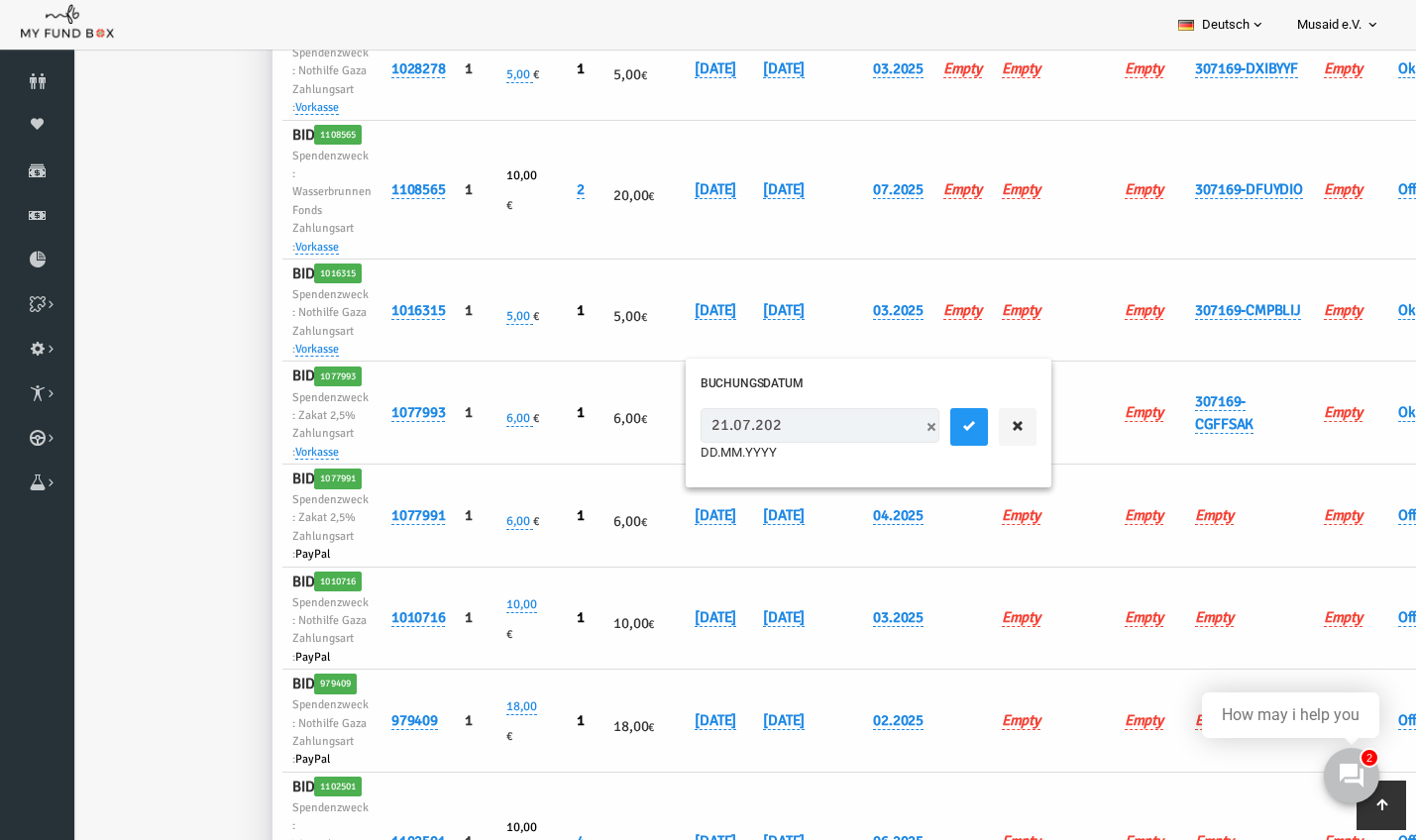 type on "[DATE]" 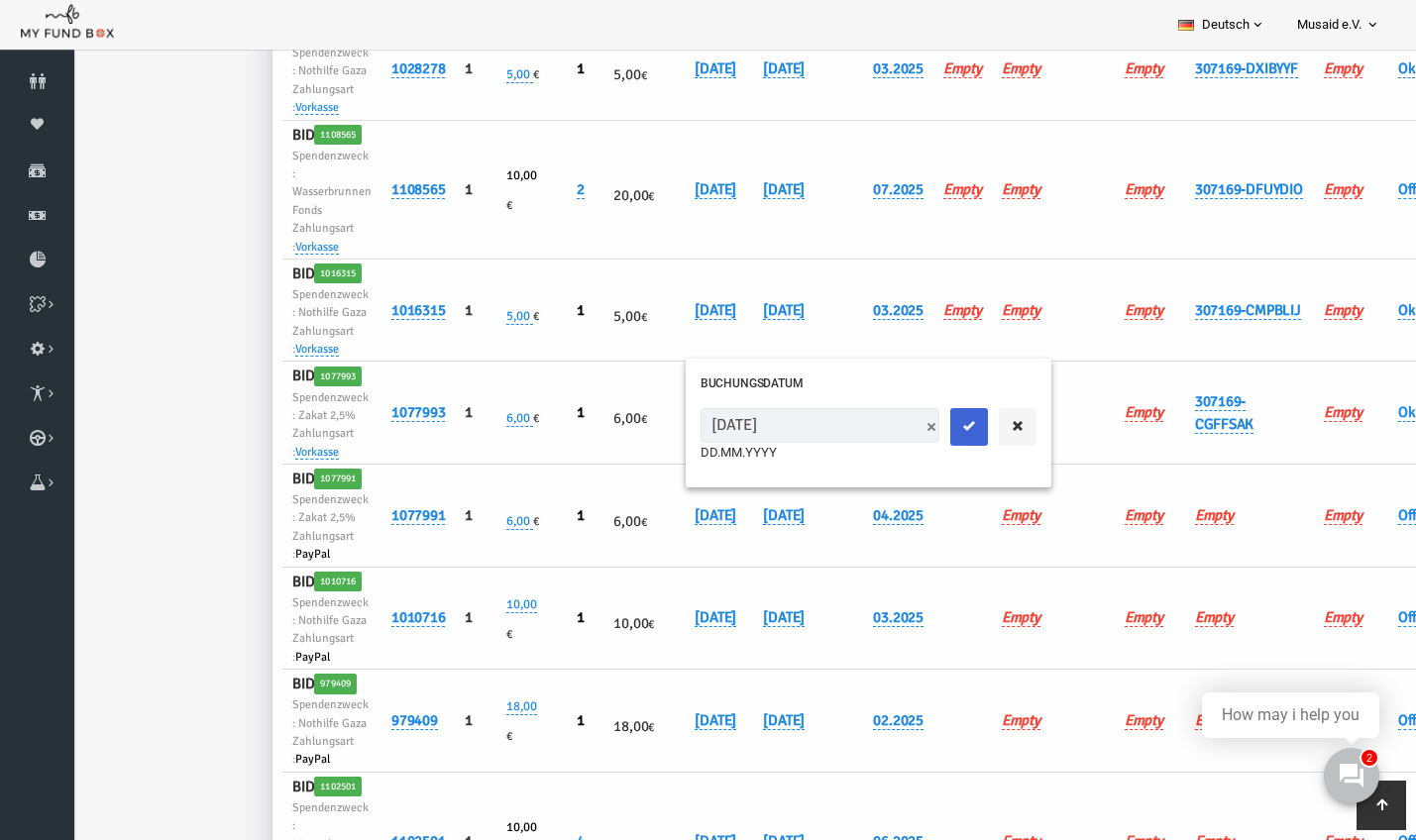 click at bounding box center [942, 427] 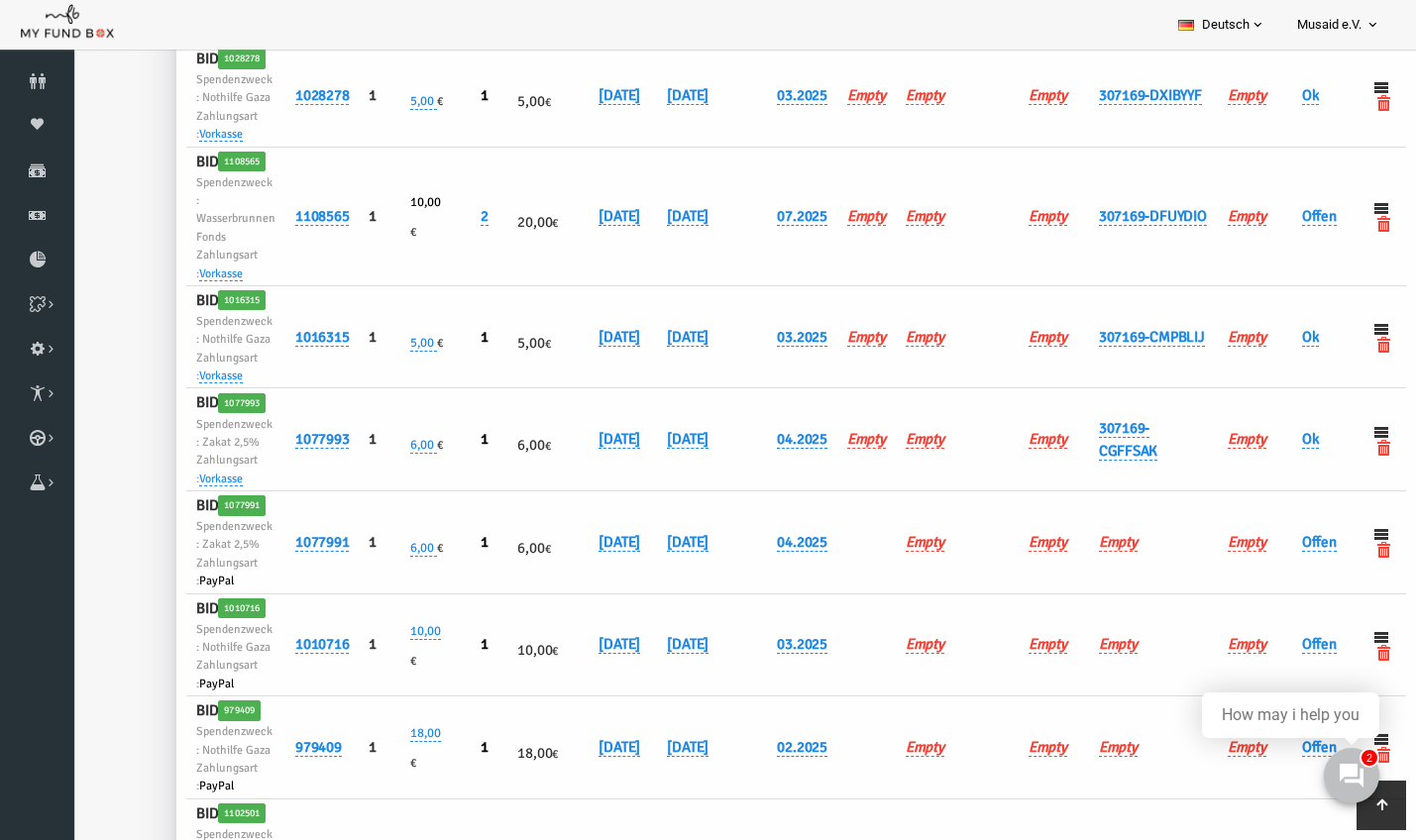 scroll, scrollTop: 1548, scrollLeft: 0, axis: vertical 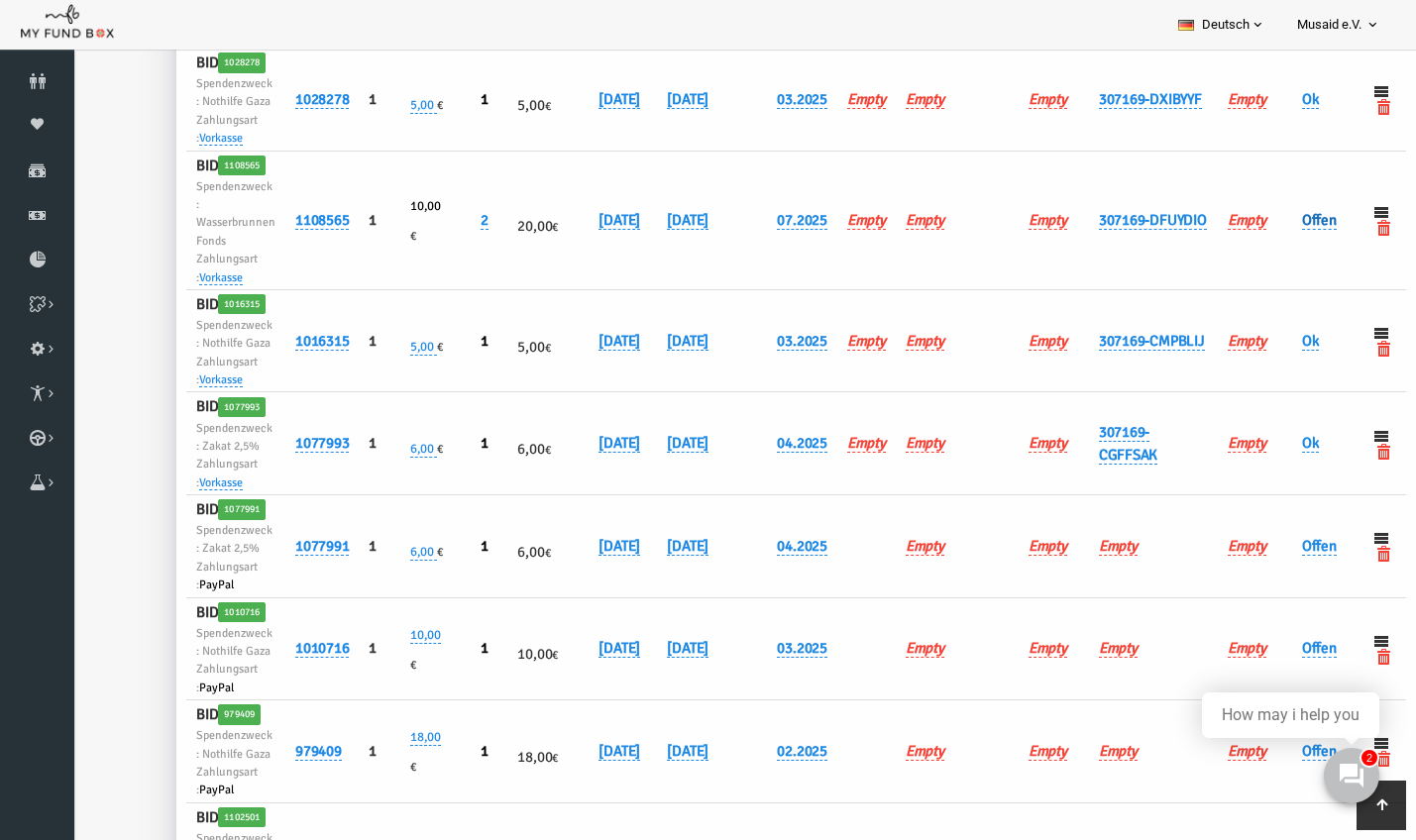click on "Offen" at bounding box center (1292, 220) 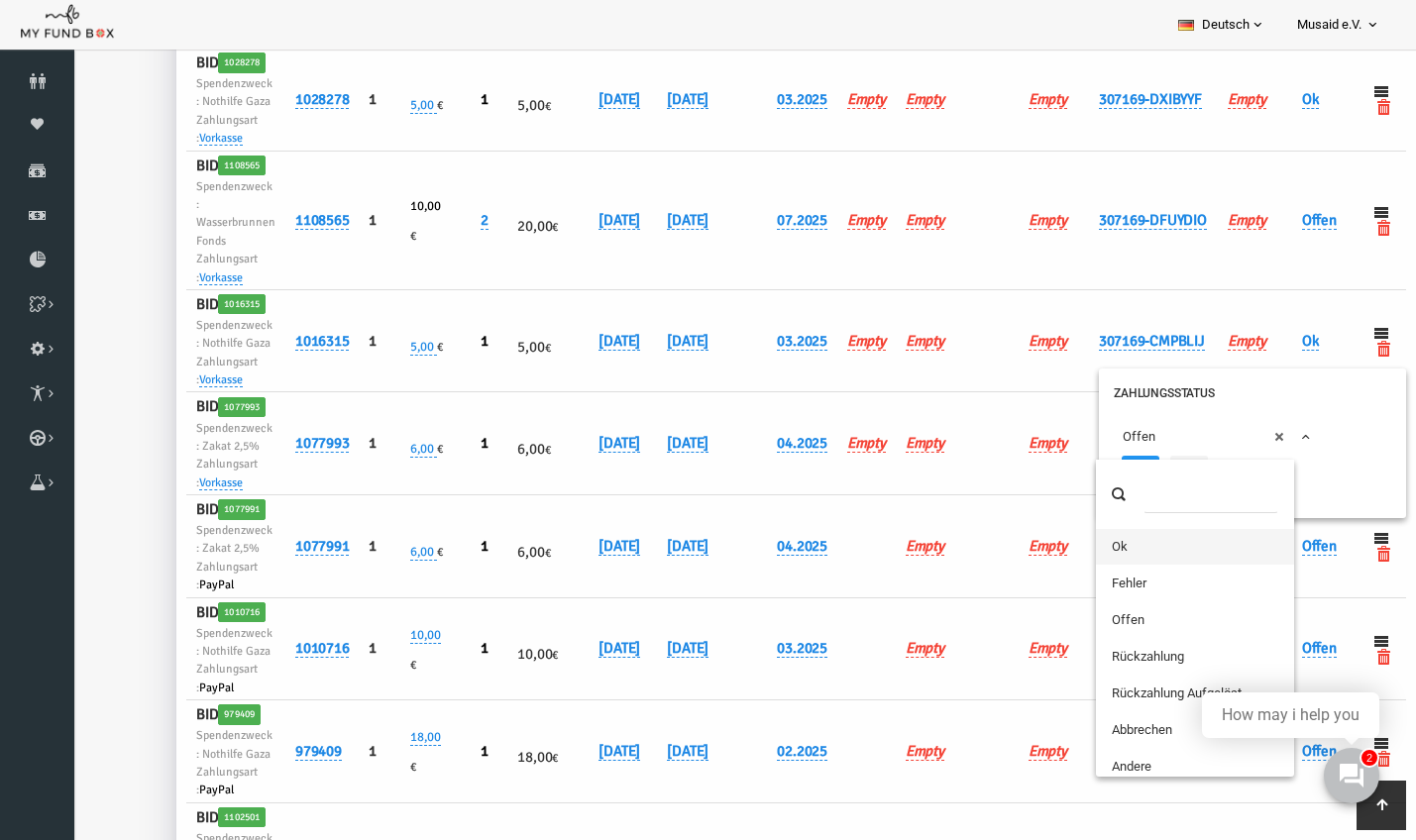 click on "× Offen" at bounding box center (1186, 437) 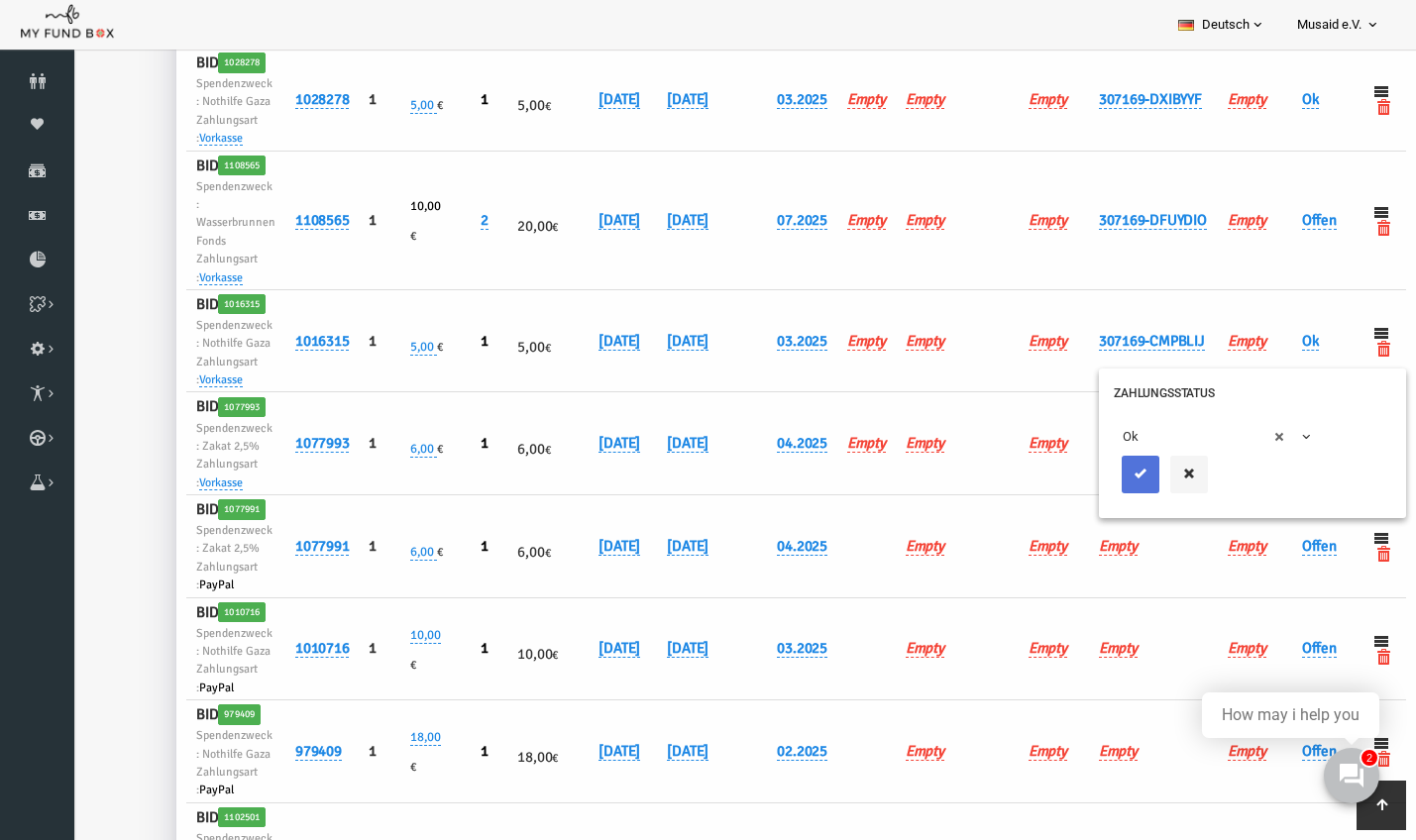 click at bounding box center (1114, 474) 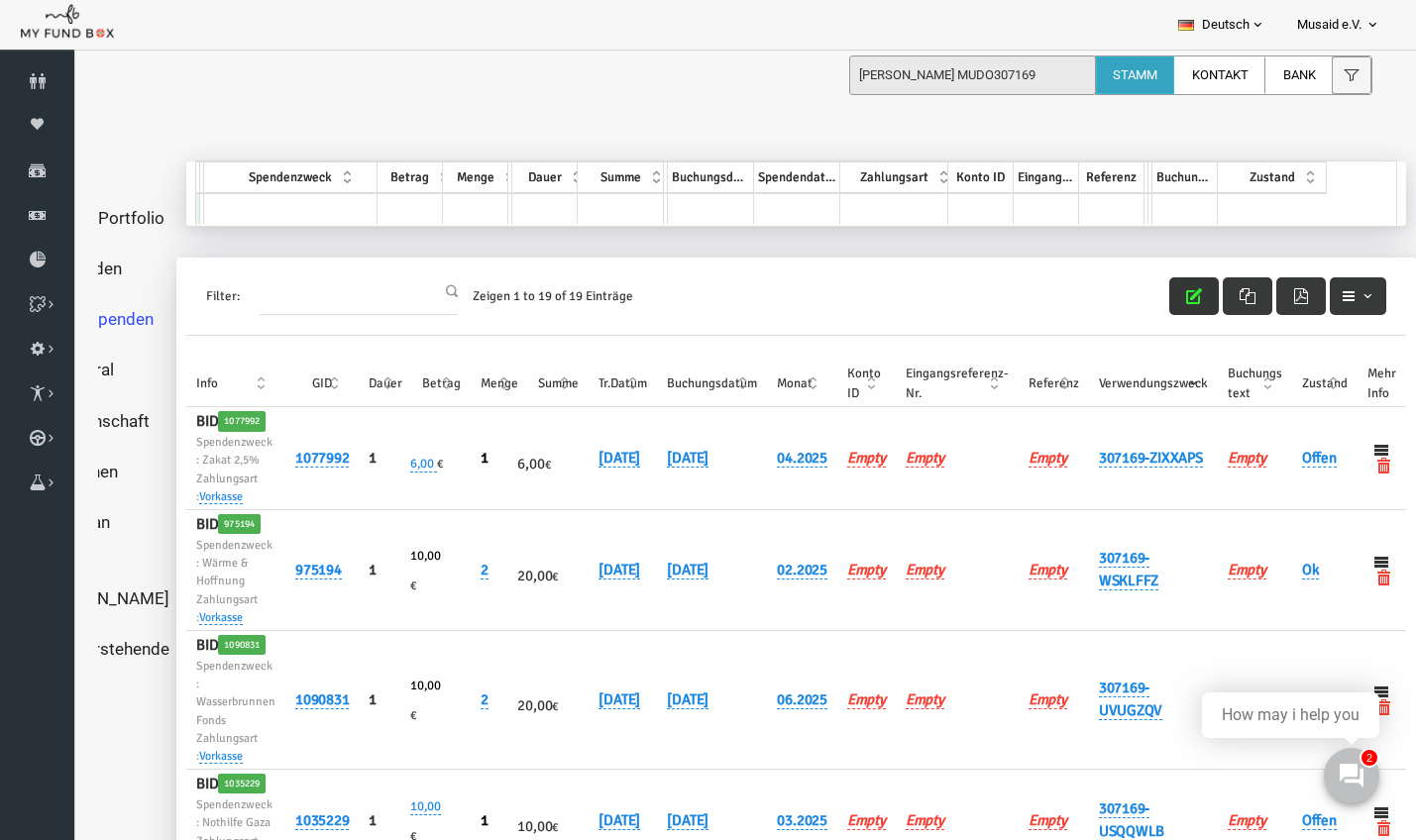 scroll, scrollTop: 0, scrollLeft: 0, axis: both 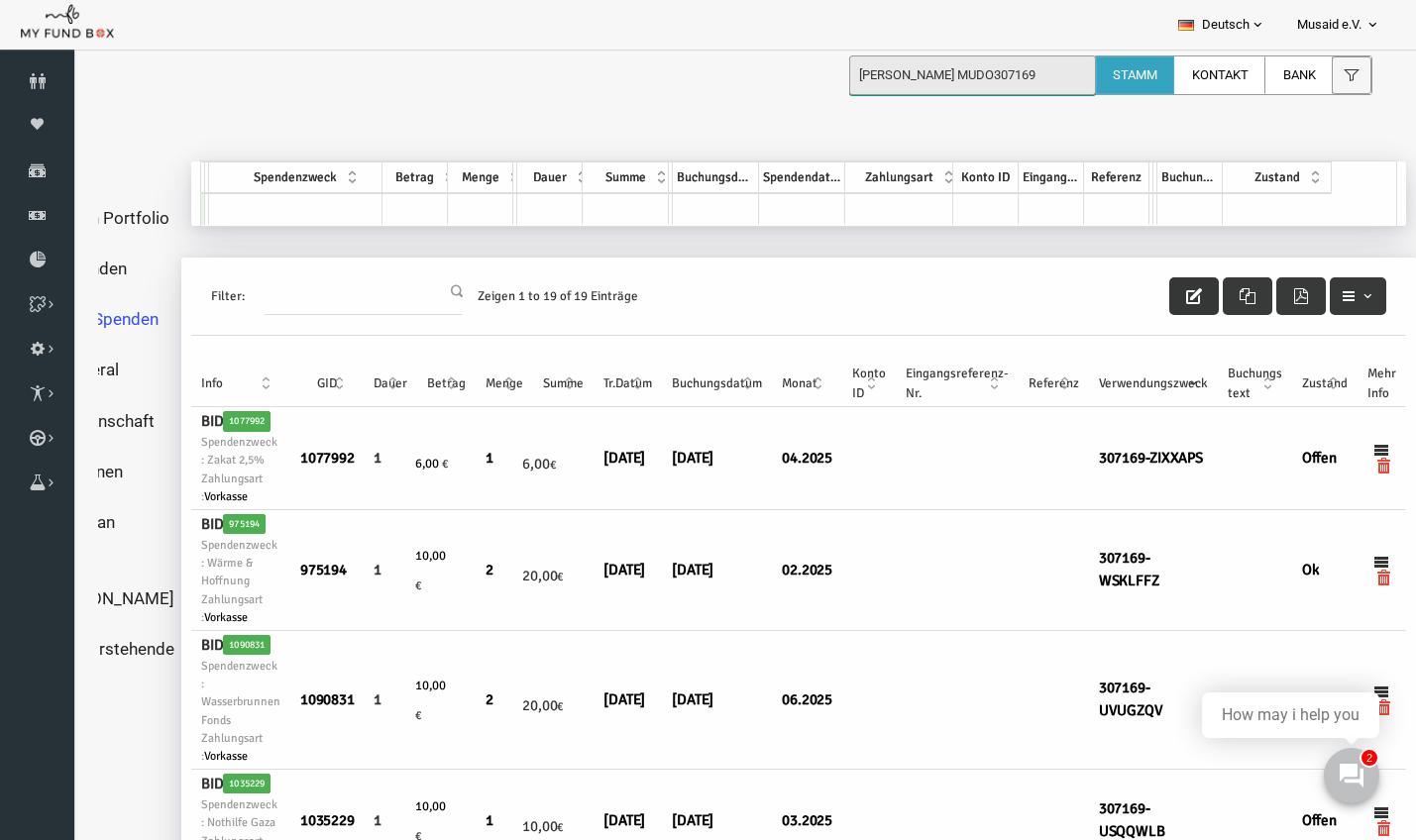 click on "Edgar Schmidt MUDO307169" at bounding box center [972, 75] 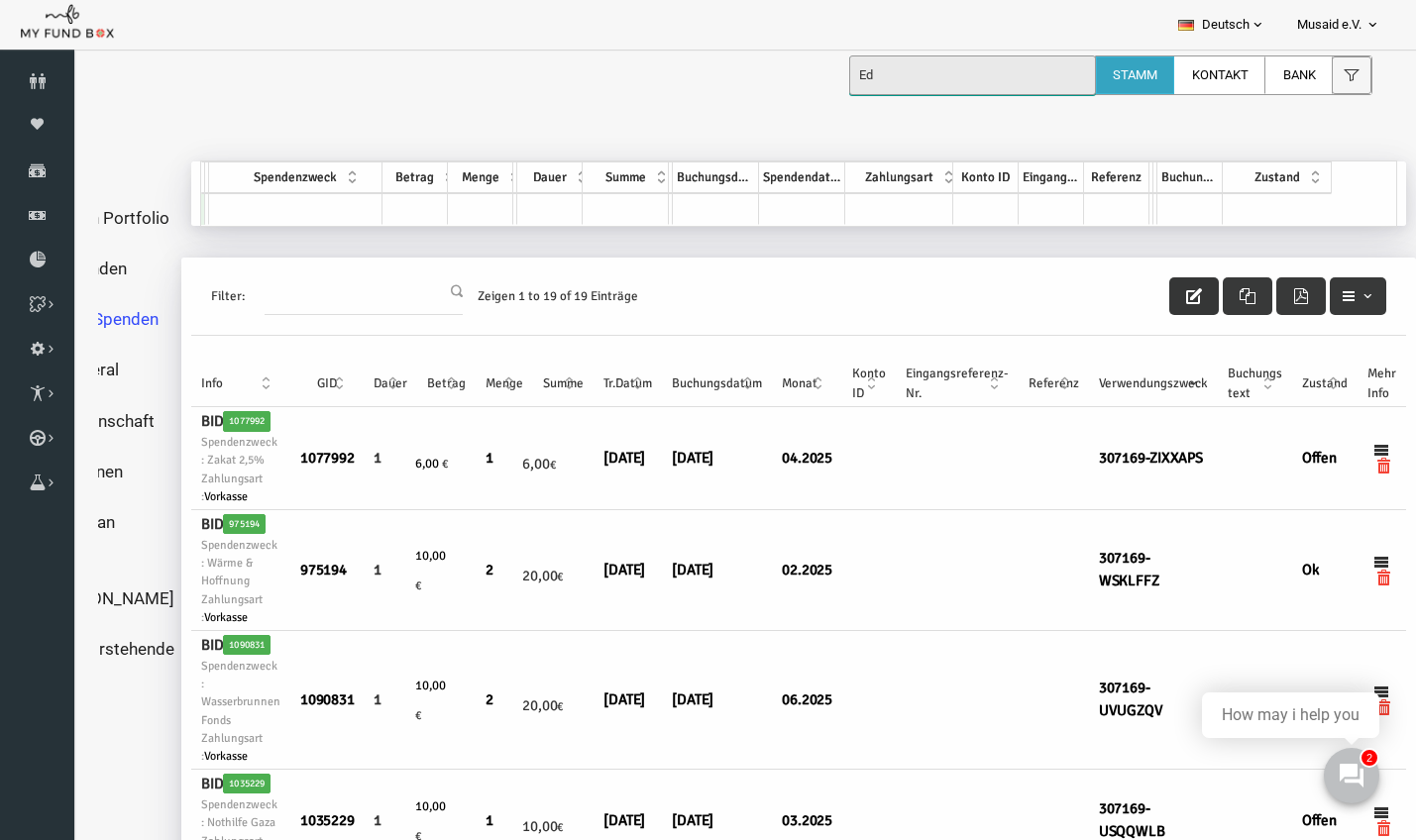 type on "E" 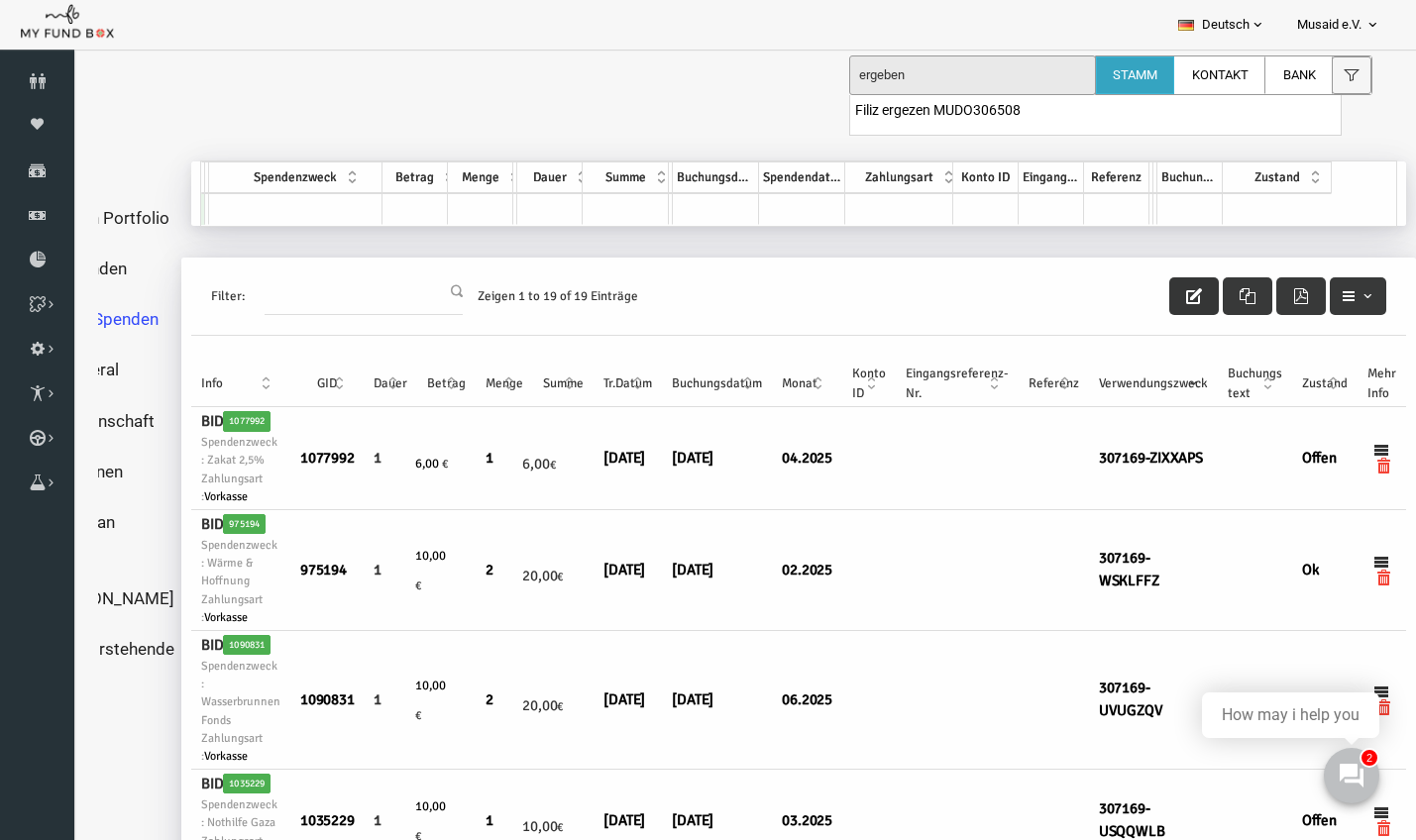 drag, startPoint x: 956, startPoint y: 106, endPoint x: 1083, endPoint y: 102, distance: 127.06298 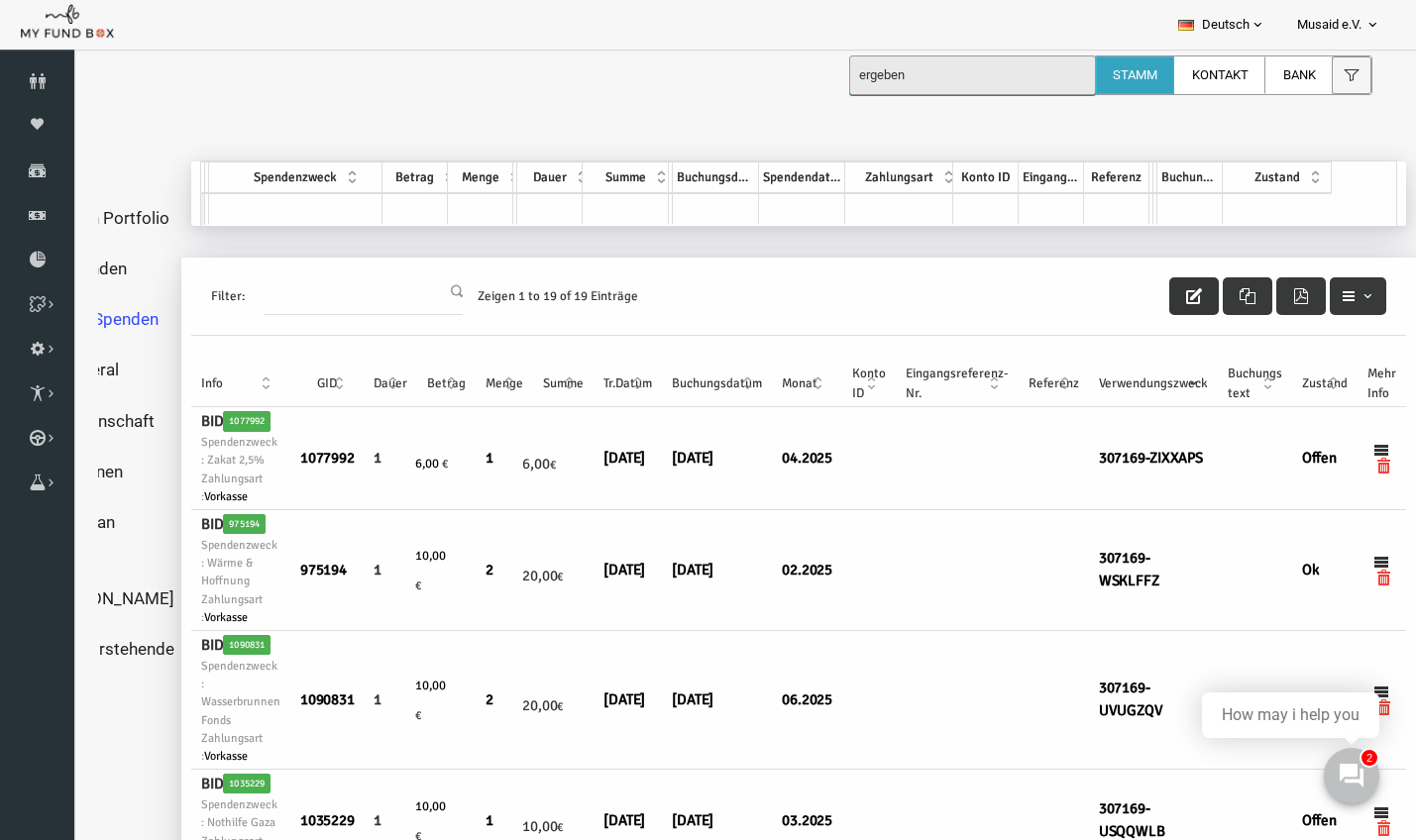 click on "ergeben" at bounding box center [972, 75] 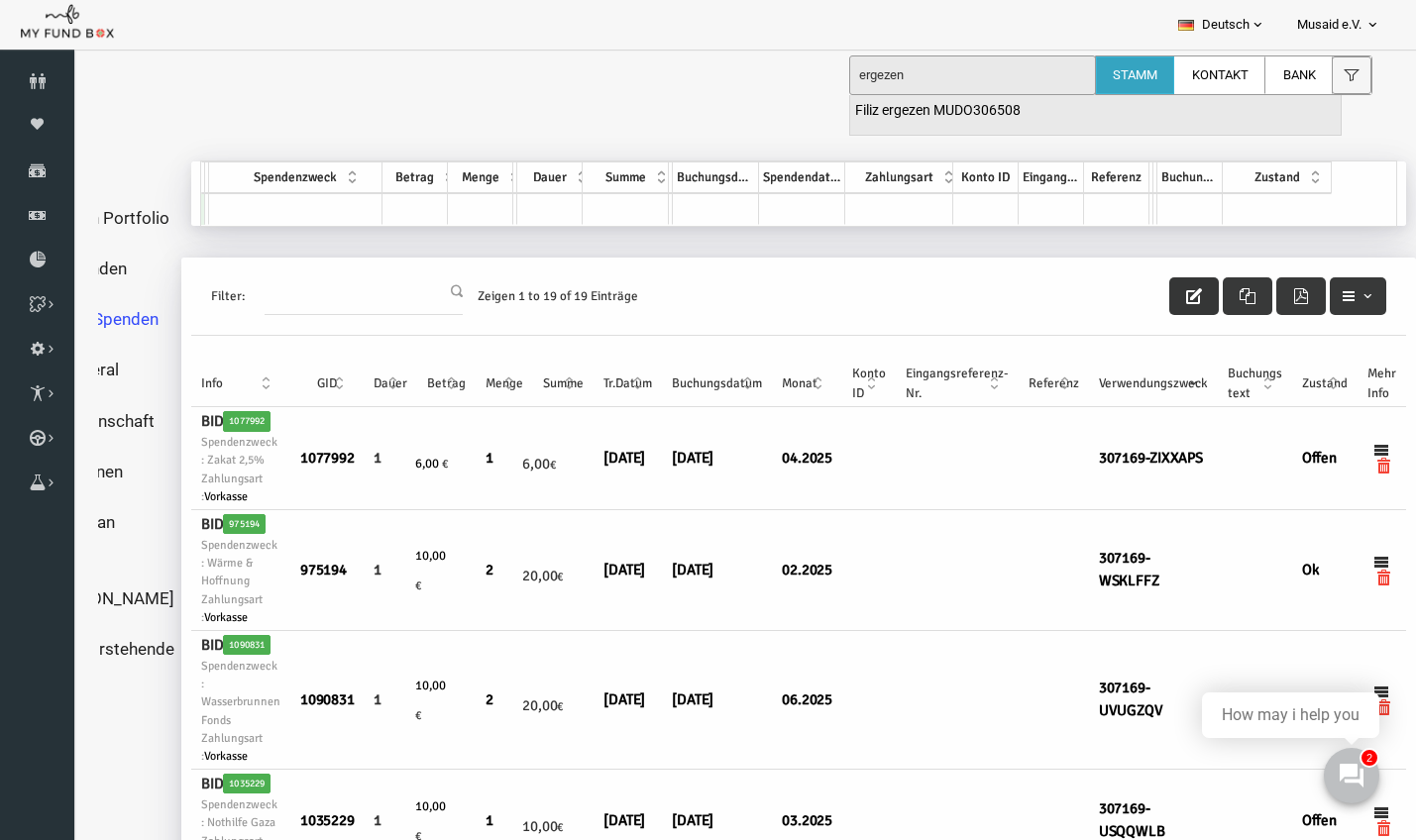 click on "Filiz ergezen MUDO306508" at bounding box center [937, 111] 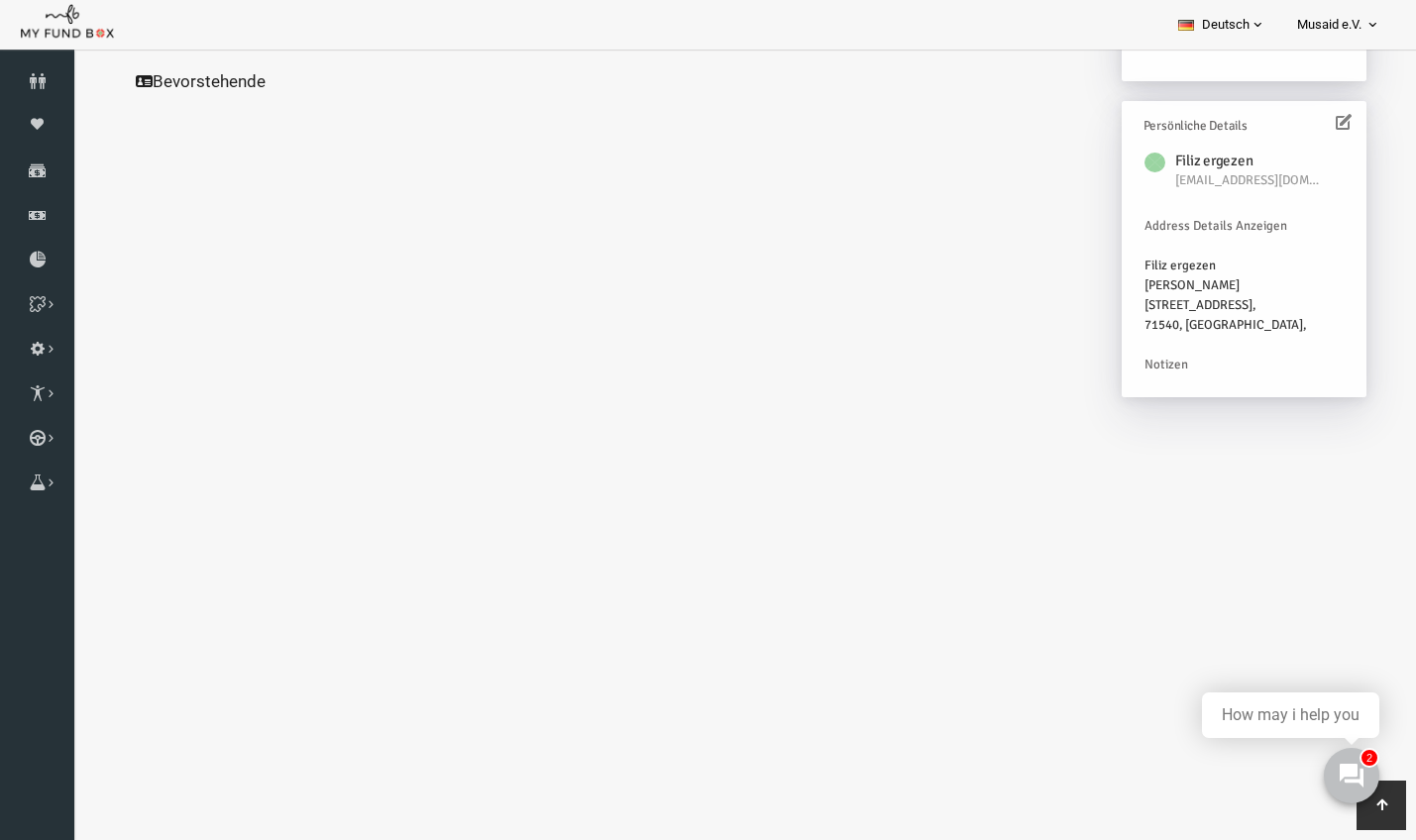 scroll, scrollTop: 523, scrollLeft: 0, axis: vertical 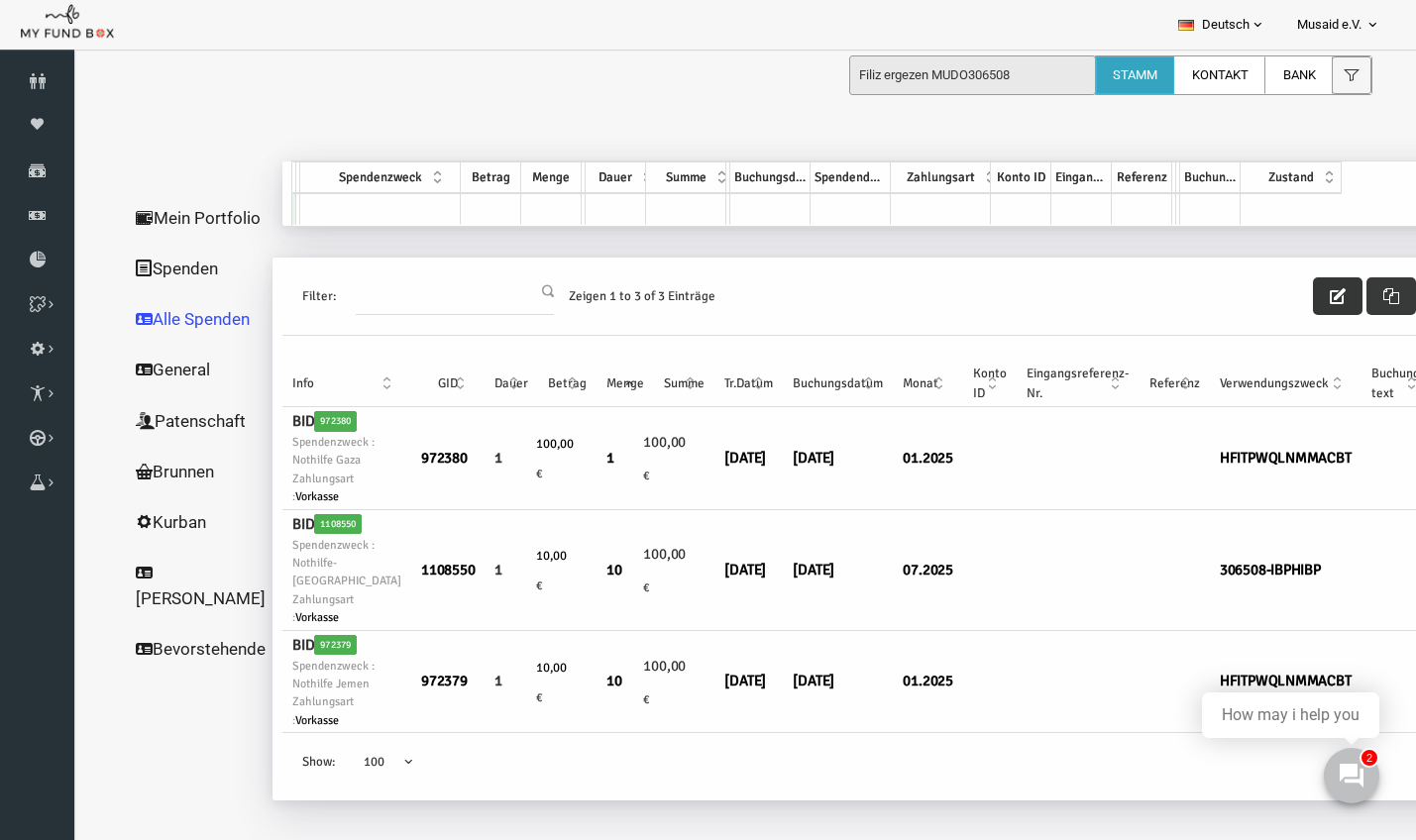 click at bounding box center [1311, 296] 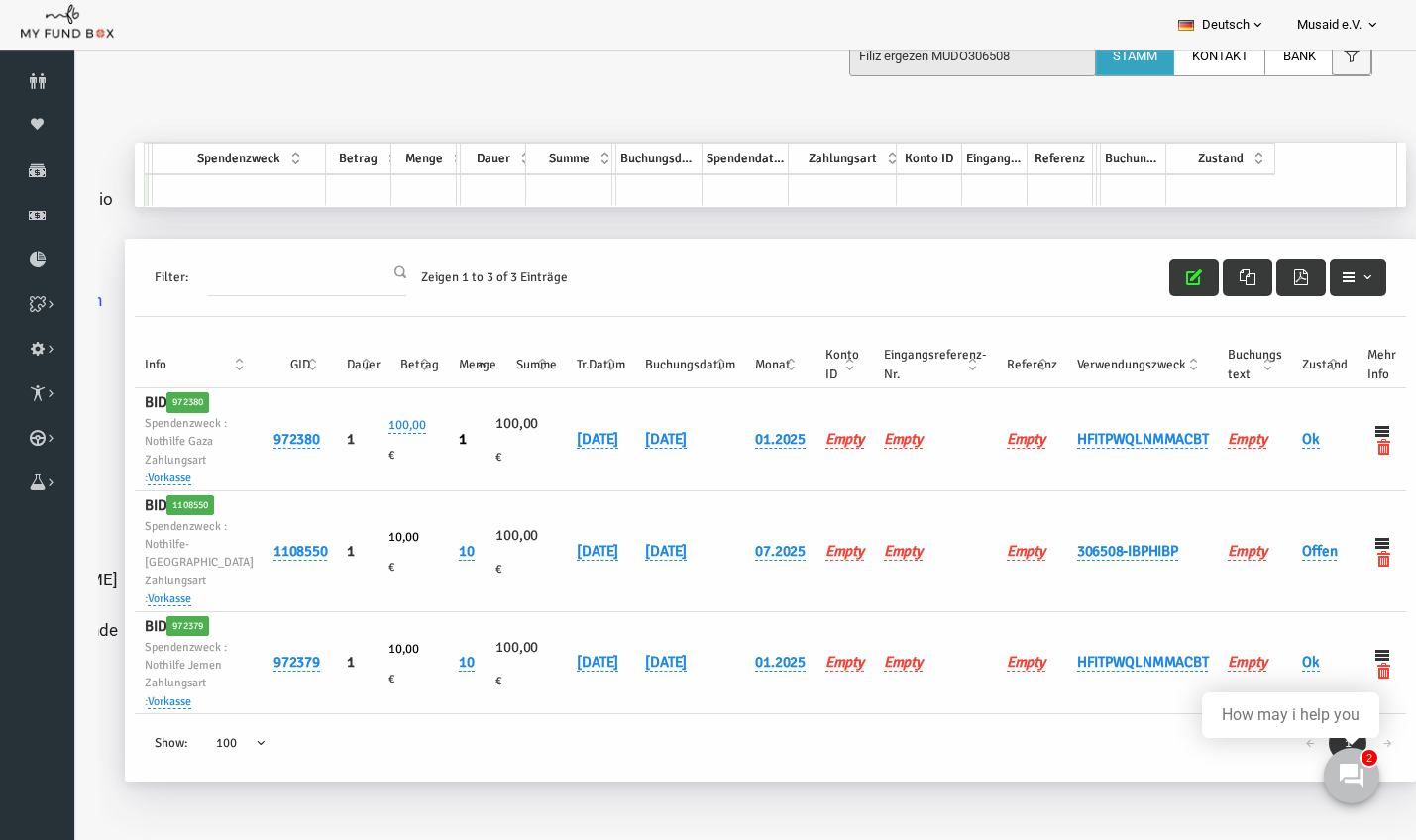 scroll, scrollTop: 39, scrollLeft: 165, axis: both 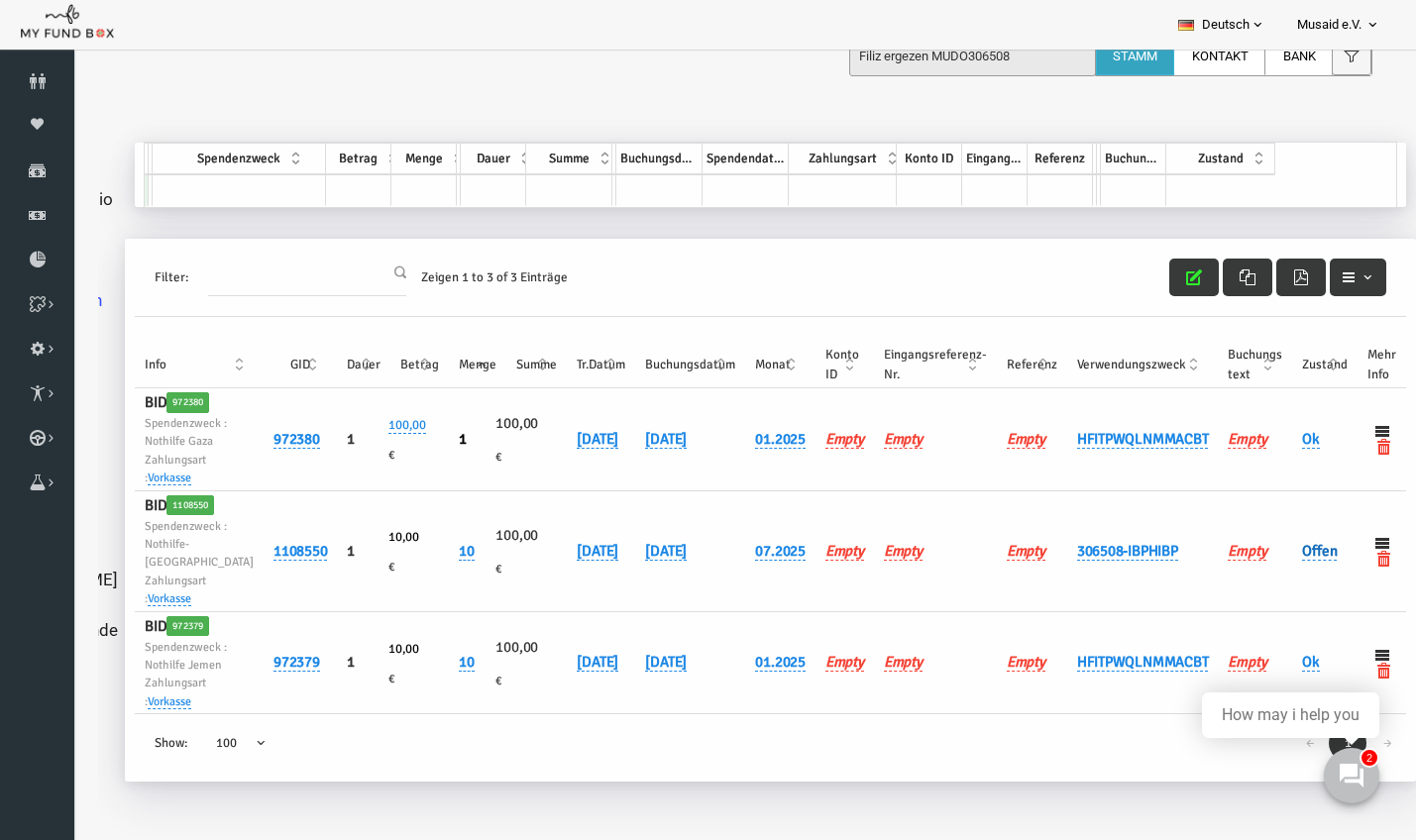 click on "Offen" at bounding box center (1292, 551) 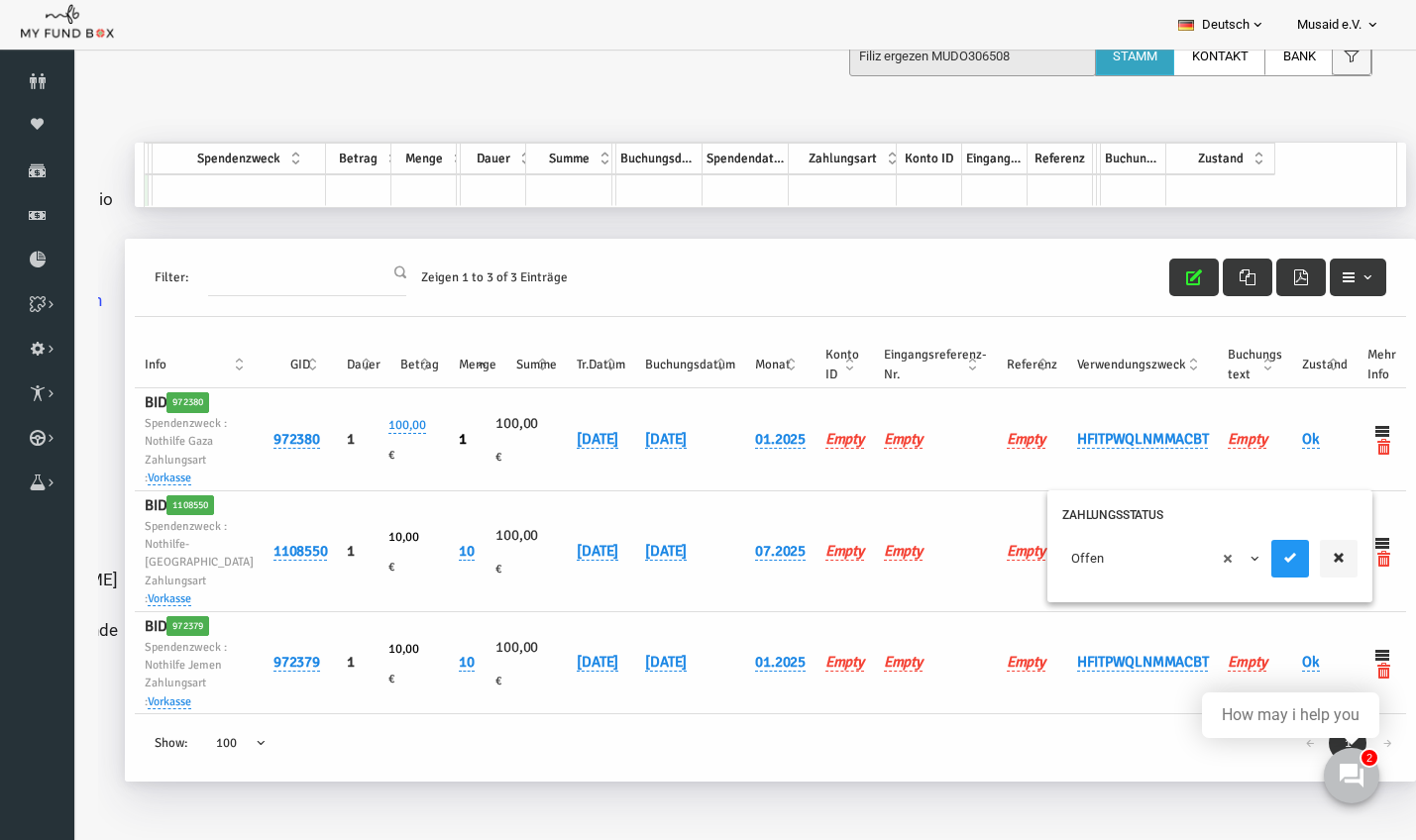 click on "× Offen" at bounding box center (1135, 559) 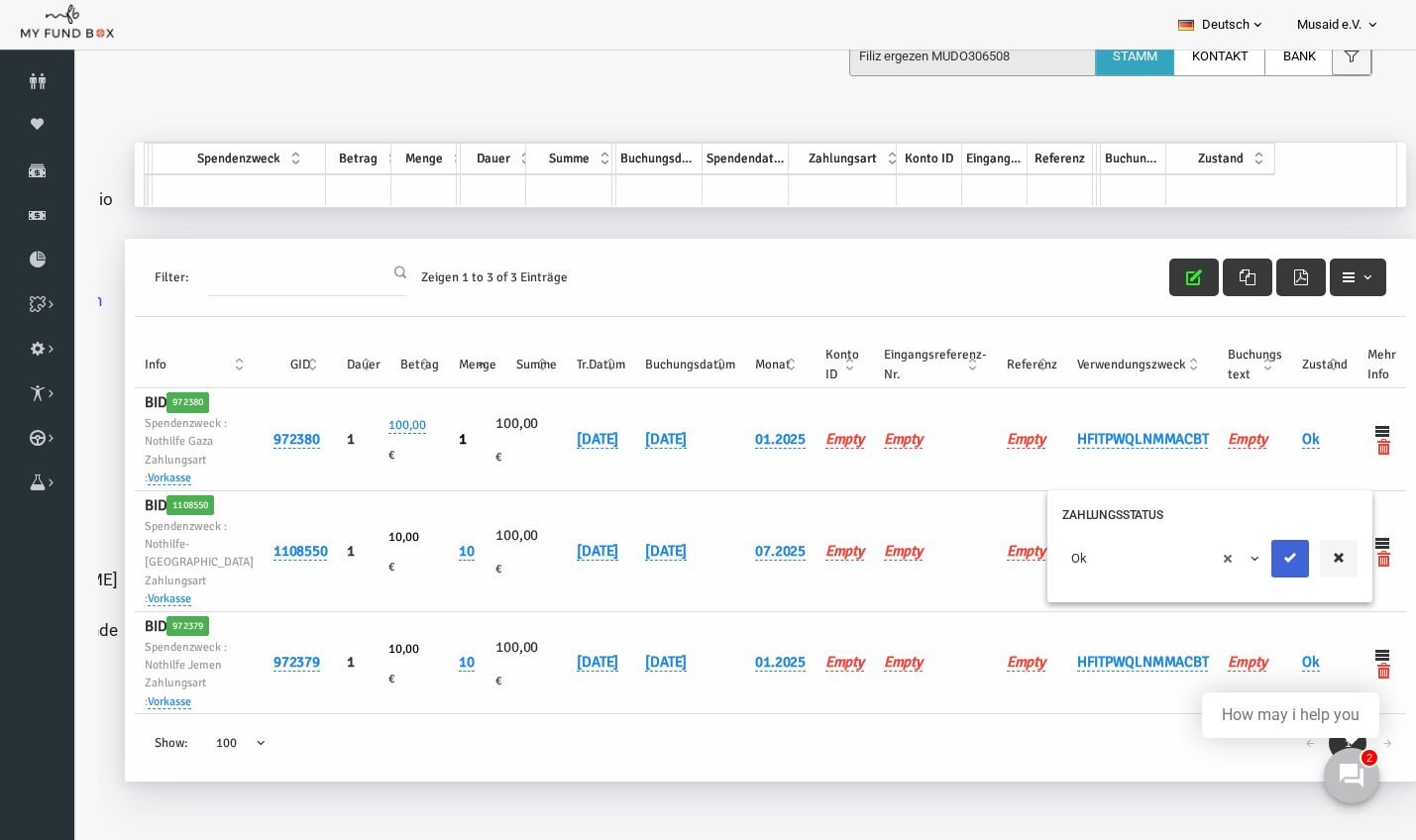click at bounding box center (1263, 559) 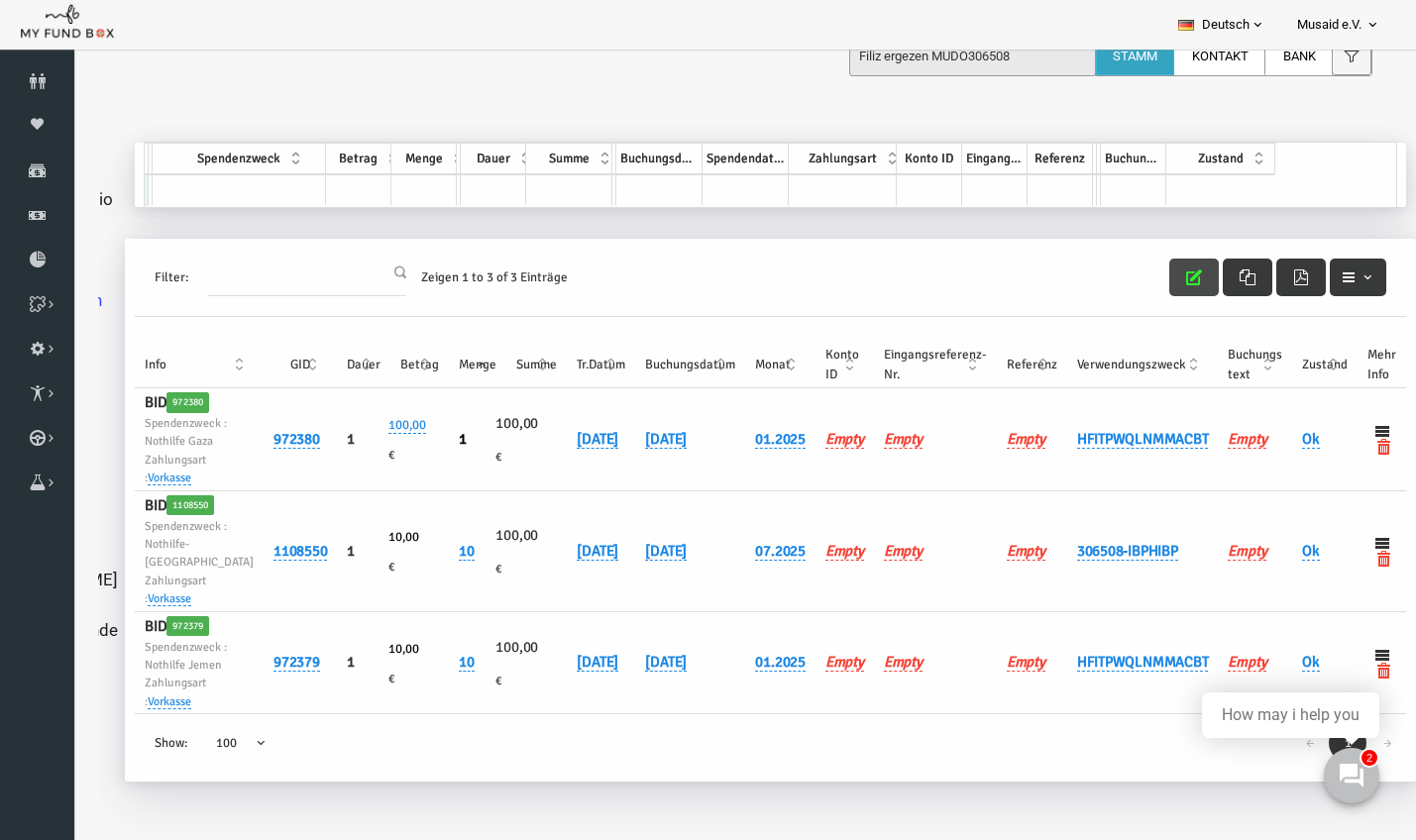click at bounding box center (1167, 277) 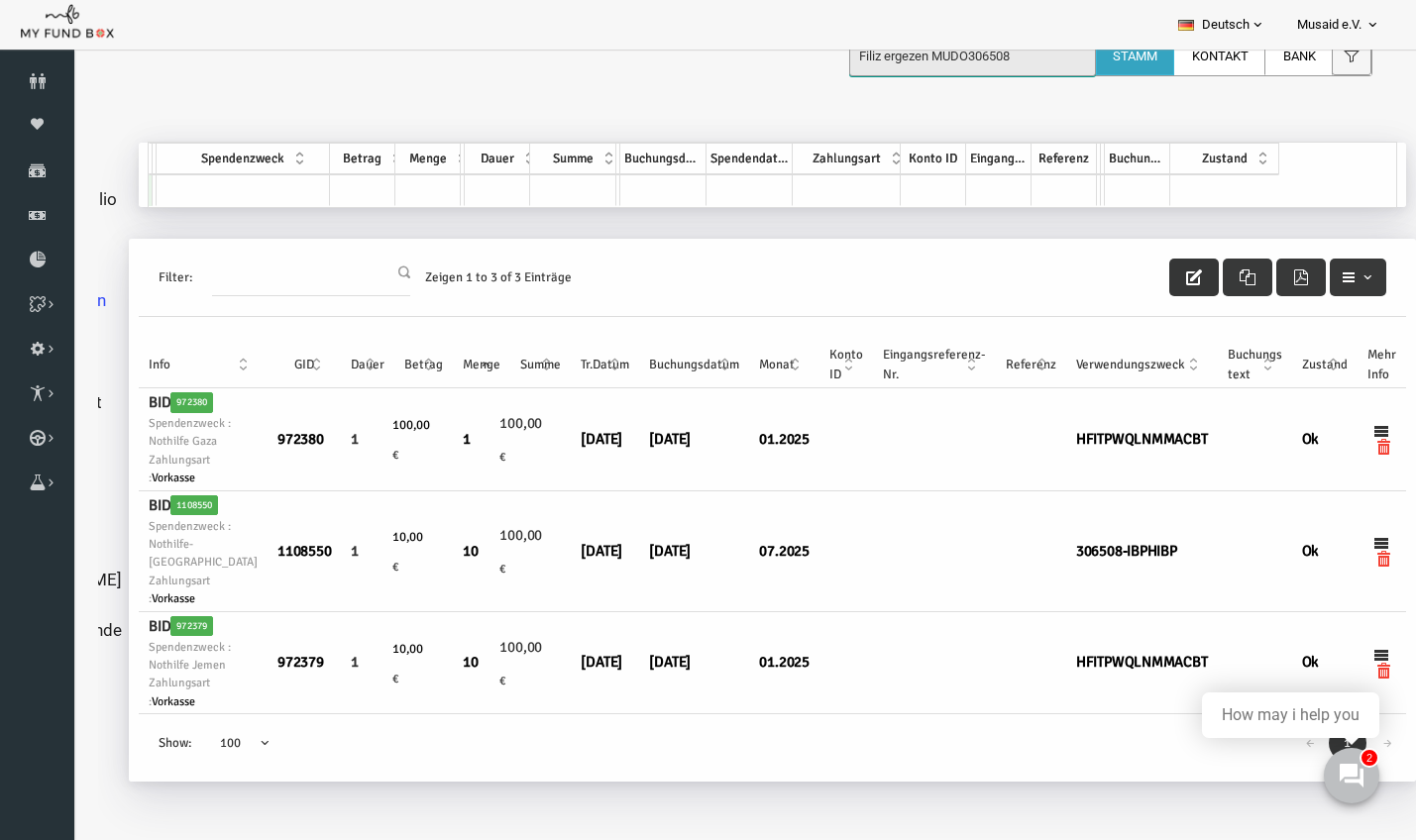 click on "Filiz ergezen MUDO306508" at bounding box center [972, 56] 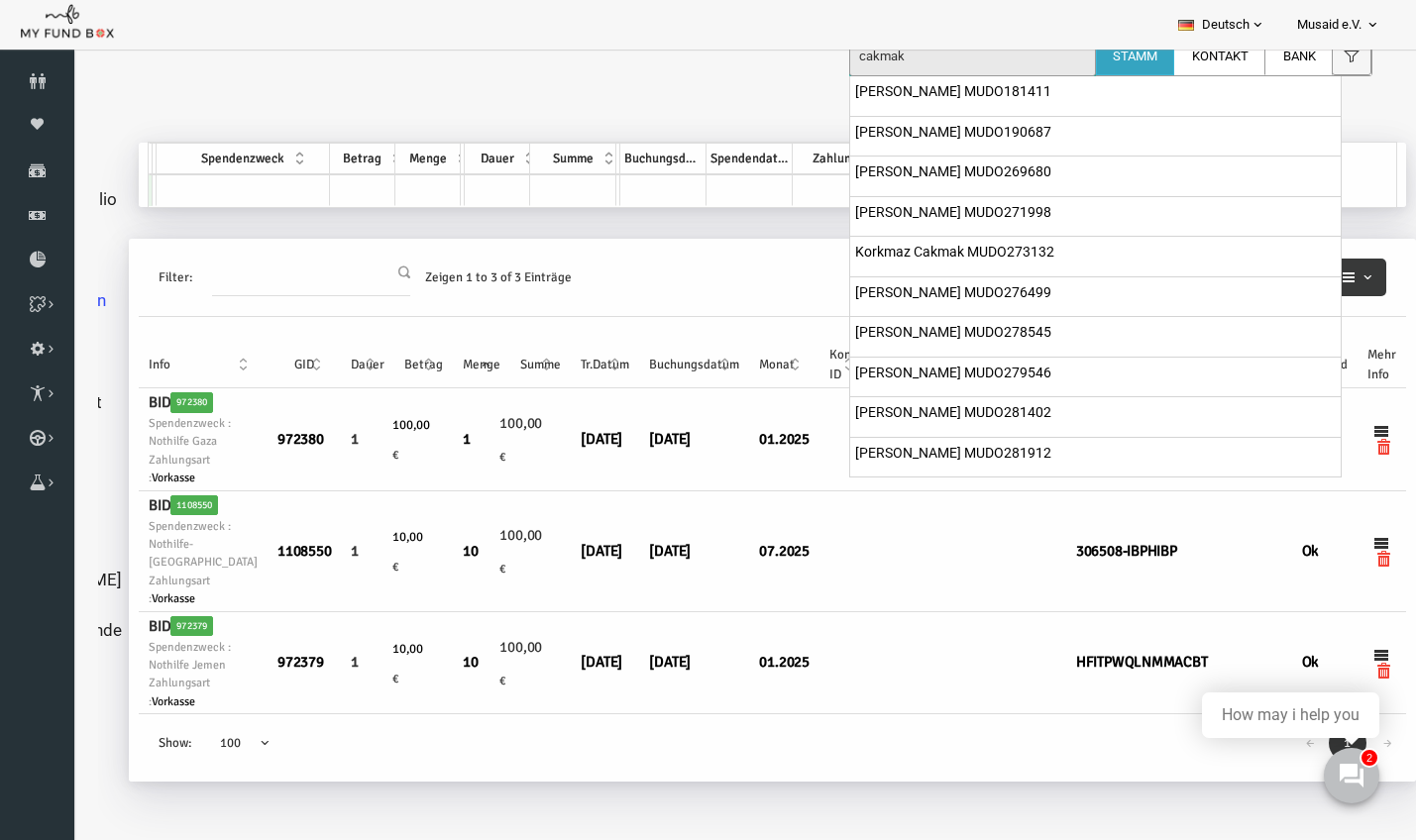 click on "cakmak" at bounding box center [972, 56] 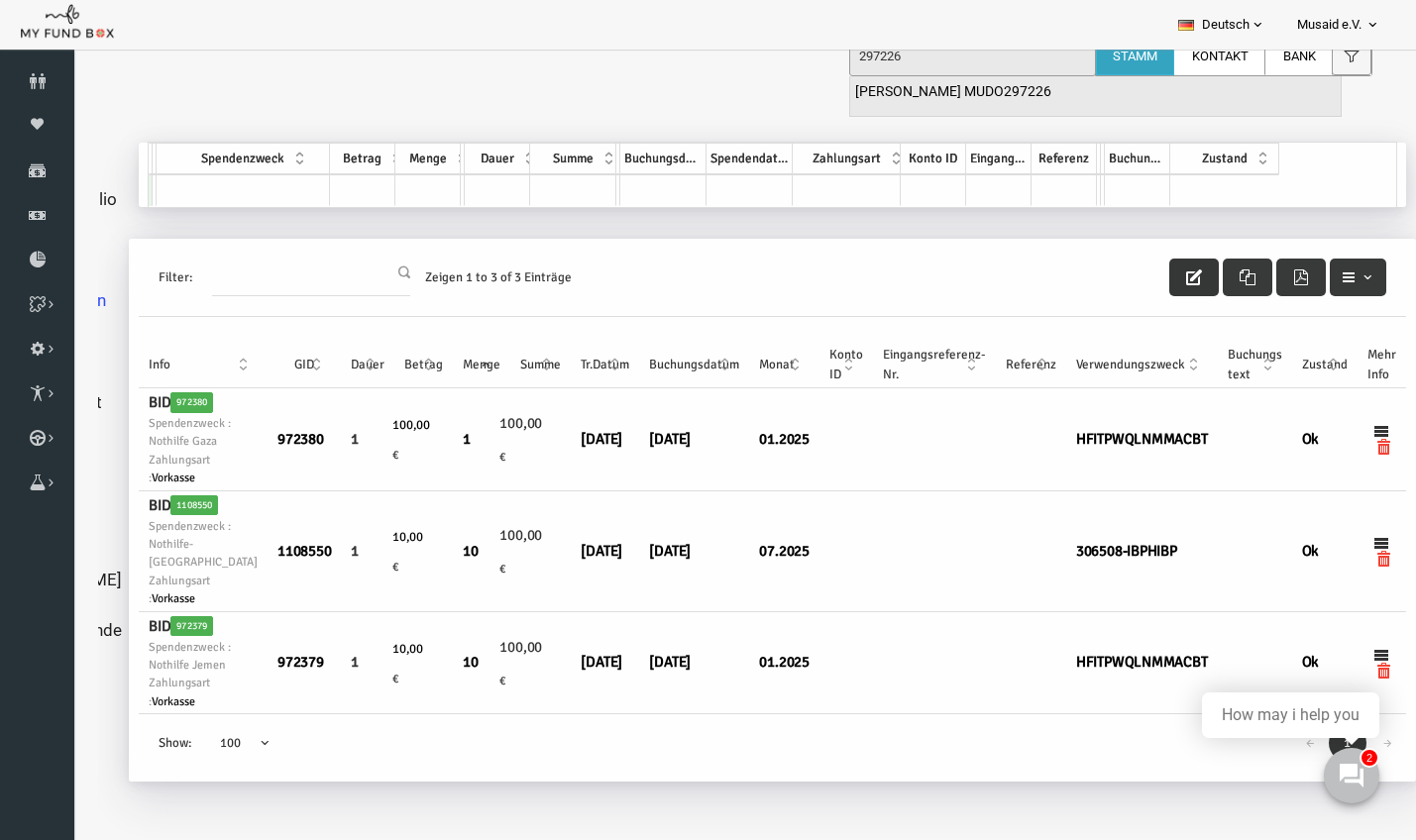 click on "Emel Cakmak MUDO297226" at bounding box center (1095, 96) 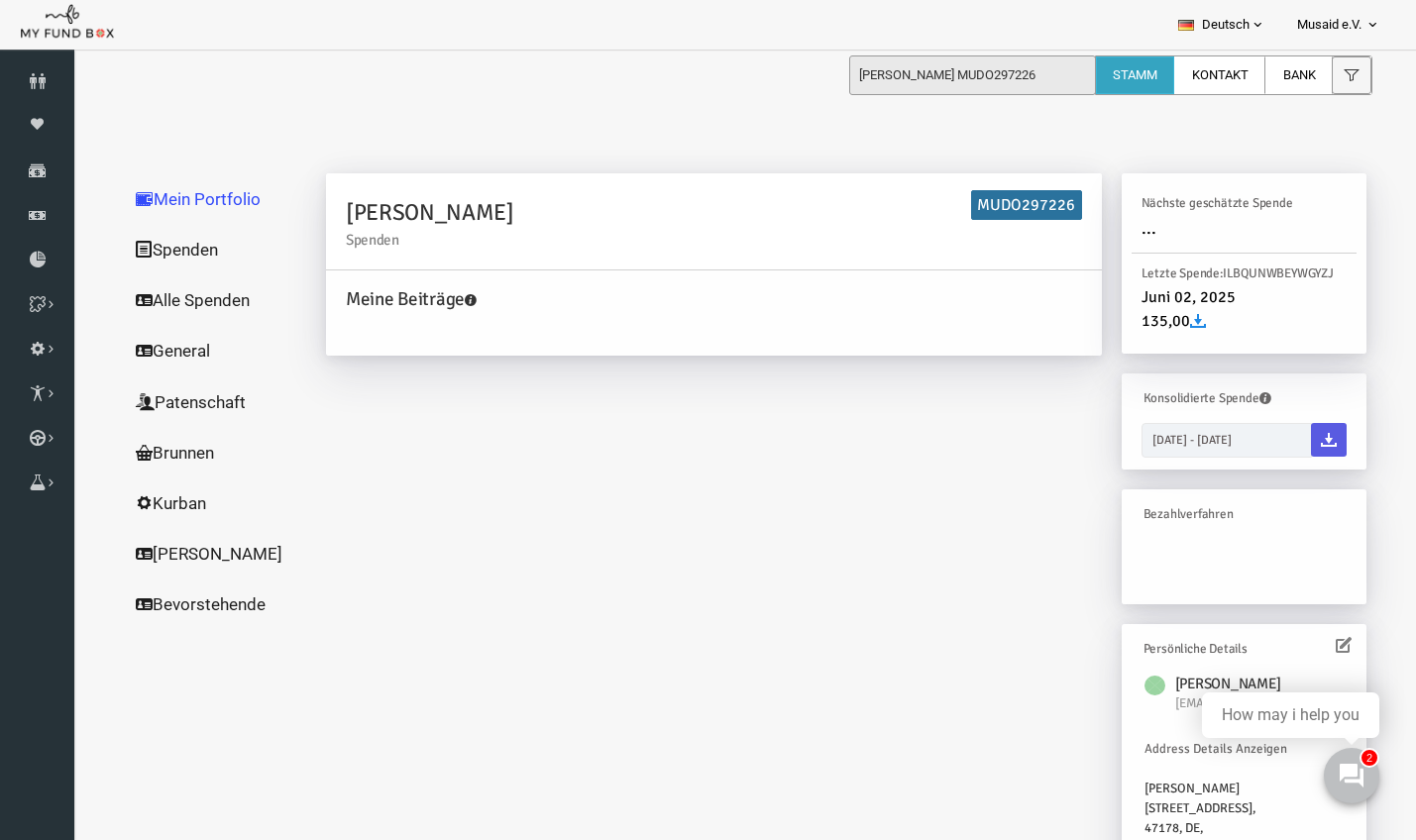 scroll, scrollTop: 23, scrollLeft: 0, axis: vertical 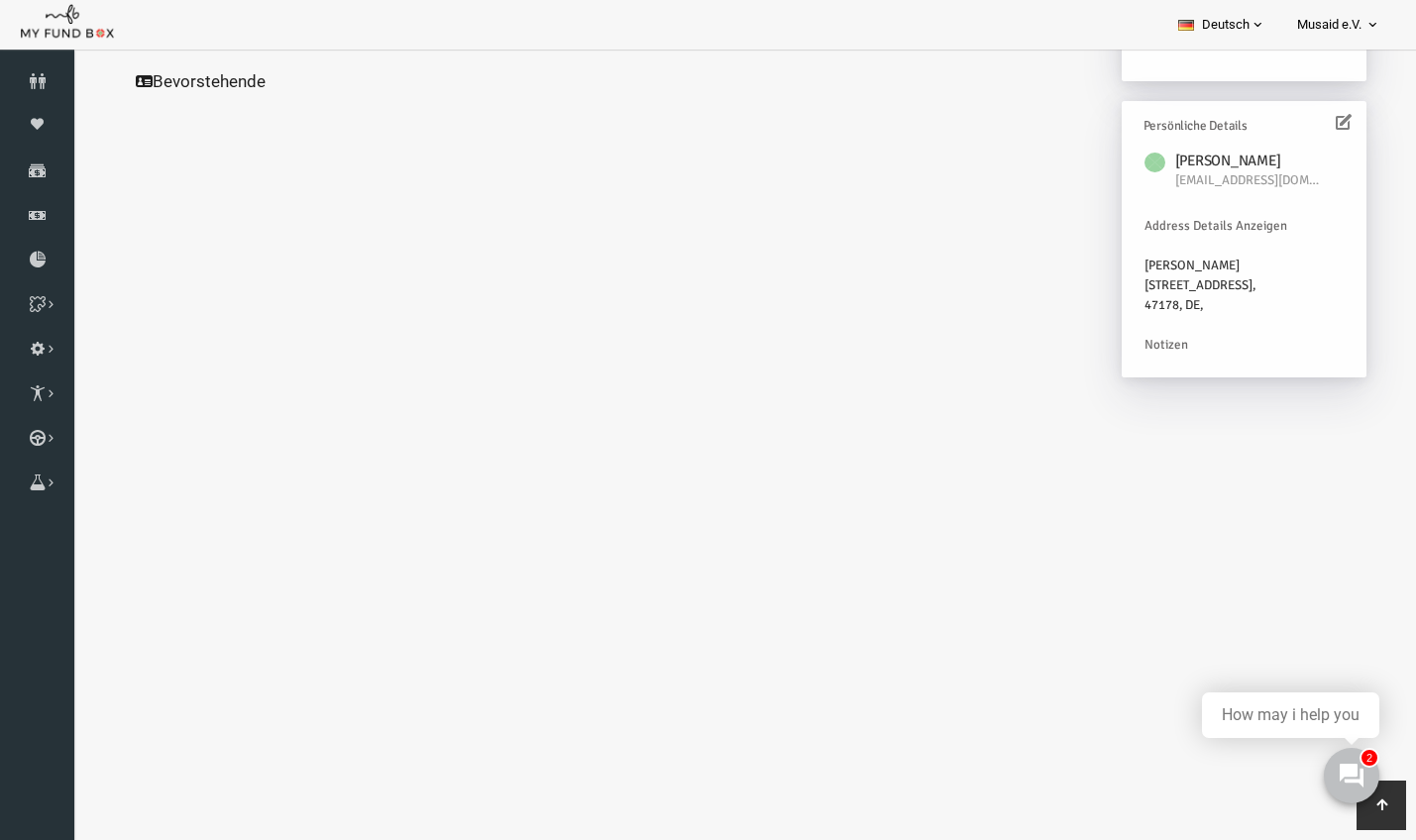 click on "Alle Spenden" at bounding box center (190, -223) 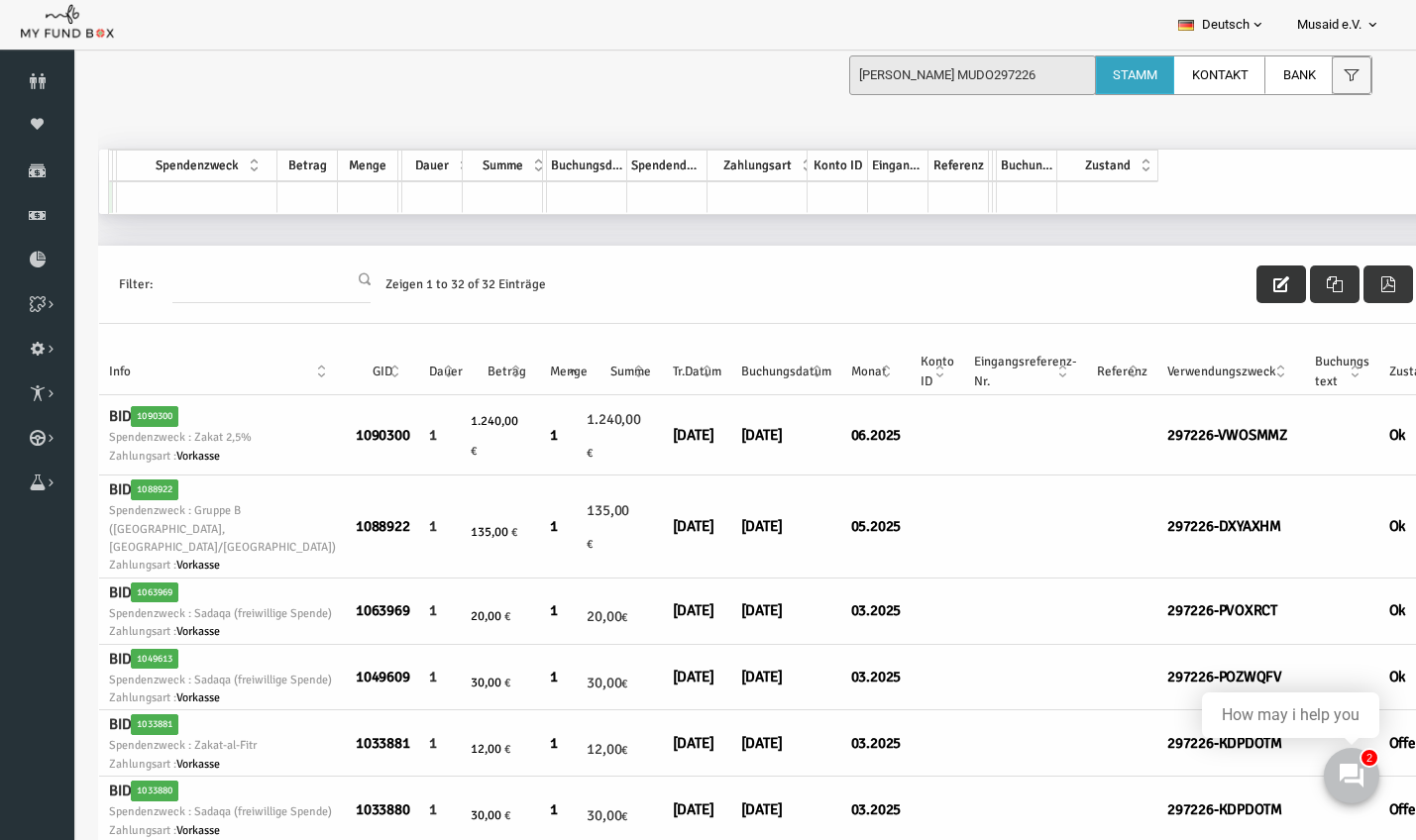 scroll, scrollTop: 0, scrollLeft: 0, axis: both 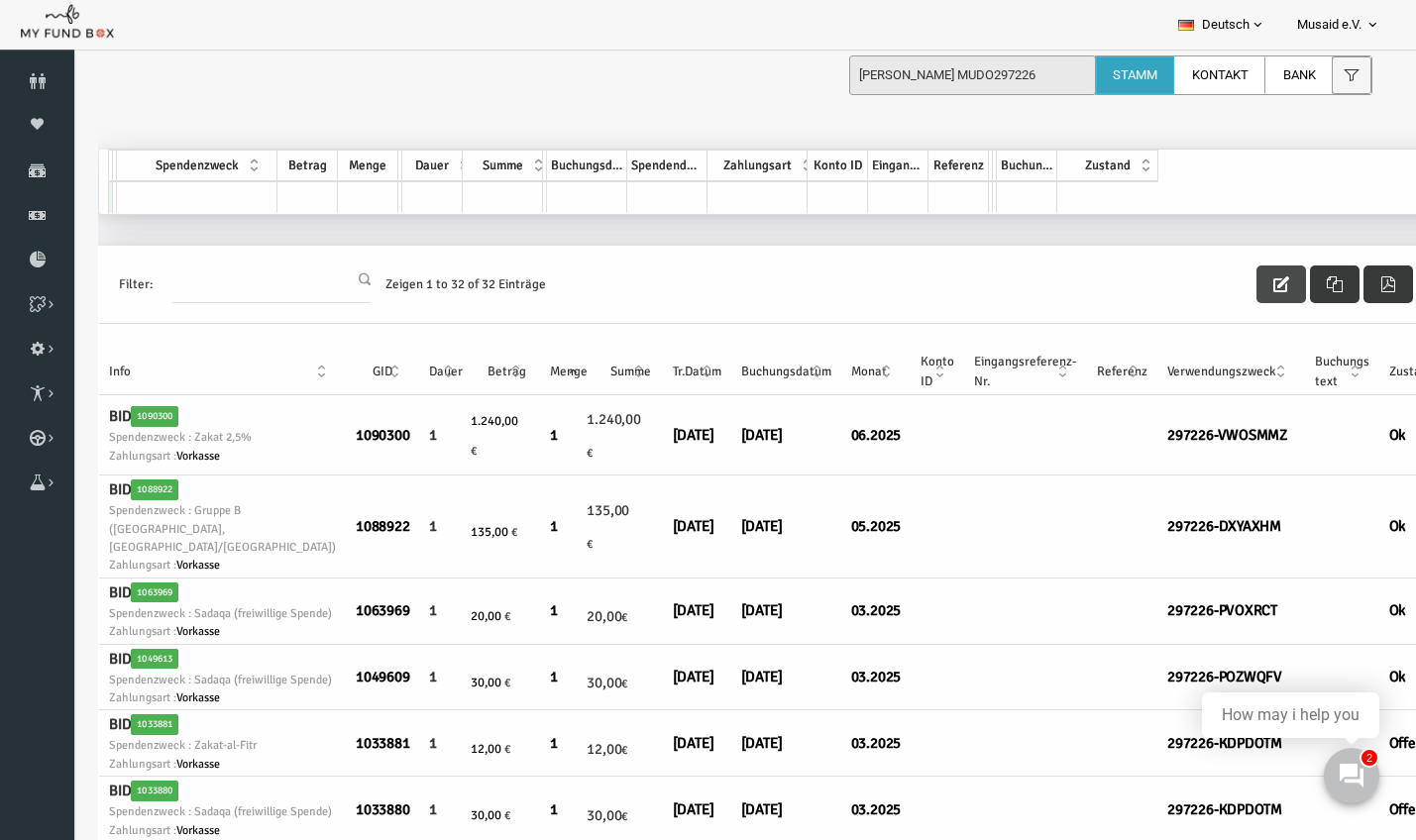 click at bounding box center (1254, 284) 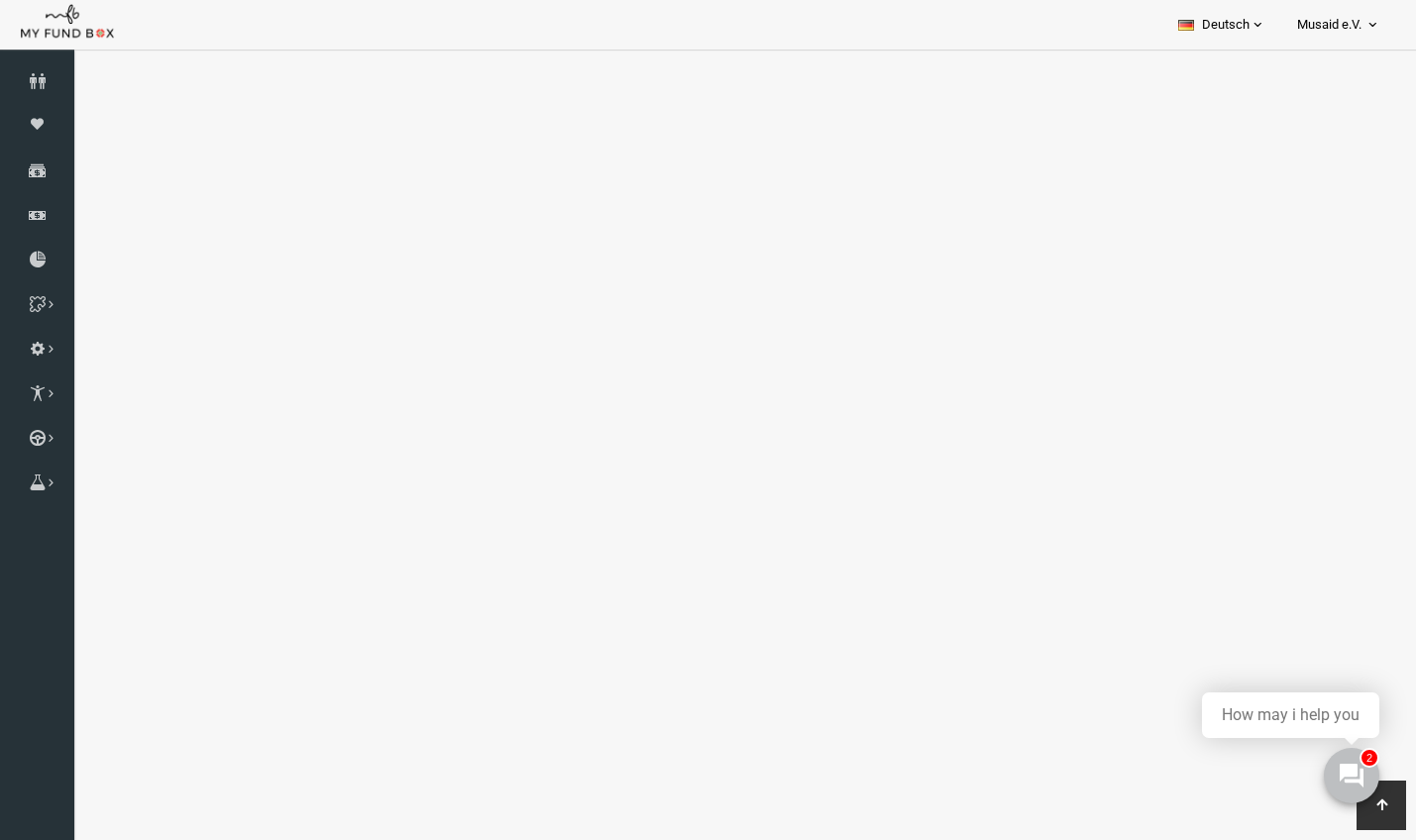 scroll, scrollTop: 3715, scrollLeft: 0, axis: vertical 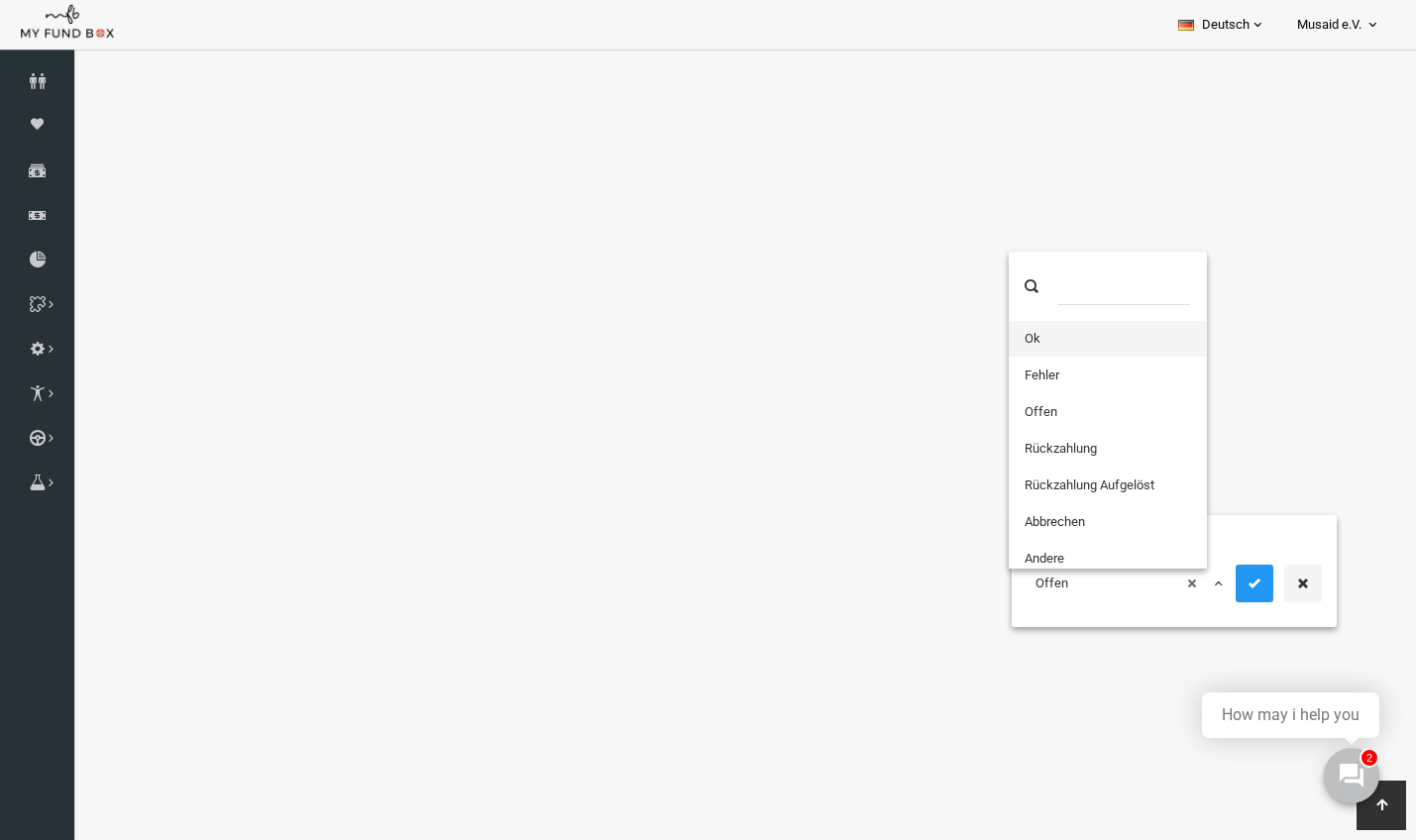 click on "× Offen" at bounding box center (1099, 583) 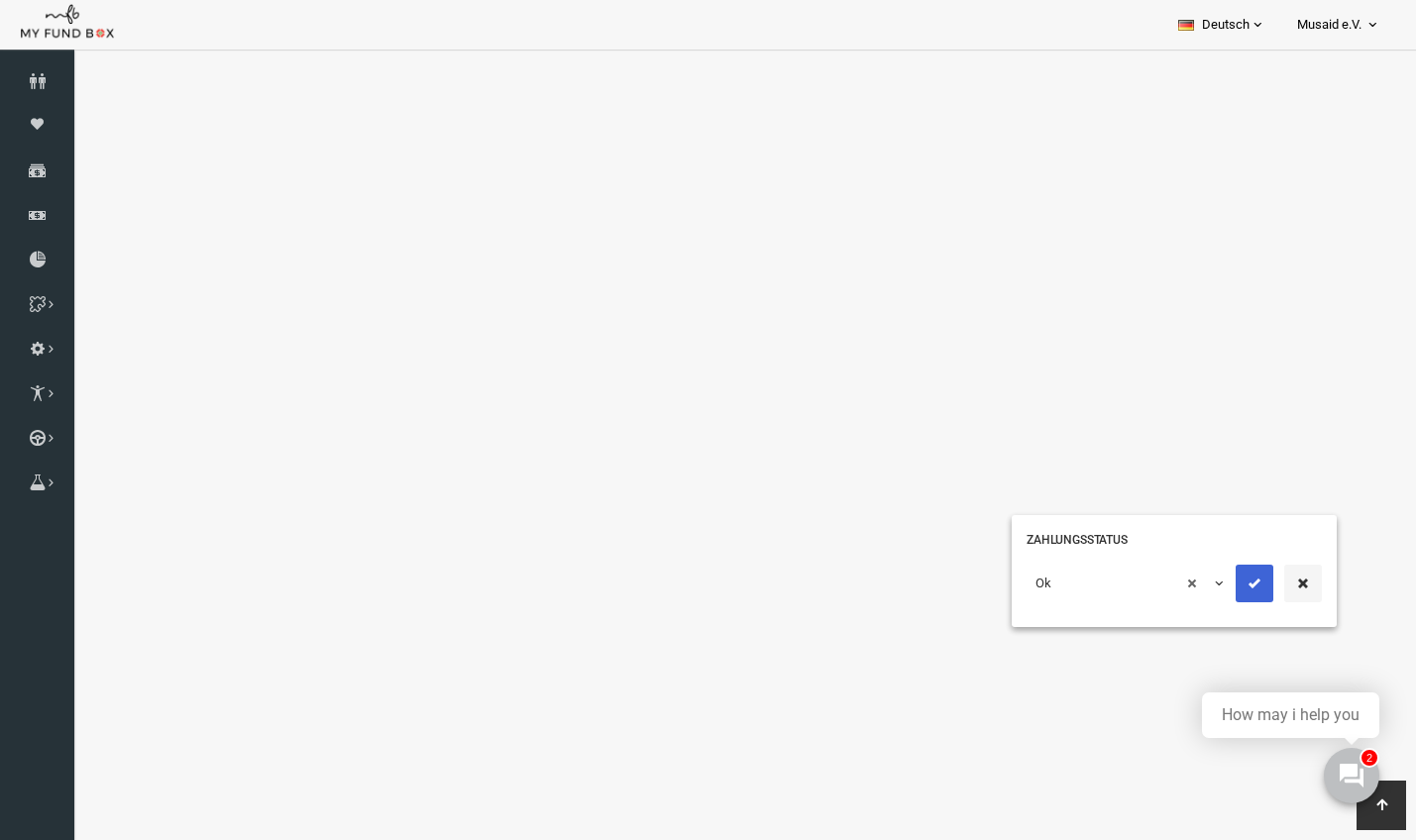 click at bounding box center [1228, 583] 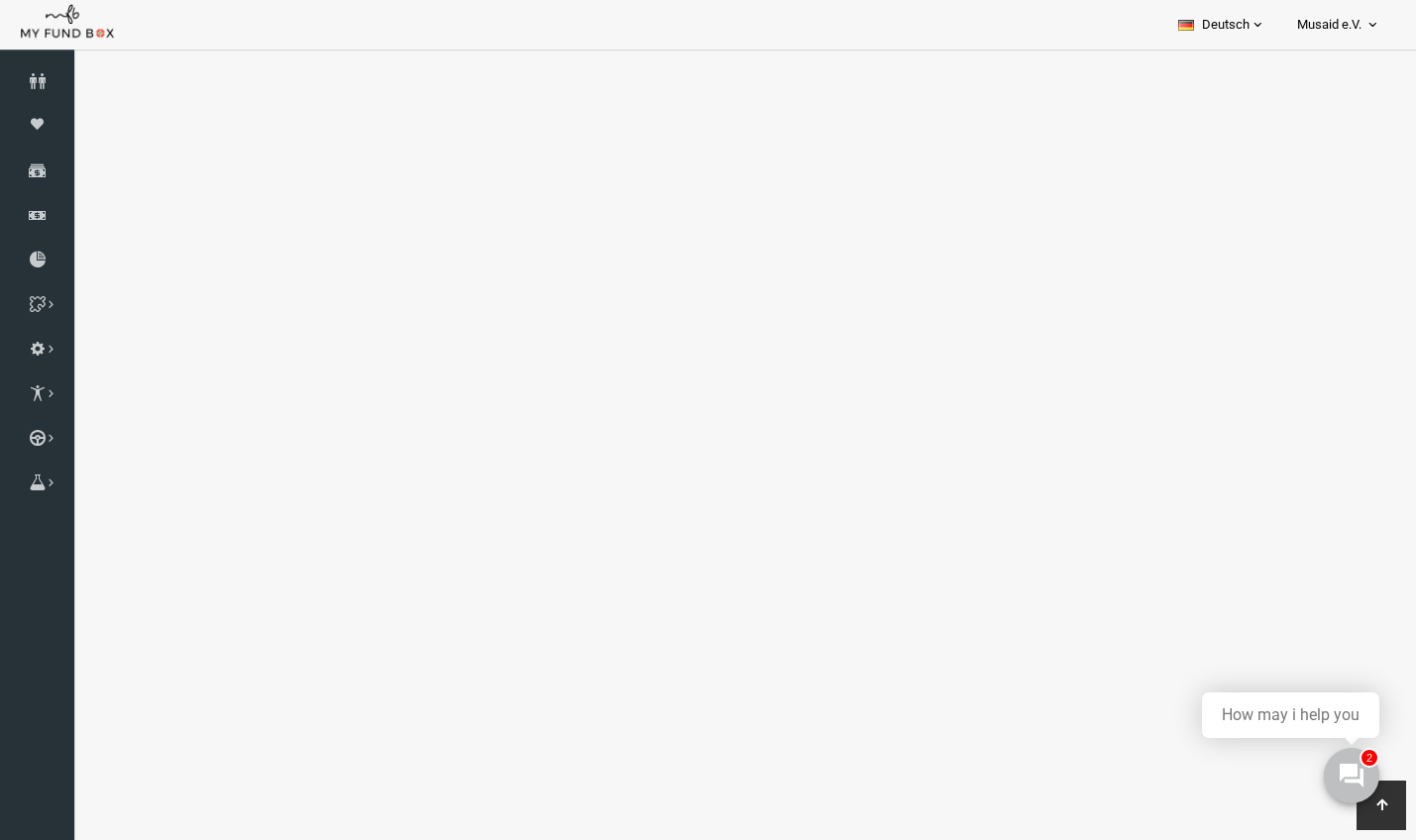 click on "Offen" at bounding box center [1384, -1132] 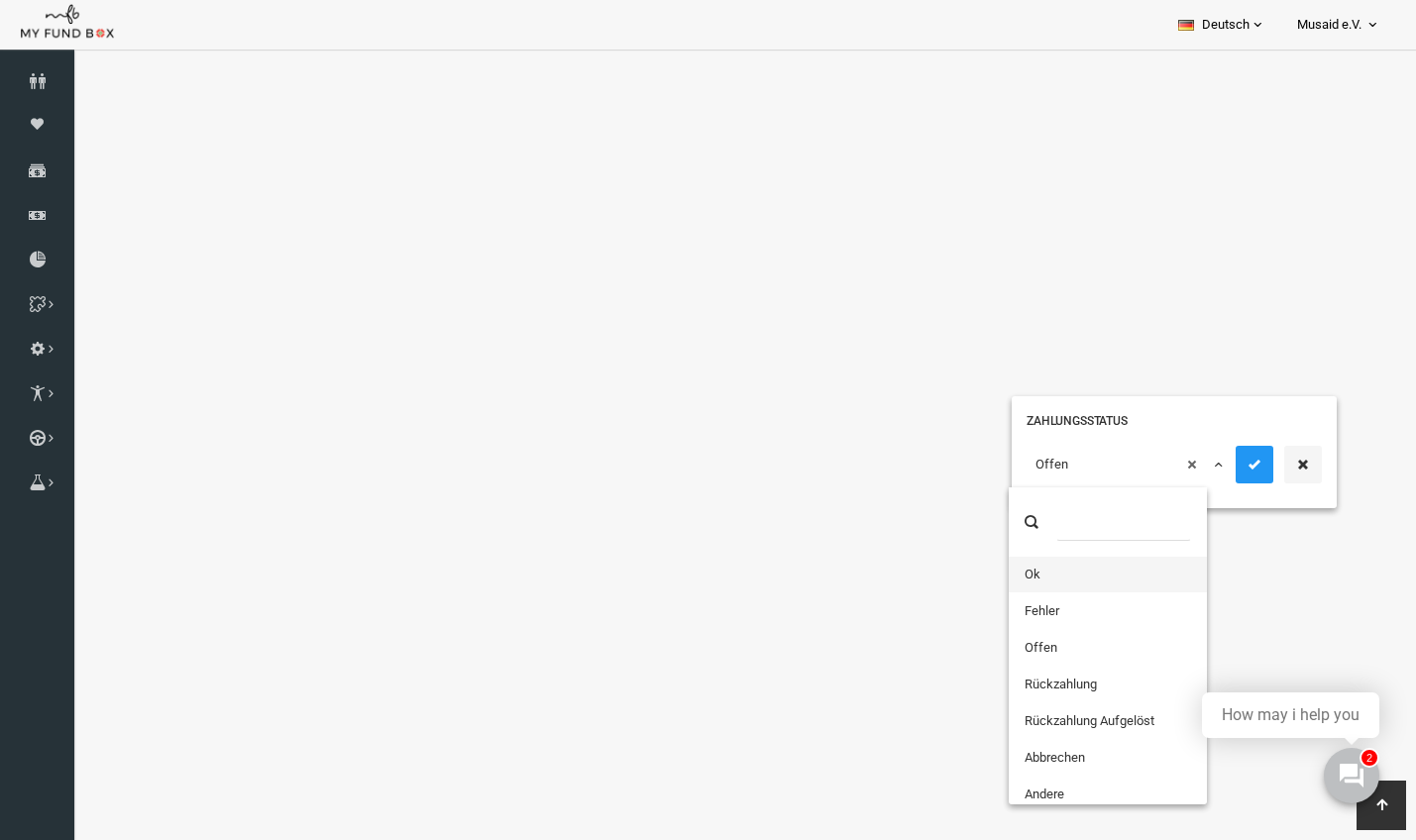 click on "× Offen" at bounding box center [1099, 465] 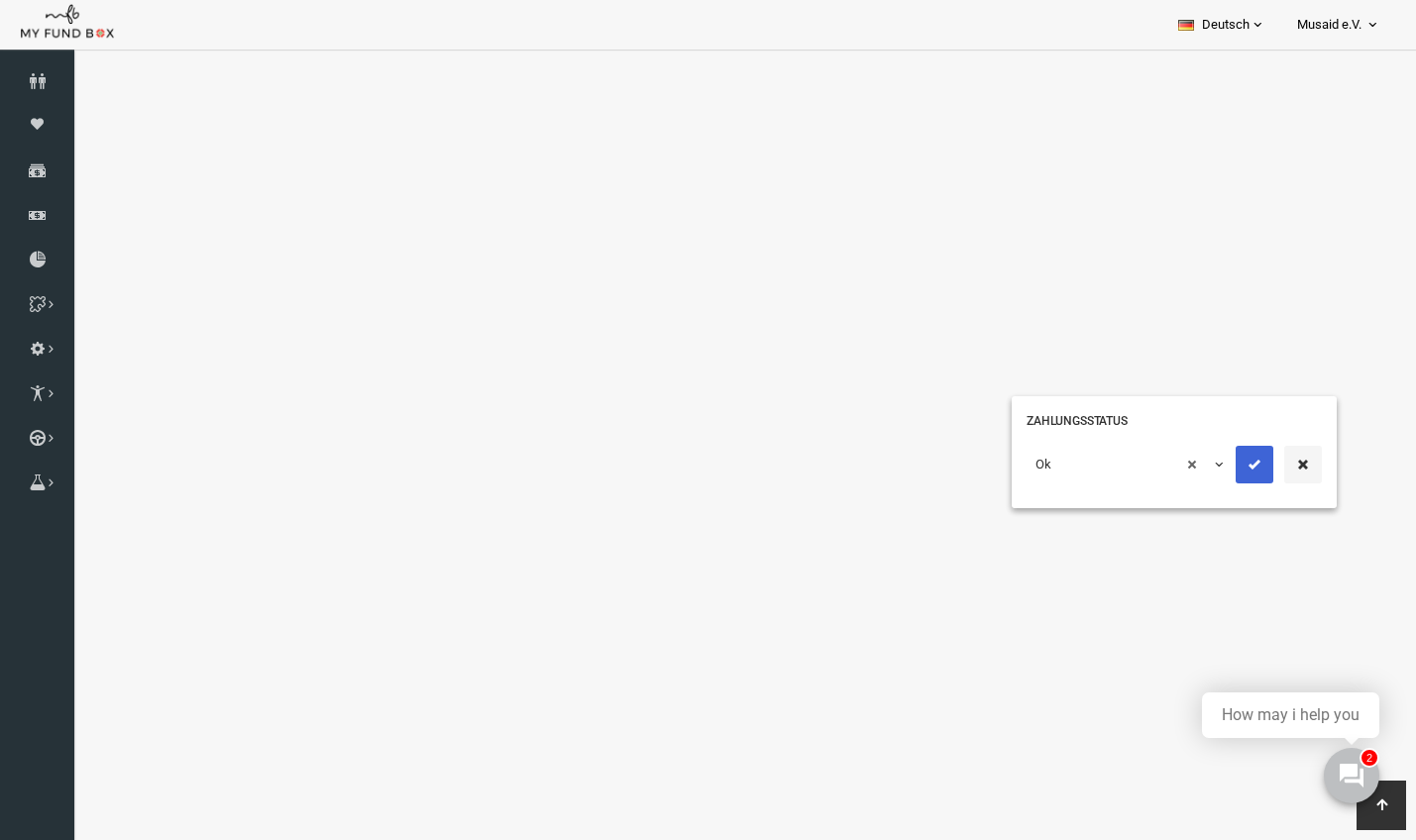 click at bounding box center [1228, 465] 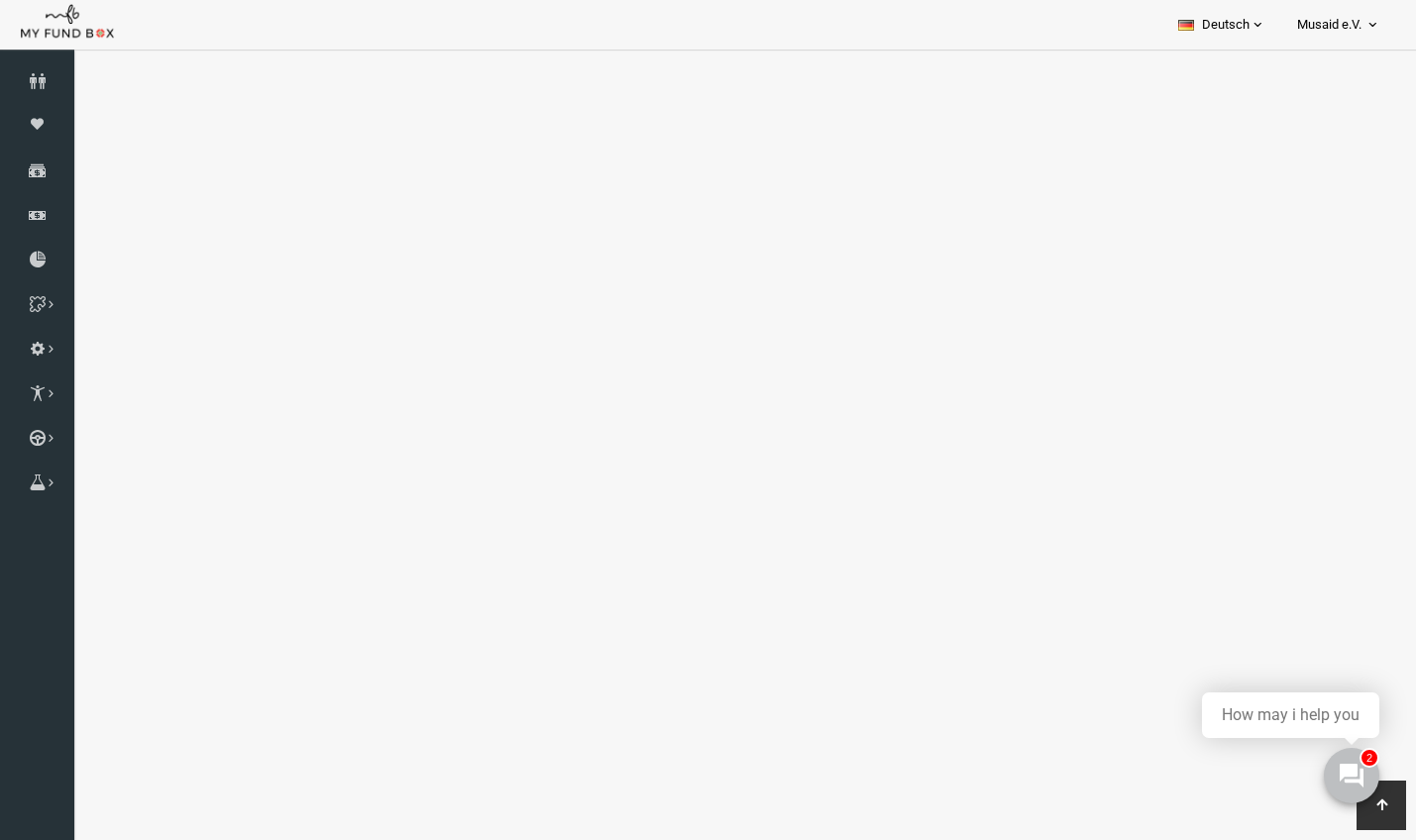 click on "Offen" at bounding box center (1384, -1217) 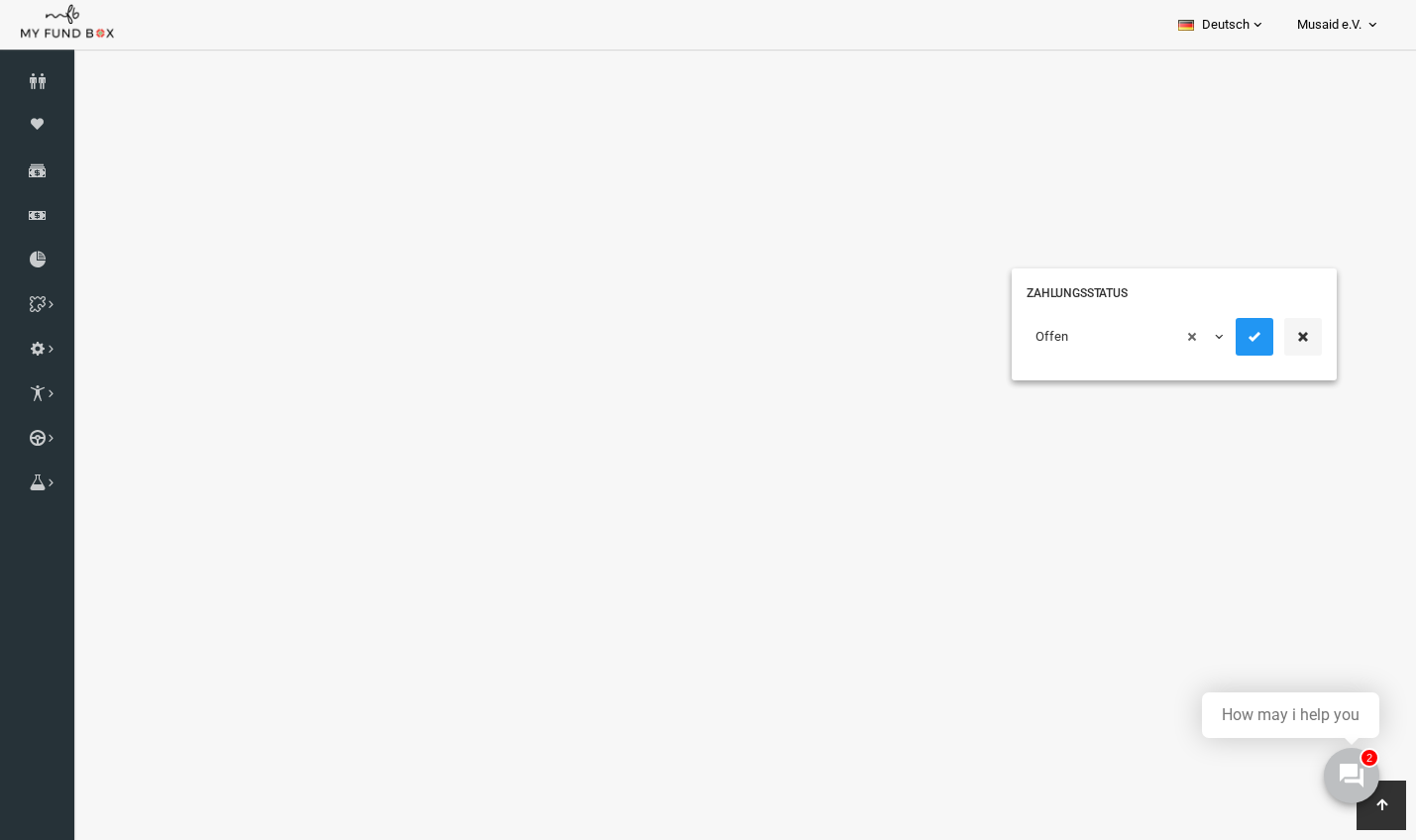 click on "× Offen" at bounding box center (1099, 337) 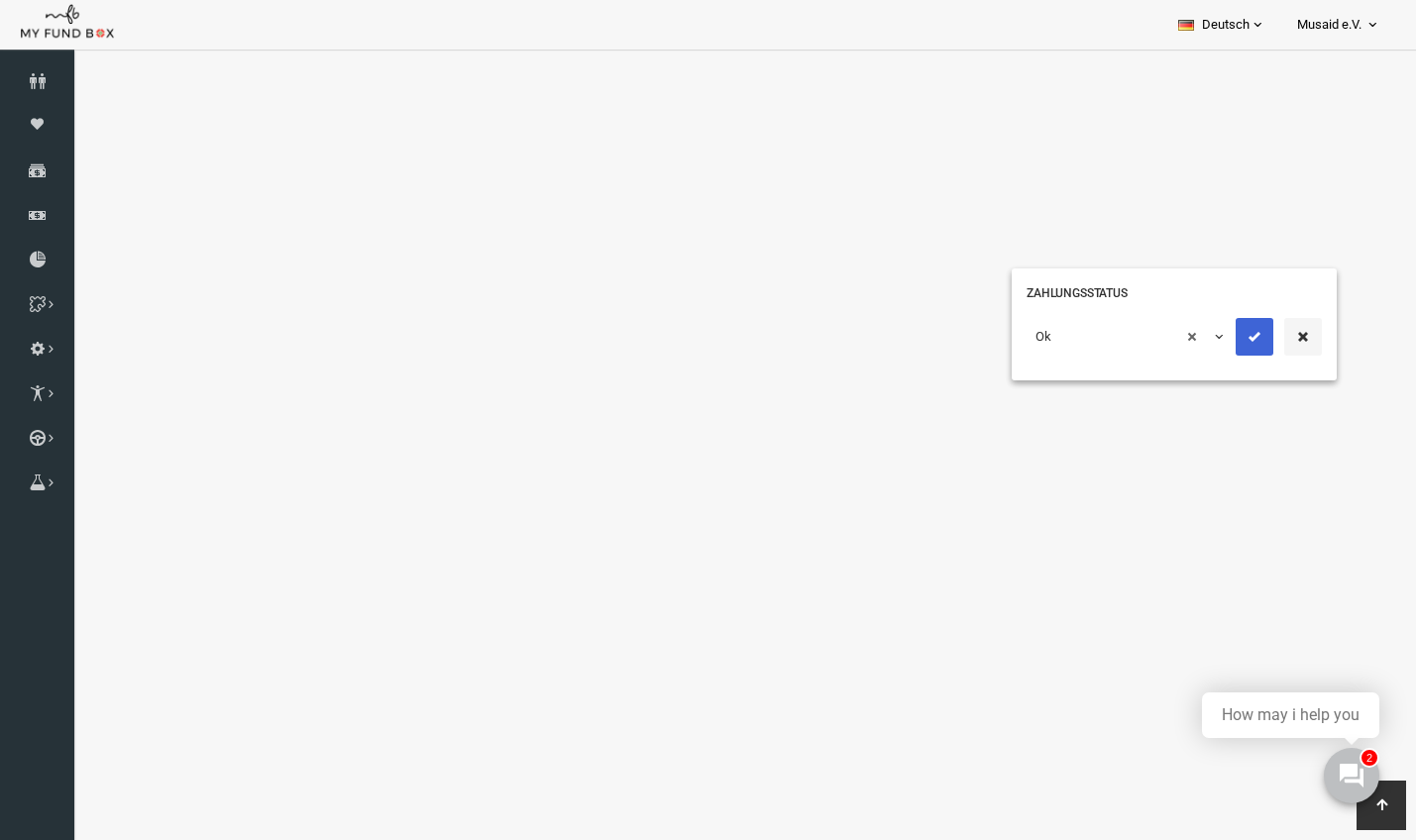 click at bounding box center [1228, 337] 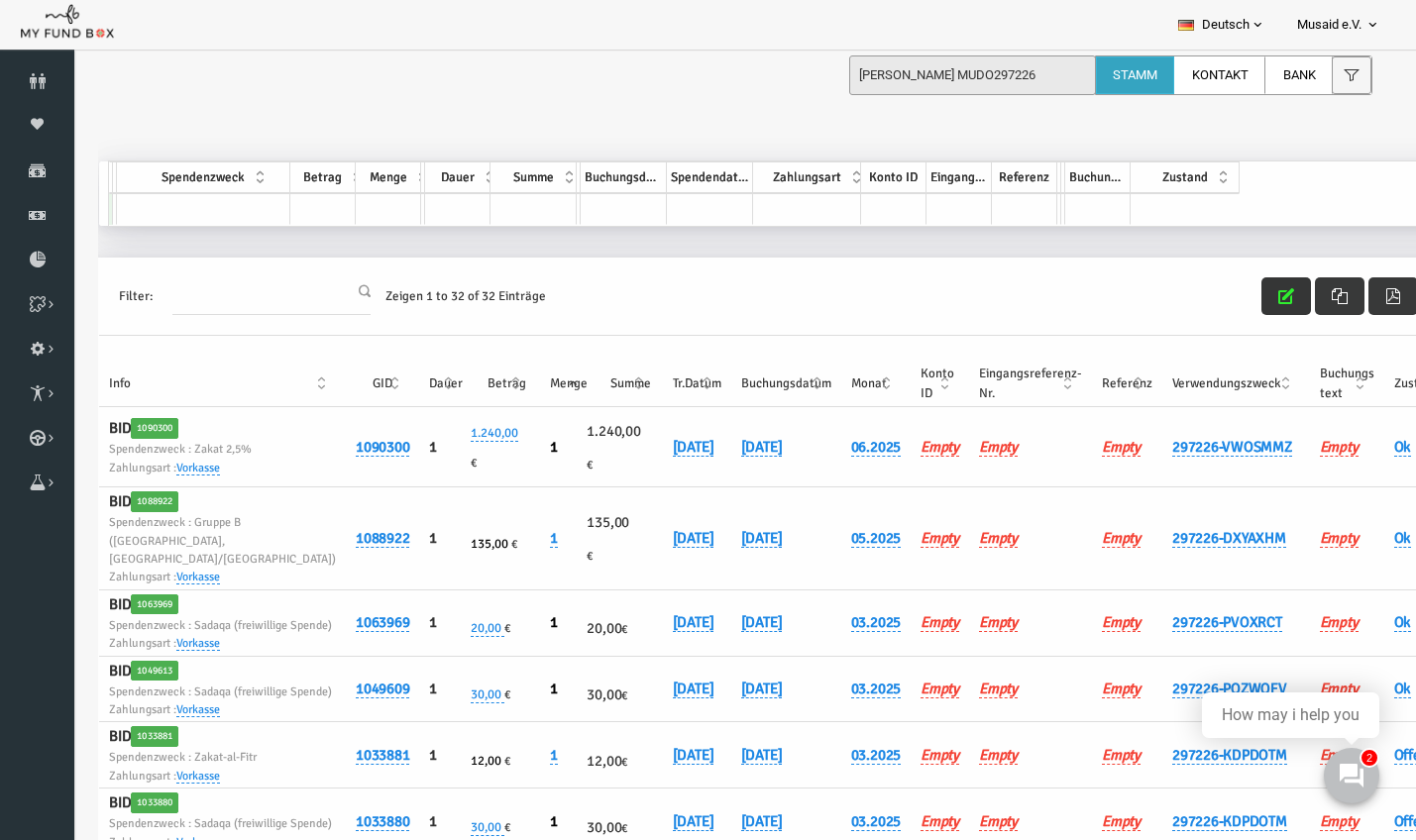 scroll, scrollTop: -1, scrollLeft: 0, axis: vertical 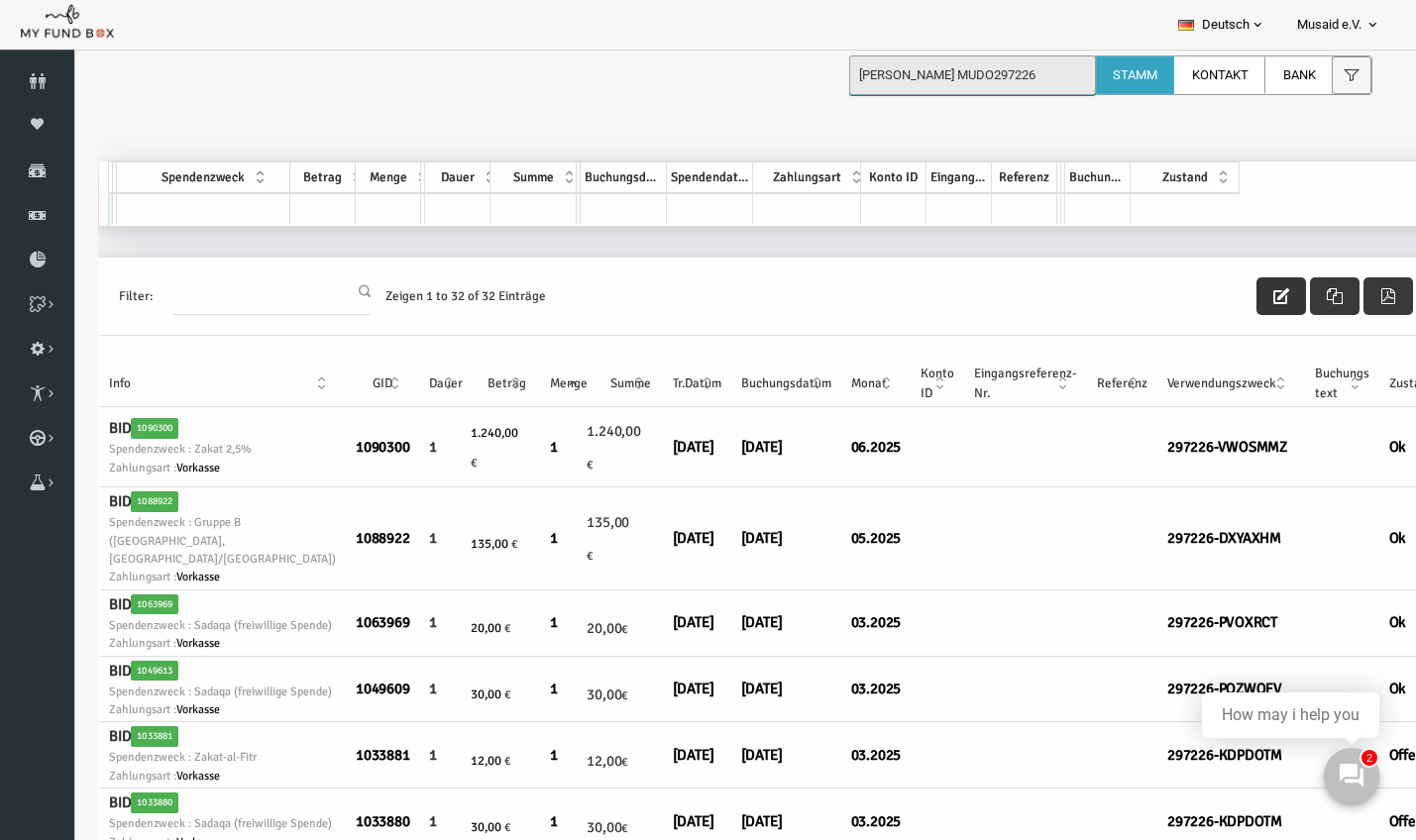 click on "Emel Cakmak MUDO297226" at bounding box center (972, 75) 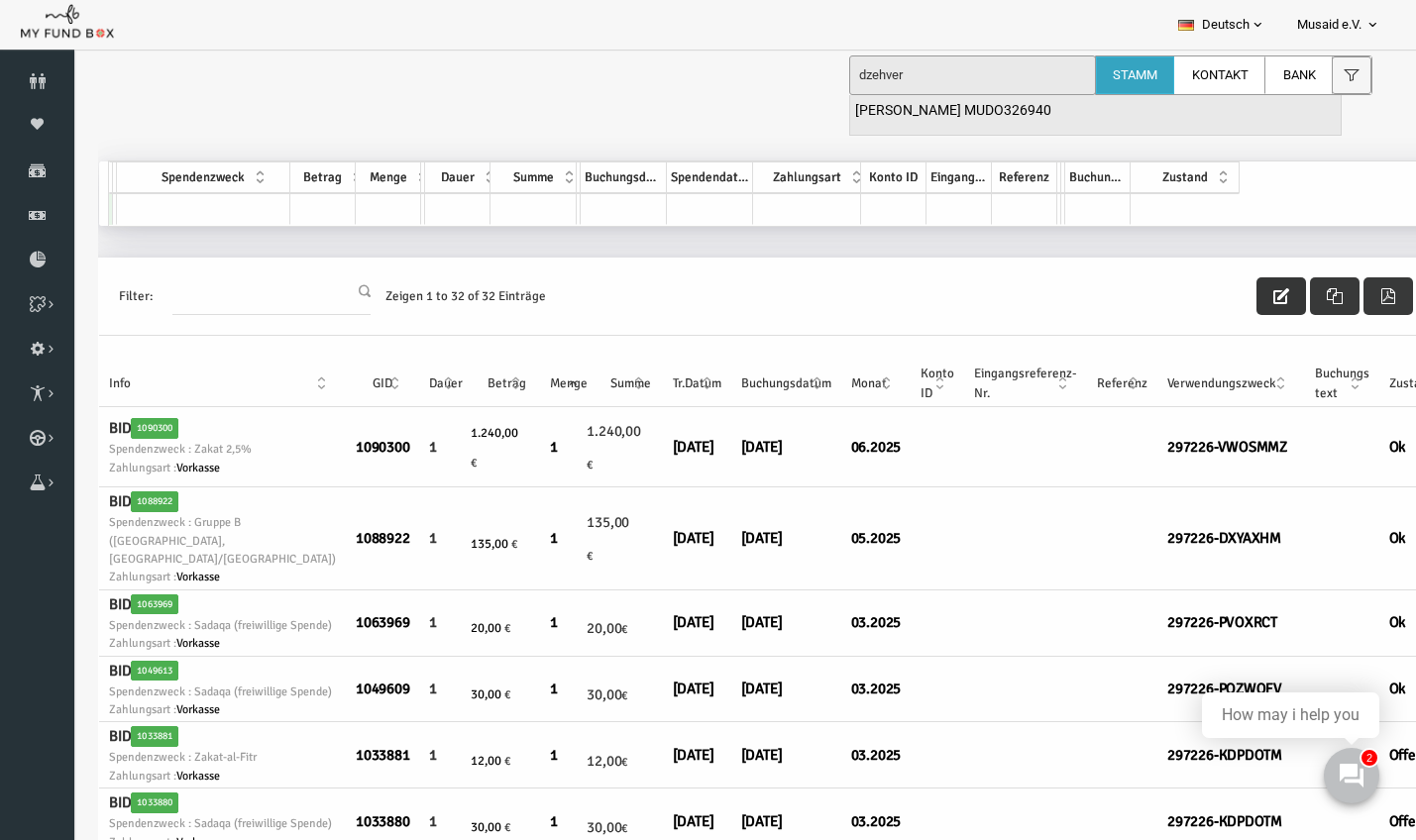 click on "Sanel Dzehverovic MUDO326940" at bounding box center [953, 111] 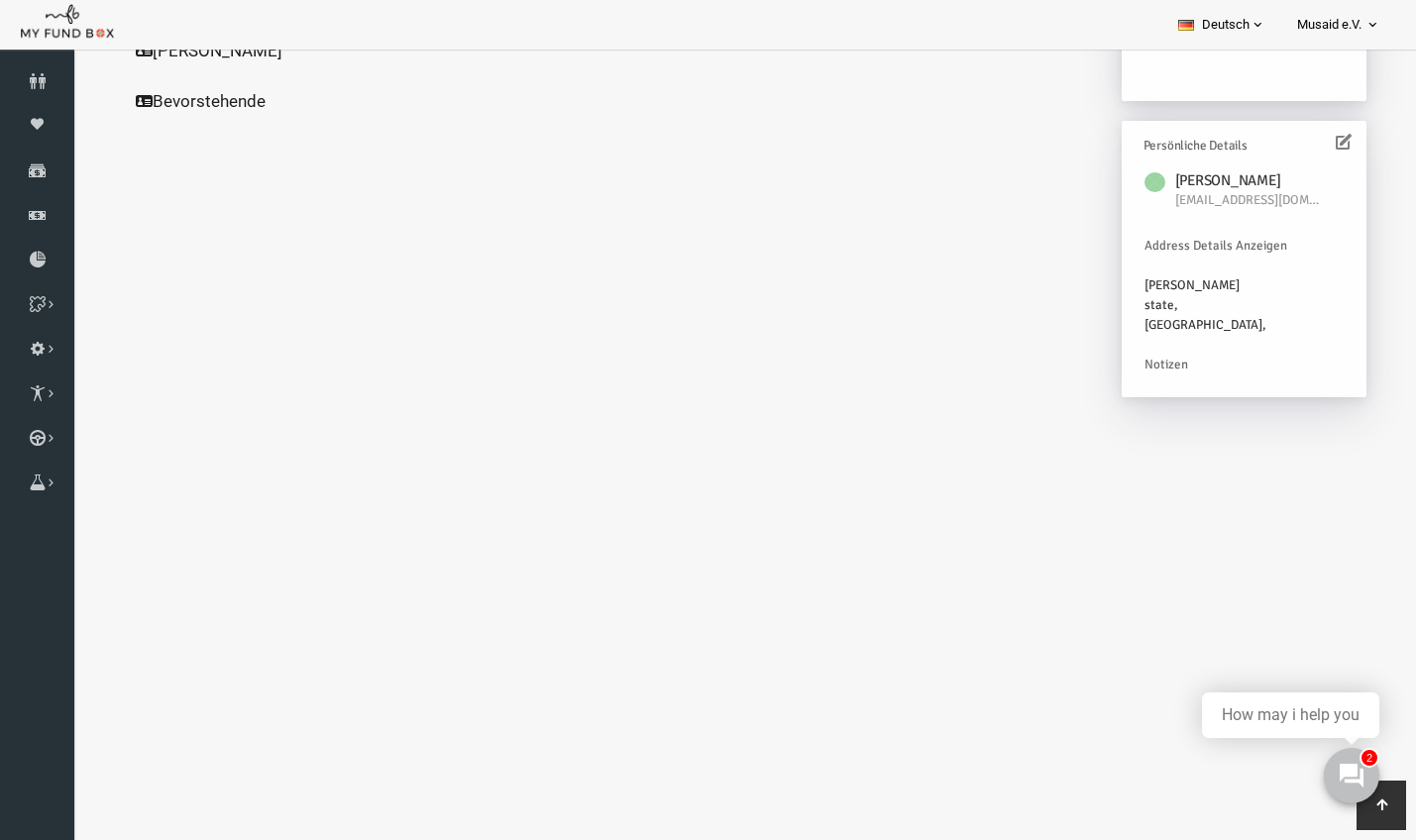 scroll, scrollTop: 503, scrollLeft: 0, axis: vertical 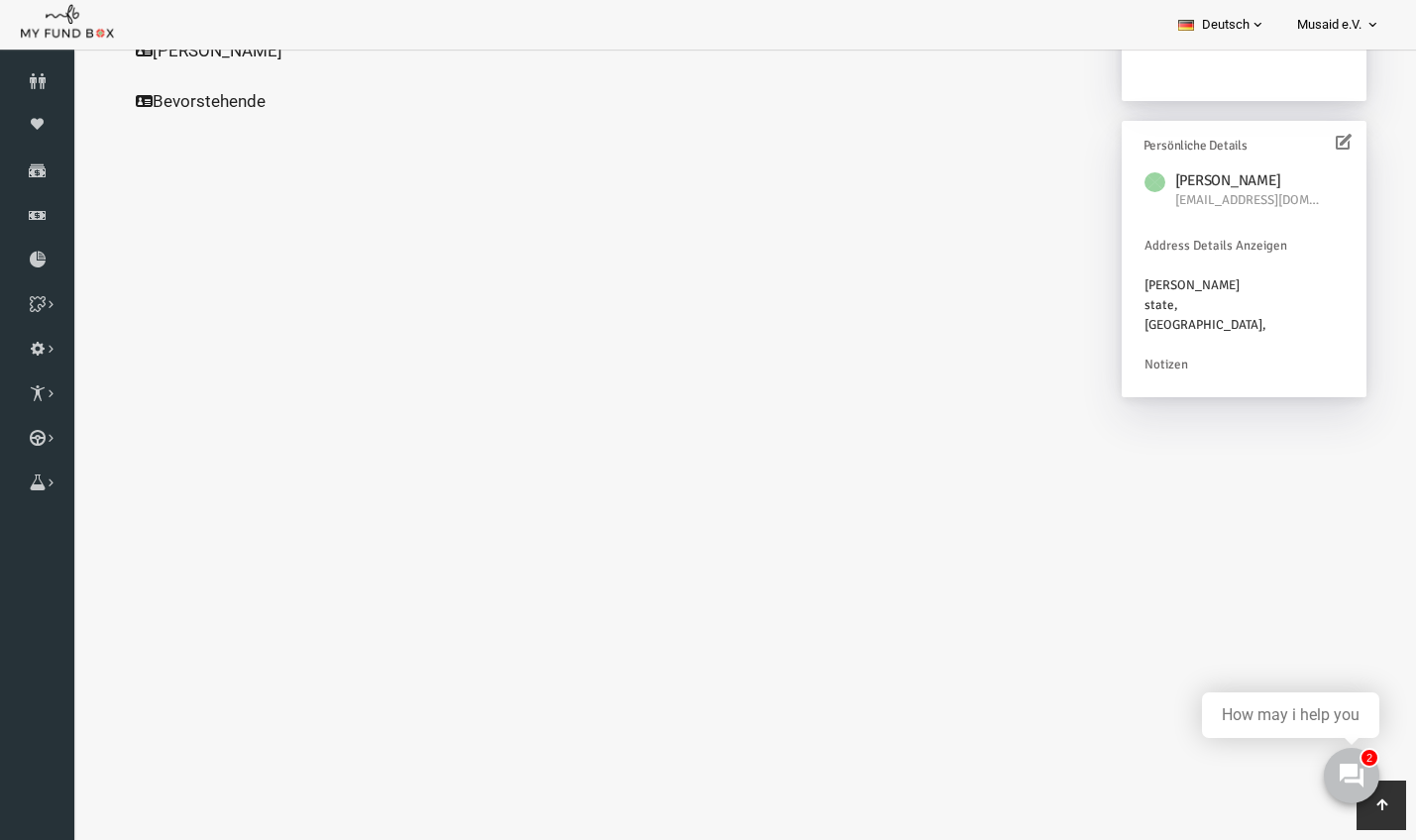 click on "Alle Spenden" at bounding box center (190, -203) 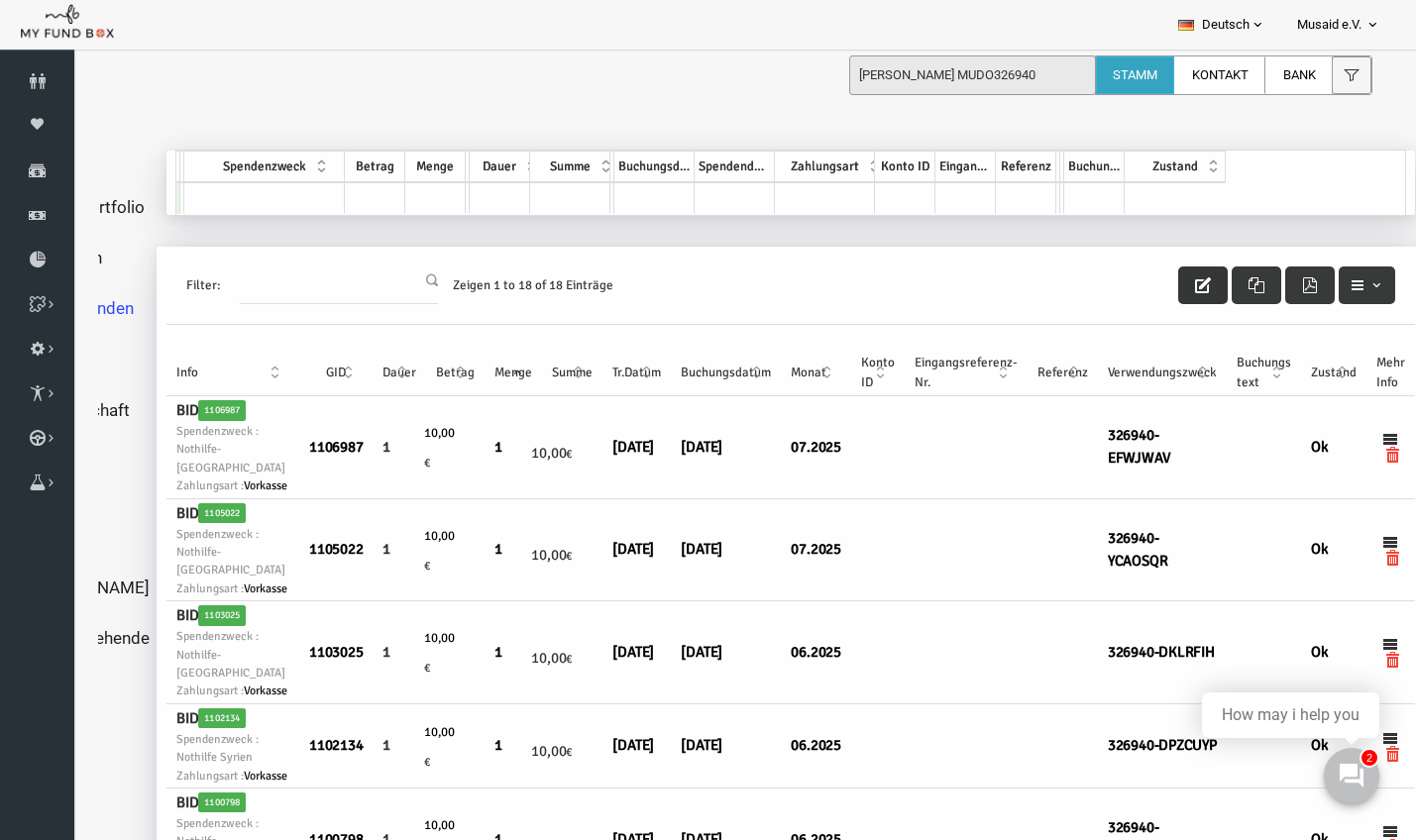 scroll, scrollTop: 11, scrollLeft: 114, axis: both 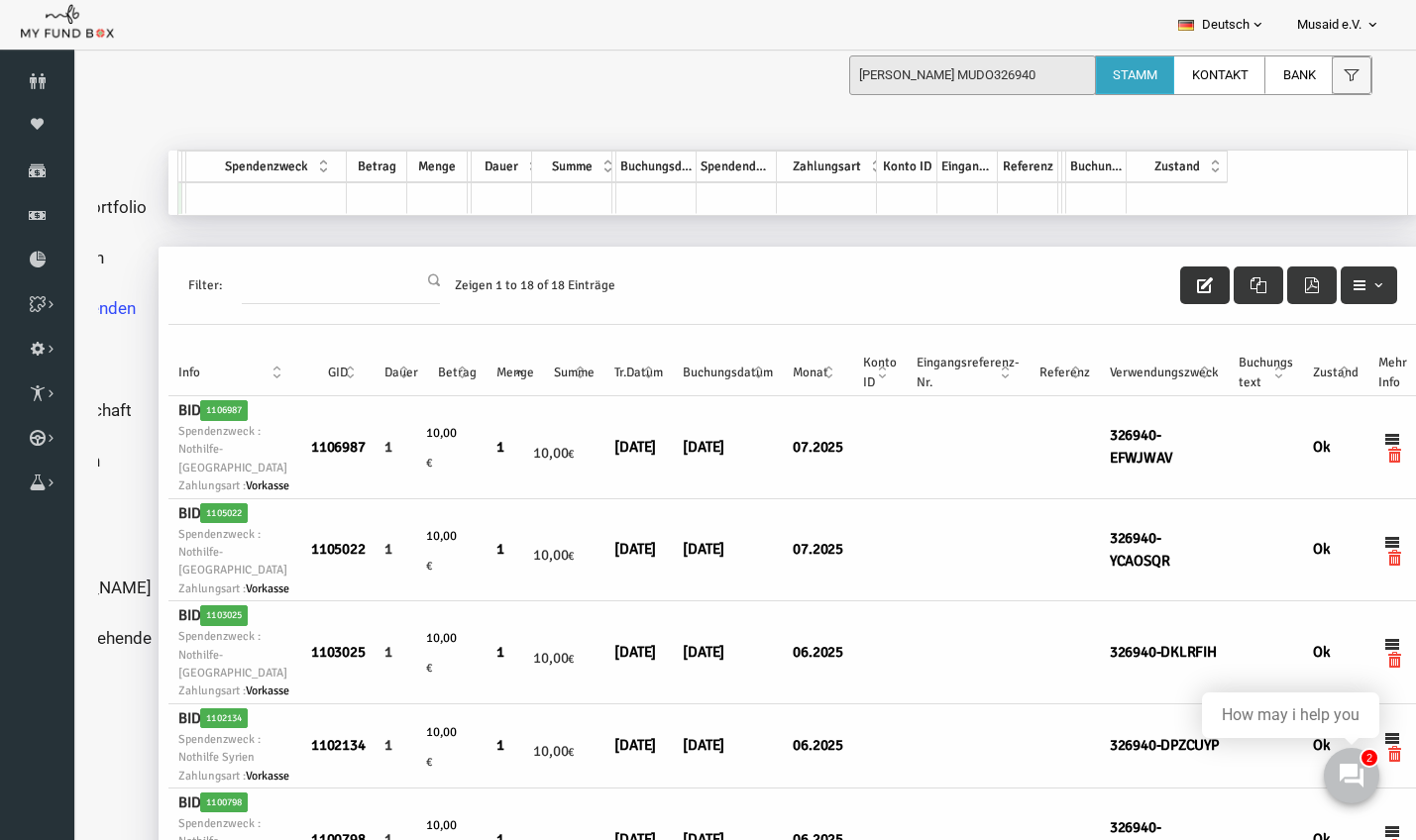 click at bounding box center [1178, 285] 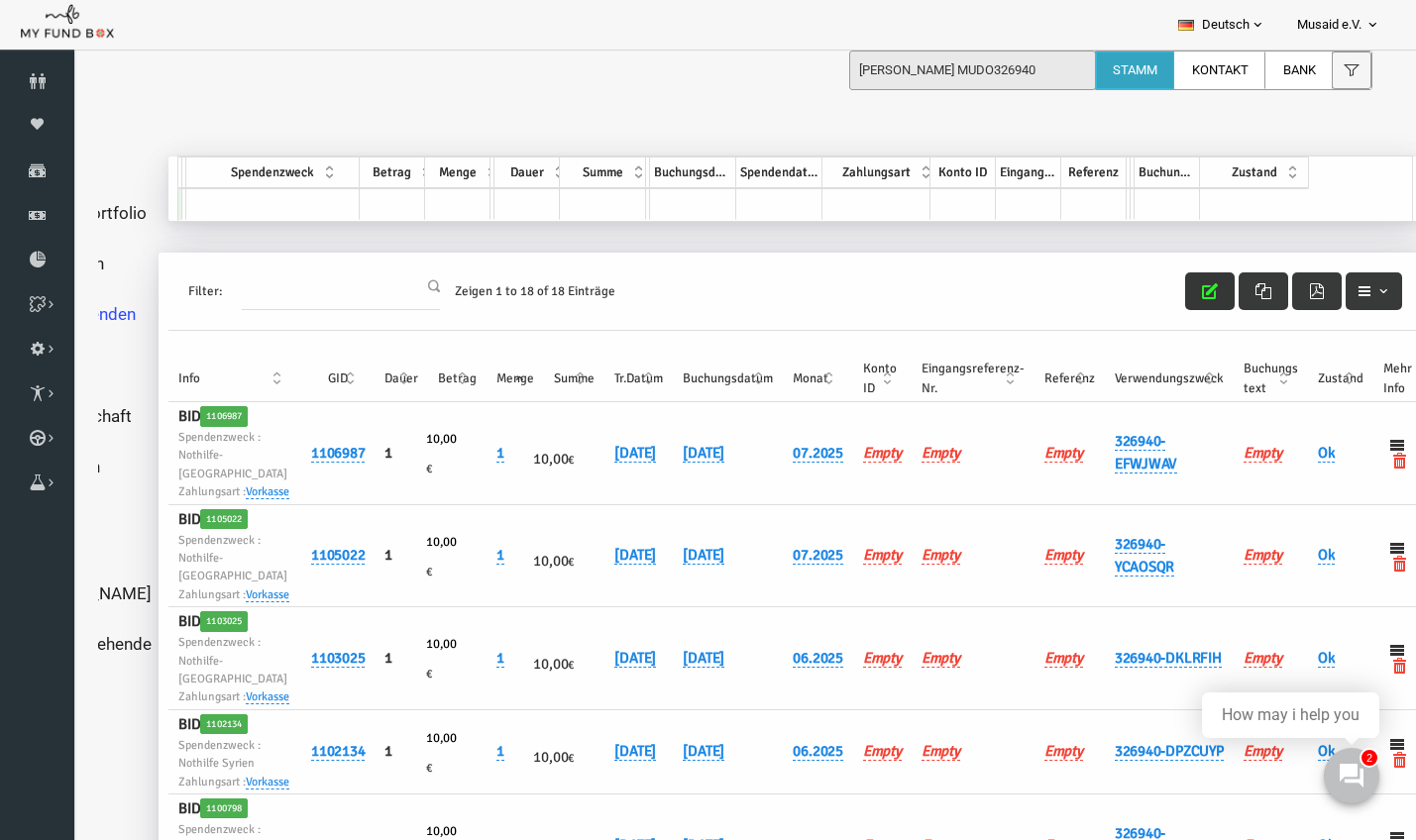 scroll, scrollTop: 5, scrollLeft: 0, axis: vertical 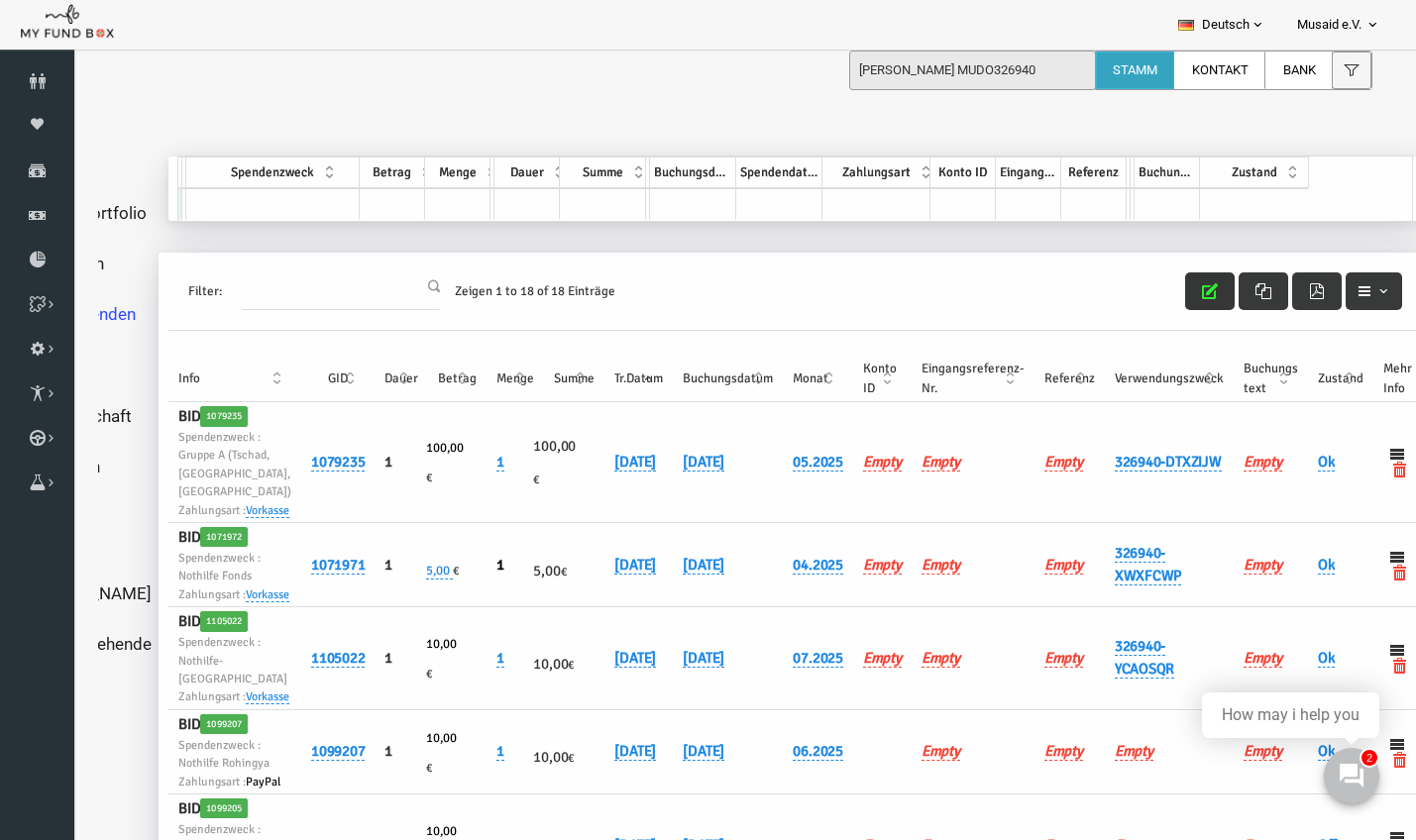 click on "Tr.Datum" at bounding box center [611, 378] 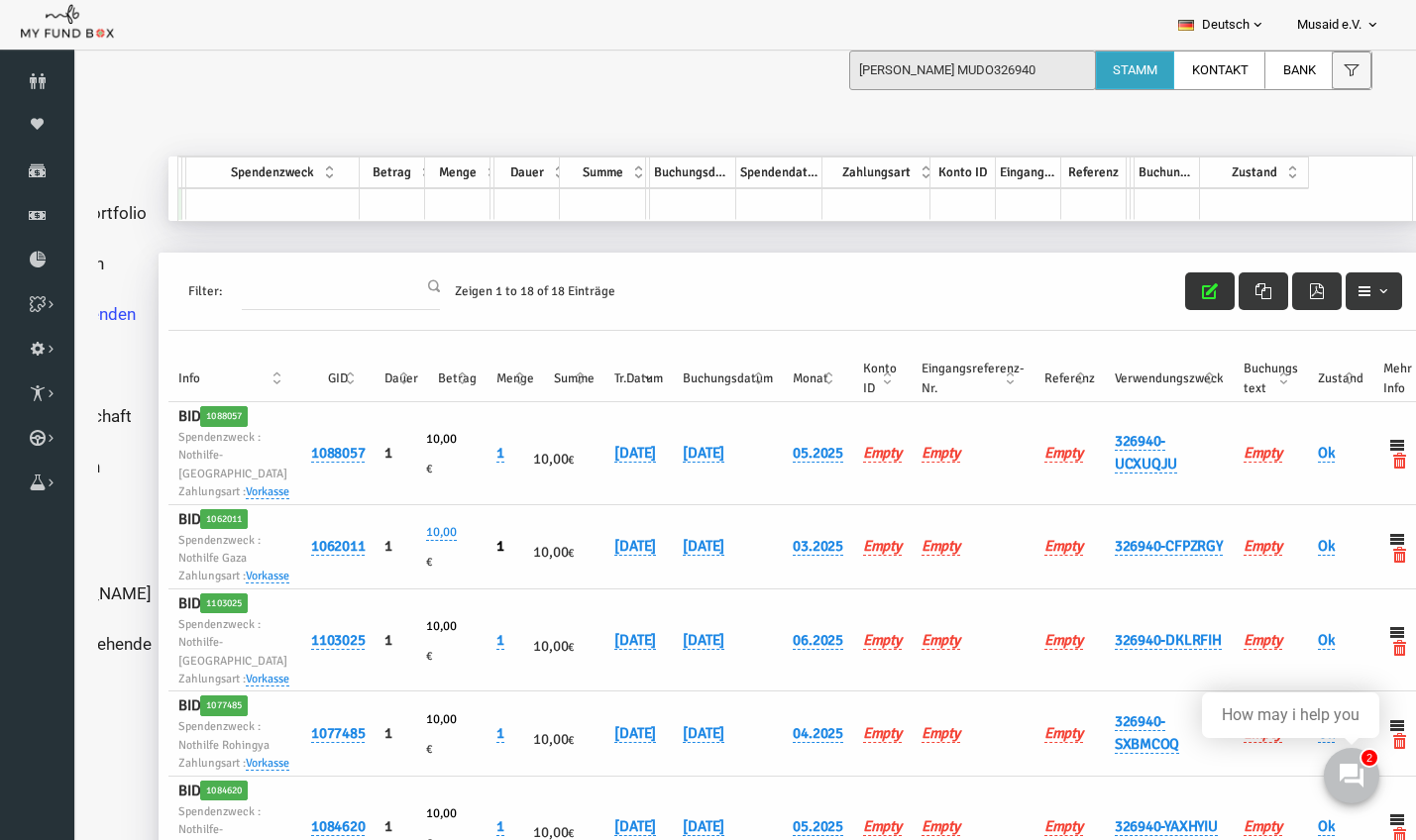 click on "Tr.Datum" at bounding box center [611, 378] 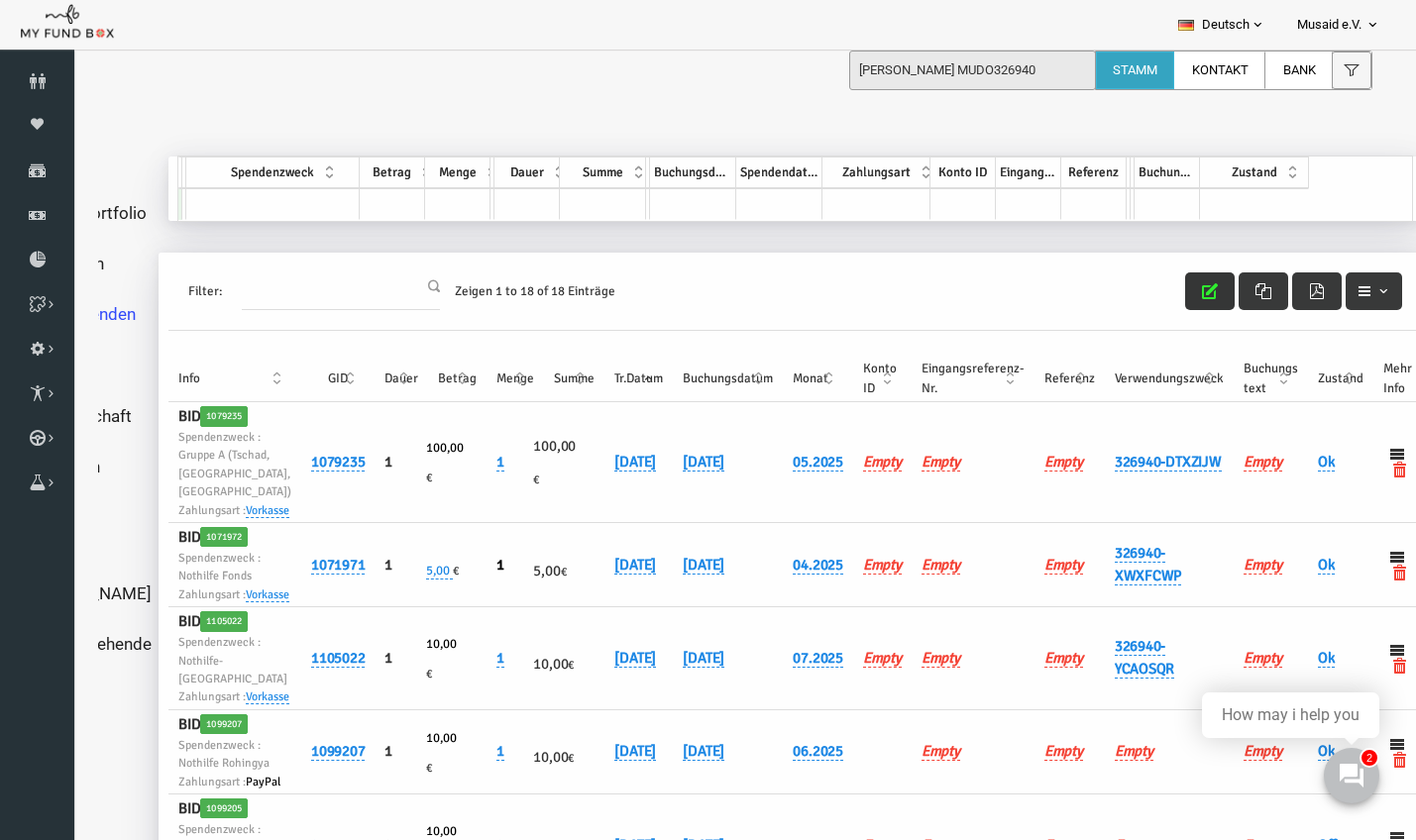drag, startPoint x: 581, startPoint y: 371, endPoint x: 676, endPoint y: 350, distance: 97.29337 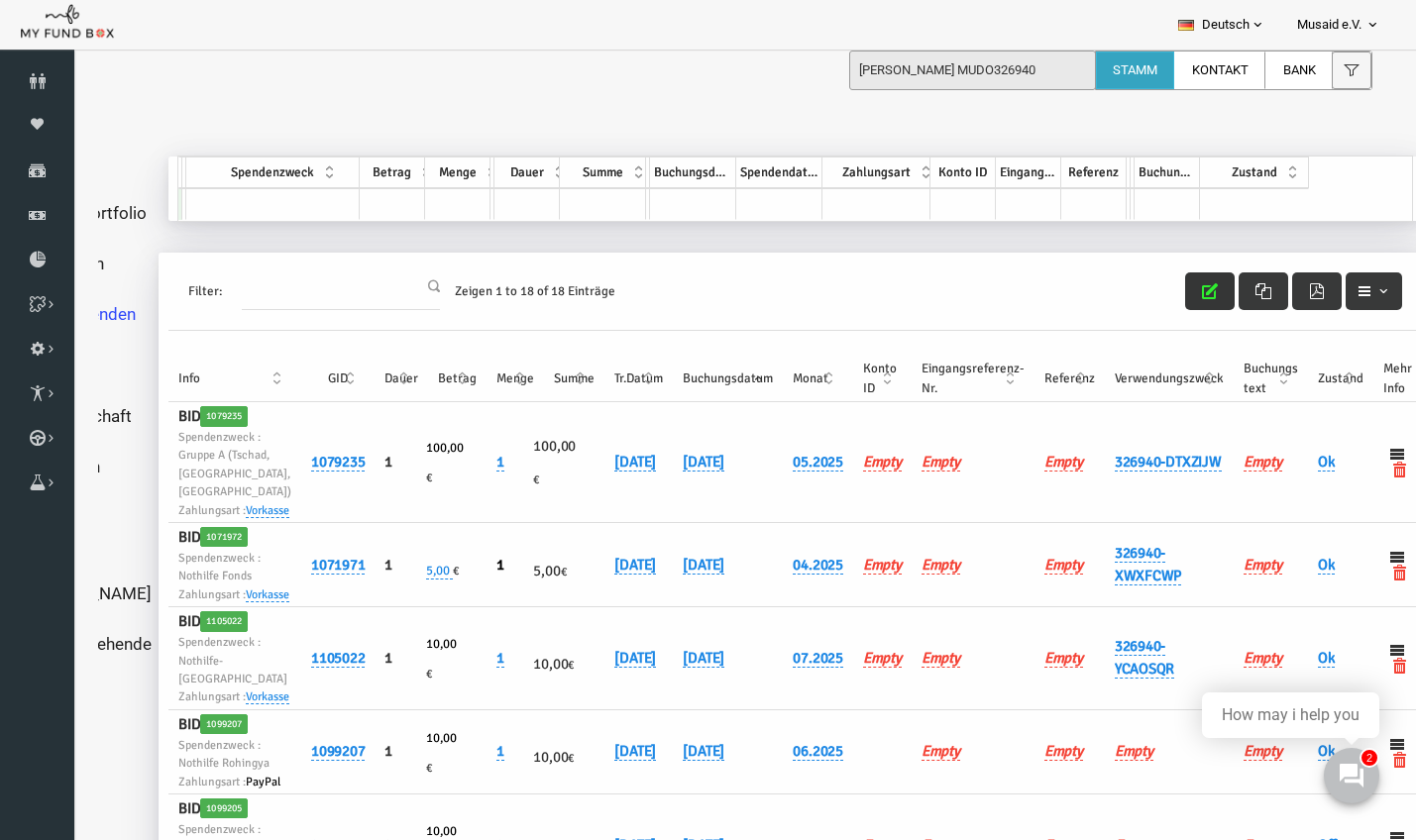 click on "Buchungsdatum" at bounding box center [701, 378] 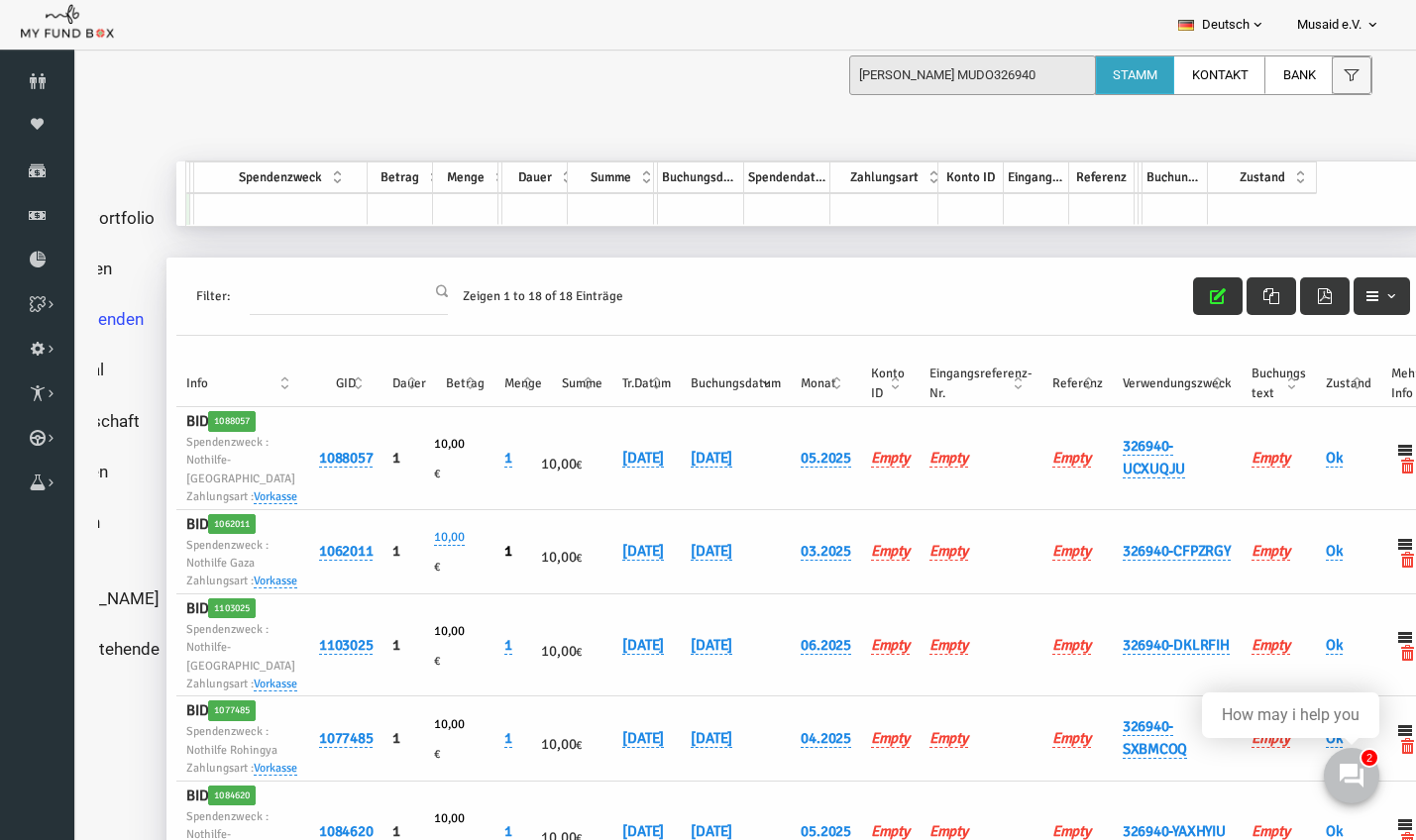 scroll, scrollTop: 0, scrollLeft: 0, axis: both 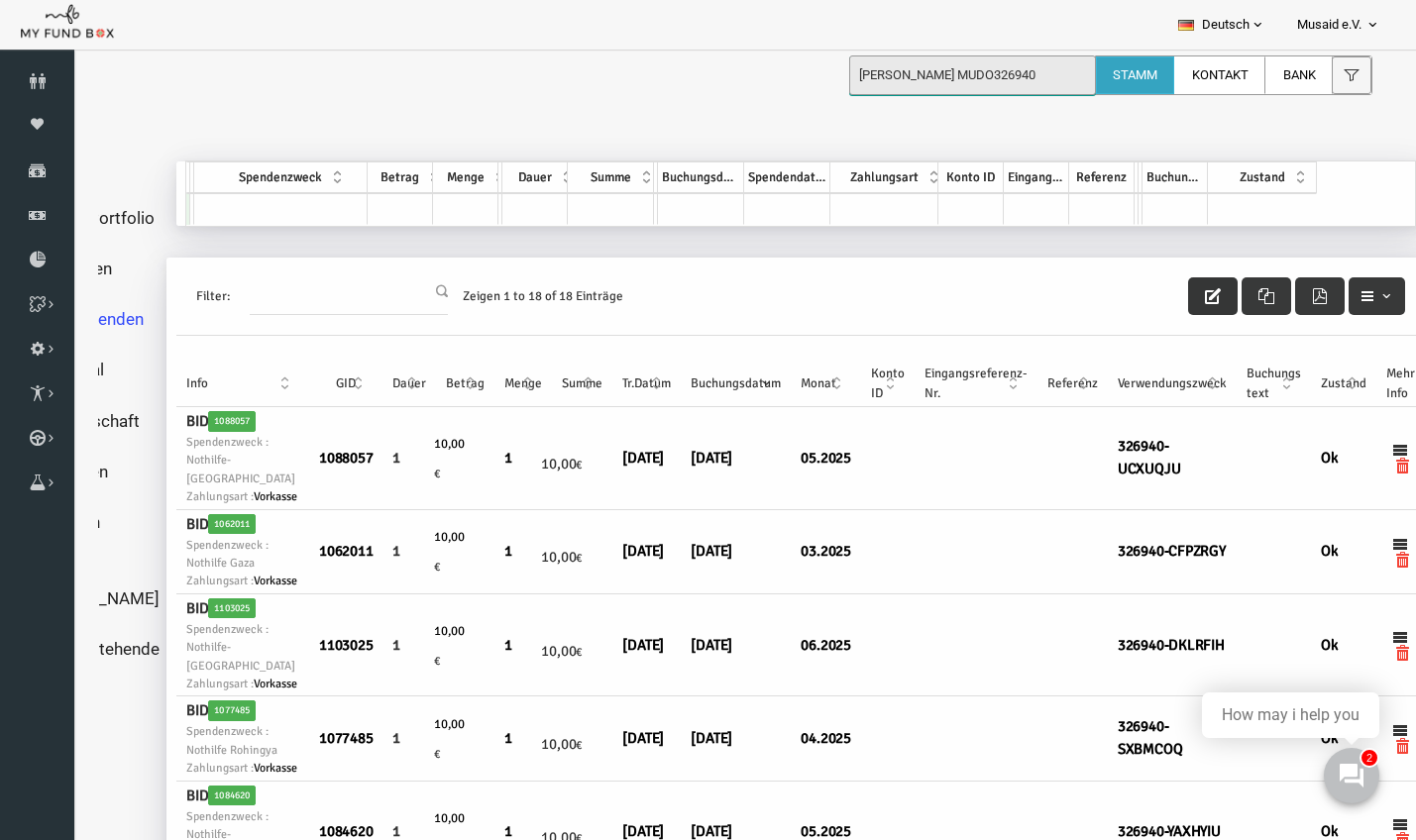 click on "Sanel Dzehverovic MUDO326940" at bounding box center [972, 75] 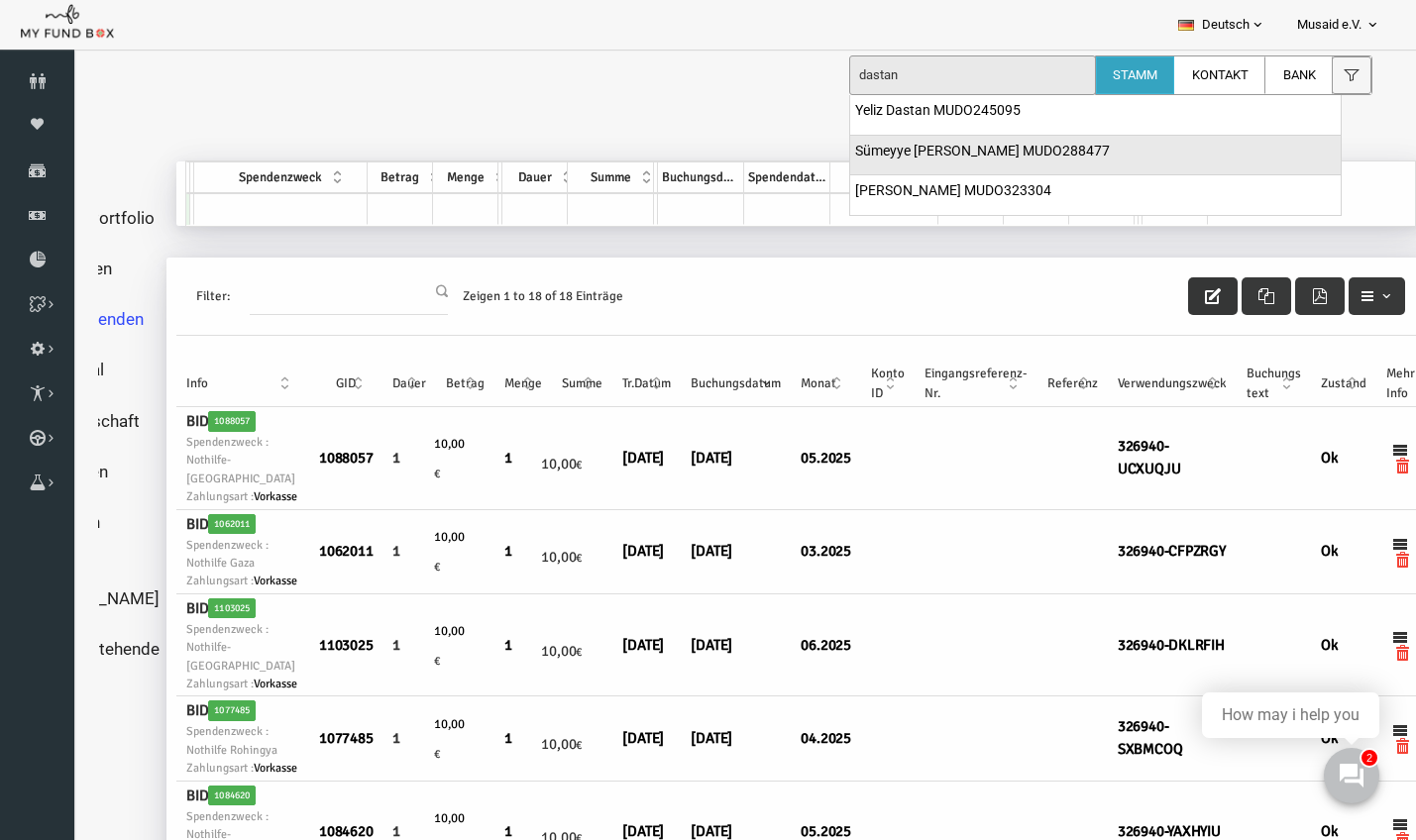 click on "Sümeyye Reyhan Dastan MUDO288477" at bounding box center [1095, 156] 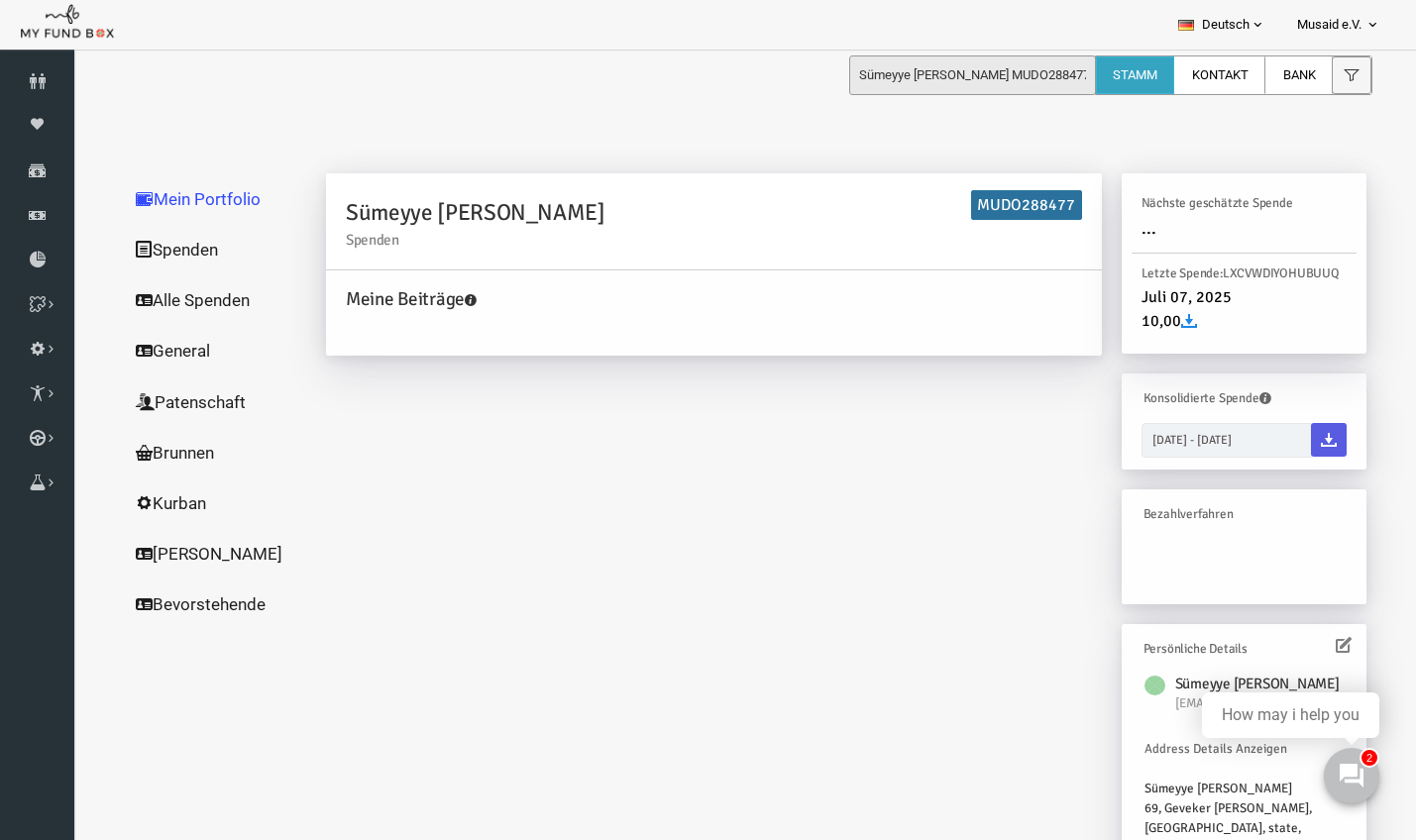 scroll, scrollTop: 23, scrollLeft: 0, axis: vertical 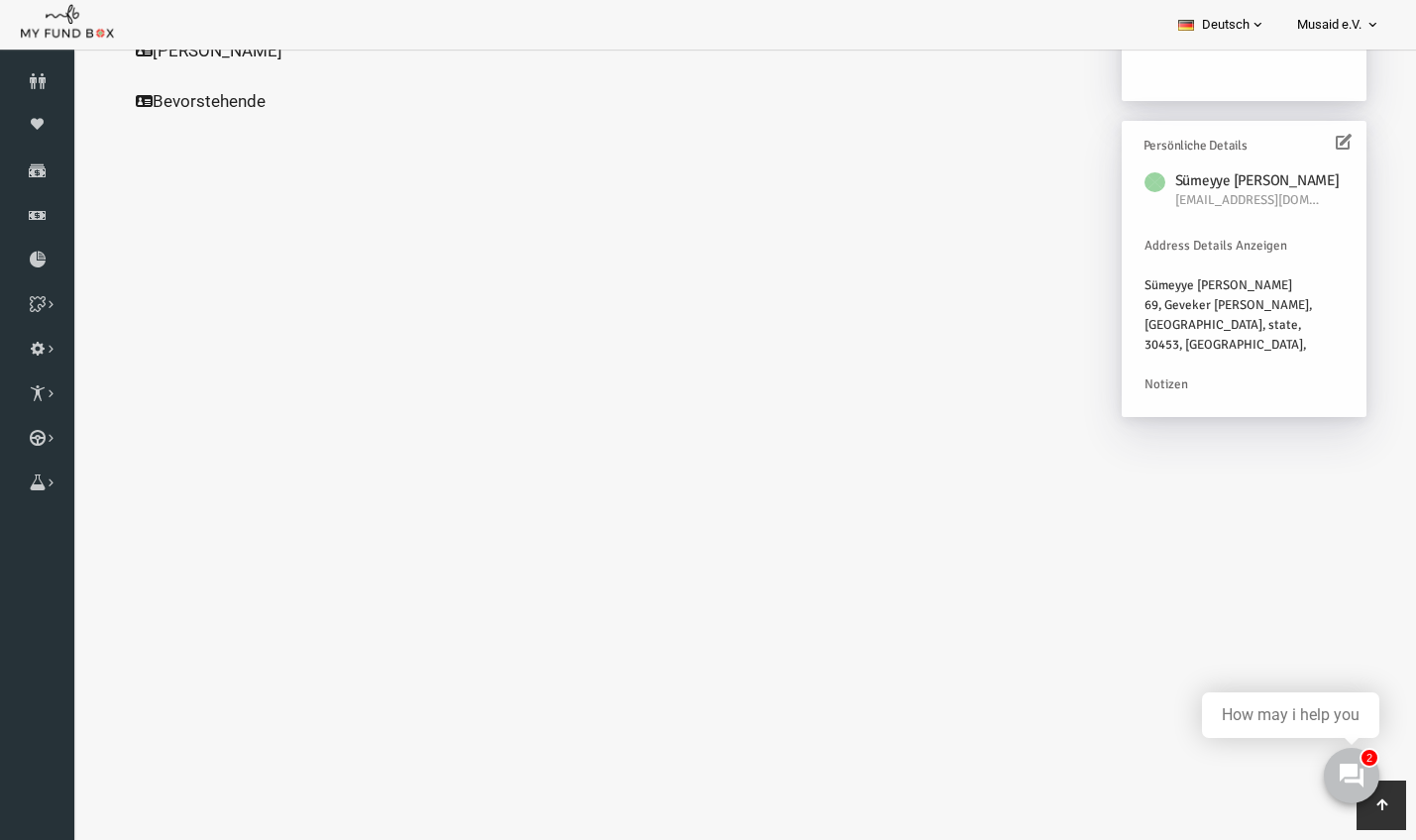 click on "Alle Spenden" at bounding box center (190, -203) 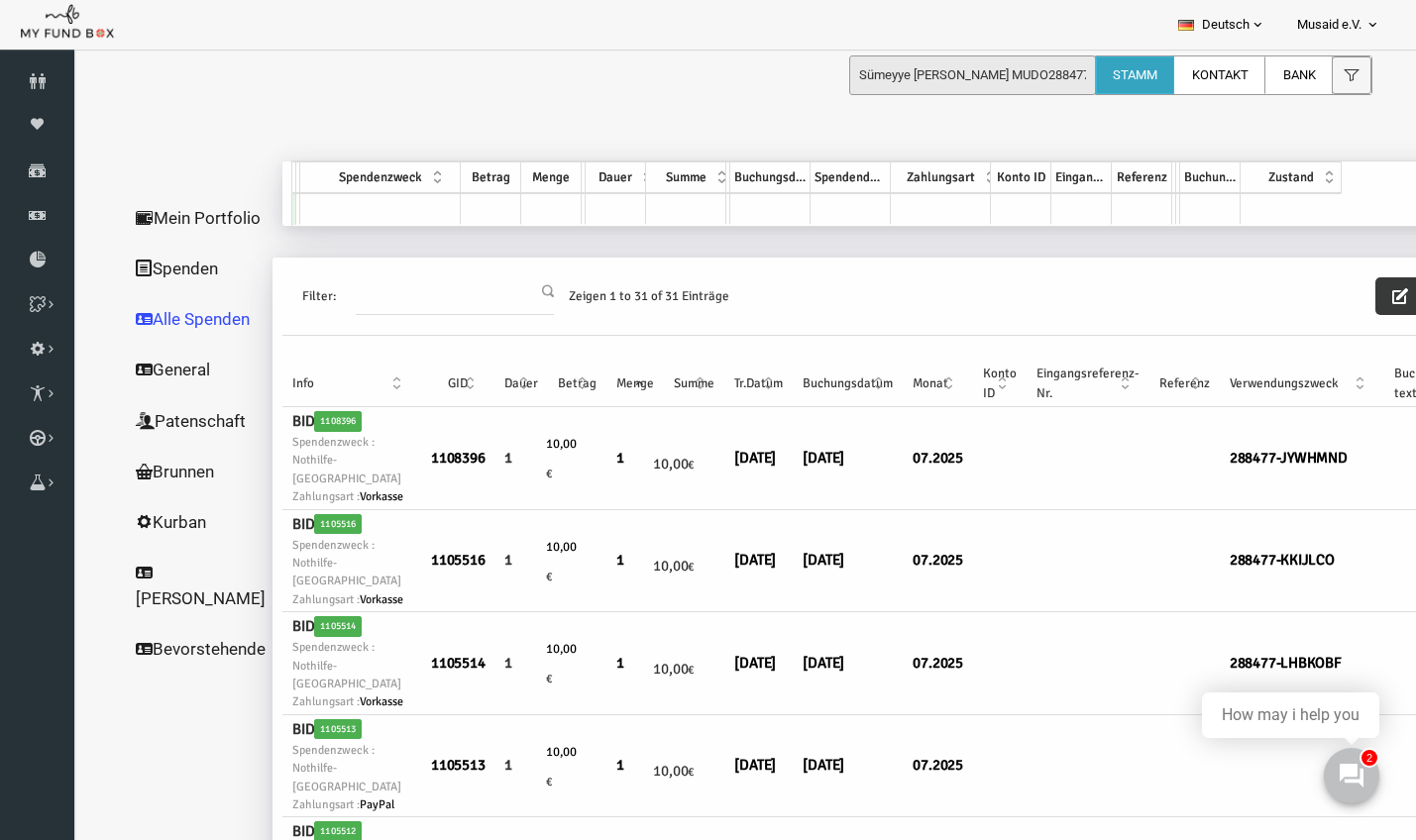 scroll, scrollTop: 0, scrollLeft: 0, axis: both 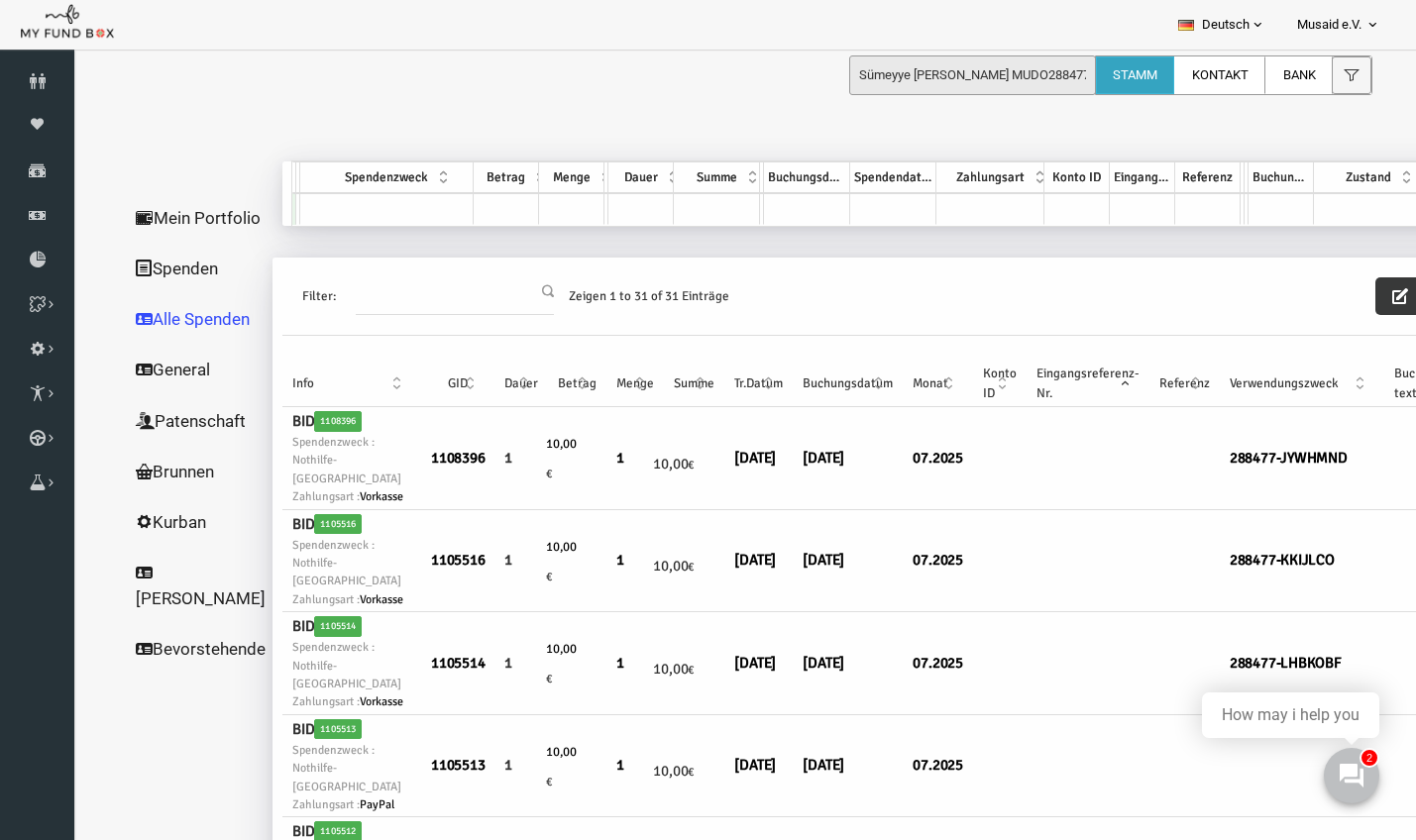 click on "Verwendungszweck" at bounding box center (1275, 383) 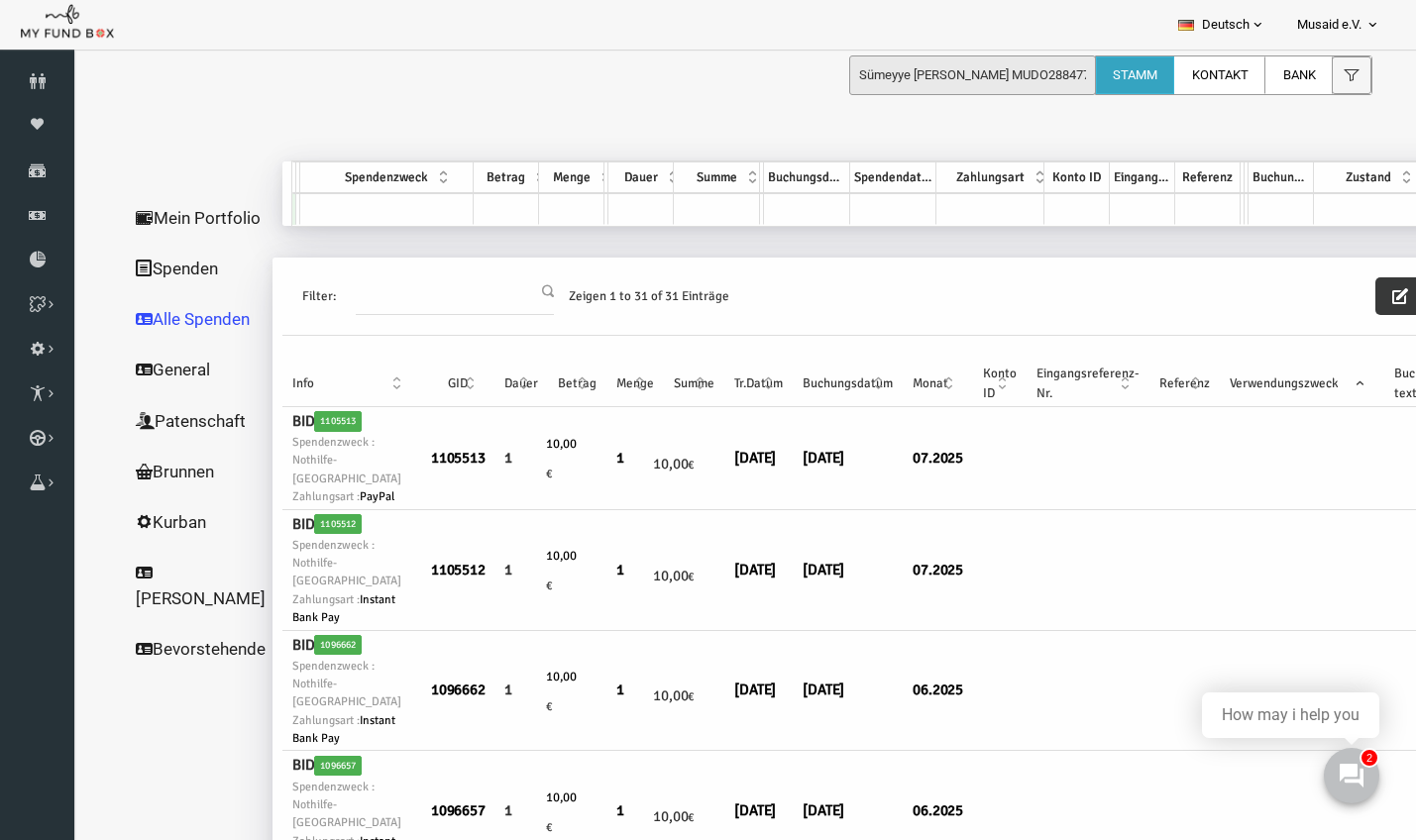 click on "Verwendungszweck" at bounding box center [1275, 383] 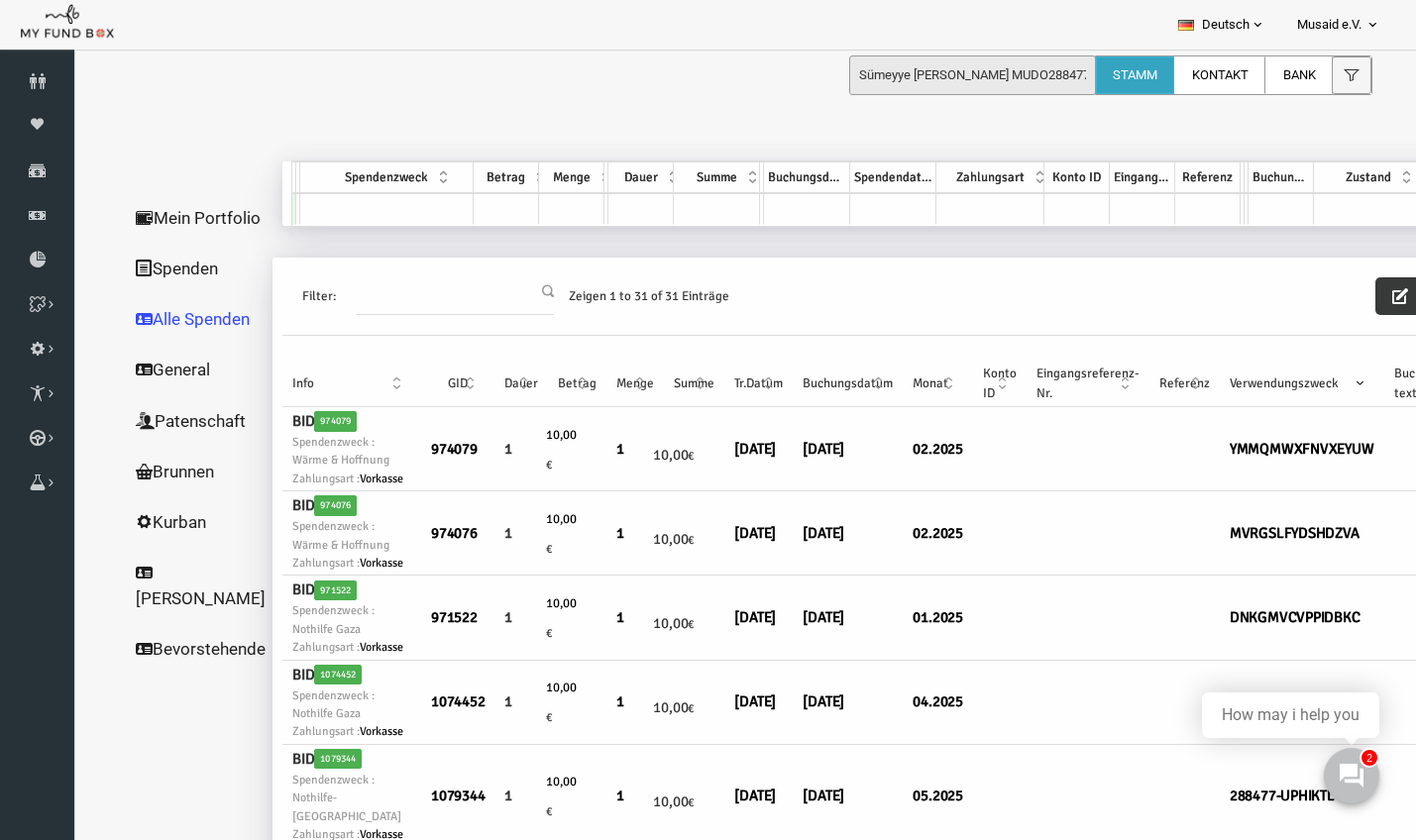 scroll, scrollTop: 0, scrollLeft: 0, axis: both 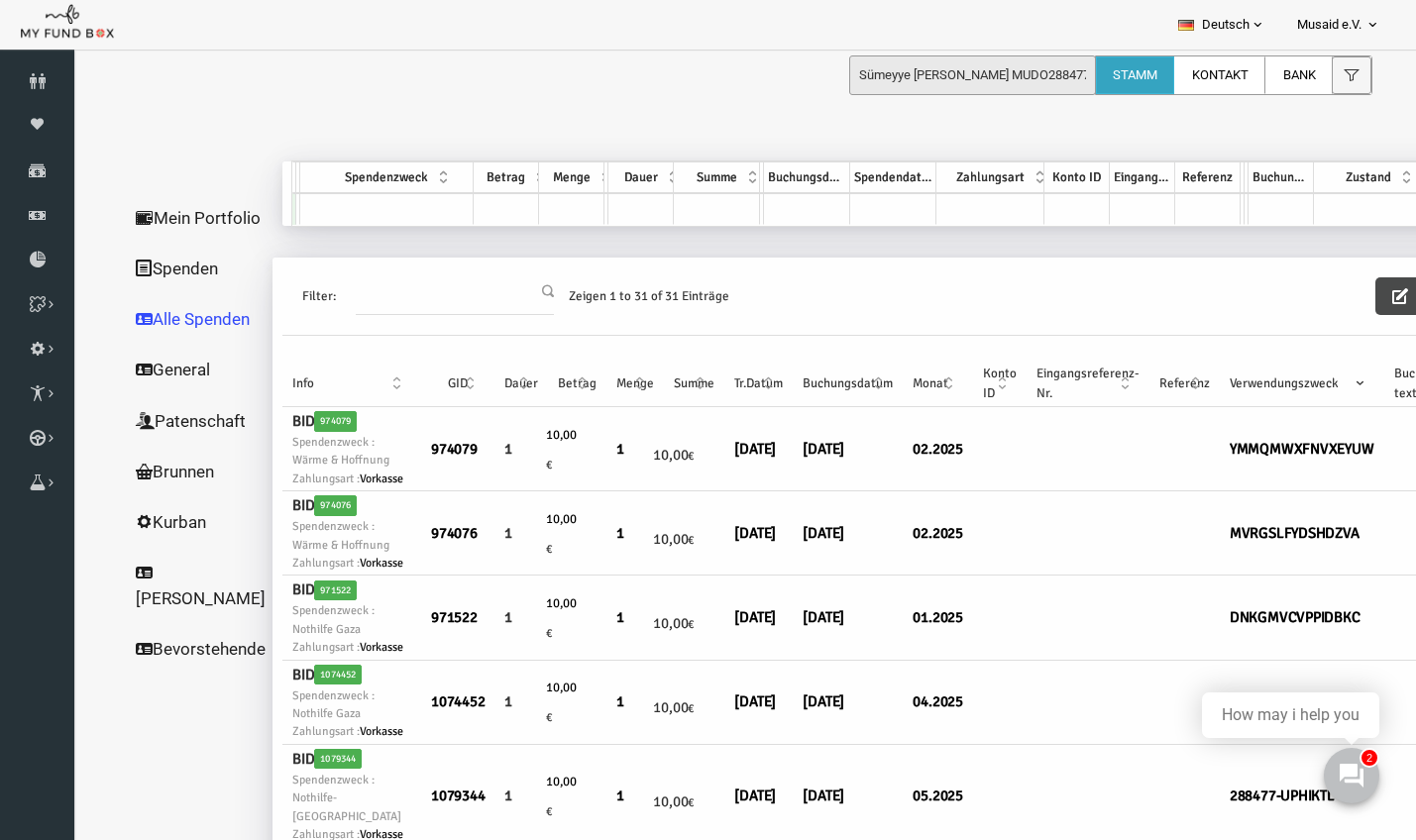 click at bounding box center [1373, 296] 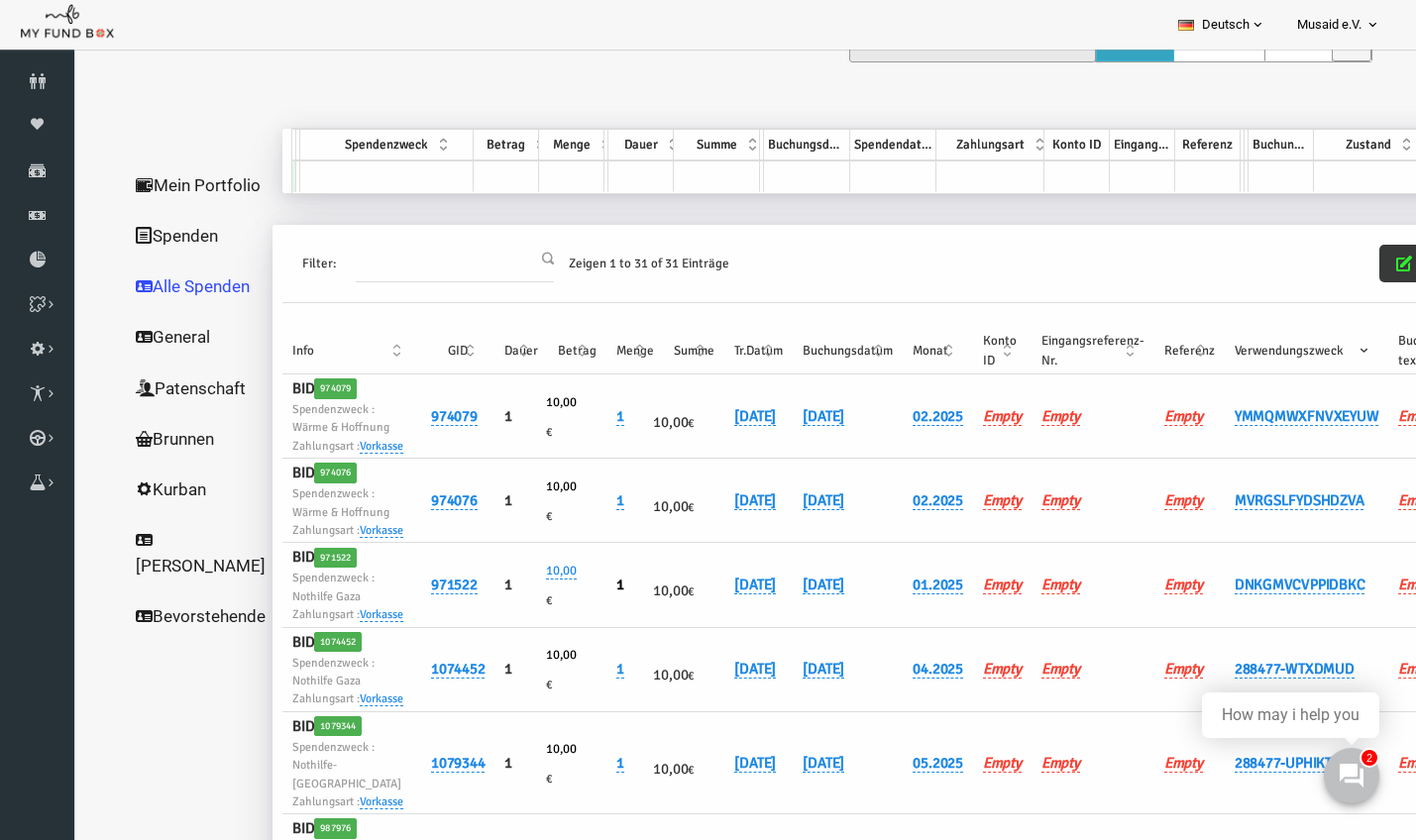 scroll, scrollTop: 33, scrollLeft: 0, axis: vertical 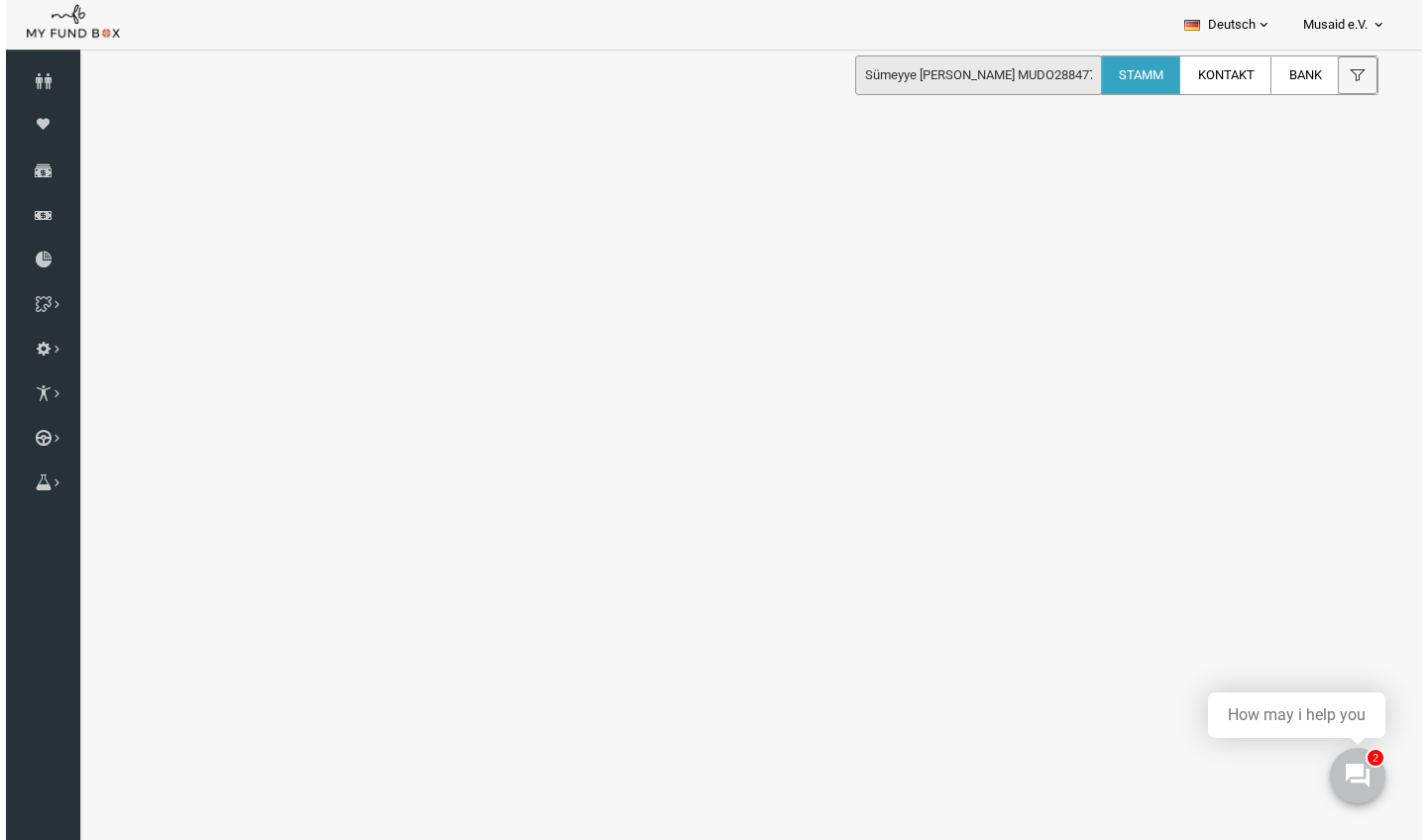 select on "100" 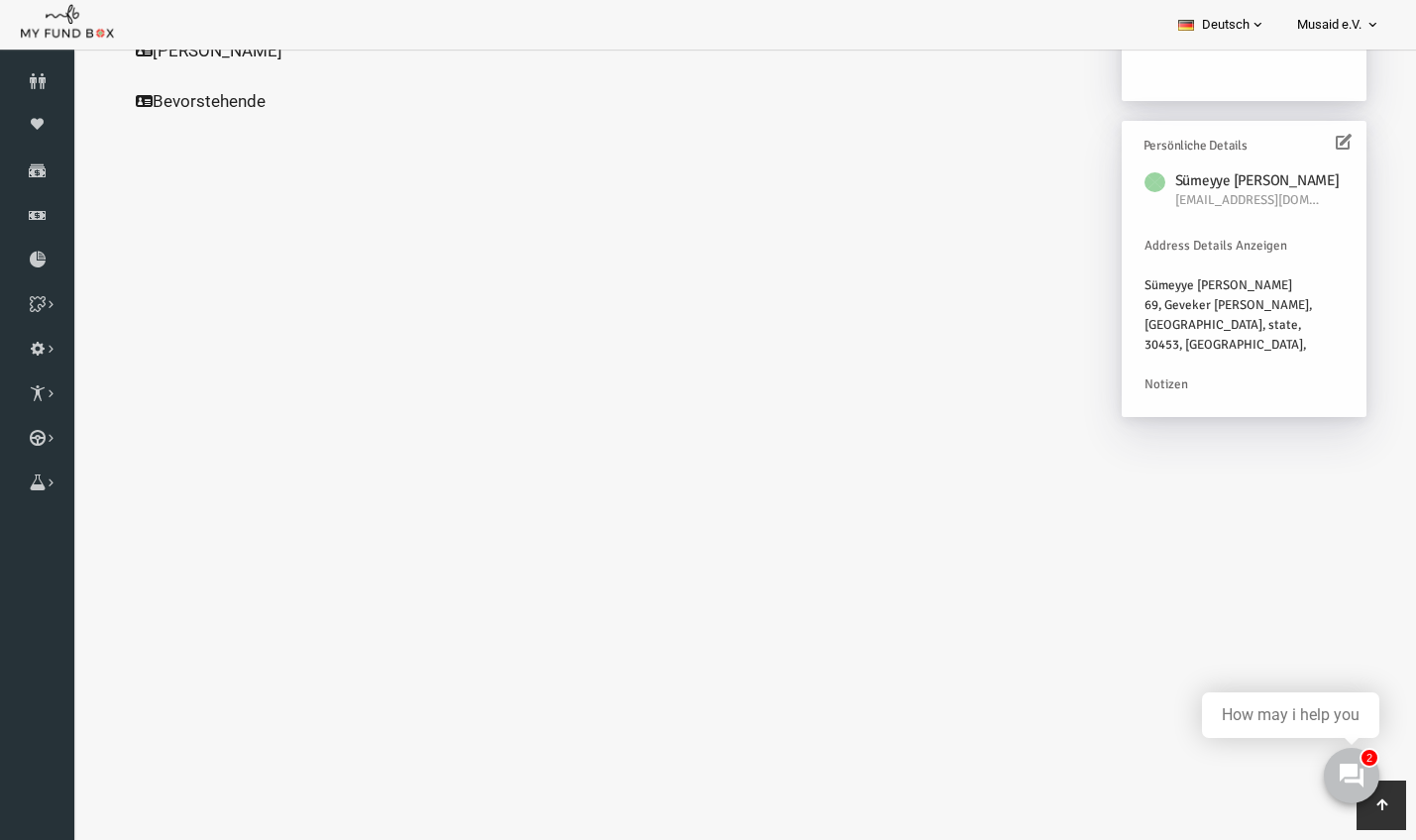 scroll, scrollTop: 503, scrollLeft: 0, axis: vertical 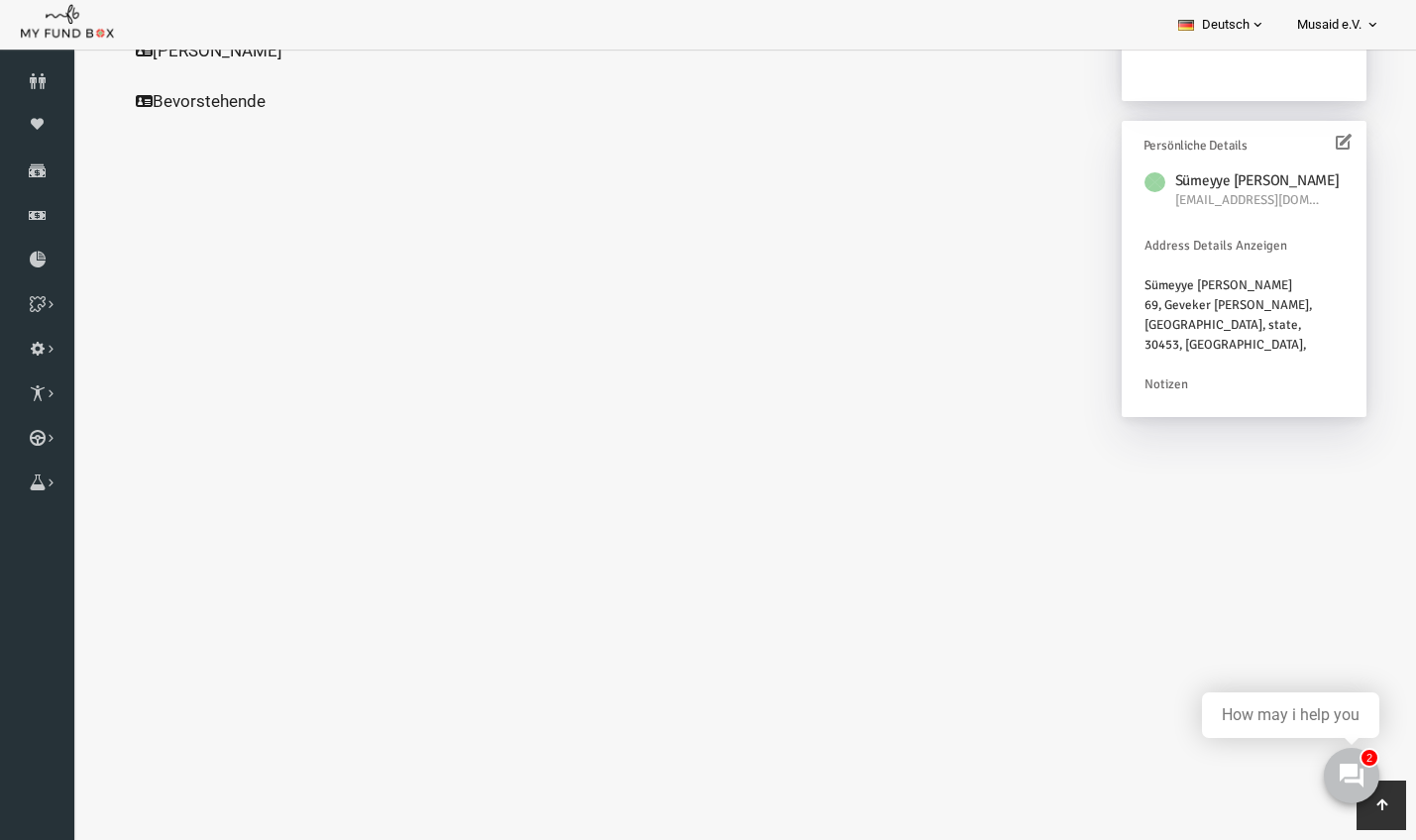 click on "Alle Spenden" at bounding box center (190, -203) 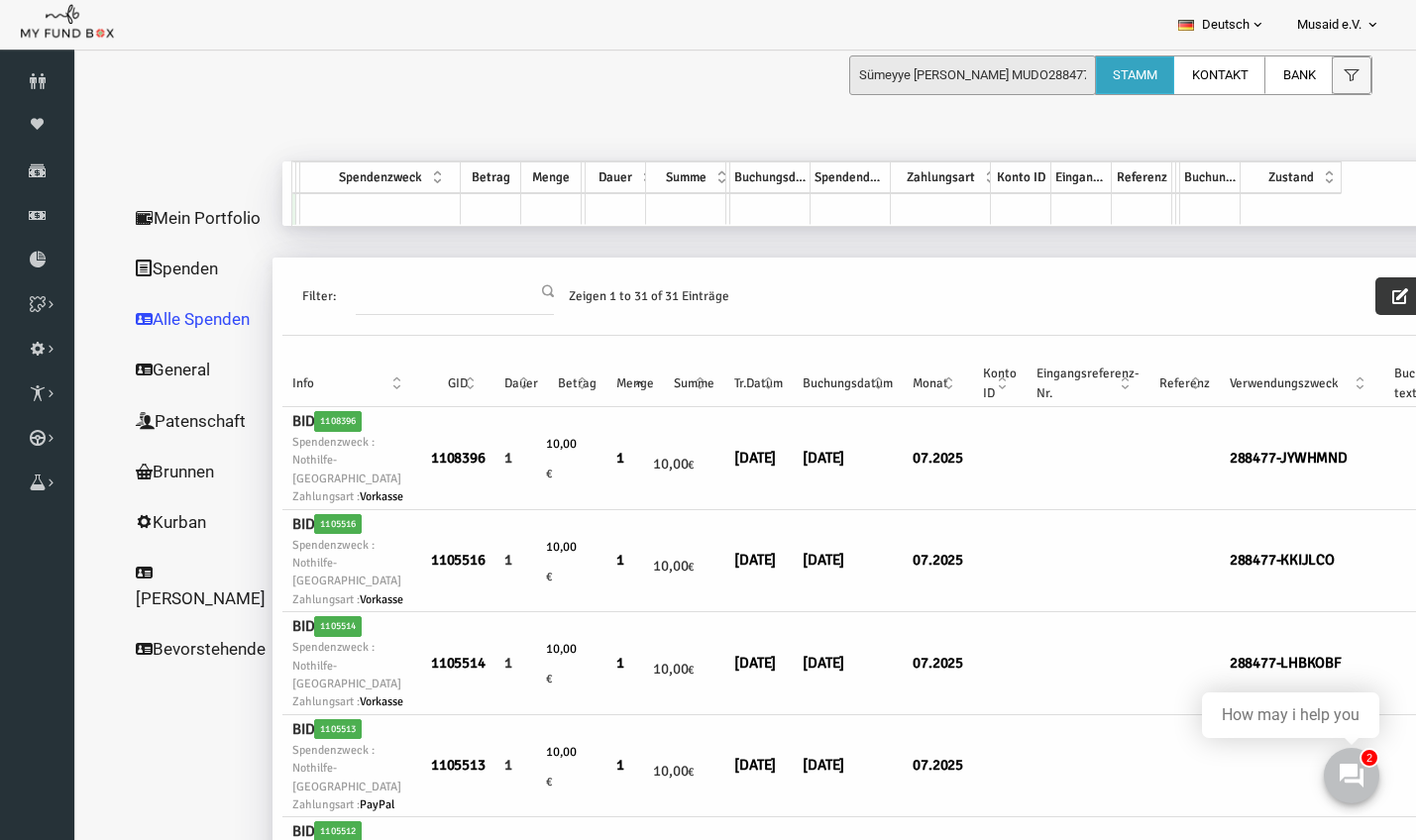 scroll, scrollTop: 0, scrollLeft: 0, axis: both 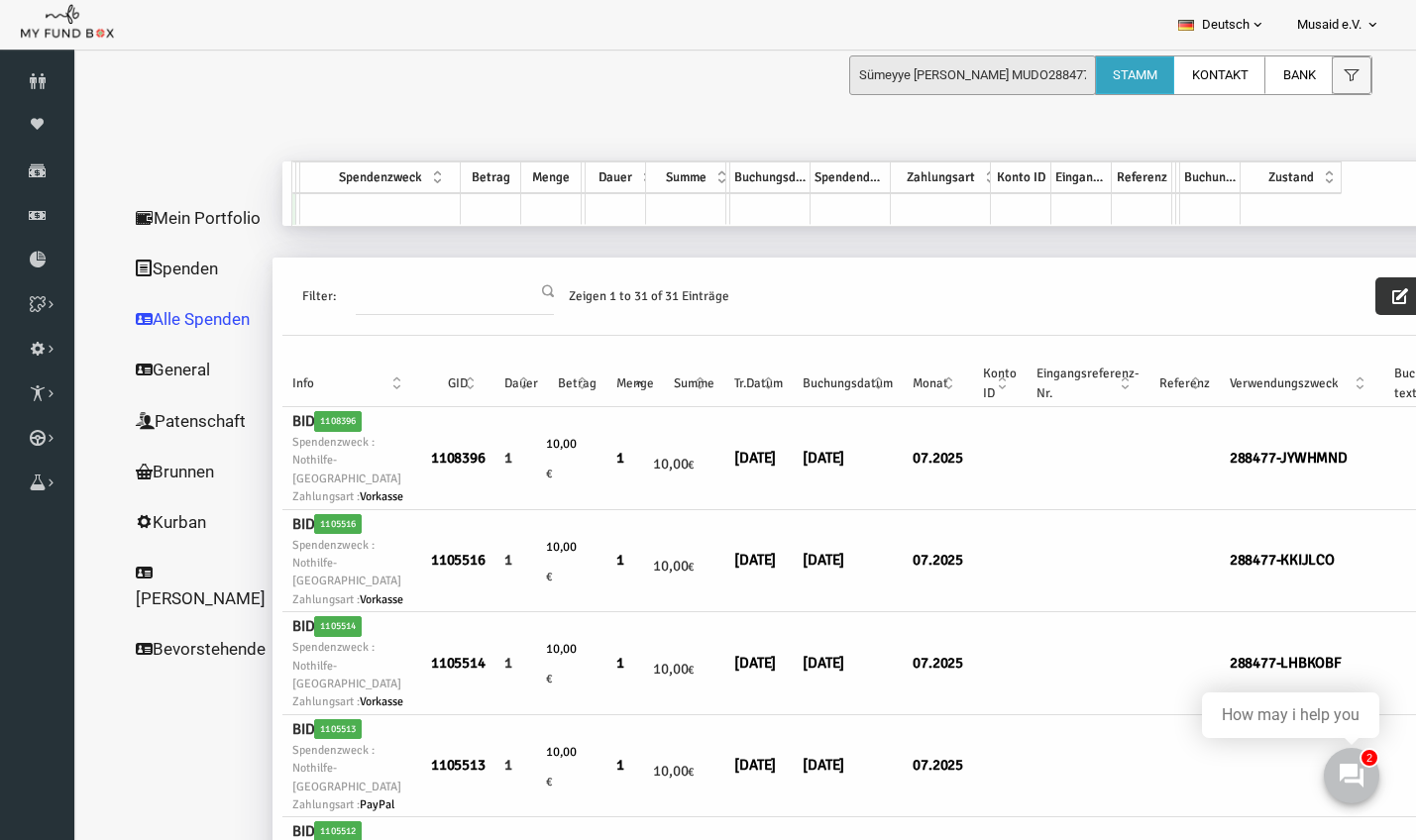 click at bounding box center (1373, 296) 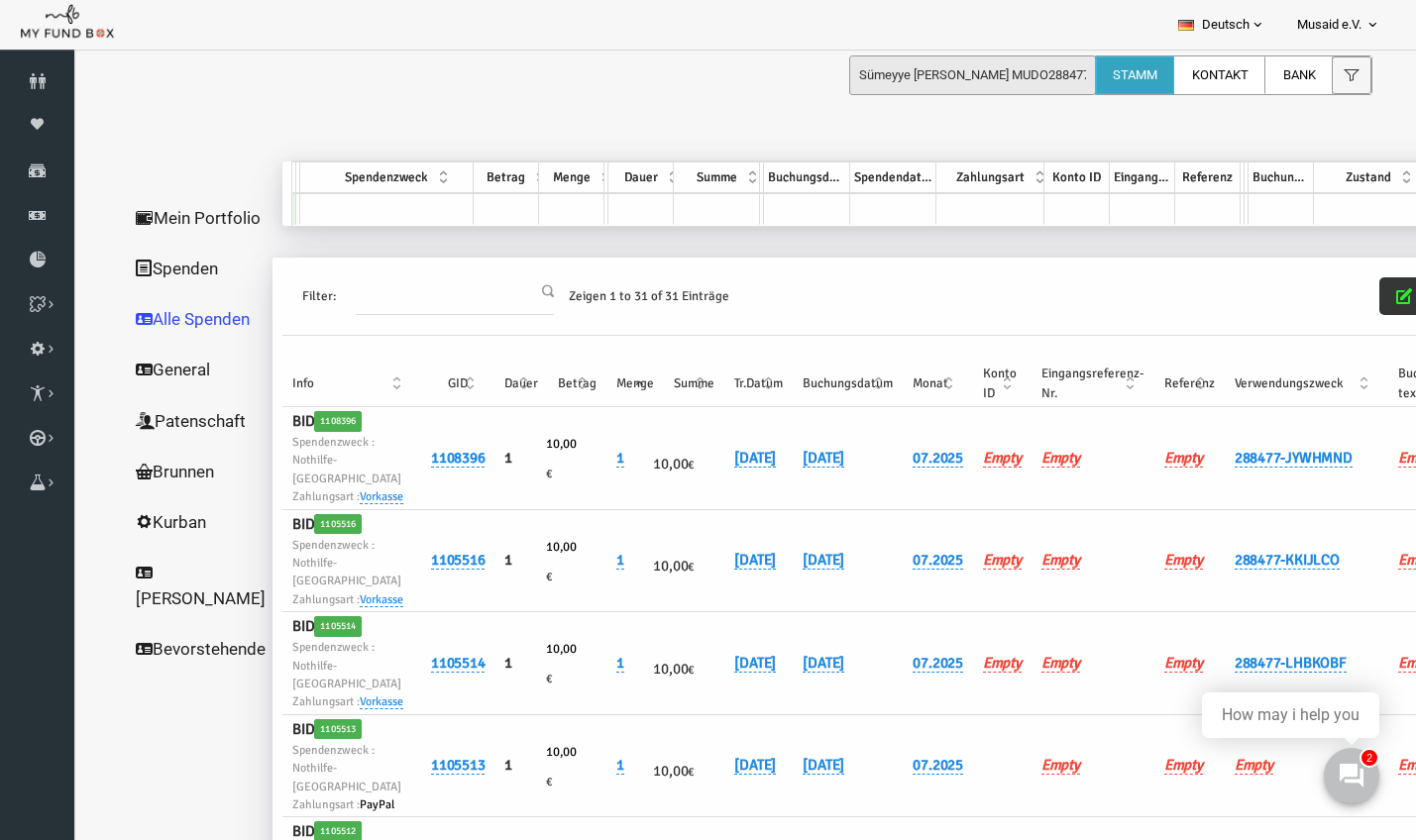scroll, scrollTop: -1, scrollLeft: 6, axis: both 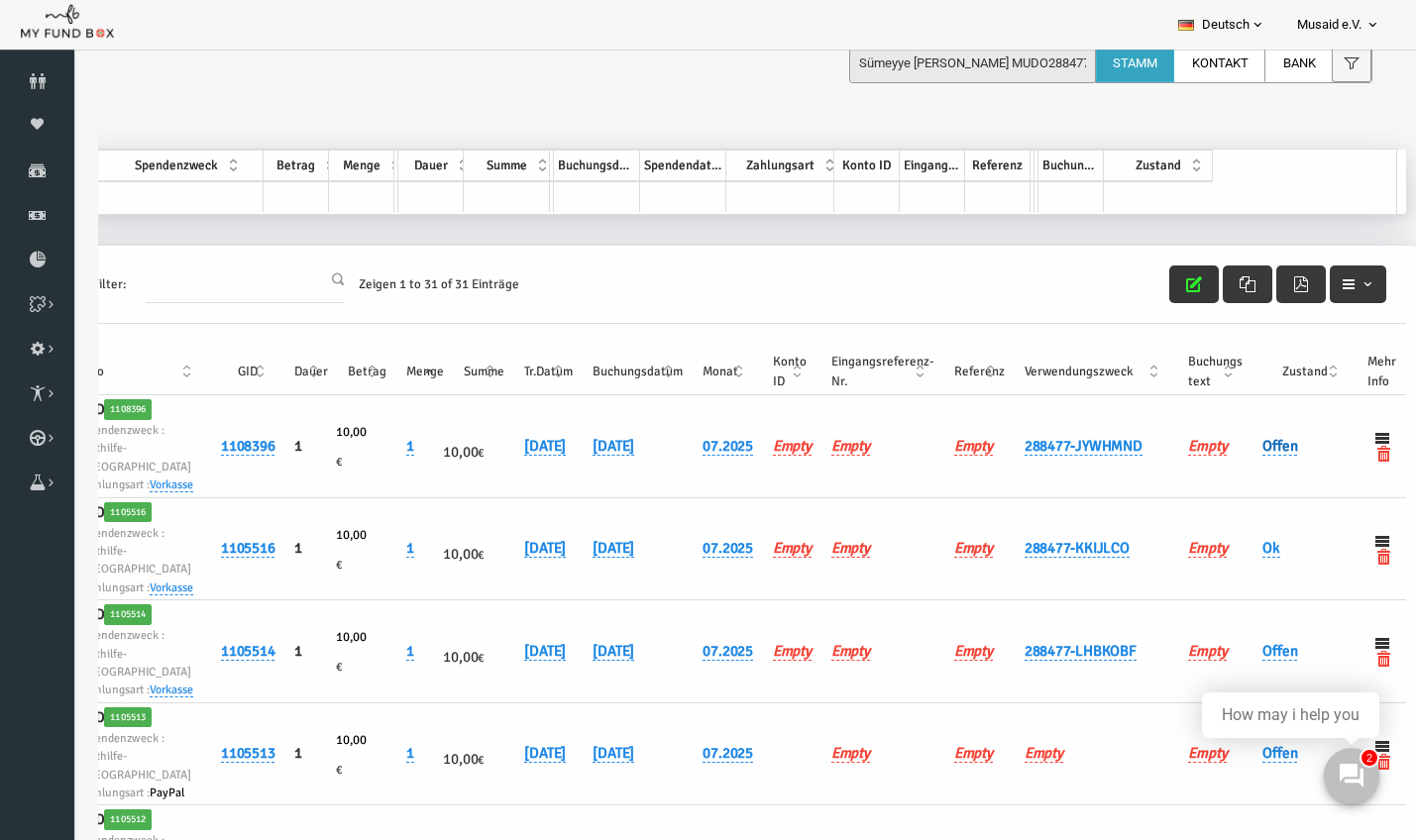 click on "Offen" at bounding box center [1253, 446] 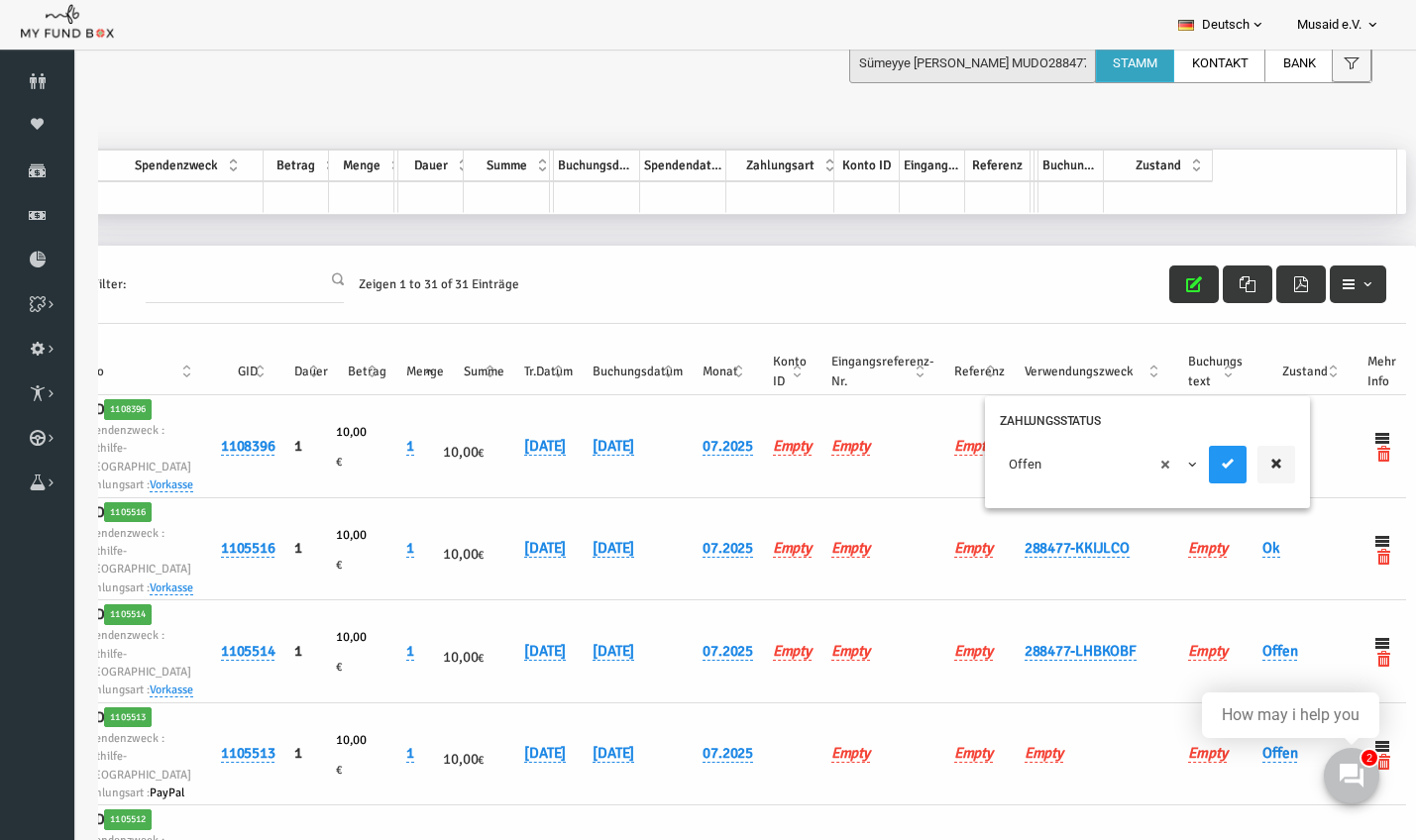click on "× Offen" at bounding box center (1072, 465) 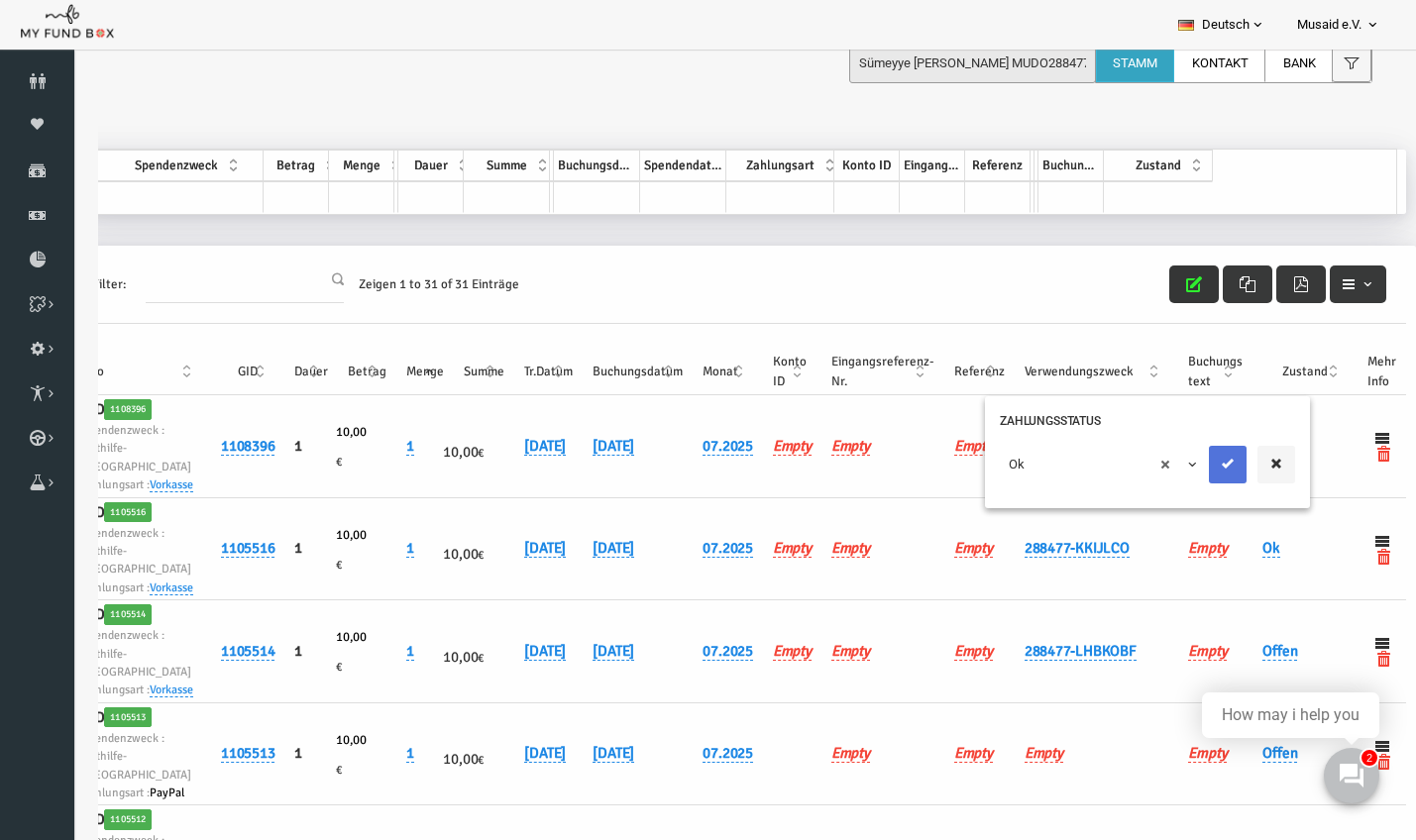 click at bounding box center (1201, 464) 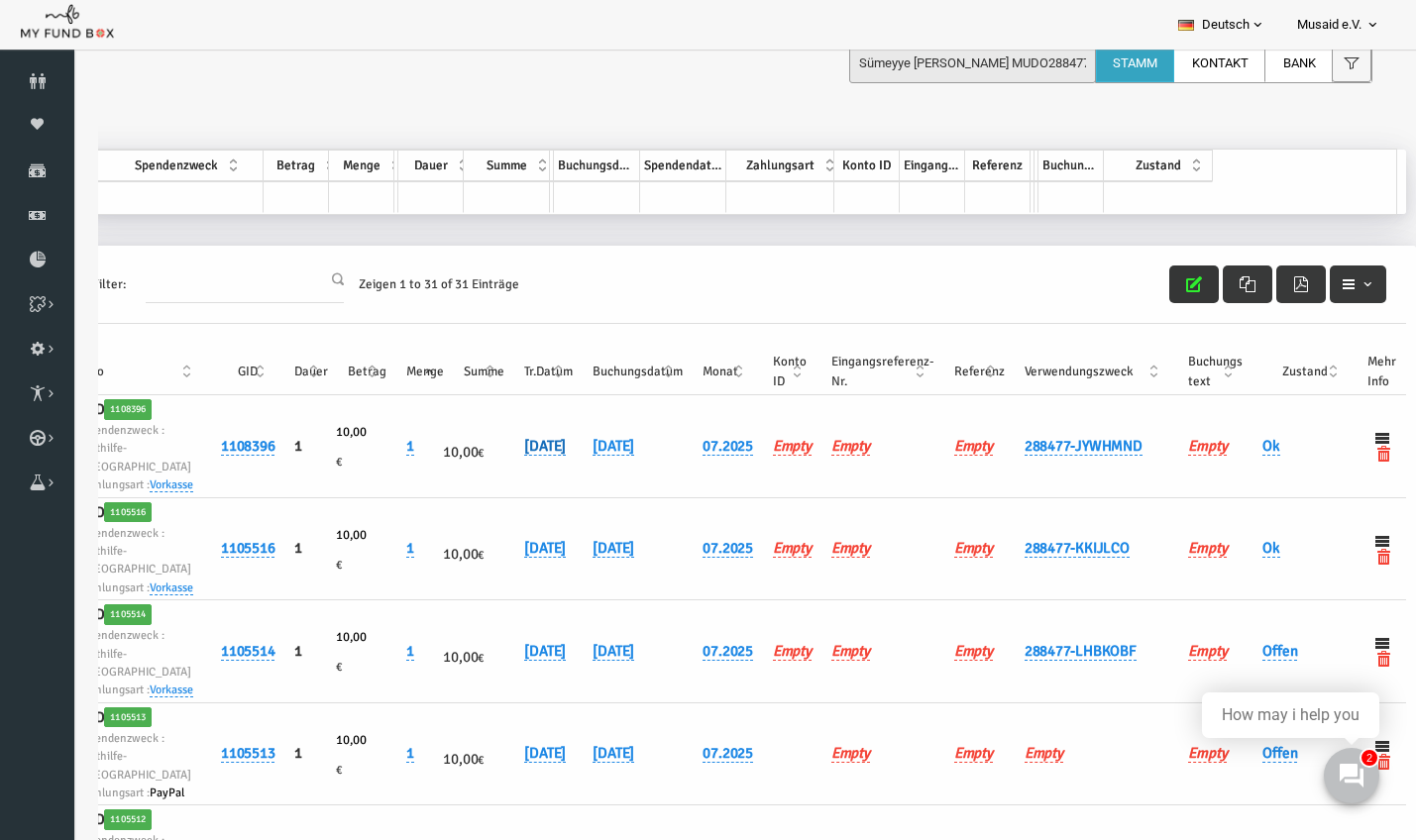 click on "[DATE]" at bounding box center (518, 446) 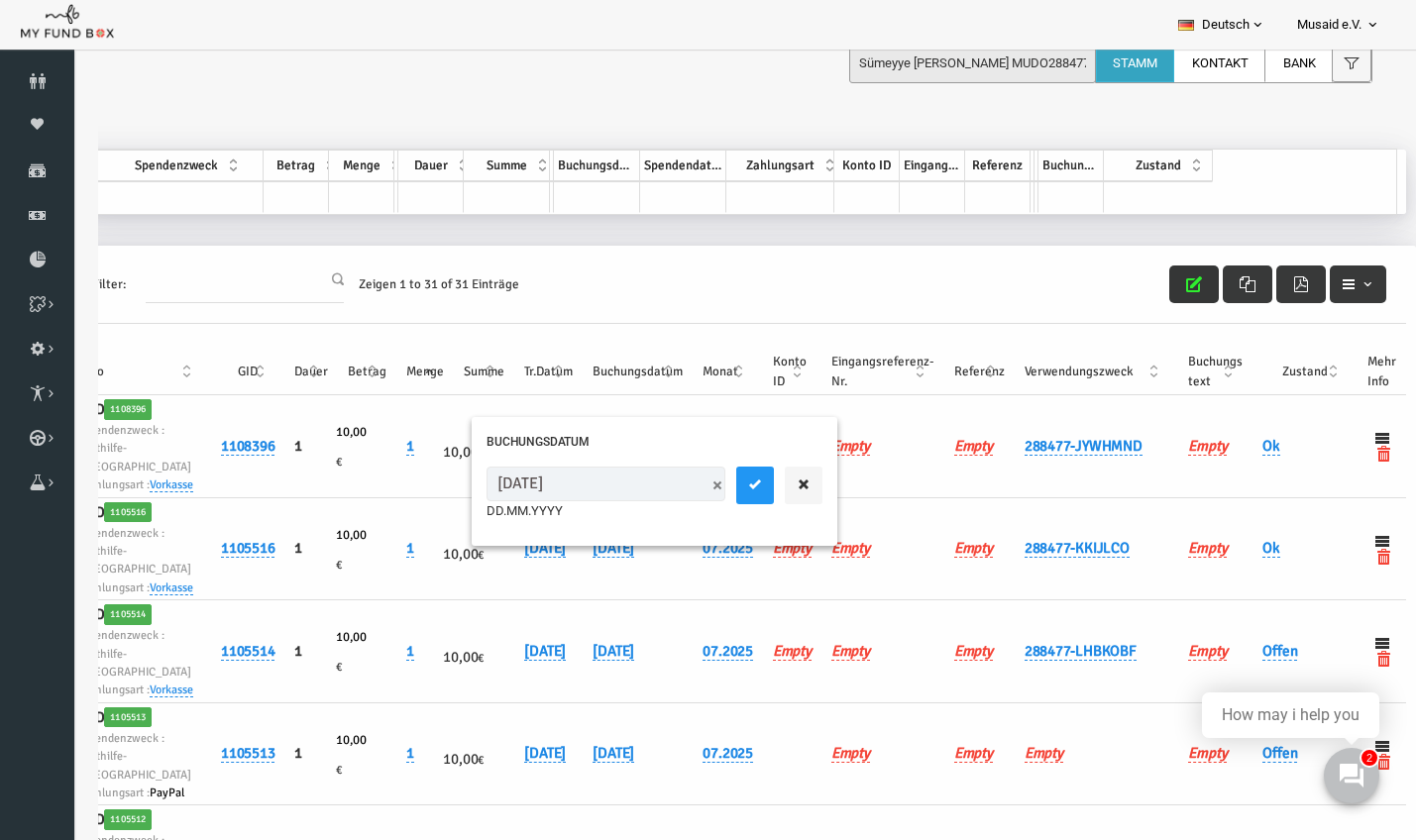 click on "[DATE]" at bounding box center (579, 483) 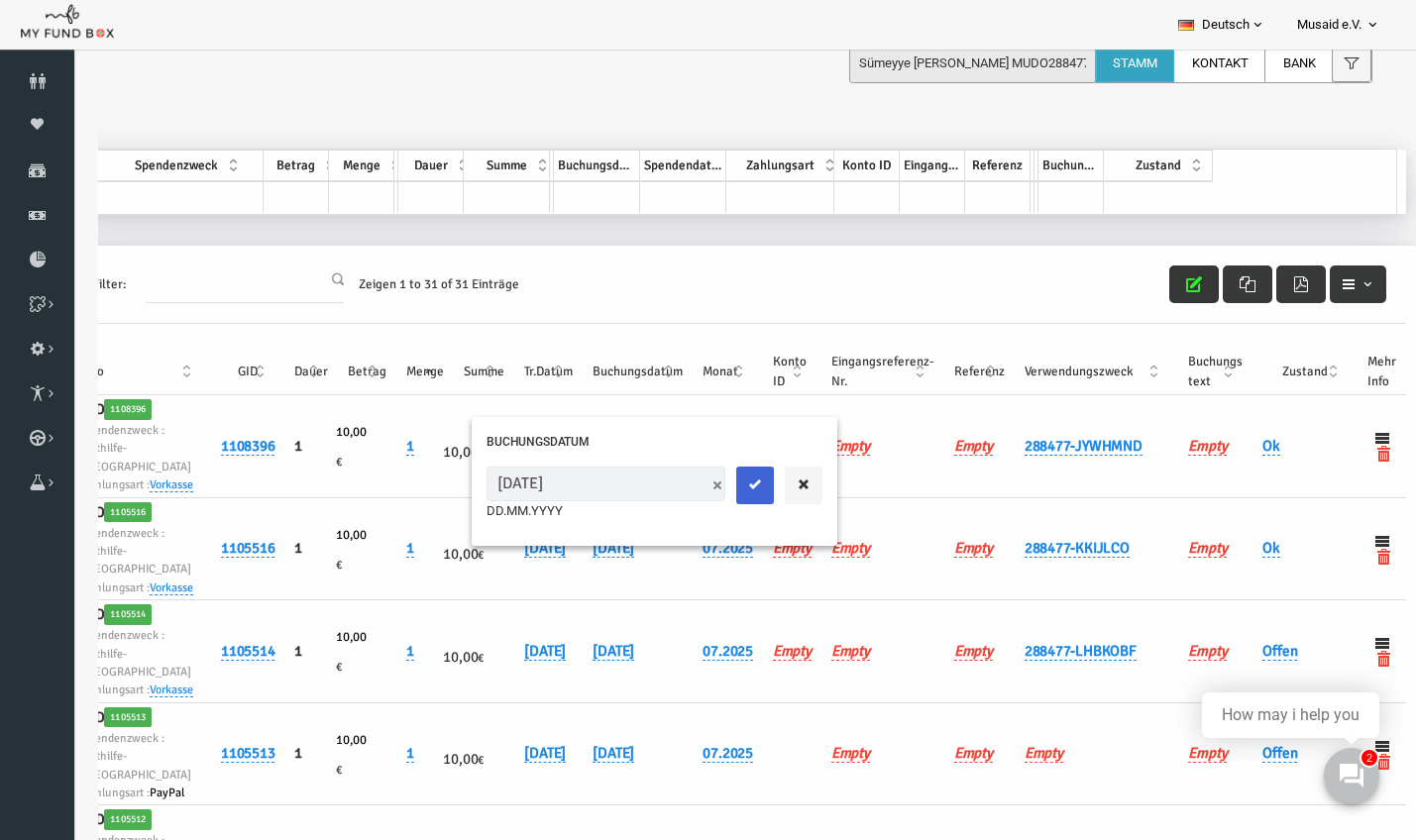 click at bounding box center (728, 484) 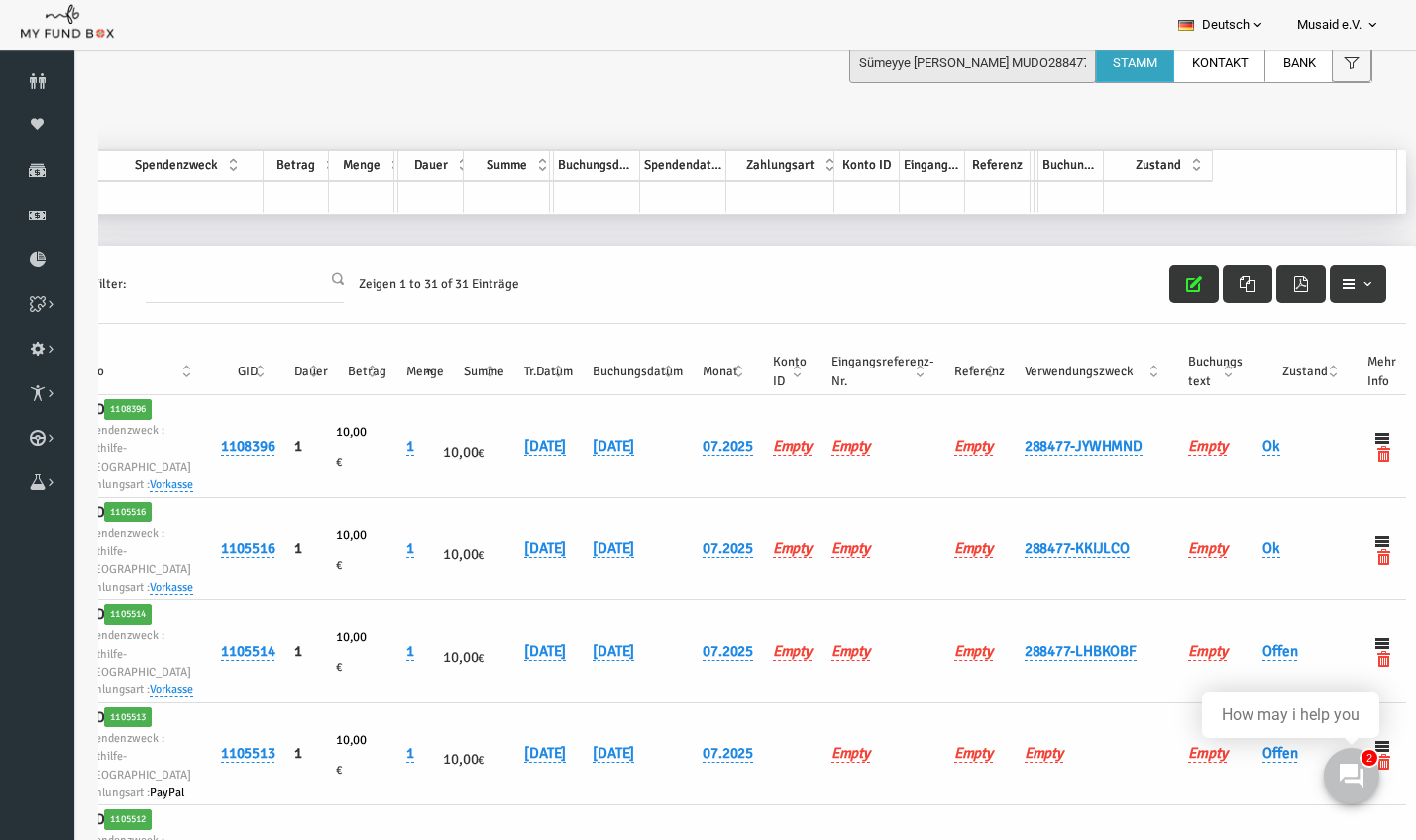 click at bounding box center [1167, 284] 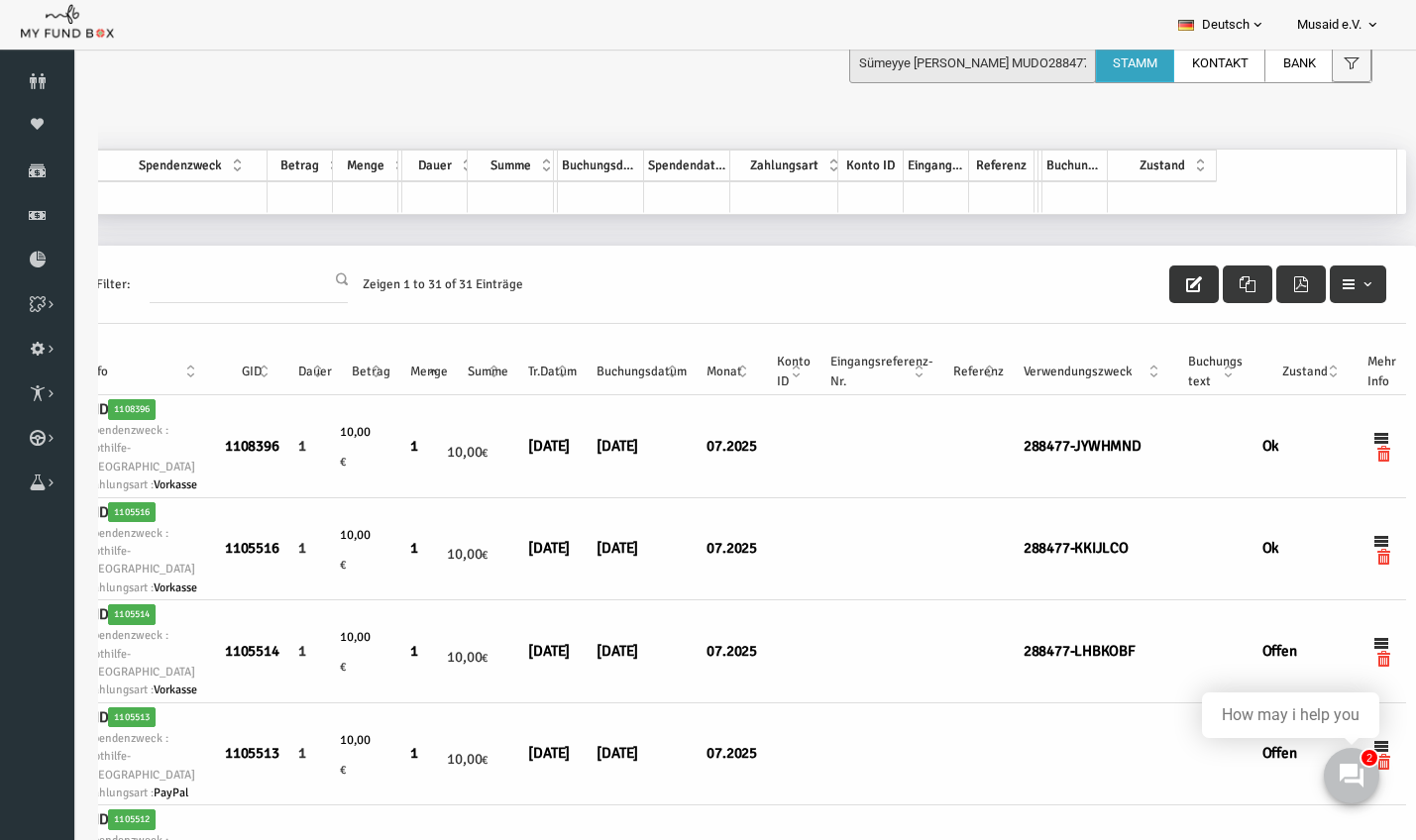 scroll, scrollTop: 0, scrollLeft: 217, axis: horizontal 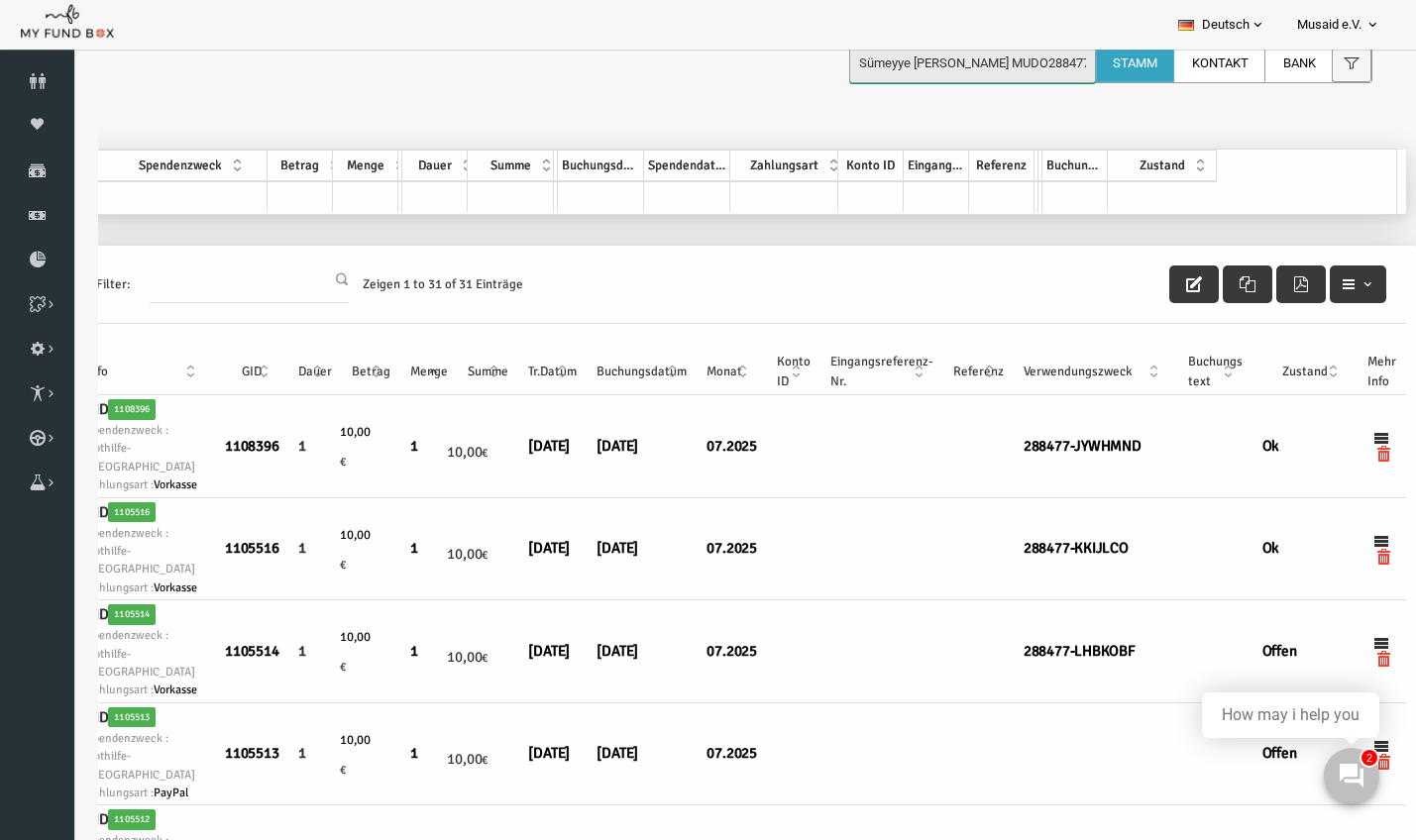 click on "Sümeyye Reyhan Dastan MUDO288477" at bounding box center [972, 63] 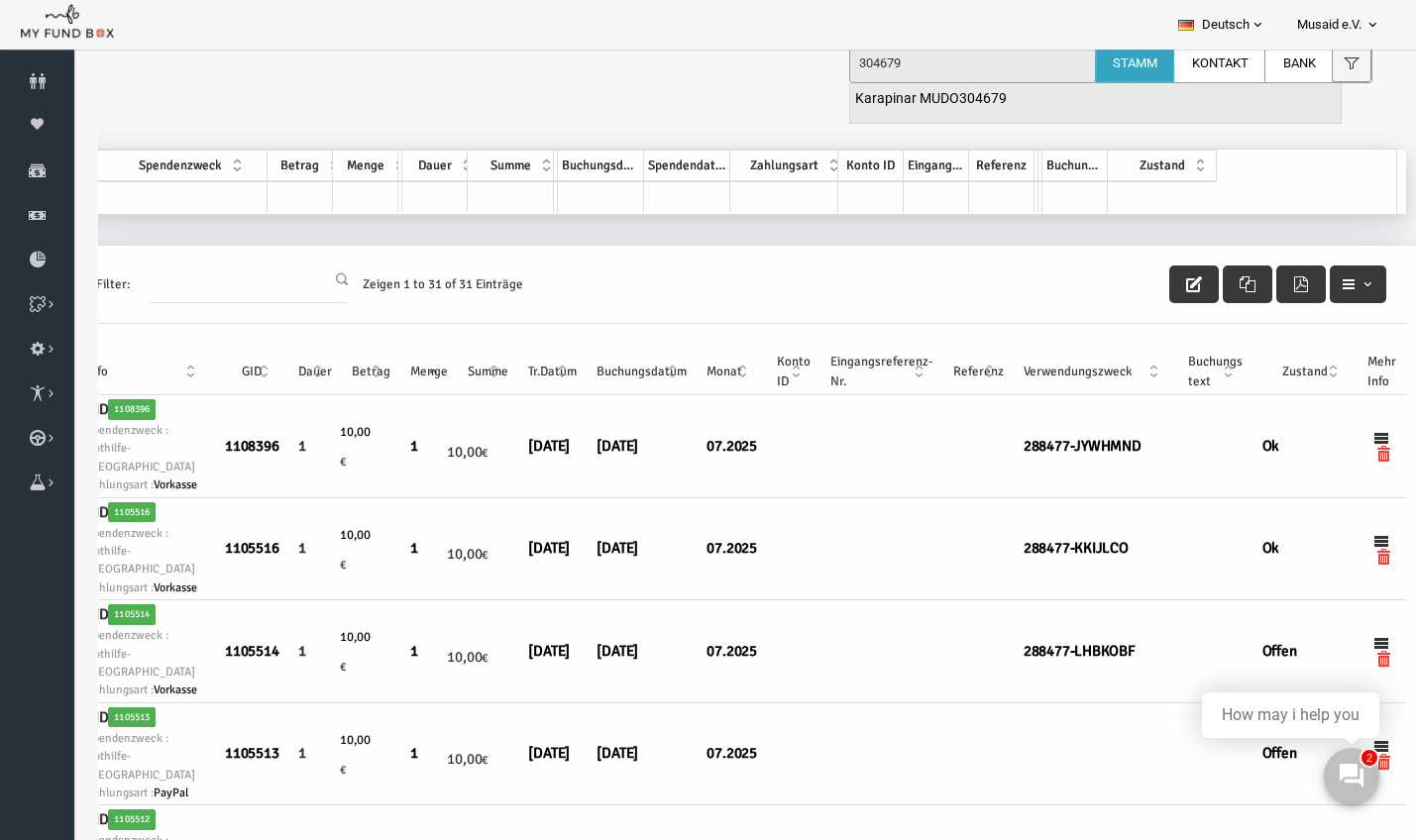 click on "Karapinar MUDO304679" at bounding box center [930, 99] 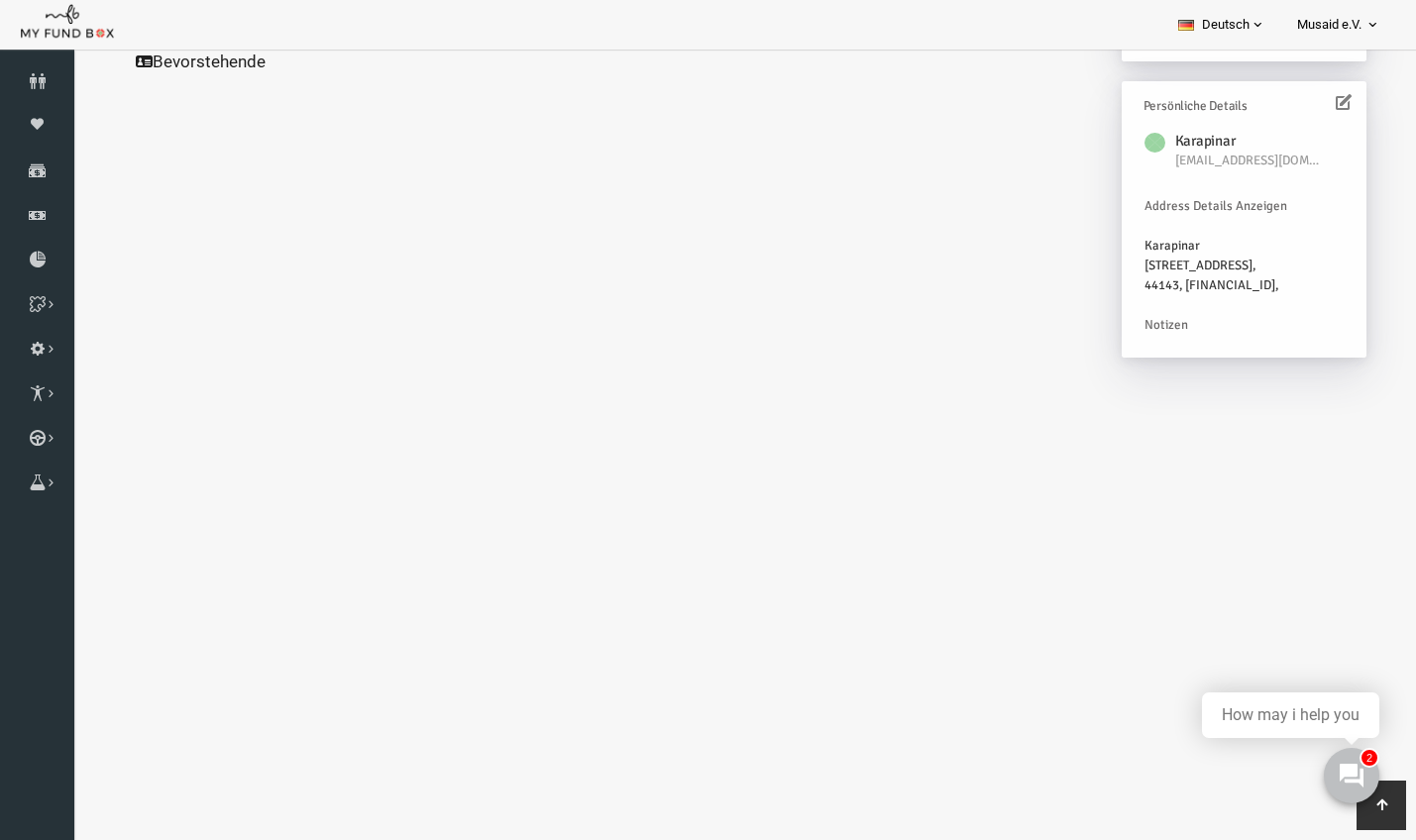 scroll, scrollTop: 543, scrollLeft: 0, axis: vertical 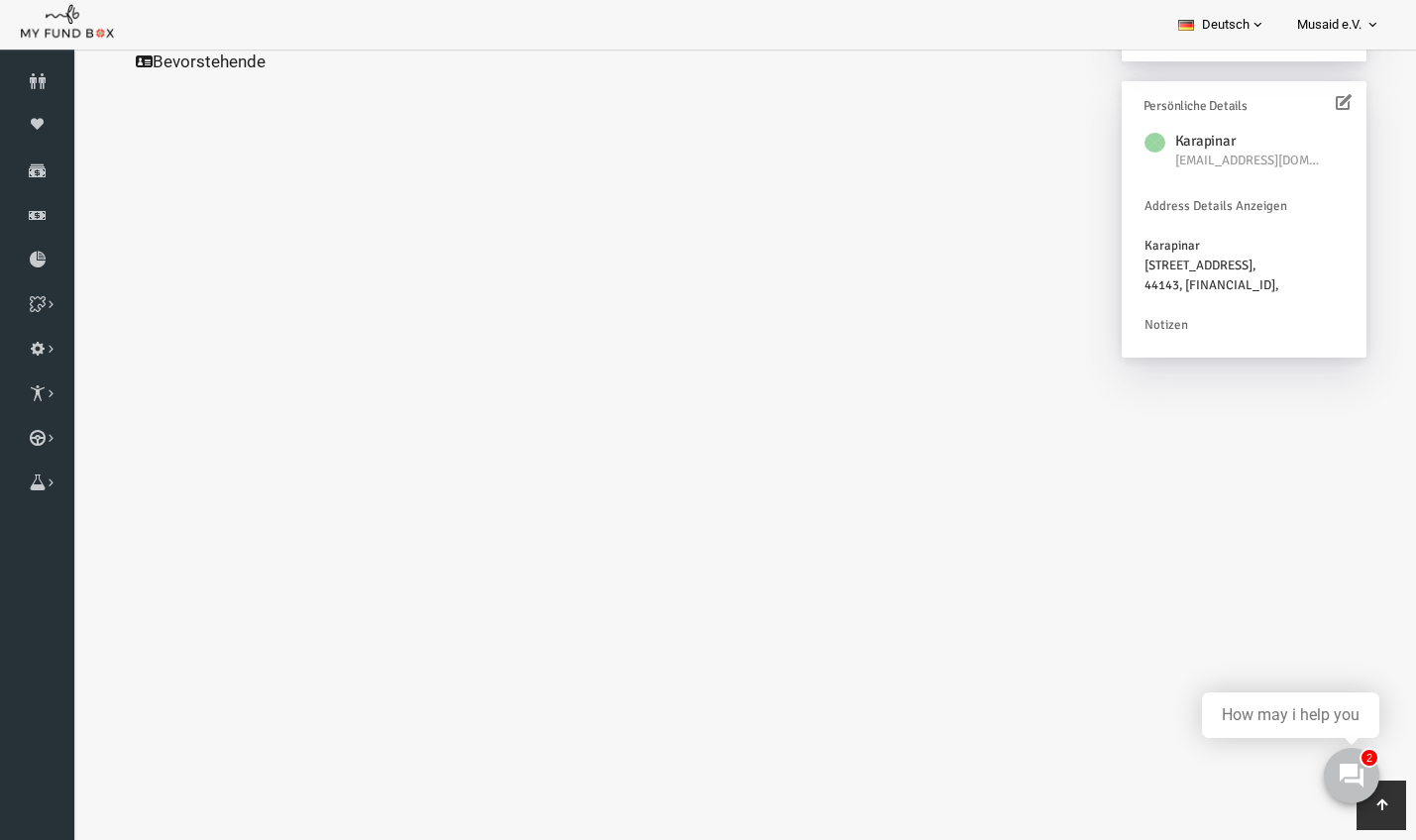 click on "Alle Spenden" at bounding box center (190, -243) 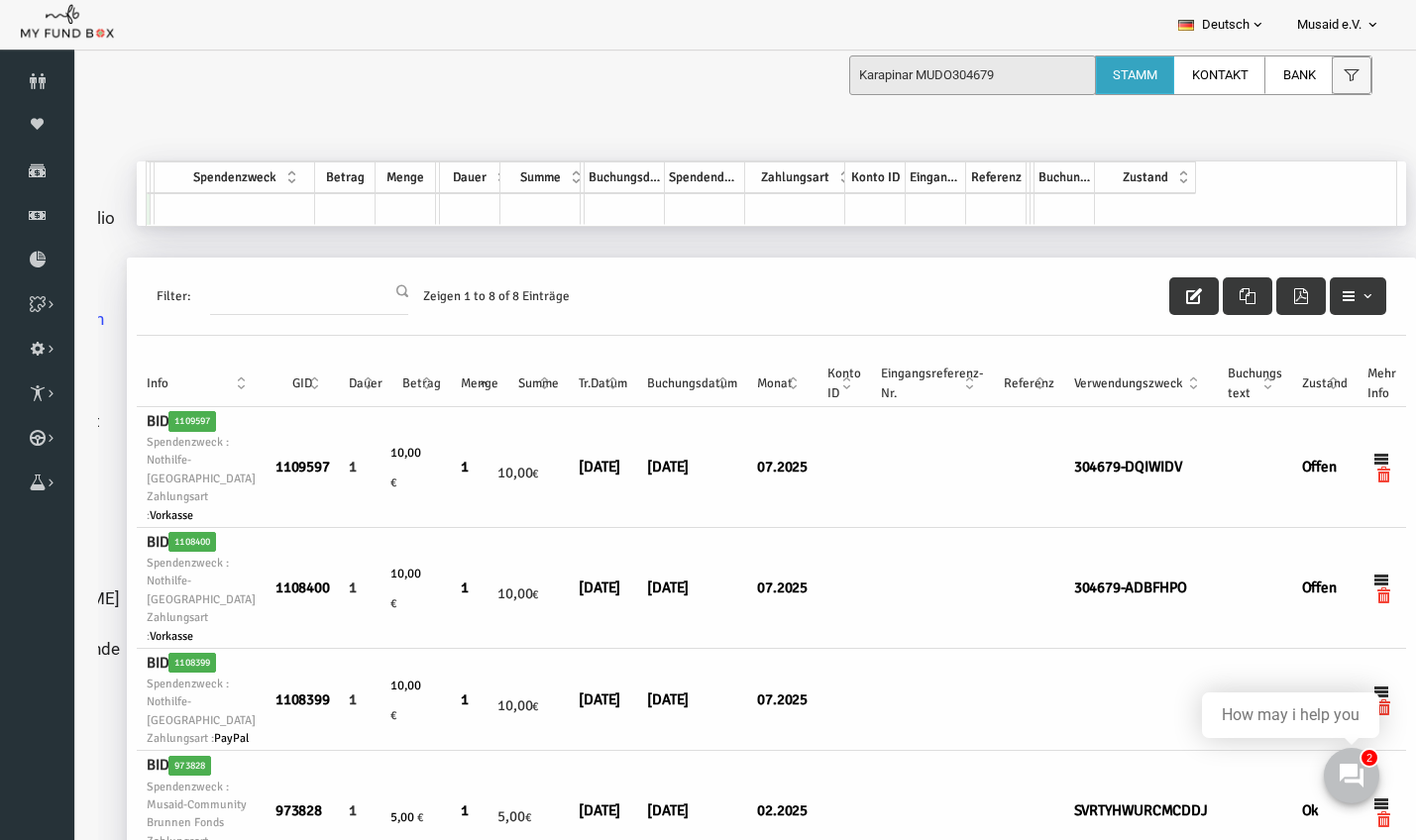 scroll, scrollTop: 0, scrollLeft: 153, axis: horizontal 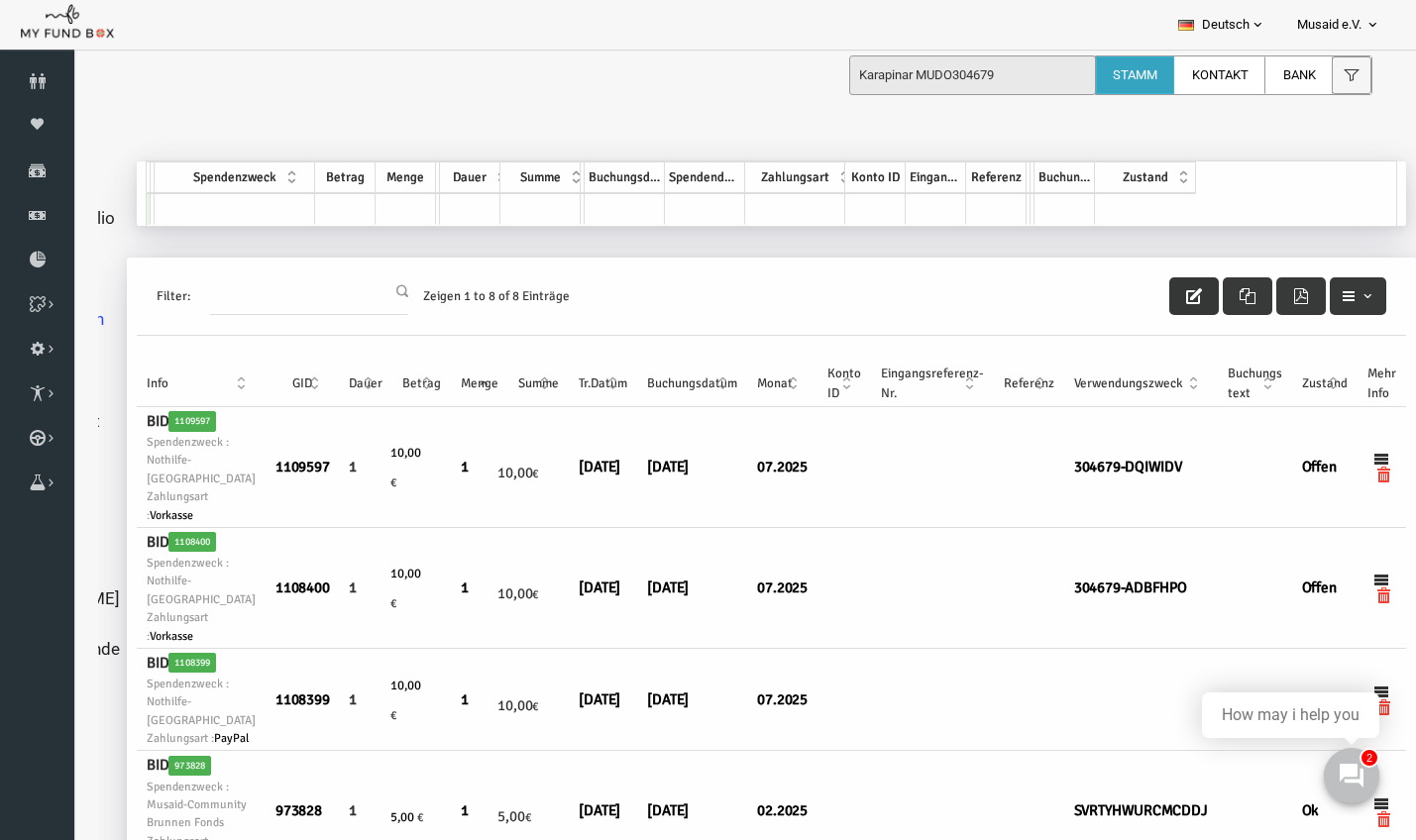 click at bounding box center (1167, 296) 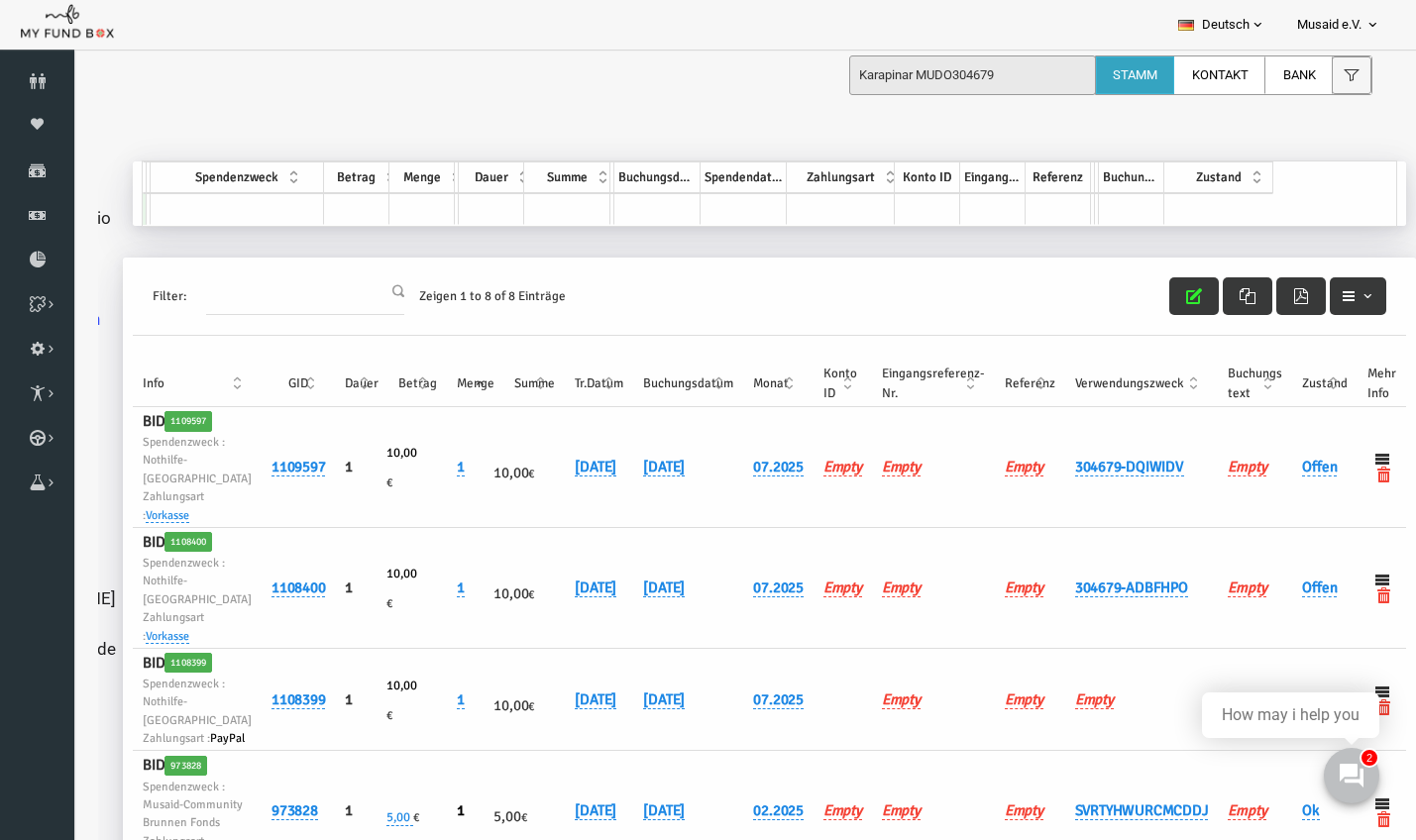 click on "Verwendungszweck" at bounding box center (1115, 383) 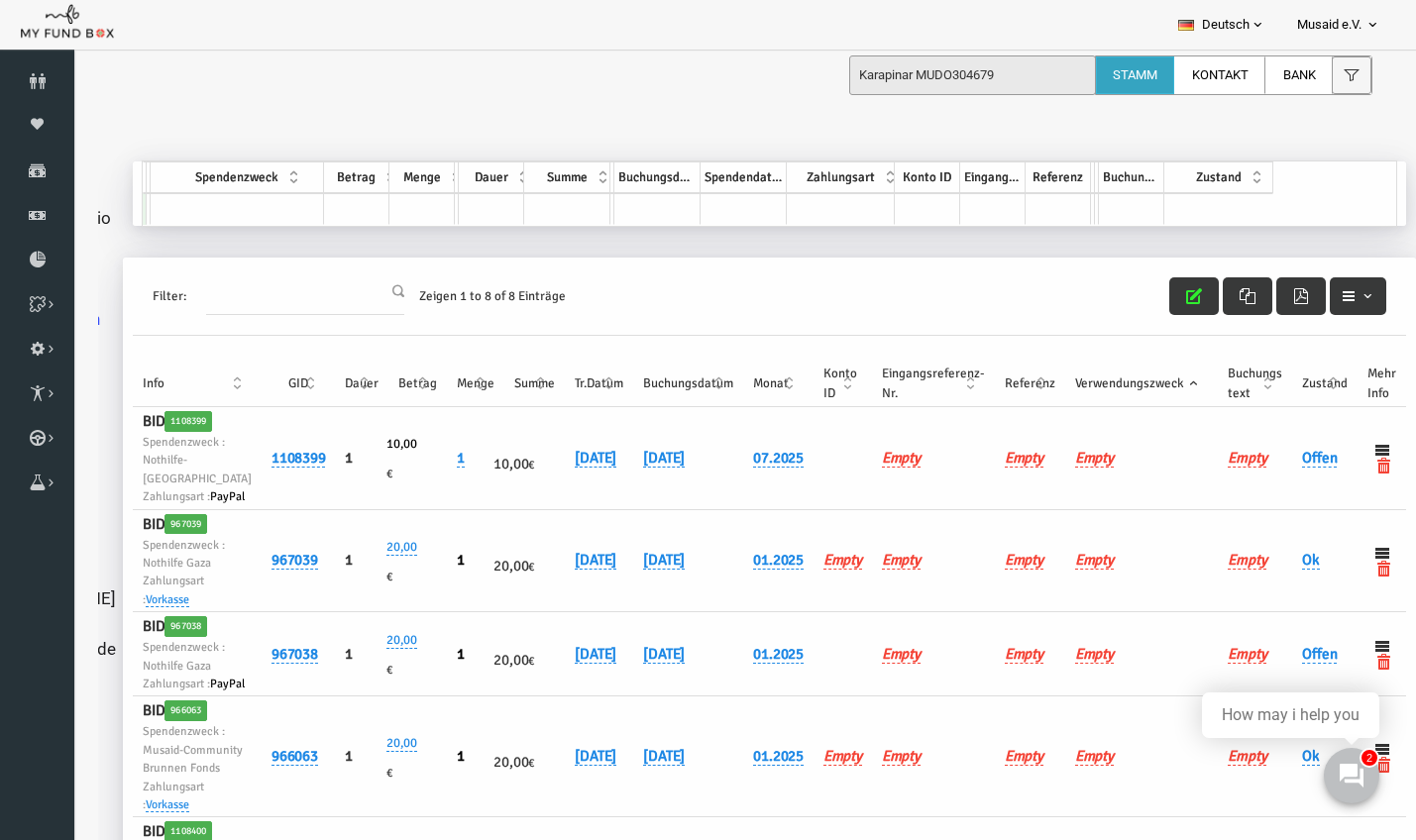 click on "Verwendungszweck" at bounding box center [1115, 383] 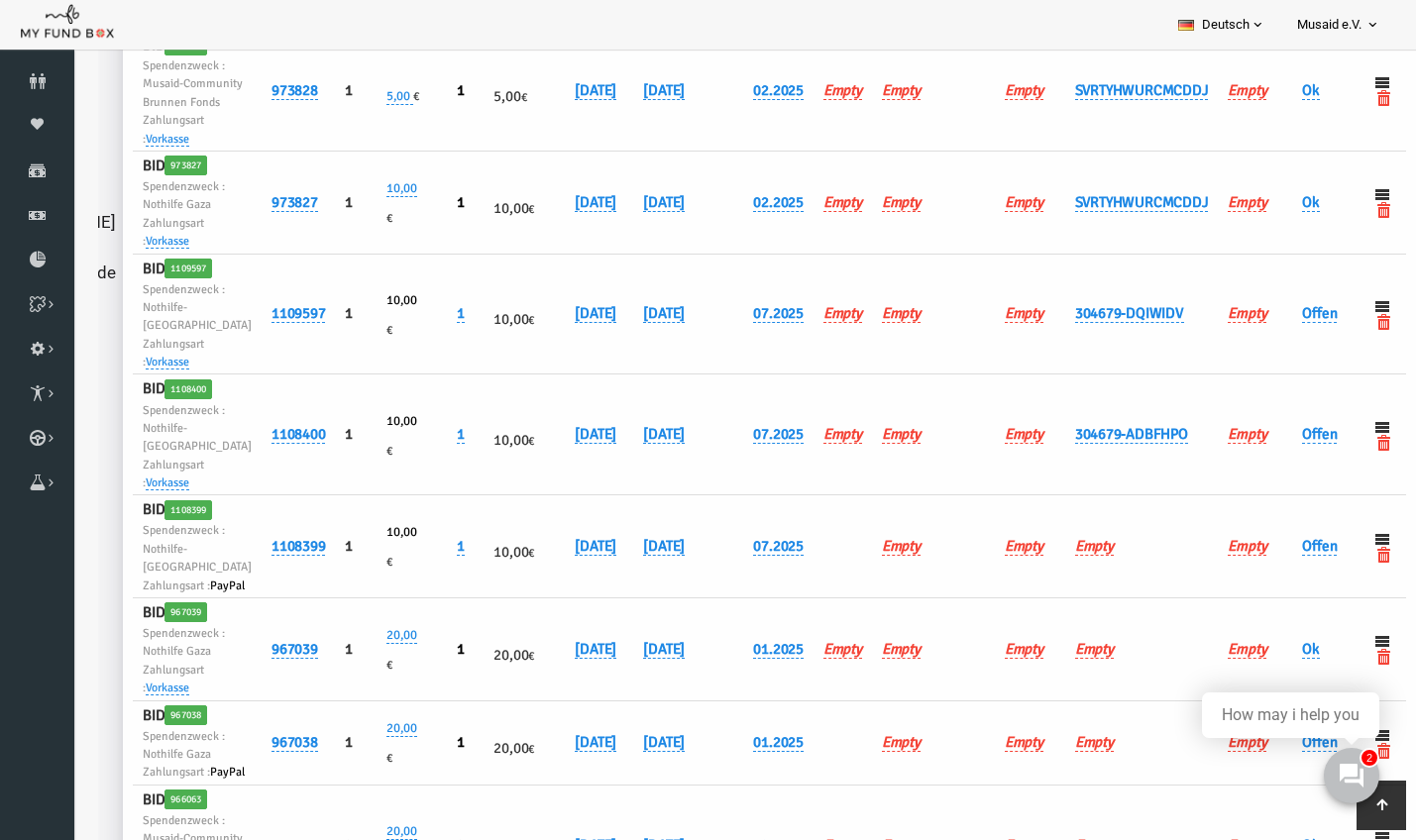scroll, scrollTop: 377, scrollLeft: 0, axis: vertical 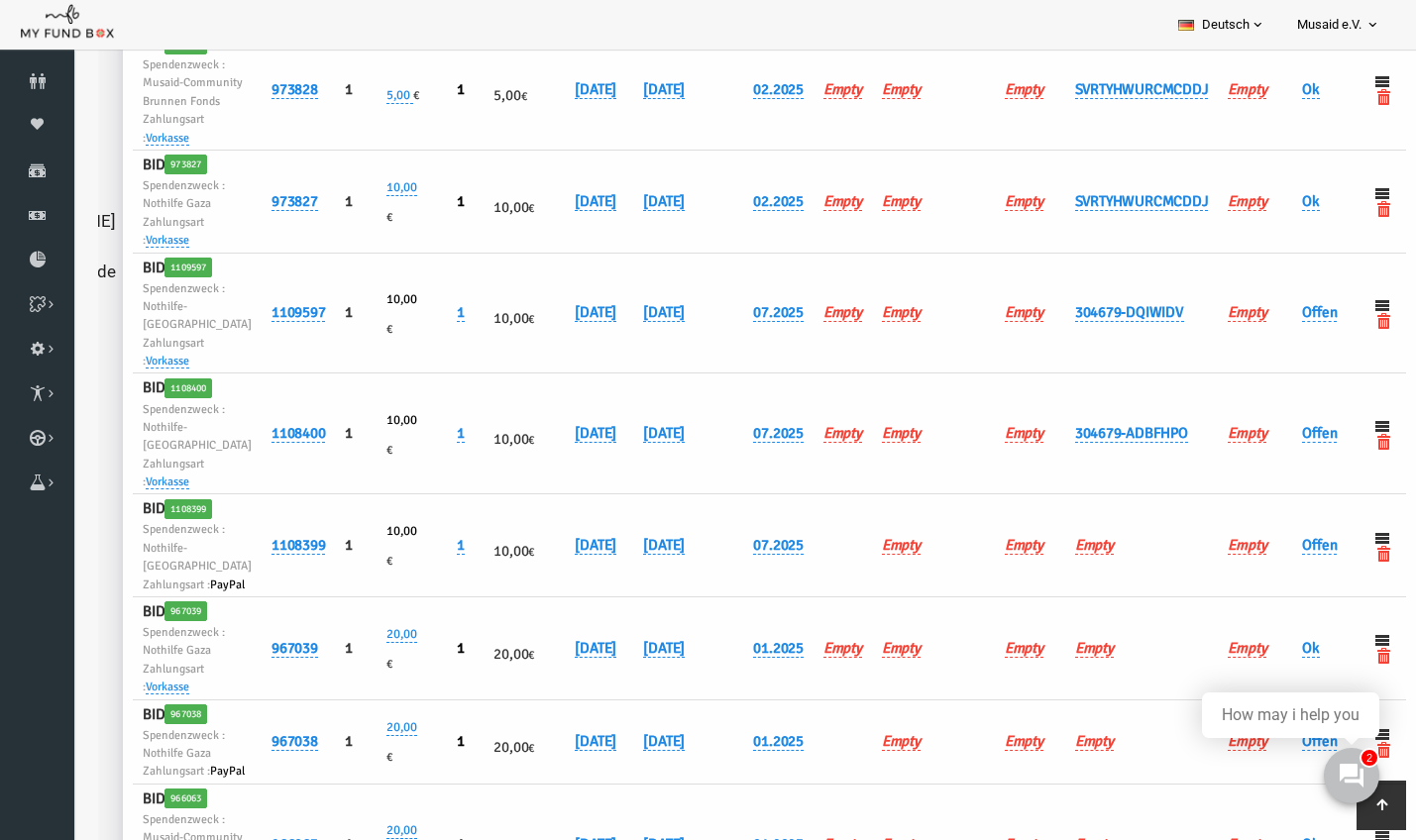 click on "[DATE]" at bounding box center (572, 433) 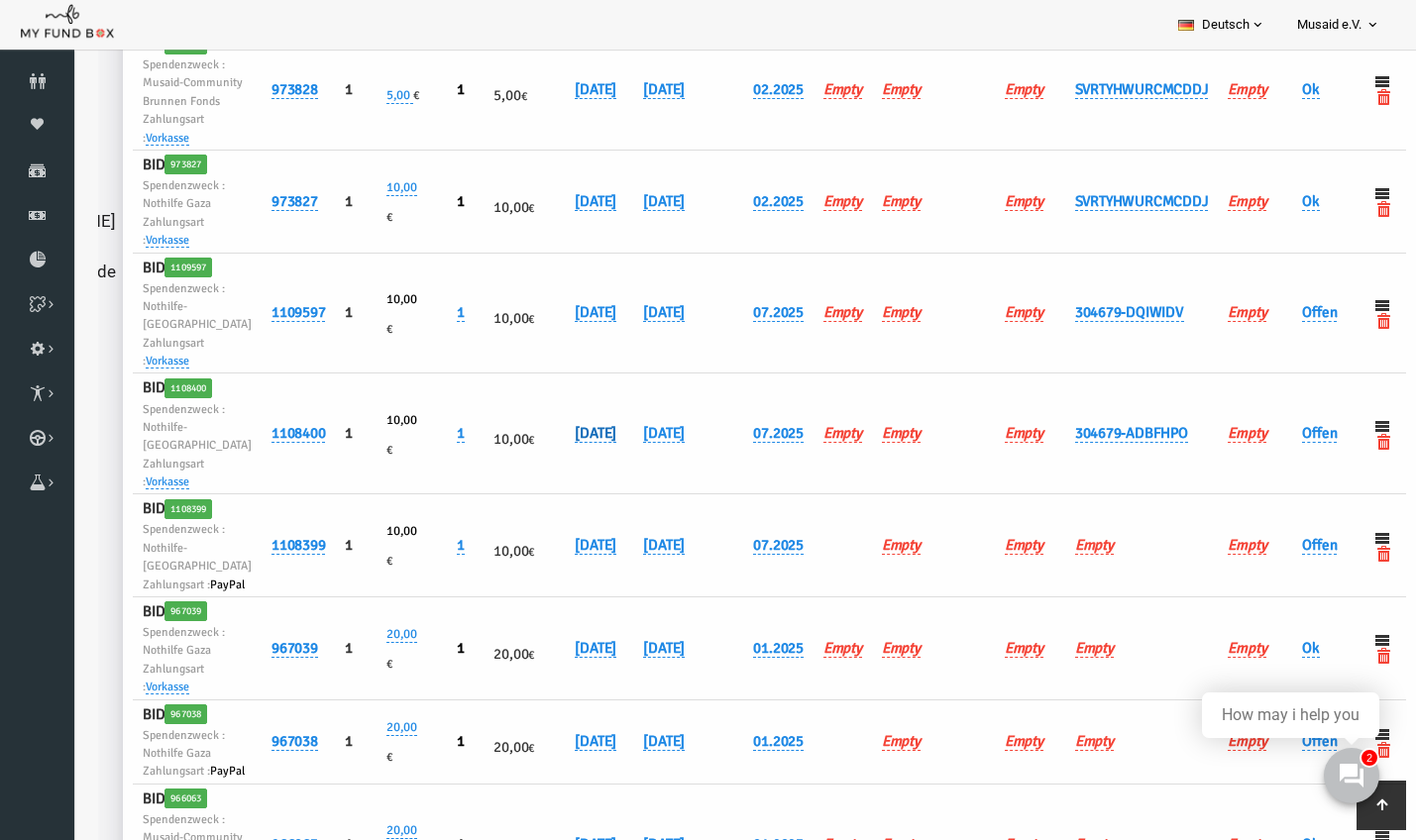 click on "[DATE]" at bounding box center (569, 433) 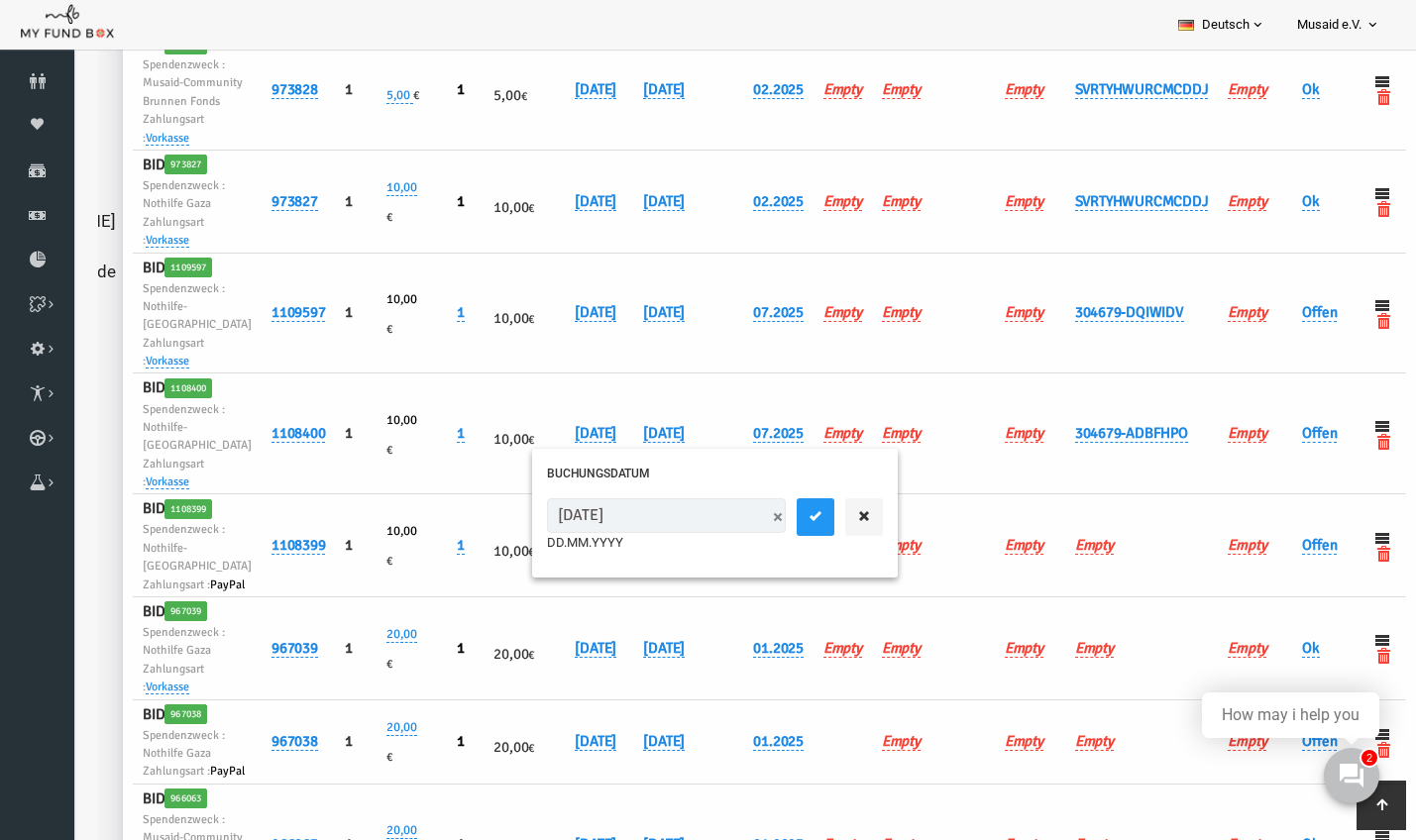 click on "[DATE]" at bounding box center [639, 515] 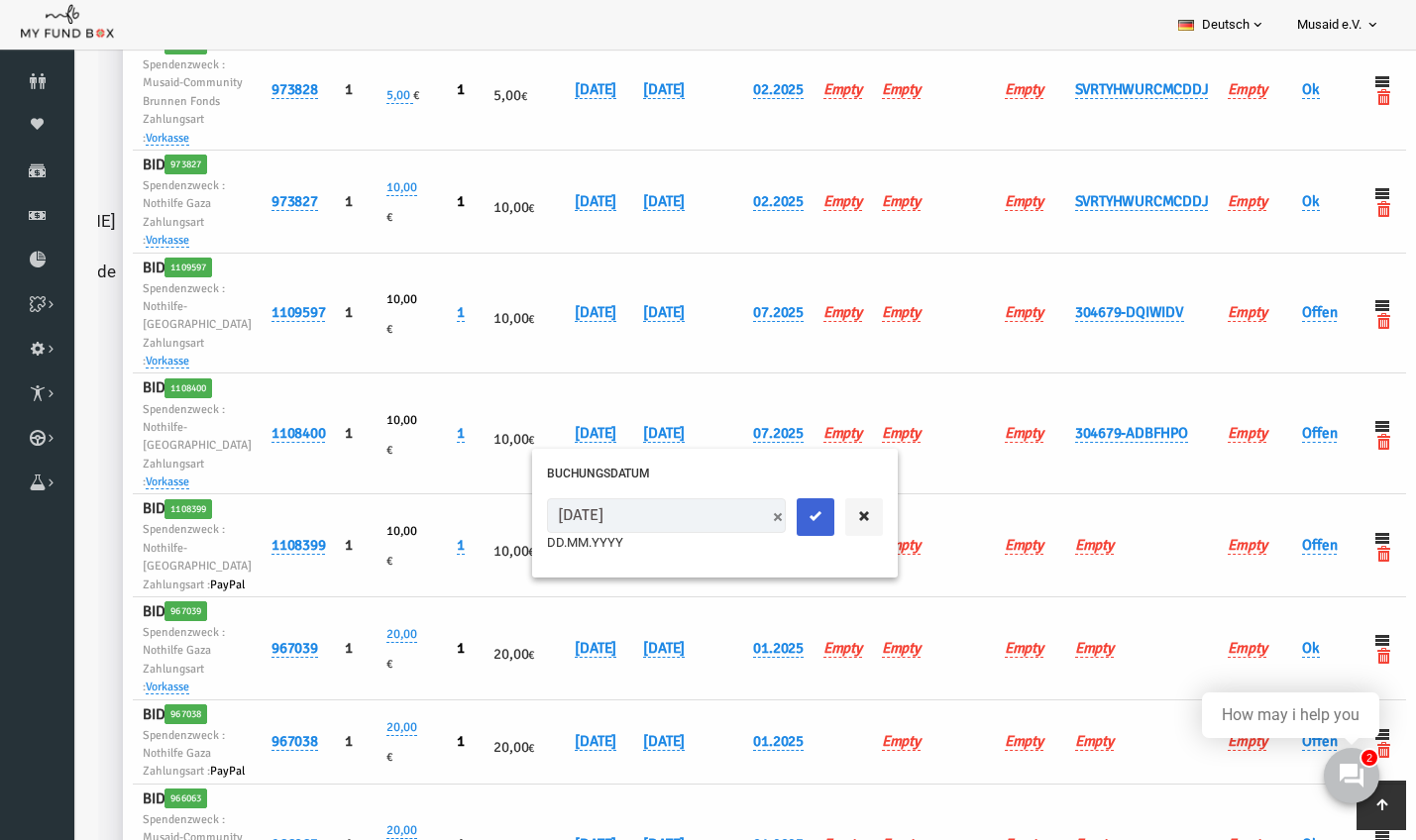 click at bounding box center [789, 516] 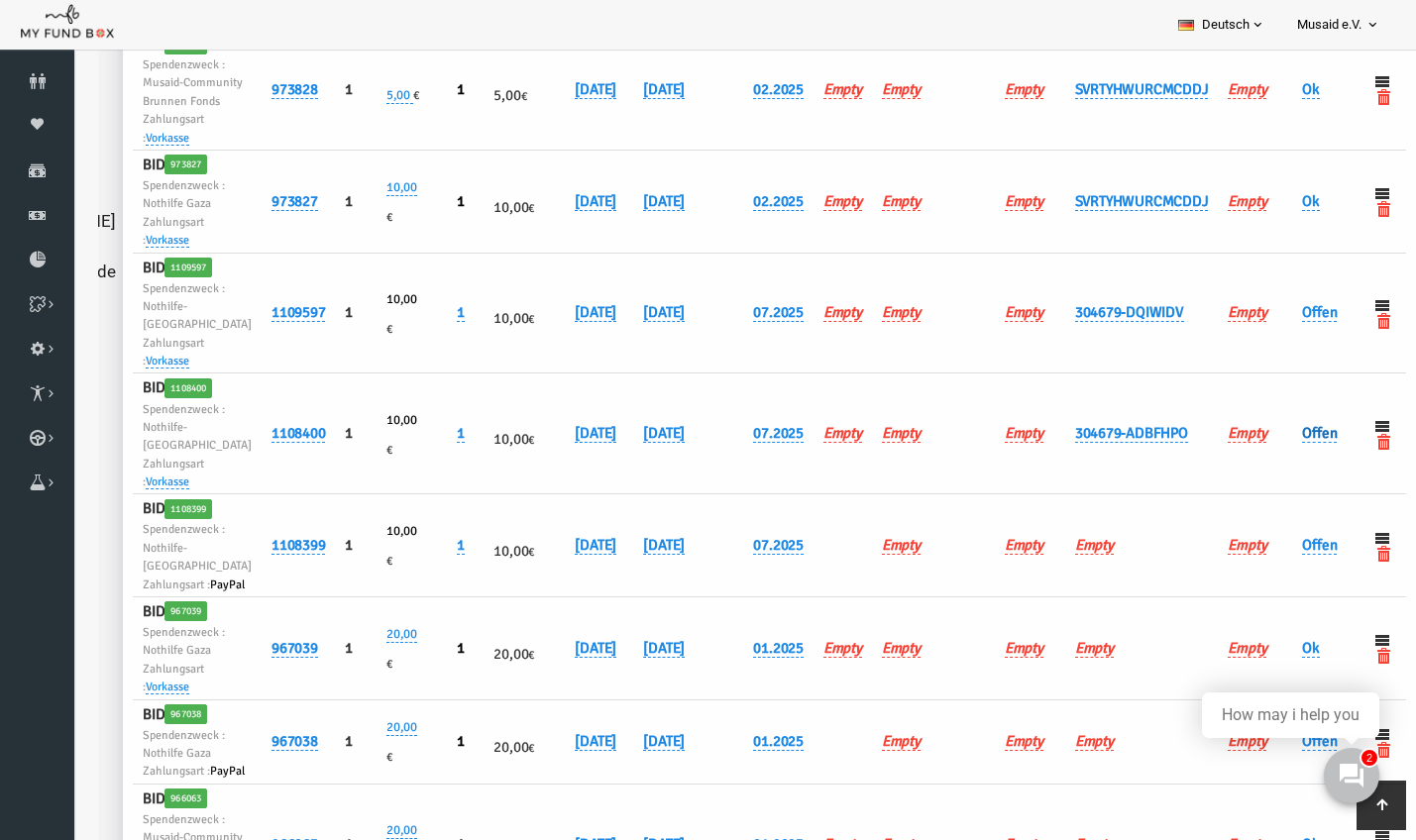 click on "Offen" at bounding box center (1292, 433) 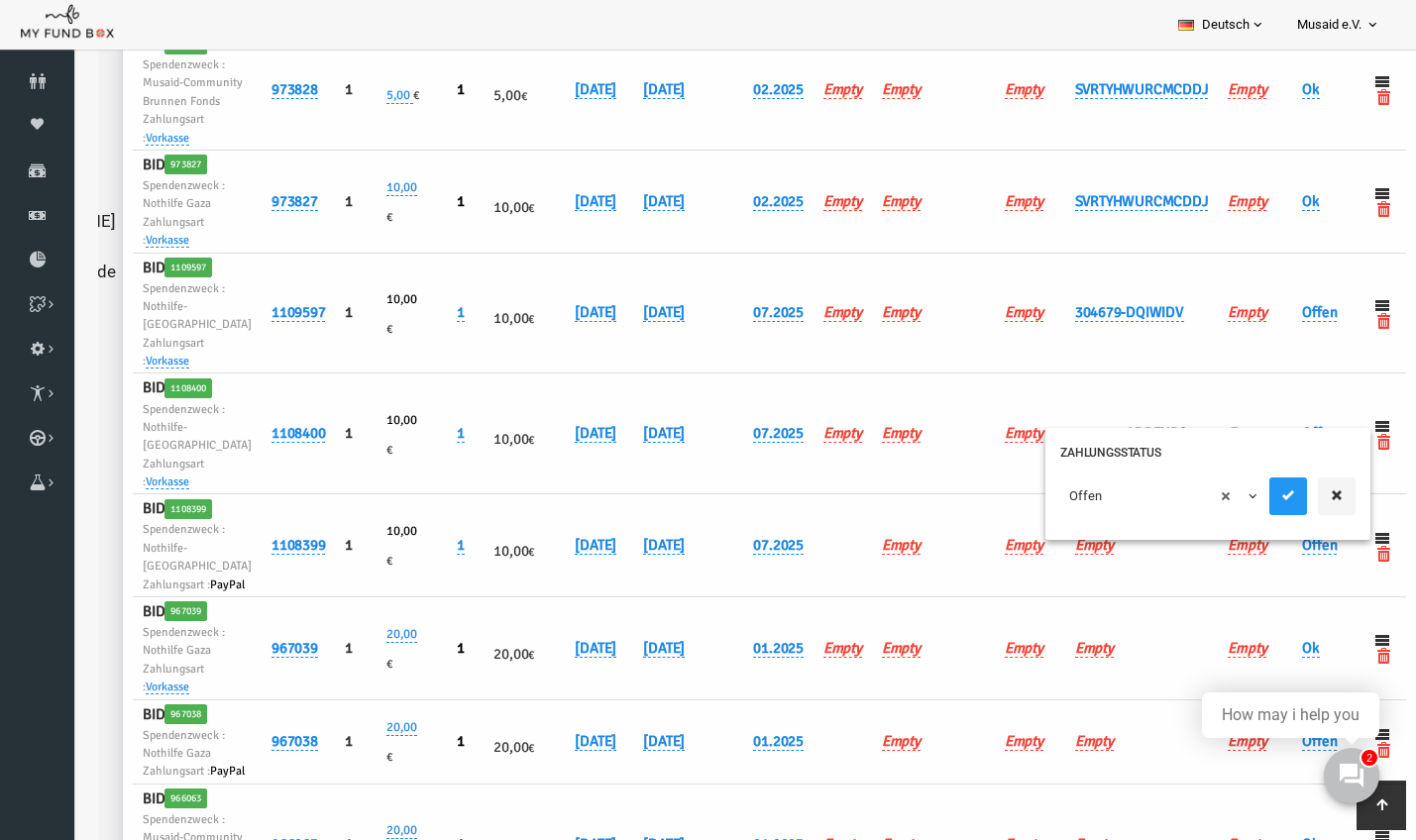 click on "× Offen" at bounding box center [1133, 496] 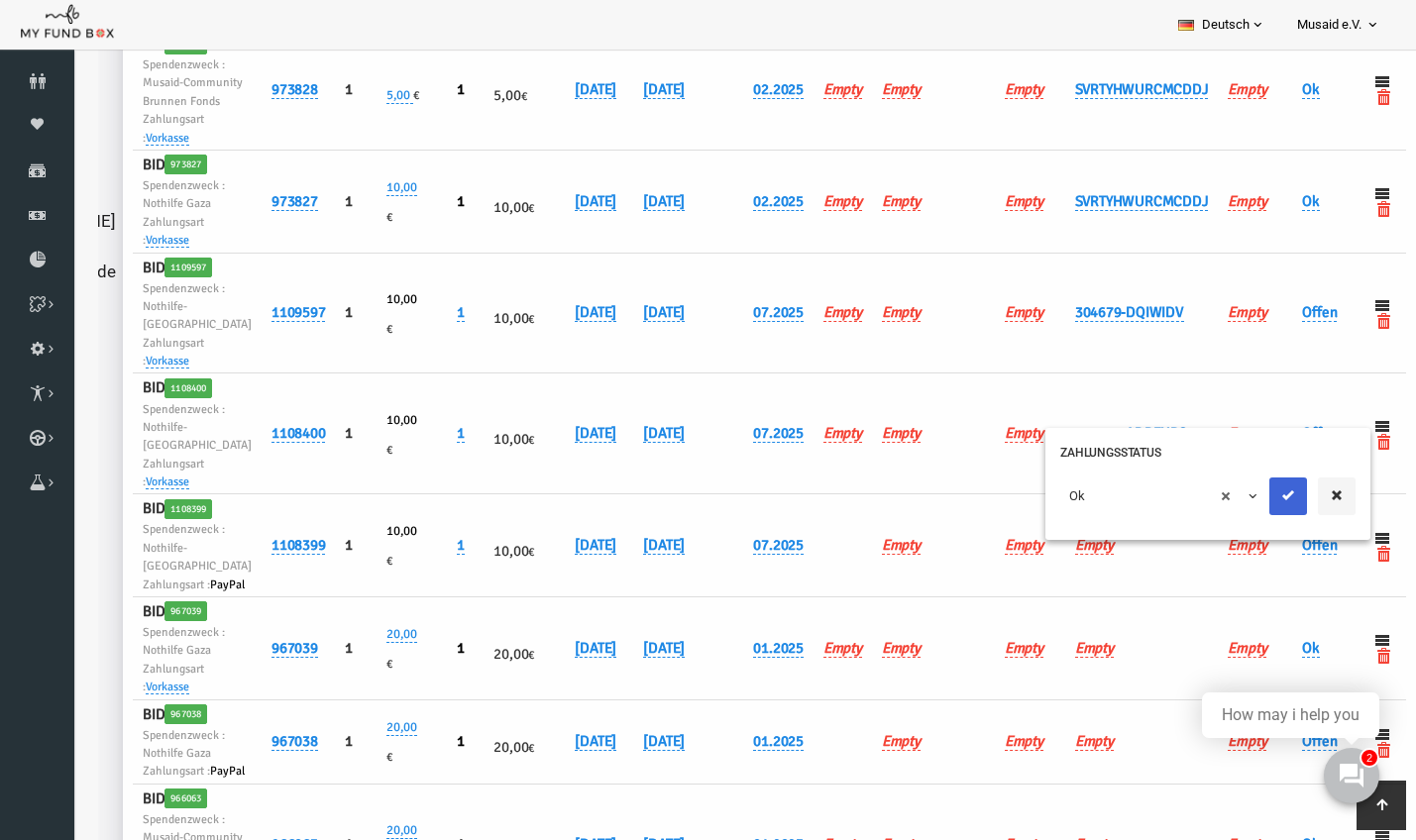 click at bounding box center (1261, 495) 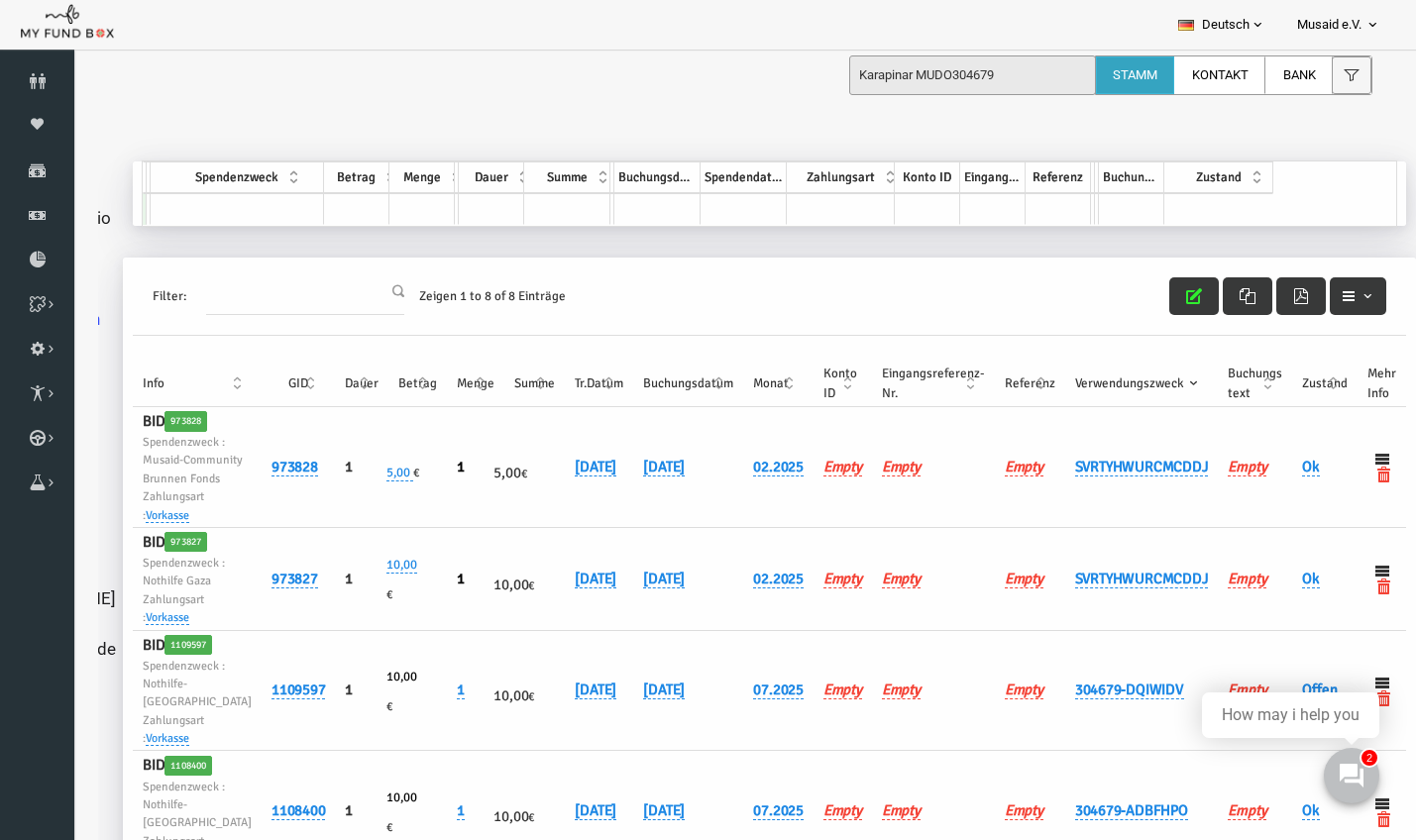 scroll, scrollTop: 0, scrollLeft: 0, axis: both 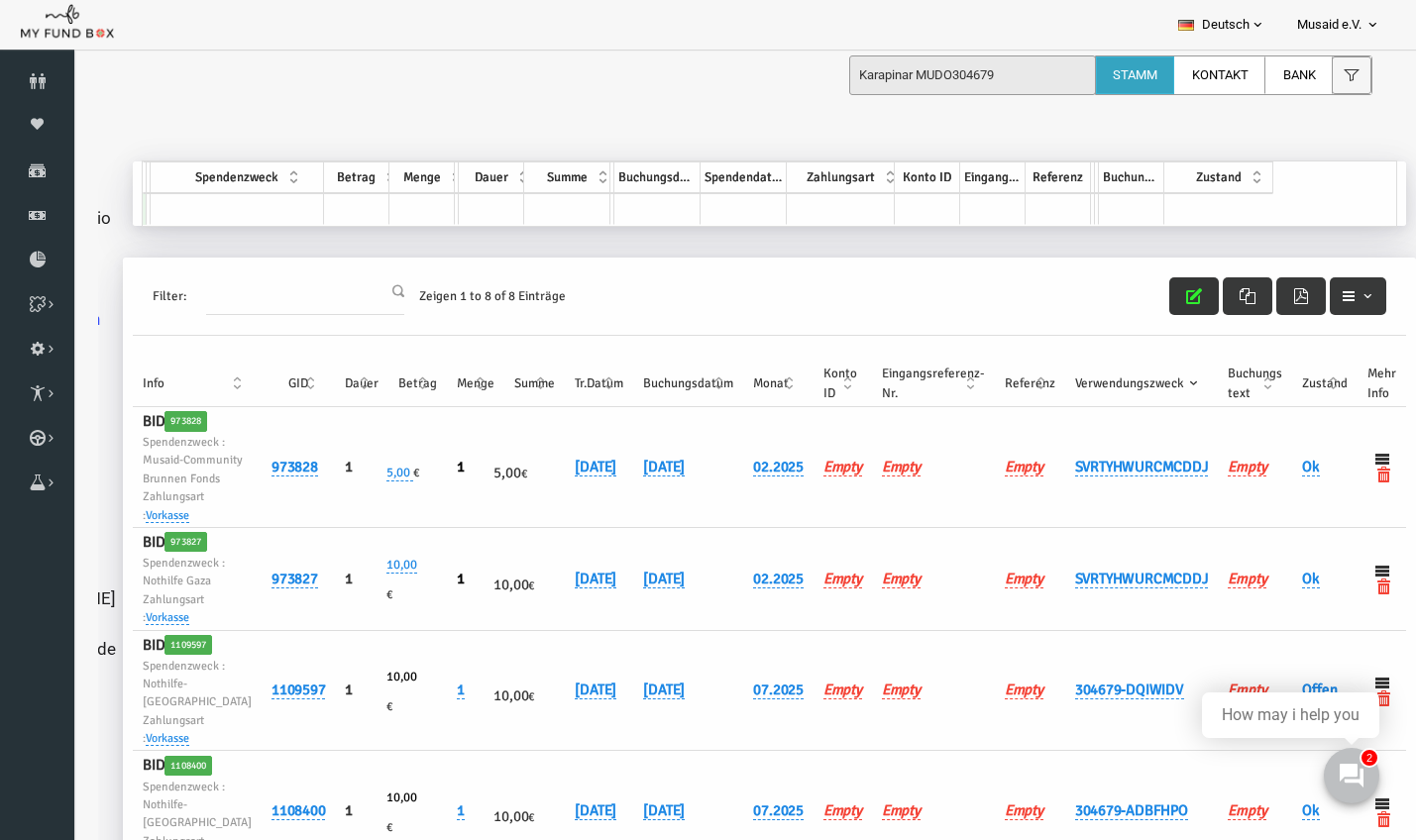 click at bounding box center (1167, 296) 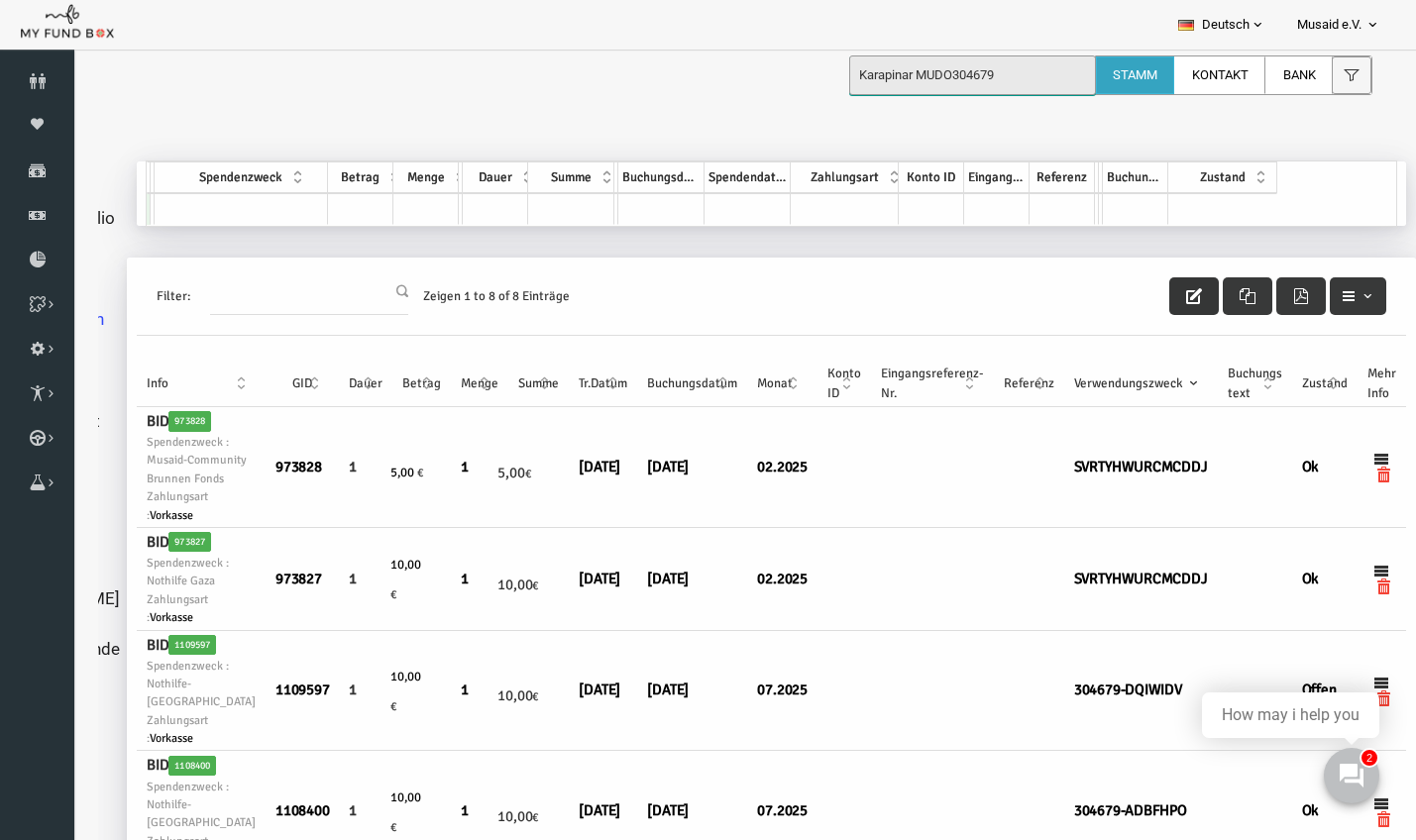click on "Karapinar MUDO304679" at bounding box center (972, 75) 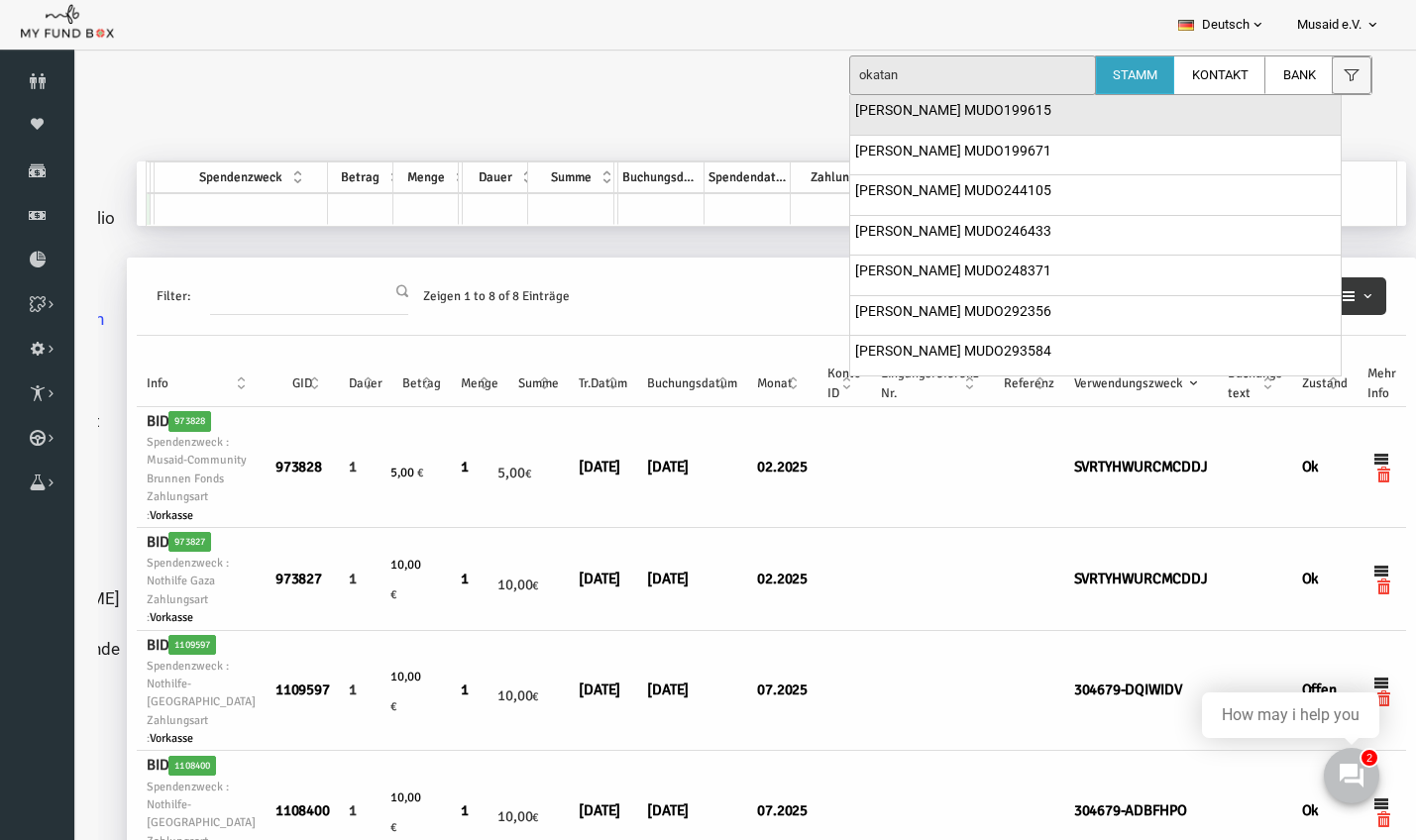 click on "Dilek Okatan MUDO199615" at bounding box center (953, 111) 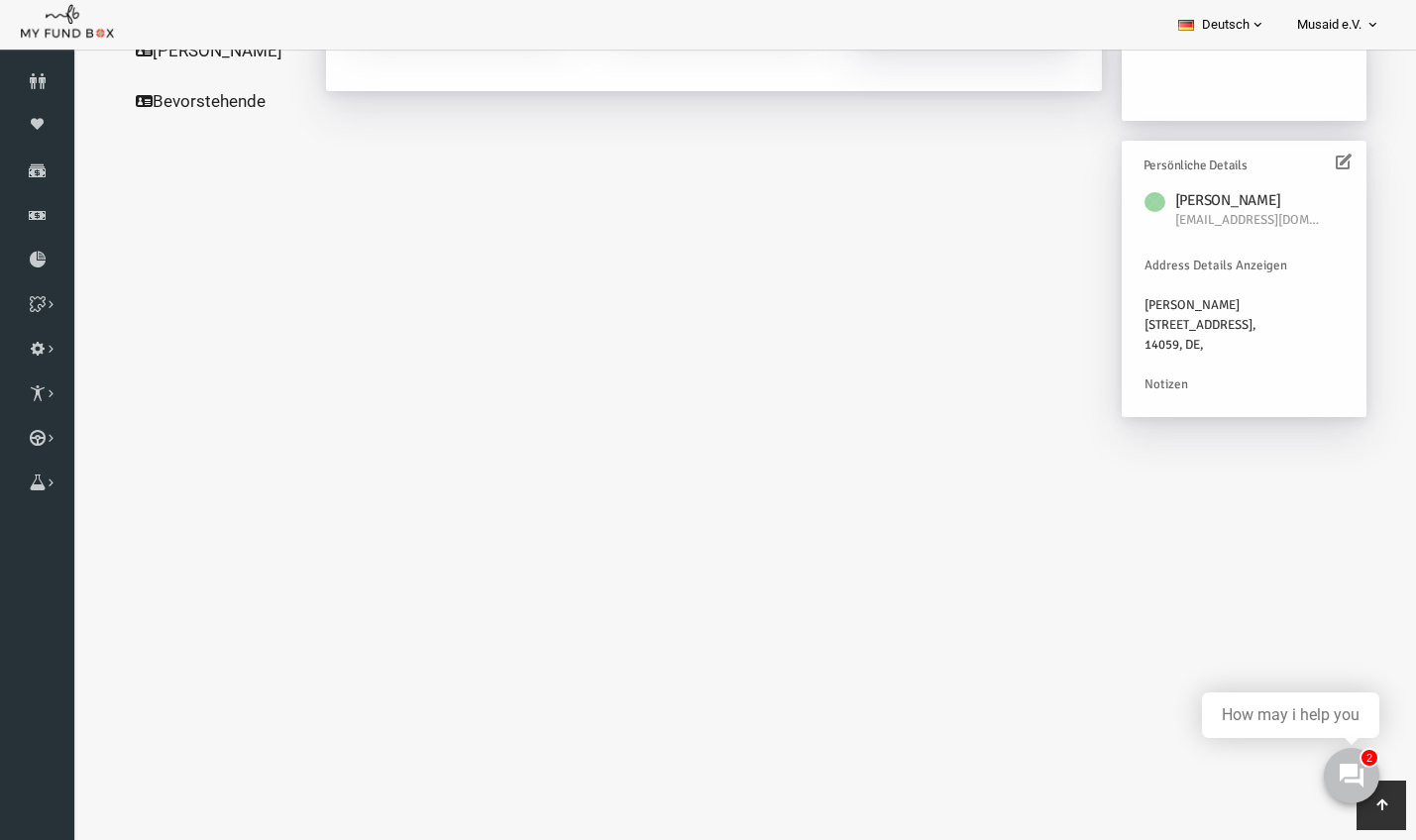 scroll, scrollTop: 503, scrollLeft: 0, axis: vertical 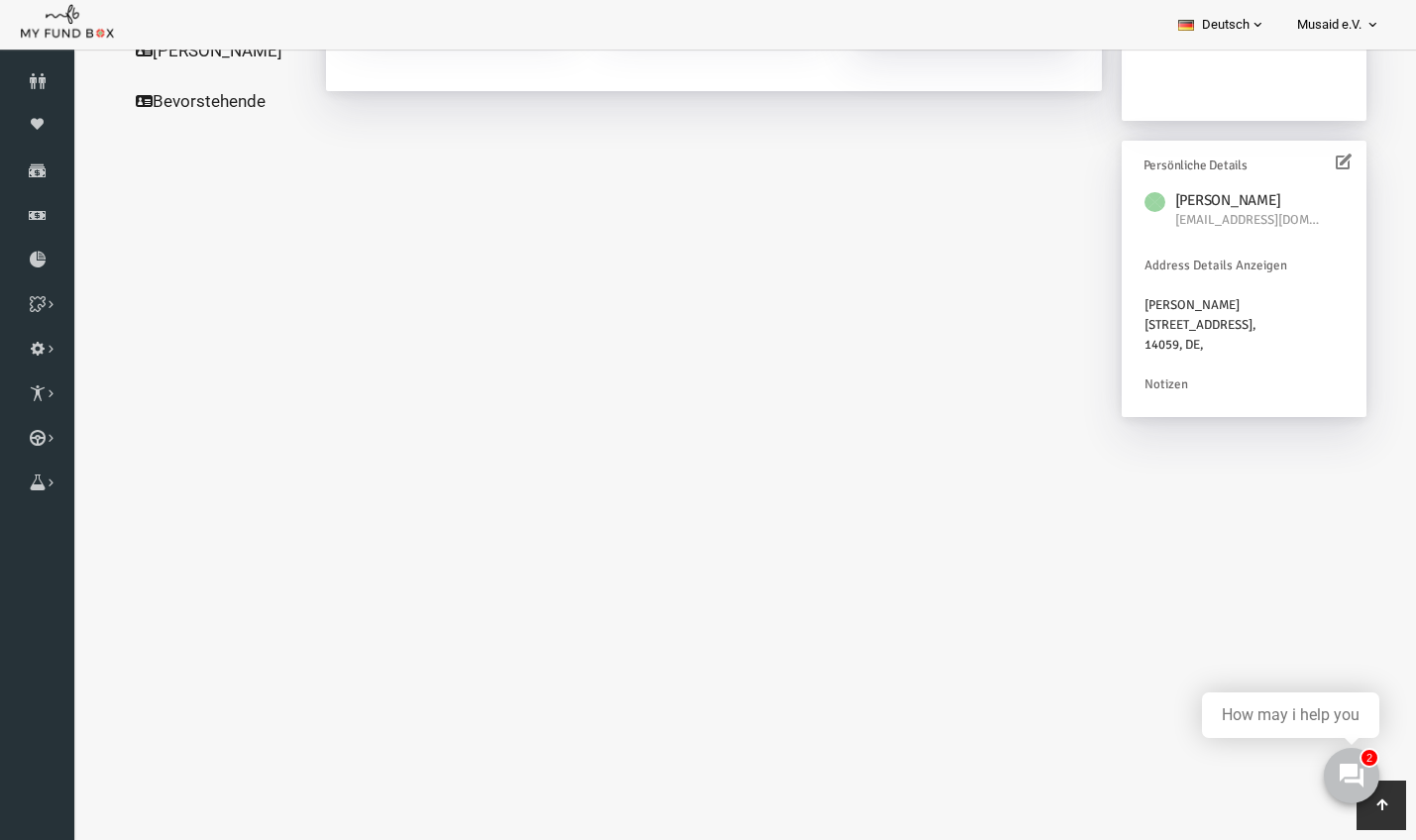 click on "Alle Spenden" at bounding box center [190, -203] 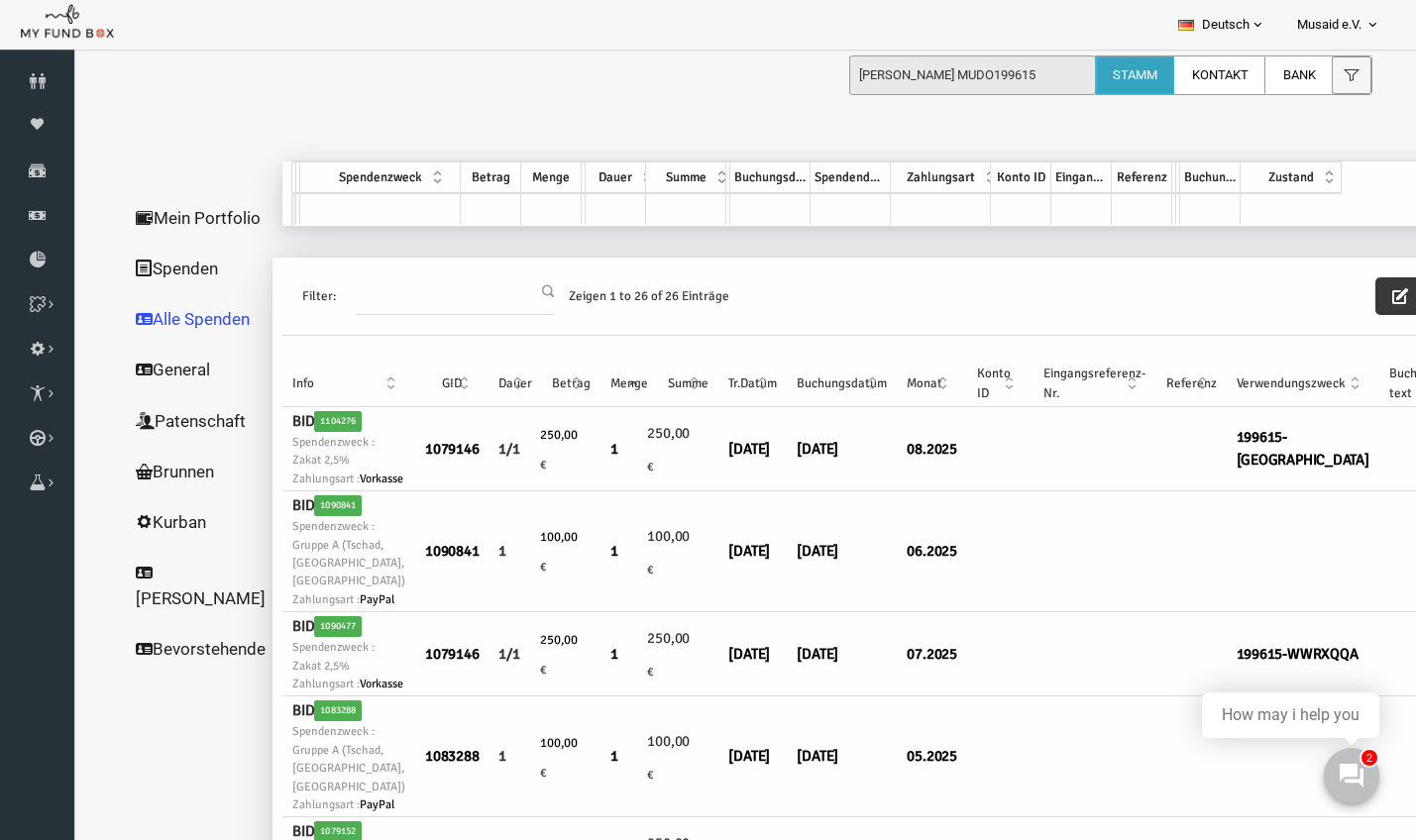 scroll, scrollTop: 0, scrollLeft: 0, axis: both 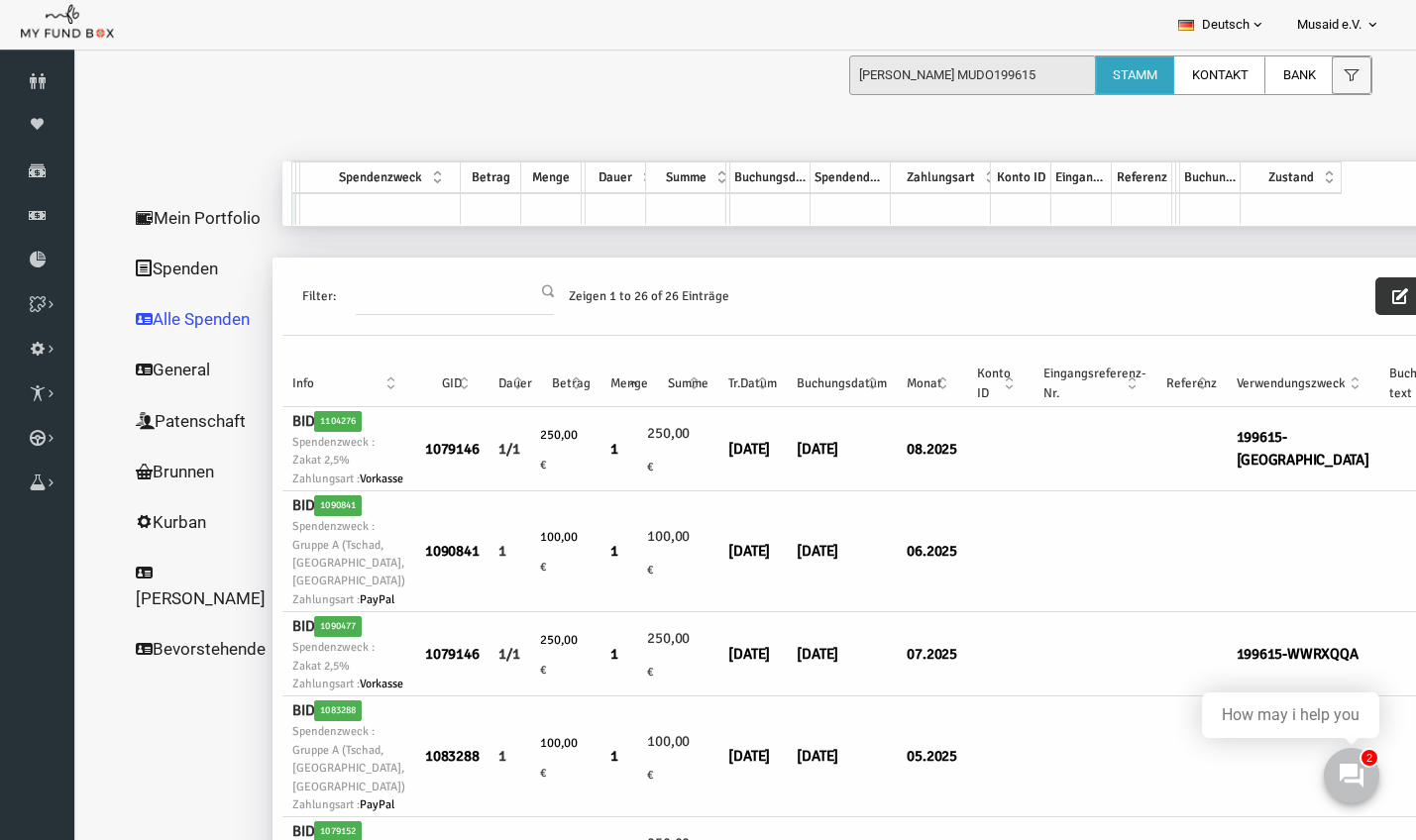 click at bounding box center (1373, 296) 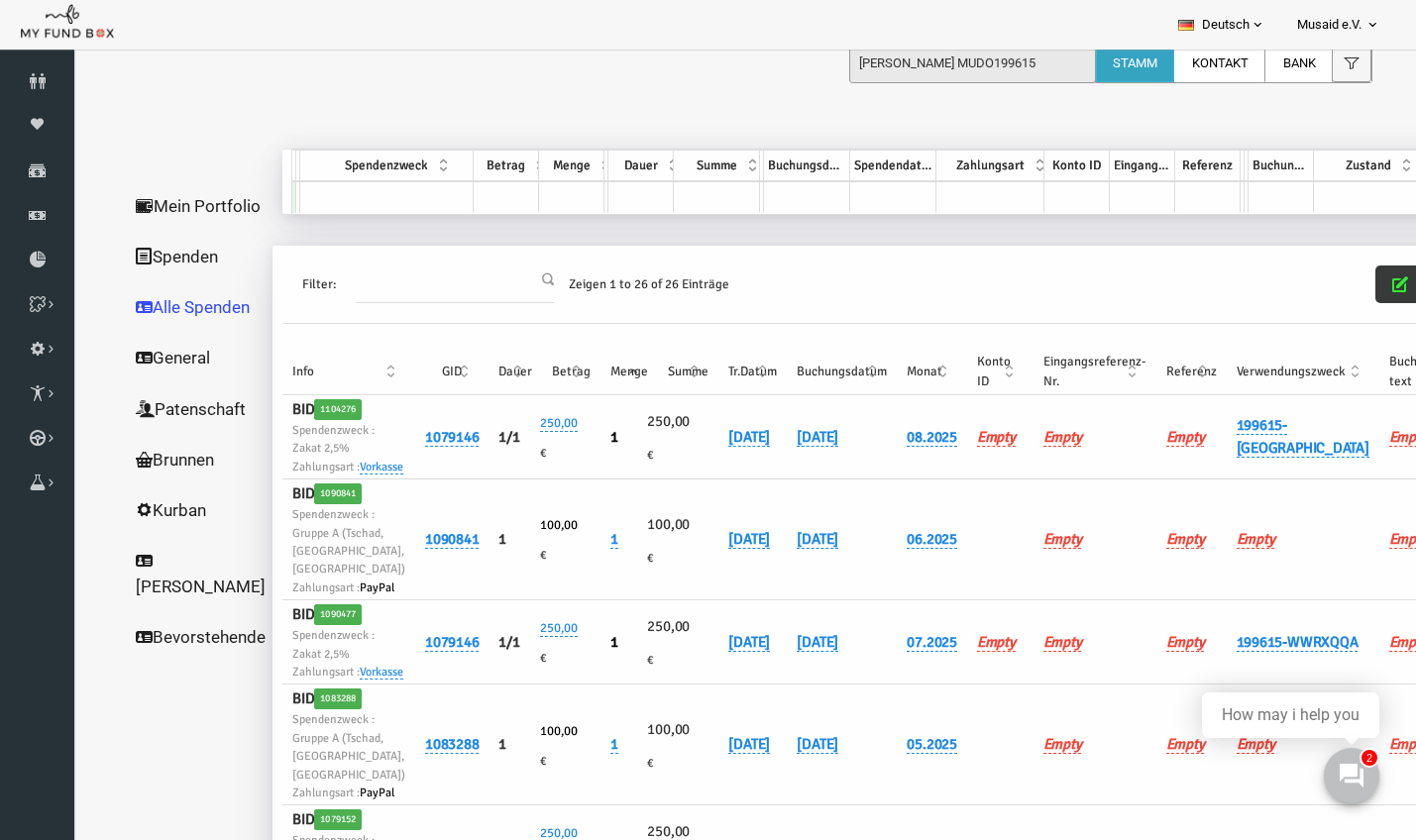 scroll, scrollTop: 12, scrollLeft: 0, axis: vertical 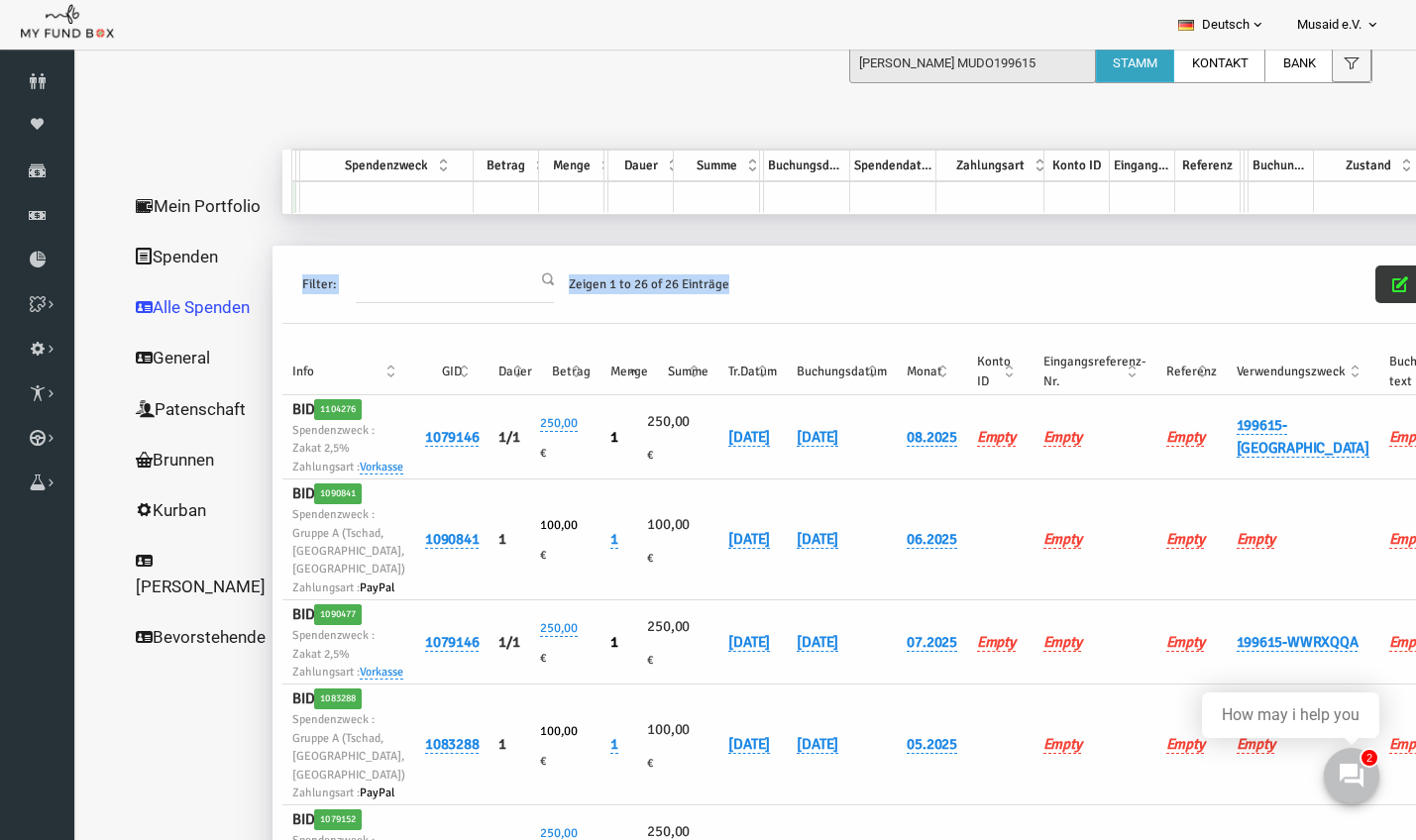 drag, startPoint x: 1071, startPoint y: 281, endPoint x: 1071, endPoint y: 249, distance: 32 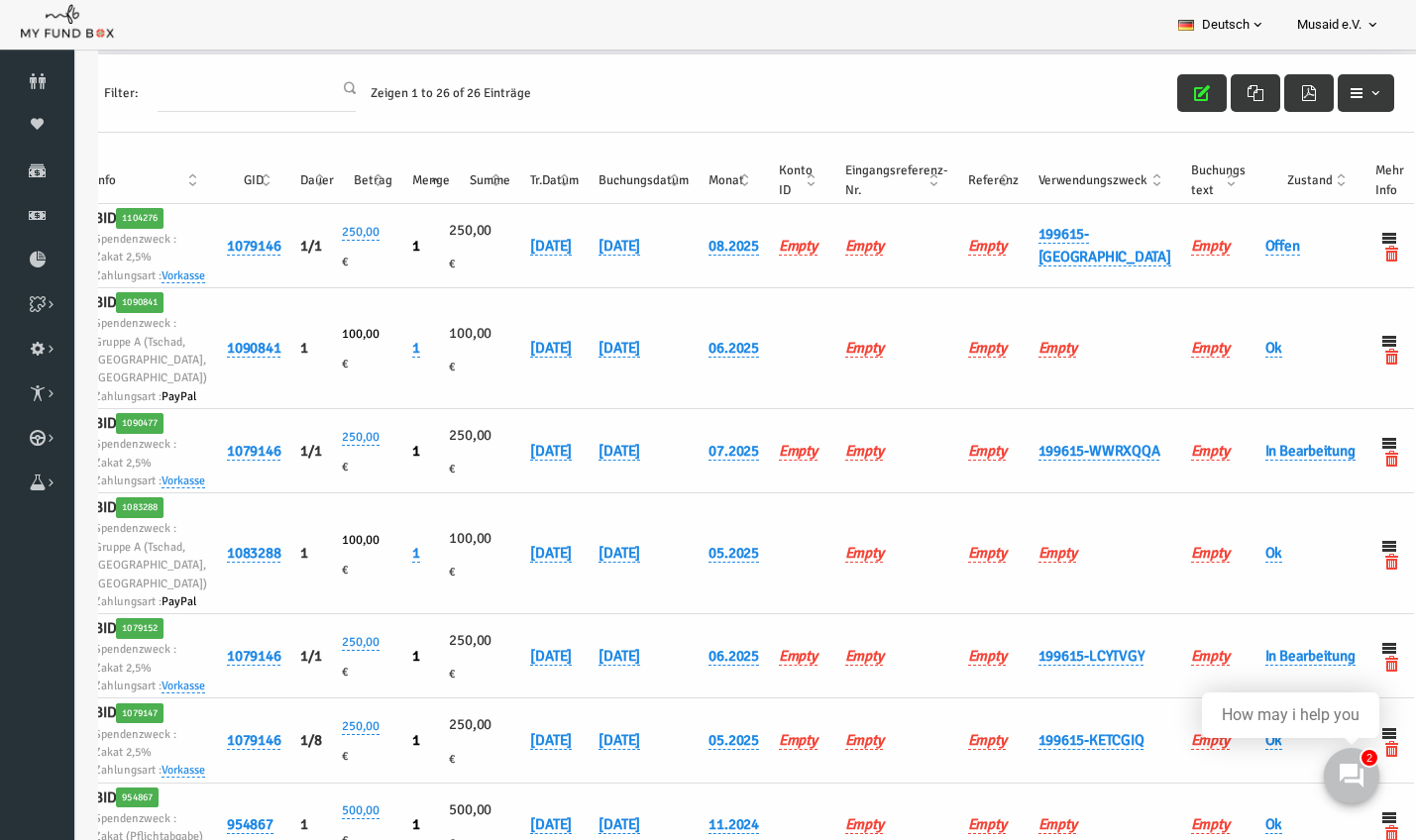 scroll, scrollTop: 196, scrollLeft: 0, axis: vertical 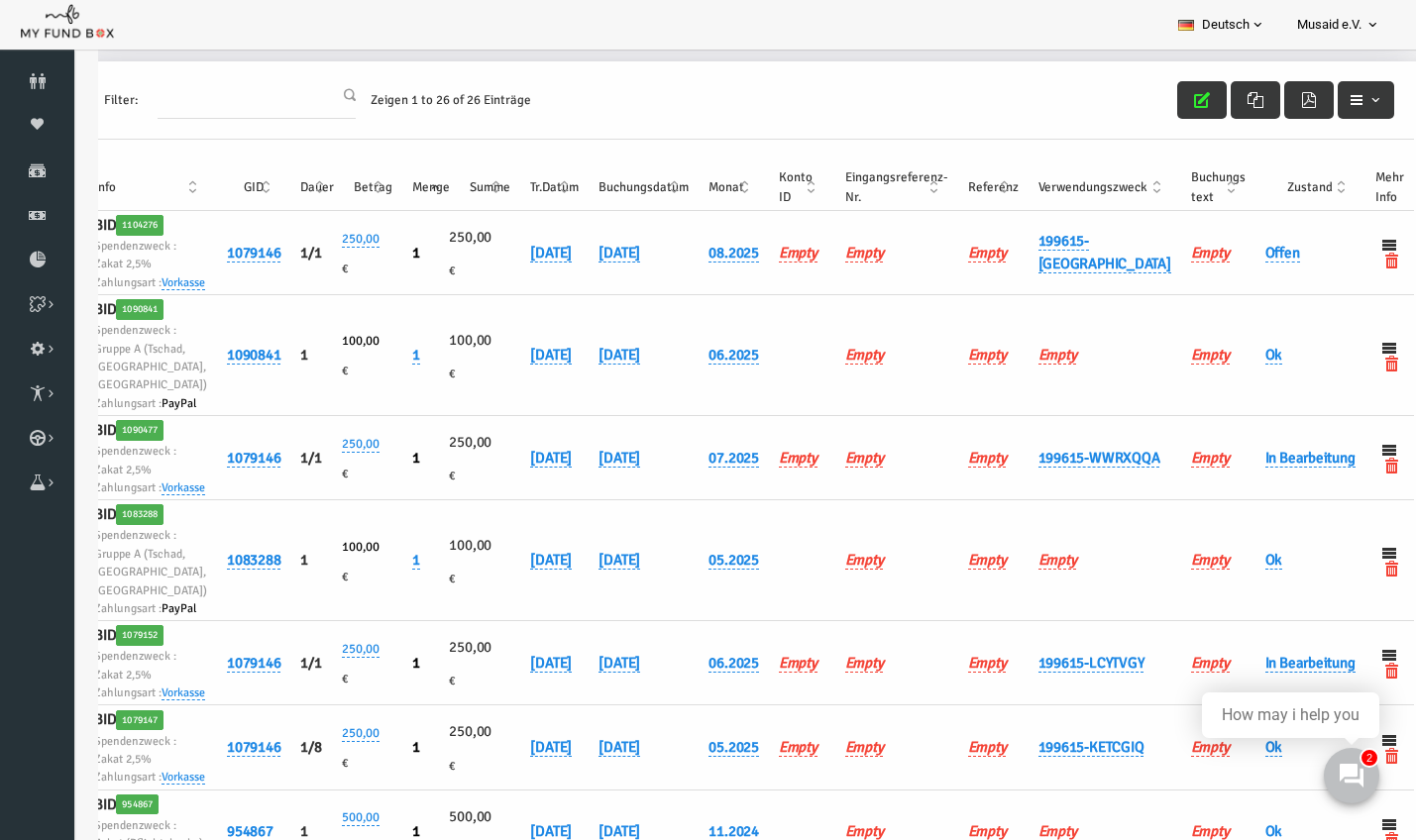 click on "Verwendungszweck" at bounding box center (1078, 187) 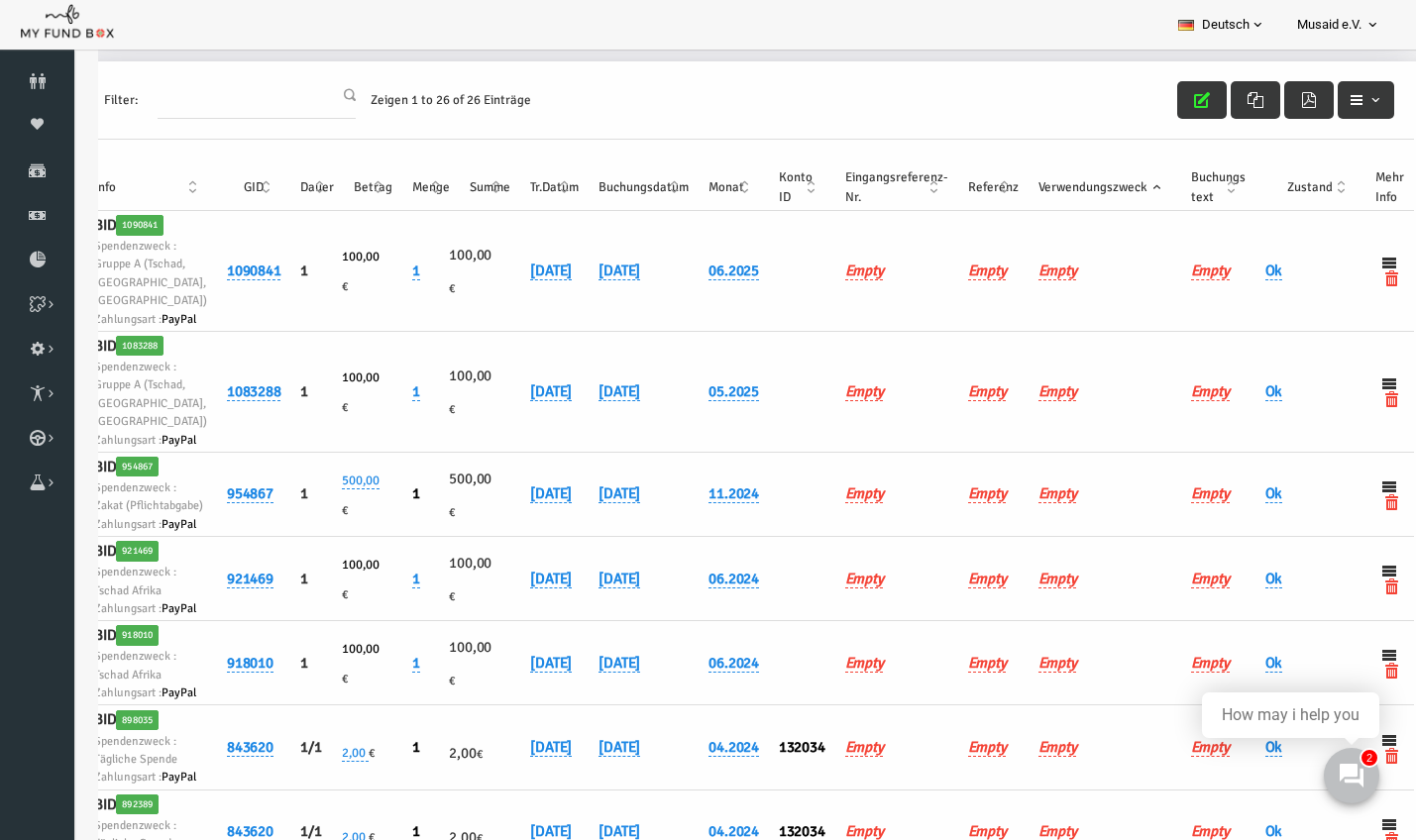 click on "Verwendungszweck" at bounding box center (1078, 187) 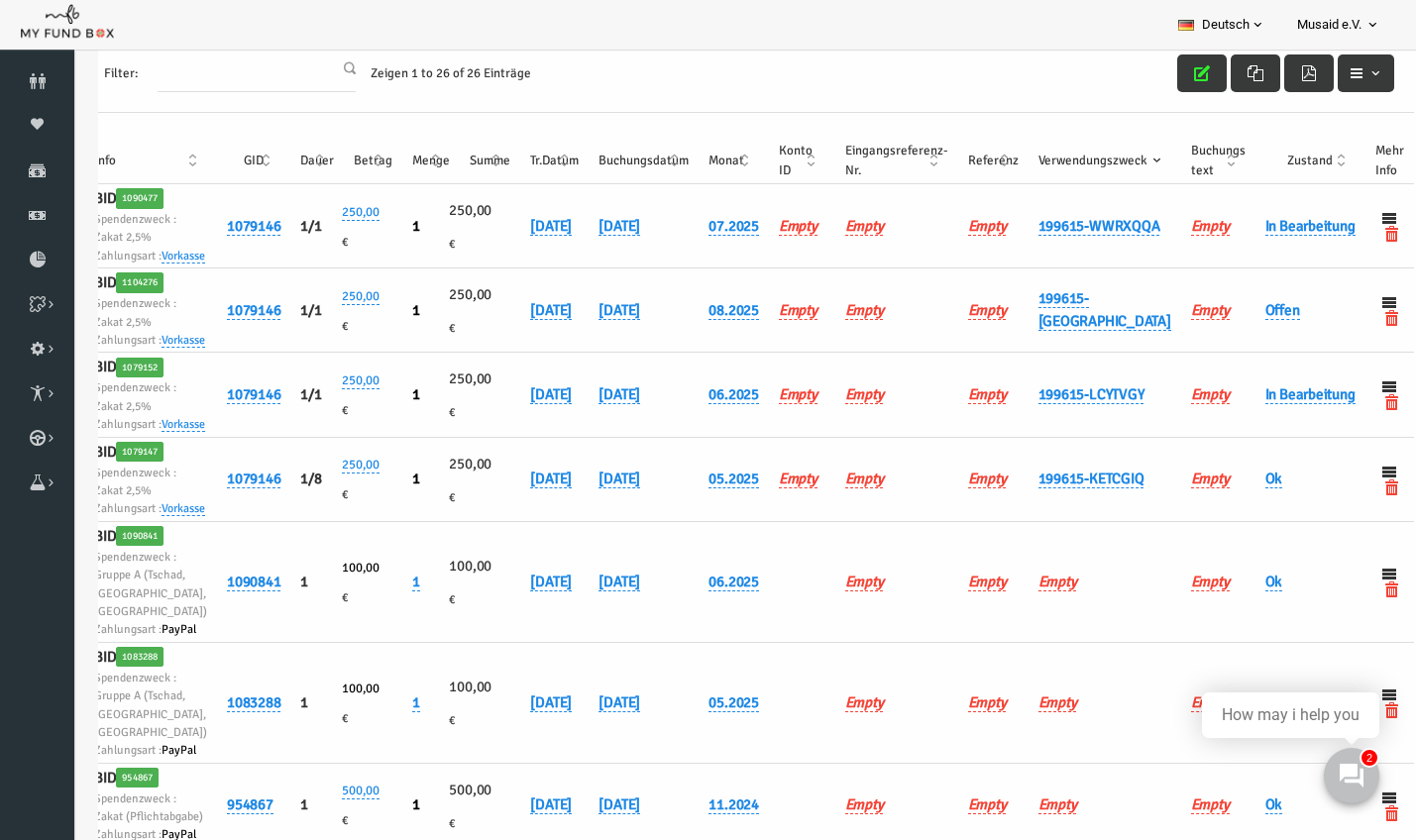 scroll, scrollTop: 223, scrollLeft: 0, axis: vertical 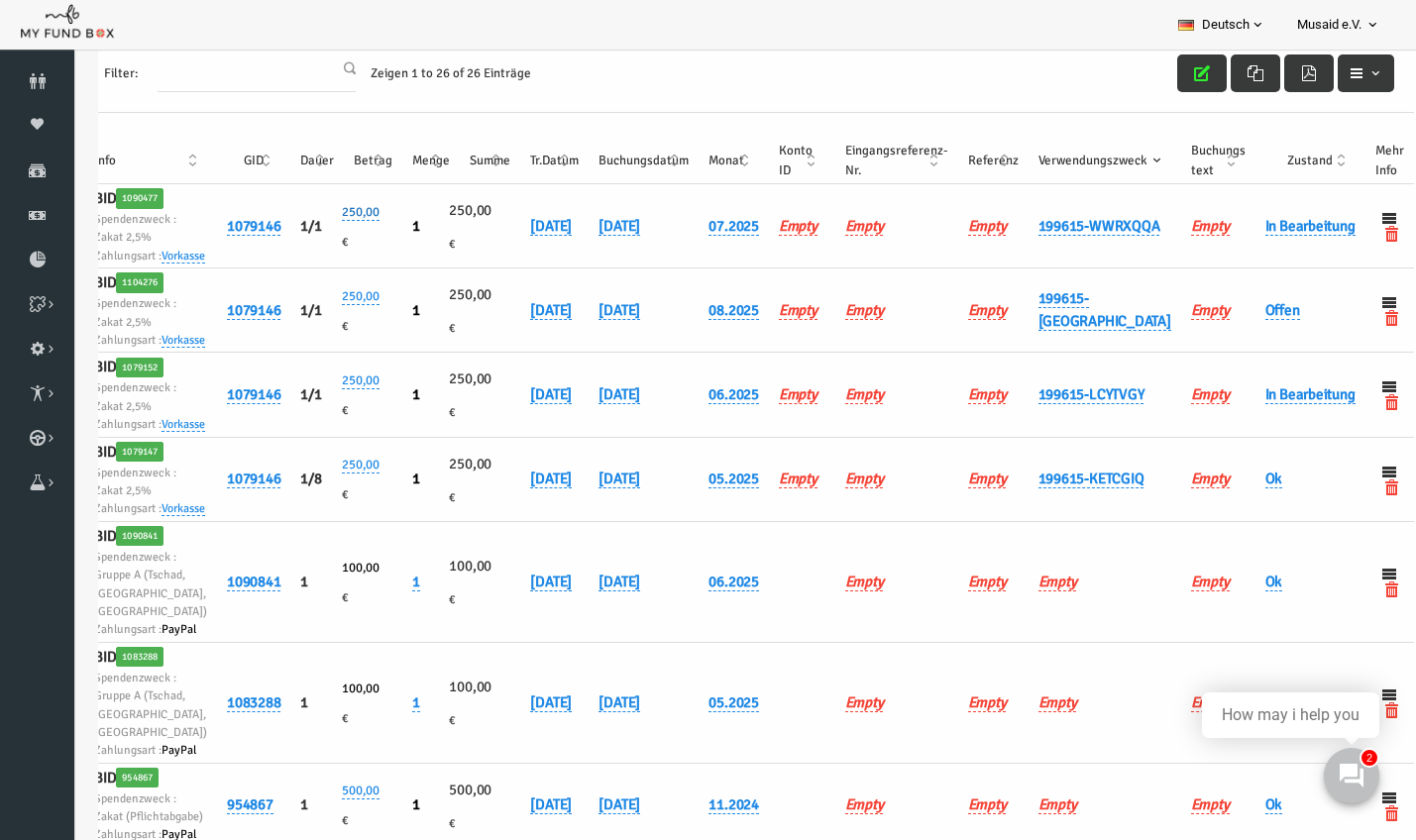 click on "250,00" at bounding box center [334, 212] 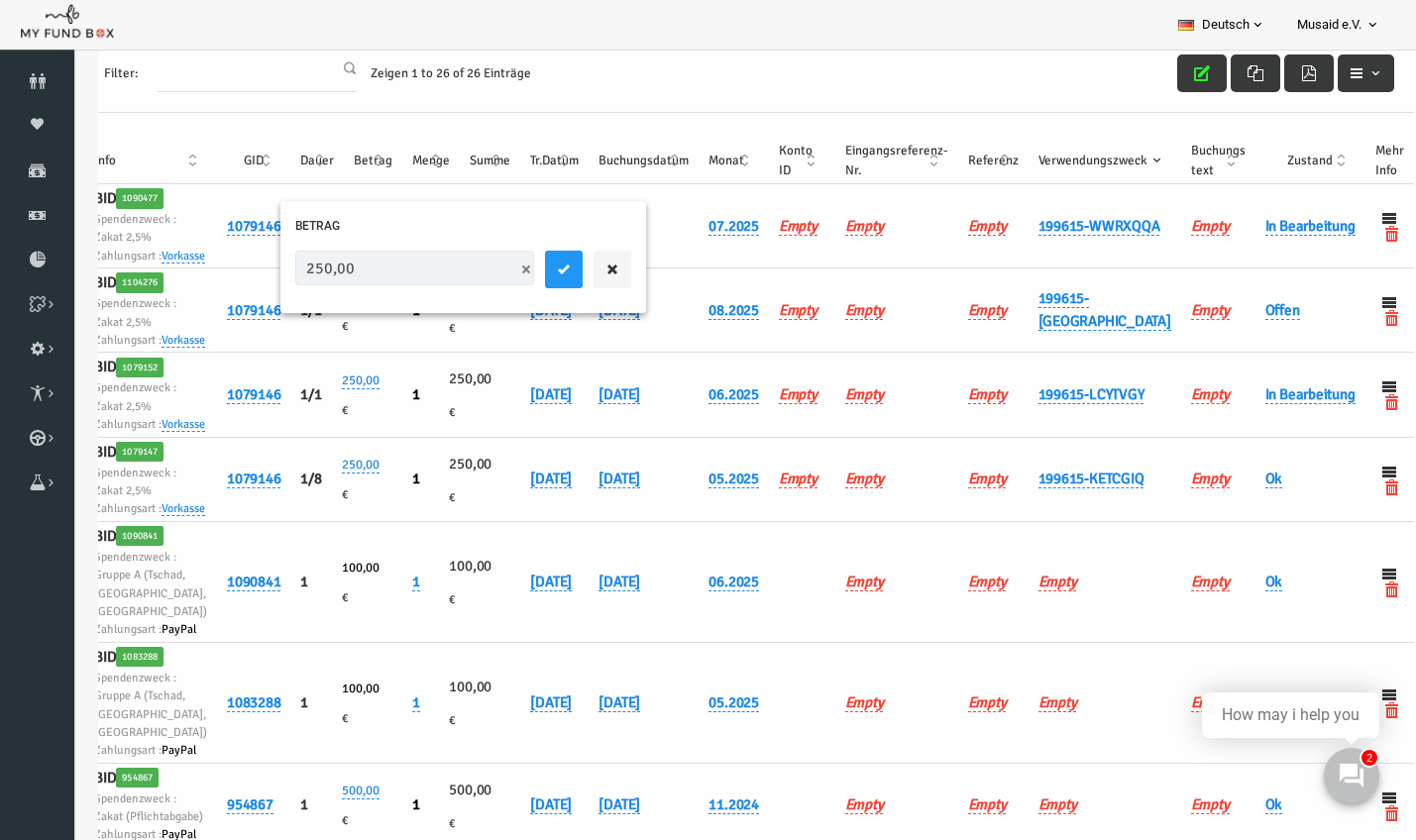 drag, startPoint x: 333, startPoint y: 264, endPoint x: 264, endPoint y: 264, distance: 69 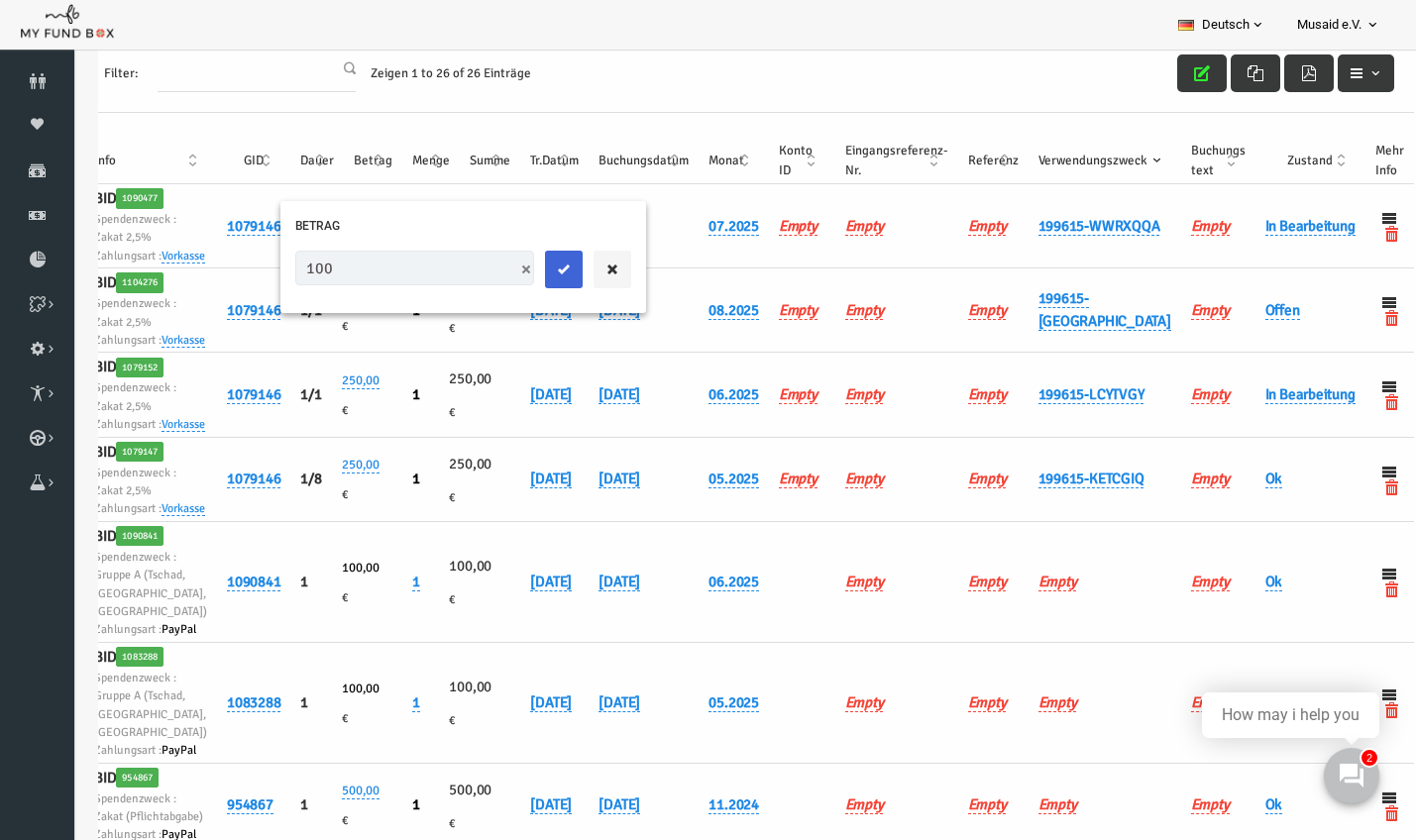 type on "100" 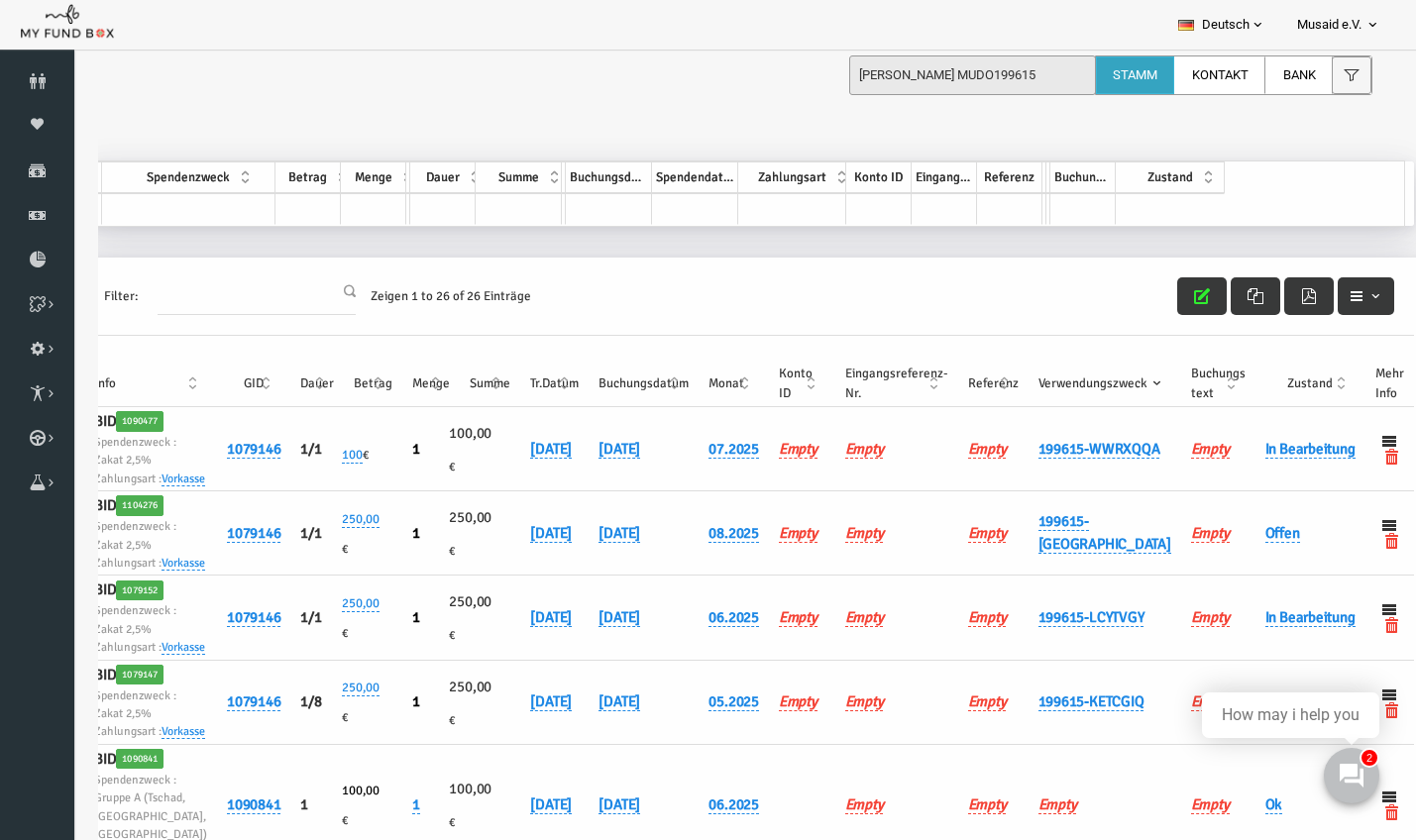 scroll, scrollTop: 0, scrollLeft: 0, axis: both 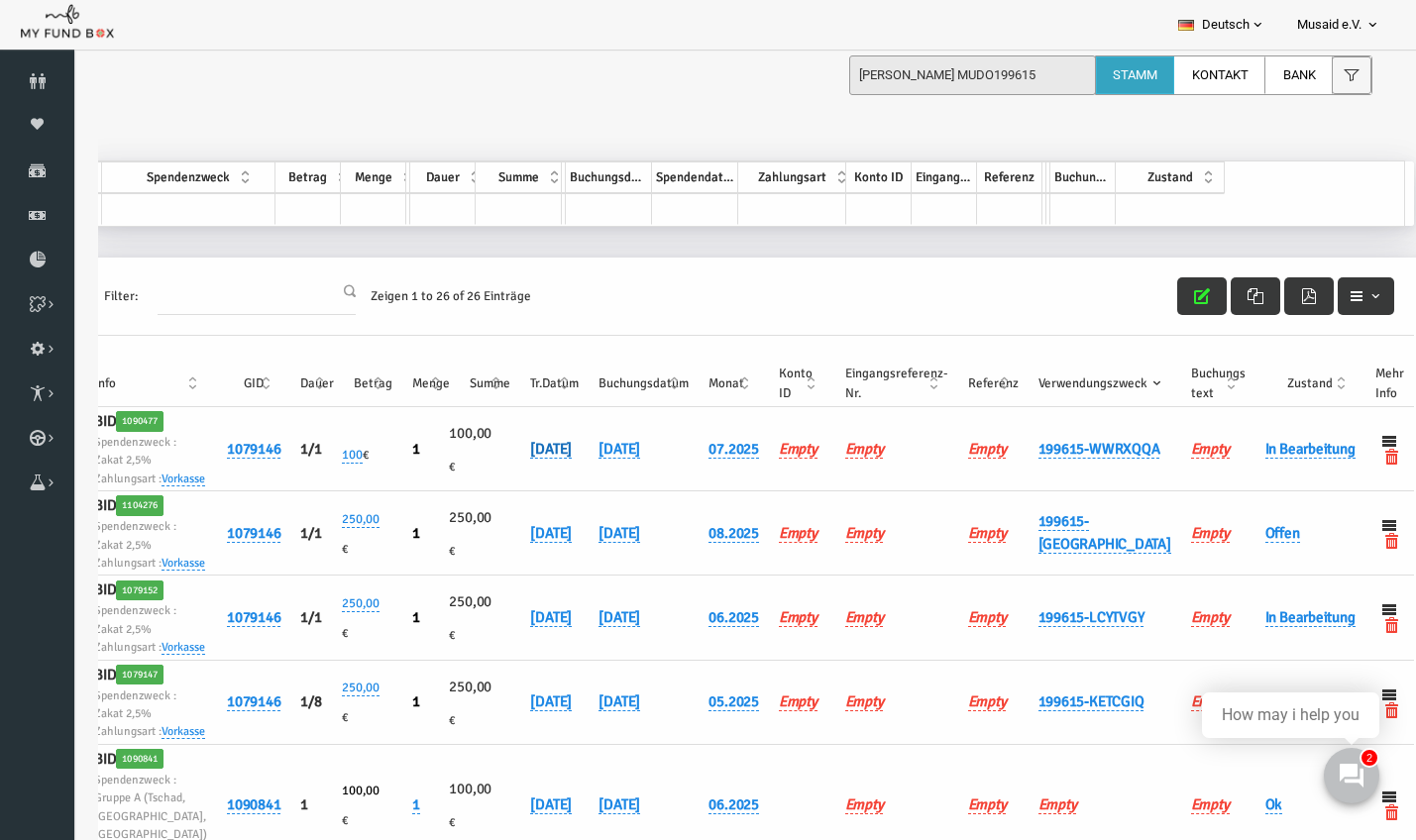 click on "[DATE]" at bounding box center [524, 449] 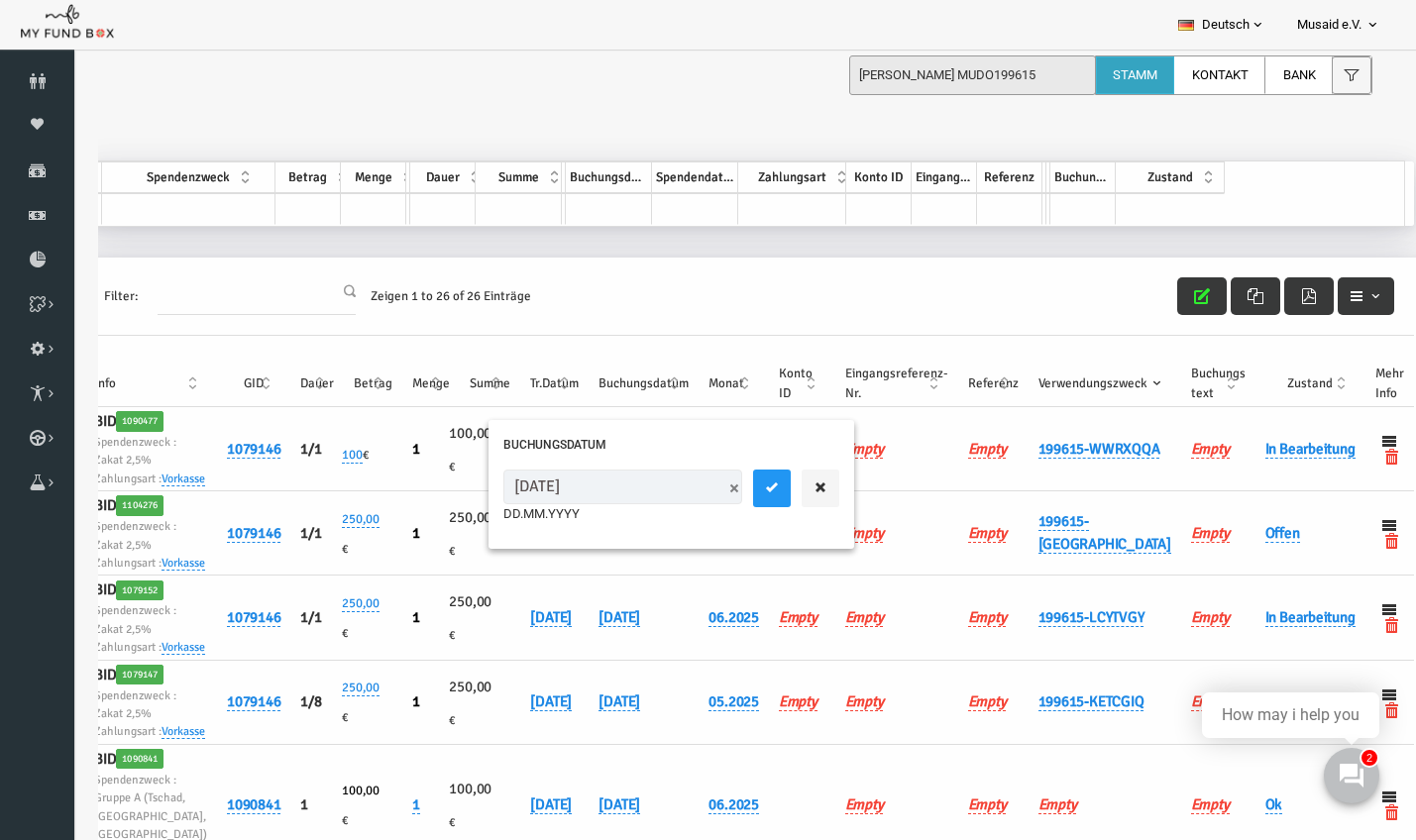 click on "[DATE]" at bounding box center (596, 486) 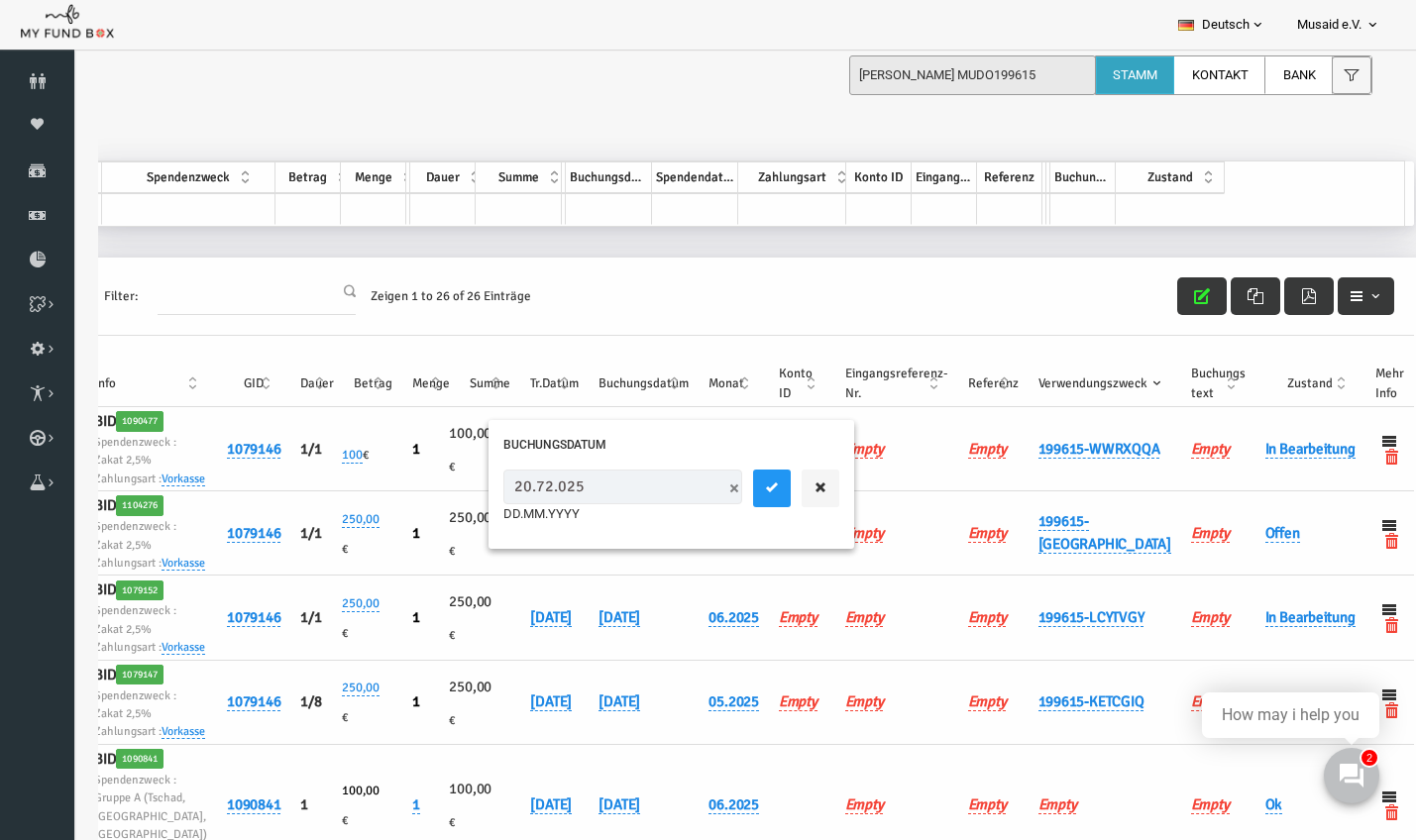 drag, startPoint x: 544, startPoint y: 490, endPoint x: 446, endPoint y: 490, distance: 98 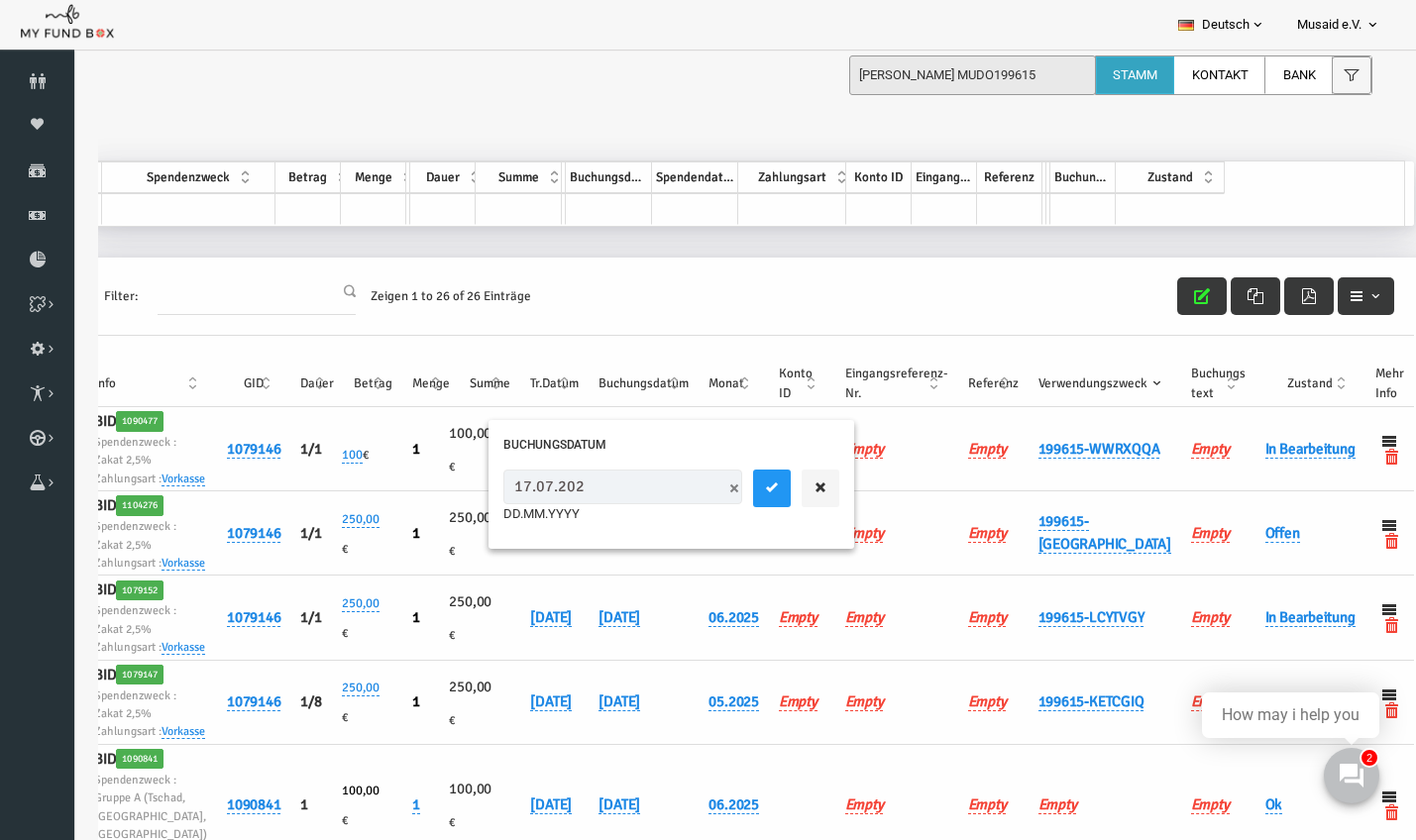 type on "[DATE]" 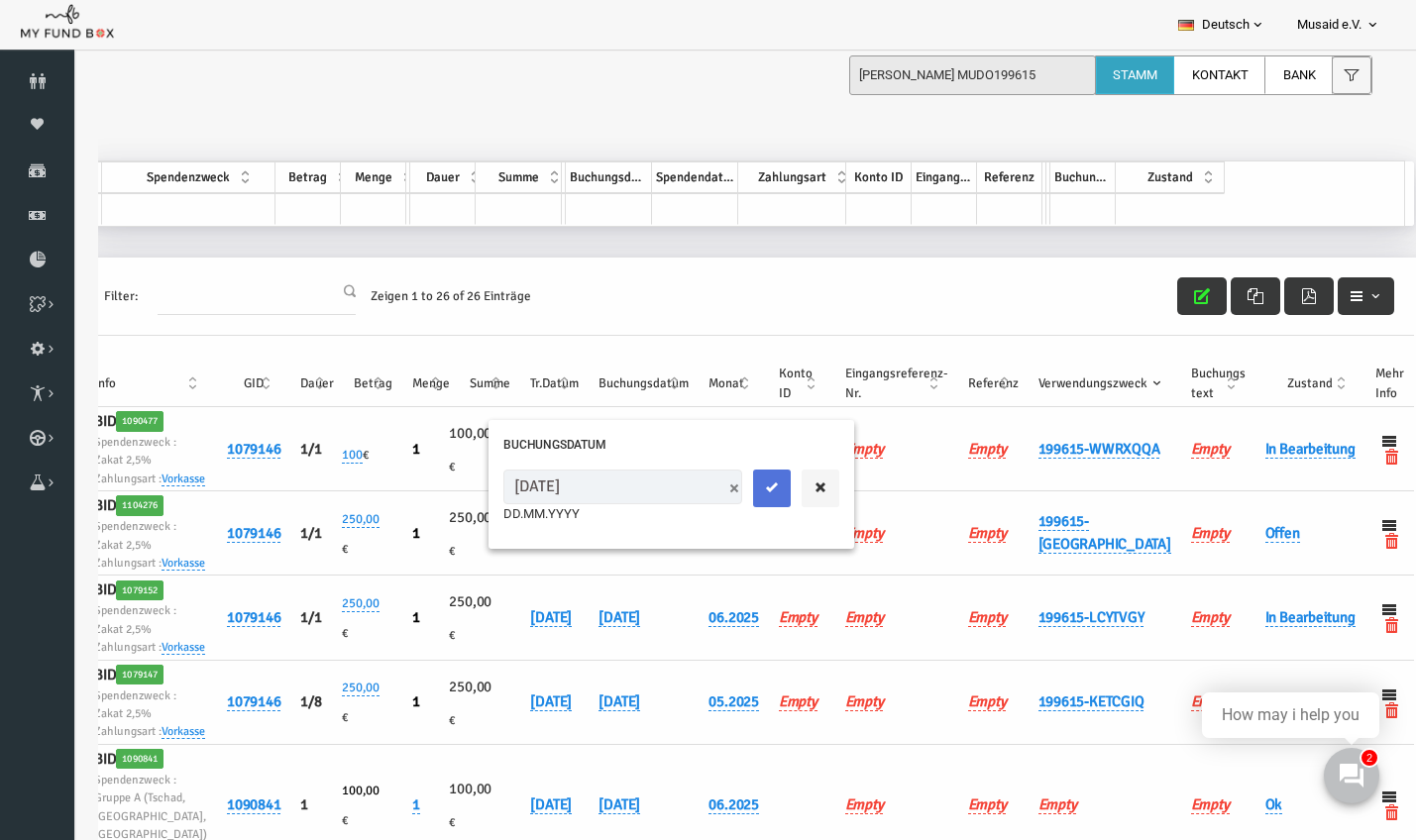 click at bounding box center (745, 488) 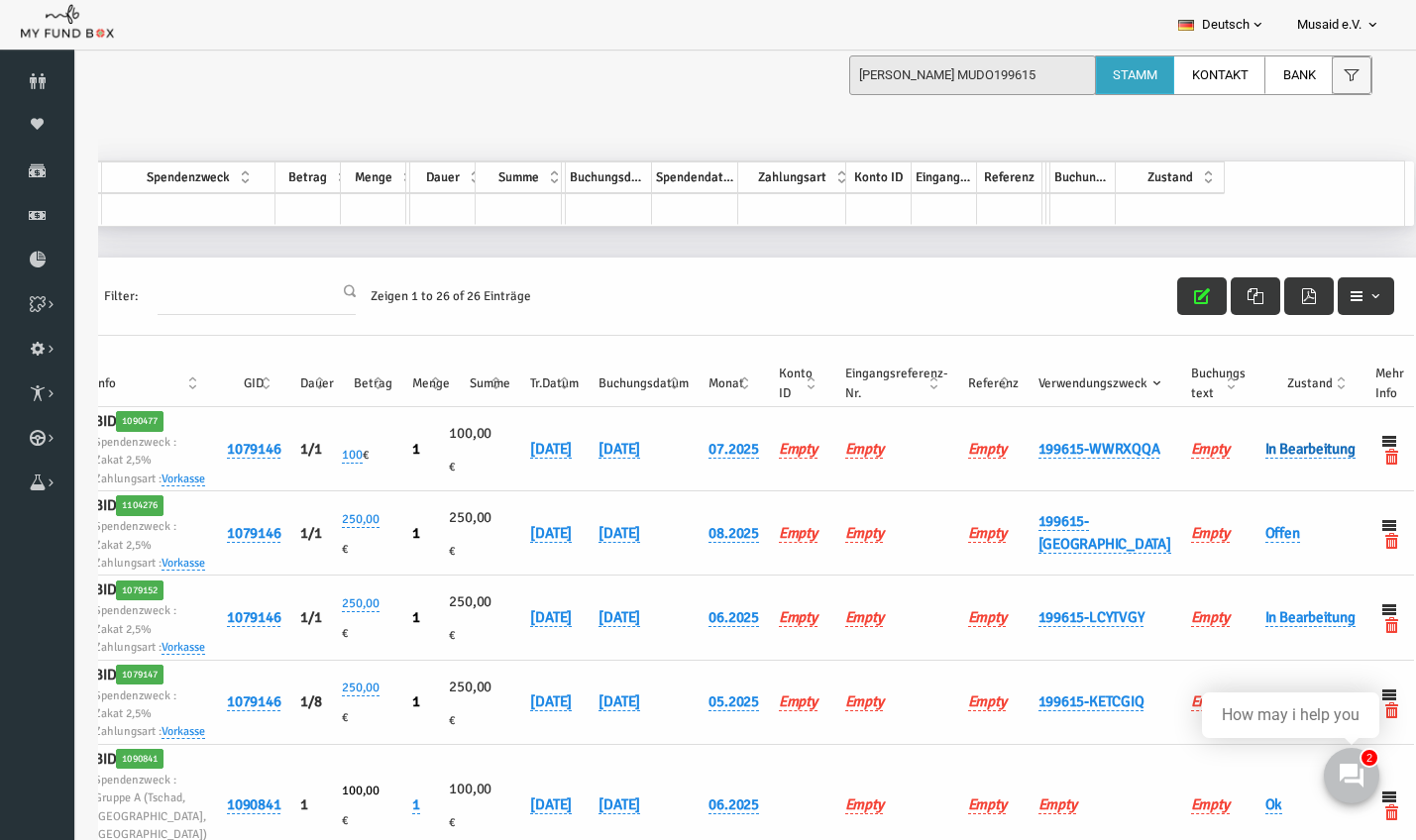 click on "In Bearbeitung" at bounding box center [1283, 449] 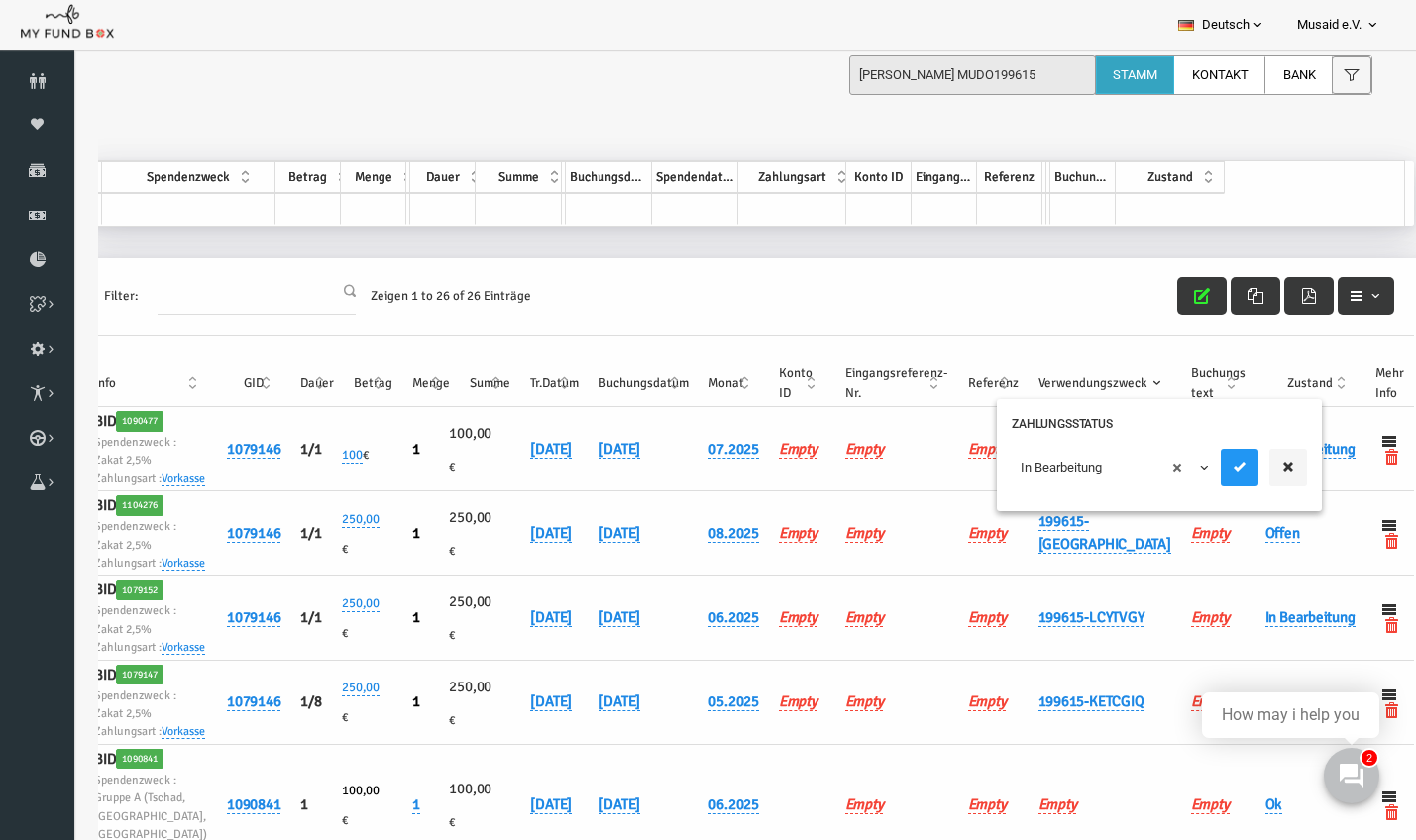 click on "× In Bearbeitung" at bounding box center (1084, 468) 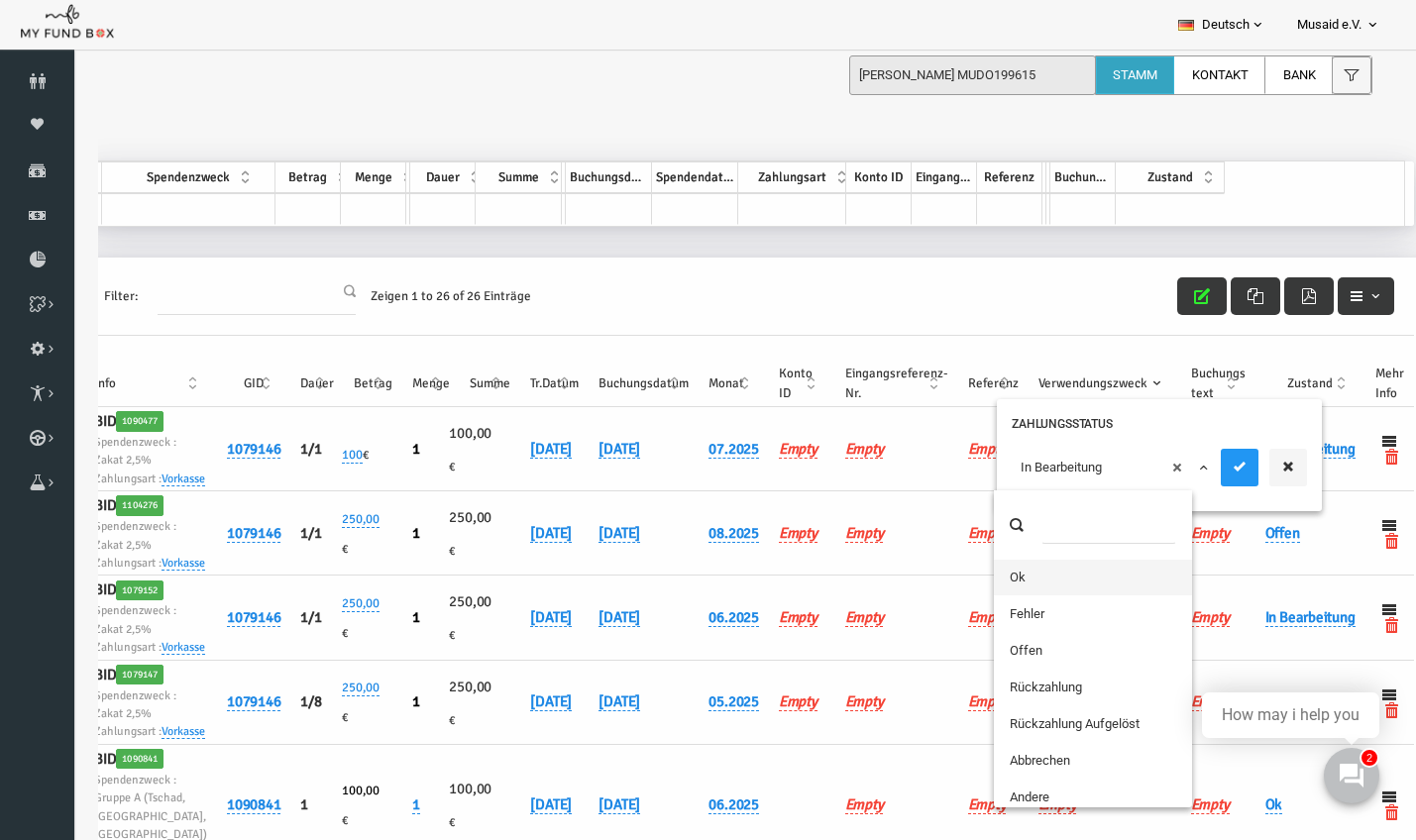 drag, startPoint x: 1000, startPoint y: 597, endPoint x: 996, endPoint y: 574, distance: 23.34524 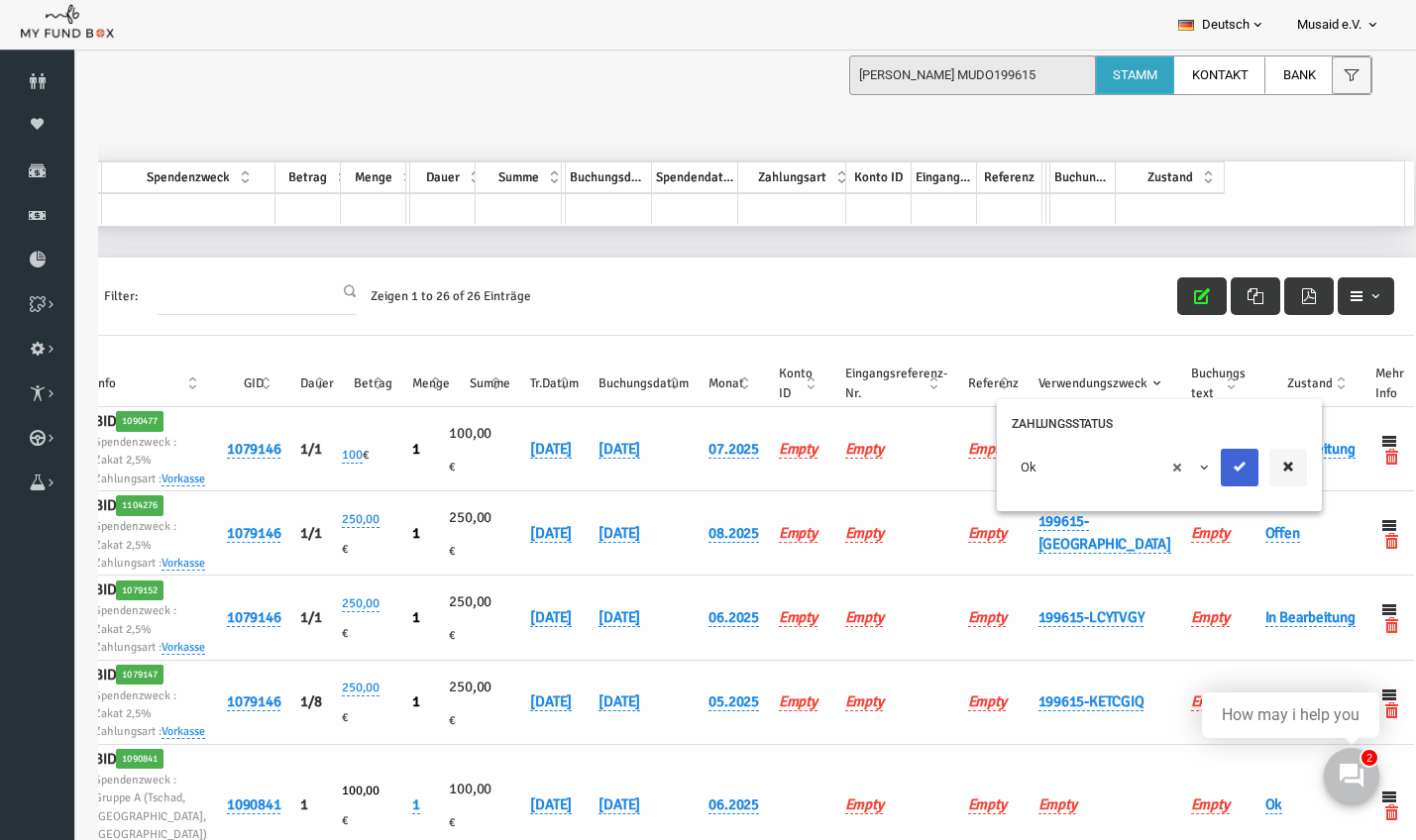 click at bounding box center (1213, 468) 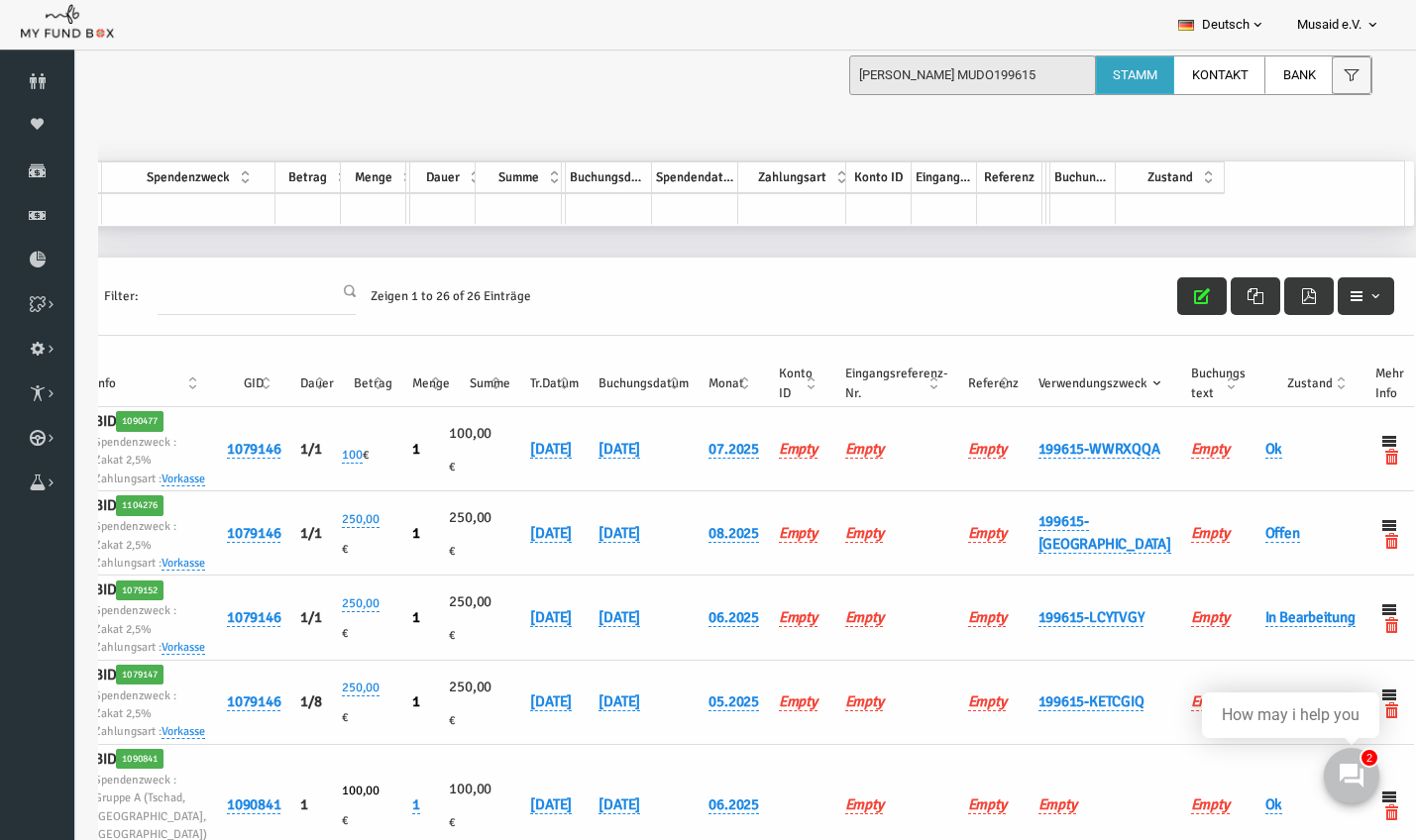 click at bounding box center (1175, 296) 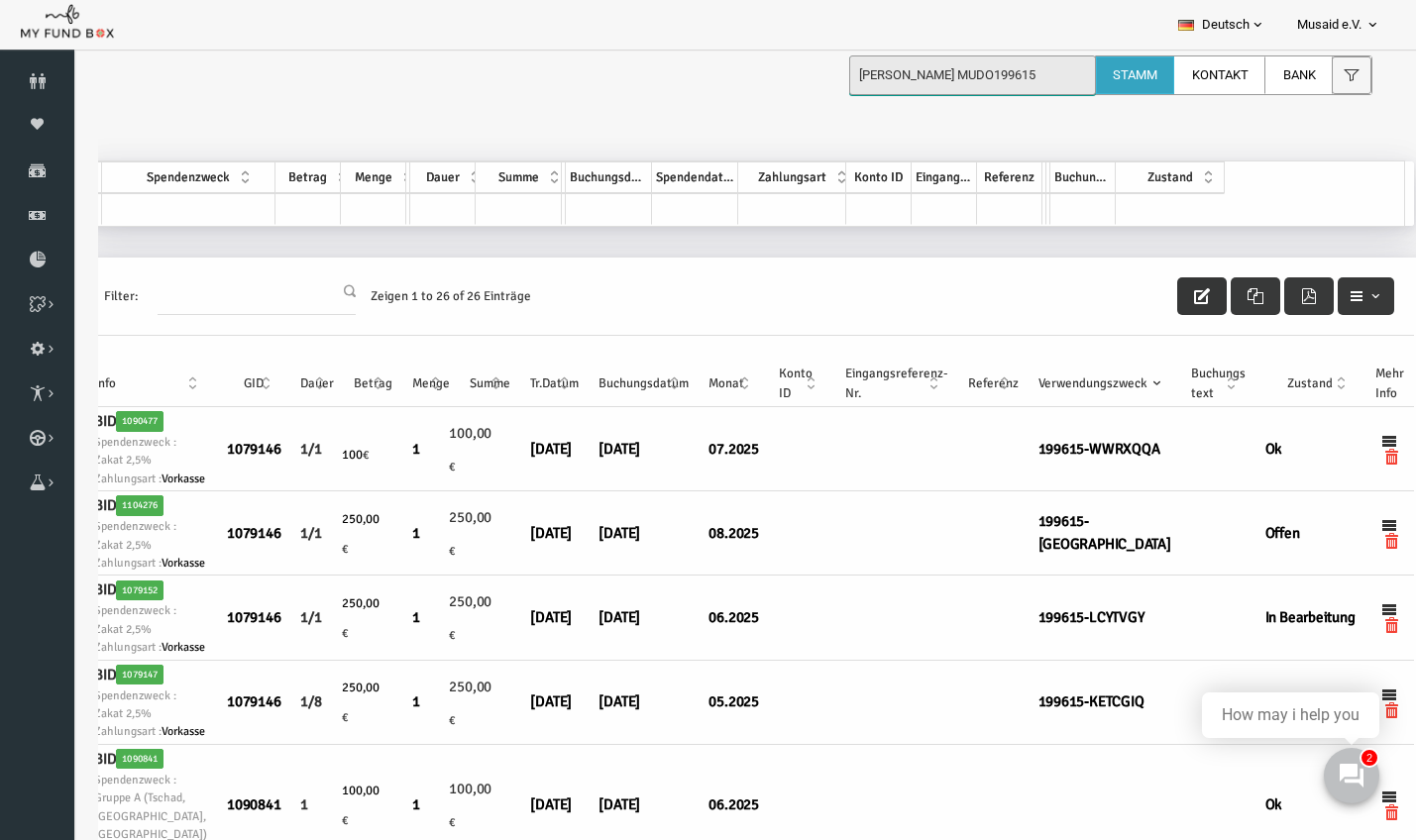 click on "Dilek Okatan MUDO199615" at bounding box center (972, 75) 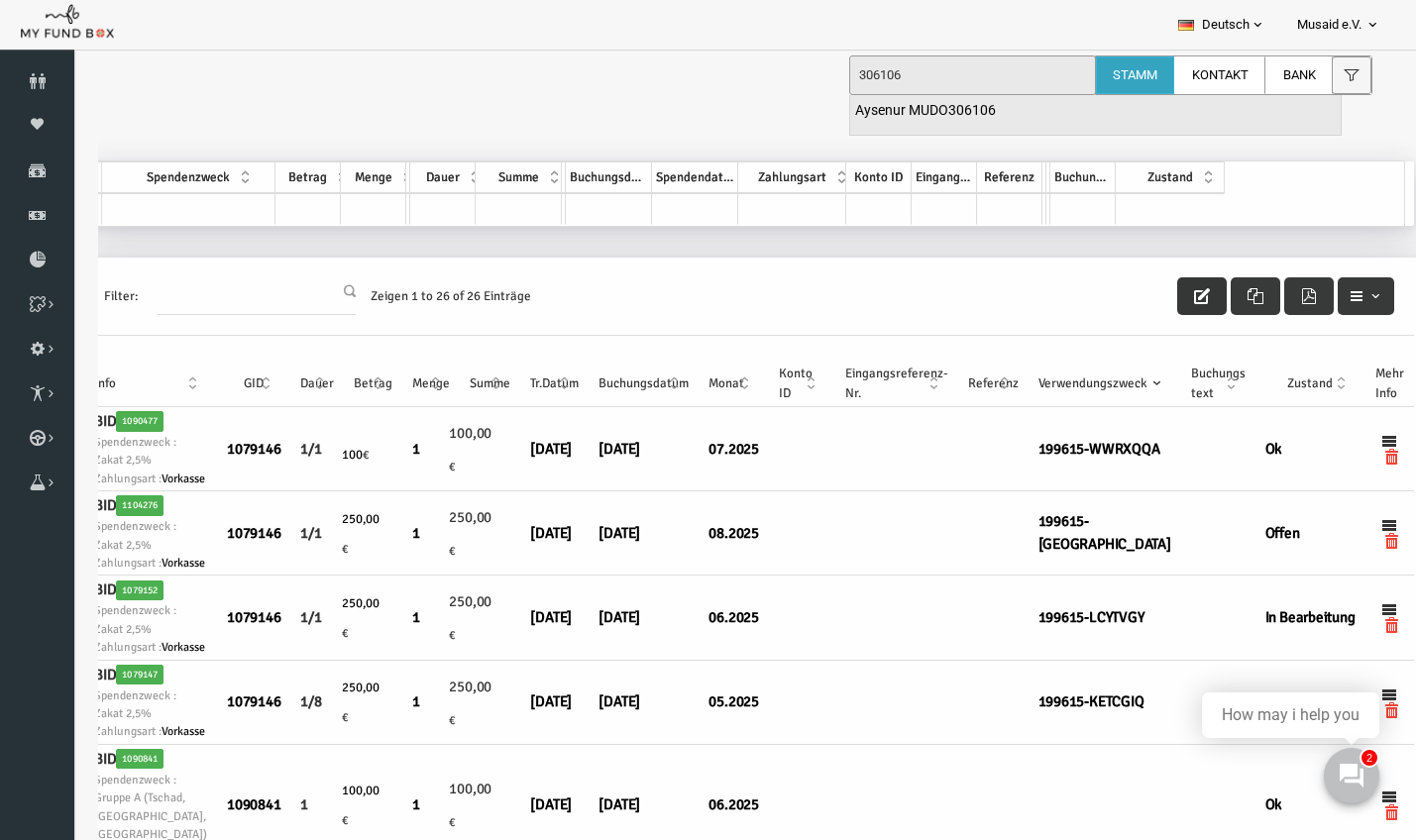 click on "Aysenur MUDO306106" at bounding box center (926, 111) 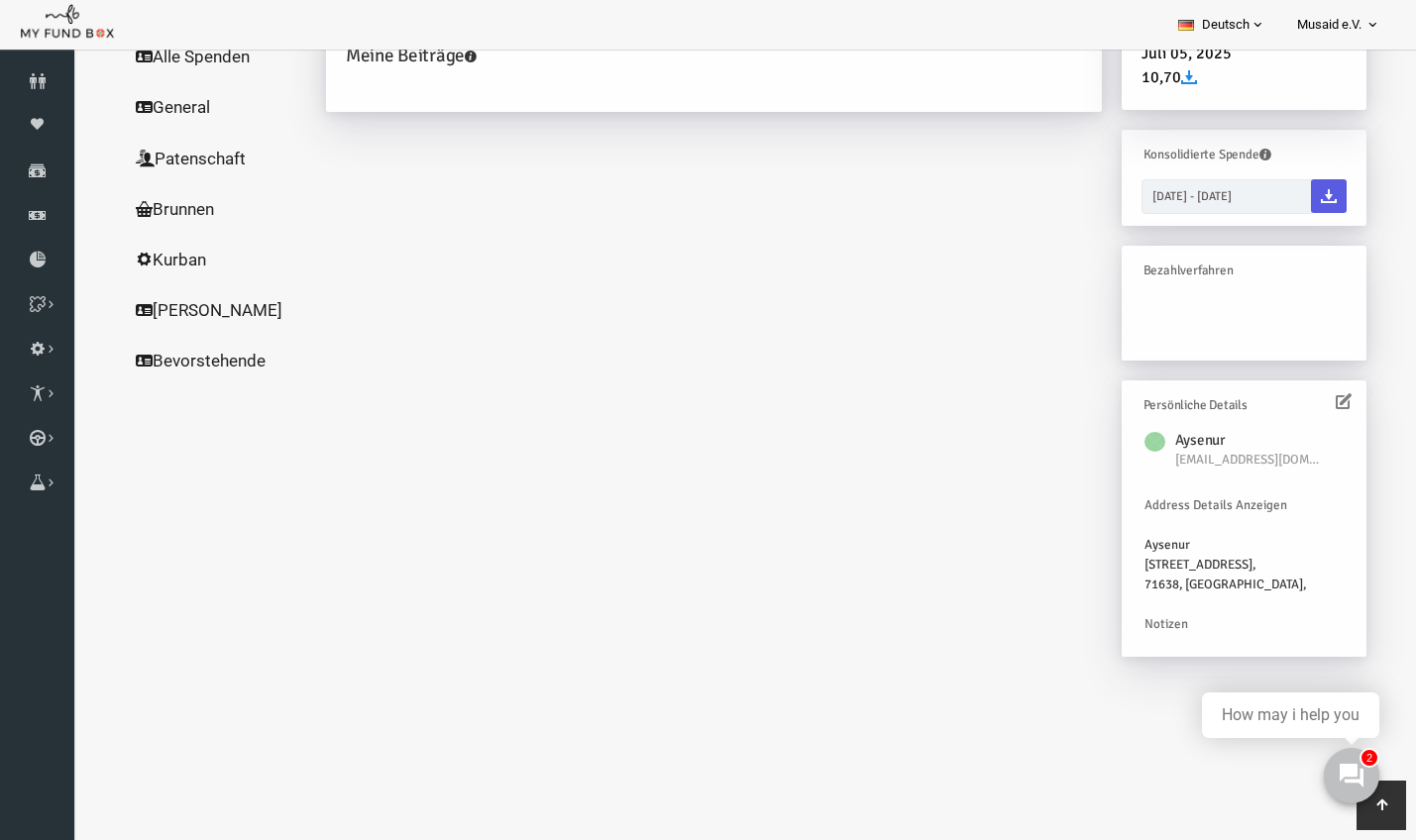 scroll, scrollTop: 400, scrollLeft: 0, axis: vertical 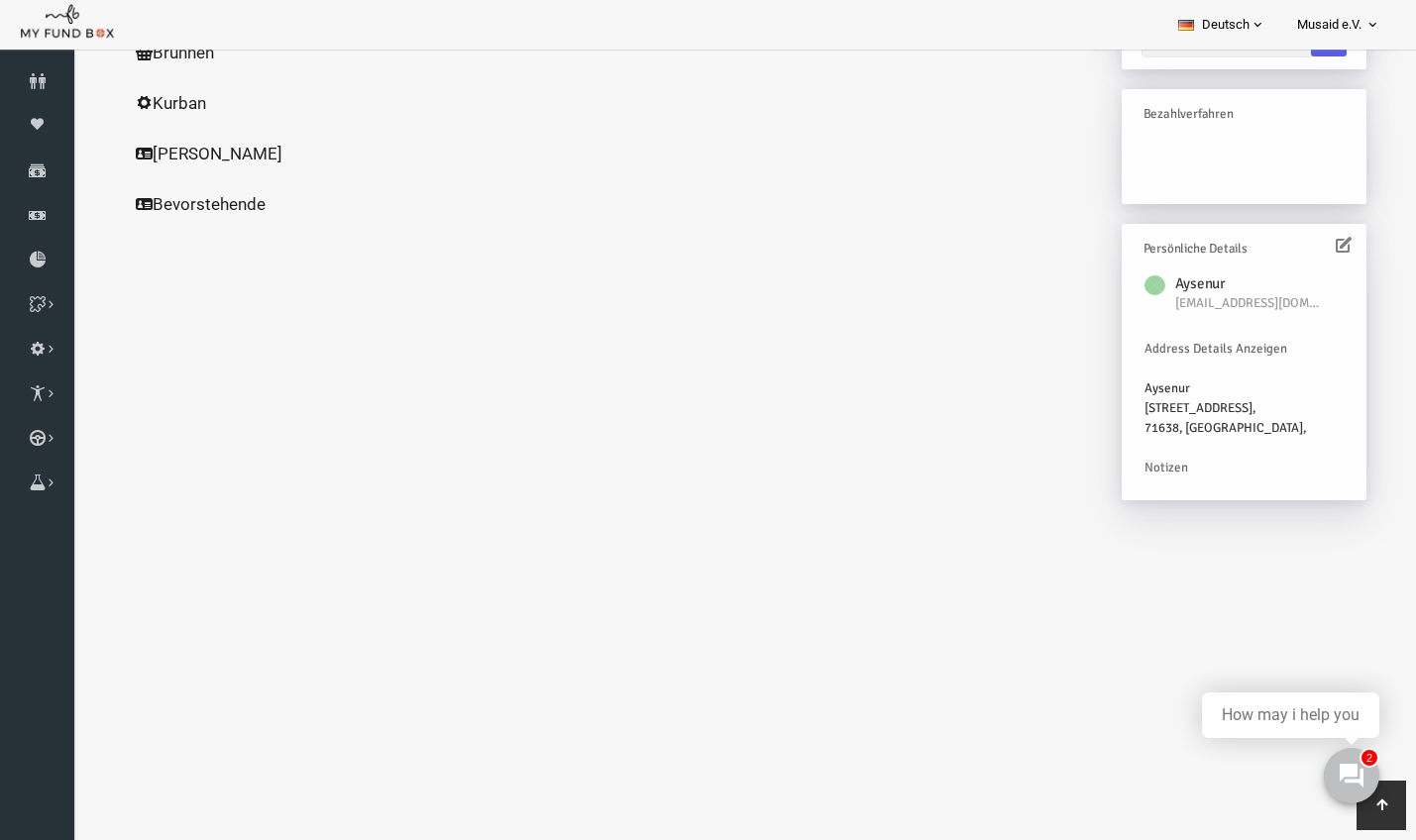 click on "Alle Spenden" at bounding box center [190, -100] 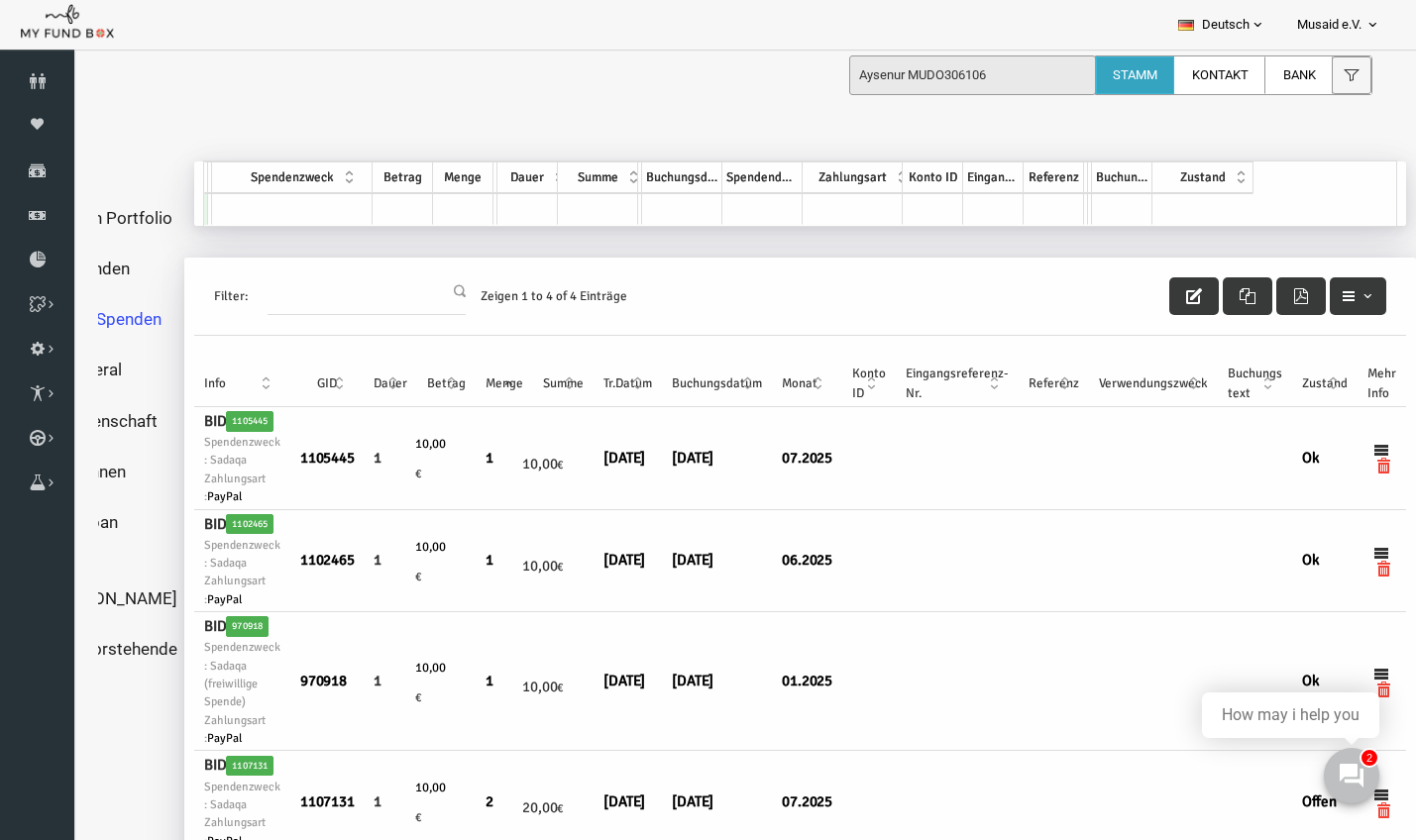 scroll, scrollTop: 0, scrollLeft: 0, axis: both 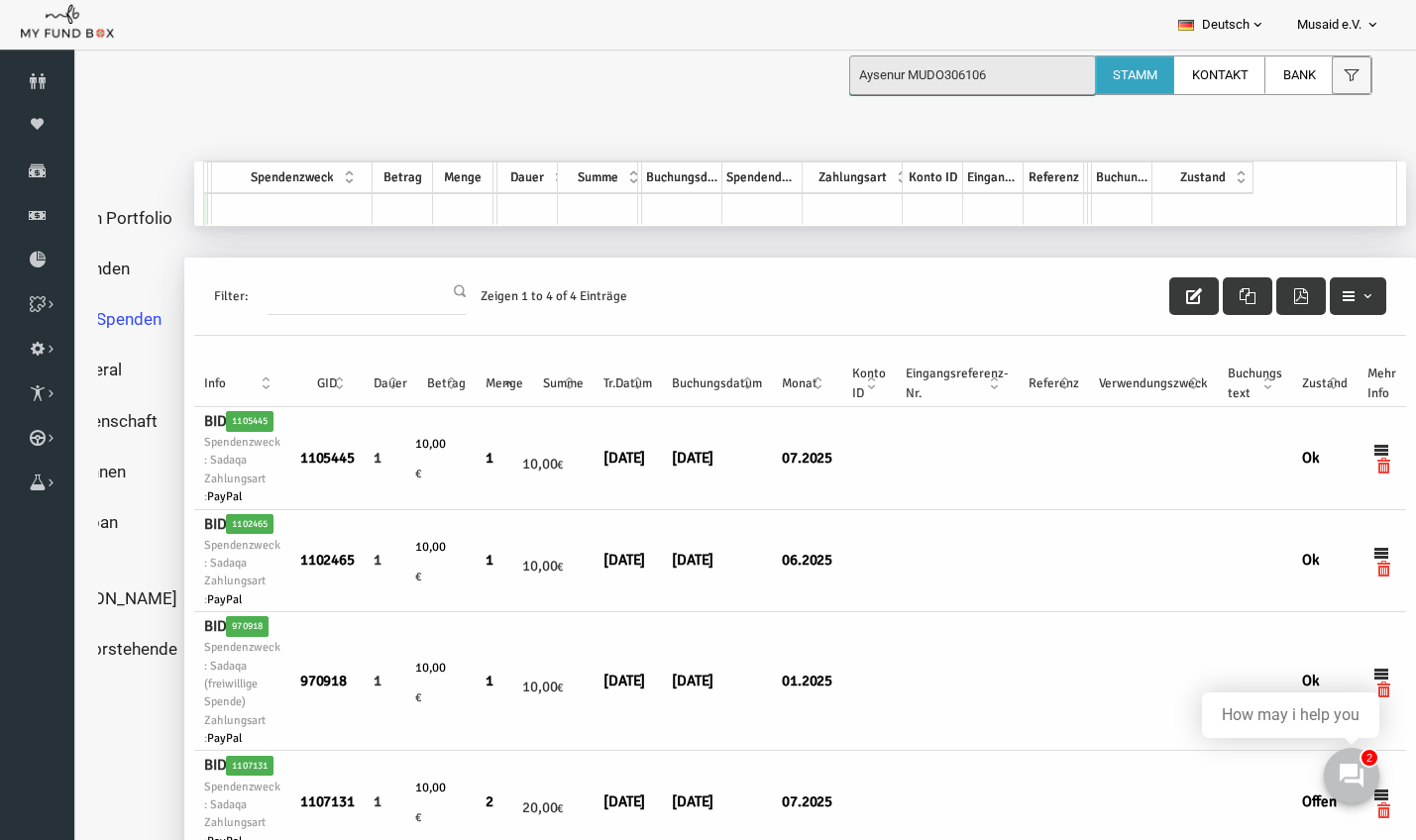 click on "Aysenur MUDO306106" at bounding box center (972, 75) 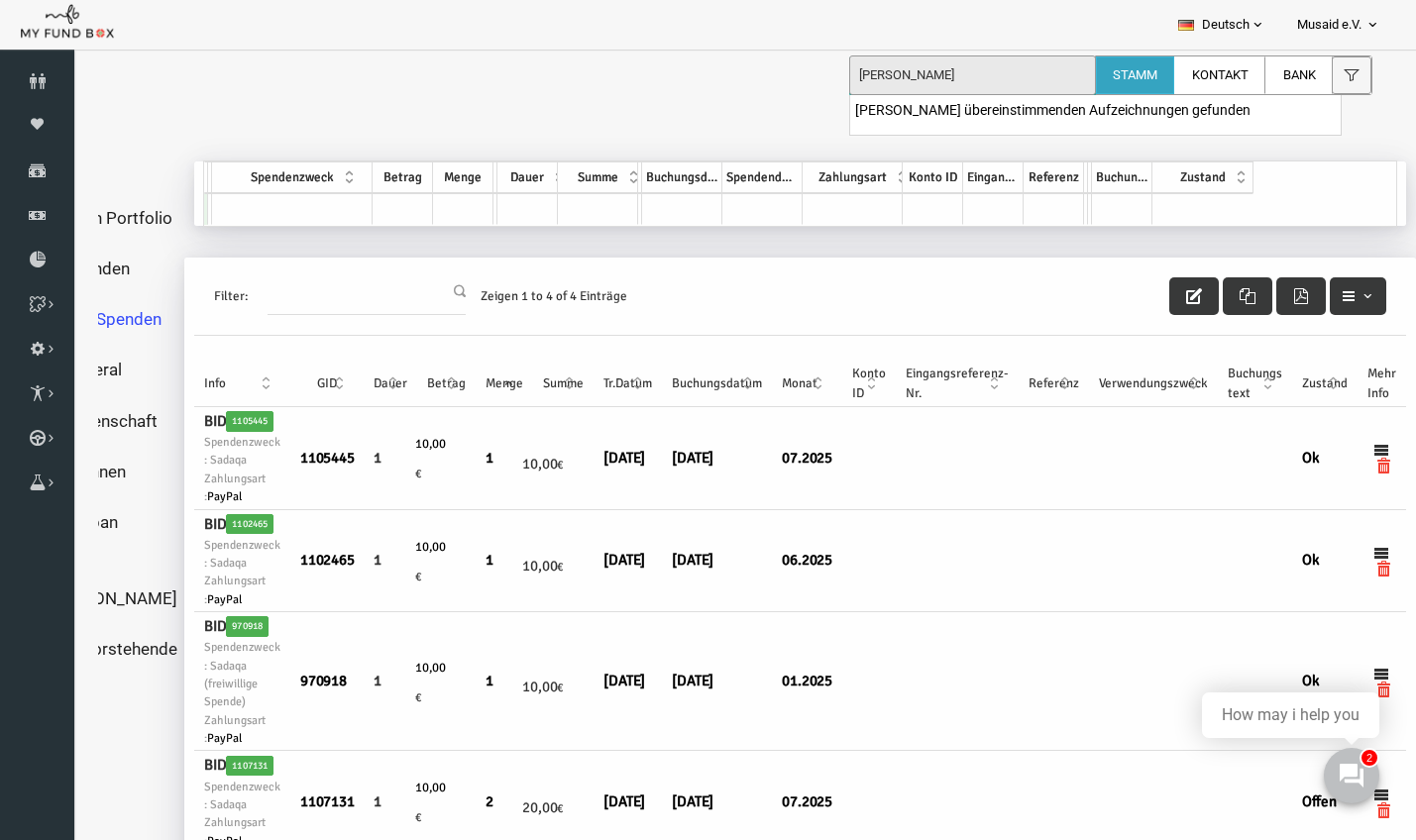 click on "slavchev" at bounding box center (972, 75) 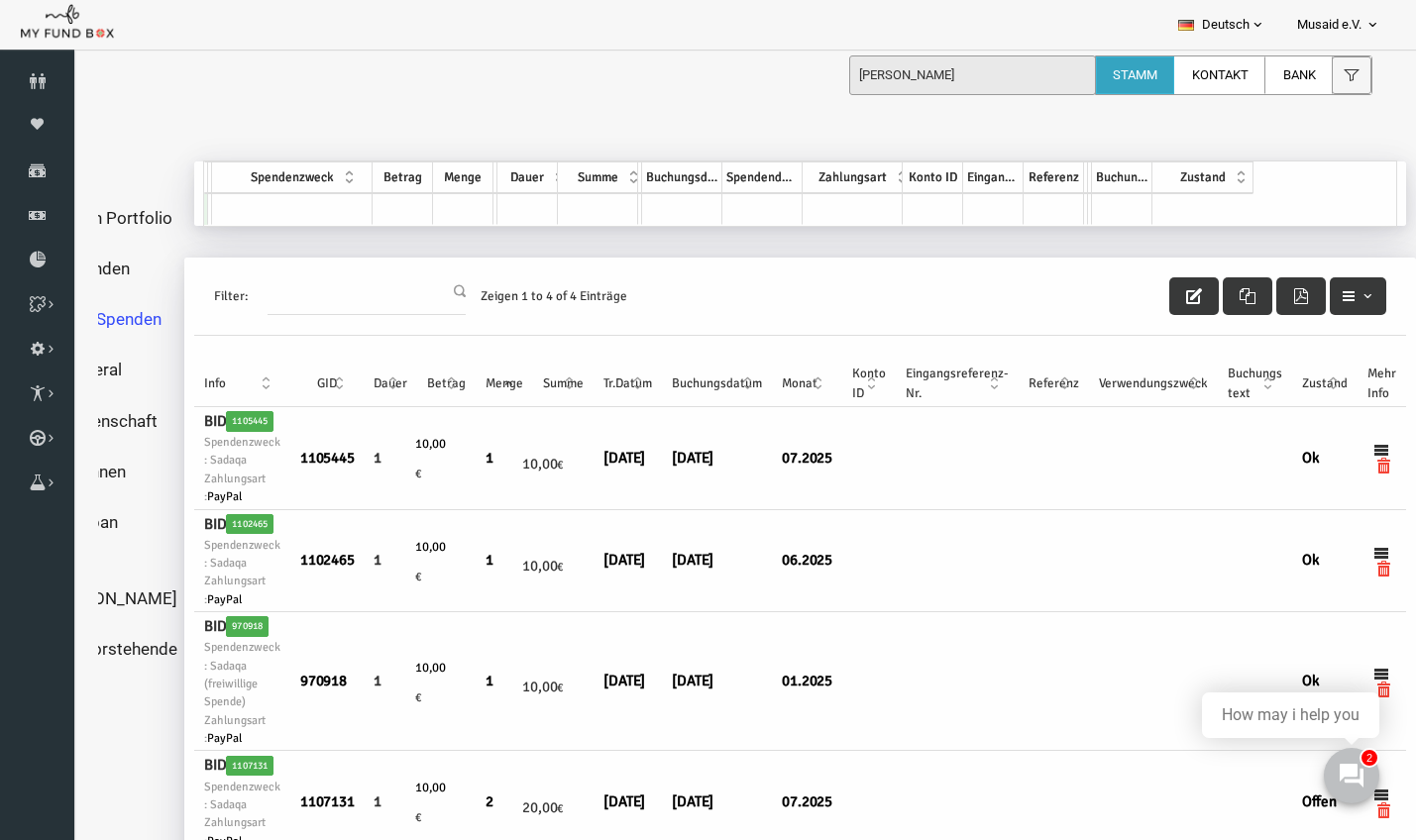 drag, startPoint x: 972, startPoint y: 97, endPoint x: 1043, endPoint y: 107, distance: 71.700767 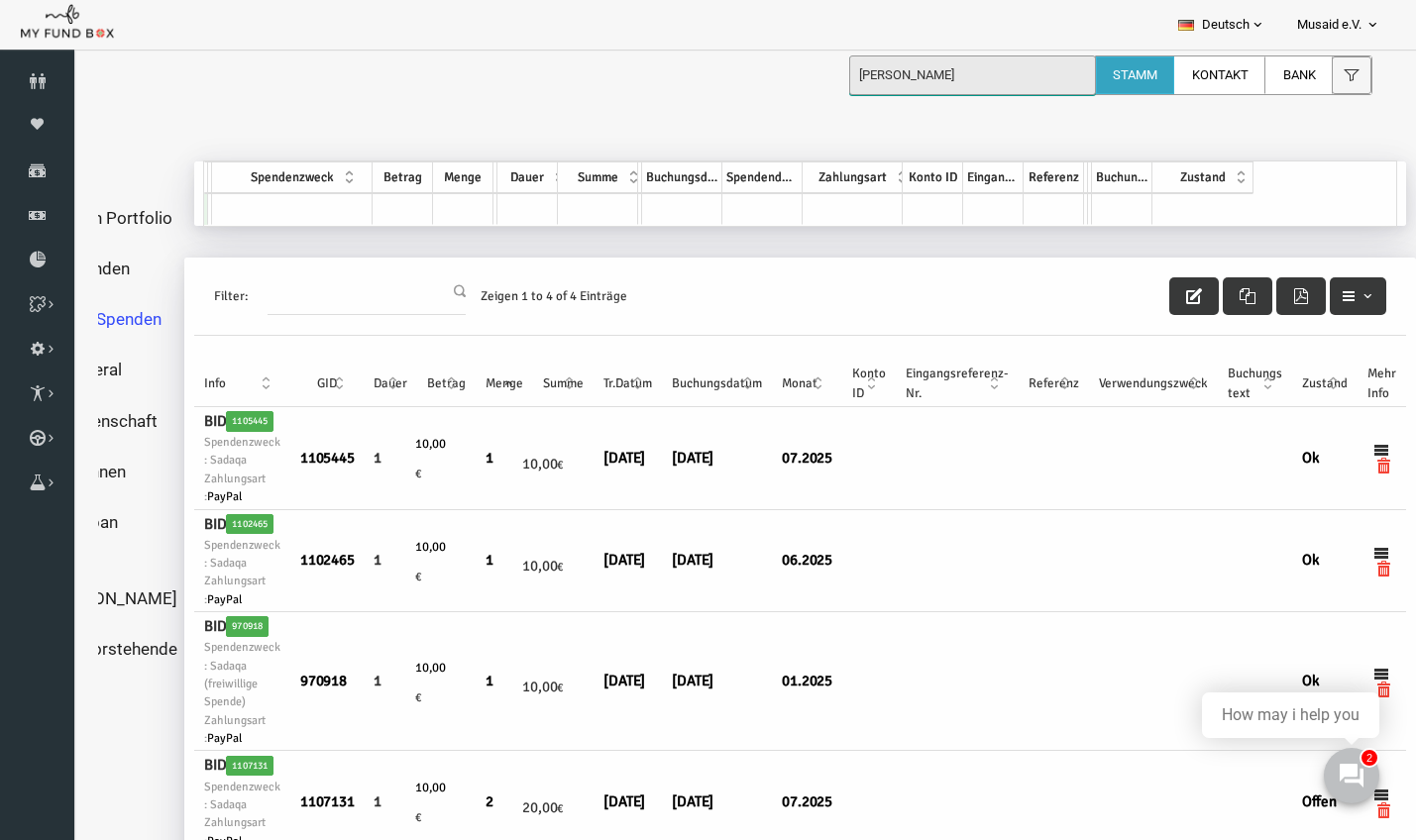 click on "Stanislav" at bounding box center [972, 75] 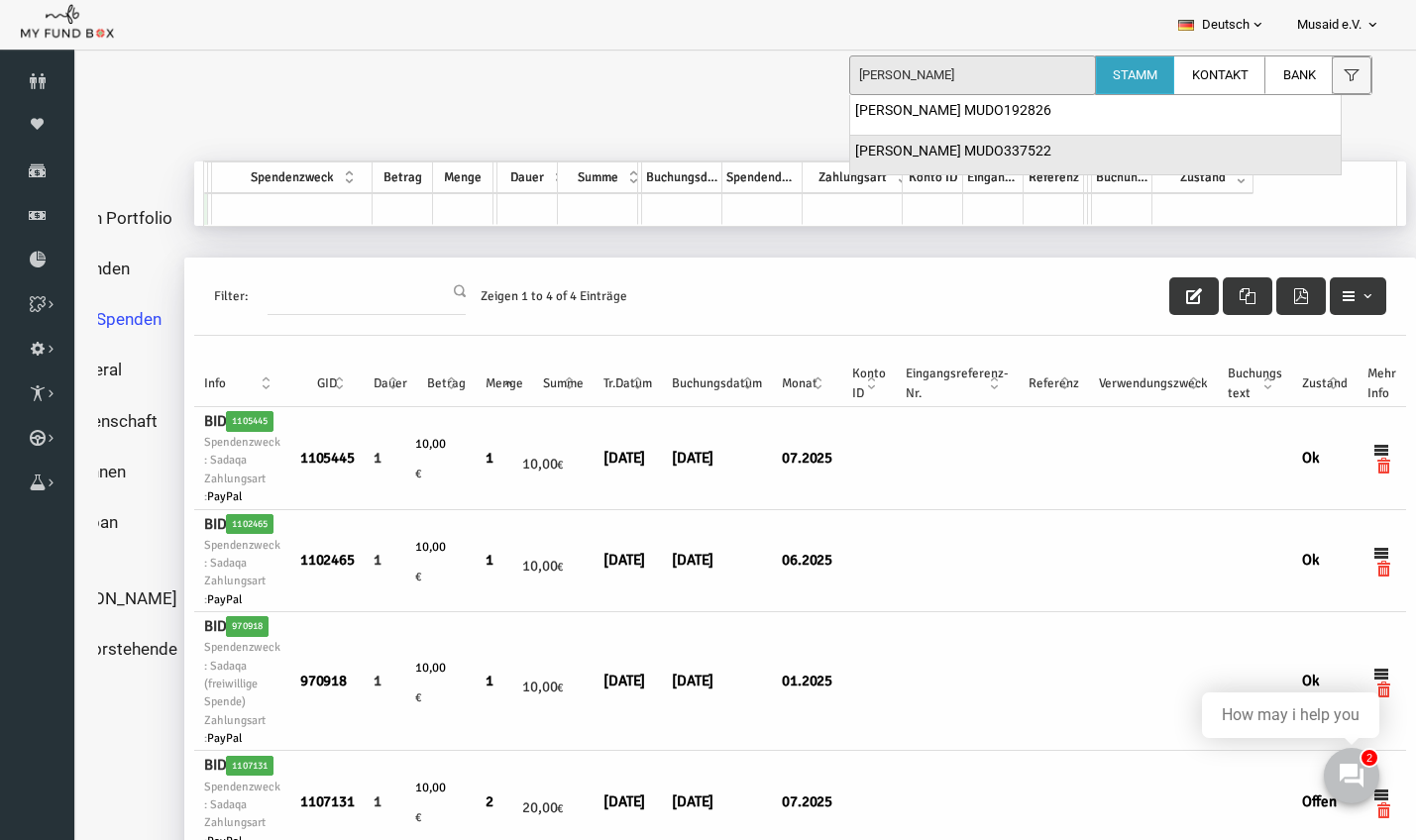 click on "Stanislav MUDO337522" at bounding box center [1095, 156] 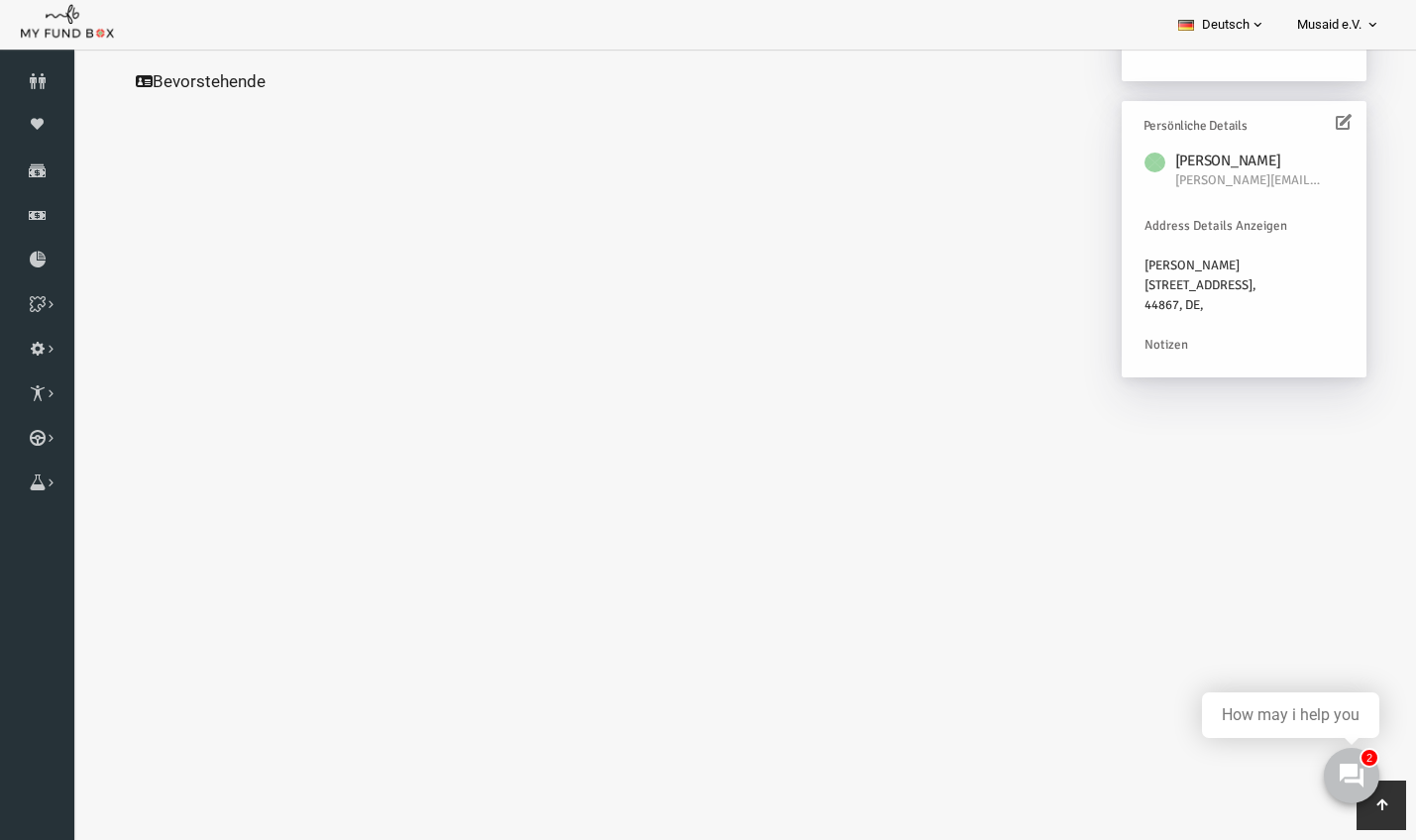 scroll, scrollTop: 523, scrollLeft: 0, axis: vertical 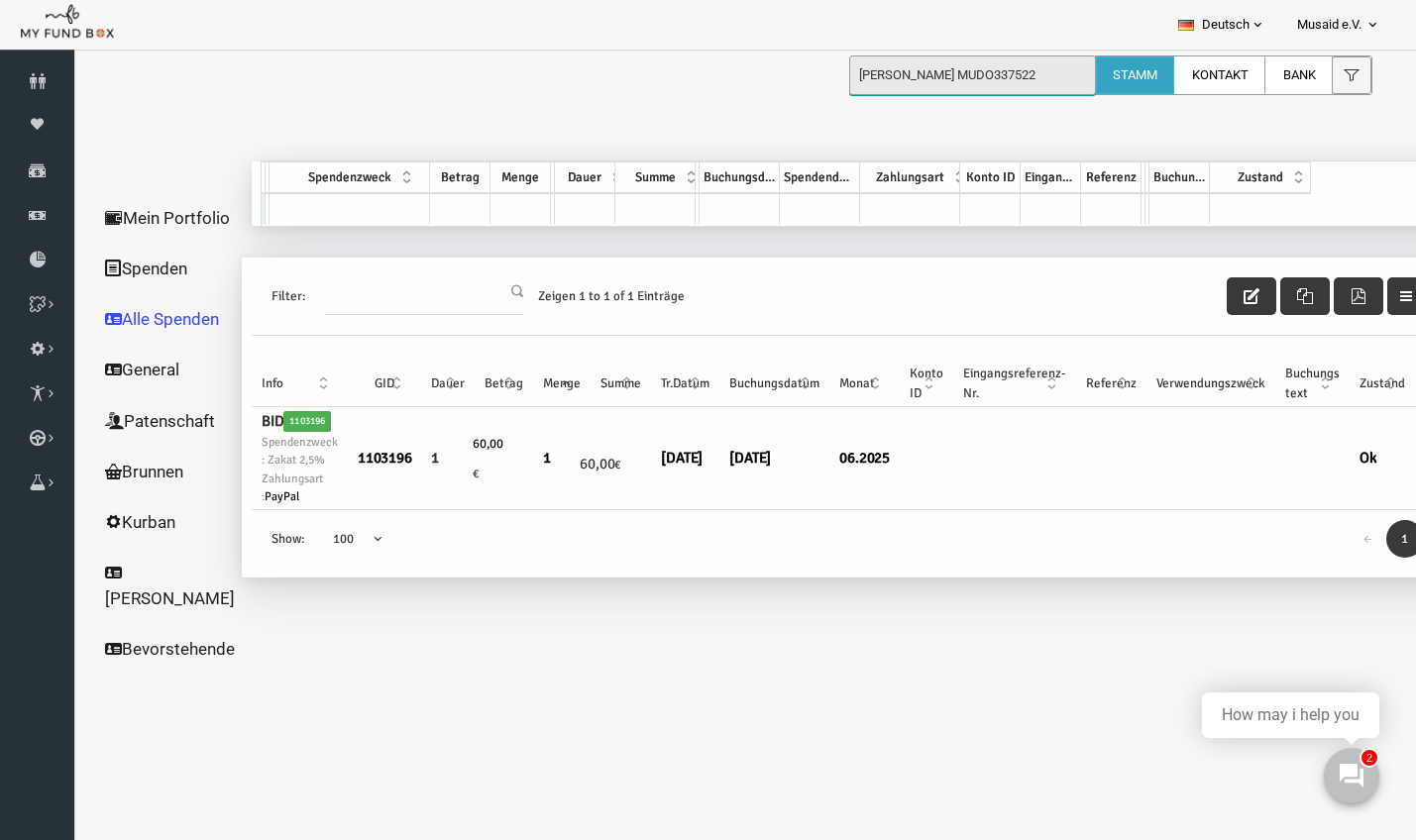 click on "Stanislav MUDO337522" at bounding box center [972, 75] 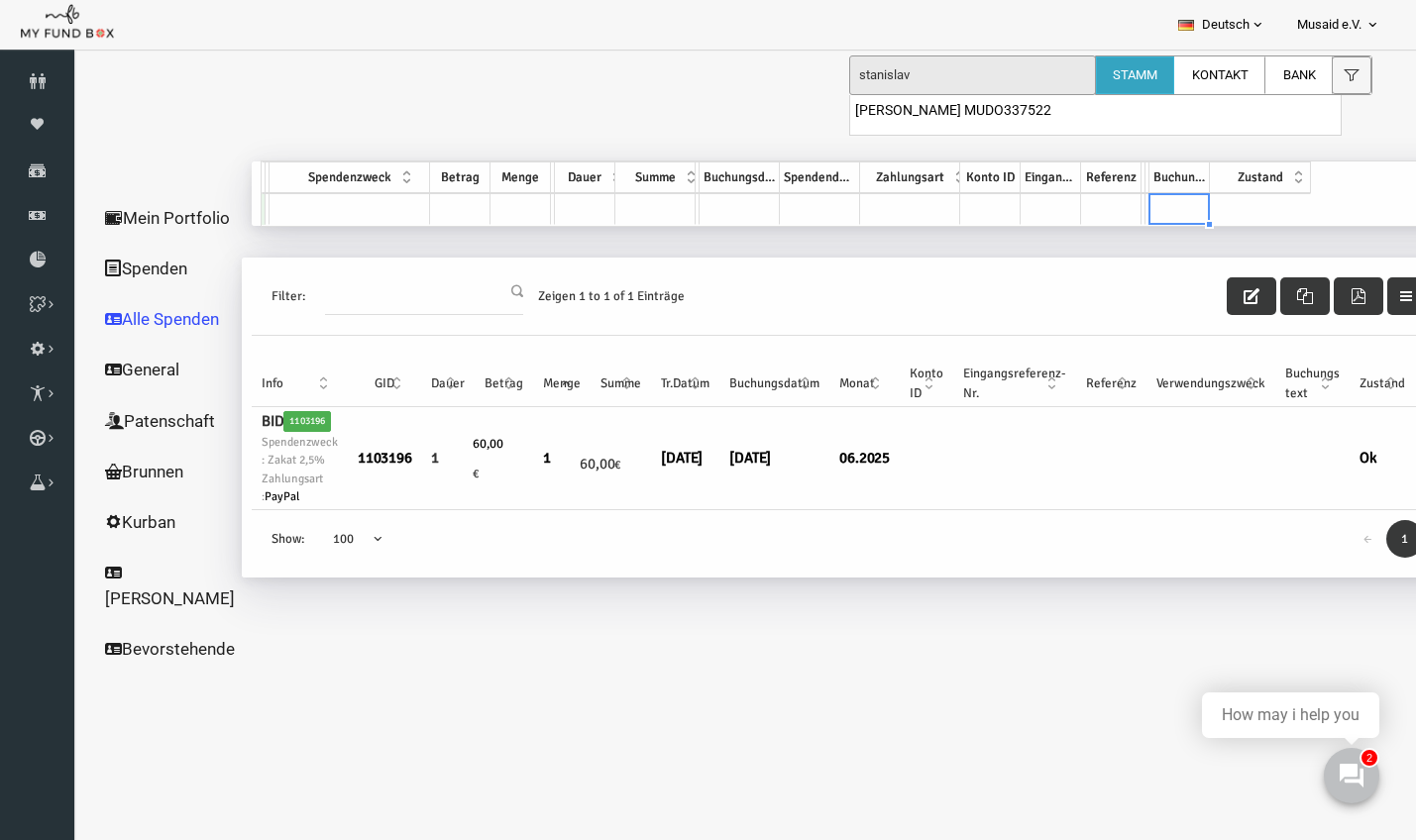 click on "Buchungstext" at bounding box center (1152, 177) 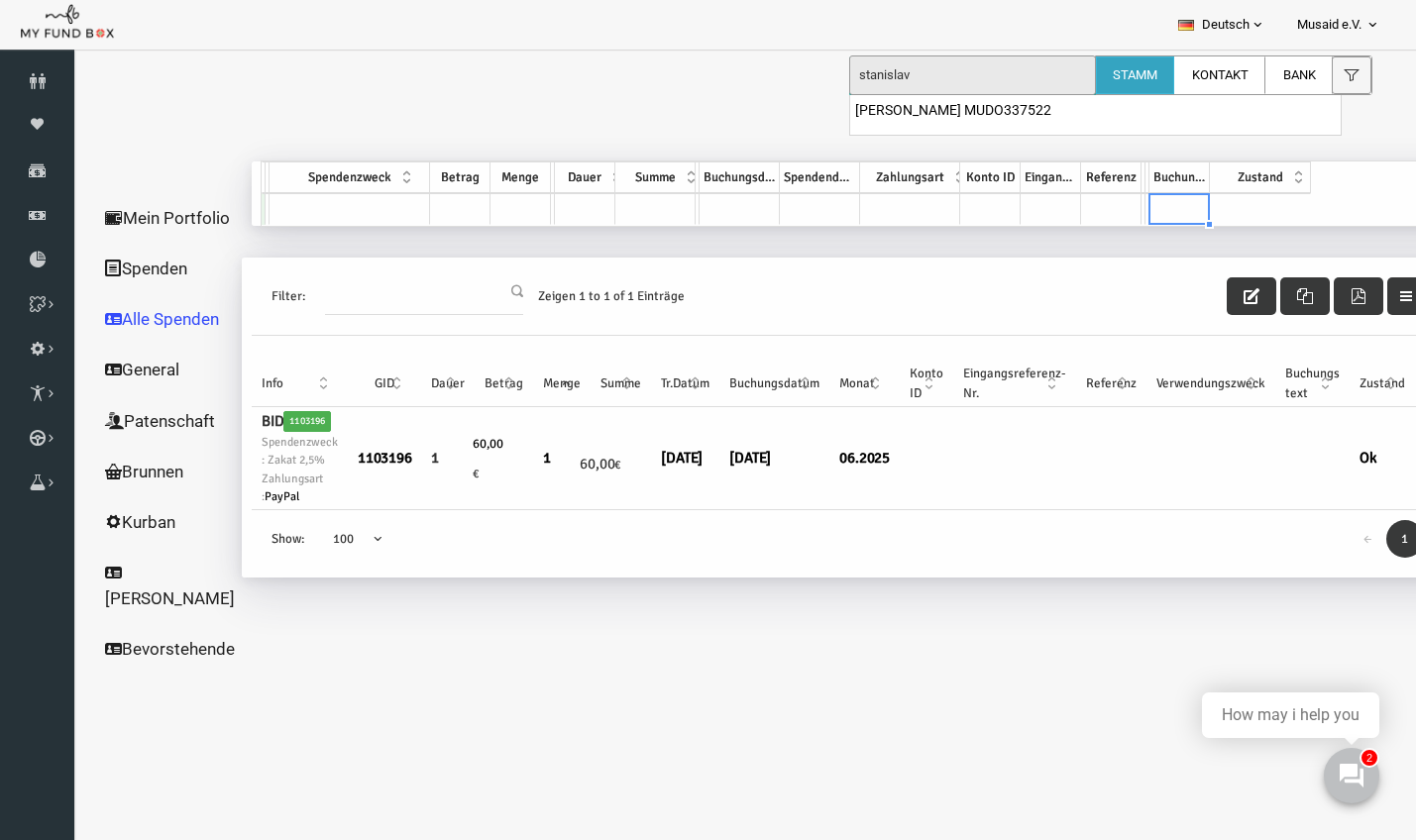 click on "stanislav" at bounding box center (972, 75) 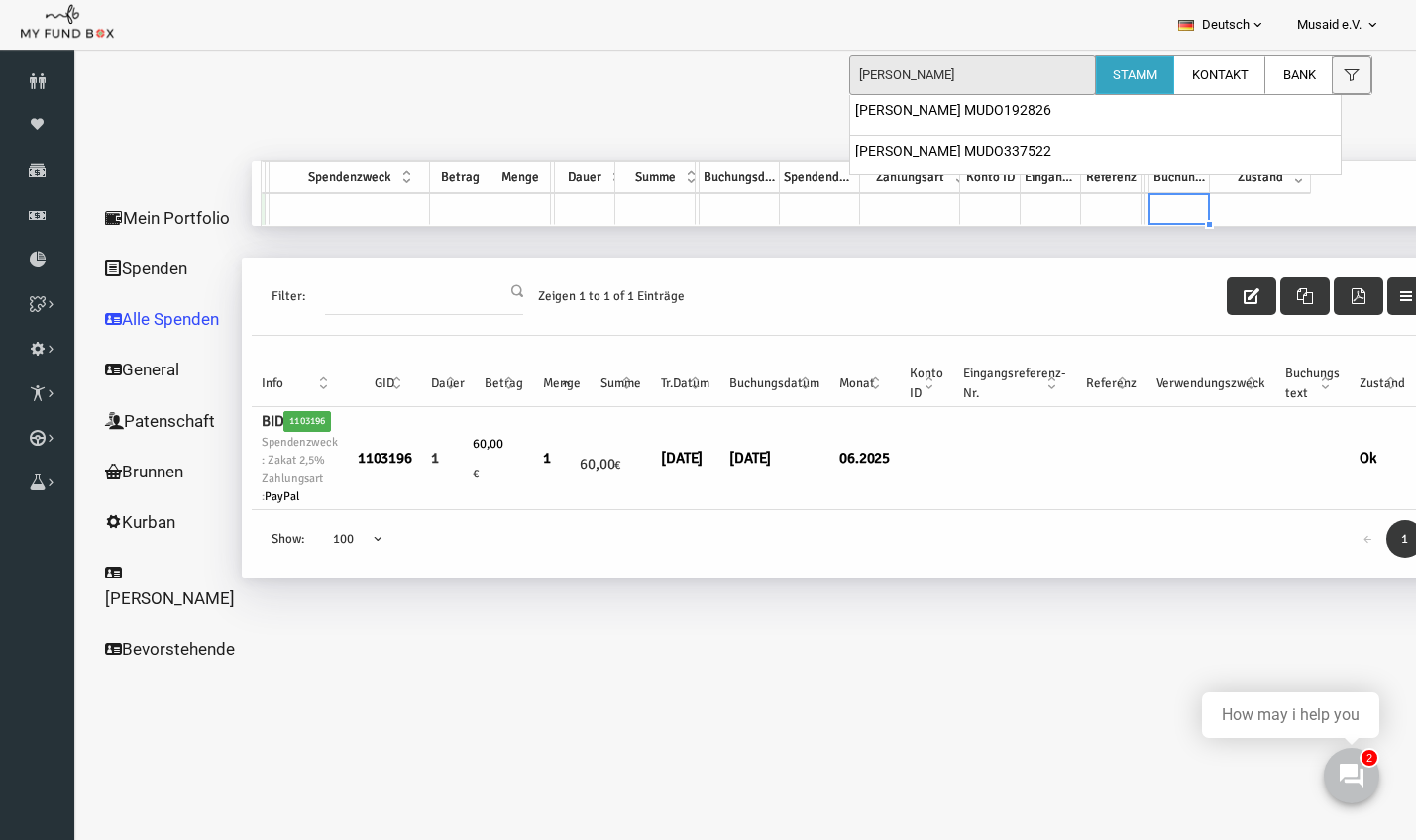 click at bounding box center [743, 731] 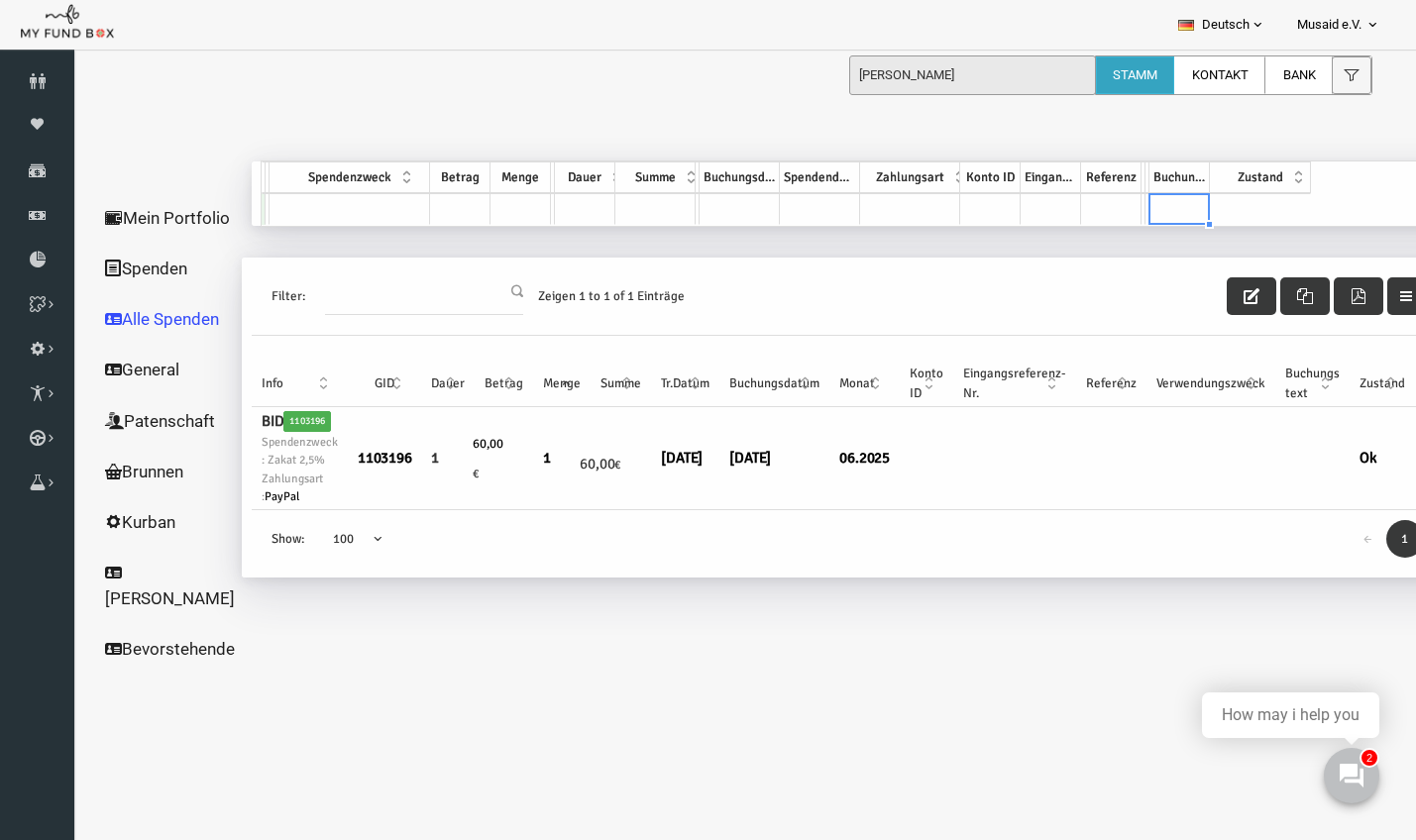 click at bounding box center [700, 149] 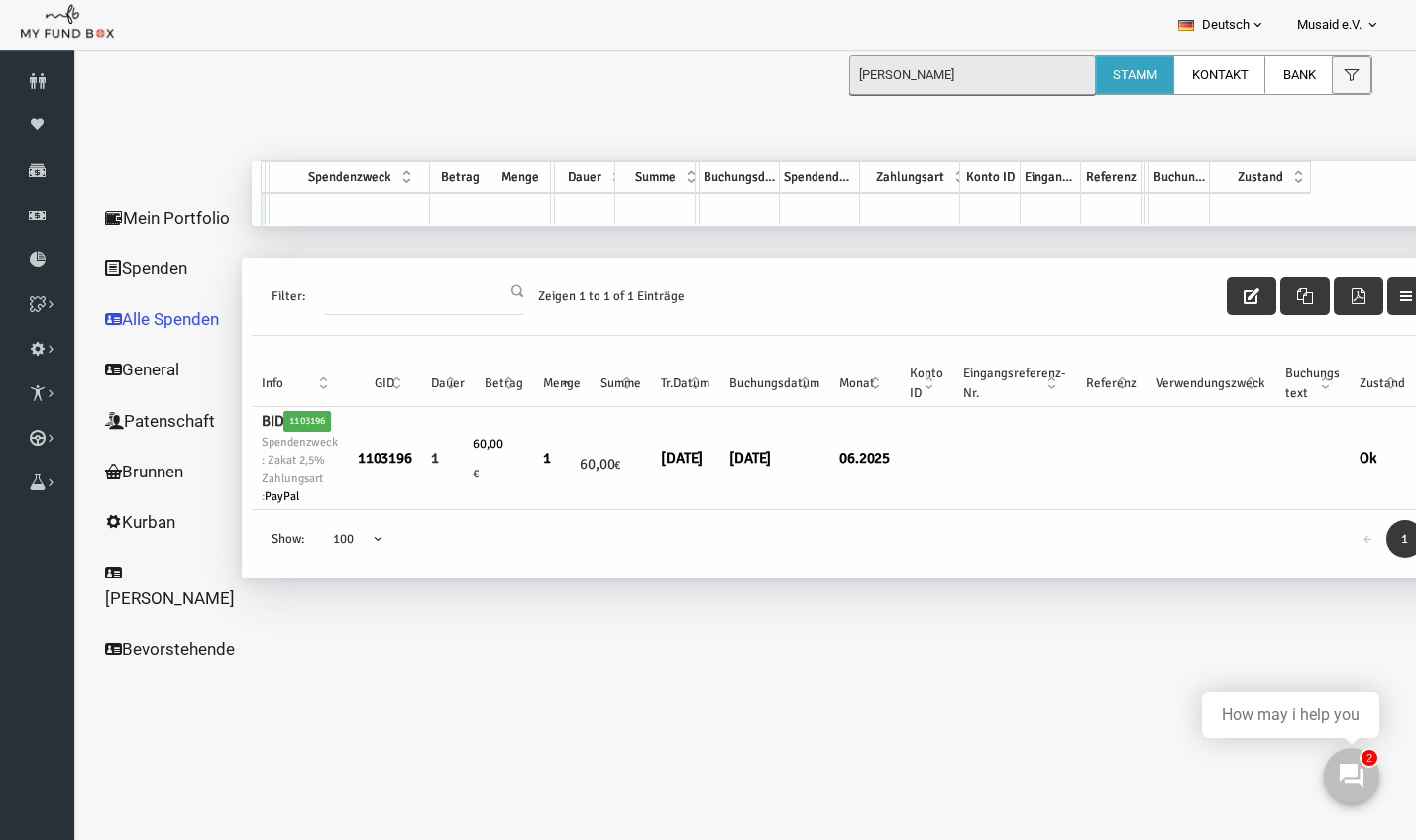 click on "stanisla" at bounding box center (972, 75) 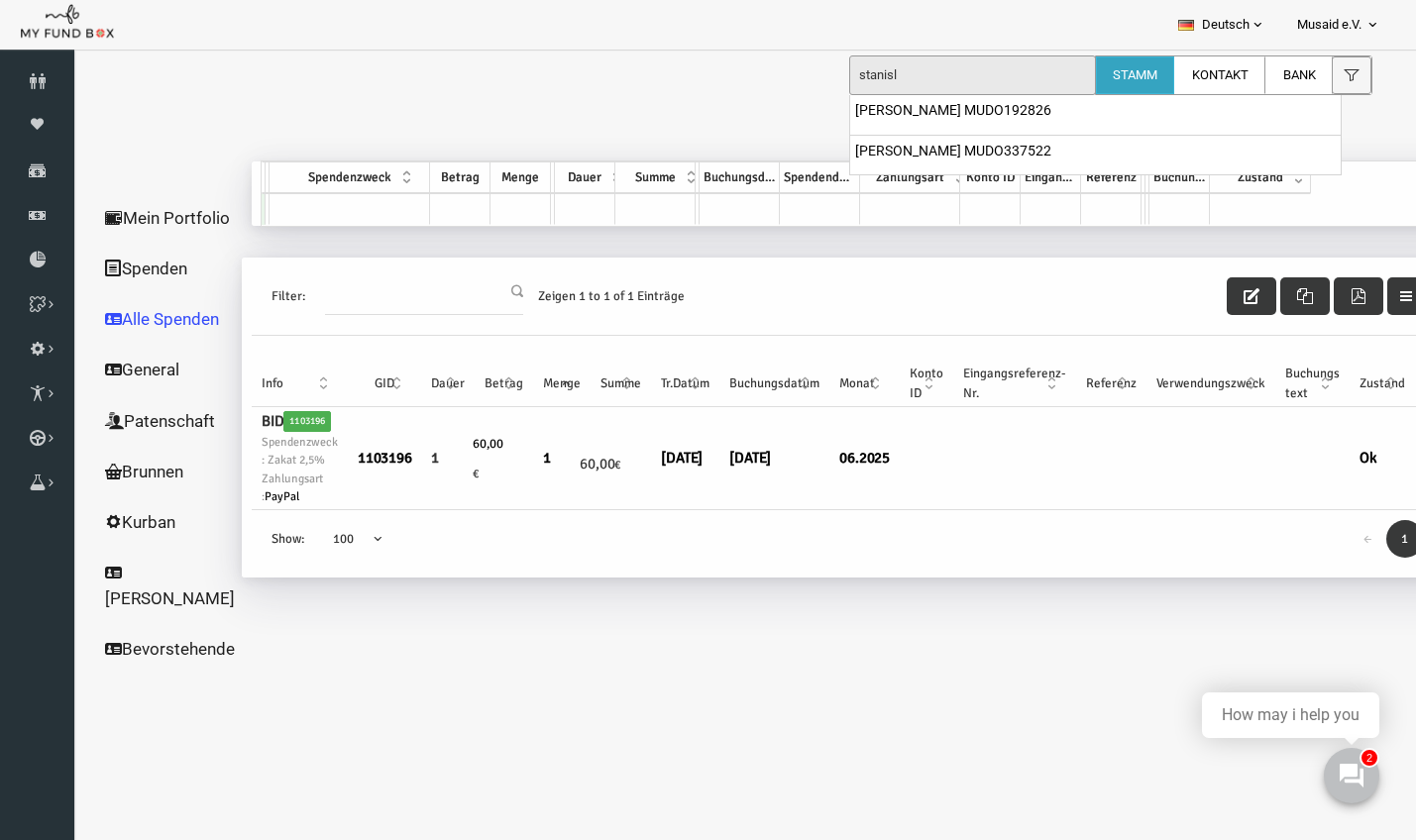 click on "stanisl
Stamm
Kontakt
Bank
BID
Orphan
GID
Zahlungsstatus
Partner
OID" at bounding box center (1123, 72) 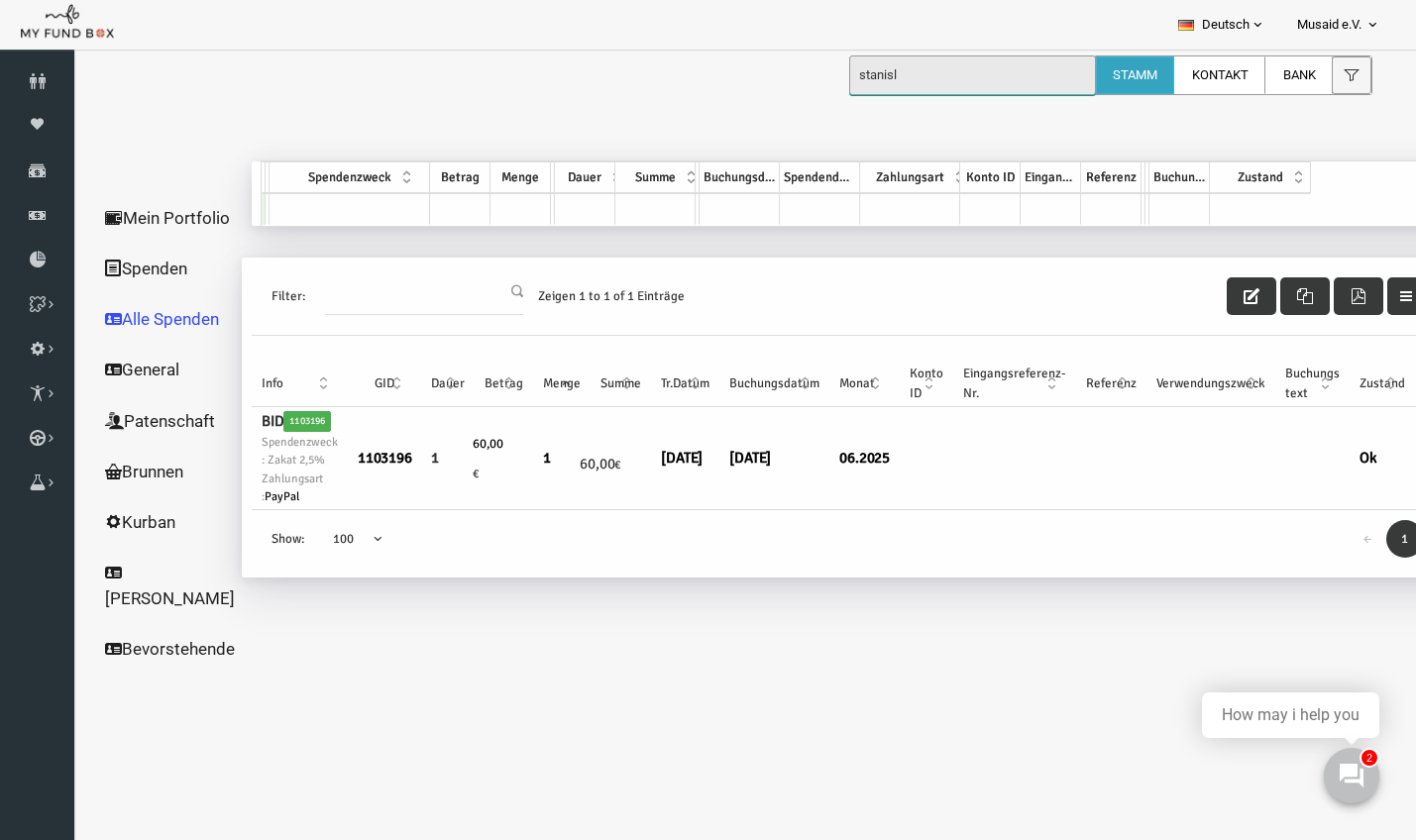 click on "stanisl" at bounding box center (972, 75) 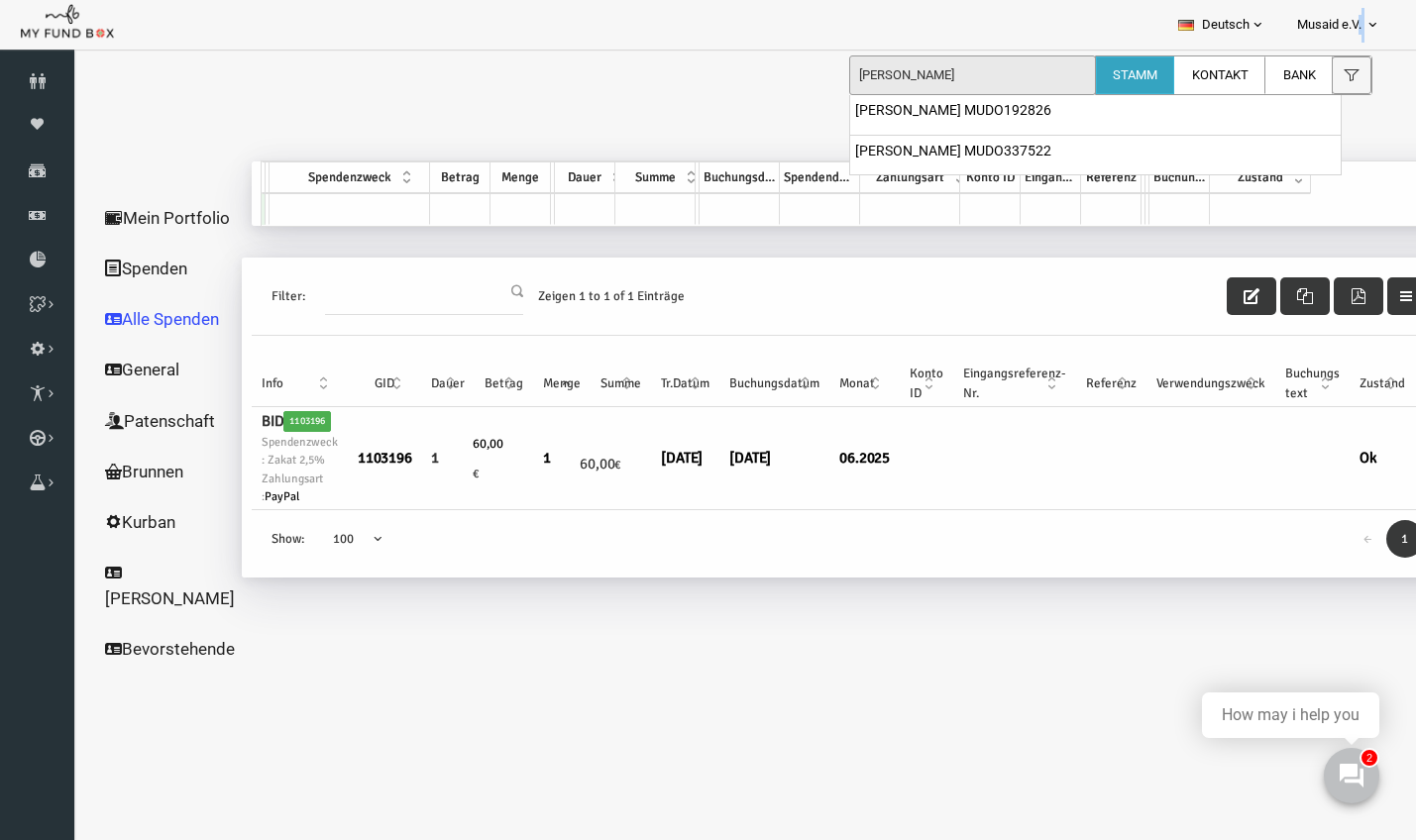 drag, startPoint x: 765, startPoint y: 81, endPoint x: 982, endPoint y: 50, distance: 219.2031 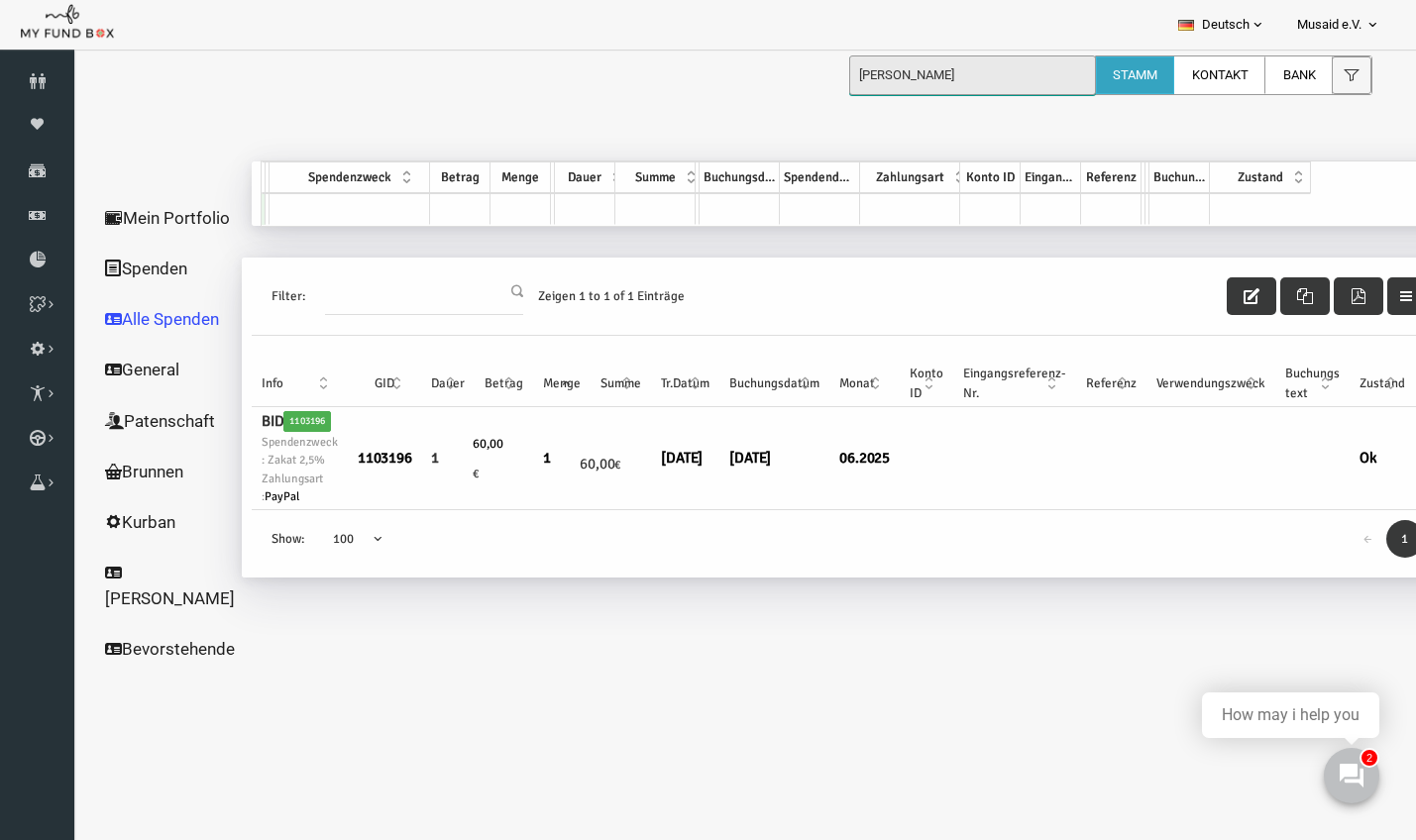 click on "stanisla" at bounding box center [972, 75] 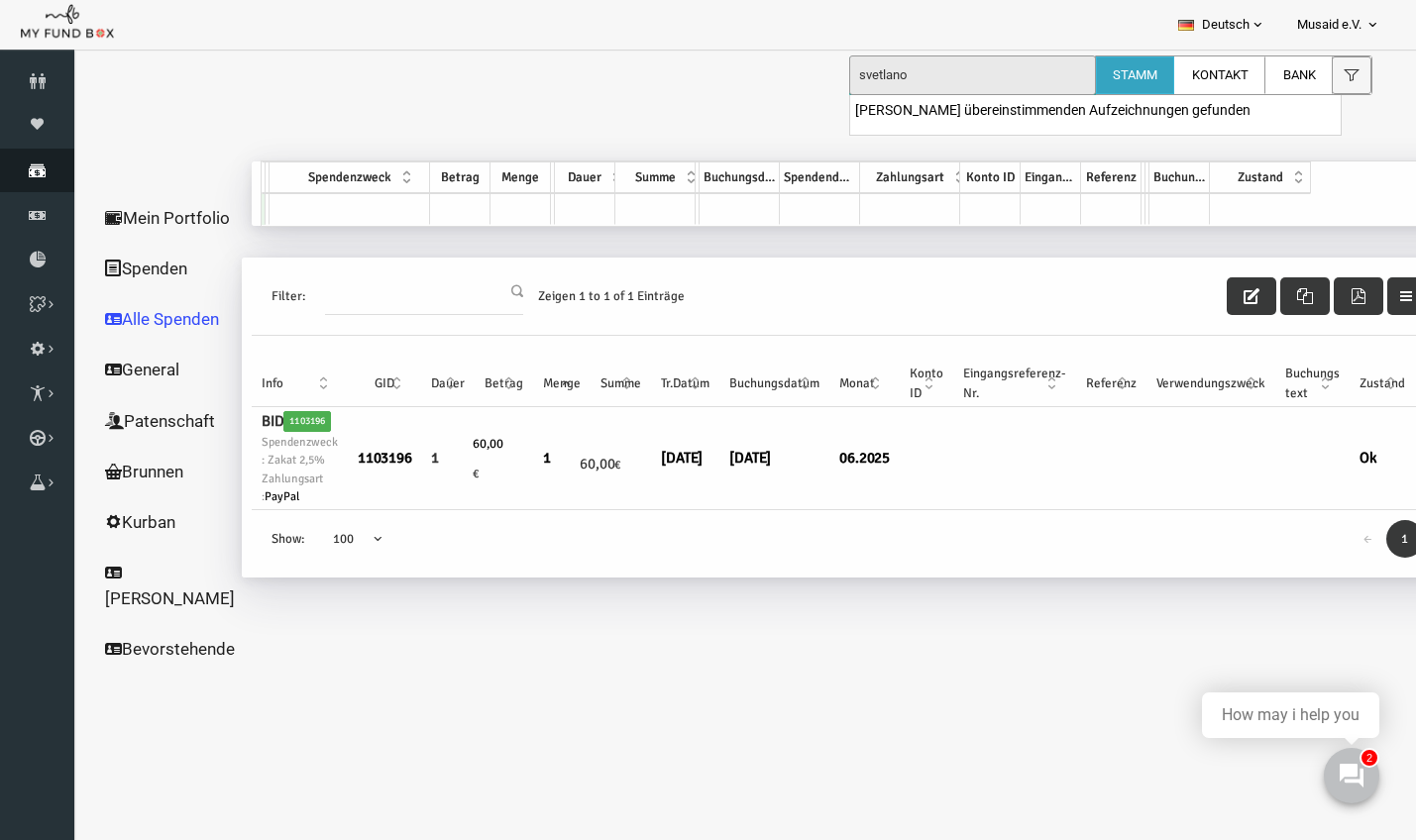 type on "svetlano" 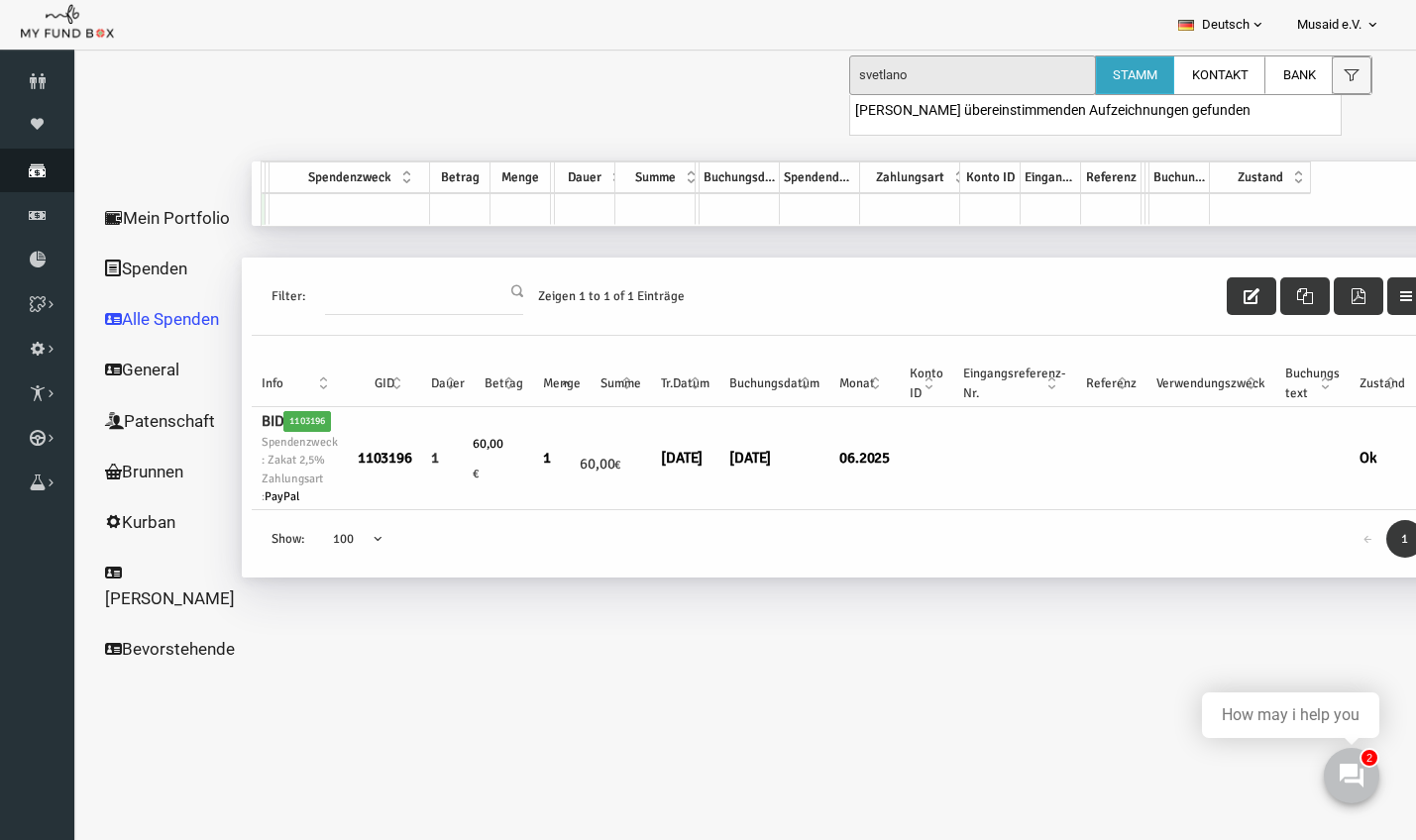 click on "Spenden" at bounding box center (37, 170) 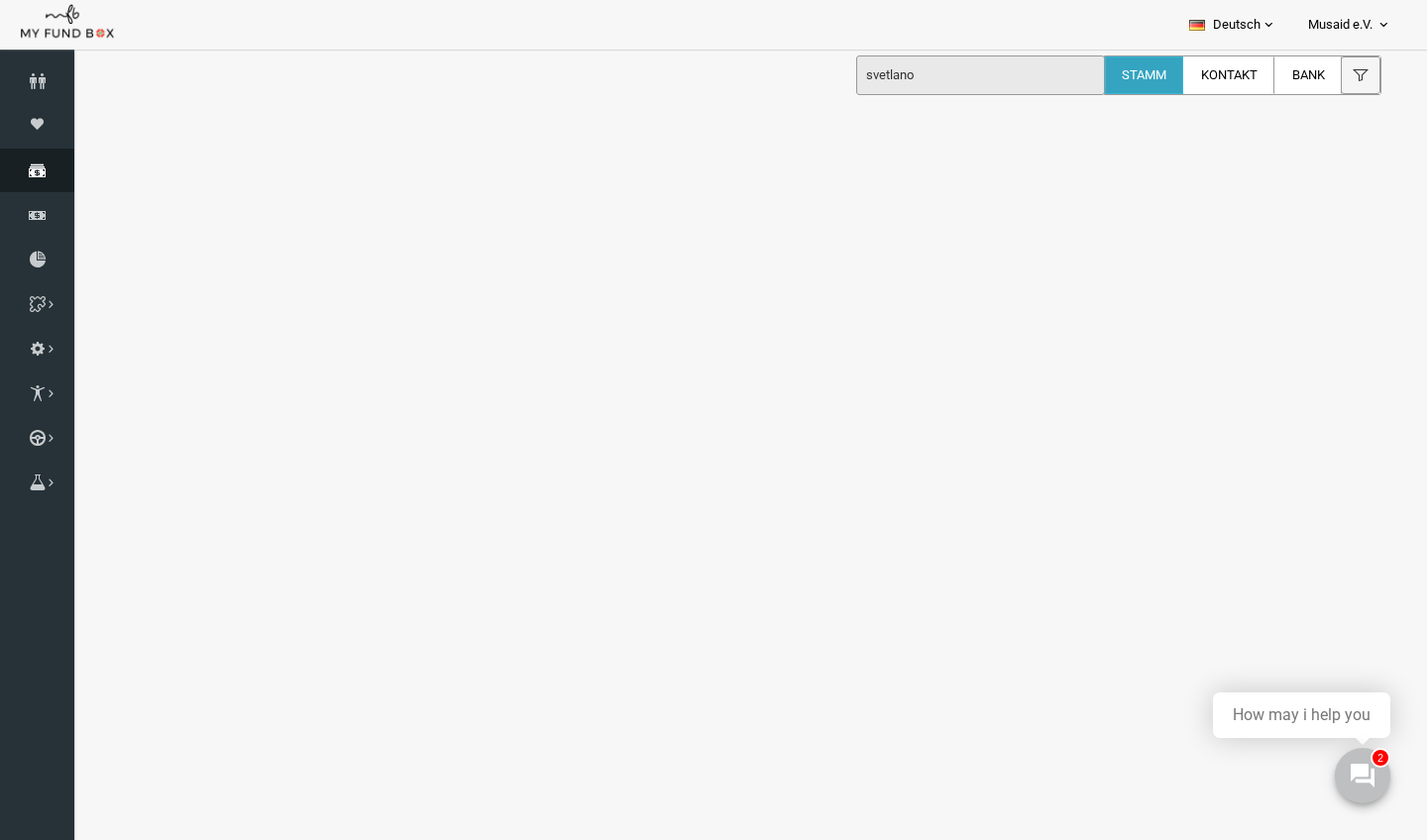select on "100" 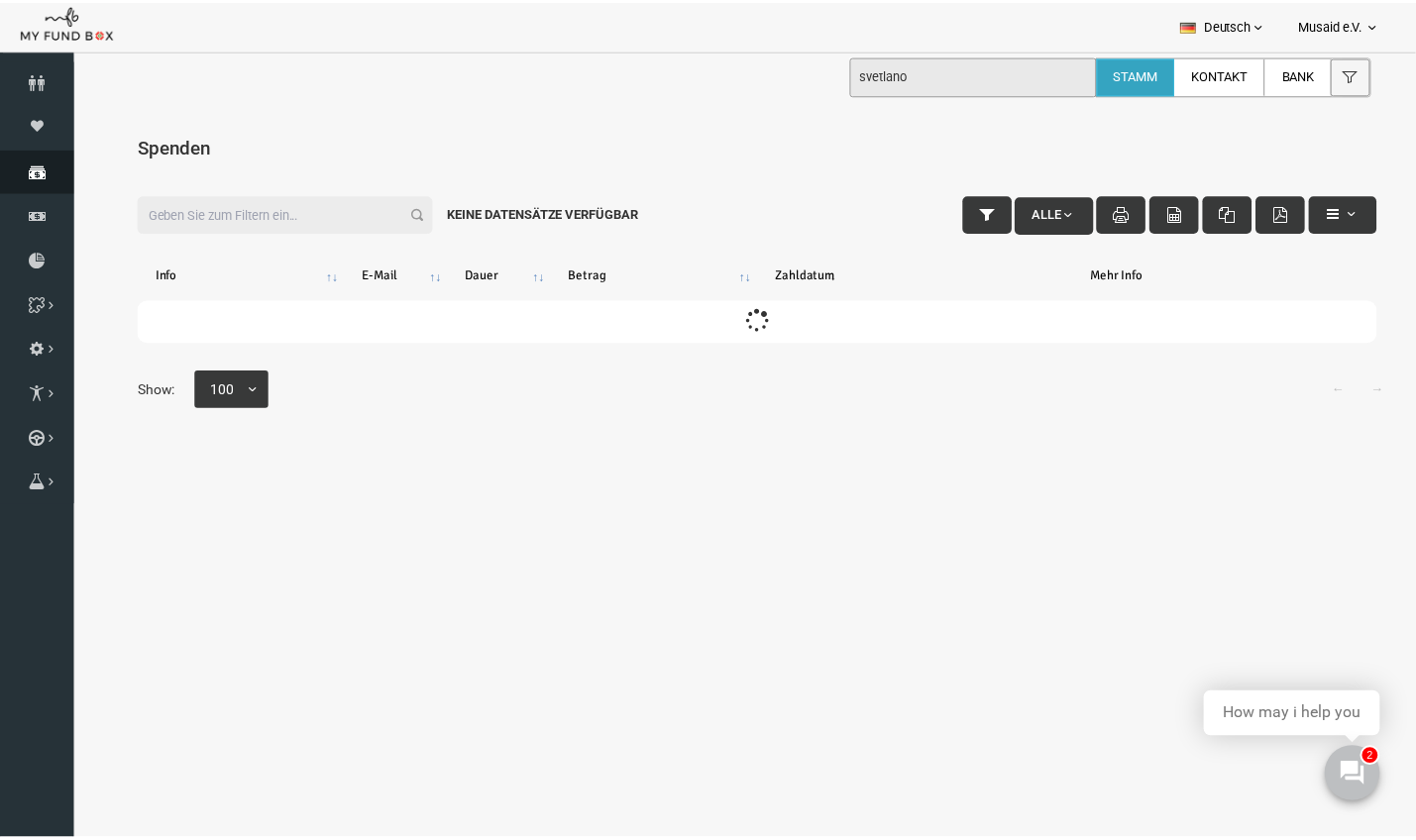scroll, scrollTop: 0, scrollLeft: 0, axis: both 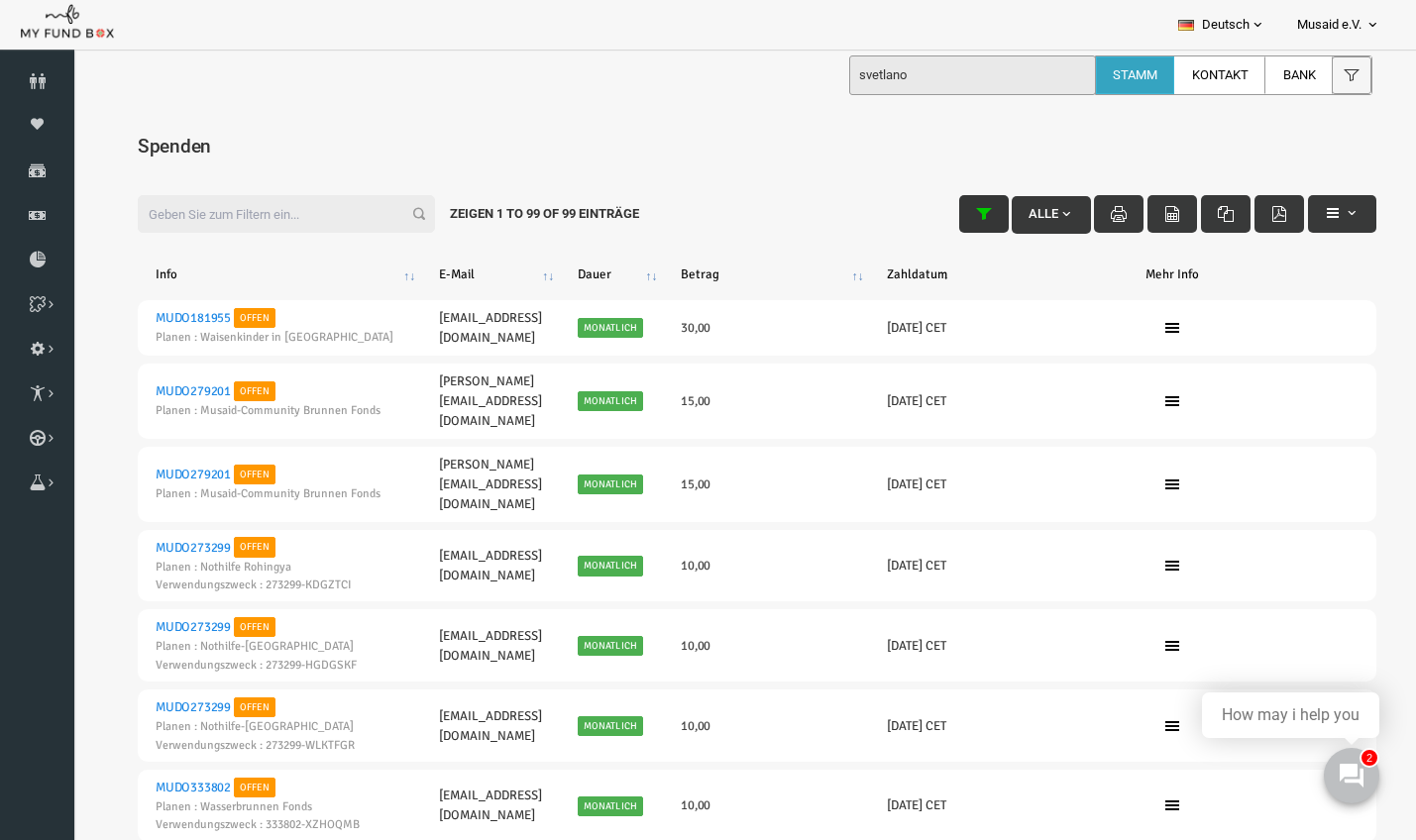 click at bounding box center (957, 214) 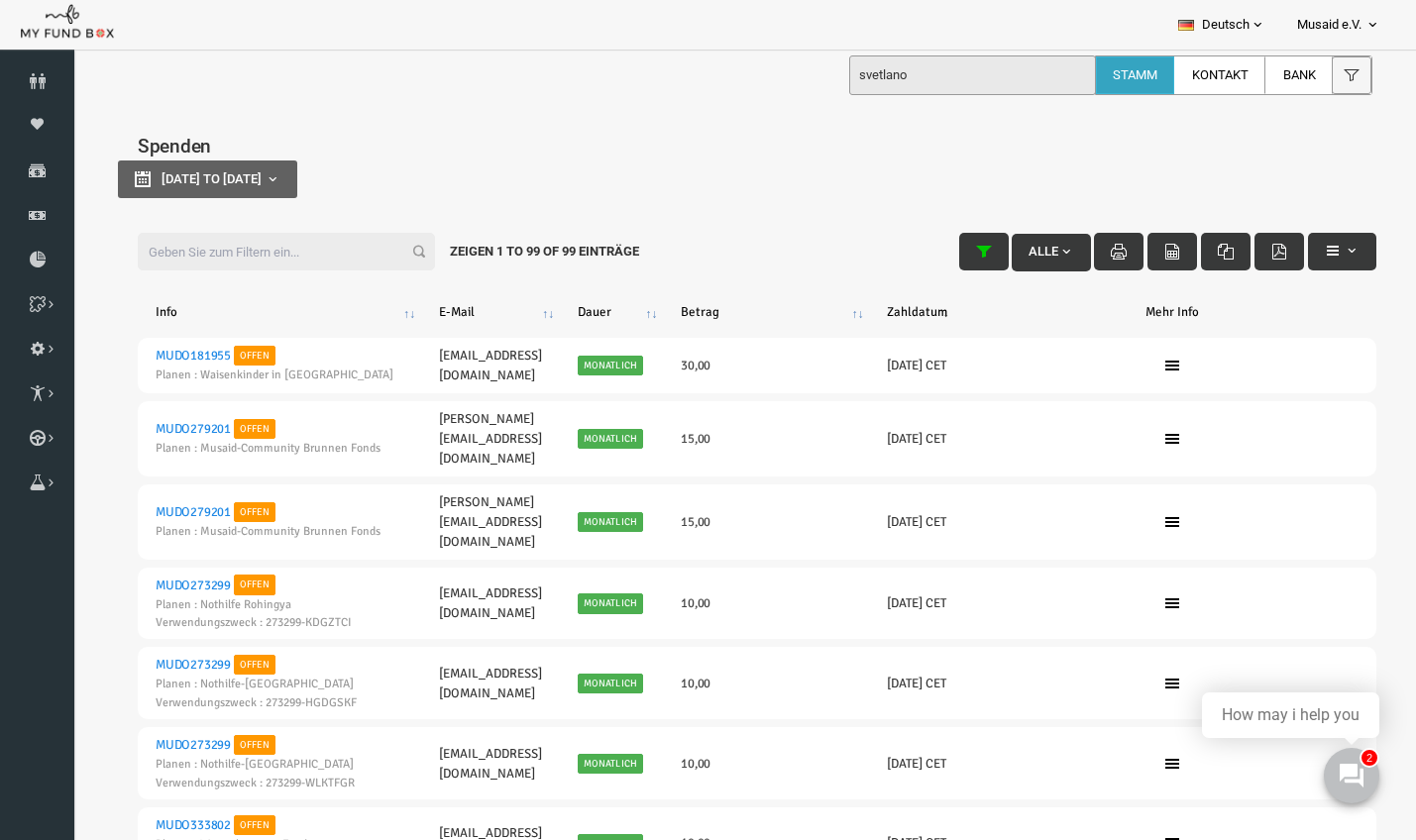 click on "24-07-2025 to 31-07-2025" at bounding box center (180, 179) 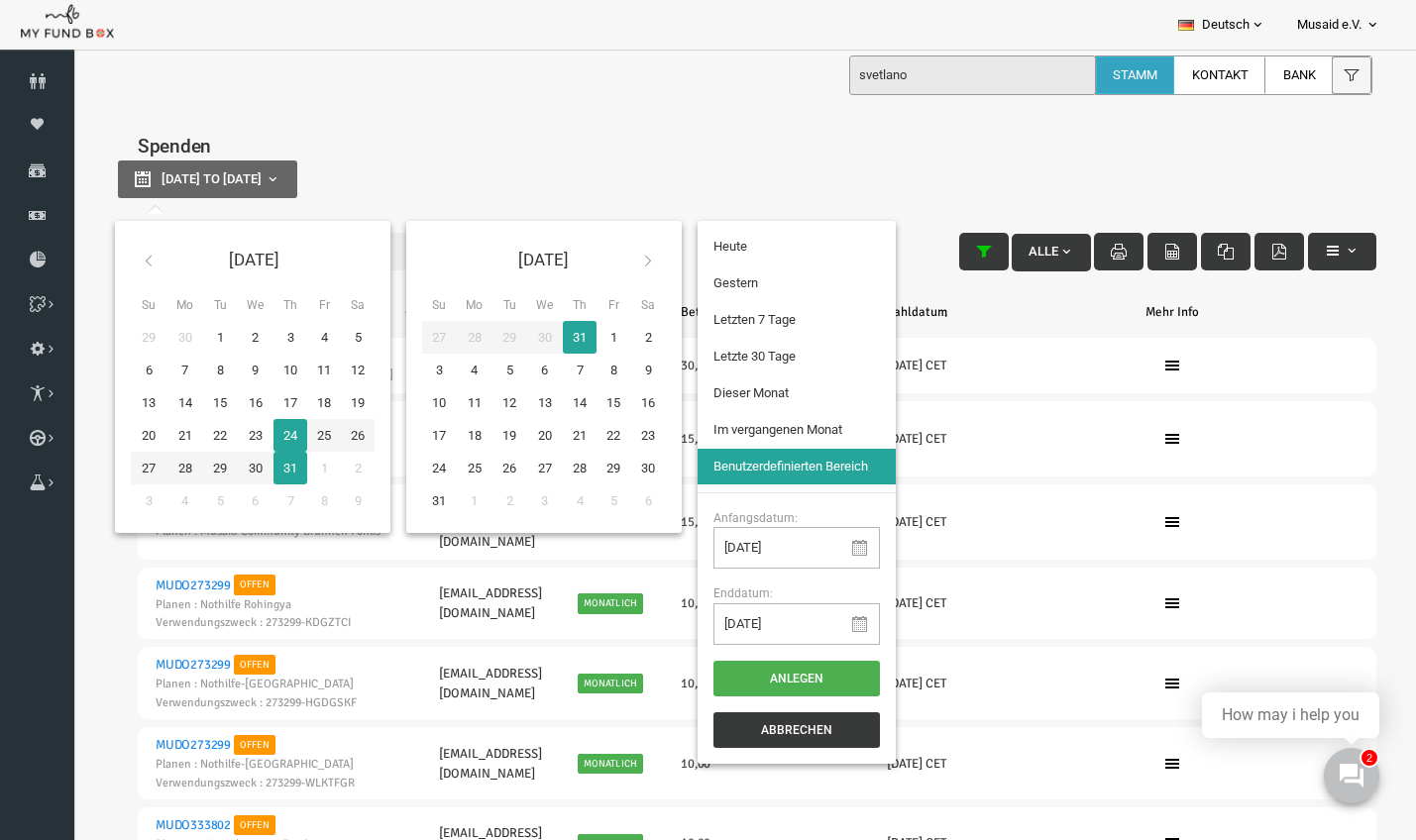 type on "25-06-2025" 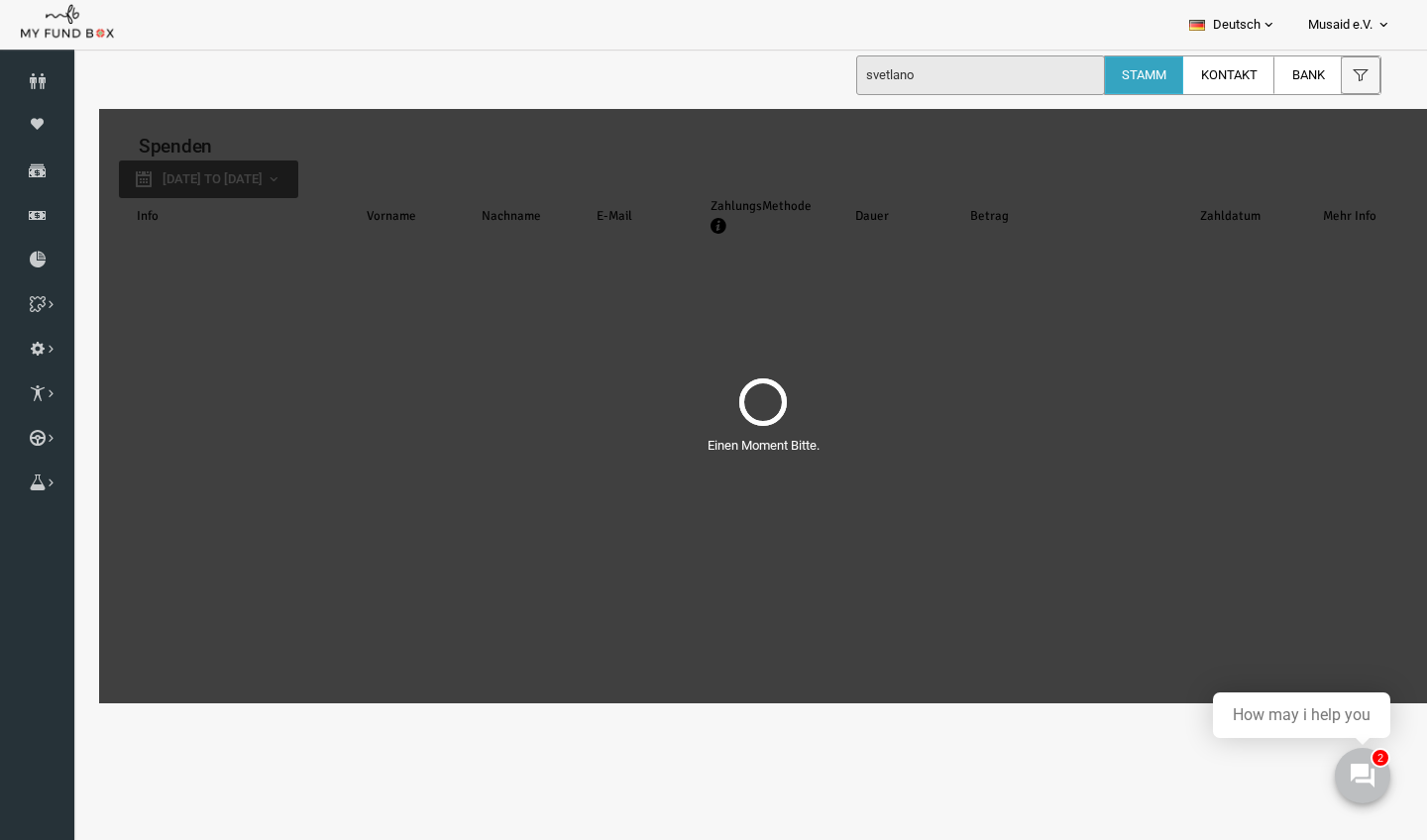 select on "100" 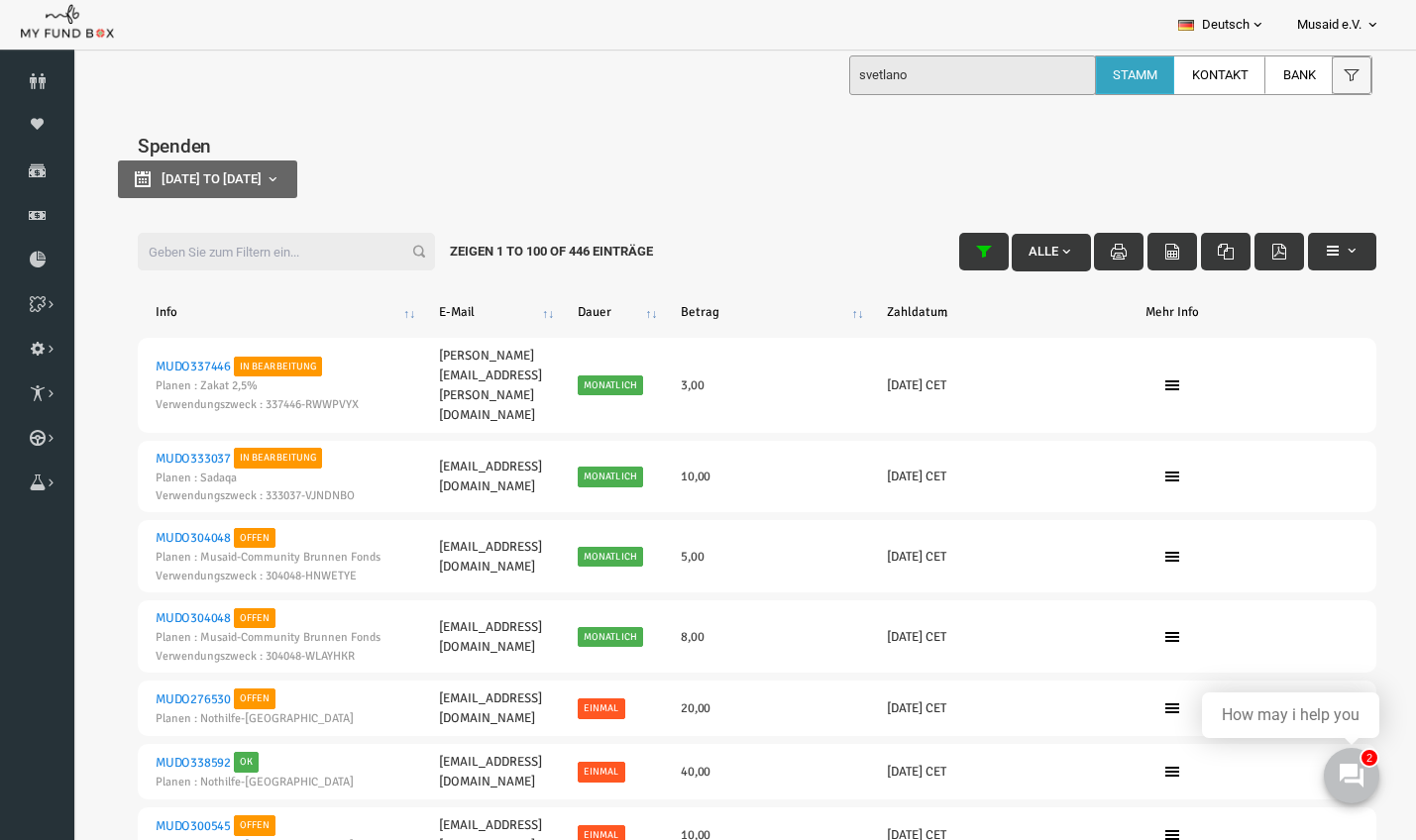 click on "Filter:" at bounding box center (260, 252) 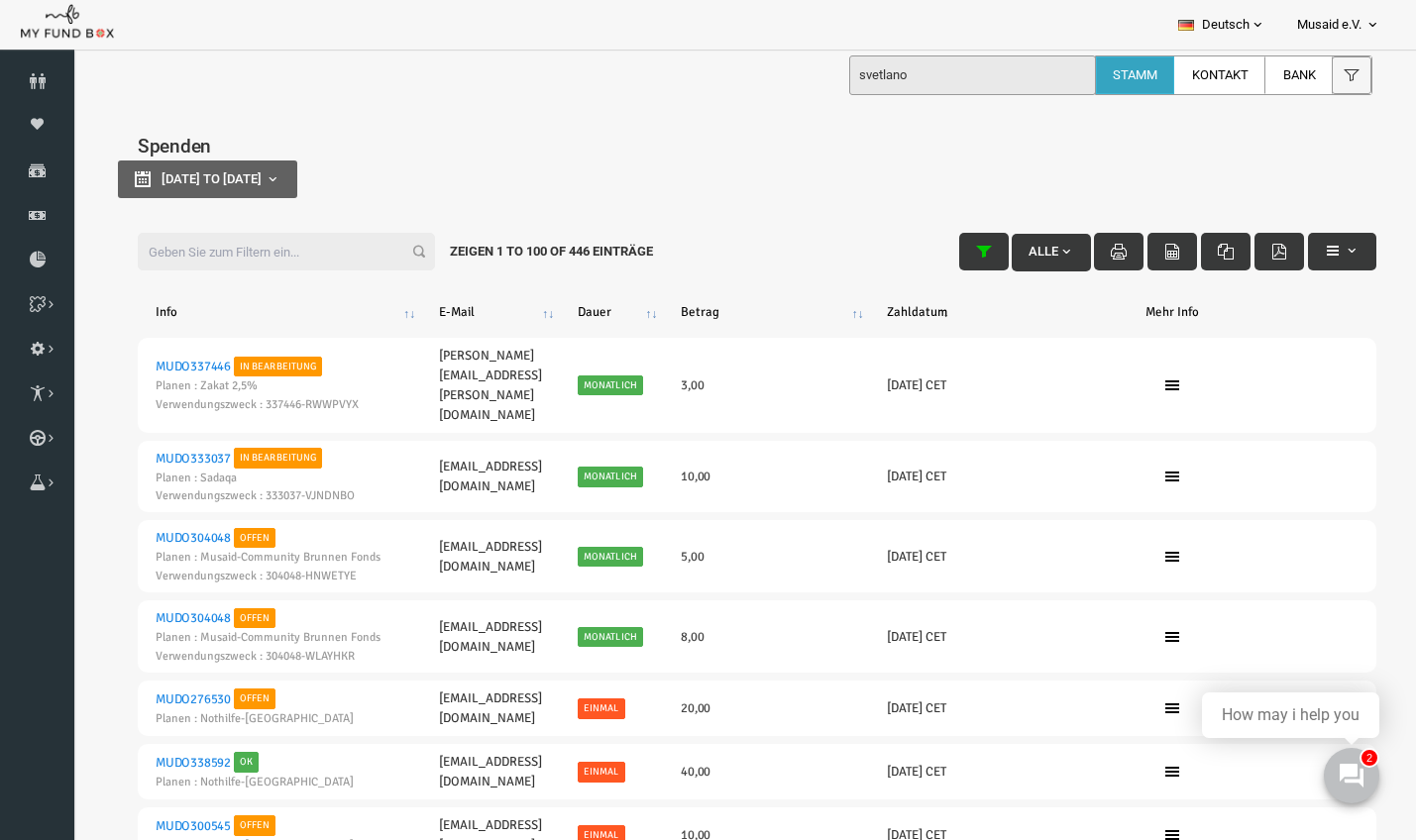 click on "18-07-2025 to 24-07-2025" at bounding box center (180, 179) 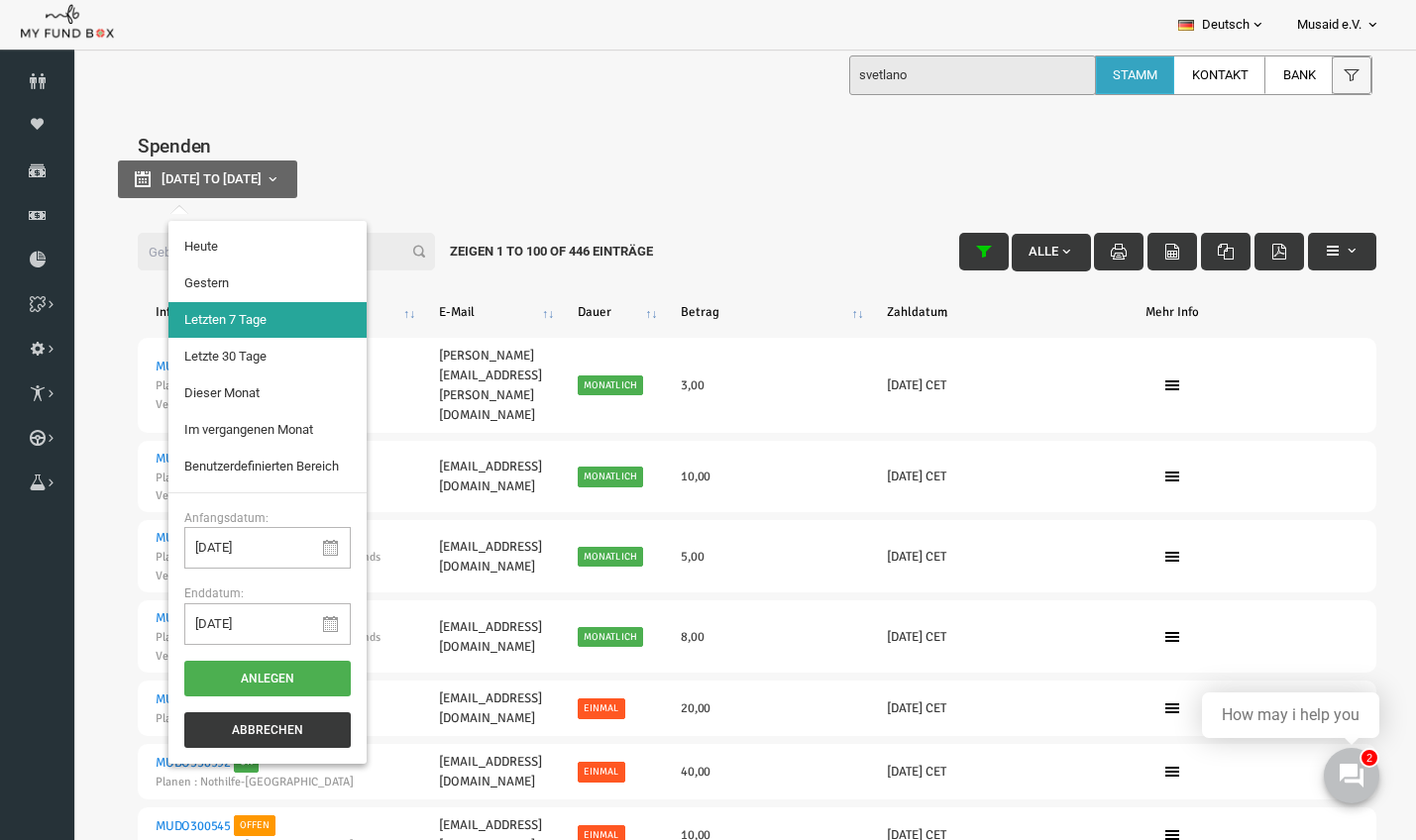 type on "23-07-2025" 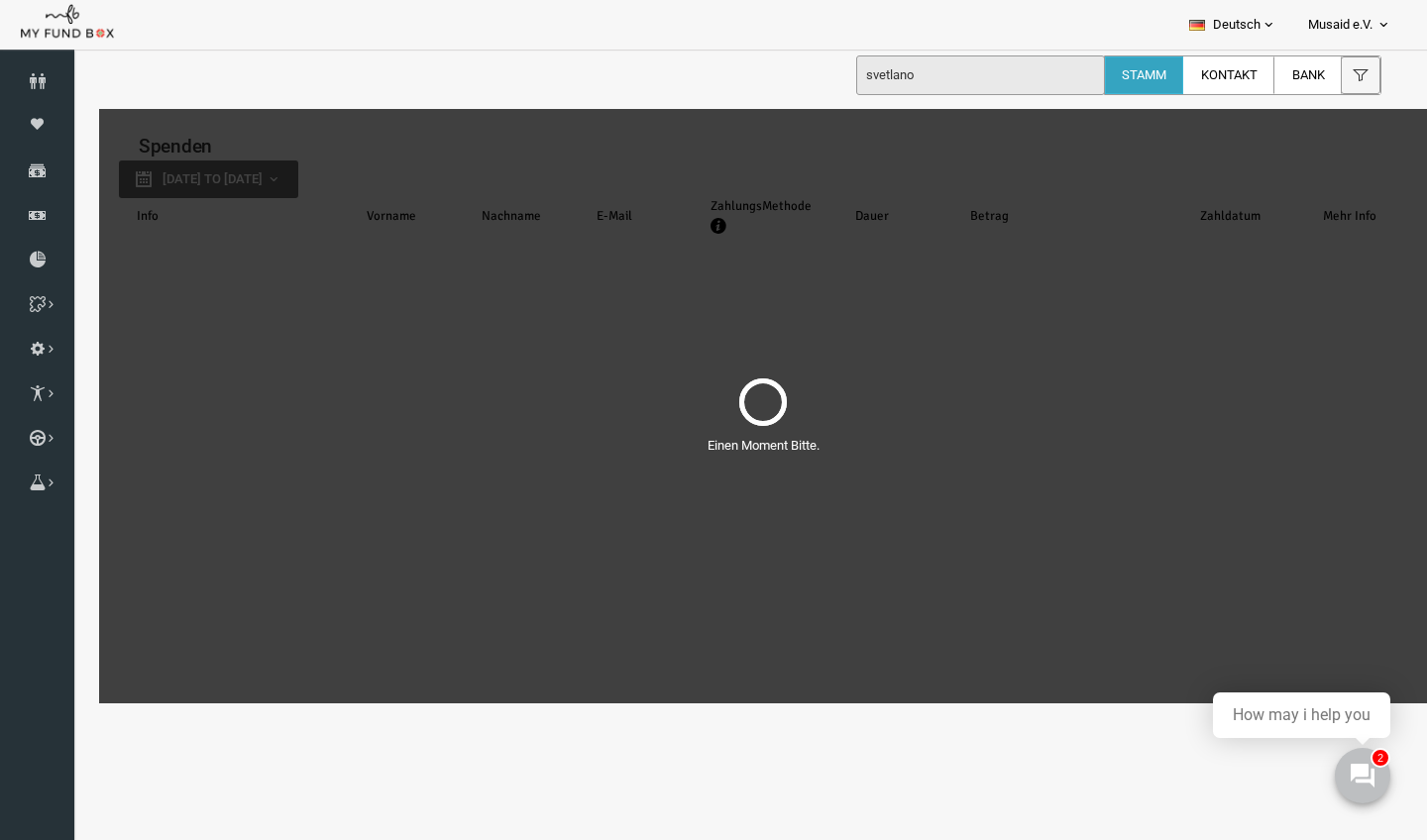 select on "100" 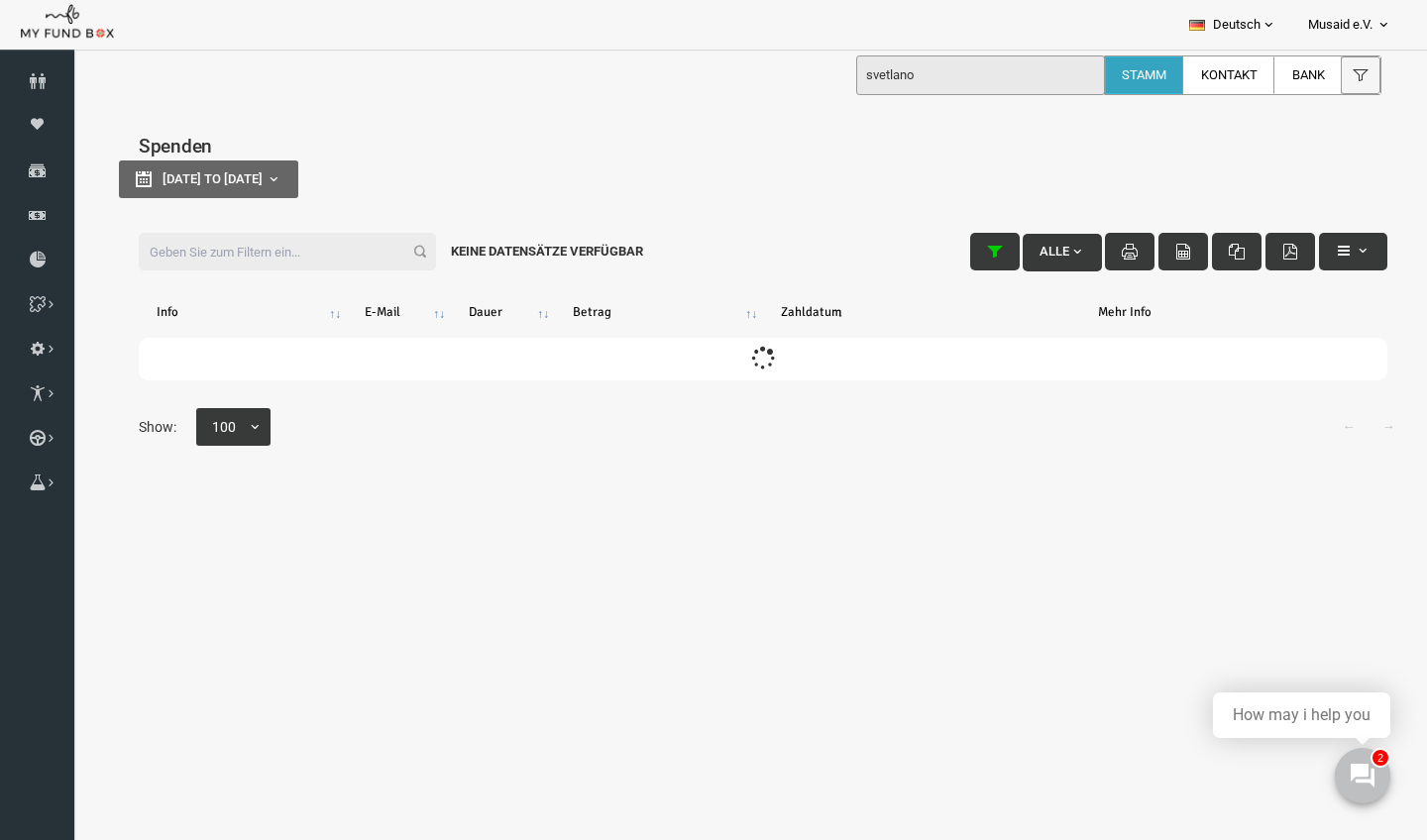 click on "Filter:" at bounding box center [260, 252] 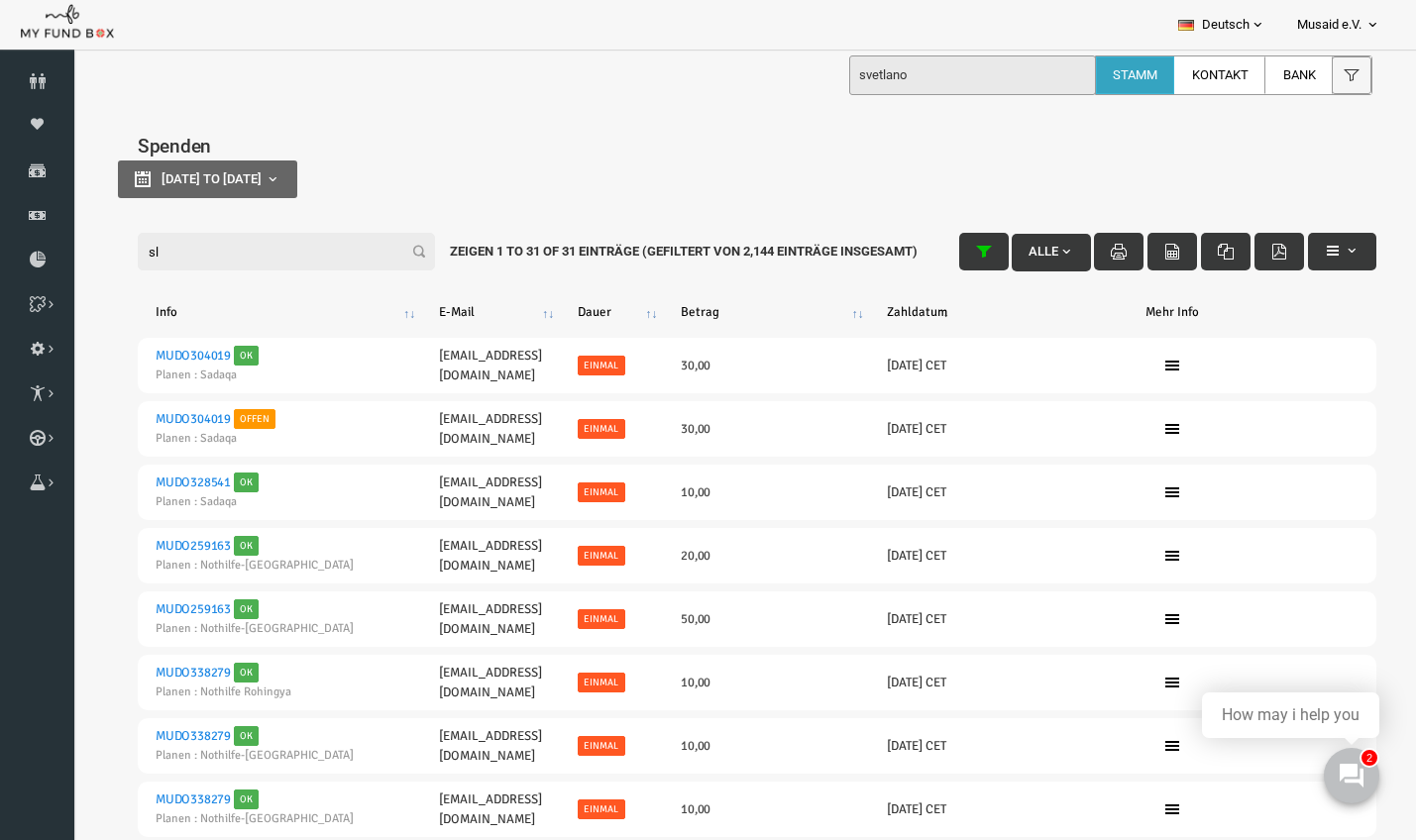 type on "s" 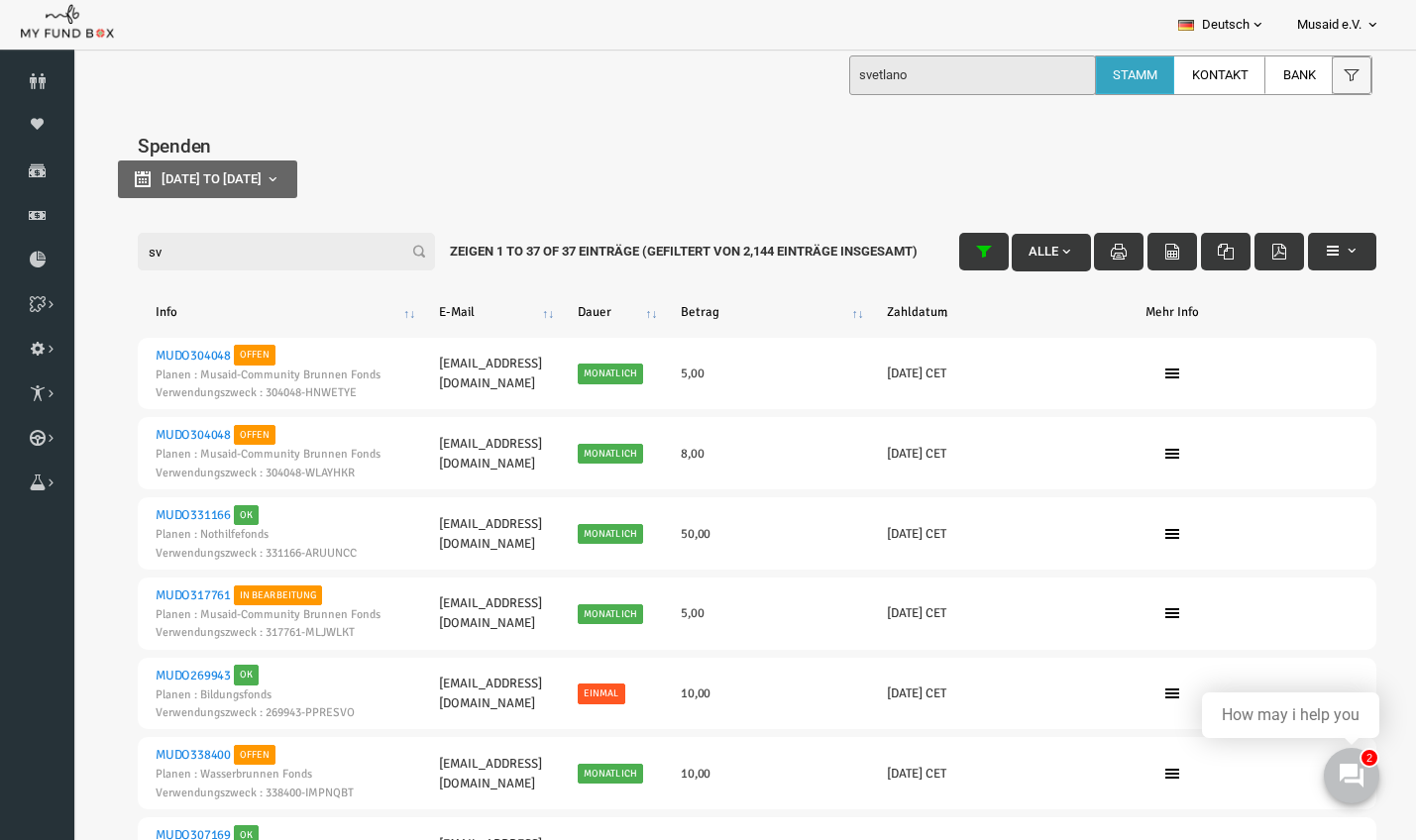type on "s" 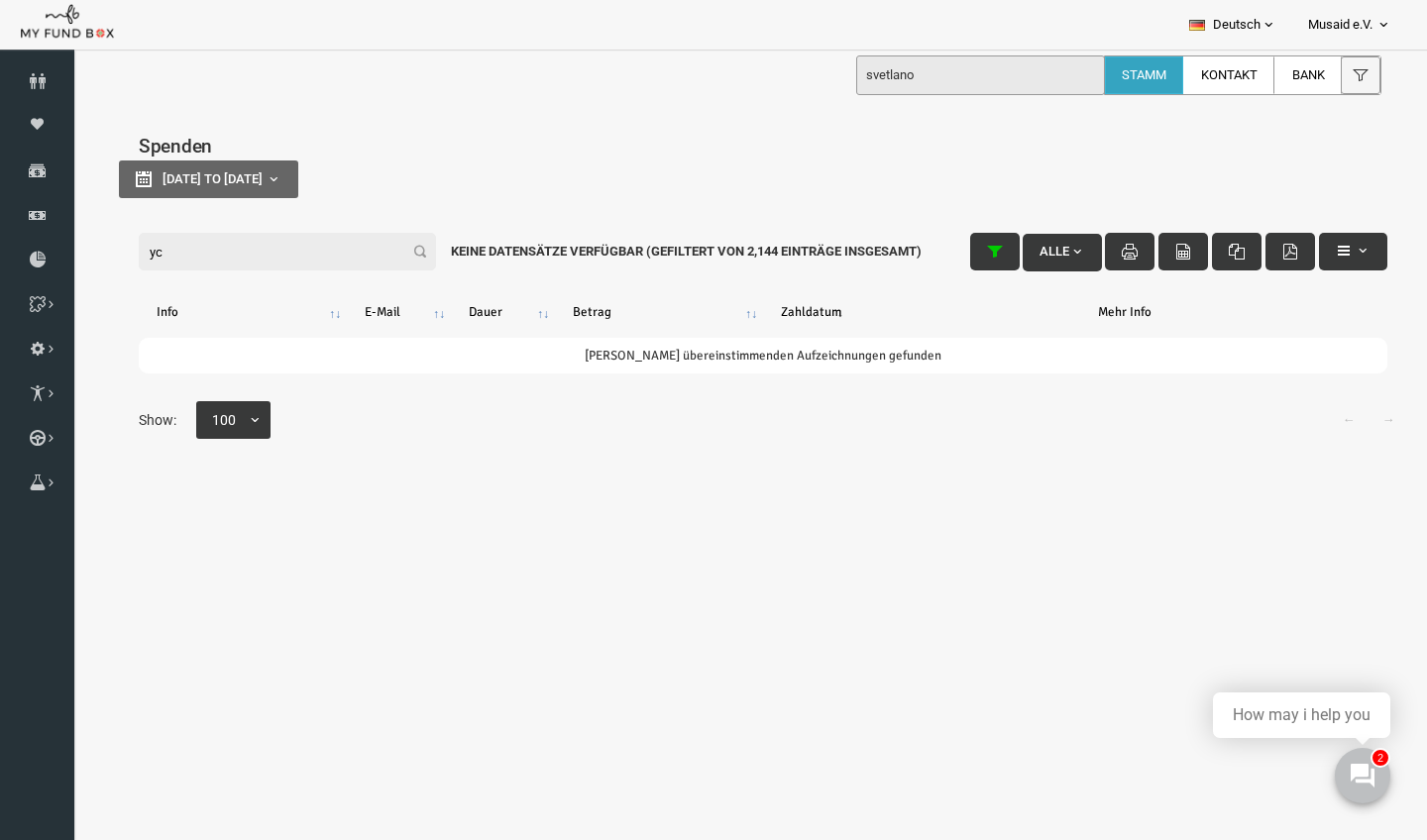 type on "y" 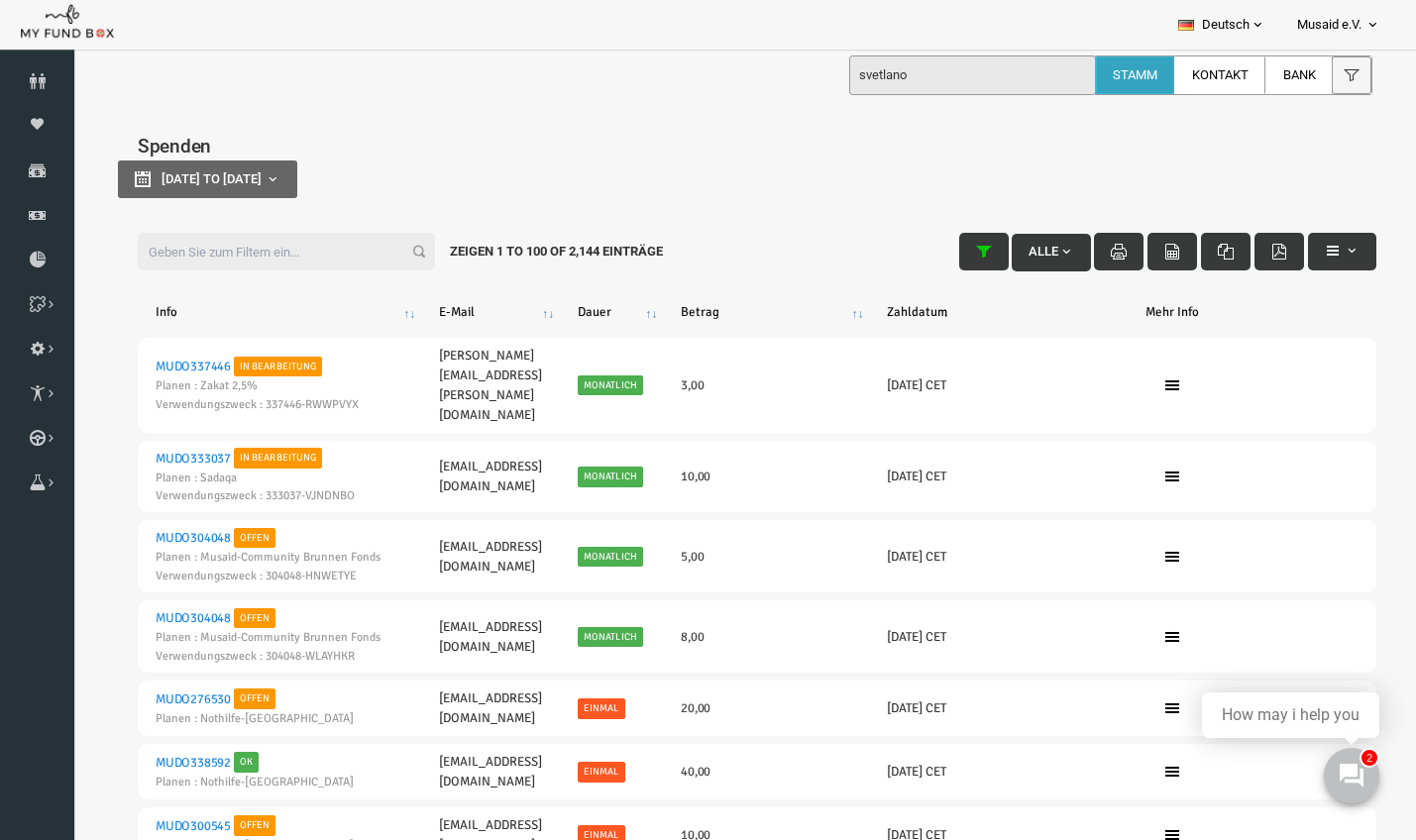 type on "2" 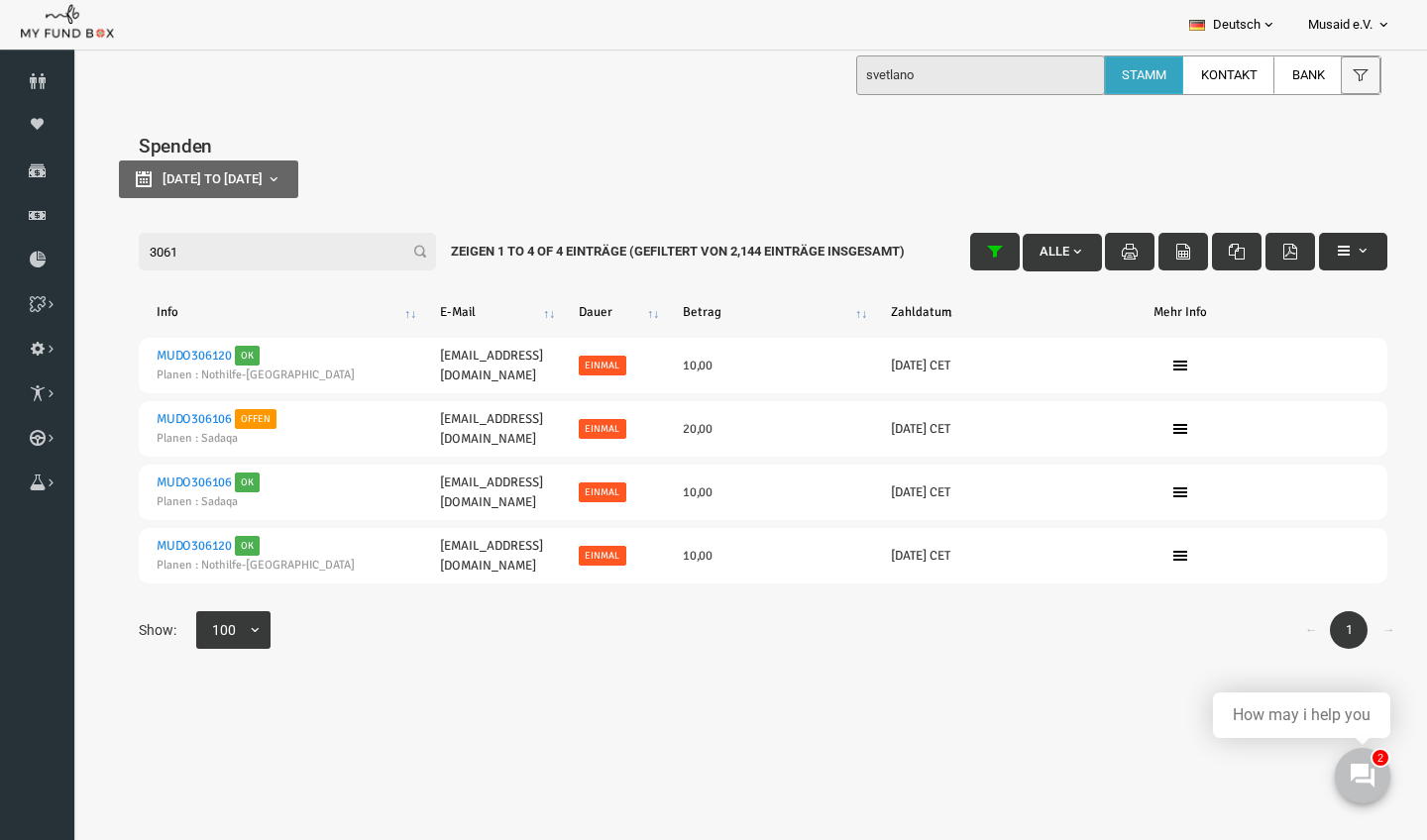 type on "3061" 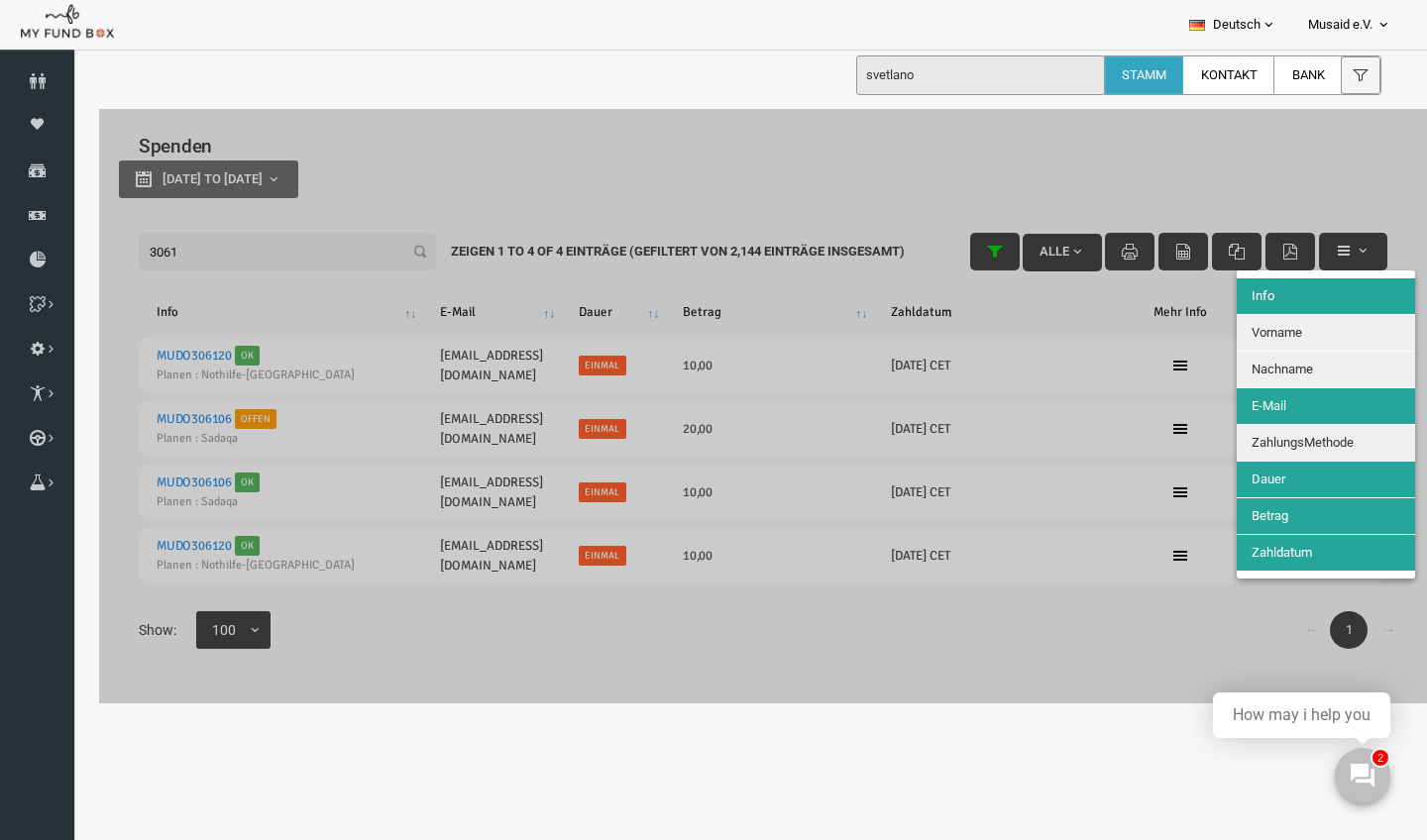 click on "Nachname" at bounding box center [1255, 368] 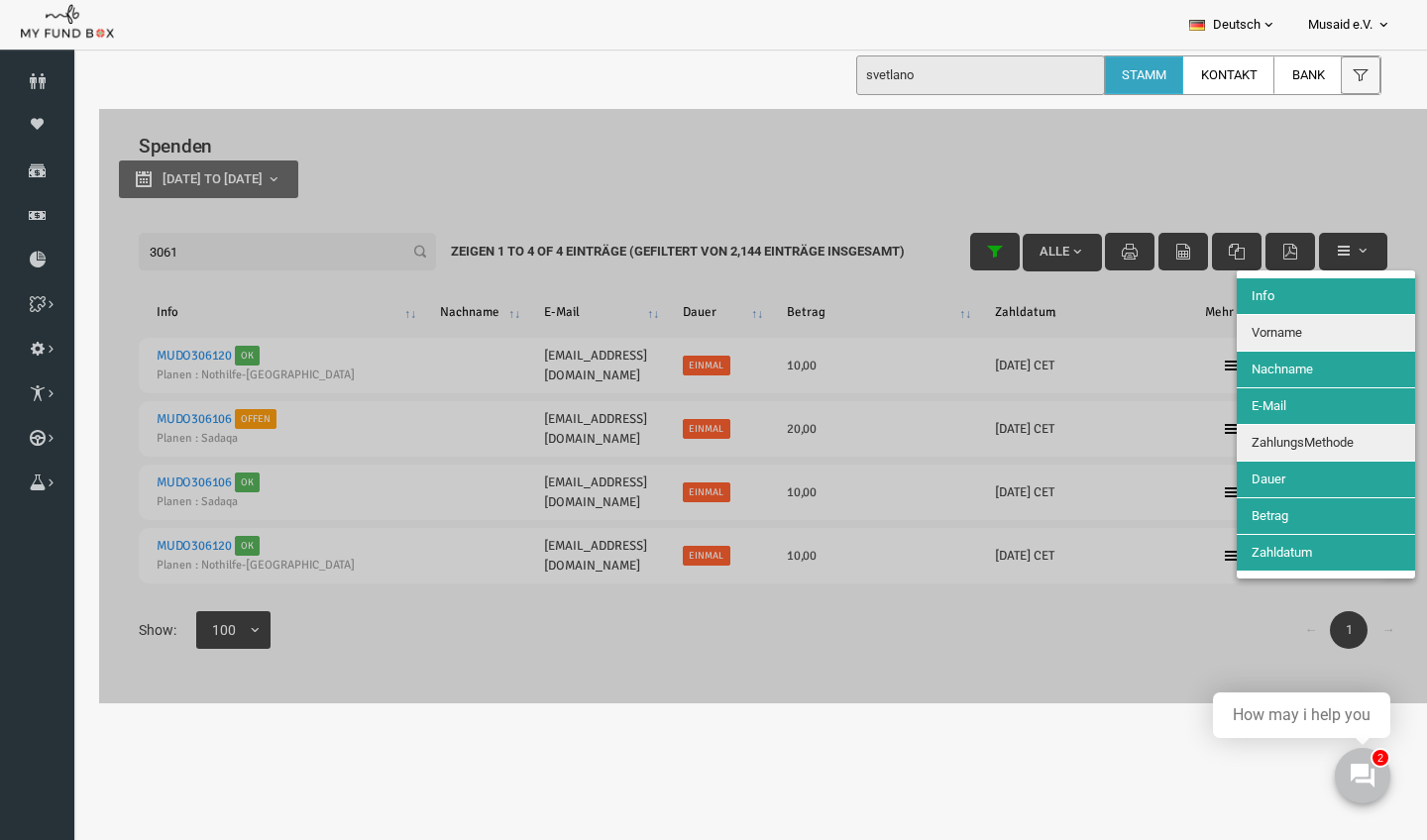 click on "Vorname" at bounding box center (1249, 332) 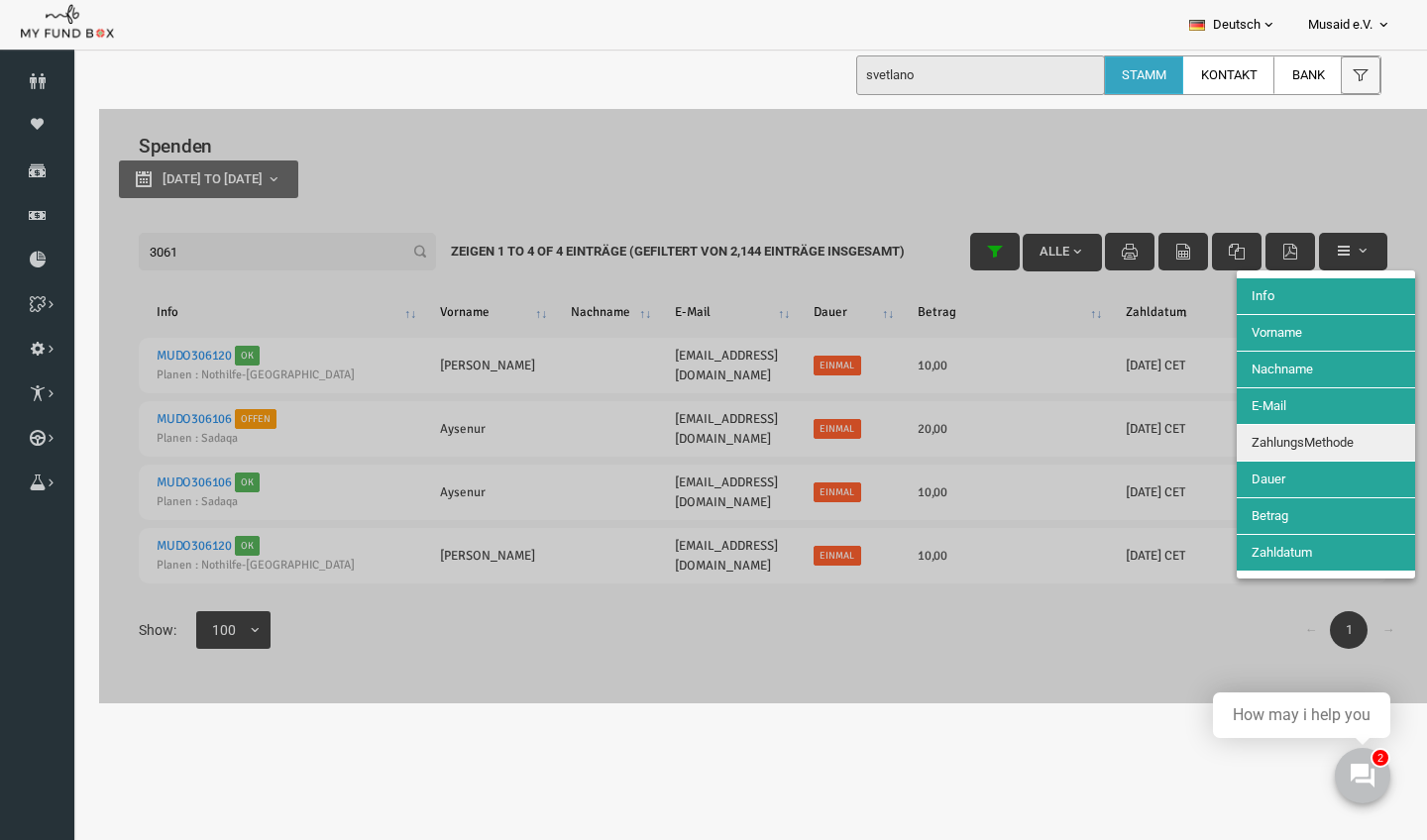 click on "ZahlungsMethode" at bounding box center (1274, 442) 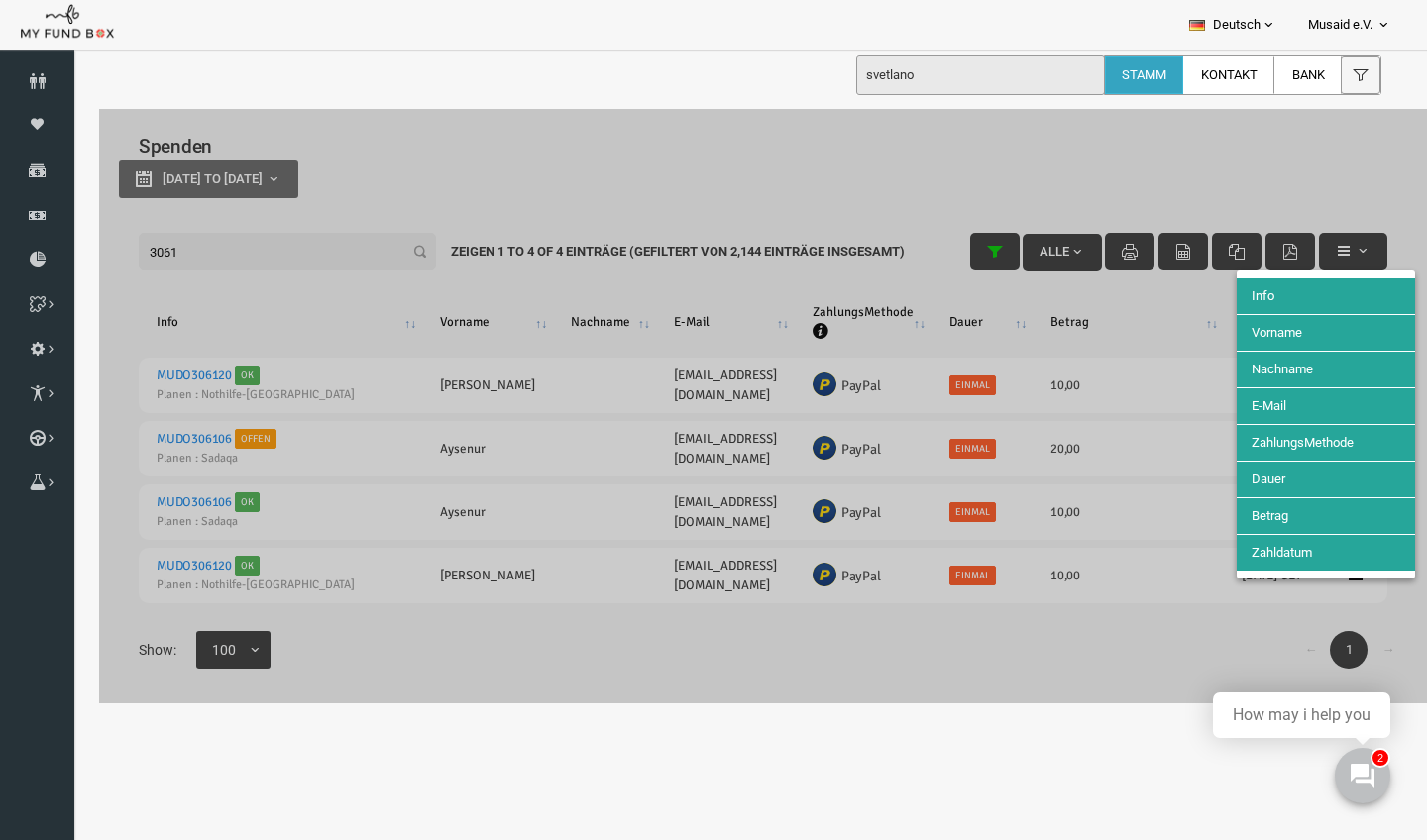 click at bounding box center [735, 406] 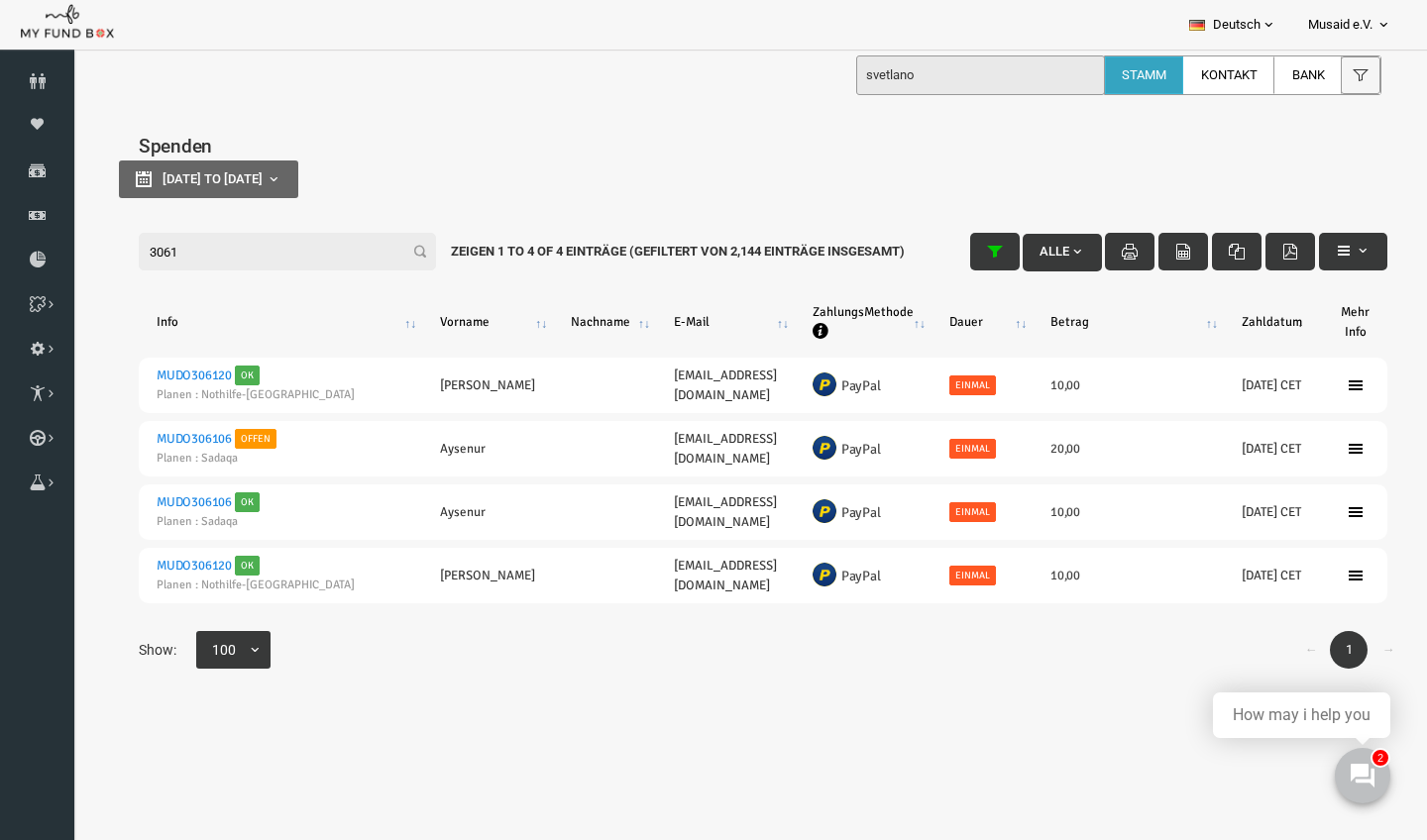 click on "3061" at bounding box center [260, 252] 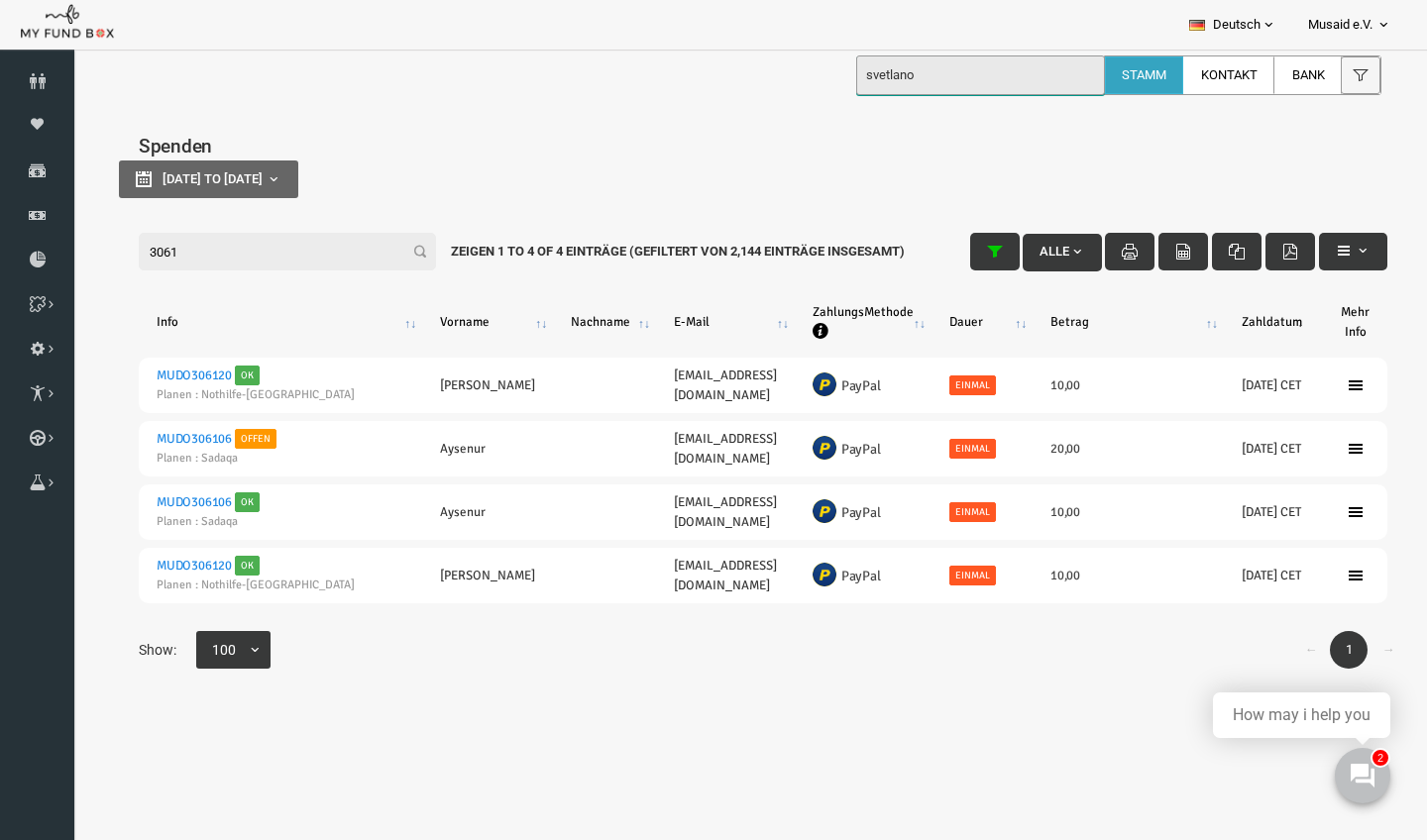 click on "svetlano" at bounding box center [980, 75] 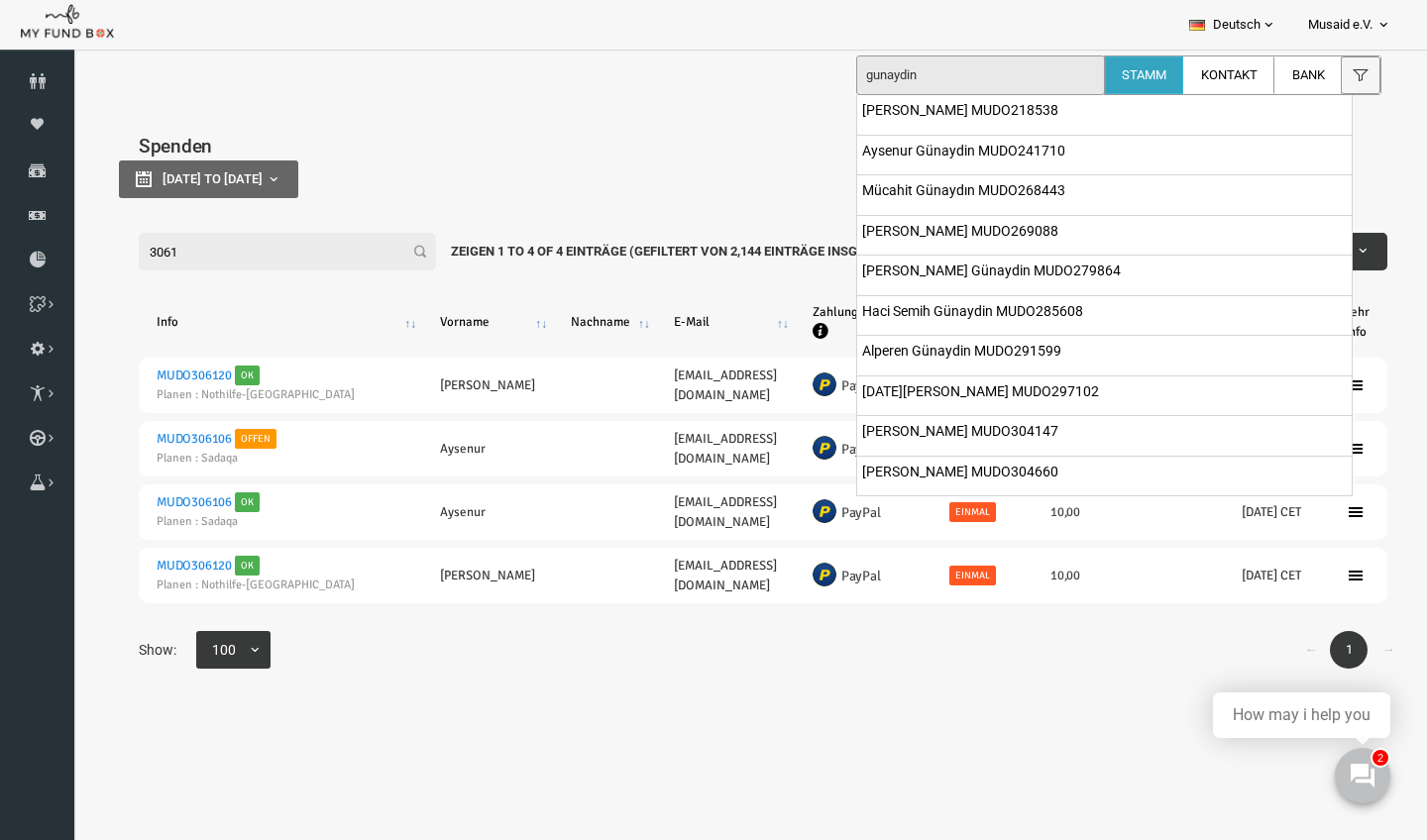 drag, startPoint x: 798, startPoint y: 161, endPoint x: 1016, endPoint y: 231, distance: 228.96288 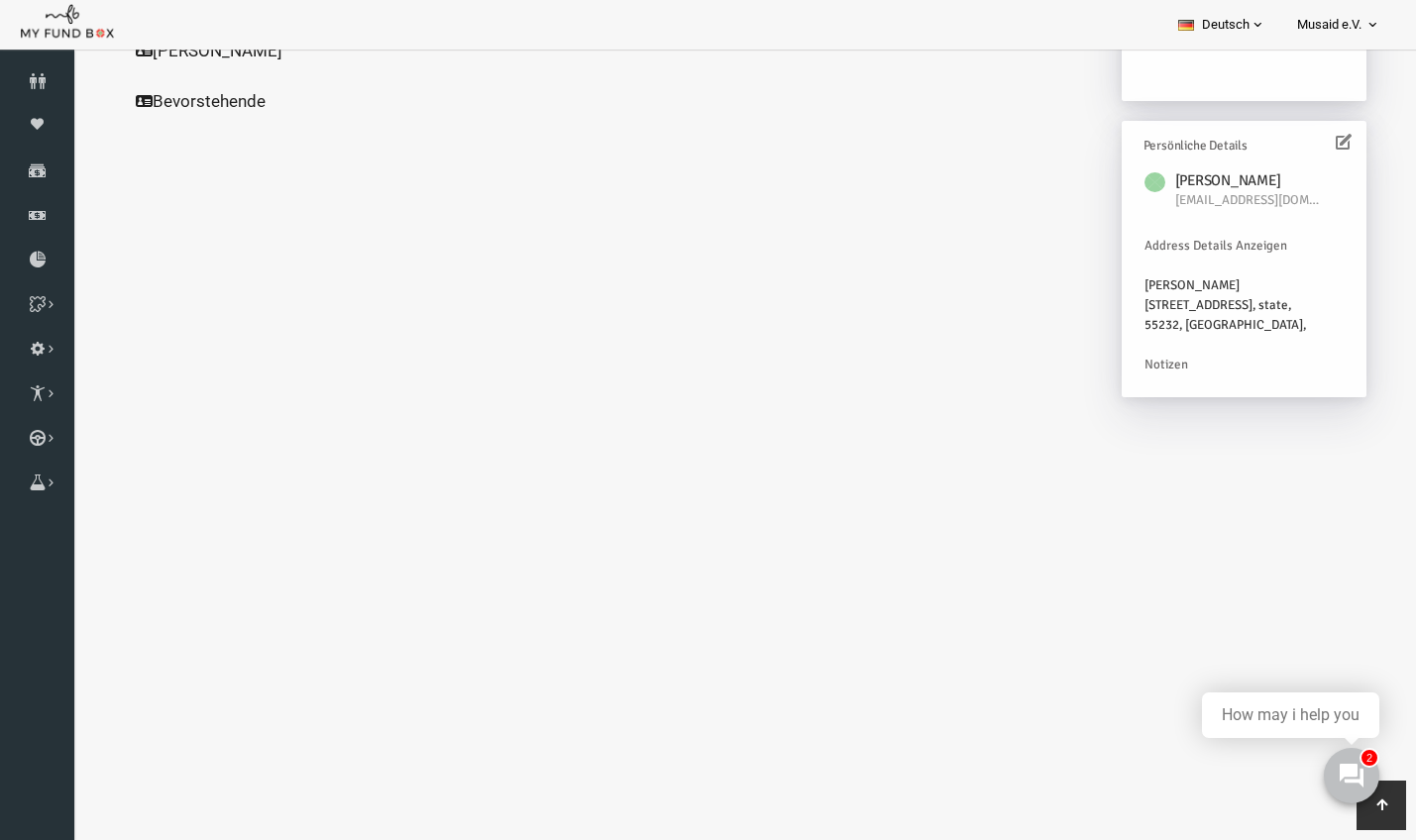 scroll, scrollTop: 503, scrollLeft: 0, axis: vertical 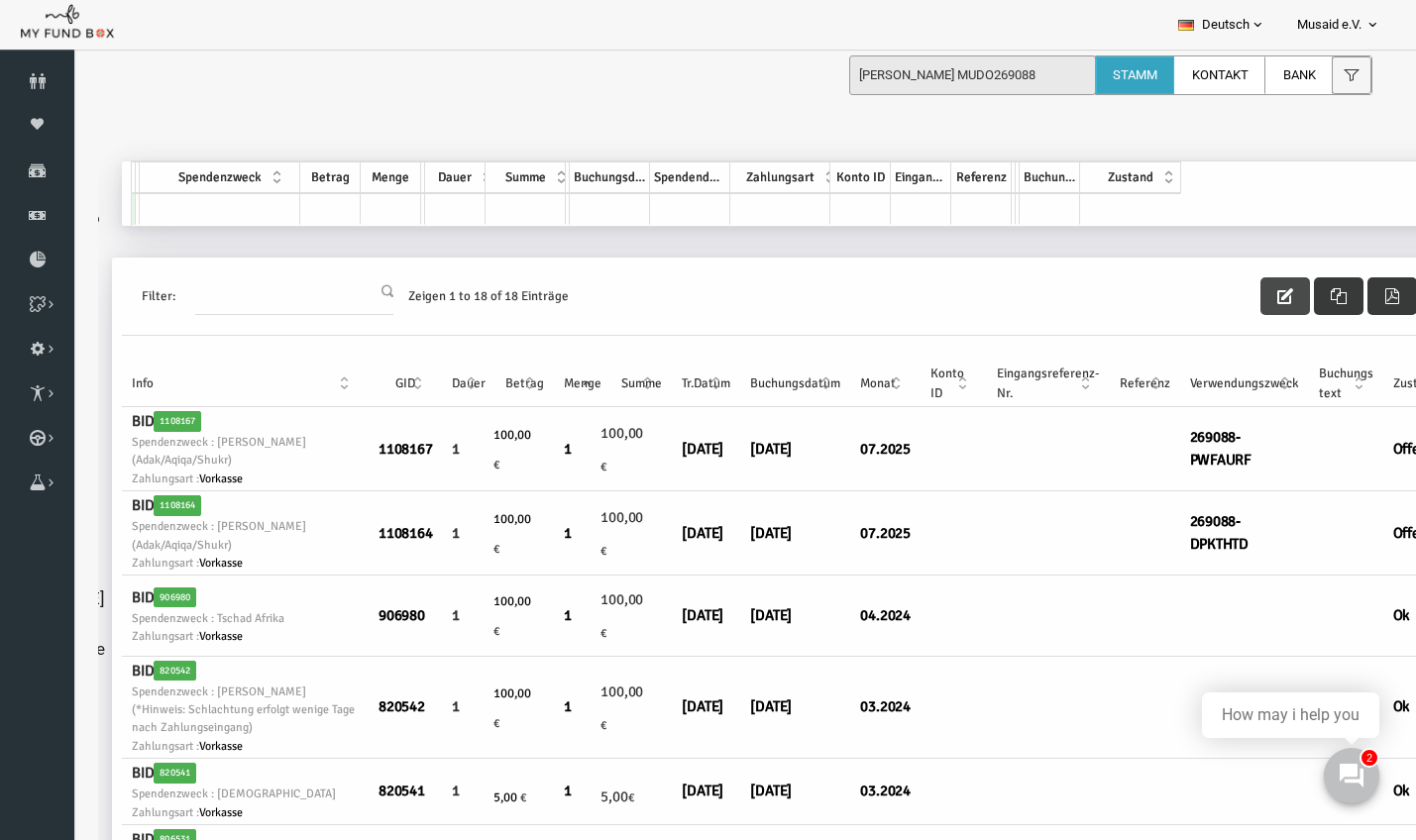 click at bounding box center [1258, 296] 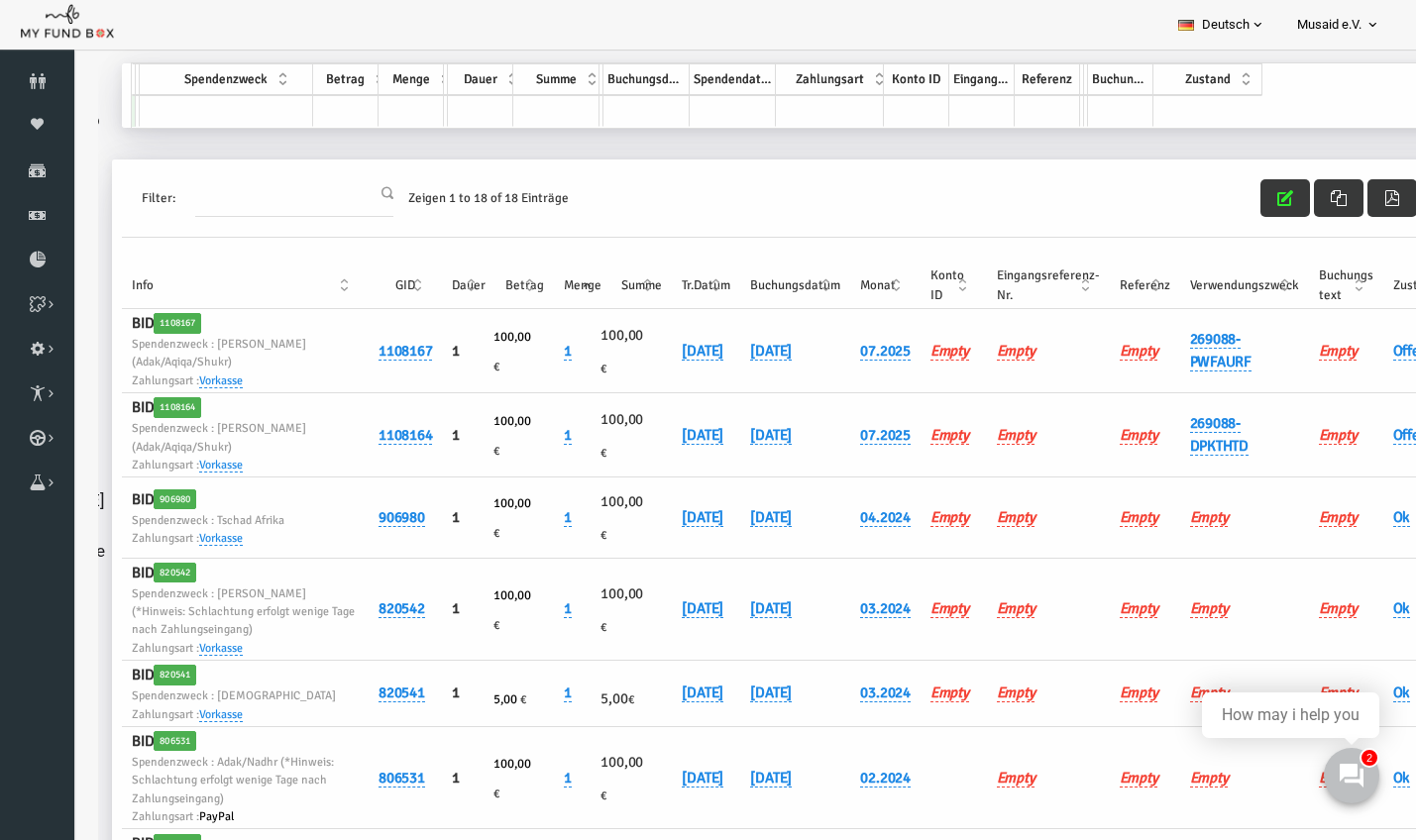 scroll, scrollTop: 117, scrollLeft: 0, axis: vertical 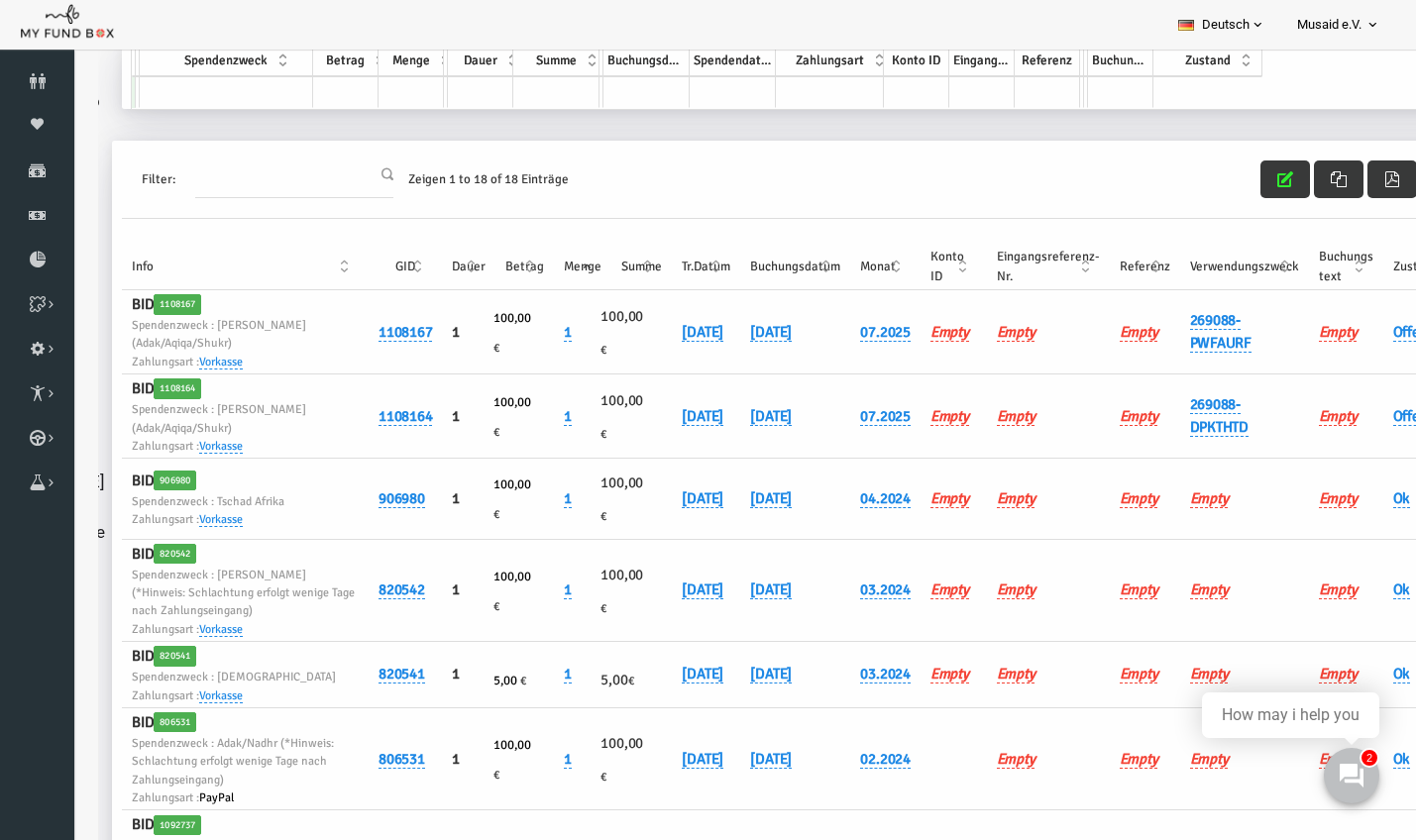 click on "16.07.2025" at bounding box center (679, 416) 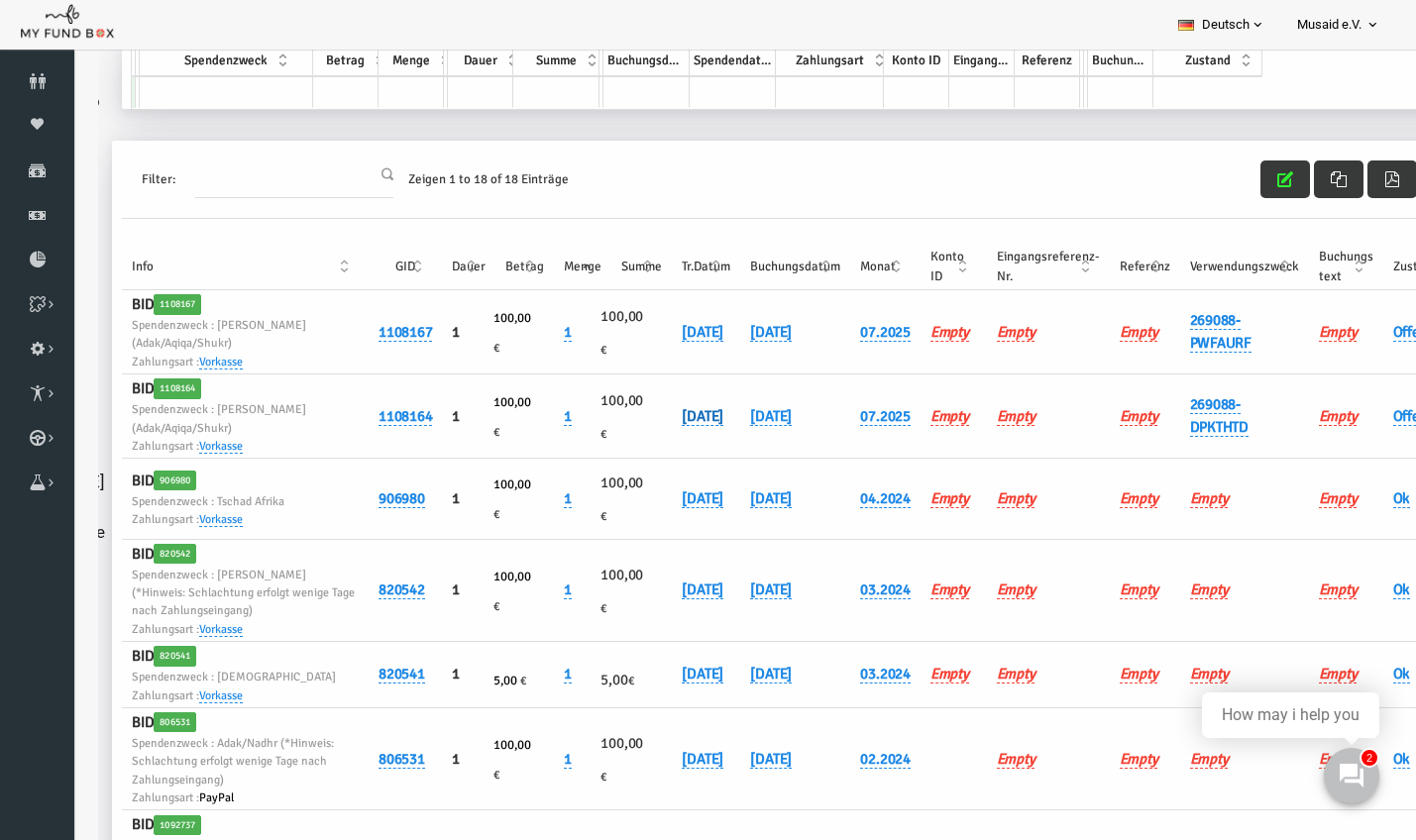 click on "16.07.2025" at bounding box center (676, 416) 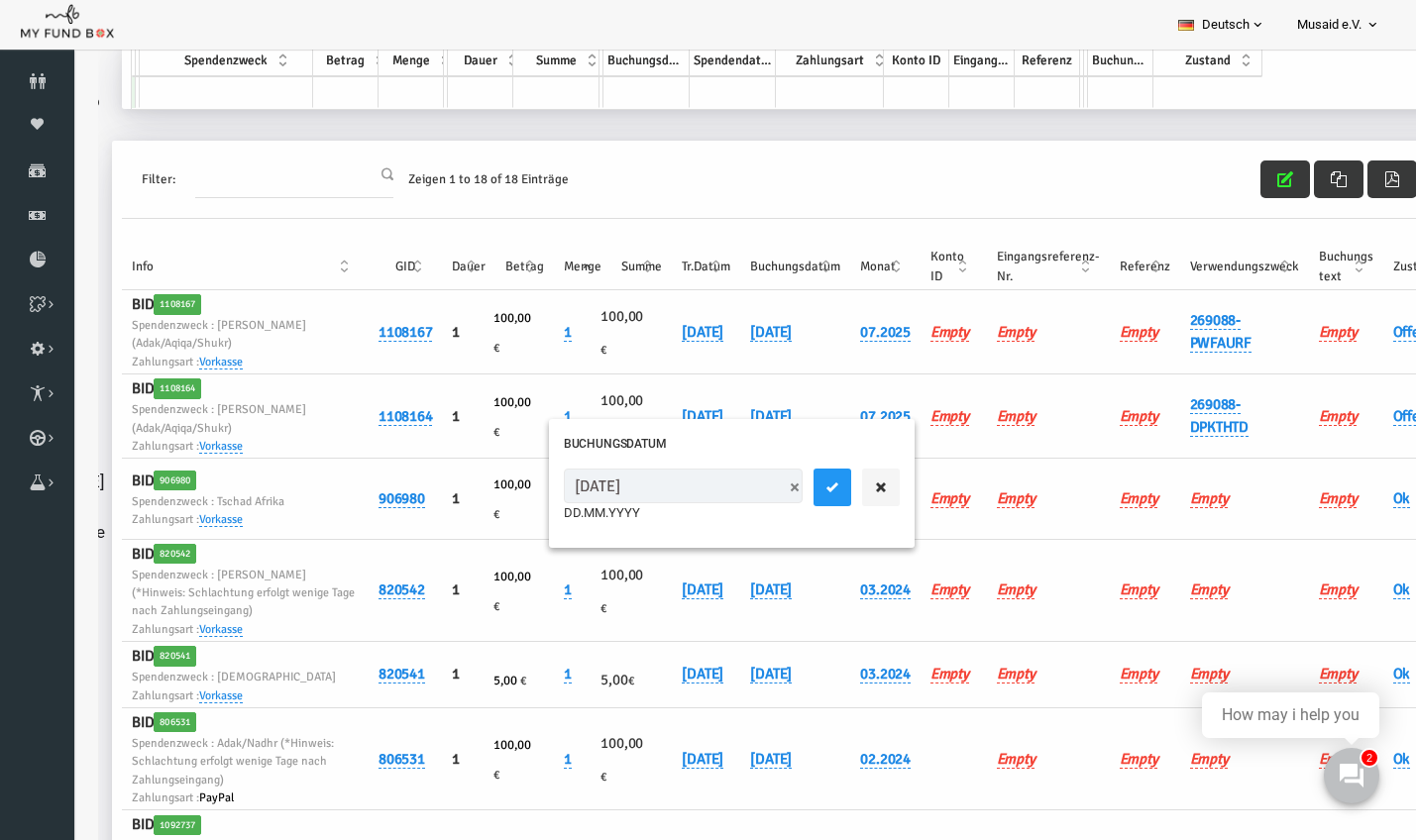 click on "16.07.2025" at bounding box center (656, 485) 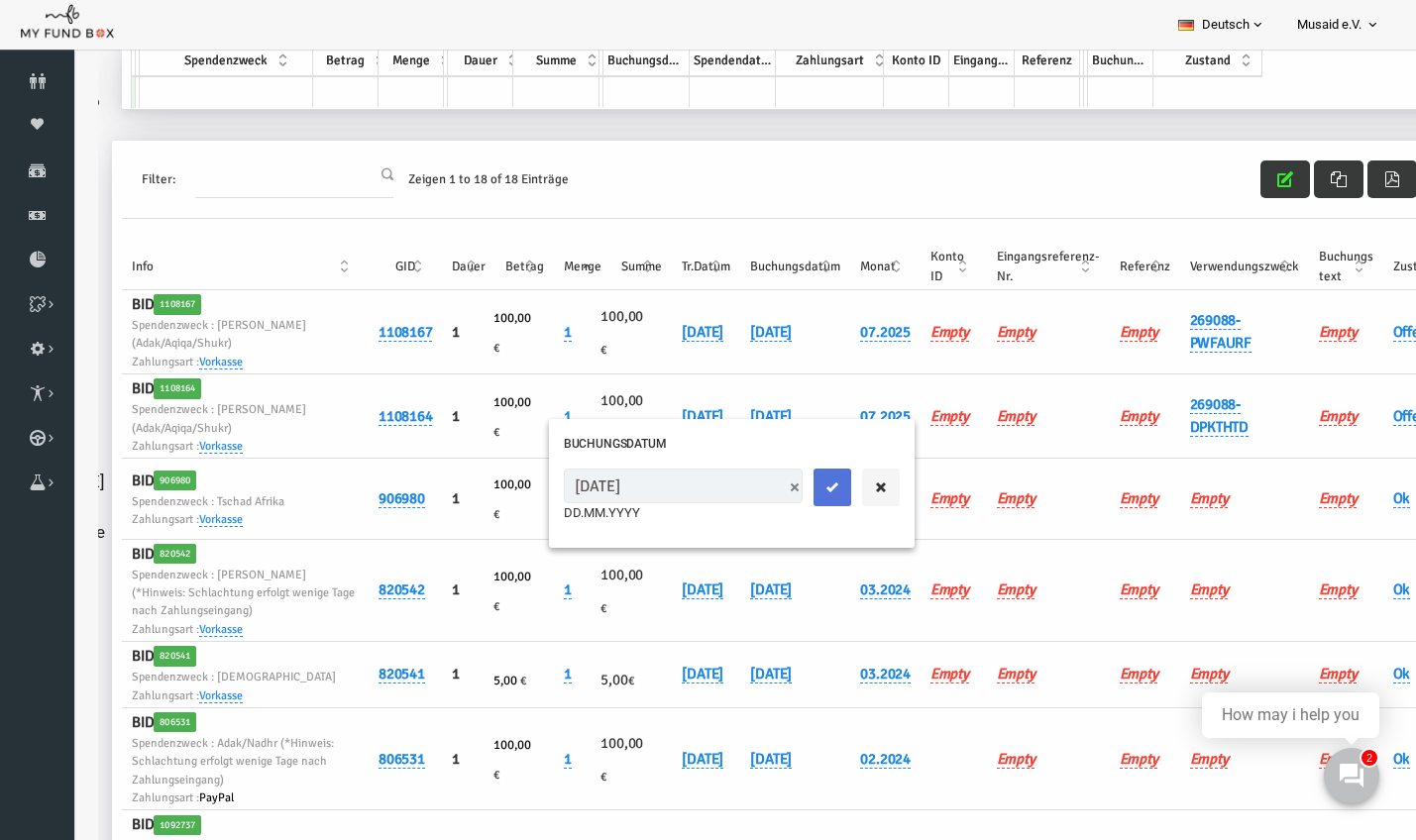 click at bounding box center (806, 487) 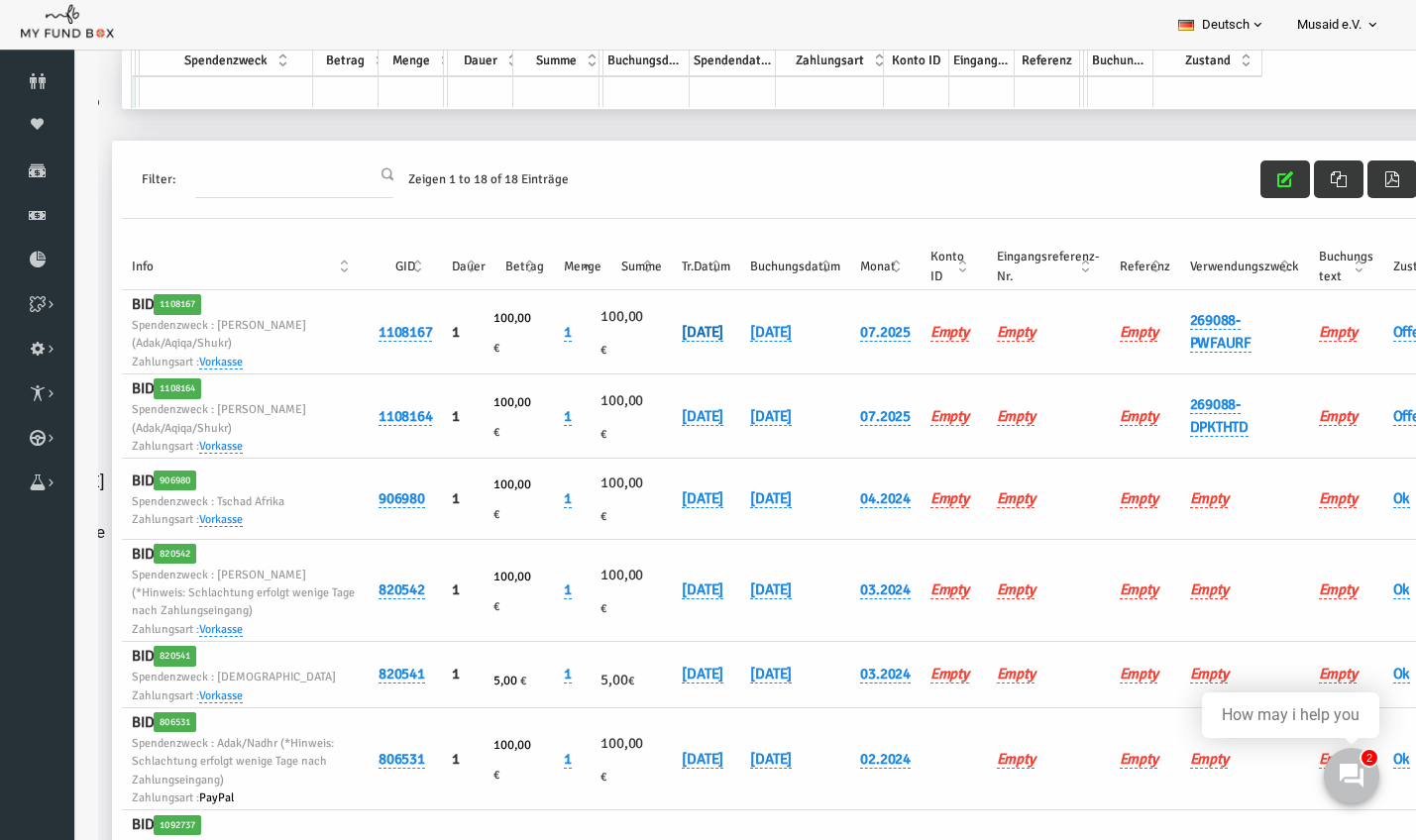 click on "16.07.2025" at bounding box center [676, 332] 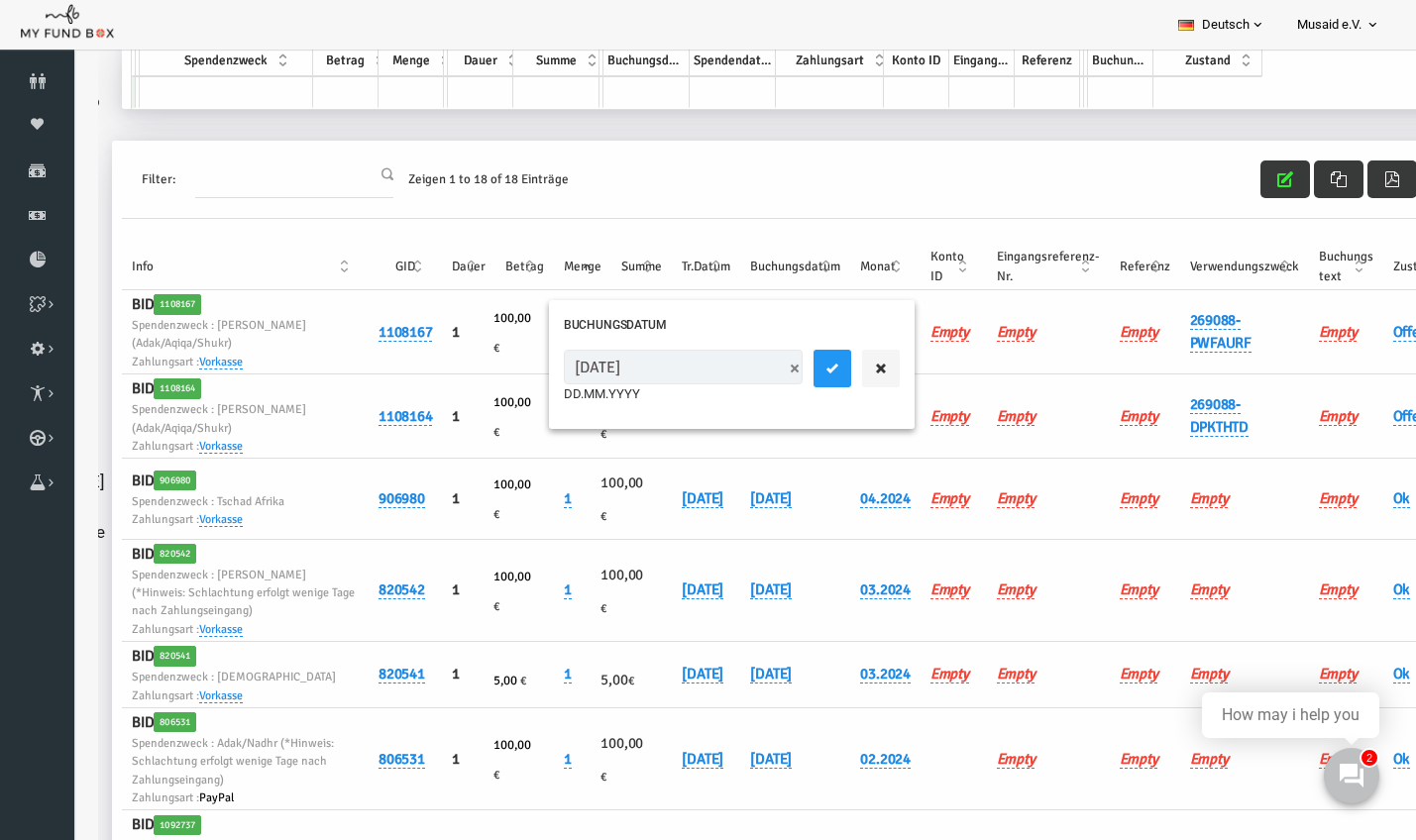 click on "16.07.2025" at bounding box center (656, 367) 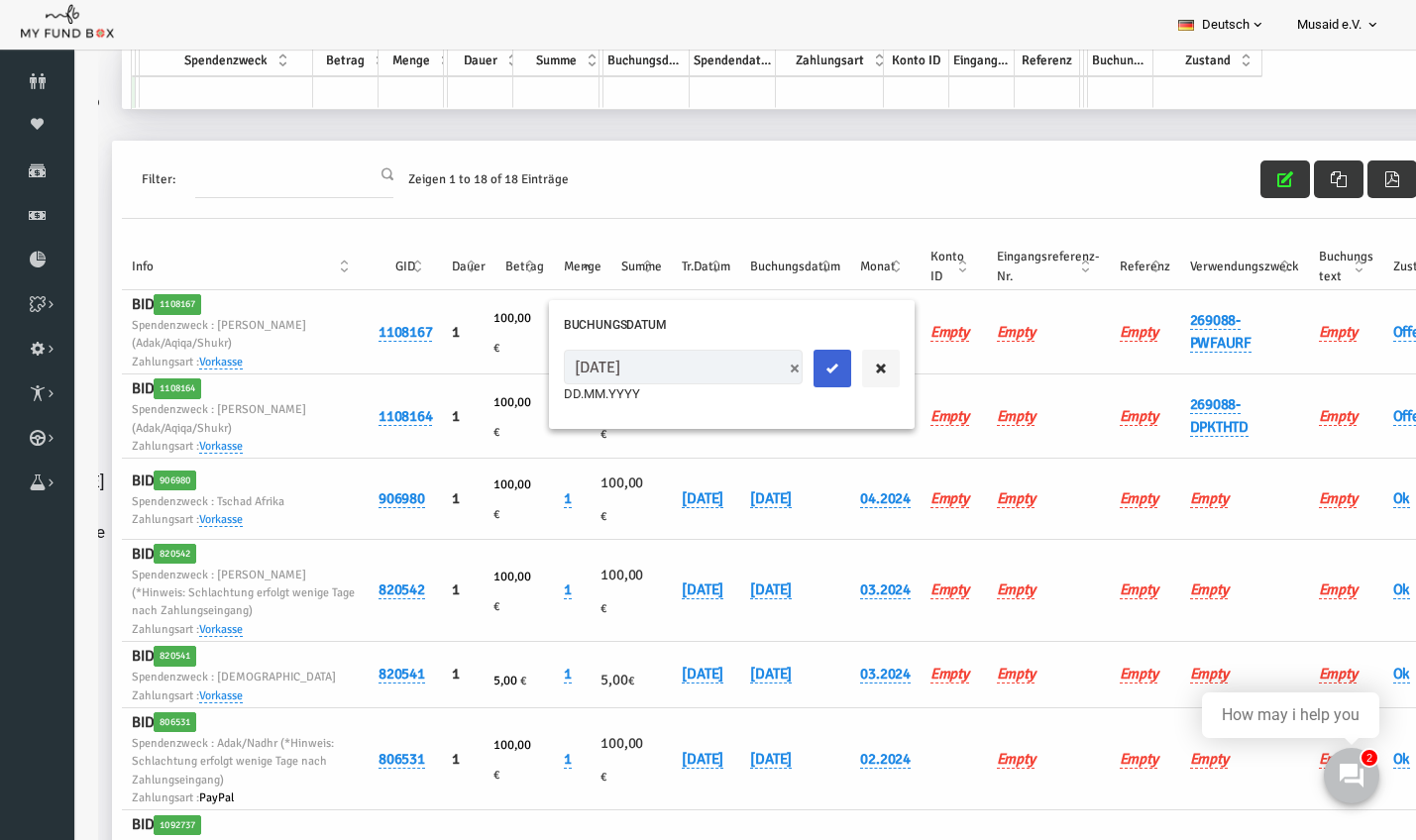 click at bounding box center (806, 368) 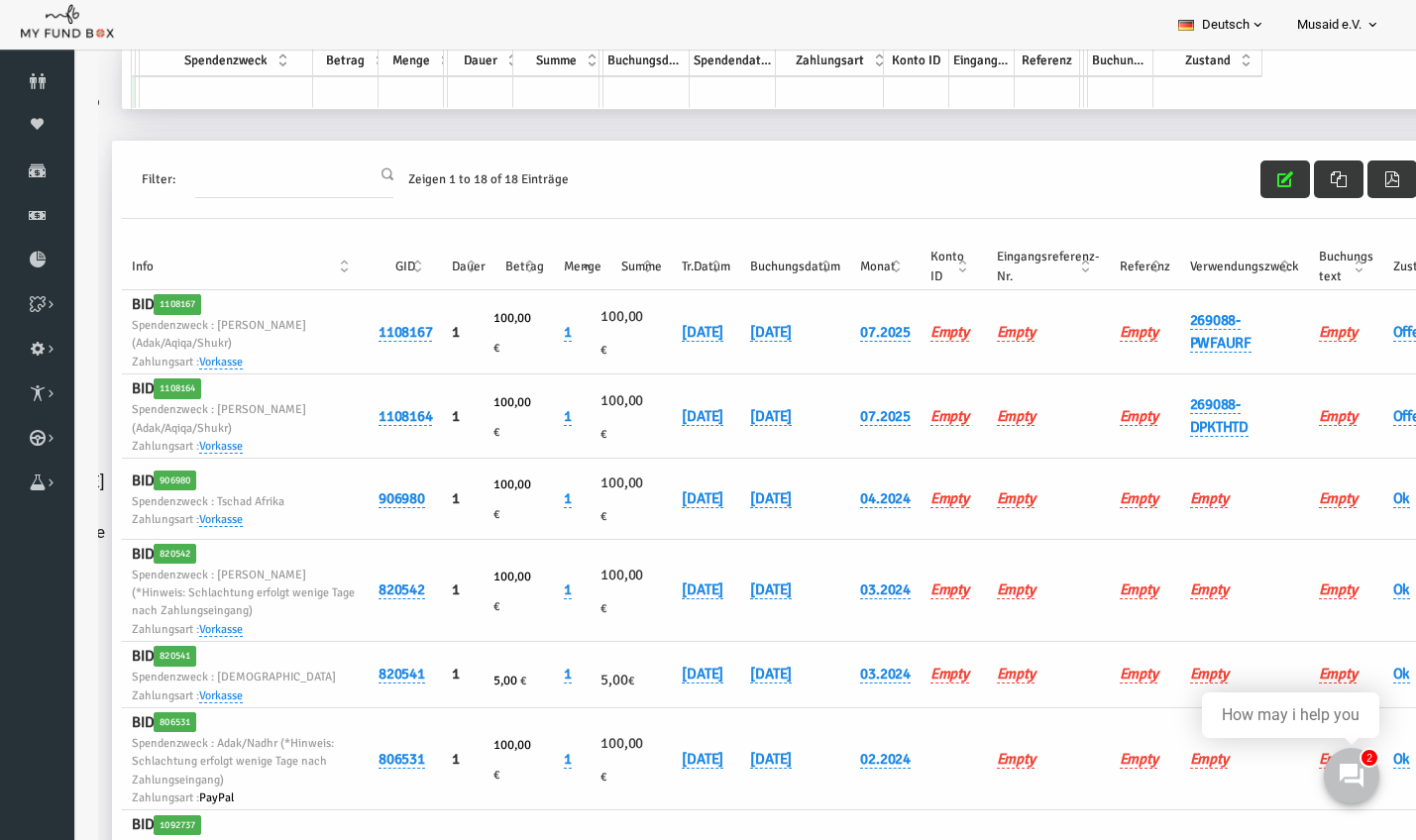 click on "Offen" at bounding box center (1389, 416) 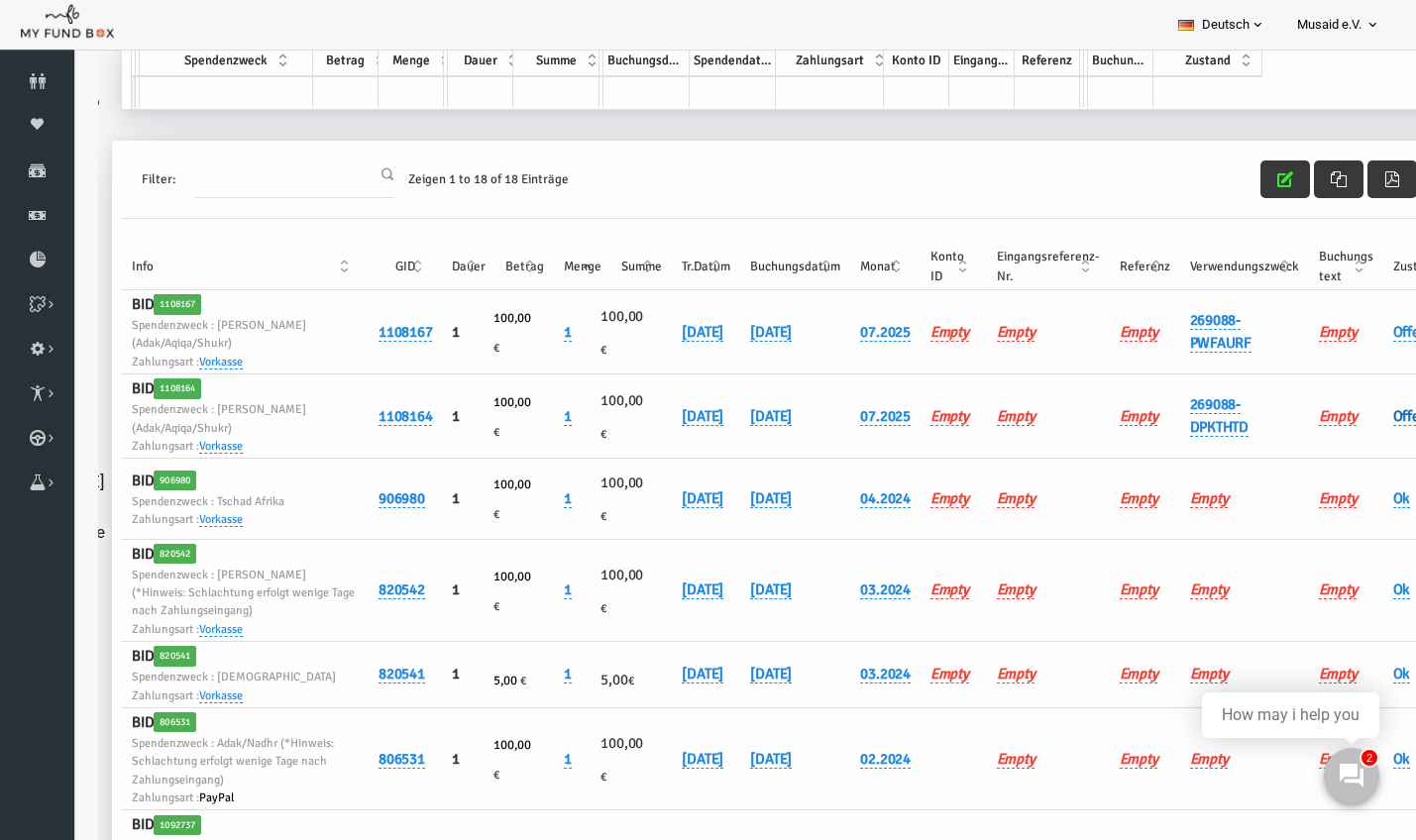click on "Offen" at bounding box center [1383, 416] 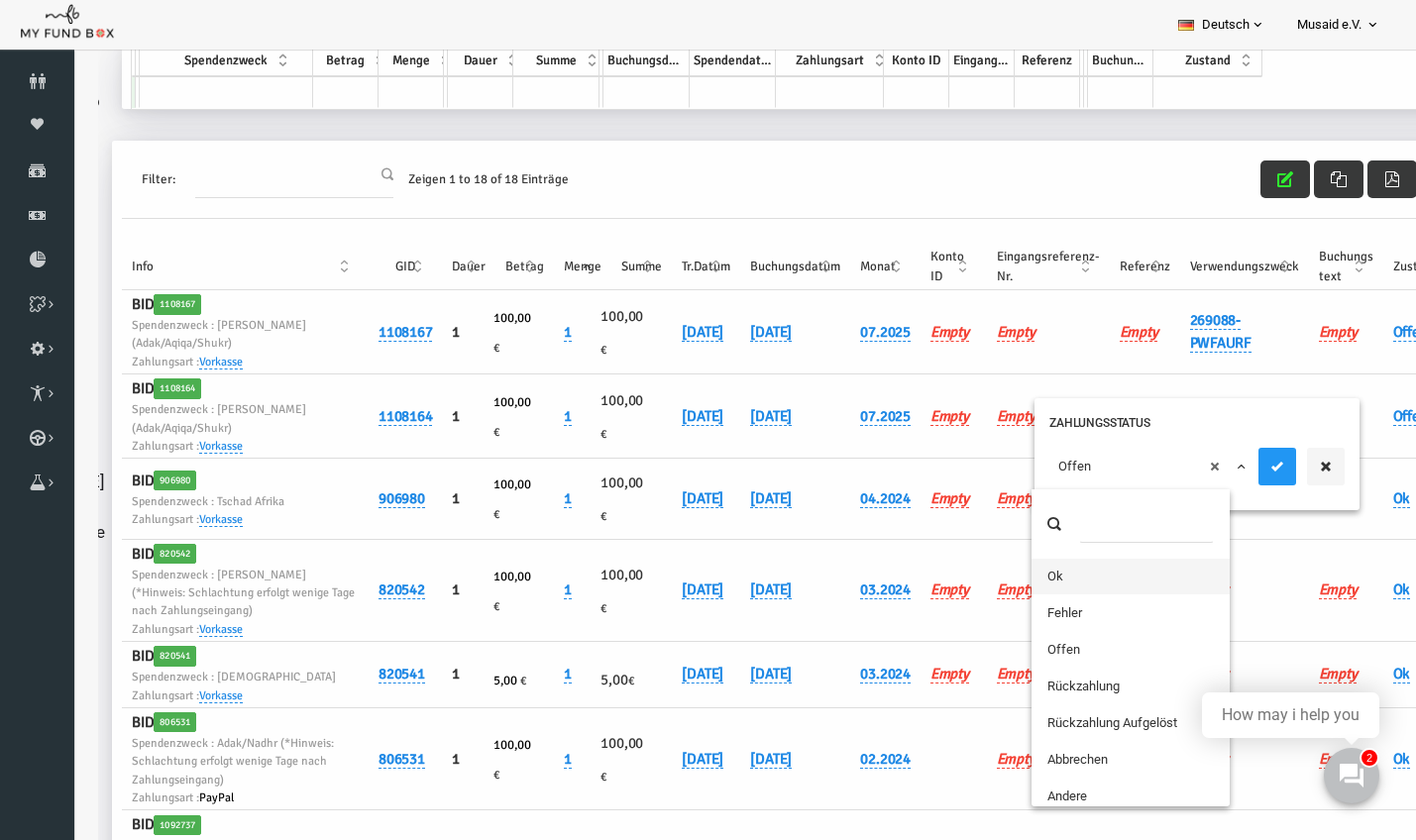 click on "× Offen" at bounding box center (1122, 467) 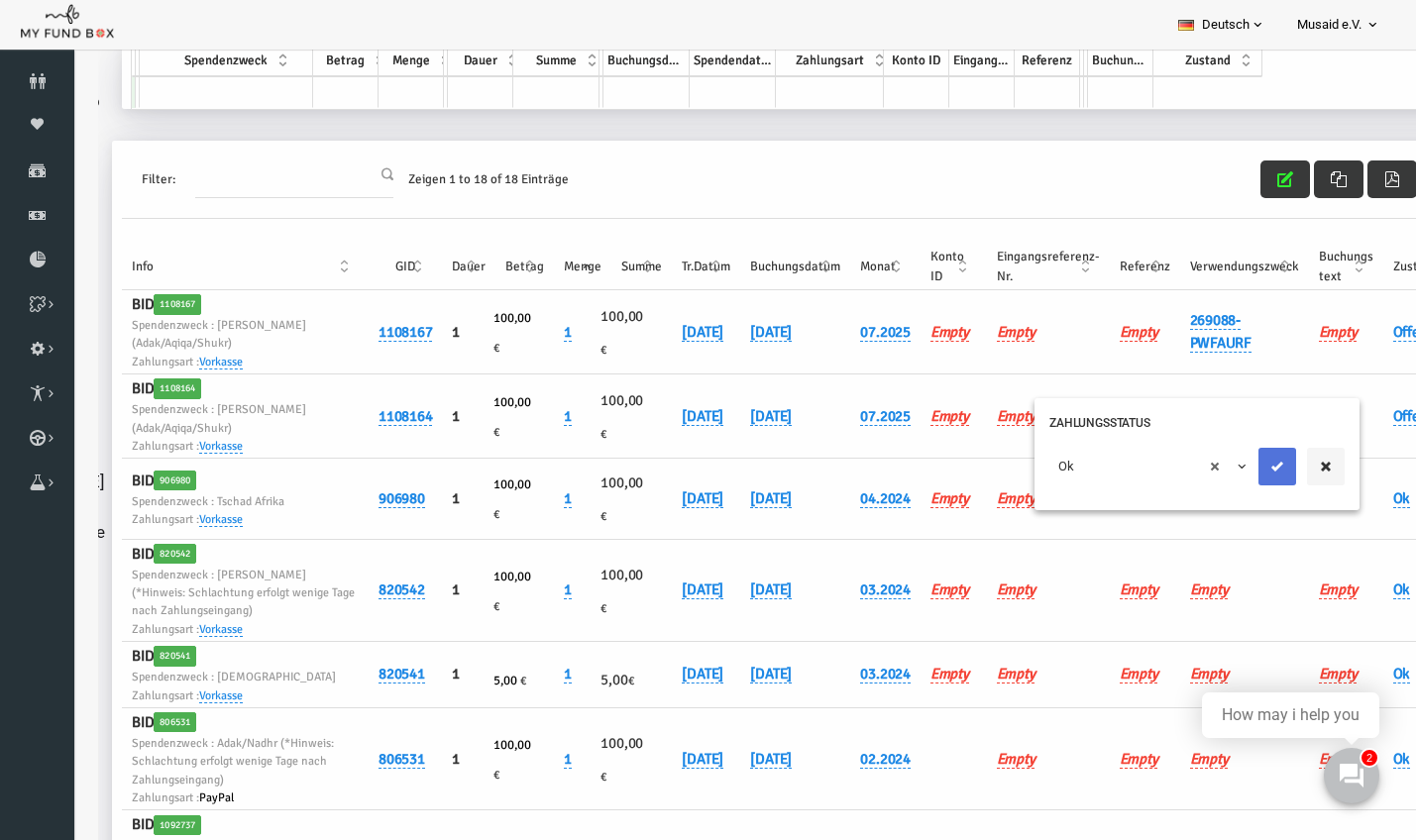 click at bounding box center [1251, 467] 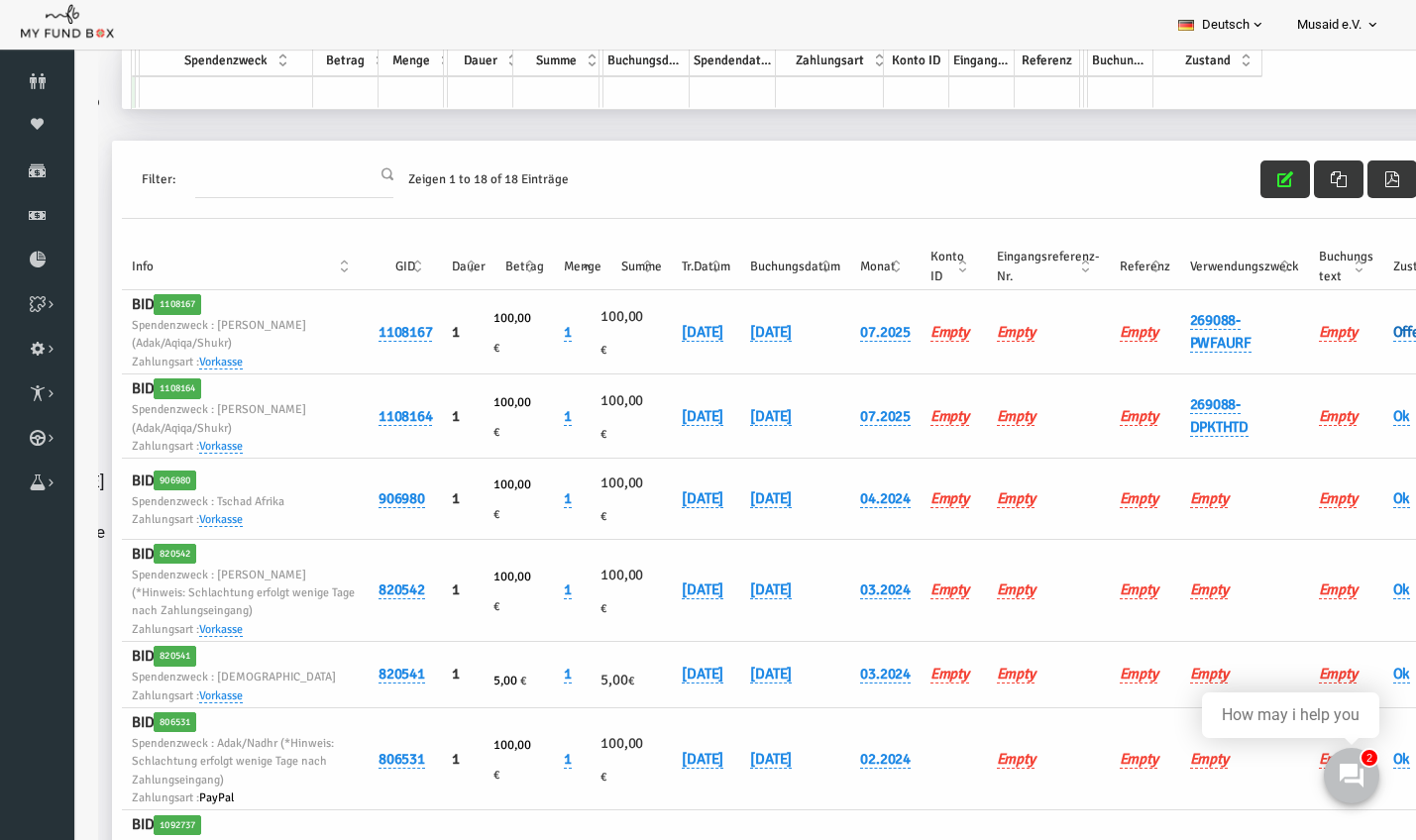 click on "Offen" at bounding box center [1383, 332] 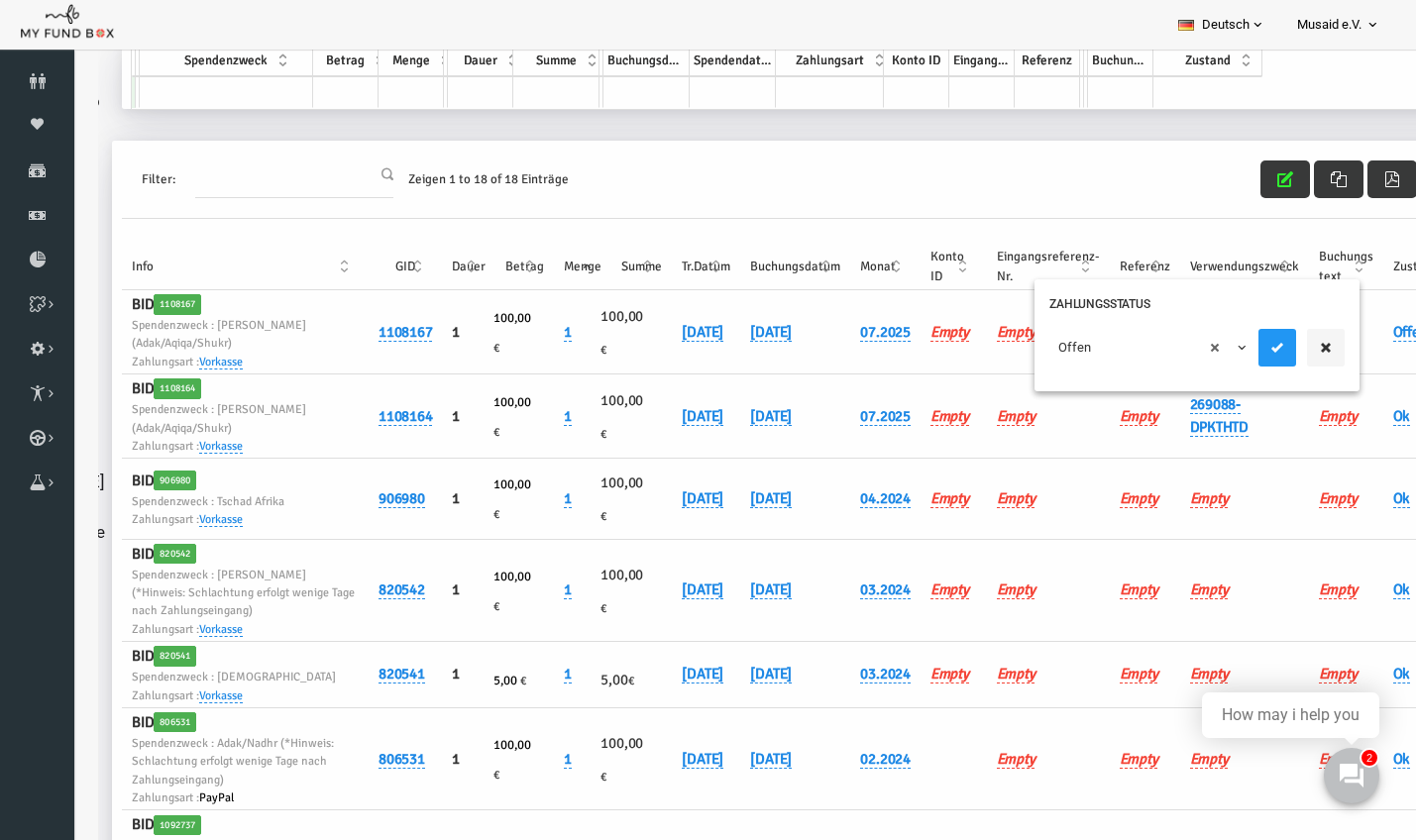 click on "× Offen" at bounding box center [1122, 348] 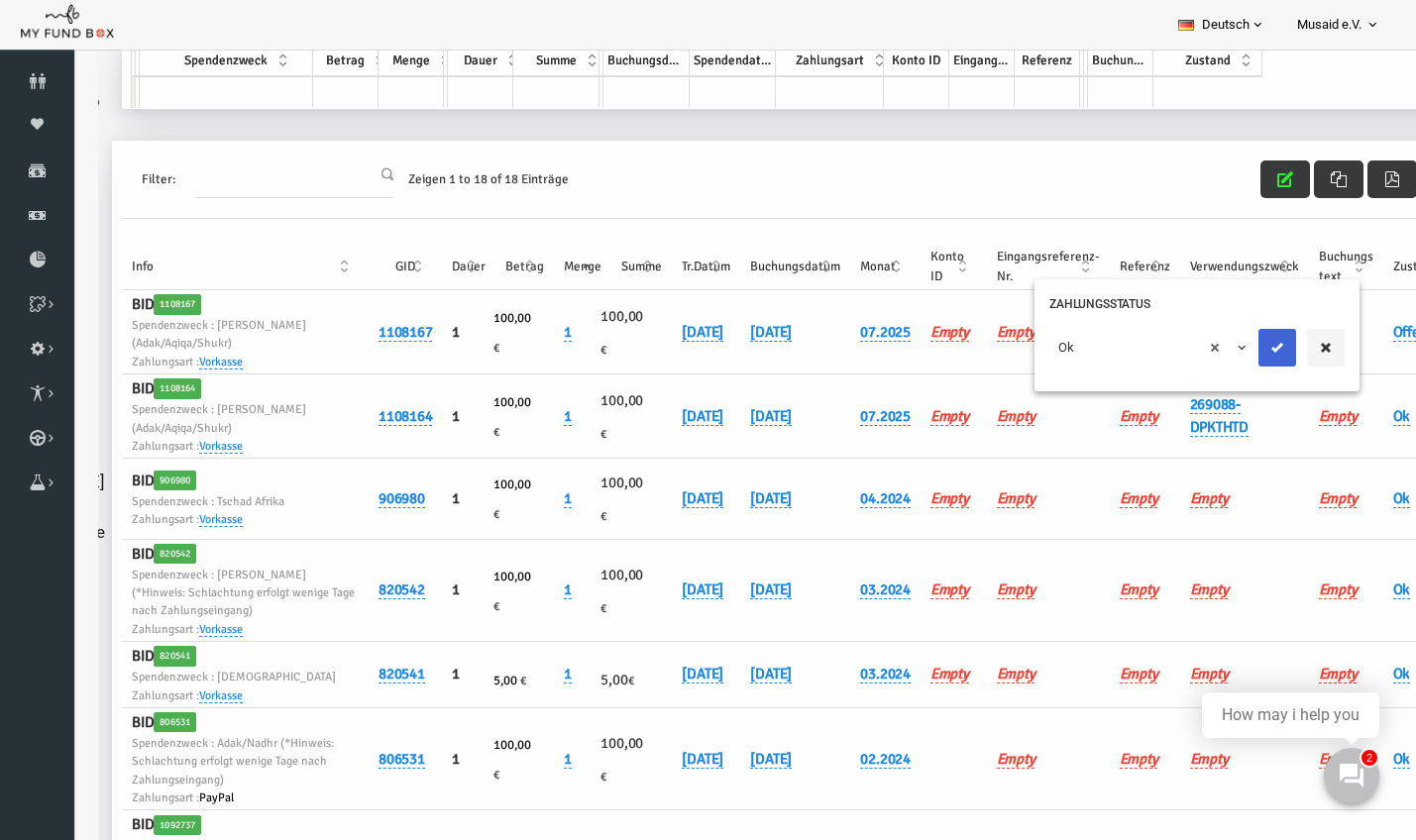 click at bounding box center [1251, 348] 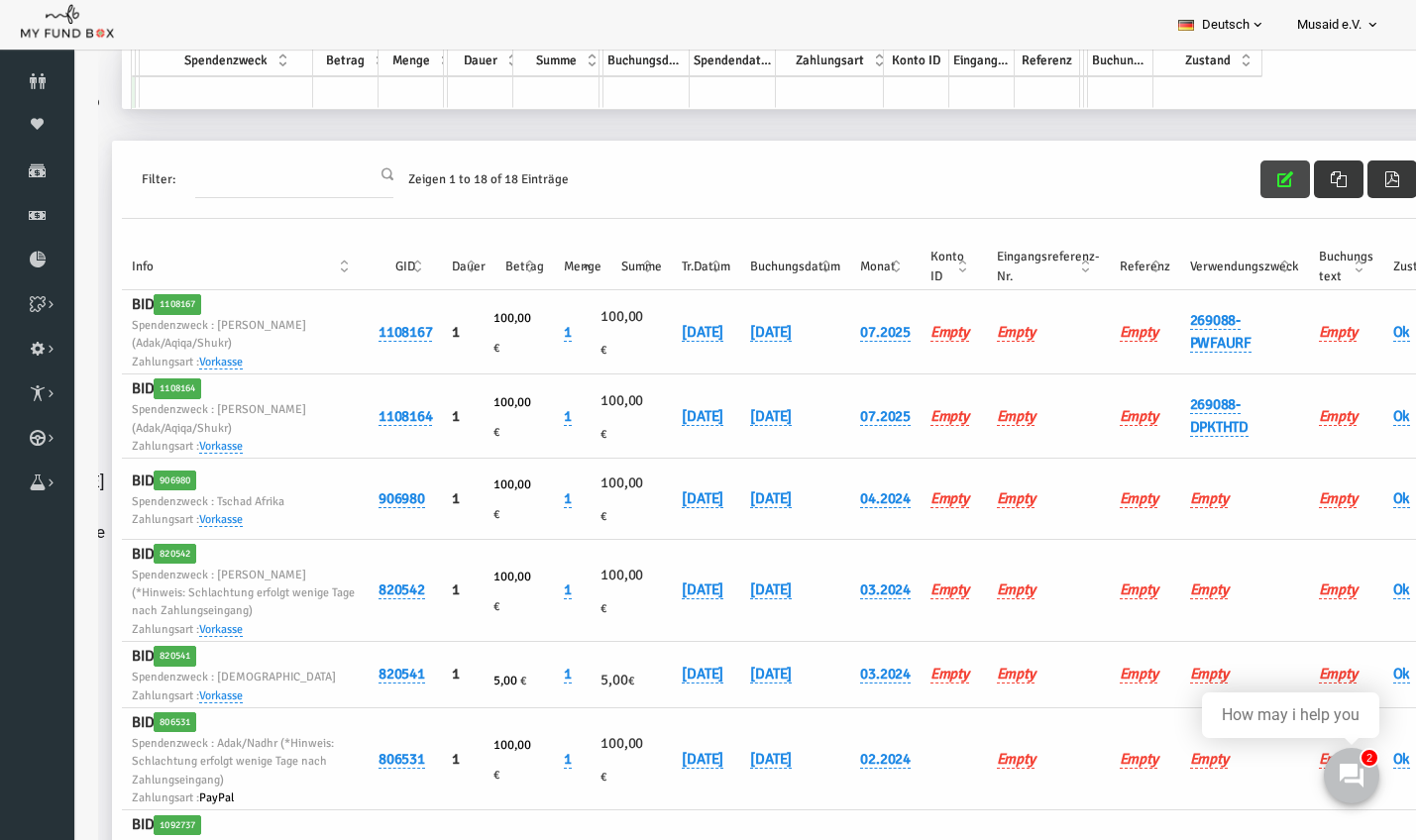 click at bounding box center (1258, 179) 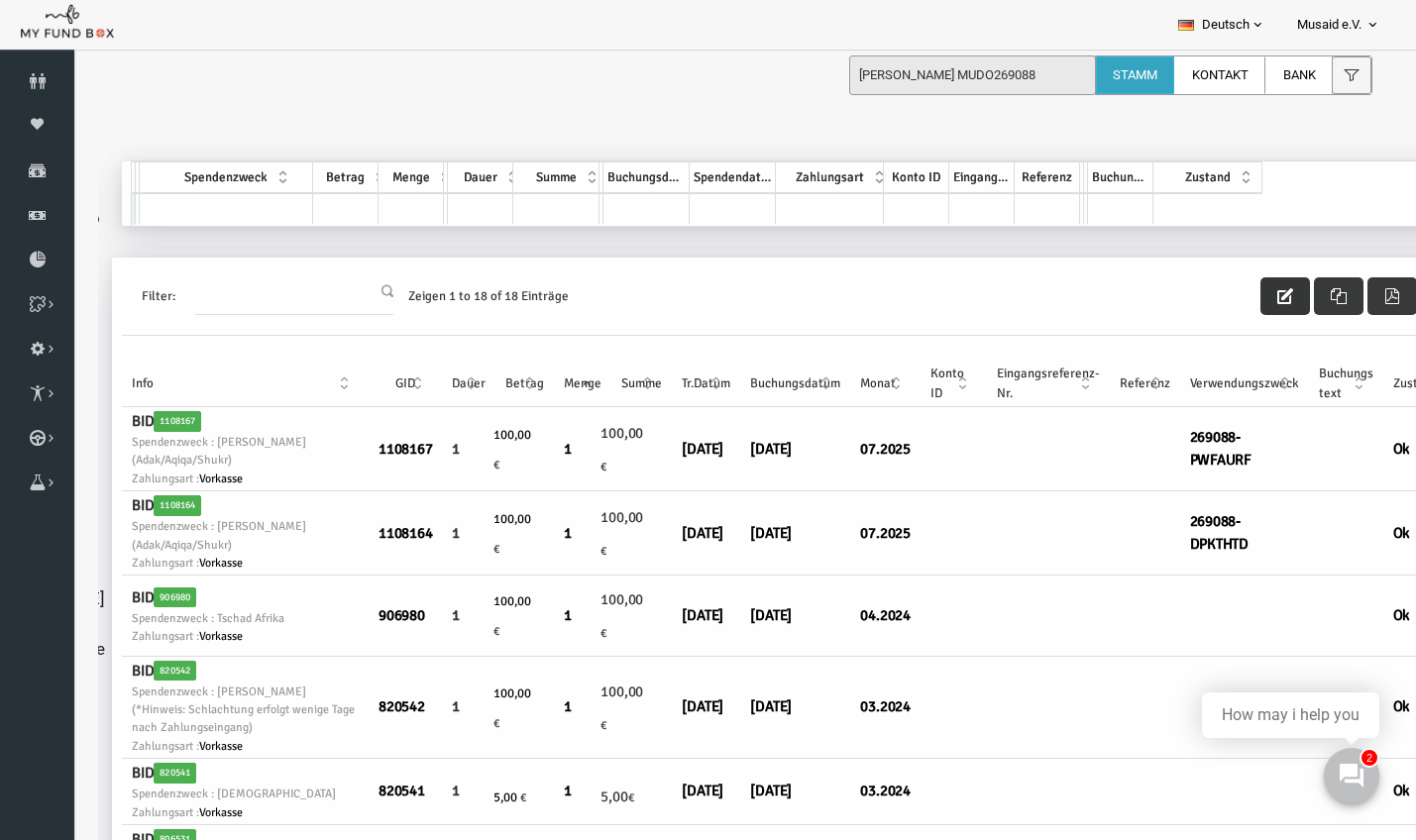 scroll, scrollTop: 0, scrollLeft: 0, axis: both 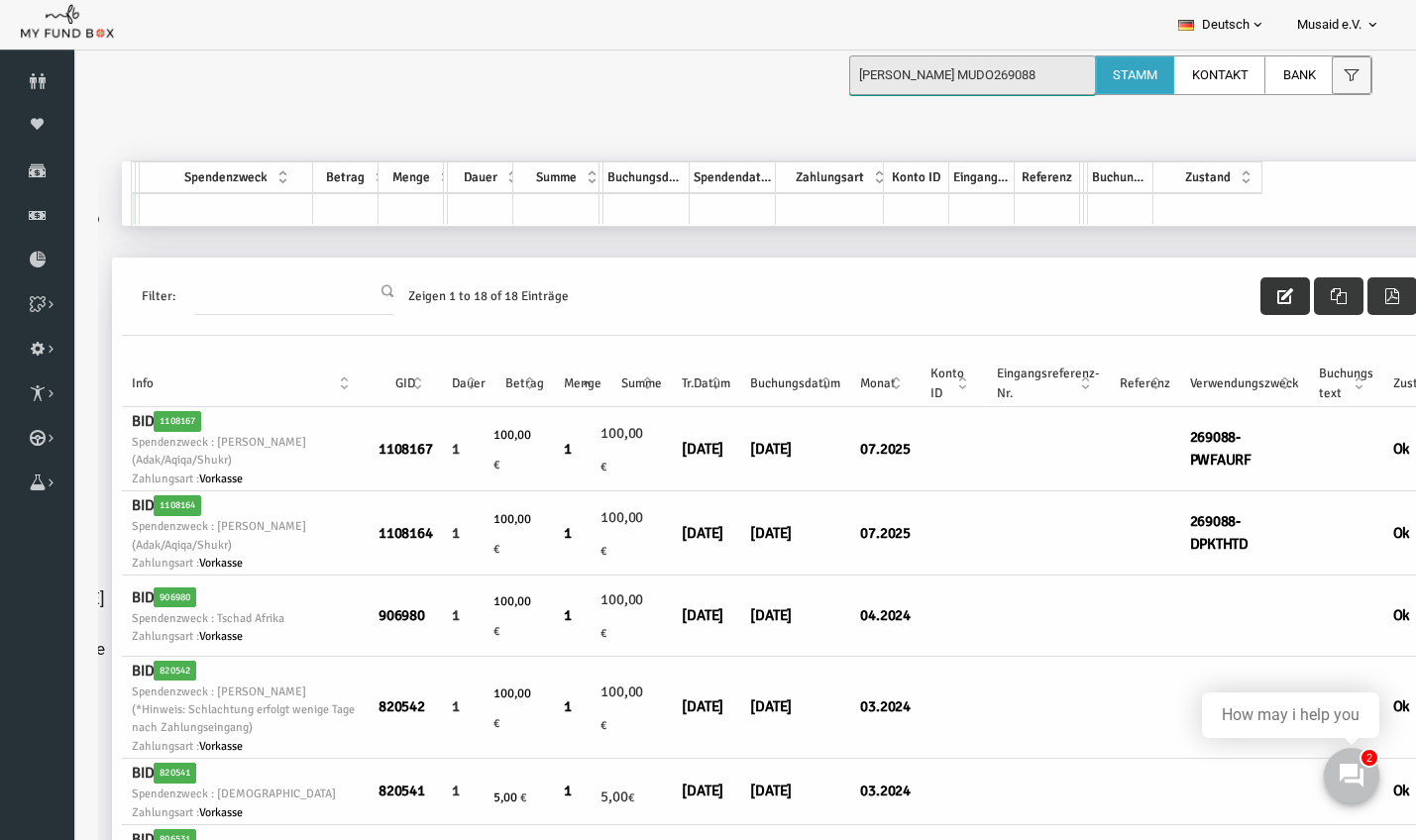 click on "Aylin Günaydin MUDO269088" at bounding box center (972, 75) 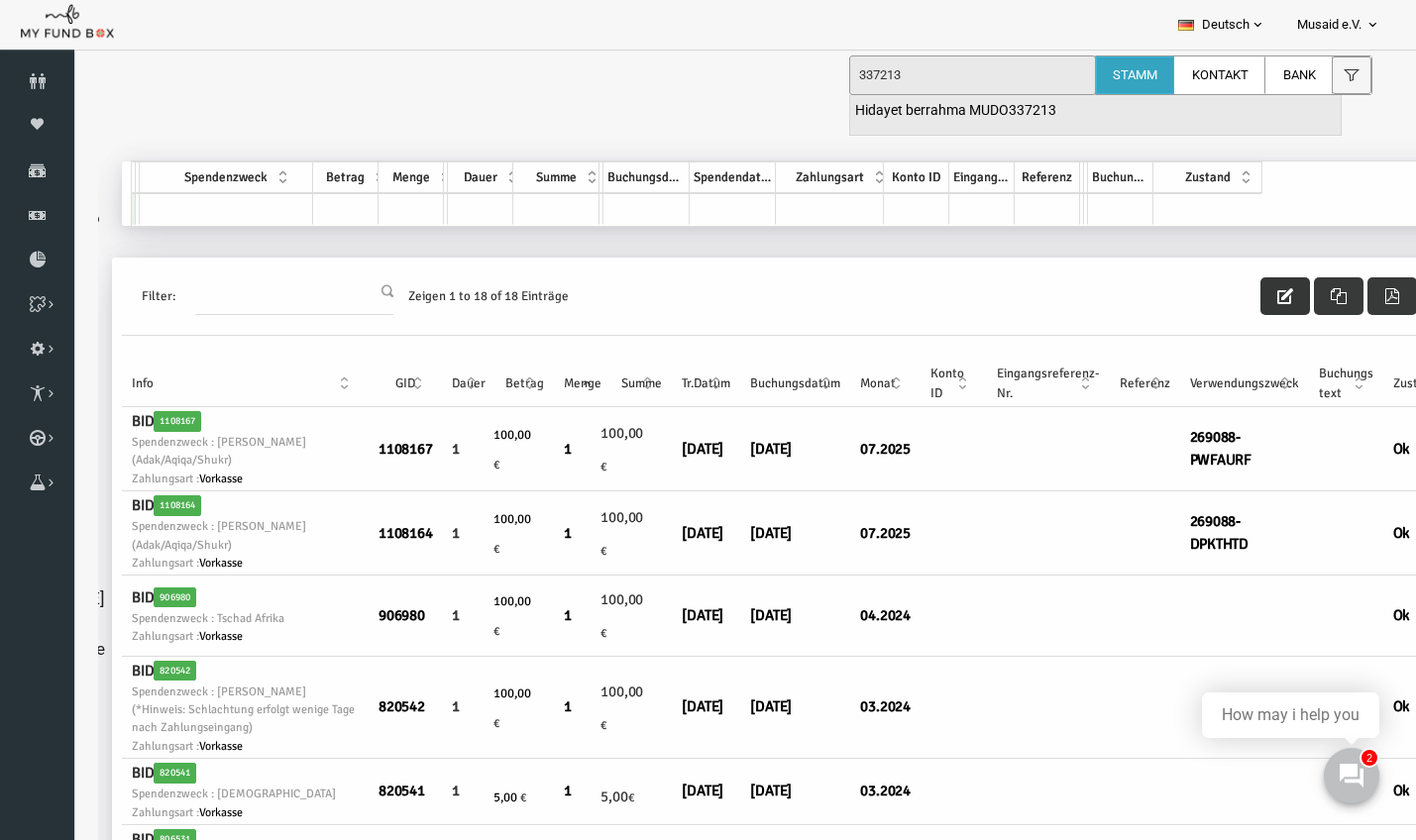 click on "Hidayet berrahma MUDO337213" at bounding box center [955, 111] 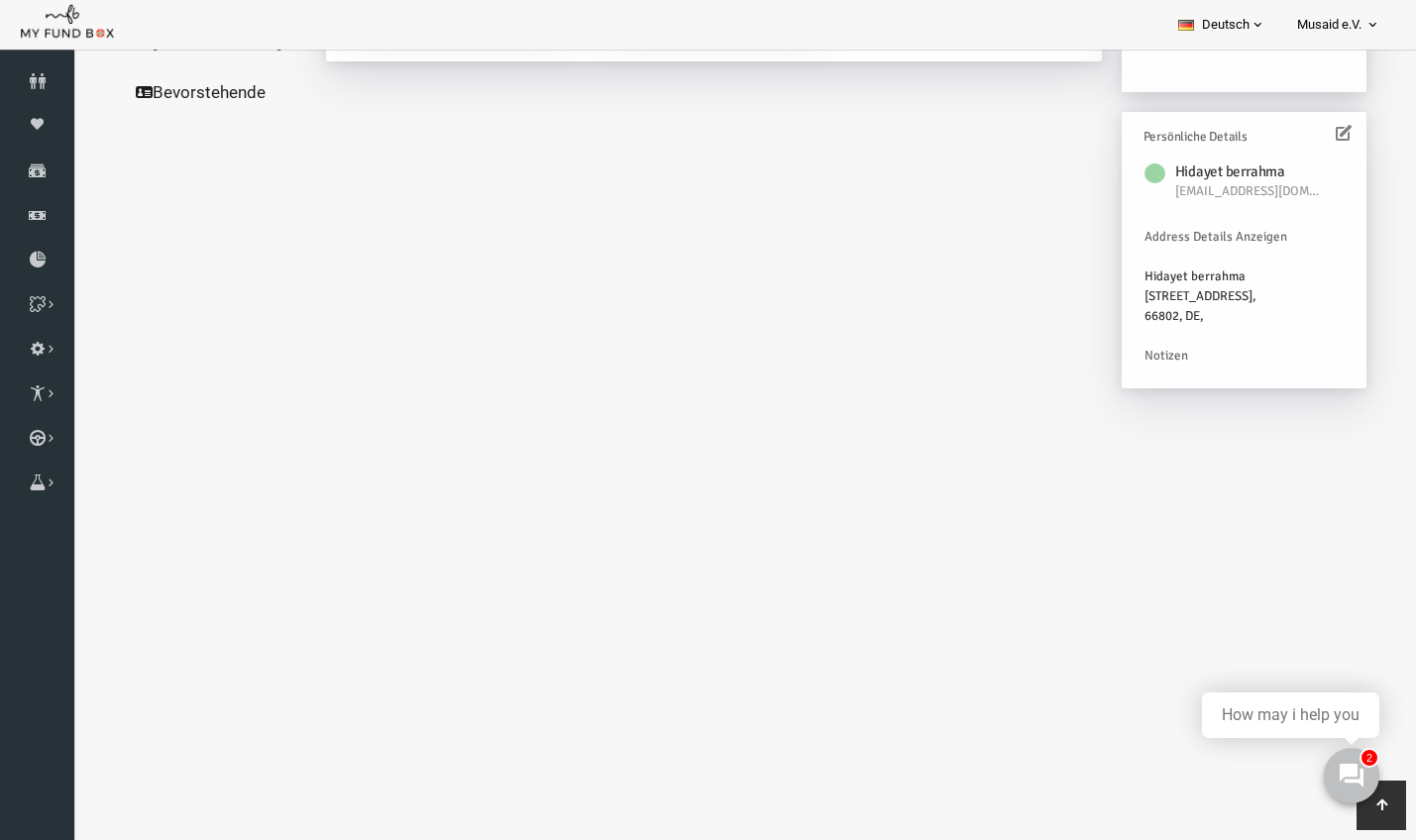 scroll, scrollTop: 512, scrollLeft: 0, axis: vertical 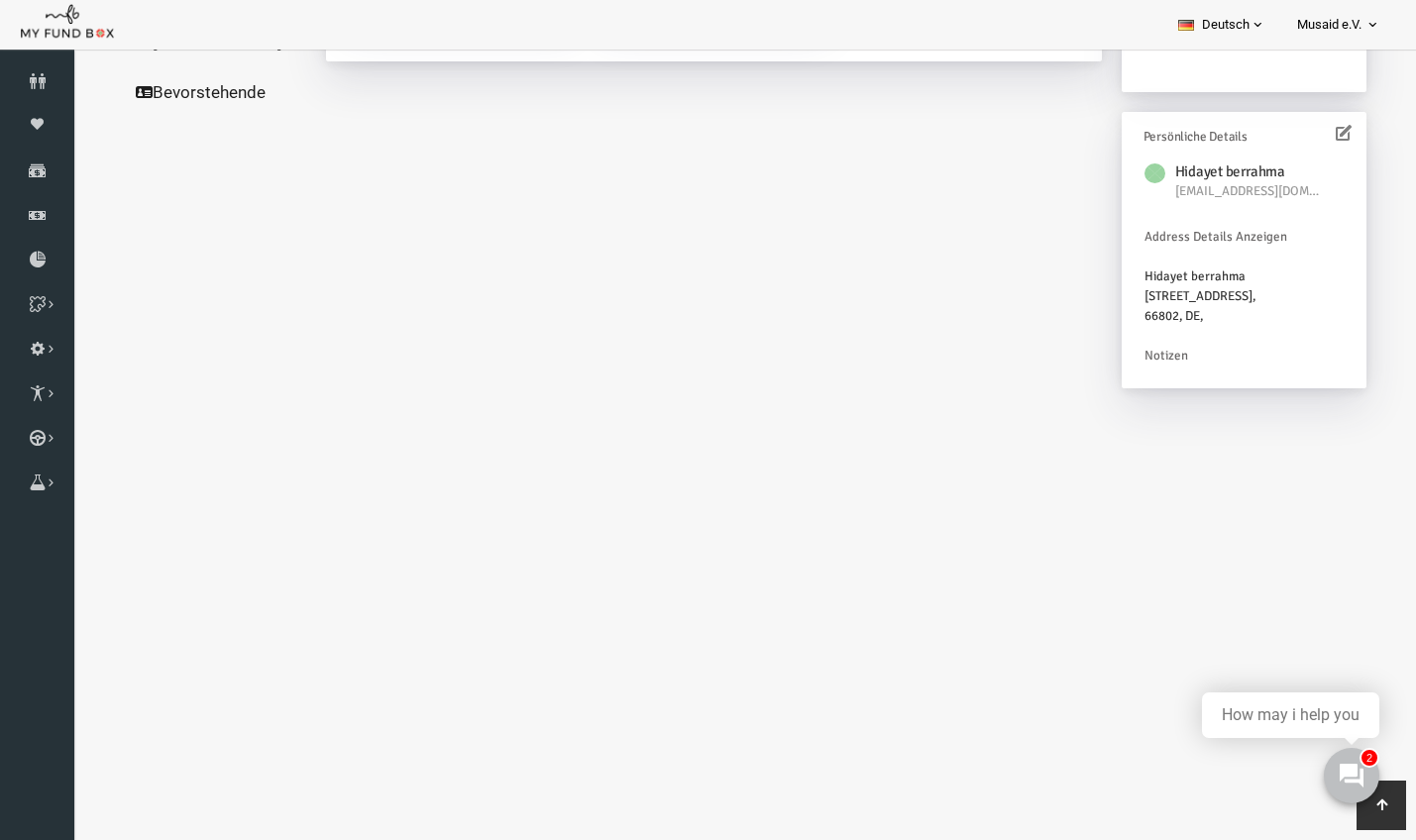 click on "Alle Spenden" at bounding box center [190, -212] 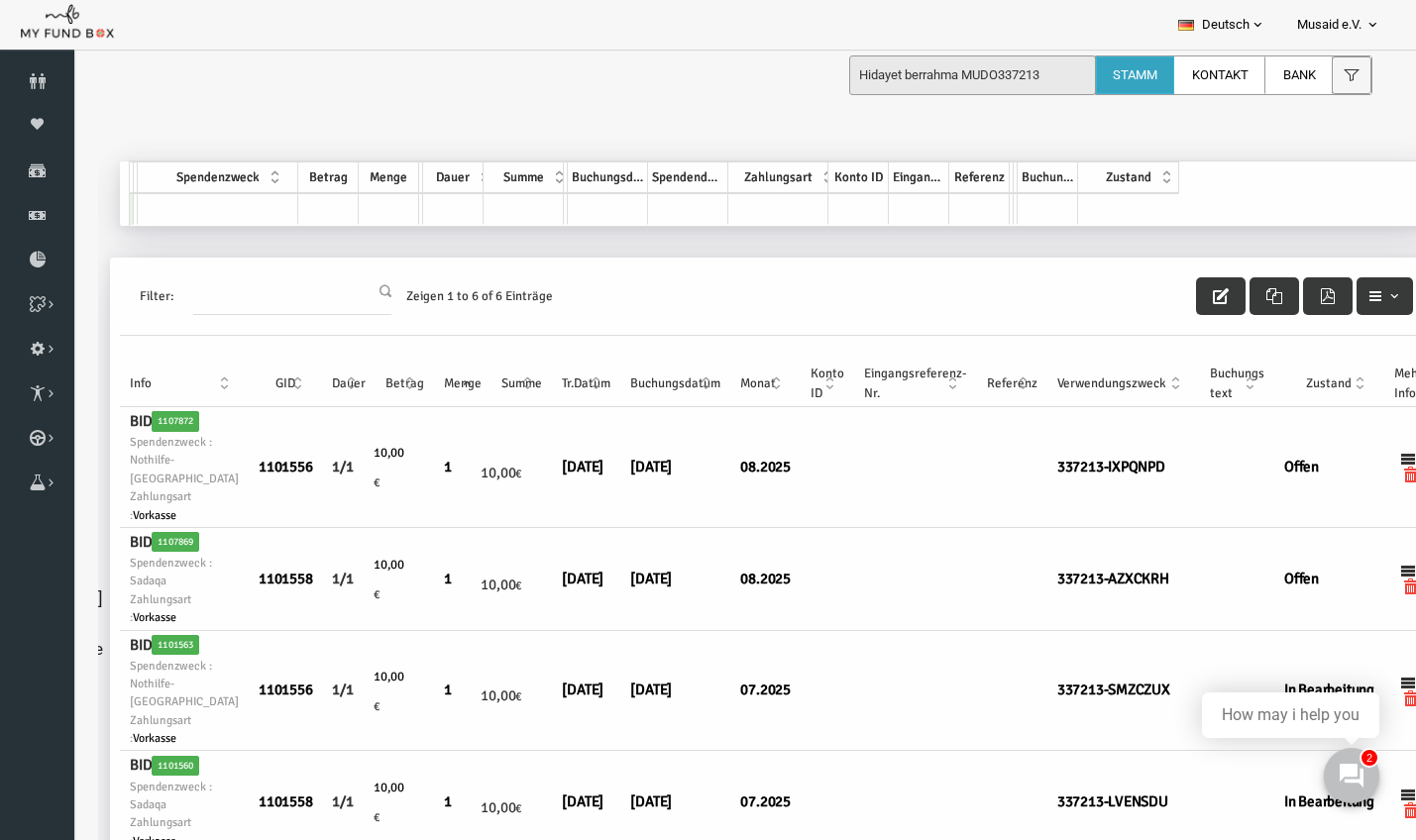 scroll, scrollTop: 0, scrollLeft: 162, axis: horizontal 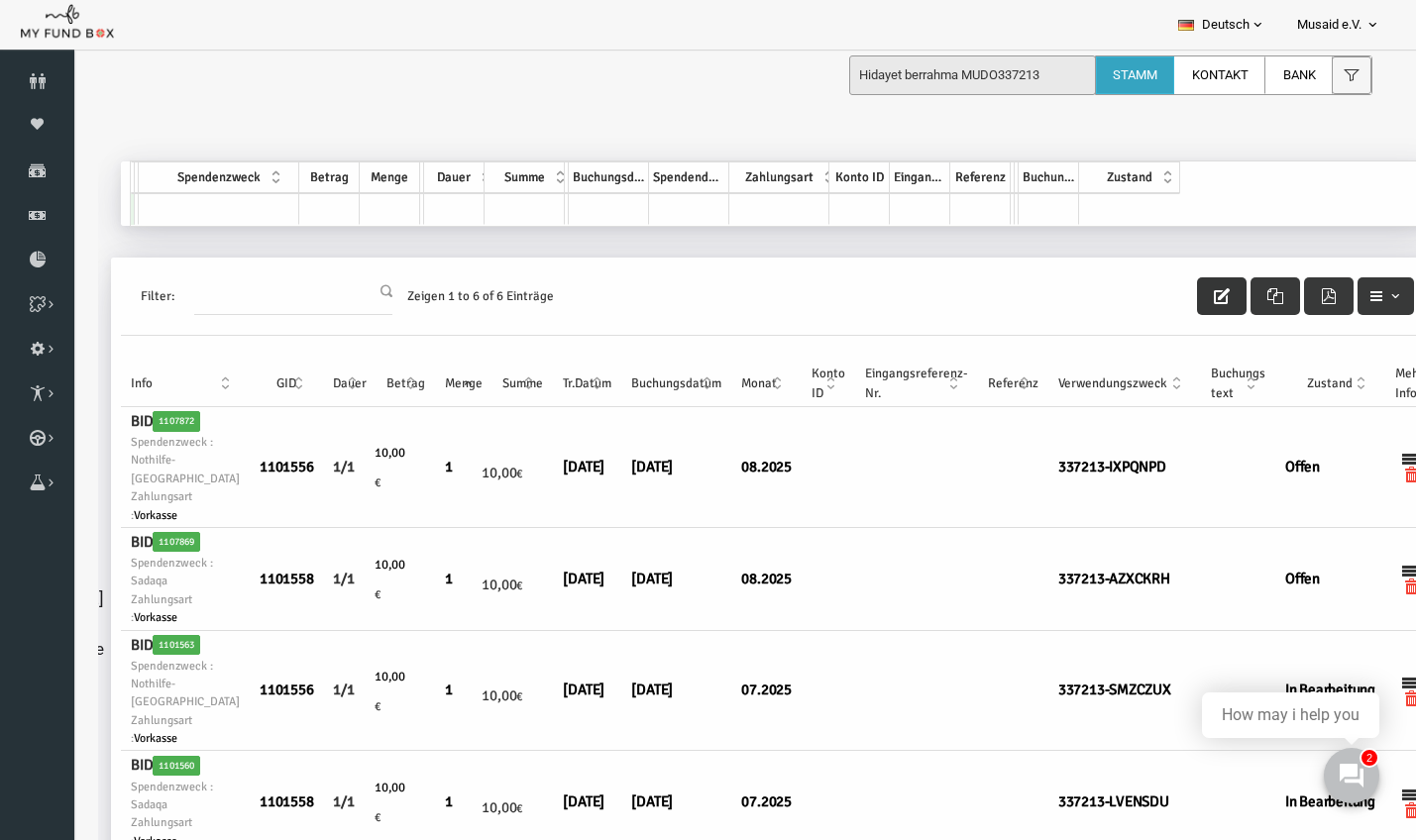 click at bounding box center [1195, 296] 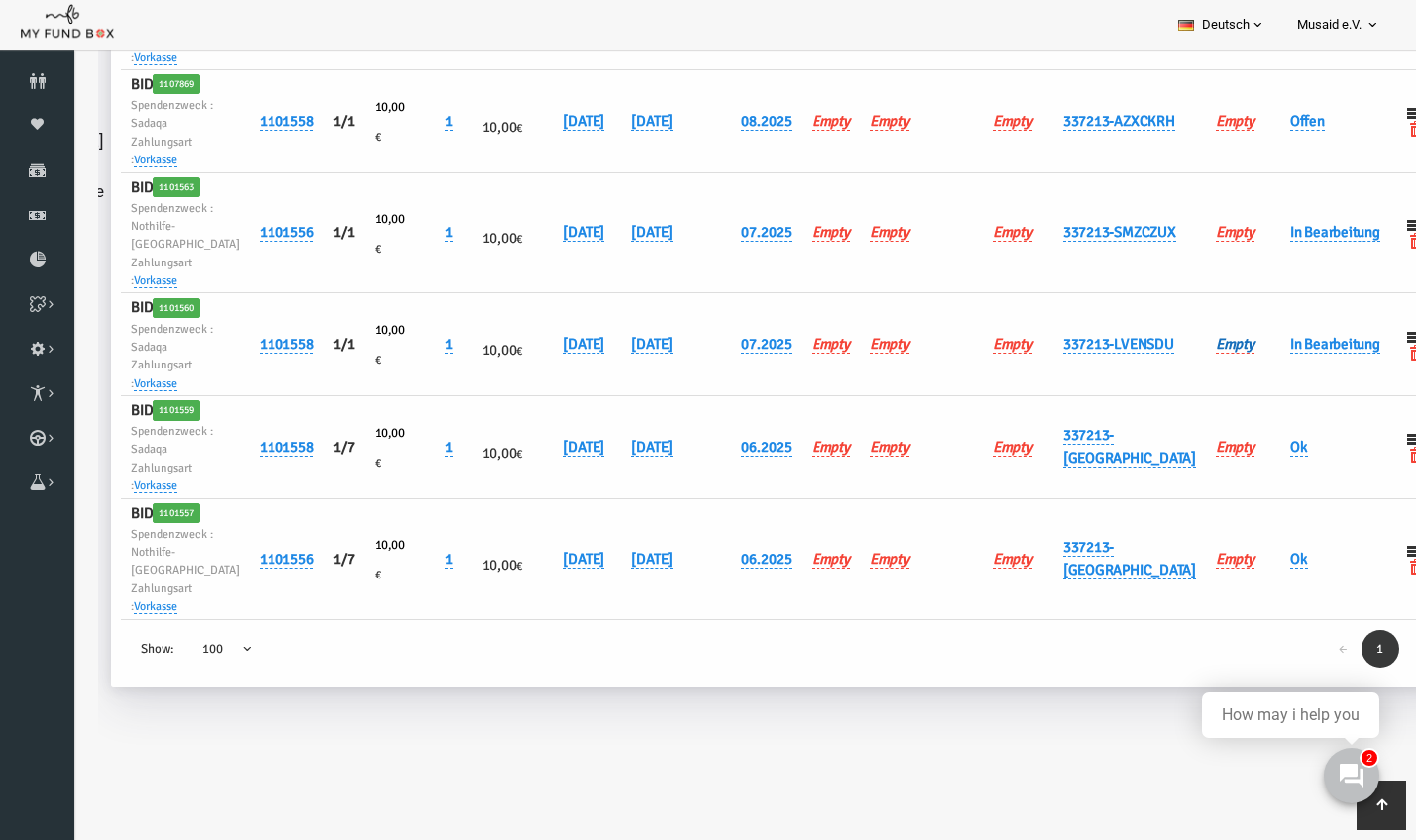 scroll, scrollTop: 458, scrollLeft: 0, axis: vertical 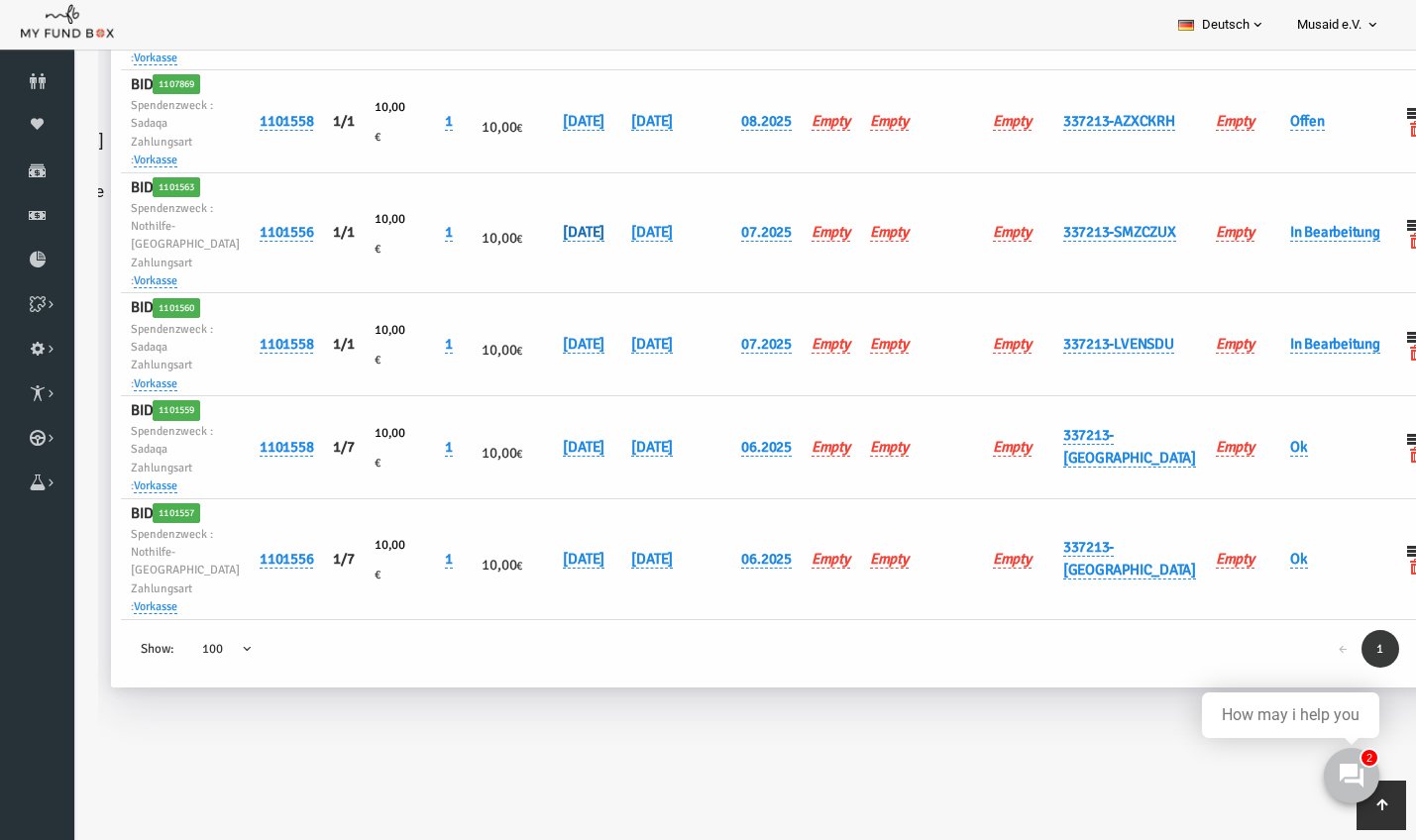 click on "16.07.2025" at bounding box center (557, 232) 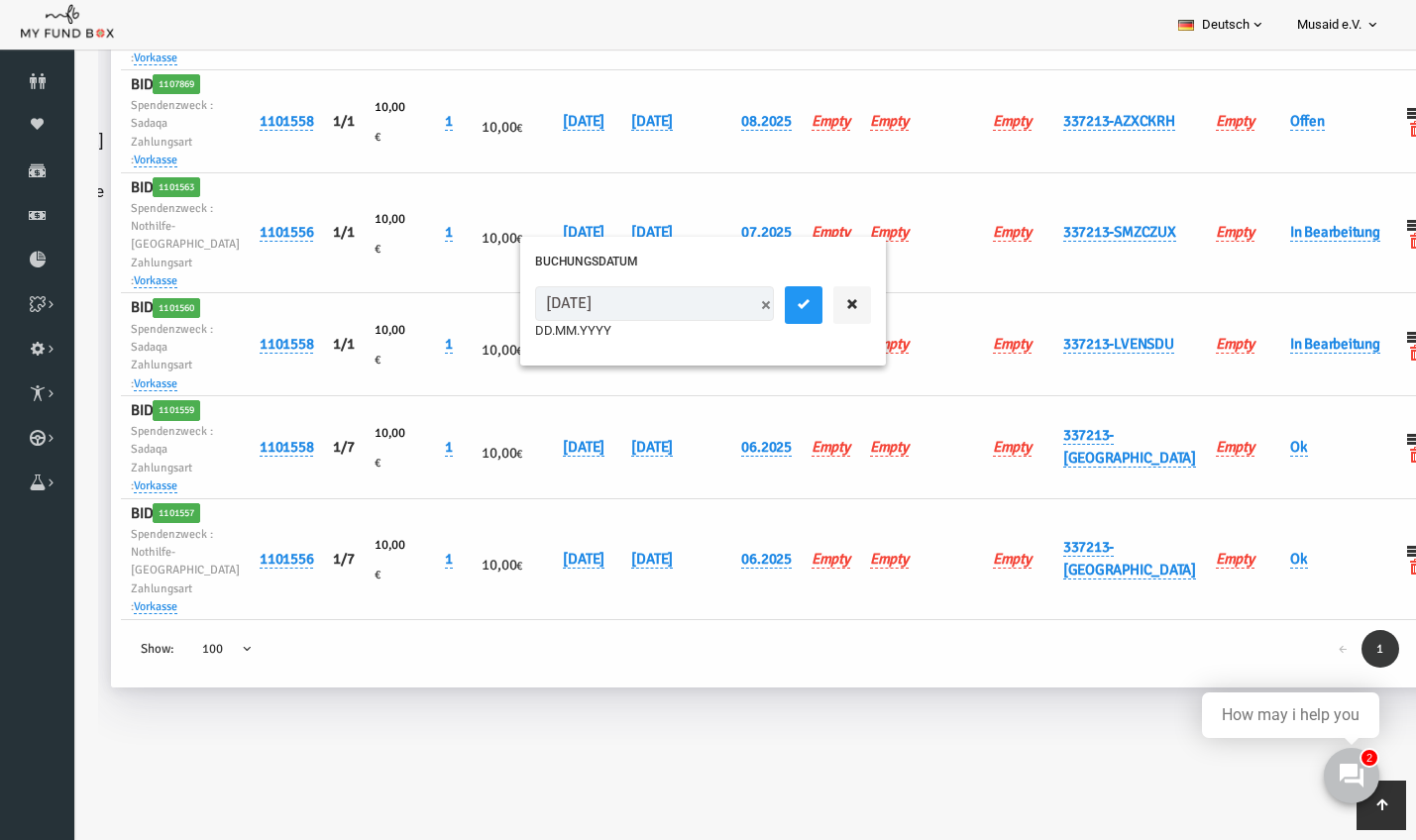 click on "16.07.2025" at bounding box center [627, 303] 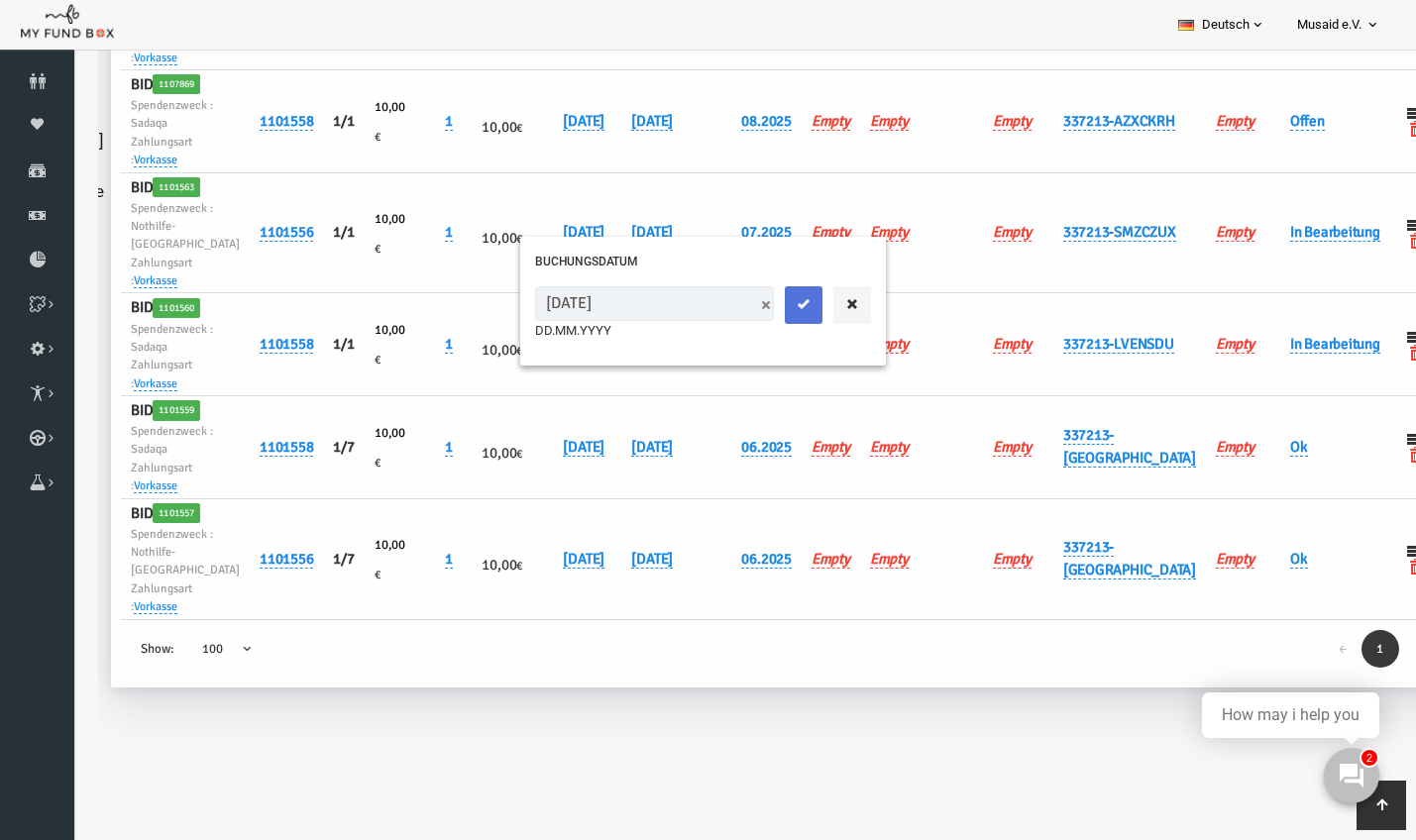 click at bounding box center (777, 305) 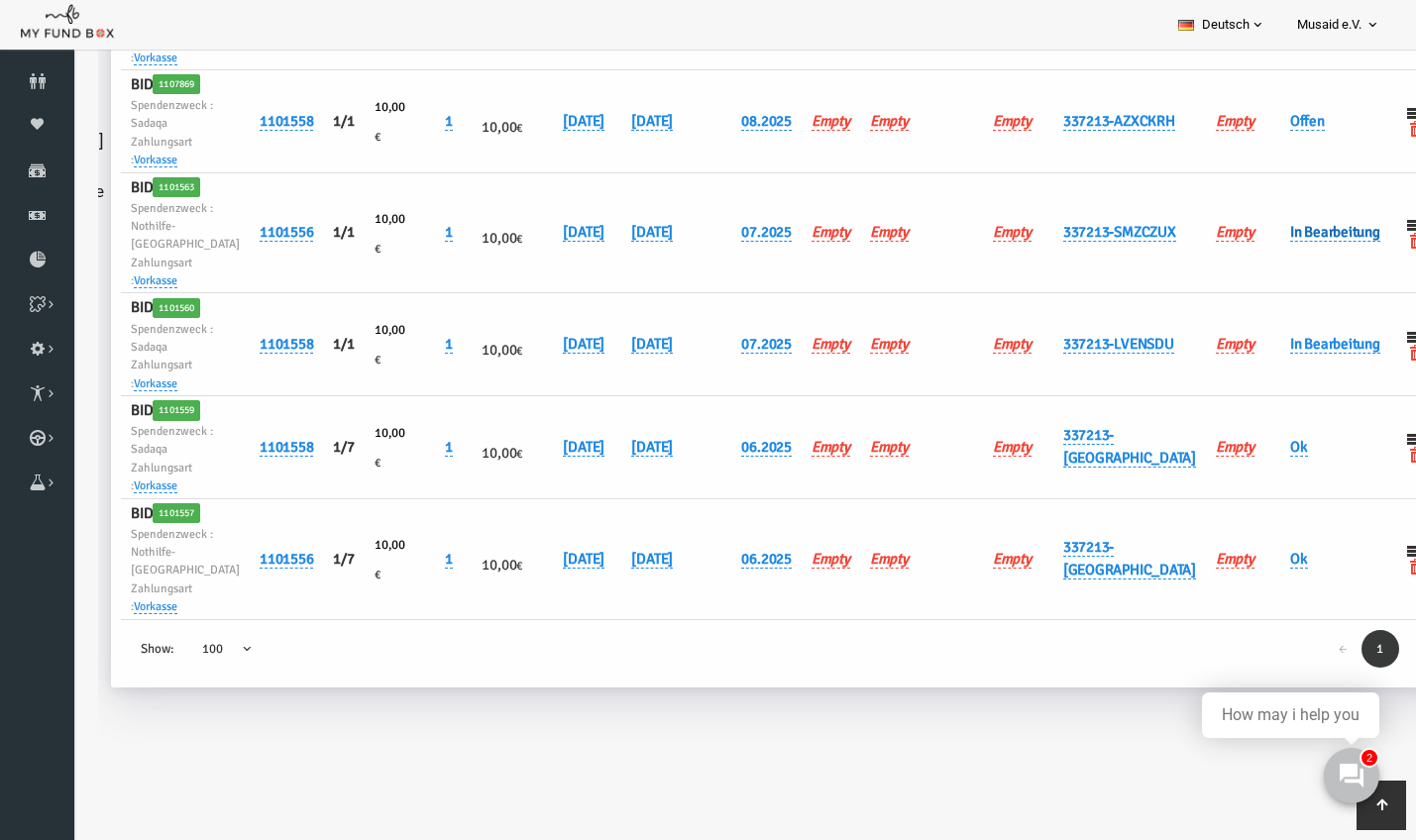 click on "In Bearbeitung" at bounding box center (1308, 232) 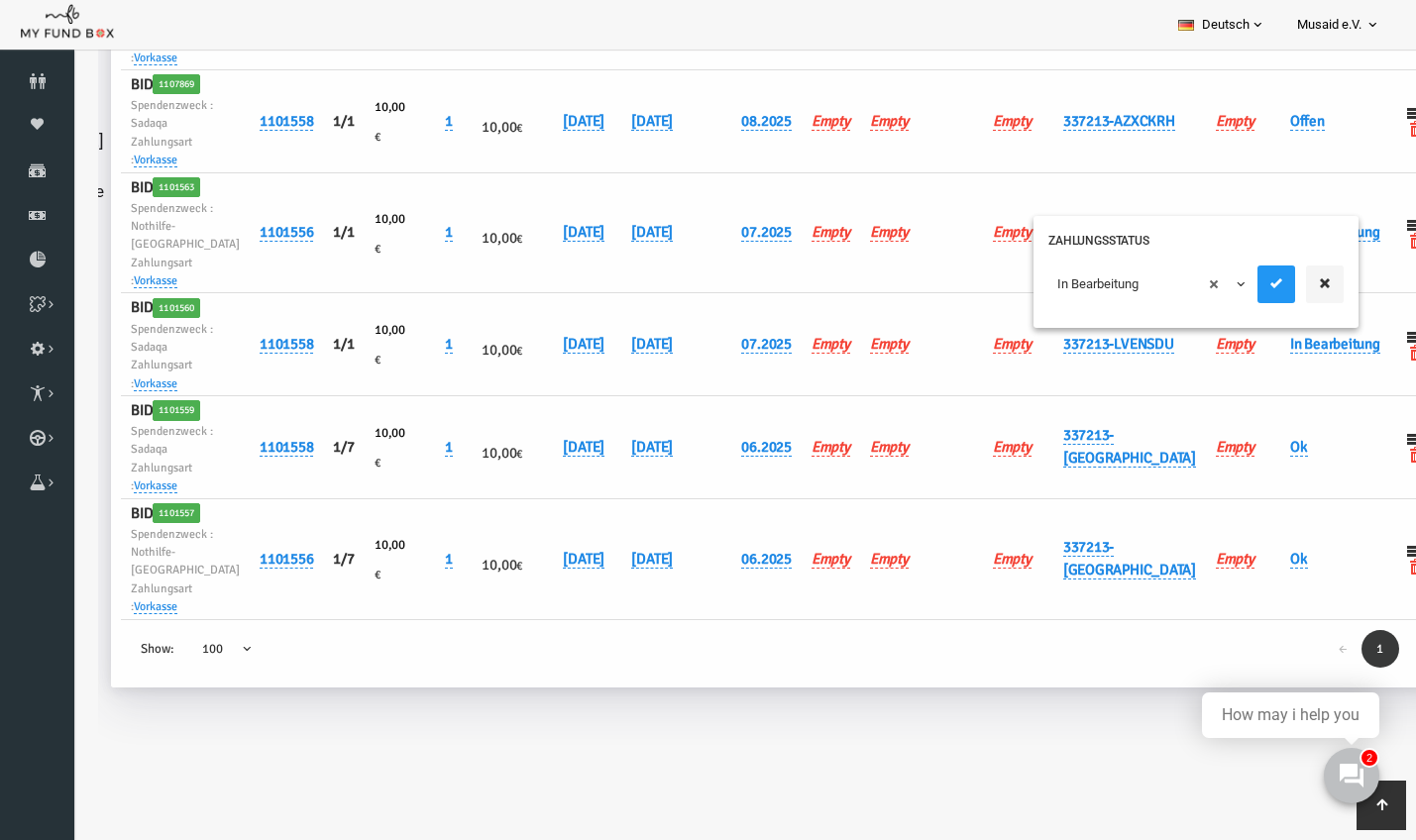 click on "× In Bearbeitung" at bounding box center [1121, 284] 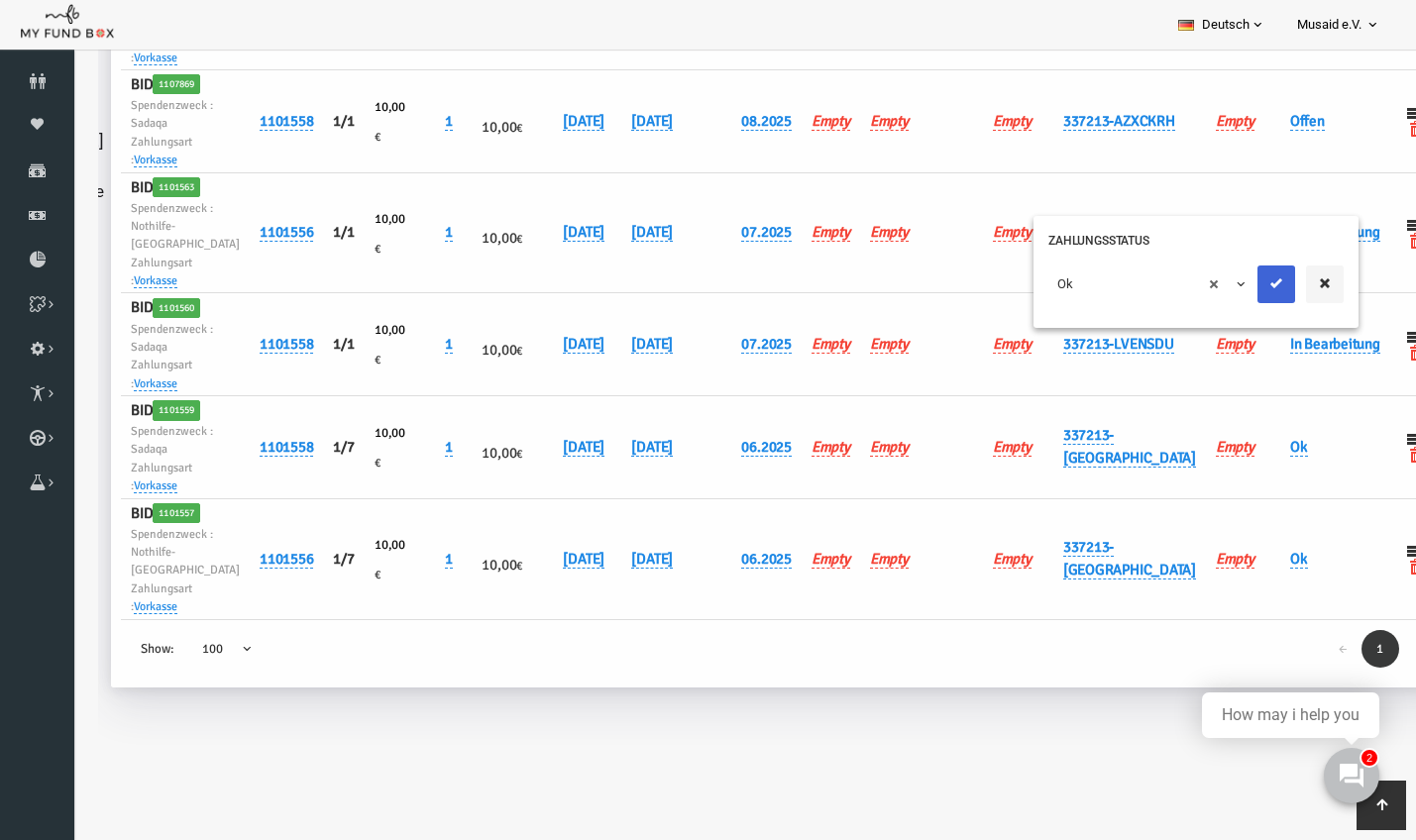 click at bounding box center (1250, 284) 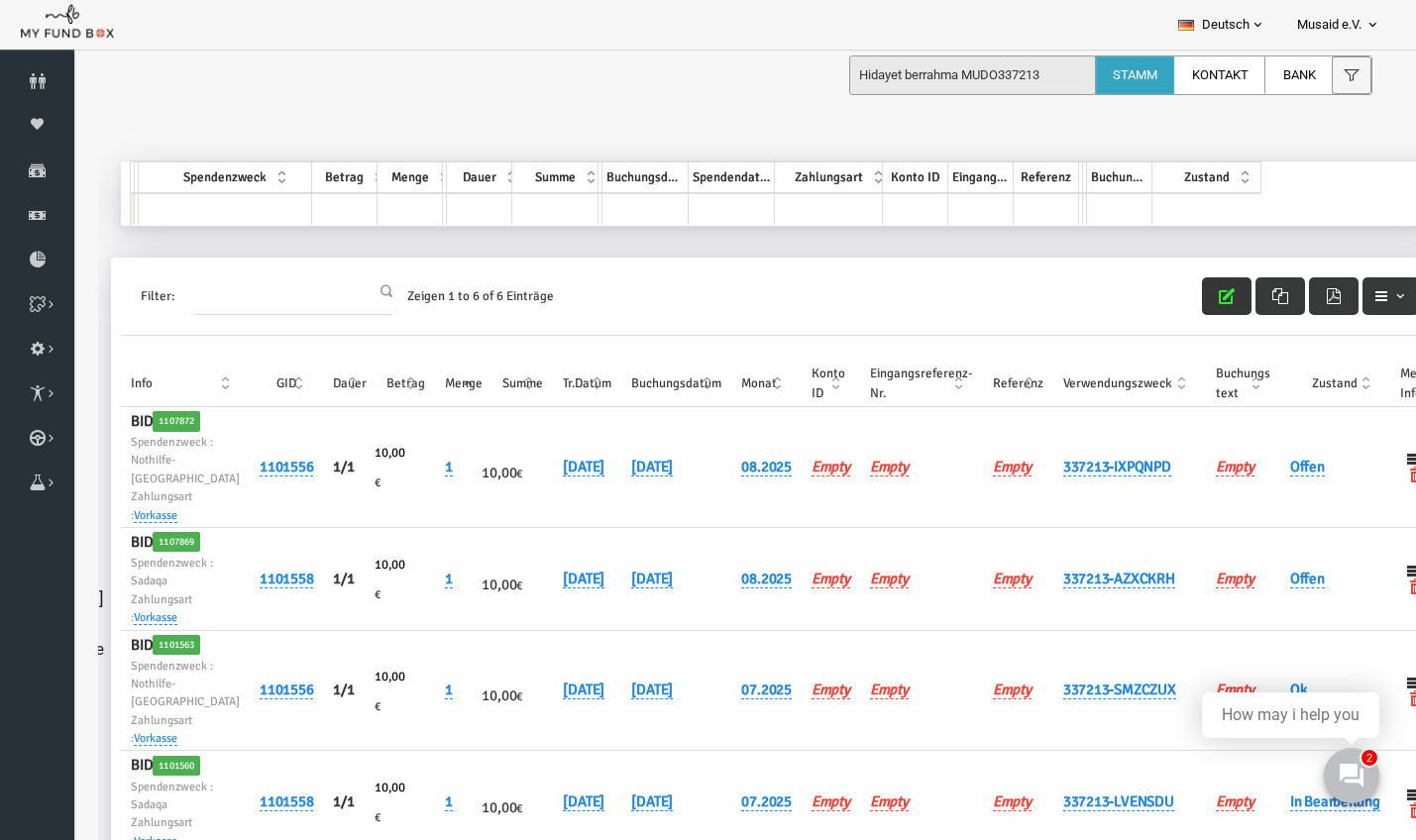 scroll, scrollTop: -1, scrollLeft: 0, axis: vertical 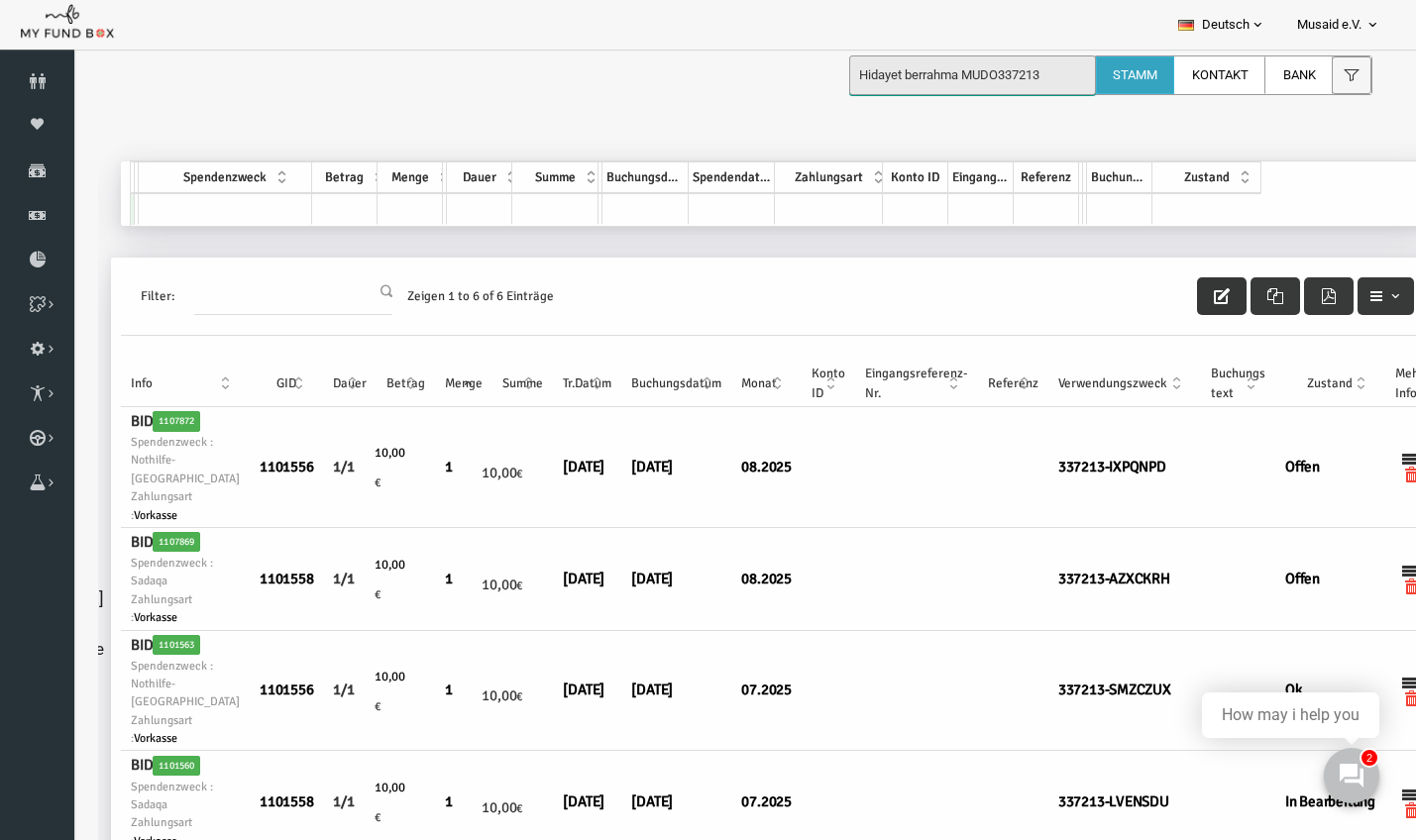 click on "Hidayet berrahma MUDO337213" at bounding box center (972, 75) 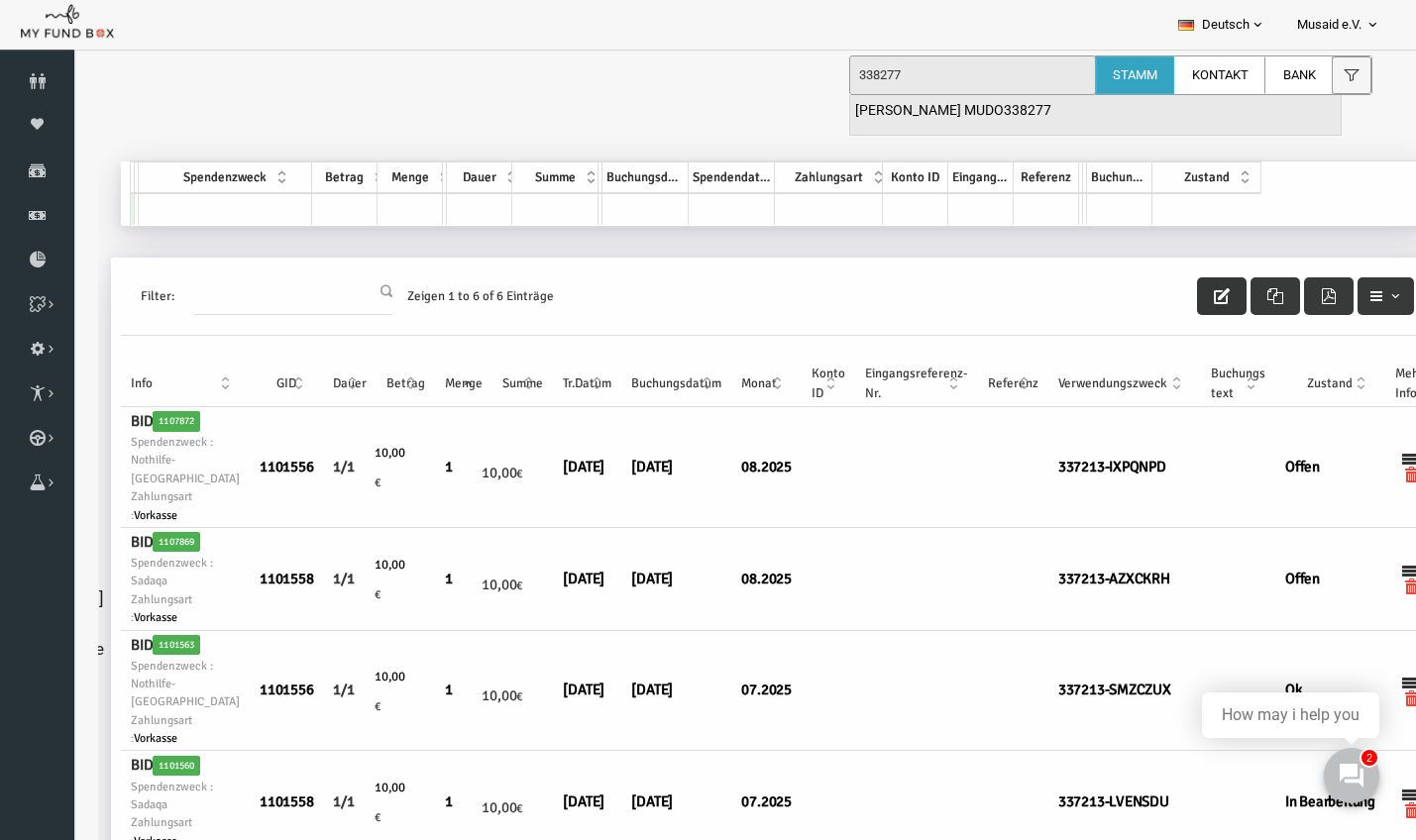 click on "Kaan Durmaz MUDO338277" at bounding box center (953, 111) 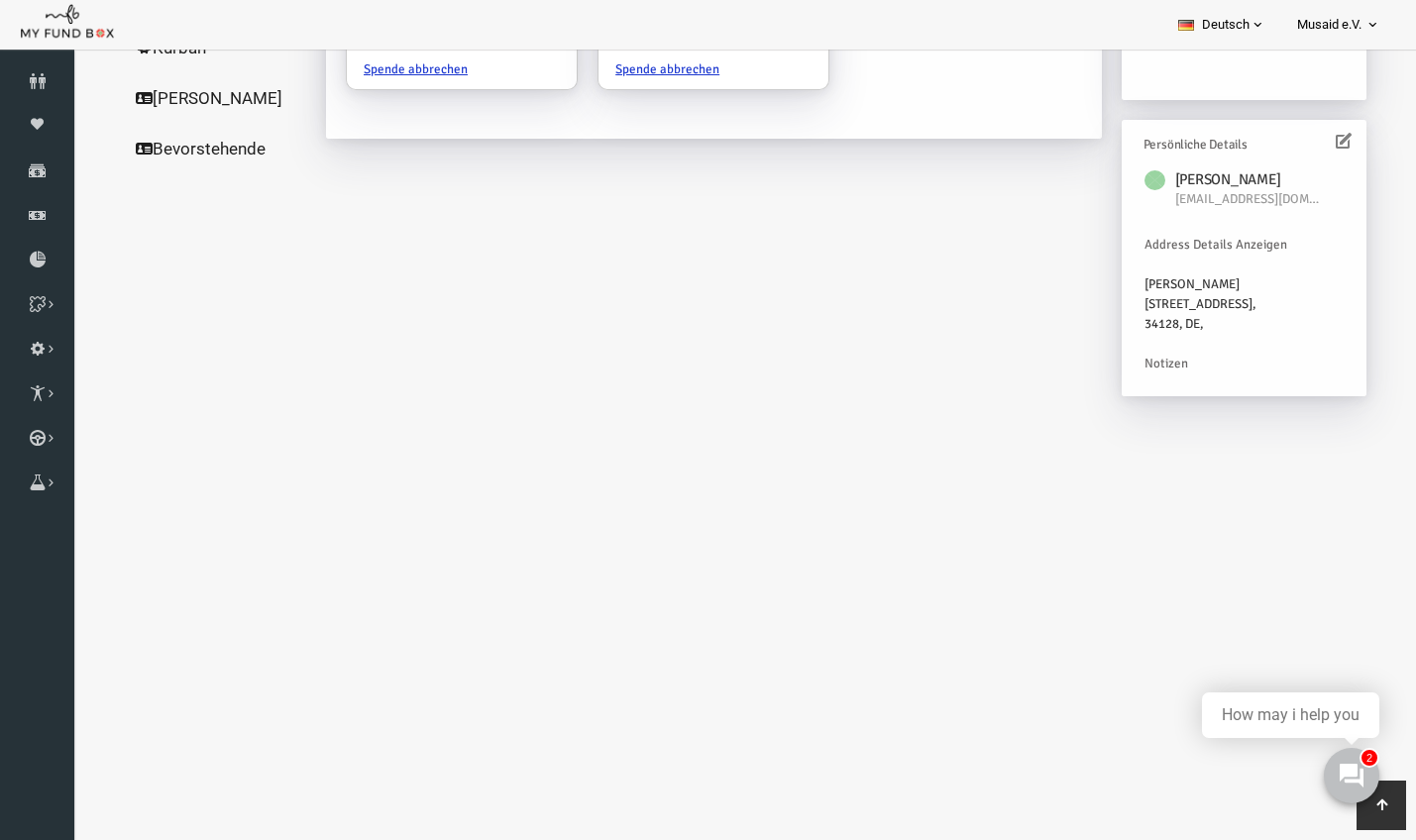 scroll, scrollTop: 456, scrollLeft: 0, axis: vertical 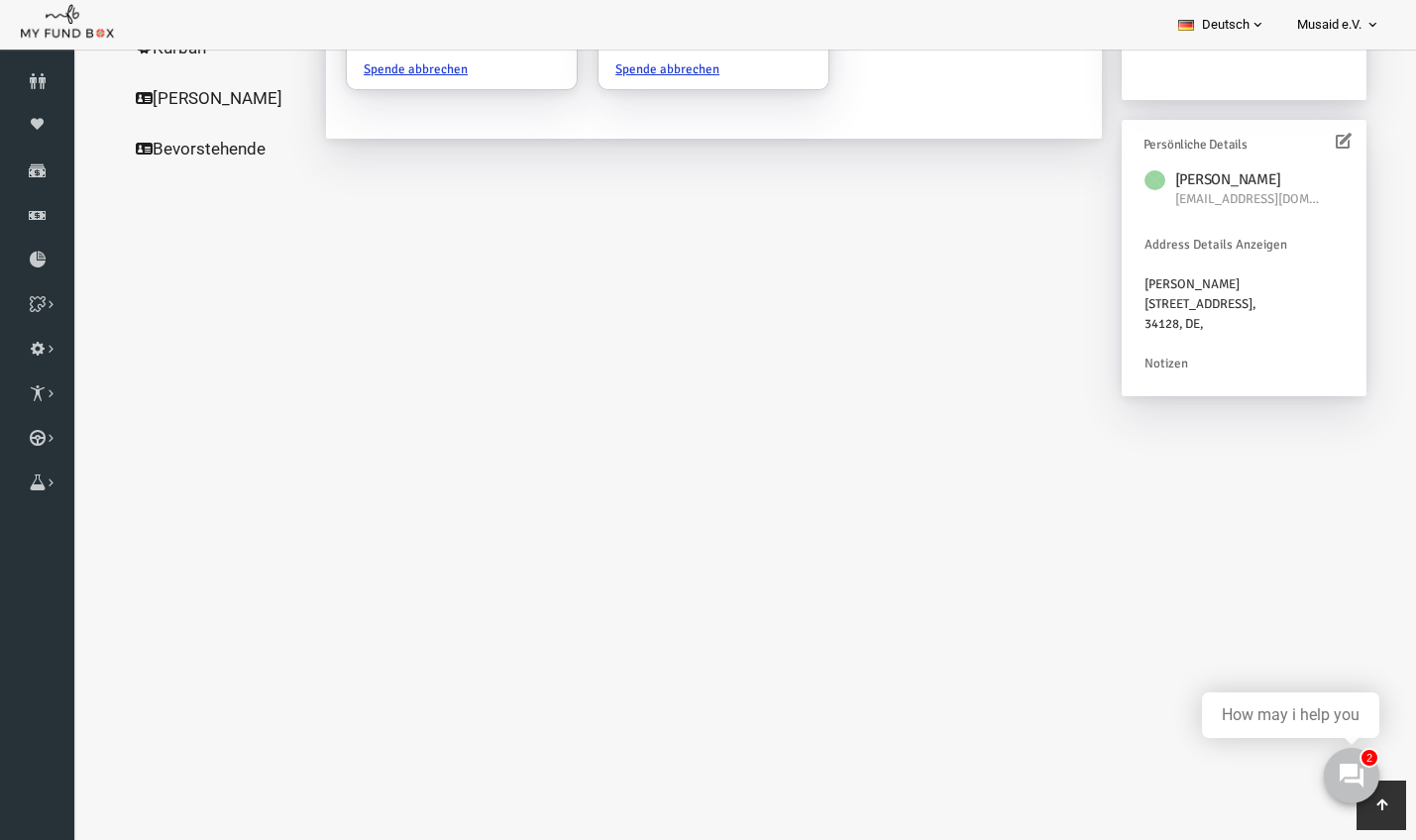 click on "Alle Spenden" at bounding box center [190, -156] 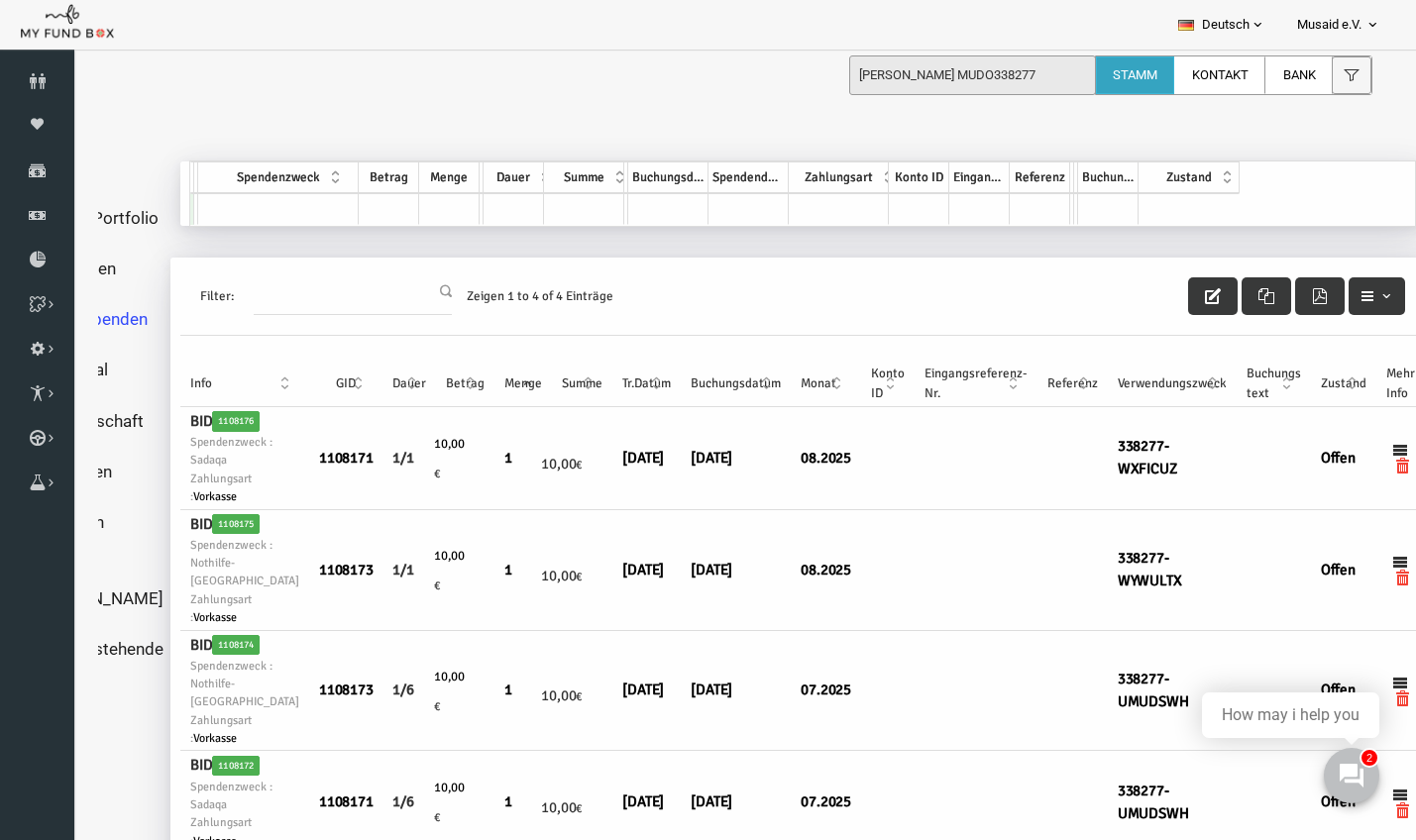 scroll, scrollTop: 0, scrollLeft: 0, axis: both 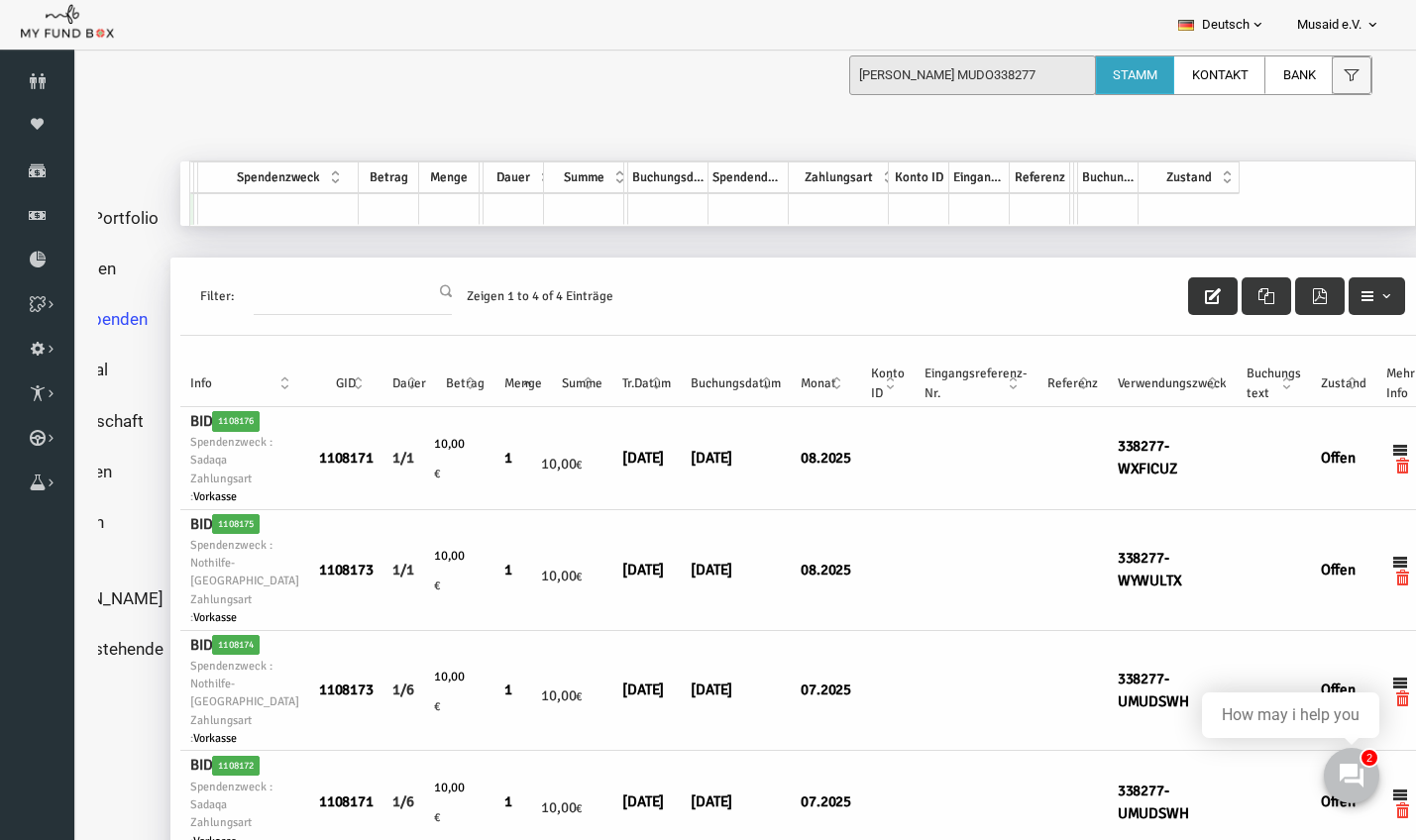 click at bounding box center (1186, 296) 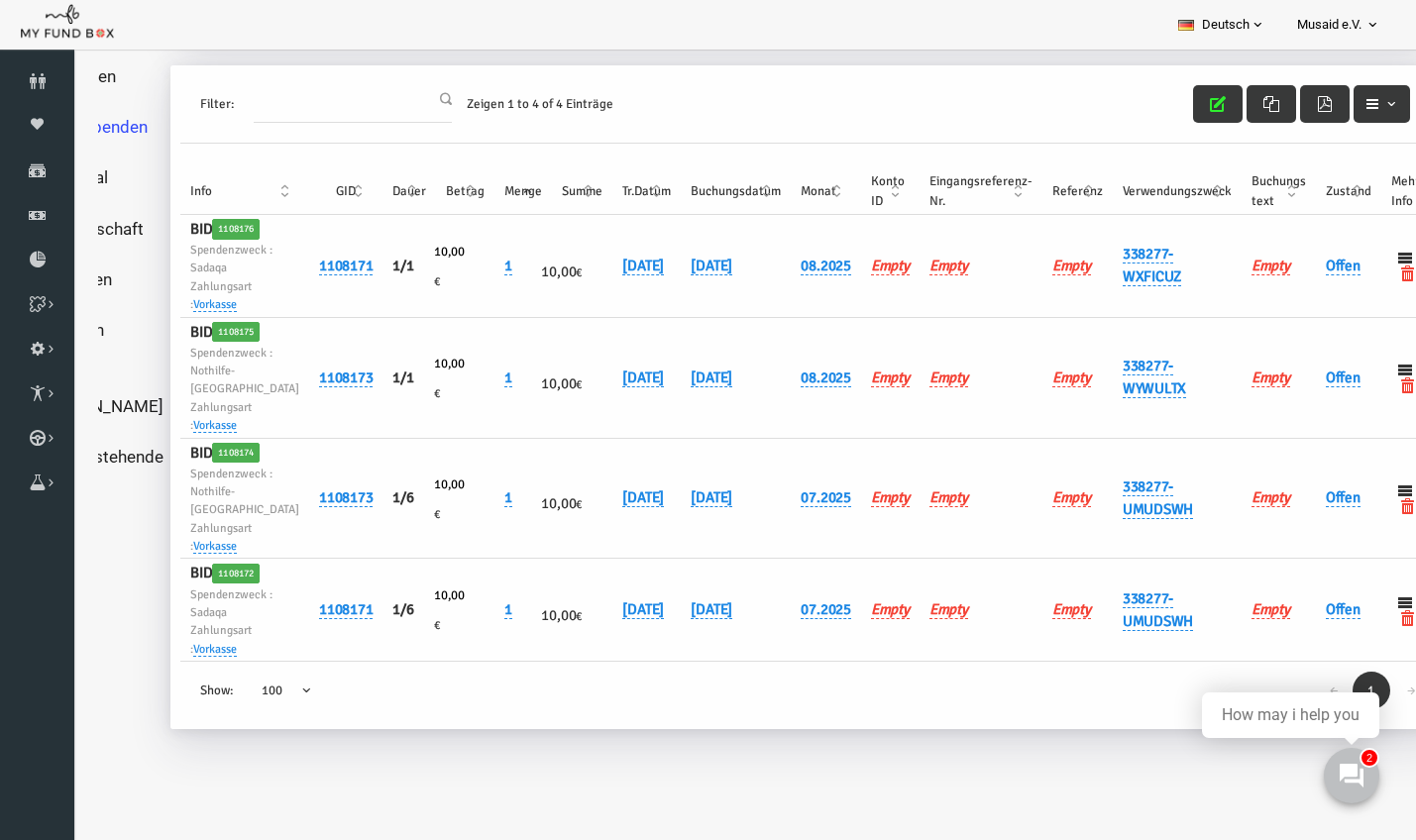 scroll, scrollTop: 192, scrollLeft: 0, axis: vertical 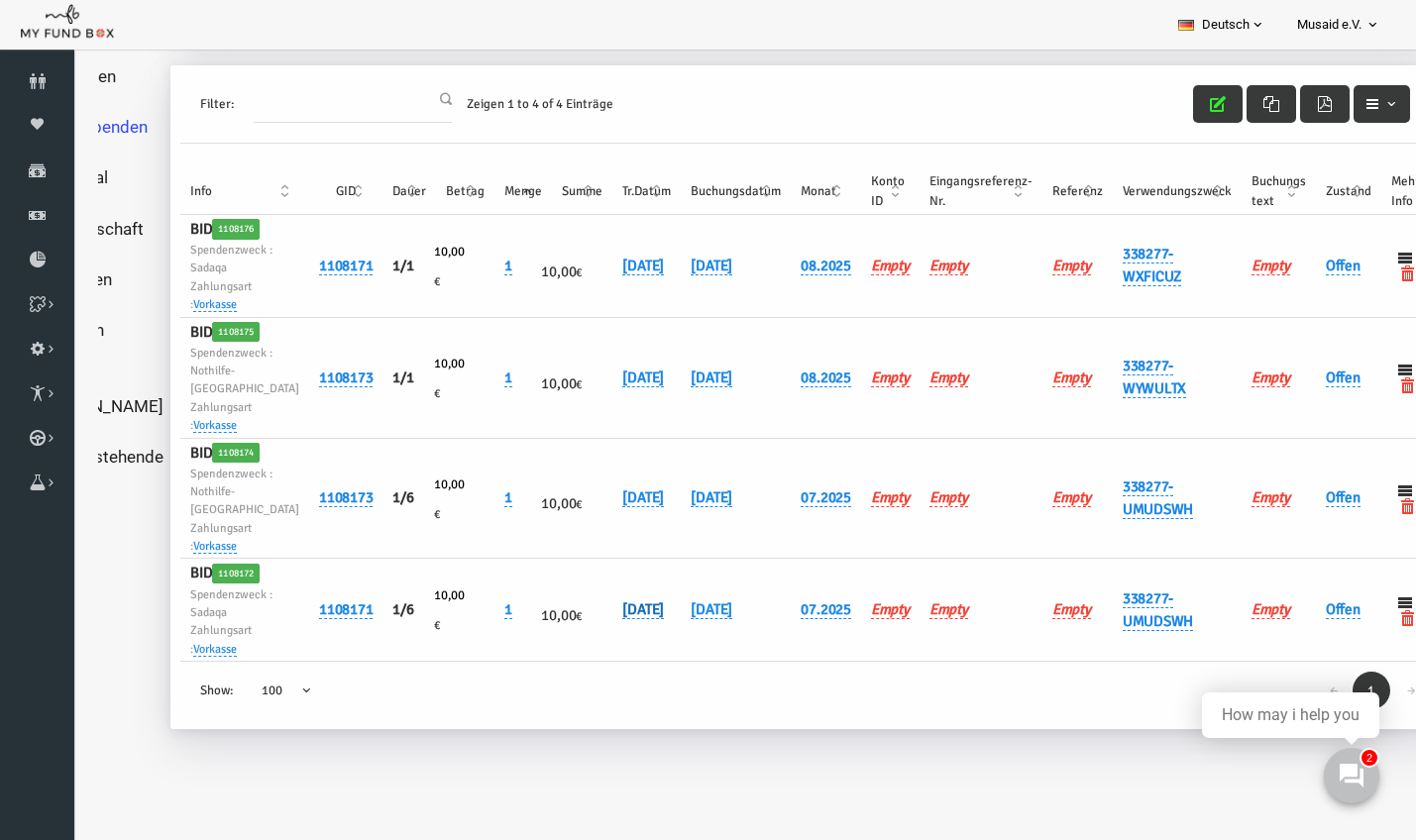 click on "16.07.2025" at bounding box center (616, 609) 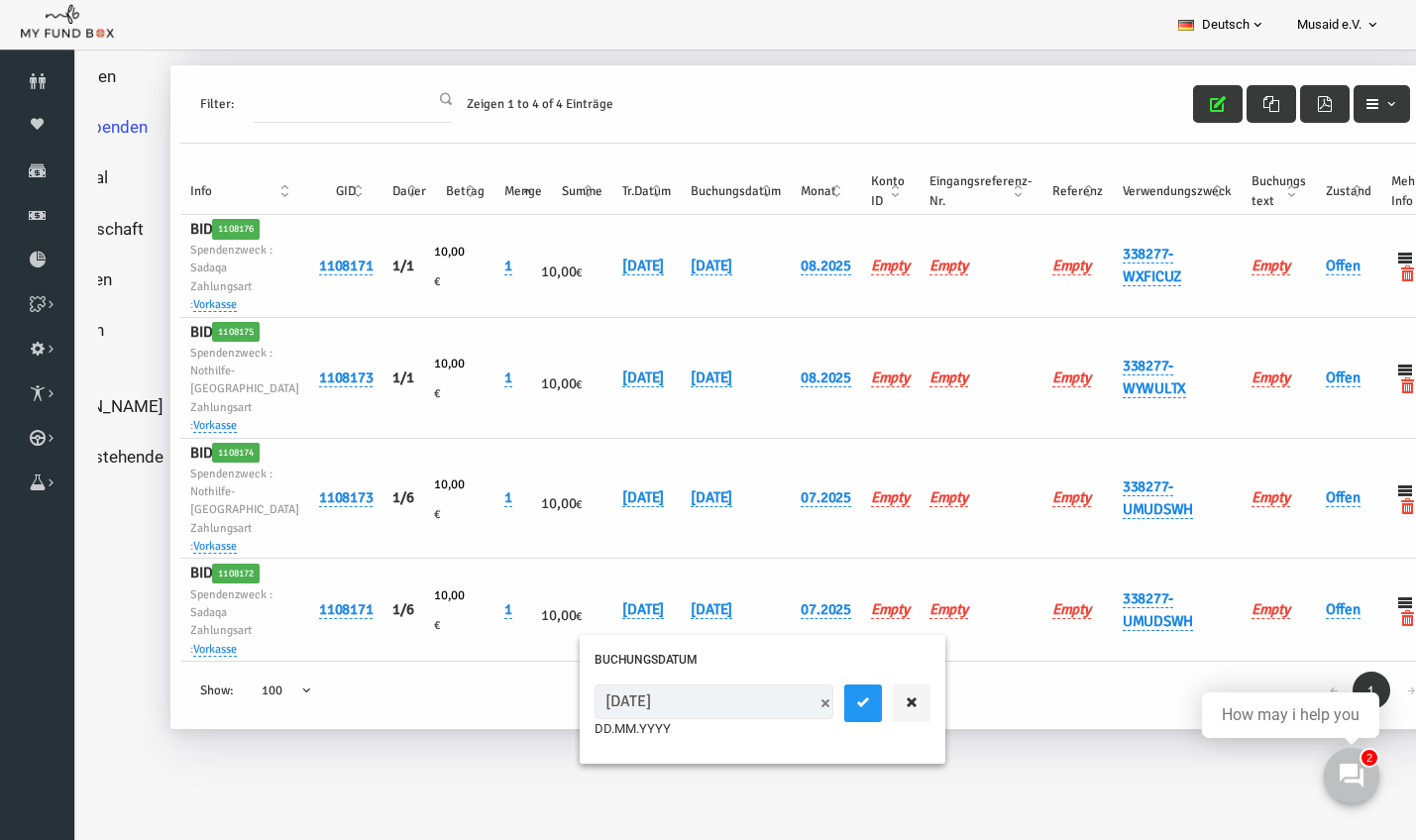 click on "16.07.2025" at bounding box center (687, 701) 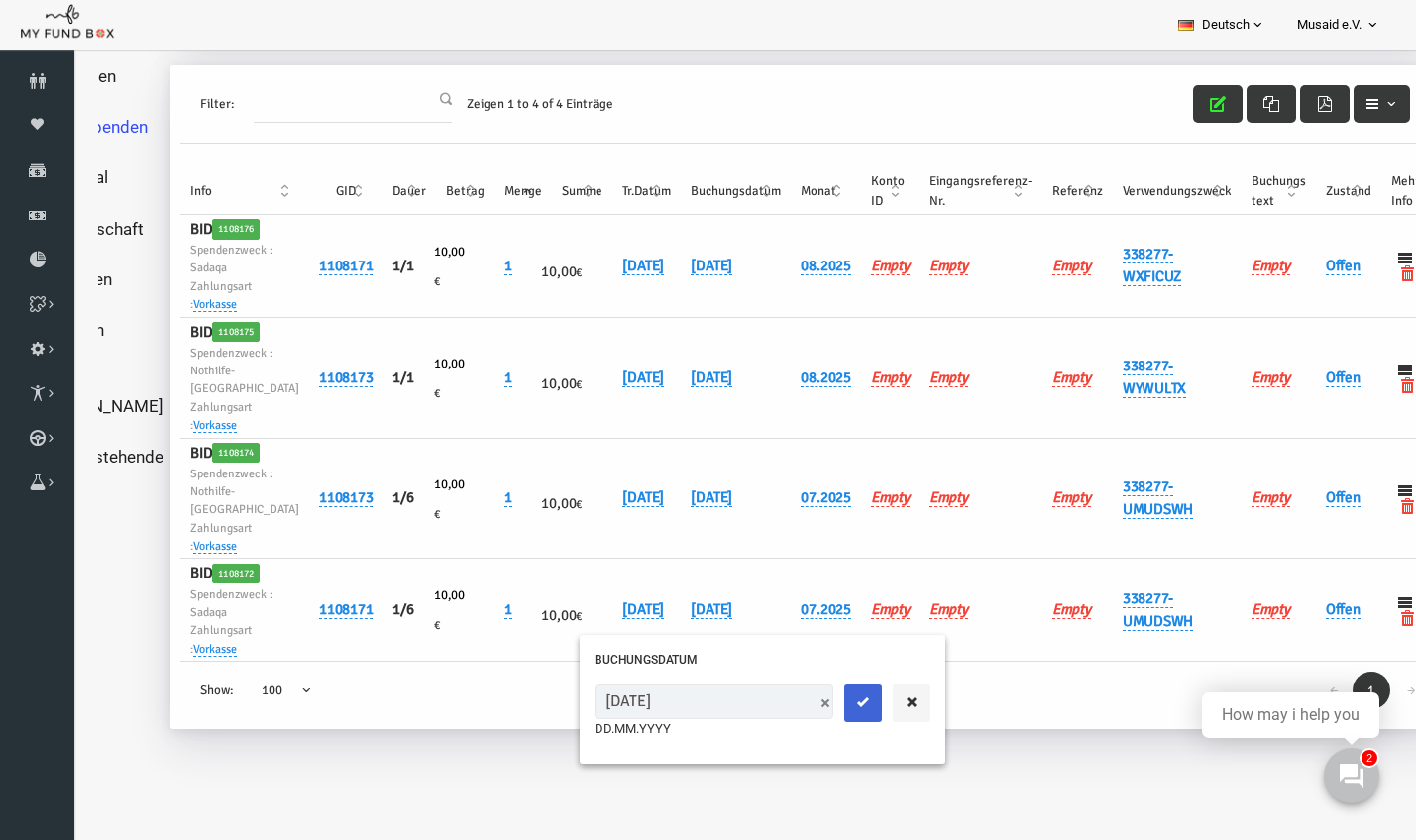 click at bounding box center [836, 703] 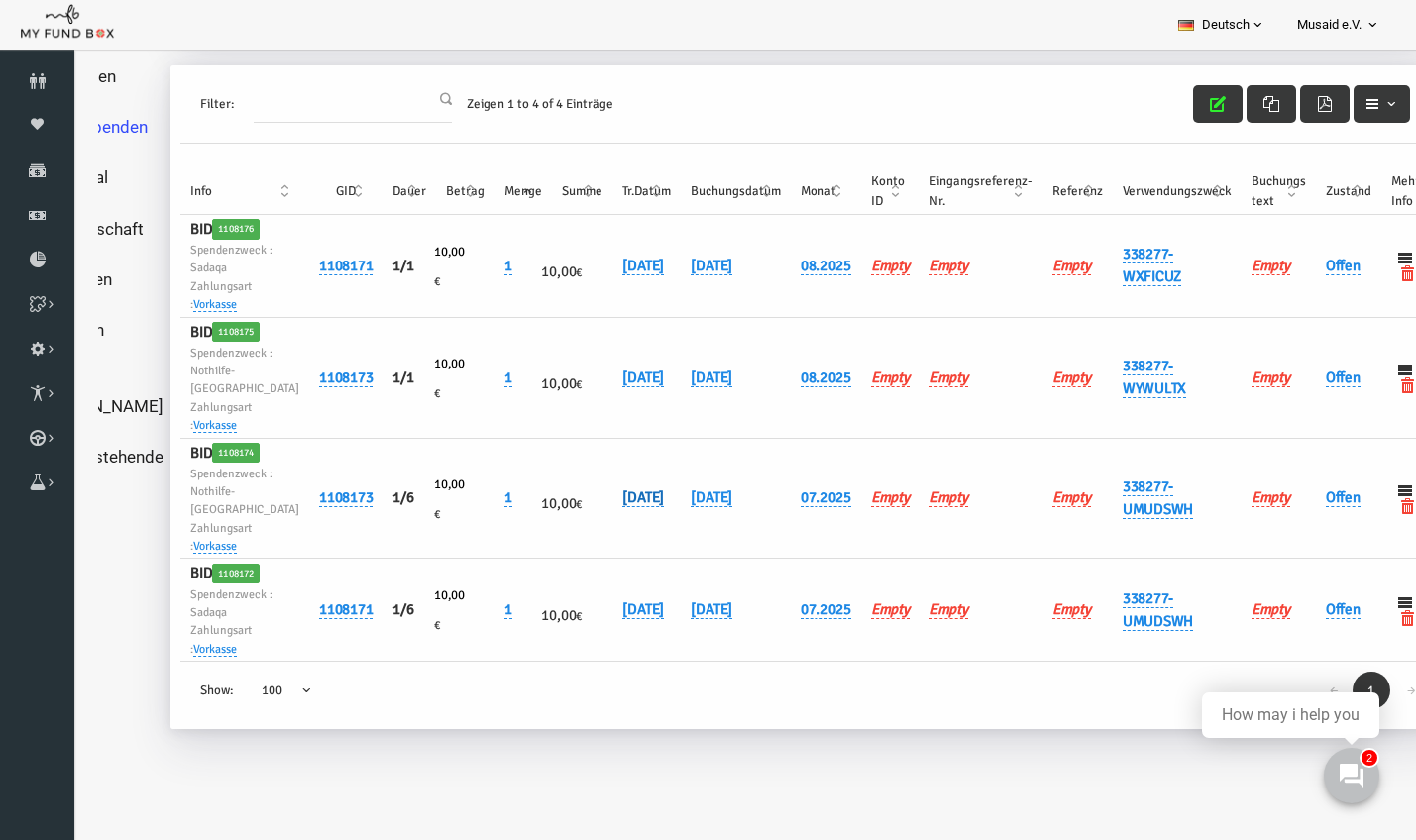 click on "16.07.2025" at bounding box center (616, 497) 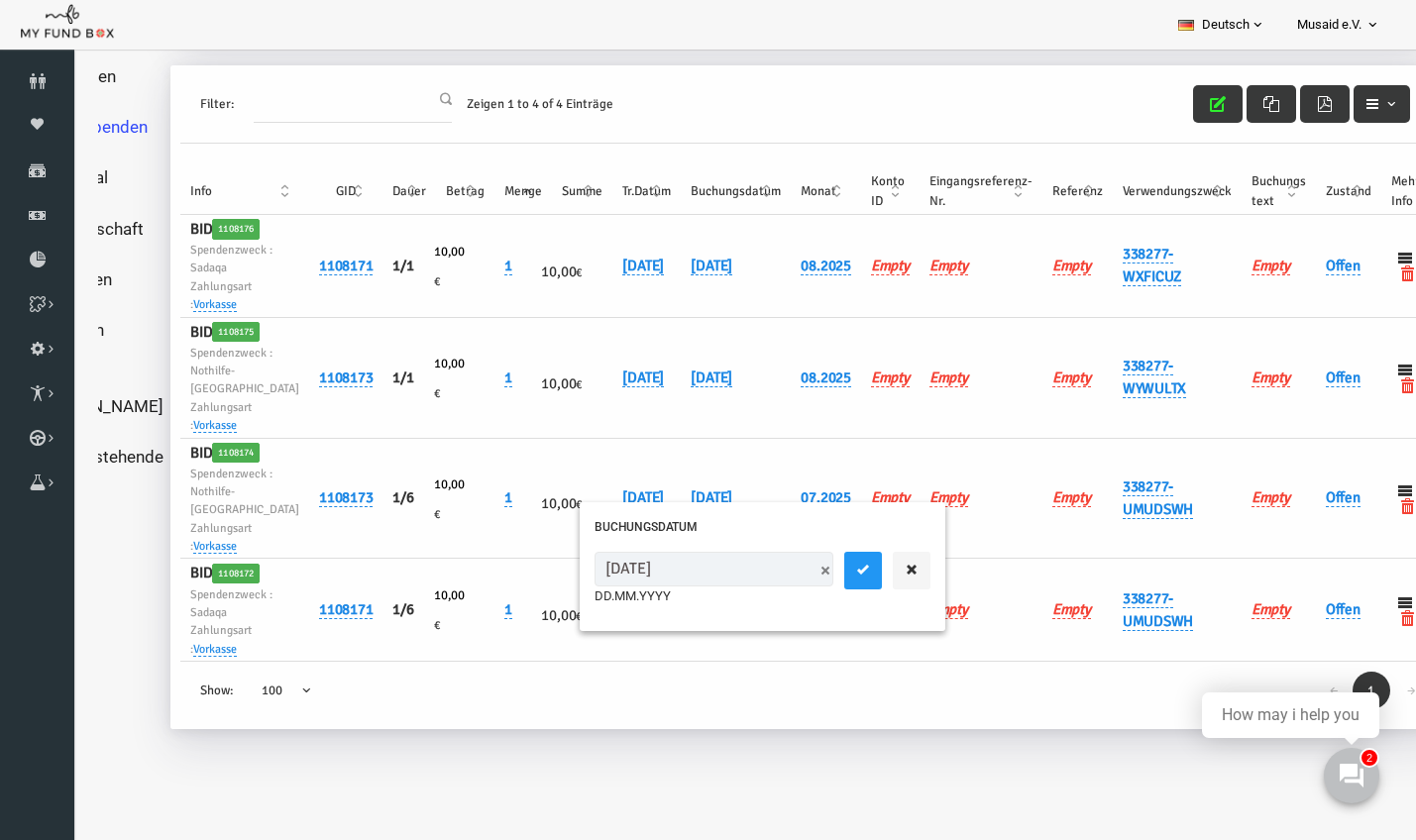 click on "16.07.2025" at bounding box center (687, 569) 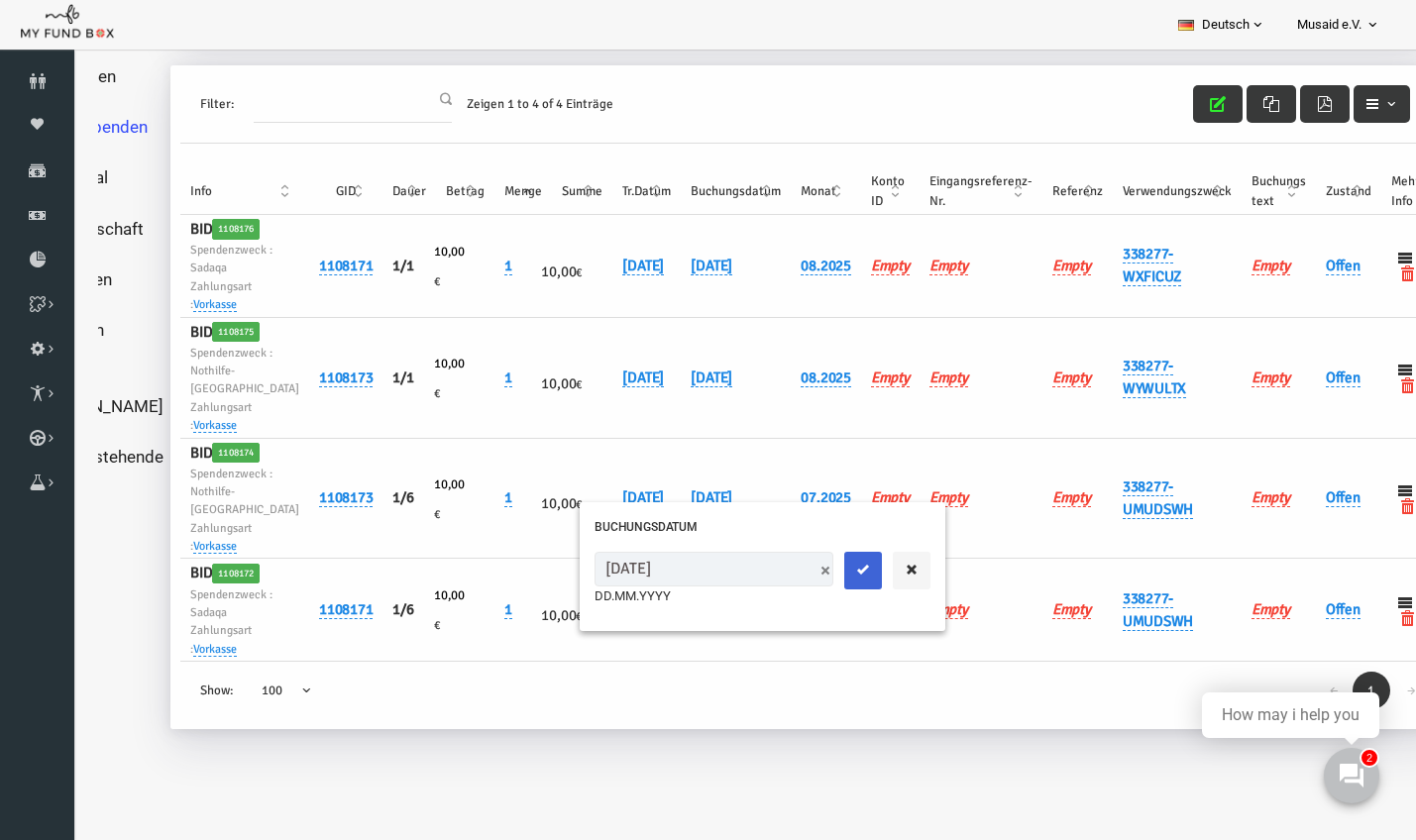 click at bounding box center [836, 570] 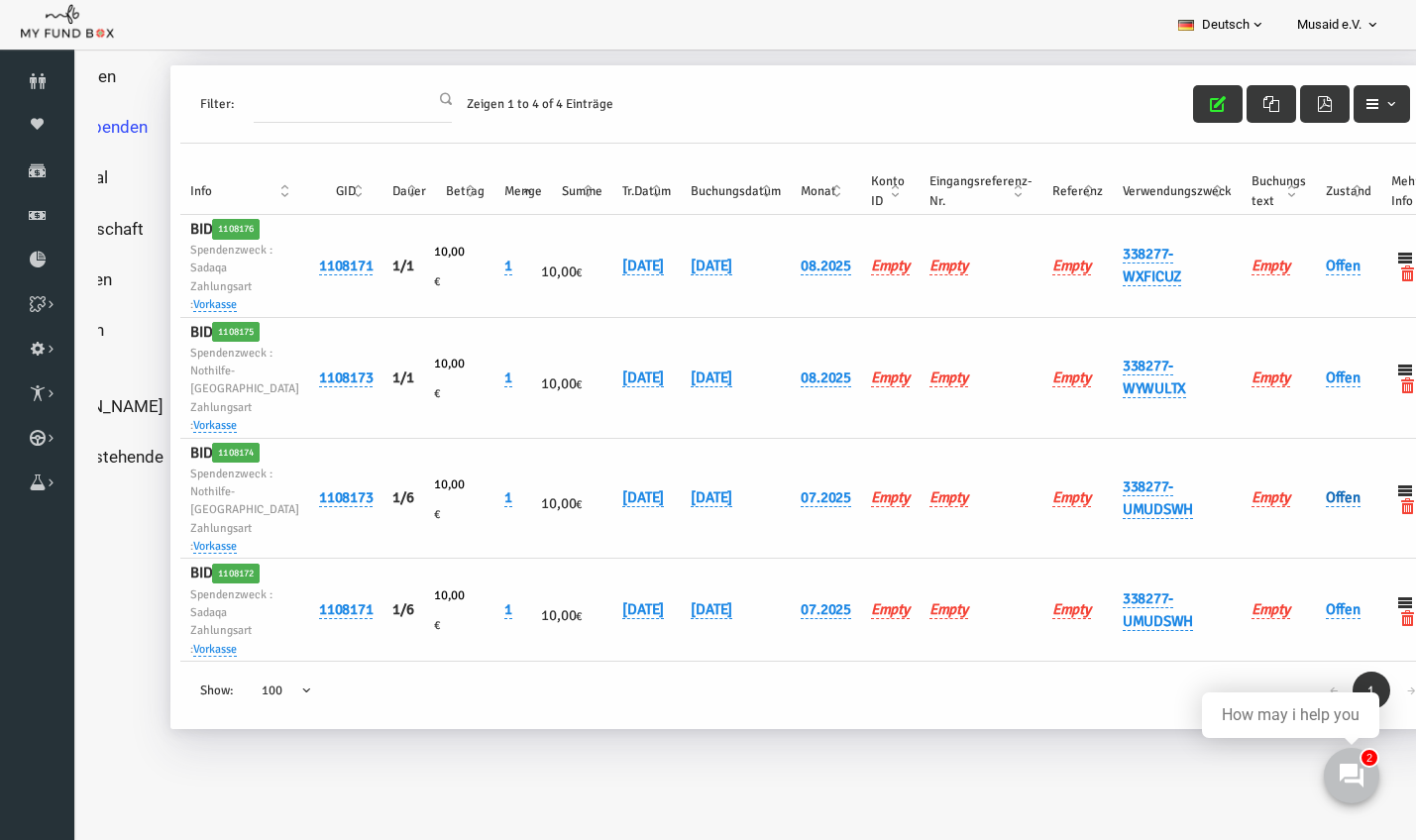 click on "Offen" at bounding box center (1316, 497) 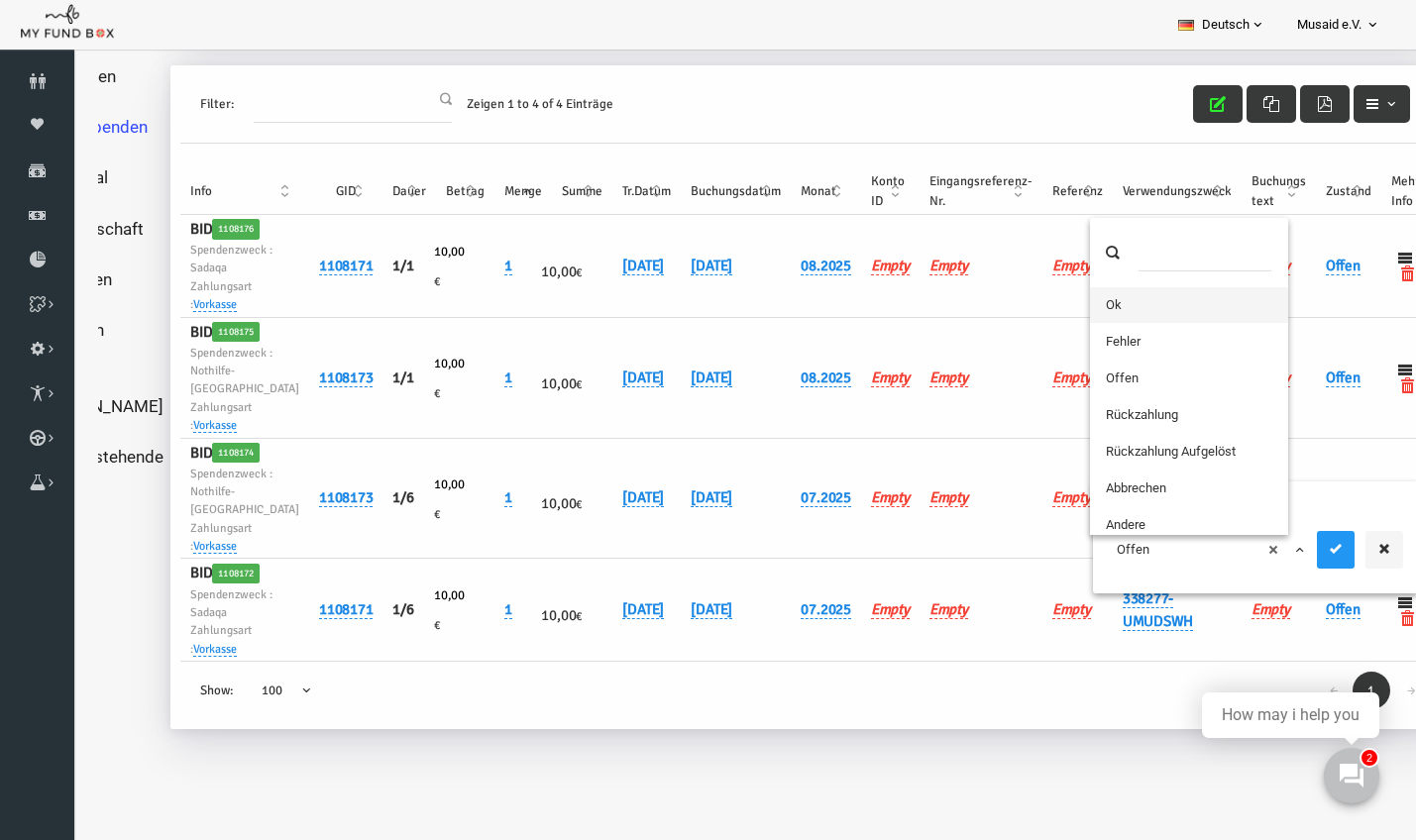 click on "× Offen" at bounding box center [1180, 550] 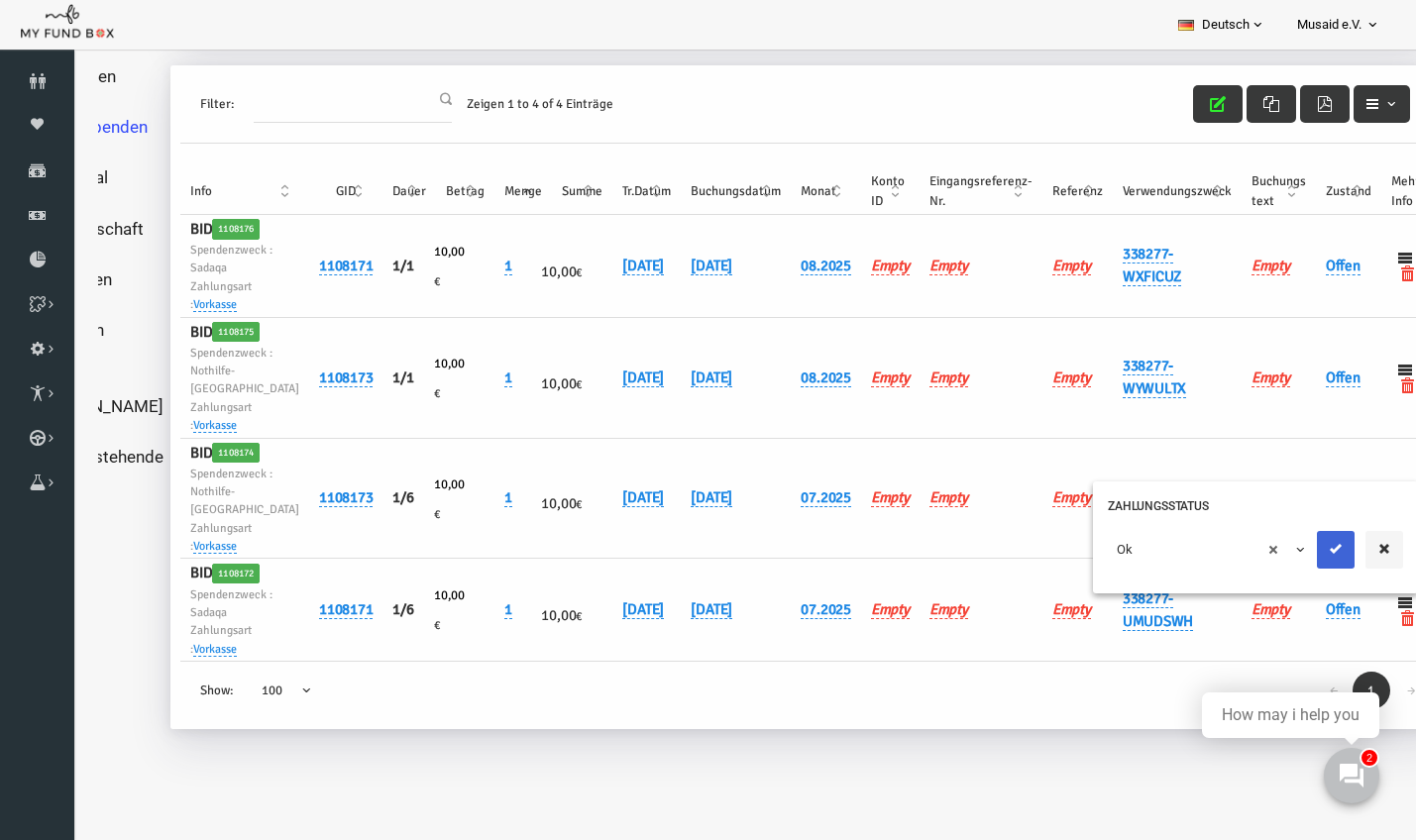 click at bounding box center (1309, 550) 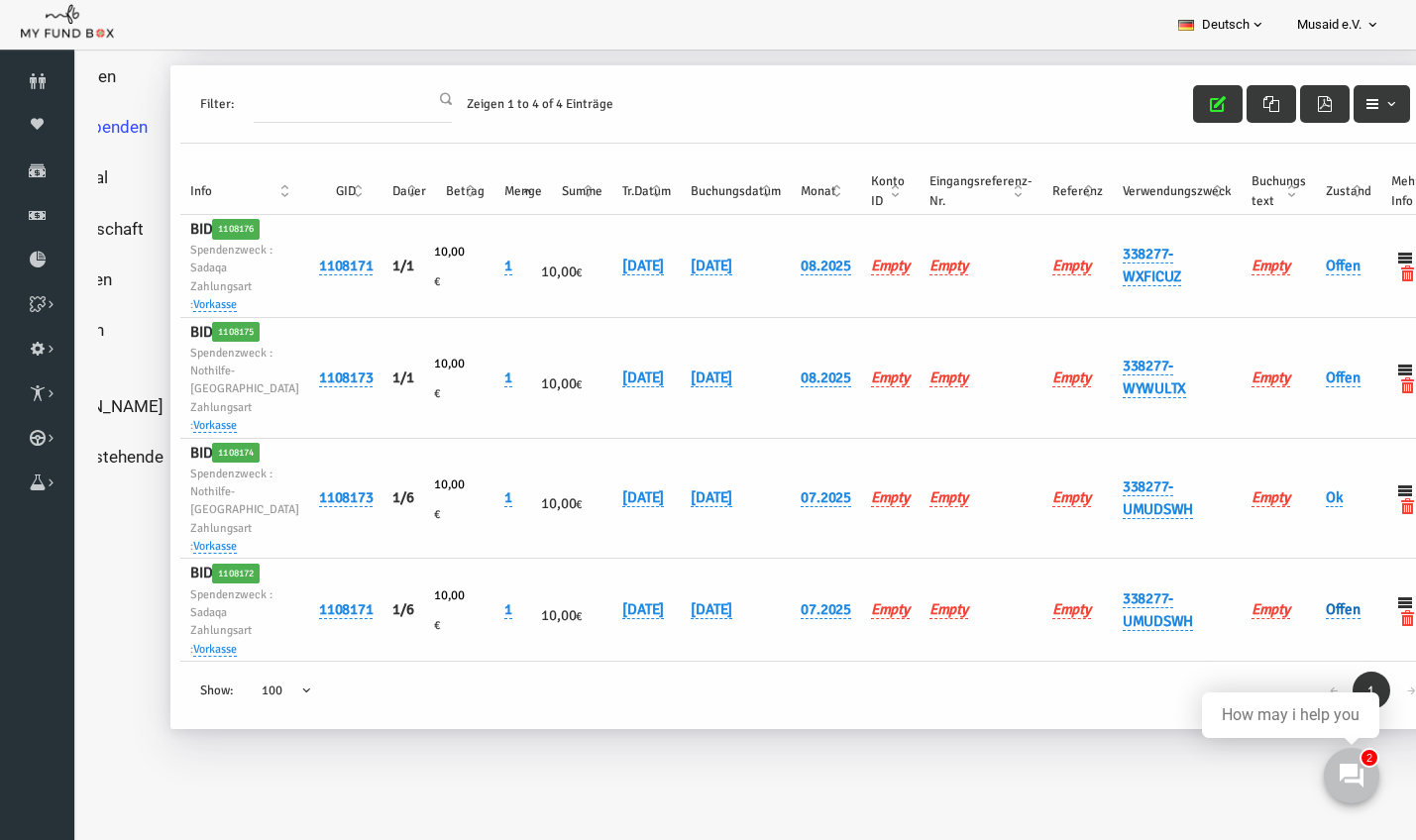 click on "Offen" at bounding box center [1316, 609] 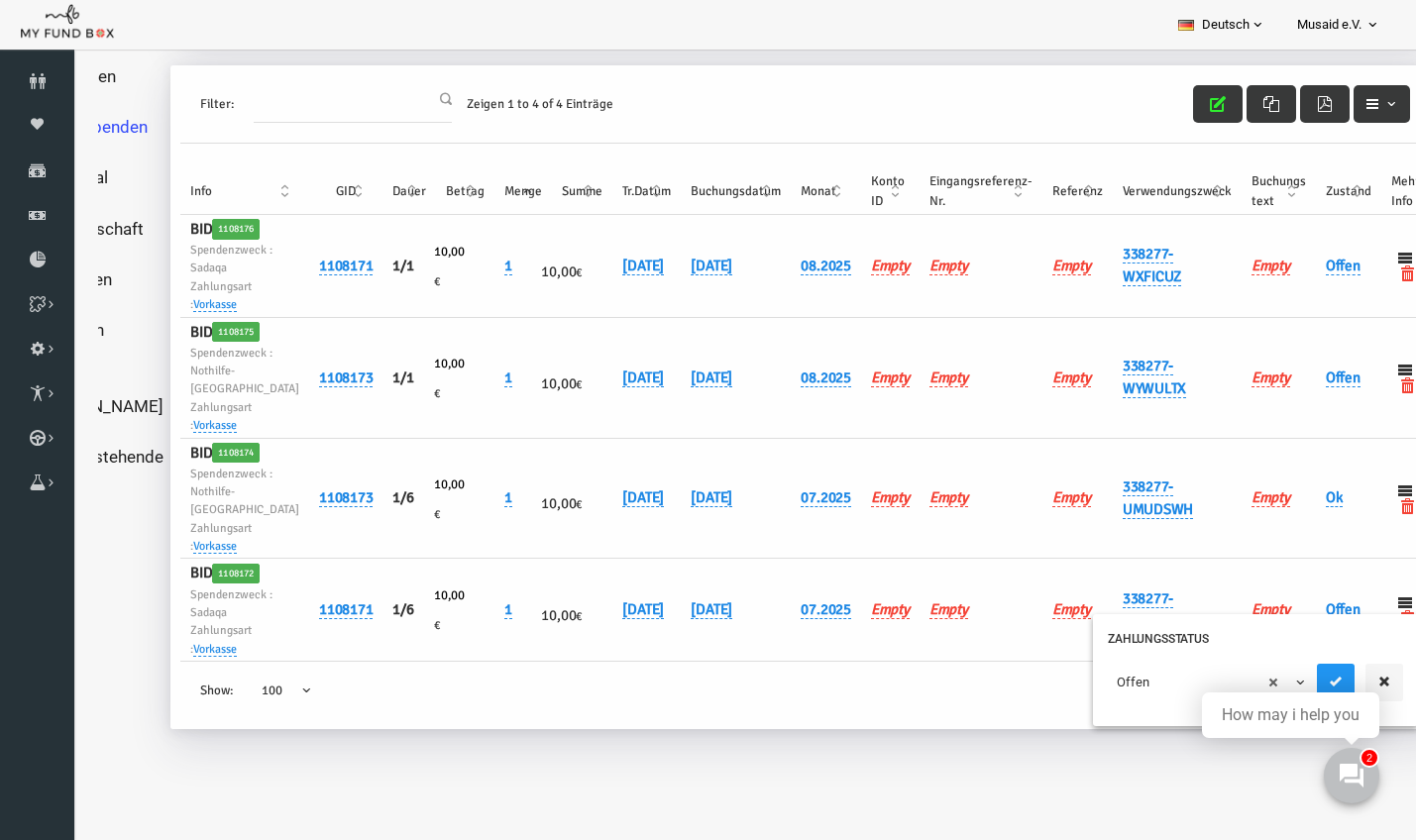 click on "× Offen" at bounding box center [1180, 682] 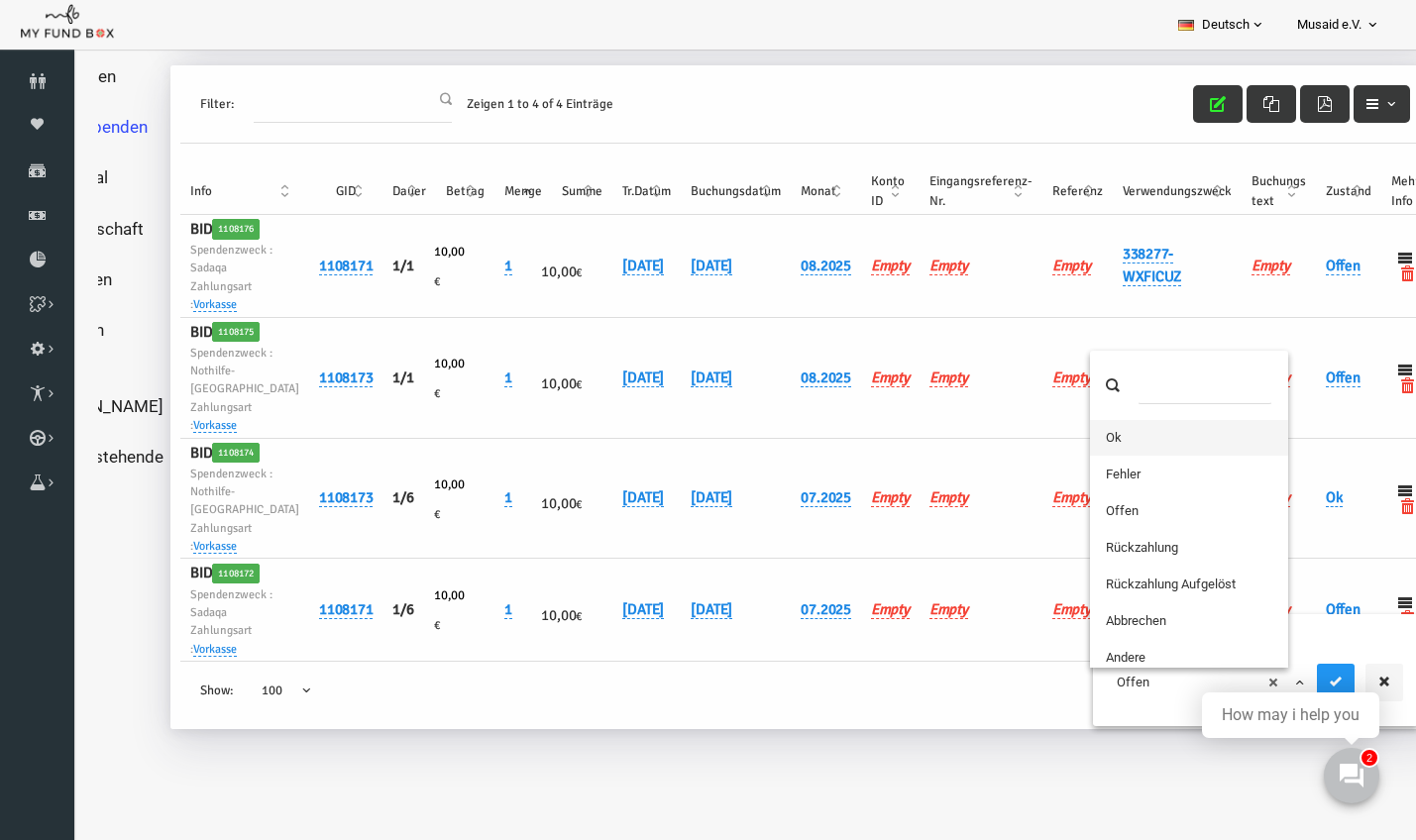click at bounding box center [1162, 385] 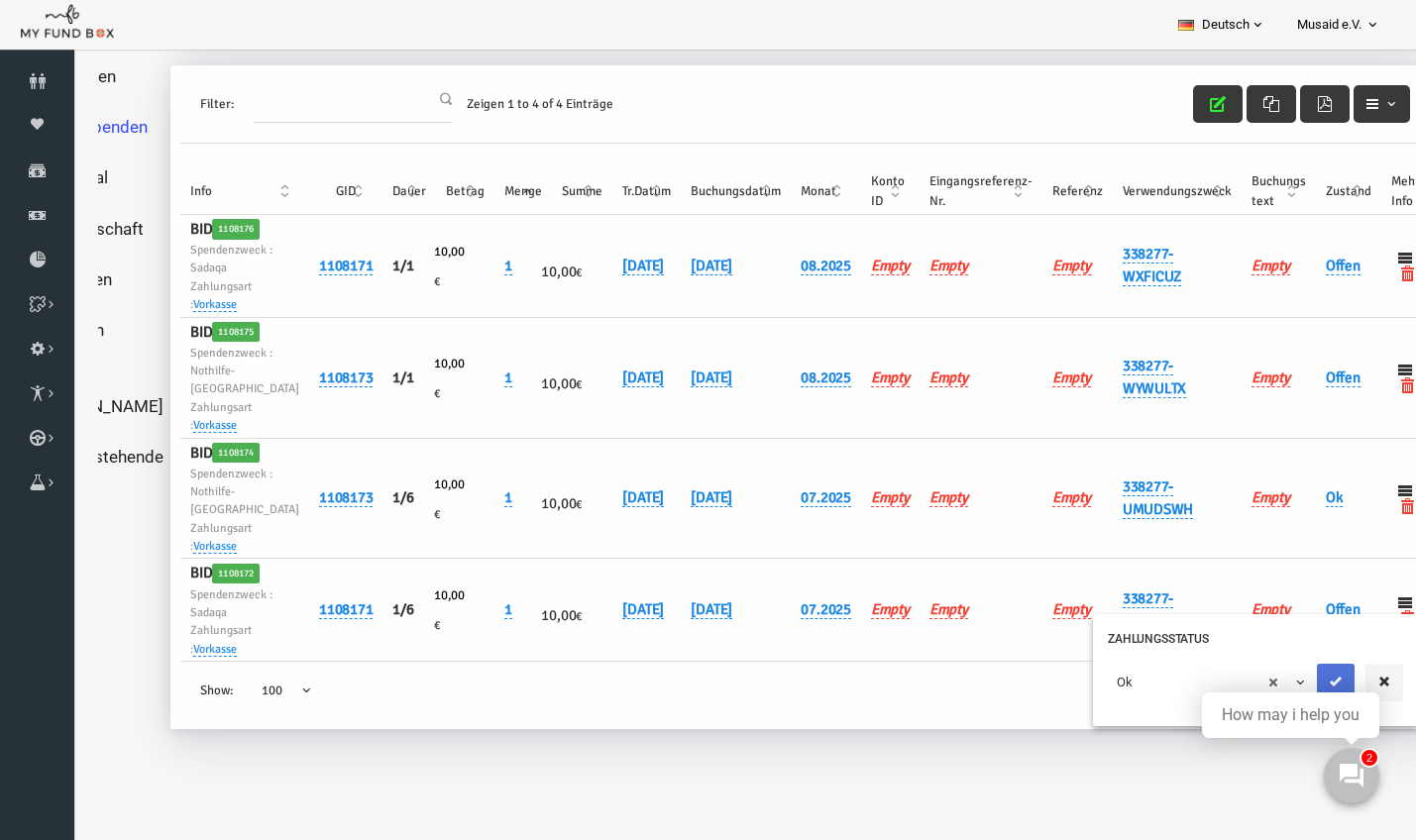 click at bounding box center (1309, 682) 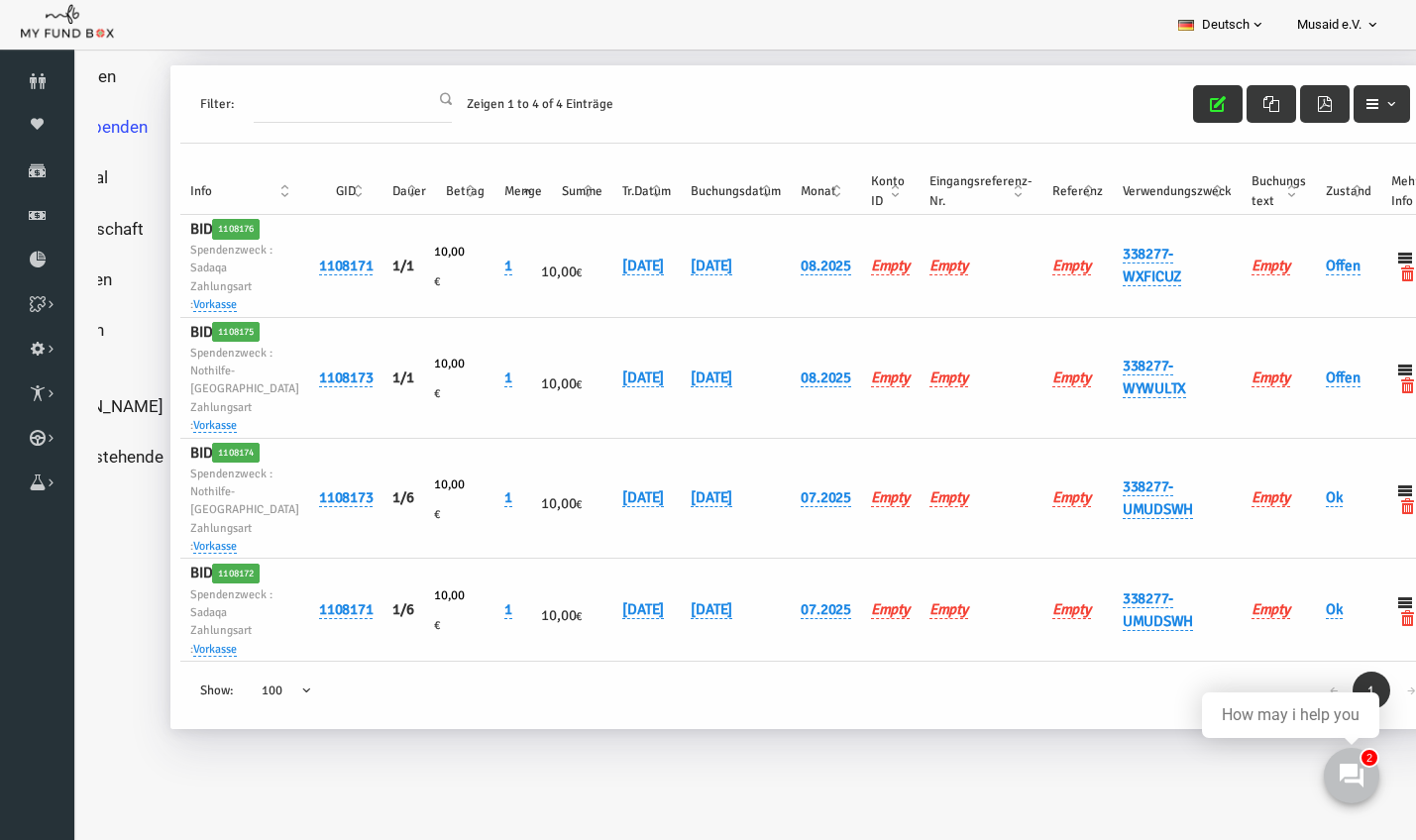 click at bounding box center [1191, 104] 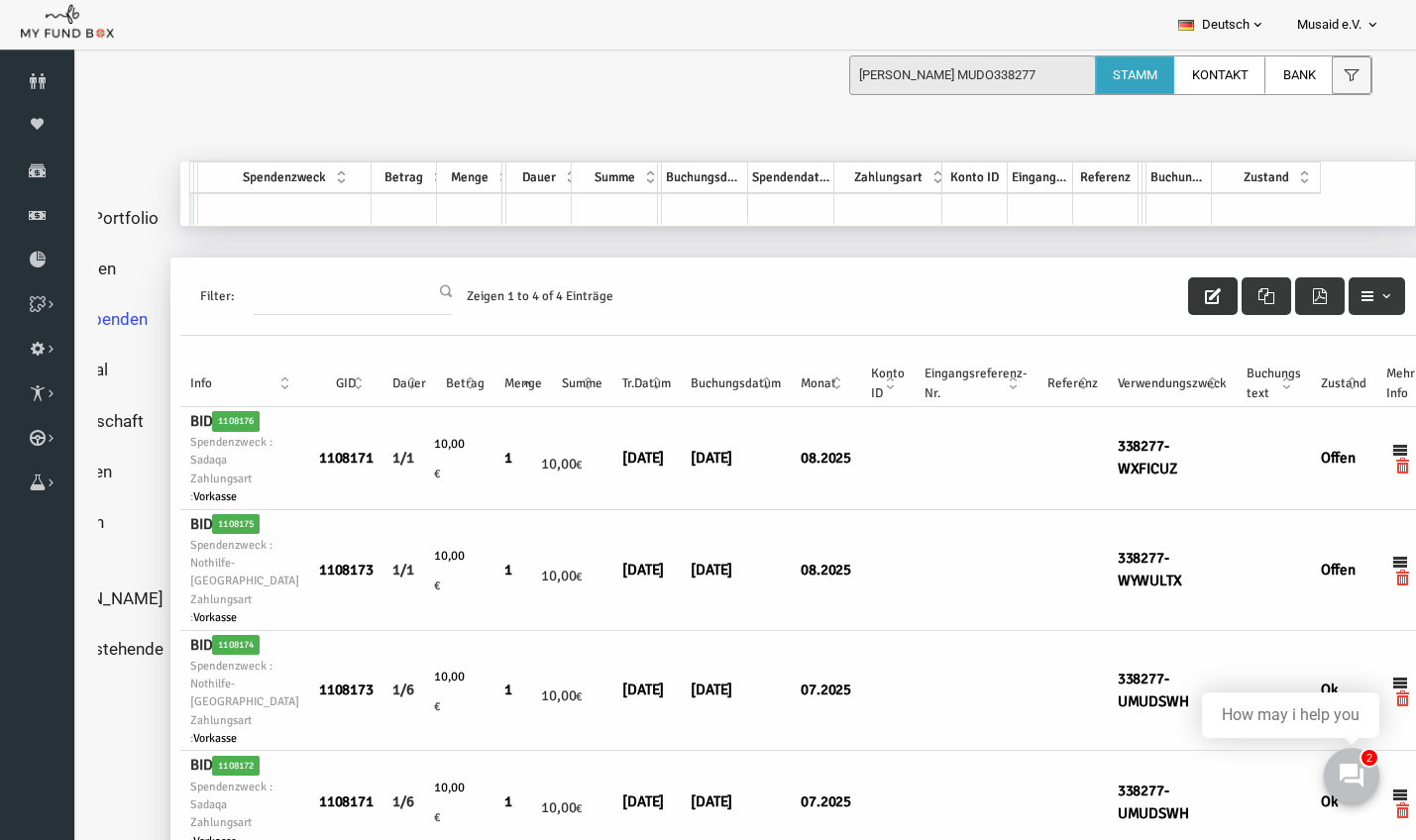 scroll, scrollTop: 0, scrollLeft: 0, axis: both 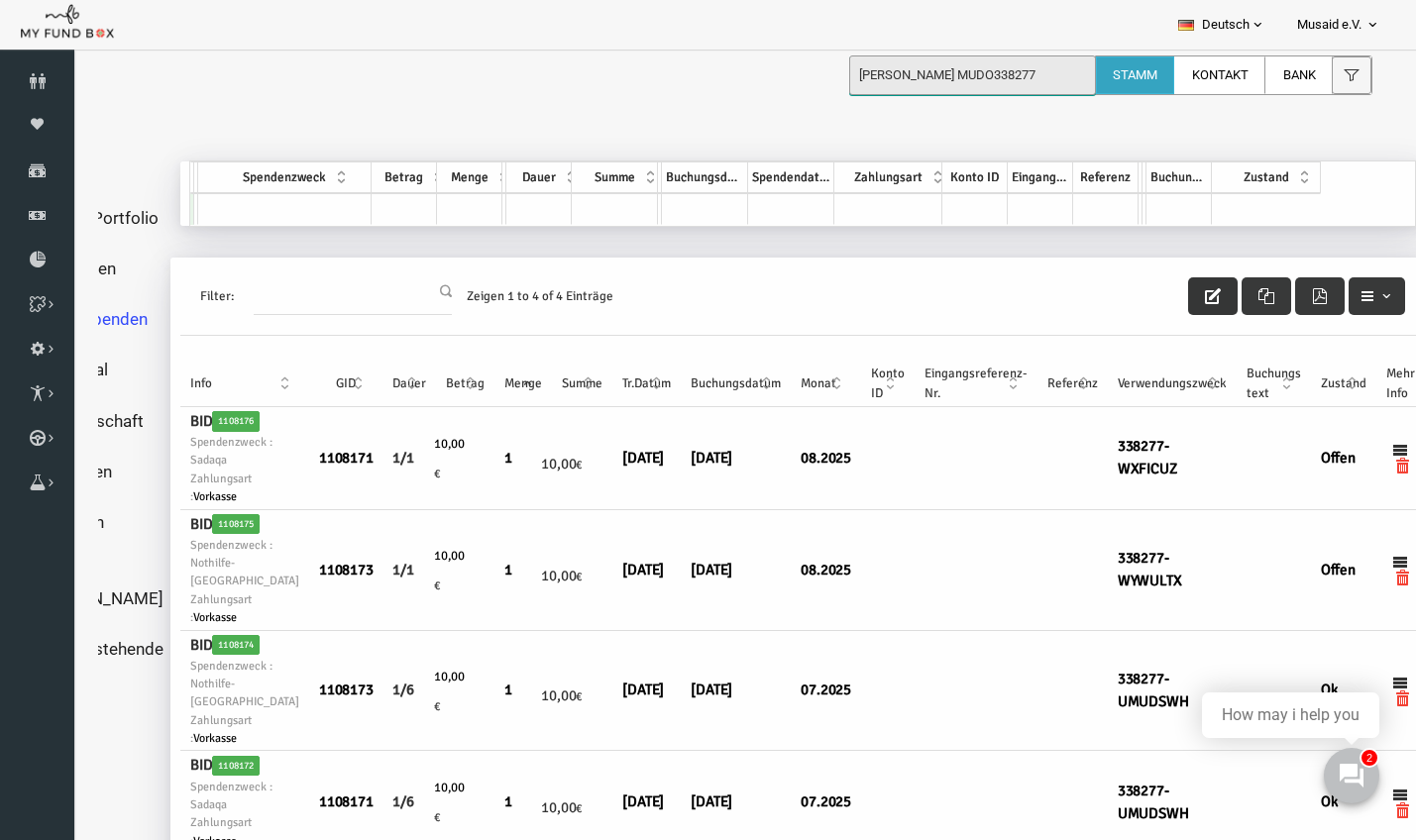 click on "Kaan Durmaz MUDO338277" at bounding box center [972, 75] 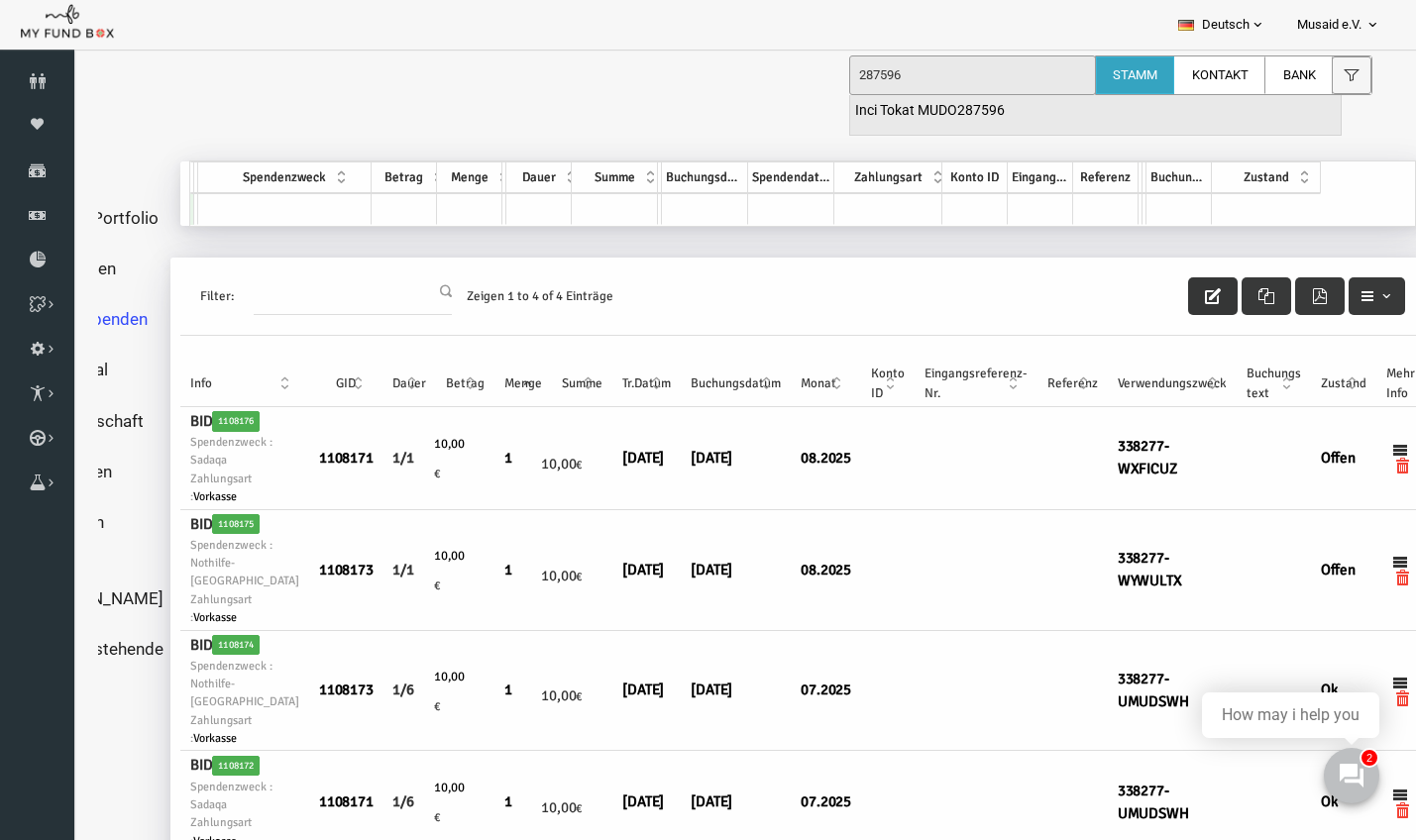 click on "Inci Tokat MUDO287596" at bounding box center (929, 111) 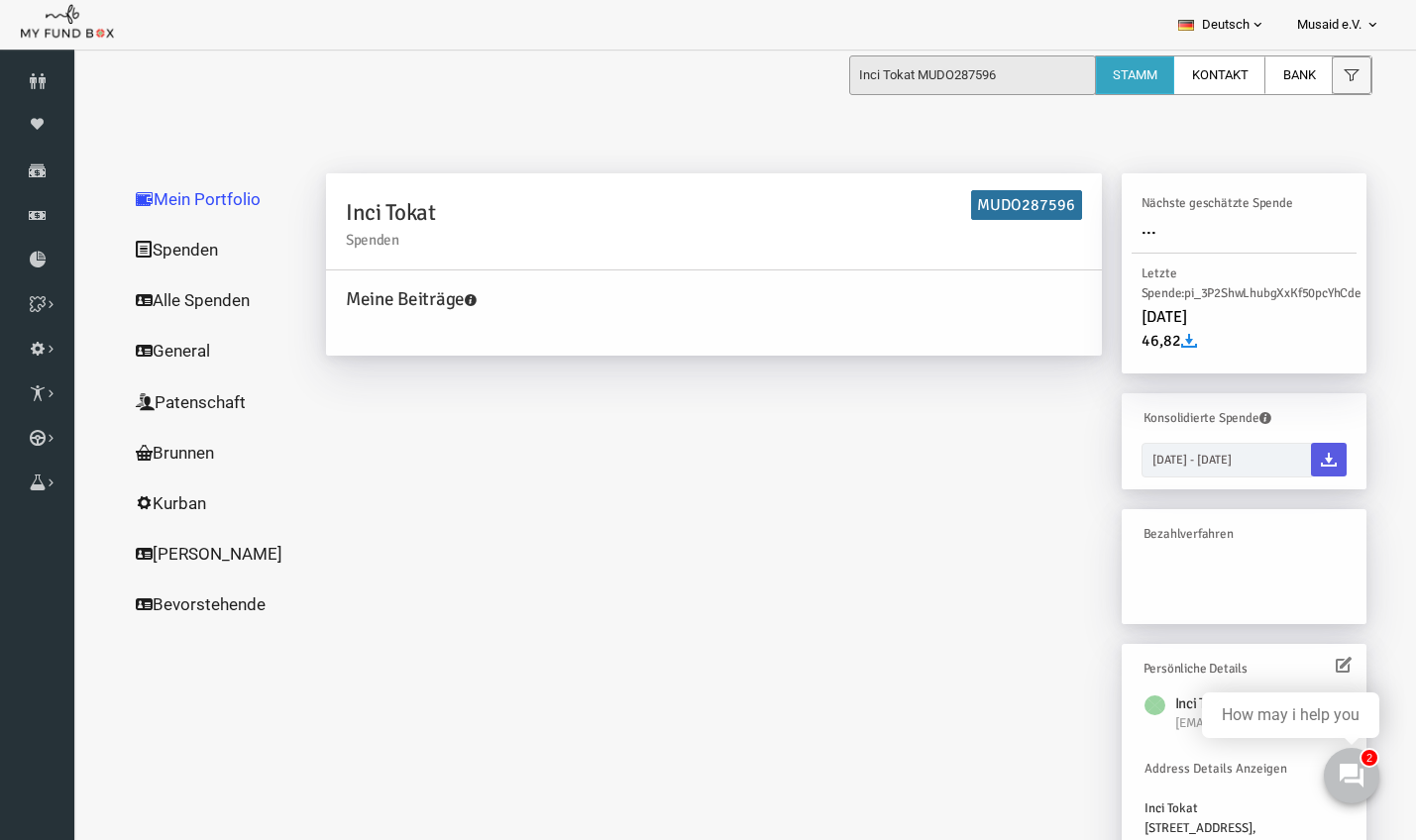 scroll, scrollTop: 23, scrollLeft: 0, axis: vertical 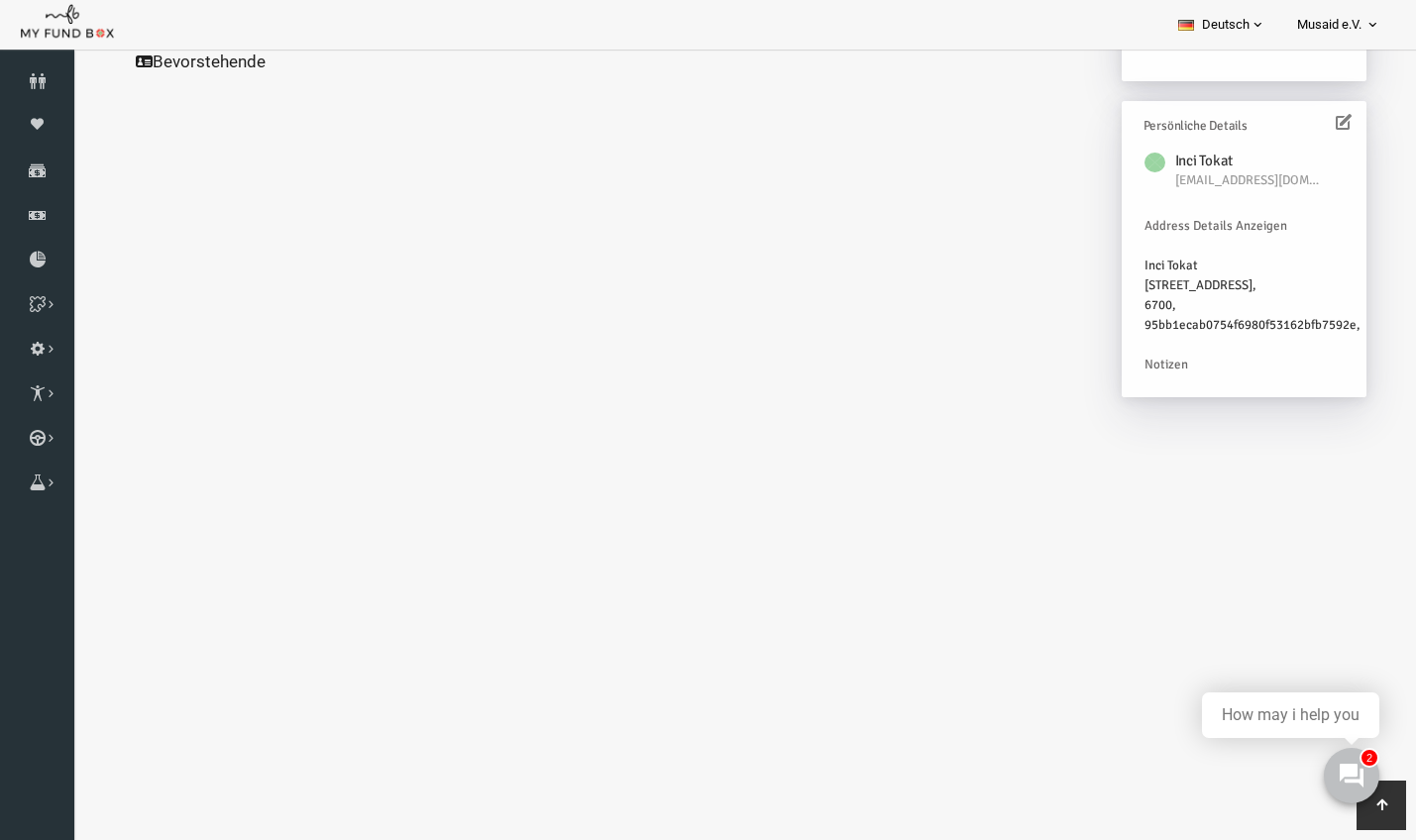 click on "Alle Spenden" at bounding box center [190, -243] 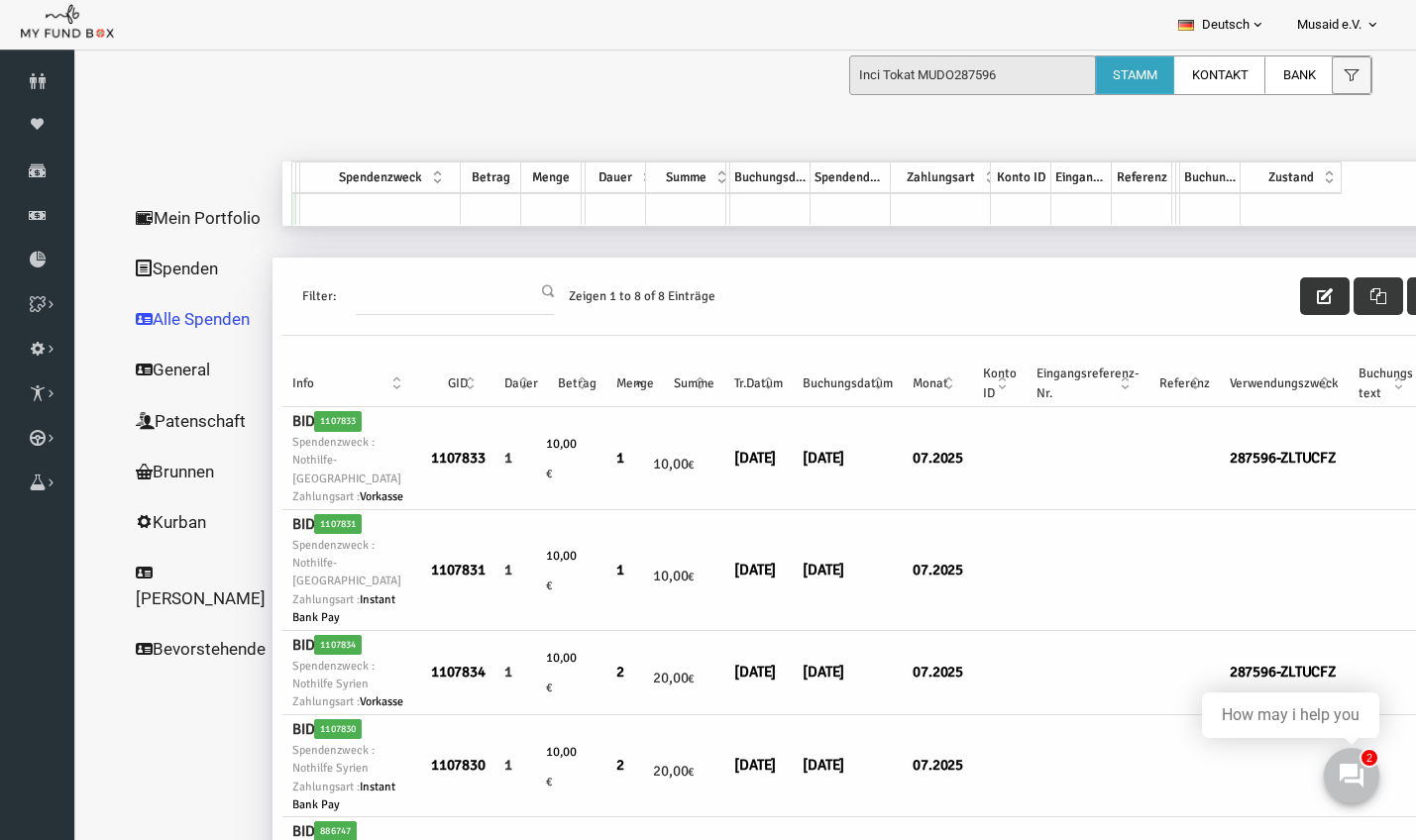 scroll, scrollTop: 0, scrollLeft: 0, axis: both 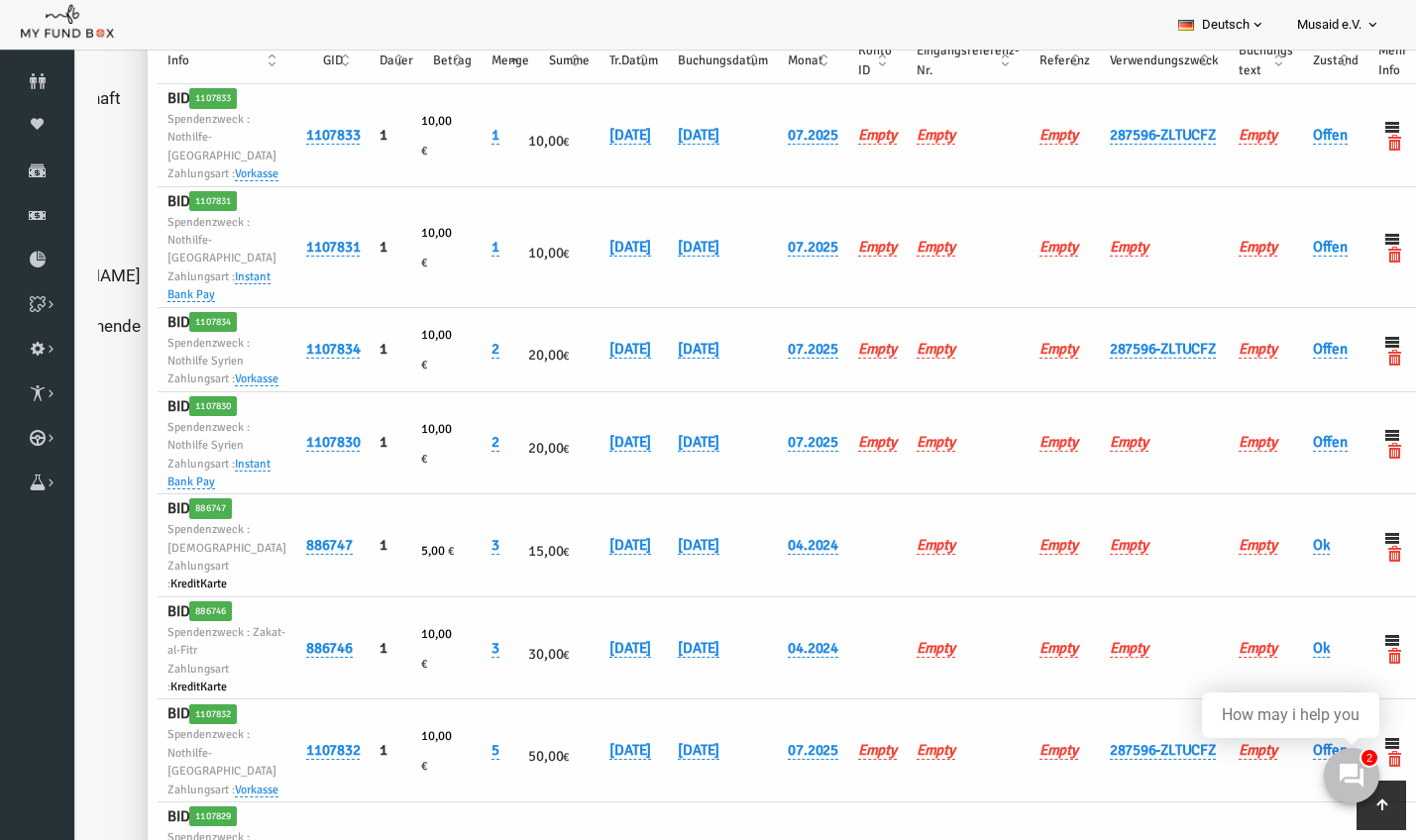 click on "Verwendungszweck" at bounding box center [1138, 60] 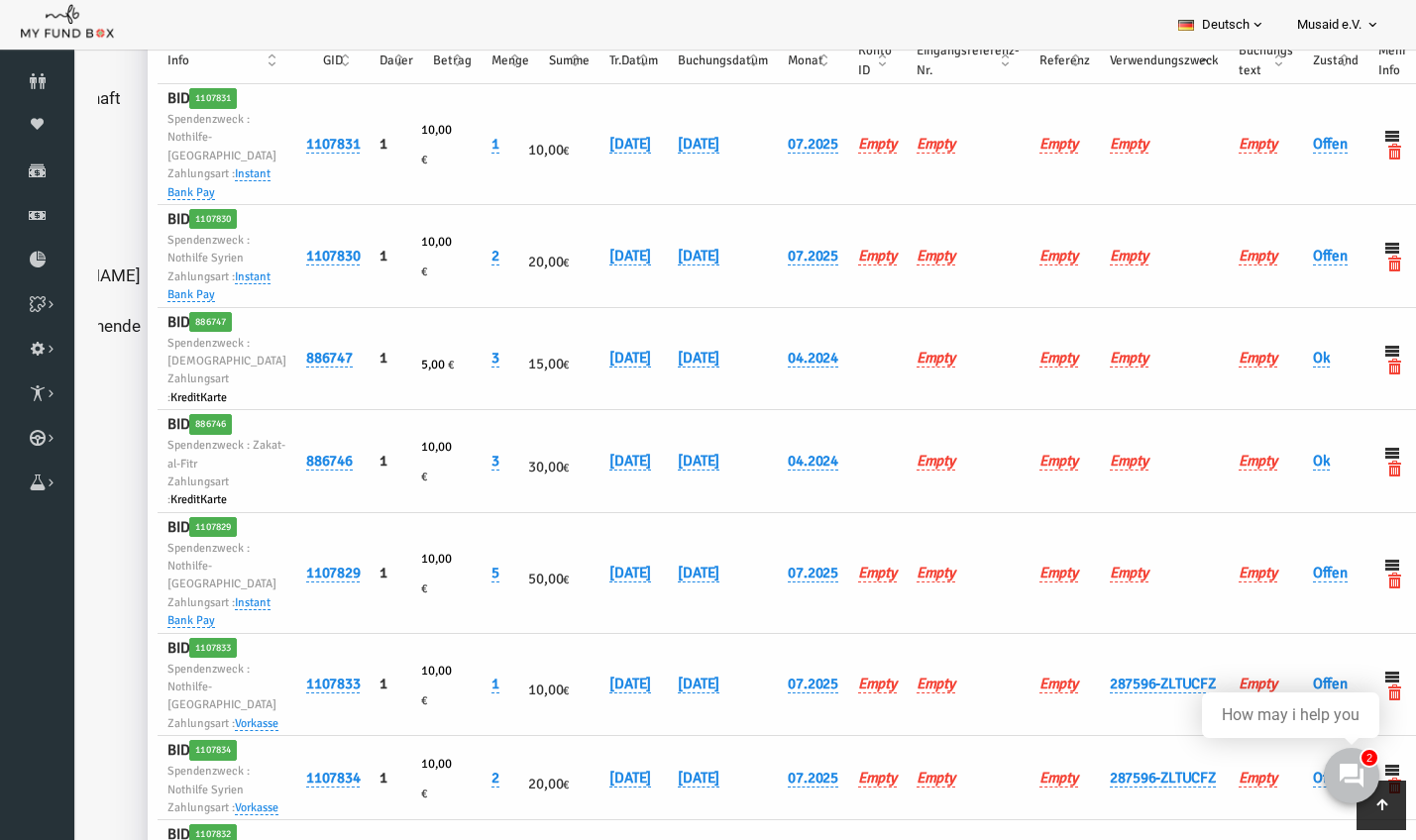 click on "Verwendungszweck" at bounding box center (1138, 60) 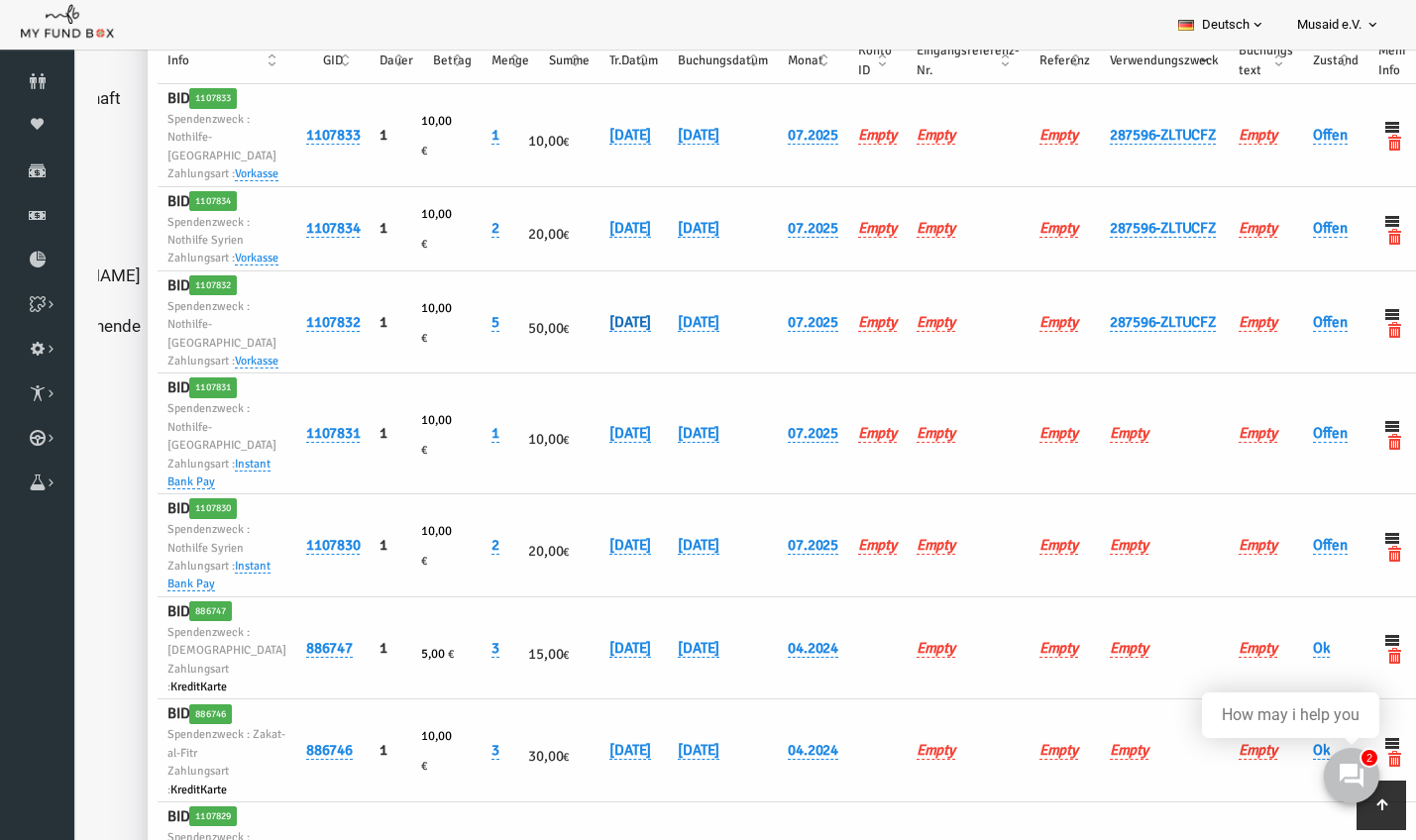 click on "[DATE]" at bounding box center [603, 322] 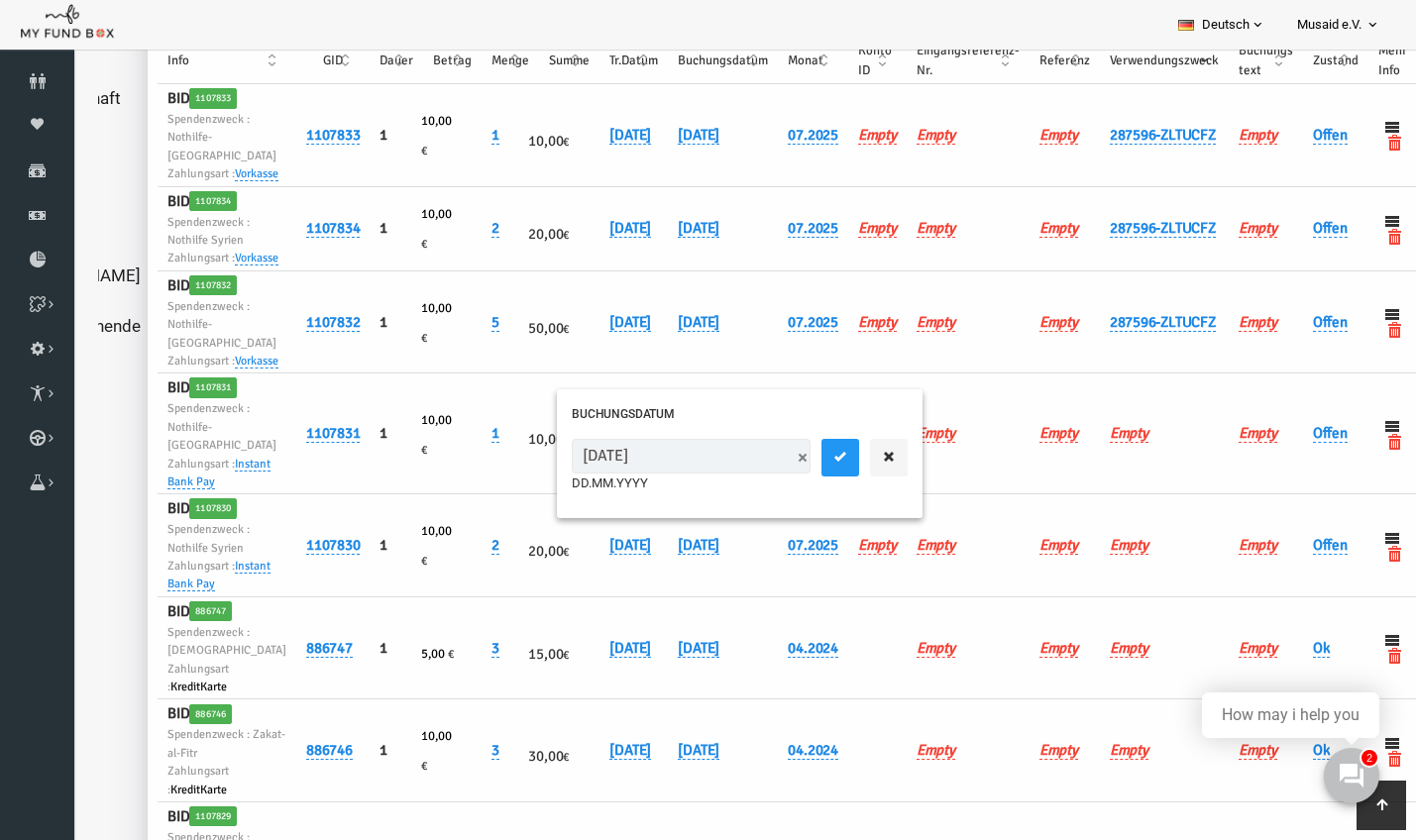 click on "[DATE]" at bounding box center (664, 456) 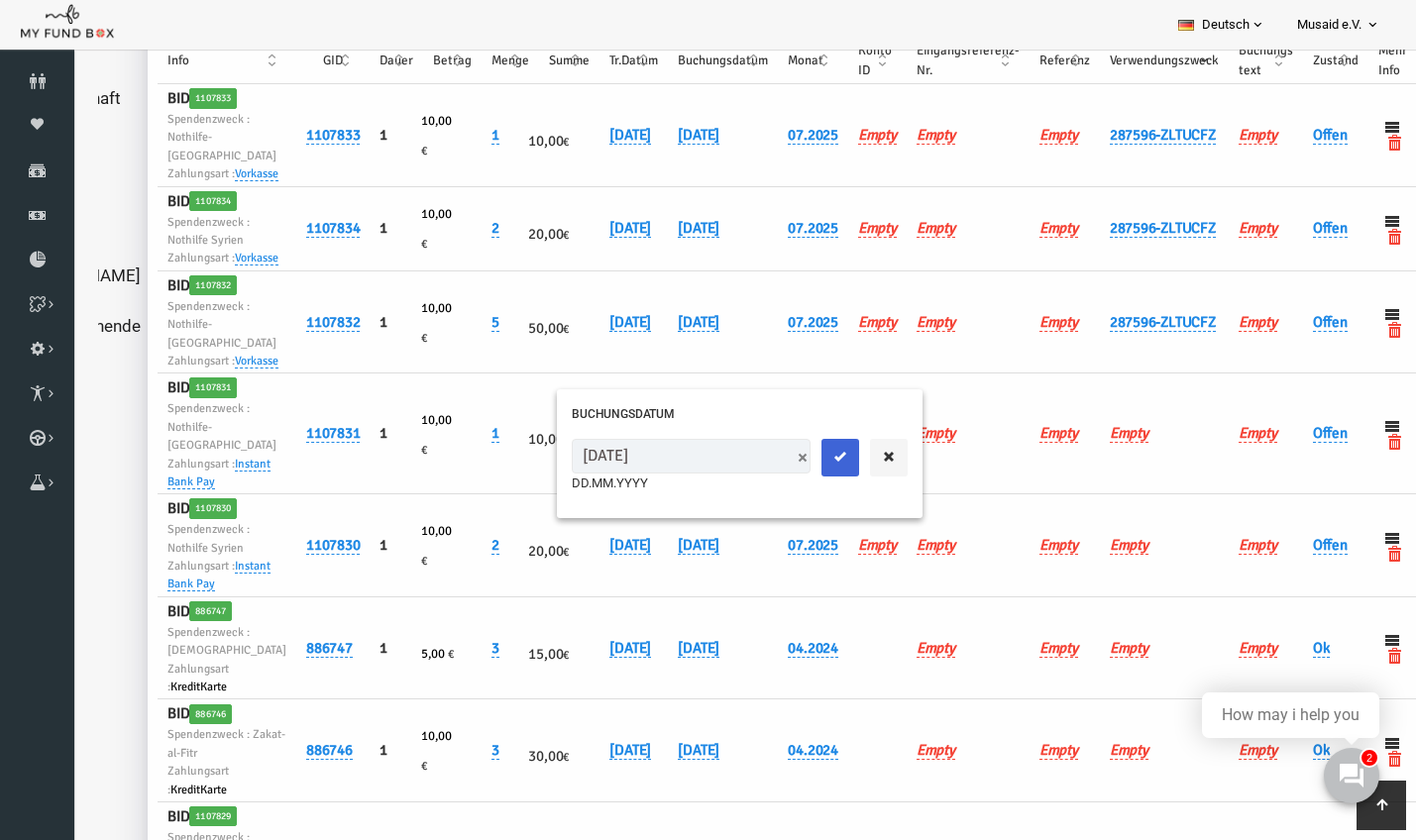 click at bounding box center [814, 458] 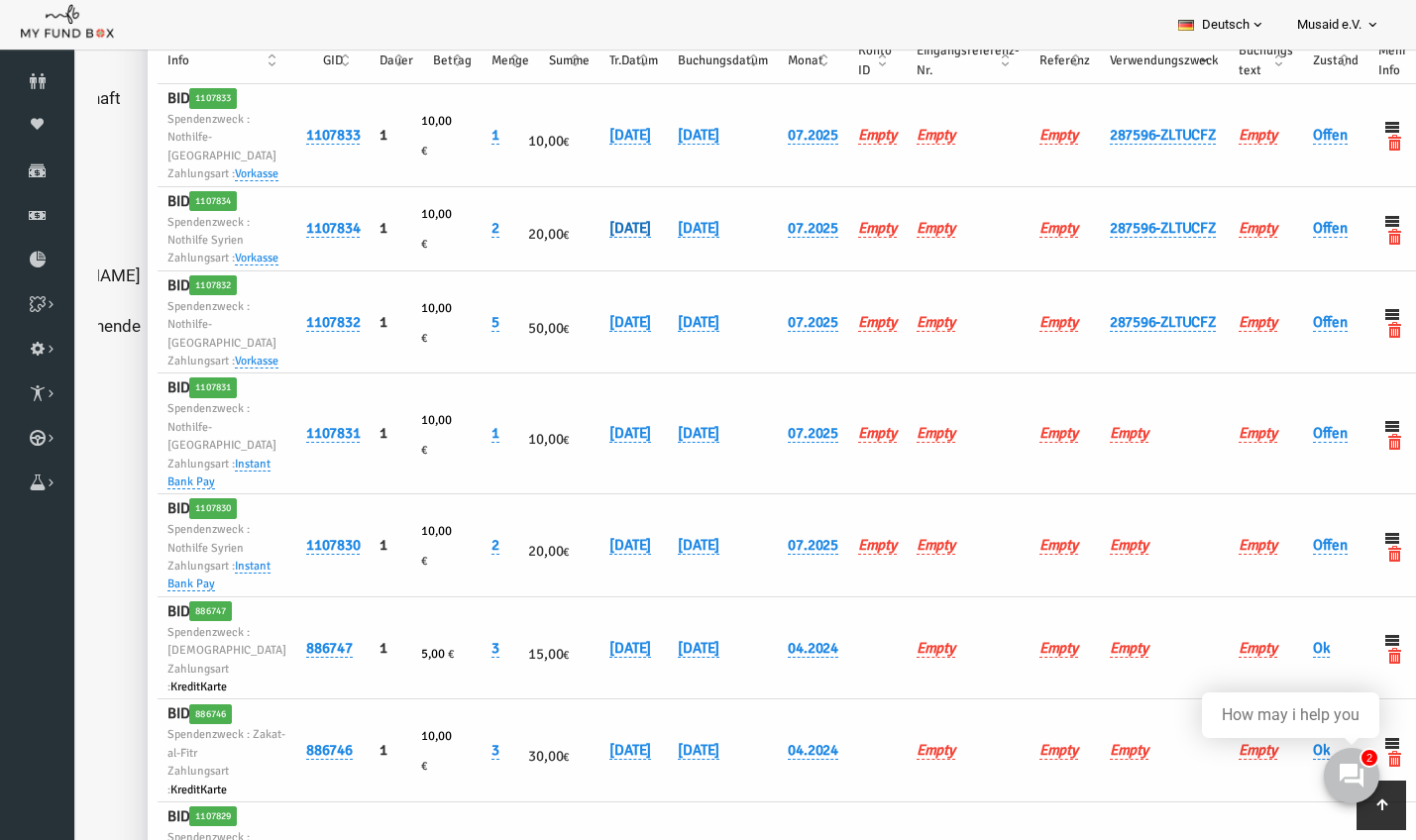 click on "[DATE]" at bounding box center (603, 228) 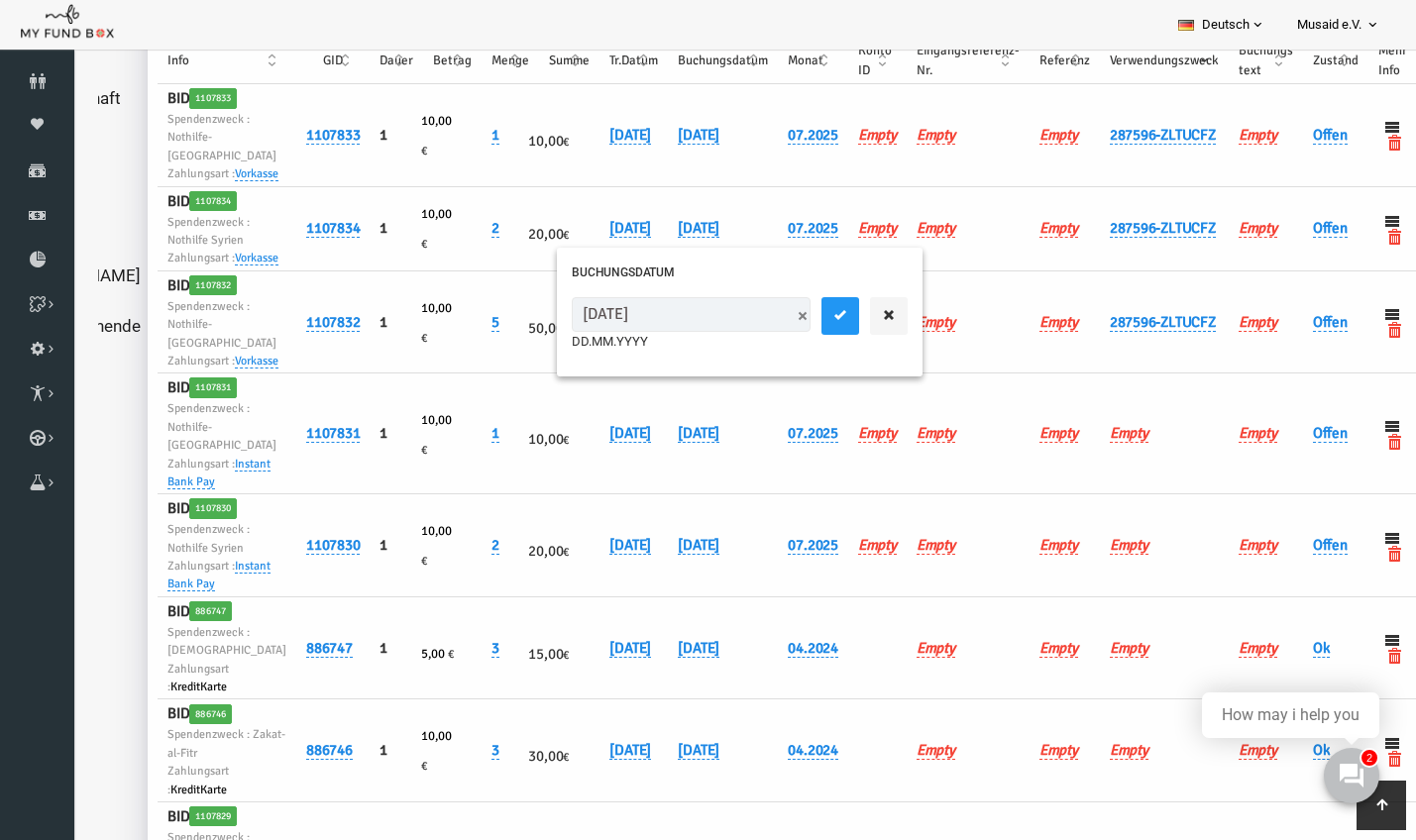 click on "[DATE]" at bounding box center (664, 314) 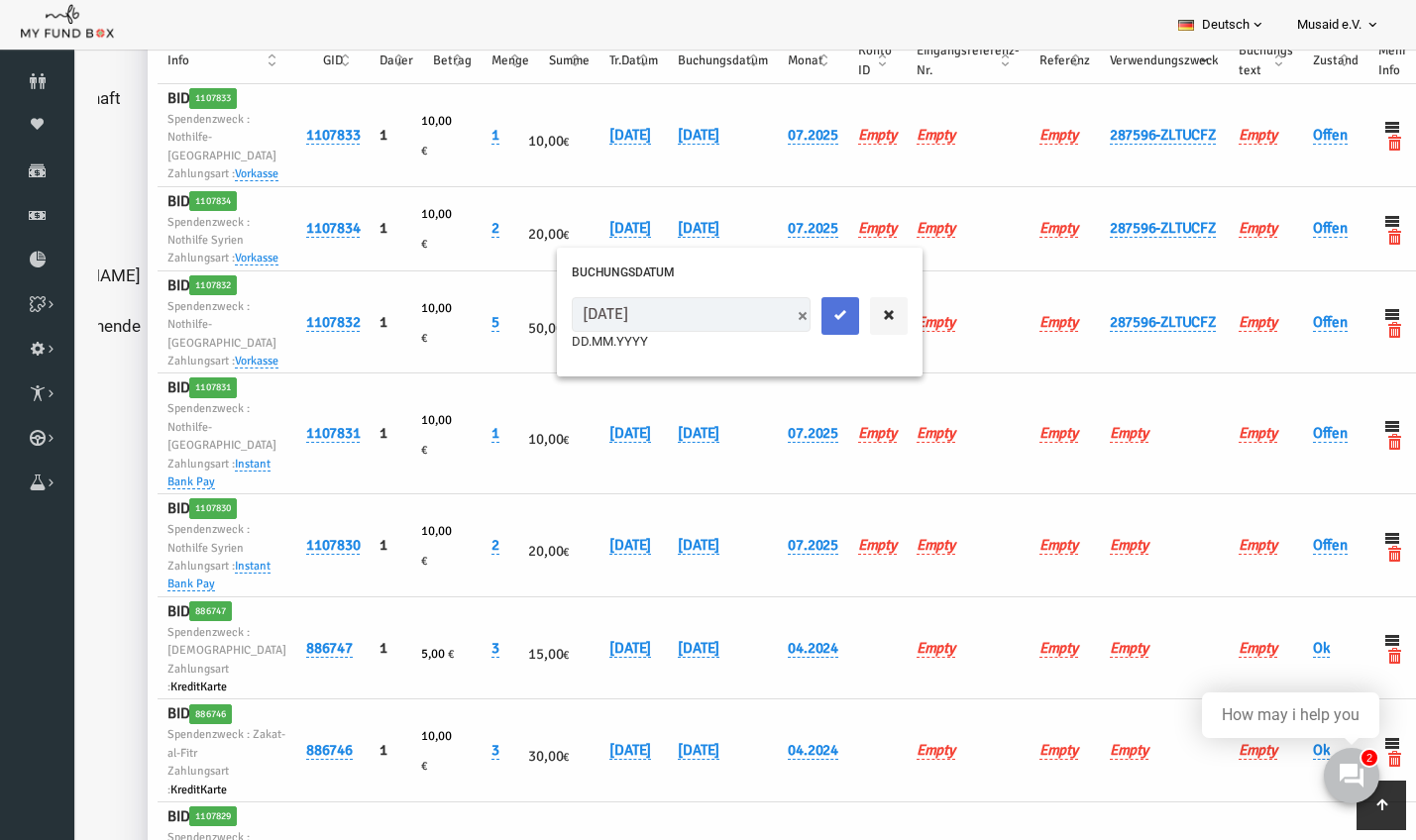 click at bounding box center (814, 315) 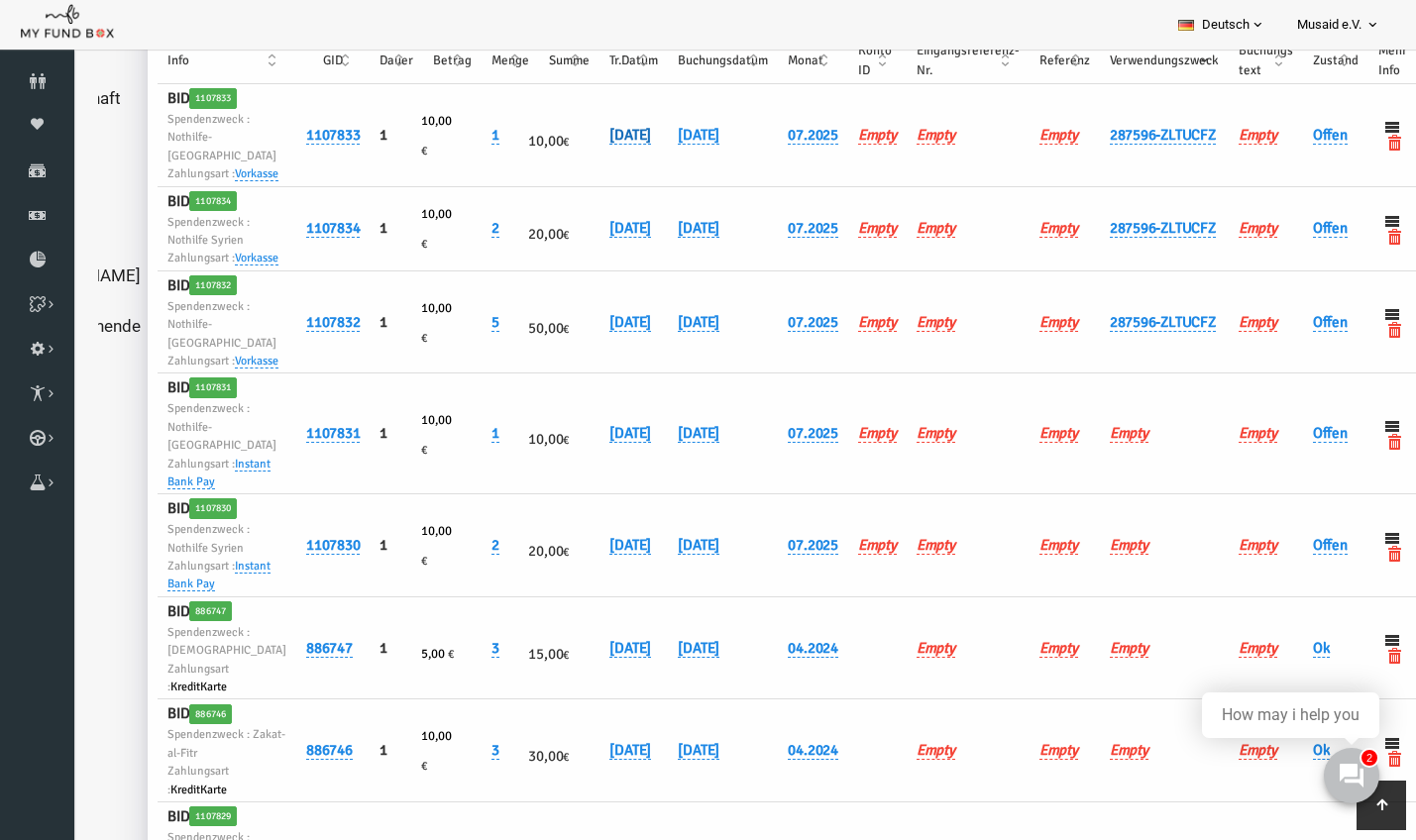 click on "[DATE]" at bounding box center (603, 135) 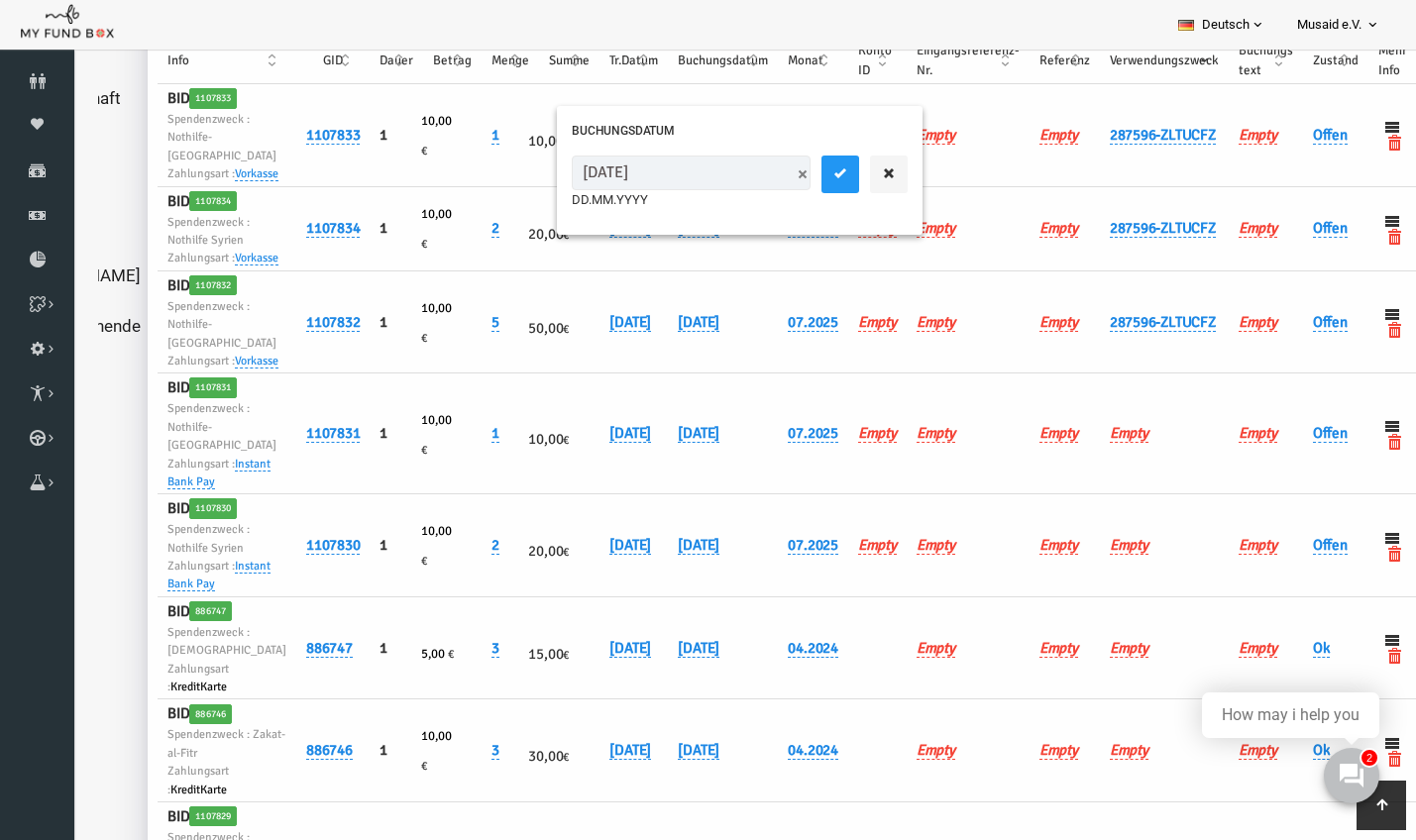 click on "[DATE]" at bounding box center [664, 172] 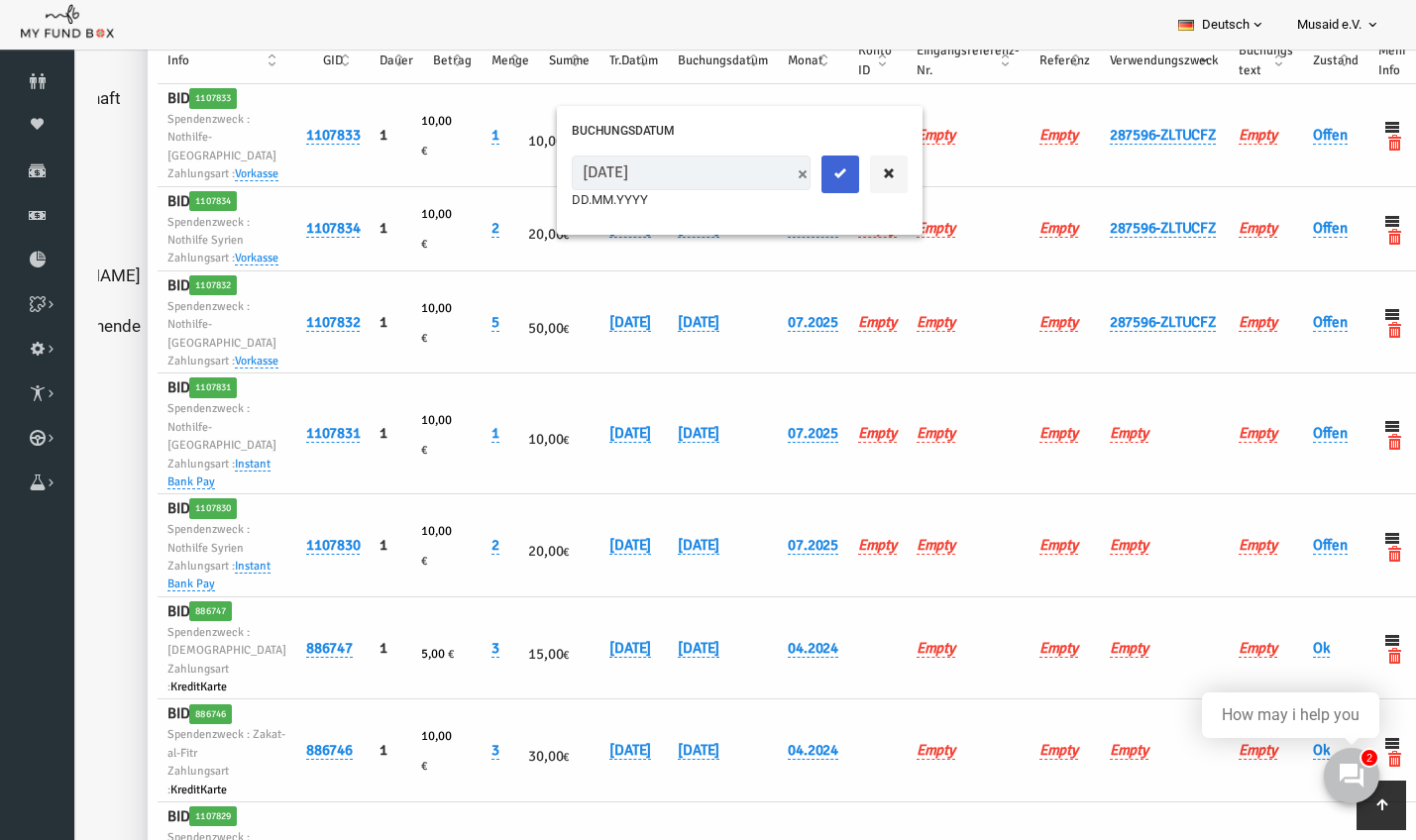 click at bounding box center [814, 173] 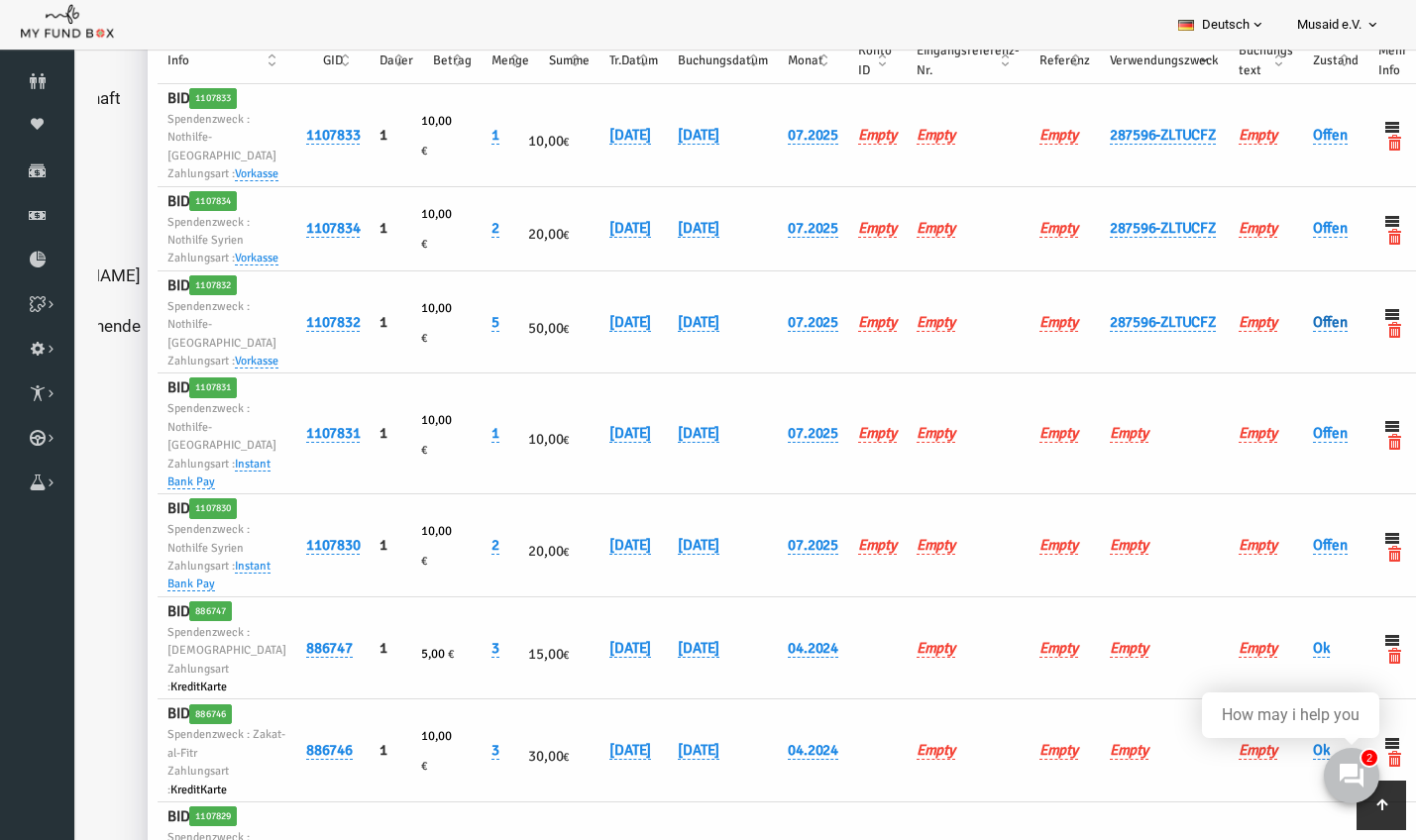click on "Offen" at bounding box center (1303, 322) 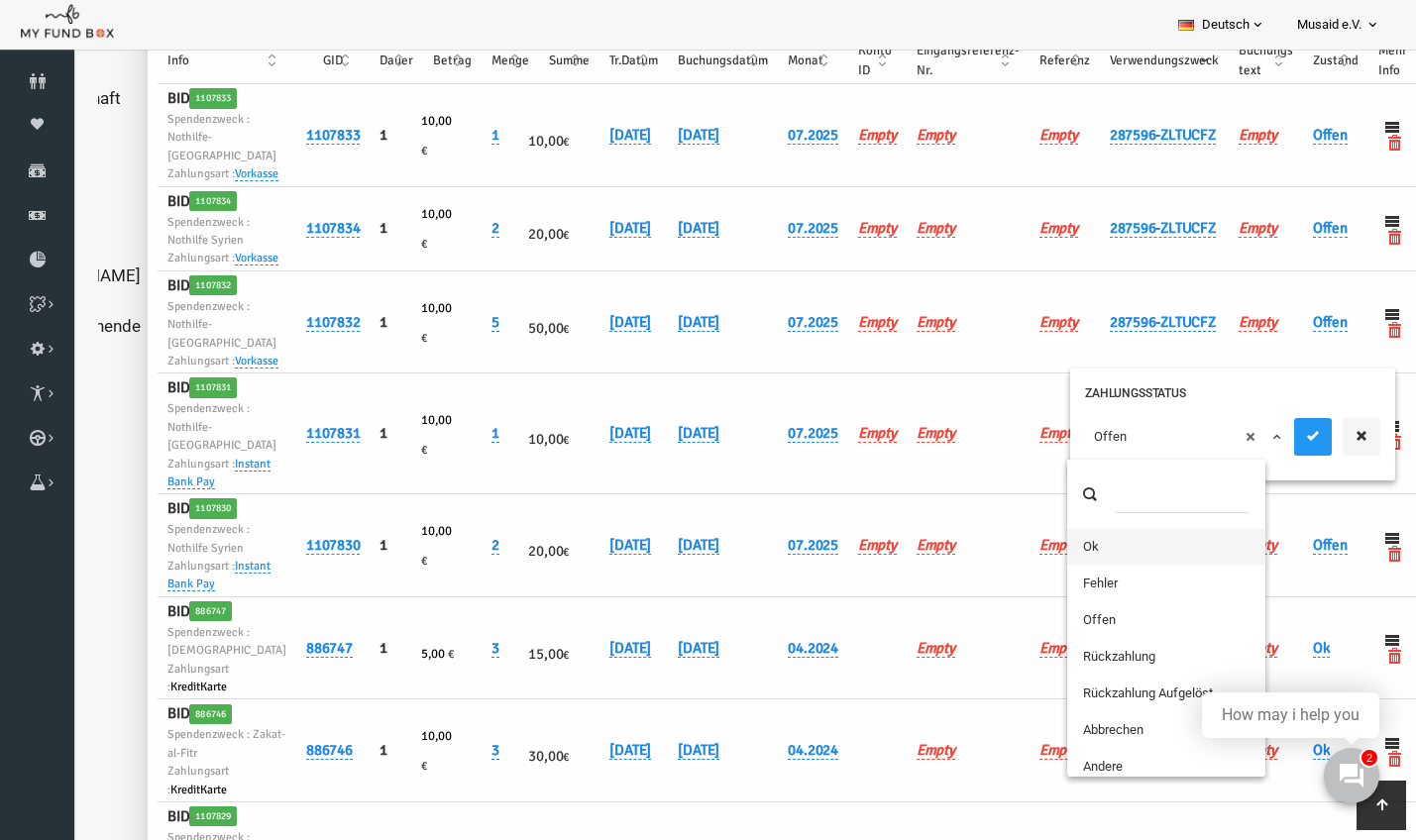 click on "× Offen" at bounding box center (1157, 437) 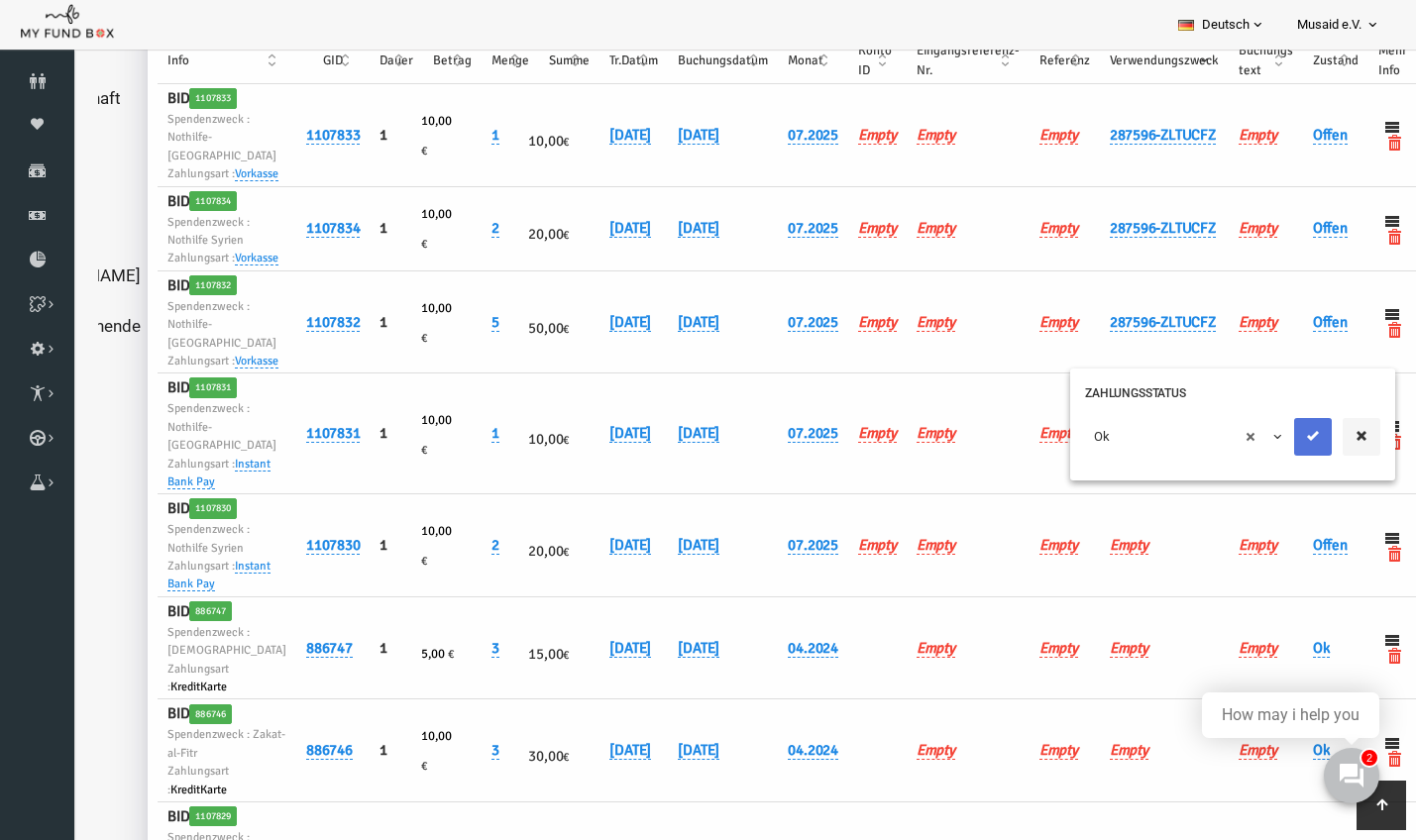 click at bounding box center (1286, 436) 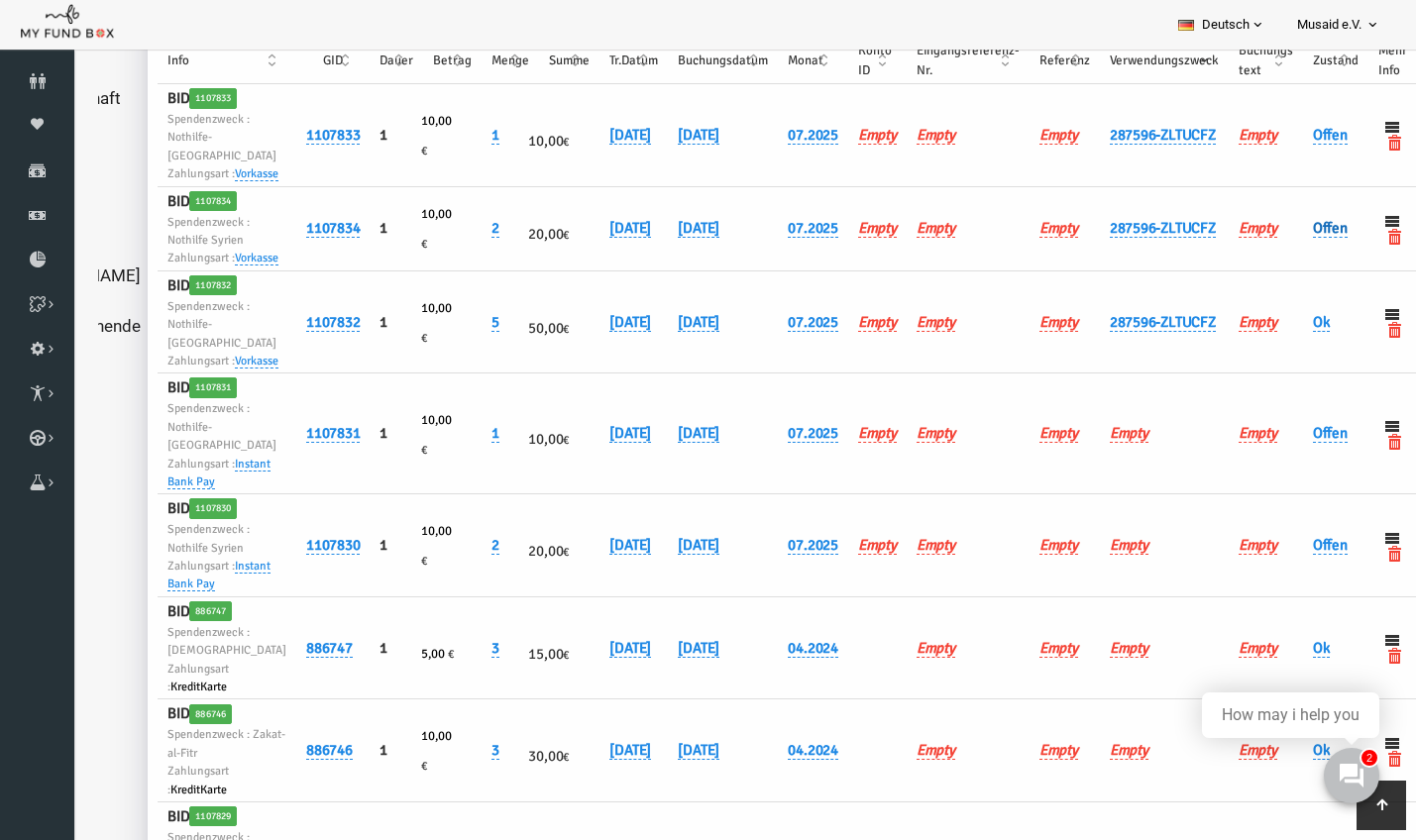 click on "Offen" at bounding box center (1303, 228) 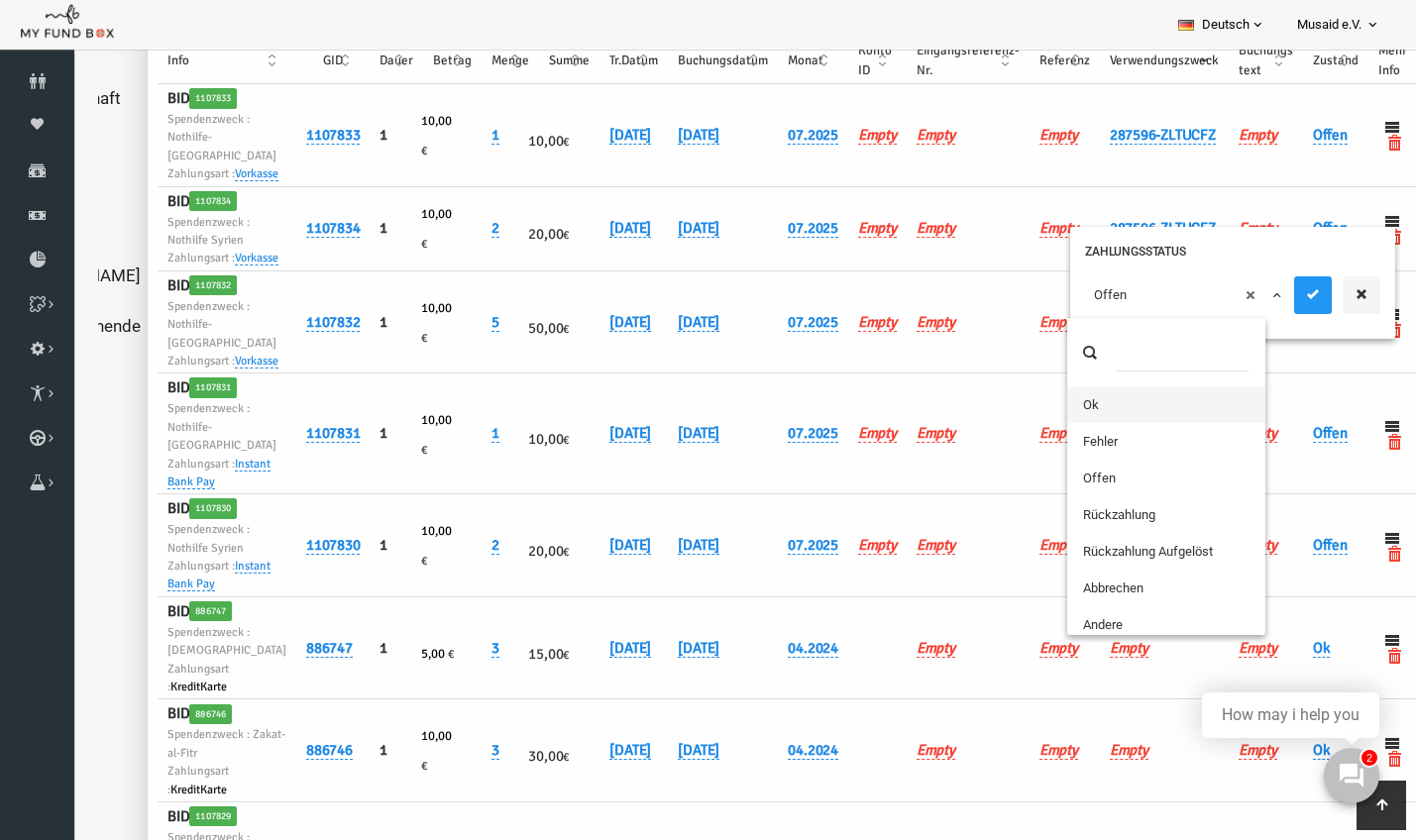 click on "× Offen" at bounding box center (1157, 295) 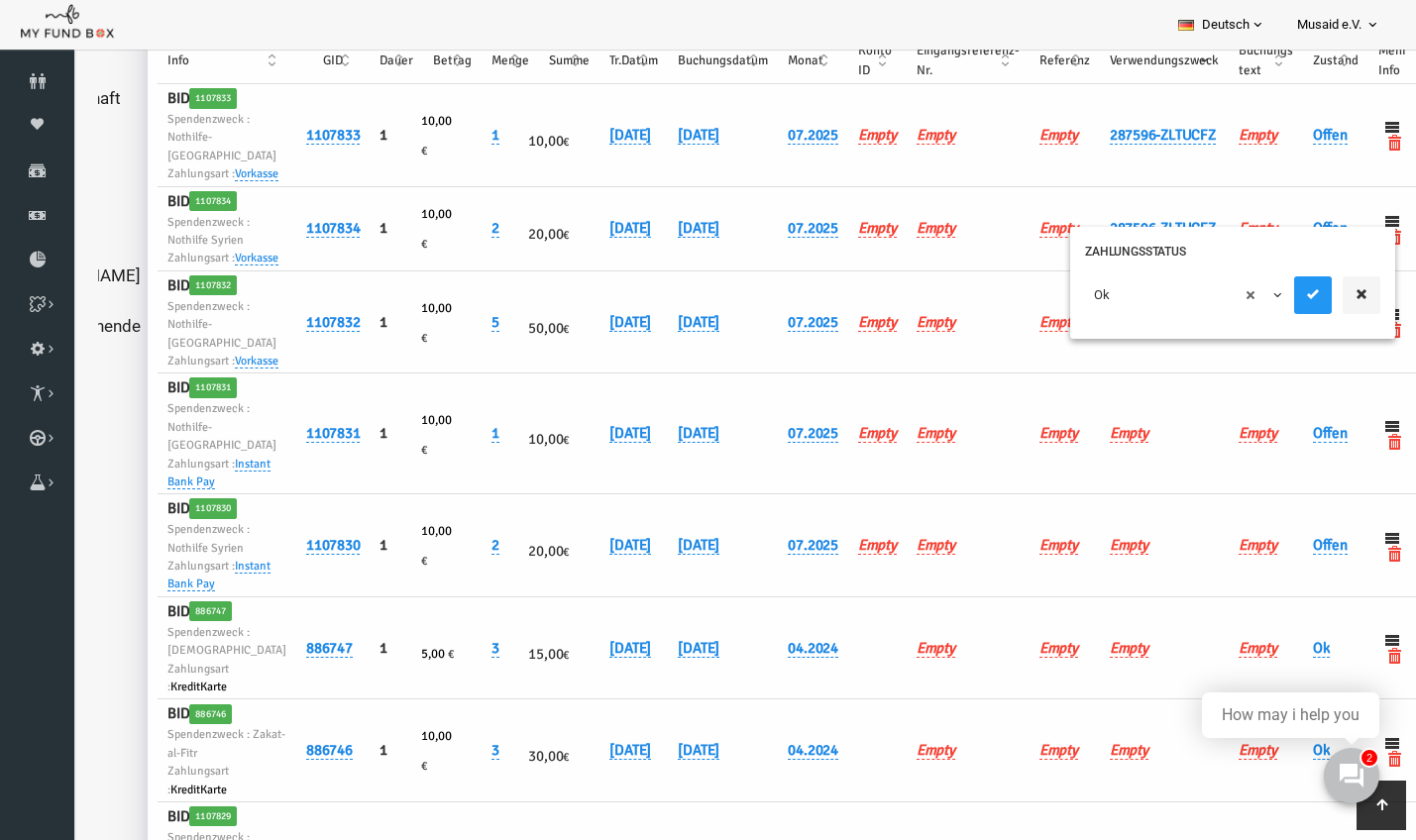click on "× Ok" at bounding box center [1206, 295] 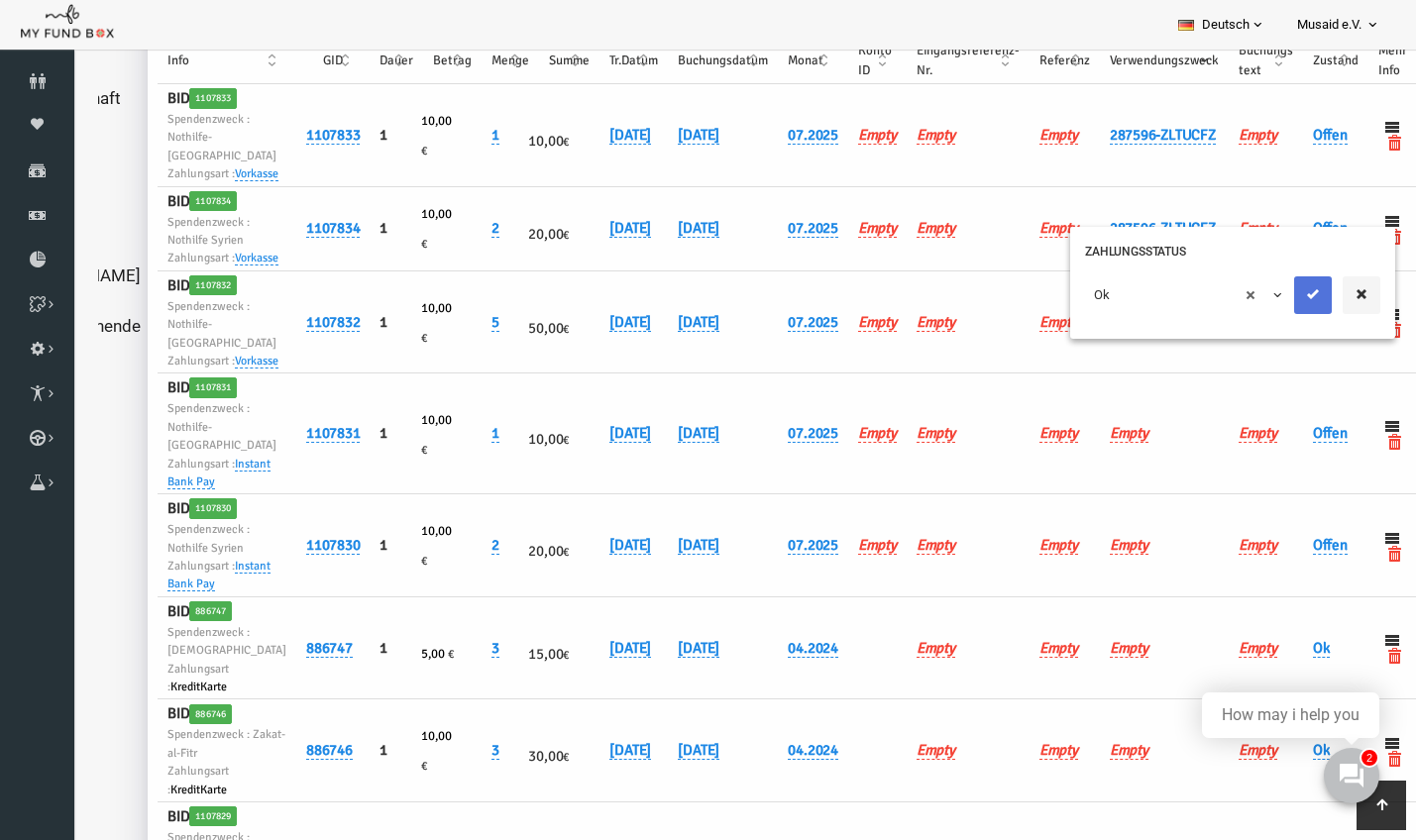 click at bounding box center (1286, 295) 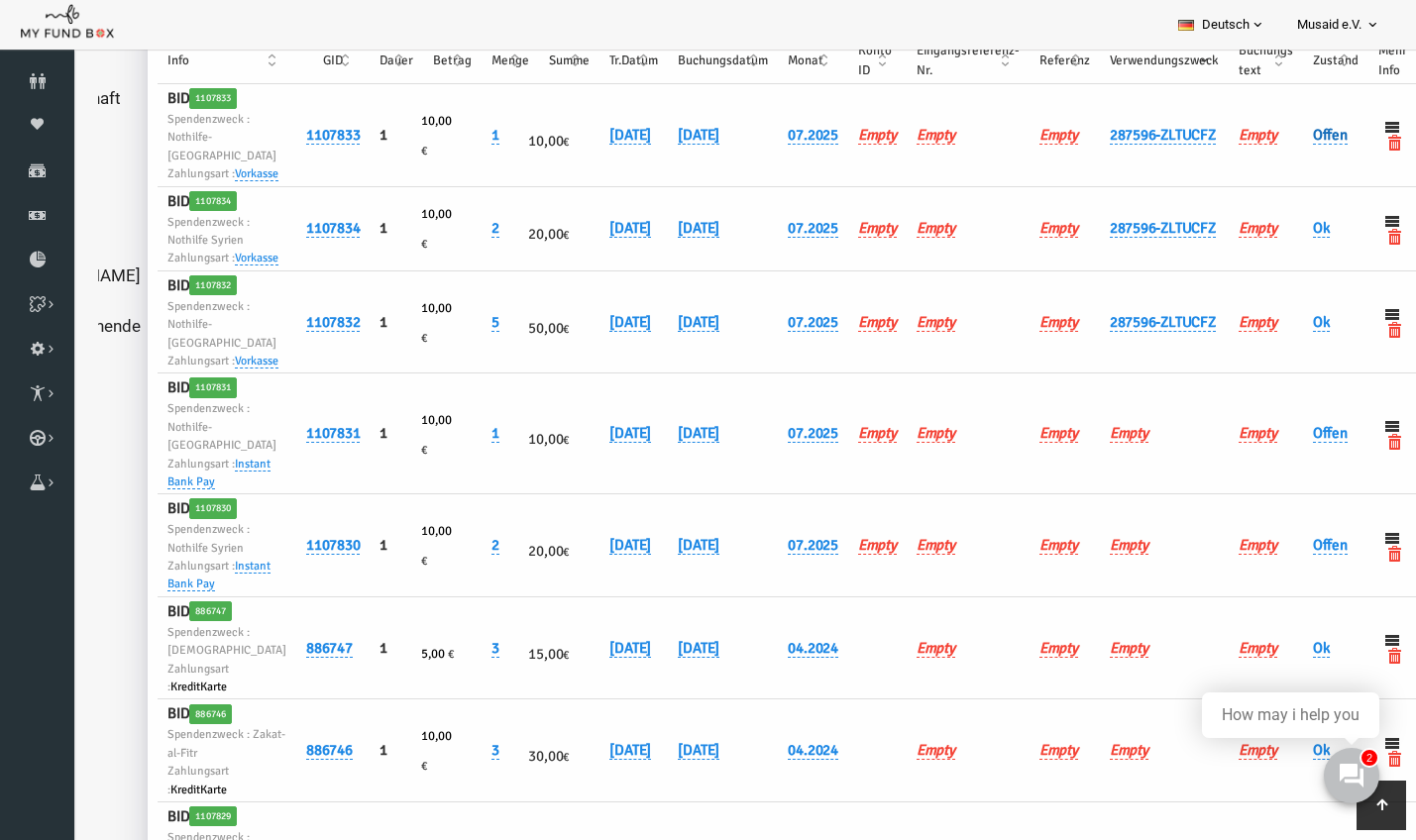 click on "Offen" at bounding box center [1303, 135] 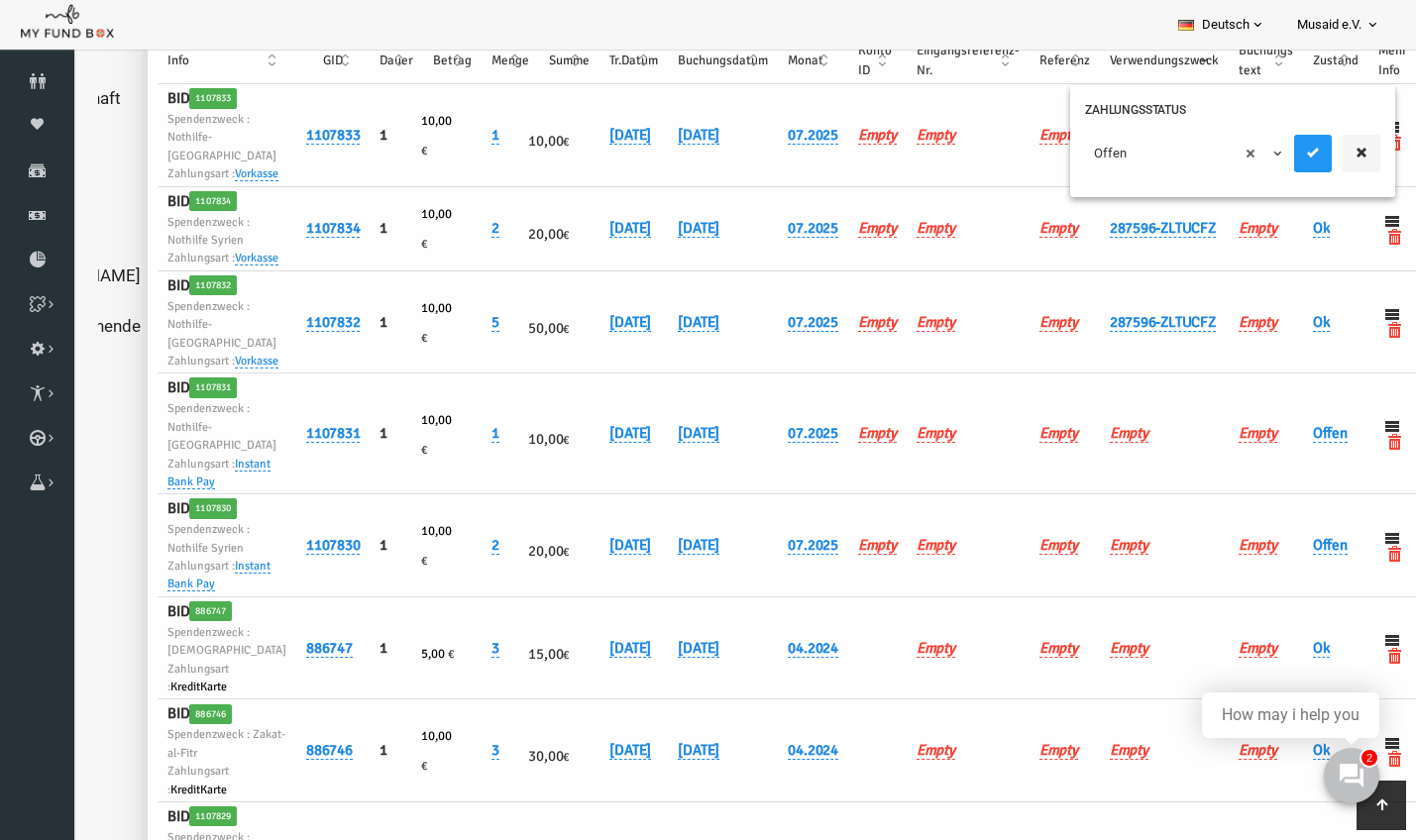click on "× Offen" at bounding box center [1157, 154] 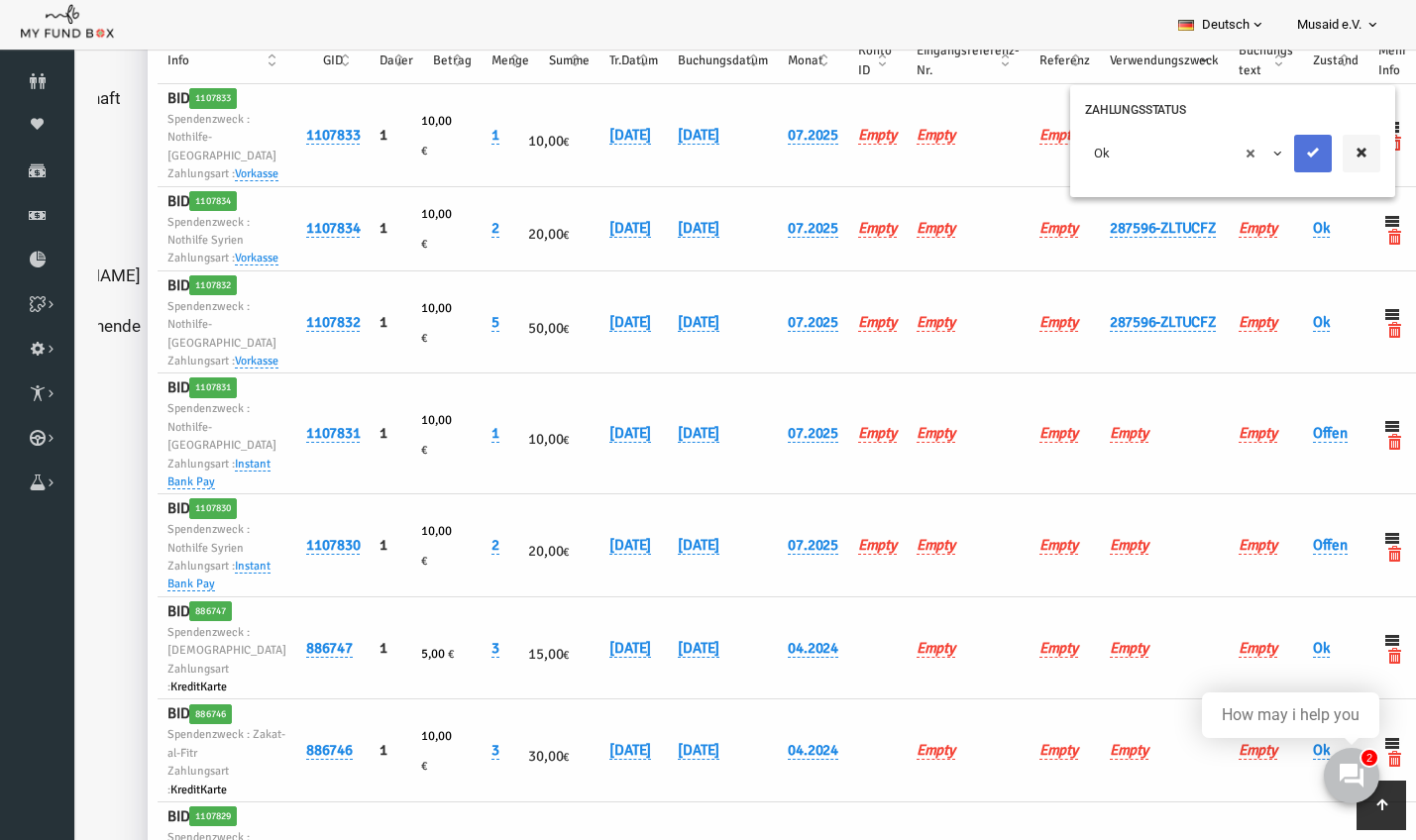 click at bounding box center [1286, 154] 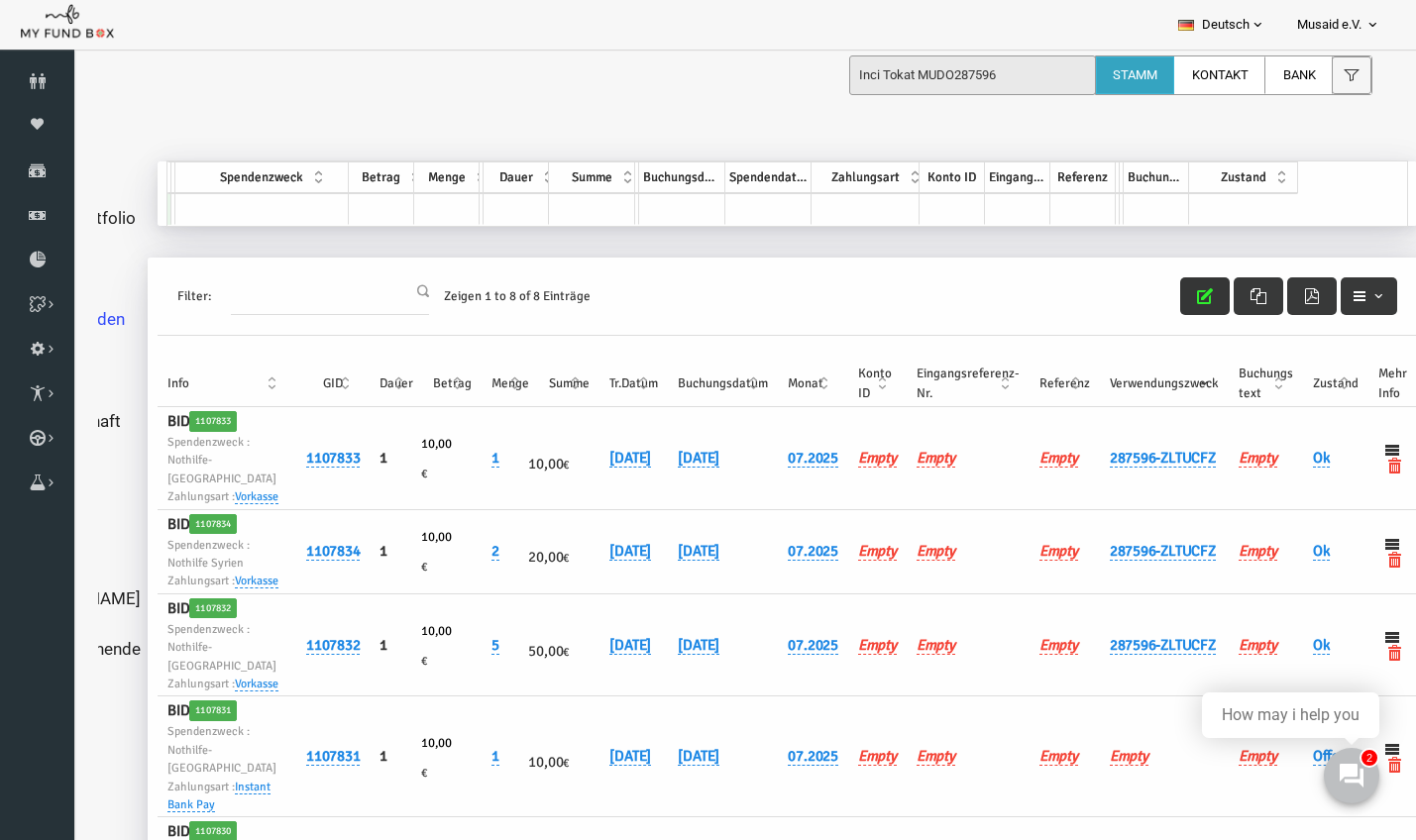 scroll, scrollTop: -1, scrollLeft: 0, axis: vertical 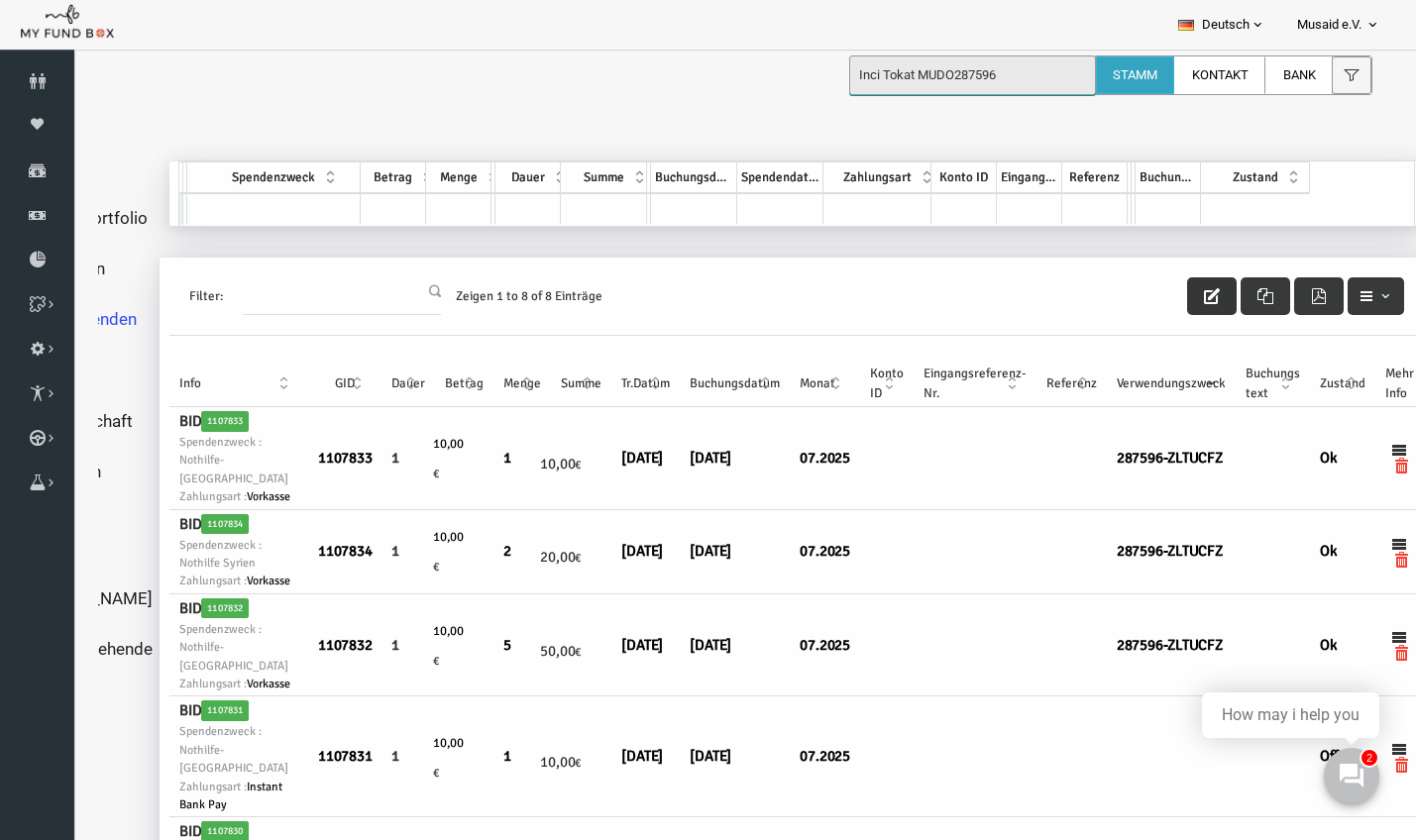 click on "Inci Tokat MUDO287596" at bounding box center (972, 75) 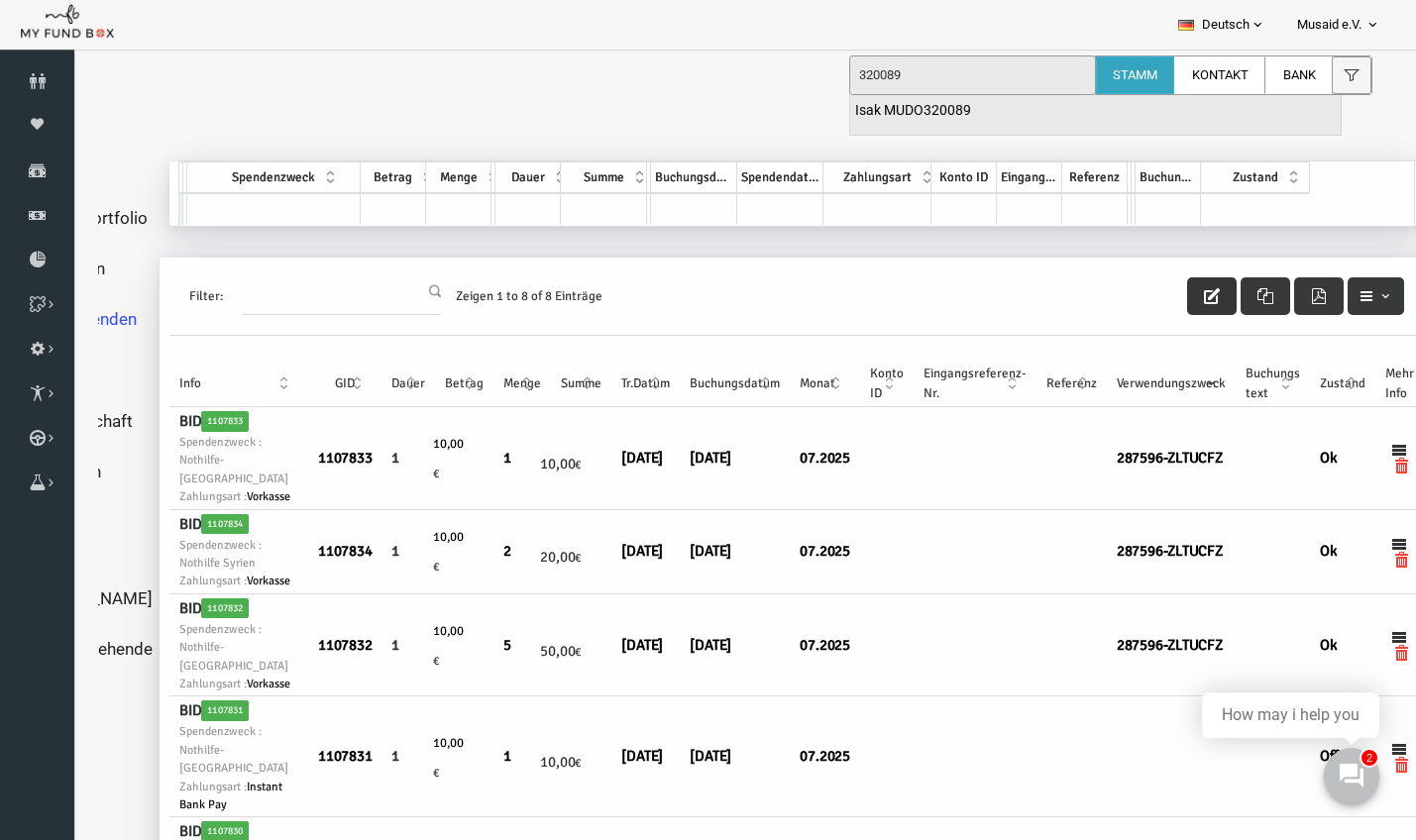 click on "Isak MUDO320089" at bounding box center (913, 111) 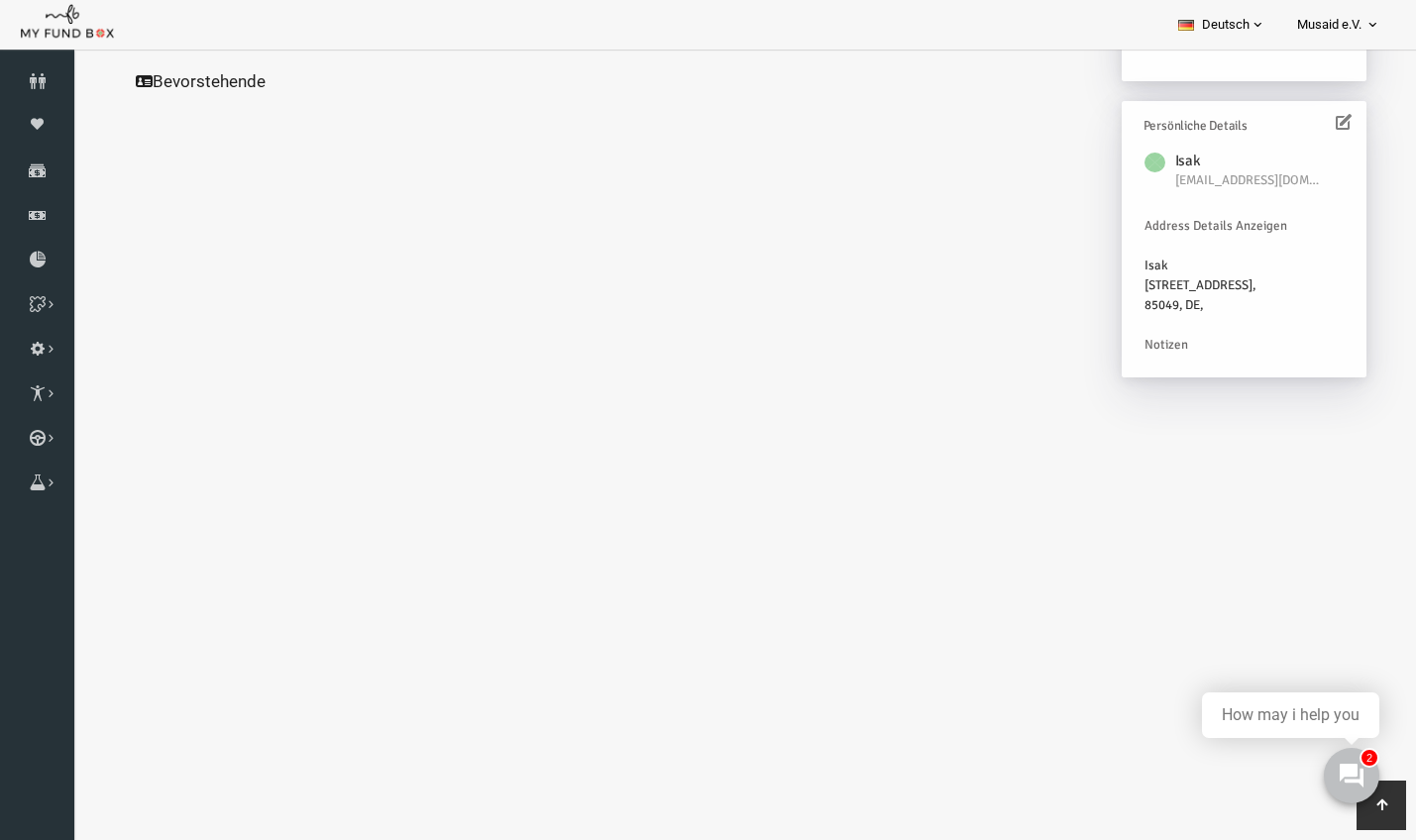 scroll, scrollTop: 523, scrollLeft: 0, axis: vertical 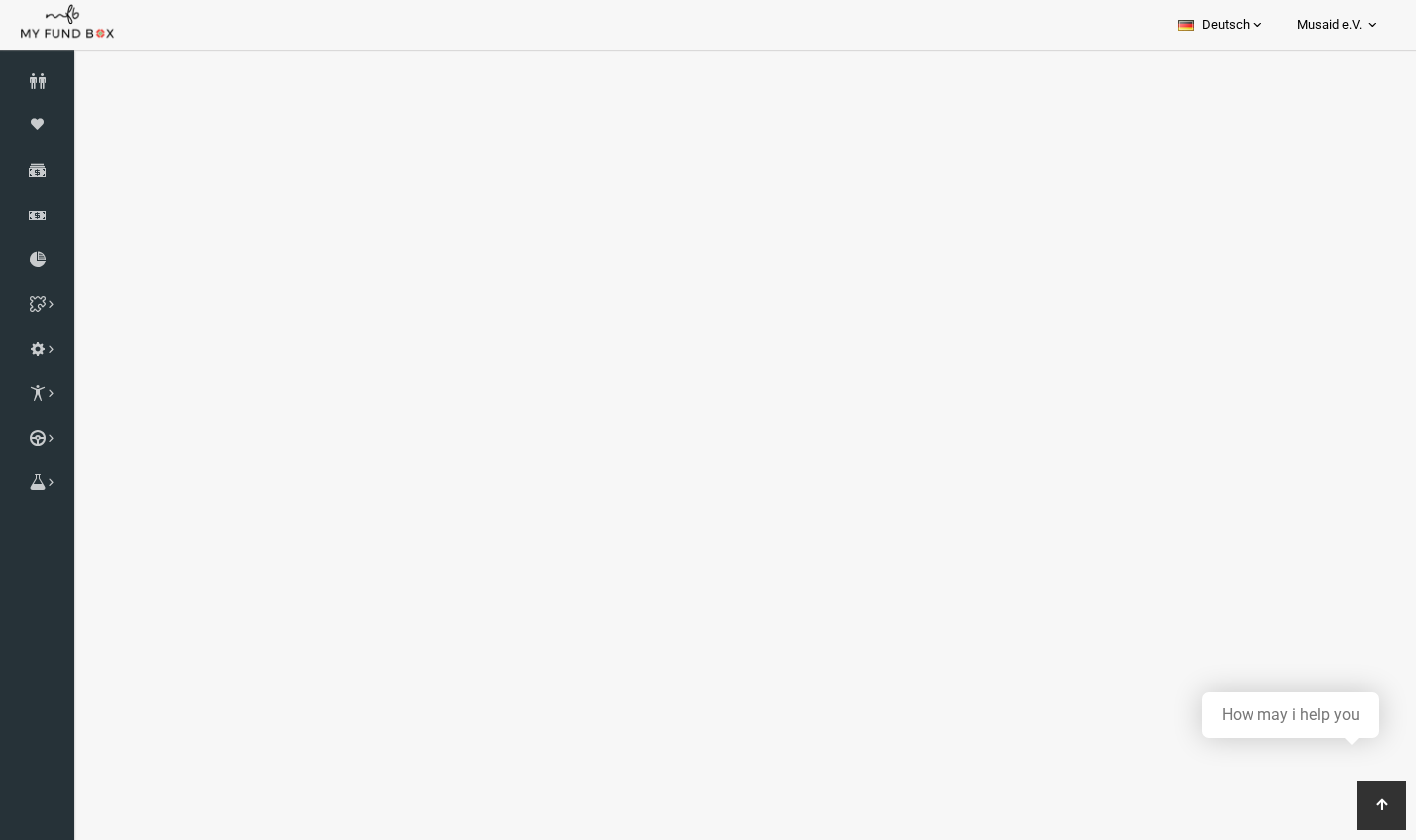 select on "100" 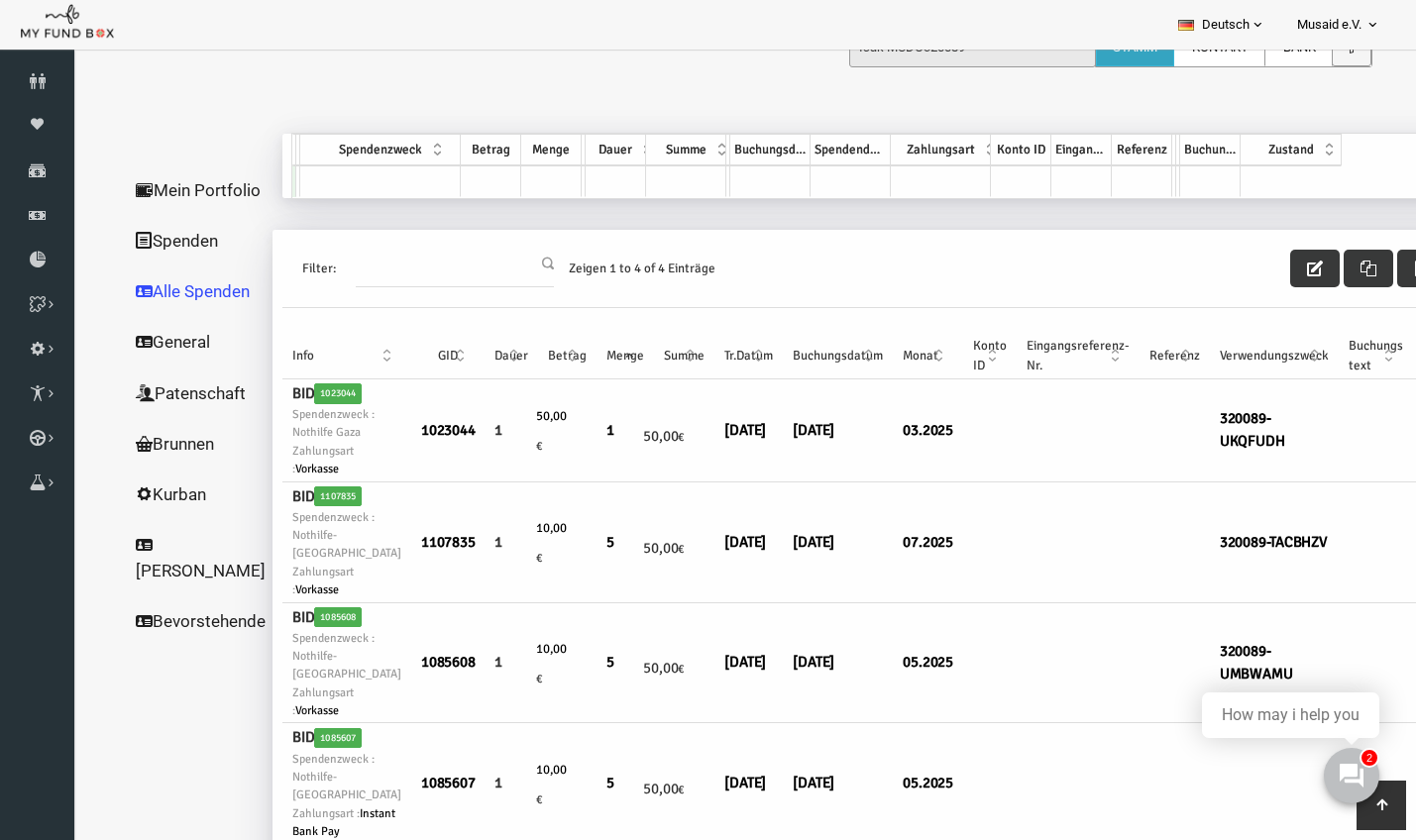 scroll, scrollTop: 0, scrollLeft: 0, axis: both 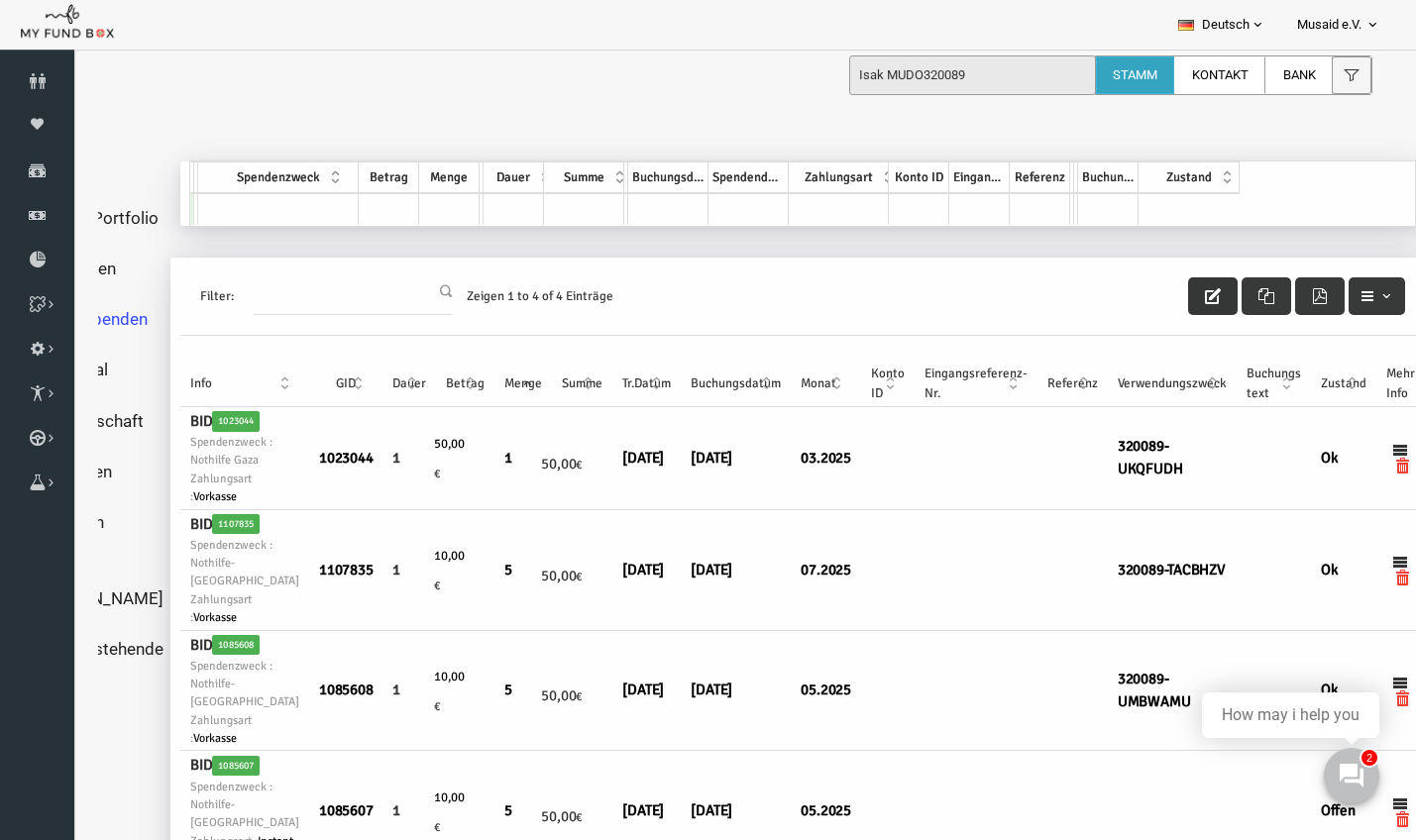 click at bounding box center (1186, 296) 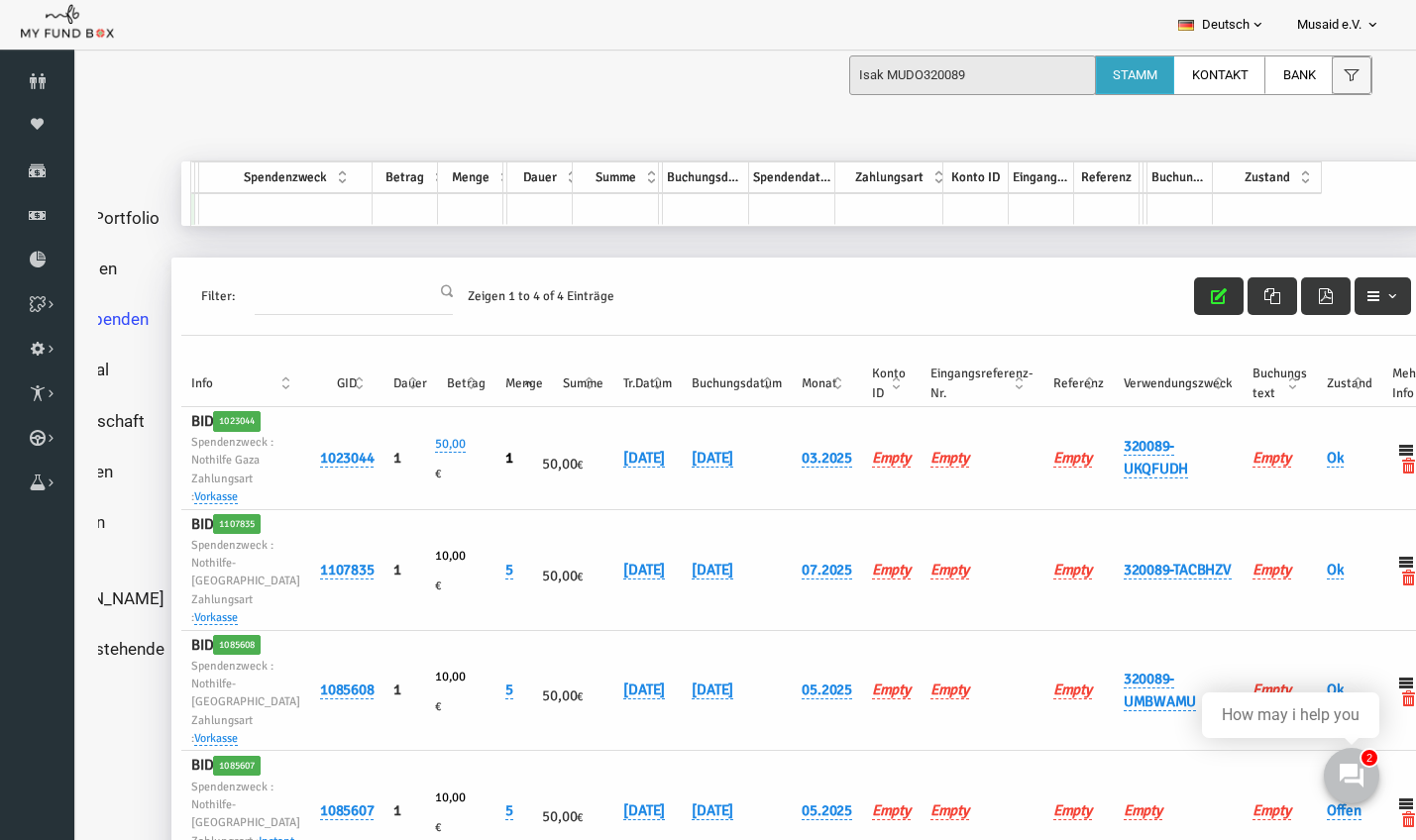 scroll, scrollTop: 0, scrollLeft: 101, axis: horizontal 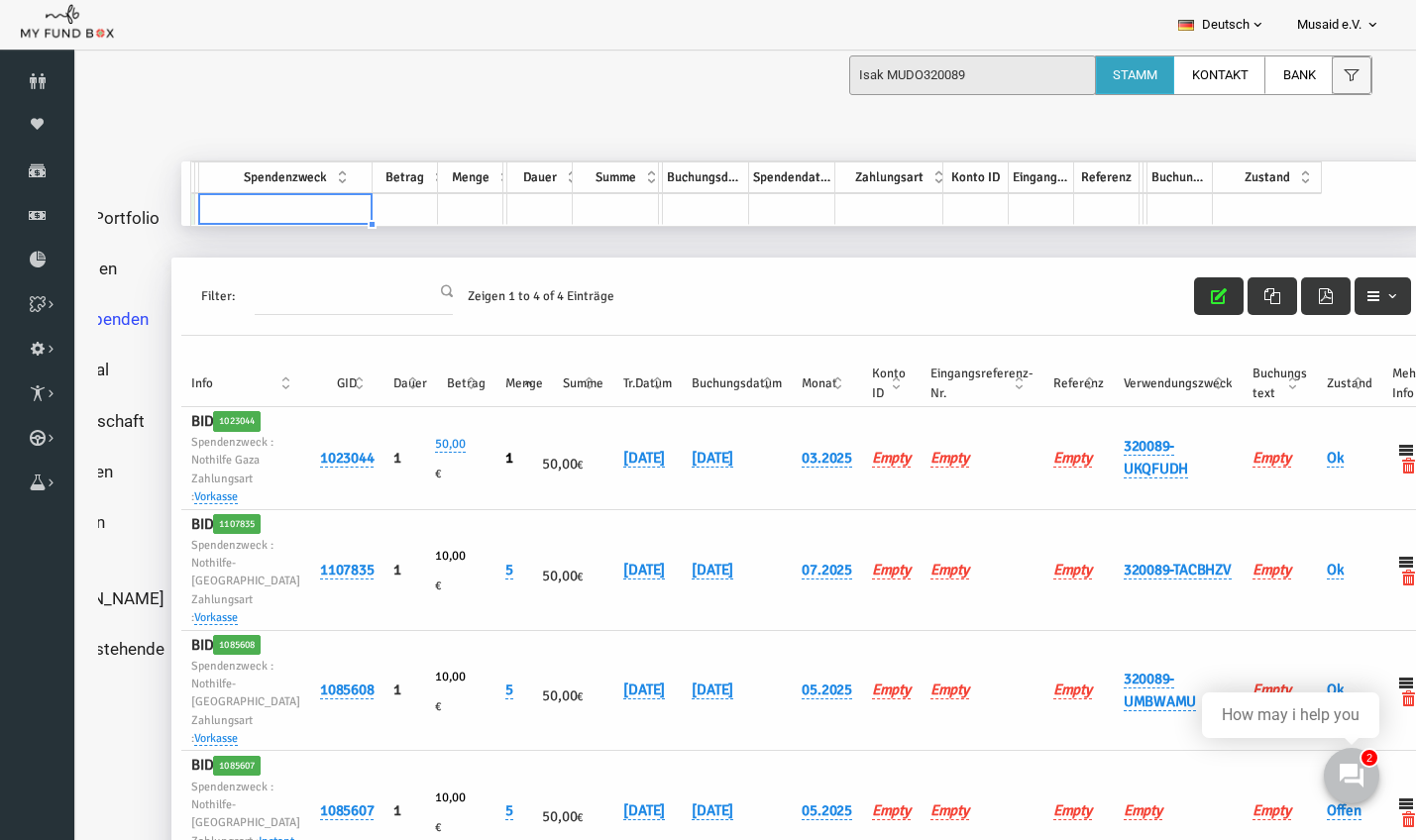 click at bounding box center [259, 209] 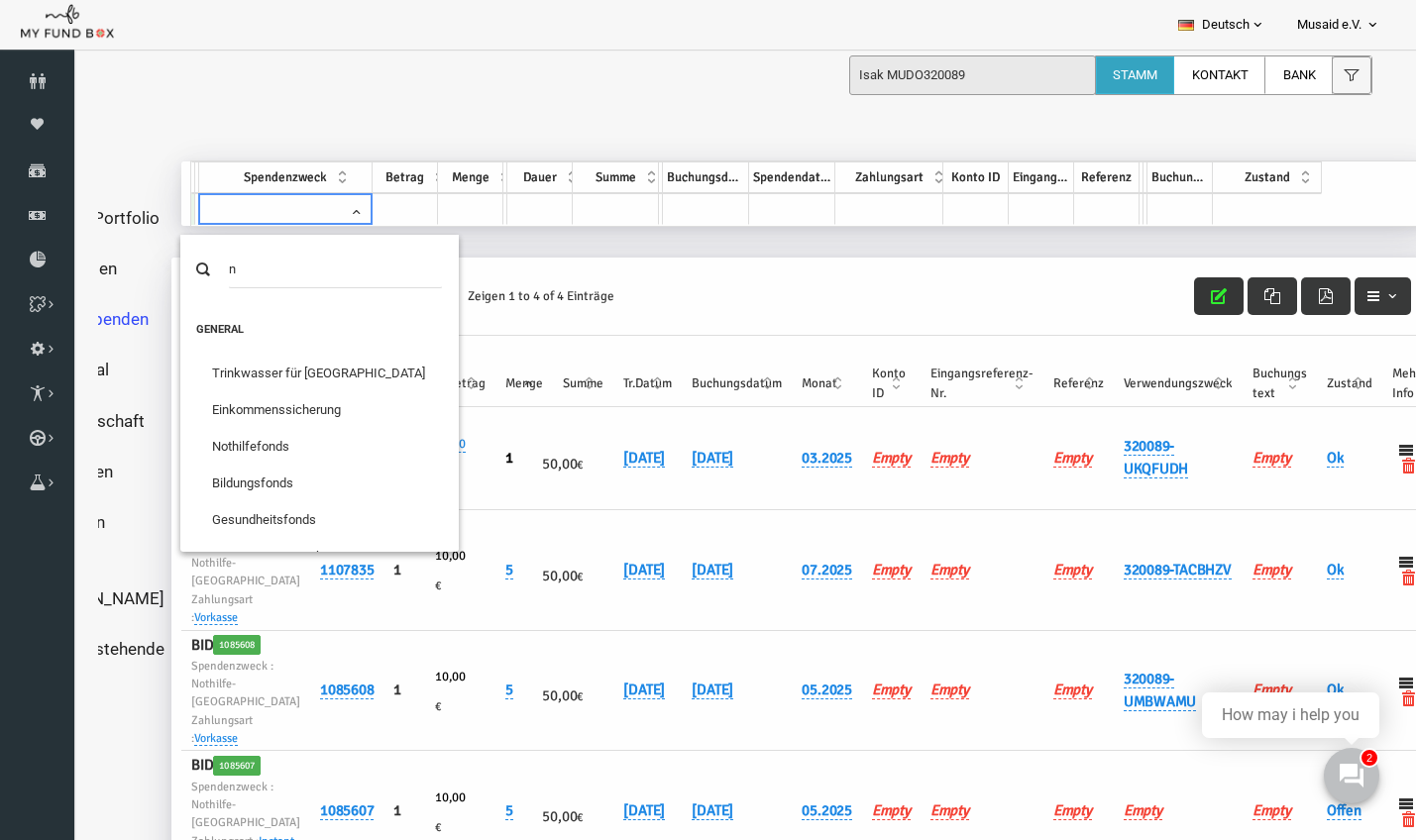 scroll, scrollTop: 0, scrollLeft: 0, axis: both 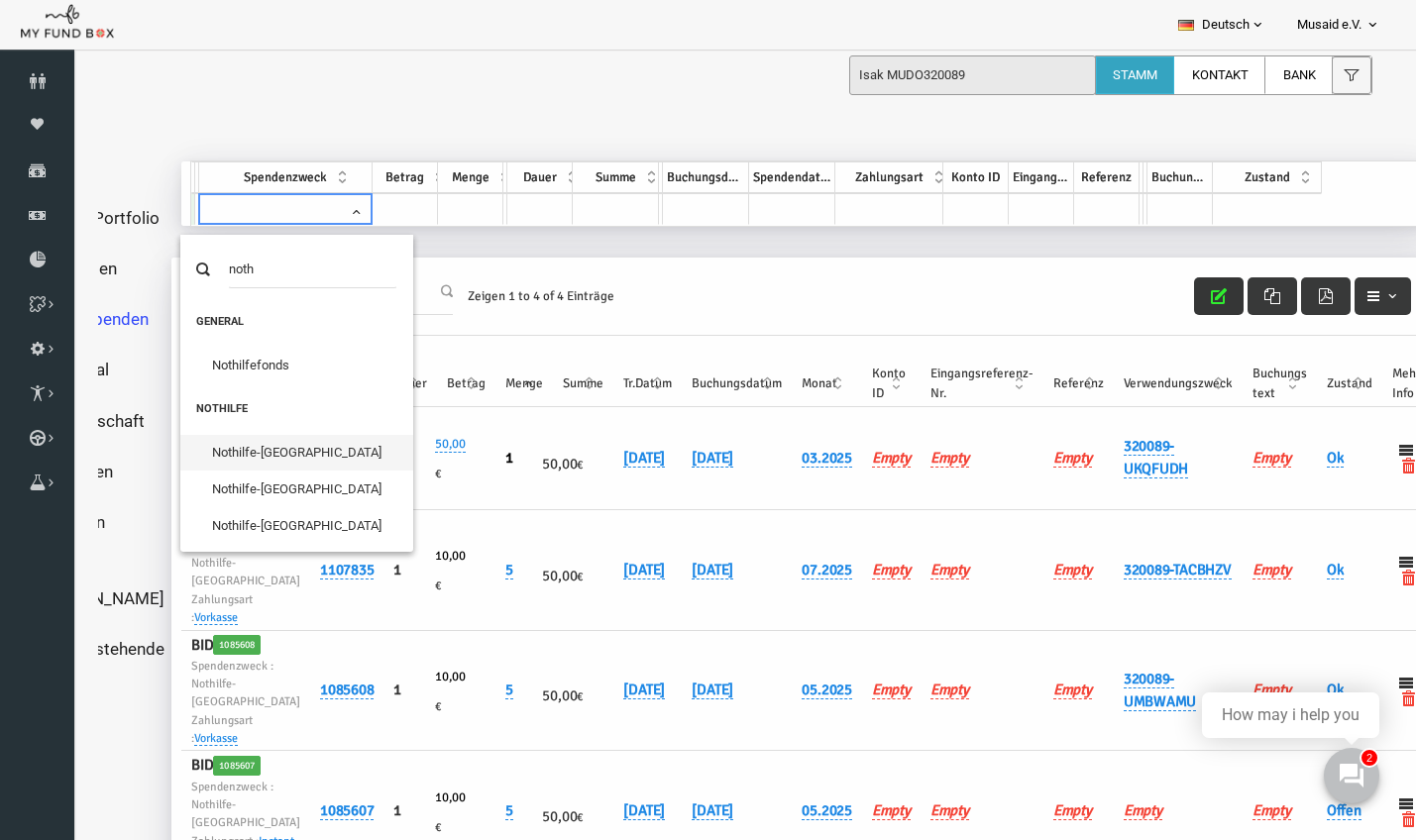 type on "noth" 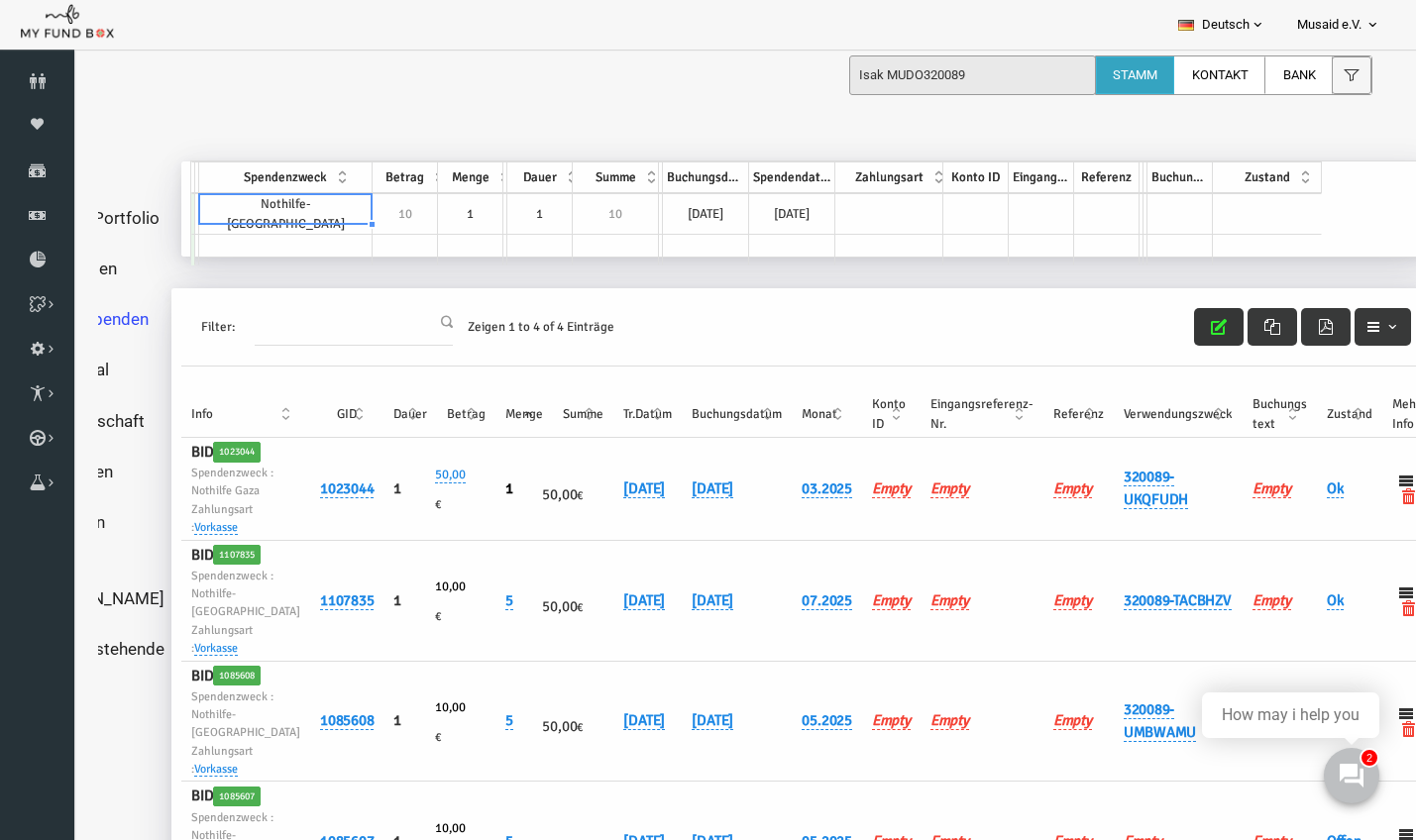 click on "GID  Partner  Spendenzweck  Betrag  Menge  Zyklus  Dauer  Summe  Typ  Buchungsdatum  Spendendatum  Zahlungsart  Konto ID  Eingangsreferenz-Nr.  Referenz  Notizen  Wert  Buchungstext  Zustand Nothilfe-Gaza 10 1 6 1 10 Quantity/recurring 24.07.2025 24.07.2025 10" at bounding box center [164, 213] 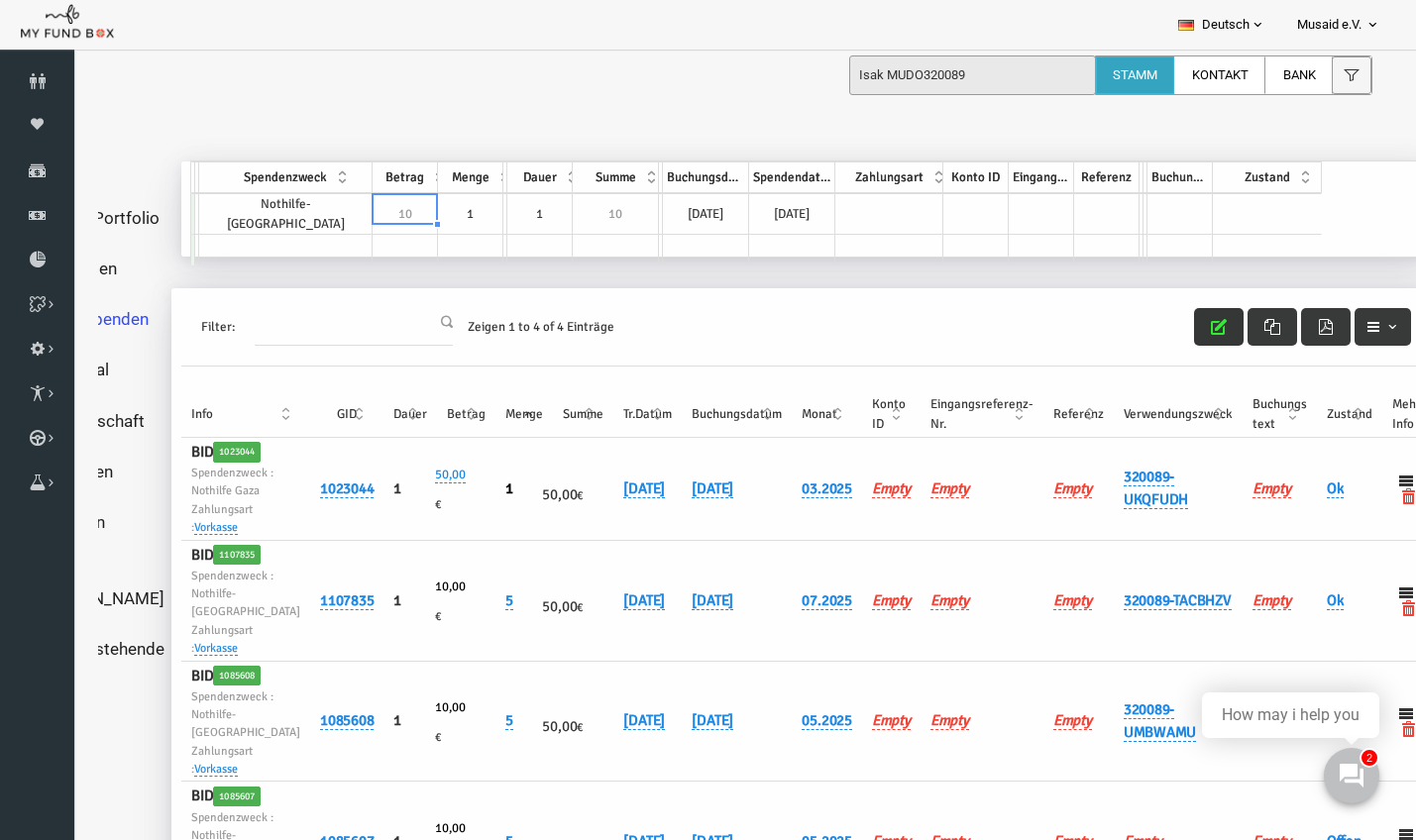 click on "1" at bounding box center (444, 214) 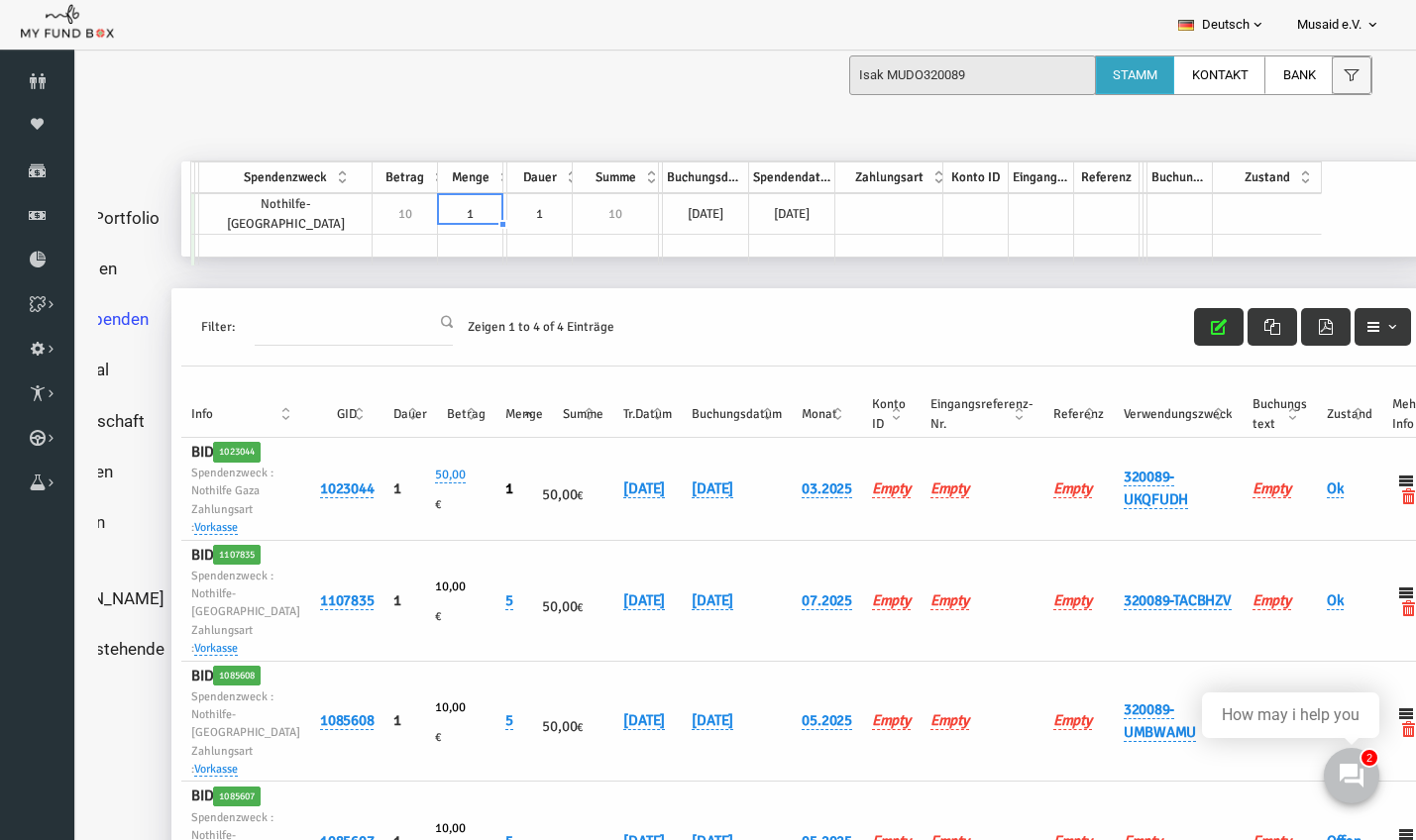 click on "1" at bounding box center [444, 214] 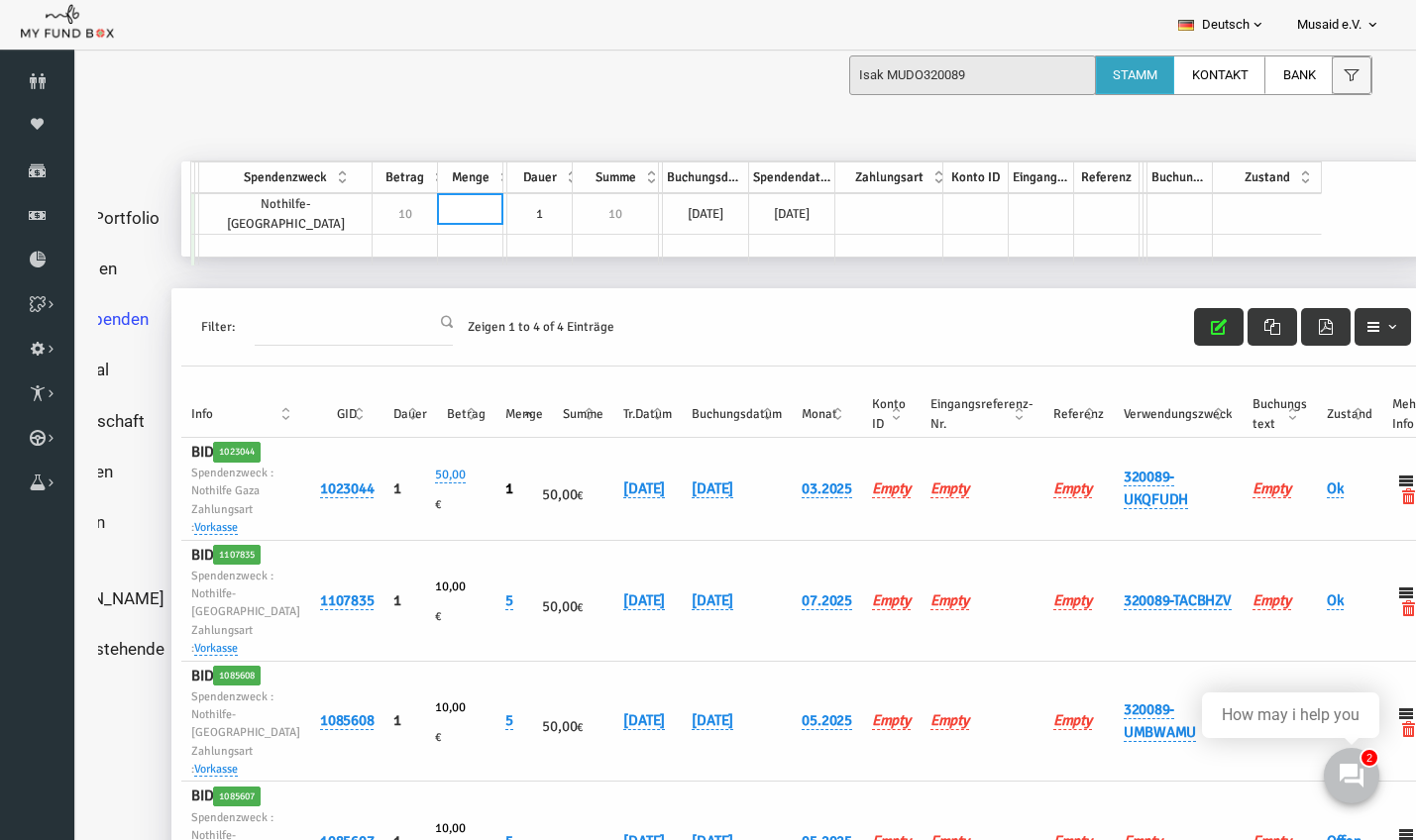type on "5" 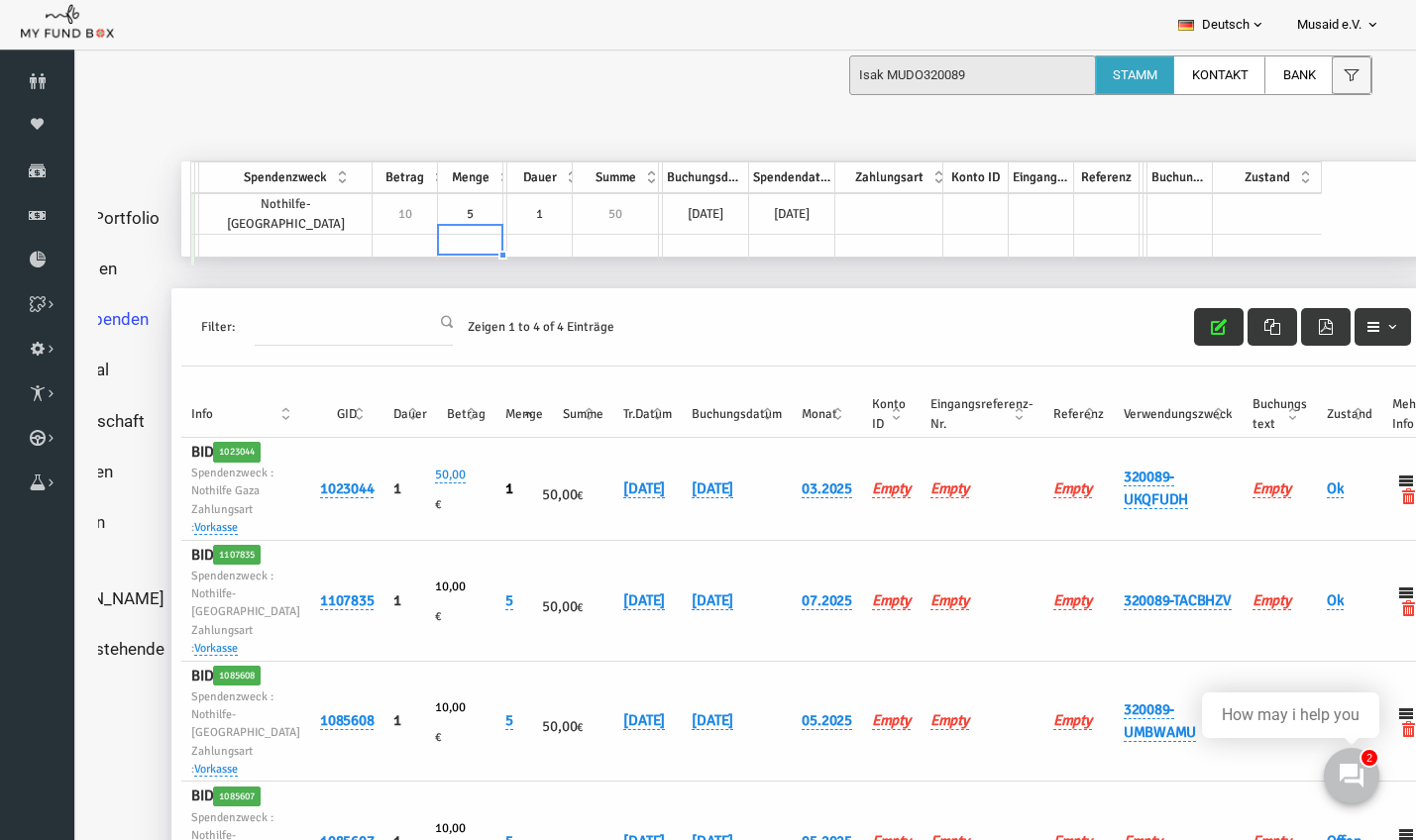 click on "[DATE]" at bounding box center (679, 214) 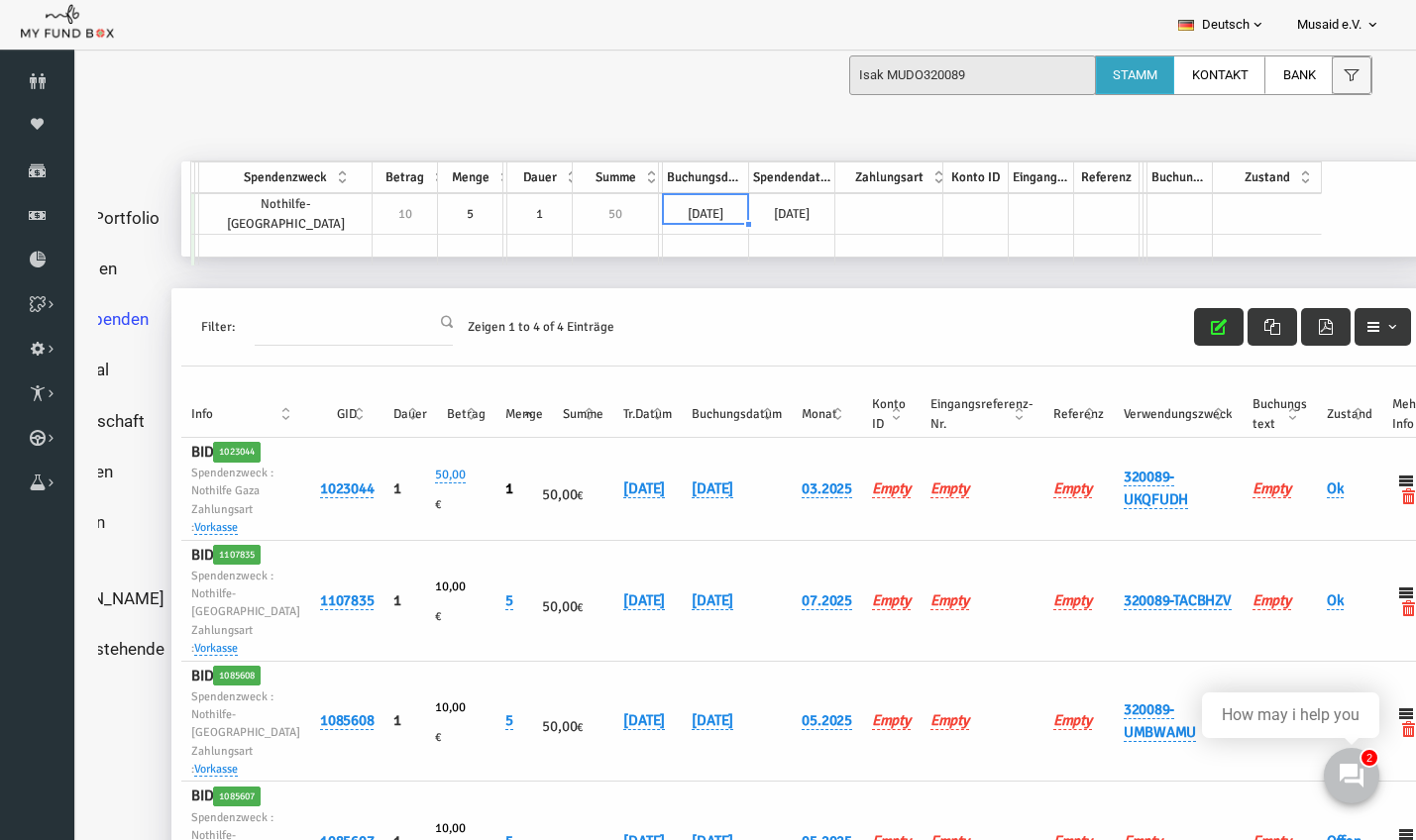 click on "[DATE]" at bounding box center [679, 214] 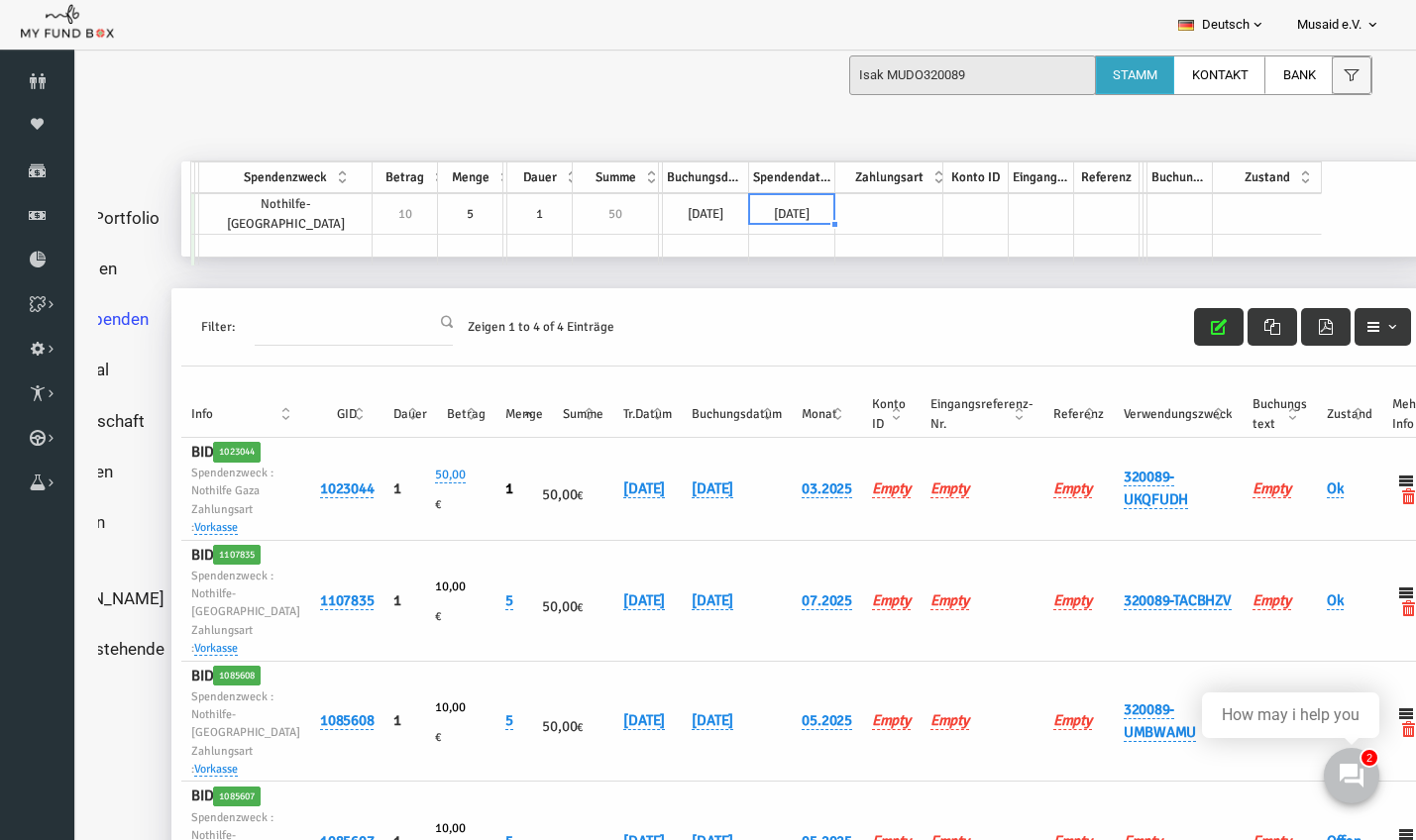 type on "[DATE]" 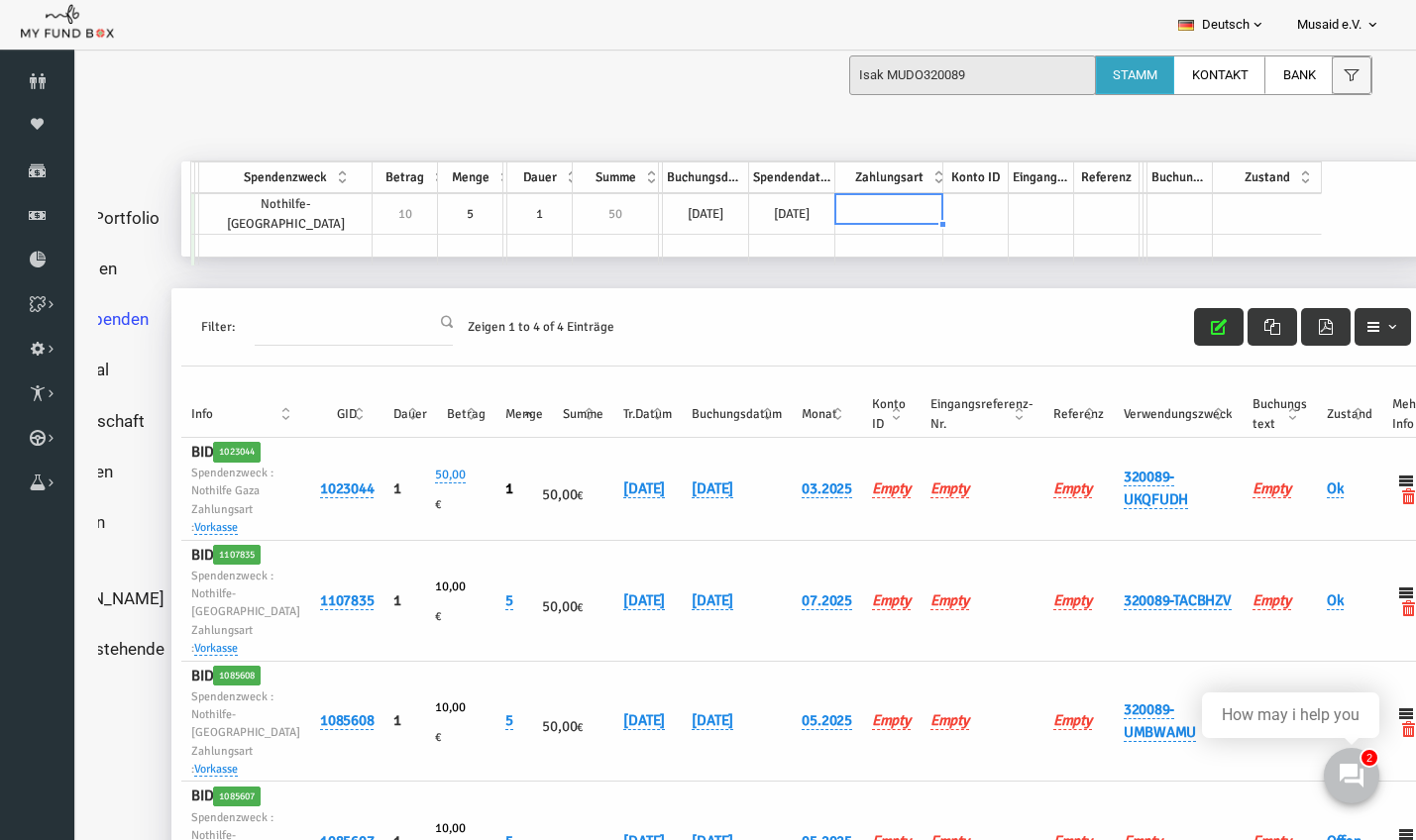 click at bounding box center (862, 214) 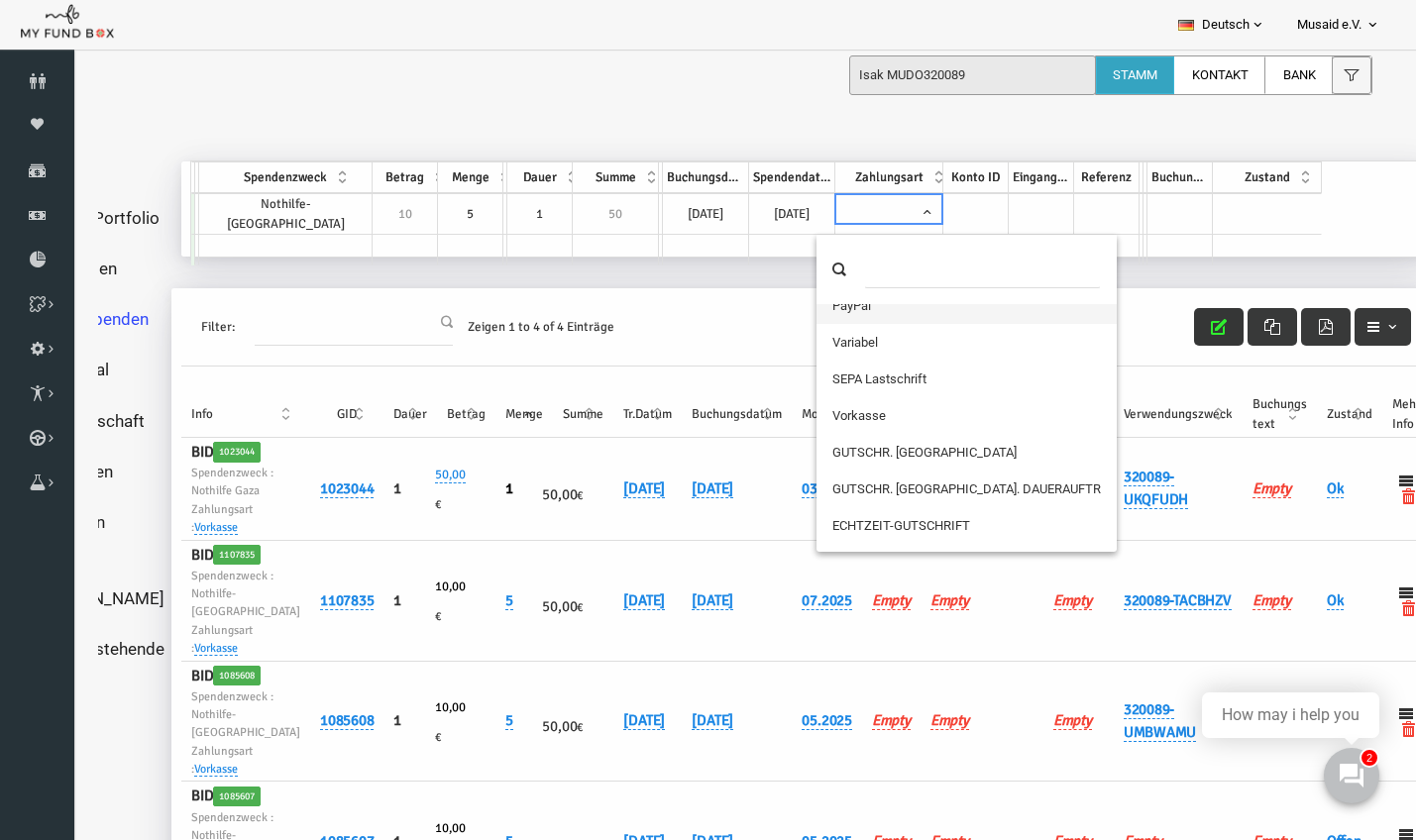 scroll, scrollTop: 240, scrollLeft: 0, axis: vertical 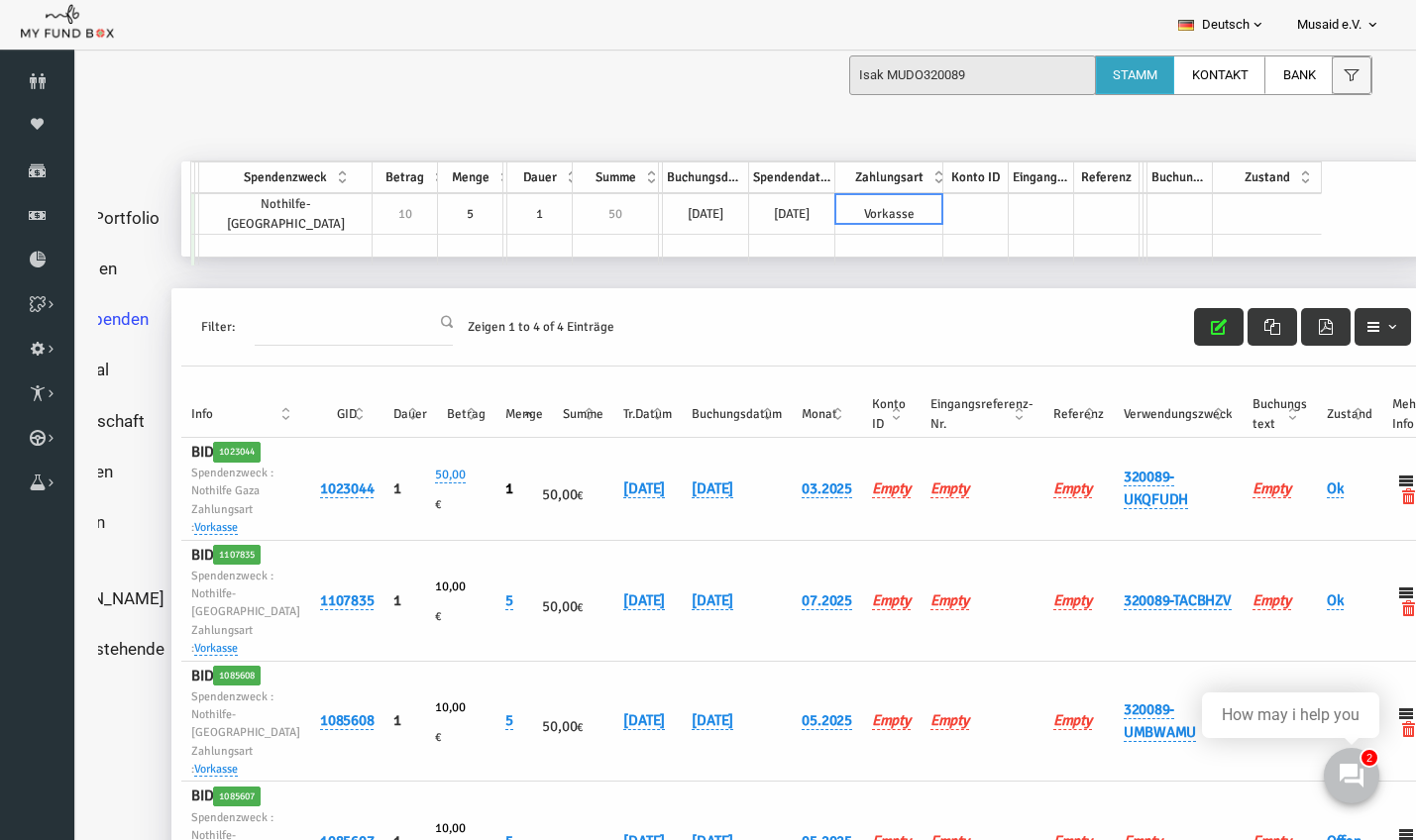 click at bounding box center [1241, 214] 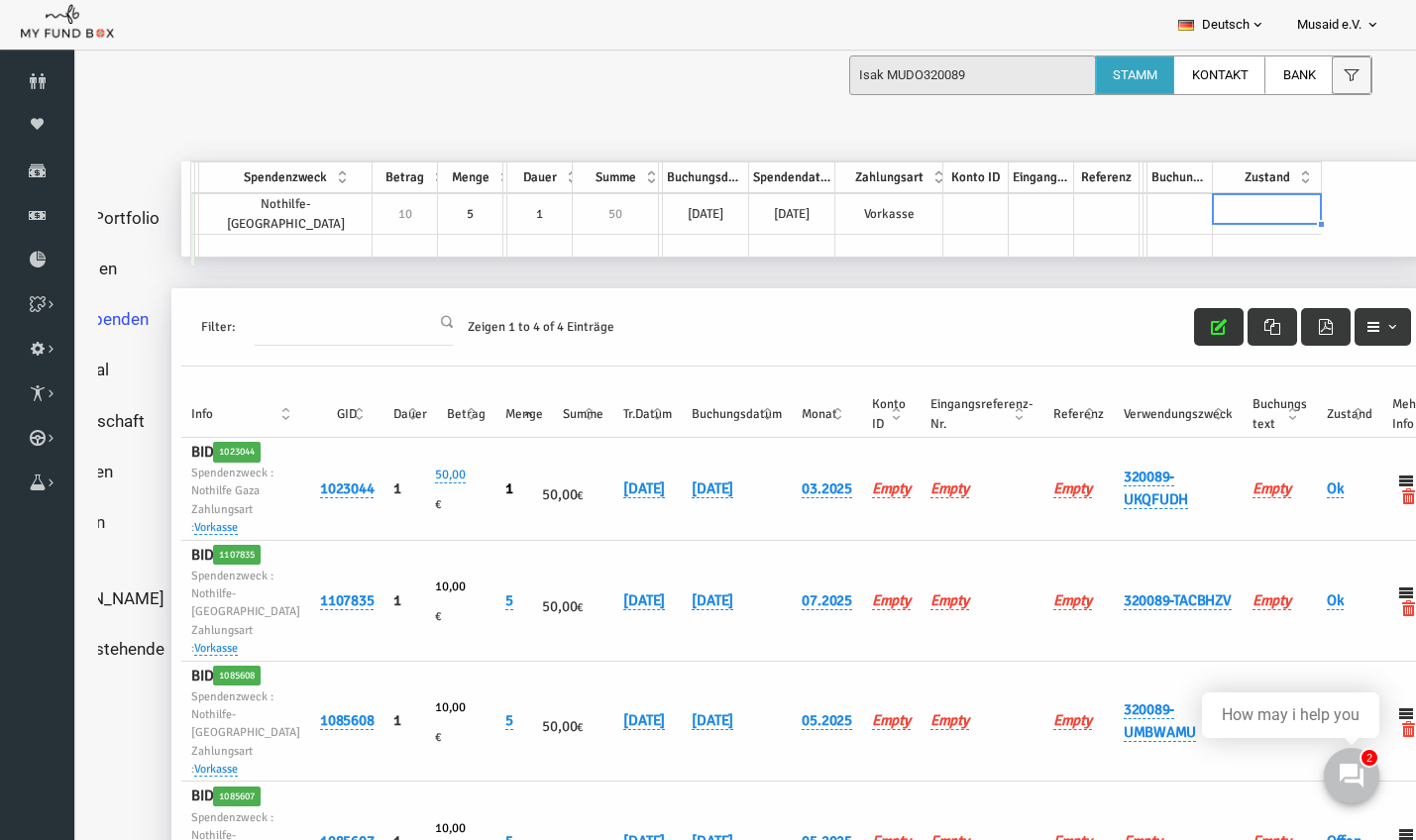 click at bounding box center (1241, 214) 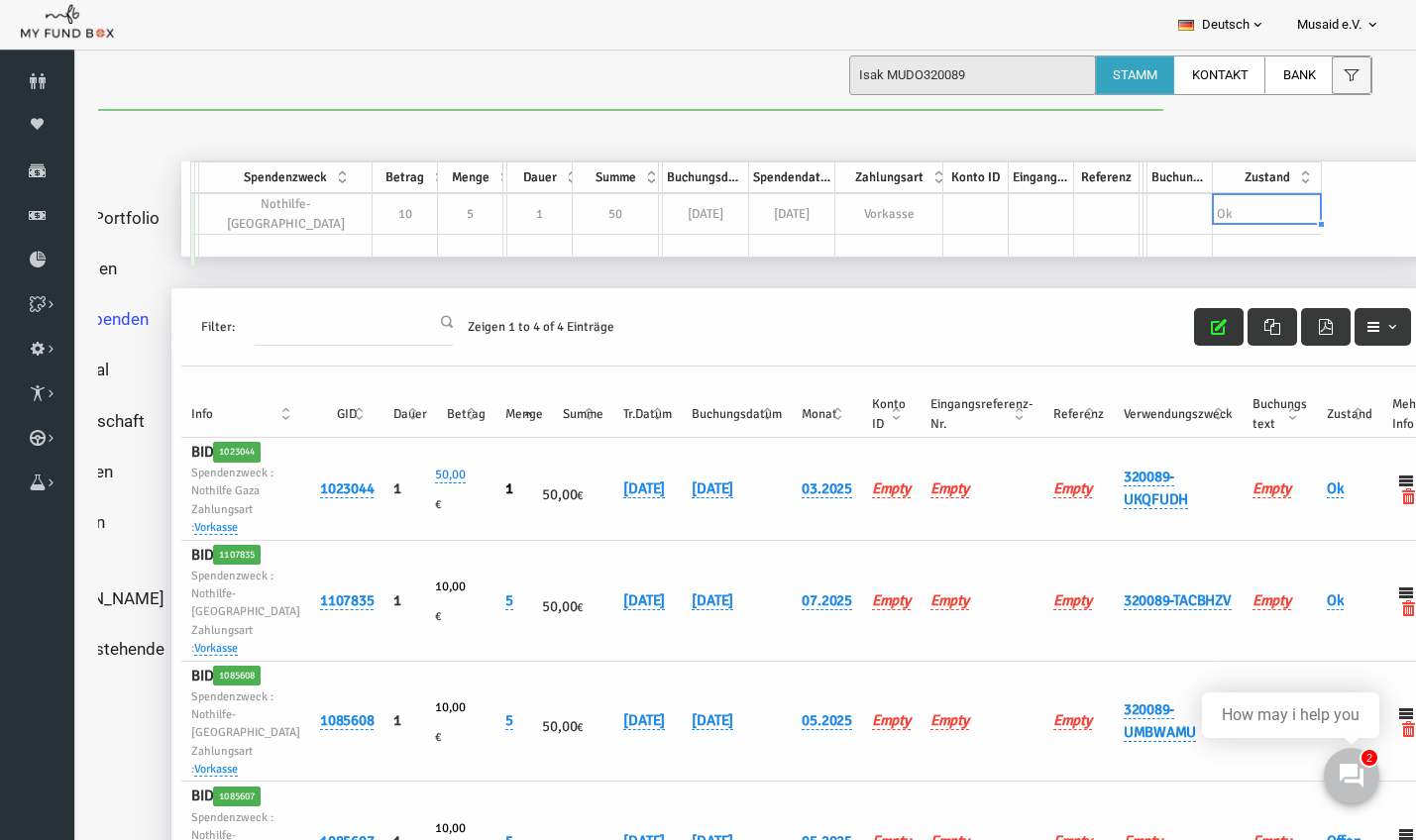 select on "100" 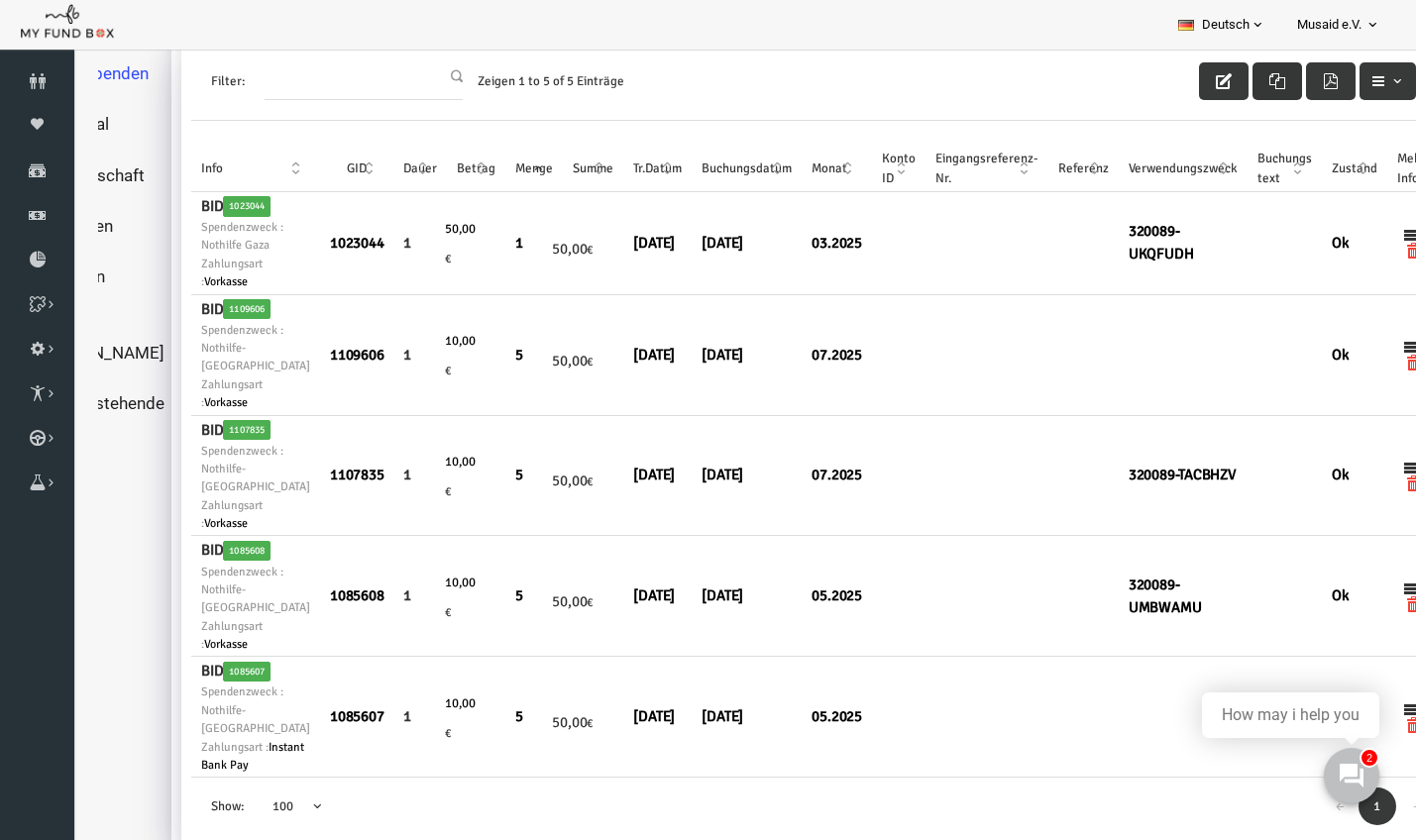 scroll, scrollTop: 243, scrollLeft: 0, axis: vertical 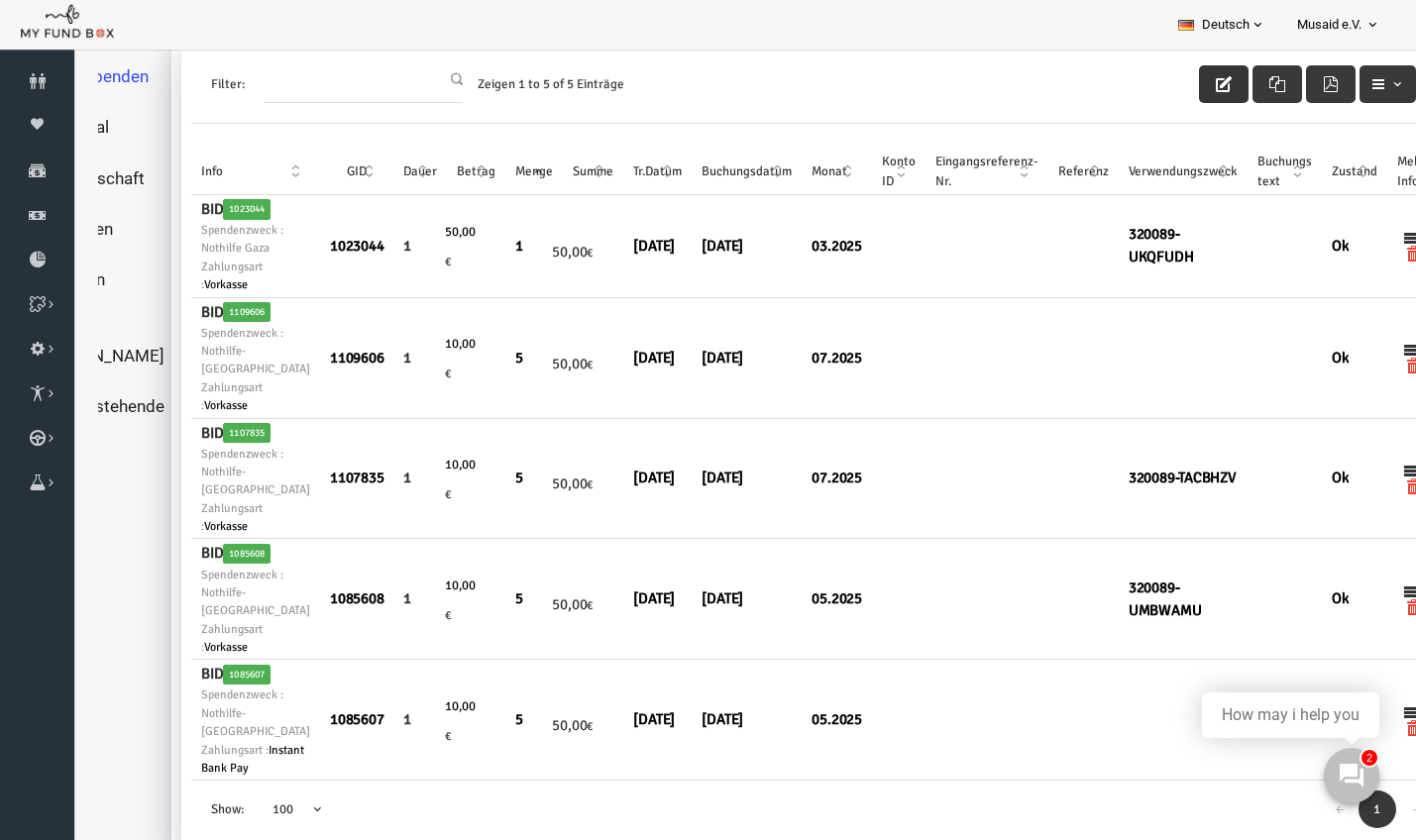 click at bounding box center [1197, 84] 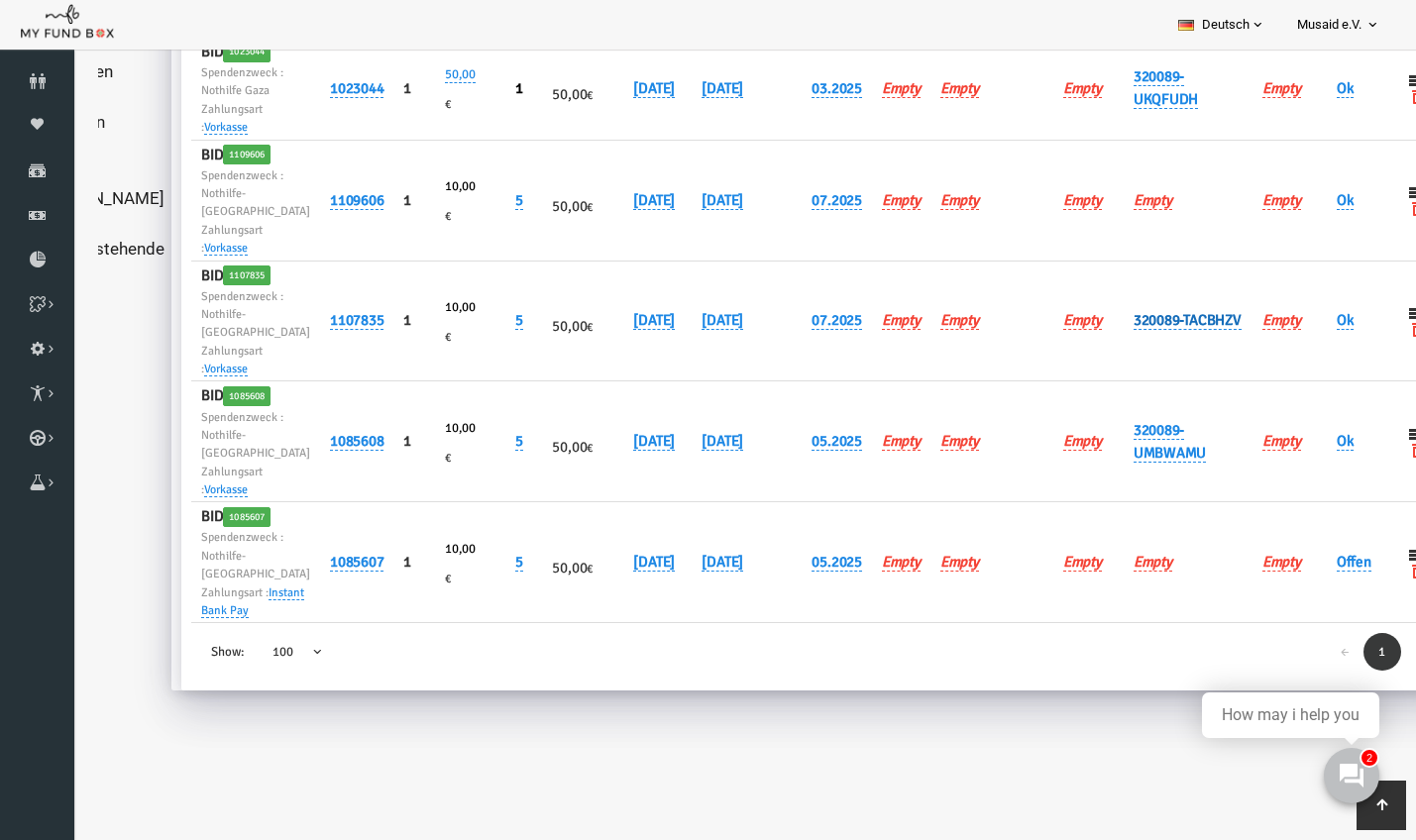 click on "320089-TACBHZV" at bounding box center [1160, 320] 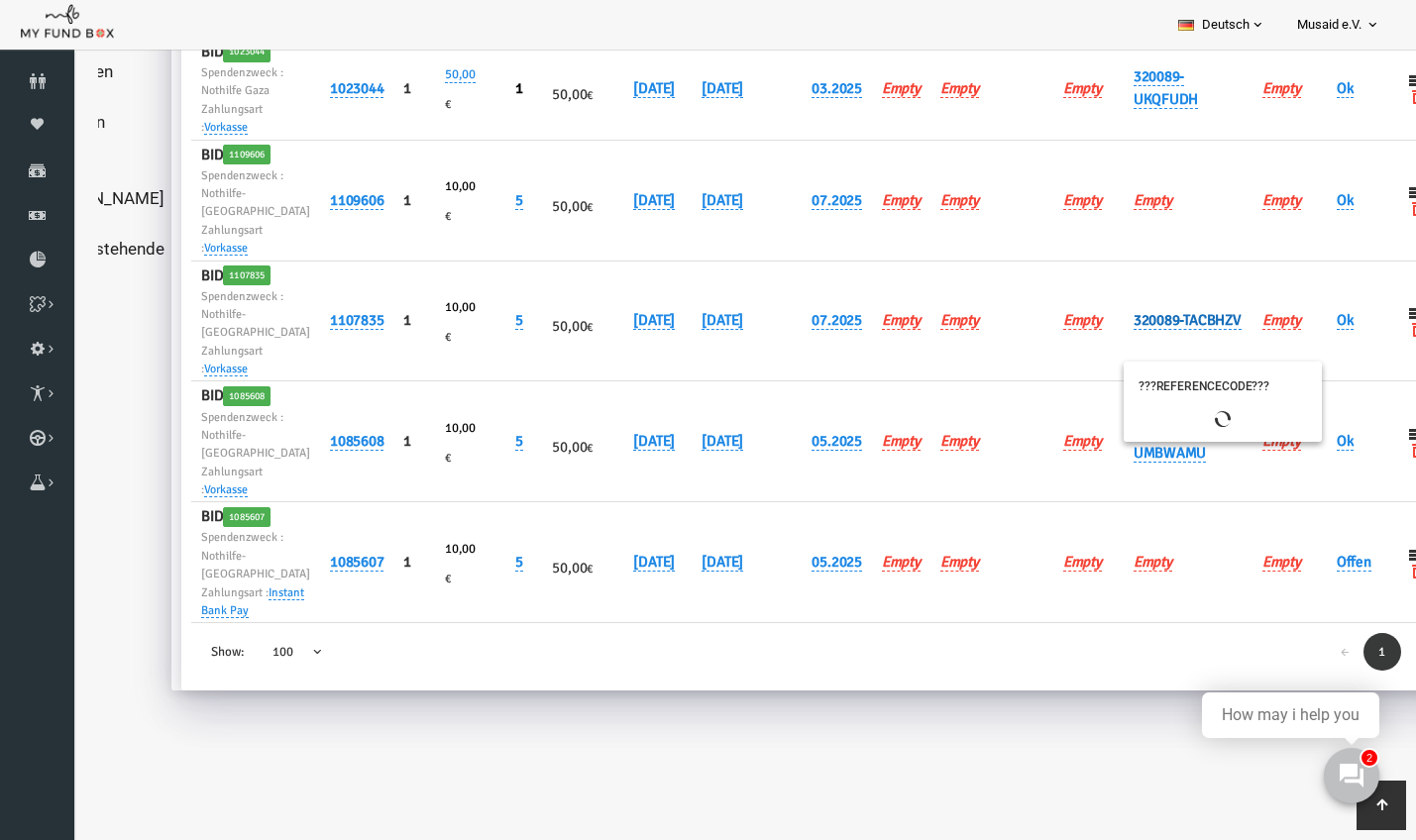 scroll, scrollTop: 400, scrollLeft: 0, axis: vertical 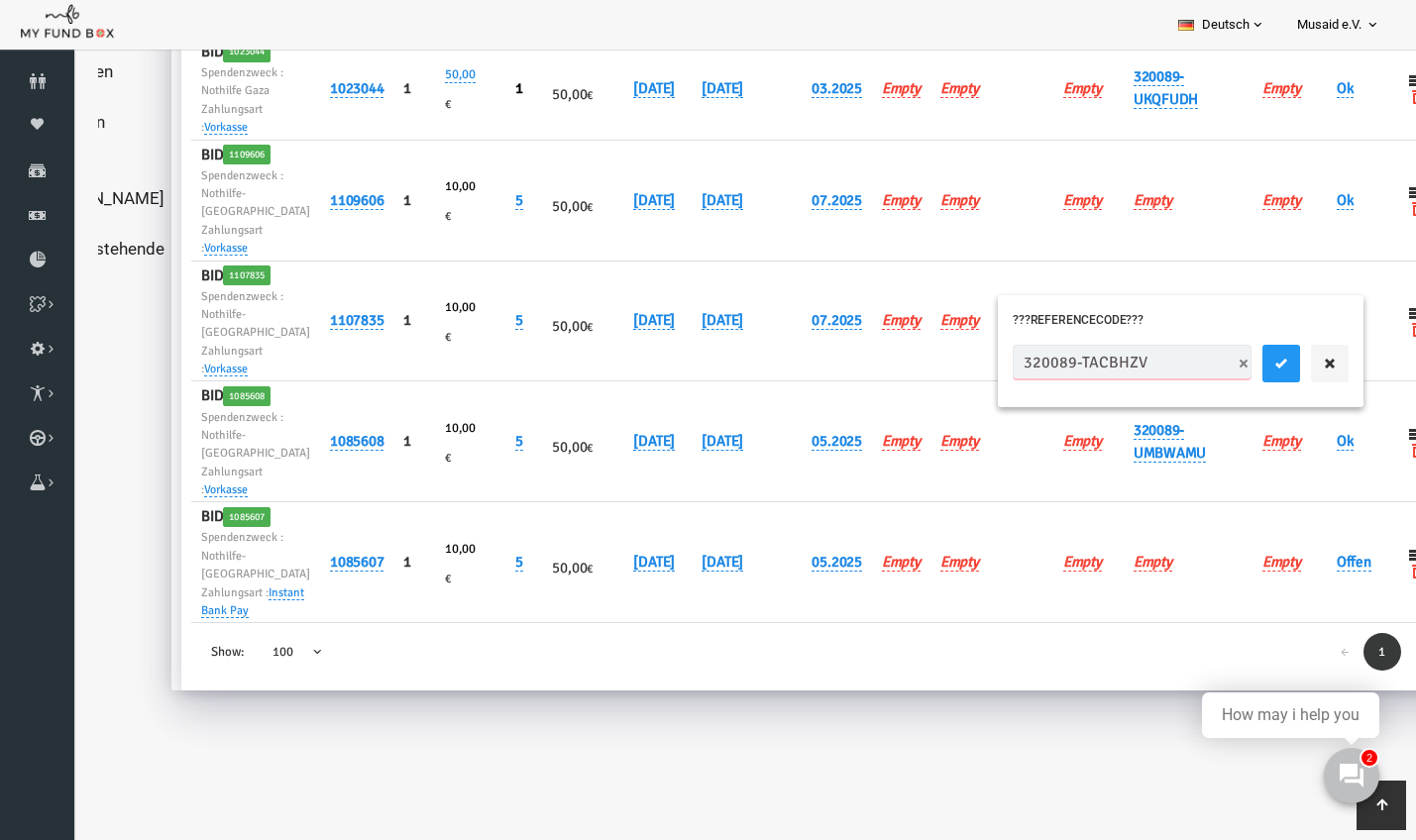 click on "320089-TACBHZV" at bounding box center [1105, 362] 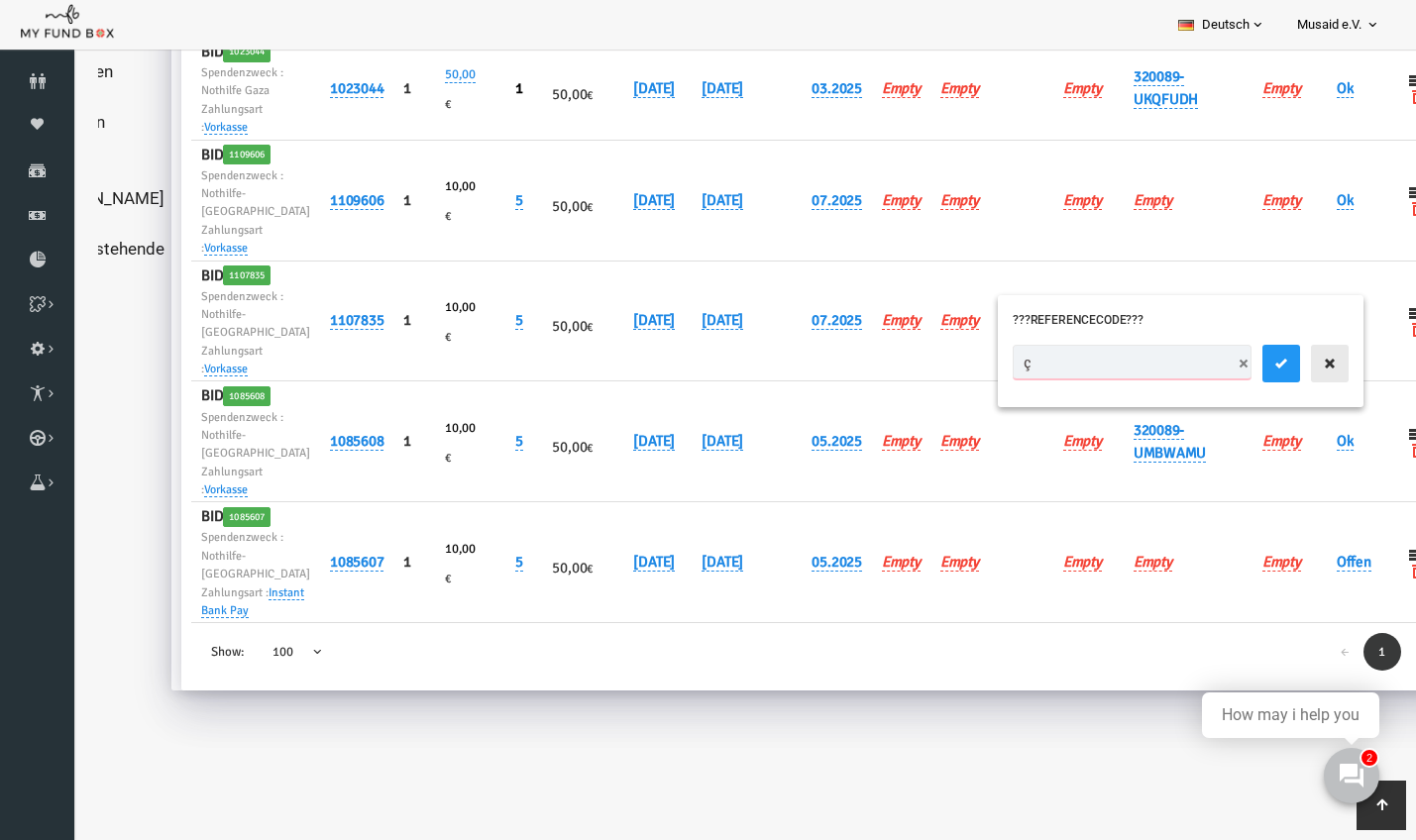 type on "ç" 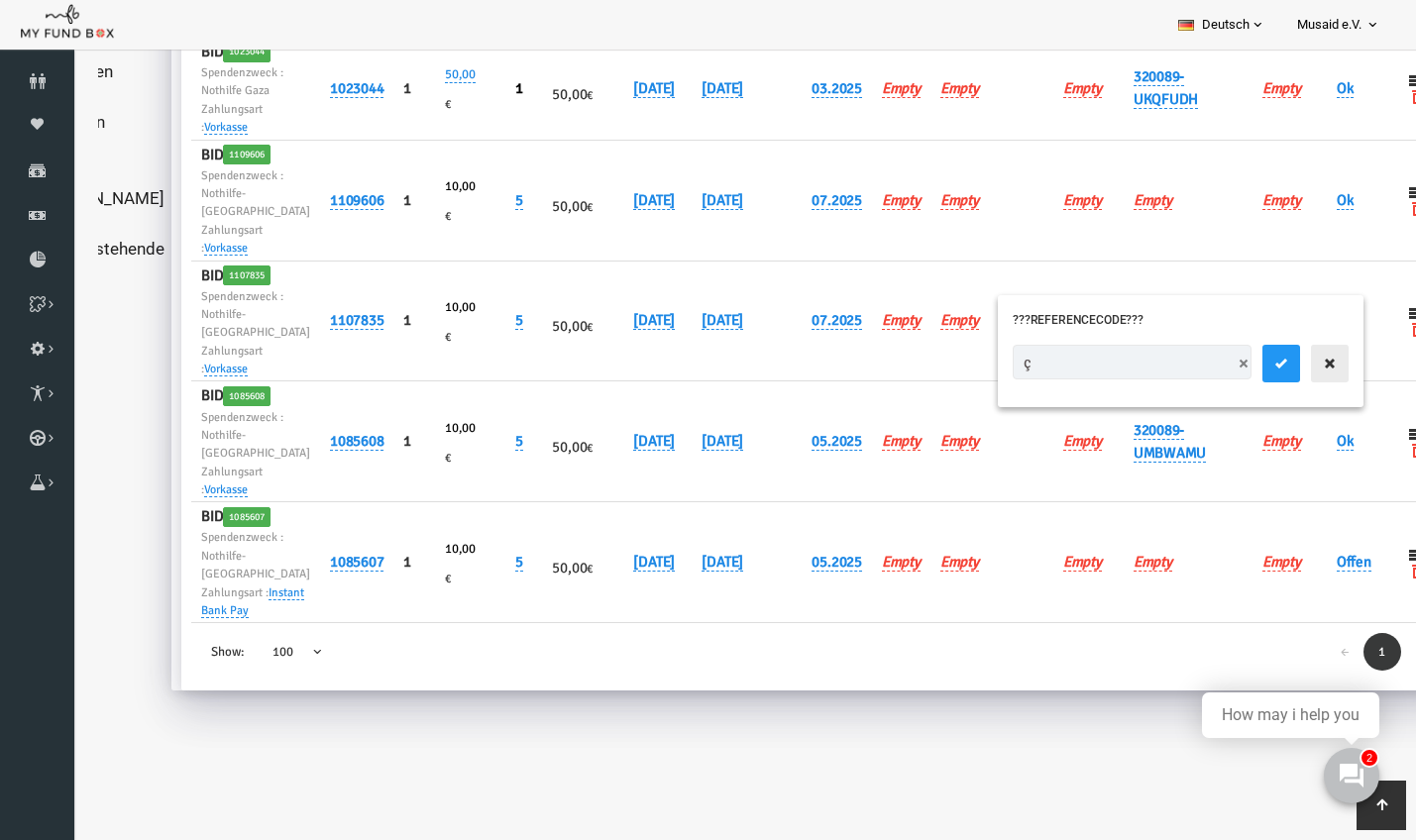 click at bounding box center (1303, 364) 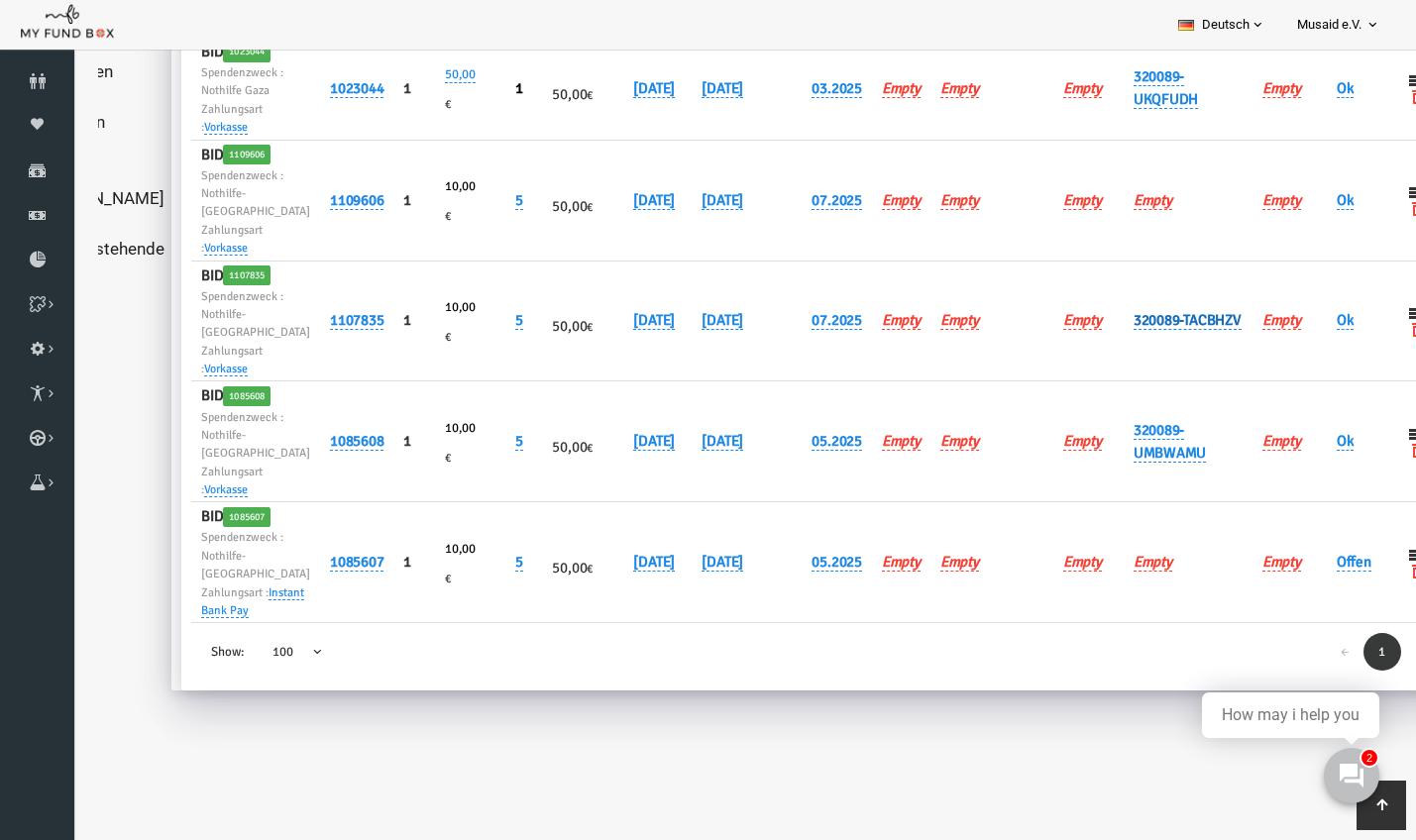 click on "320089-TACBHZV" at bounding box center [1160, 320] 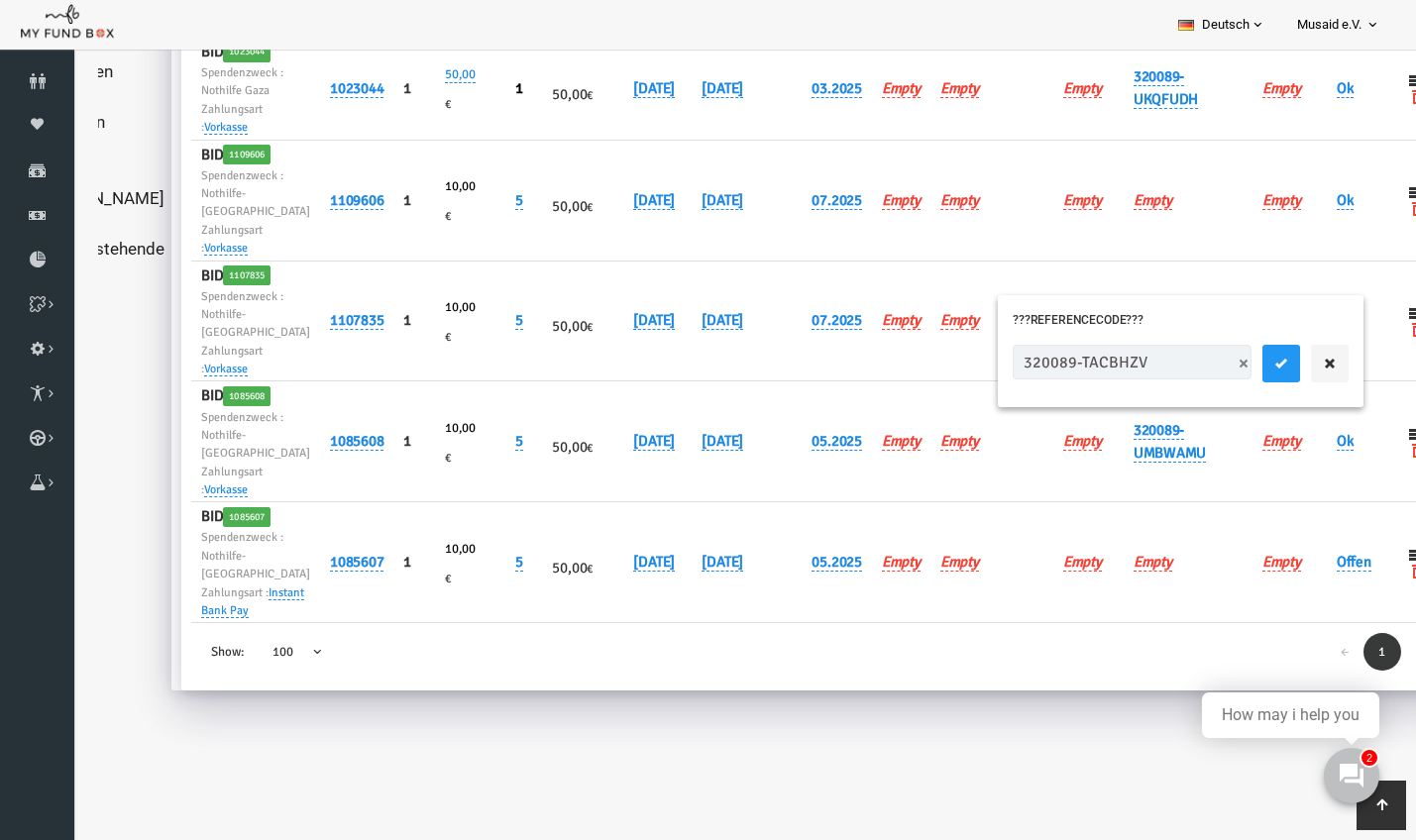 click on "320089-TACBHZV" at bounding box center [1105, 362] 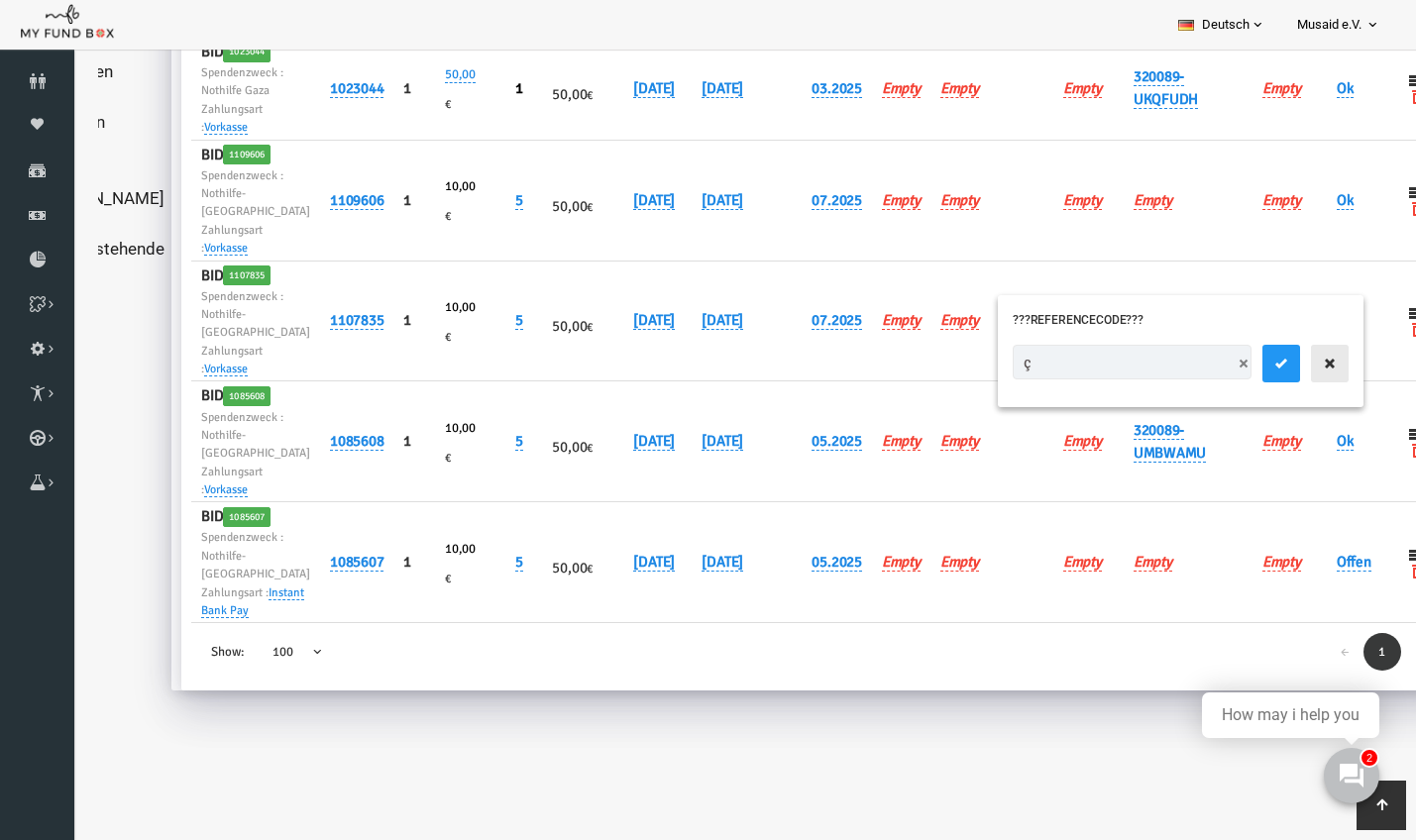 type on "ç" 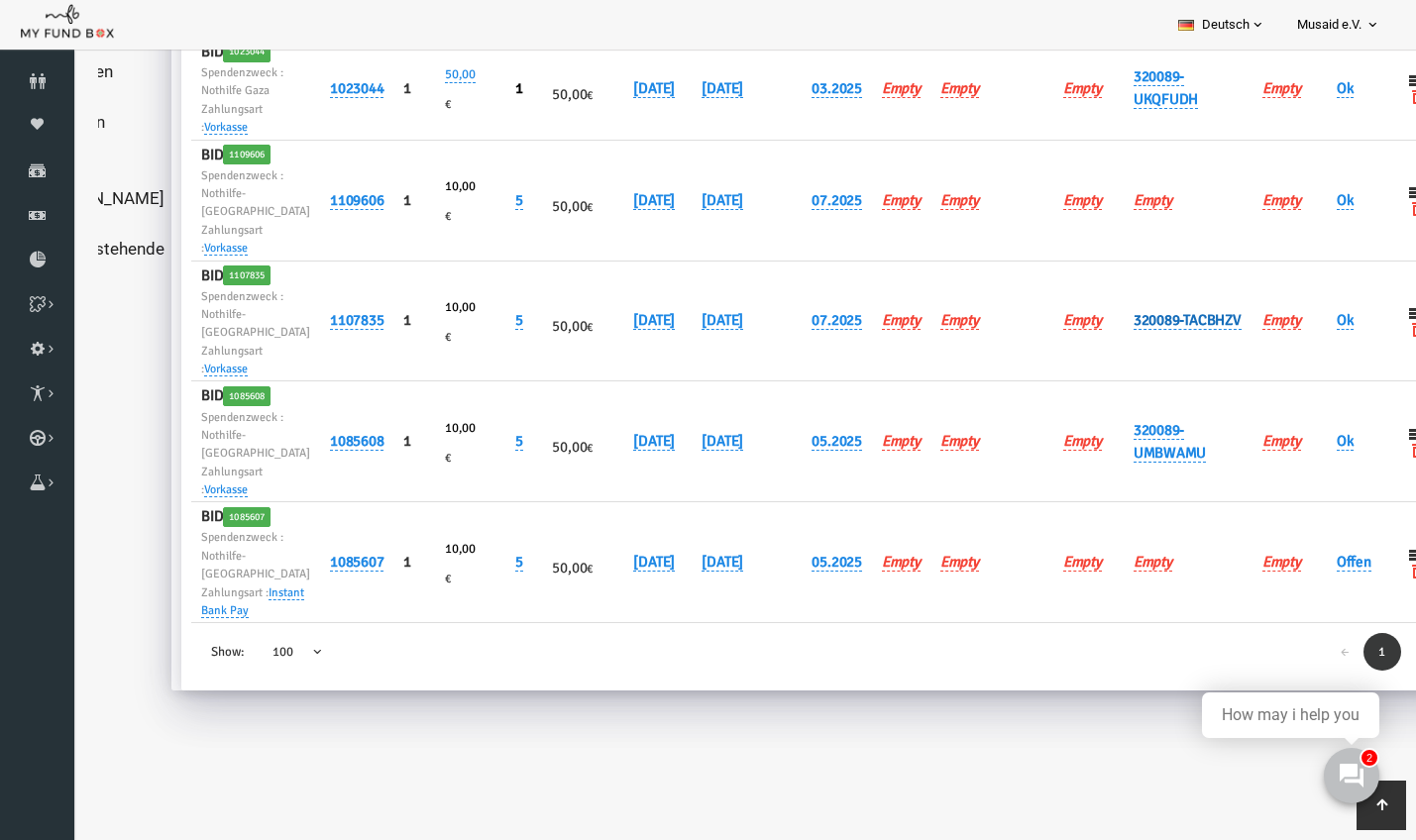 click on "320089-TACBHZV" at bounding box center (1160, 320) 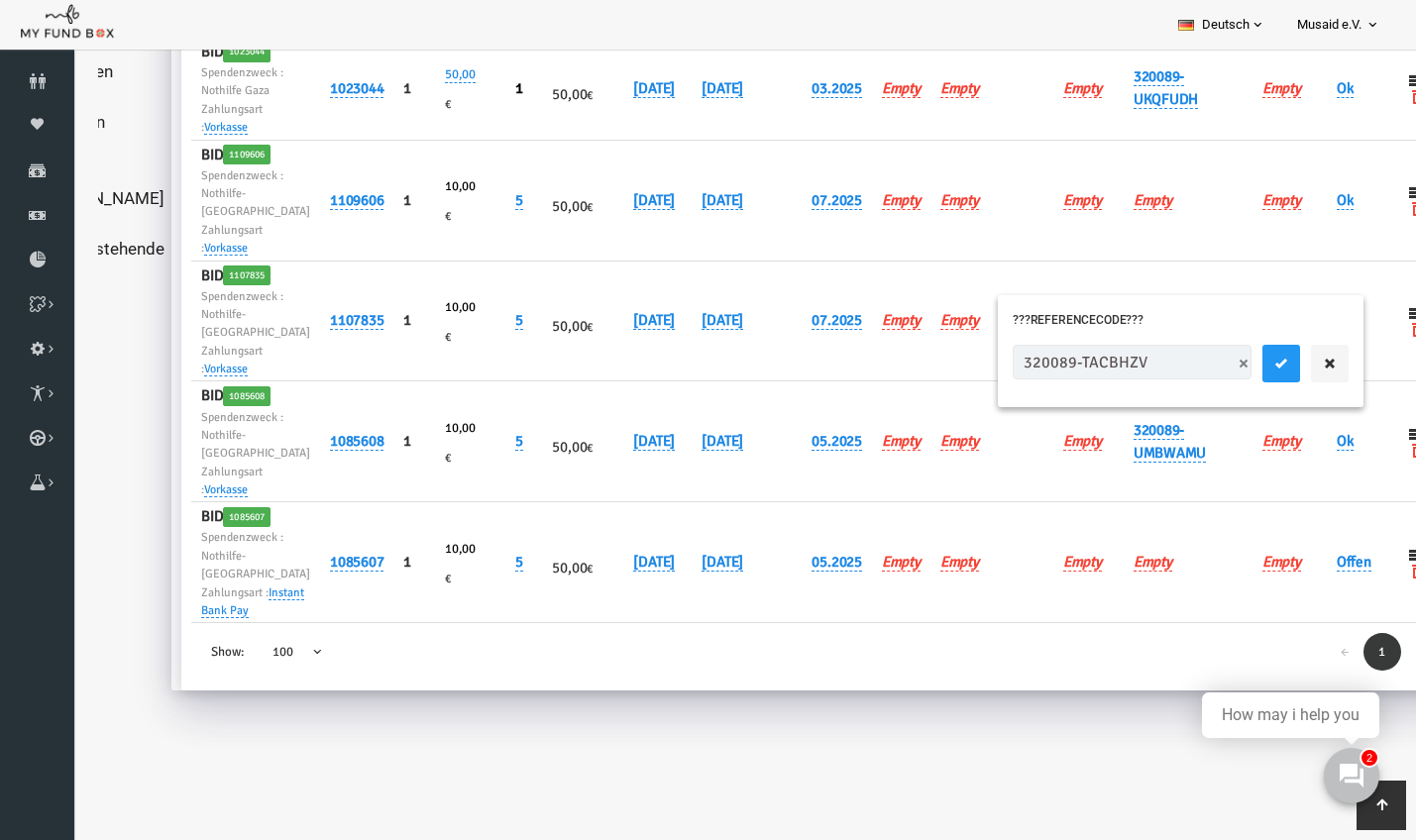click on "320089-TACBHZV" at bounding box center (1105, 362) 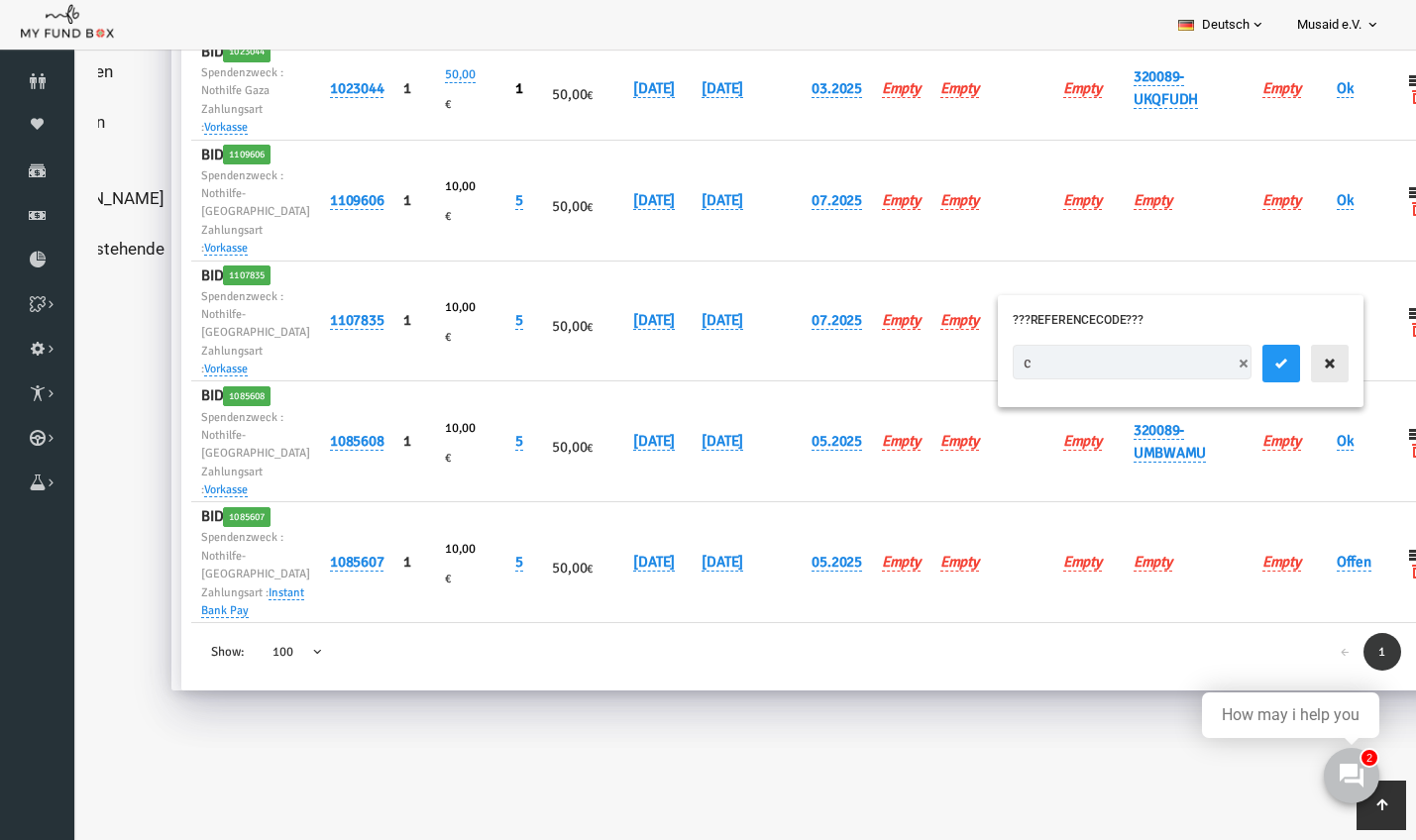 type on "c" 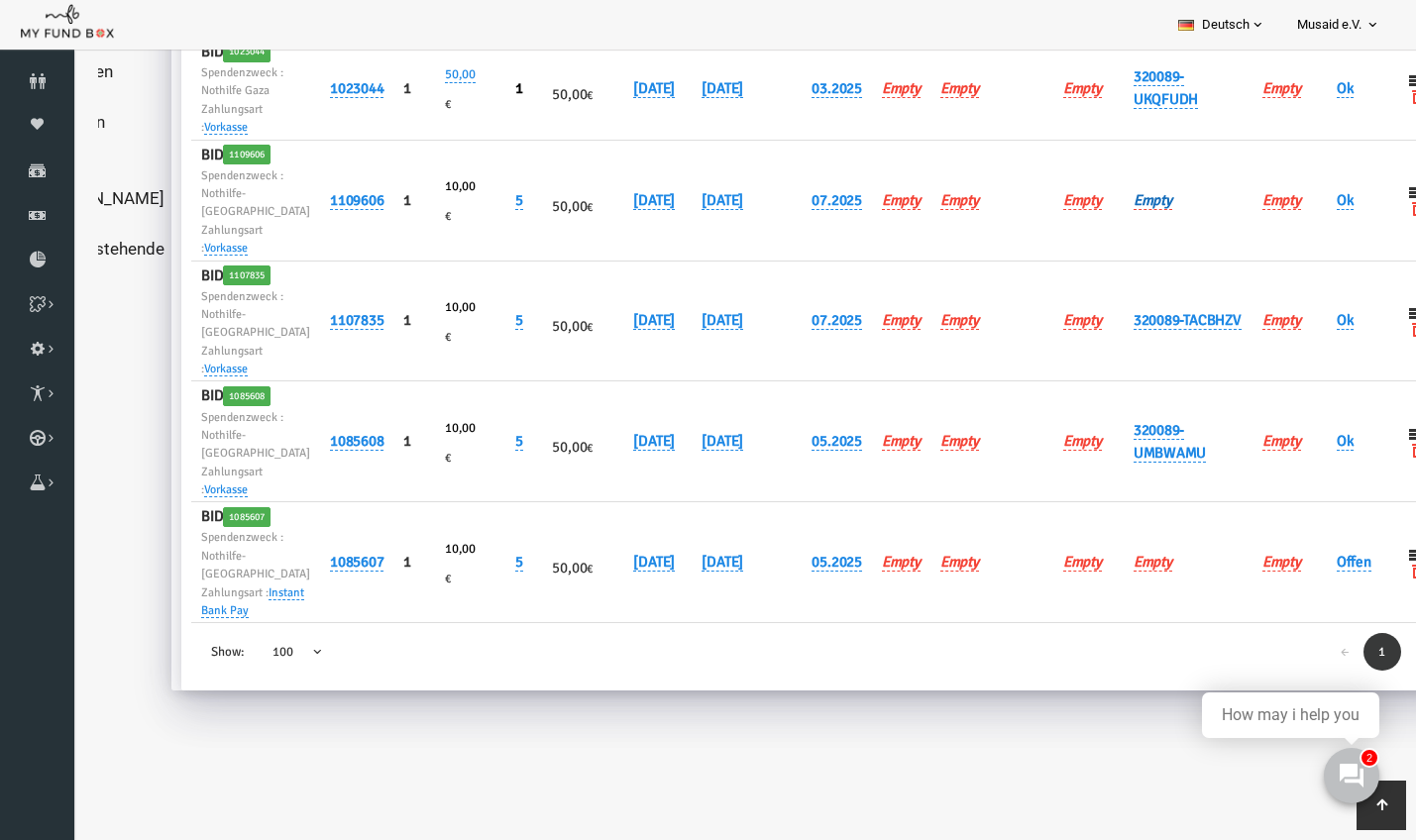 click on "Empty" at bounding box center (1126, 200) 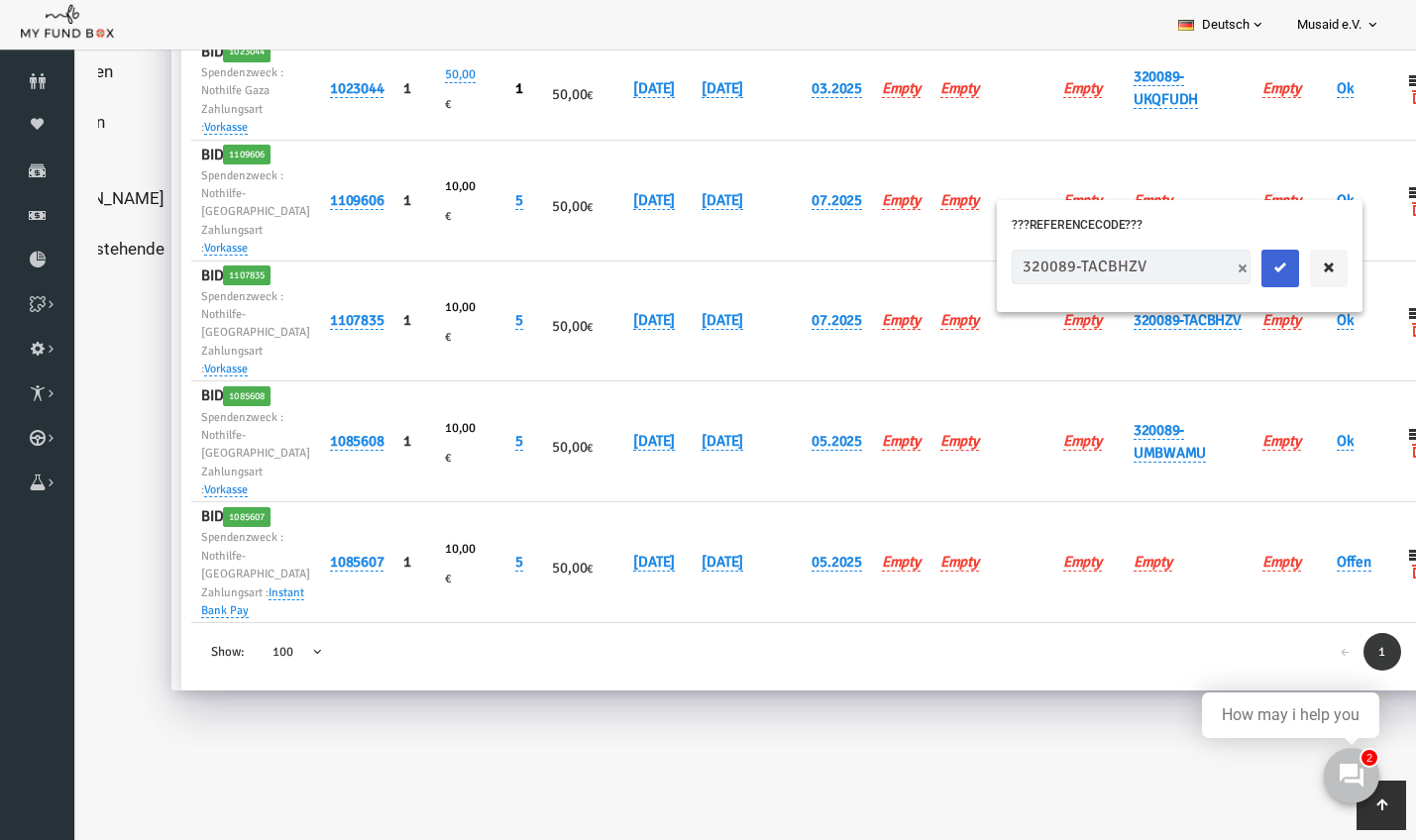 type on "320089-TACBHZV" 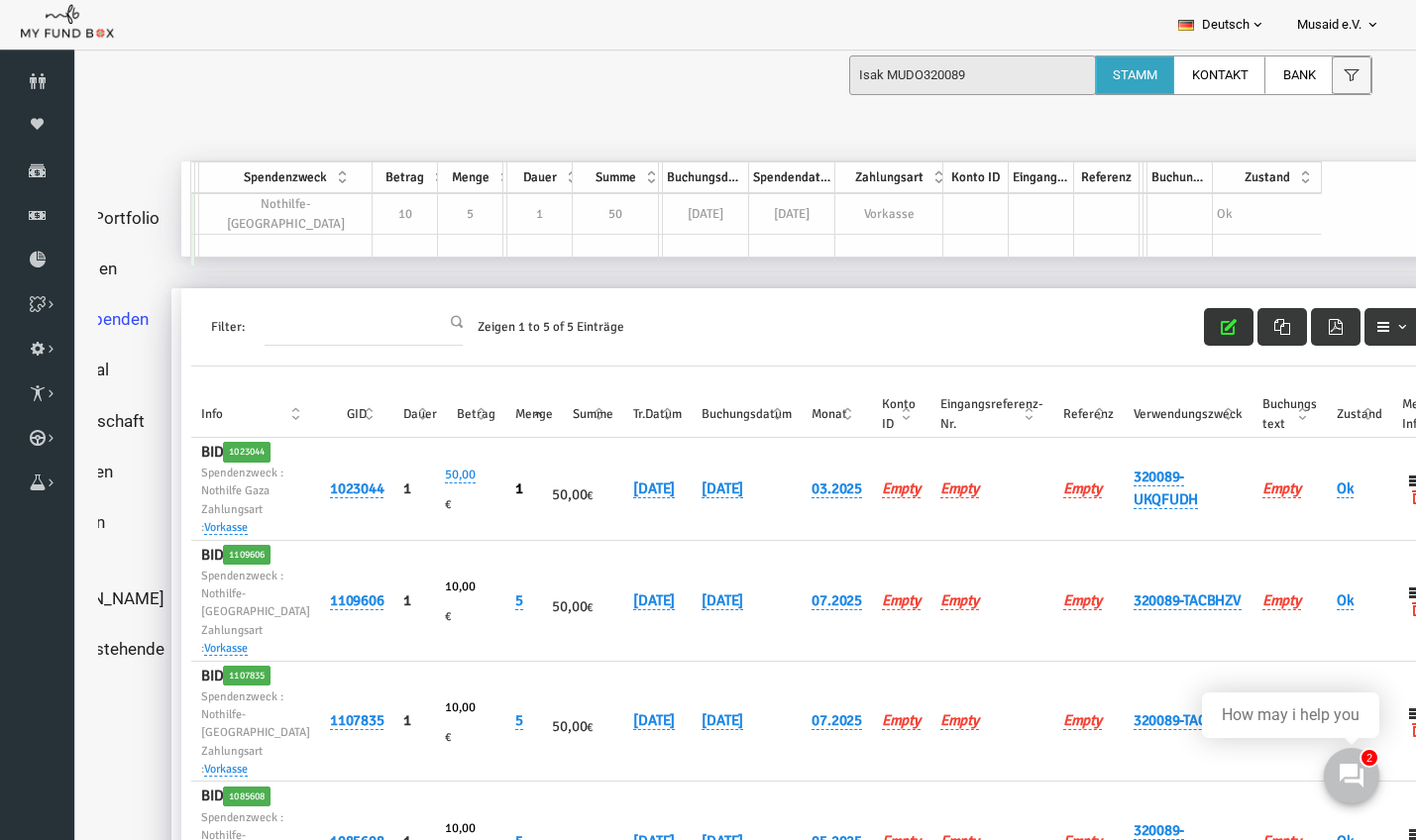 scroll, scrollTop: -1, scrollLeft: 0, axis: vertical 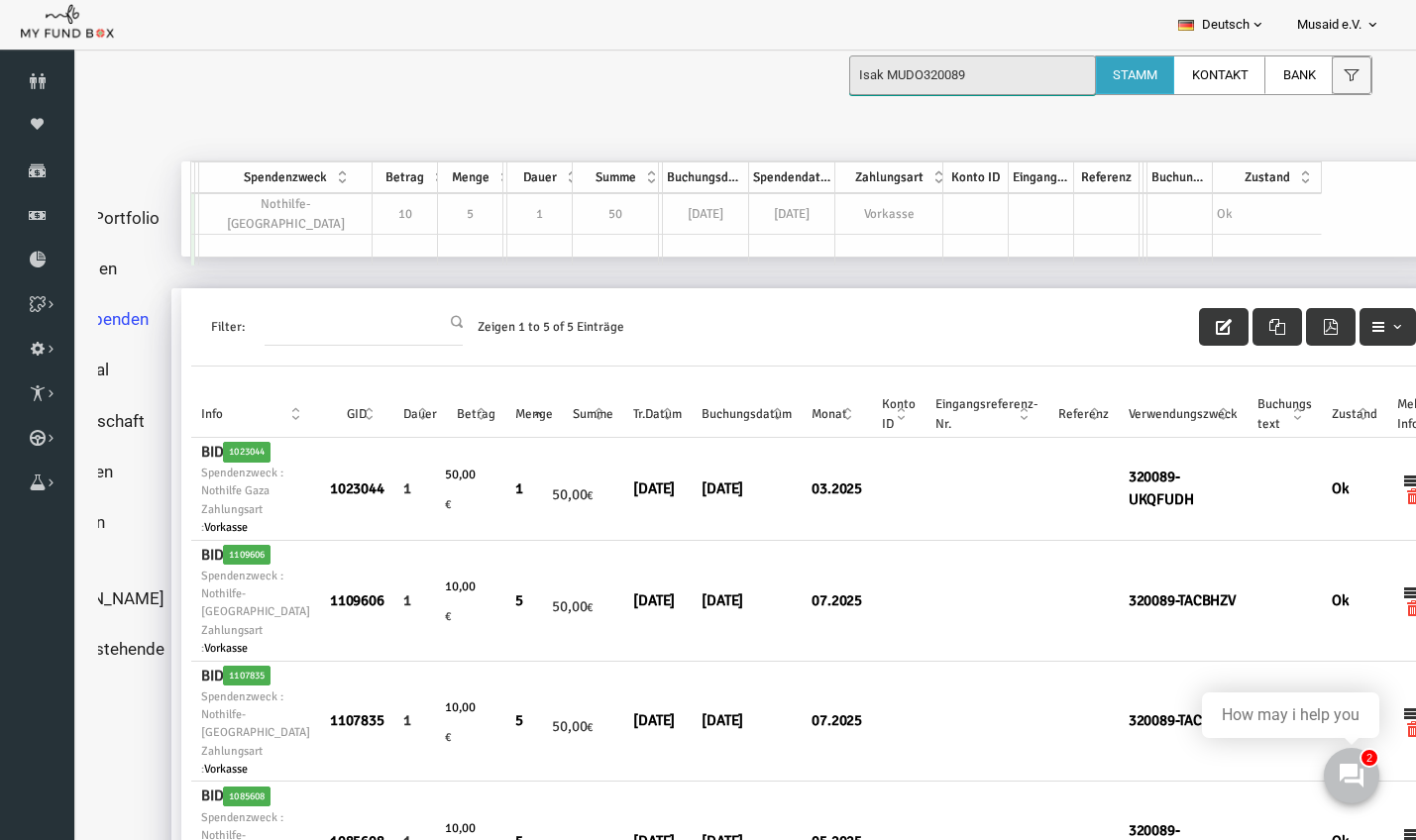 click on "Isak MUDO320089" at bounding box center [972, 75] 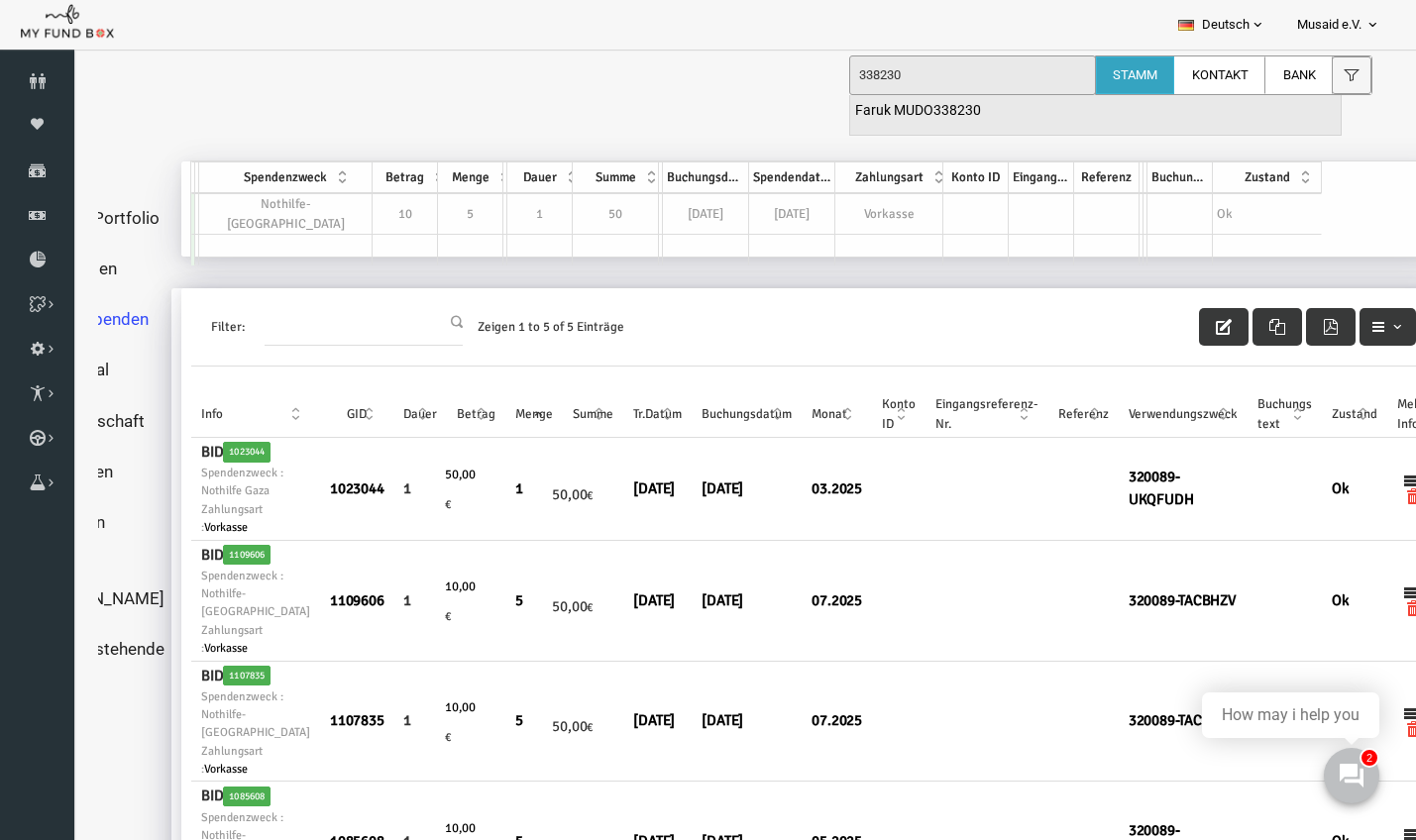 click on "Faruk MUDO338230" at bounding box center (918, 111) 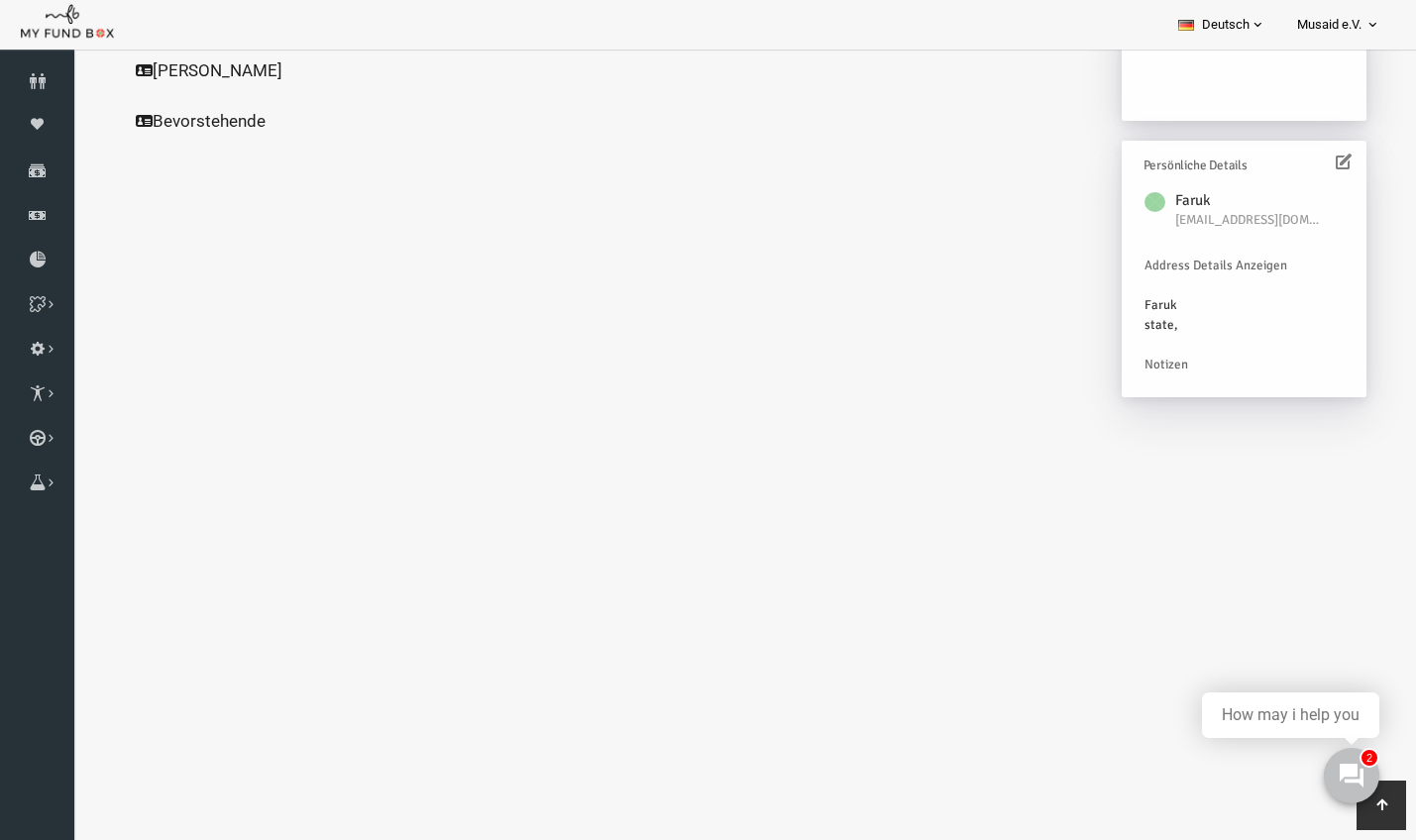 scroll, scrollTop: 483, scrollLeft: 0, axis: vertical 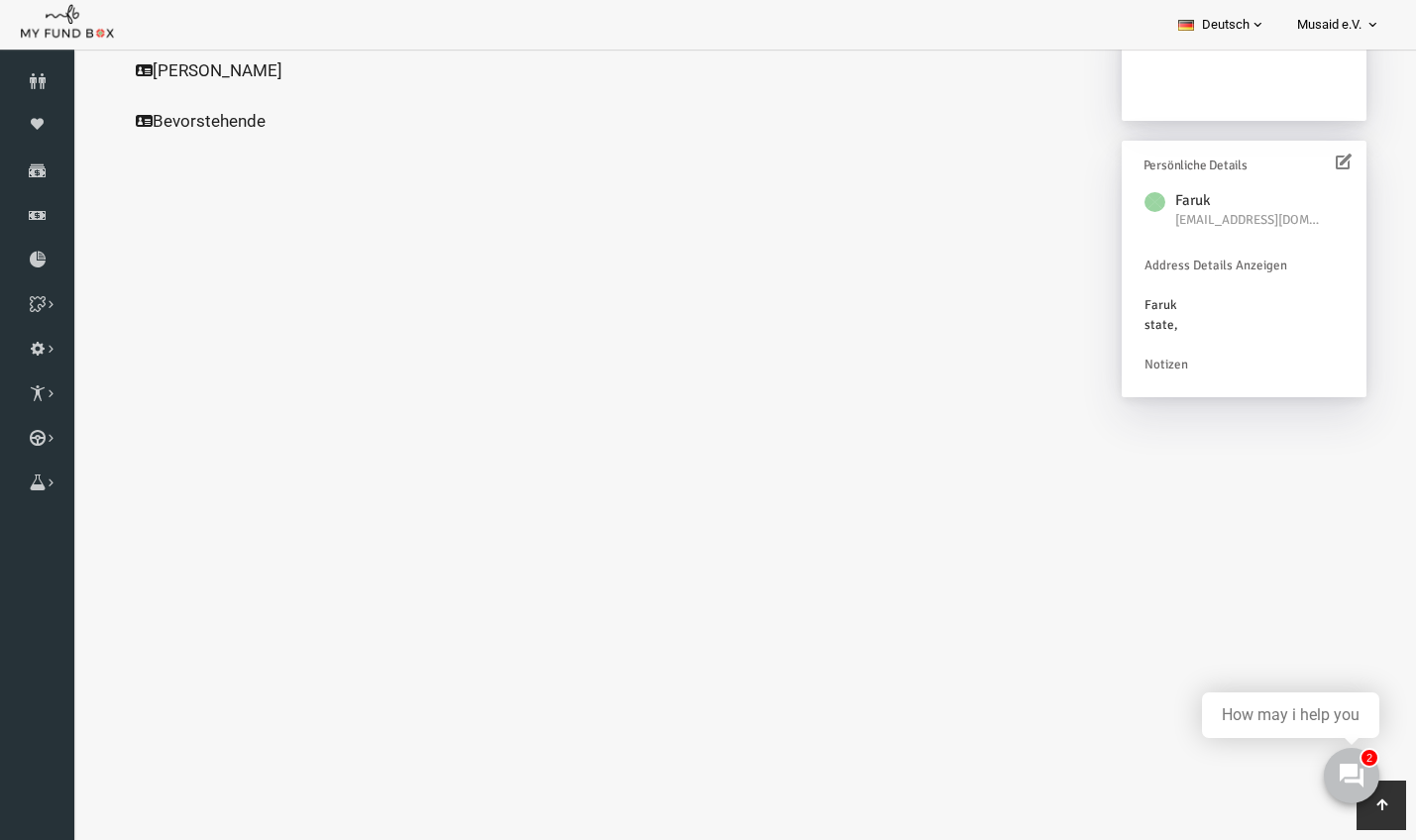 click on "Alle Spenden" at bounding box center (190, -183) 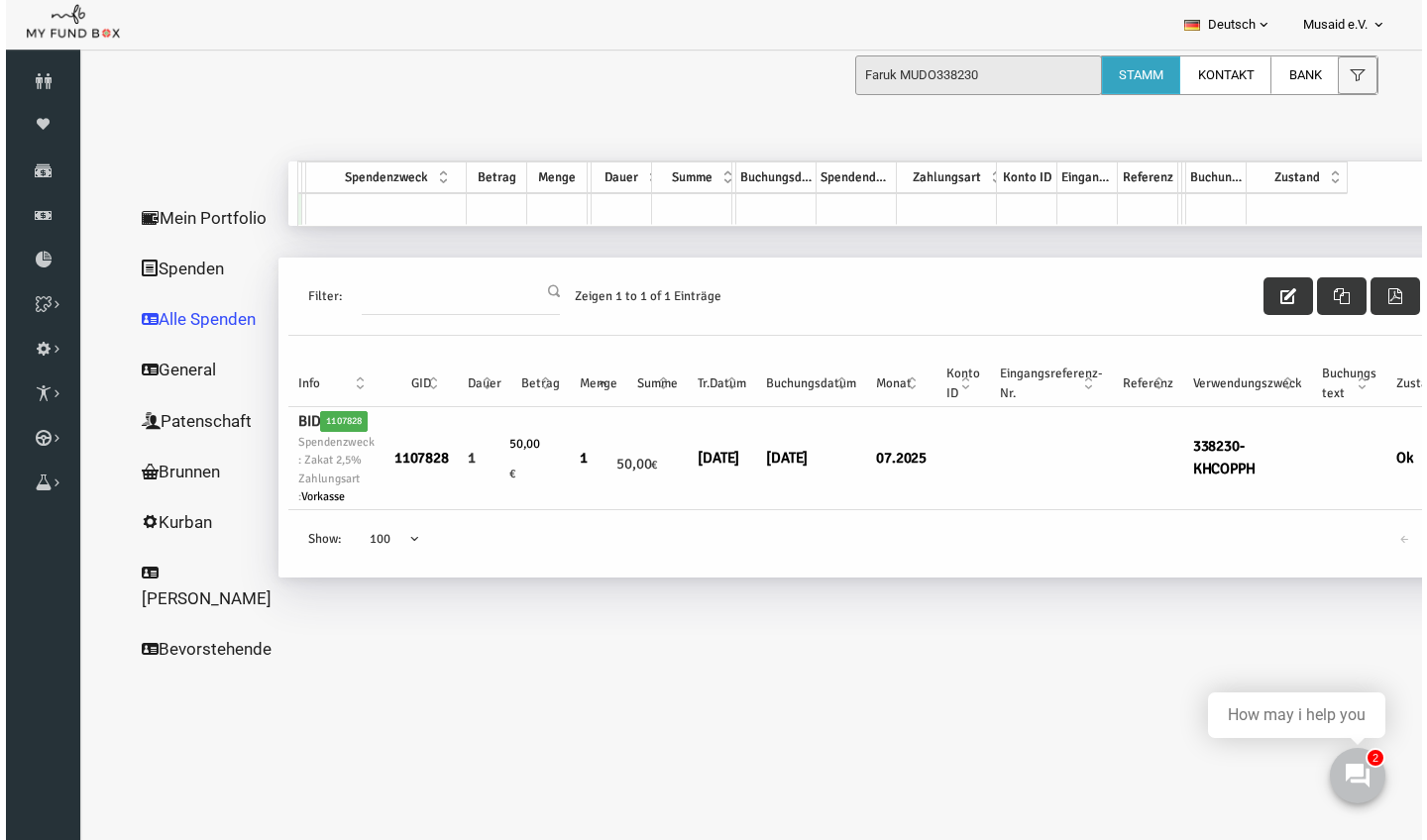 scroll, scrollTop: 0, scrollLeft: 0, axis: both 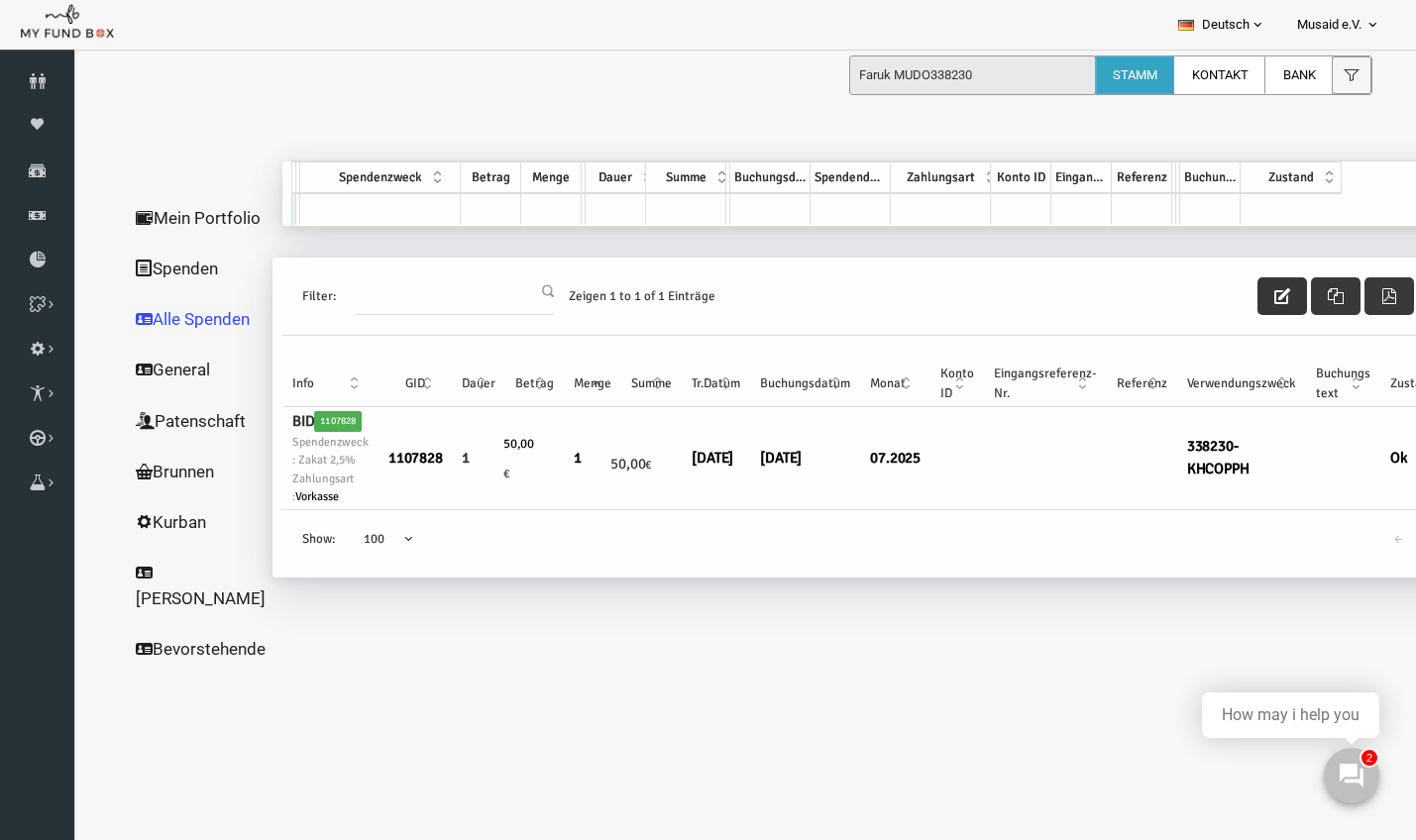 click at bounding box center (1255, 296) 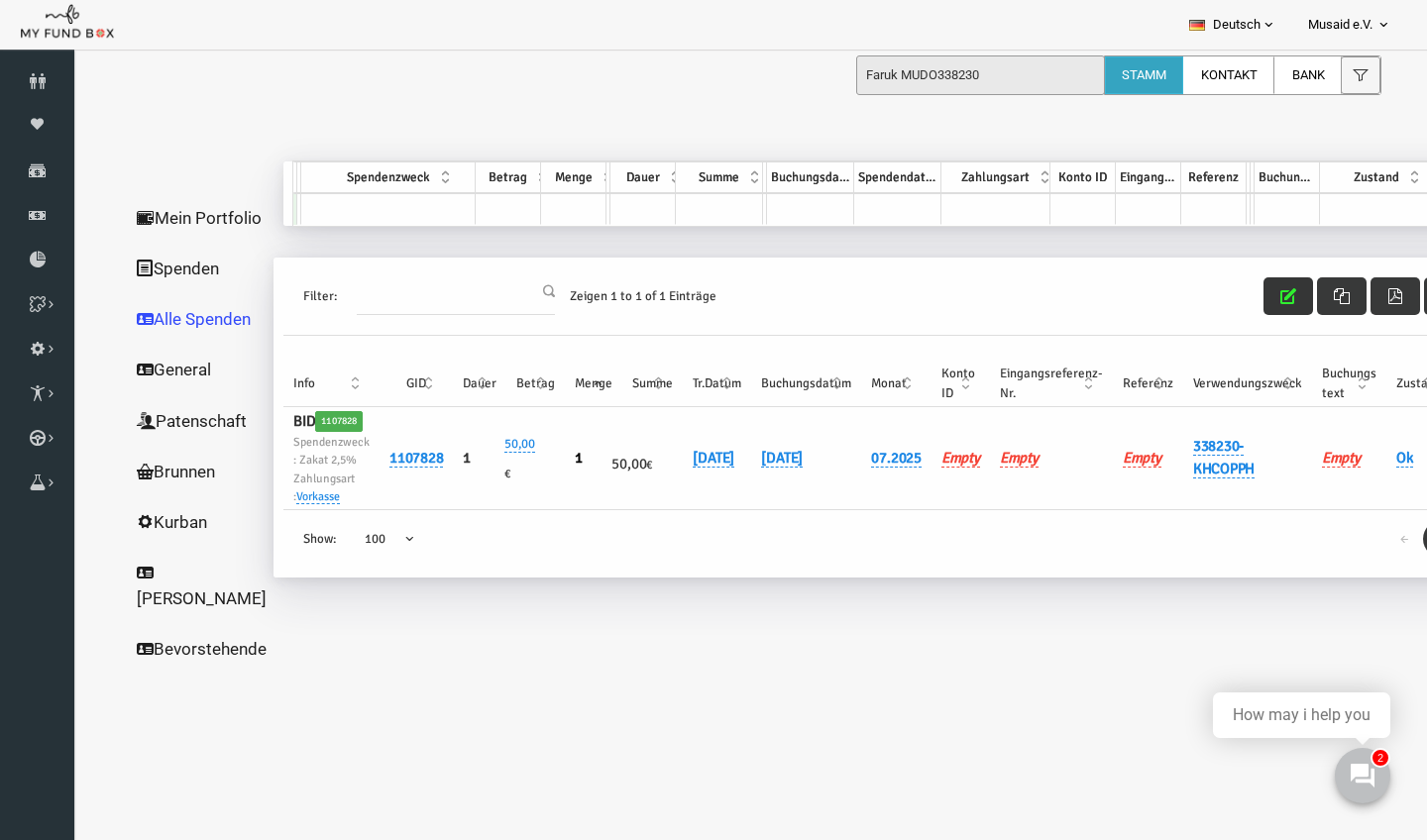 scroll, scrollTop: 0, scrollLeft: 0, axis: both 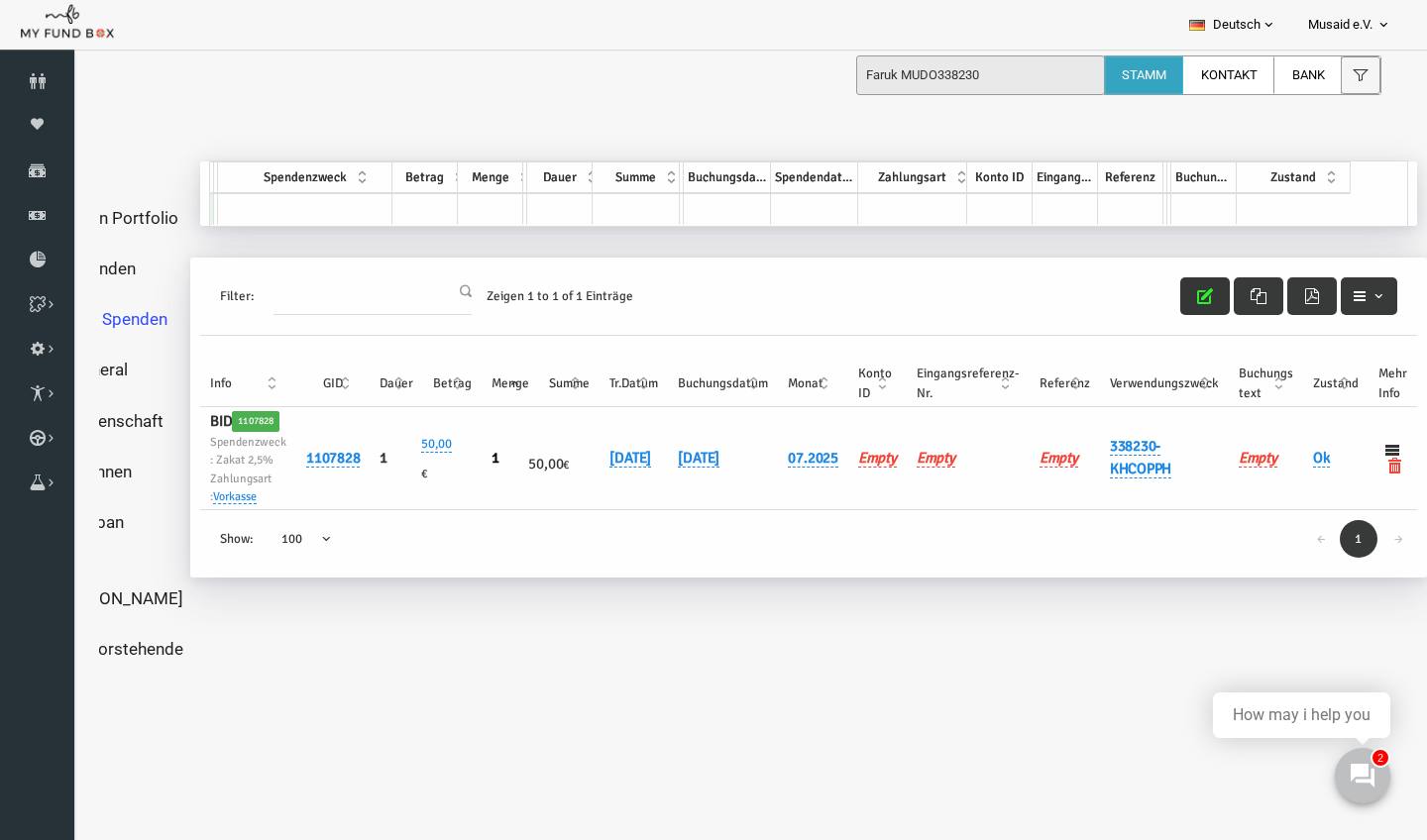 click at bounding box center (1177, 296) 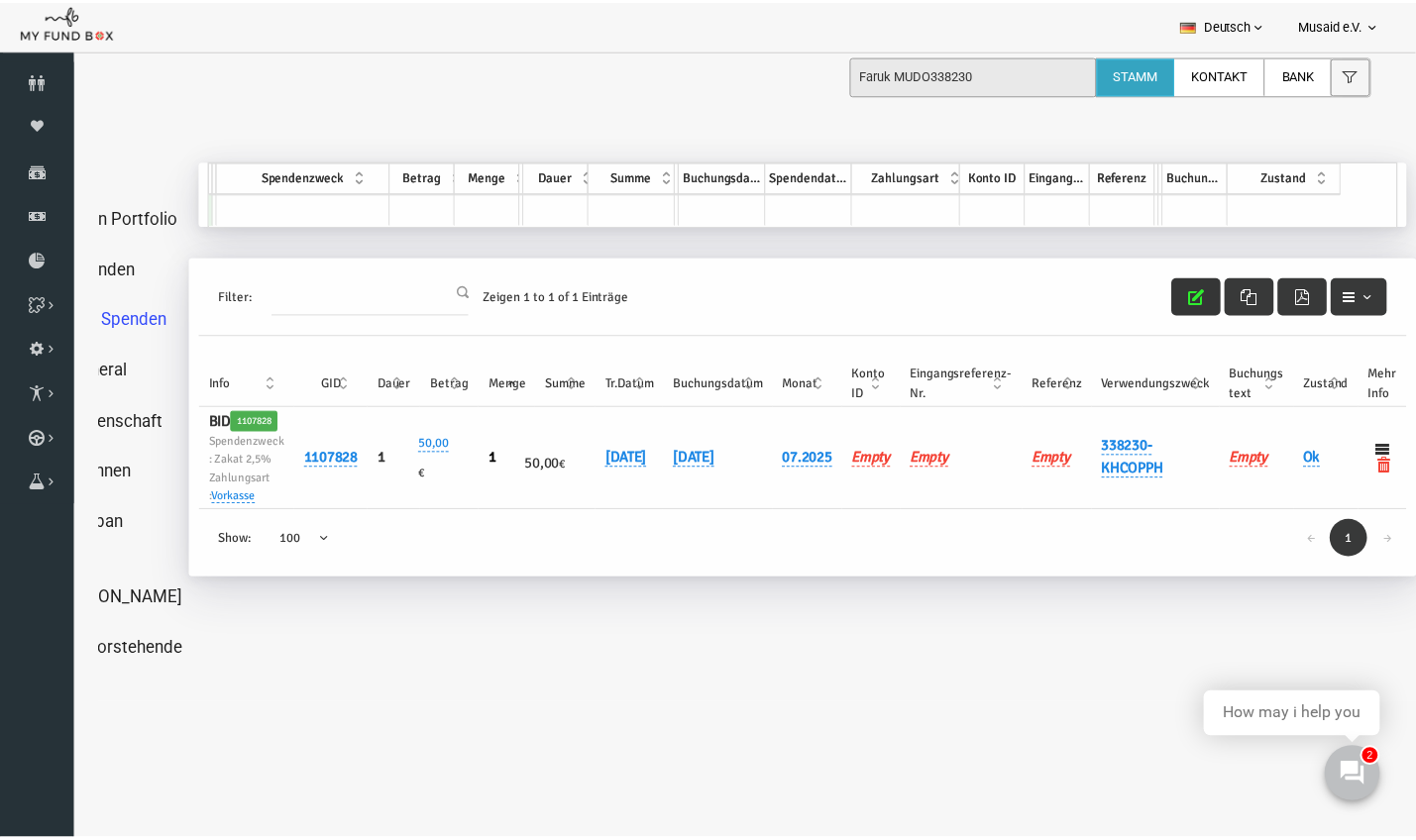 scroll, scrollTop: 4, scrollLeft: 103, axis: both 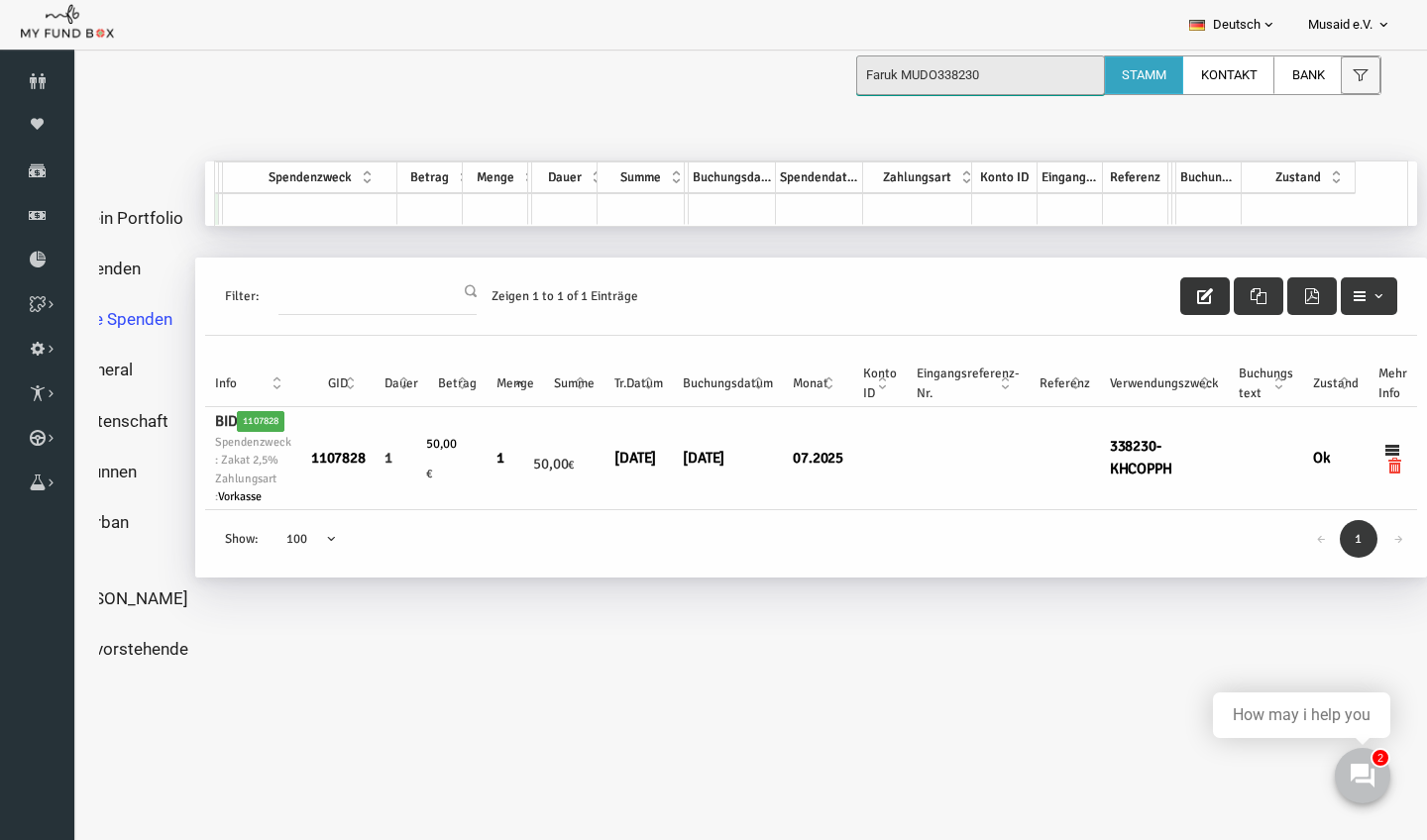 click on "Faruk MUDO338230" at bounding box center [980, 75] 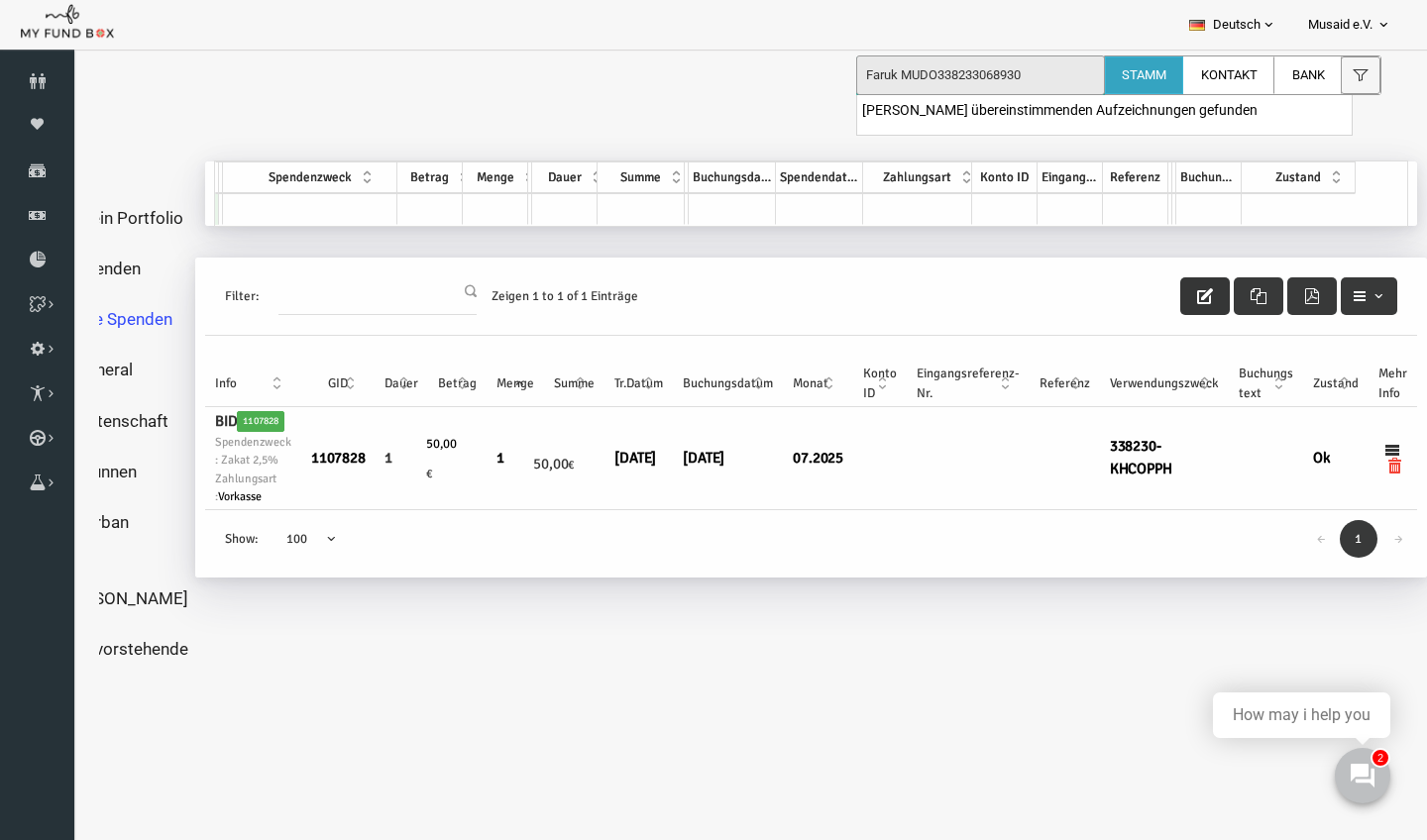 drag, startPoint x: 1137, startPoint y: 181, endPoint x: 655, endPoint y: 121, distance: 485.72008 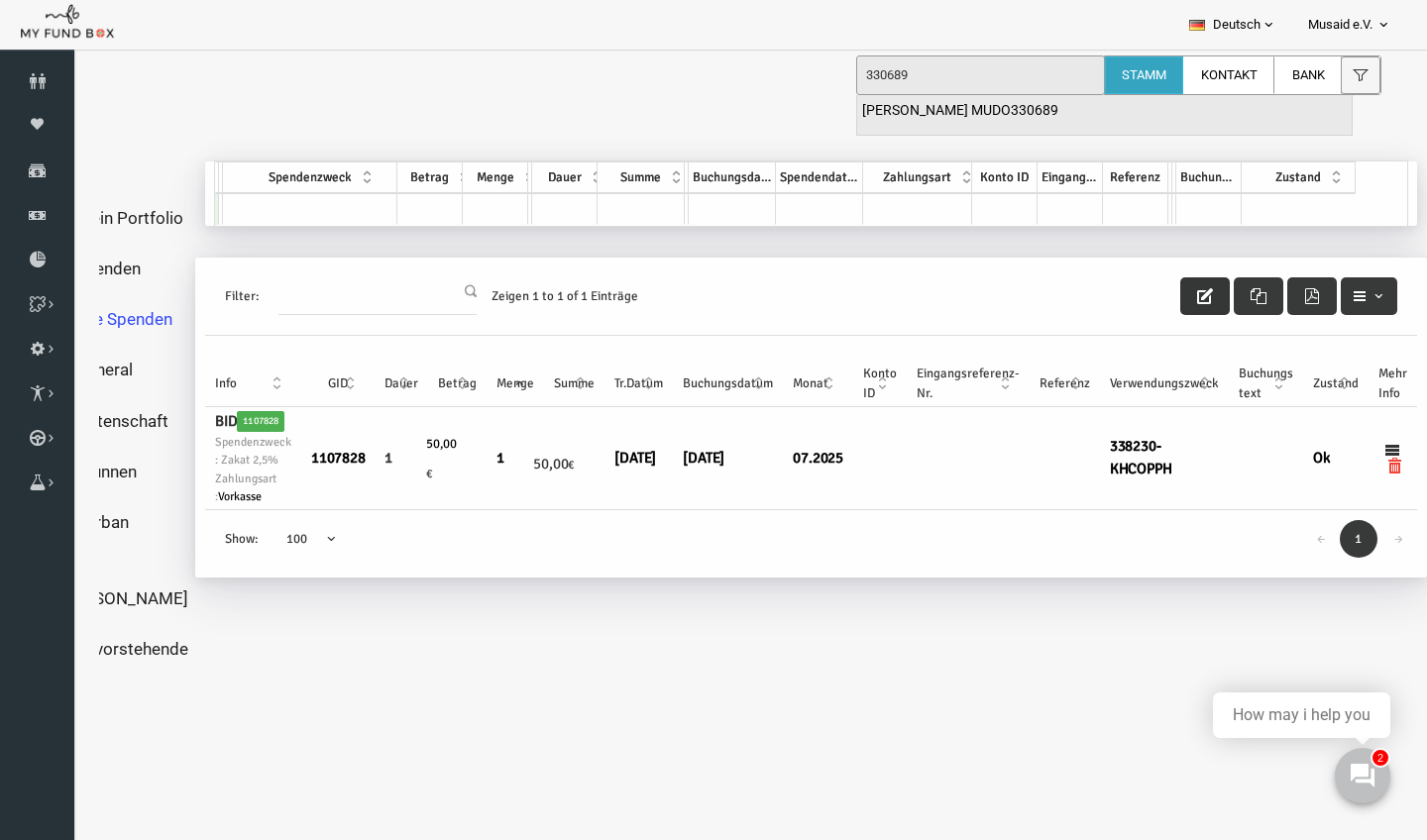 click on "Maria Abdel Rahim MUDO330689" at bounding box center [960, 111] 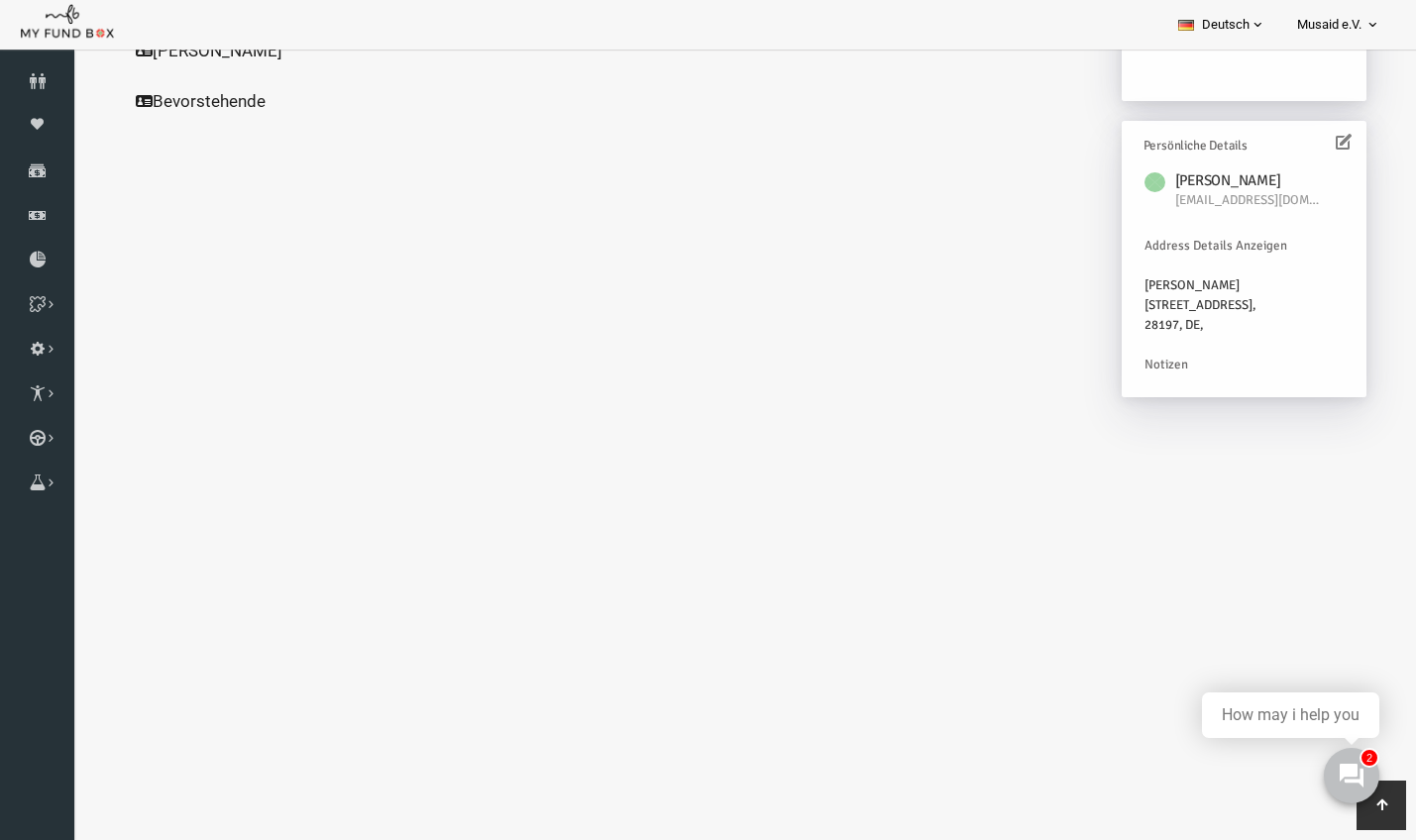 scroll, scrollTop: 503, scrollLeft: 0, axis: vertical 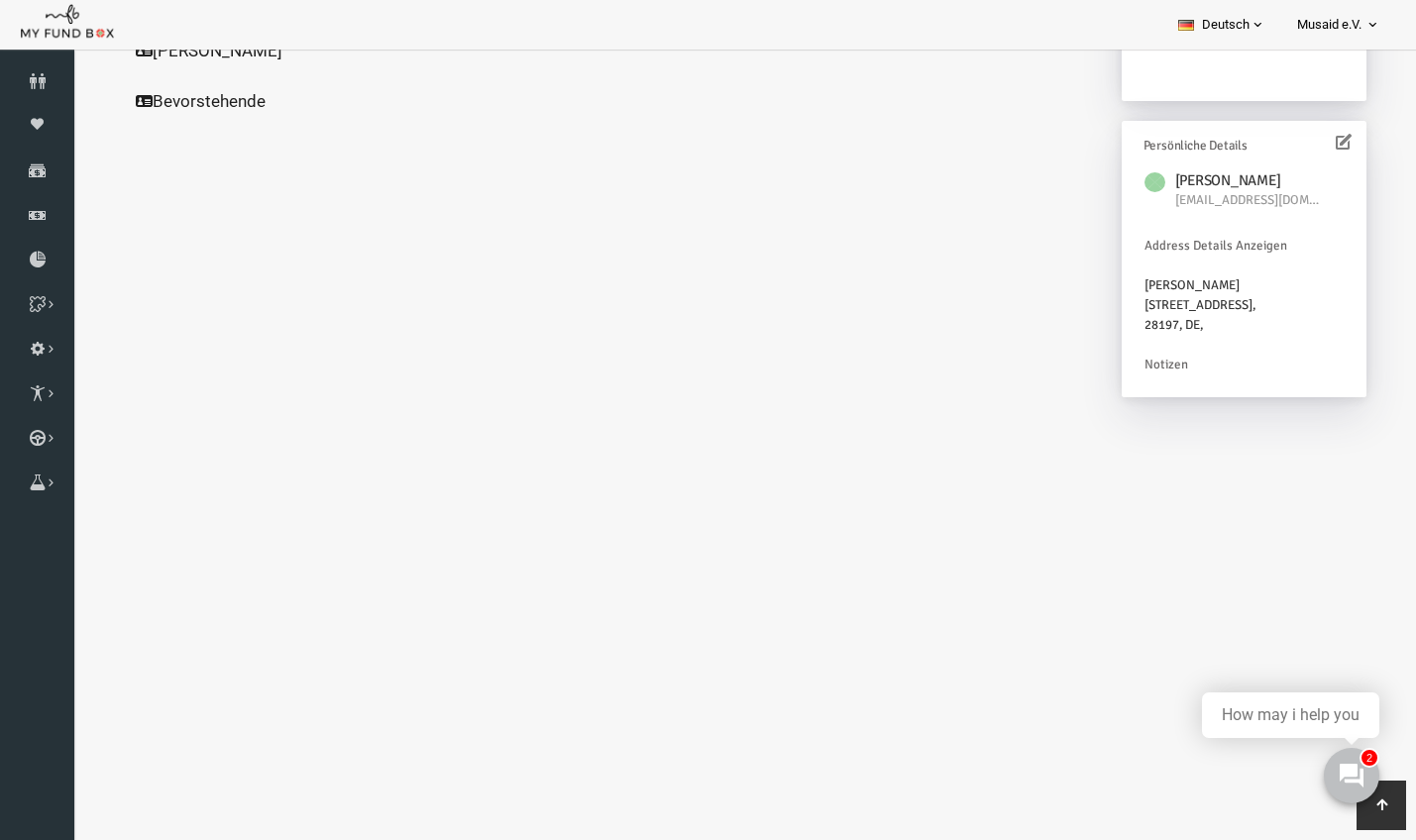 click on "Alle Spenden" at bounding box center (190, -203) 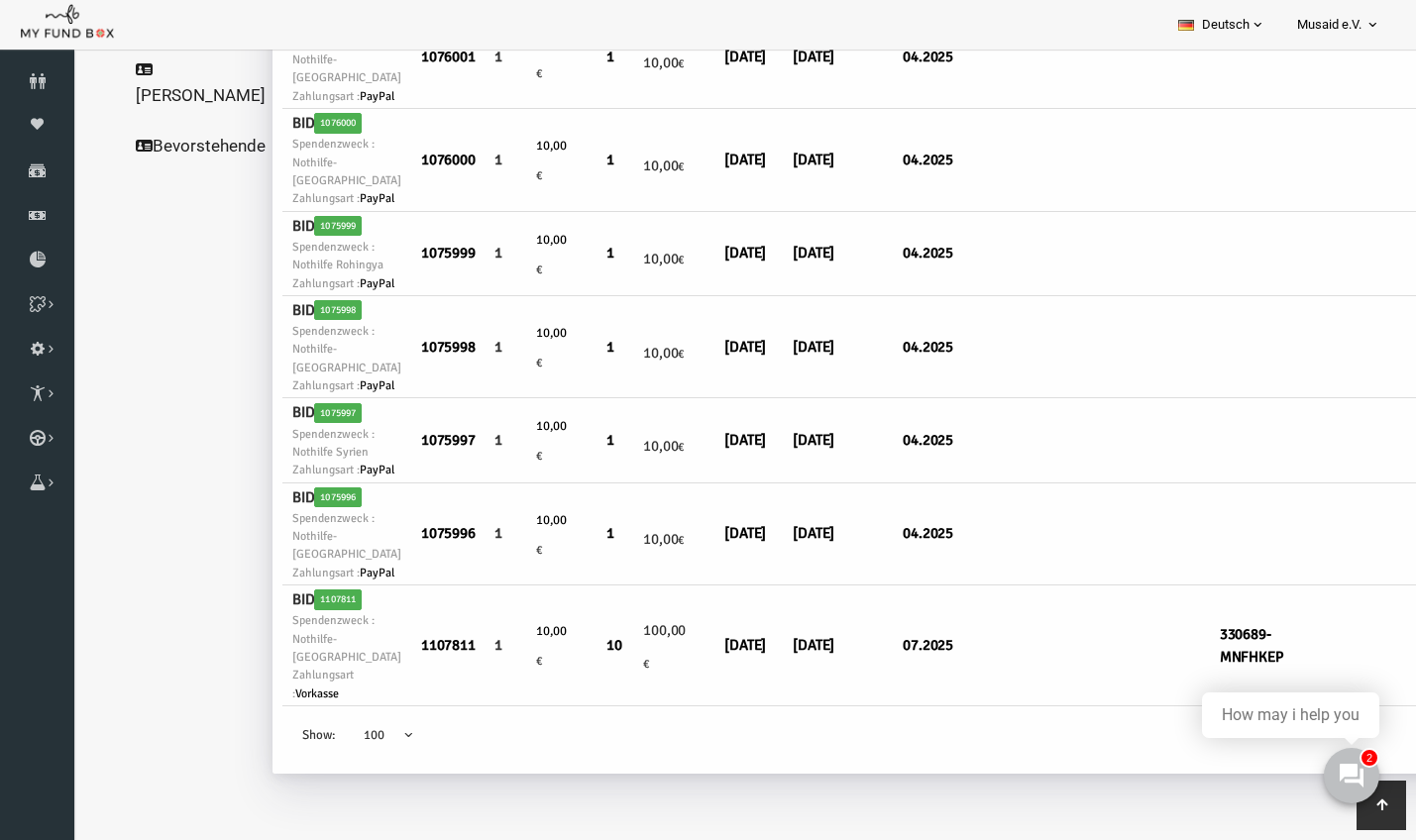 scroll 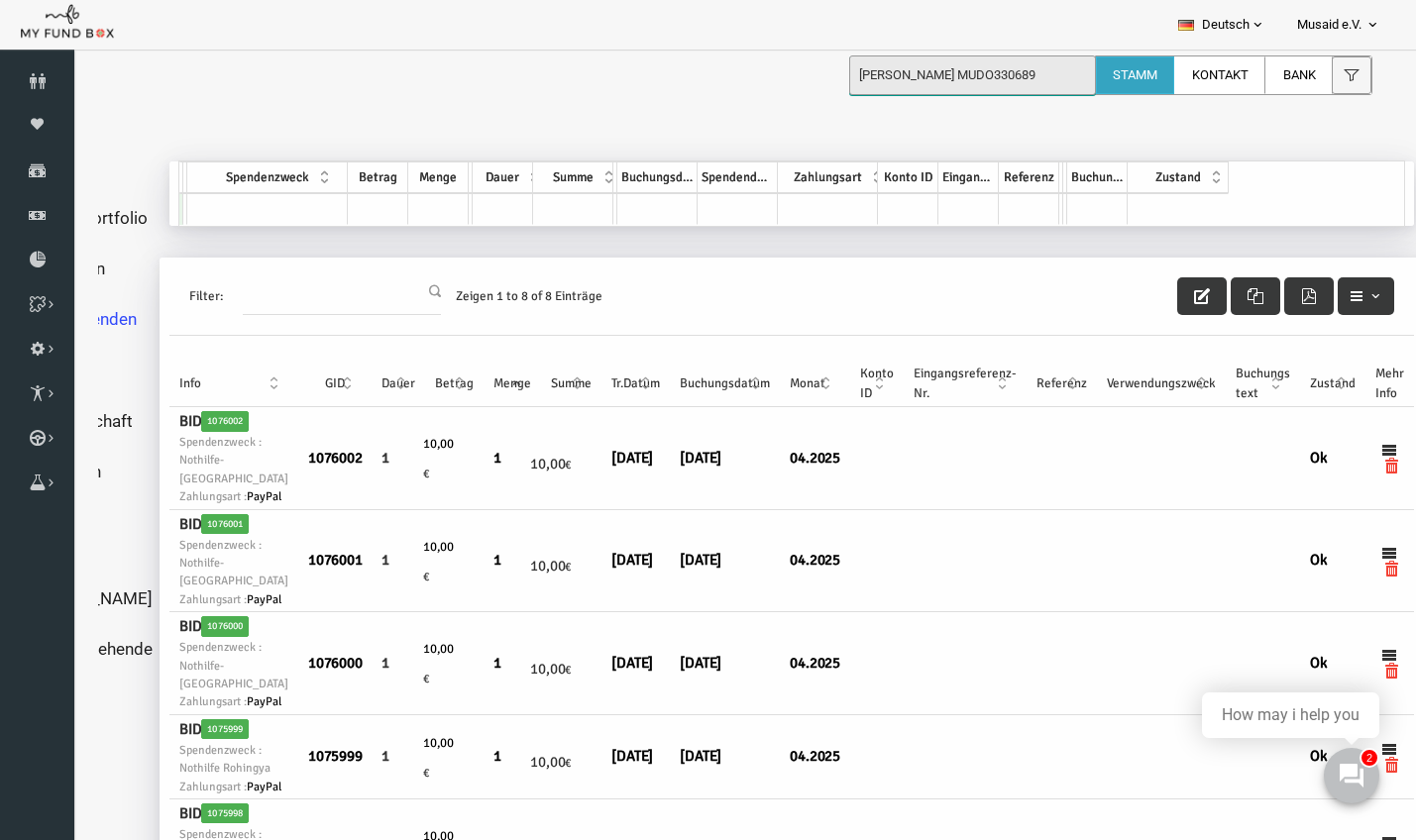 click on "Maria Abdel Rahim MUDO330689" at bounding box center [972, 75] 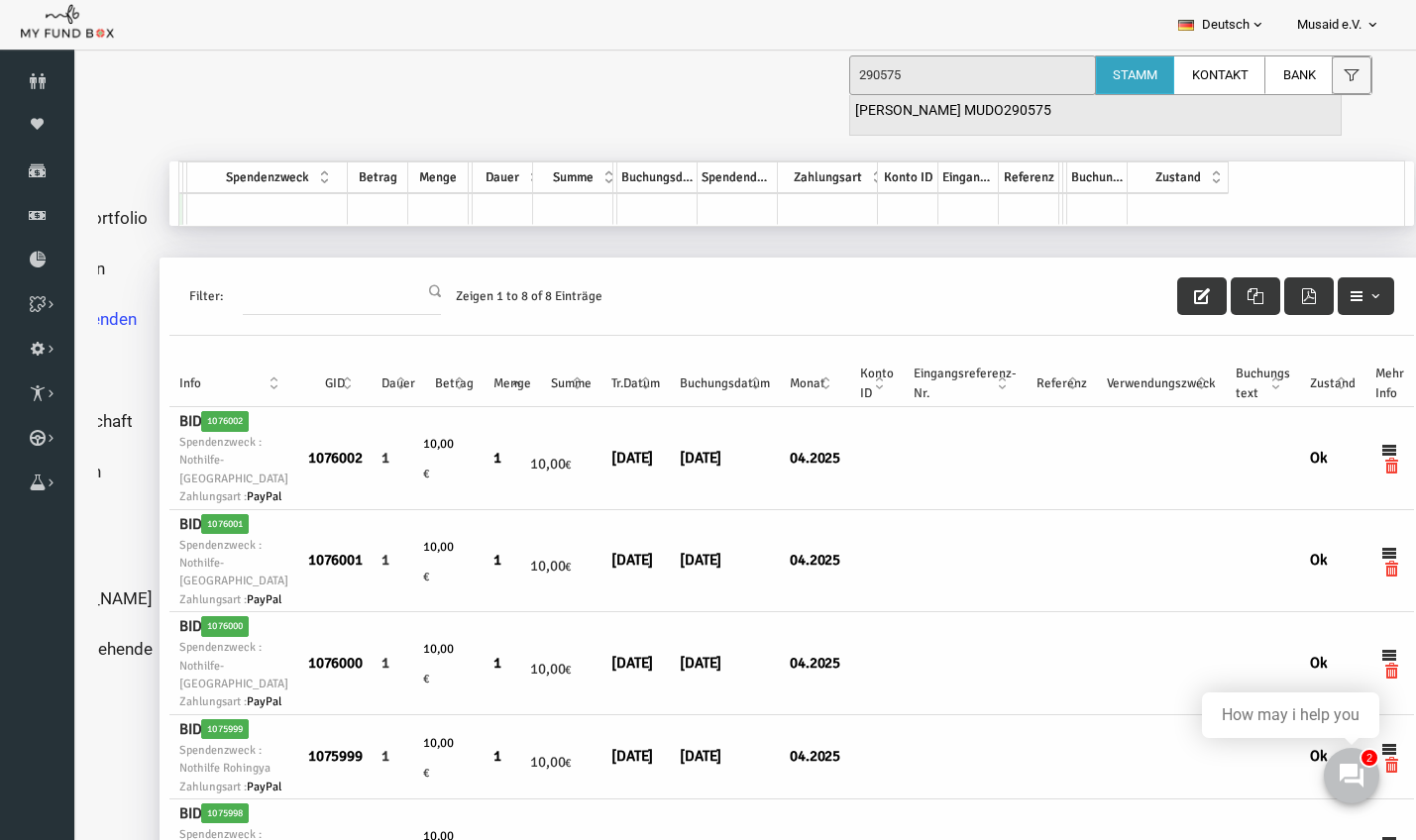 click on "Yunus Erkök MUDO290575" at bounding box center (953, 111) 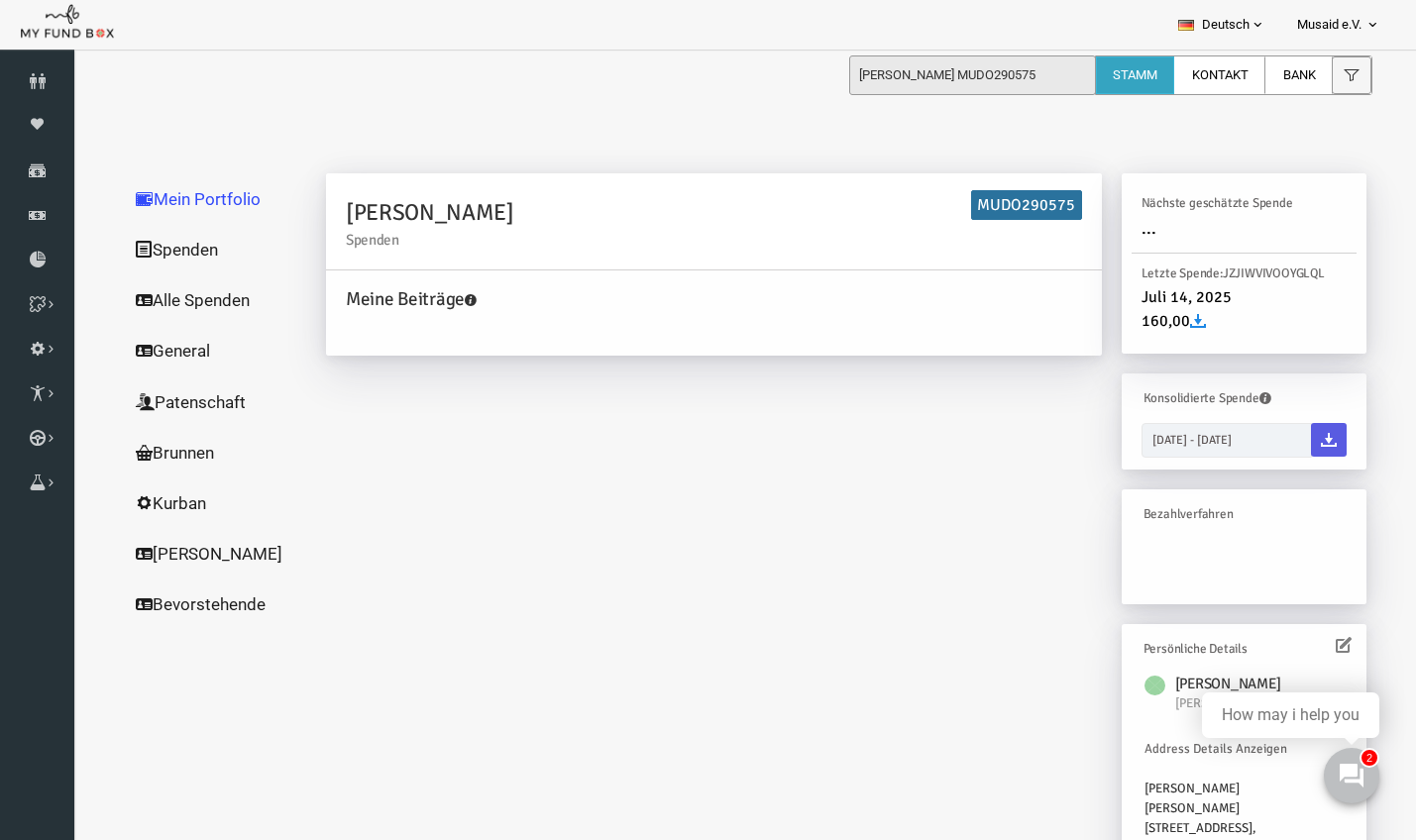 scroll, scrollTop: 23, scrollLeft: 0, axis: vertical 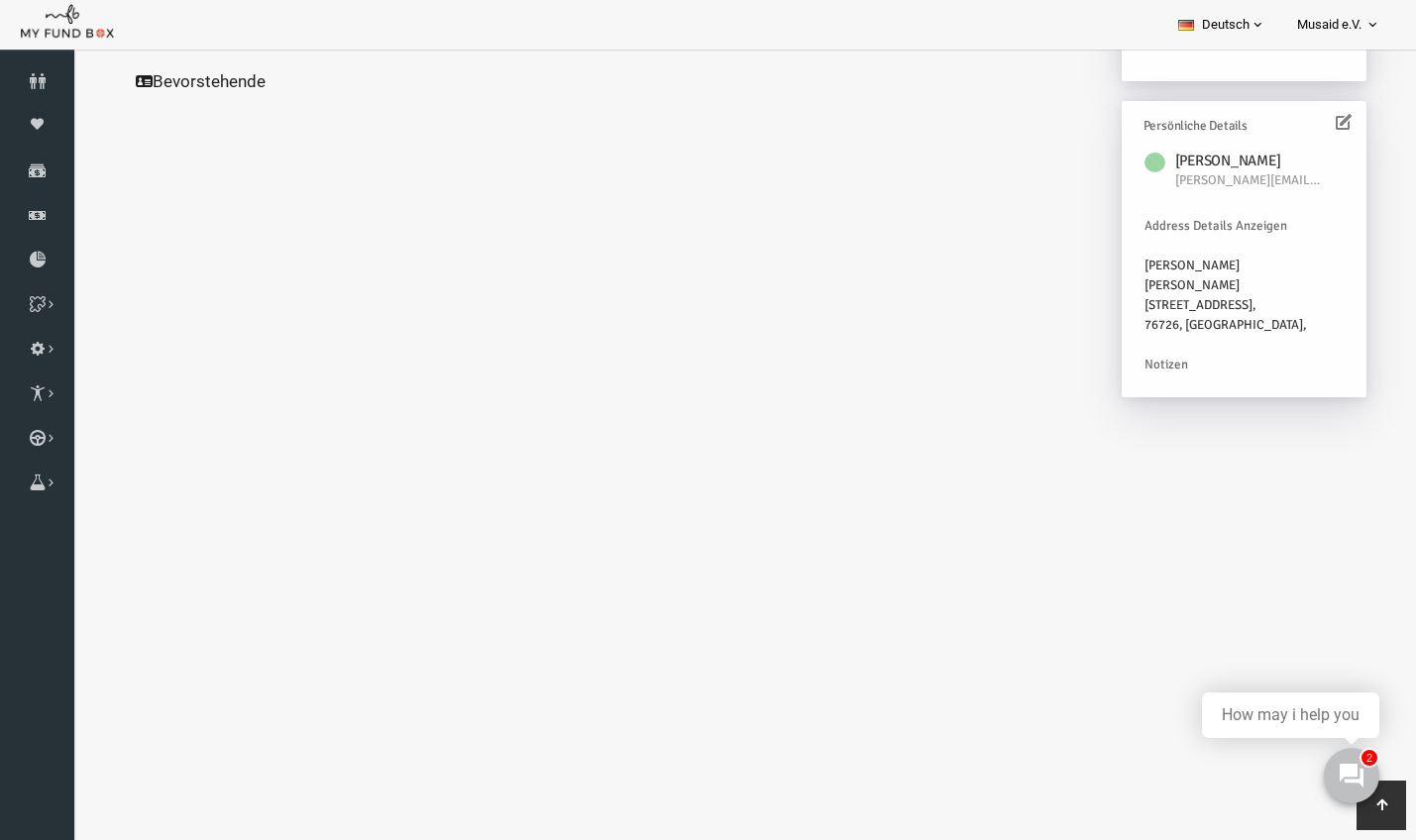click on "Alle Spenden" at bounding box center (190, -223) 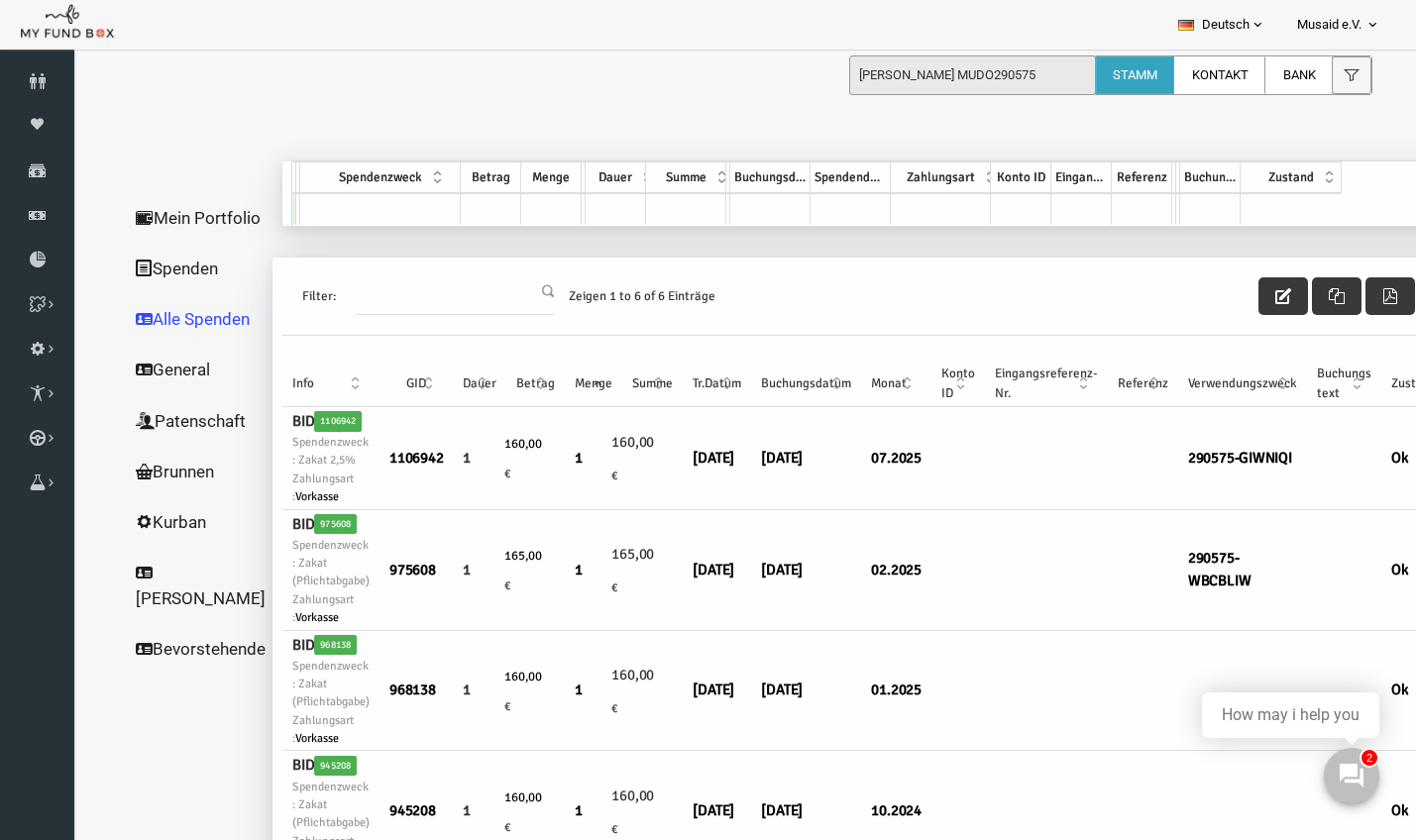 scroll, scrollTop: 0, scrollLeft: 0, axis: both 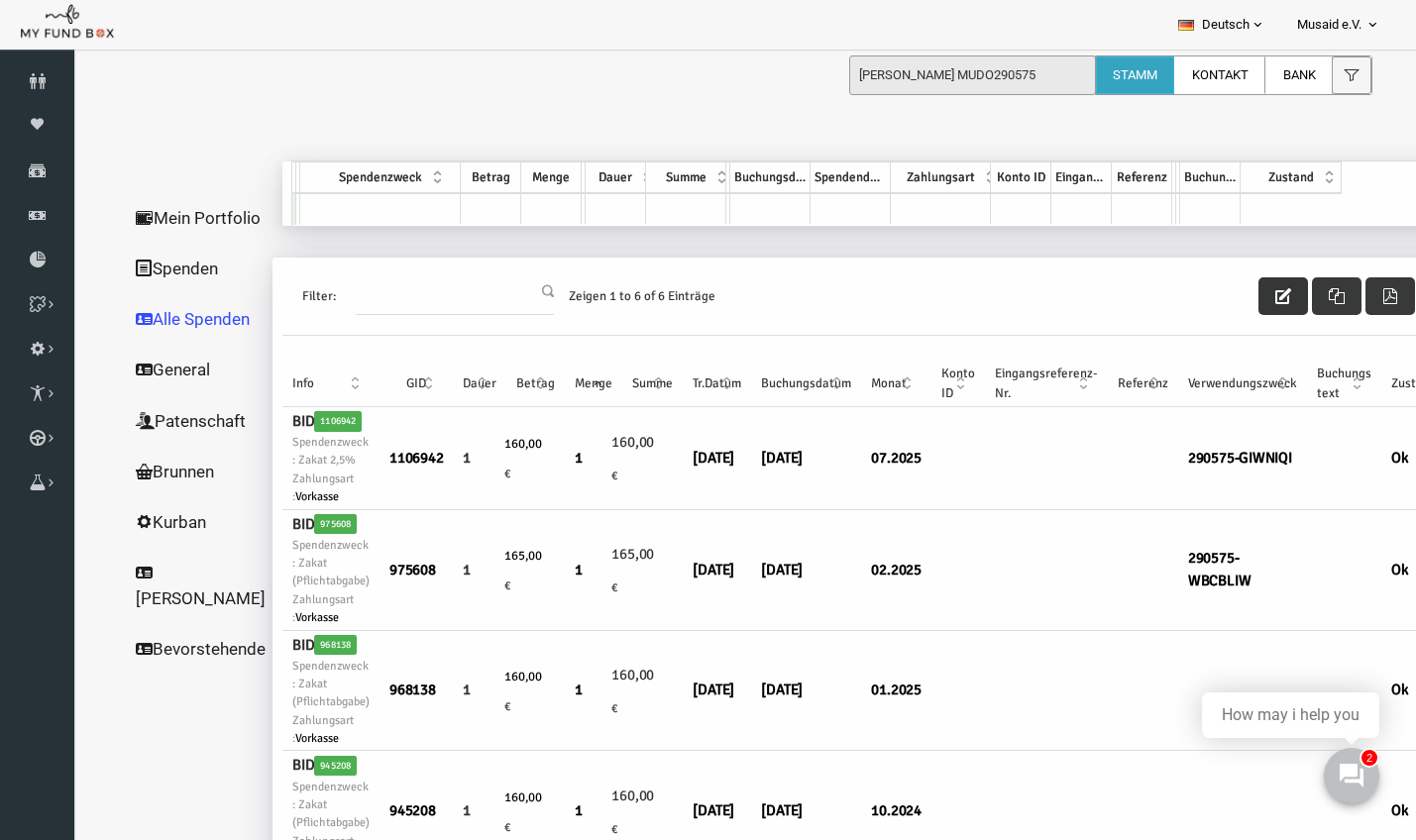 click at bounding box center (1256, 296) 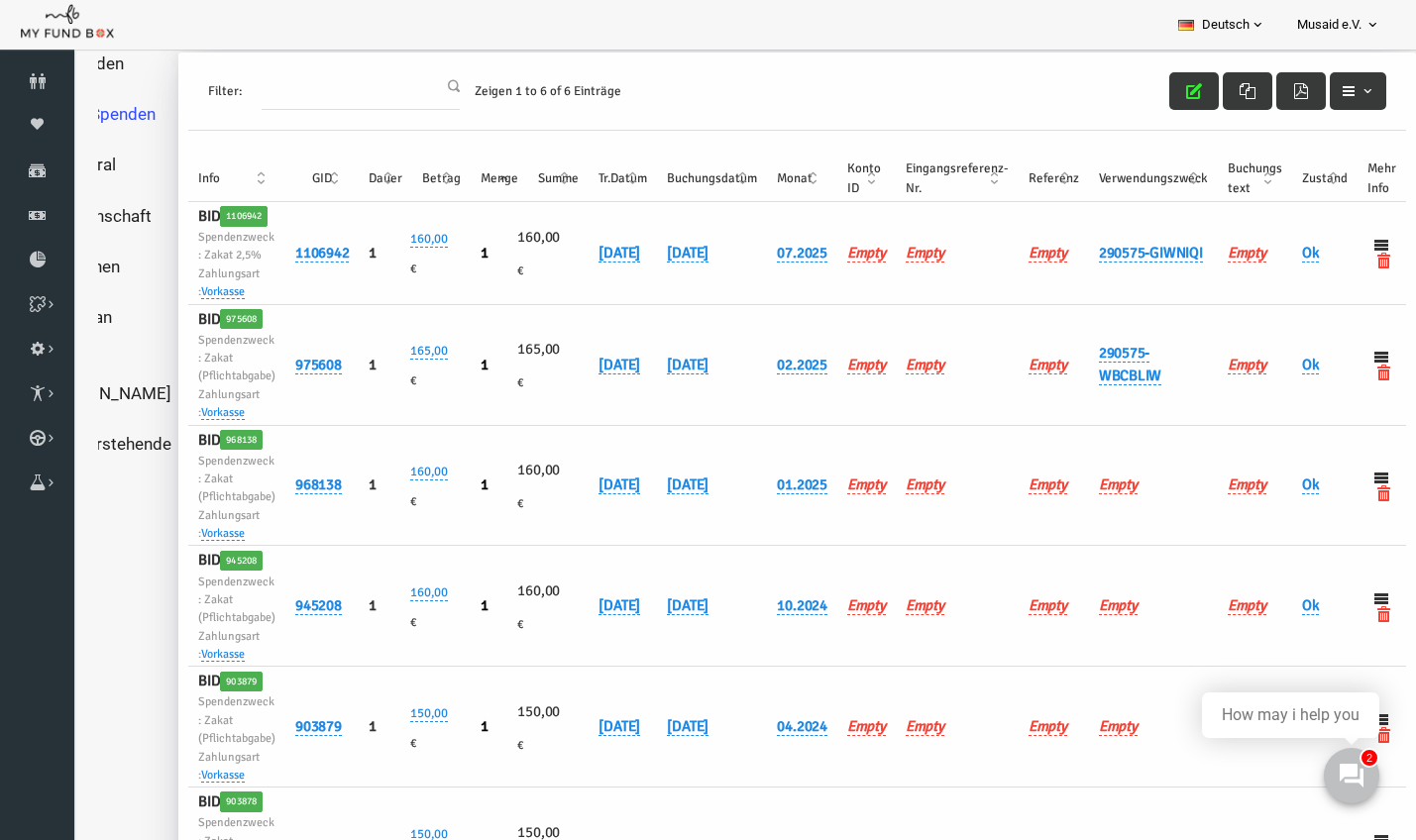 scroll, scrollTop: 206, scrollLeft: 0, axis: vertical 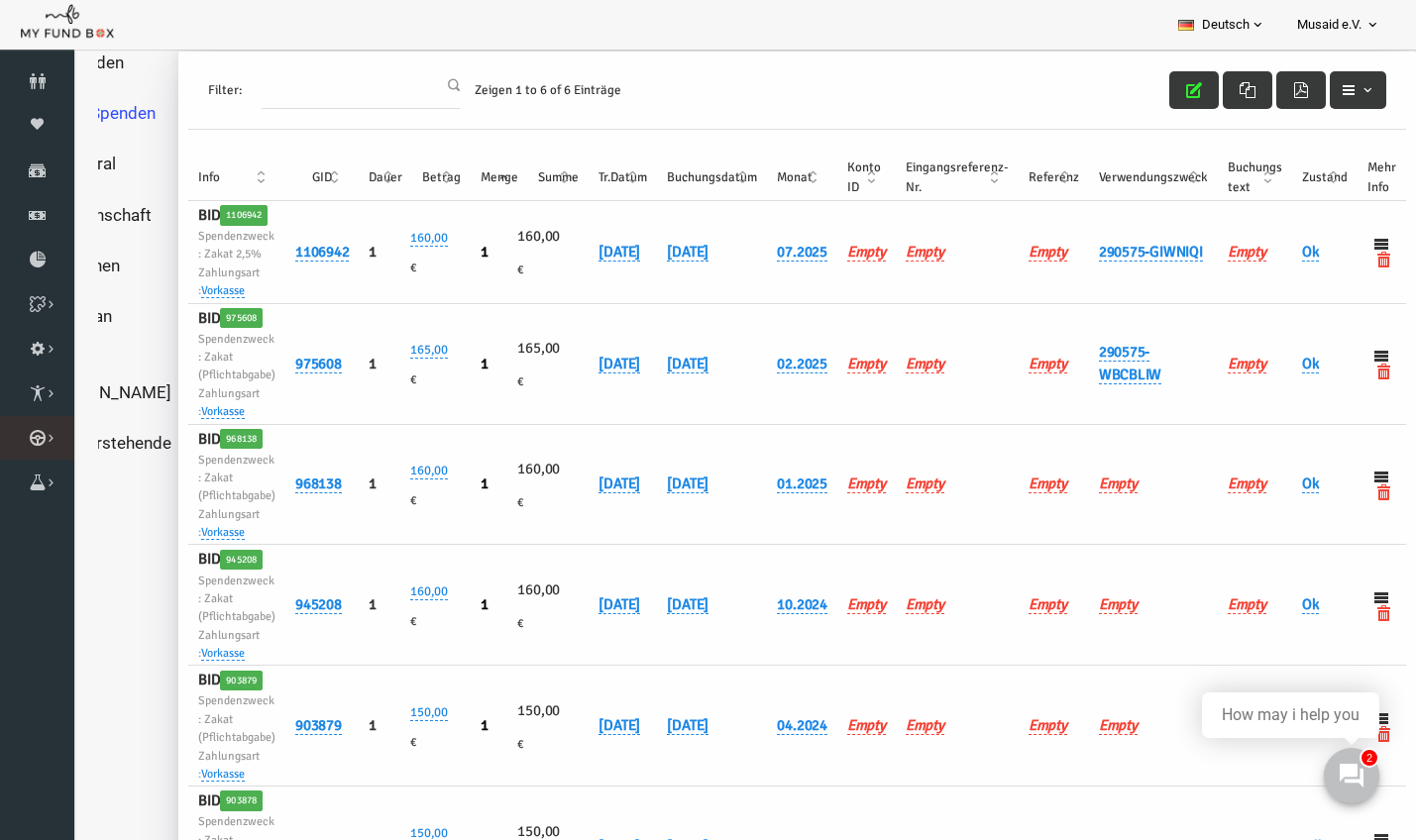 click on "Kurban Liste" at bounding box center [0, 0] 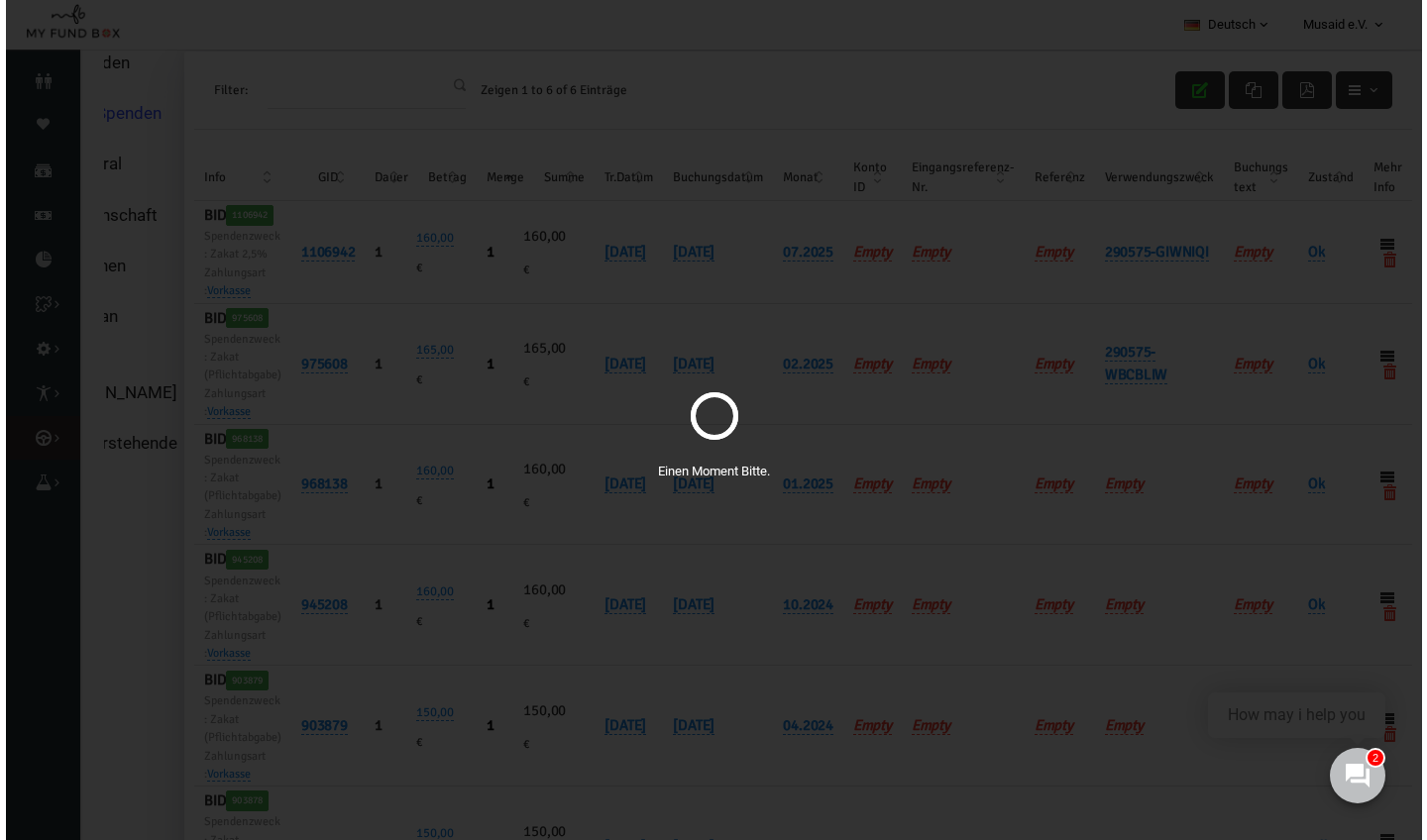 scroll, scrollTop: 0, scrollLeft: 0, axis: both 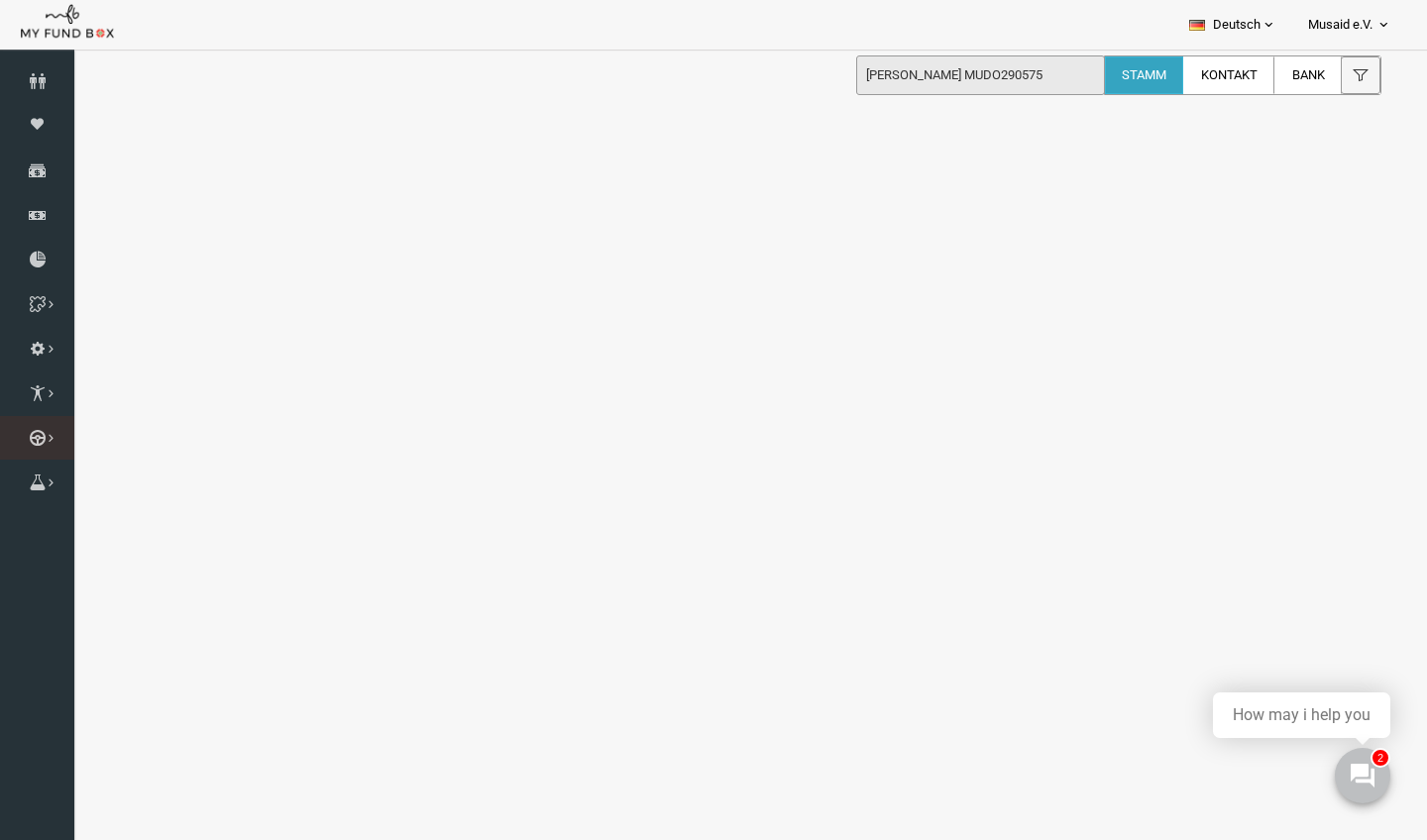 select on "100" 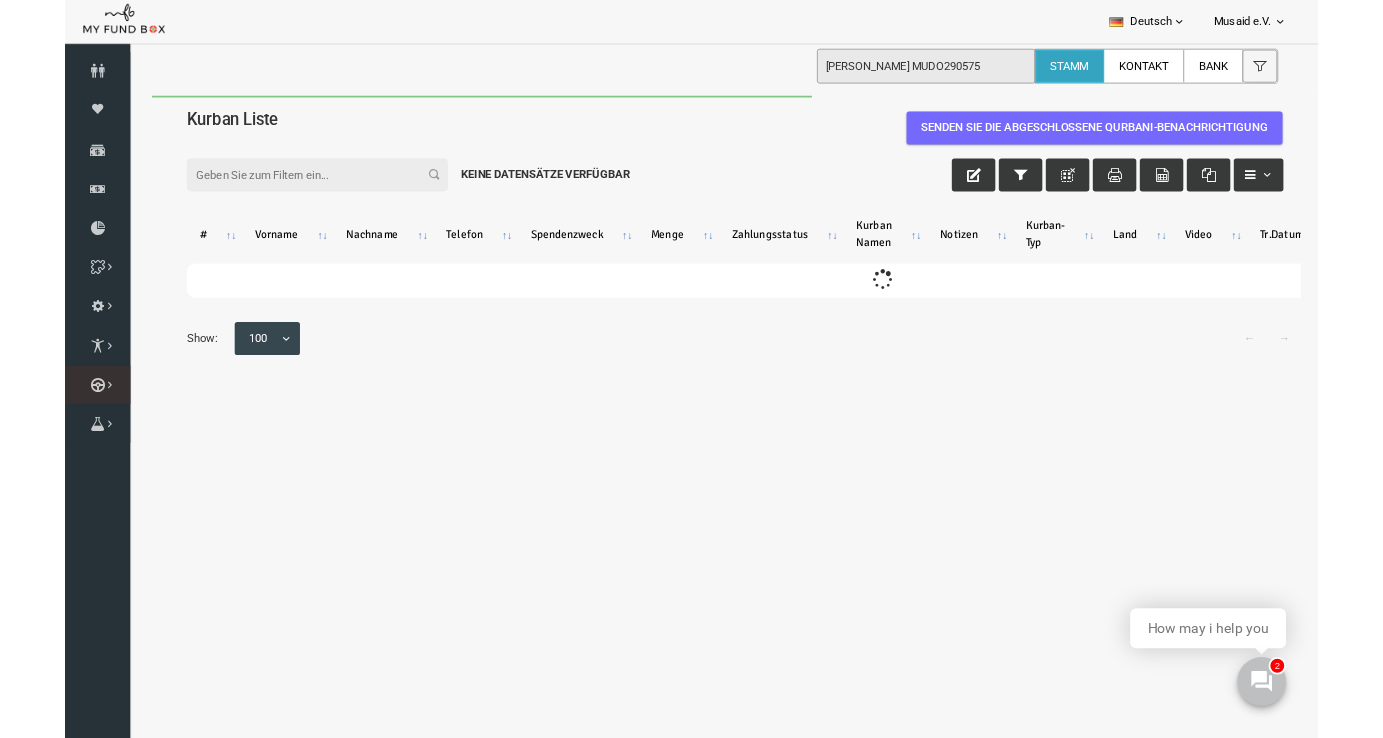 scroll, scrollTop: 0, scrollLeft: 0, axis: both 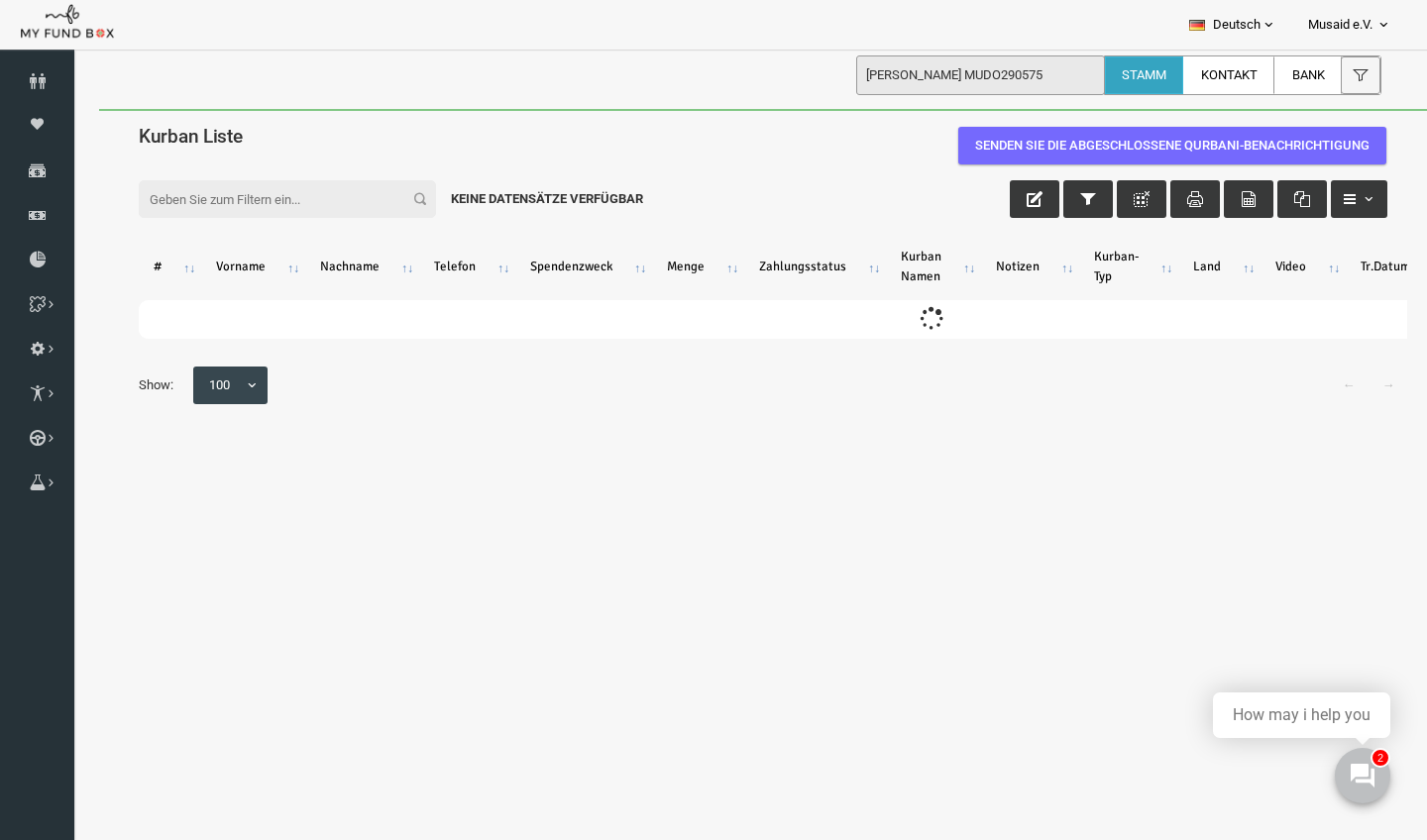 click on "BID
OBID
Orphan
GID
OGID
Zahlungsstatus
Partner
OID
Deutsch
English
Deutsch" at bounding box center [704, 25] 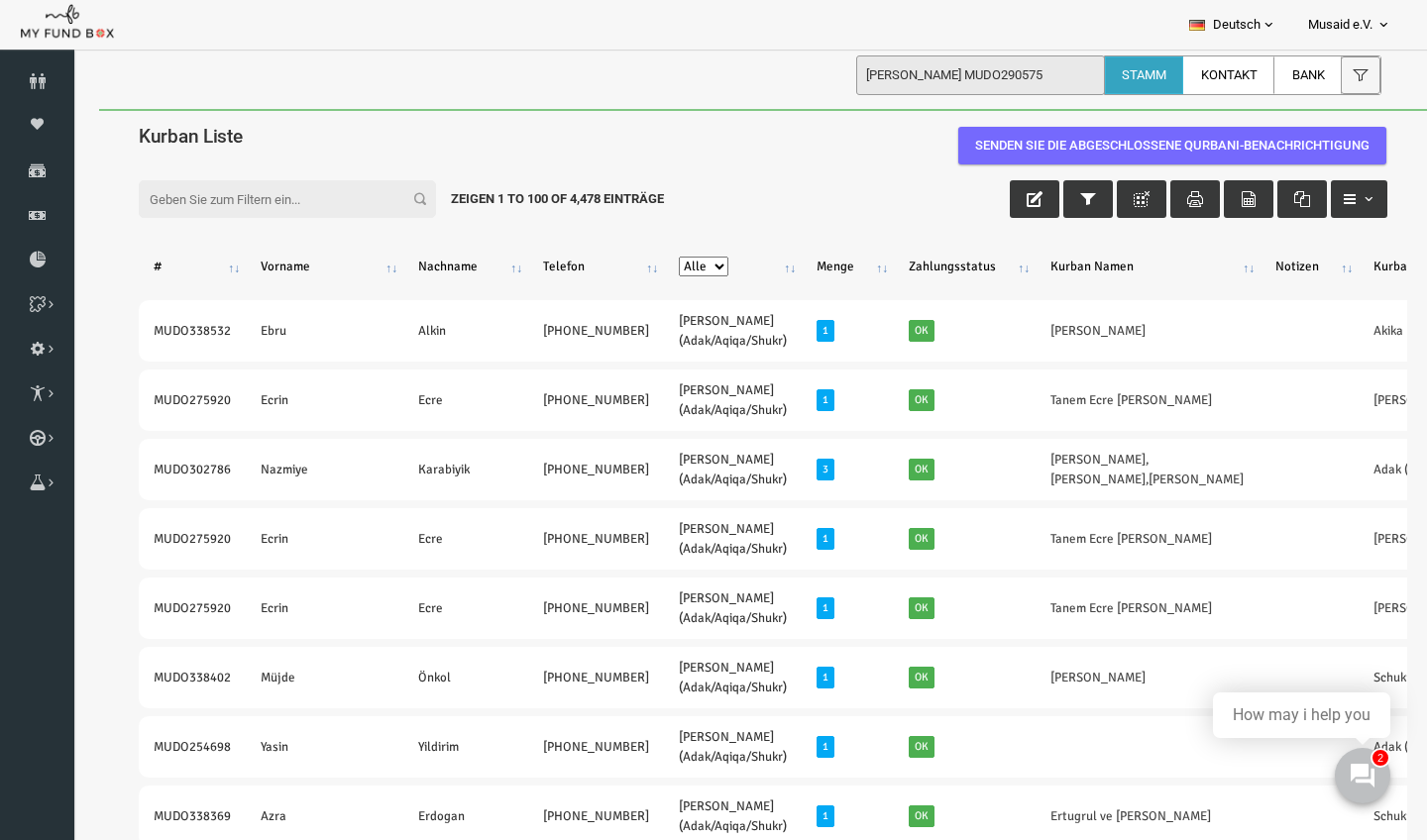 click on "Spender nicht gefunden
Patenschaft nicht gefunden
Partner nicht gefunden !!!!
Bitte füllen Sie dieses Feld aus
Bitte geben Sie eine E-mail-Adresse ein
Geben Sie den gültigen Zahlungsstatus ein
Zeigen
Einträge
Keine übereinstimmenden Aufzeichnungen gefunden
(Gefiltert von
Einträge insgesamt)" at bounding box center [714, 420] 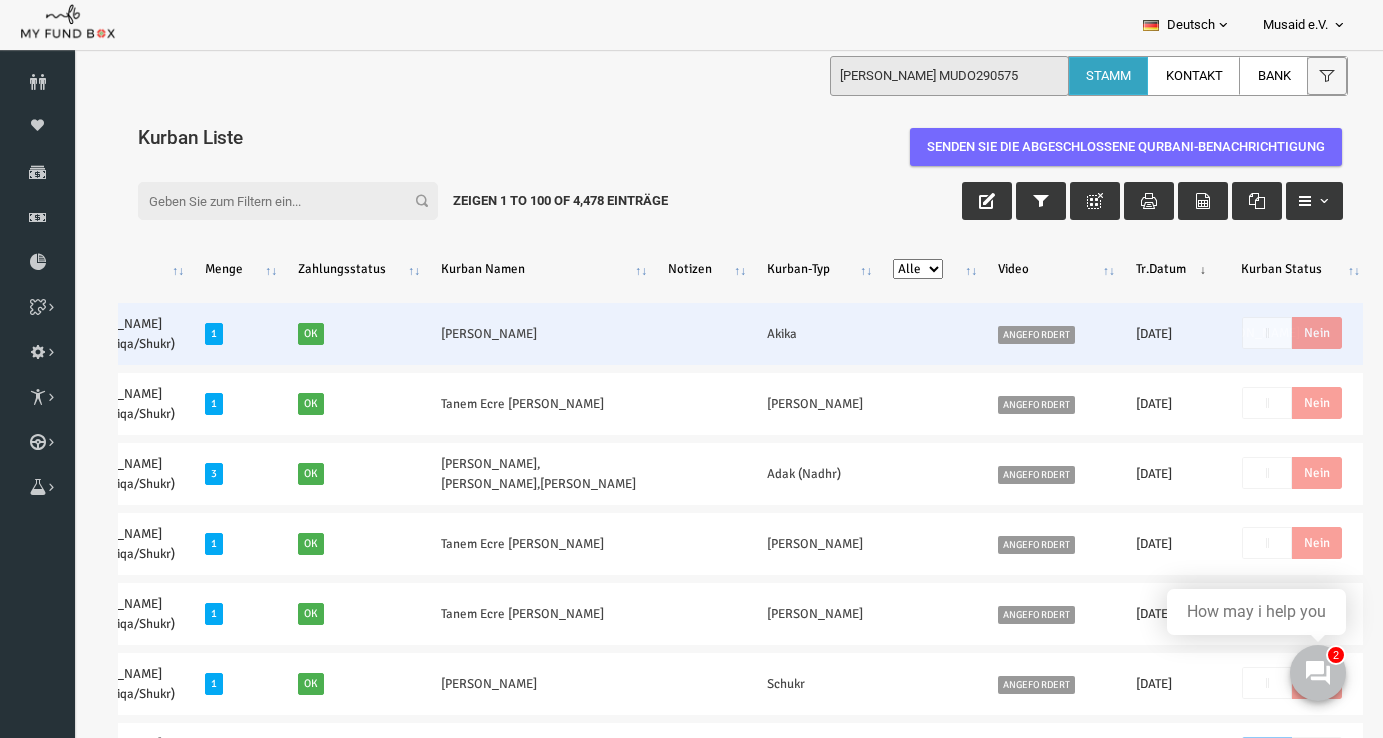 scroll, scrollTop: 0, scrollLeft: 618, axis: horizontal 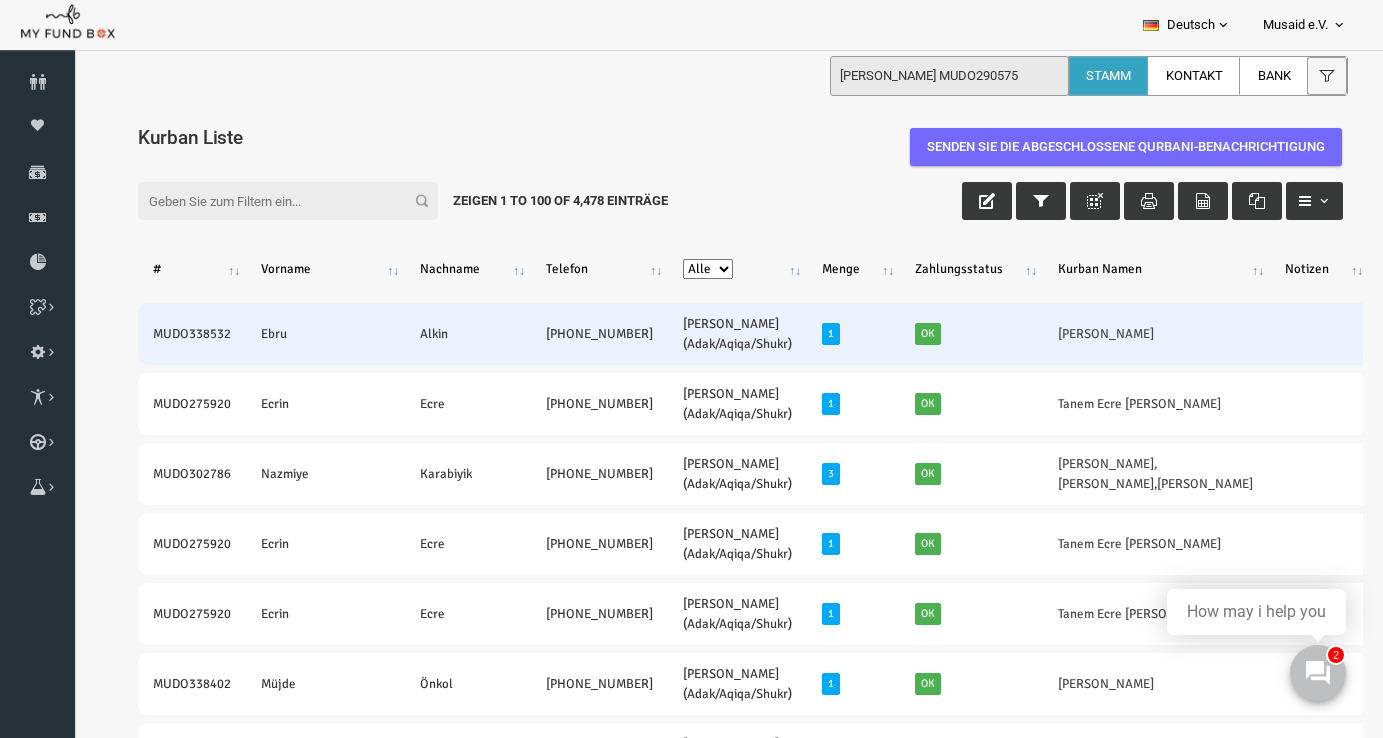 click on "MUDO338532" at bounding box center [166, 334] 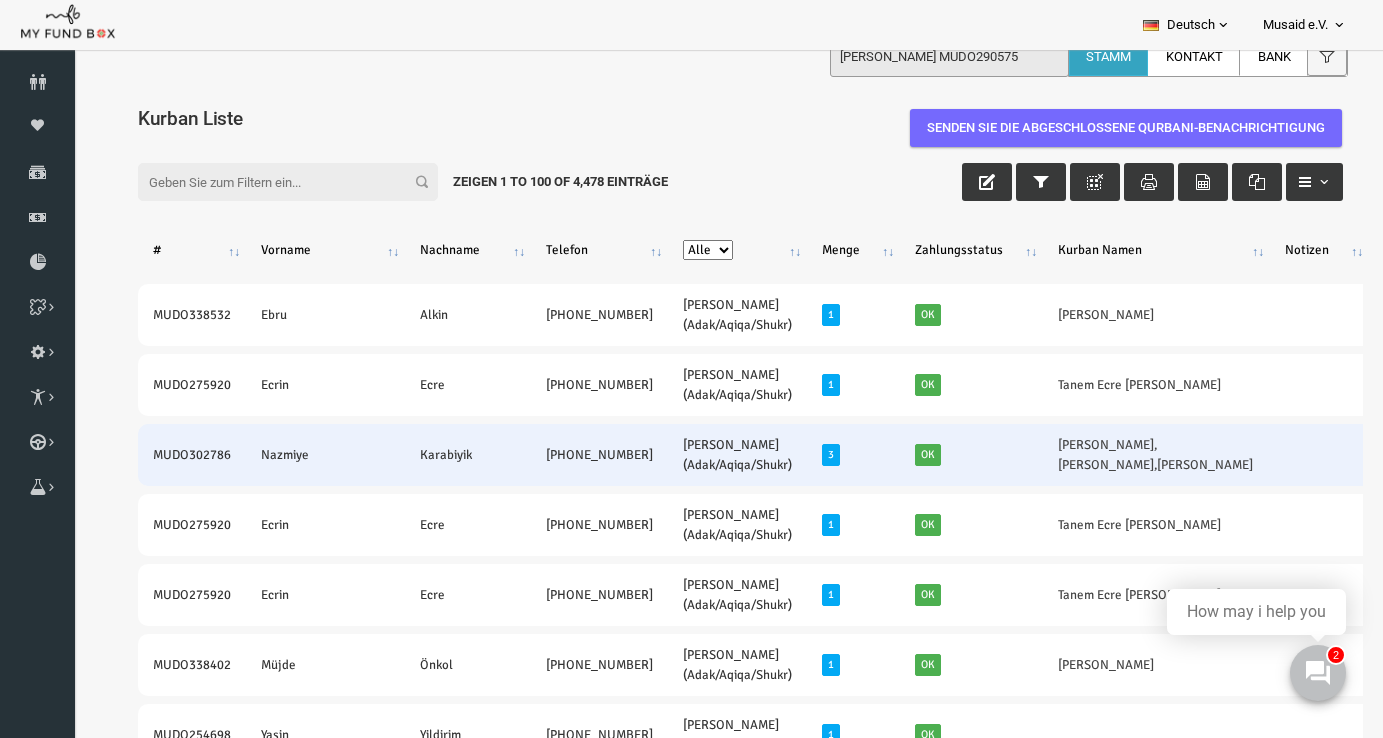 scroll, scrollTop: 19, scrollLeft: 0, axis: vertical 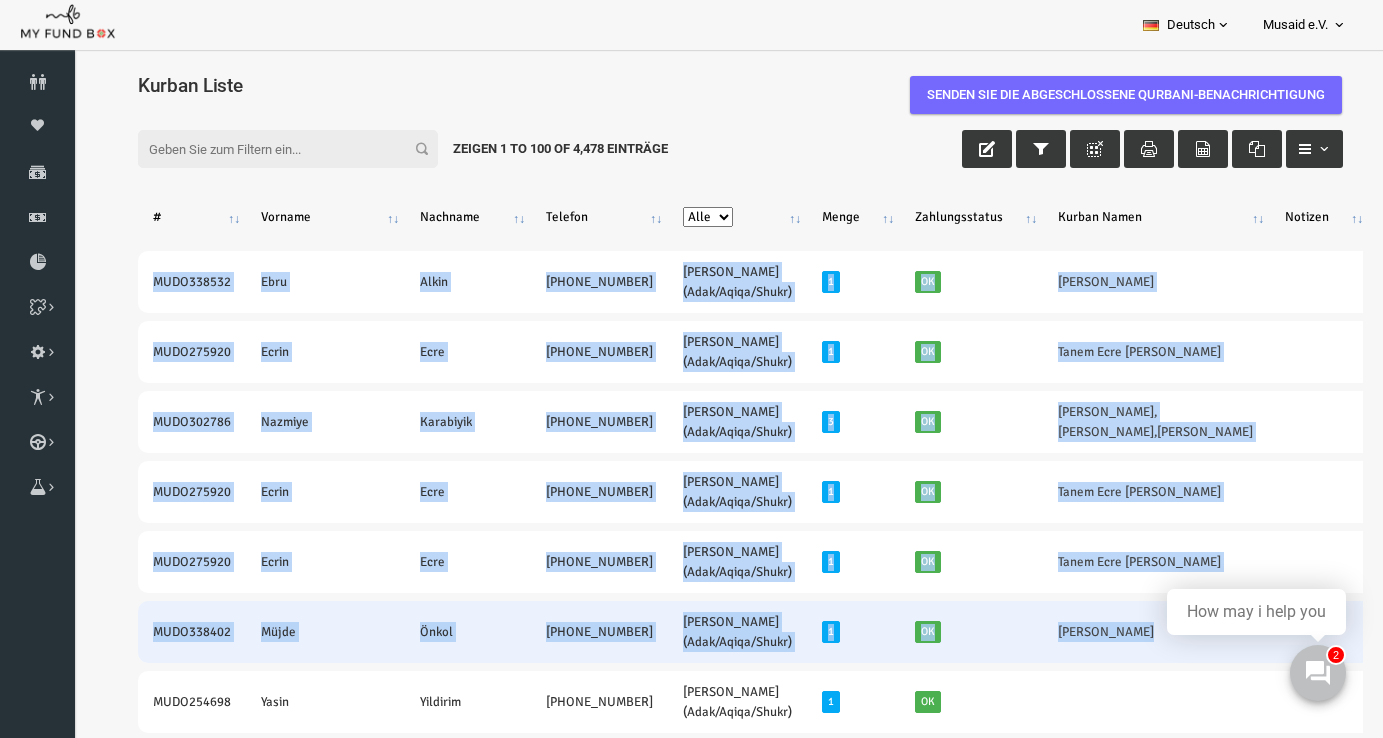 drag, startPoint x: 119, startPoint y: 281, endPoint x: 1024, endPoint y: 671, distance: 985.4567 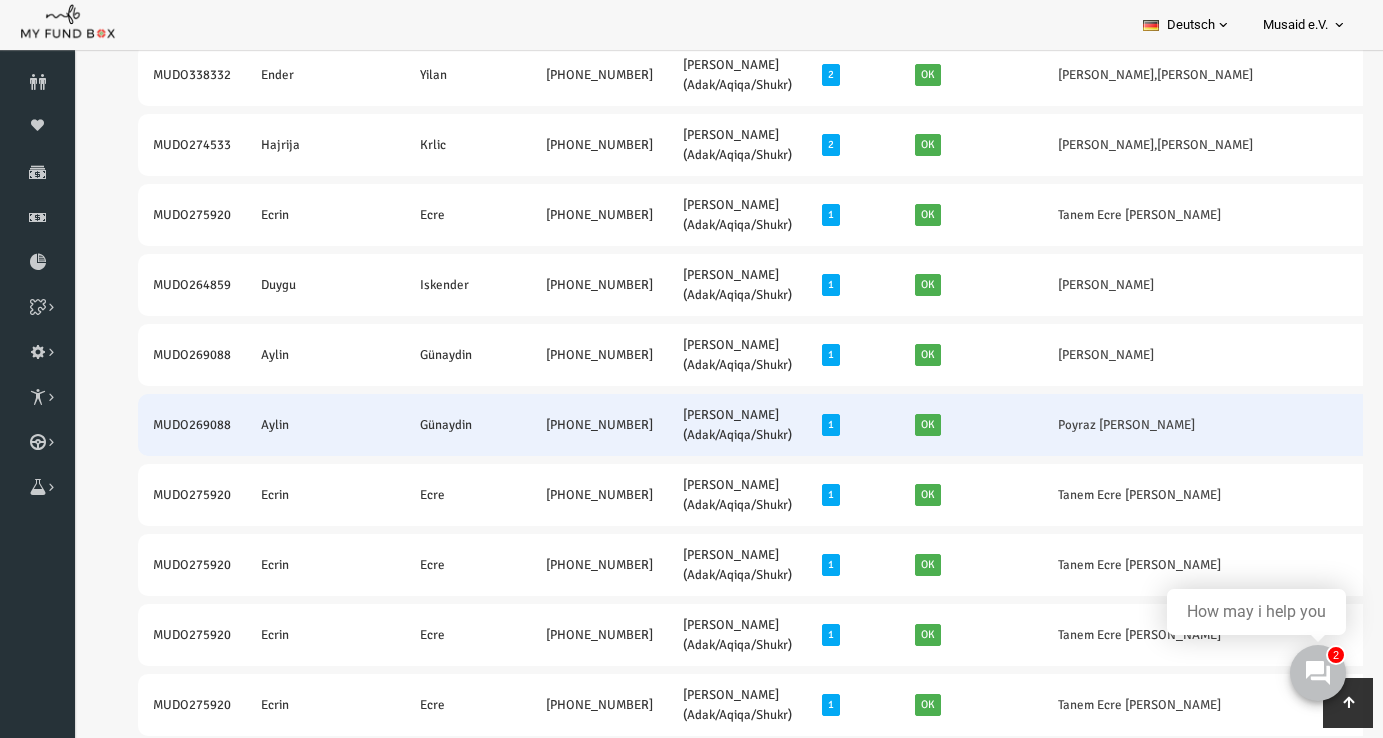 scroll, scrollTop: 0, scrollLeft: -1, axis: horizontal 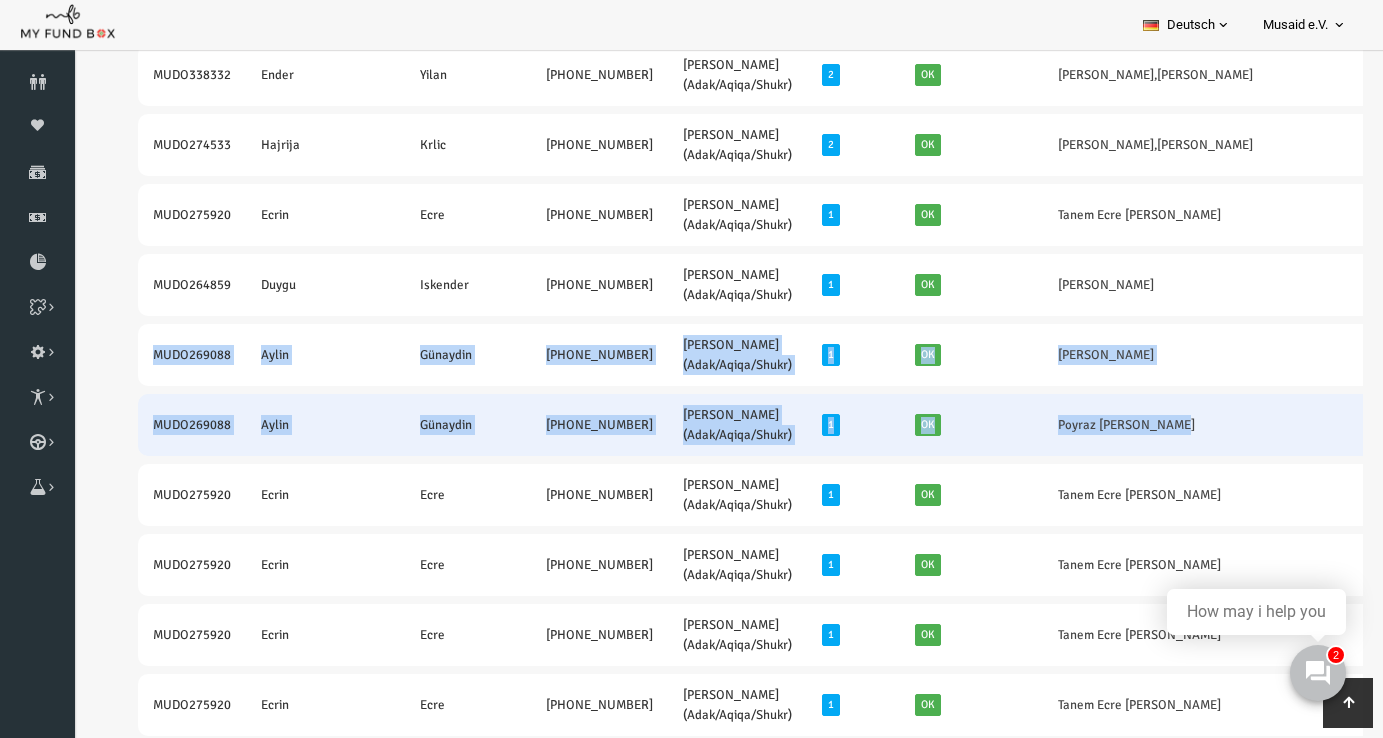 drag, startPoint x: 113, startPoint y: 391, endPoint x: 979, endPoint y: 494, distance: 872.10376 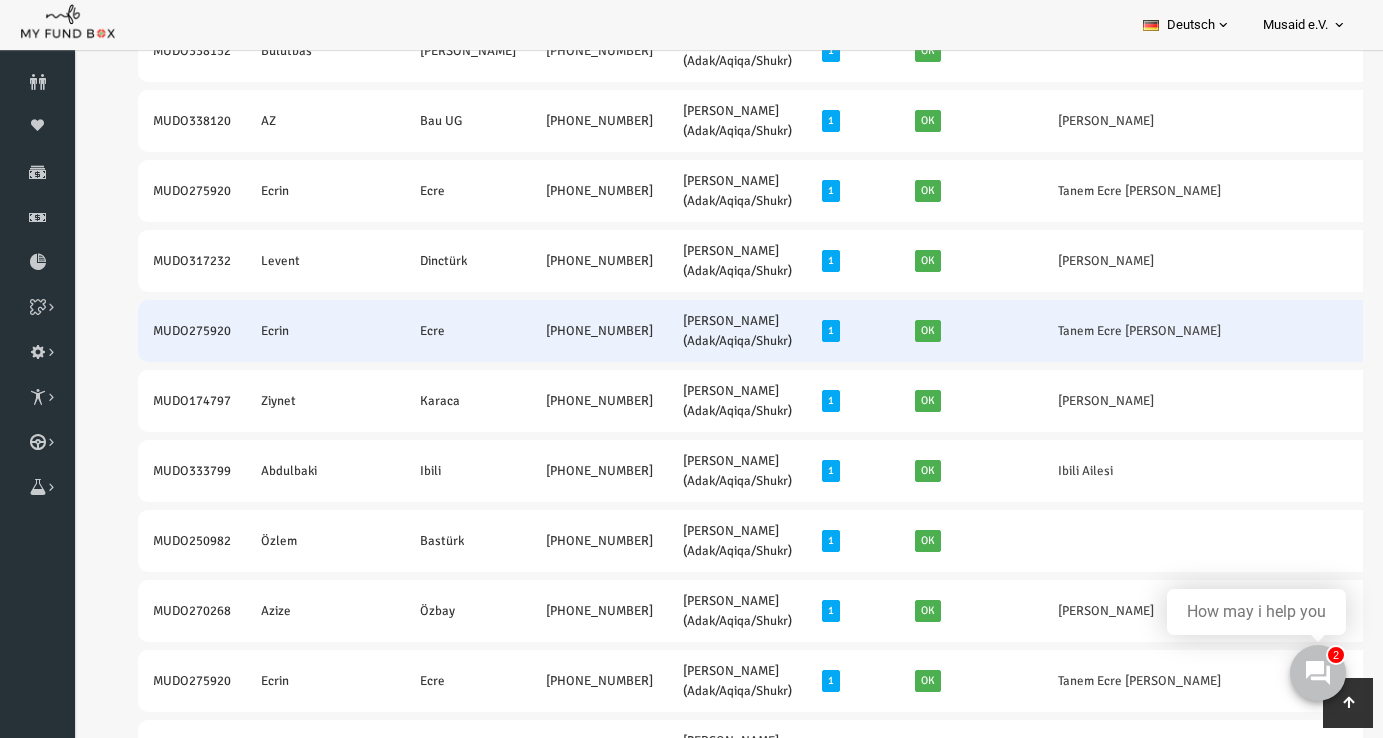 scroll, scrollTop: 1622, scrollLeft: 0, axis: vertical 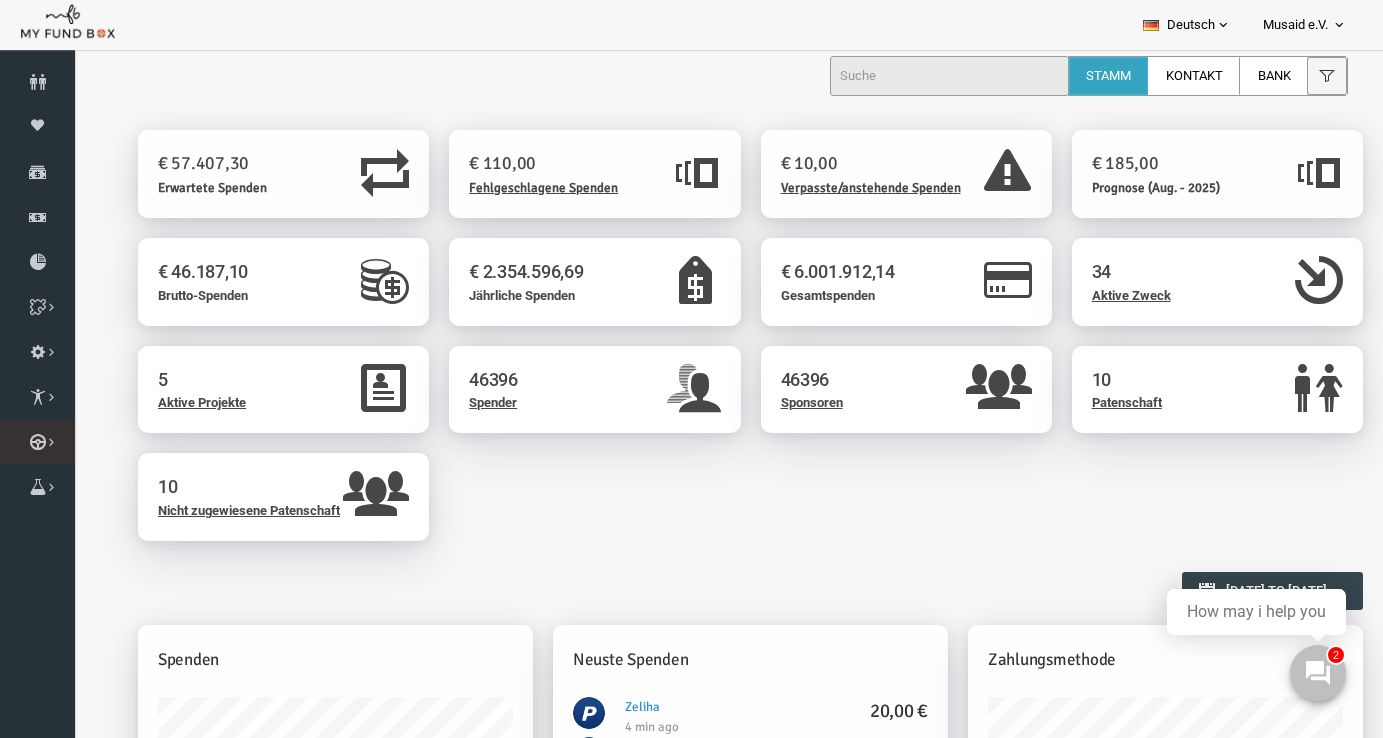 click on "Kurban Liste" at bounding box center (0, 0) 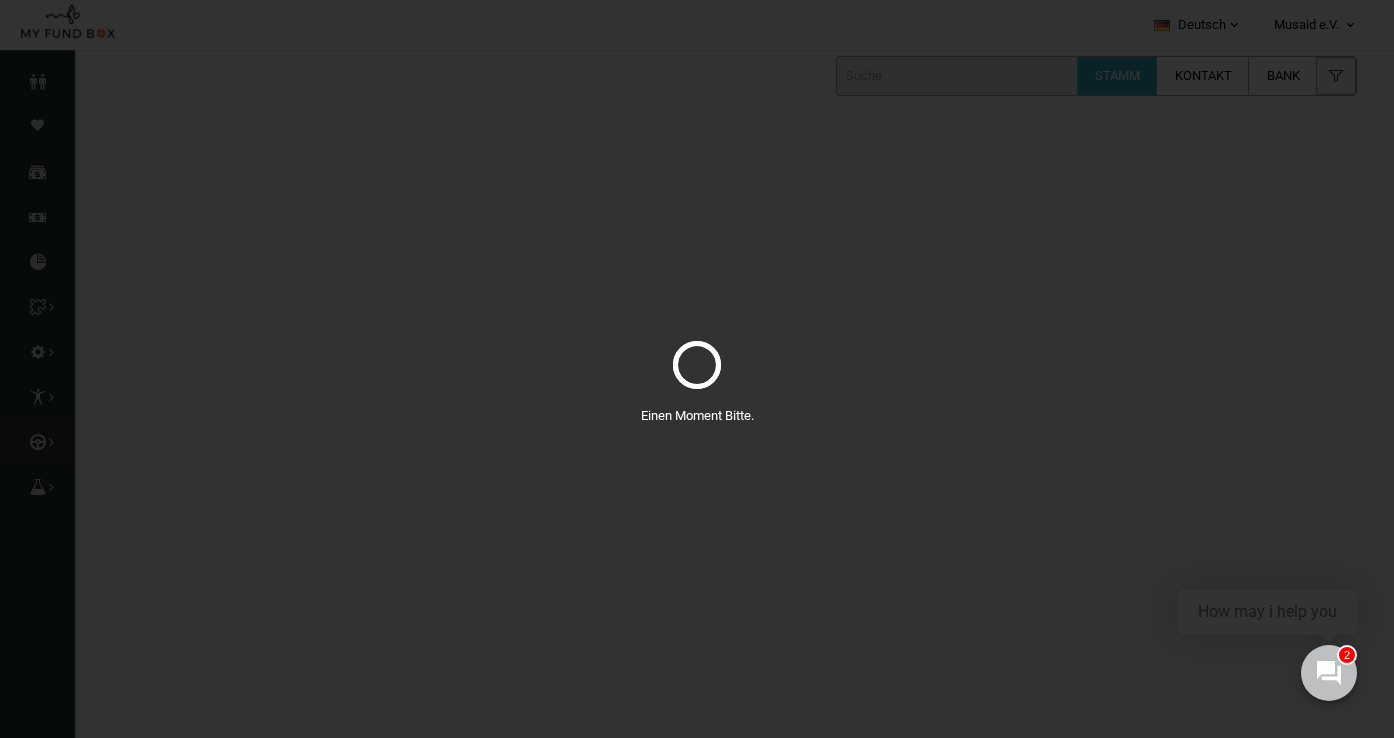 select on "100" 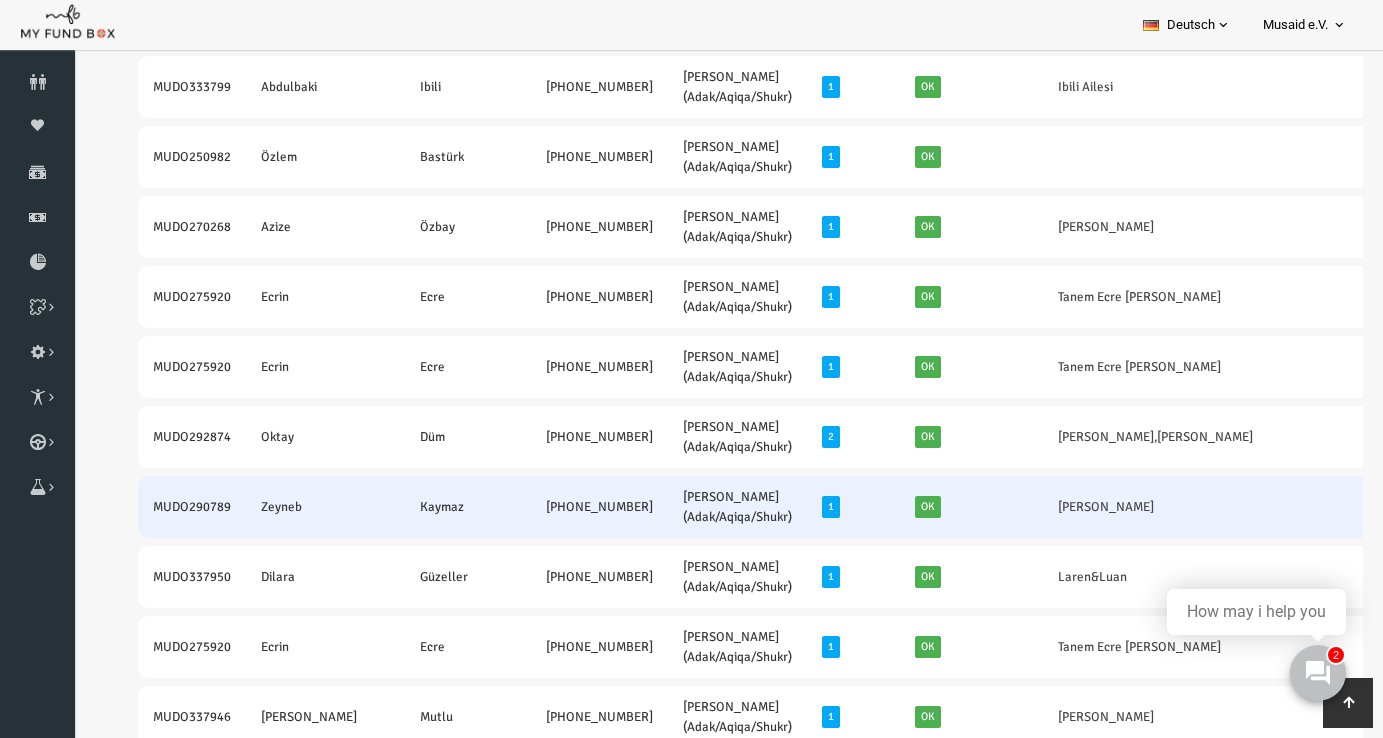 scroll, scrollTop: 1998, scrollLeft: 0, axis: vertical 